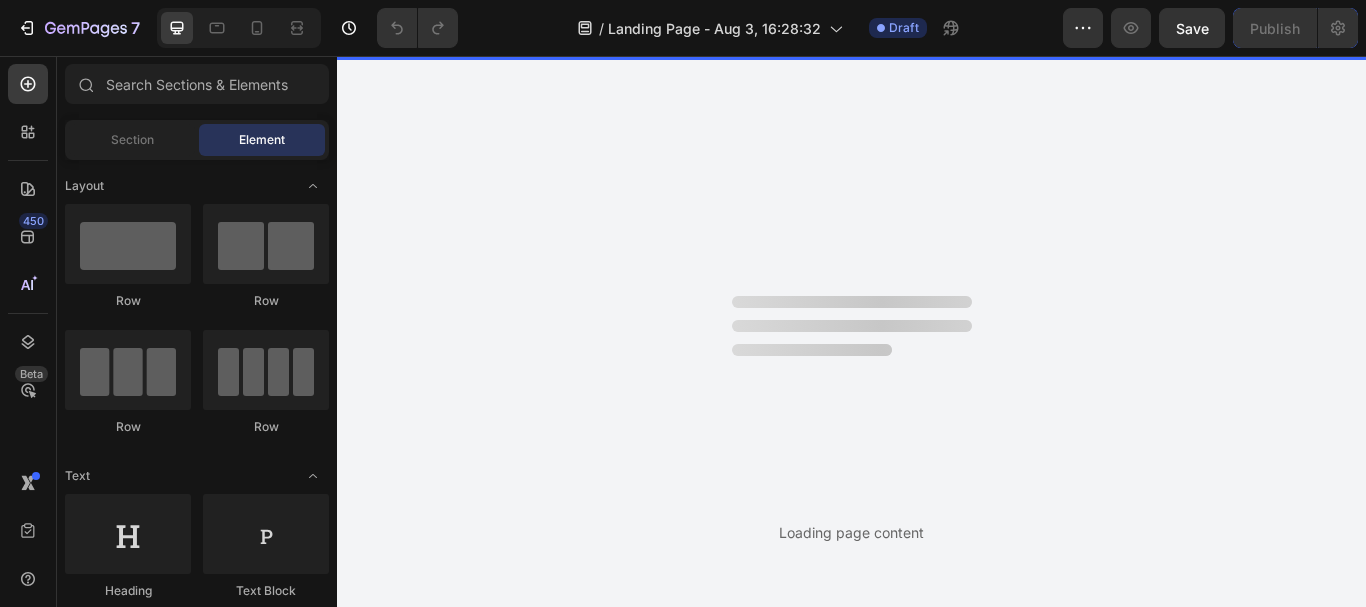 scroll, scrollTop: 0, scrollLeft: 0, axis: both 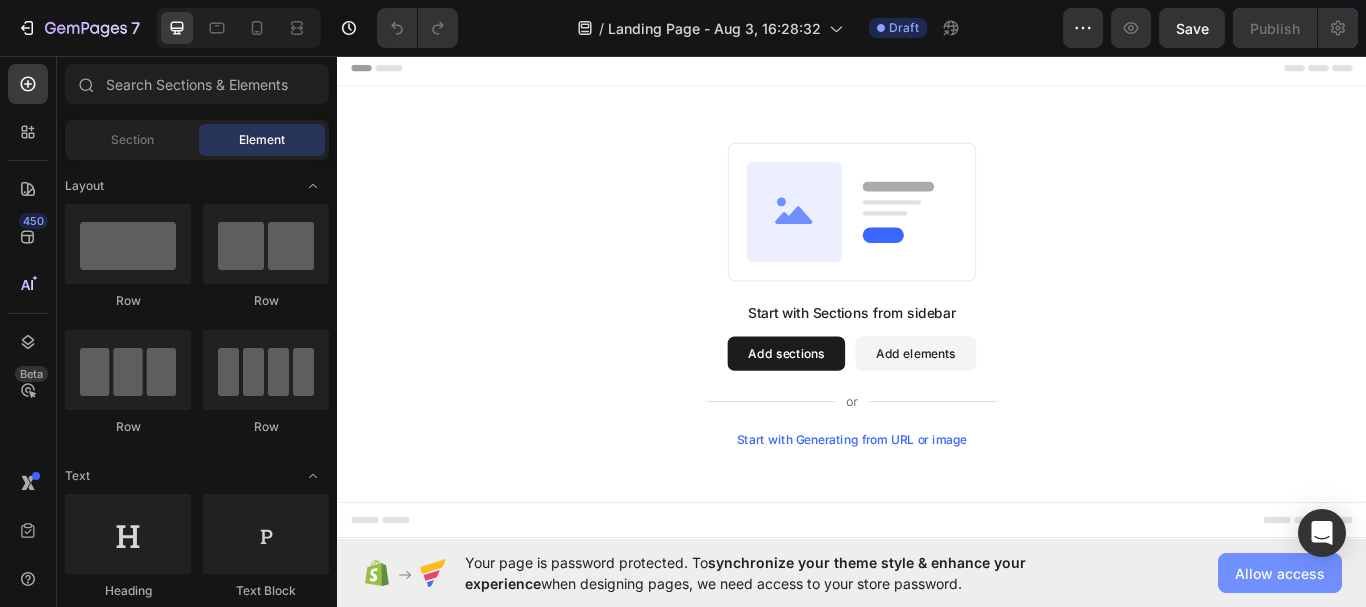 click on "Allow access" 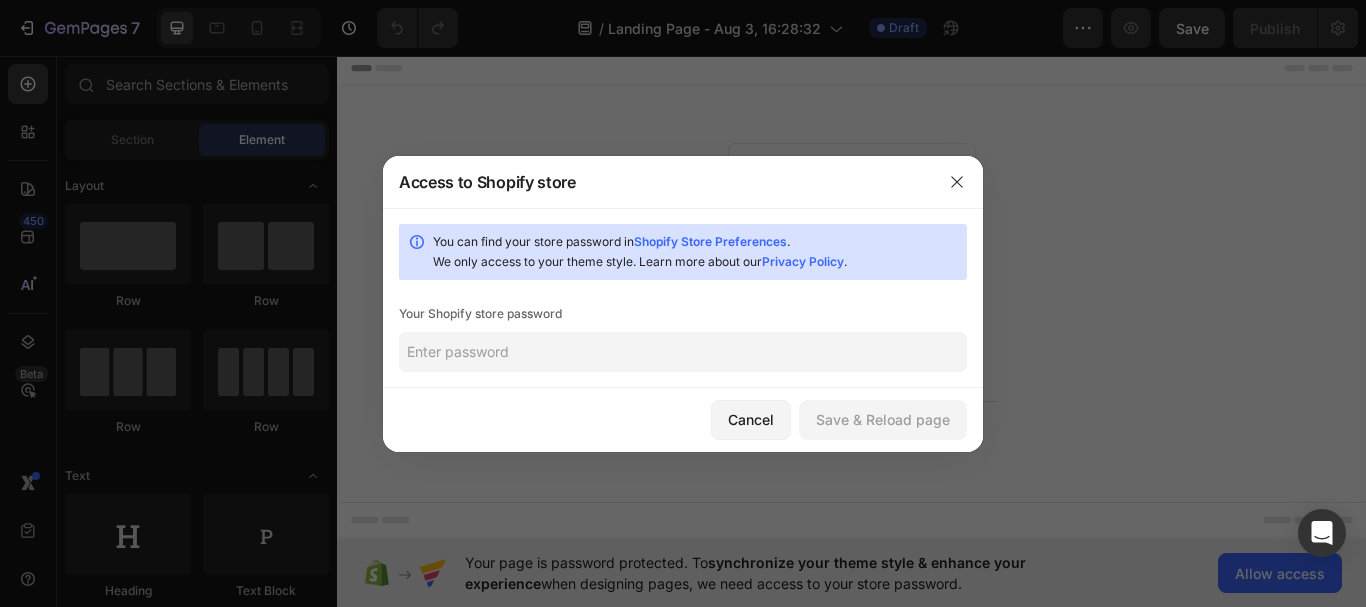 click 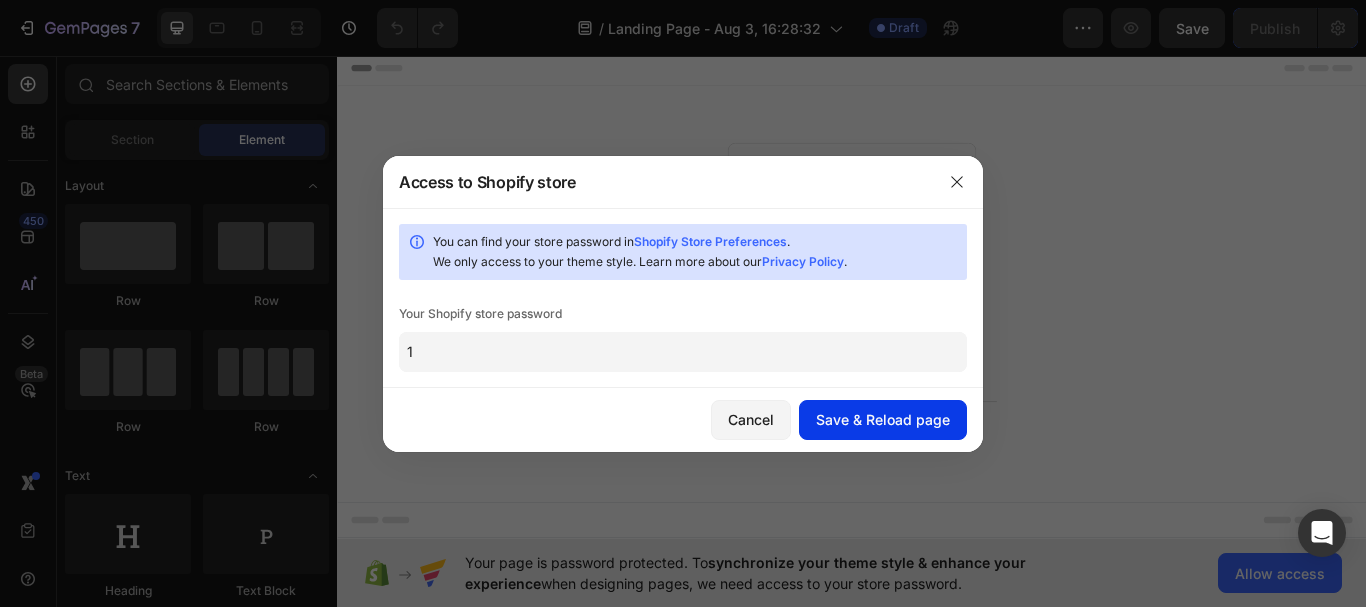 type on "1" 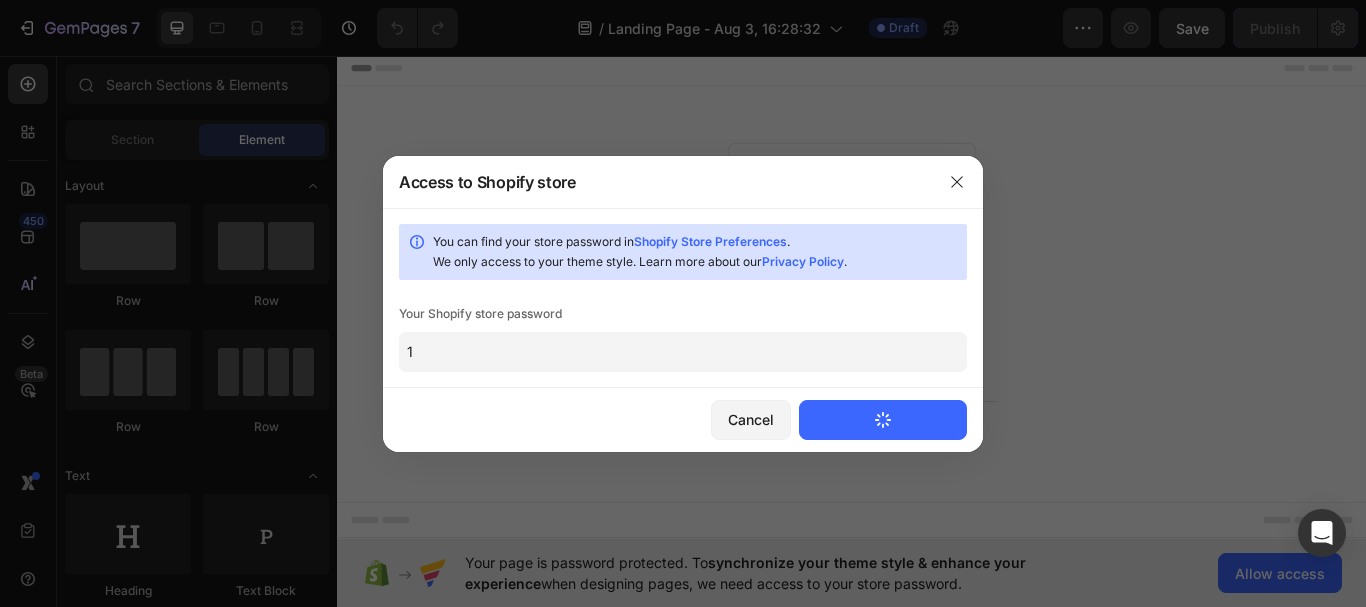 type 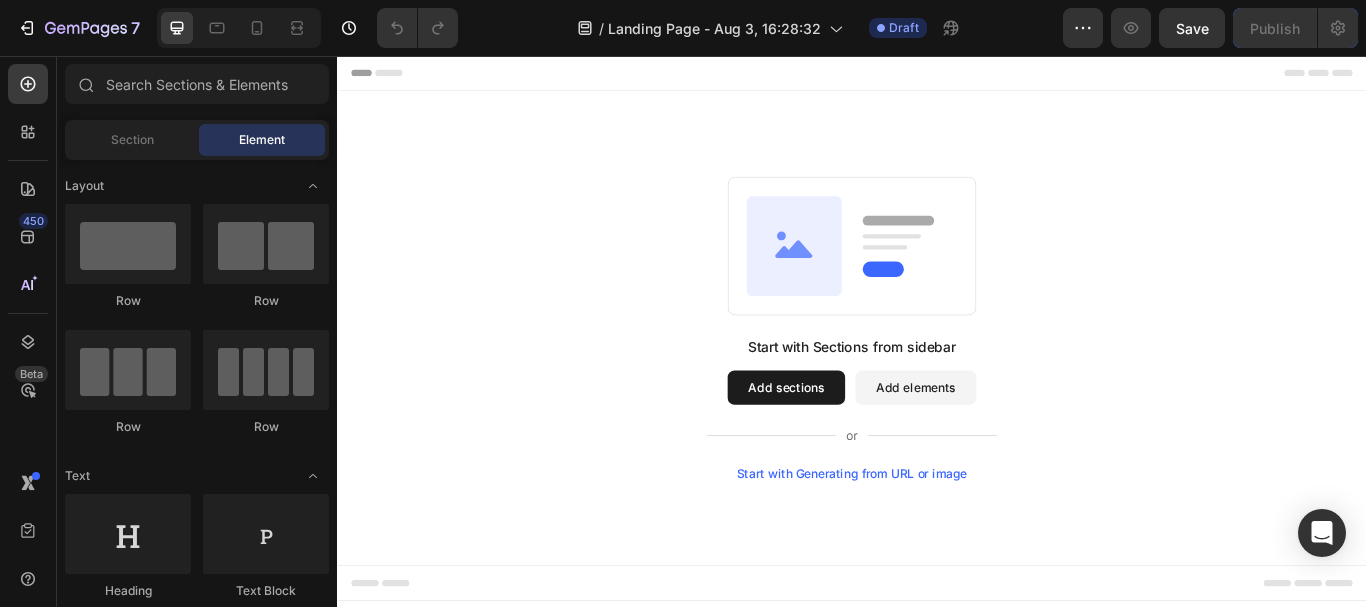 scroll, scrollTop: 0, scrollLeft: 0, axis: both 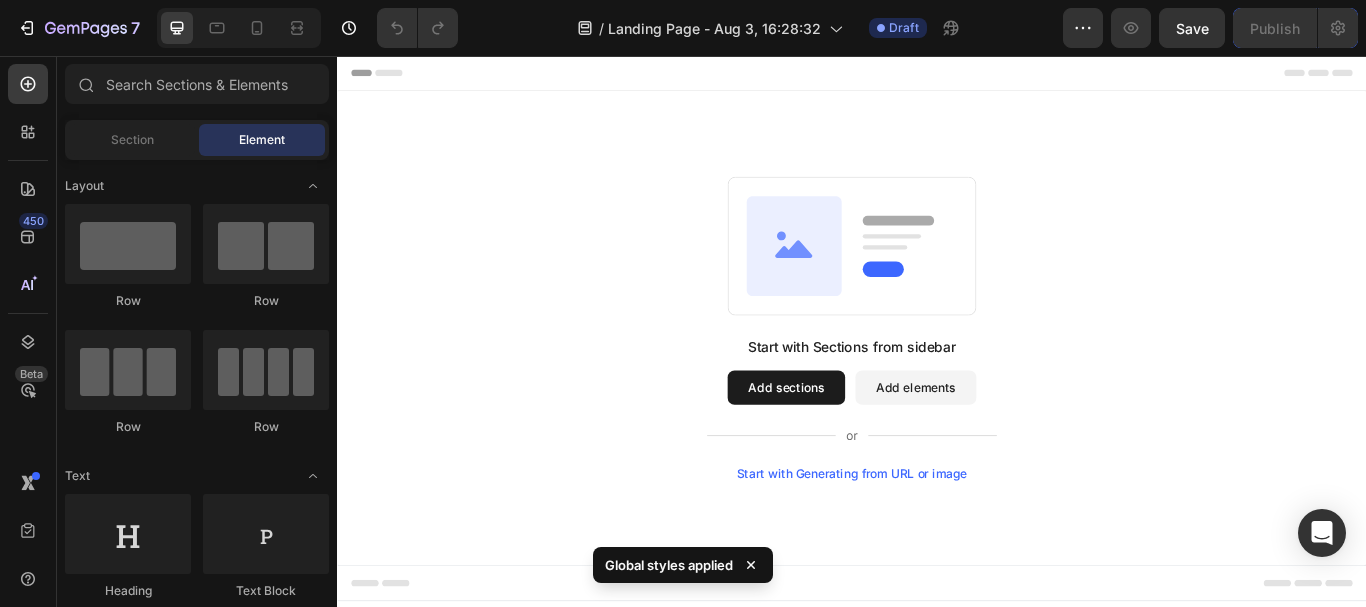 click on "Add sections" at bounding box center (860, 443) 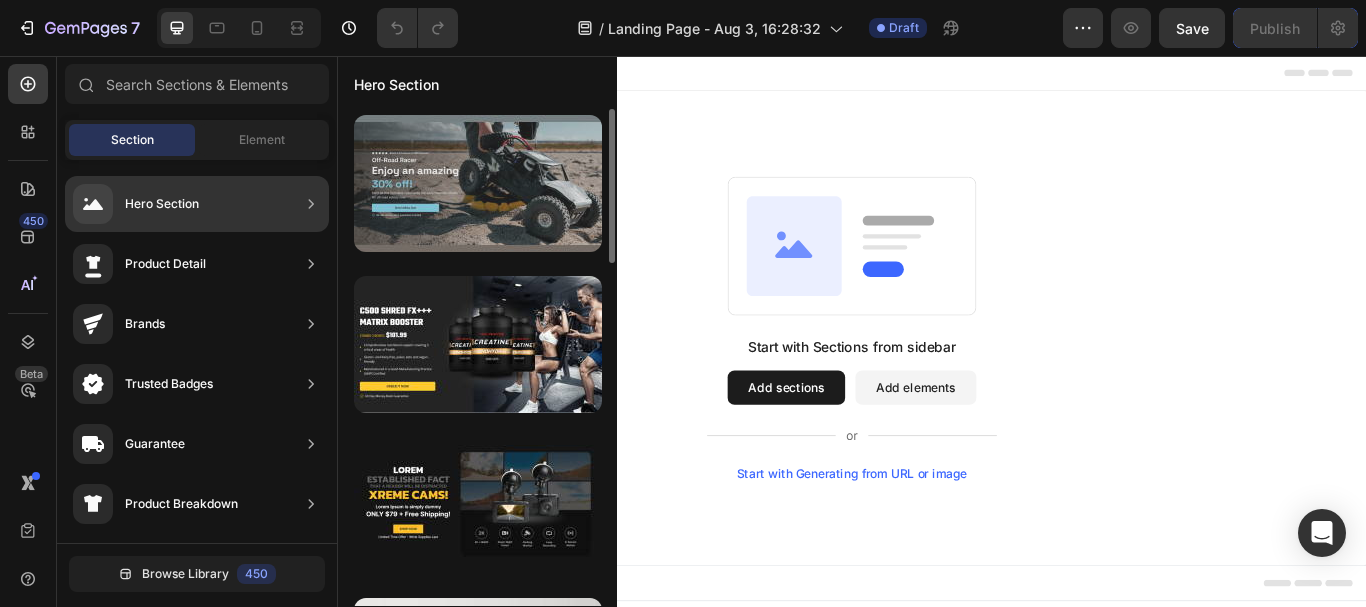 click at bounding box center [478, 183] 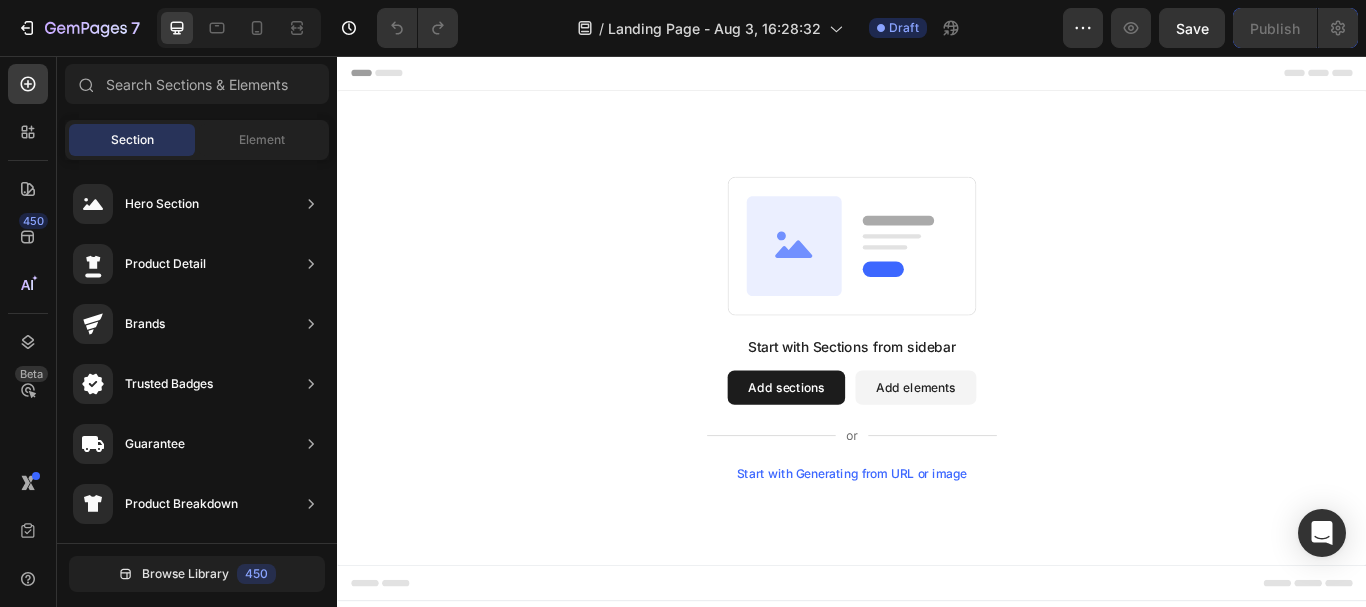 click on "Add sections" at bounding box center (860, 443) 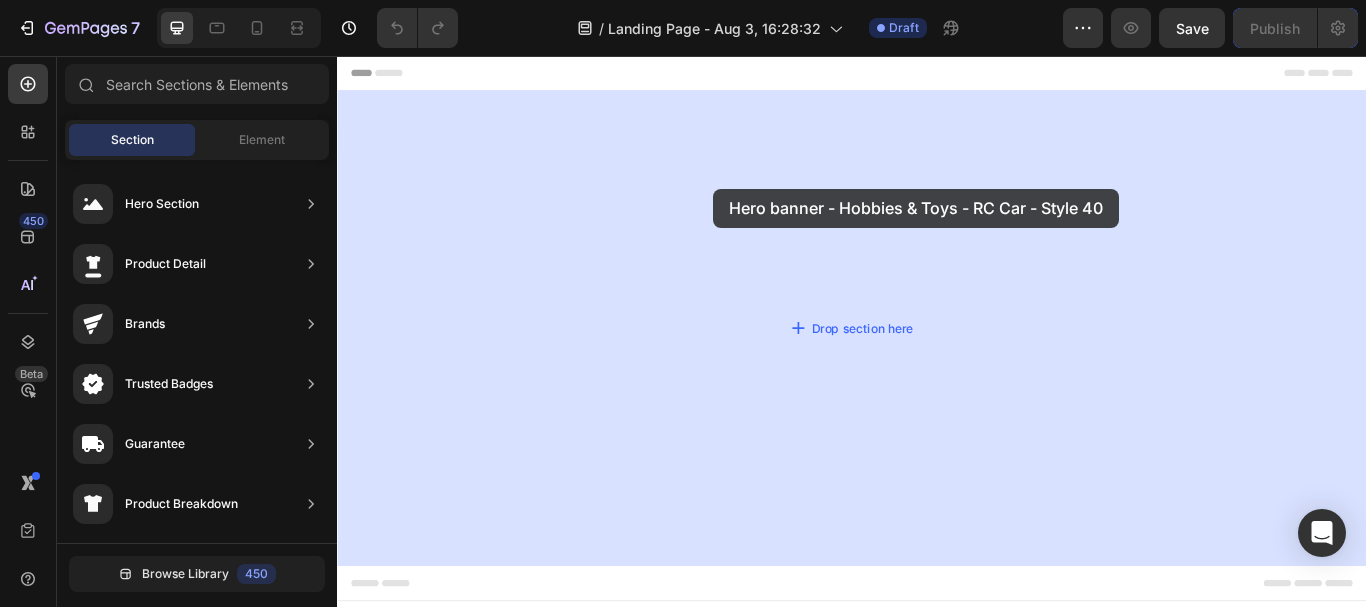 drag, startPoint x: 797, startPoint y: 253, endPoint x: 759, endPoint y: 220, distance: 50.32892 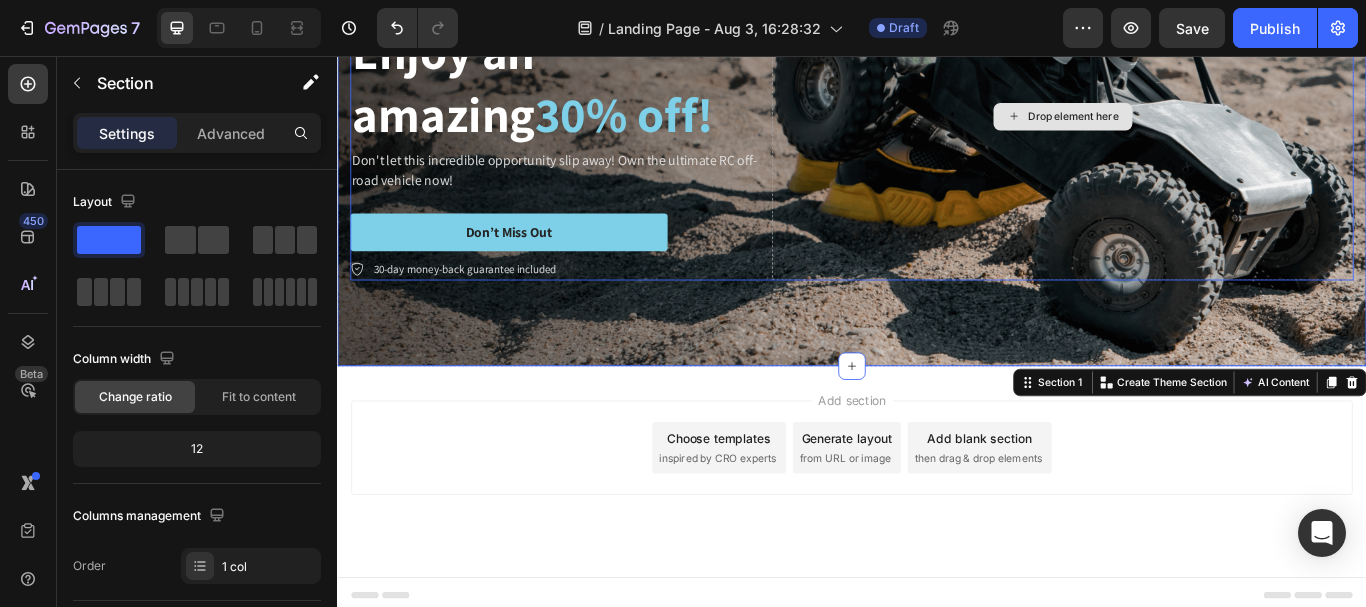 scroll, scrollTop: 0, scrollLeft: 0, axis: both 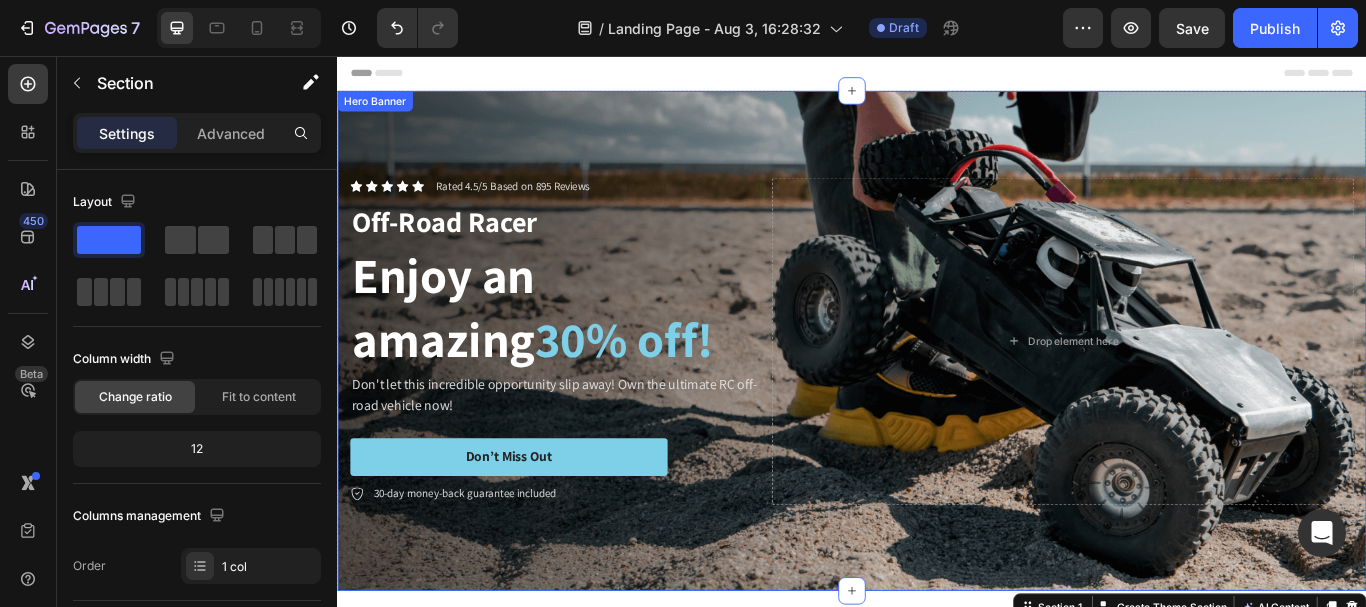 click at bounding box center (937, 388) 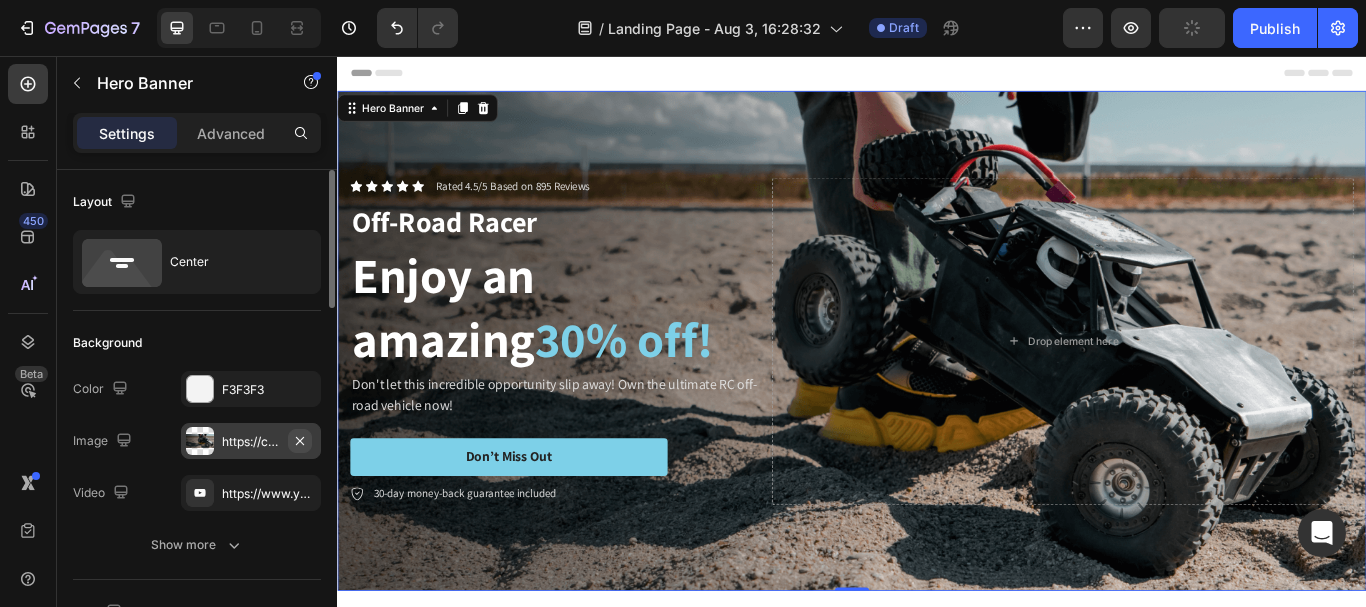 click 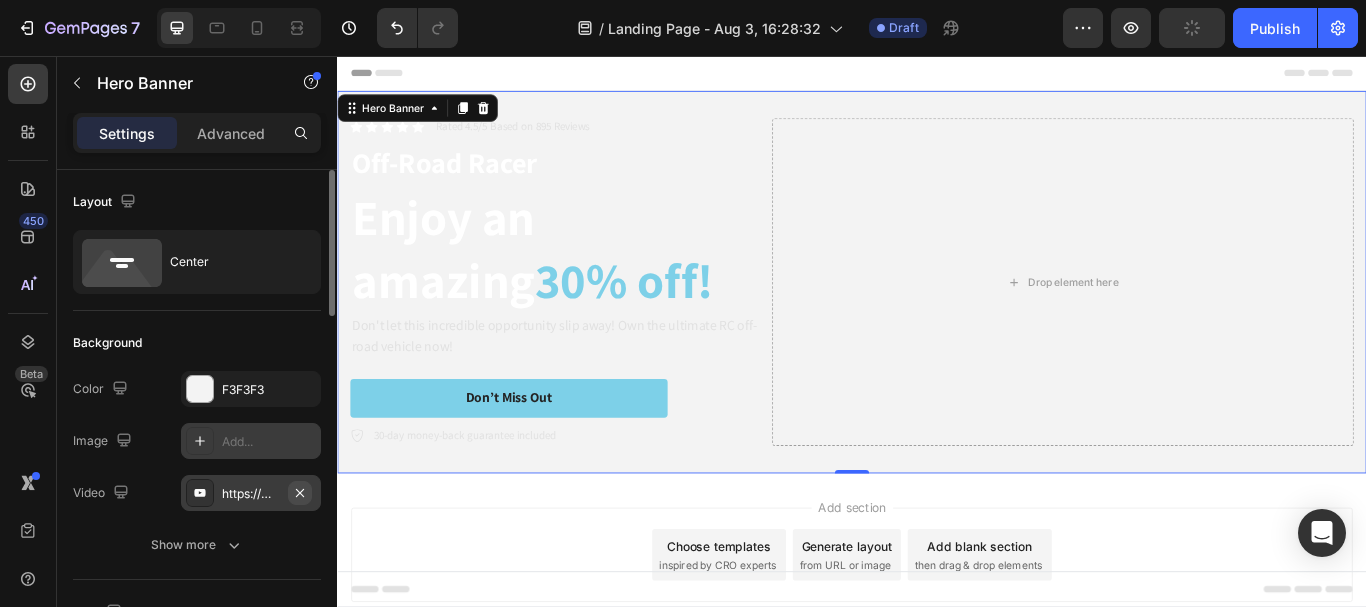 click 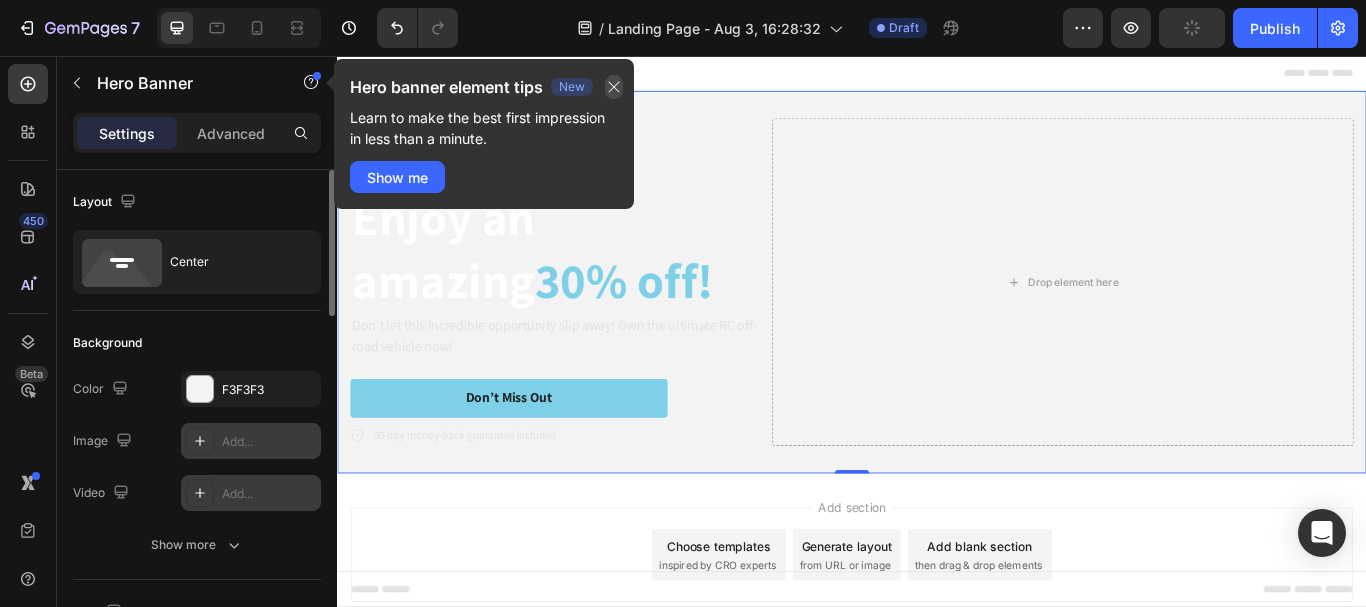click 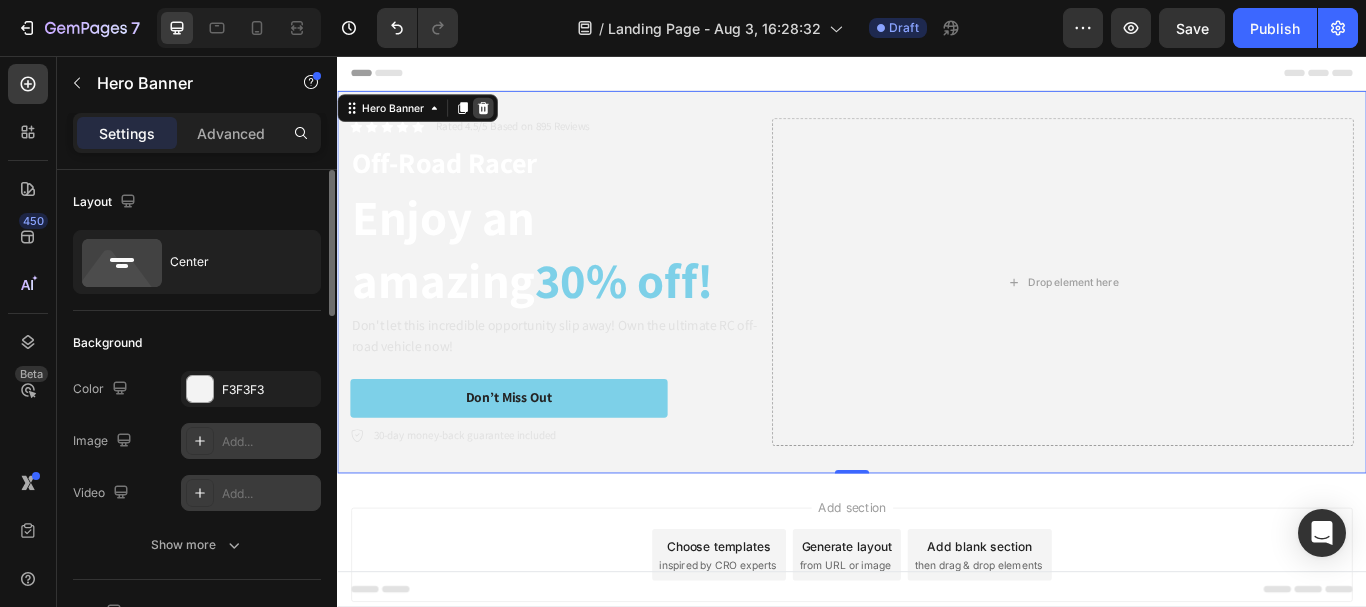 click 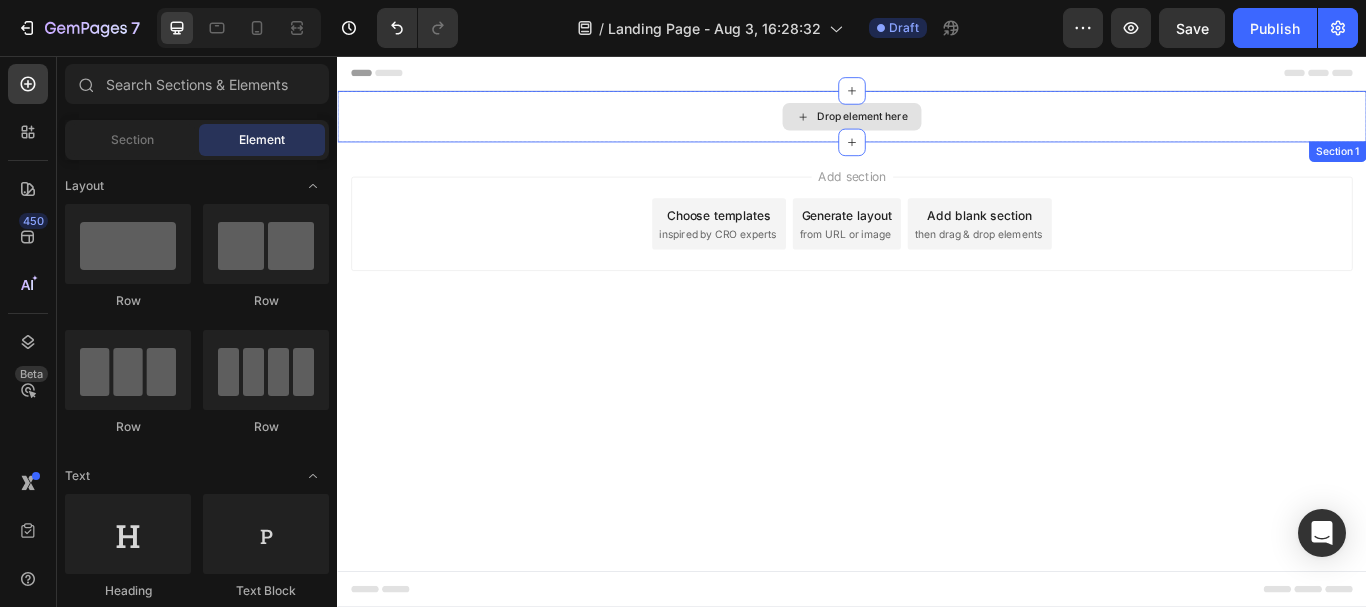 click on "Drop element here" at bounding box center (949, 127) 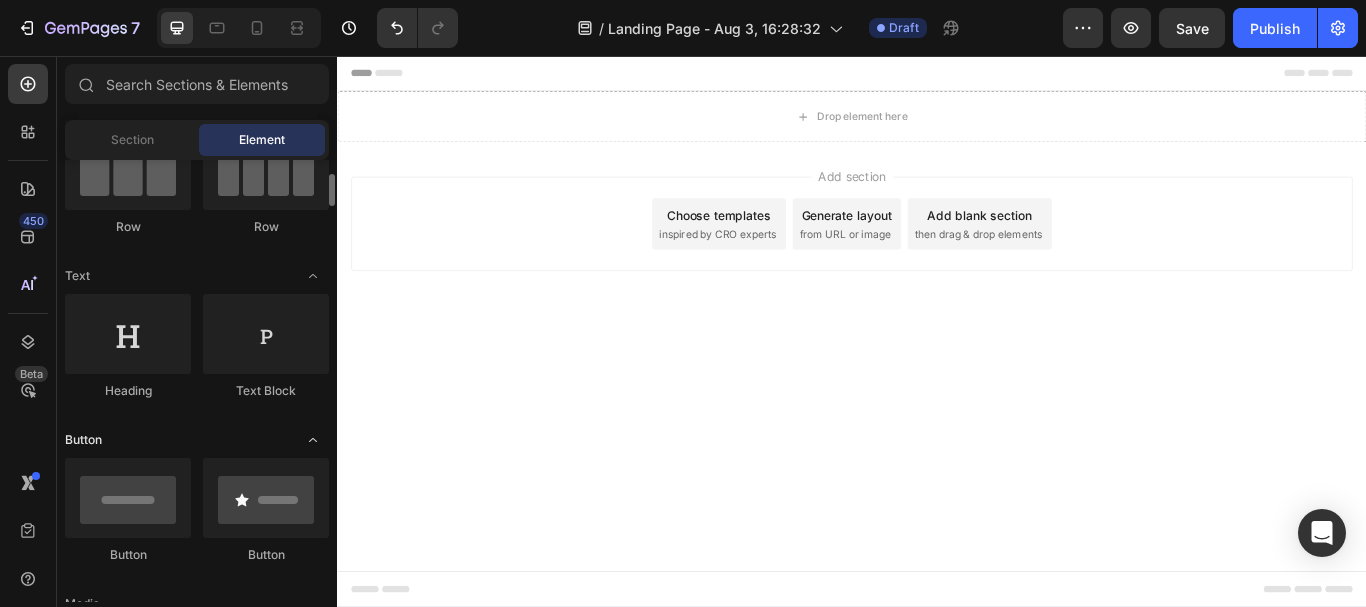 scroll, scrollTop: 400, scrollLeft: 0, axis: vertical 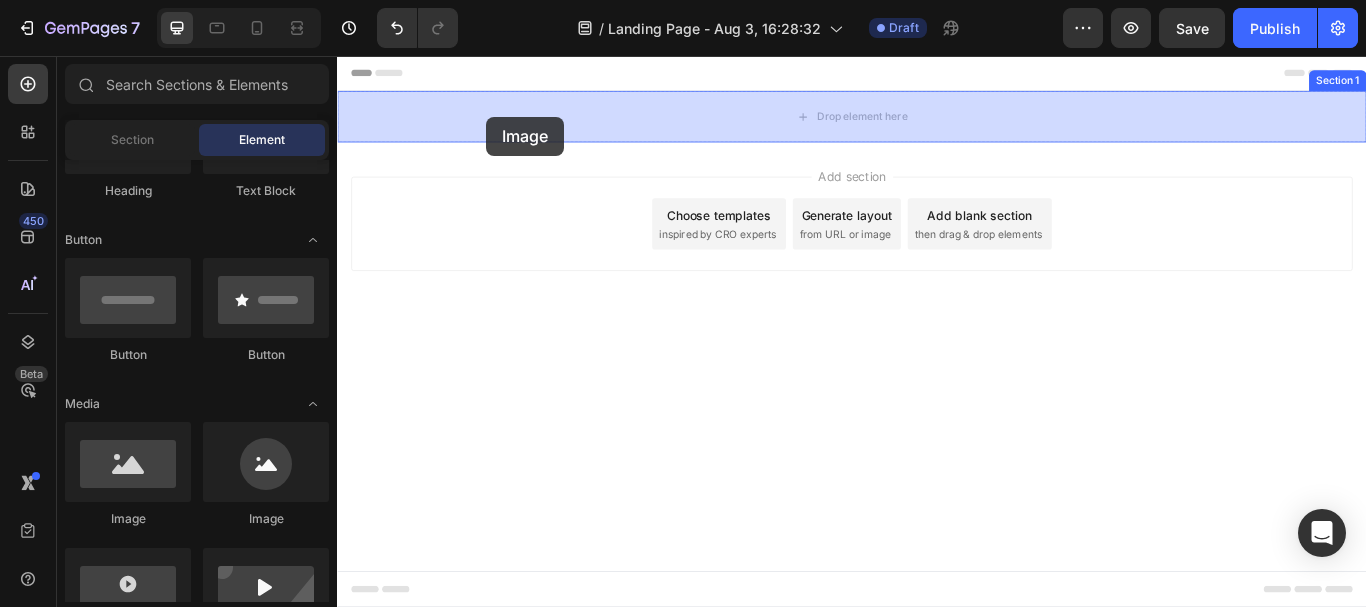 drag, startPoint x: 464, startPoint y: 519, endPoint x: 515, endPoint y: 124, distance: 398.2788 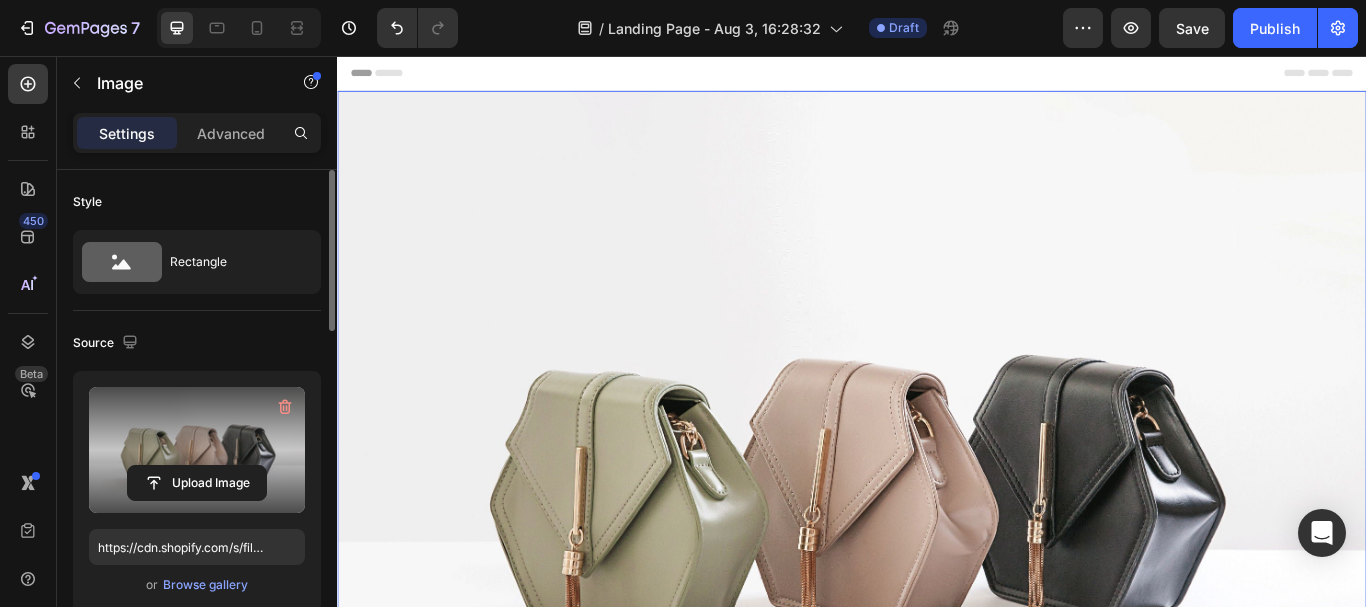 click at bounding box center [197, 450] 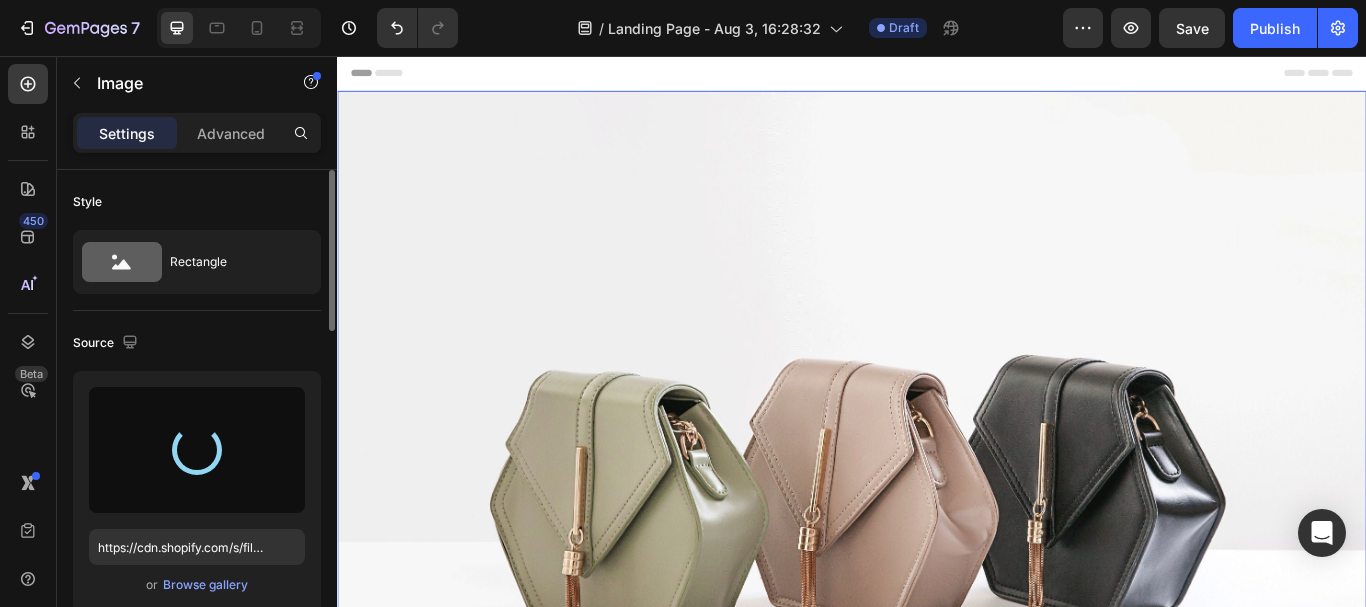 type on "https://cdn.shopify.com/s/files/1/0942/5043/4908/files/gempages_578289040558654226-0f7cafd4-060d-4091-a0ad-6289f578c0e0.png" 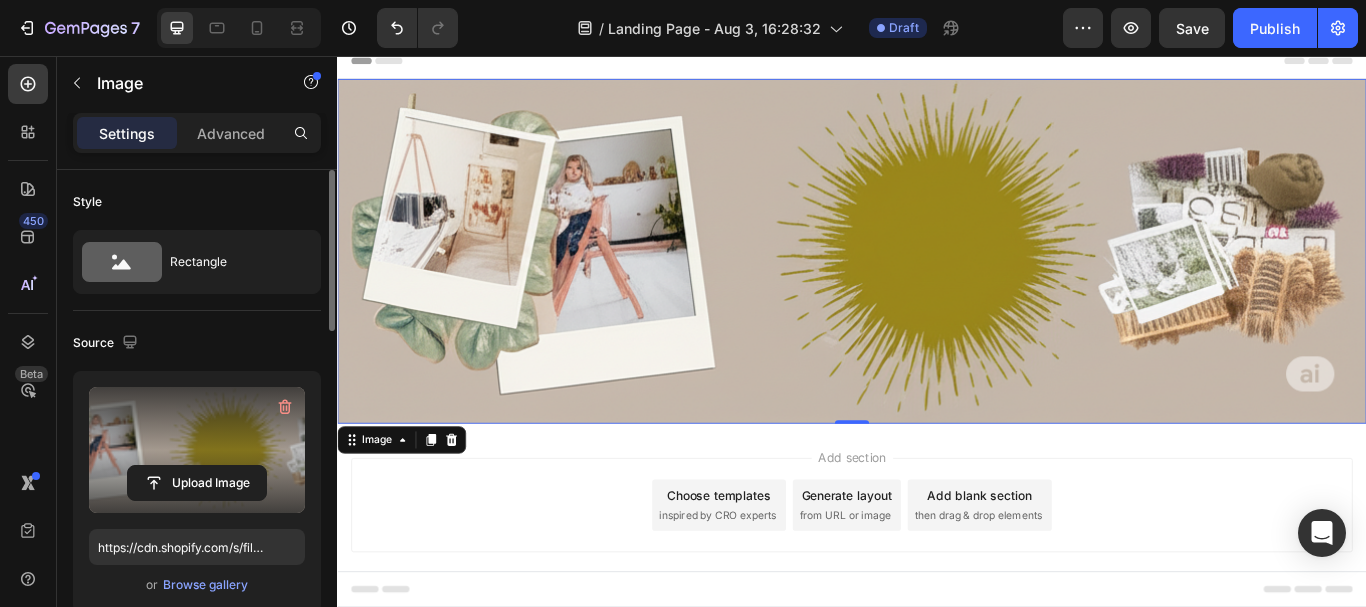 scroll, scrollTop: 0, scrollLeft: 0, axis: both 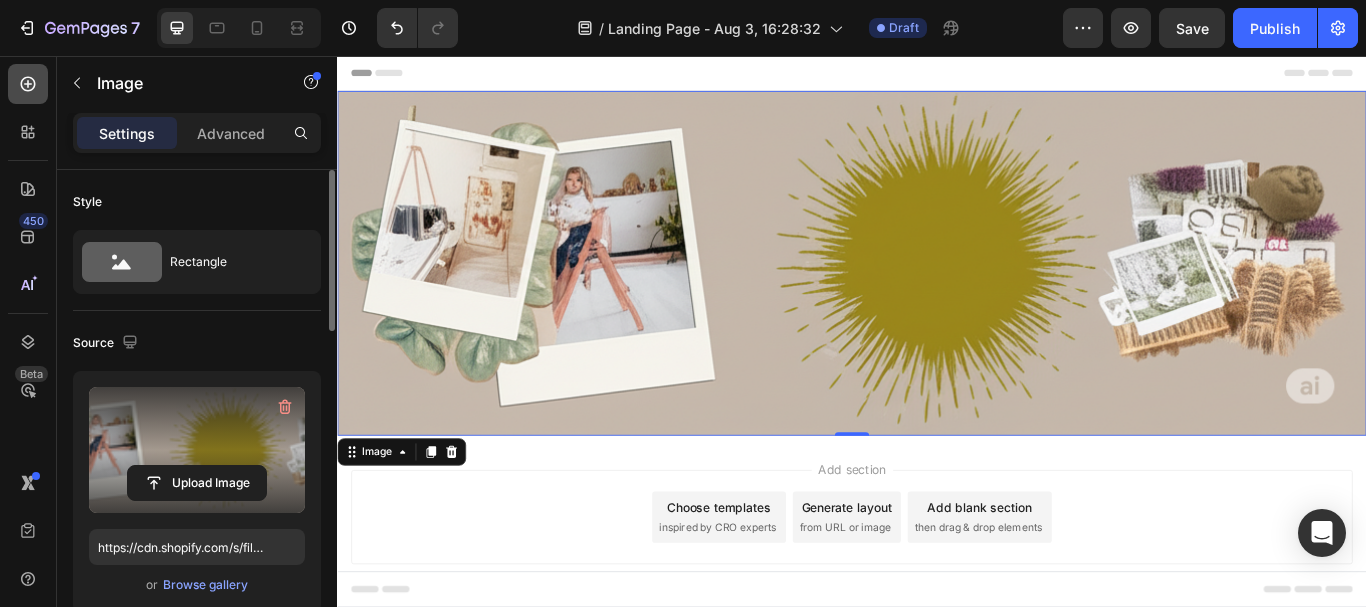 click 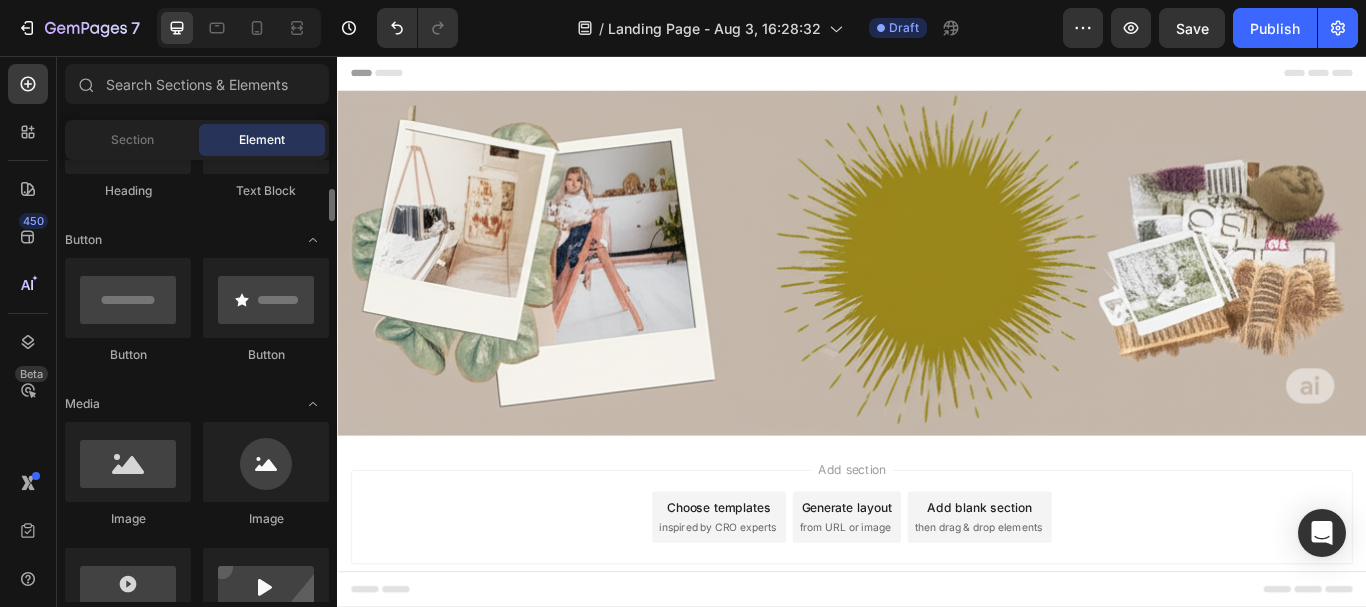 scroll, scrollTop: 0, scrollLeft: 0, axis: both 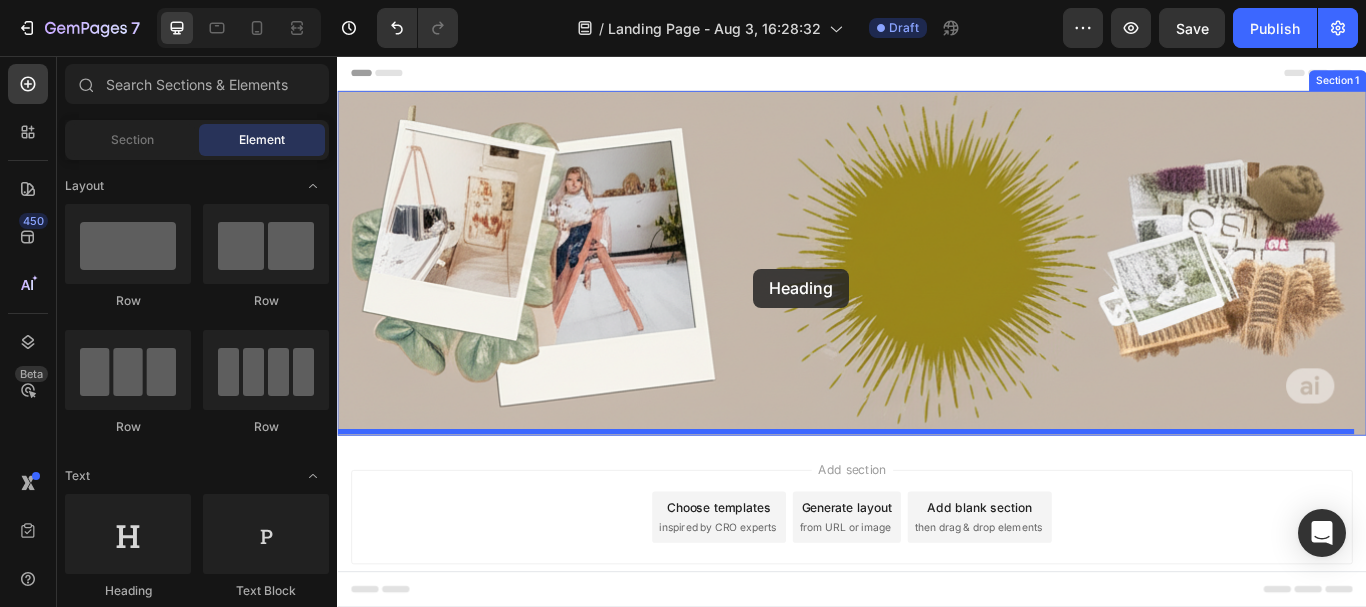 drag, startPoint x: 465, startPoint y: 580, endPoint x: 834, endPoint y: 304, distance: 460.80038 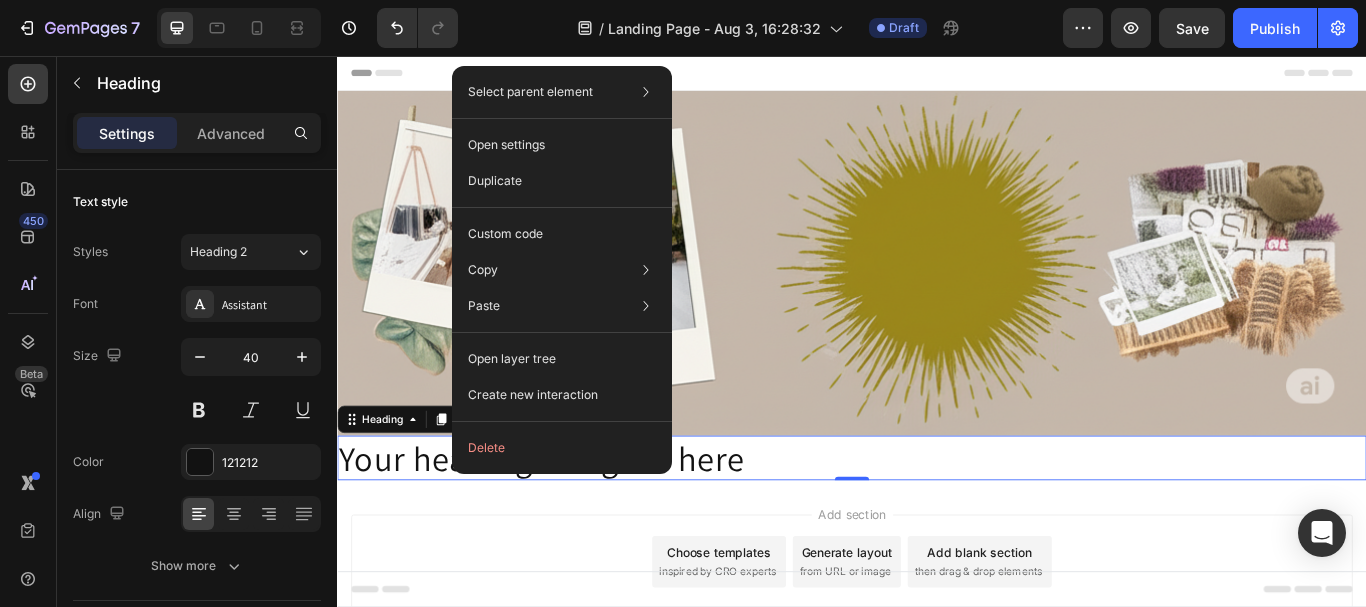 click on "Your heading text goes here" at bounding box center (937, 525) 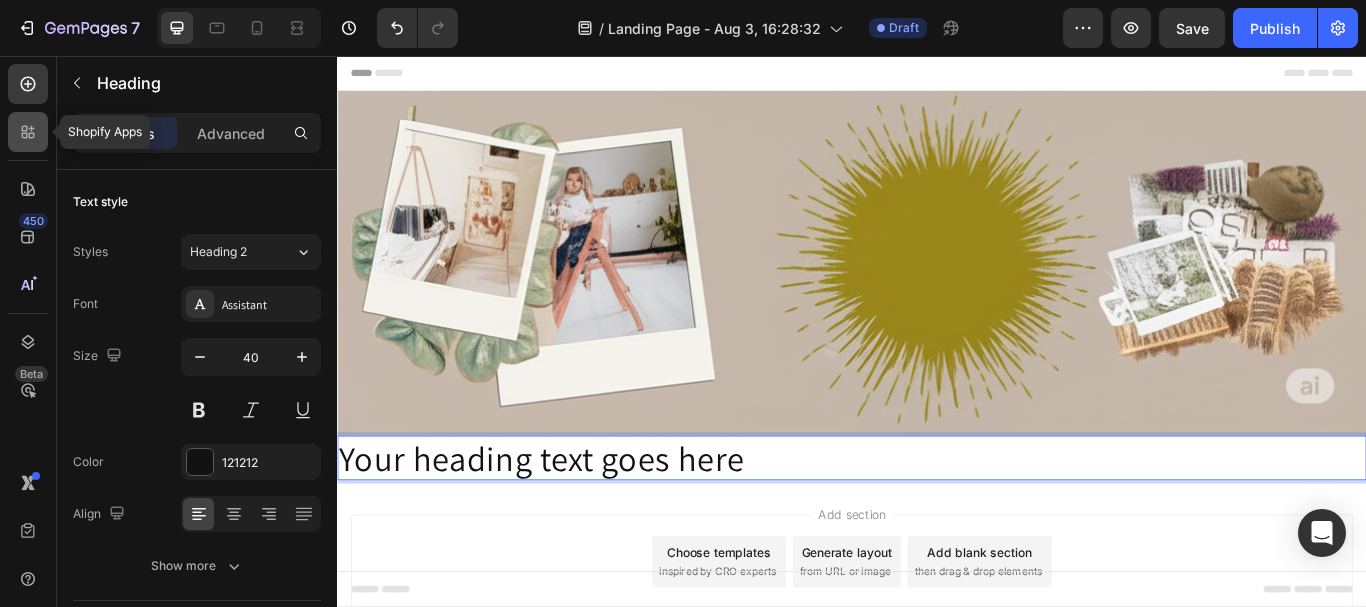 click 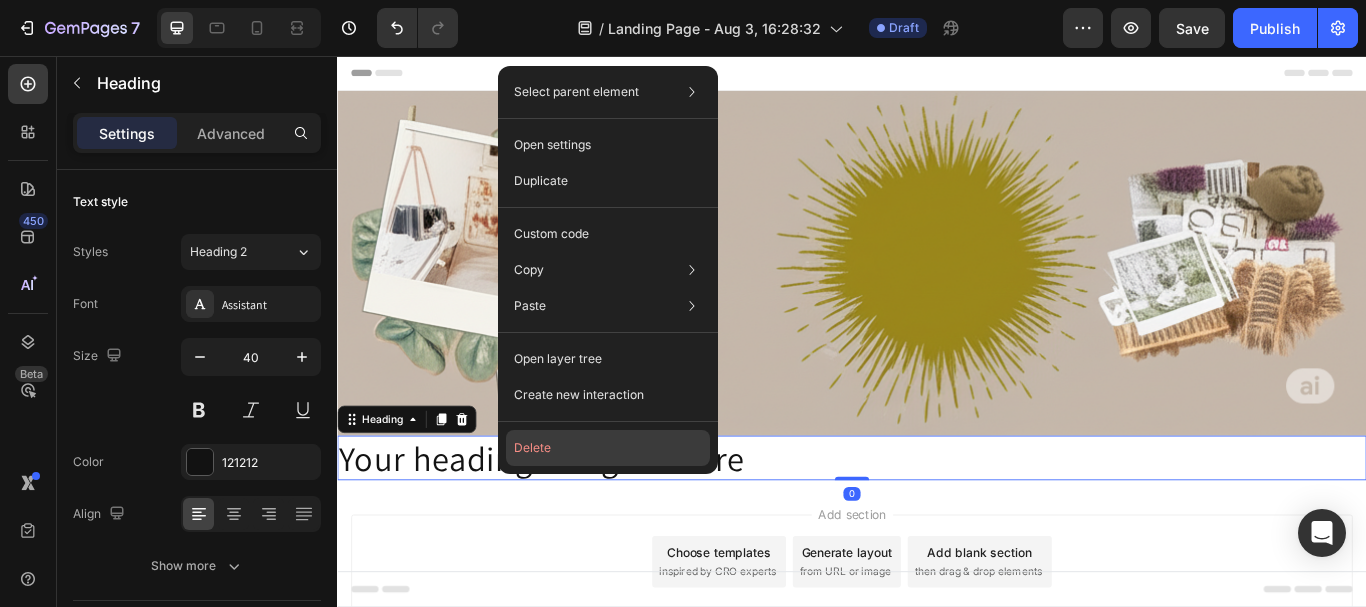 click on "Delete" 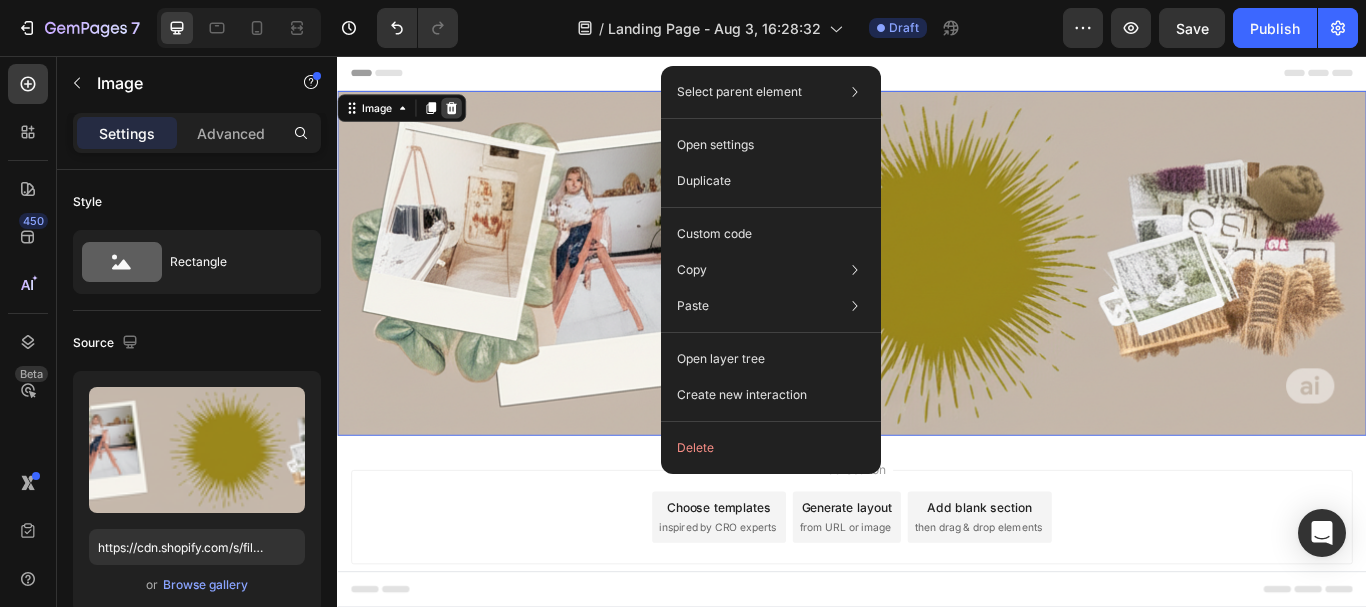 click 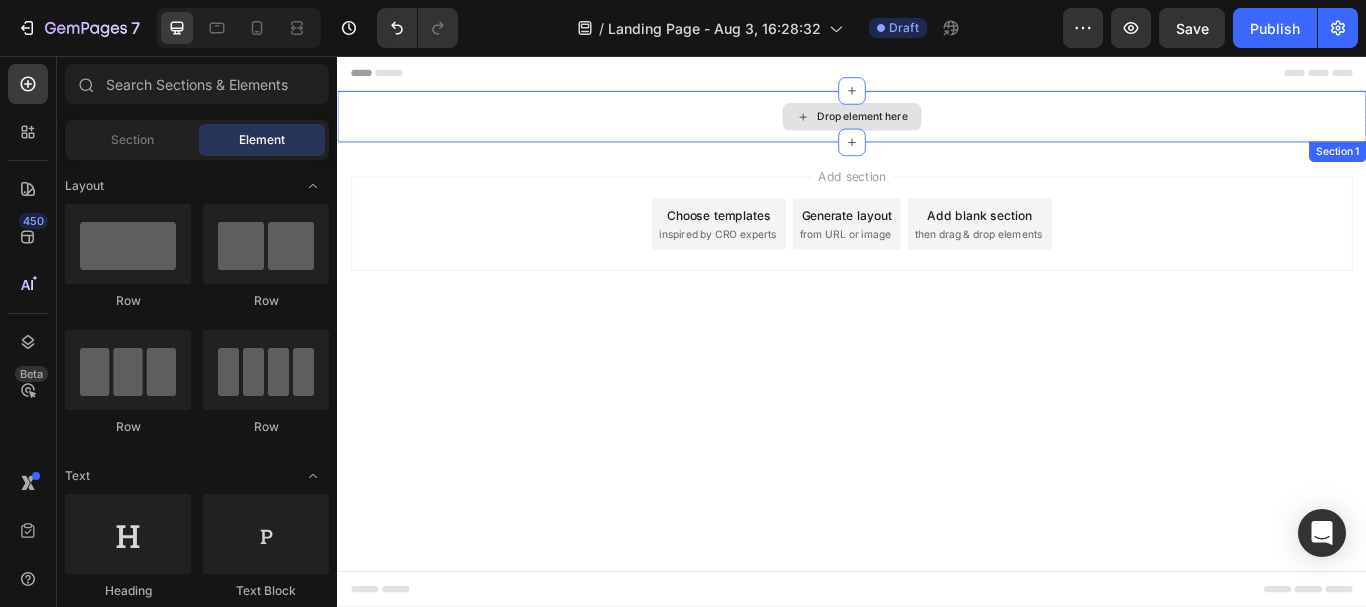 click on "Drop element here" at bounding box center (937, 127) 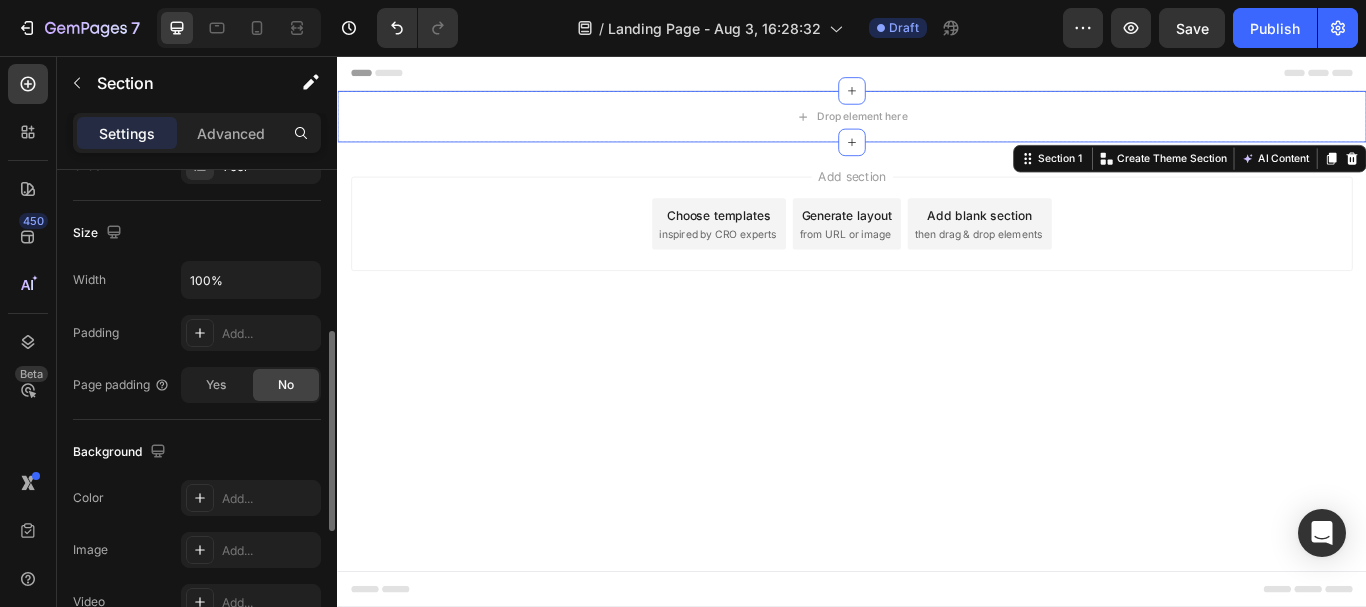scroll, scrollTop: 500, scrollLeft: 0, axis: vertical 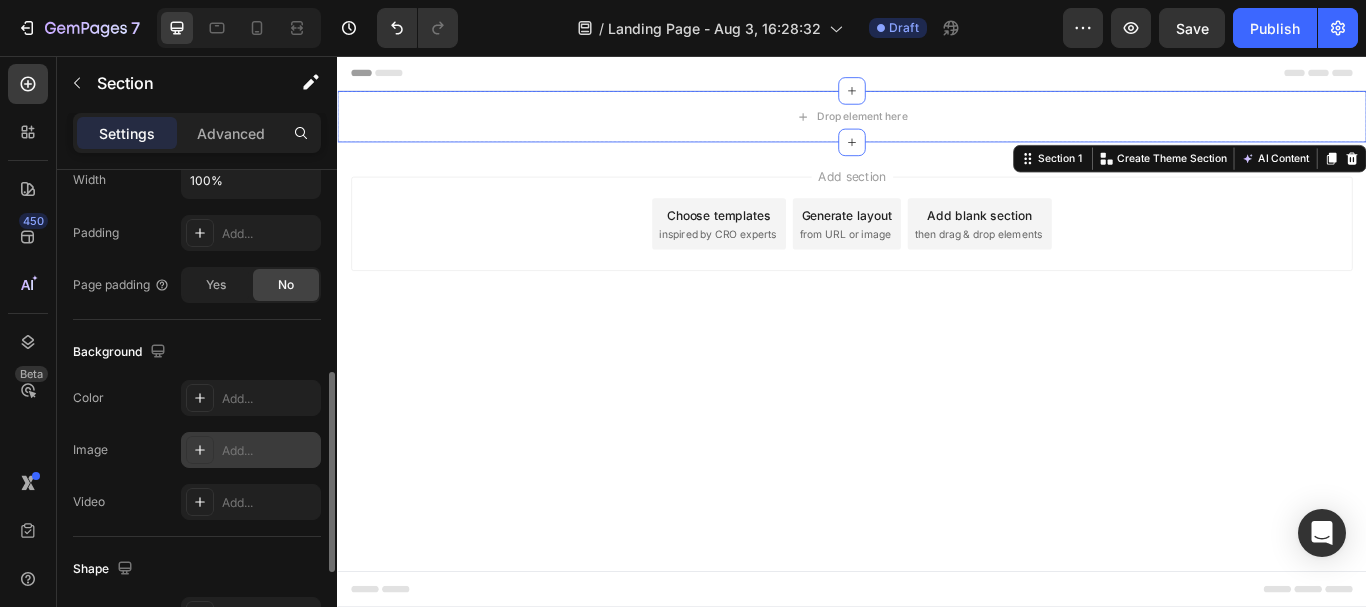 click on "Add..." at bounding box center (251, 450) 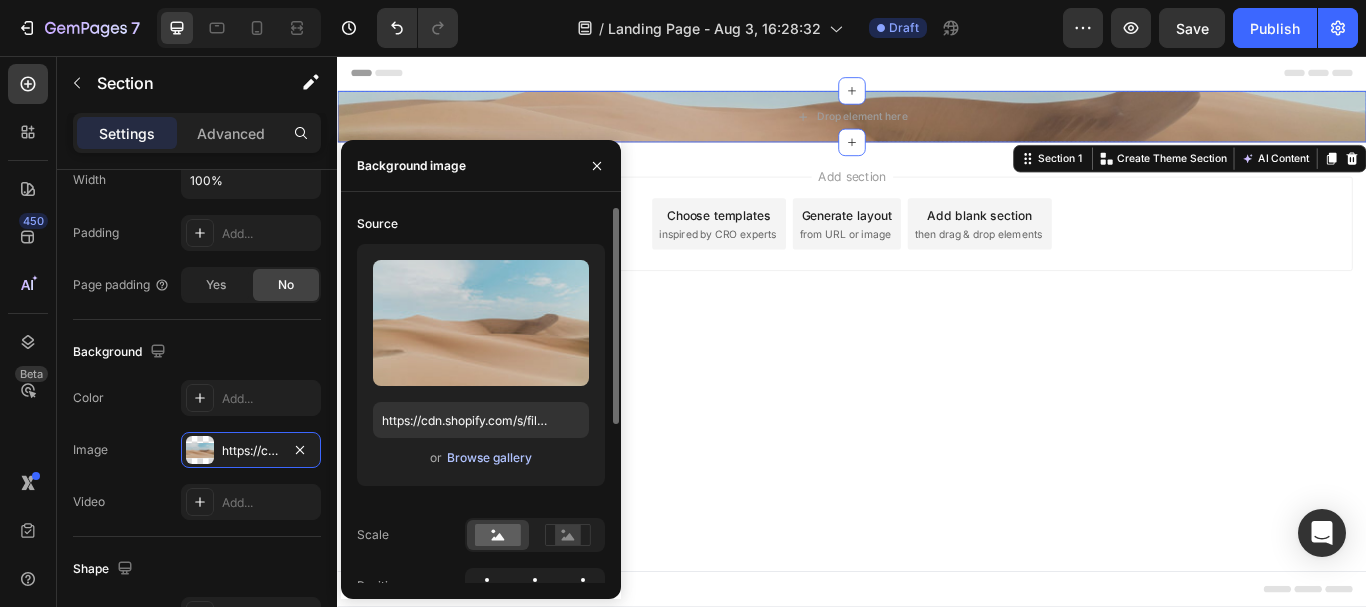 click on "Browse gallery" at bounding box center [489, 458] 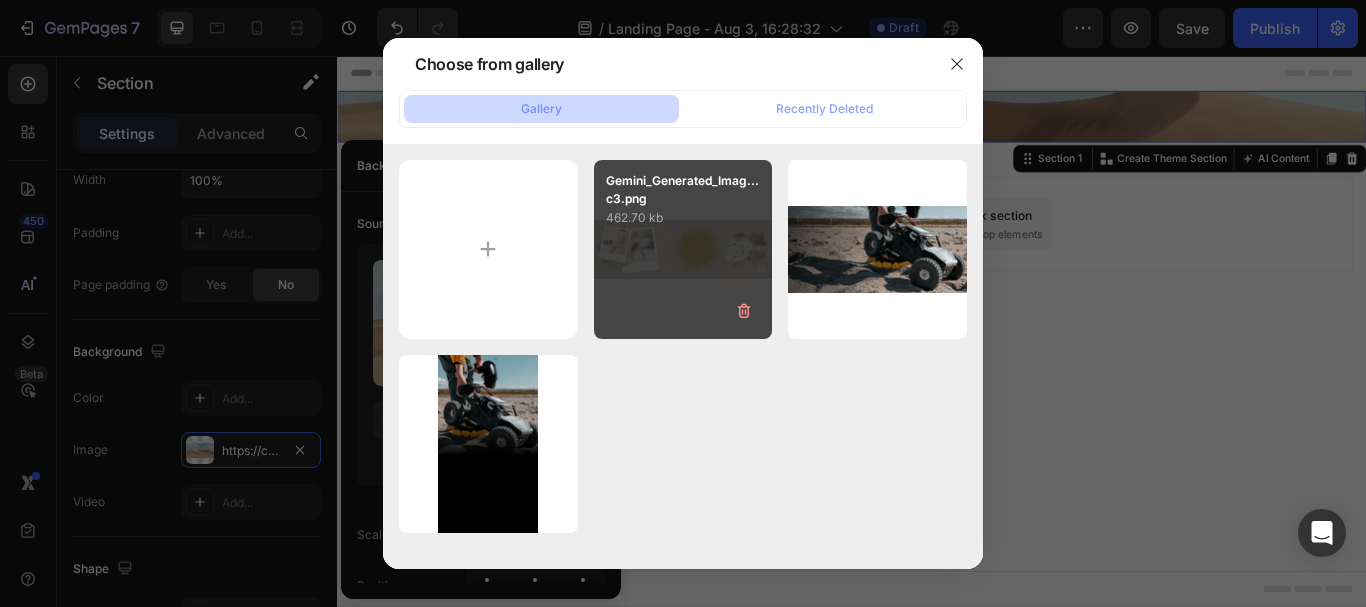 click on "Gemini_Generated_Imag...c3.png 462.70 kb" at bounding box center (683, 249) 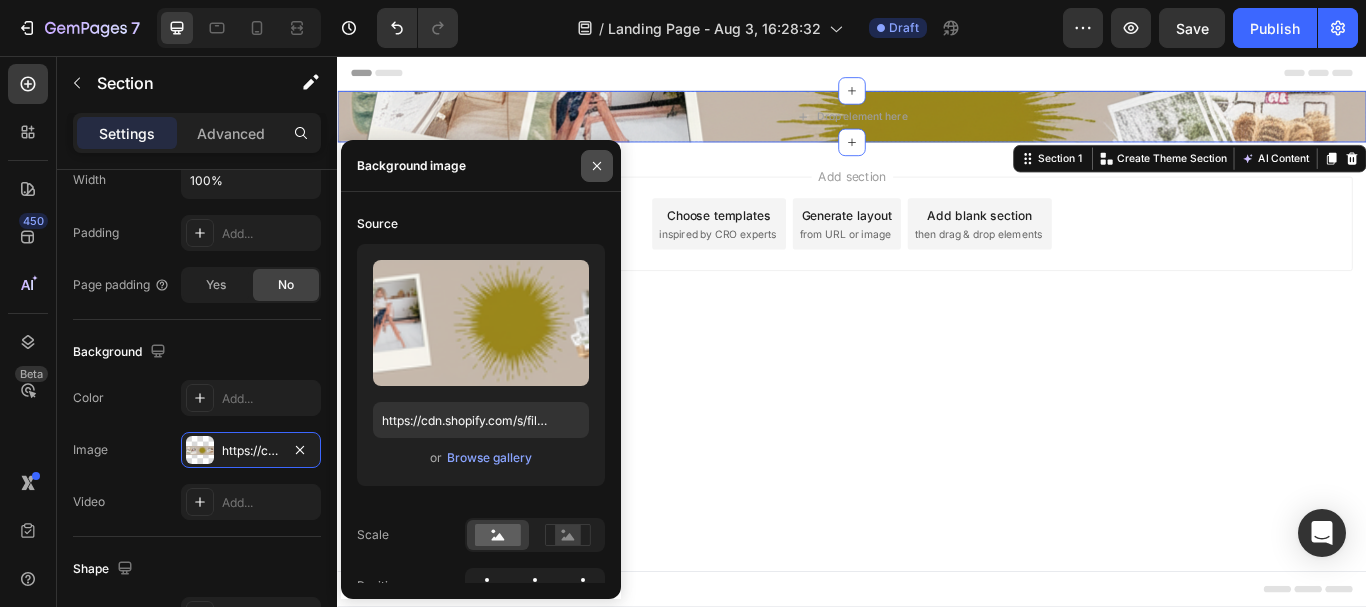 click 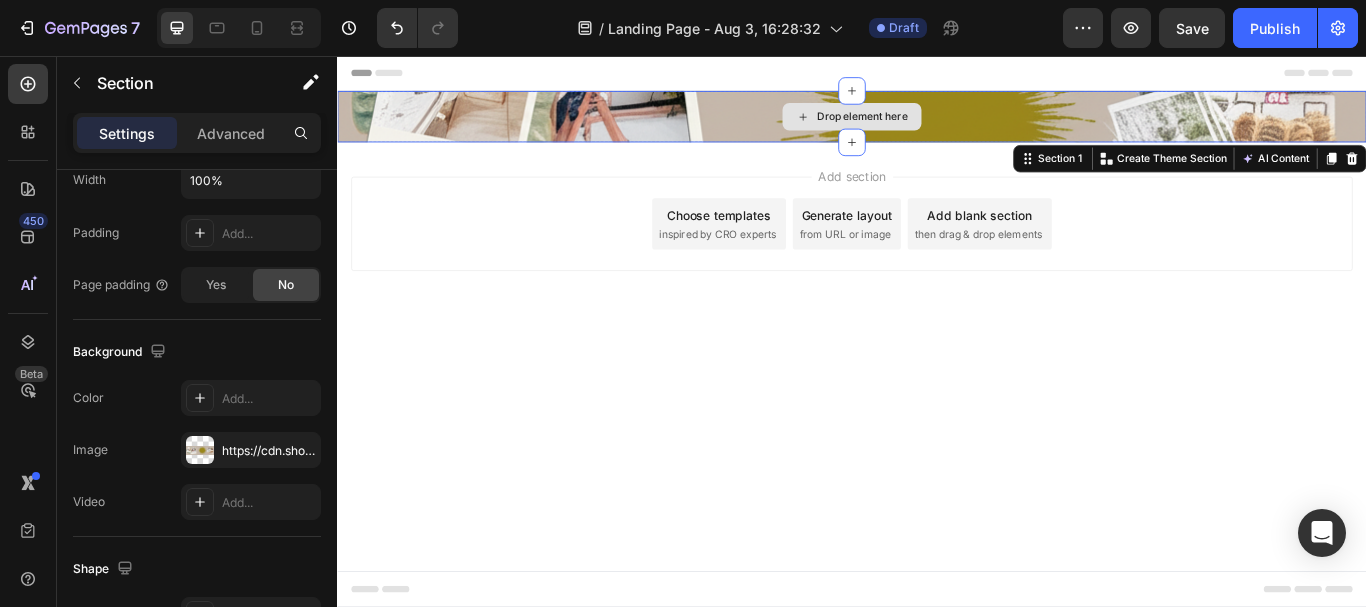 click on "Drop element here" at bounding box center [937, 127] 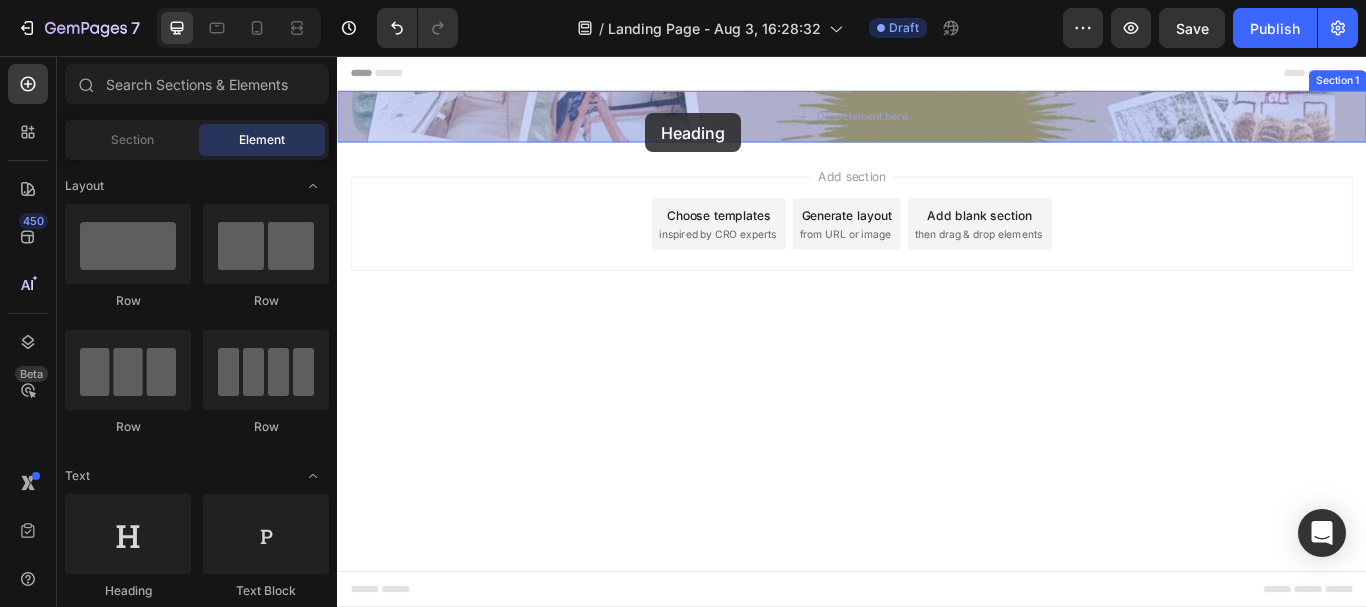 drag, startPoint x: 630, startPoint y: 509, endPoint x: 785, endPoint y: 229, distance: 320.03906 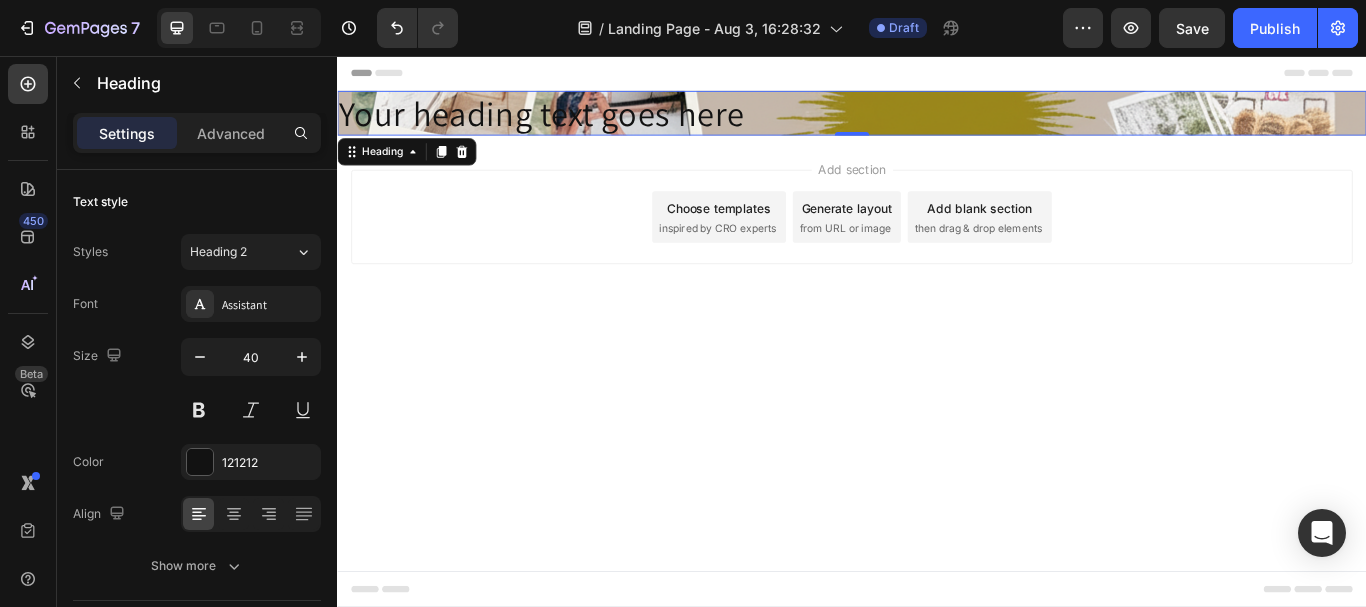click on "Your heading text goes here" at bounding box center (937, 123) 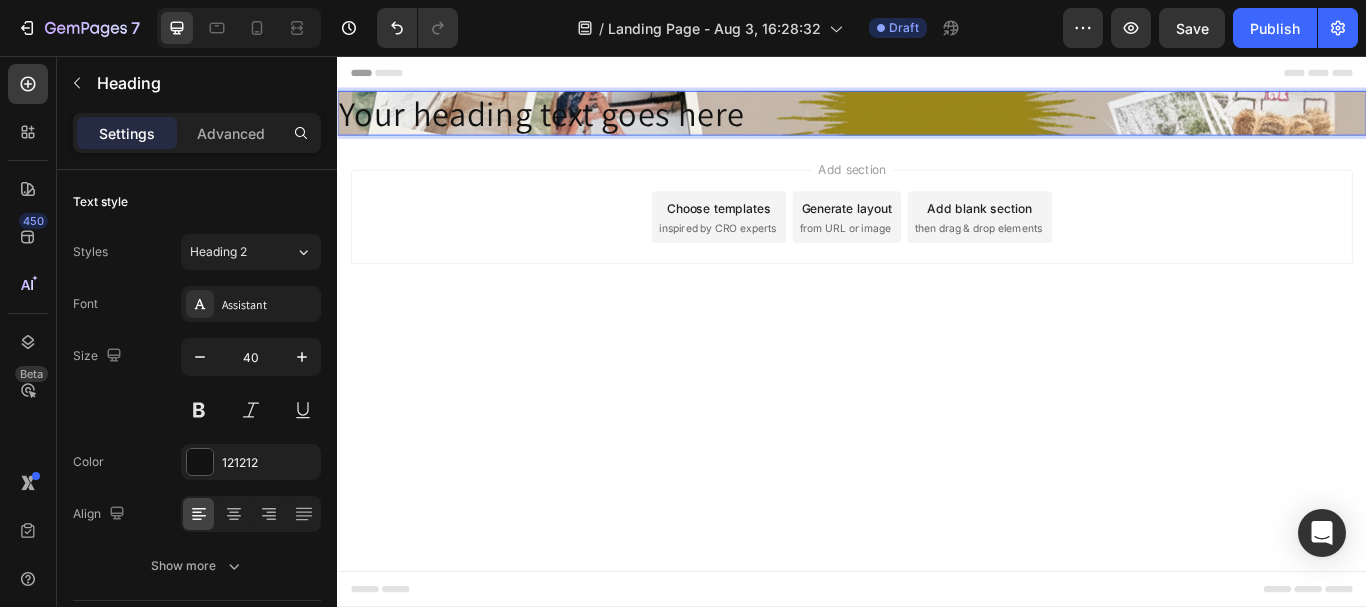 click on "Your heading text goes here" at bounding box center [937, 123] 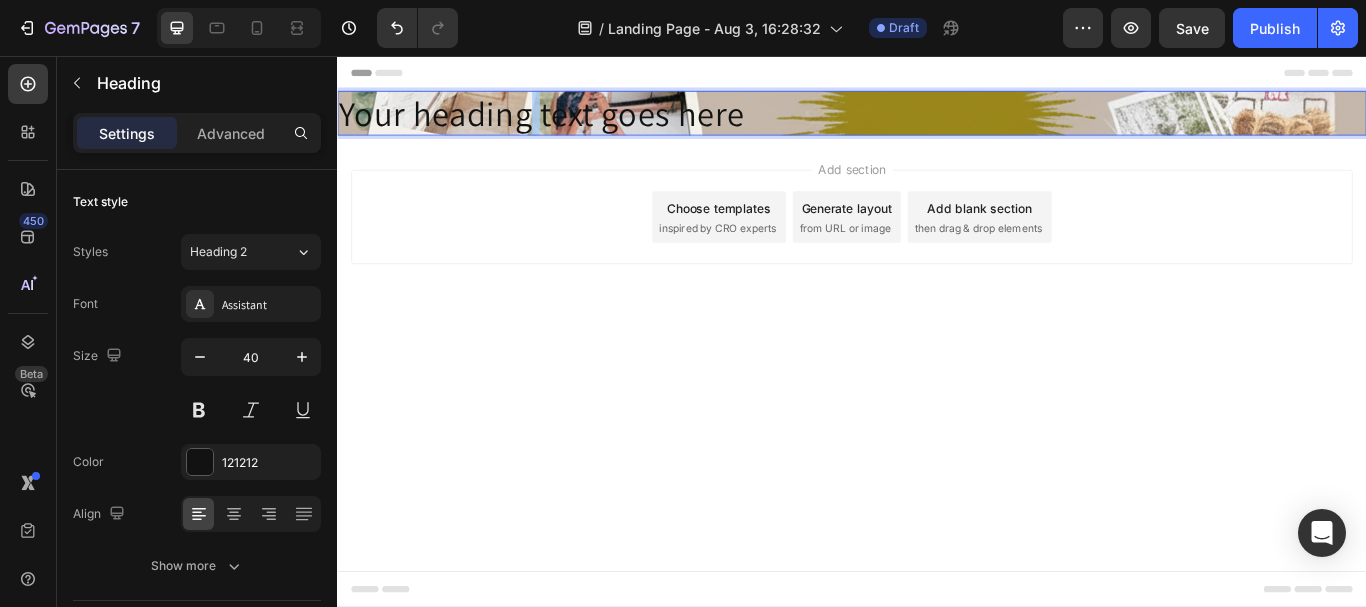 click on "Your heading text goes here" at bounding box center [937, 123] 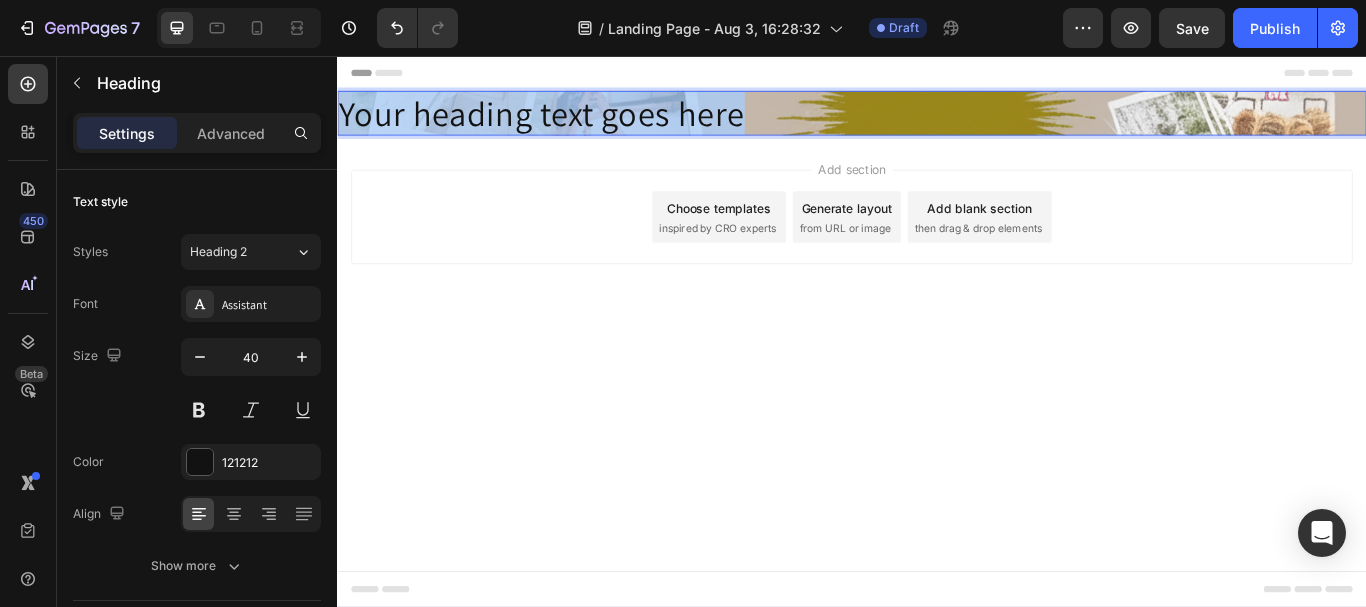 click on "Your heading text goes here" at bounding box center (937, 123) 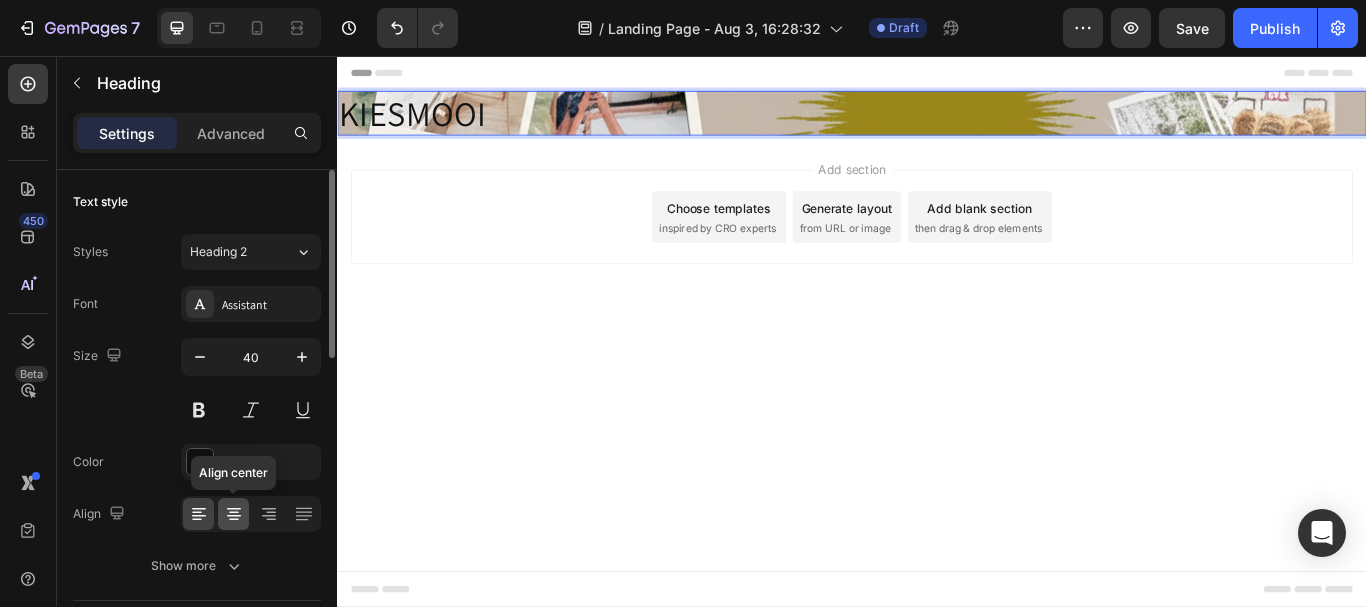 click 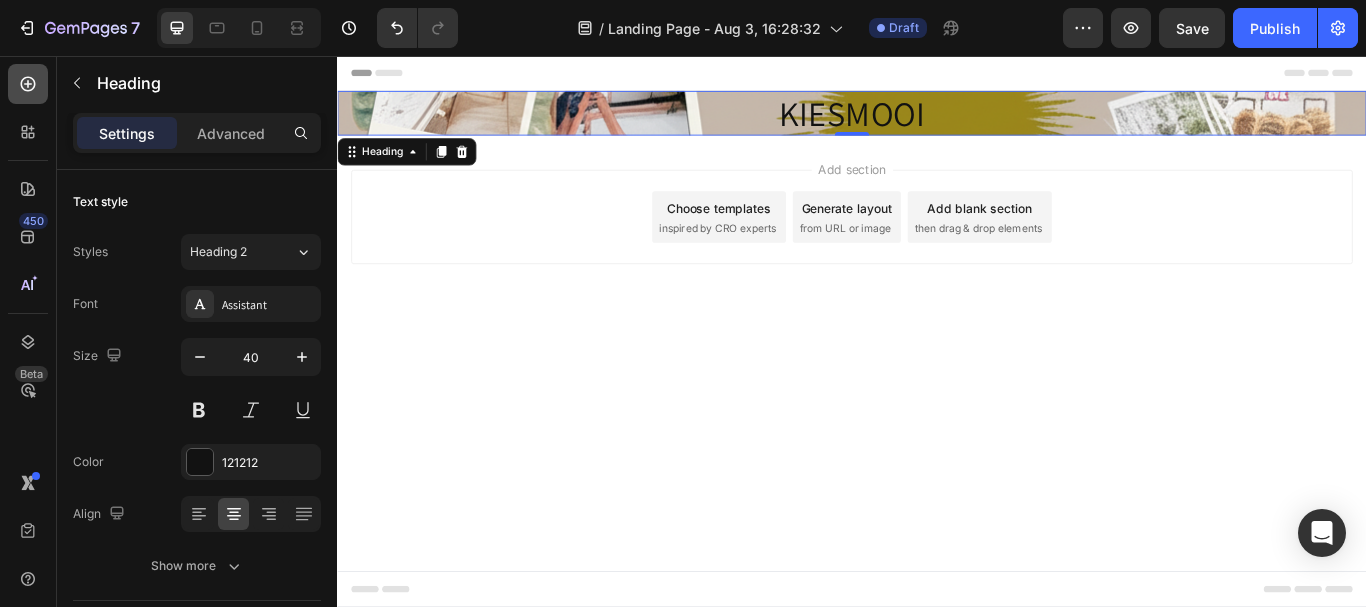 click 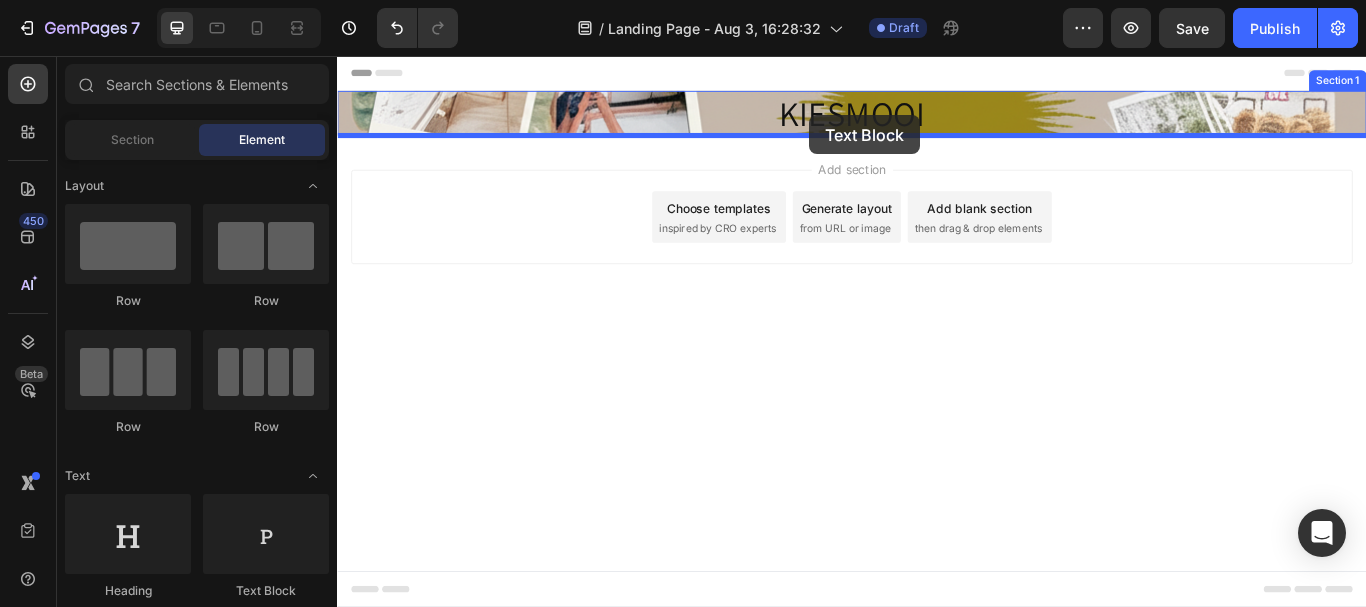 drag, startPoint x: 576, startPoint y: 598, endPoint x: 887, endPoint y: 125, distance: 566.083 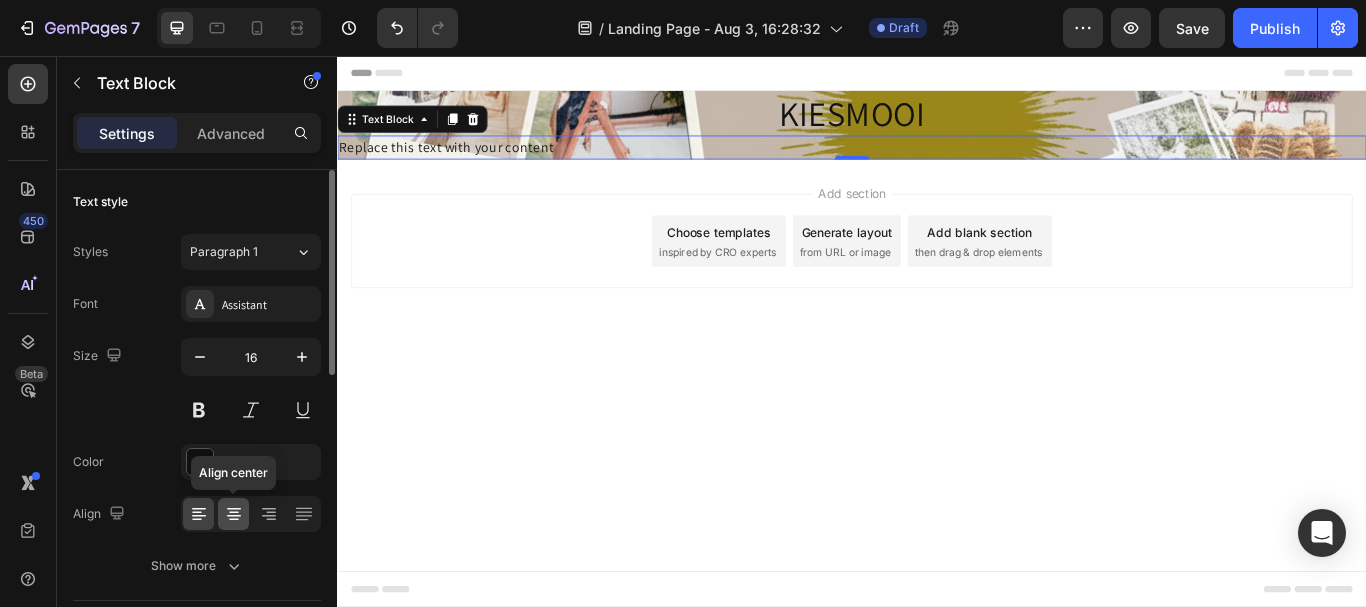 click 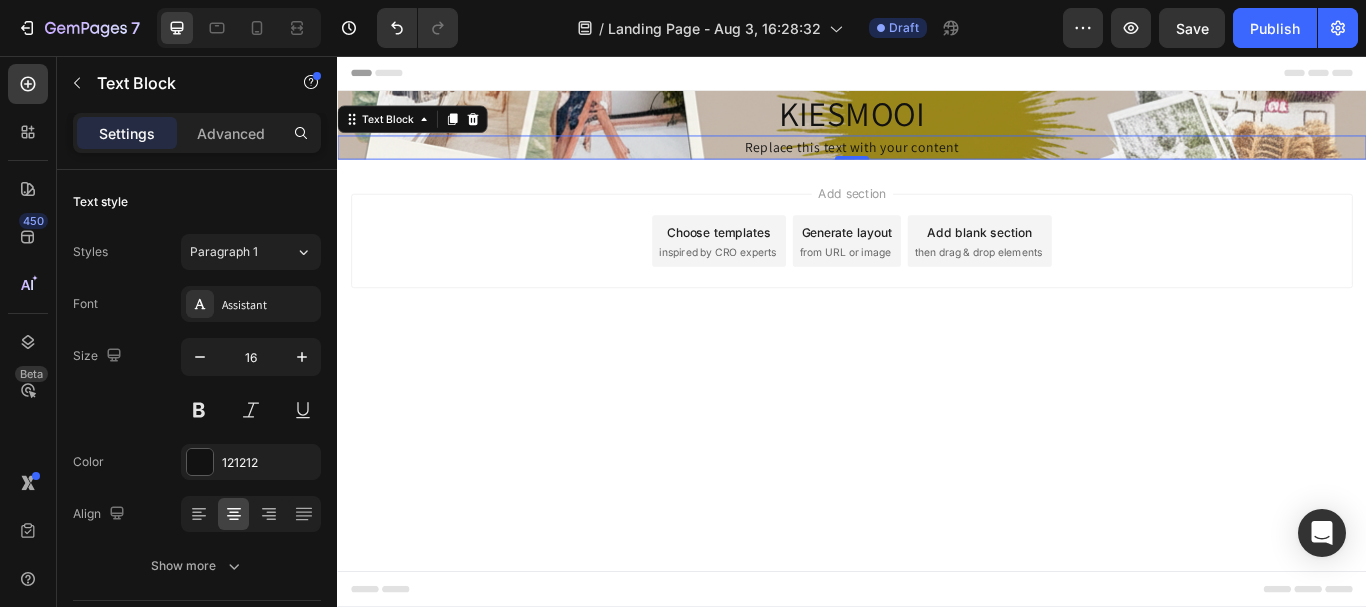 click on "Replace this text with your content" at bounding box center [937, 163] 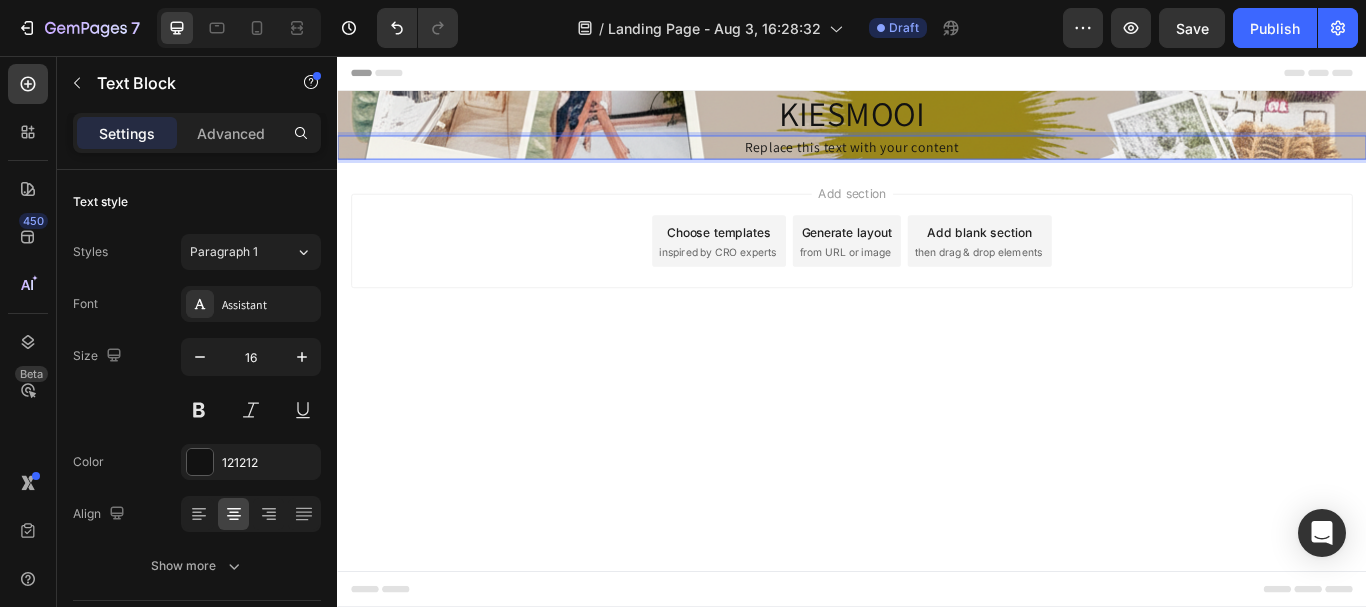 click on "Replace this text with your content" at bounding box center (937, 163) 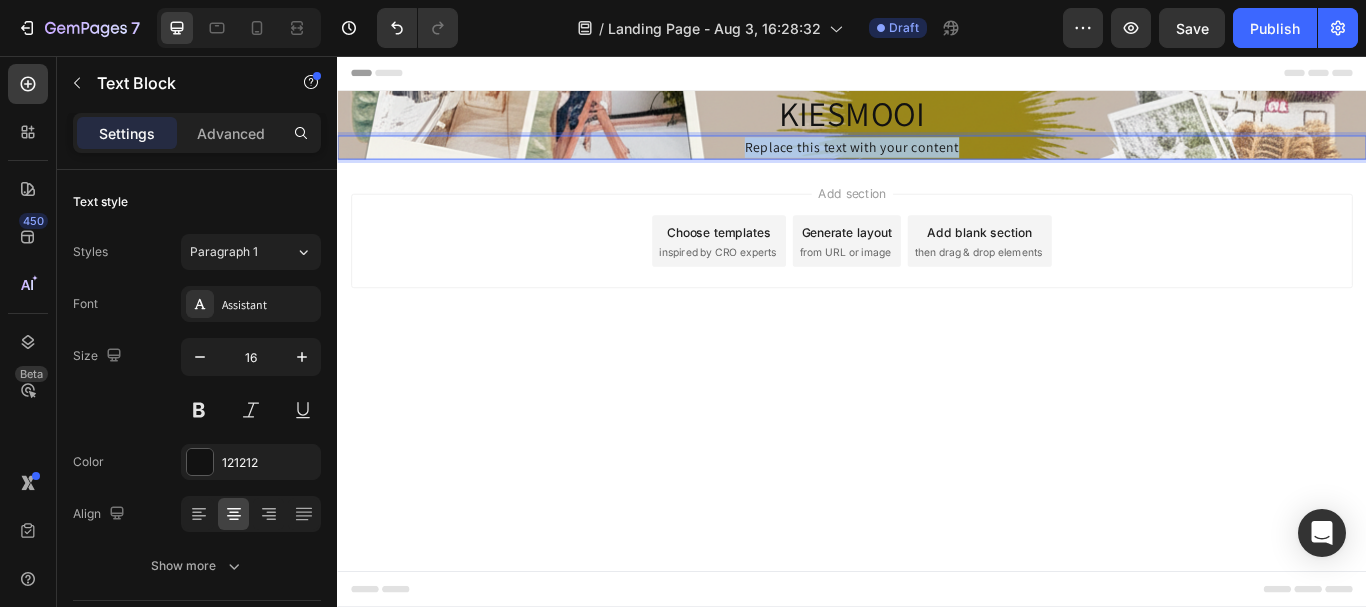 click on "Replace this text with your content" at bounding box center [937, 163] 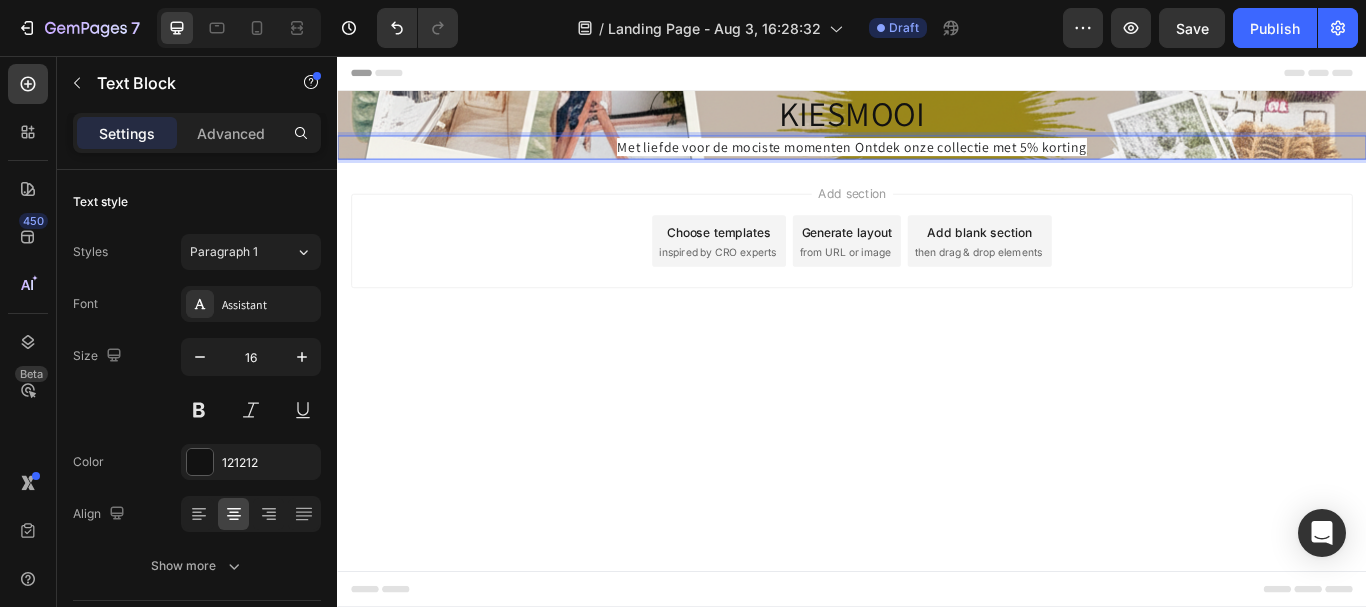 click on "Add section Choose templates inspired by CRO experts Generate layout from URL or image Add blank section then drag & drop elements" at bounding box center (937, 272) 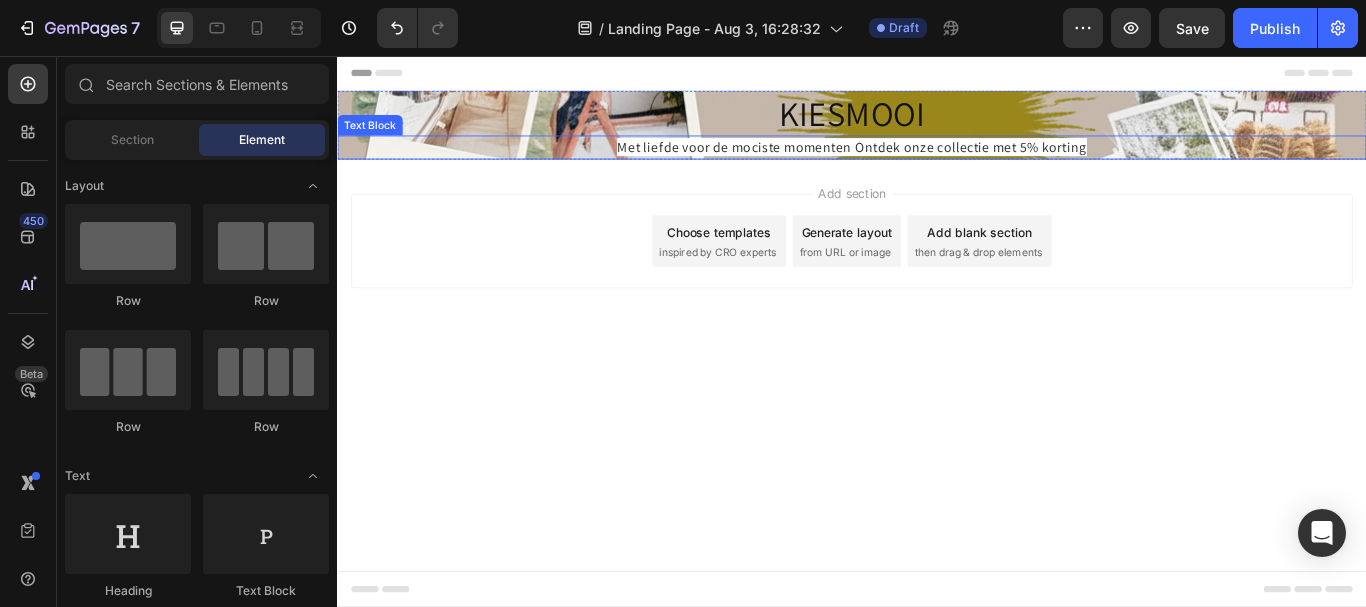 click on "Met liefde voor de mociste momenten Ontdek onze collectie met 5% korting" at bounding box center (936, 162) 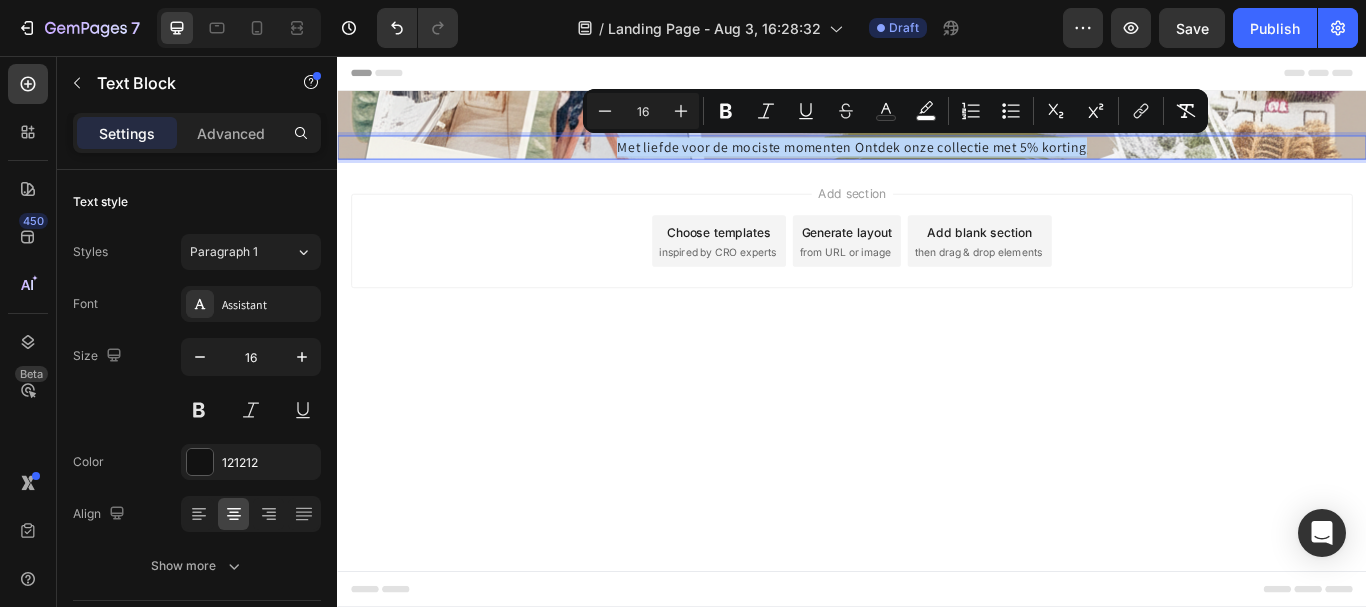 drag, startPoint x: 658, startPoint y: 242, endPoint x: 641, endPoint y: 237, distance: 17.720045 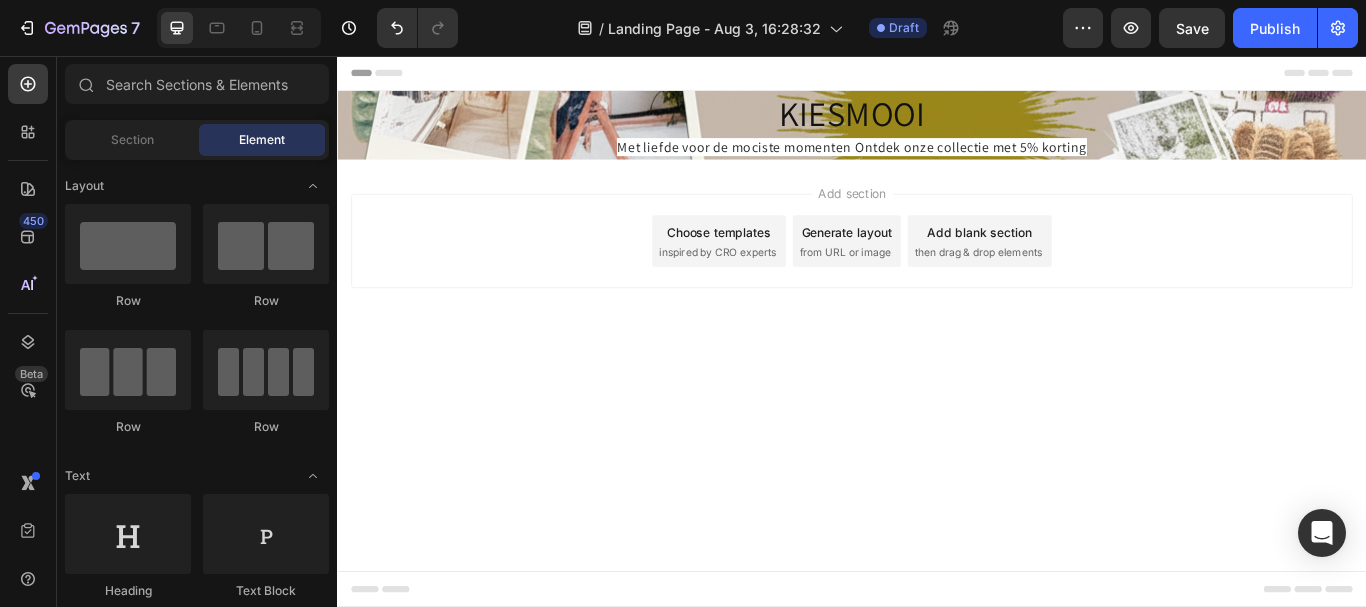 click on "Met liefde voor de mociste momenten Ontdek onze collectie met 5% korting" at bounding box center [937, 163] 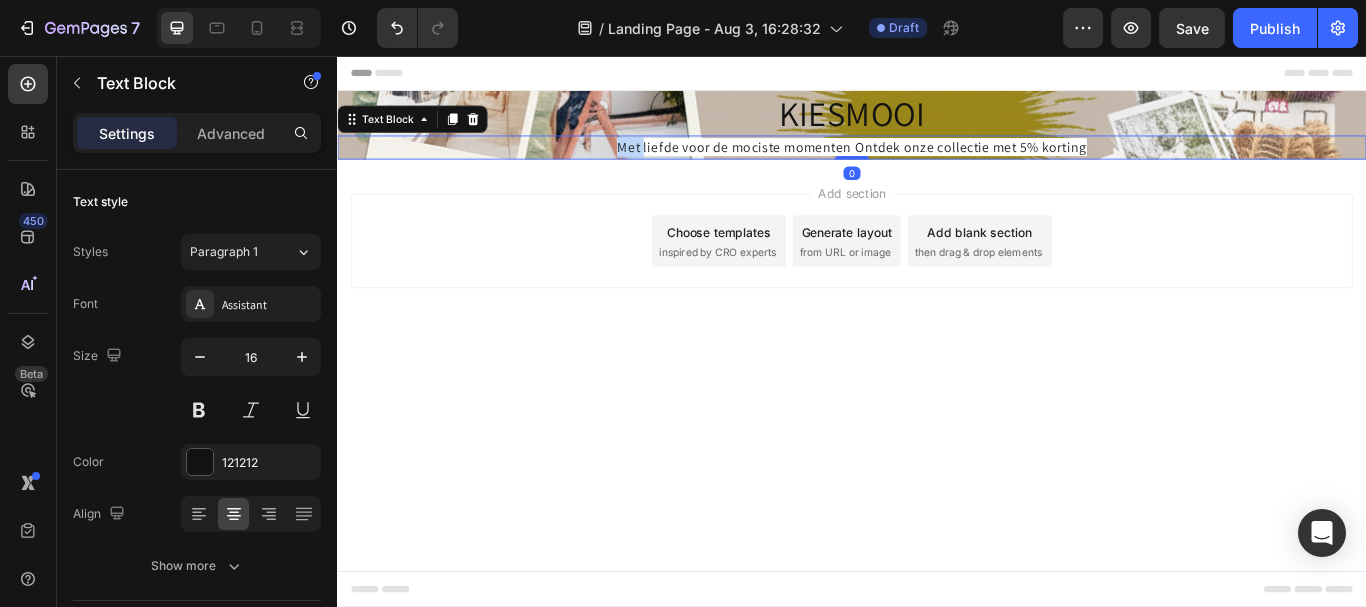 click on "Met liefde voor de mociste momenten Ontdek onze collectie met 5% korting" at bounding box center [936, 162] 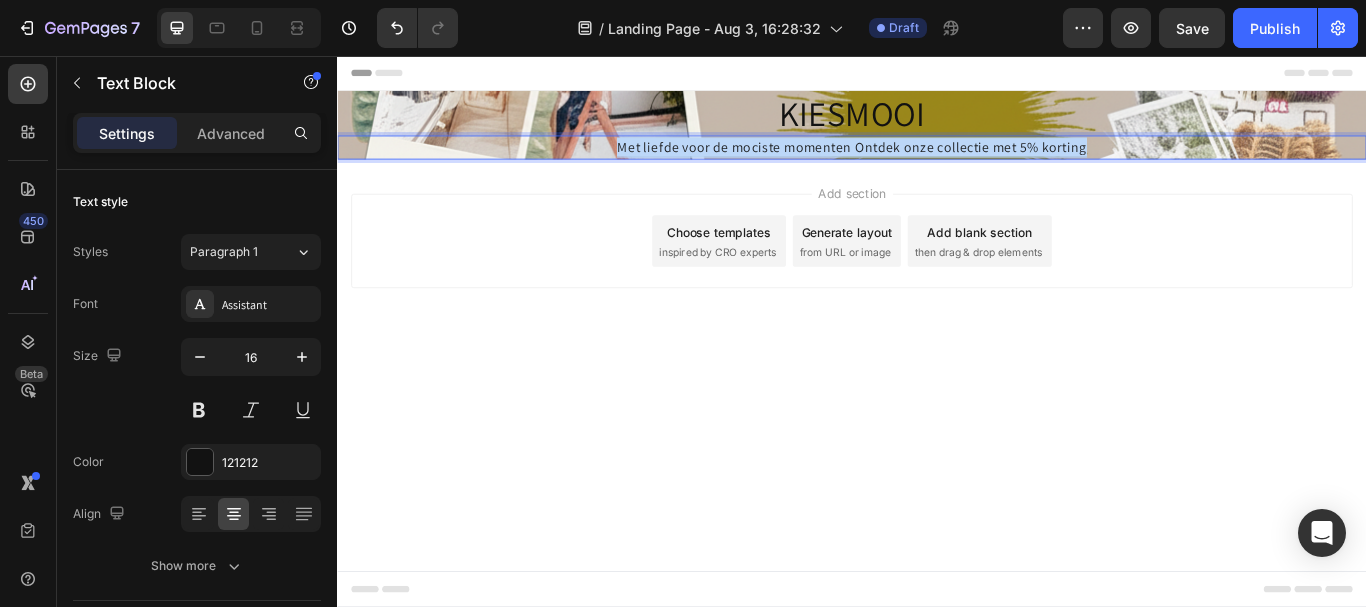 click on "Met liefde voor de mociste momenten Ontdek onze collectie met 5% korting" at bounding box center (936, 162) 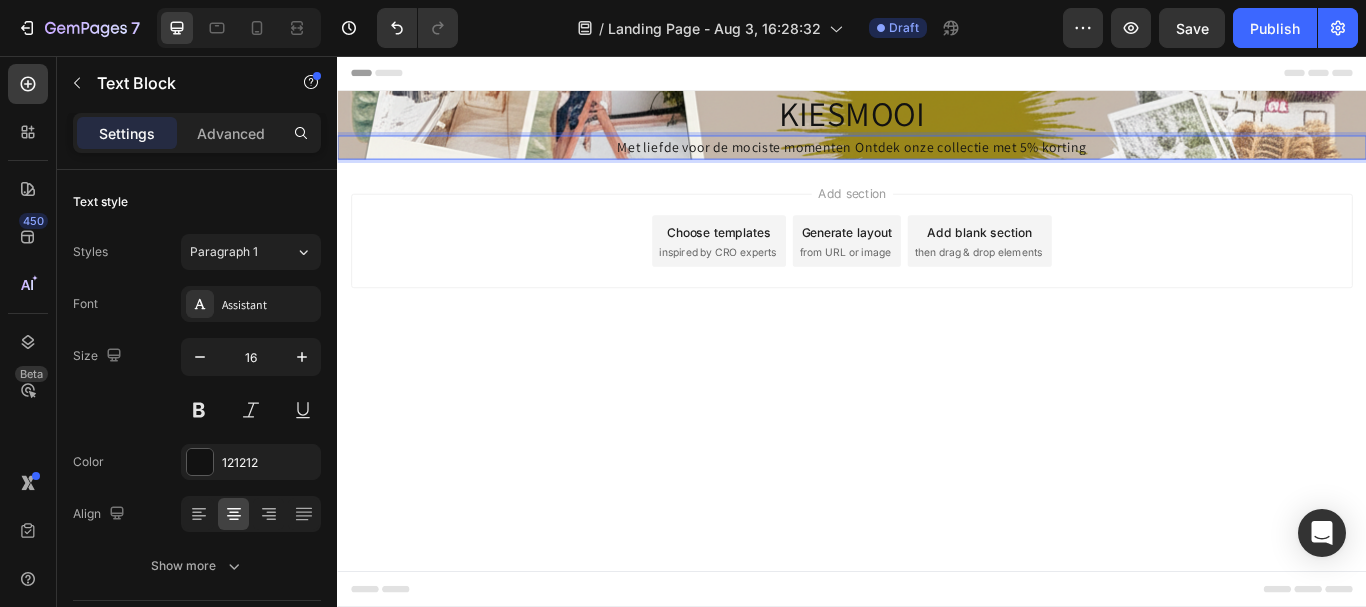 click on "Met liefde voor de mociste momenten Ontdek onze collectie met 5% korting" at bounding box center (937, 163) 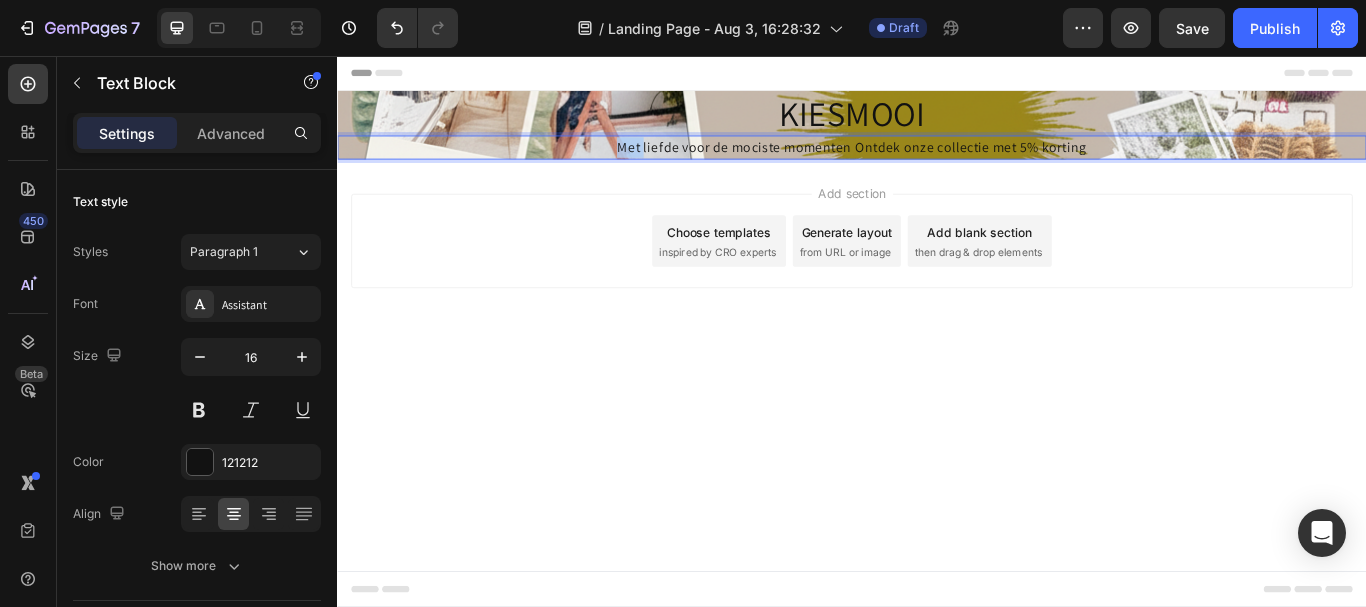click on "Met liefde voor de mociste momenten Ontdek onze collectie met 5% korting" at bounding box center [937, 163] 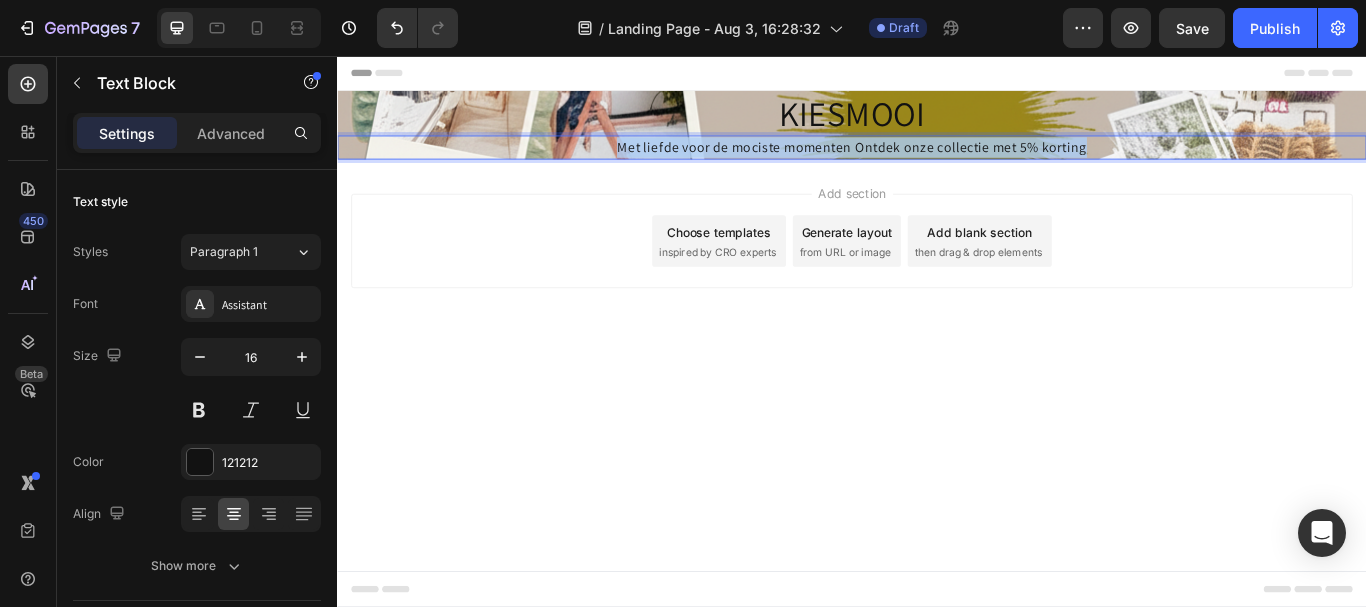 click on "Met liefde voor de mociste momenten Ontdek onze collectie met 5% korting" at bounding box center [937, 163] 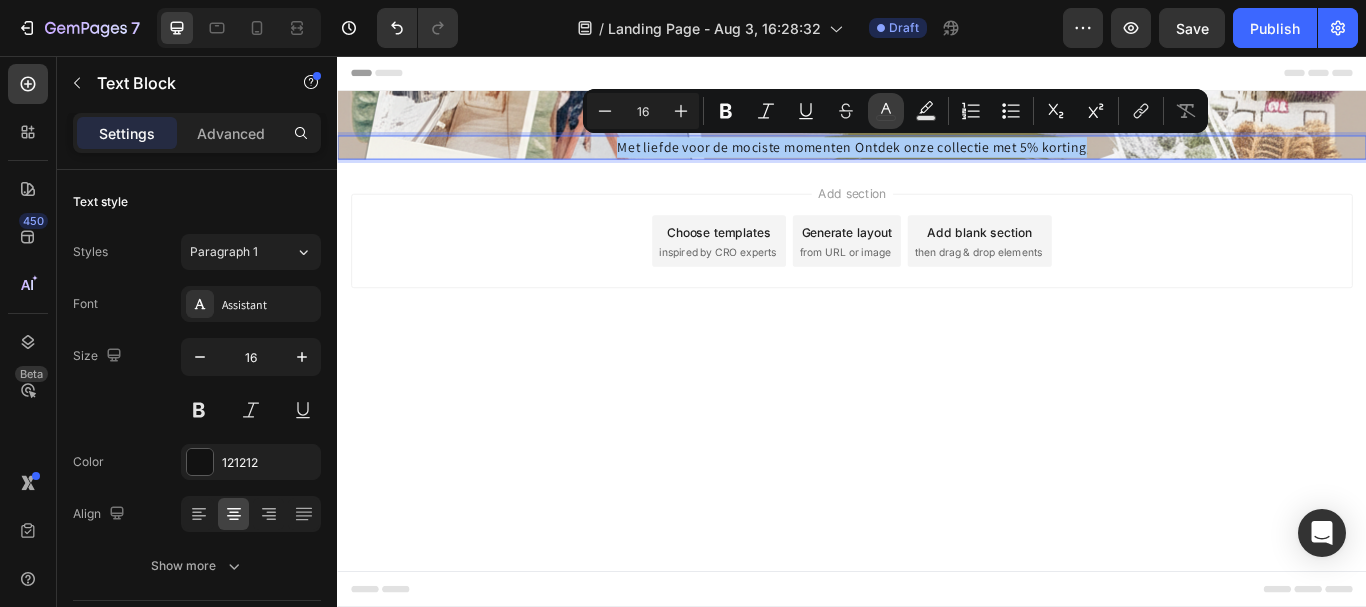 click 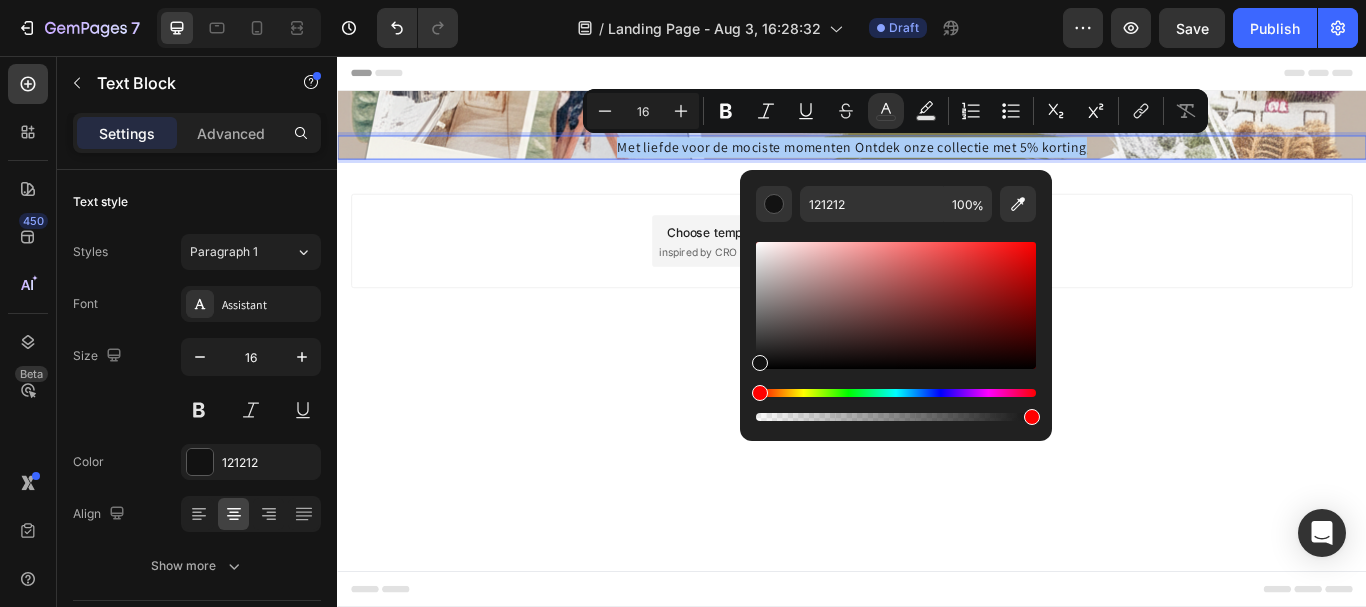 click at bounding box center (896, 305) 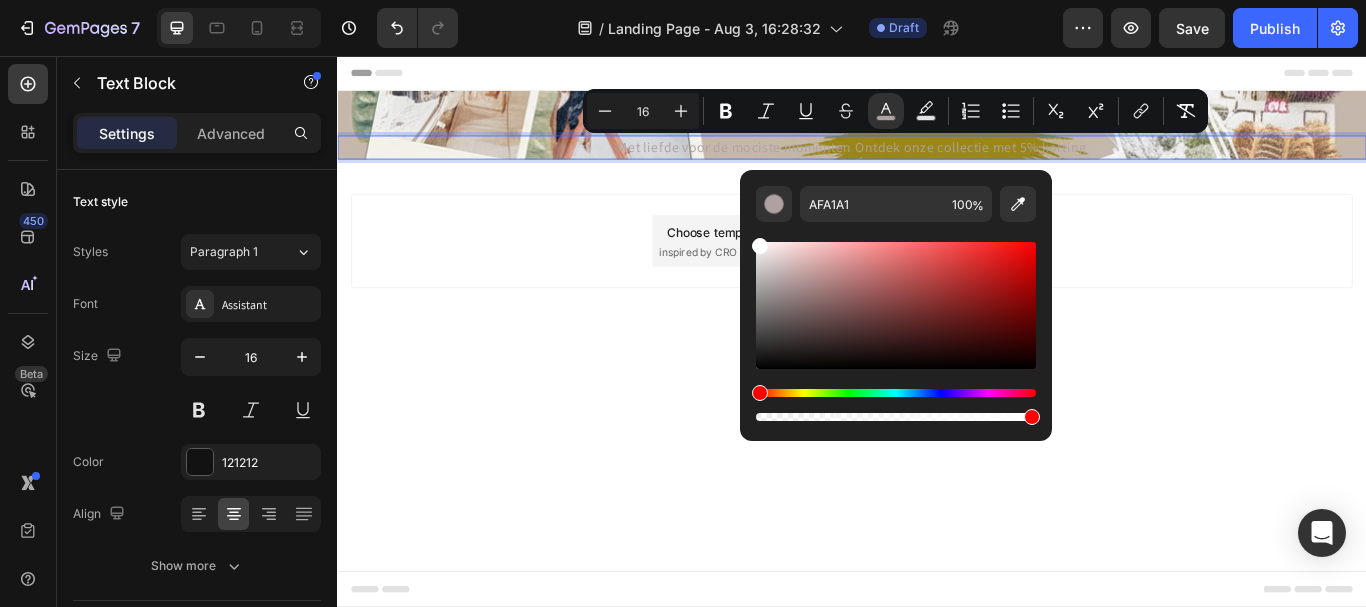 drag, startPoint x: 778, startPoint y: 281, endPoint x: 748, endPoint y: 238, distance: 52.43091 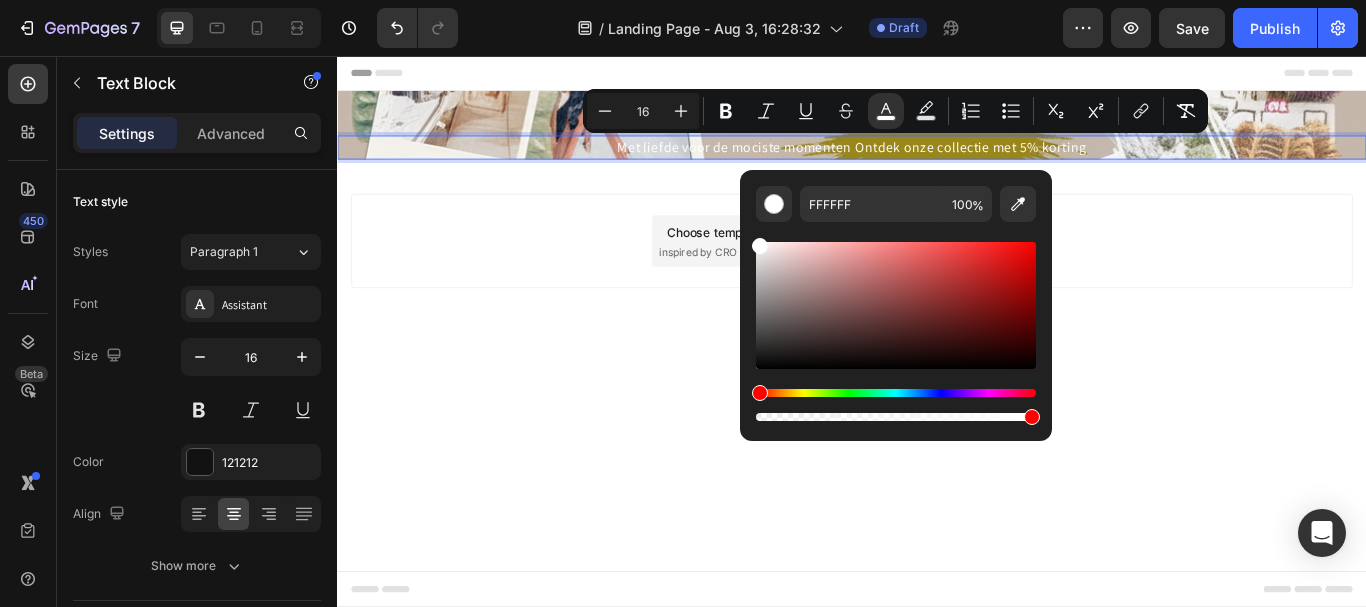 click on "Header KIESMOOI Heading Met liefde voor de mociste momenten Ontdek onze collectie met 5% korting Text Block   0 Section 1 Root Start with Sections from sidebar Add sections Add elements Start with Generating from URL or image Add section Choose templates inspired by CRO experts Generate layout from URL or image Add blank section then drag & drop elements Footer" at bounding box center (937, 377) 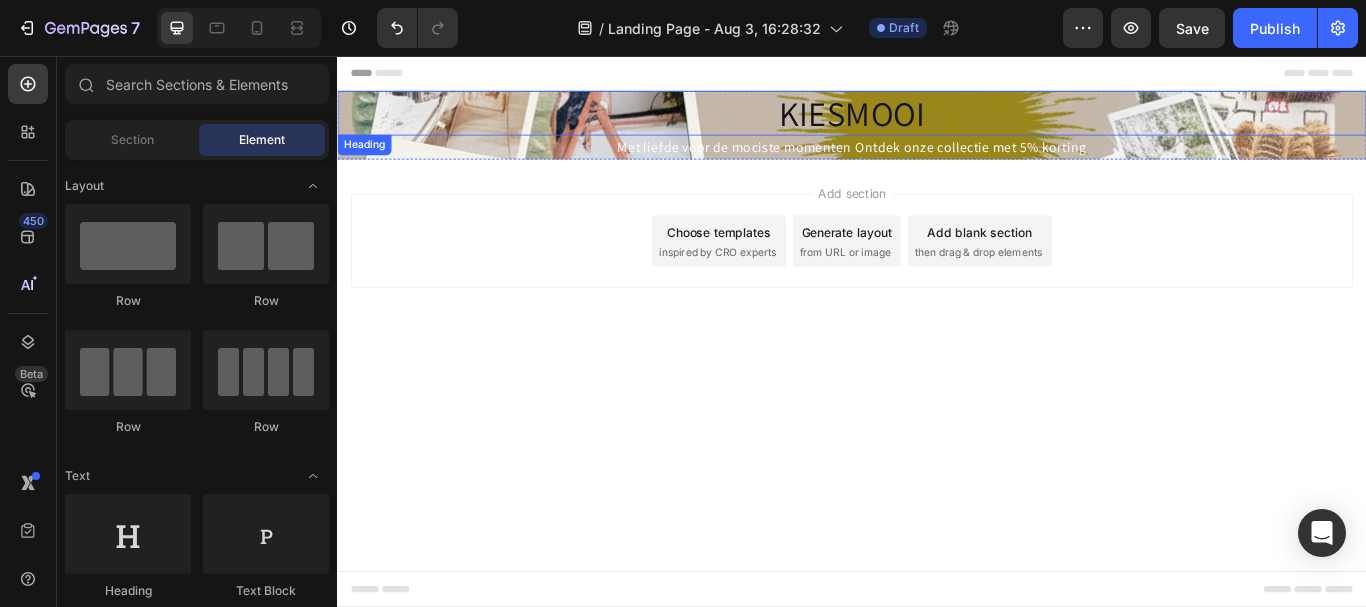 click on "KIESMOOI" at bounding box center [937, 123] 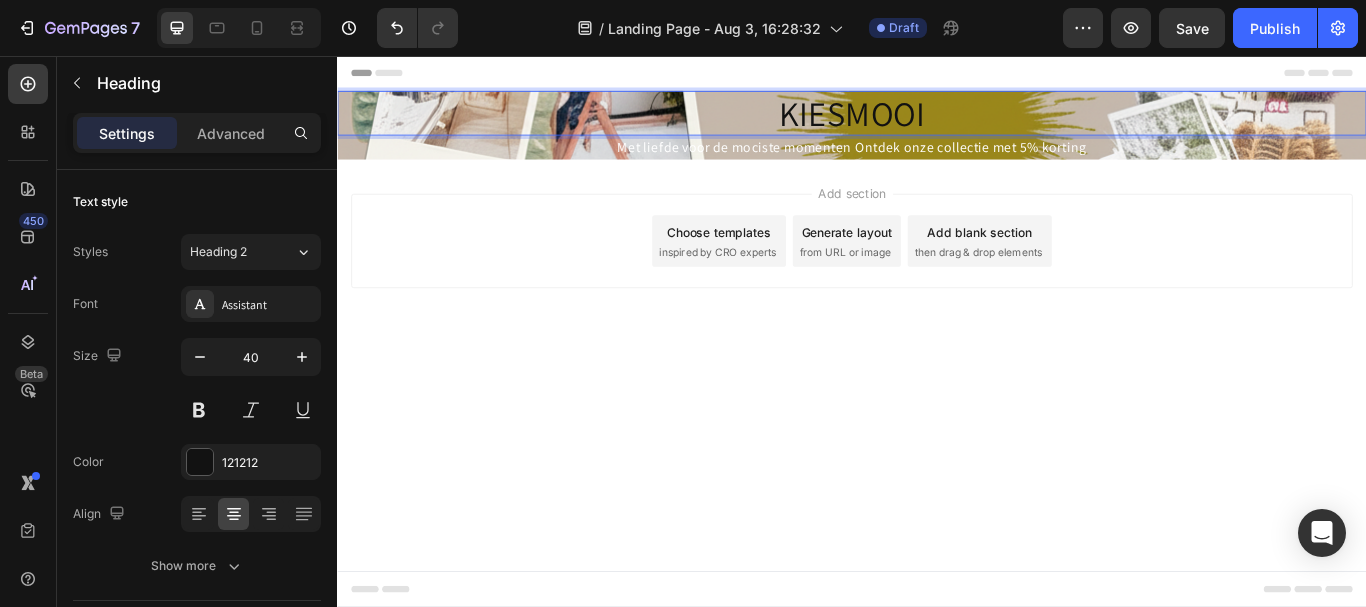 click on "KIESMOOI" at bounding box center (937, 123) 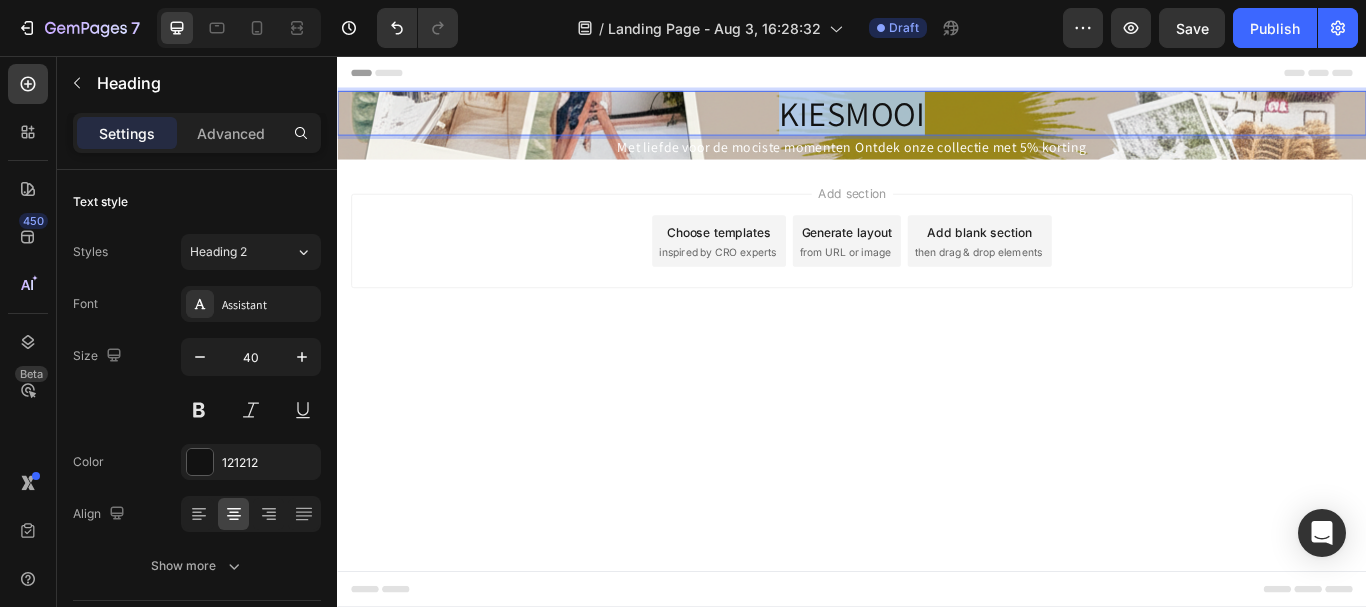 click on "KIESMOOI" at bounding box center (937, 123) 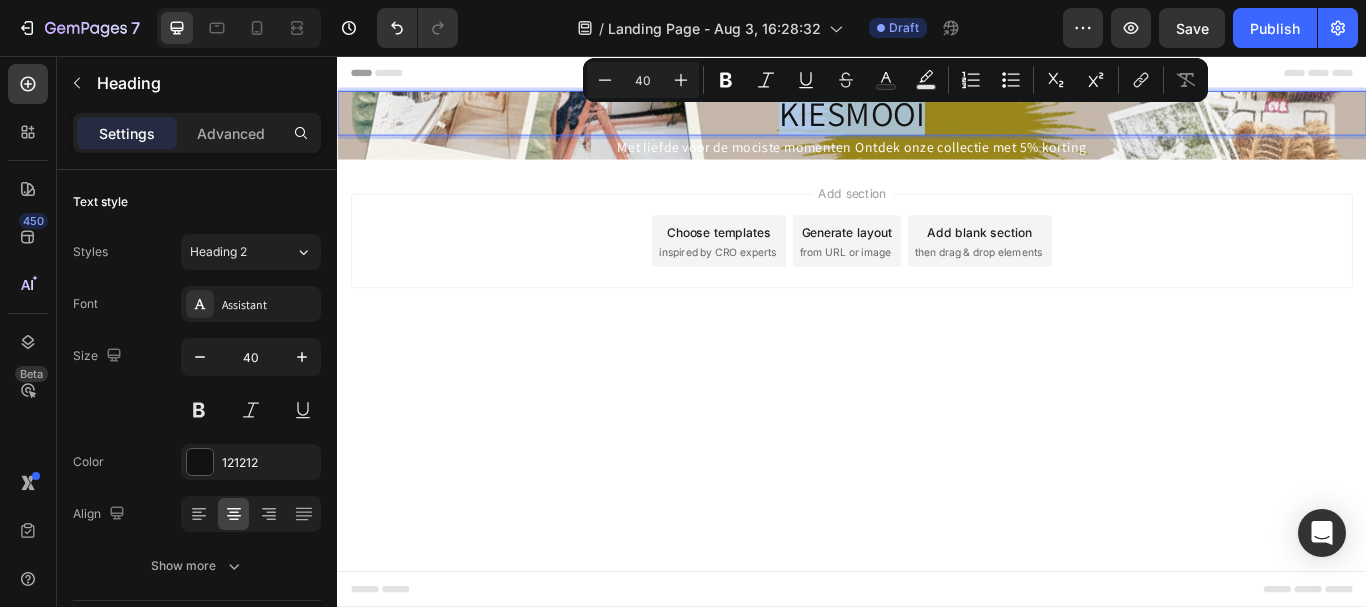 drag, startPoint x: 820, startPoint y: 101, endPoint x: 555, endPoint y: 67, distance: 267.17224 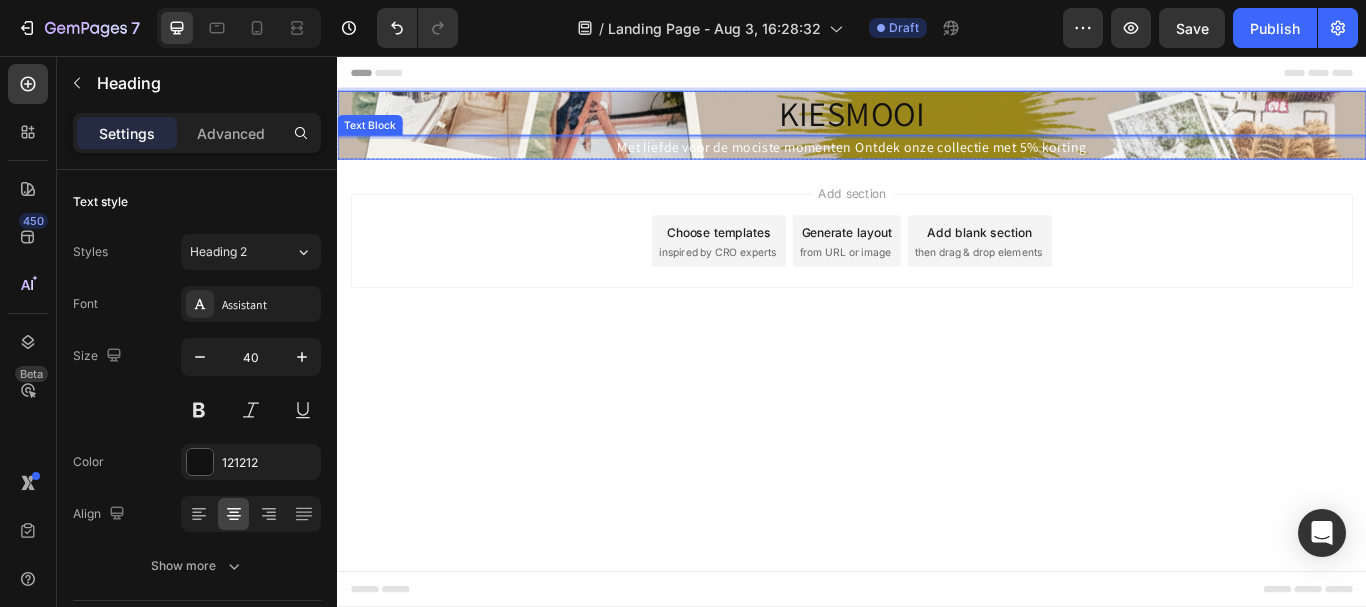 click on "Met liefde voor de mociste momenten Ontdek onze collectie met 5% korting" at bounding box center (936, 162) 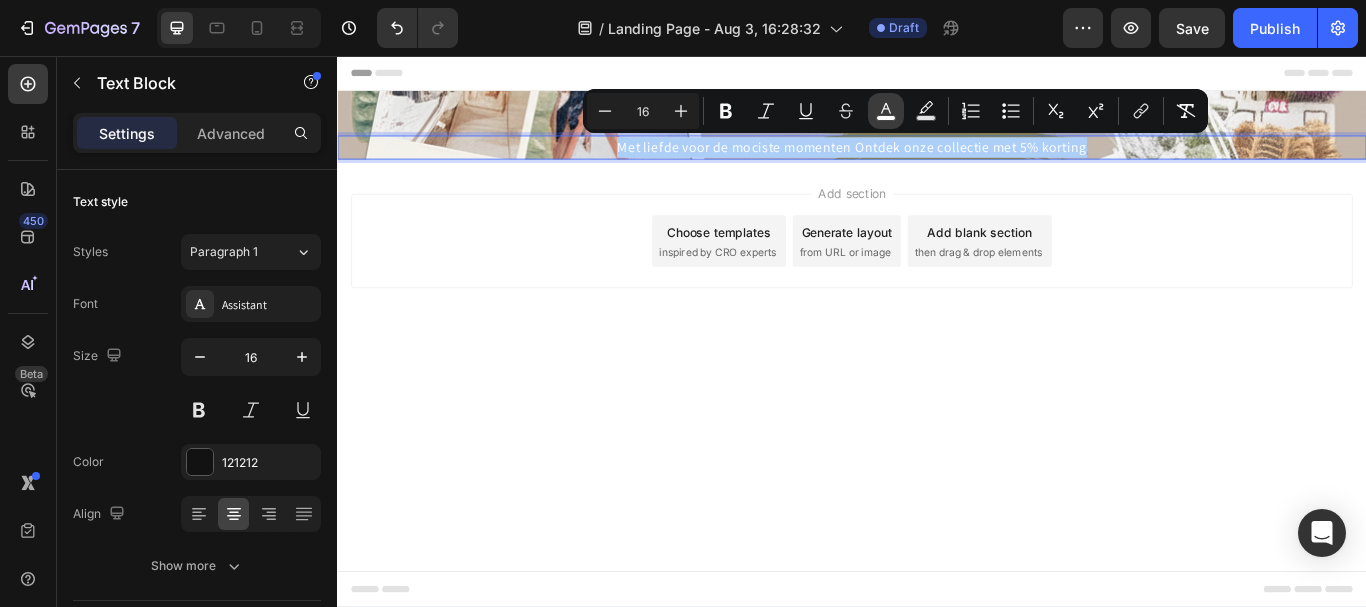 click 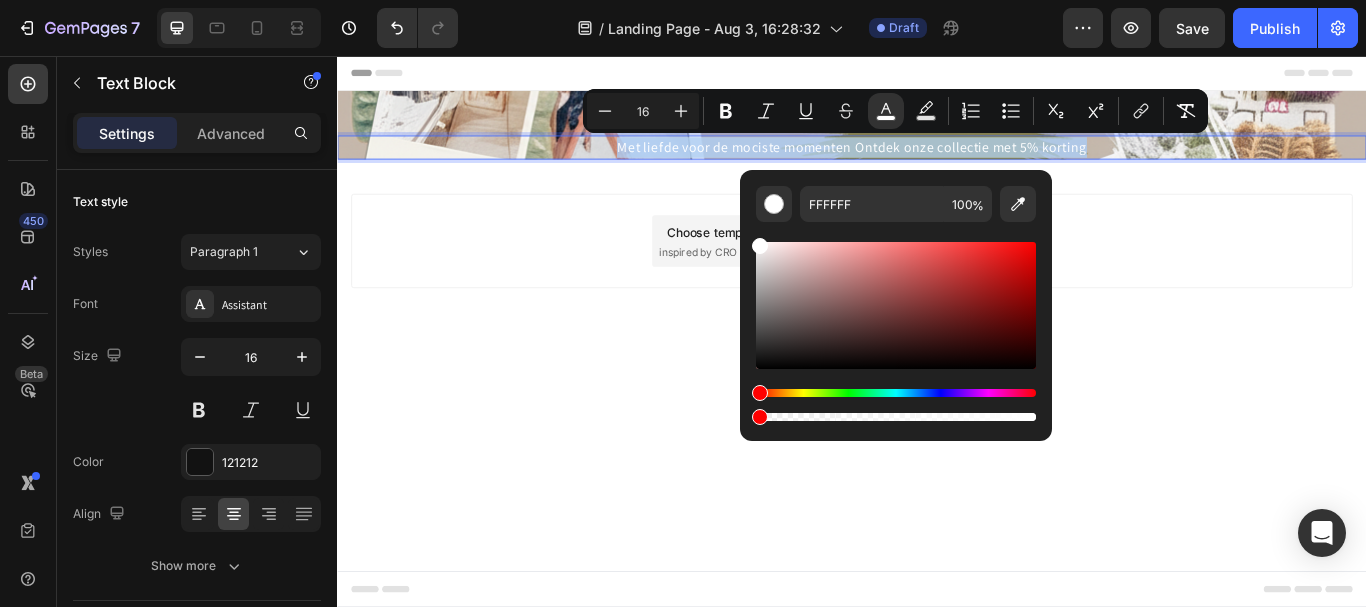 type on "0" 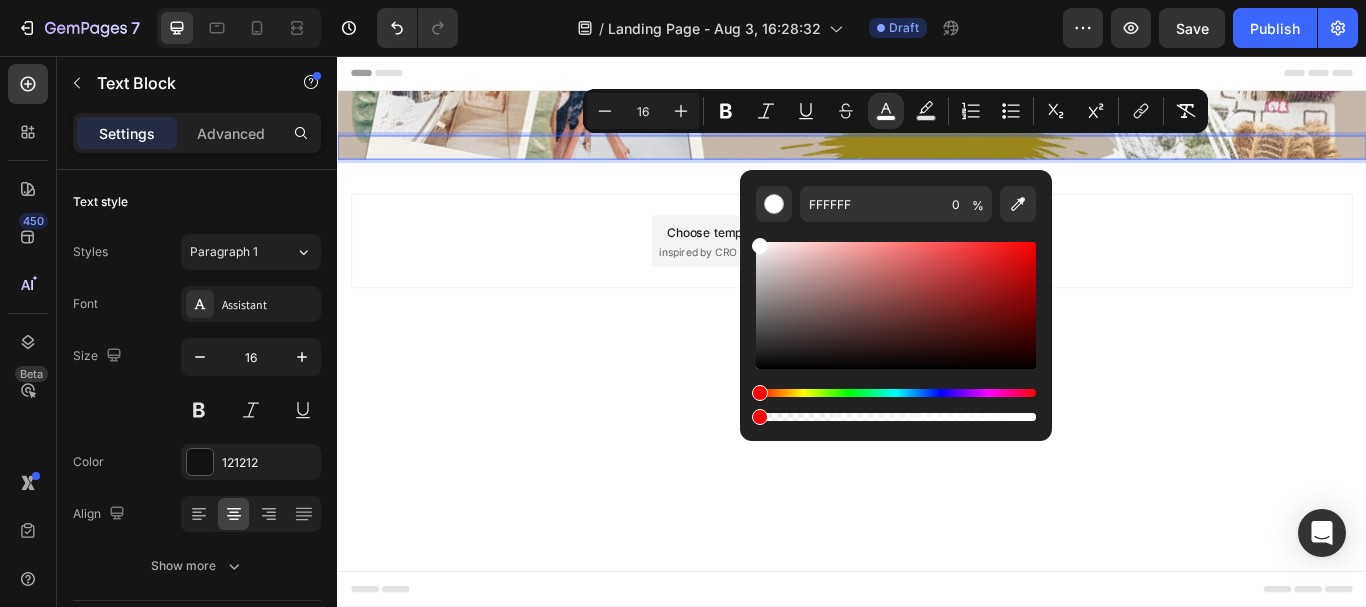 drag, startPoint x: 1364, startPoint y: 469, endPoint x: 791, endPoint y: 471, distance: 573.0035 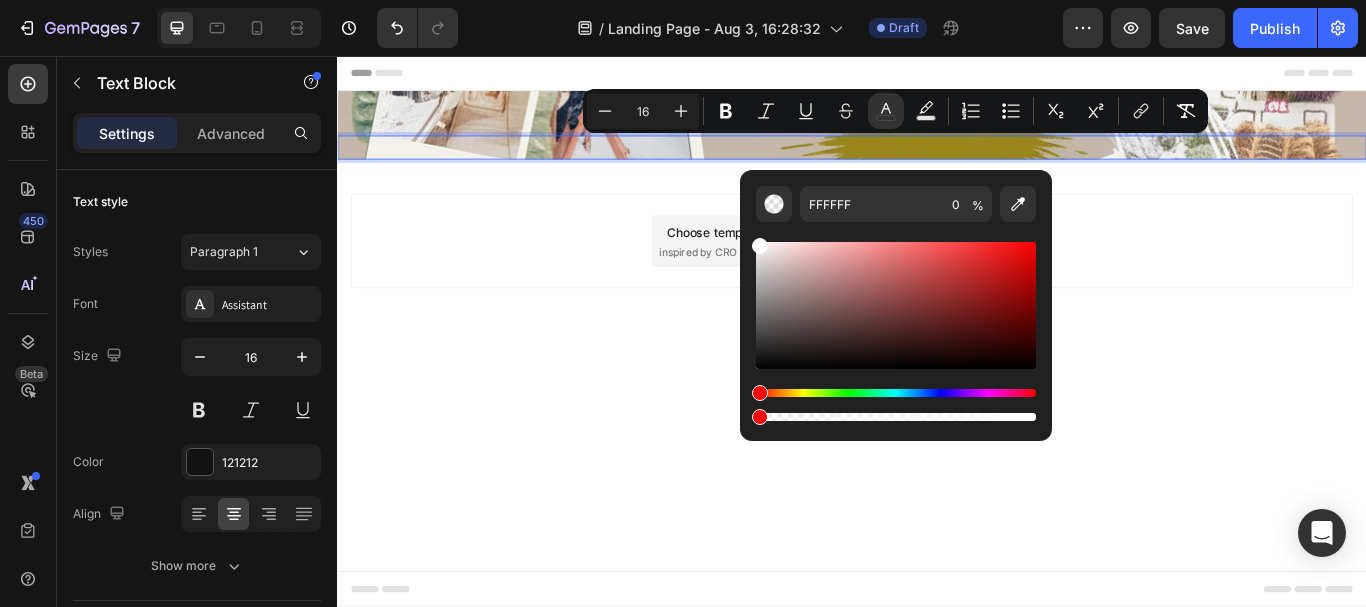 click on "Add section Choose templates inspired by CRO experts Generate layout from URL or image Add blank section then drag & drop elements" at bounding box center (937, 272) 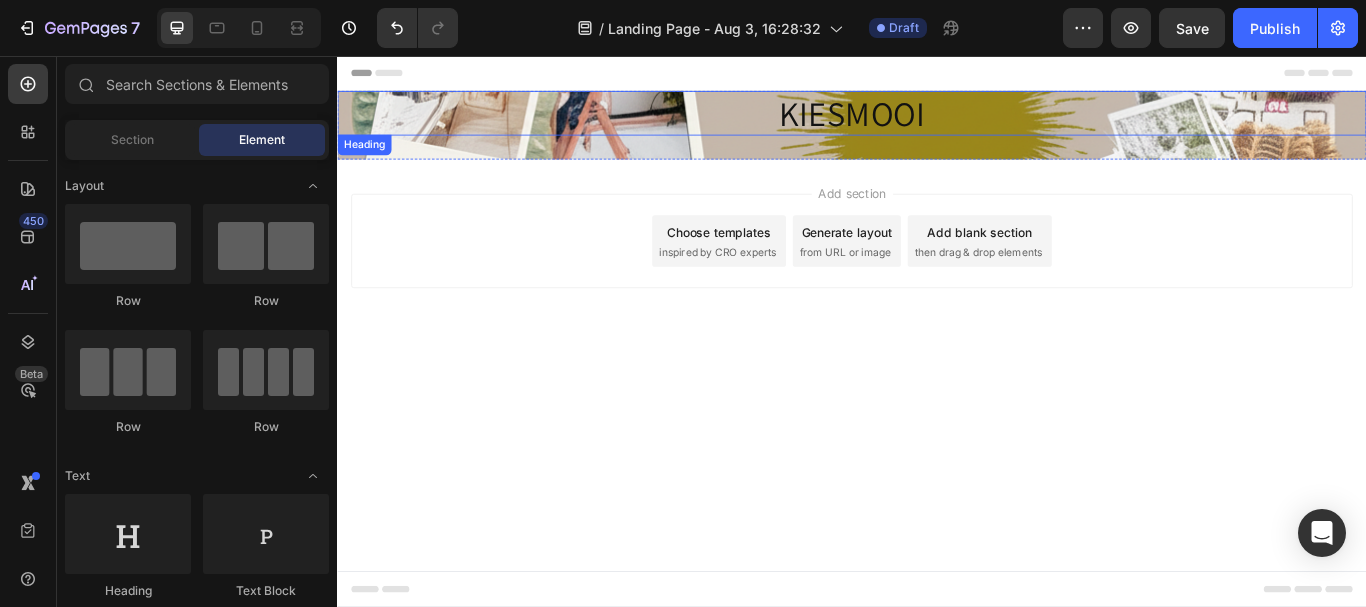 click on "Met liefde voor de mociste momenten Ontdek onze collectie met 5% korting" at bounding box center (936, 162) 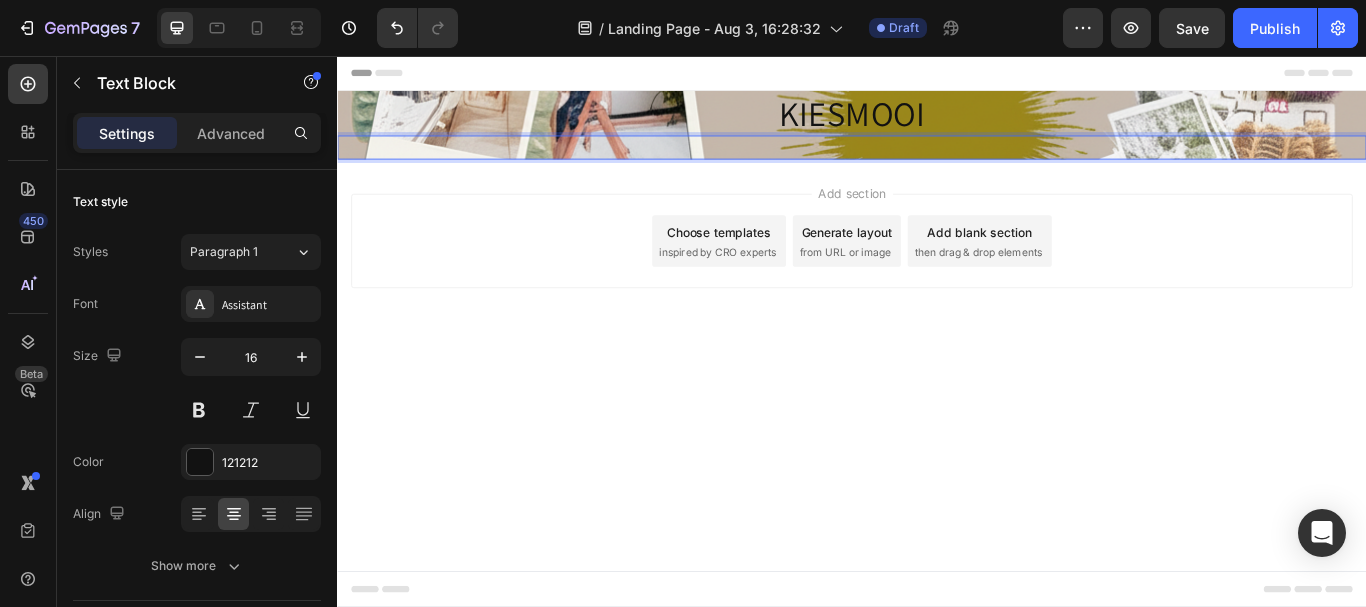 click on "Met liefde voor de mociste momenten Ontdek onze collectie met 5% korting" at bounding box center (936, 162) 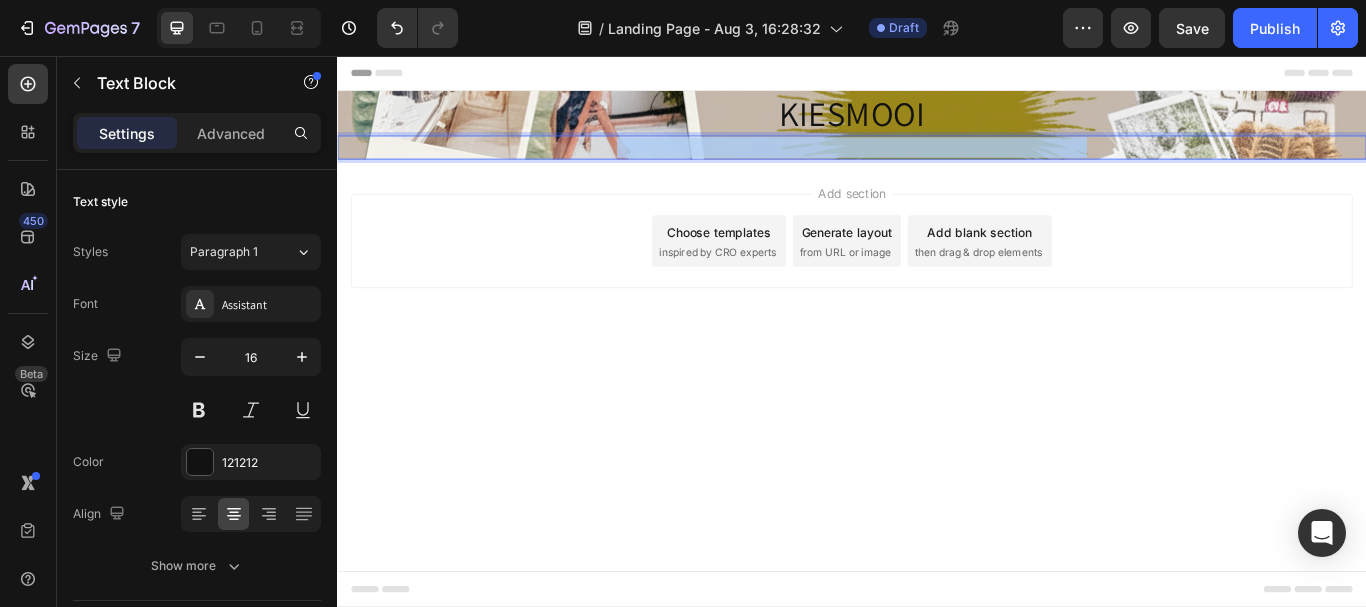 click on "Met liefde voor de mociste momenten Ontdek onze collectie met 5% korting" at bounding box center (936, 162) 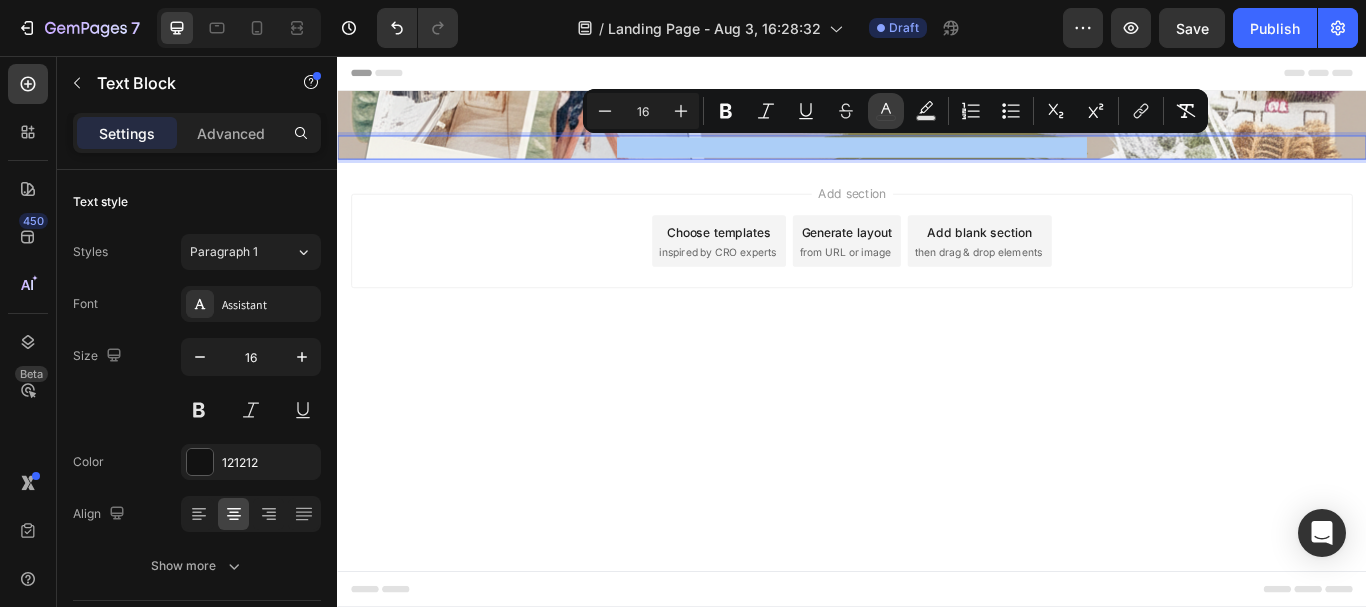 click 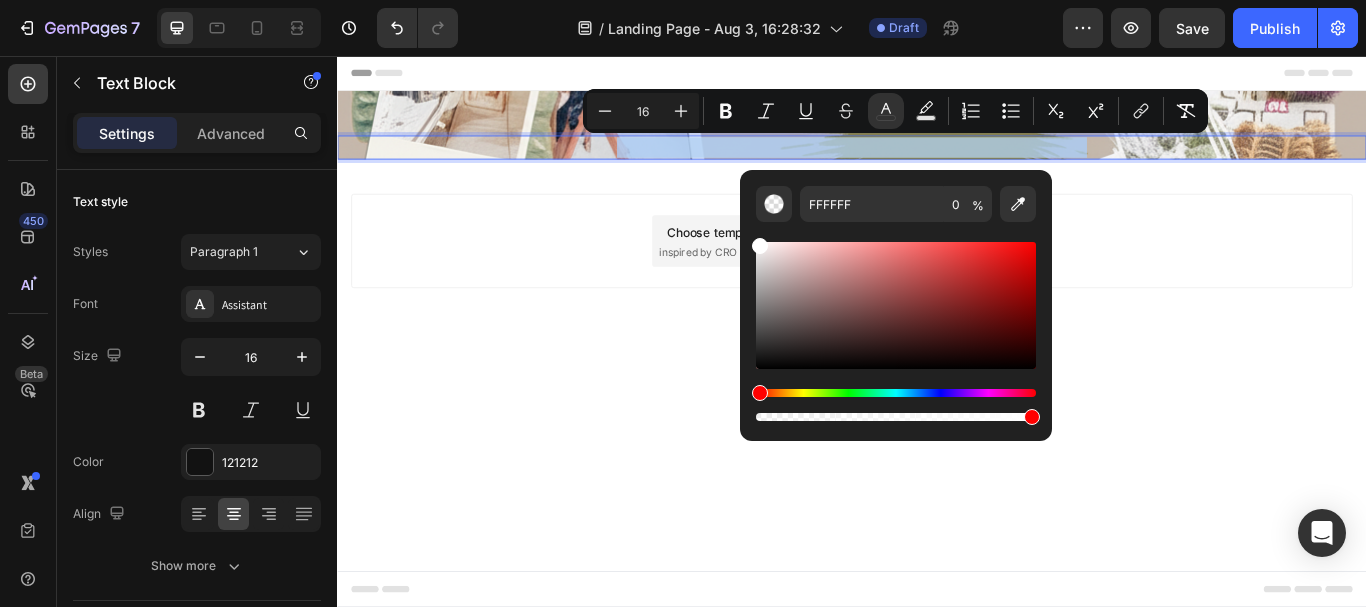 drag, startPoint x: 755, startPoint y: 414, endPoint x: 1034, endPoint y: 421, distance: 279.0878 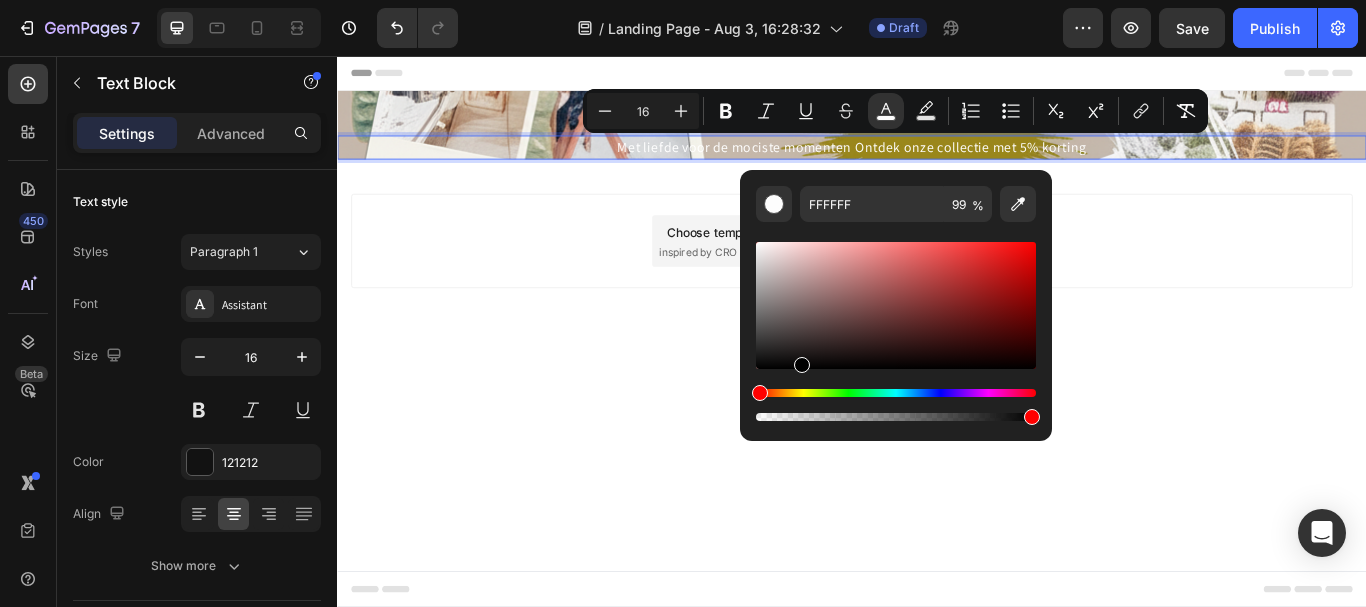 drag, startPoint x: 758, startPoint y: 250, endPoint x: 799, endPoint y: 376, distance: 132.50282 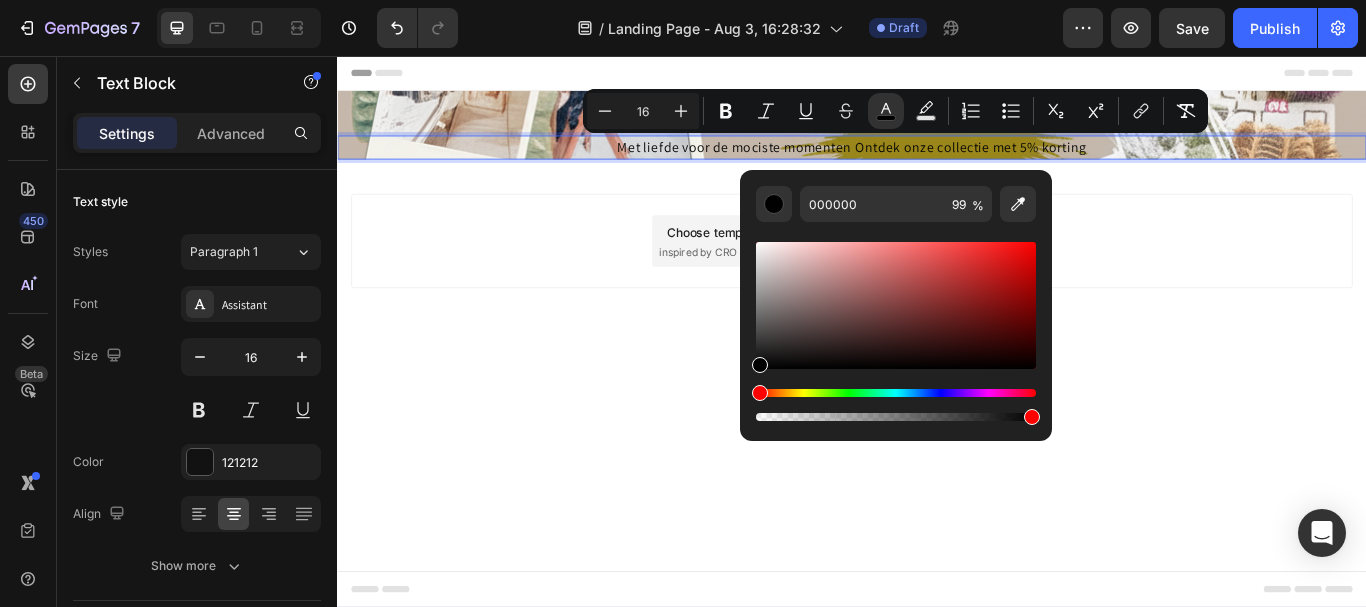 click on "Header KIESMOOI Heading Met liefde voor de mociste momenten Ontdek onze collectie met 5% korting Text Block   0 Section 1 Root Start with Sections from sidebar Add sections Add elements Start with Generating from URL or image Add section Choose templates inspired by CRO experts Generate layout from URL or image Add blank section then drag & drop elements Footer" at bounding box center [937, 377] 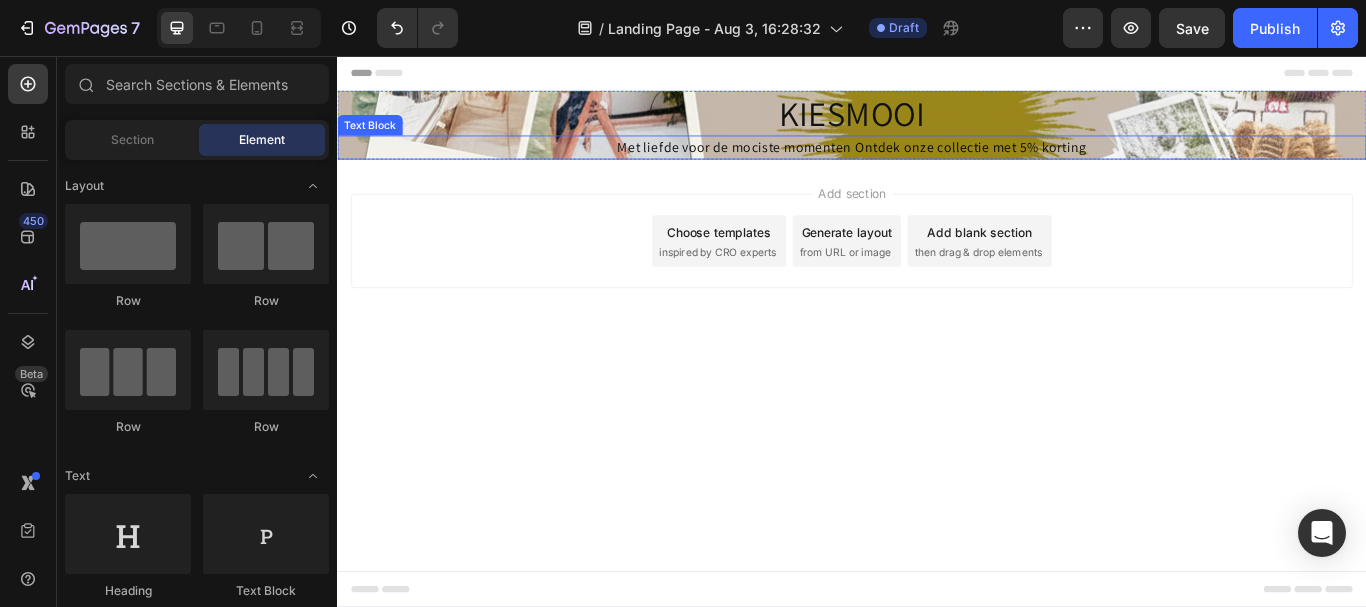 click on "Met liefde voor de mociste momenten Ontdek onze collectie met 5% korting" at bounding box center (936, 162) 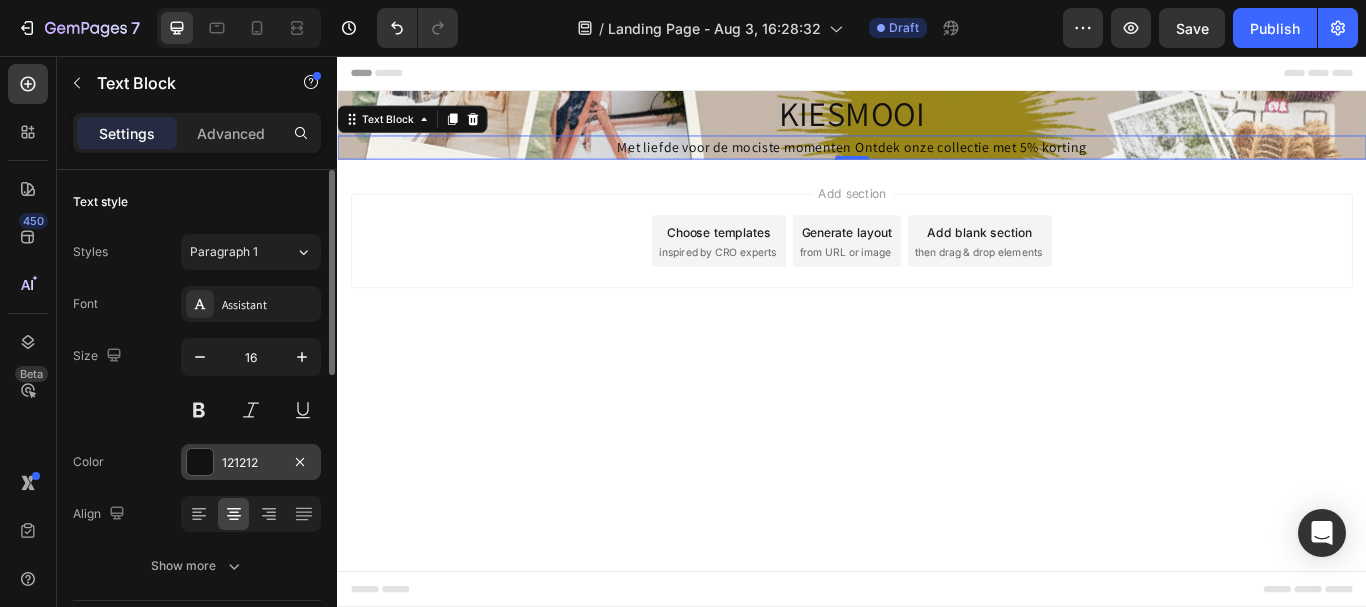 click at bounding box center [200, 462] 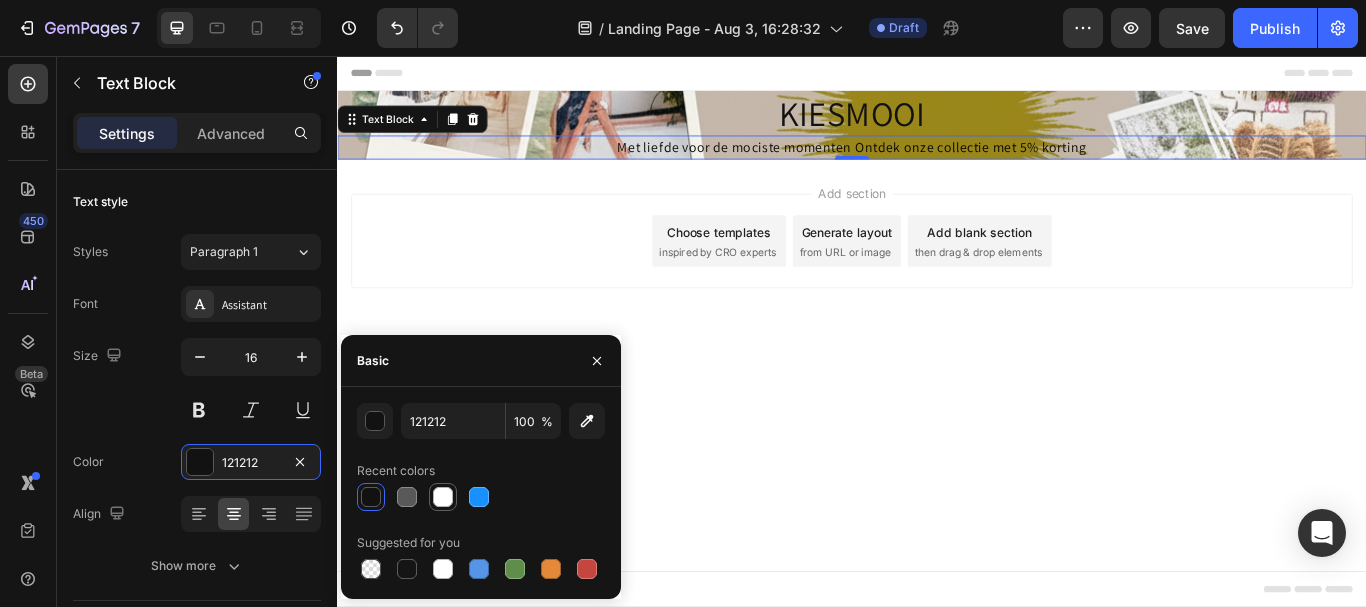 click at bounding box center [443, 497] 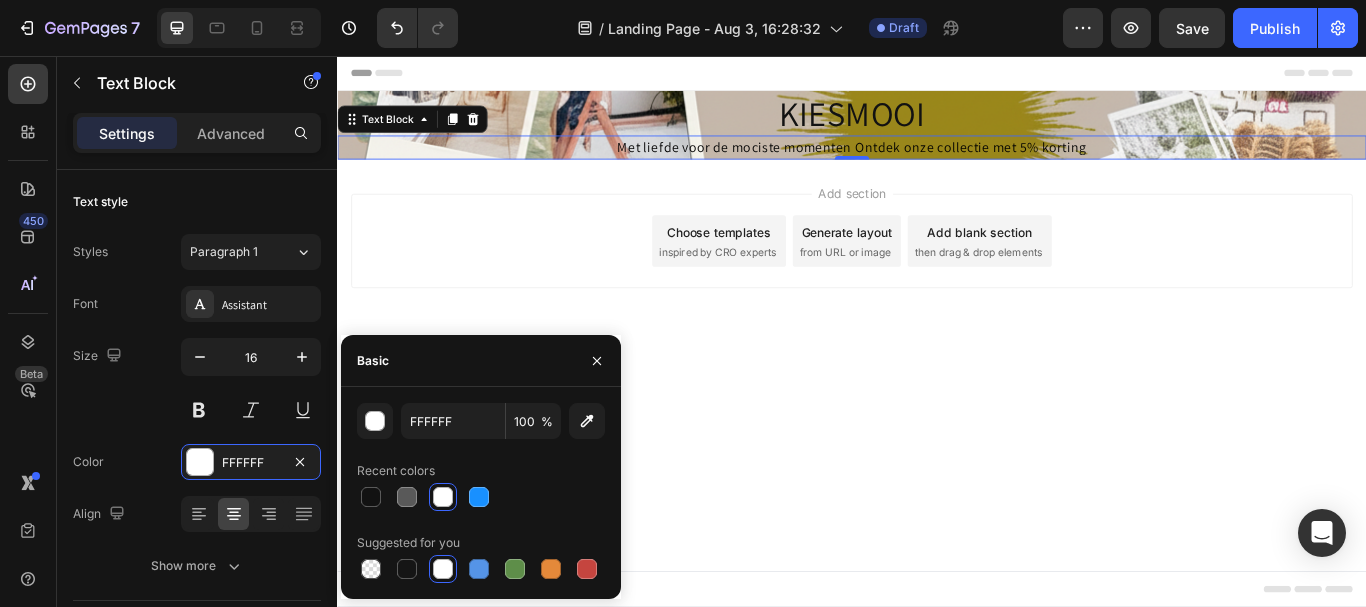 click on "Met liefde voor de mociste momenten Ontdek onze collectie met 5% korting" at bounding box center [937, 163] 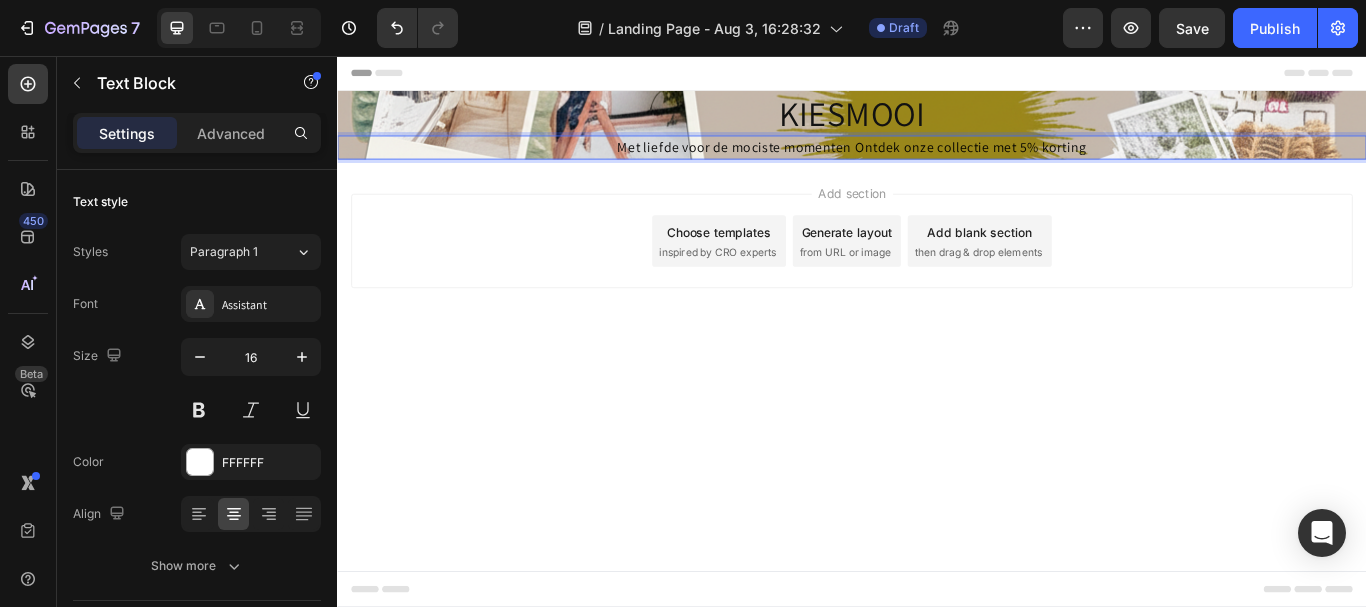 click on "Met liefde voor de mociste momenten Ontdek onze collectie met 5% korting" at bounding box center (936, 162) 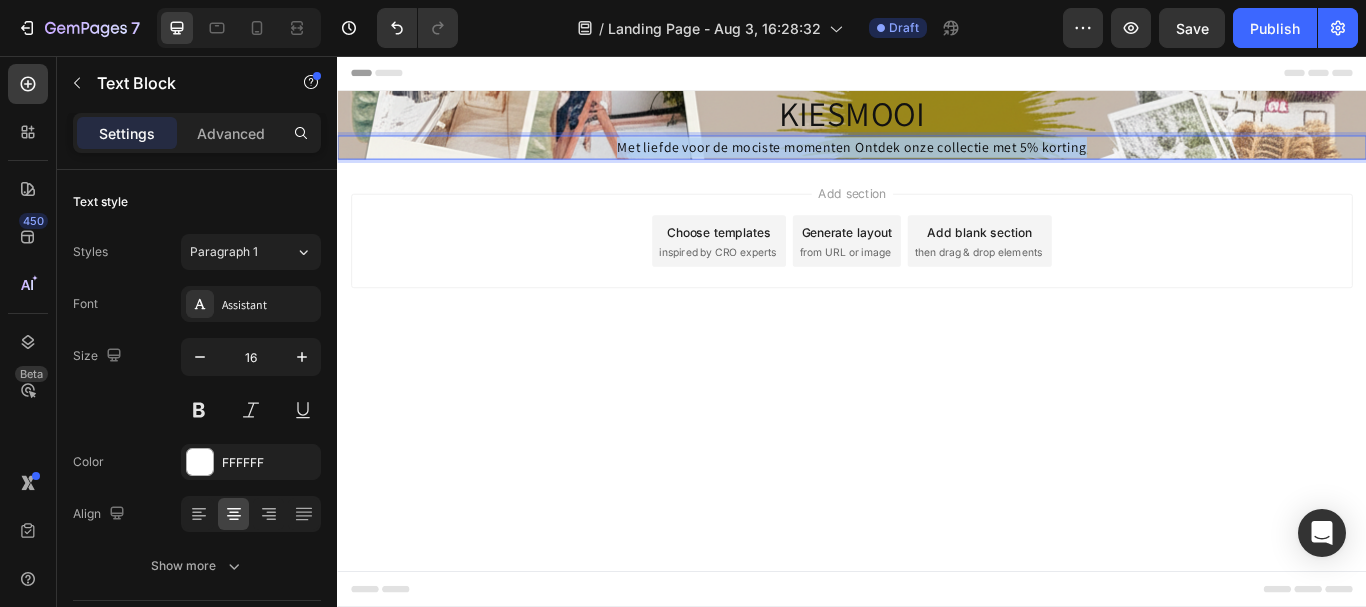 click on "Met liefde voor de mociste momenten Ontdek onze collectie met 5% korting" at bounding box center (936, 162) 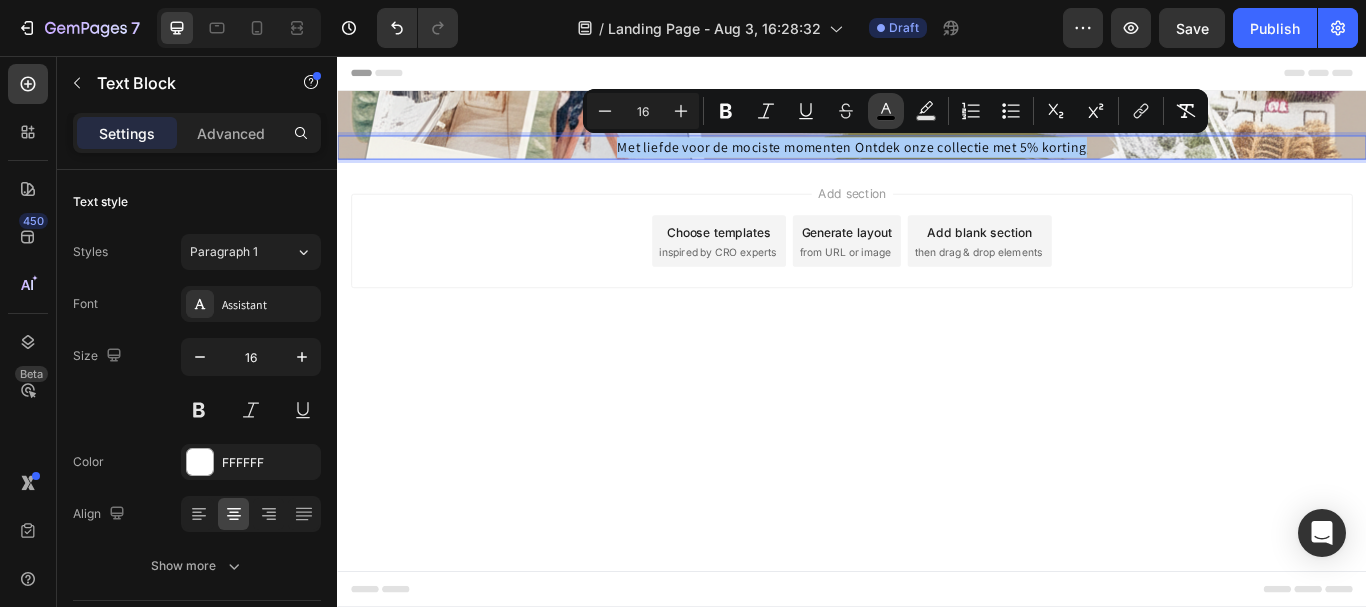 click 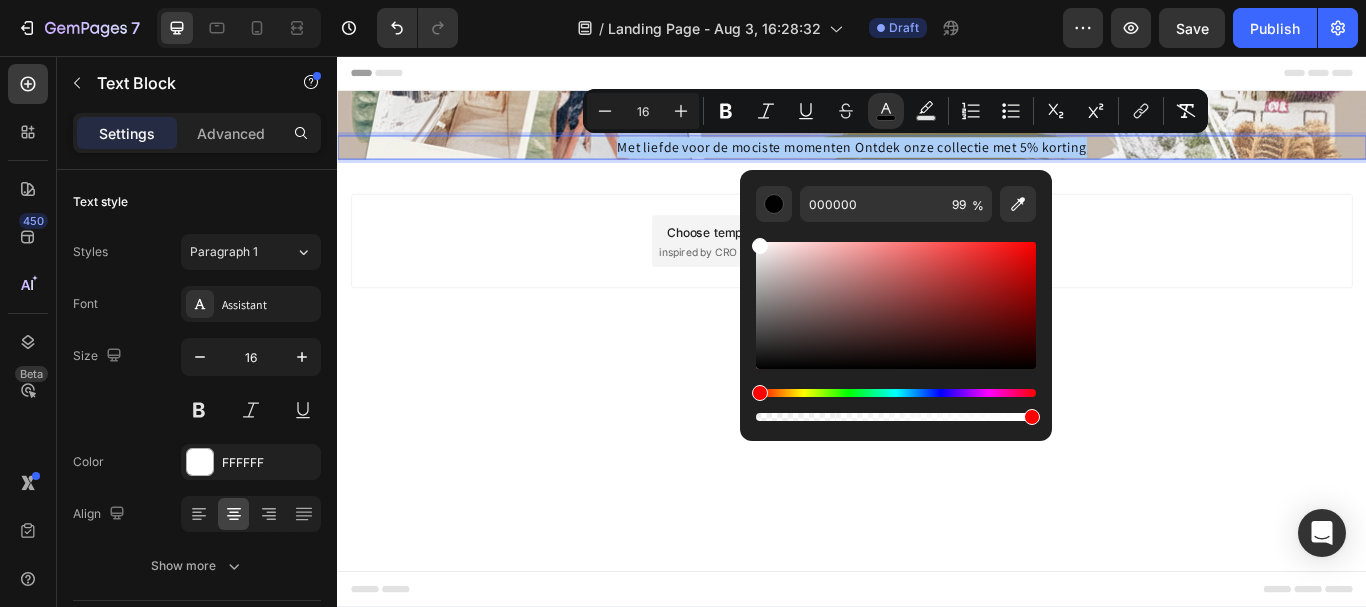 drag, startPoint x: 763, startPoint y: 359, endPoint x: 759, endPoint y: 230, distance: 129.062 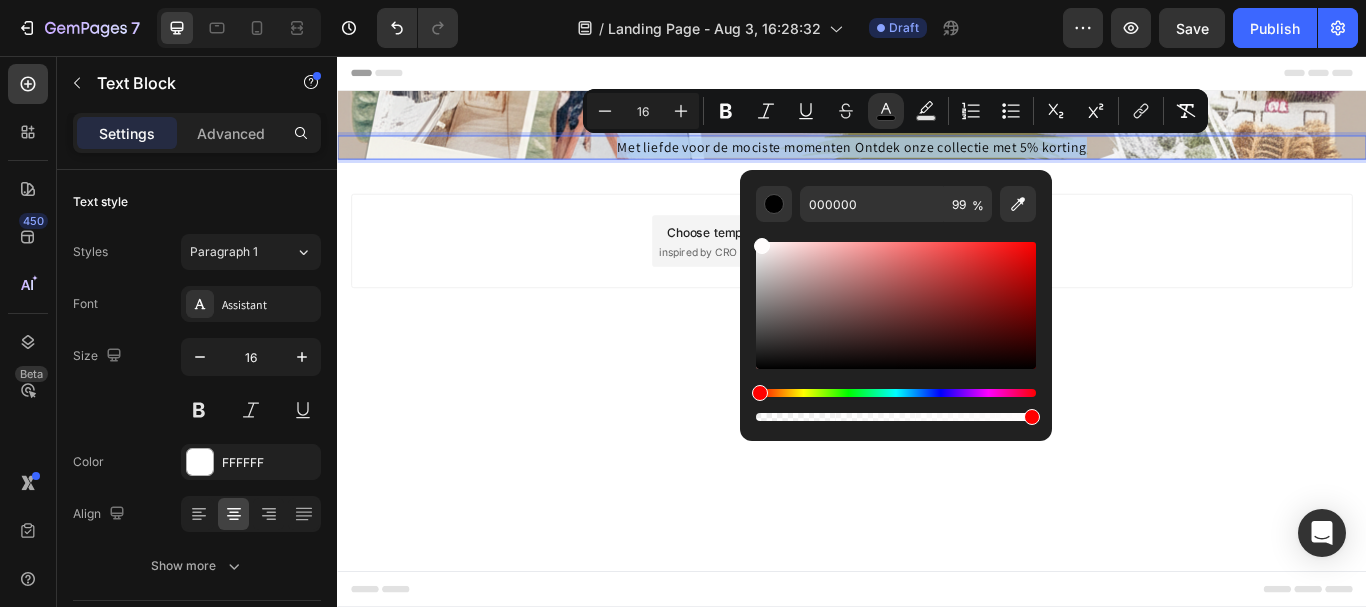 type on "FFFCFC" 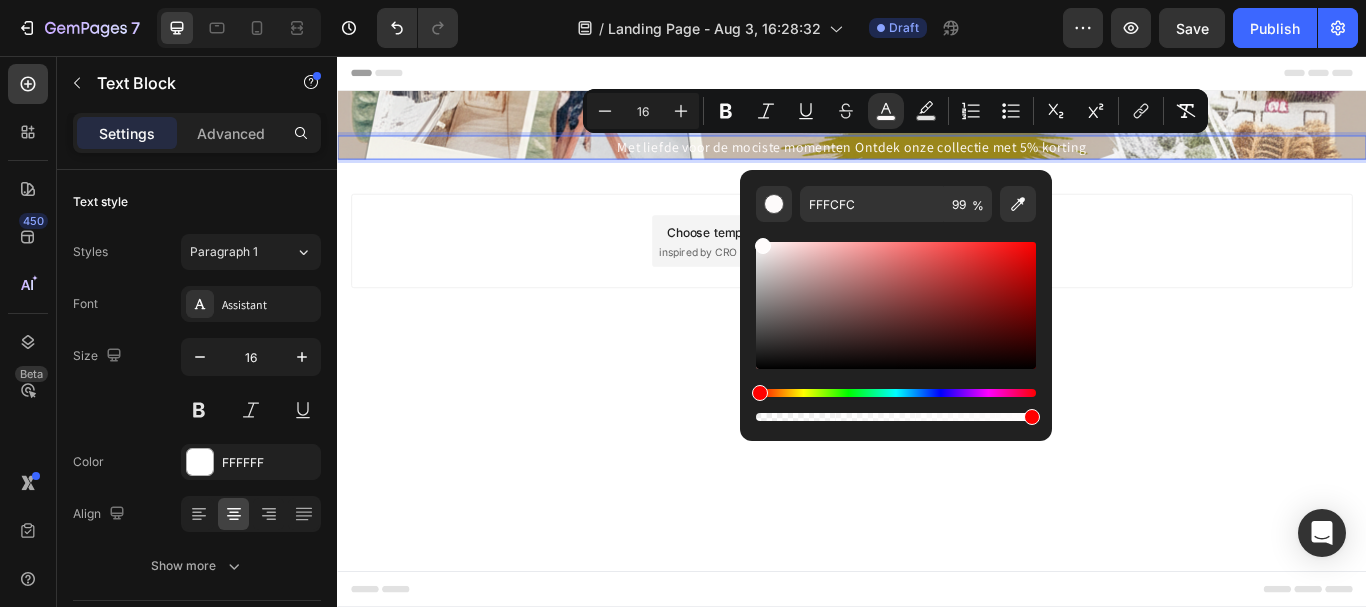click on "Add section Choose templates inspired by CRO experts Generate layout from URL or image Add blank section then drag & drop elements" at bounding box center (937, 272) 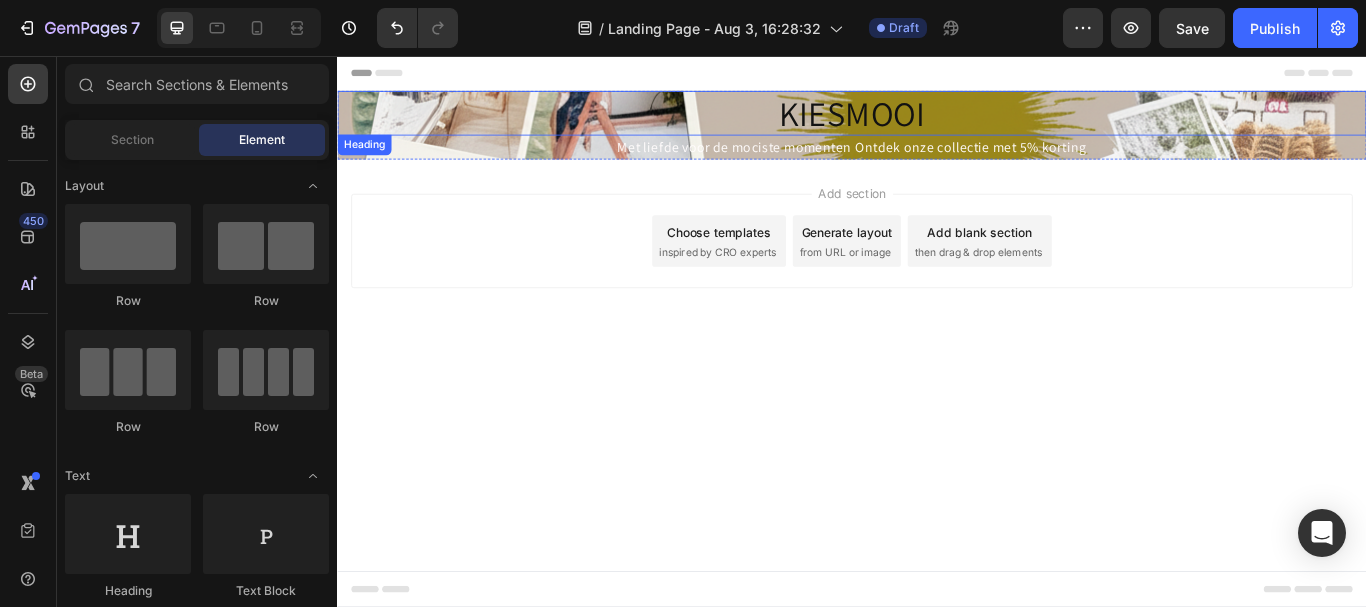 click on "KIESMOOI" at bounding box center [937, 123] 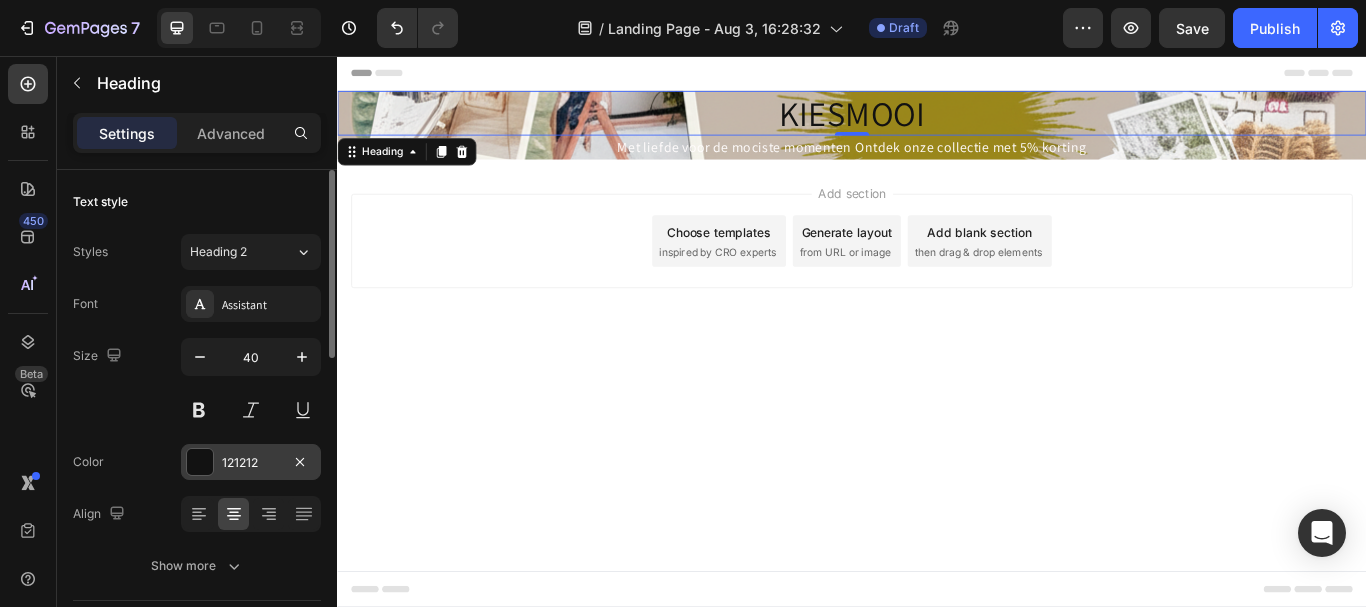 click on "121212" at bounding box center [251, 463] 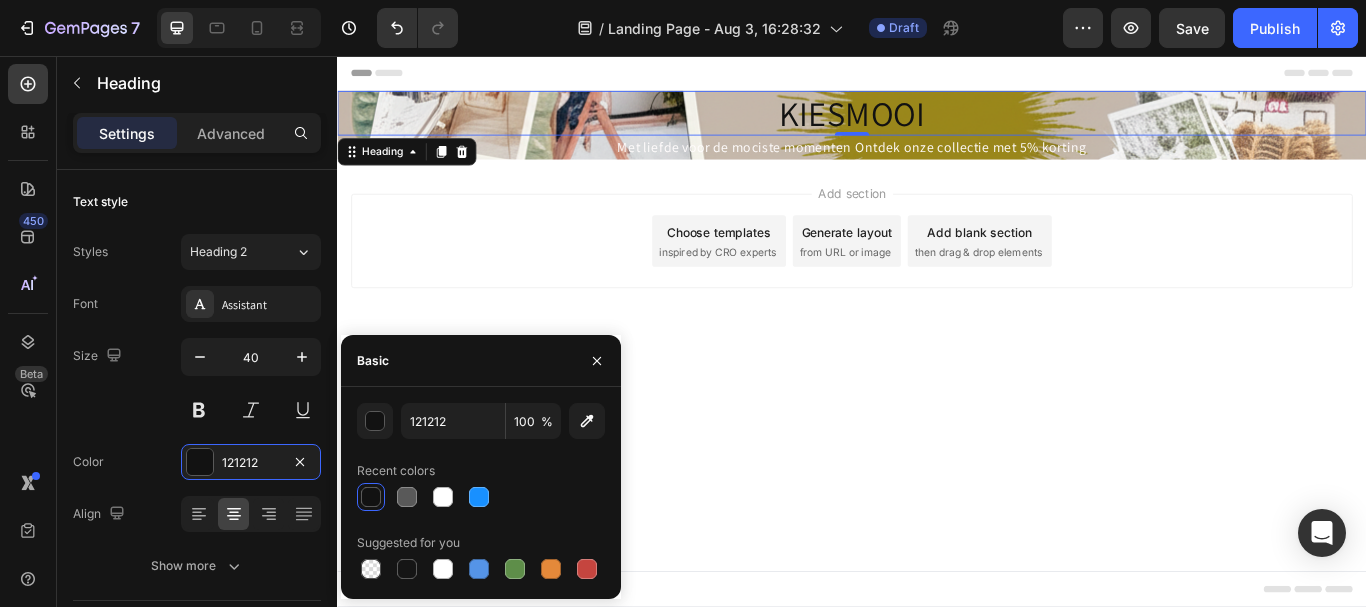 drag, startPoint x: 437, startPoint y: 491, endPoint x: 426, endPoint y: 490, distance: 11.045361 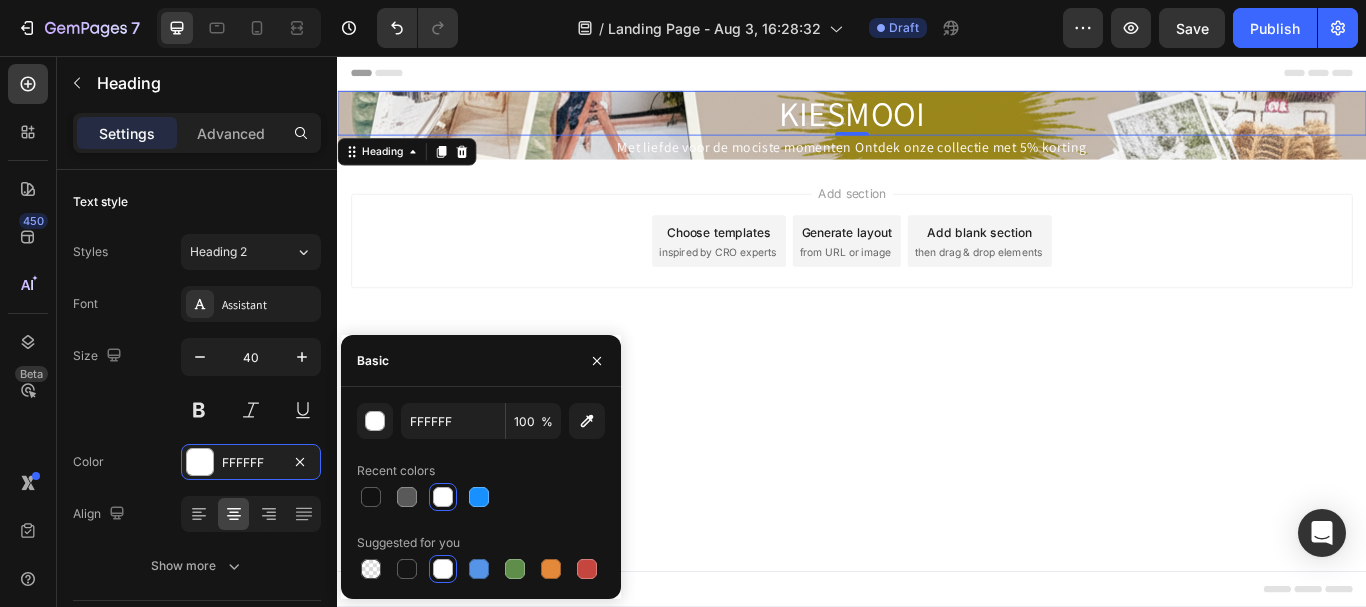 click on "Header KIESMOOI Heading   0 Met liefde voor de mociste momenten Ontdek onze collectie met 5% korting Text Block Section 1 Root Start with Sections from sidebar Add sections Add elements Start with Generating from URL or image Add section Choose templates inspired by CRO experts Generate layout from URL or image Add blank section then drag & drop elements Footer" at bounding box center [937, 377] 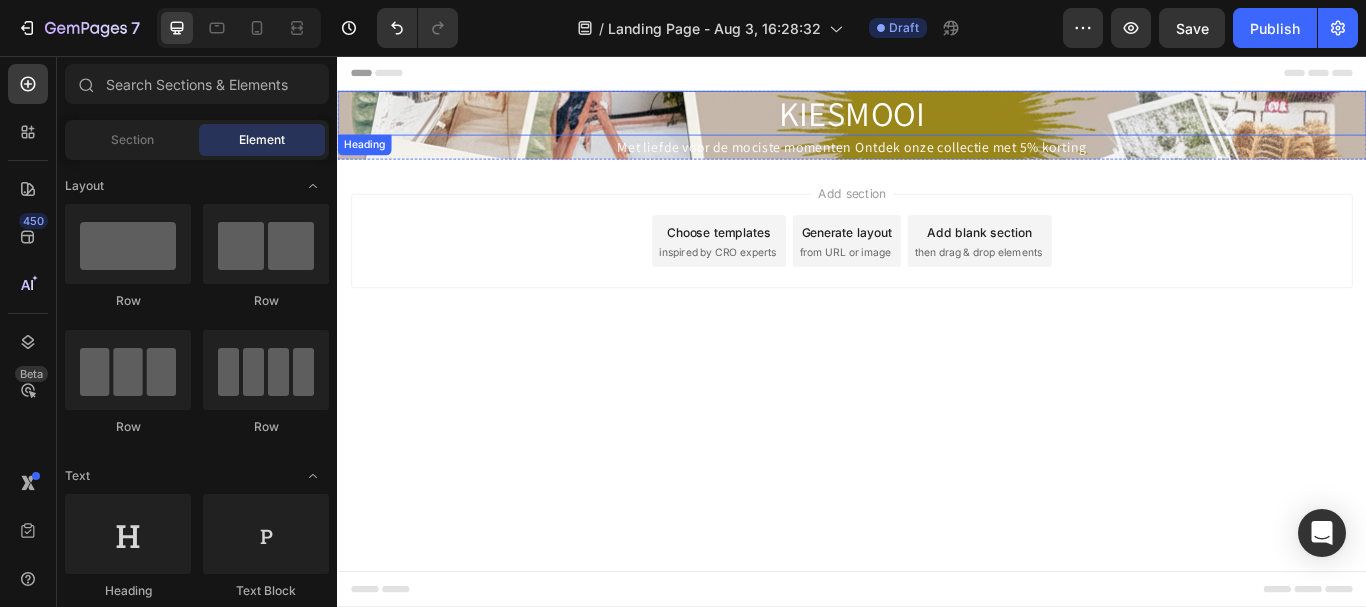 click on "KIESMOOI" at bounding box center [937, 123] 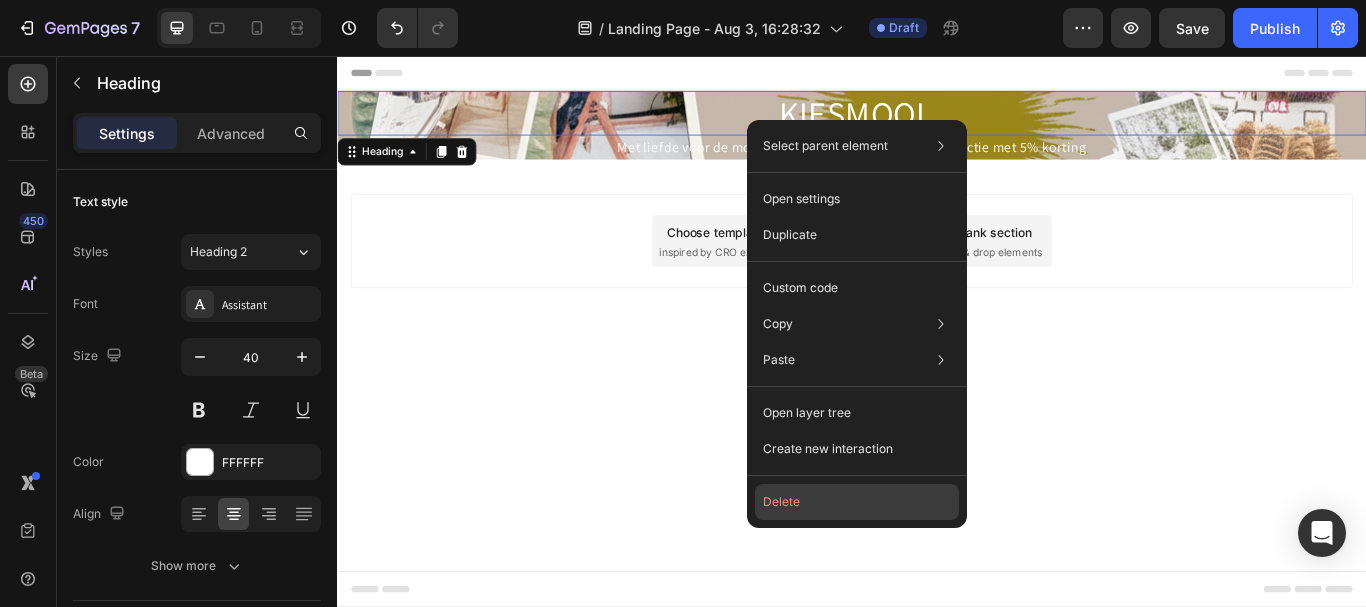 click on "Delete" 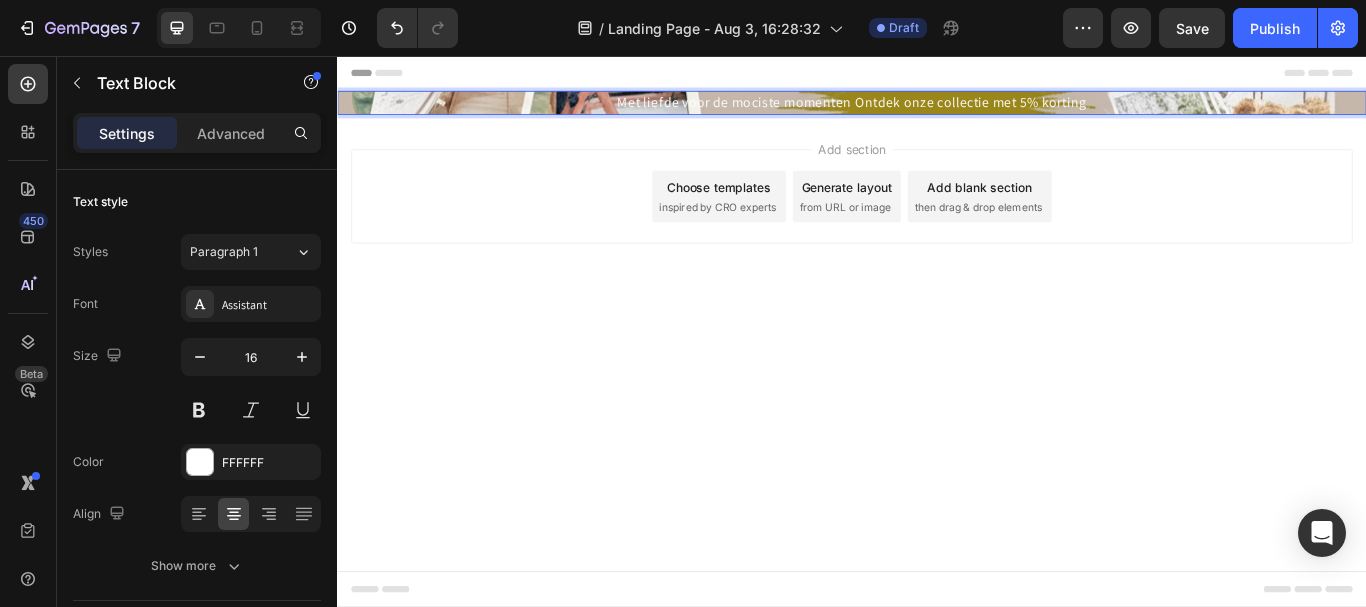 click on "Met liefde voor de mociste momenten Ontdek onze collectie met 5% korting" at bounding box center [936, 110] 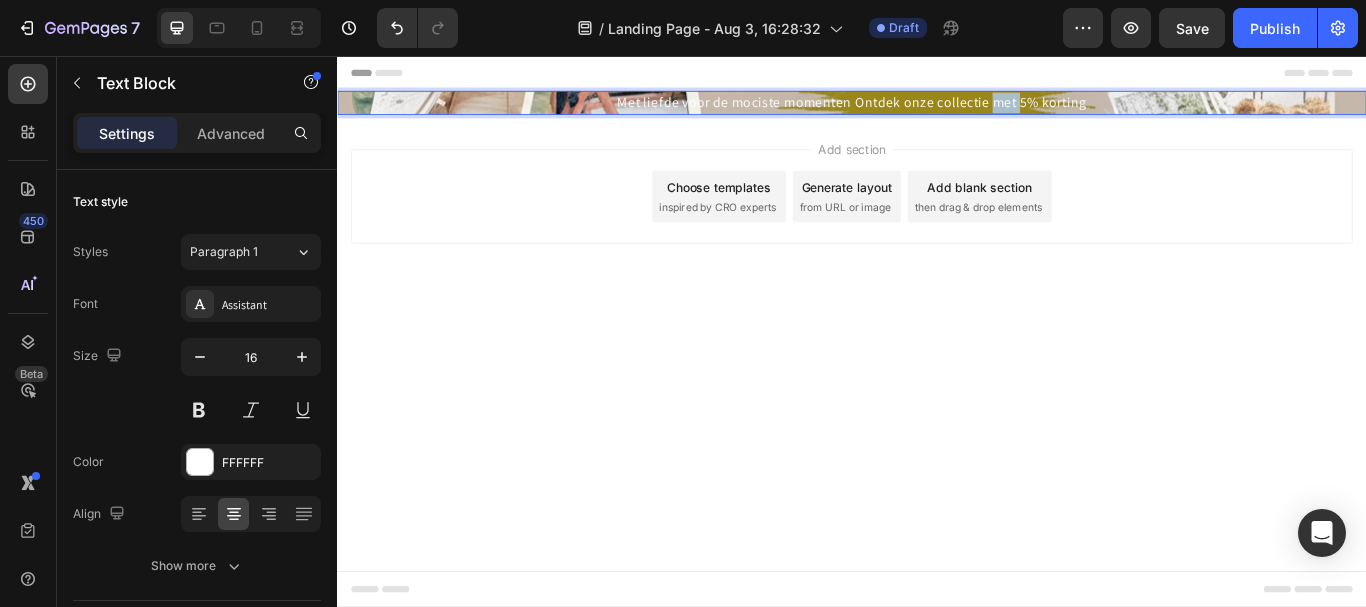 click on "Met liefde voor de mociste momenten Ontdek onze collectie met 5% korting" at bounding box center [936, 110] 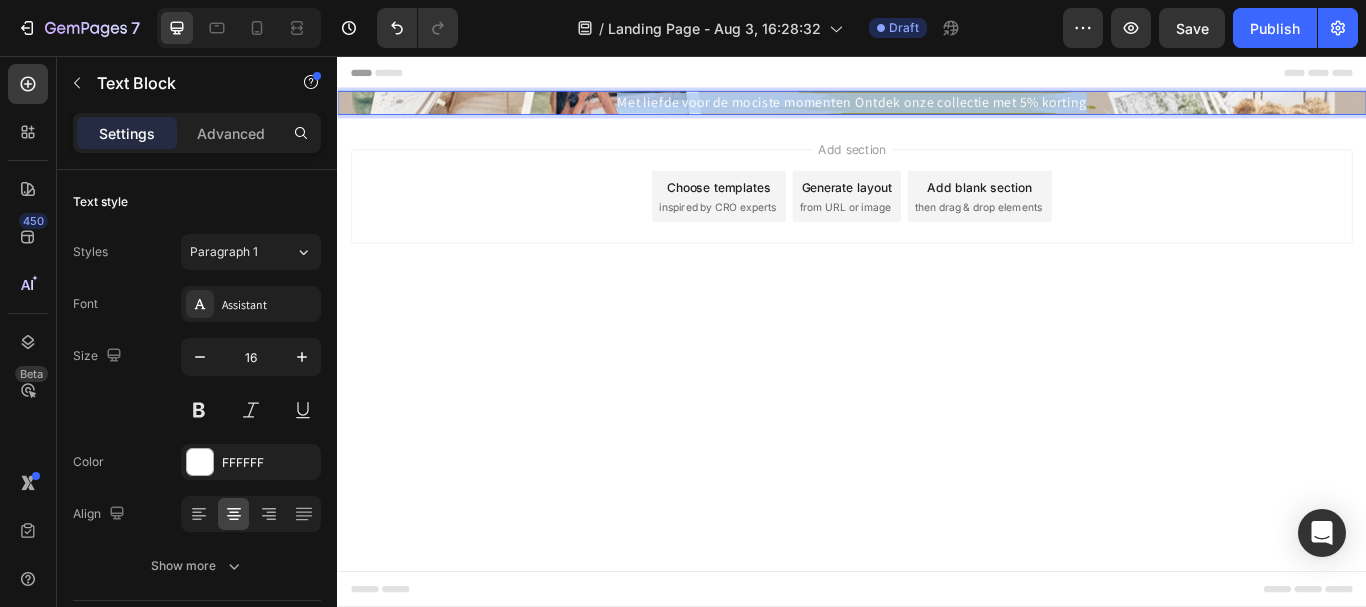 click on "Met liefde voor de mociste momenten Ontdek onze collectie met 5% korting" at bounding box center [936, 110] 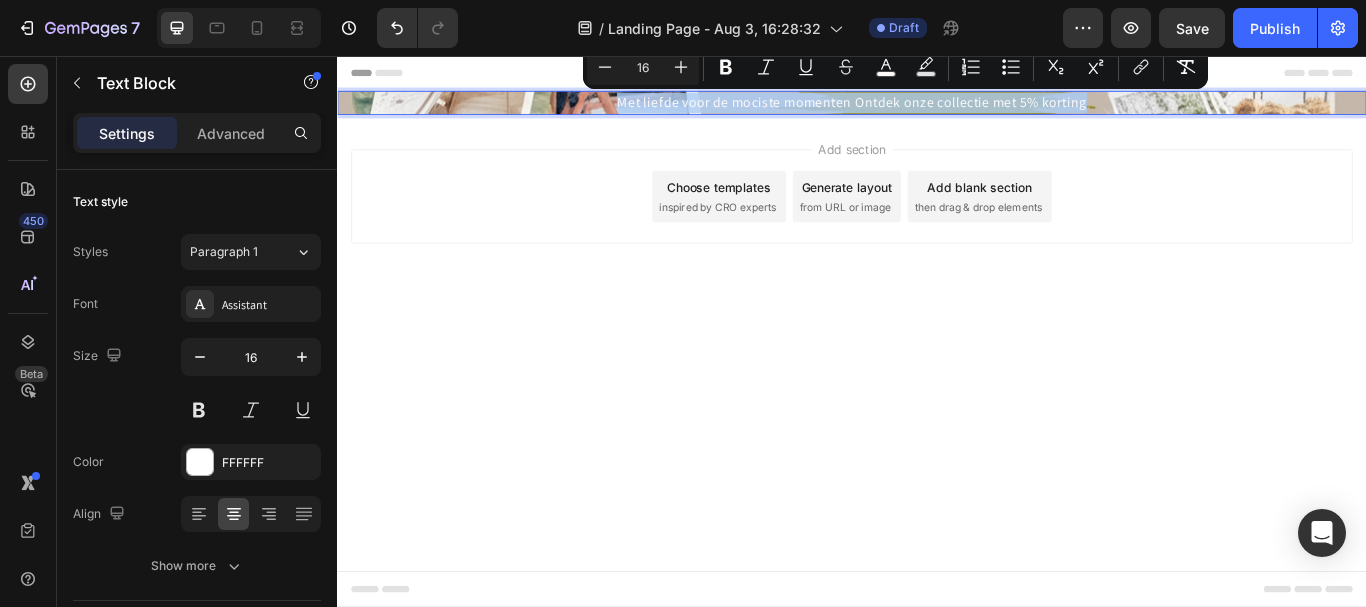 drag, startPoint x: 889, startPoint y: 109, endPoint x: 790, endPoint y: 295, distance: 210.70596 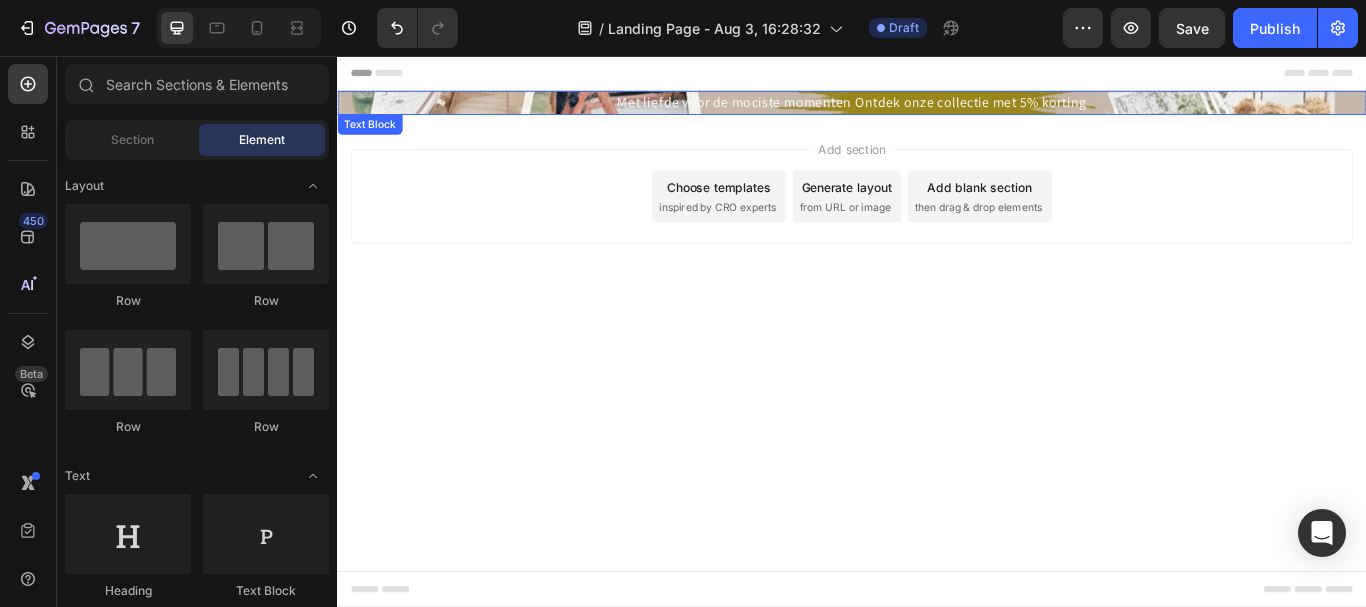 click on "Met liefde voor de mociste momenten Ontdek onze collectie met 5% korting" at bounding box center [936, 110] 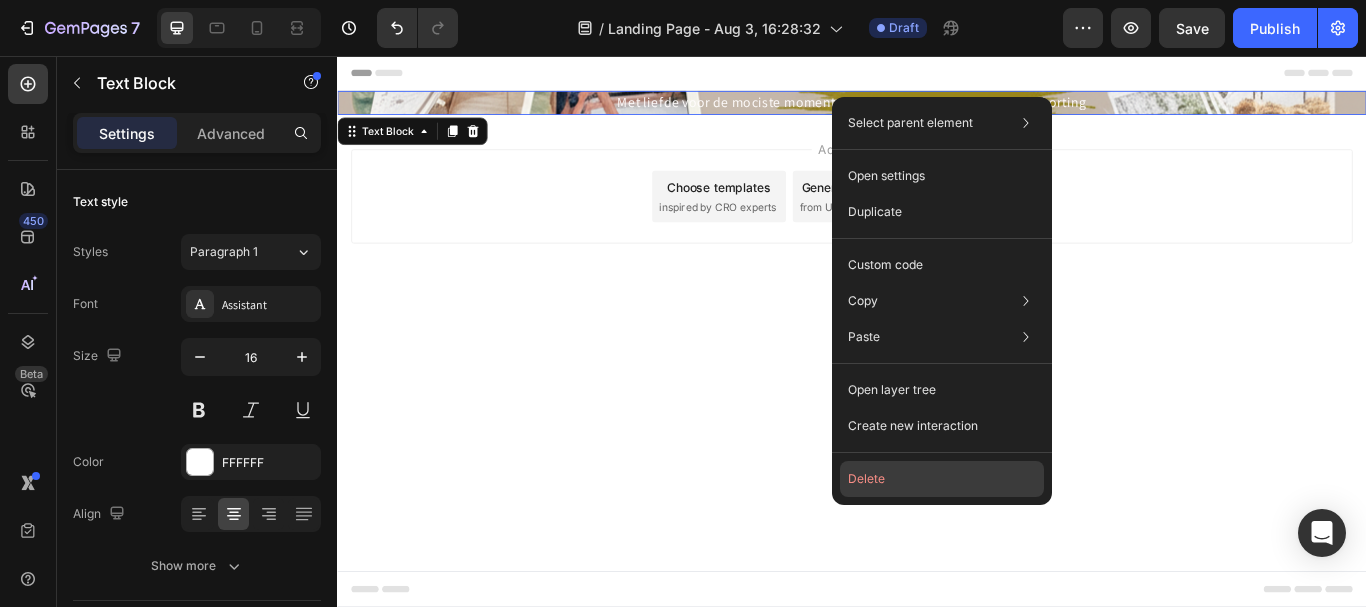 drag, startPoint x: 872, startPoint y: 470, endPoint x: 587, endPoint y: 240, distance: 366.2308 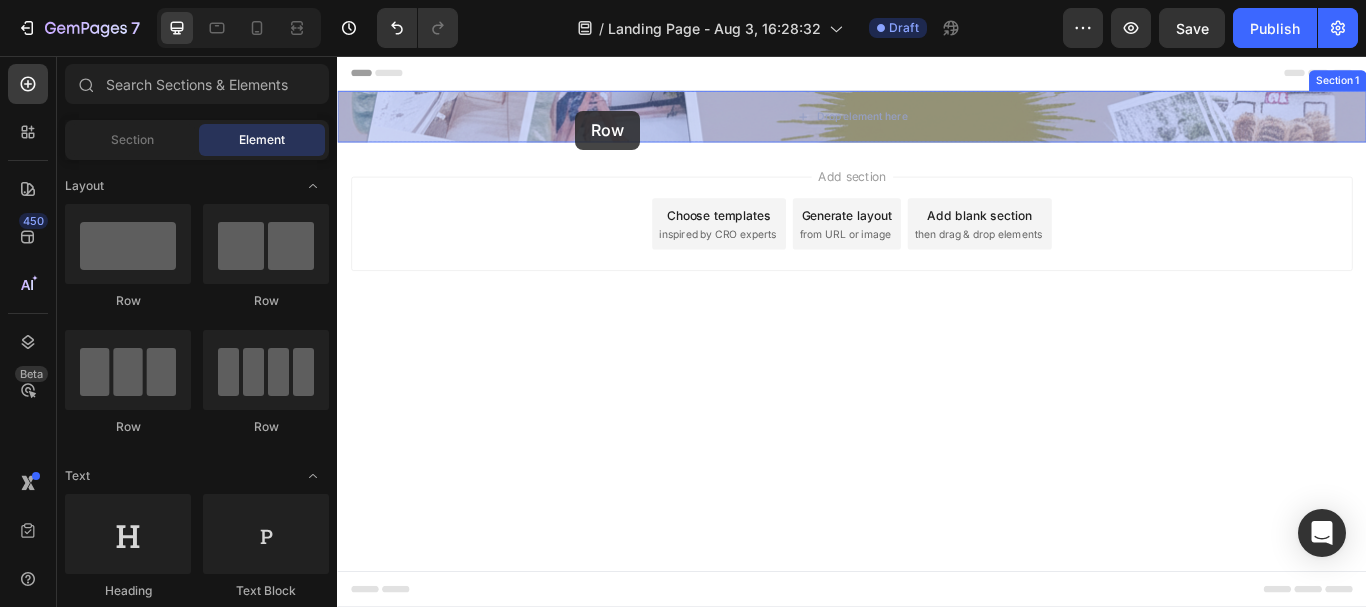 drag, startPoint x: 461, startPoint y: 306, endPoint x: 614, endPoint y: 120, distance: 240.84227 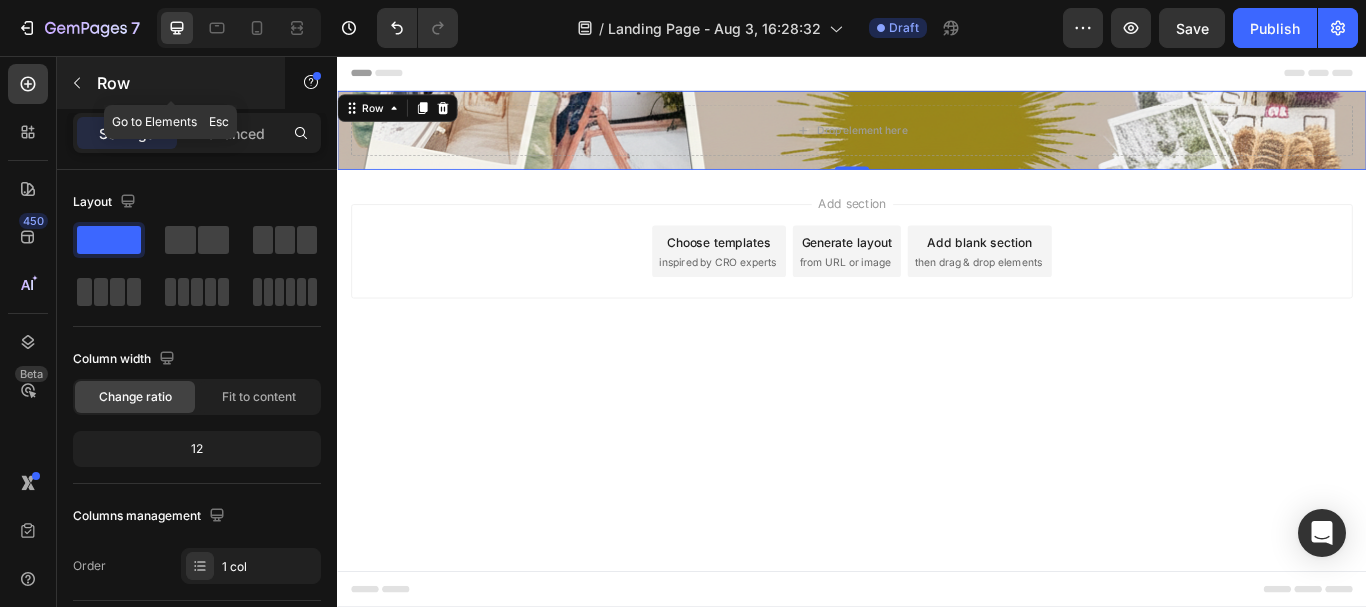 click 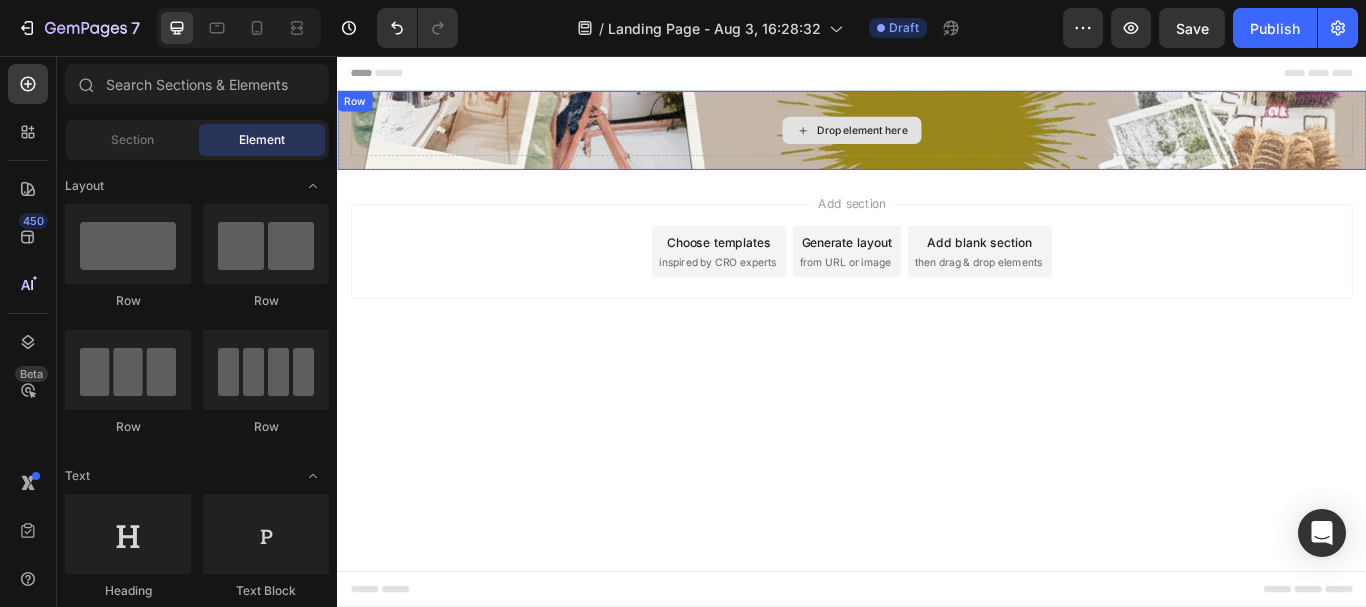 click on "Drop element here" at bounding box center [937, 143] 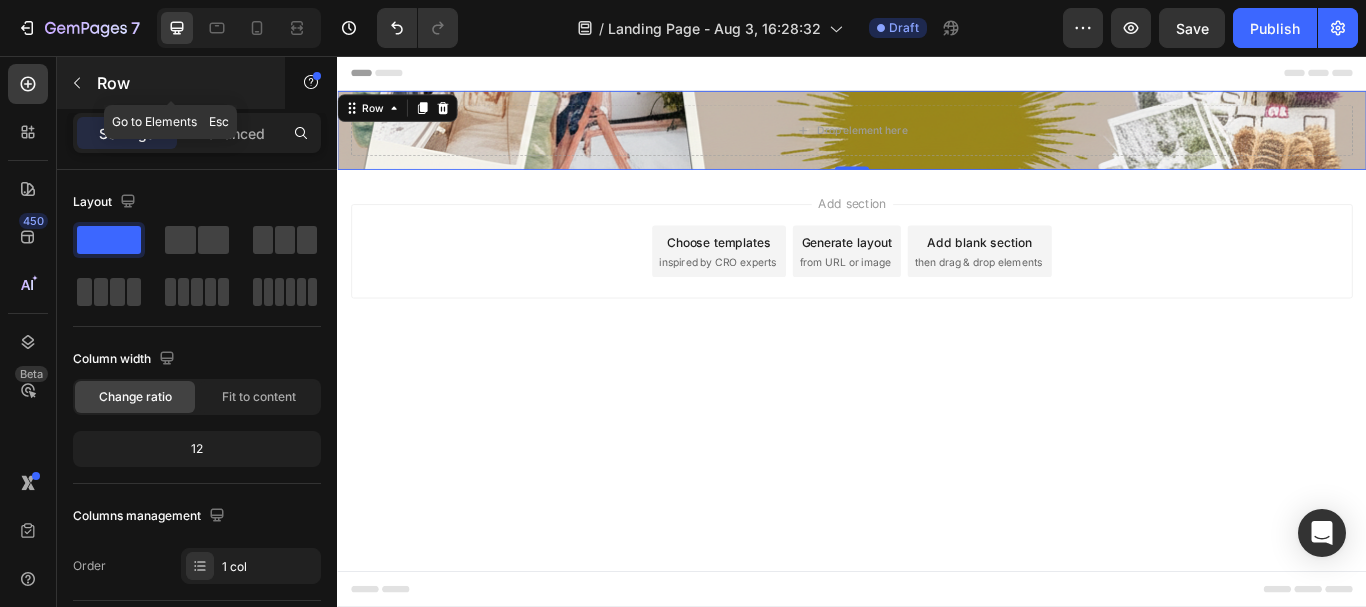 click 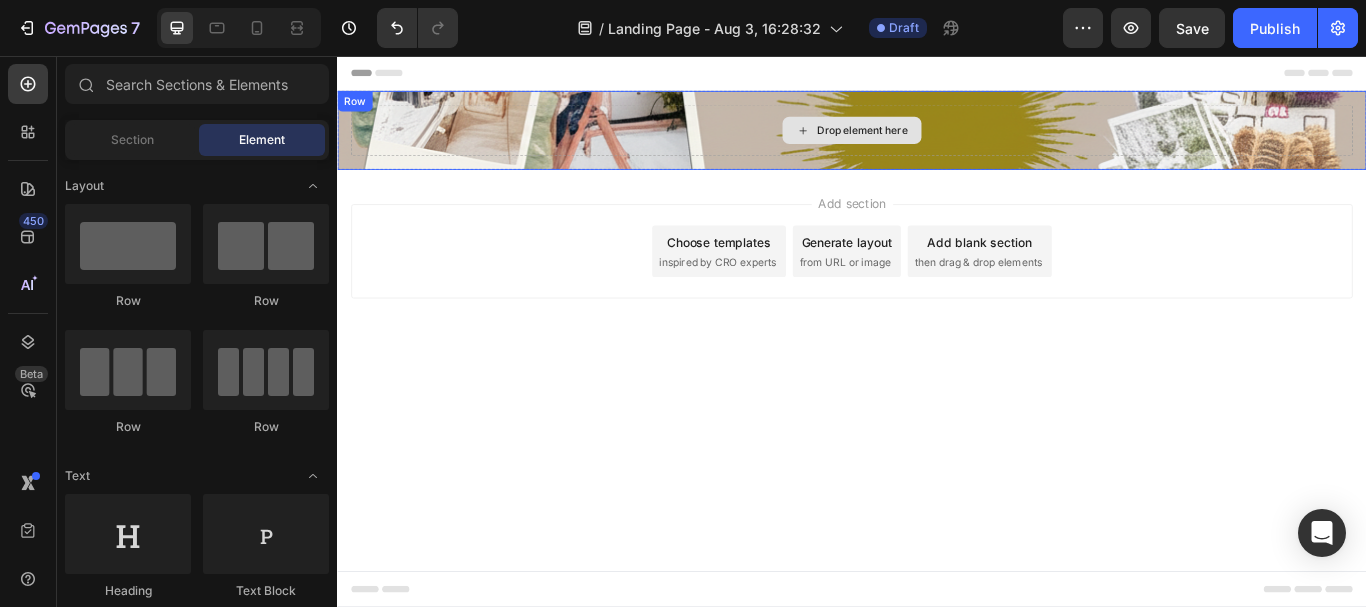 click on "Drop element here" at bounding box center [937, 143] 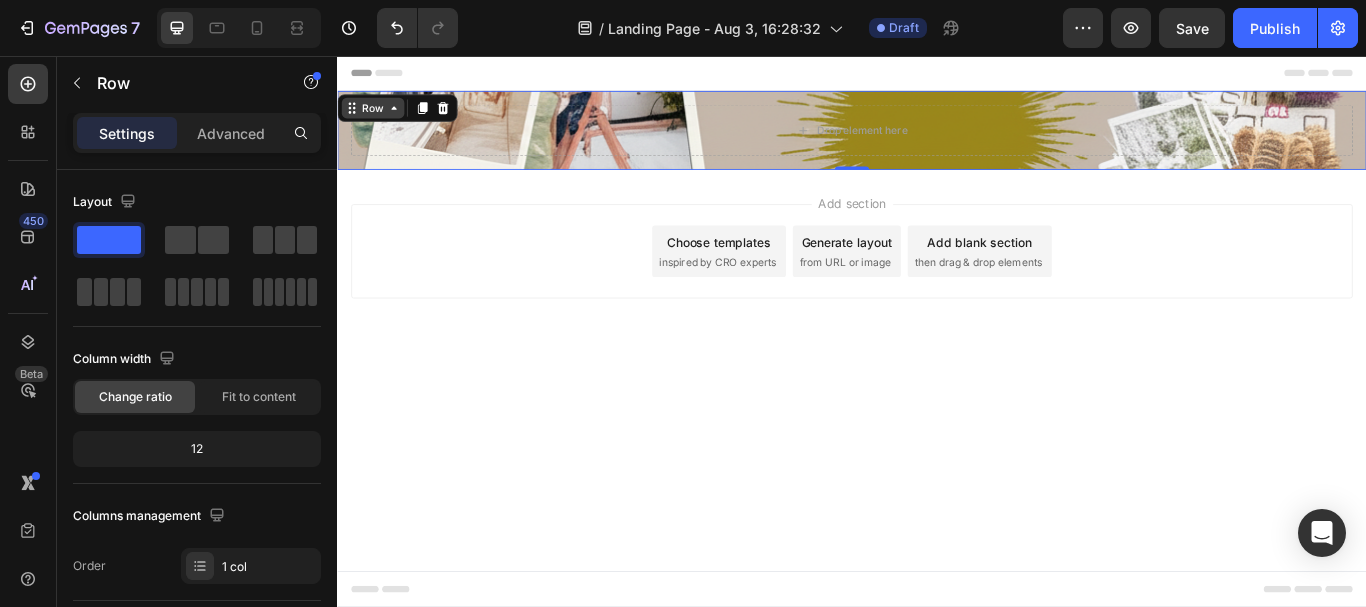 click 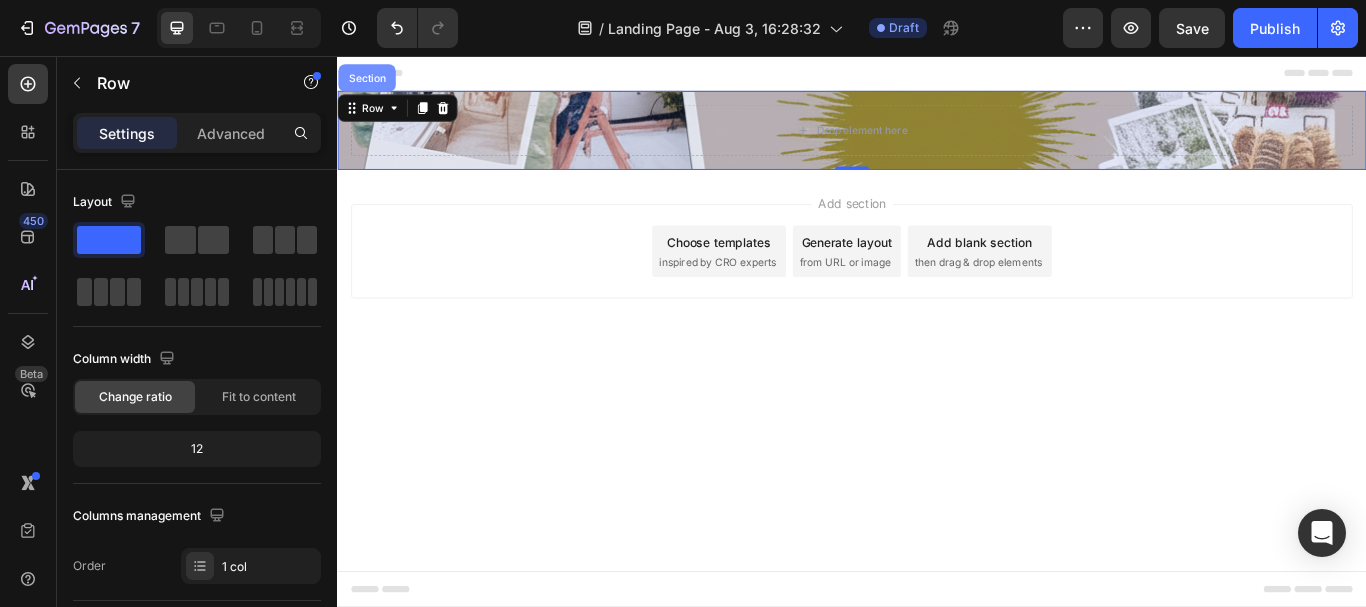 click on "Section" at bounding box center (371, 82) 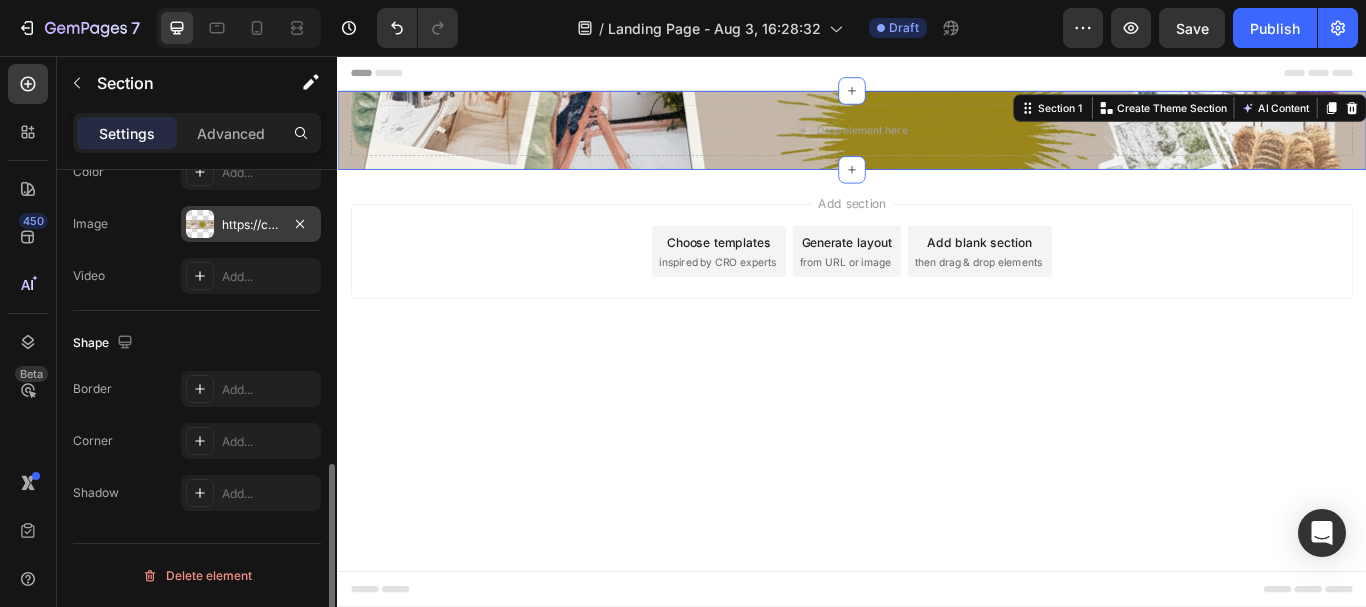 scroll, scrollTop: 226, scrollLeft: 0, axis: vertical 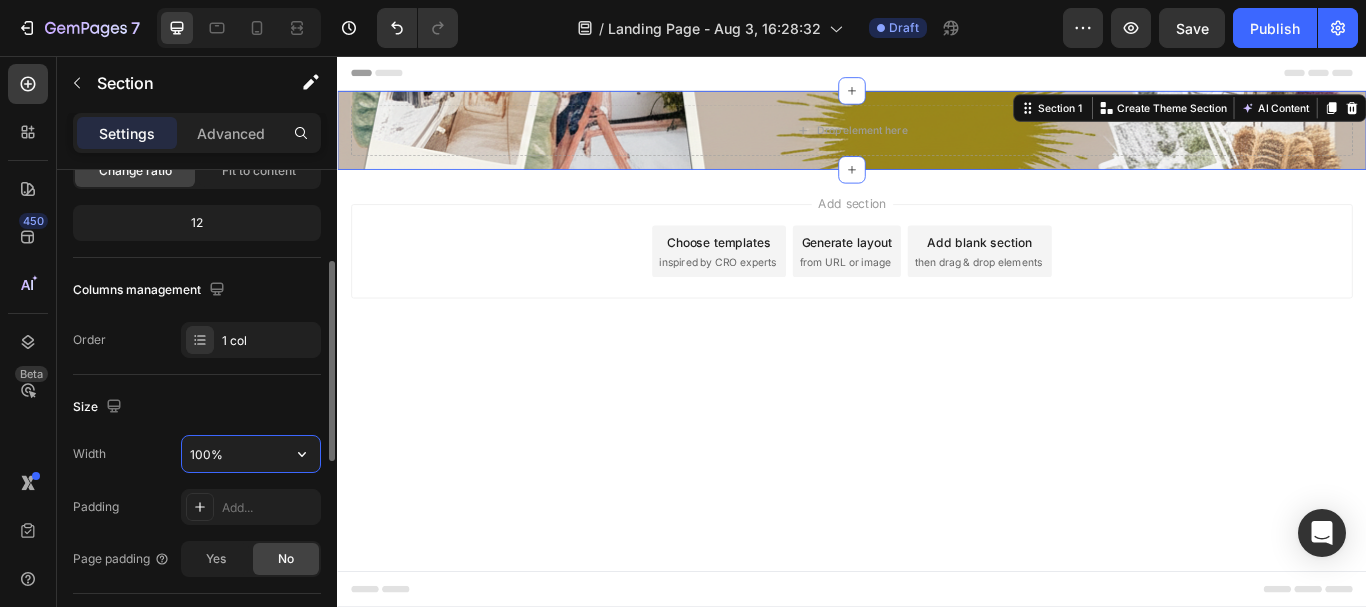 click on "100%" at bounding box center (251, 454) 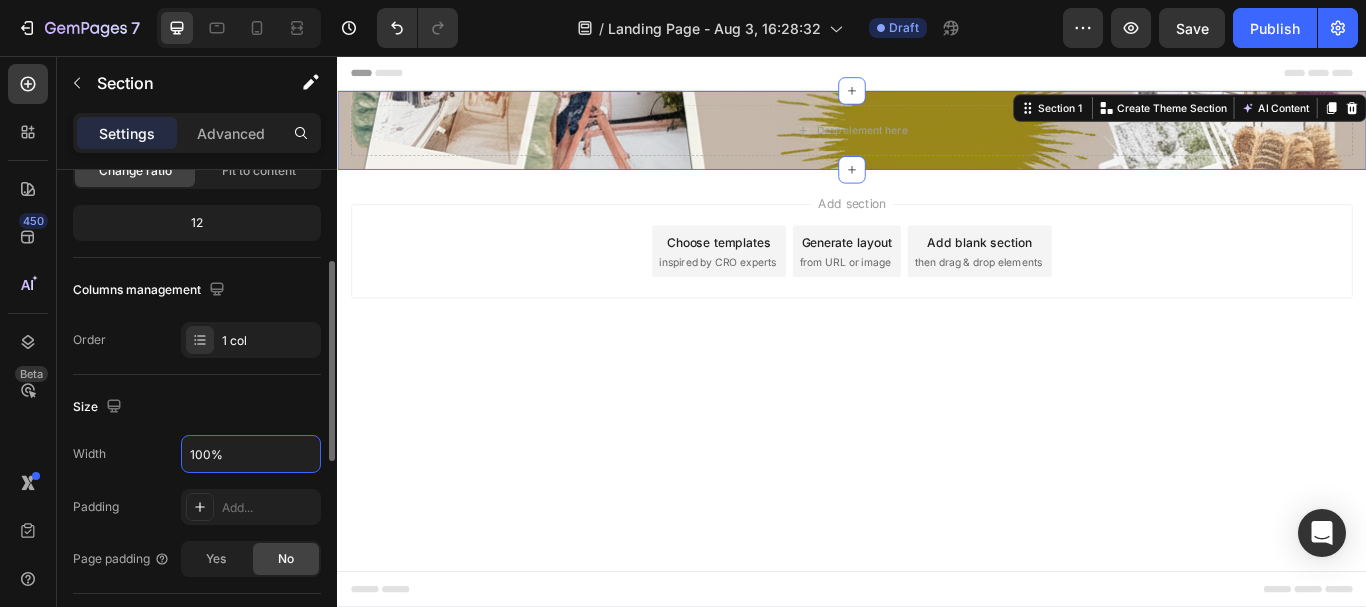 click on "Size Width 100% Padding Add... Page padding Yes No" 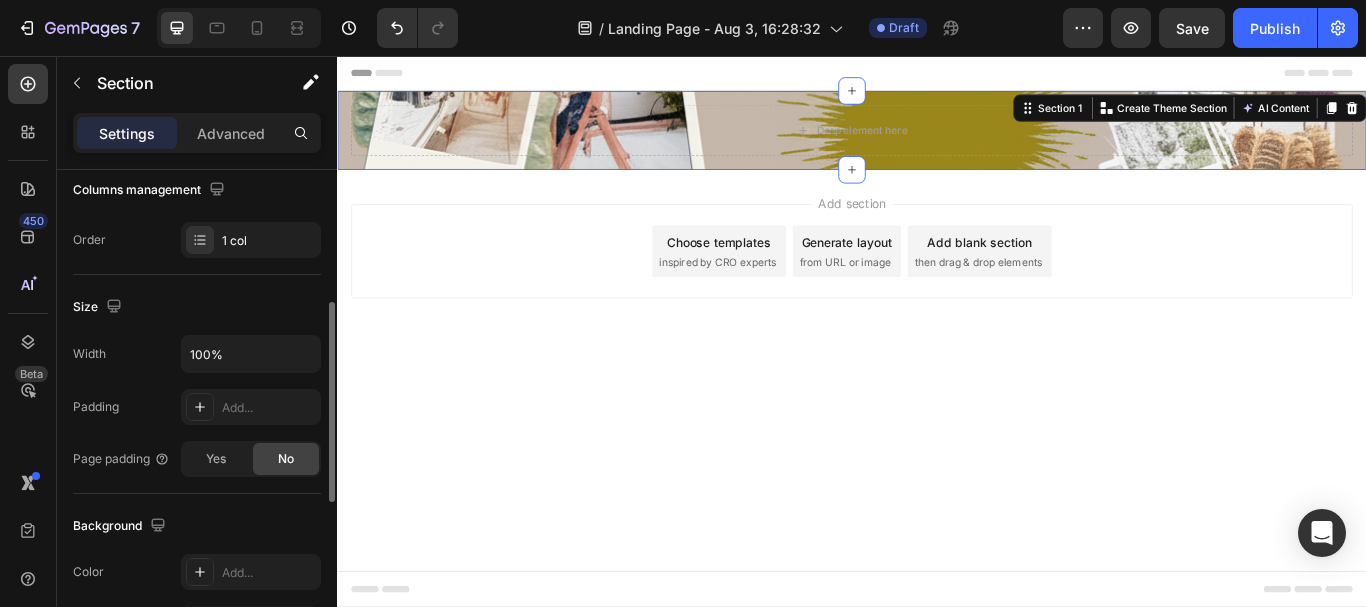 scroll, scrollTop: 126, scrollLeft: 0, axis: vertical 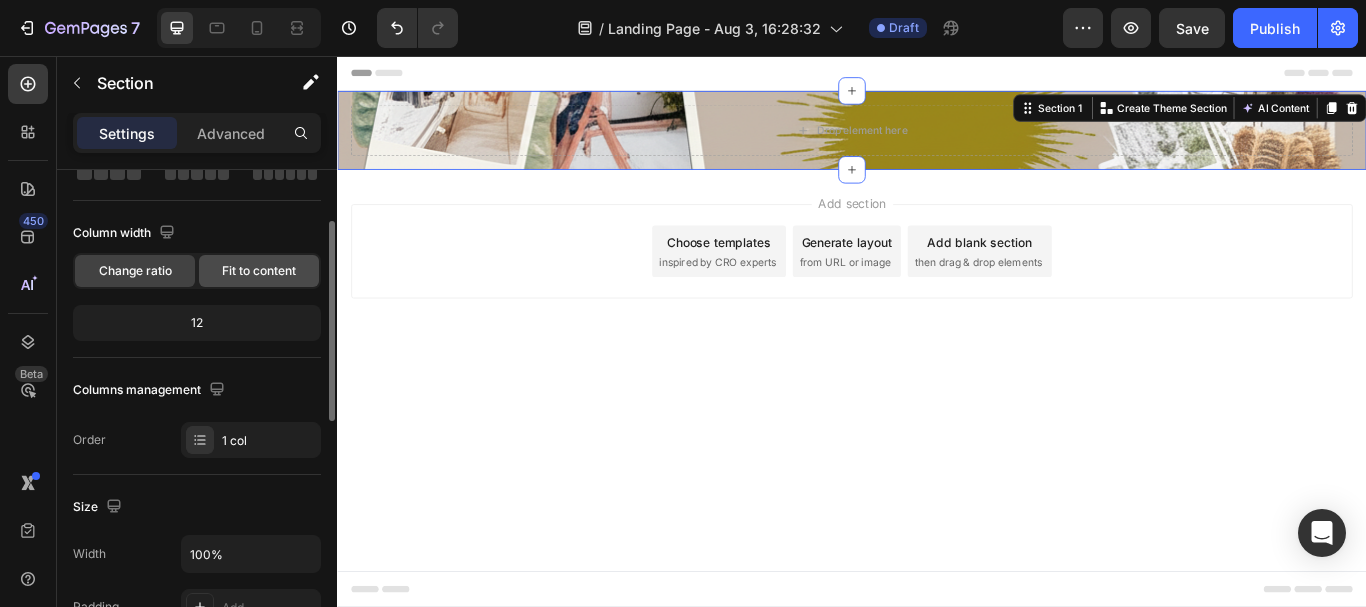 click on "Fit to content" 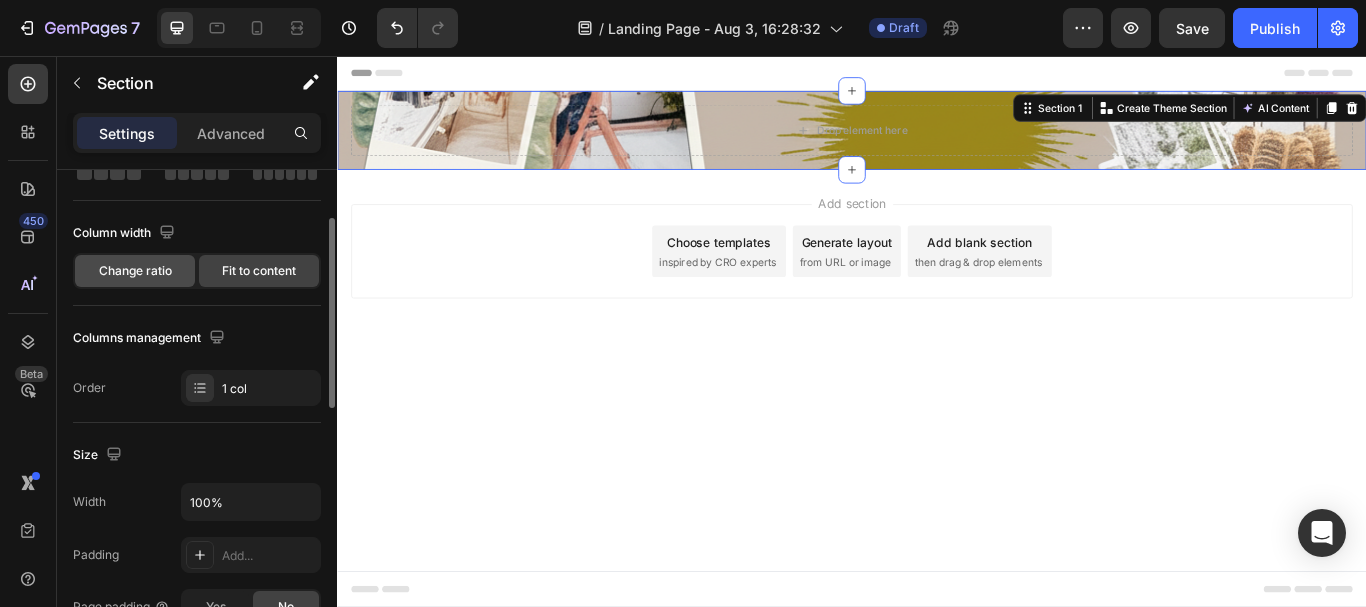 click on "Change ratio" 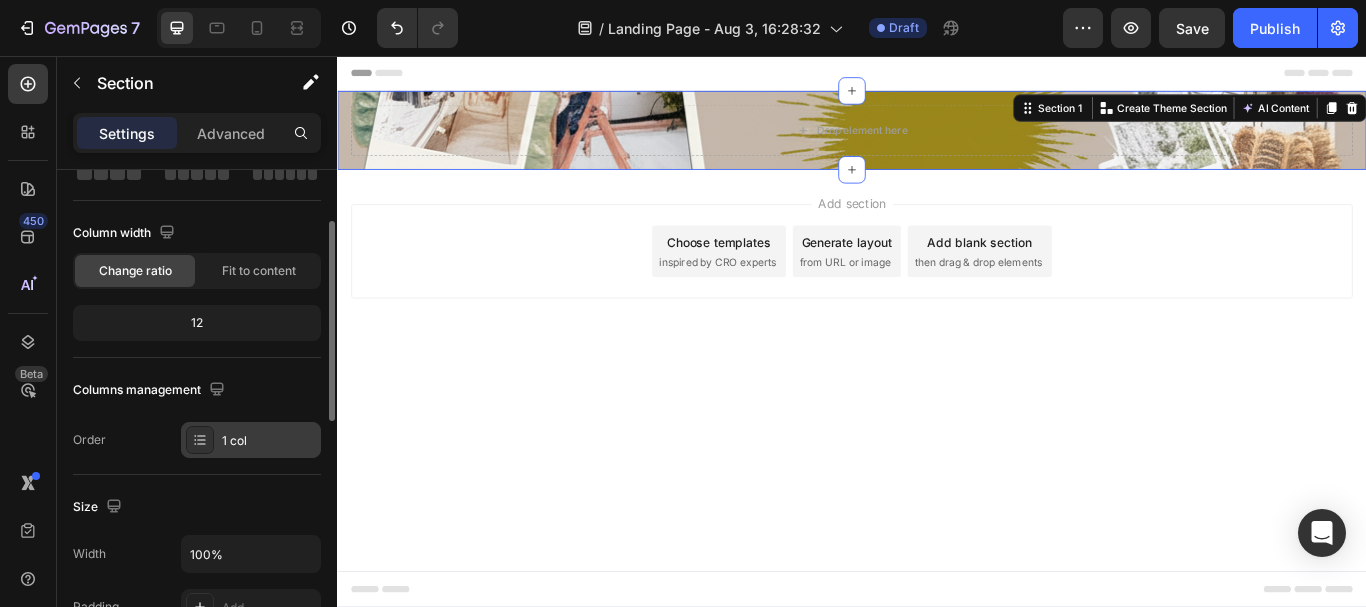 click at bounding box center (200, 440) 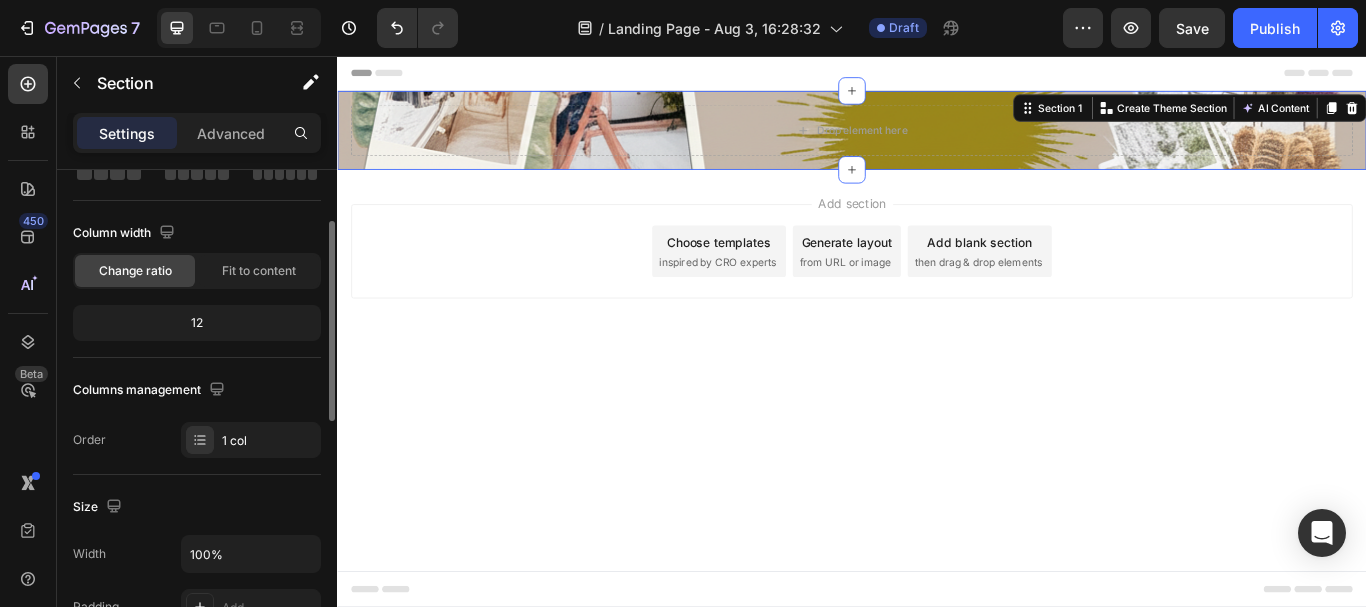 click on "Size Width 100% Padding Add... Page padding Yes No" 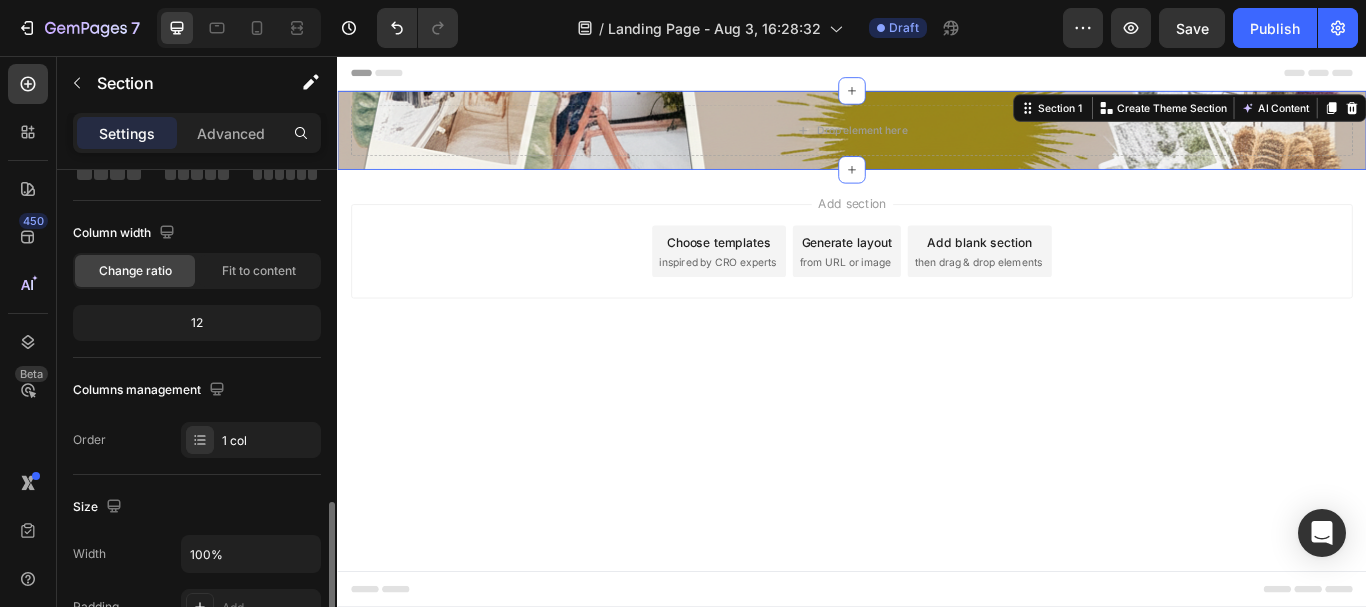 scroll, scrollTop: 326, scrollLeft: 0, axis: vertical 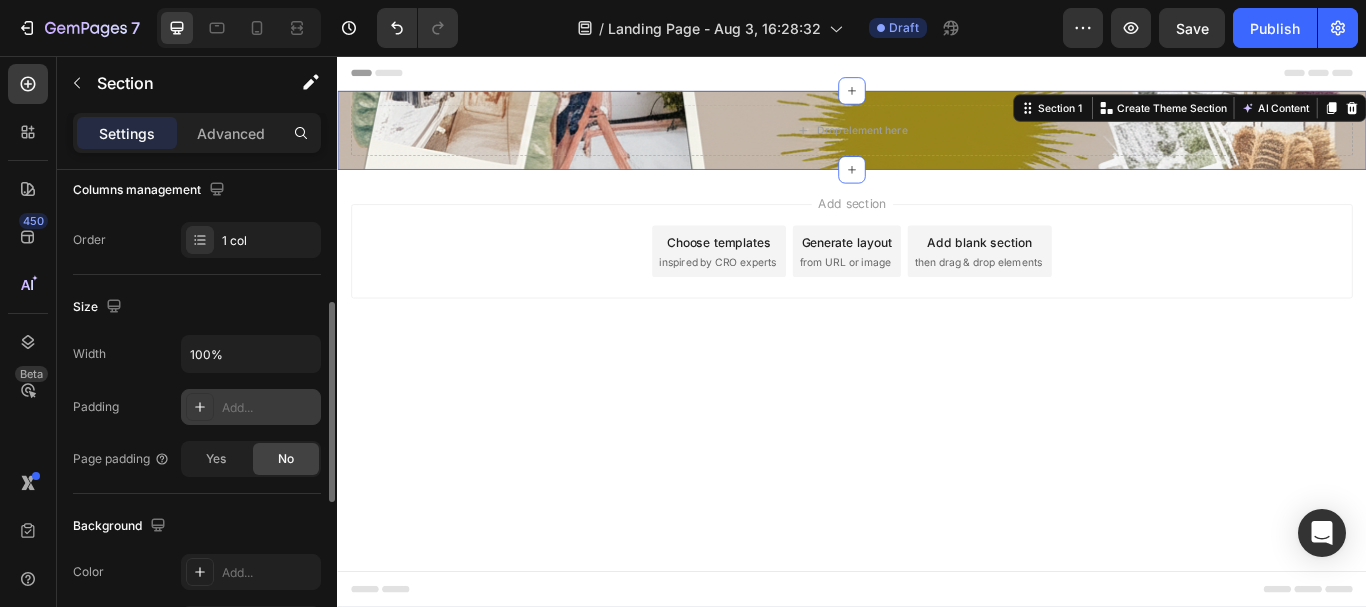 click 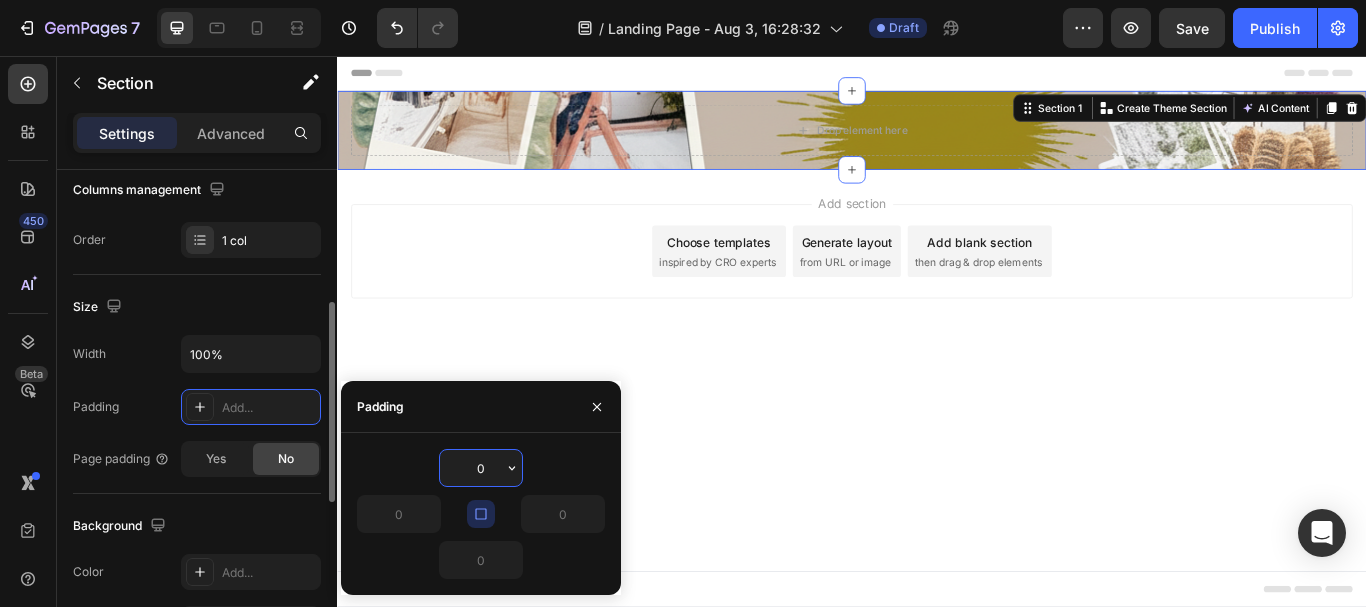 click on "Width 100%" at bounding box center (197, 354) 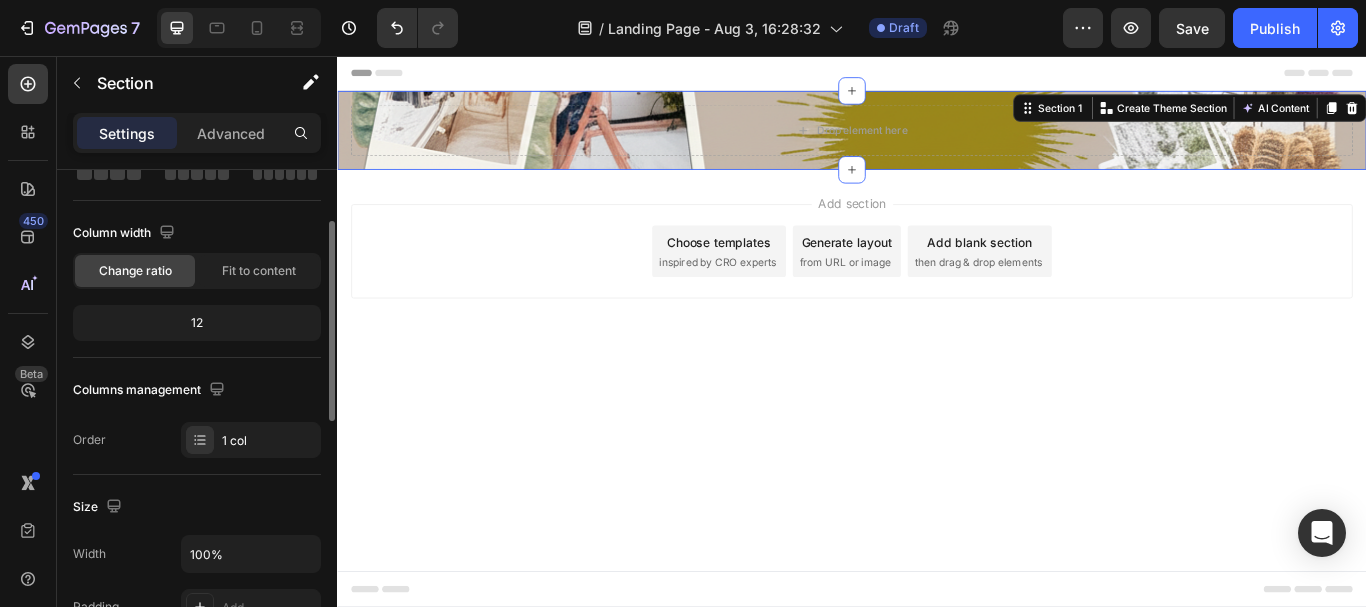 scroll, scrollTop: 0, scrollLeft: 0, axis: both 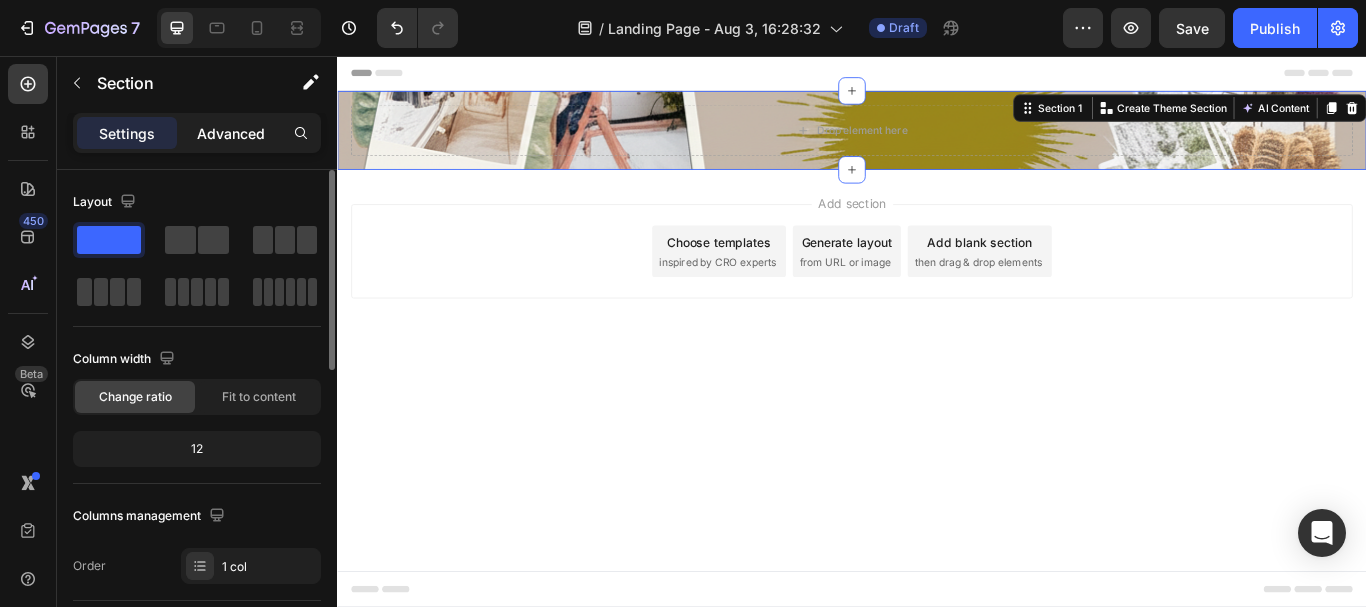 click on "Advanced" at bounding box center (231, 133) 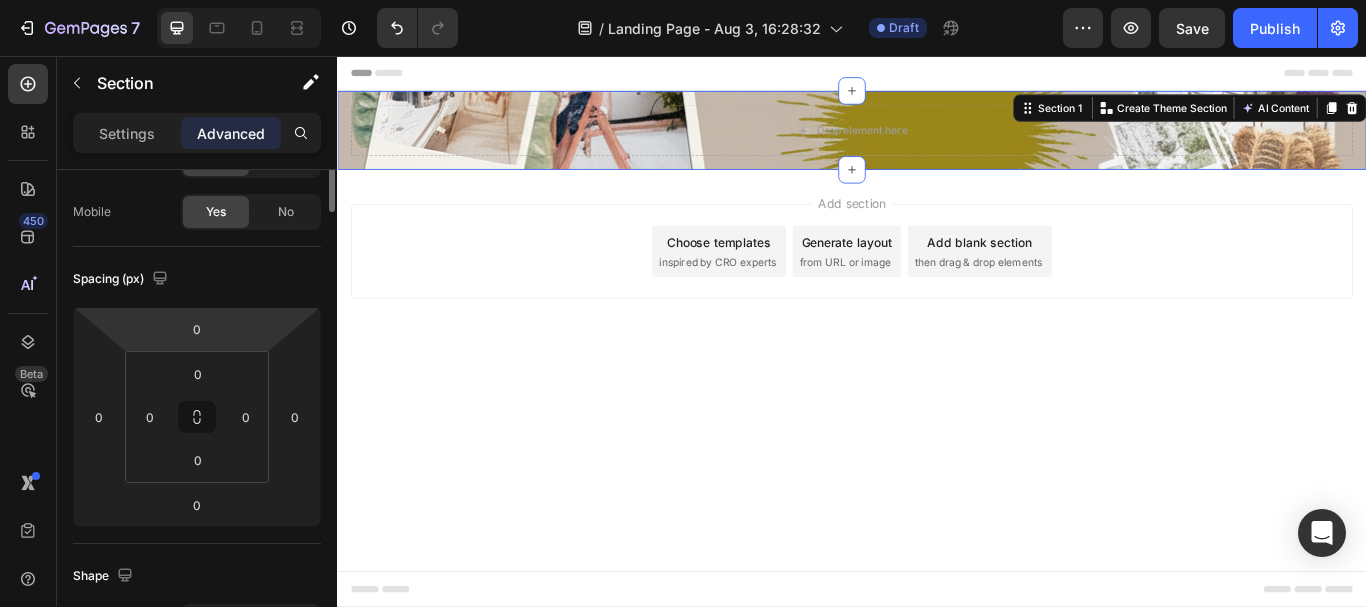 scroll, scrollTop: 0, scrollLeft: 0, axis: both 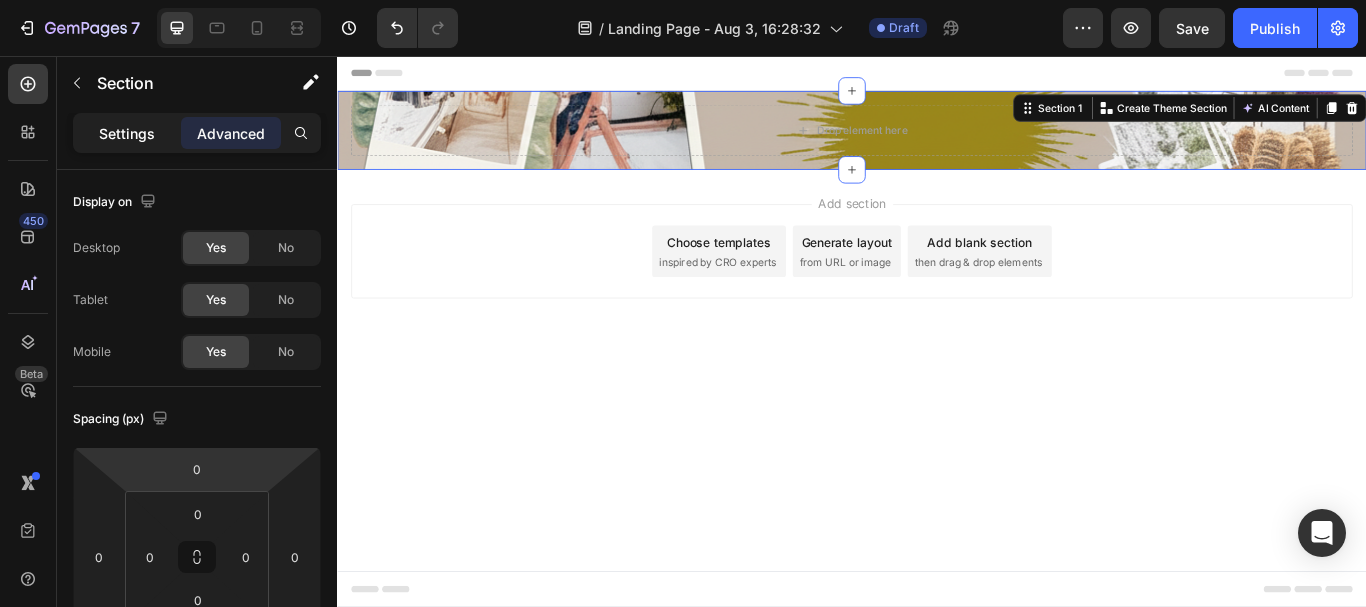 click on "Settings" at bounding box center (127, 133) 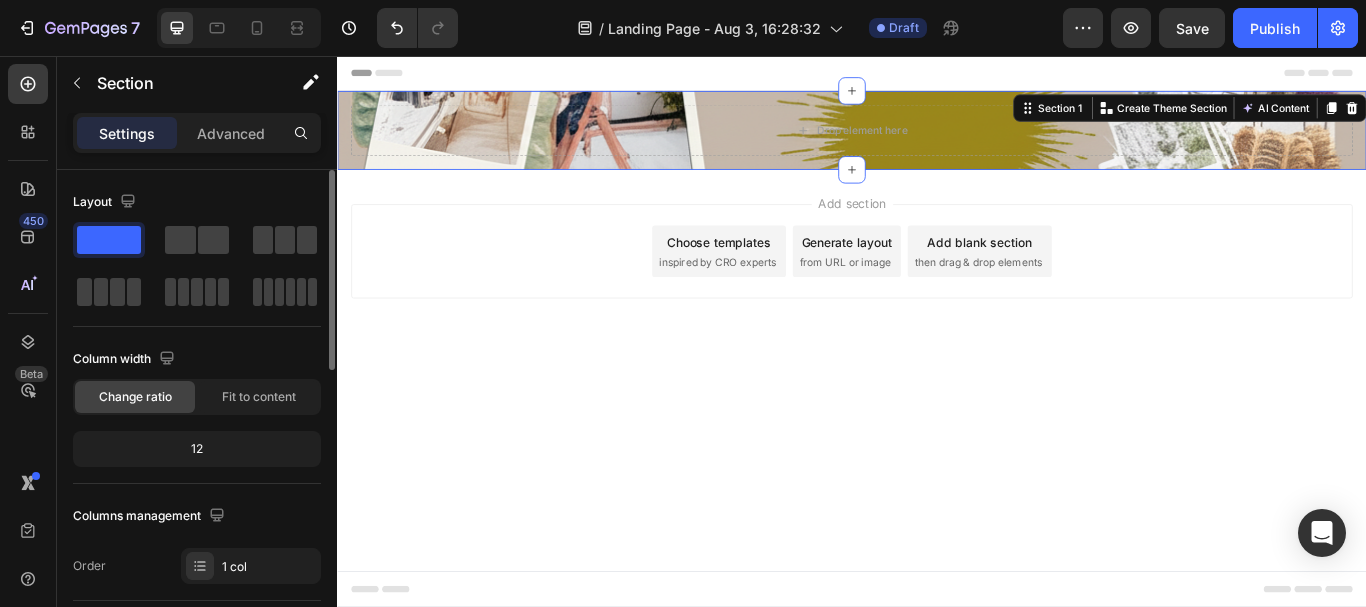 click on "12" 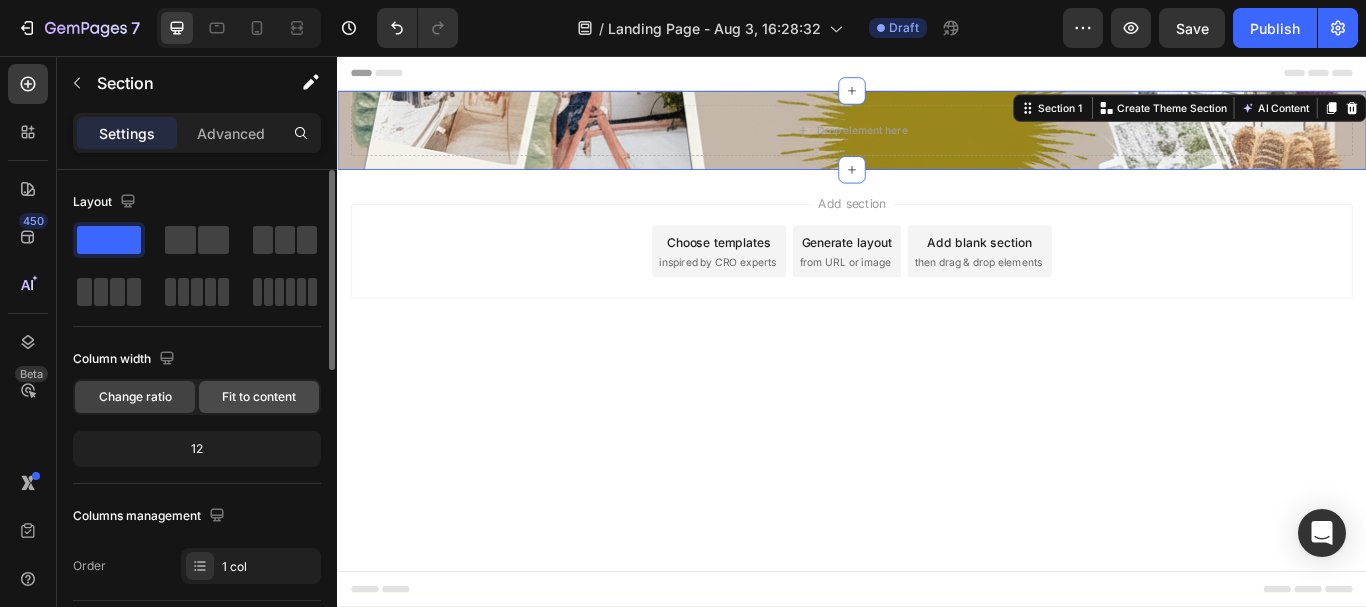 click on "Fit to content" 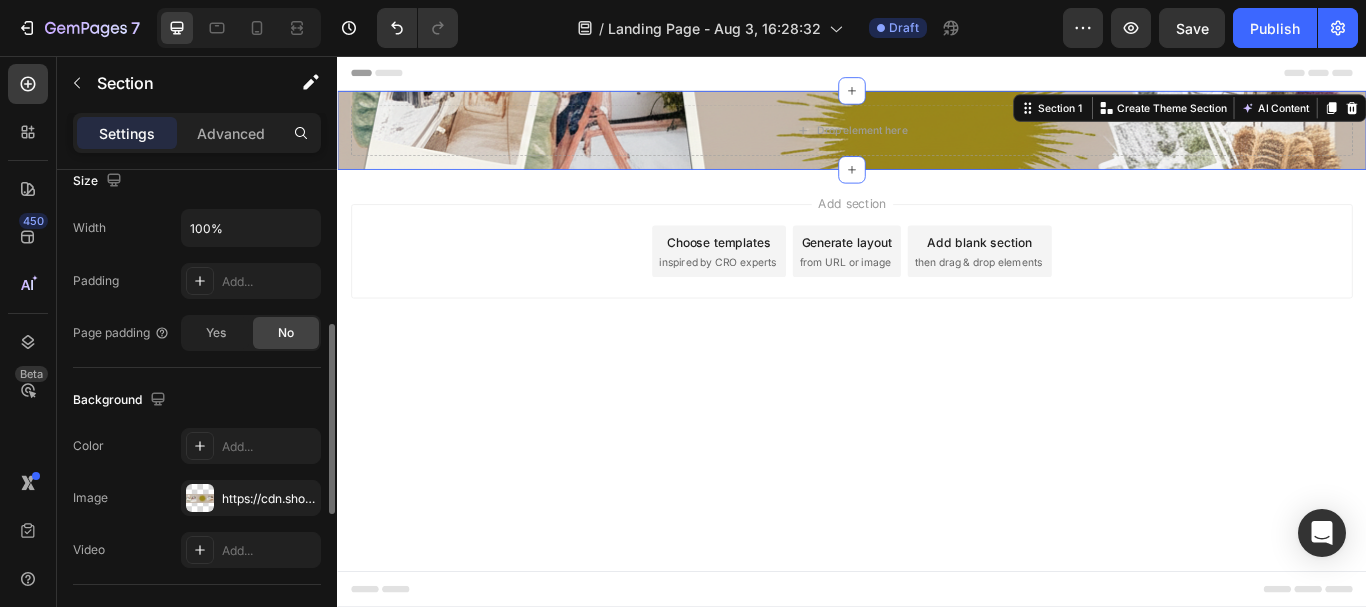 scroll, scrollTop: 200, scrollLeft: 0, axis: vertical 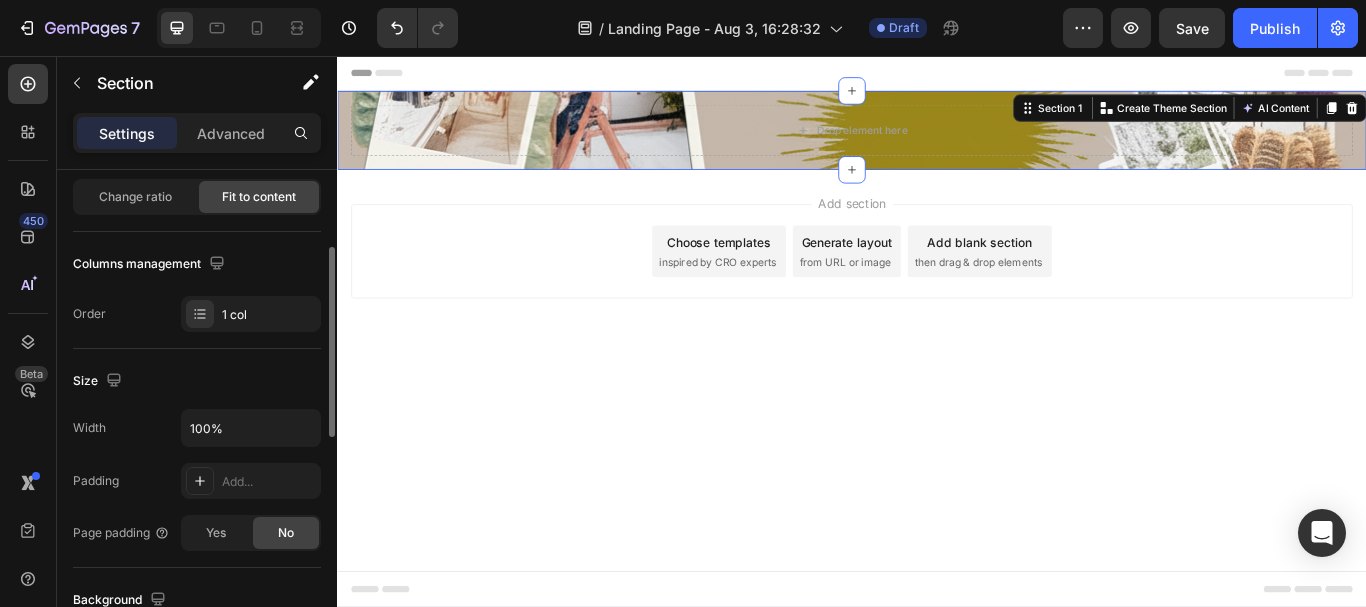 click on "Width" at bounding box center [89, 428] 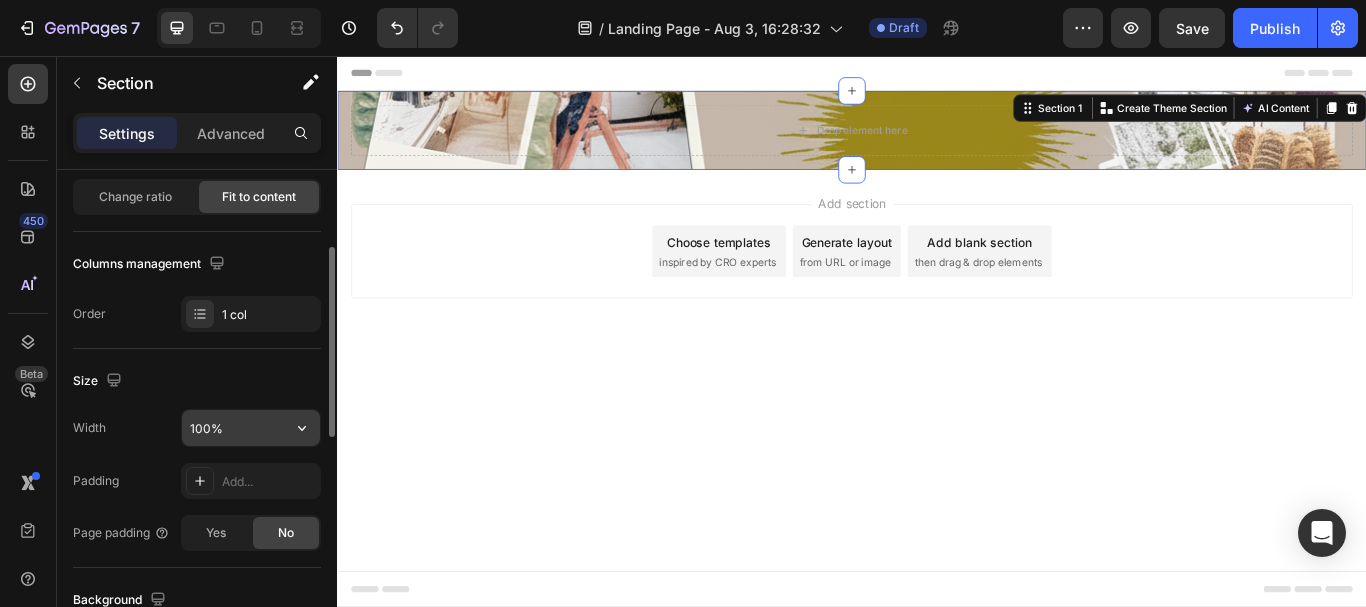 click on "100%" at bounding box center (251, 428) 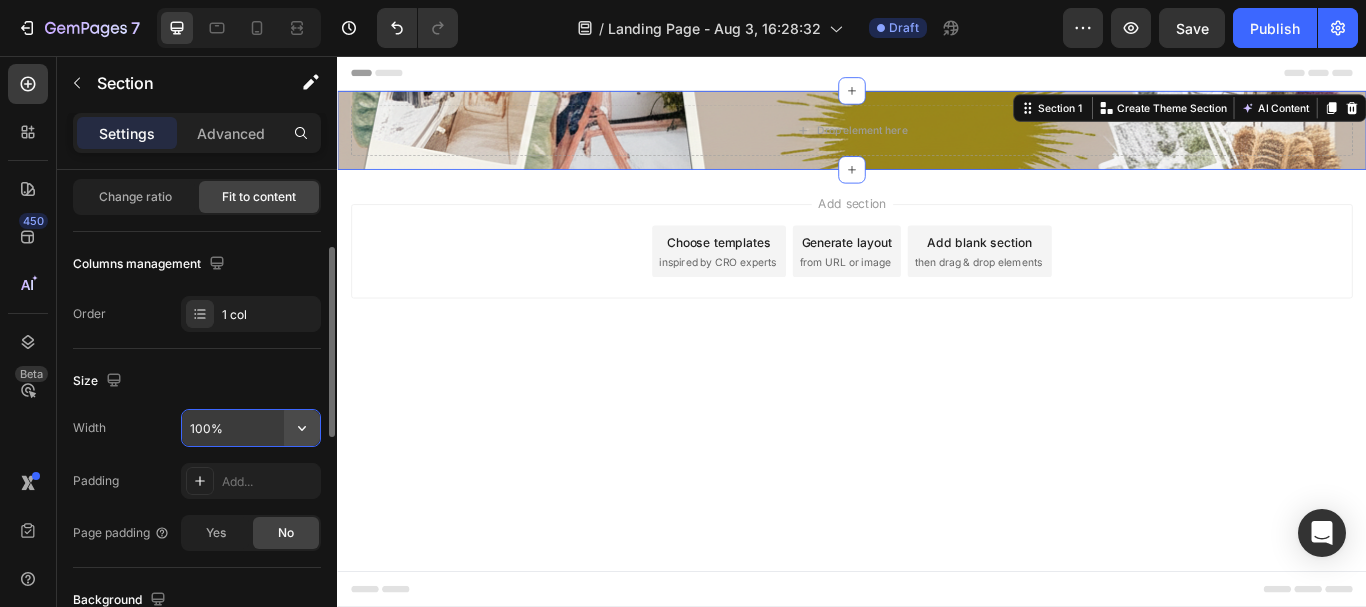 click 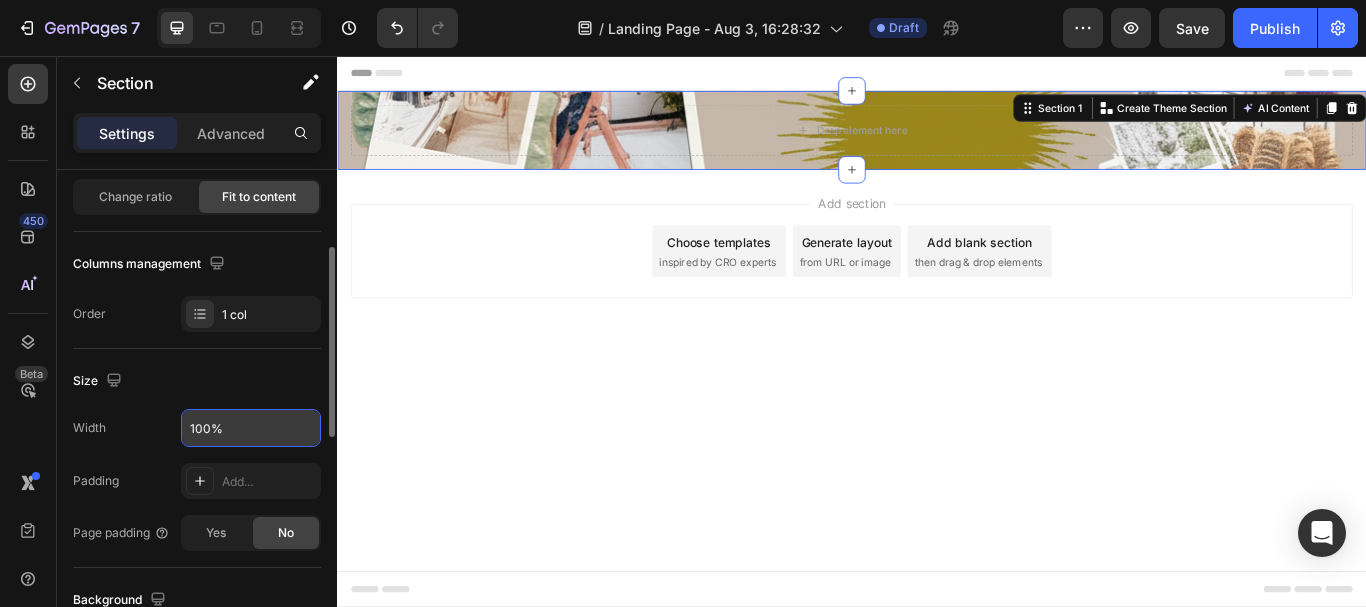 click on "Width 100%" at bounding box center (197, 428) 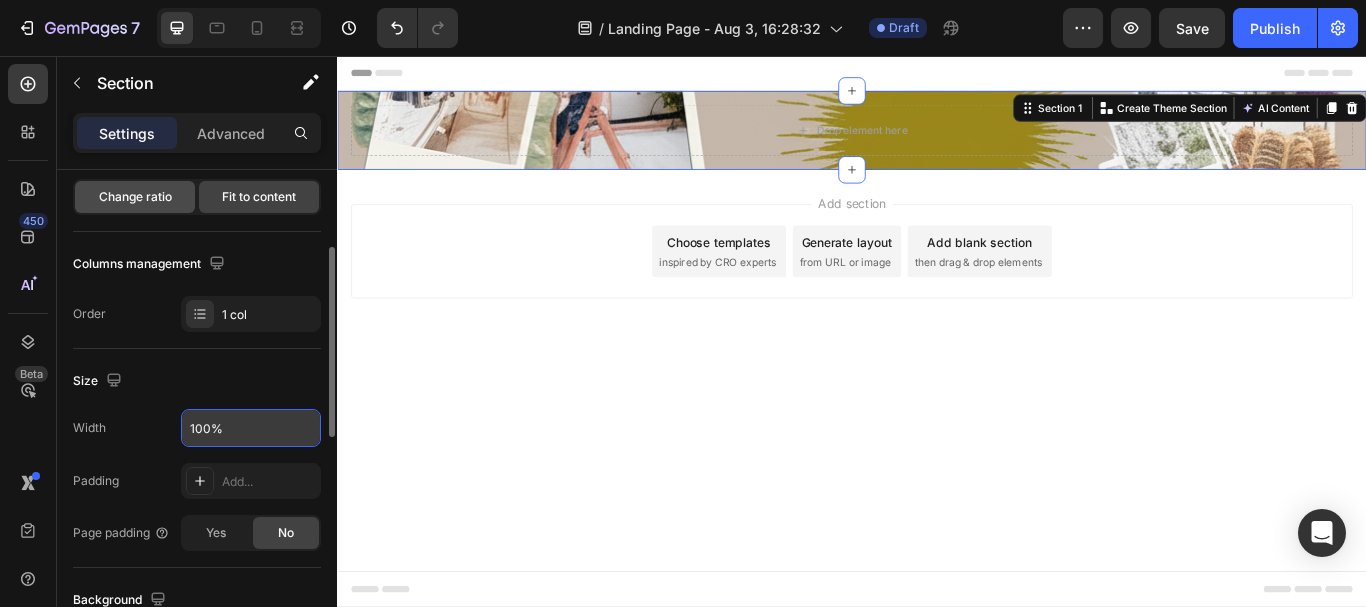 click on "Change ratio" 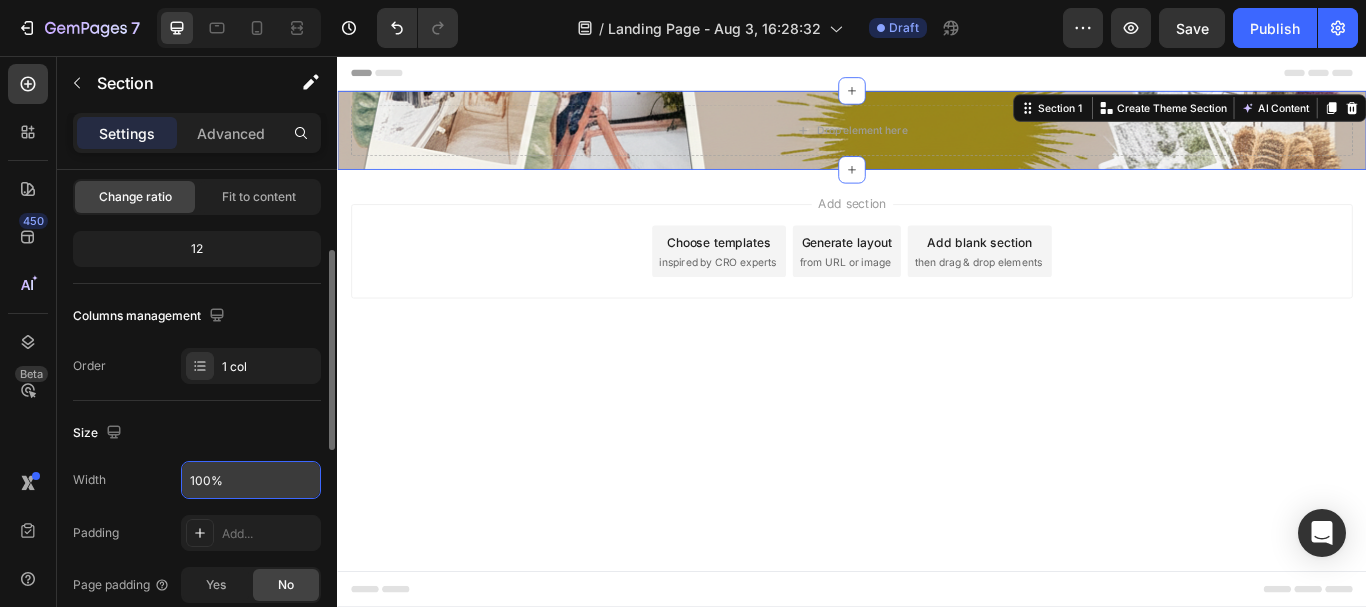 click on "Column width Change ratio Fit to content 12" at bounding box center (197, 213) 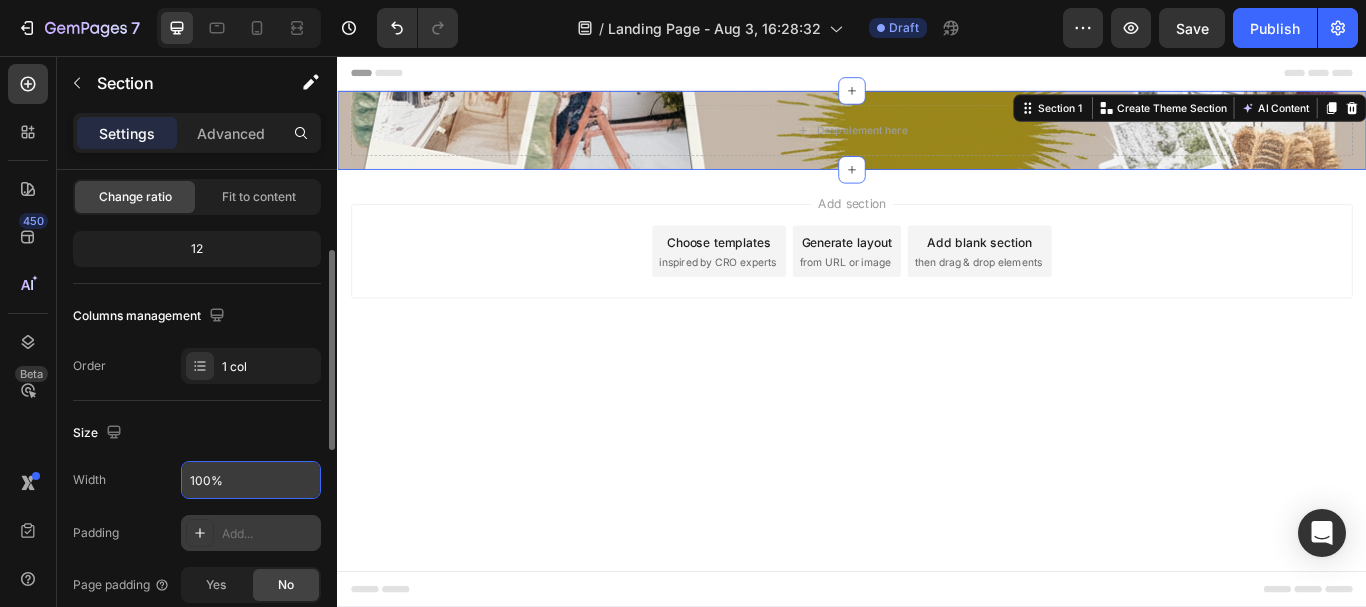 click on "Add..." at bounding box center [269, 534] 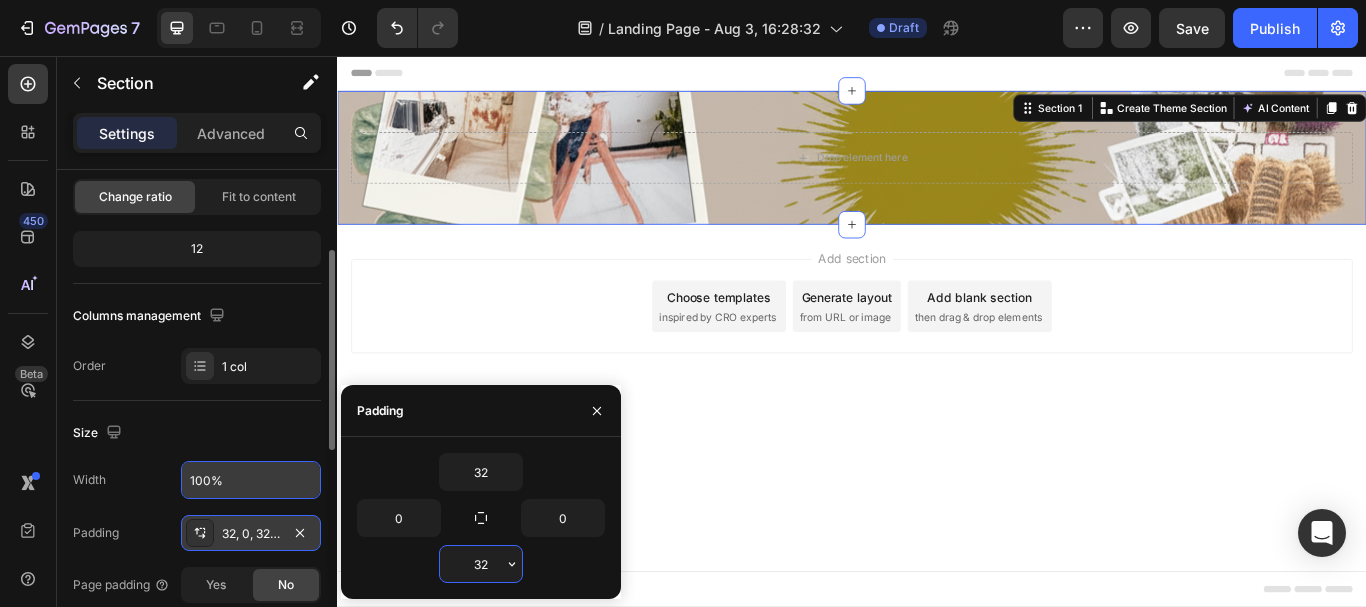 click on "32" at bounding box center (481, 564) 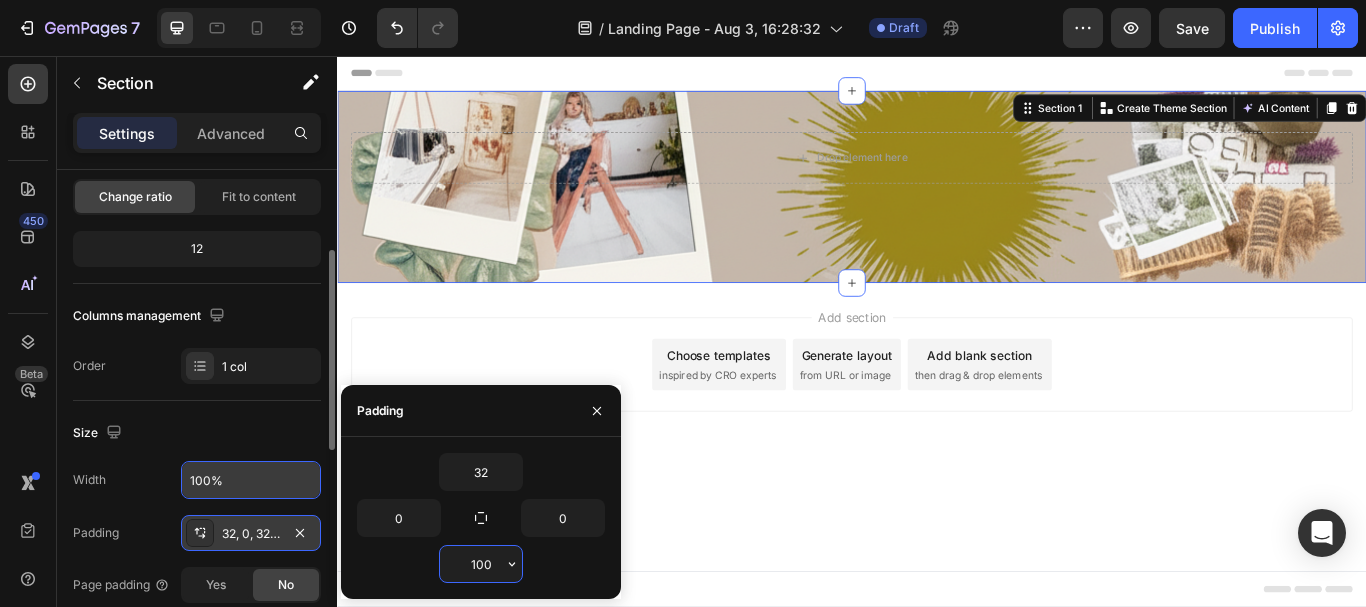 click on "100" at bounding box center (481, 564) 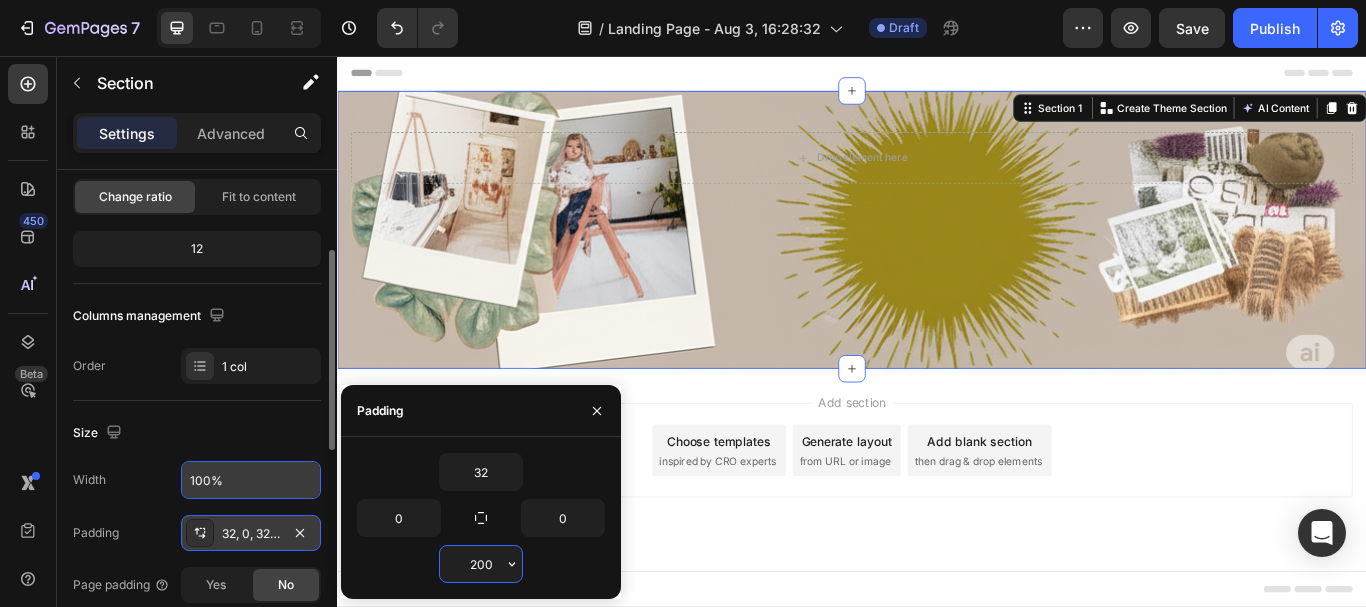 click on "200" at bounding box center [481, 564] 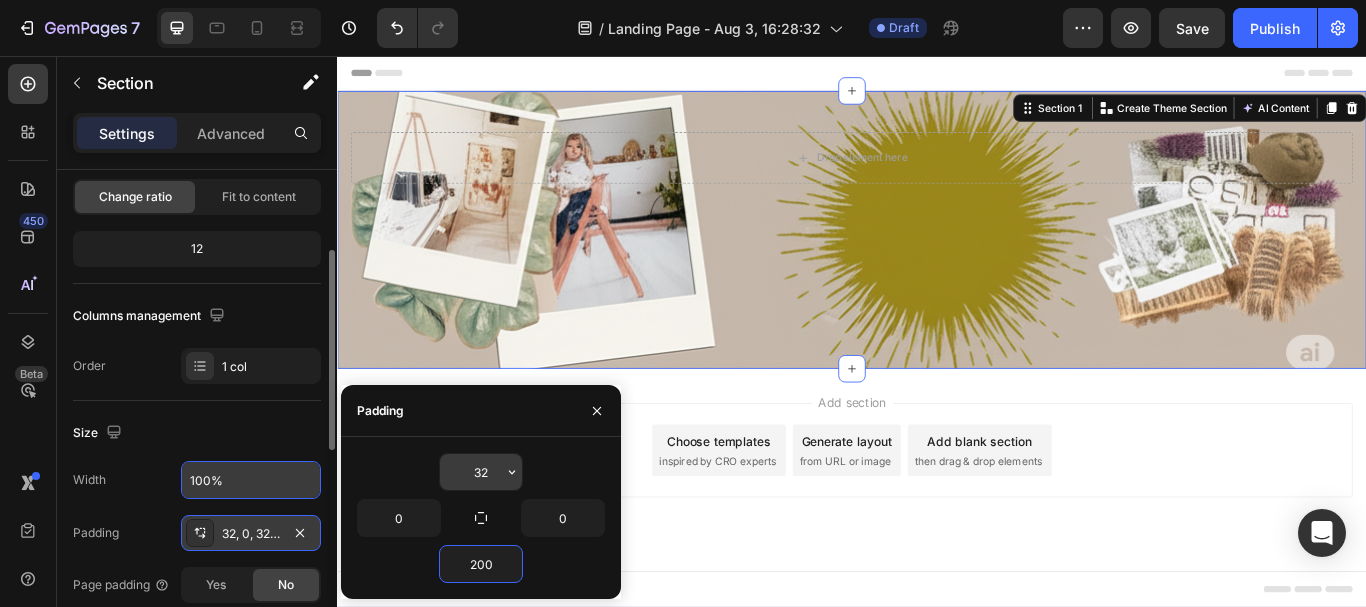 type on "200" 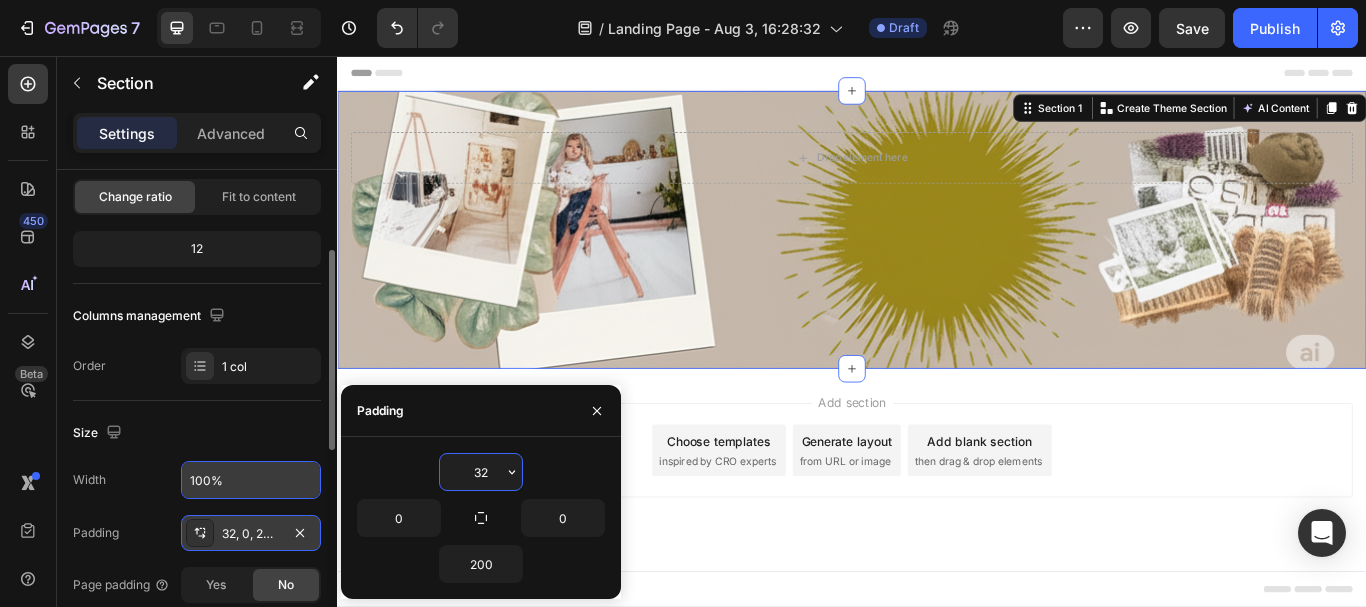 click on "32" at bounding box center [481, 472] 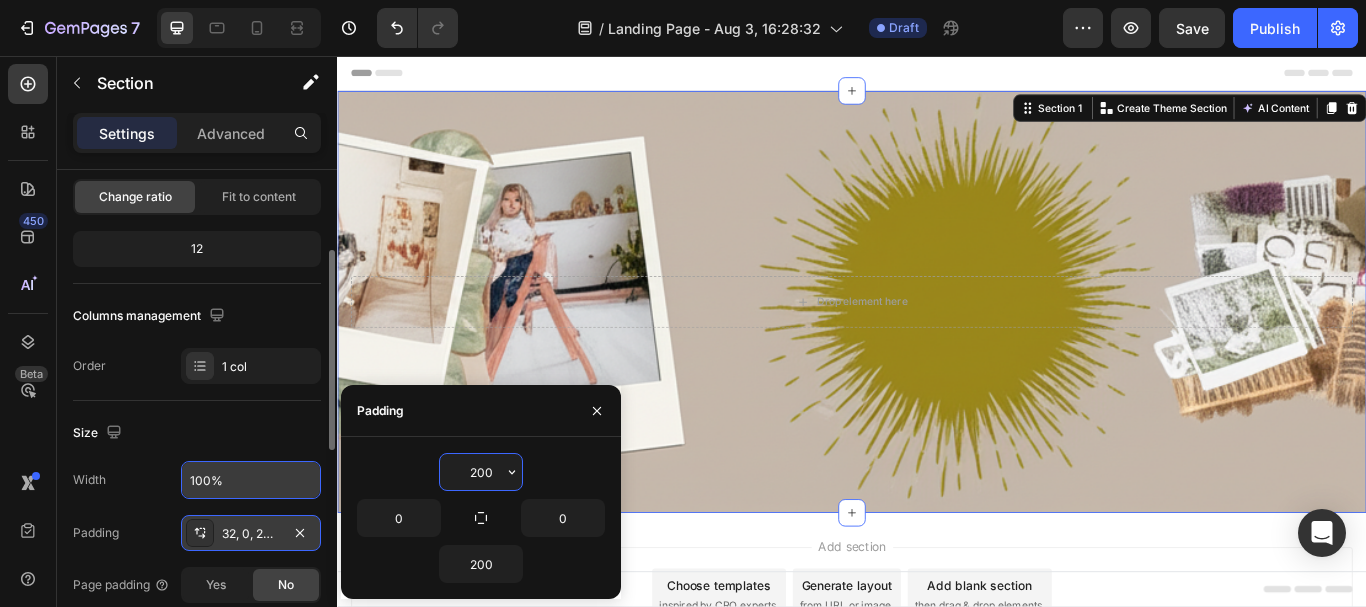 click on "200" at bounding box center (481, 472) 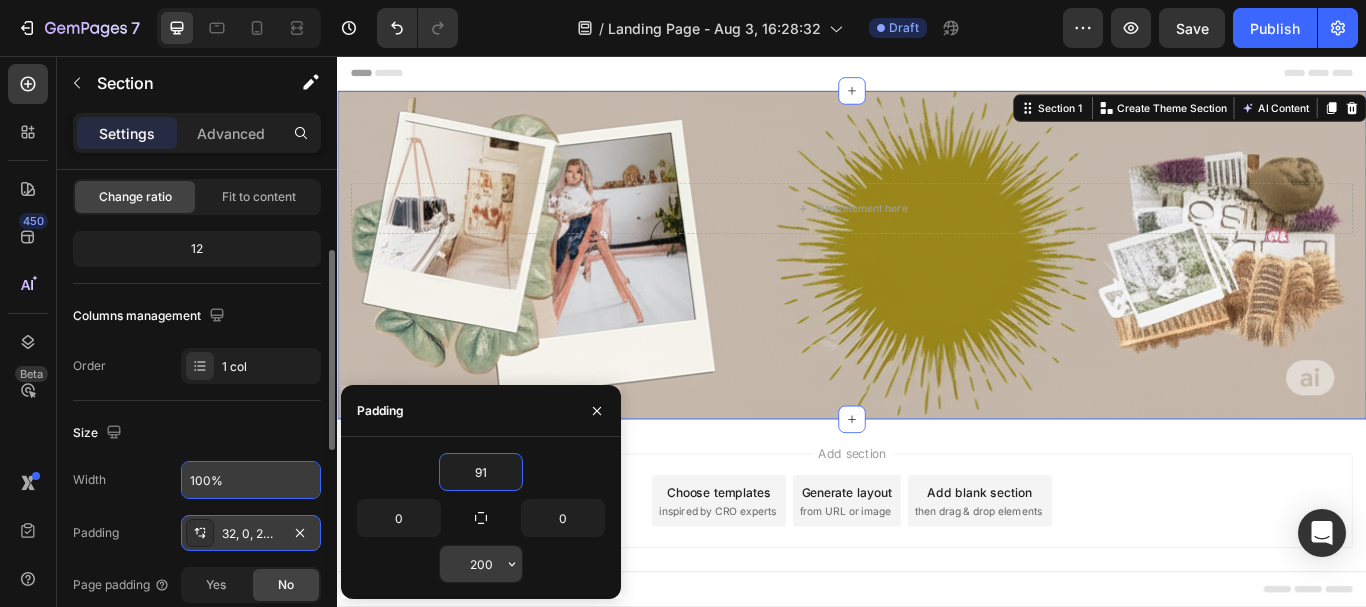 type on "91" 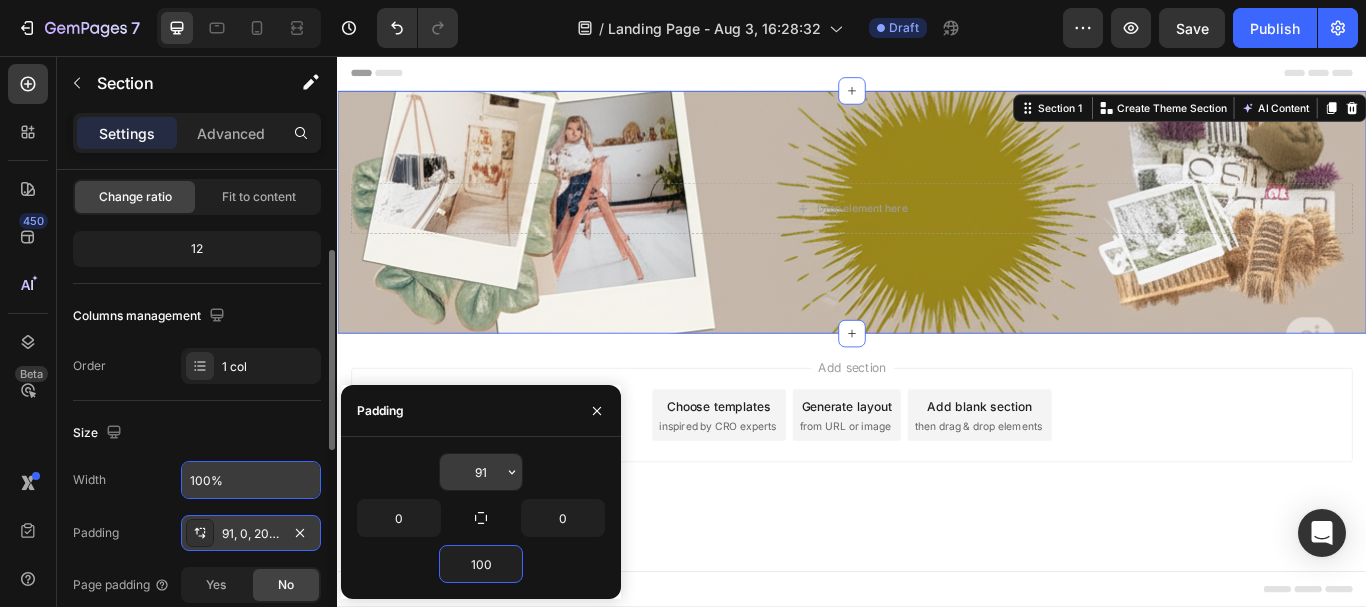 type on "100" 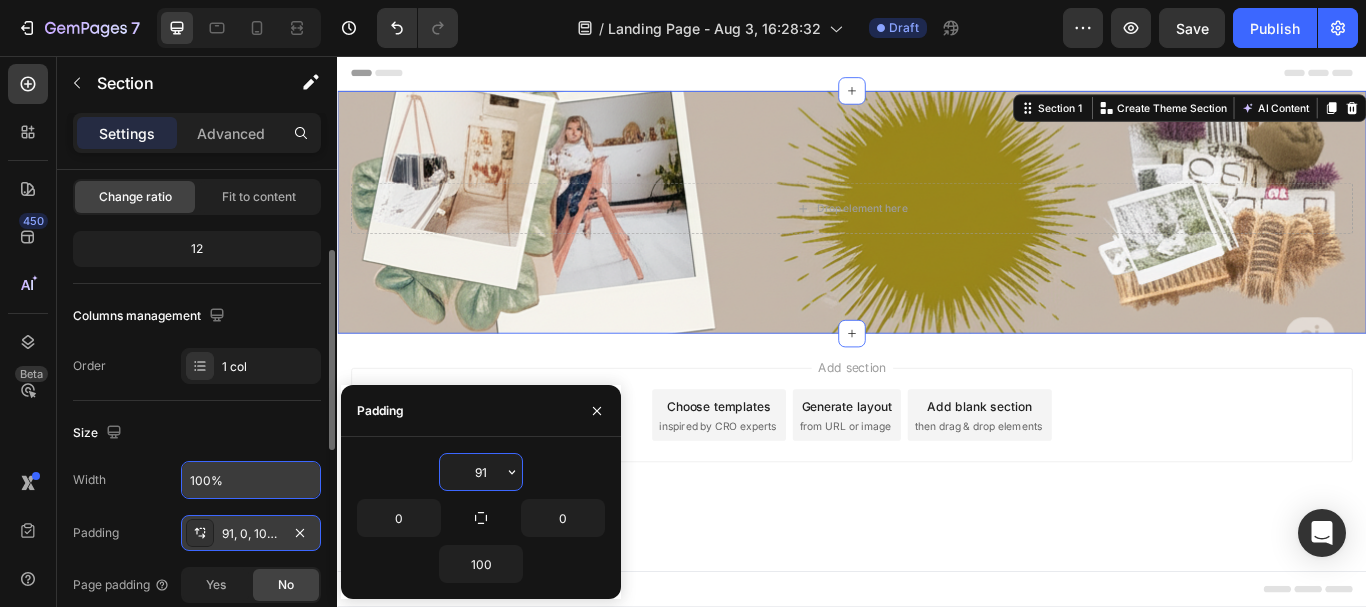 click on "91" at bounding box center [481, 472] 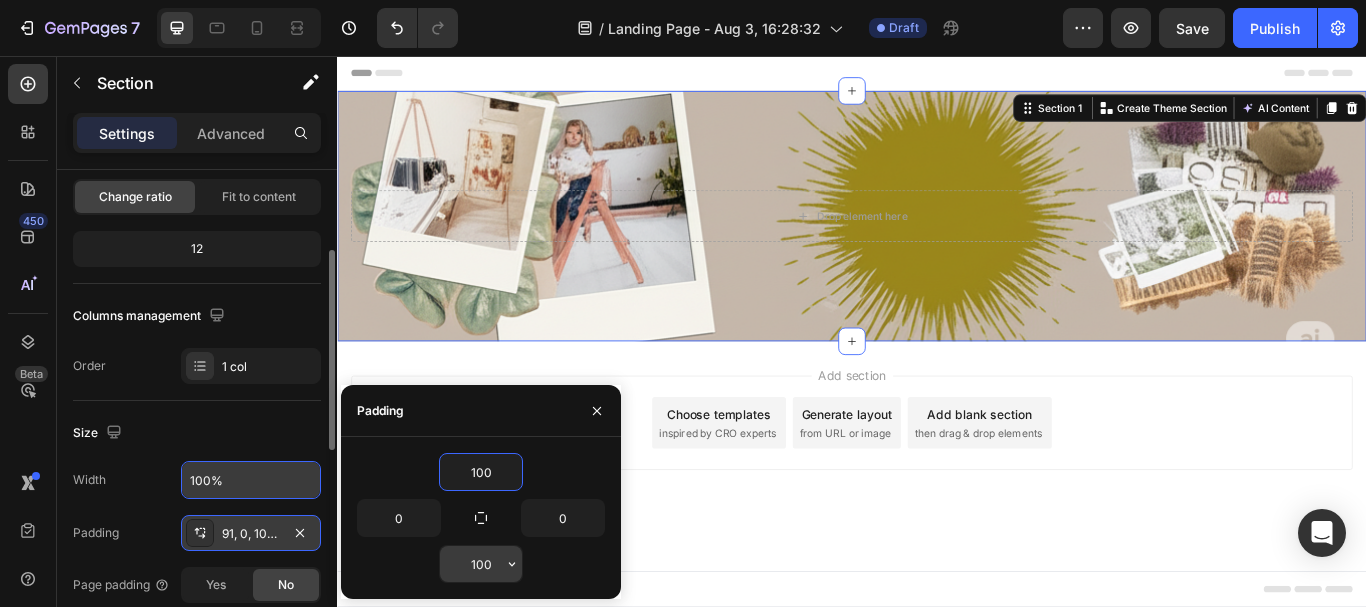 type on "100" 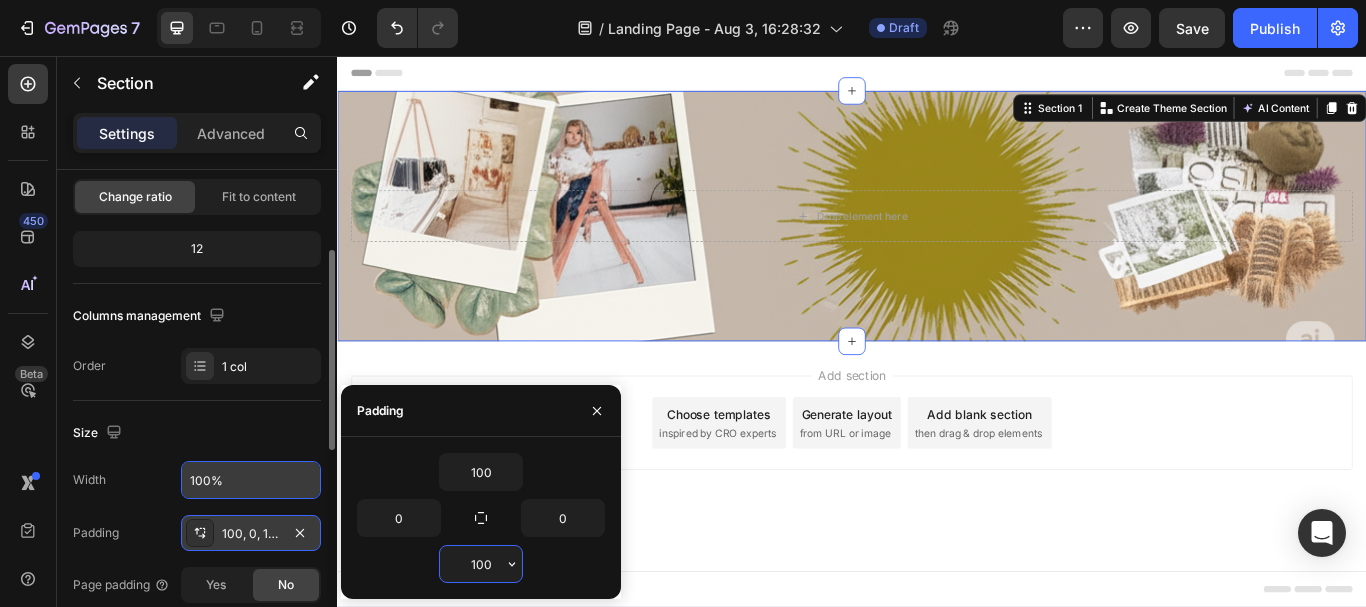click on "100" at bounding box center (481, 564) 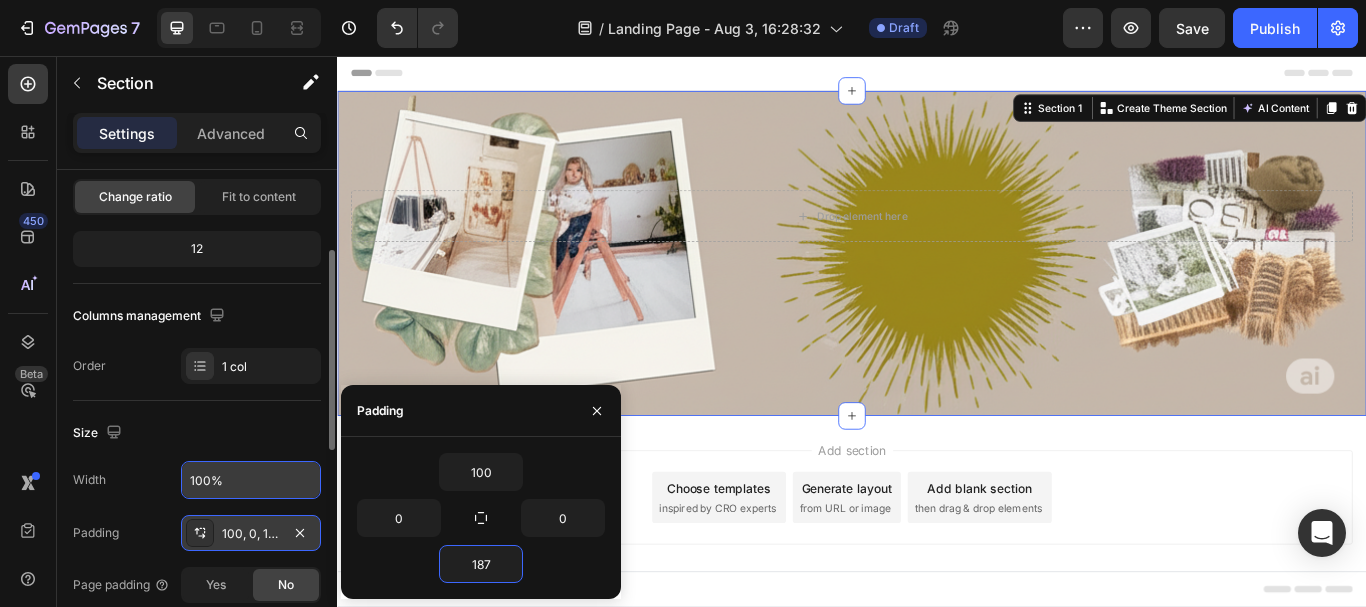 click on "Drop element here Row Section 1   You can create reusable sections Create Theme Section AI Content Write with GemAI What would you like to describe here? Tone and Voice Persuasive Product Show more Generate" at bounding box center (937, 286) 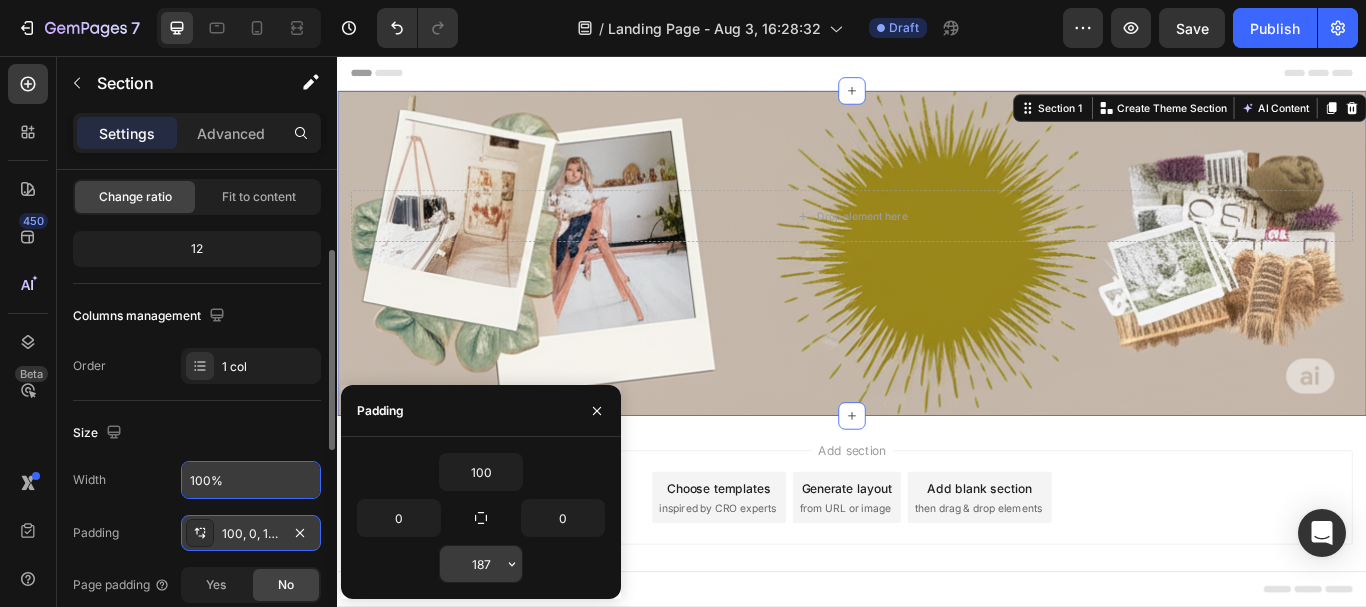 click on "187" at bounding box center (481, 564) 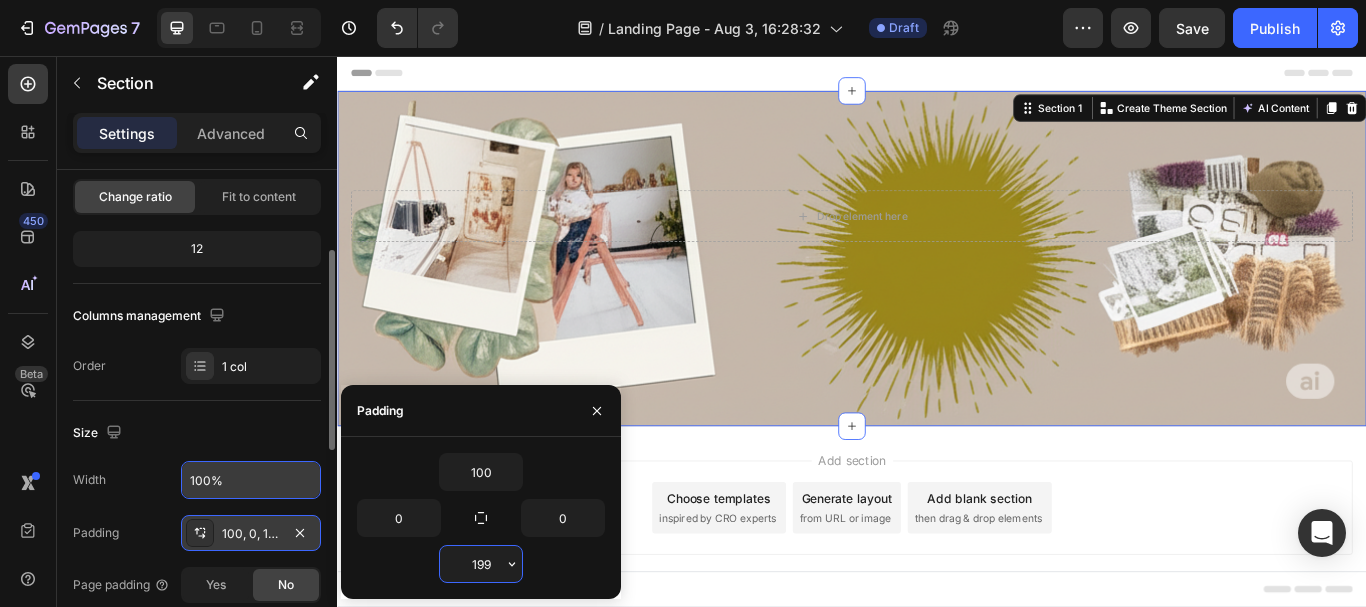 type on "200" 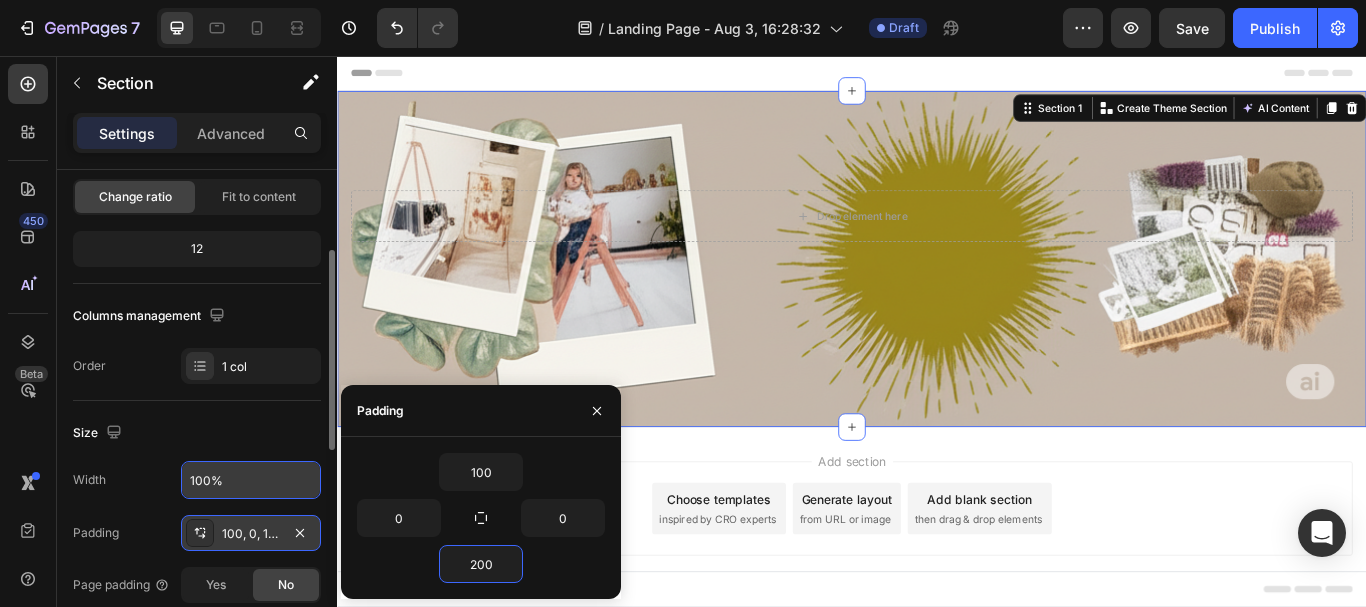 click on "Drop element here Row Section 1   You can create reusable sections Create Theme Section AI Content Write with GemAI What would you like to describe here? Tone and Voice Persuasive Product Show more Generate" at bounding box center (937, 293) 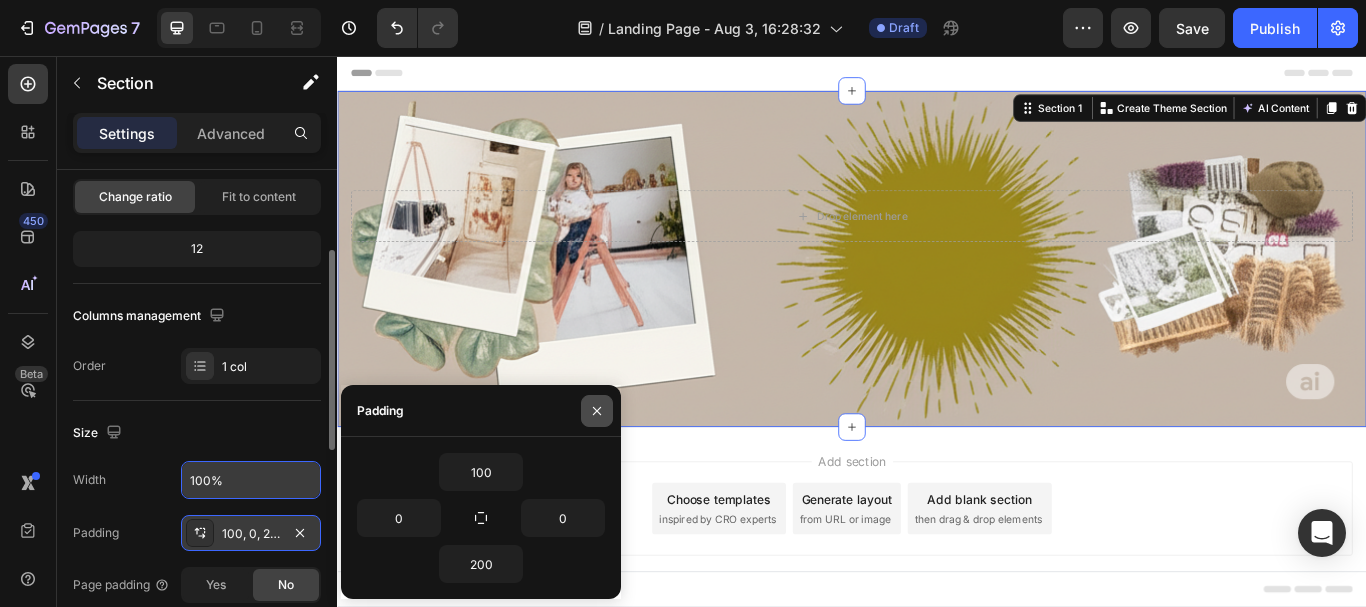click 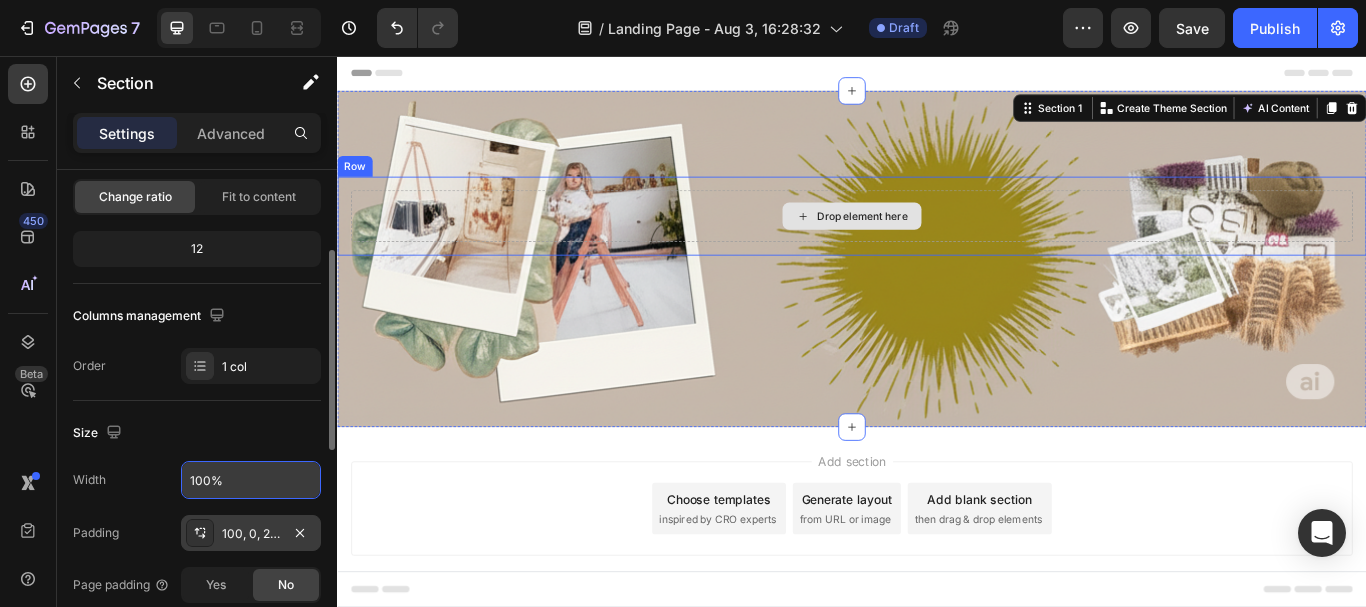 click on "Drop element here" at bounding box center [937, 243] 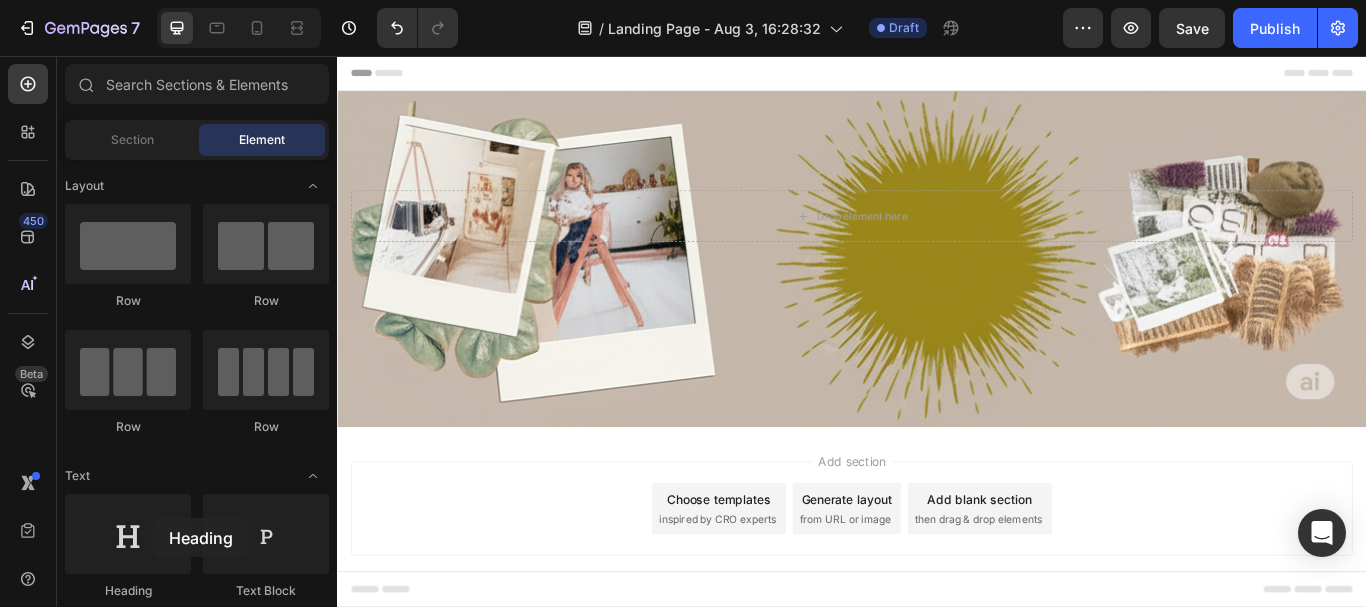 drag, startPoint x: 488, startPoint y: 574, endPoint x: 737, endPoint y: 216, distance: 436.07913 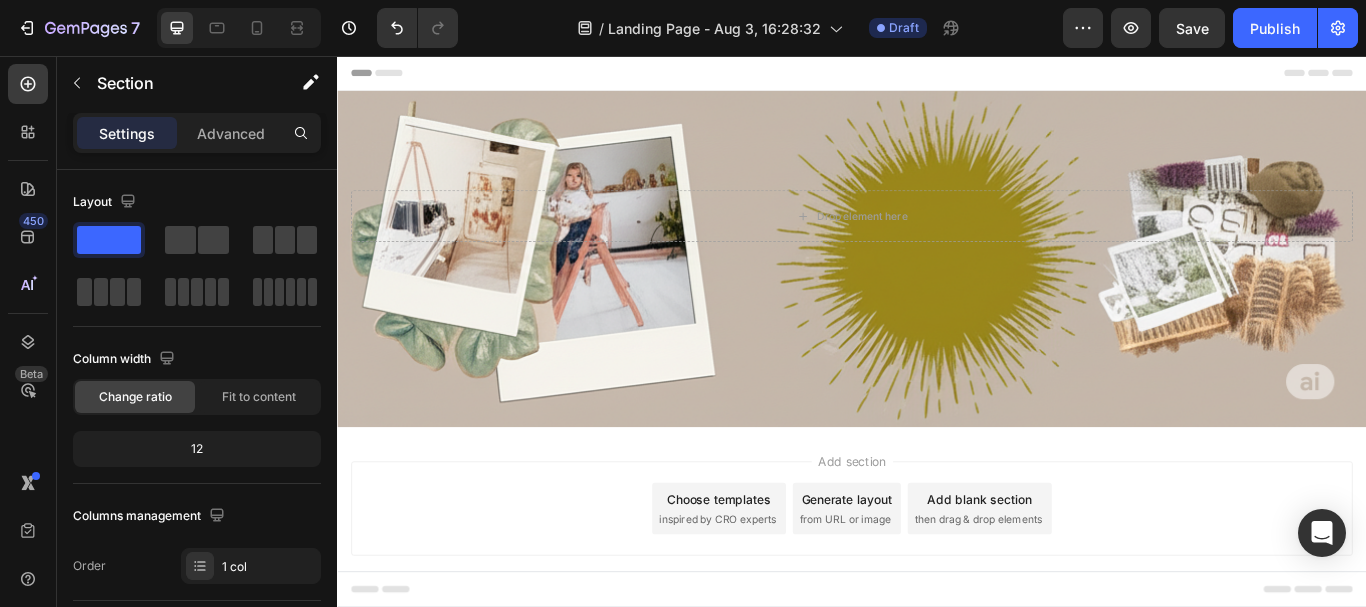 click on "Drop element here Row Section 1" at bounding box center (937, 293) 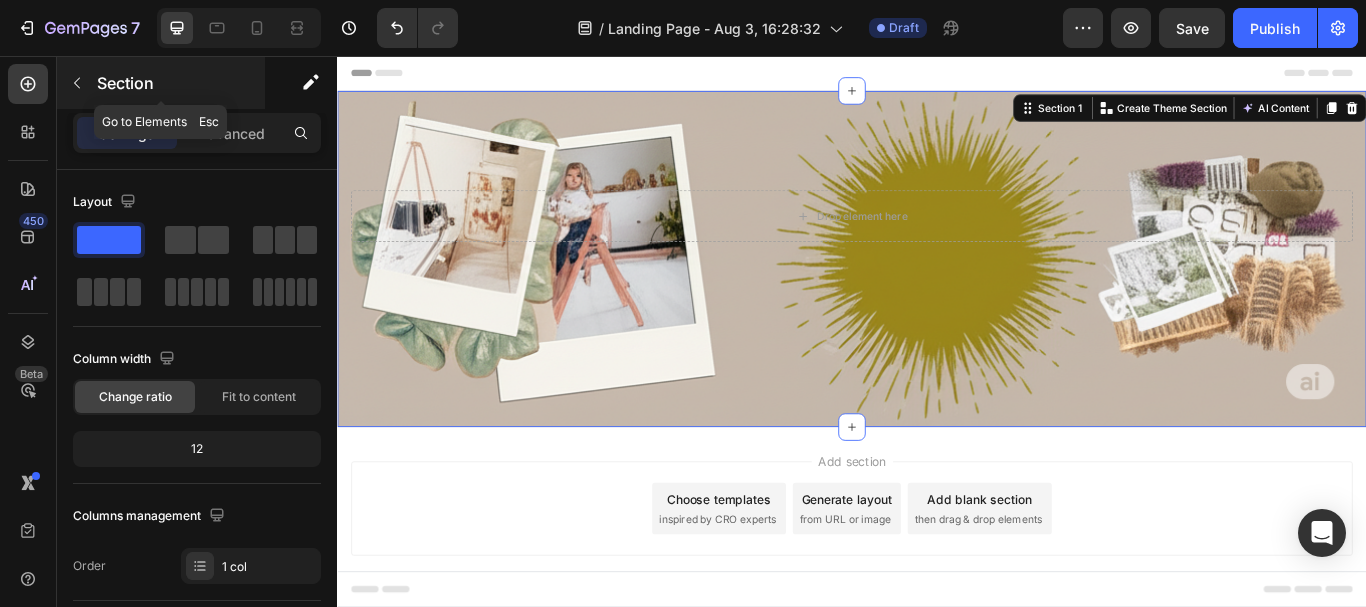 click 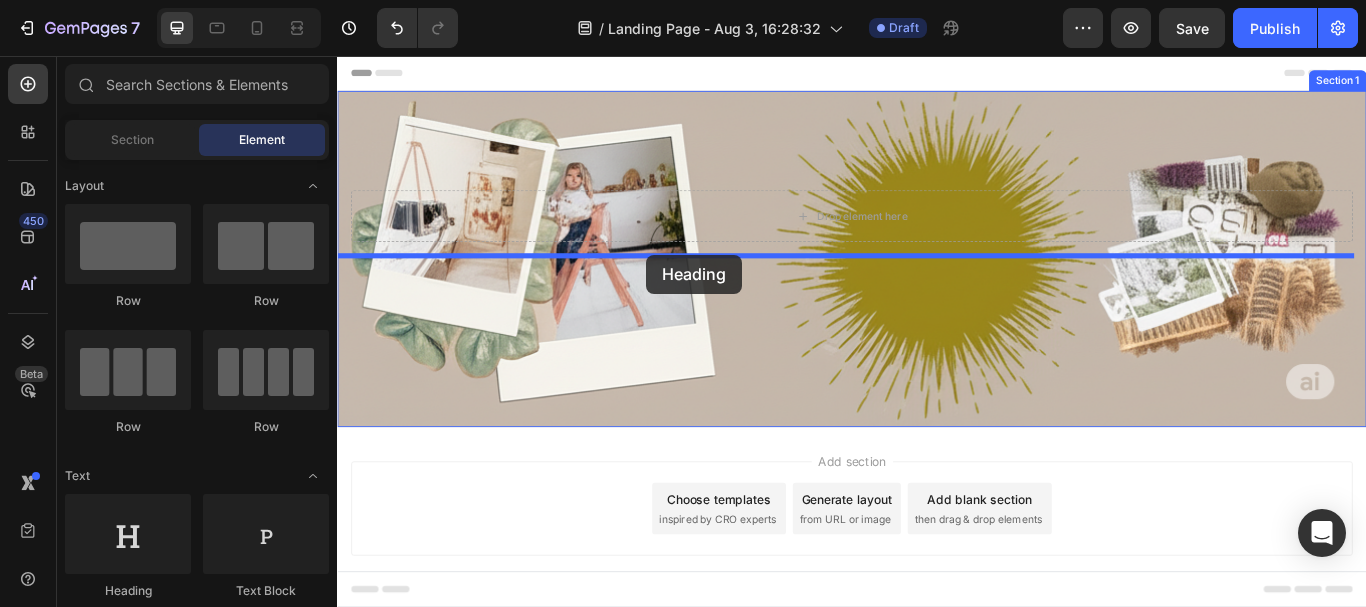 drag, startPoint x: 510, startPoint y: 583, endPoint x: 753, endPoint y: 267, distance: 398.6289 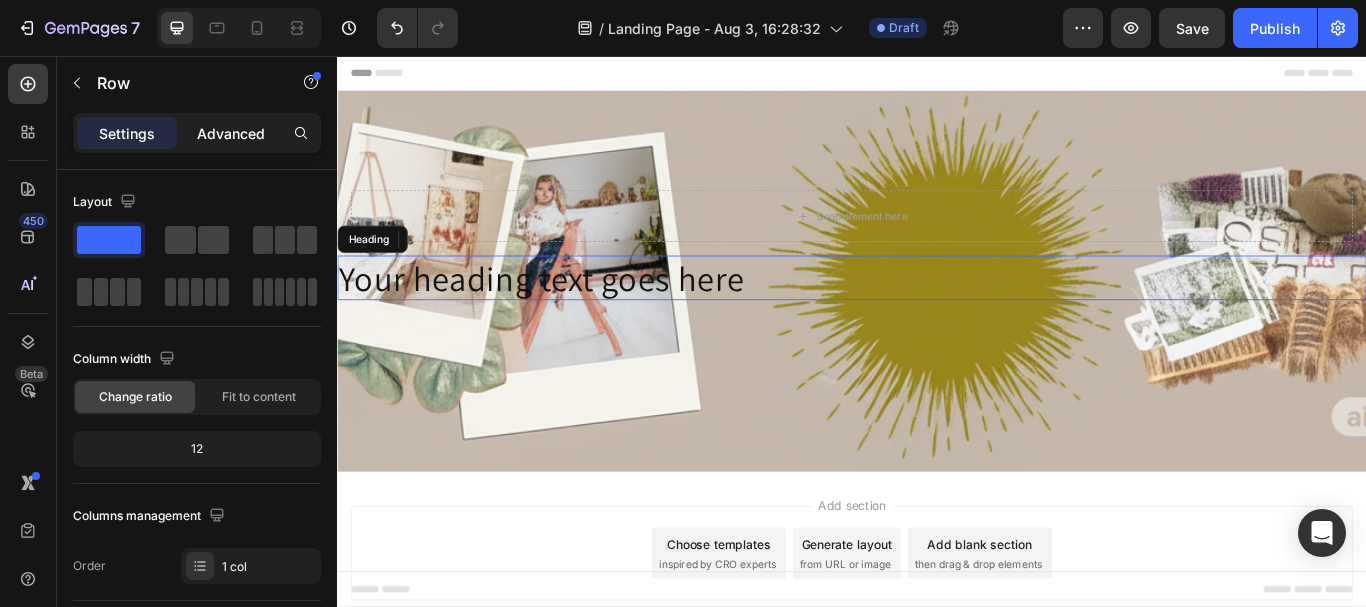 click on "Advanced" at bounding box center (231, 133) 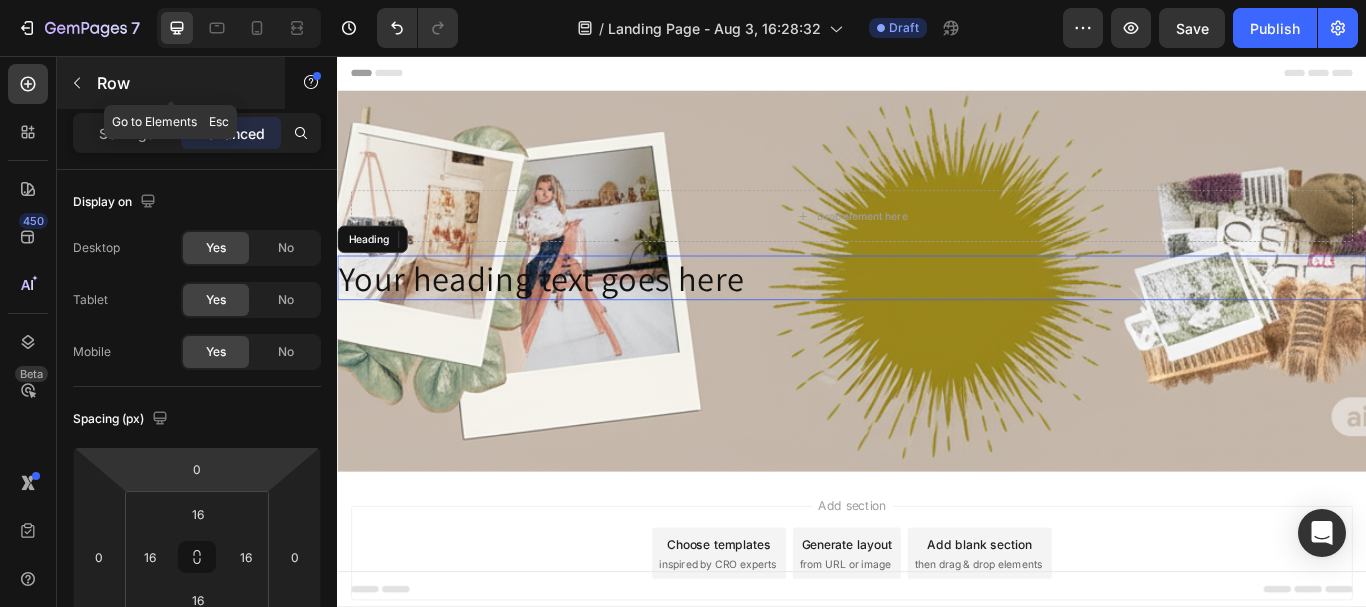 click 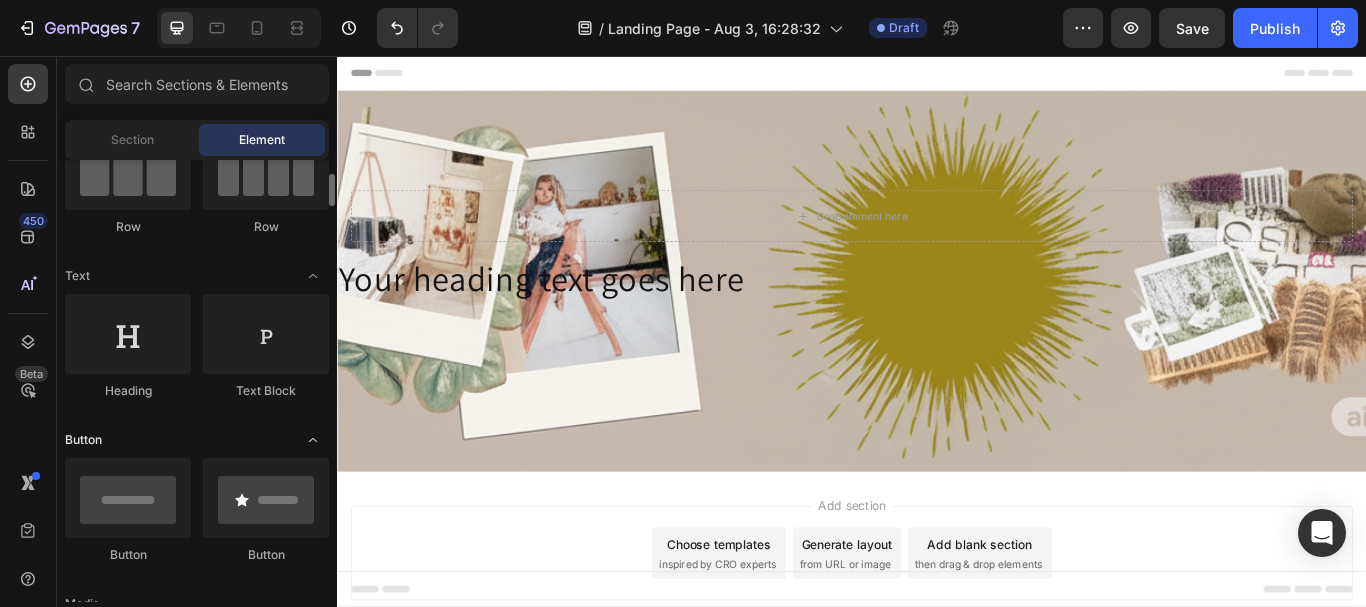 scroll, scrollTop: 400, scrollLeft: 0, axis: vertical 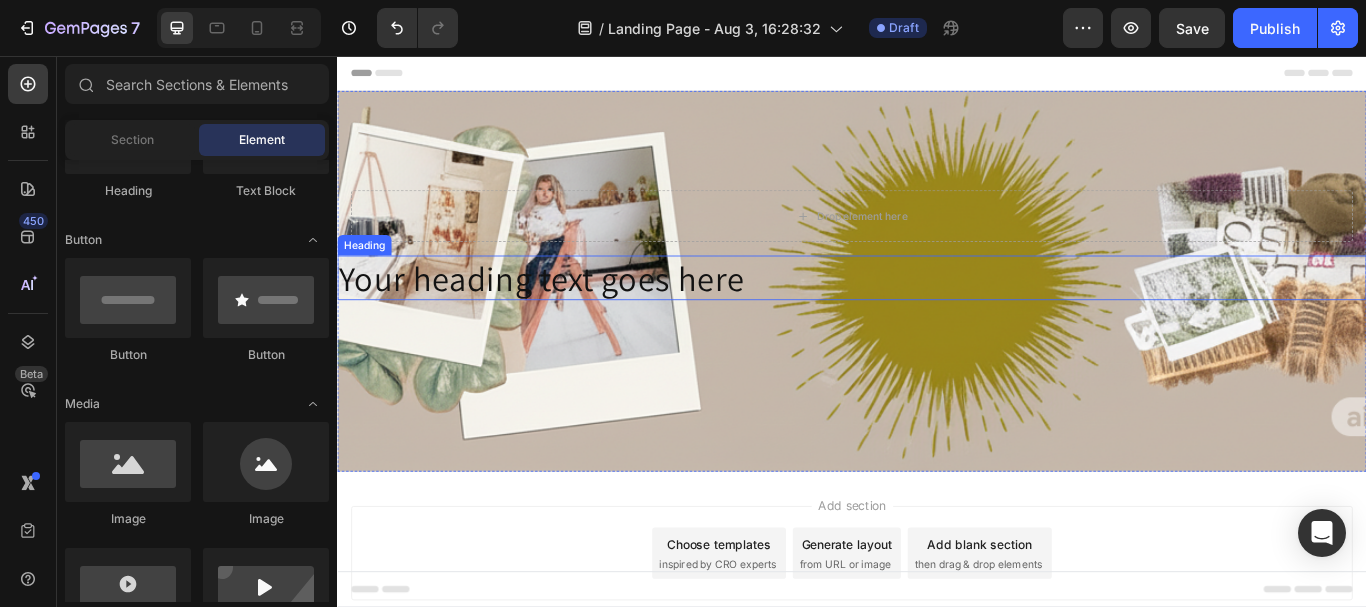 click on "Your heading text goes here" at bounding box center [937, 315] 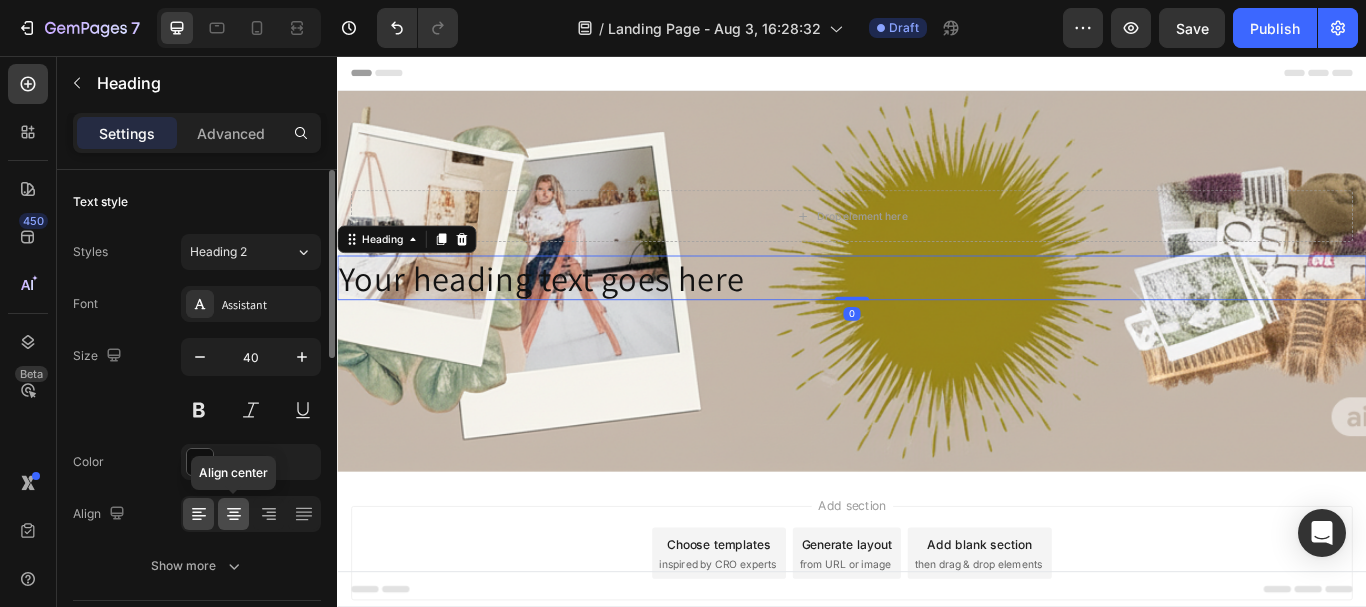 click 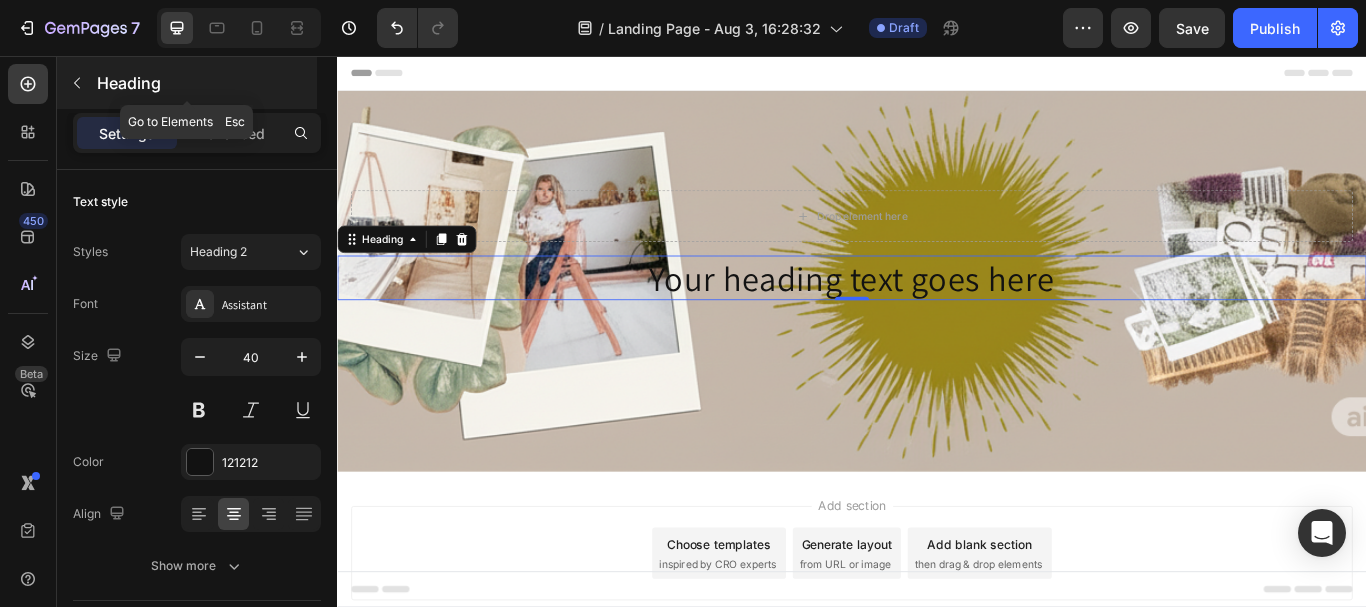 click at bounding box center [77, 83] 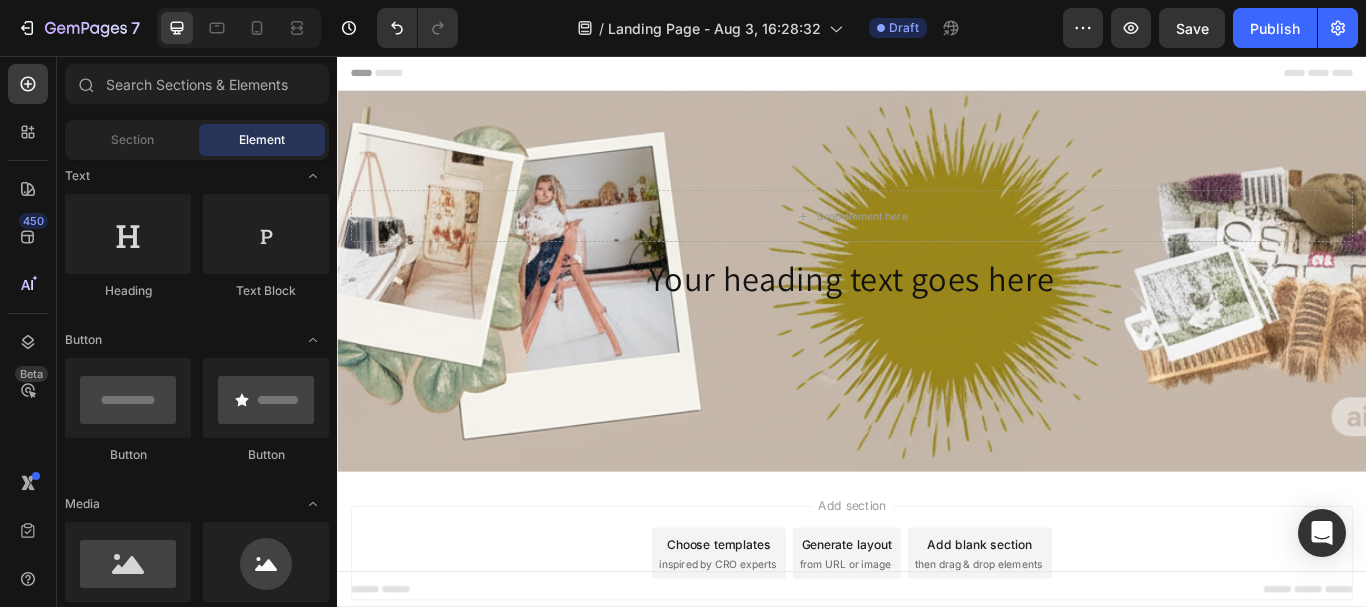 scroll, scrollTop: 0, scrollLeft: 0, axis: both 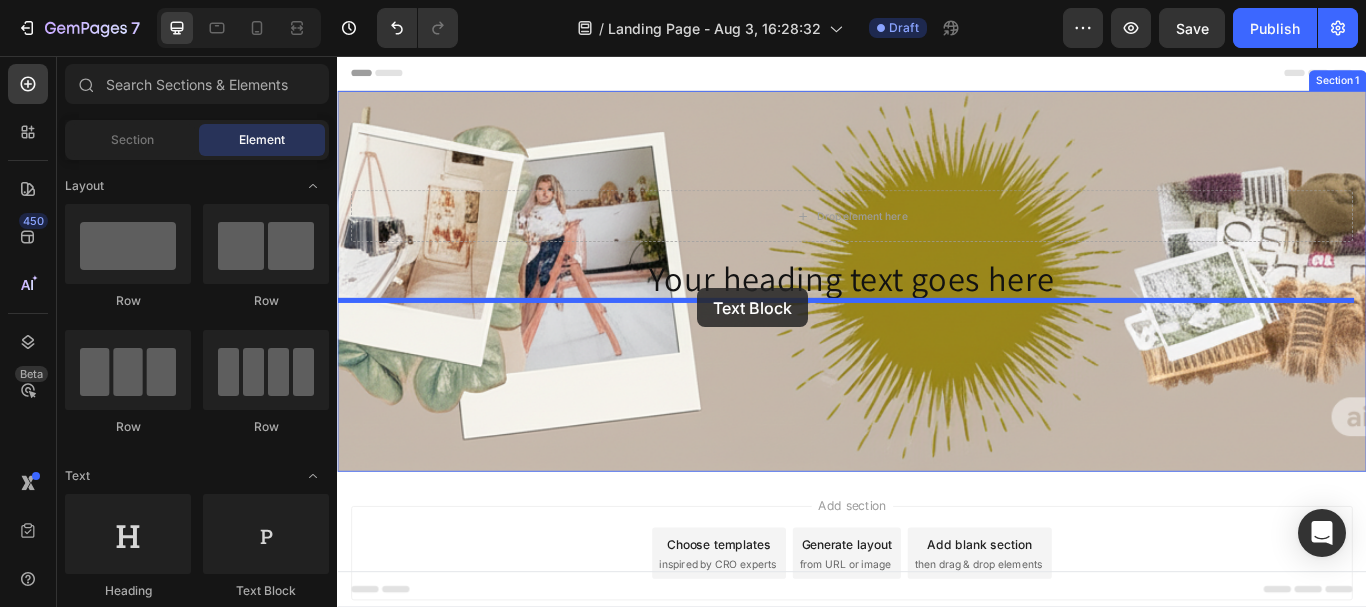 drag, startPoint x: 596, startPoint y: 589, endPoint x: 757, endPoint y: 327, distance: 307.51422 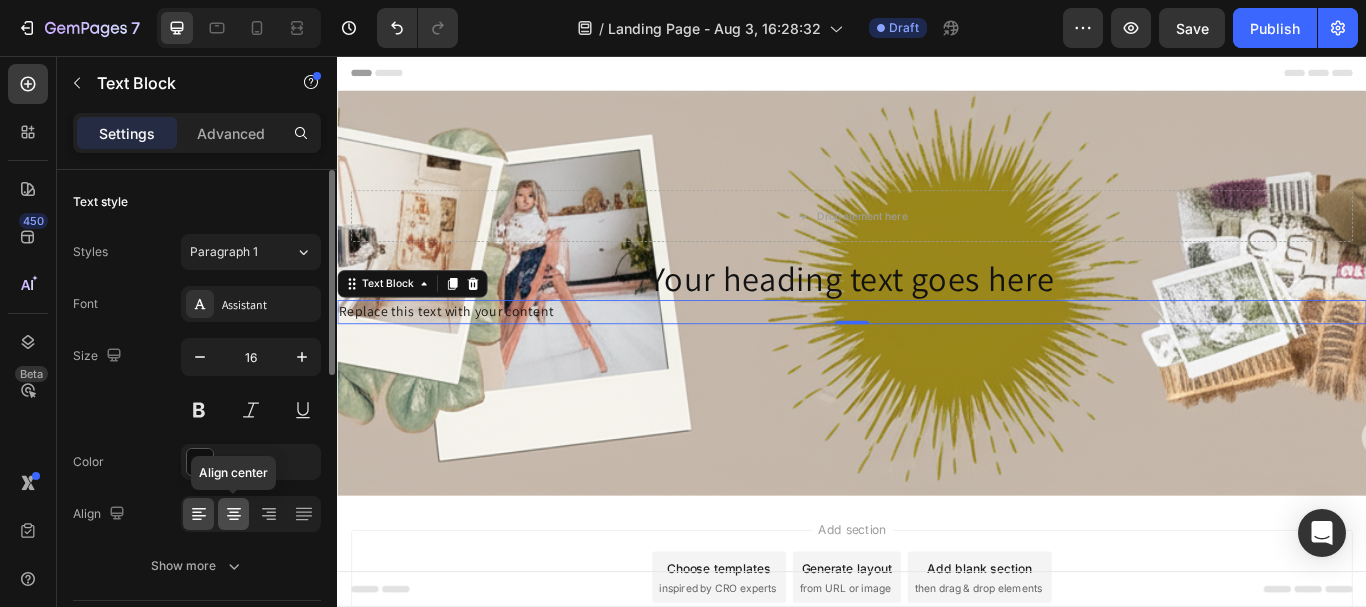 click 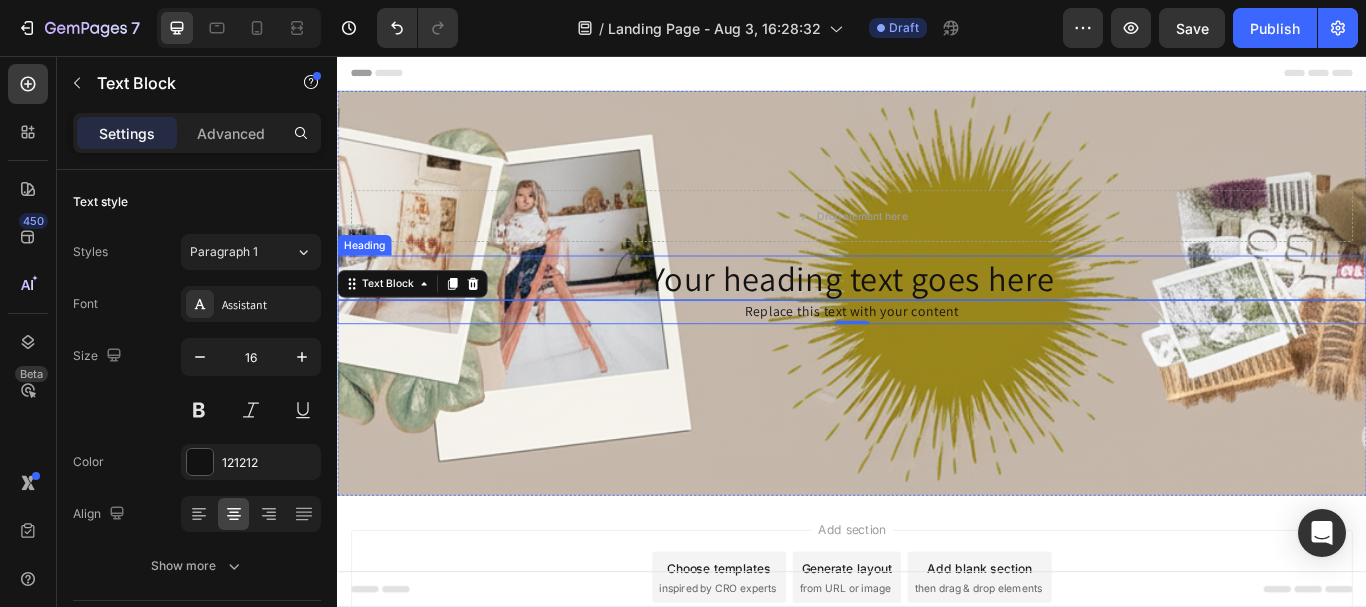 click on "Your heading text goes here" at bounding box center [937, 315] 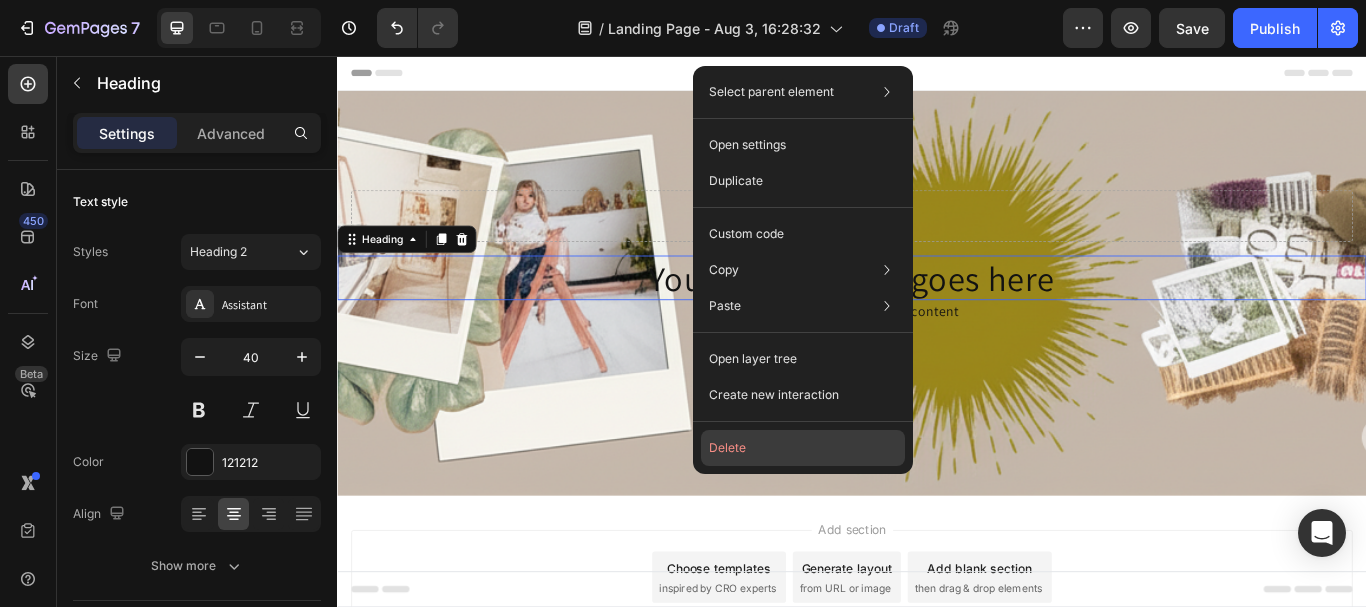 click on "Delete" 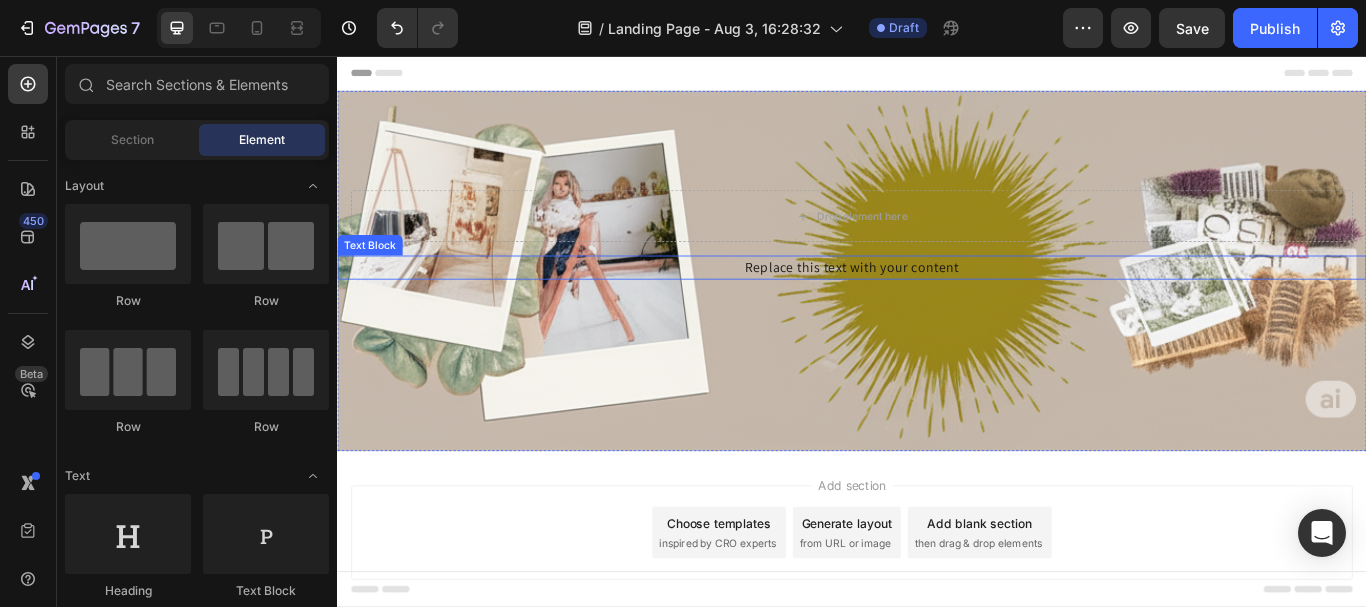 click on "Replace this text with your content" at bounding box center [937, 303] 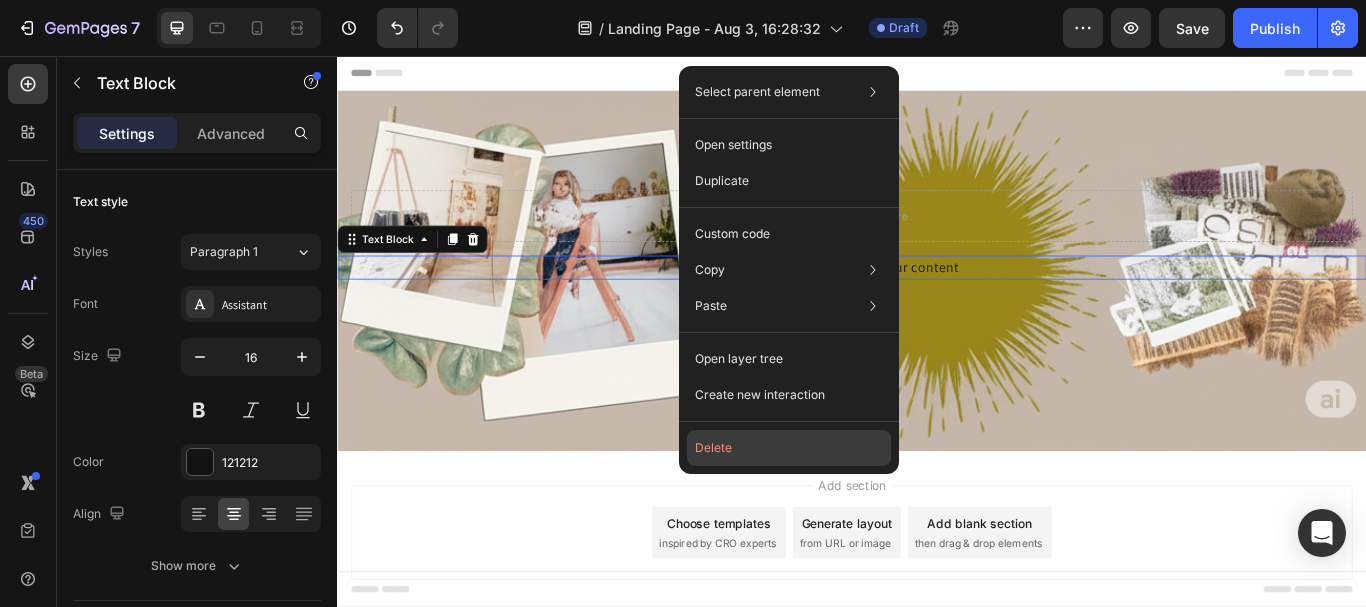 click on "Delete" 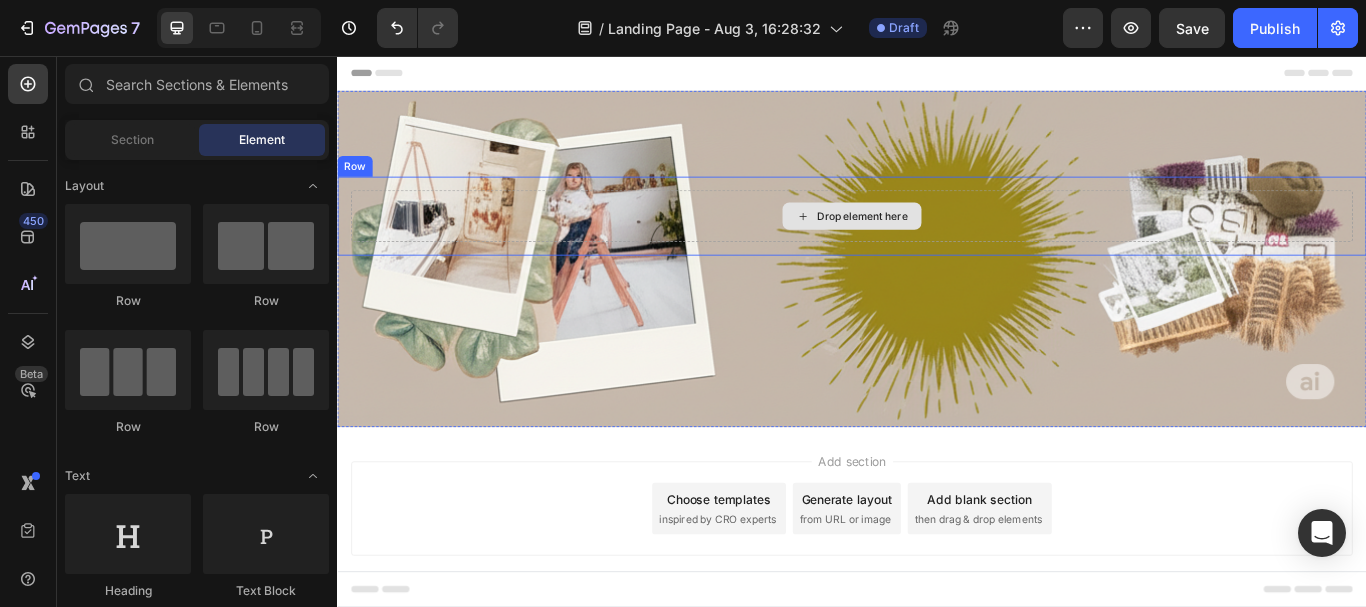 click on "Drop element here" at bounding box center (949, 243) 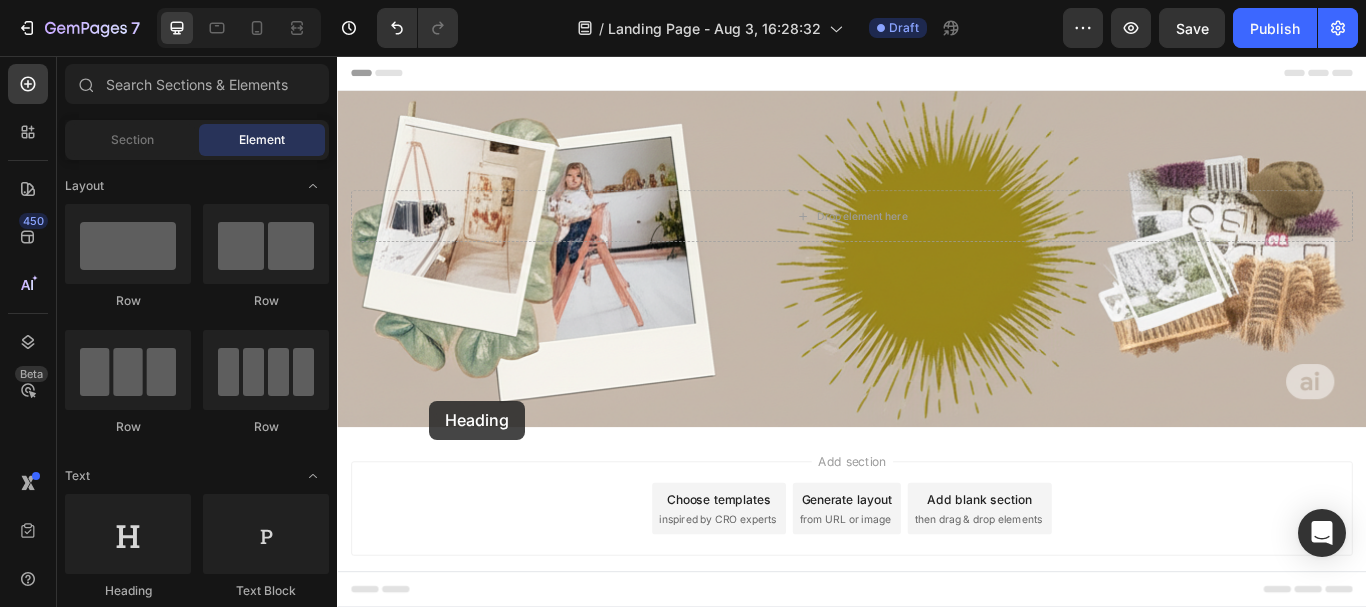 scroll, scrollTop: 36, scrollLeft: 0, axis: vertical 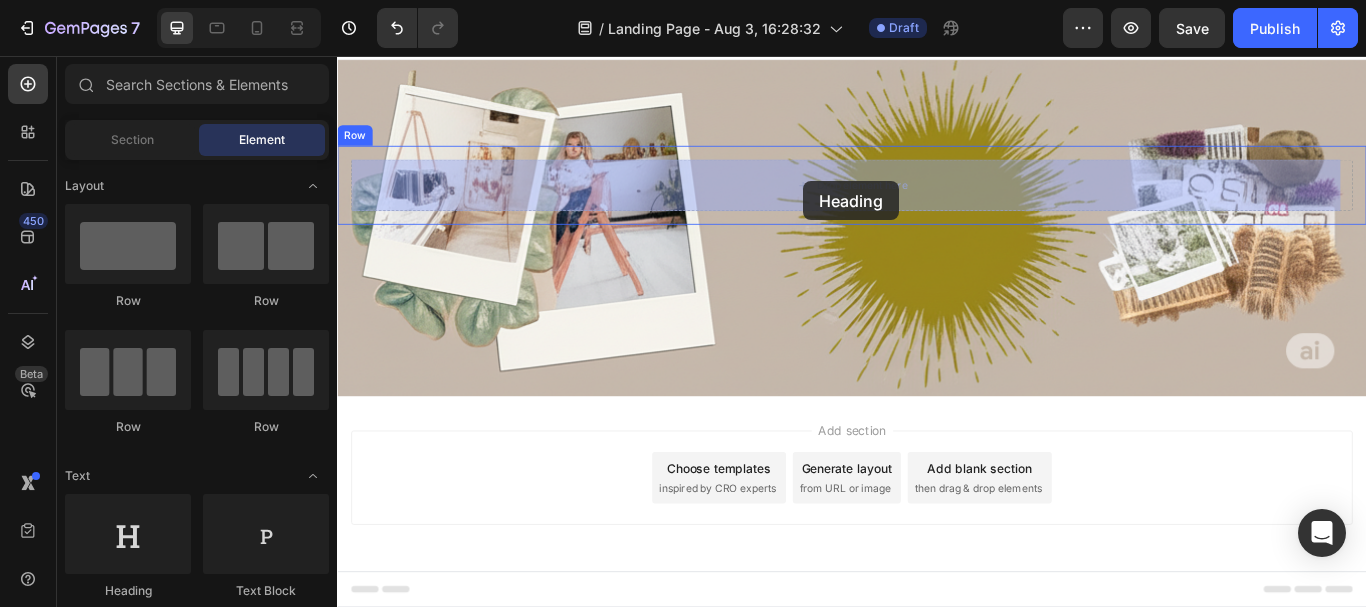 drag, startPoint x: 456, startPoint y: 588, endPoint x: 880, endPoint y: 204, distance: 572.04193 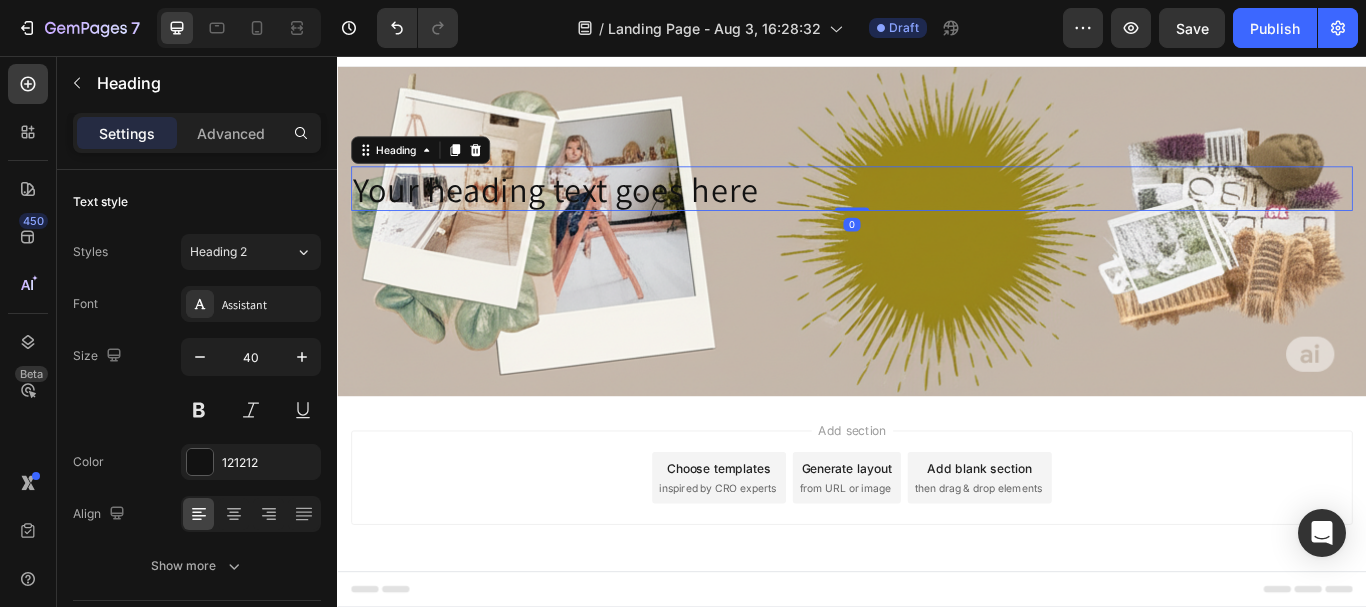 scroll, scrollTop: 28, scrollLeft: 0, axis: vertical 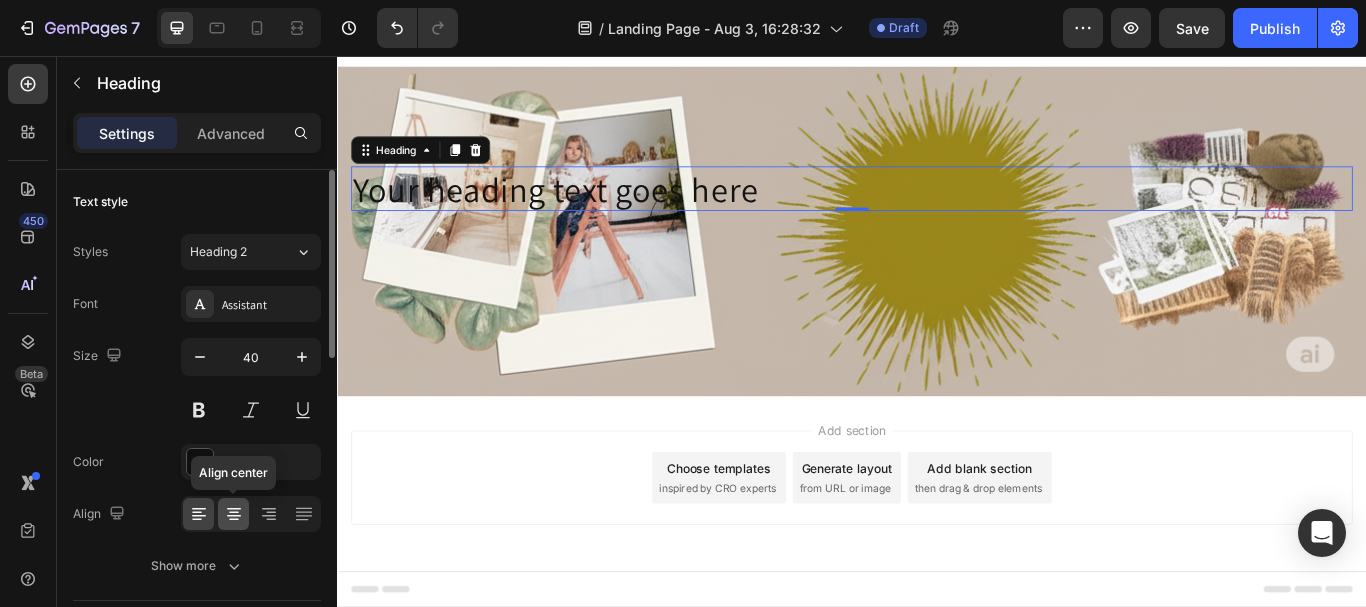 click 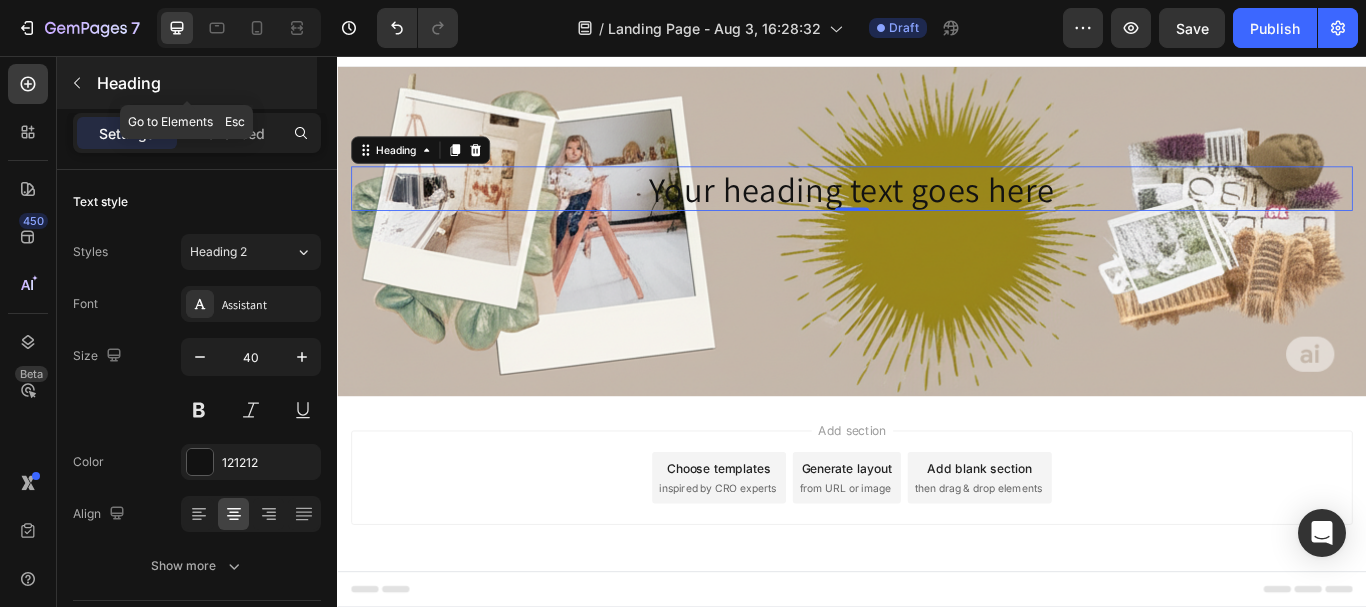 click 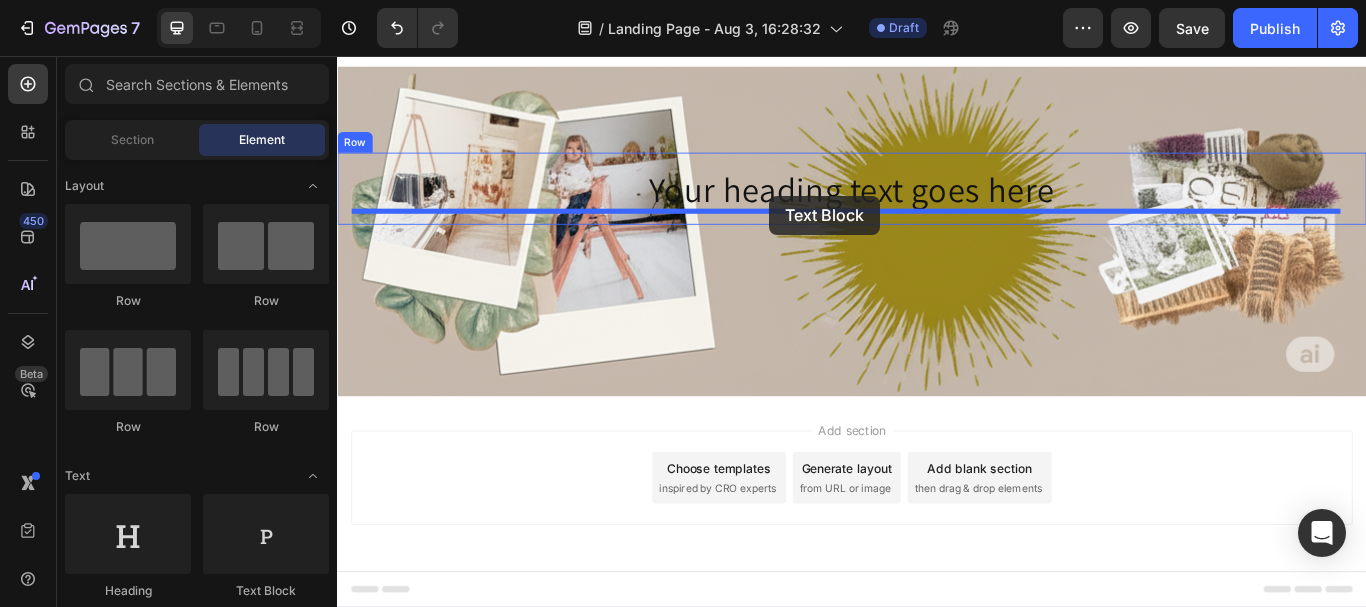 drag, startPoint x: 603, startPoint y: 585, endPoint x: 841, endPoint y: 219, distance: 436.5776 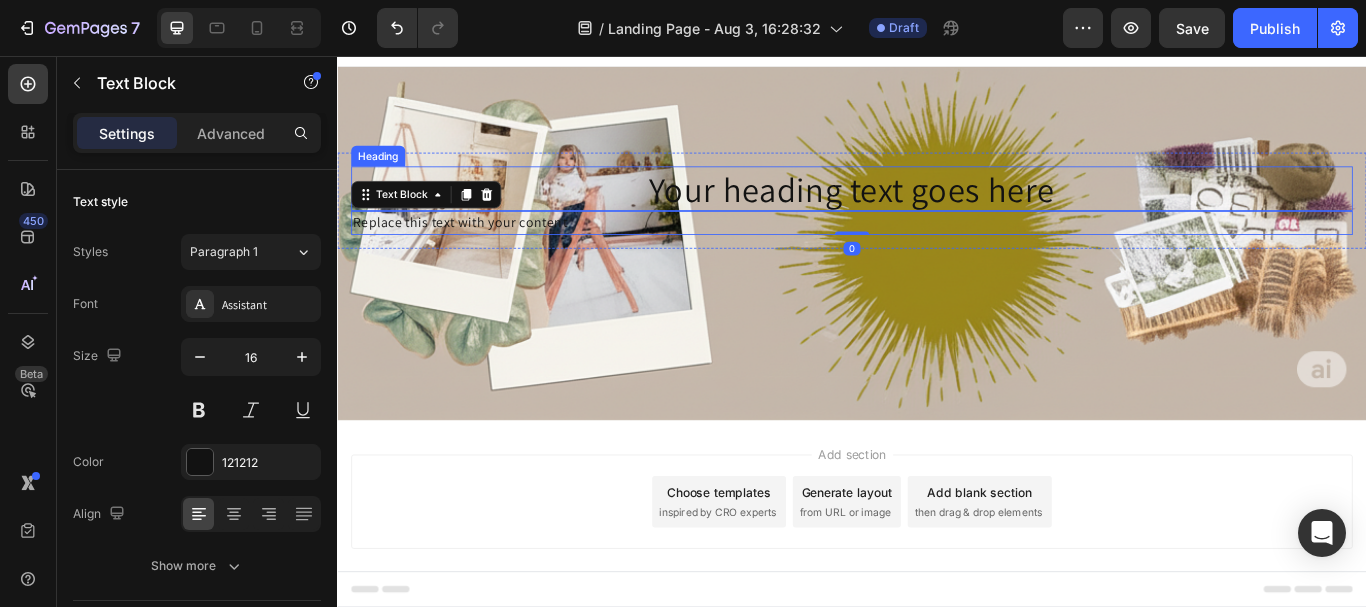 scroll, scrollTop: 36, scrollLeft: 0, axis: vertical 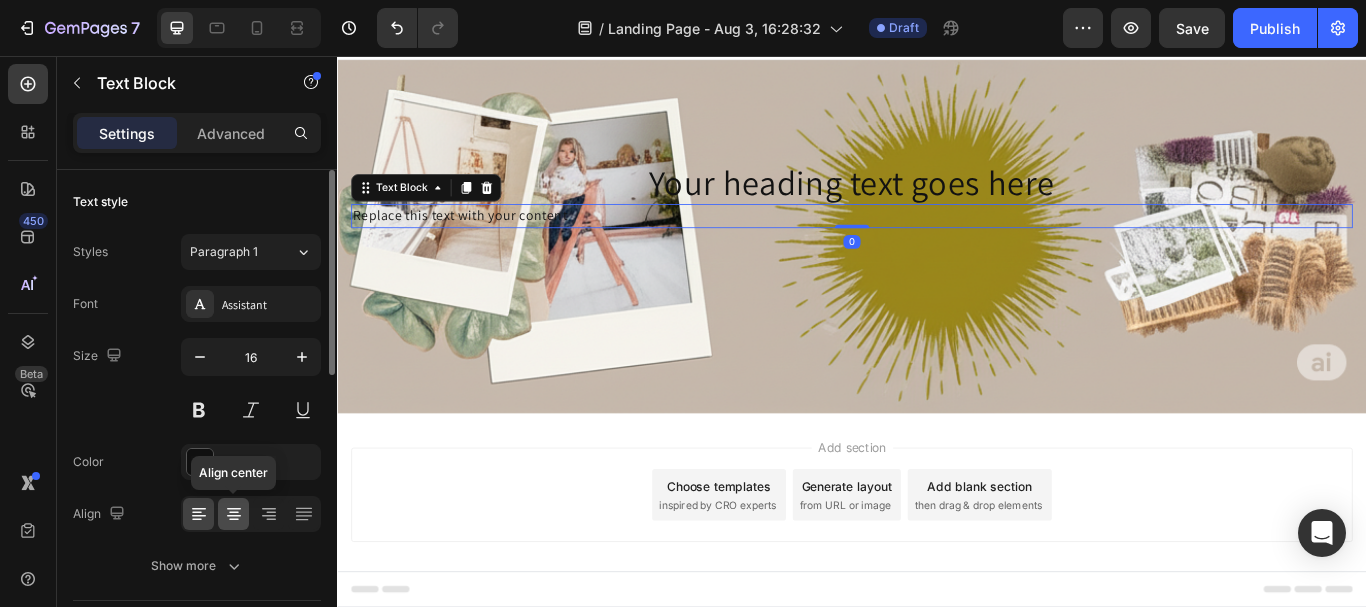click 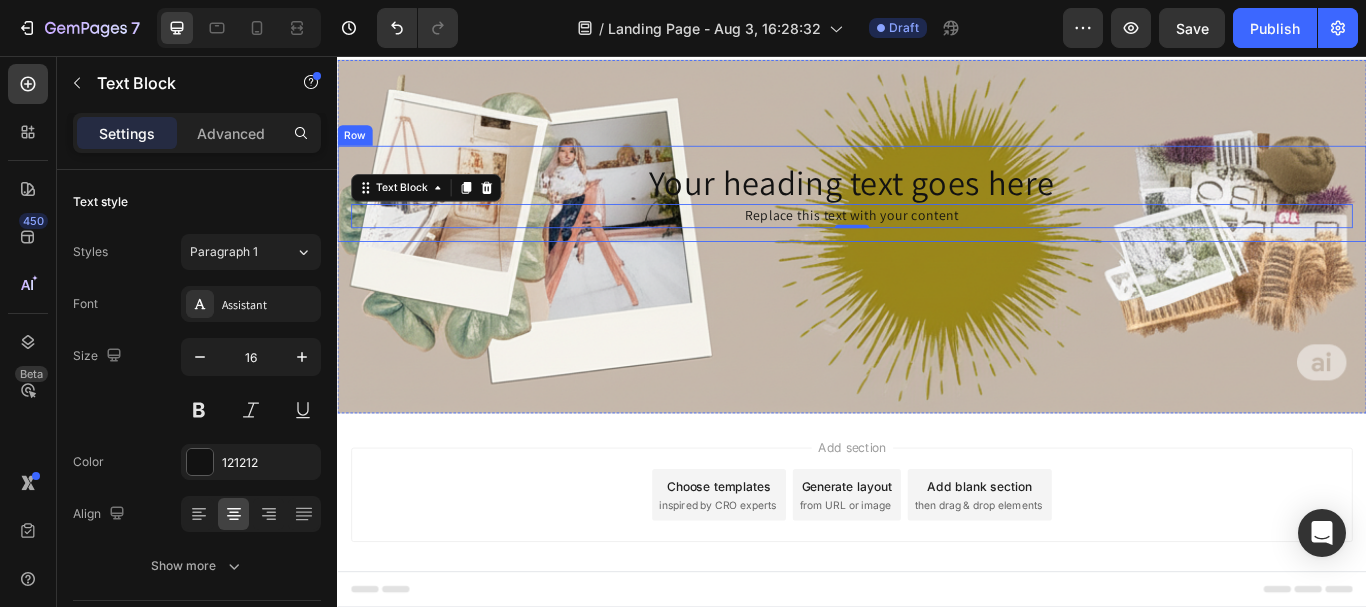 click on "Your heading text goes here Heading Replace this text with your content Text Block   0 Row" at bounding box center [937, 217] 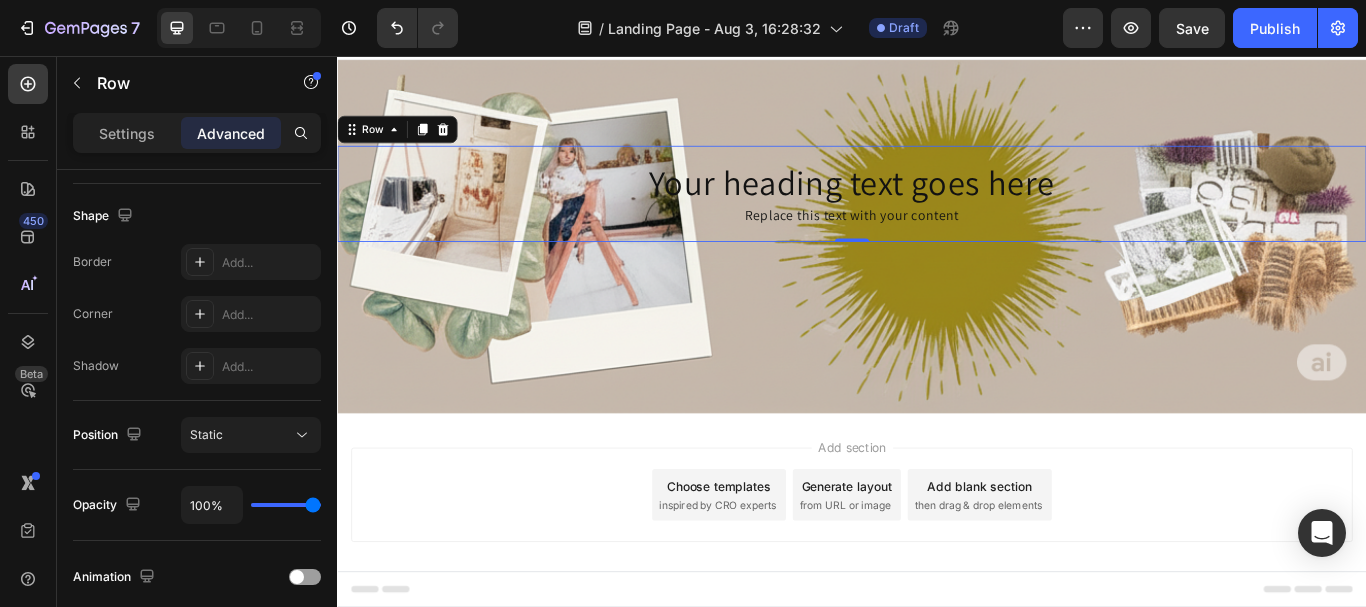 scroll, scrollTop: 0, scrollLeft: 0, axis: both 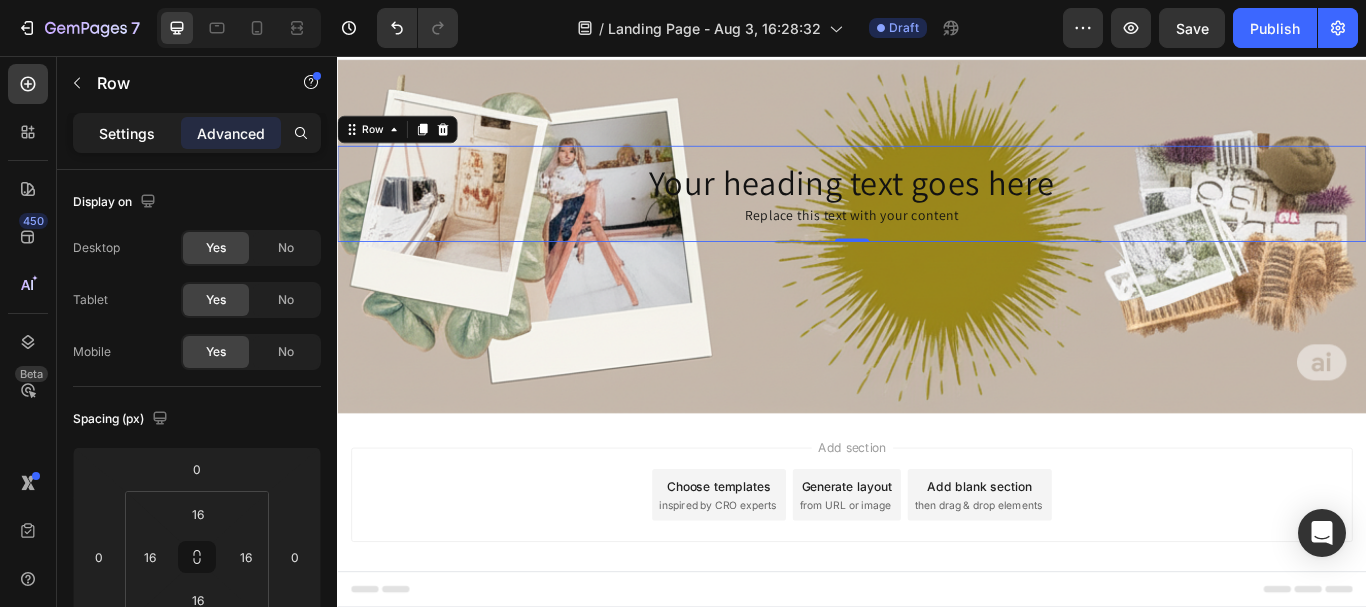 click on "Settings" at bounding box center [127, 133] 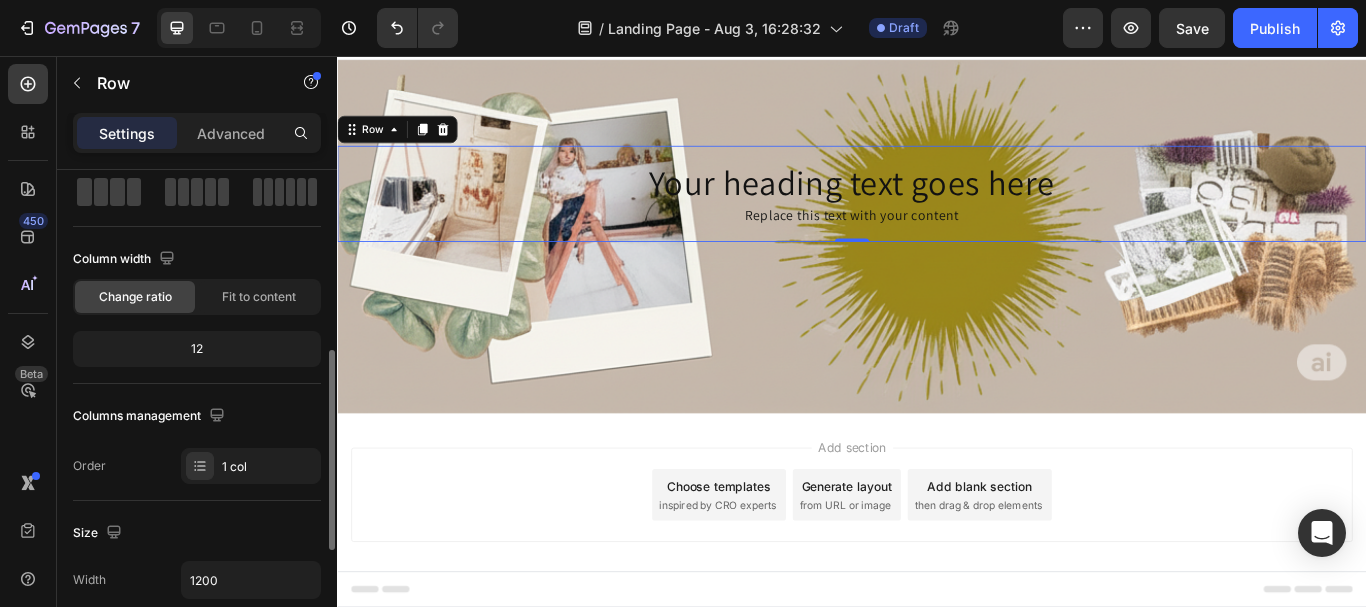 scroll, scrollTop: 200, scrollLeft: 0, axis: vertical 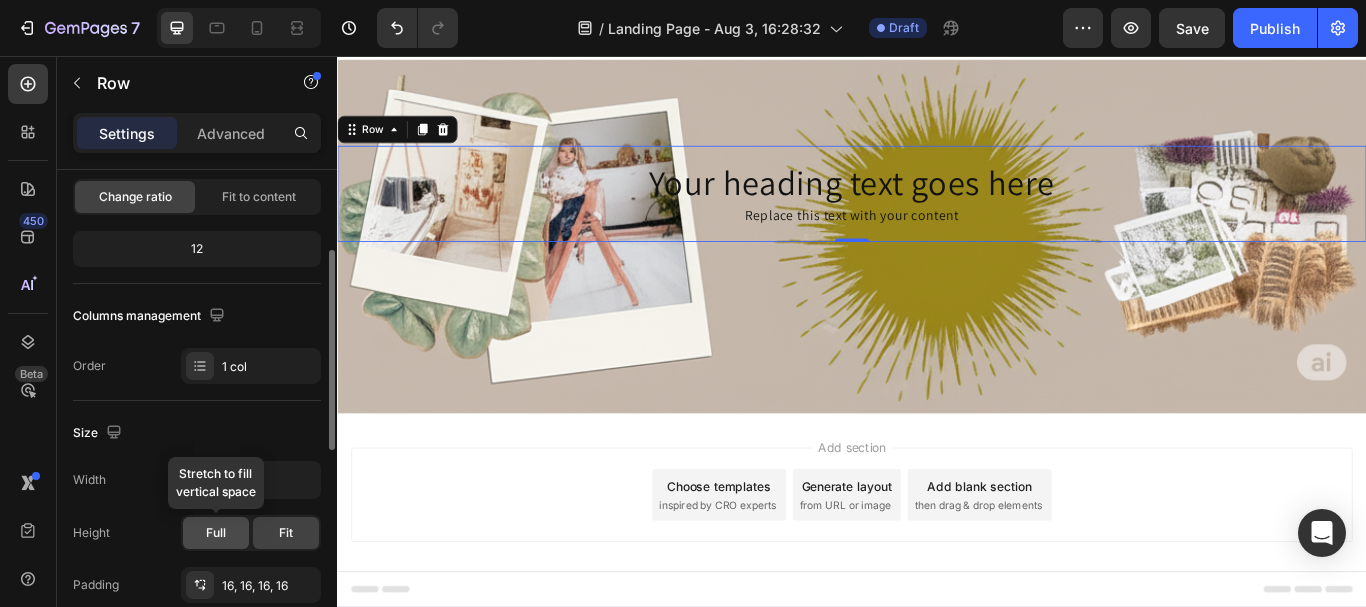 click on "Full" 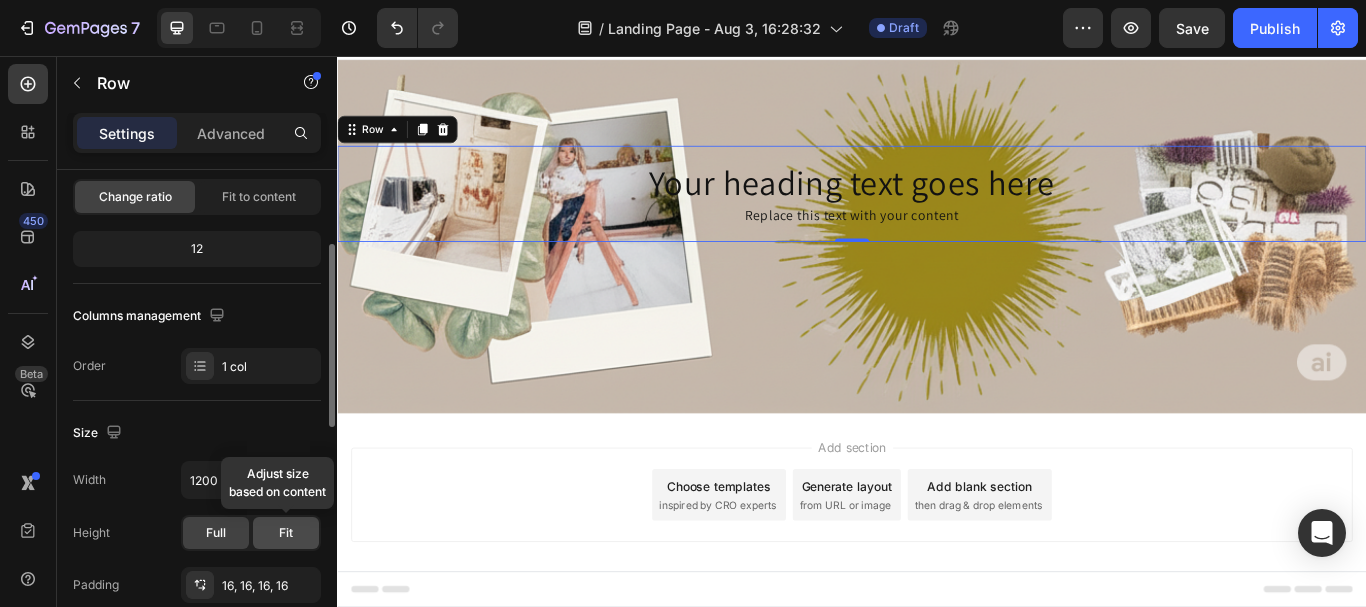 click on "Fit" 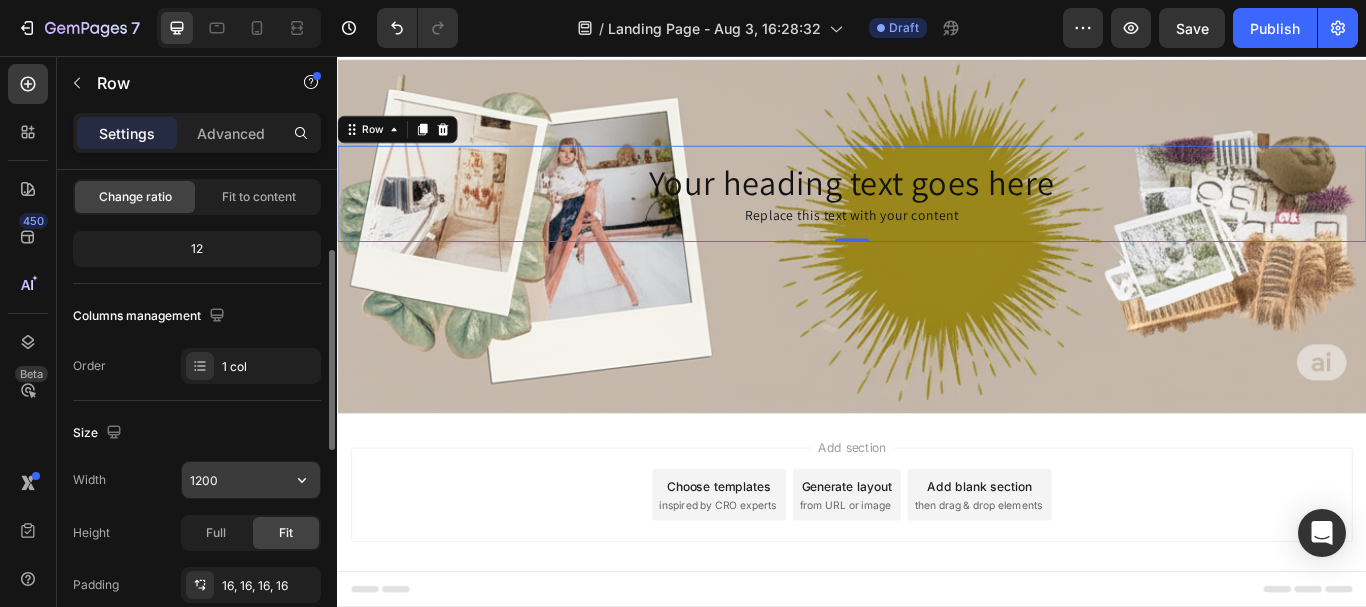 click on "1200" at bounding box center (251, 480) 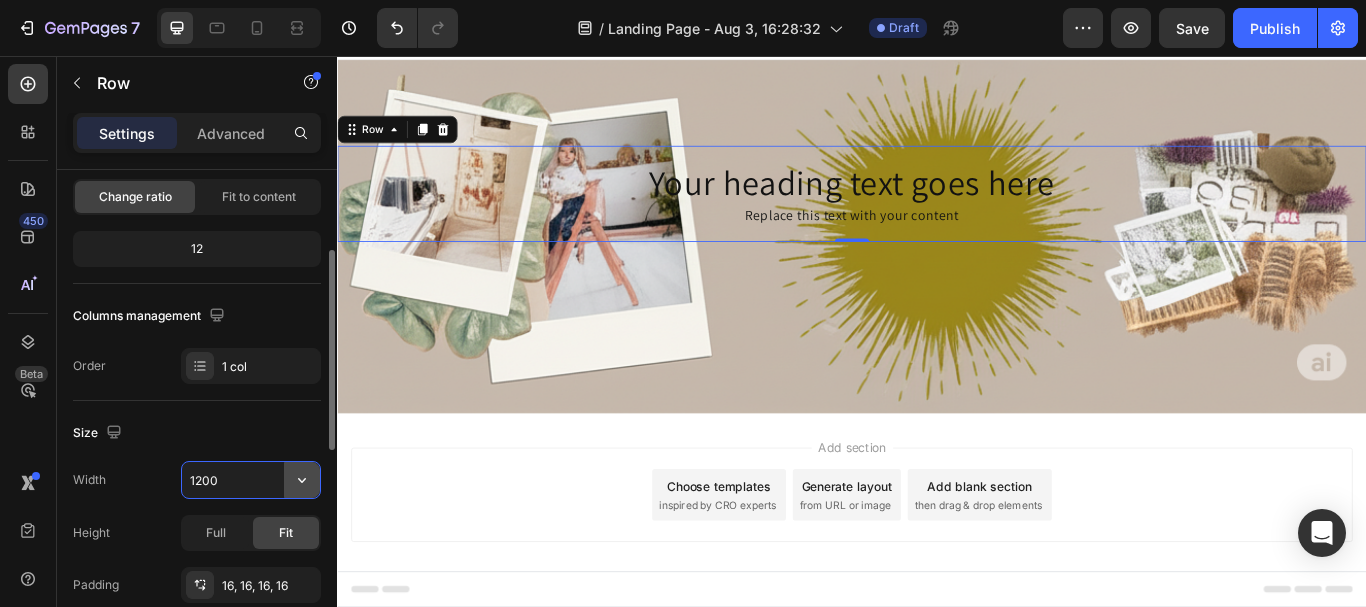 click 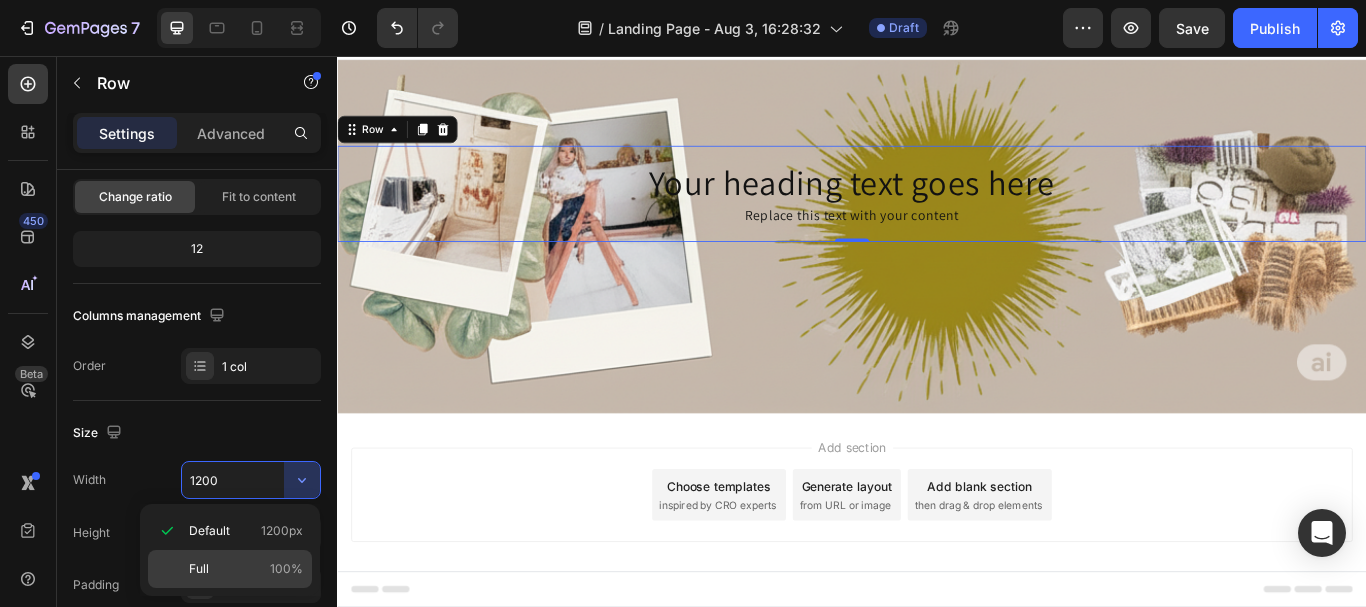 click on "Full 100%" at bounding box center [246, 569] 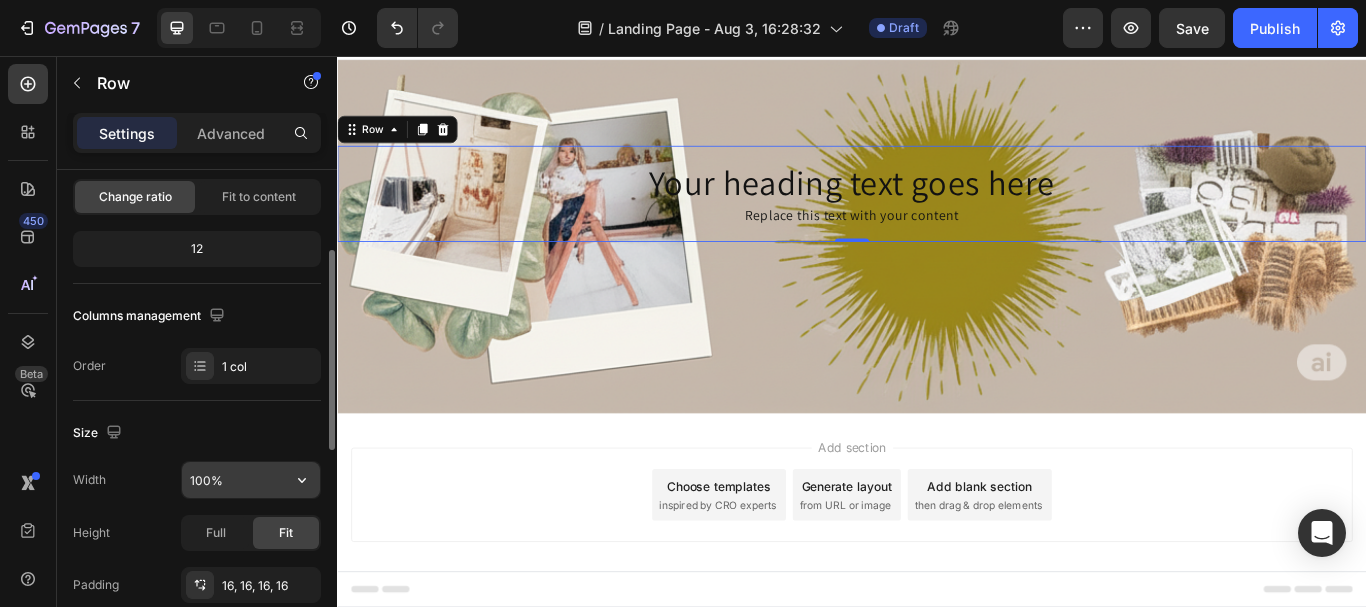 click on "100%" at bounding box center (251, 480) 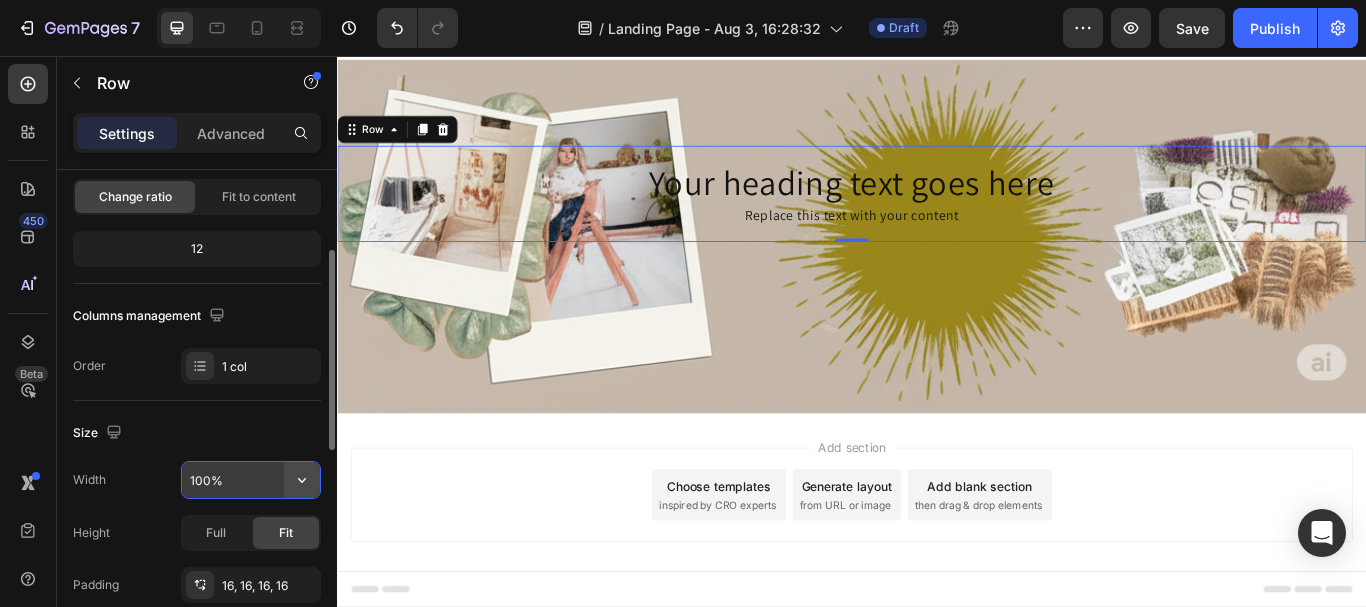click 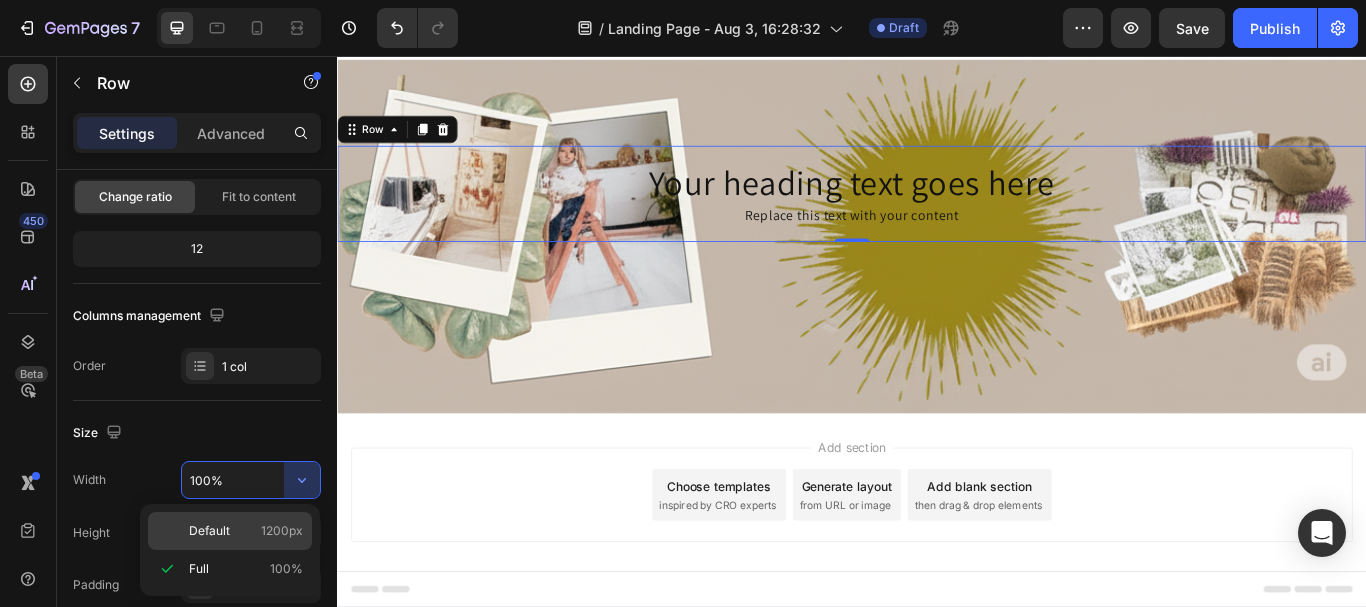 click on "Default 1200px" 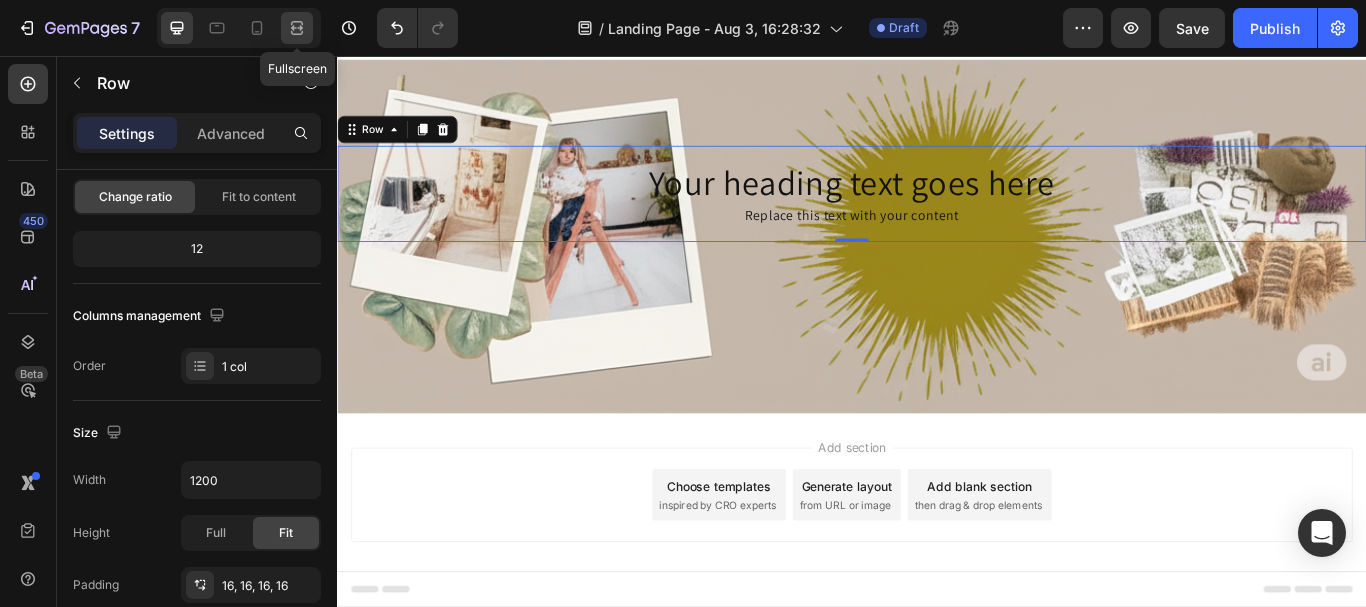 click 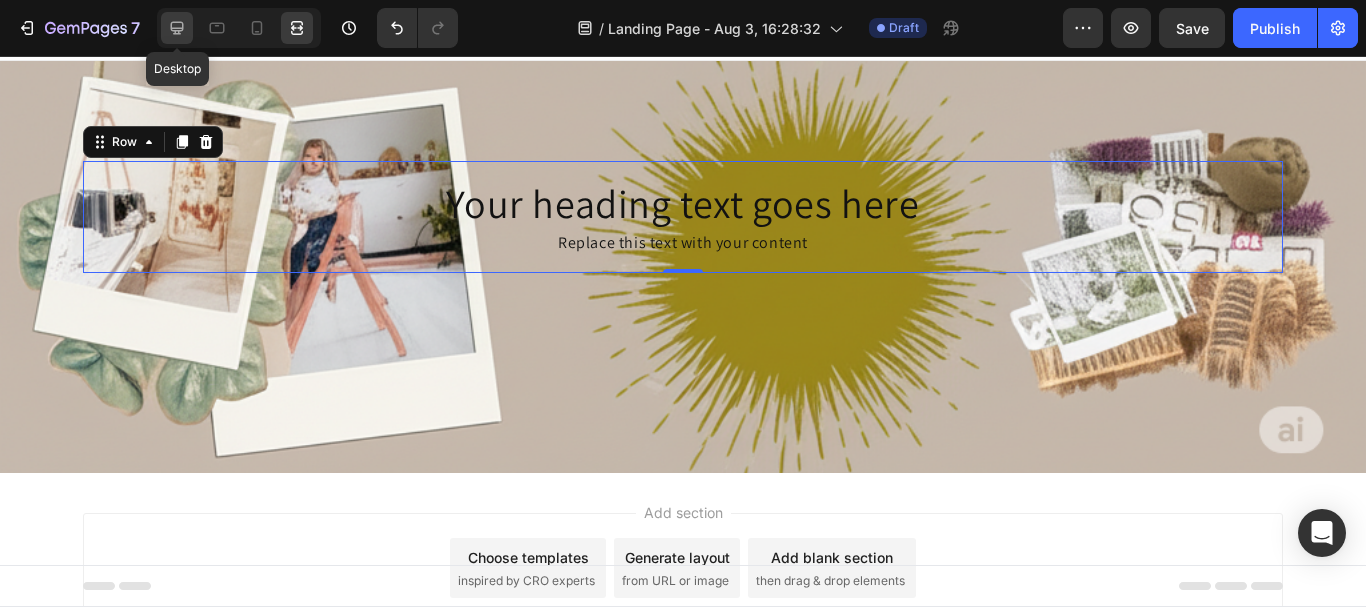 click 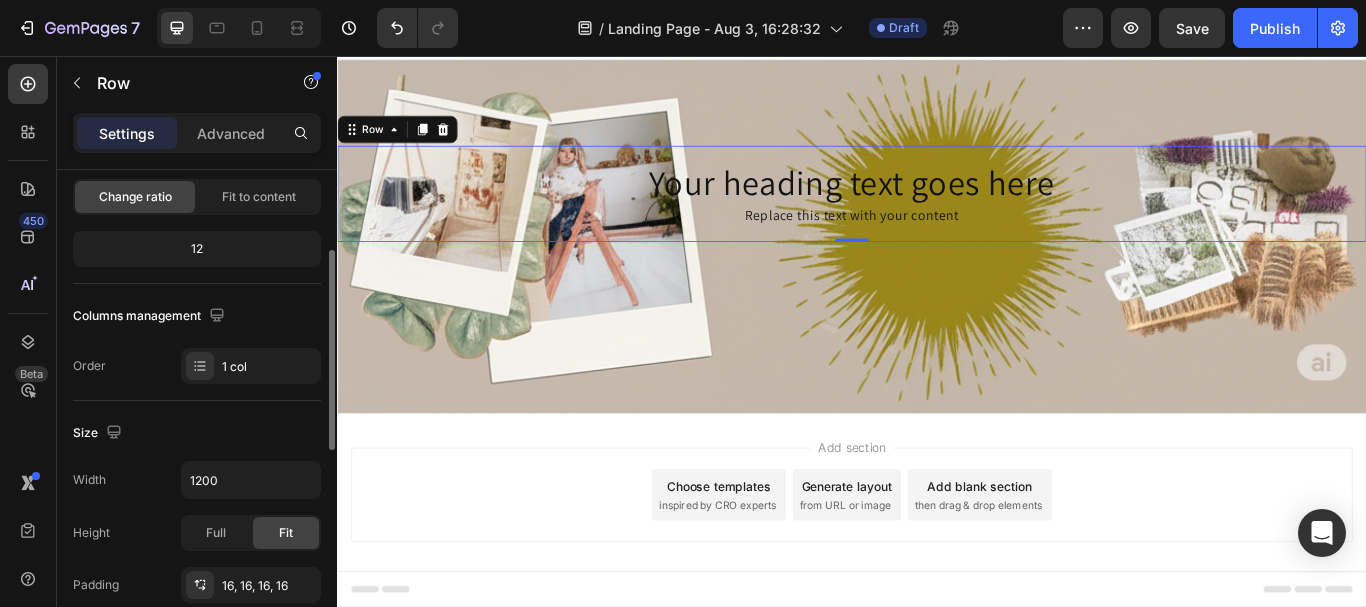 scroll, scrollTop: 400, scrollLeft: 0, axis: vertical 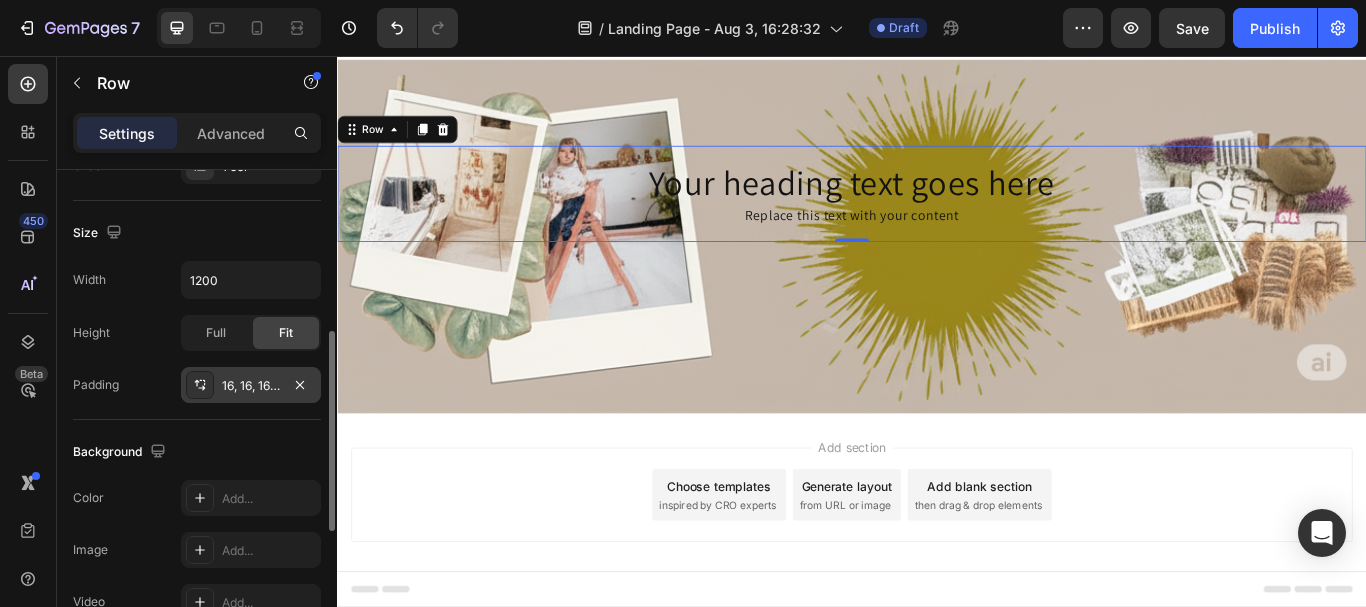 click on "16, 16, 16, 16" at bounding box center [251, 385] 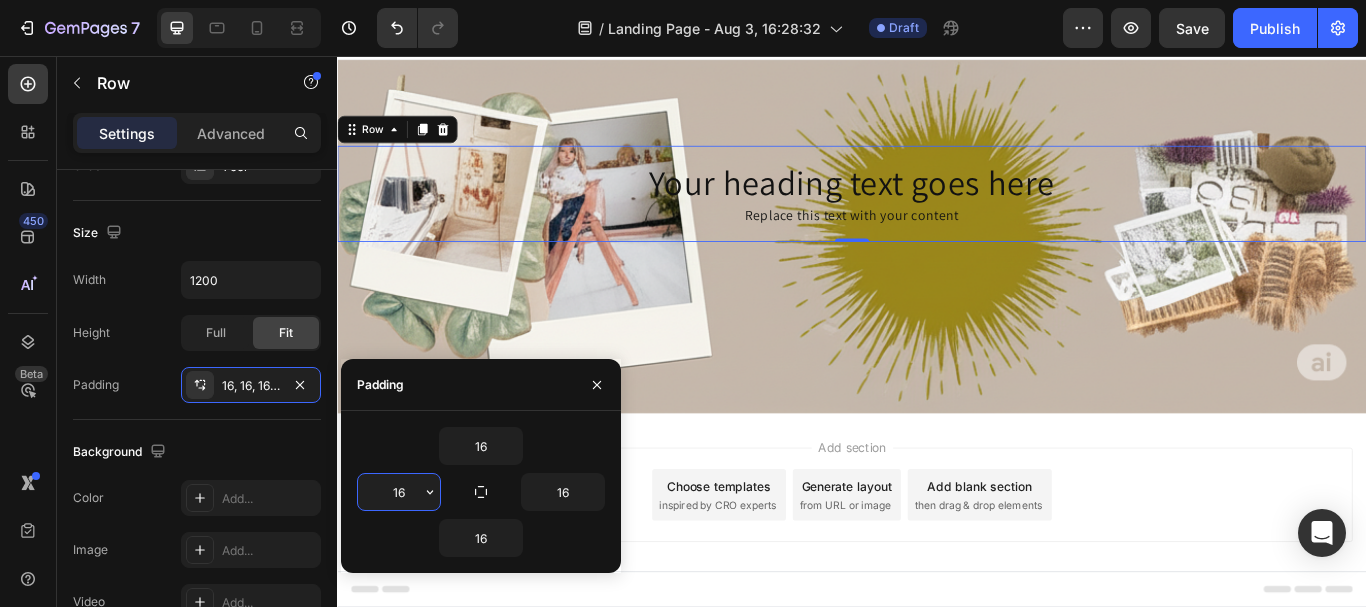 click on "16" at bounding box center [399, 492] 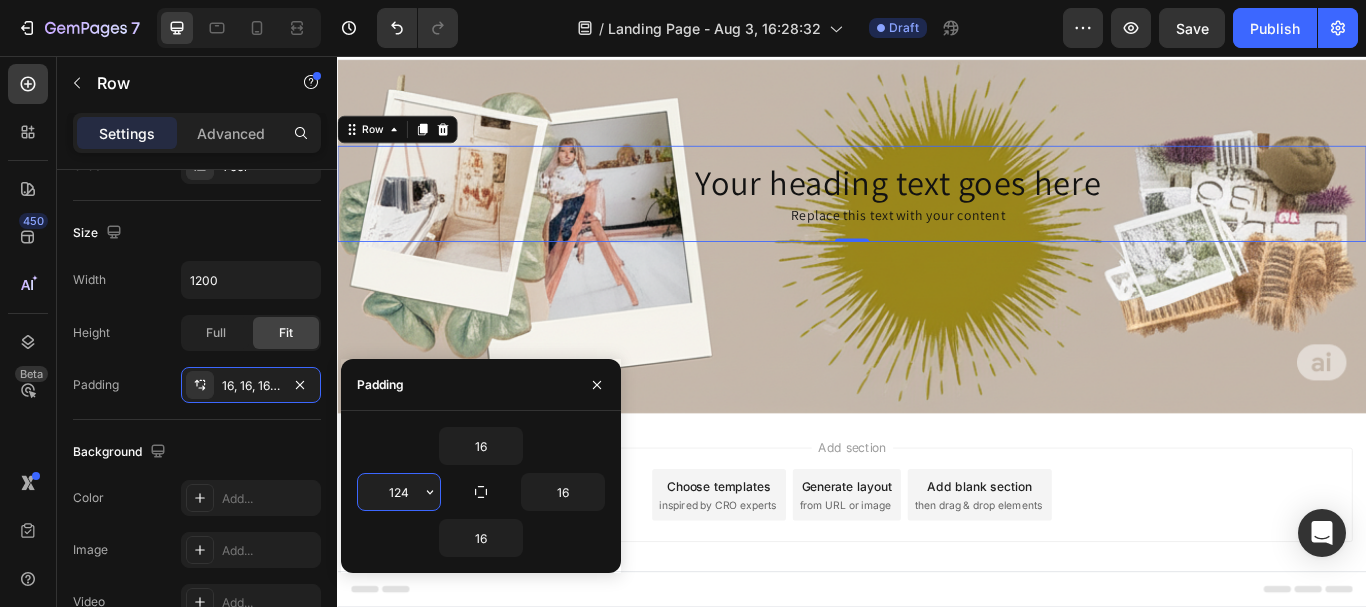 click on "124" at bounding box center (399, 492) 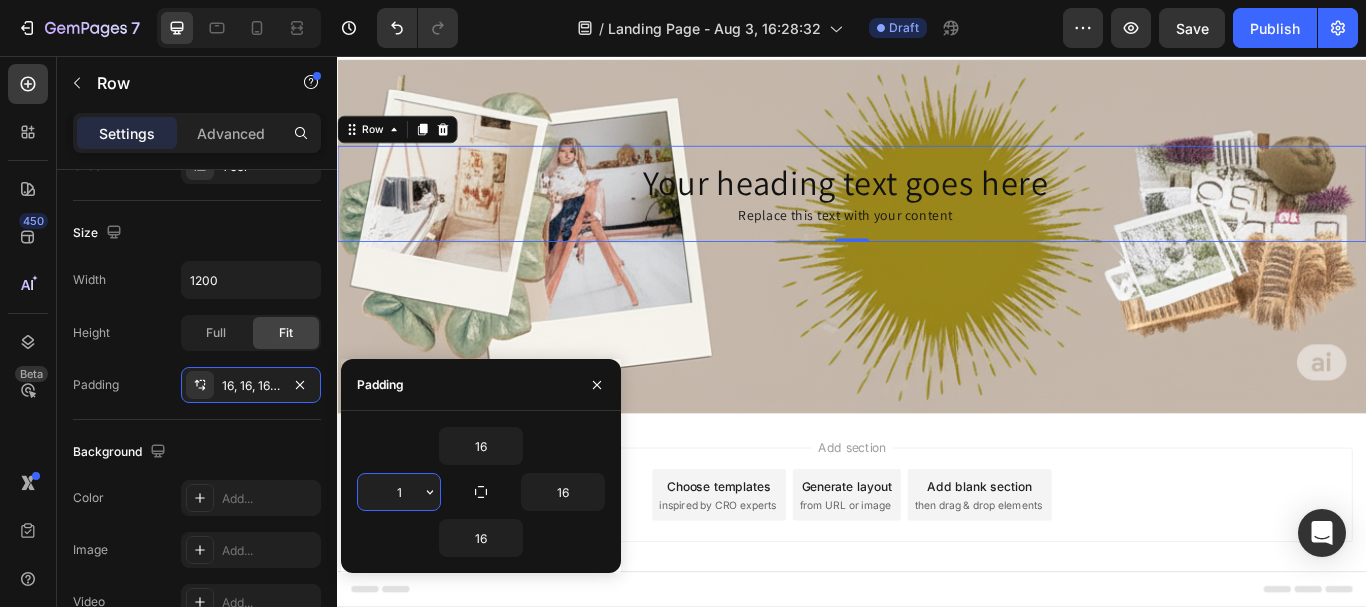 type on "16" 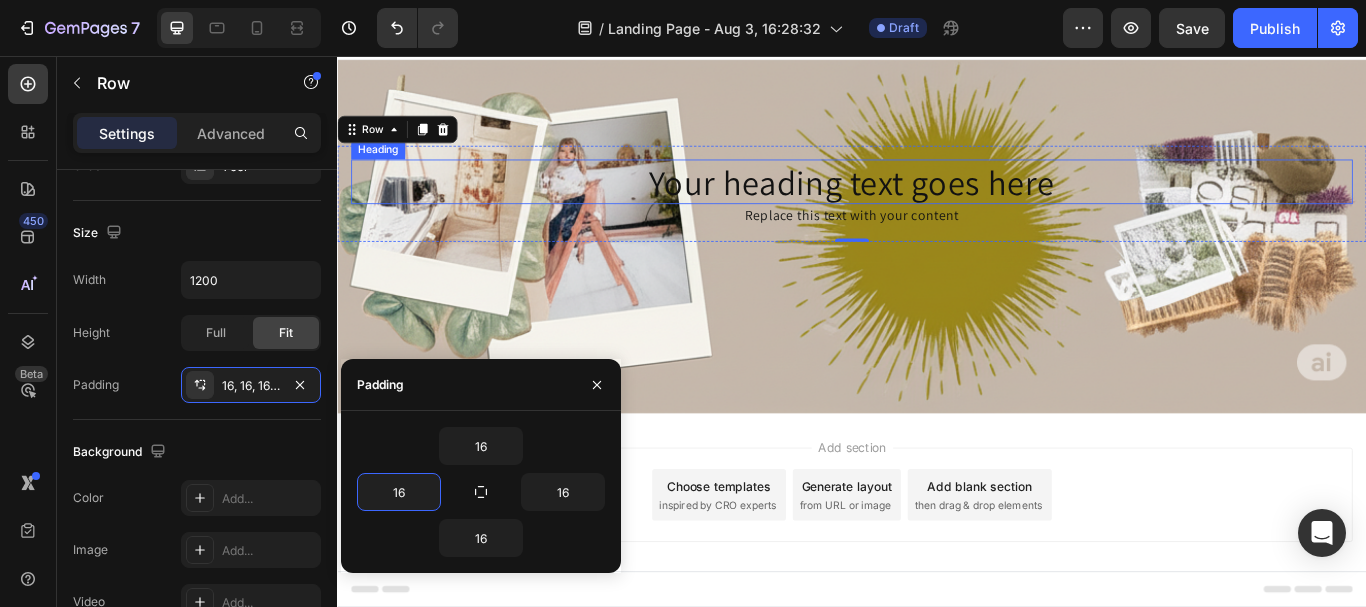 click on "Your heading text goes here" at bounding box center (937, 203) 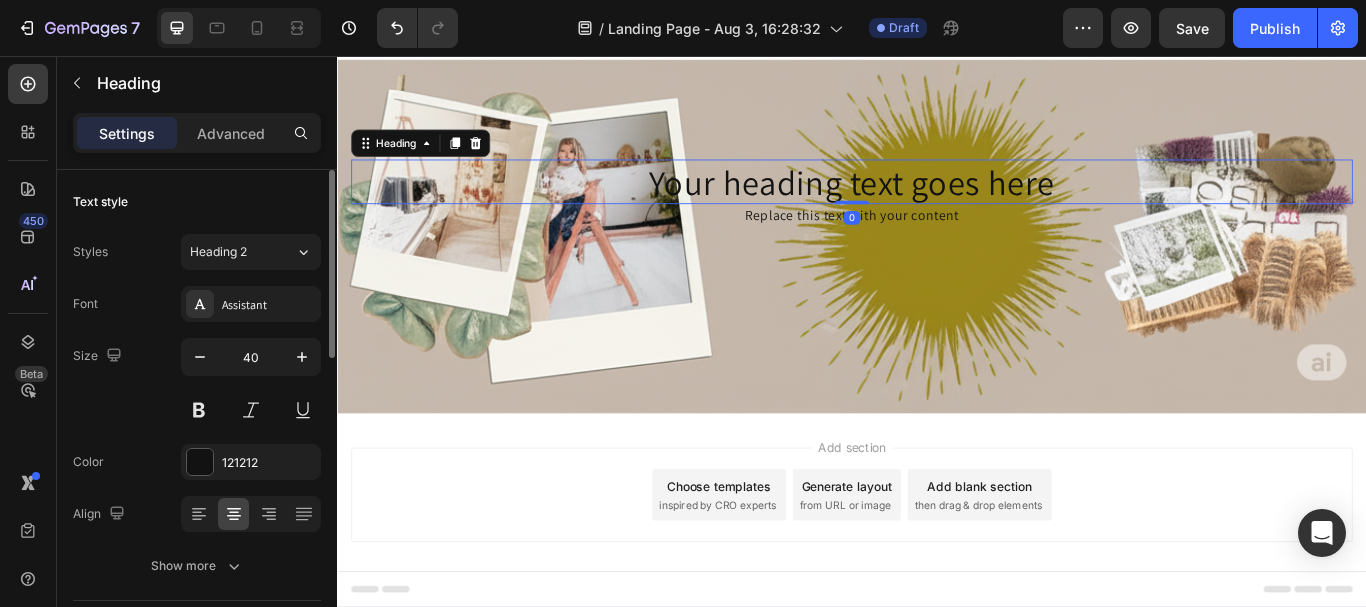 scroll, scrollTop: 300, scrollLeft: 0, axis: vertical 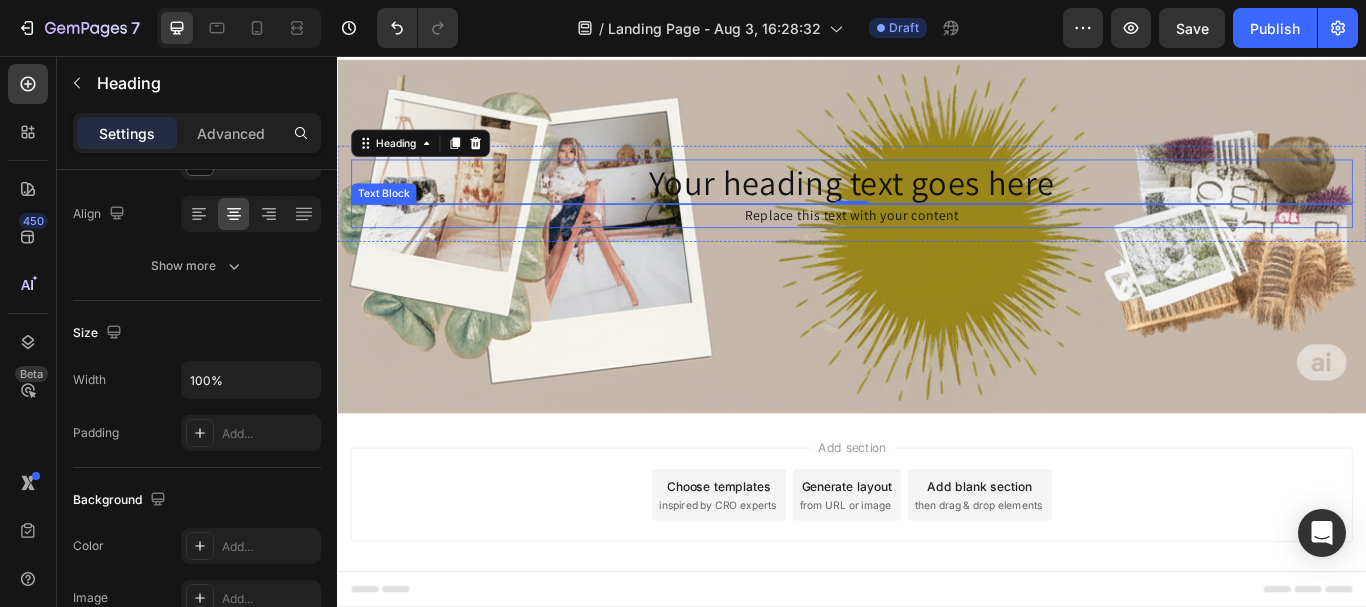 click on "Replace this text with your content" at bounding box center [937, 243] 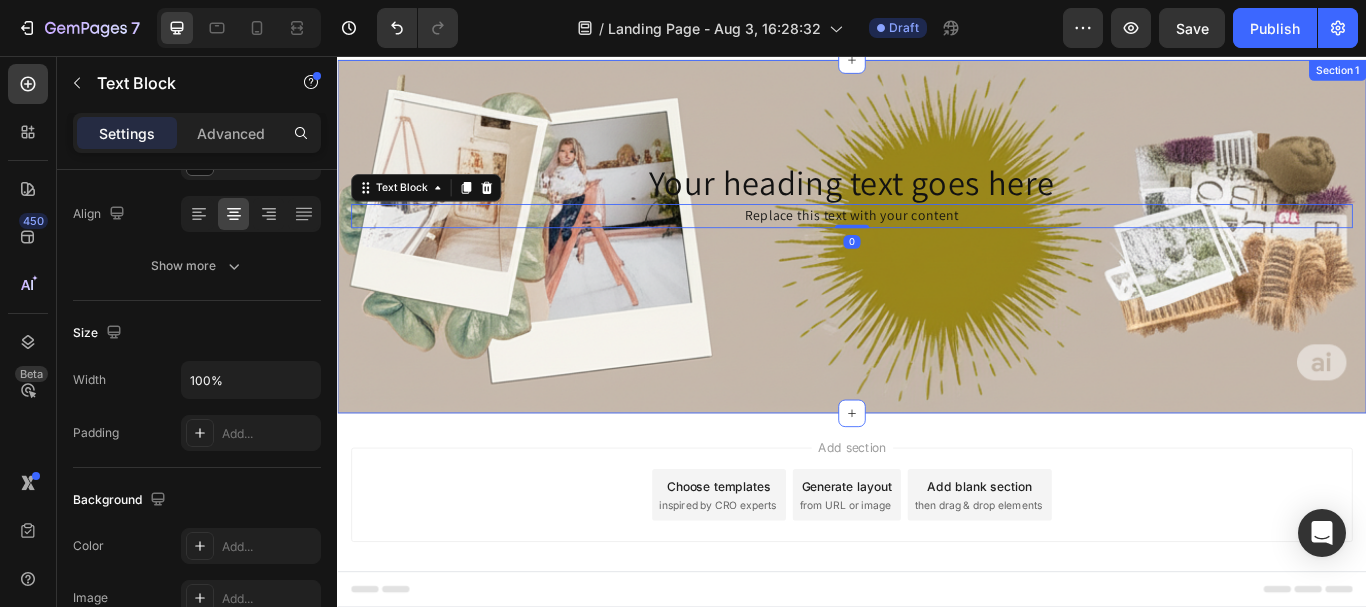scroll, scrollTop: 0, scrollLeft: 0, axis: both 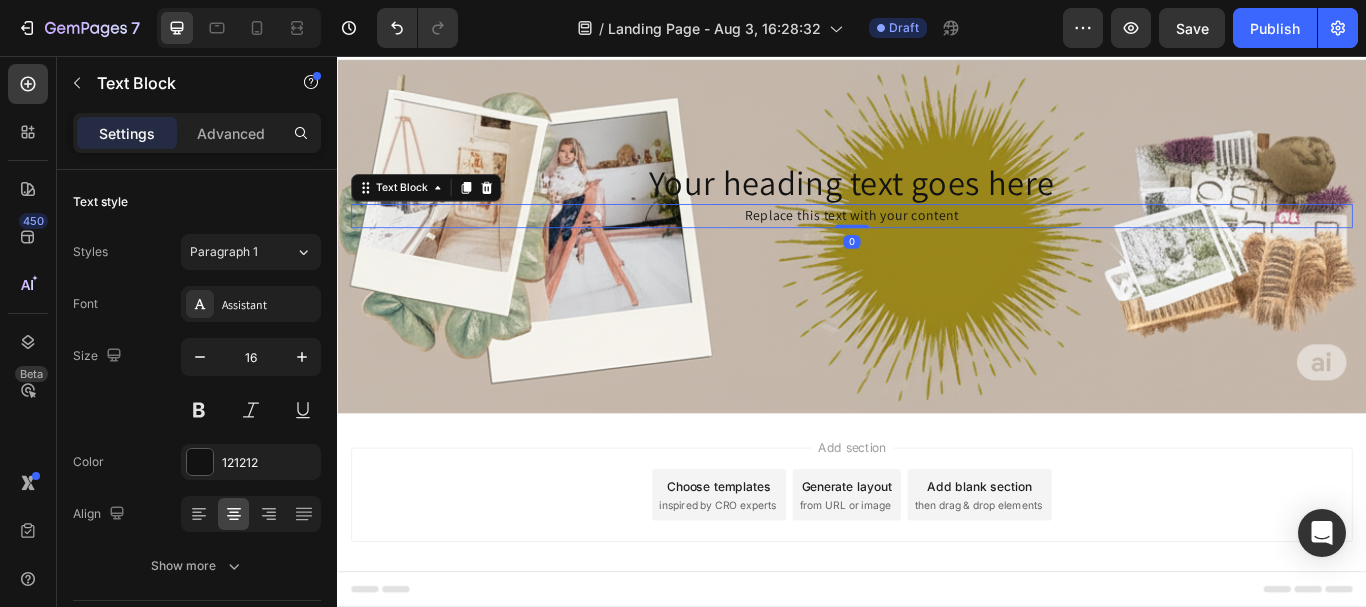 click on "Replace this text with your content" at bounding box center (937, 243) 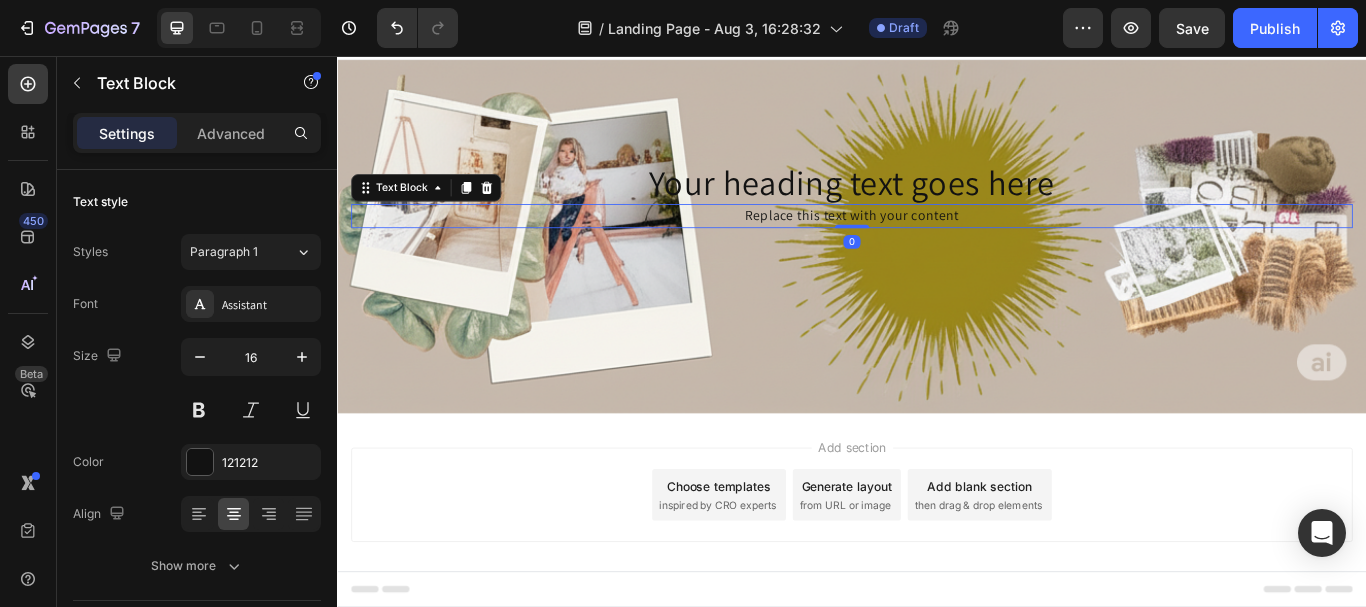click on "Replace this text with your content" at bounding box center (937, 243) 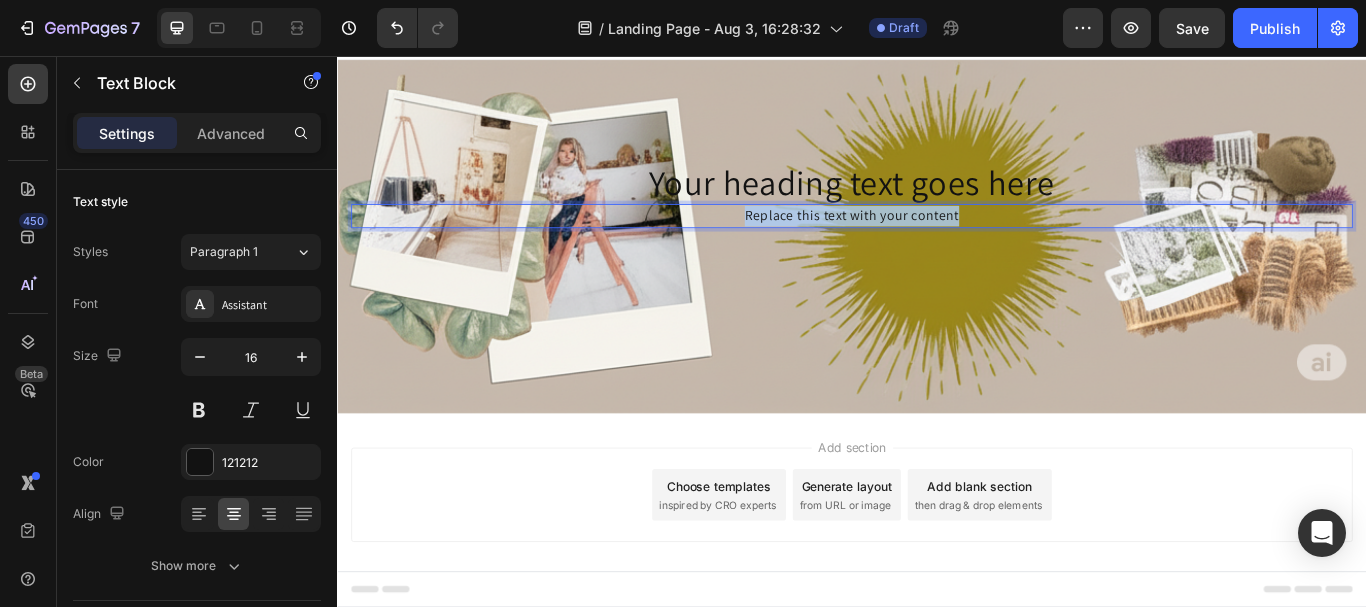 click on "Replace this text with your content" at bounding box center [937, 243] 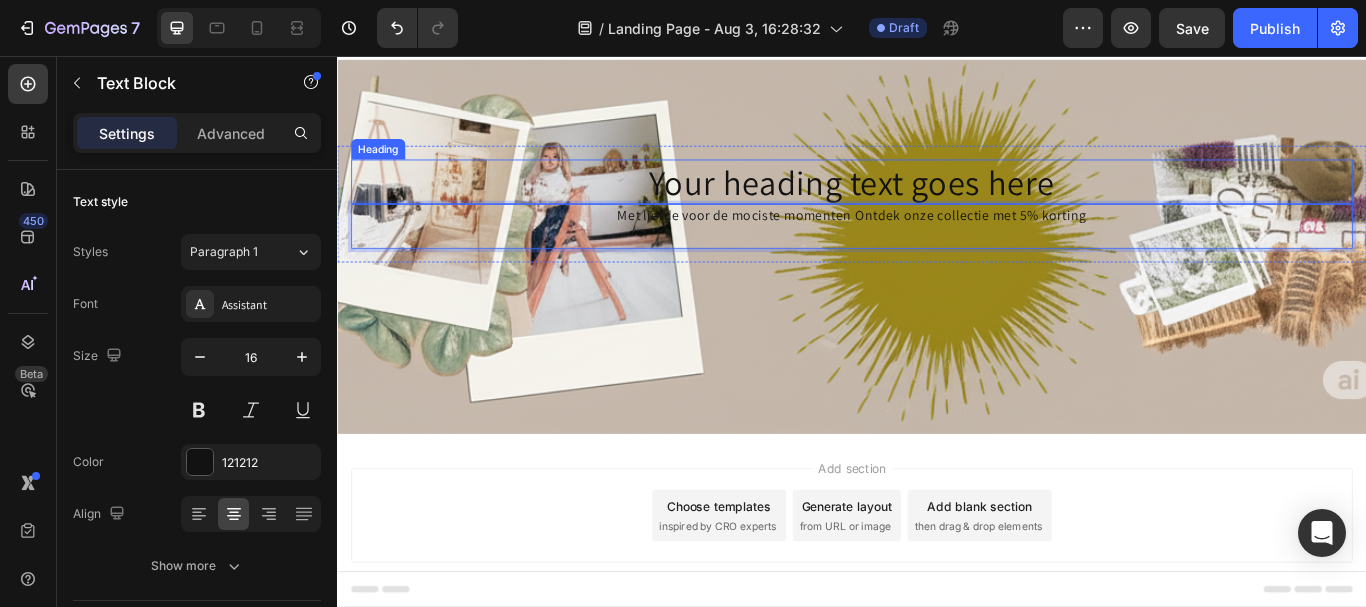 click on "Your heading text goes here" at bounding box center (937, 203) 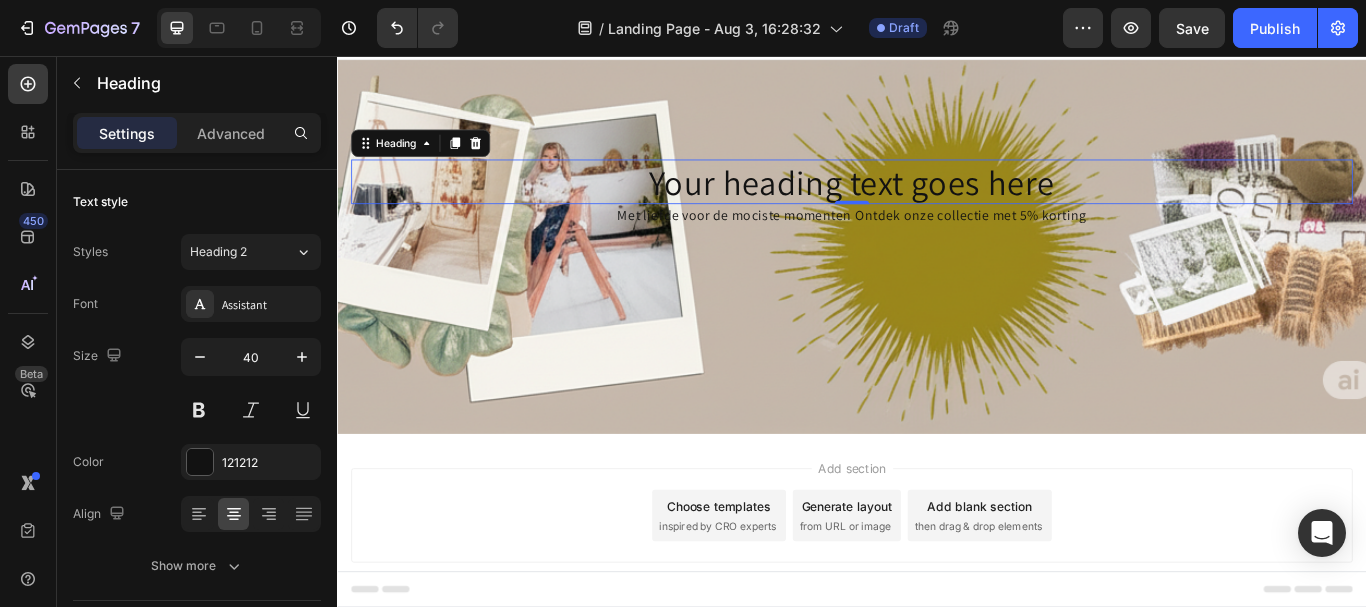 click on "Your heading text goes here" at bounding box center (937, 203) 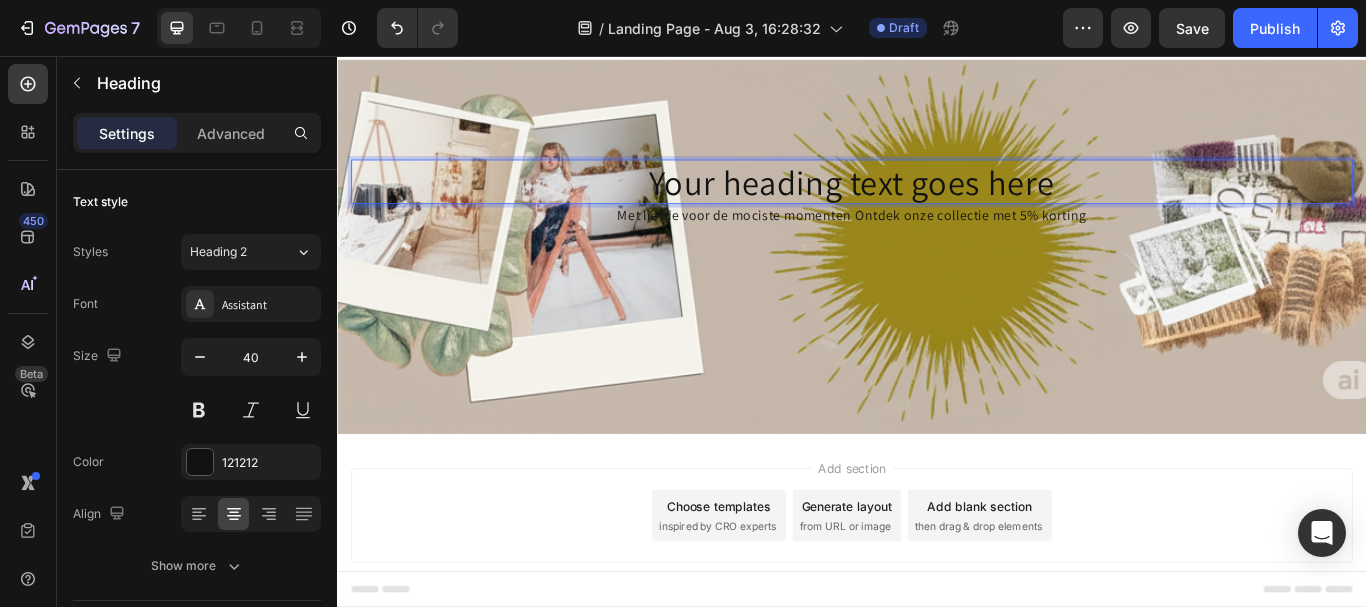 click on "Your heading text goes here" at bounding box center (937, 203) 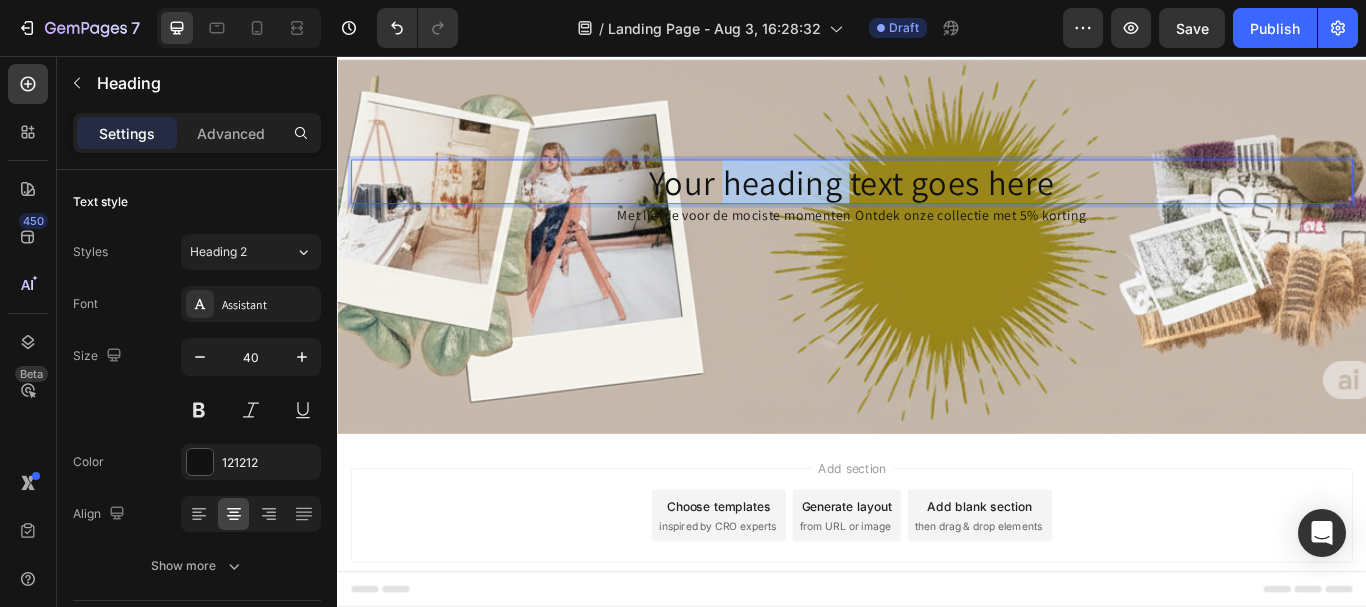 click on "Your heading text goes here" at bounding box center (937, 203) 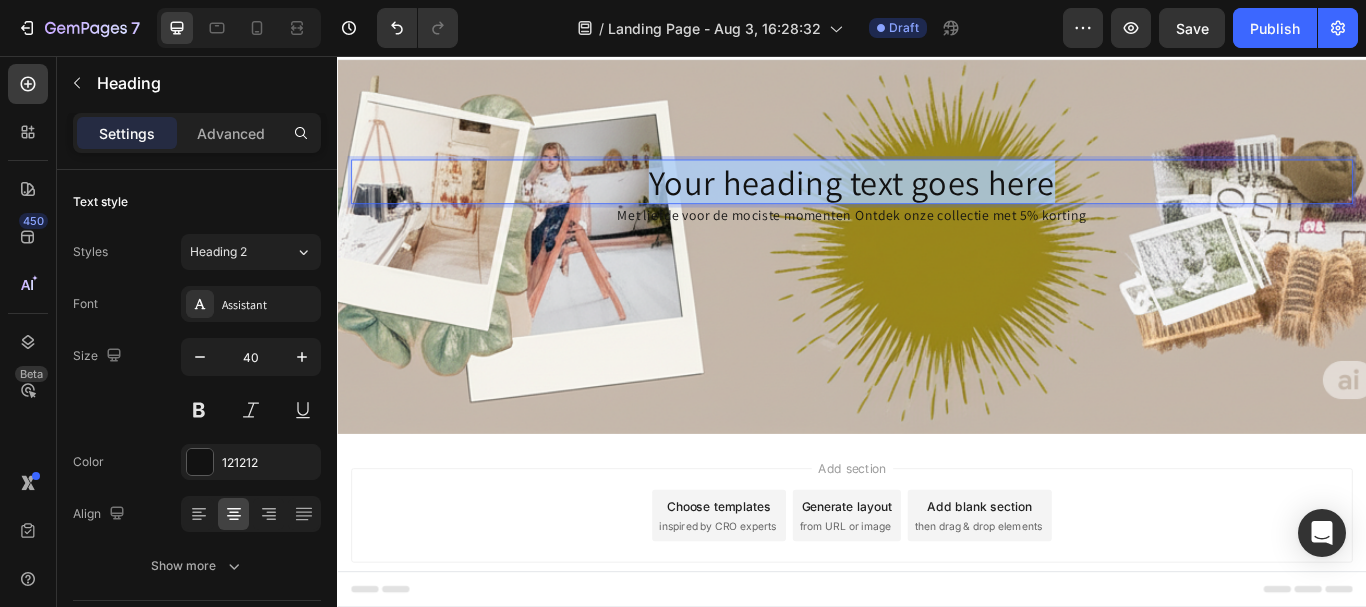 click on "Your heading text goes here" at bounding box center [937, 203] 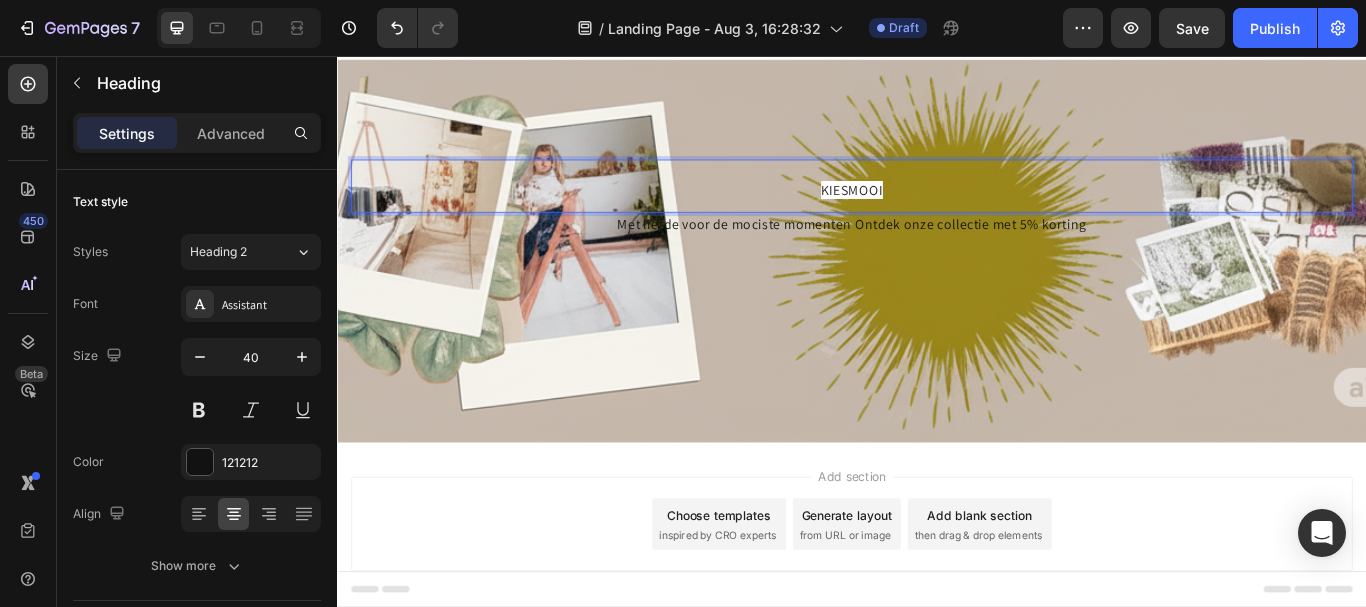 click on "KIESMOOI" at bounding box center (937, 212) 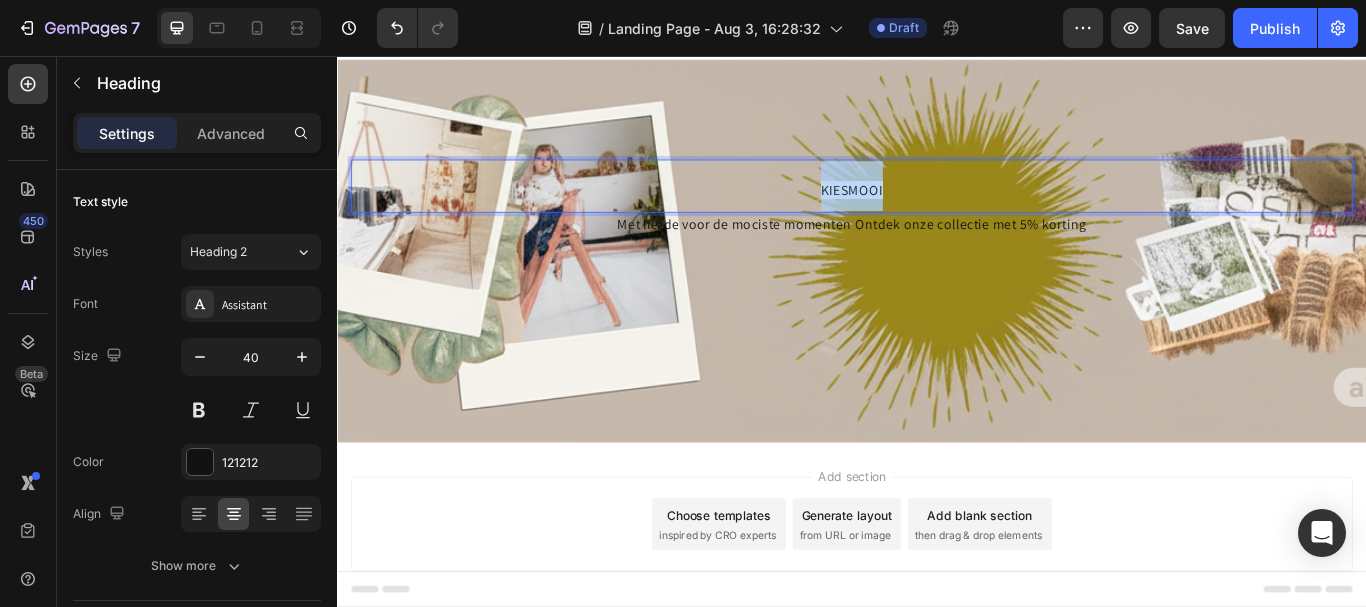 click on "KIESMOOI" at bounding box center (937, 212) 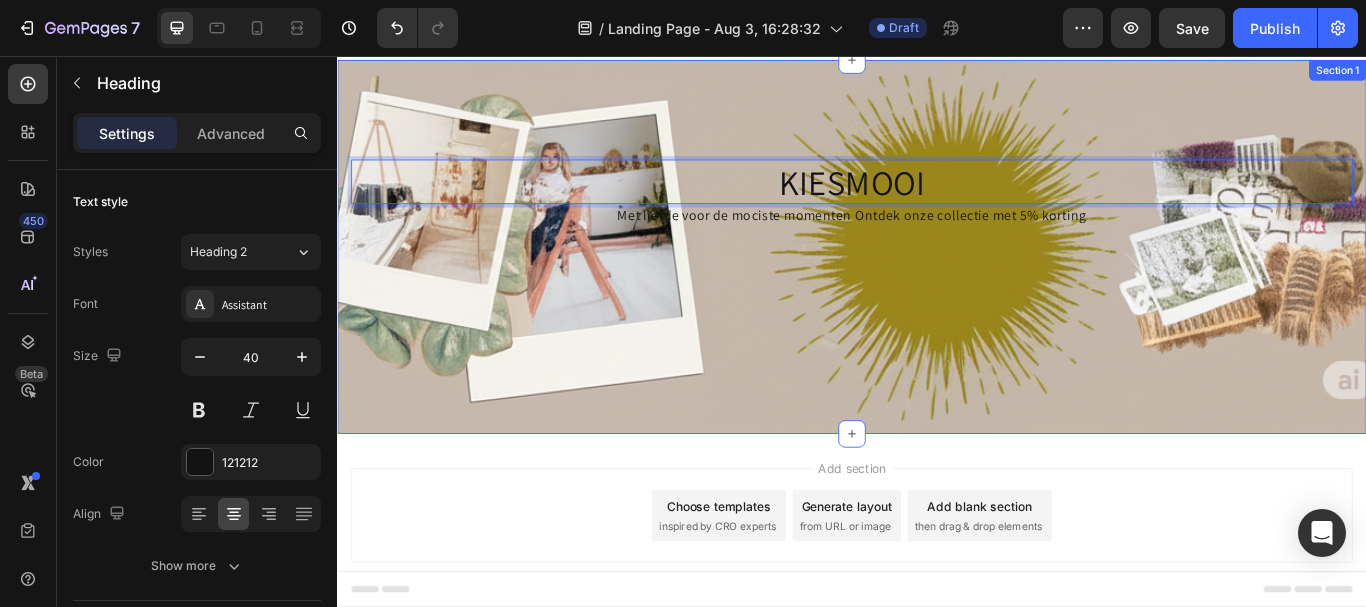 click on "KIESMOOI Heading   0 Met liefde voor de mociste momenten Ontdek onze collectie met 5% korting Text Block Row Section 1" at bounding box center (937, 279) 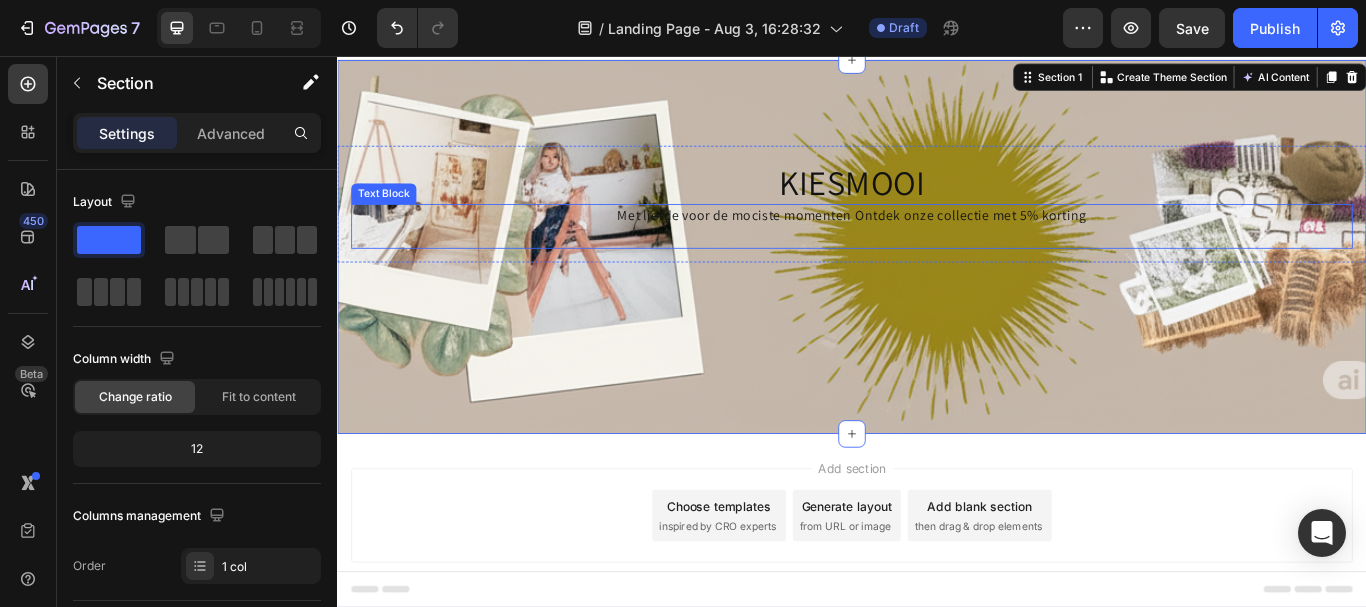 click on "Met liefde voor de mociste momenten Ontdek onze collectie met 5% korting" at bounding box center (937, 255) 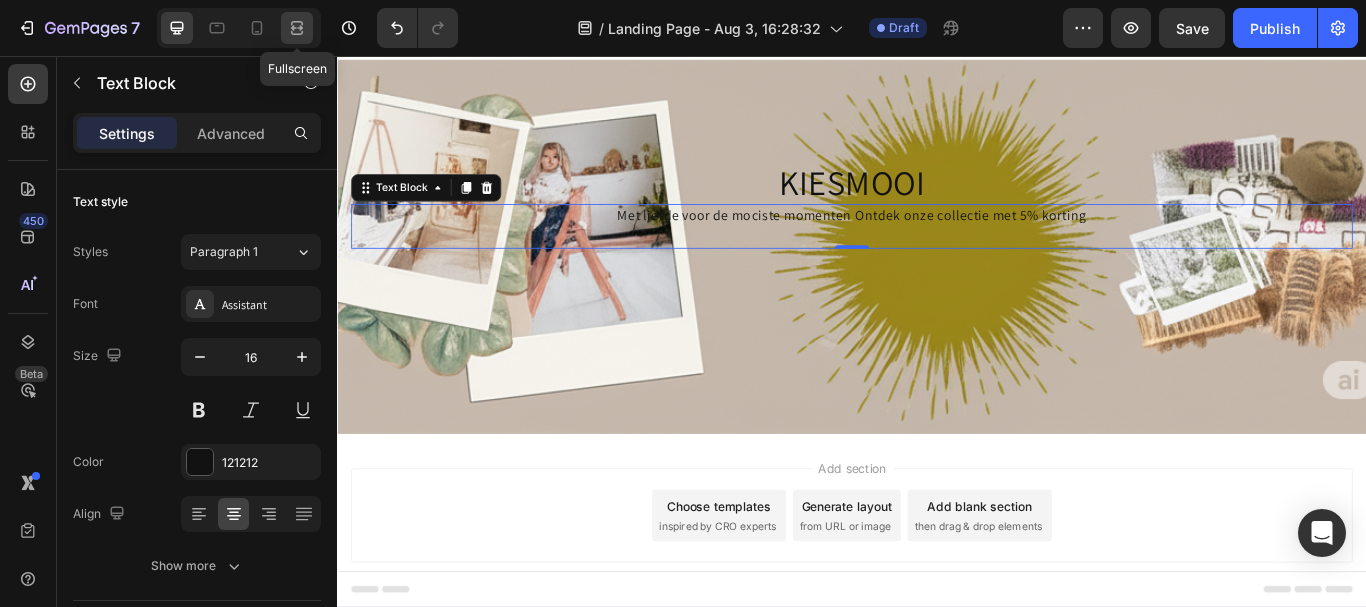 click 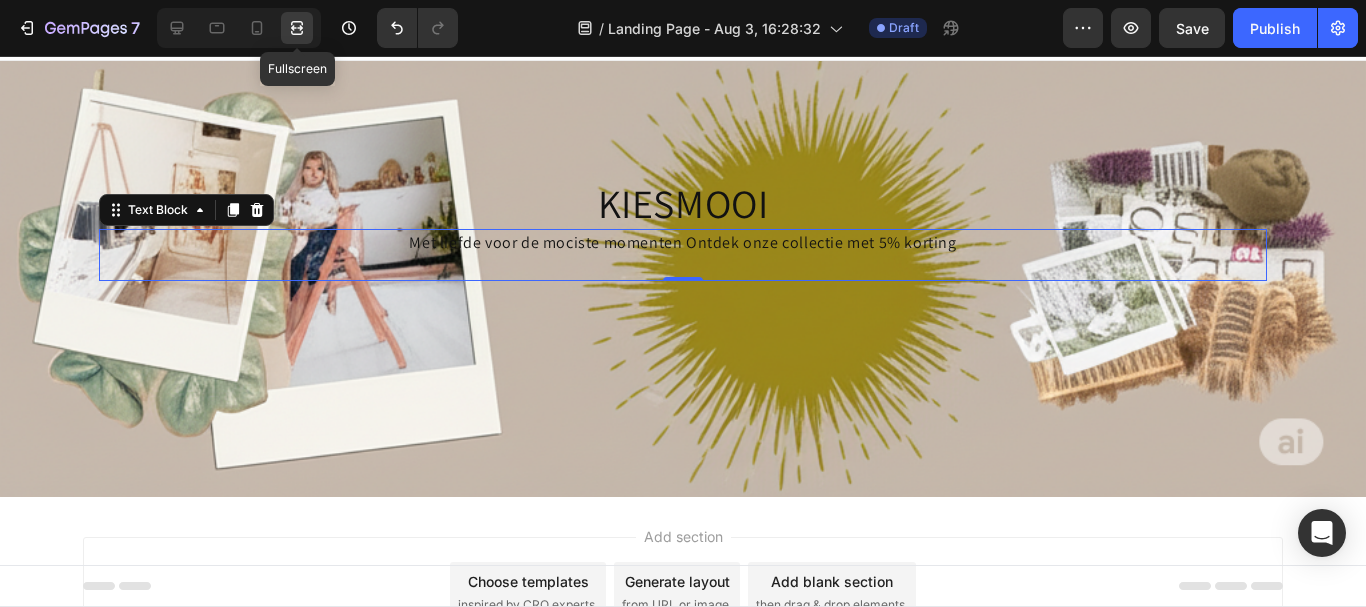 click 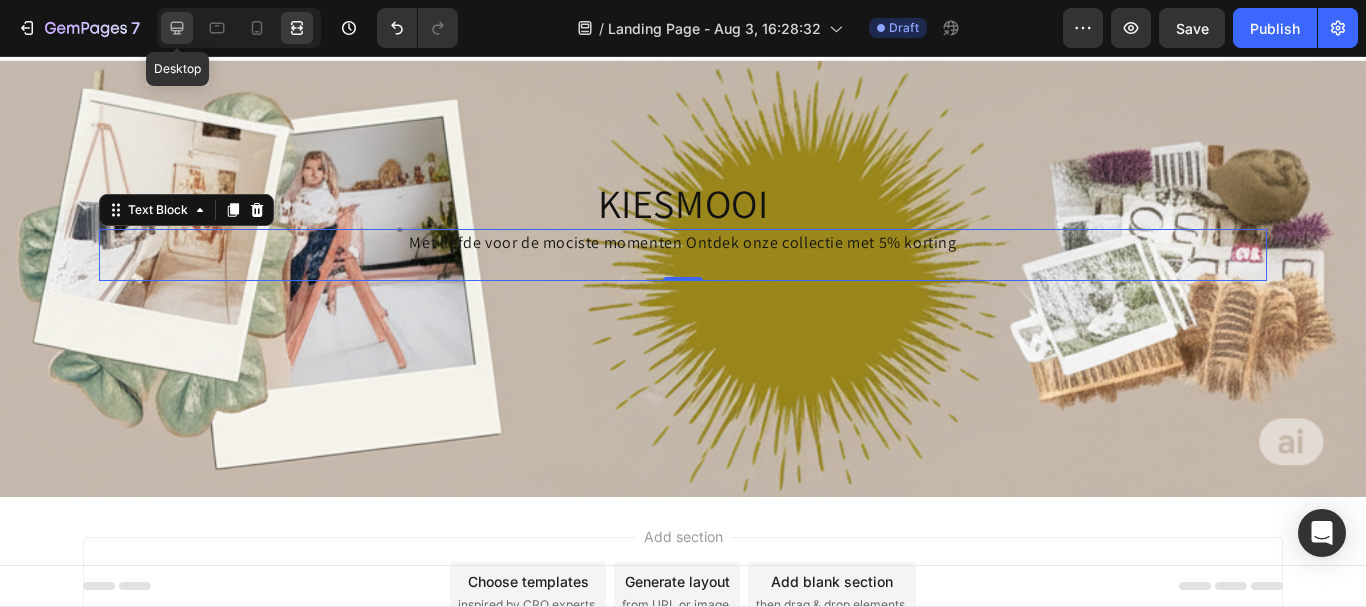 click 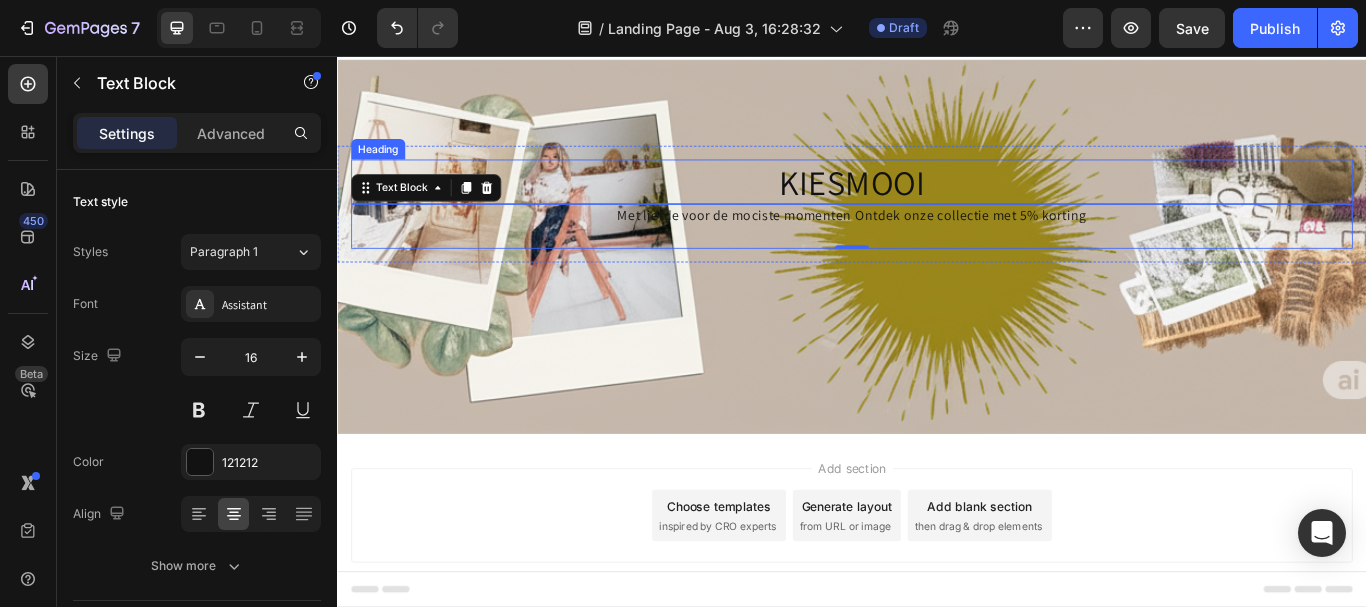 click on "KIESMOOI" at bounding box center (937, 203) 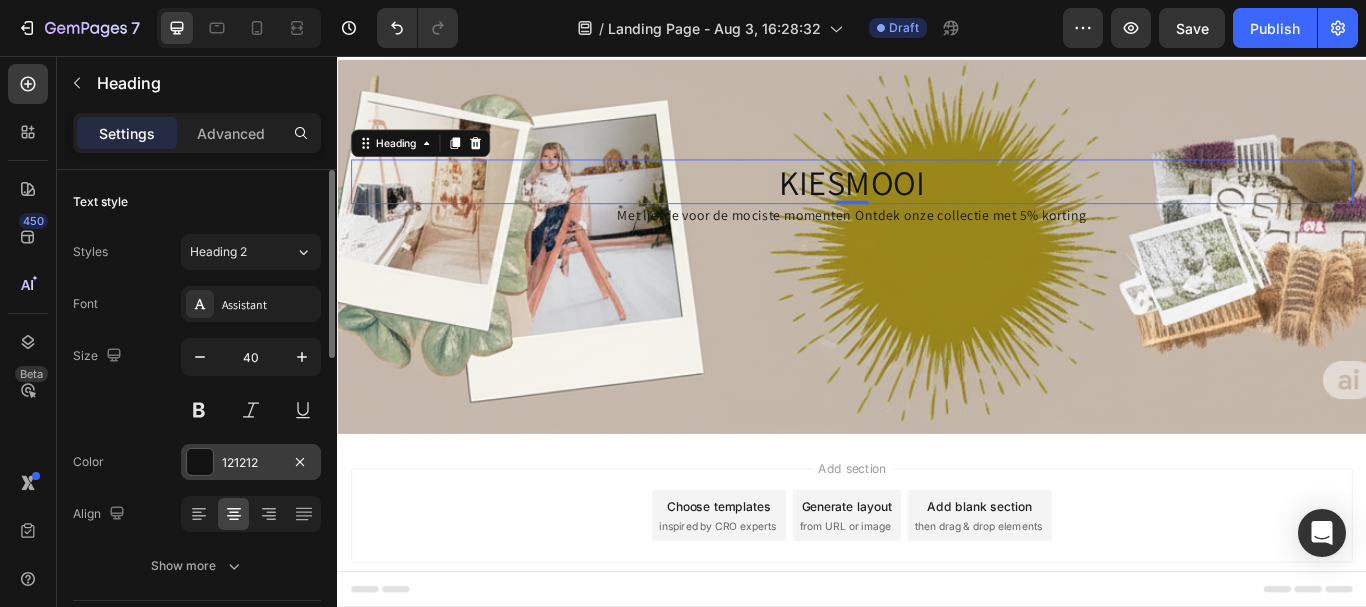 click on "121212" at bounding box center (251, 463) 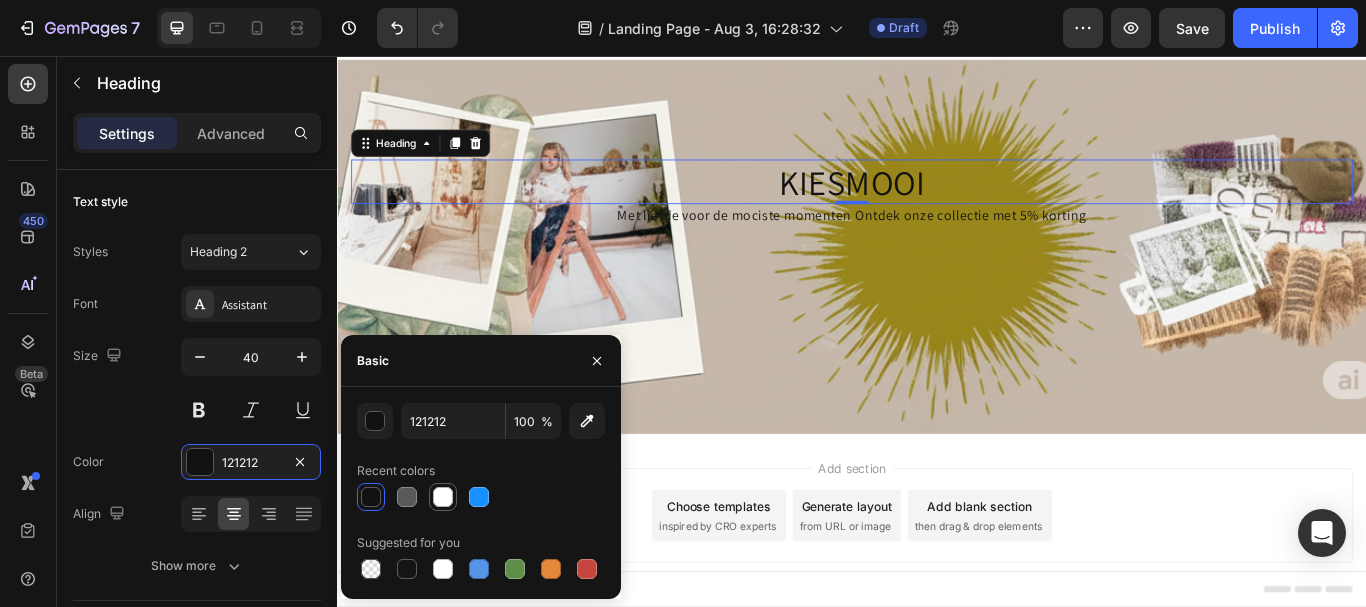 click at bounding box center (443, 497) 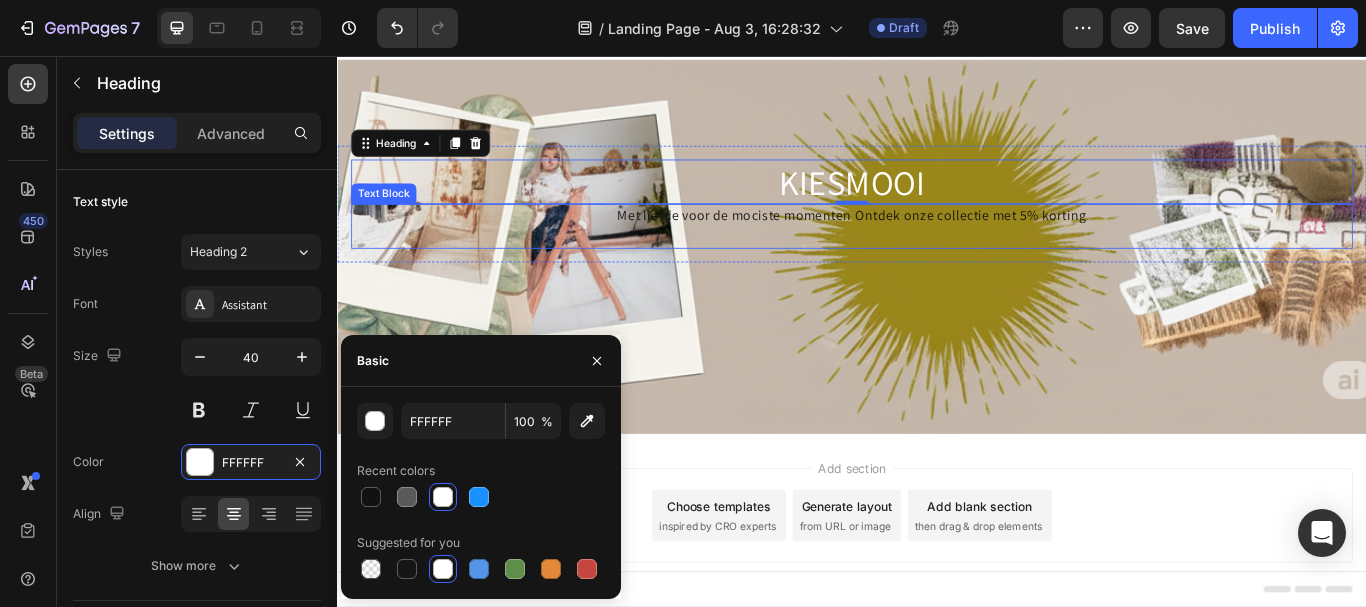 click on "Met liefde voor de mociste momenten Ontdek onze collectie met 5% korting" at bounding box center [937, 255] 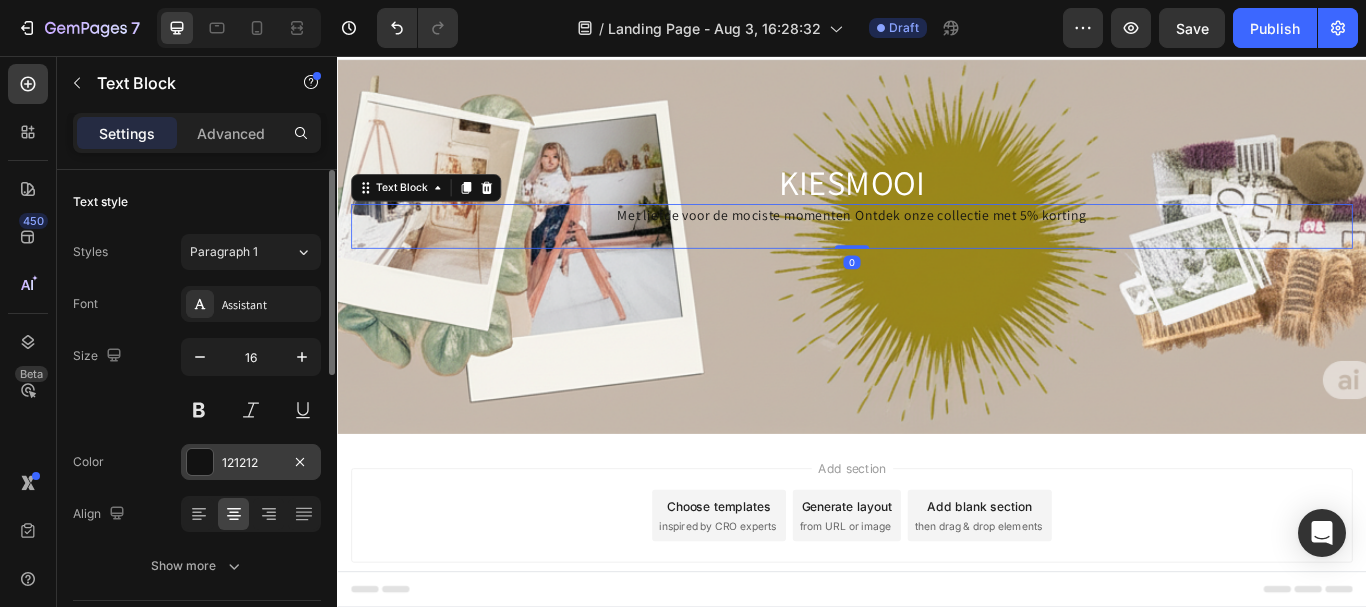 click on "121212" at bounding box center [251, 463] 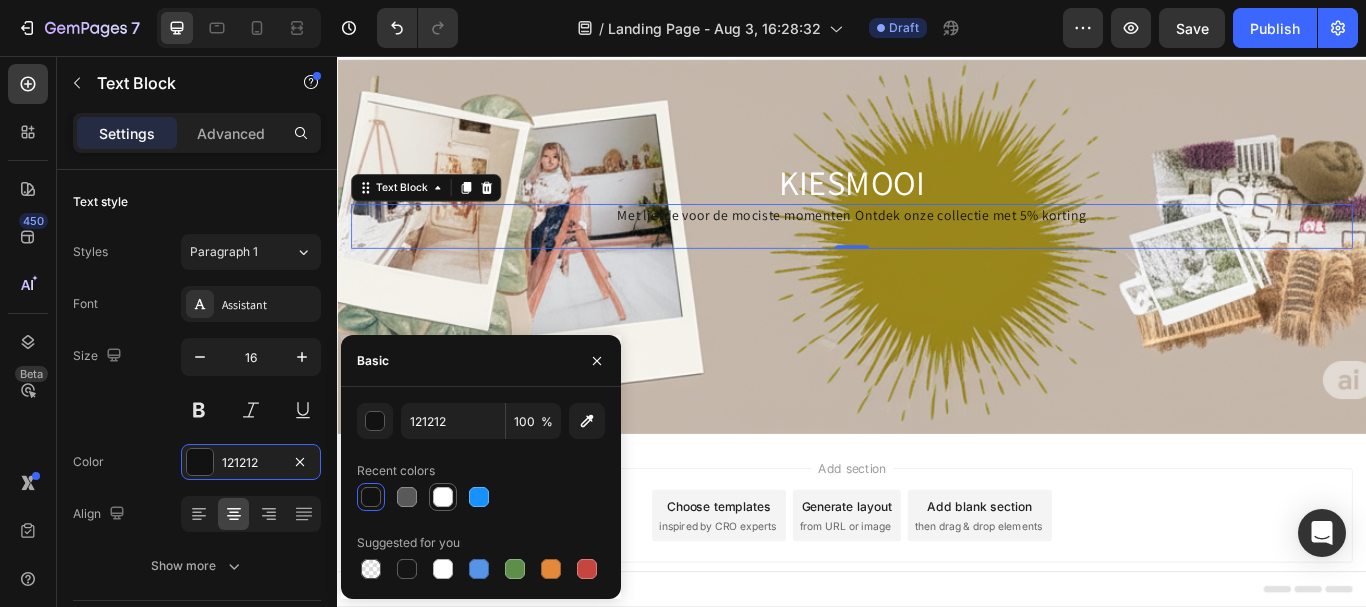 click at bounding box center [443, 497] 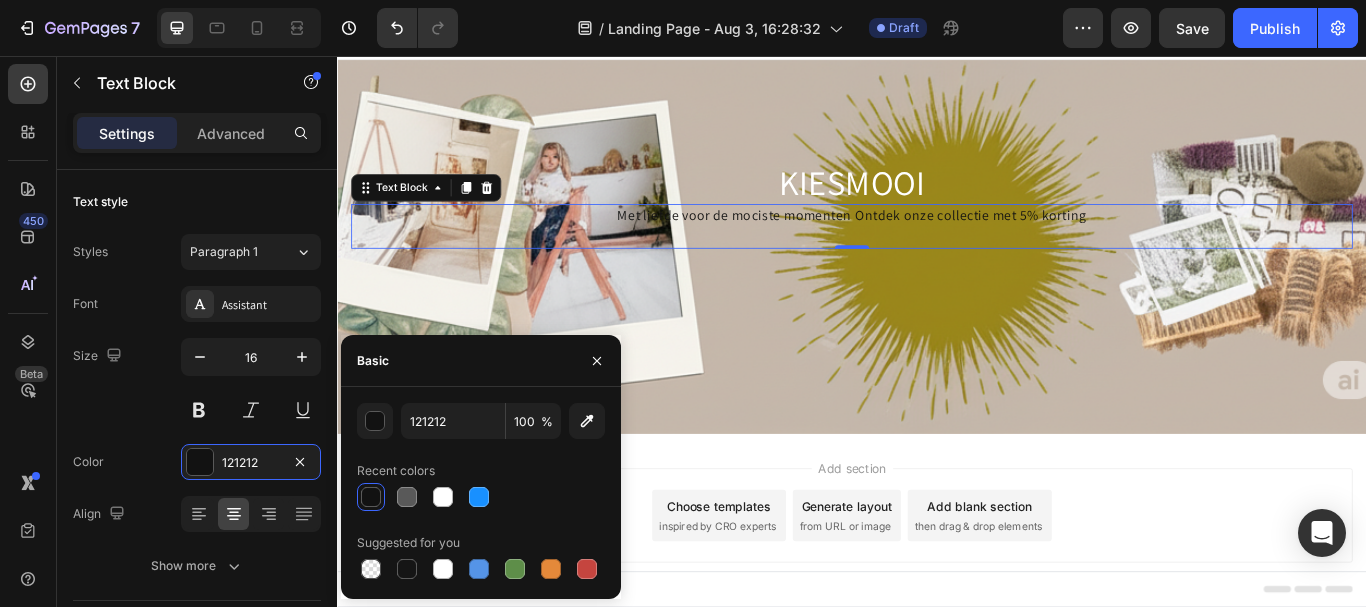 type on "FFFFFF" 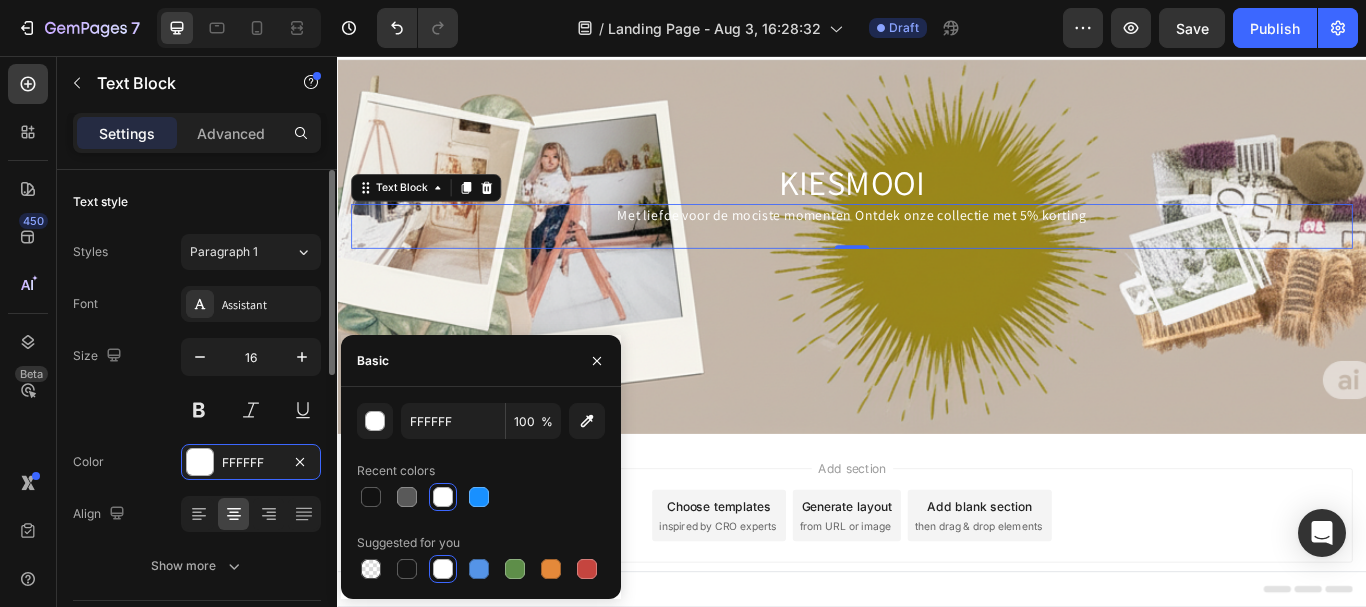 click on "Size 16" at bounding box center (197, 383) 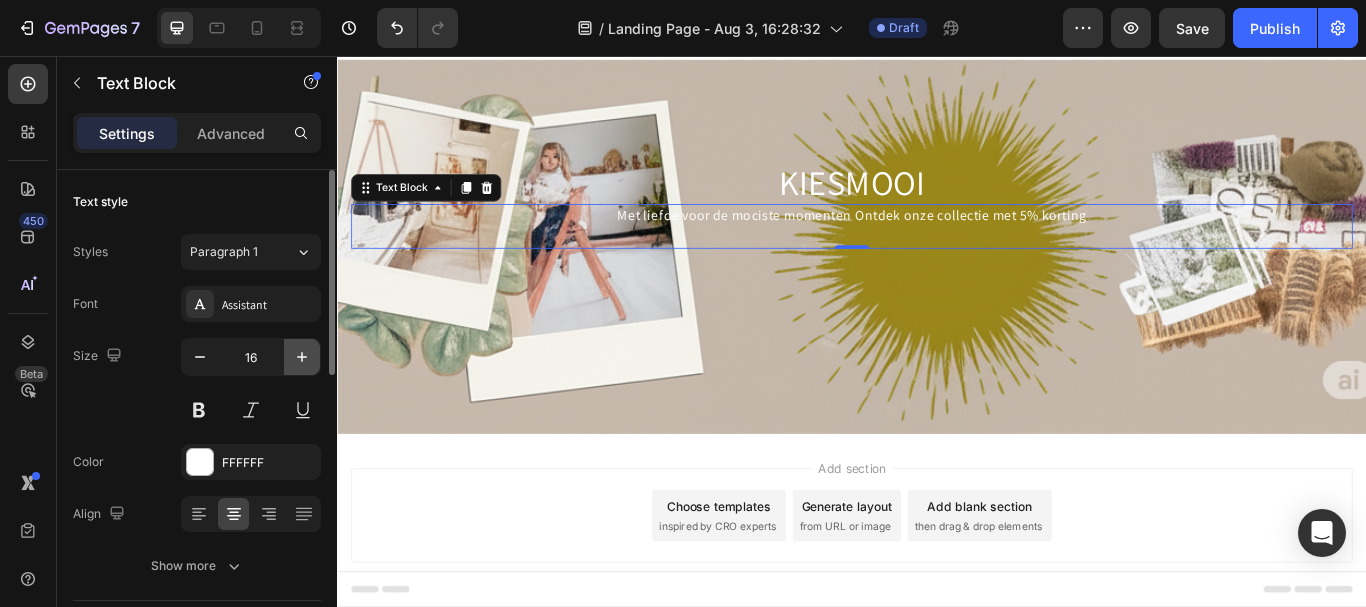 click 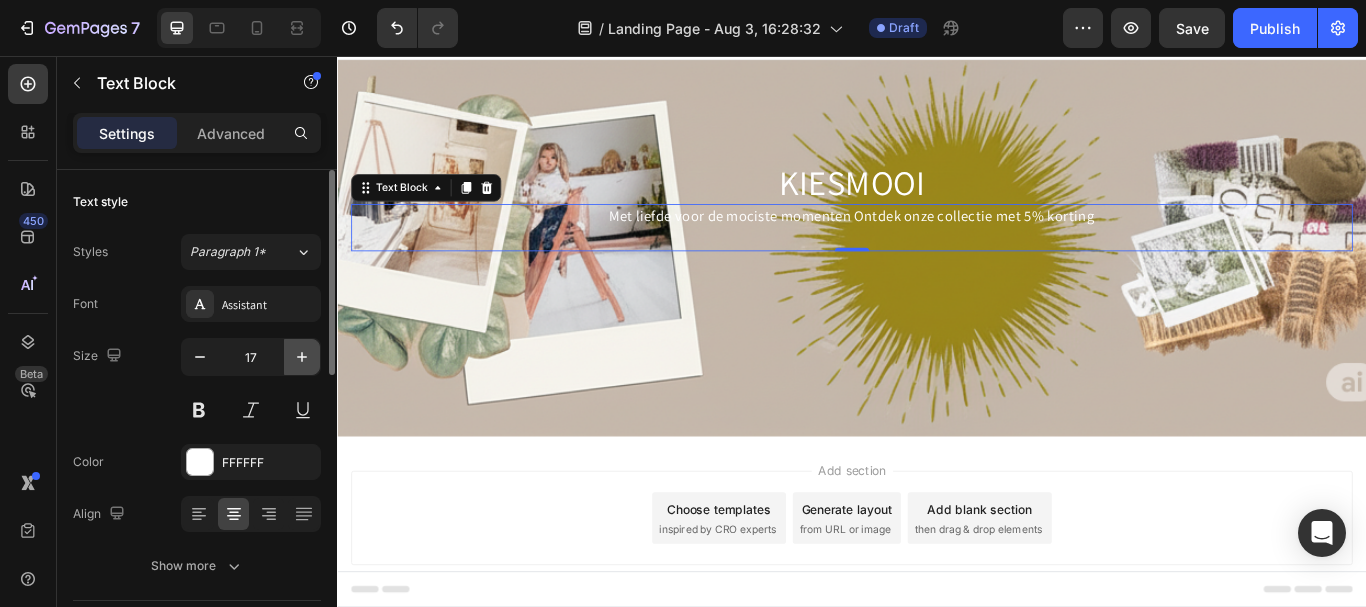 click 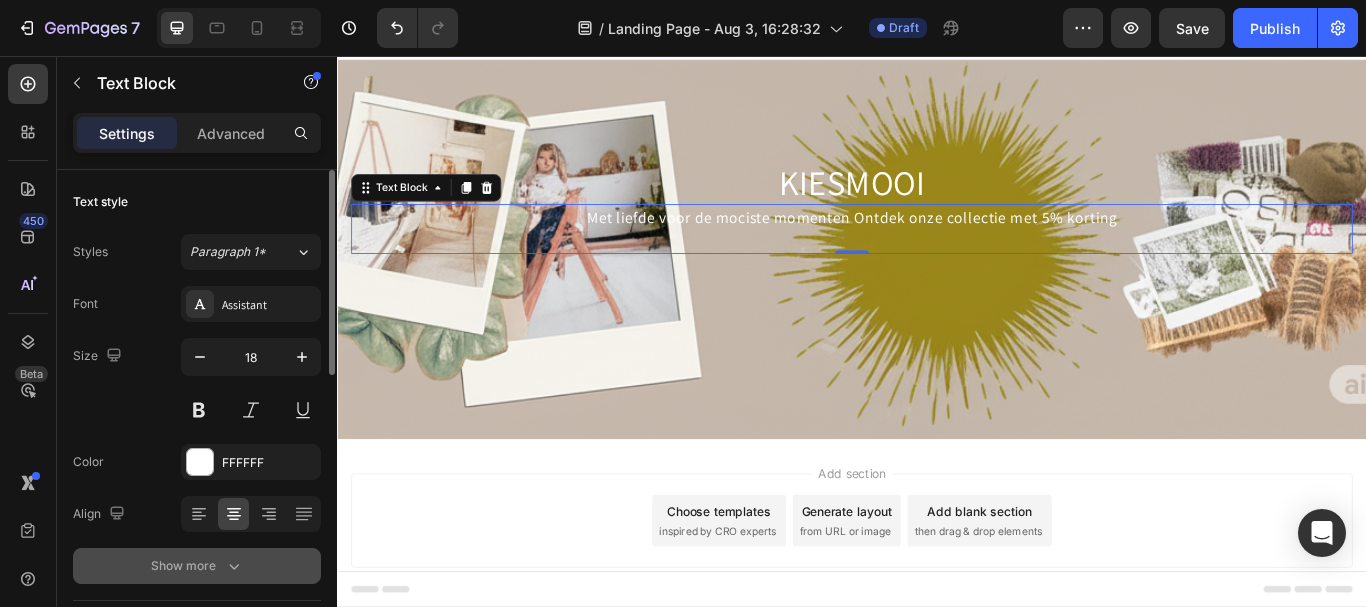 click on "Show more" at bounding box center (197, 566) 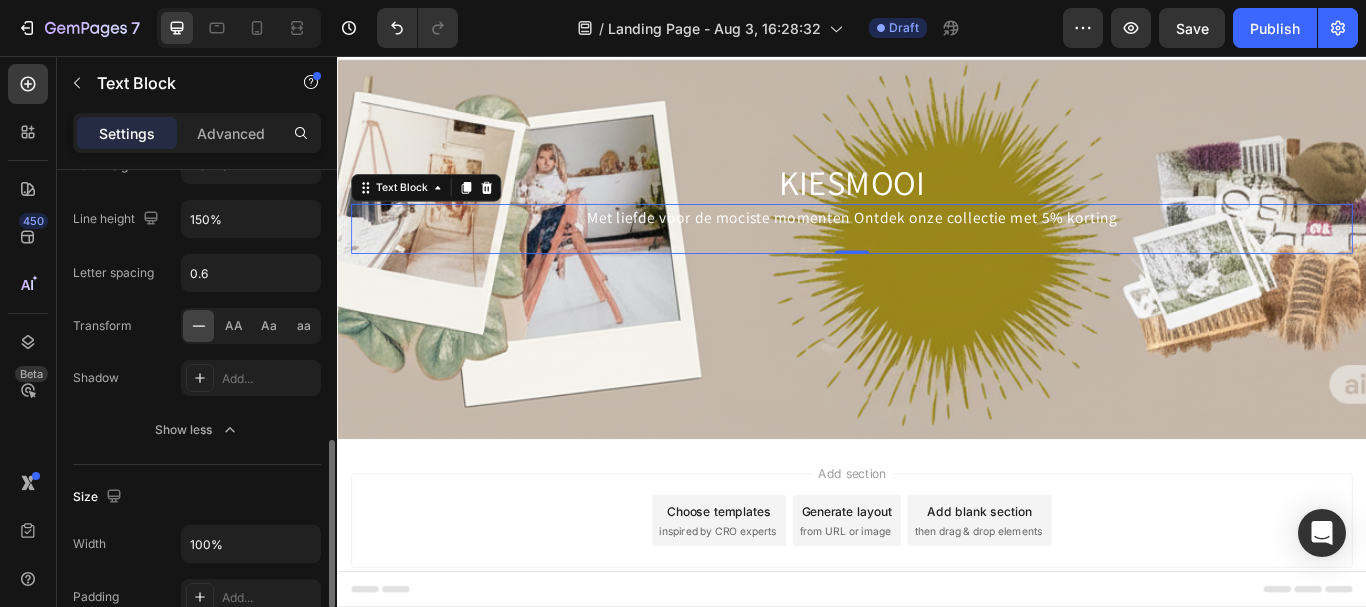 scroll, scrollTop: 600, scrollLeft: 0, axis: vertical 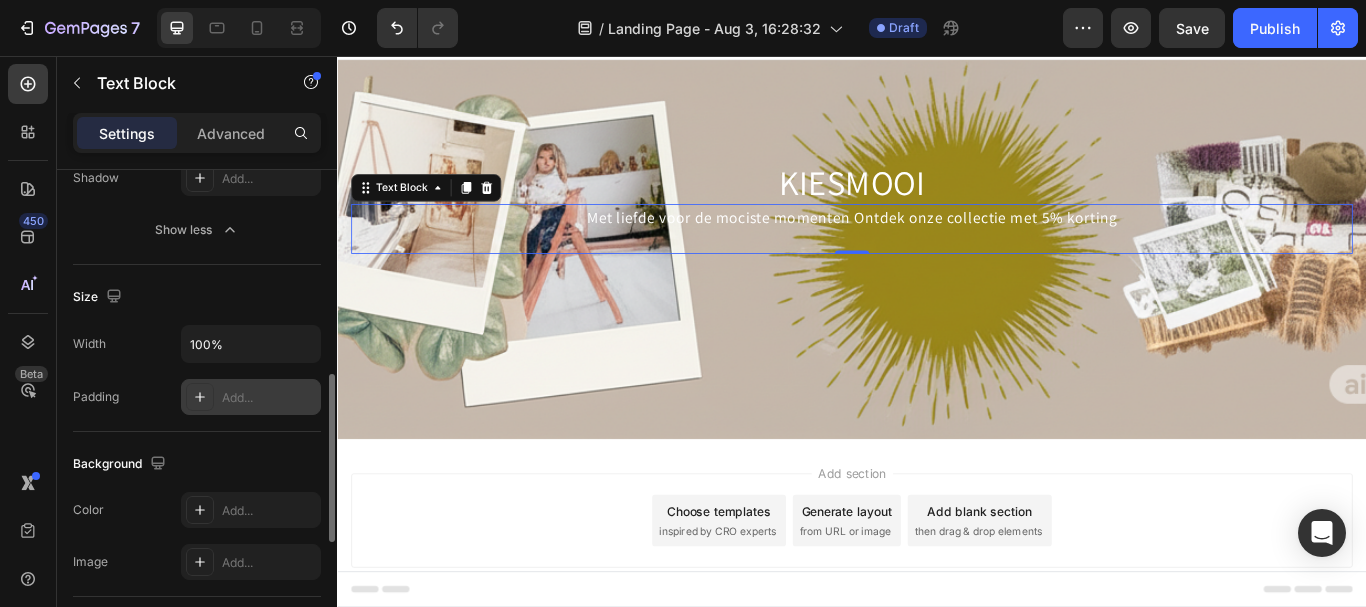 click on "Add..." at bounding box center (269, 398) 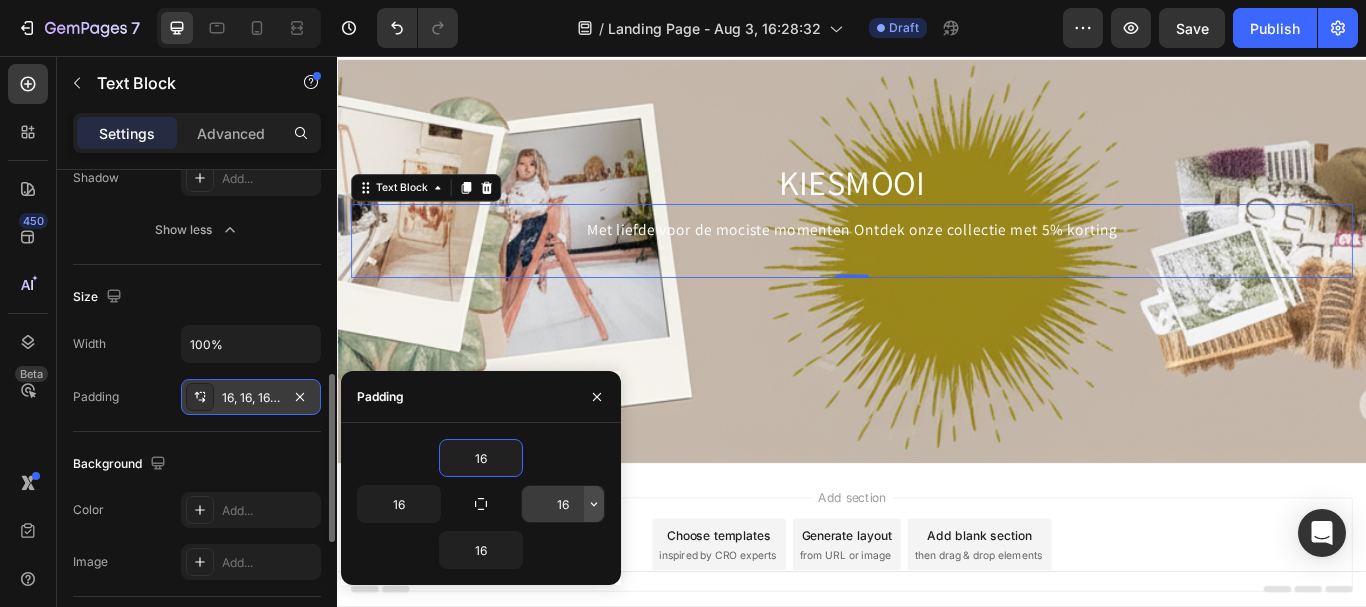 click 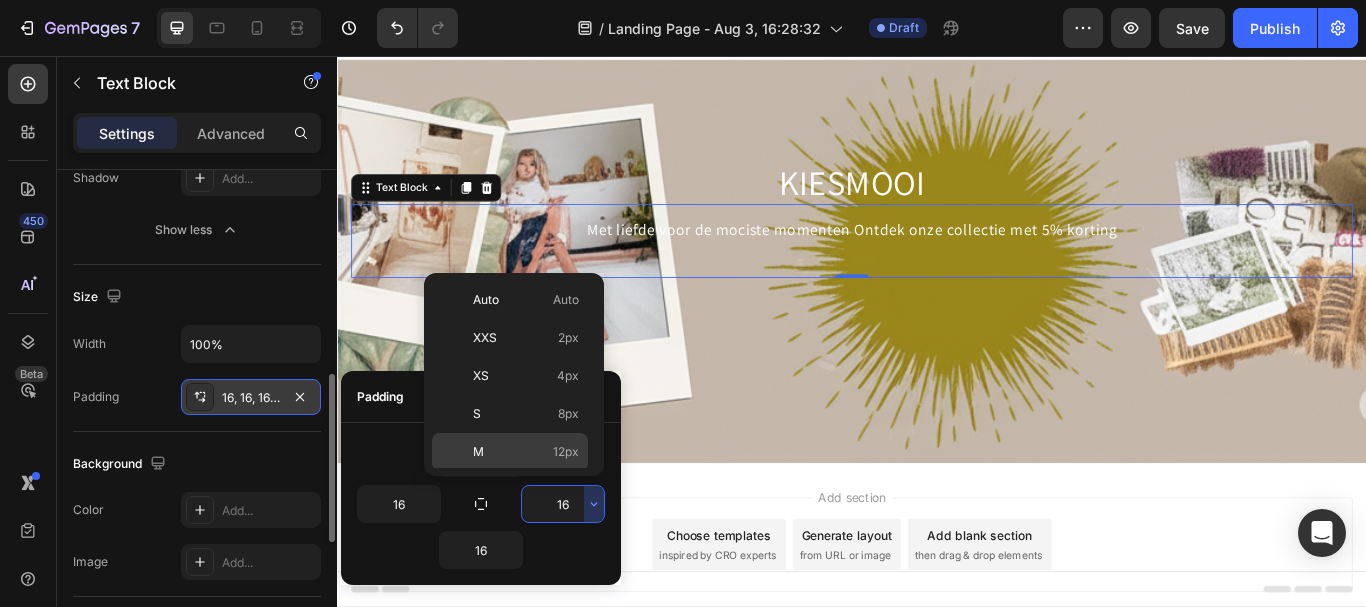 scroll, scrollTop: 231, scrollLeft: 0, axis: vertical 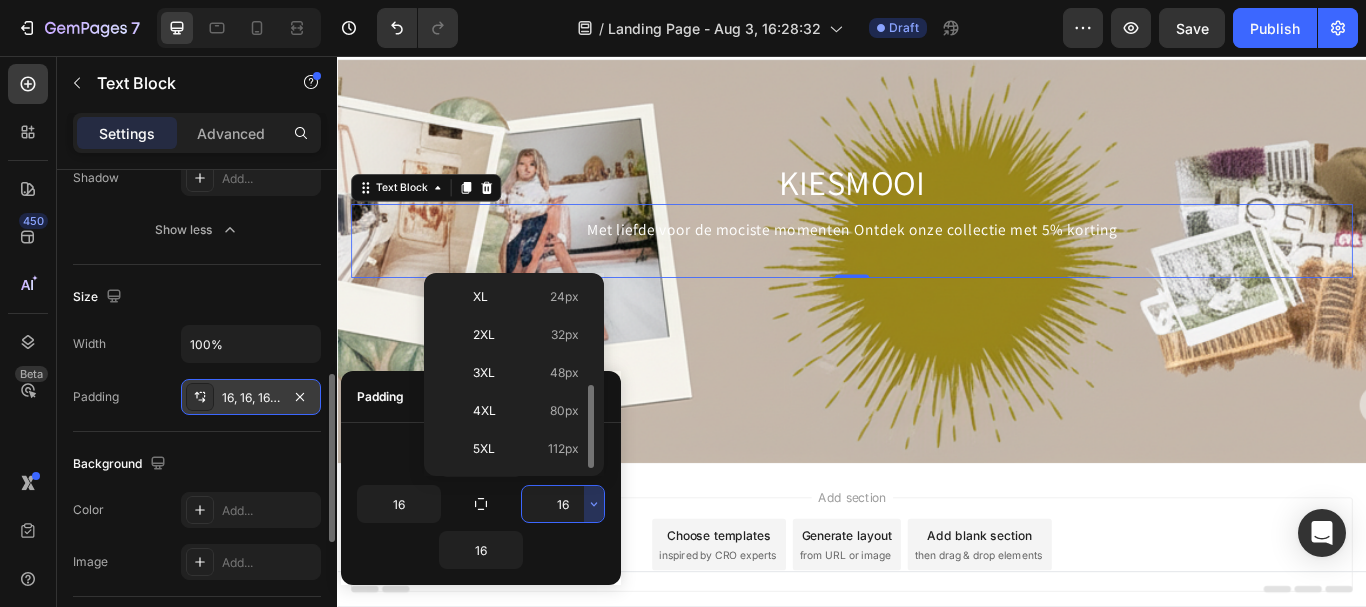 click on "5XL" at bounding box center (484, 449) 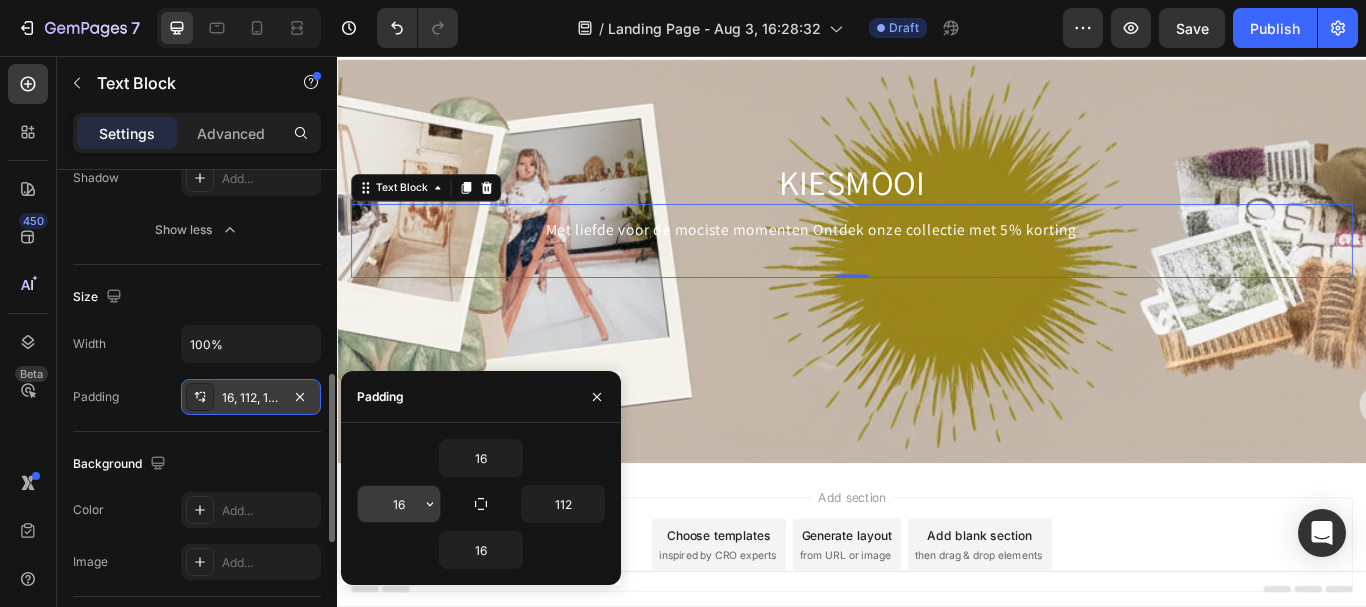 click on "16" at bounding box center [399, 504] 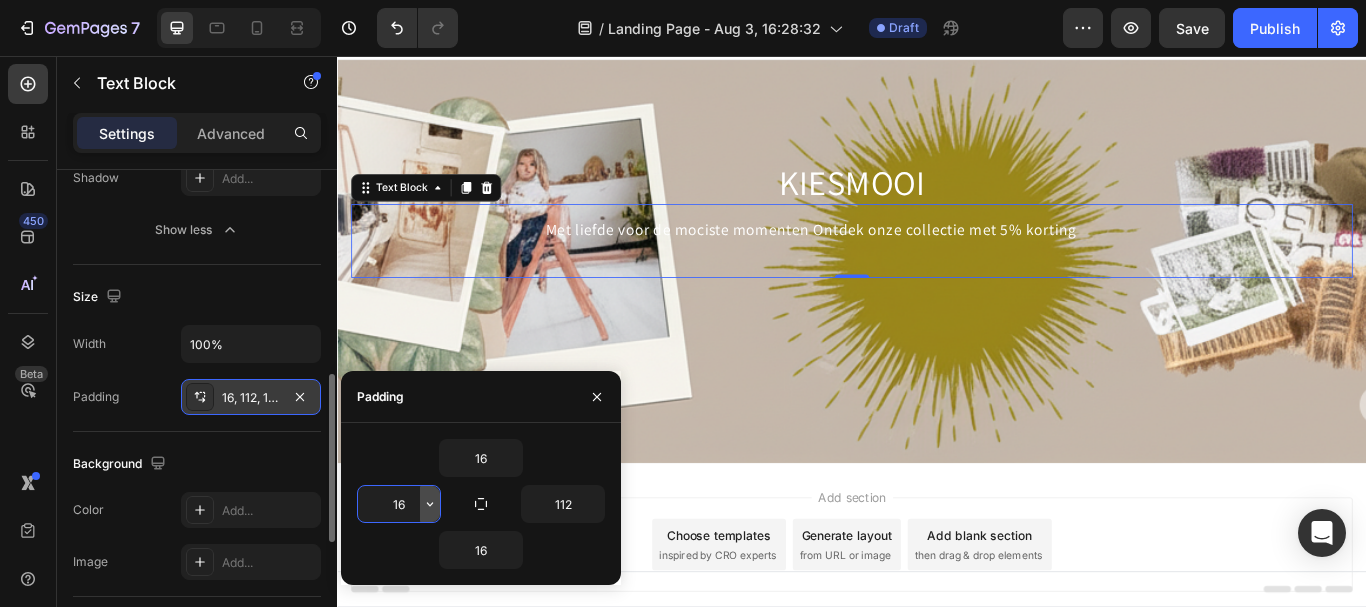 click 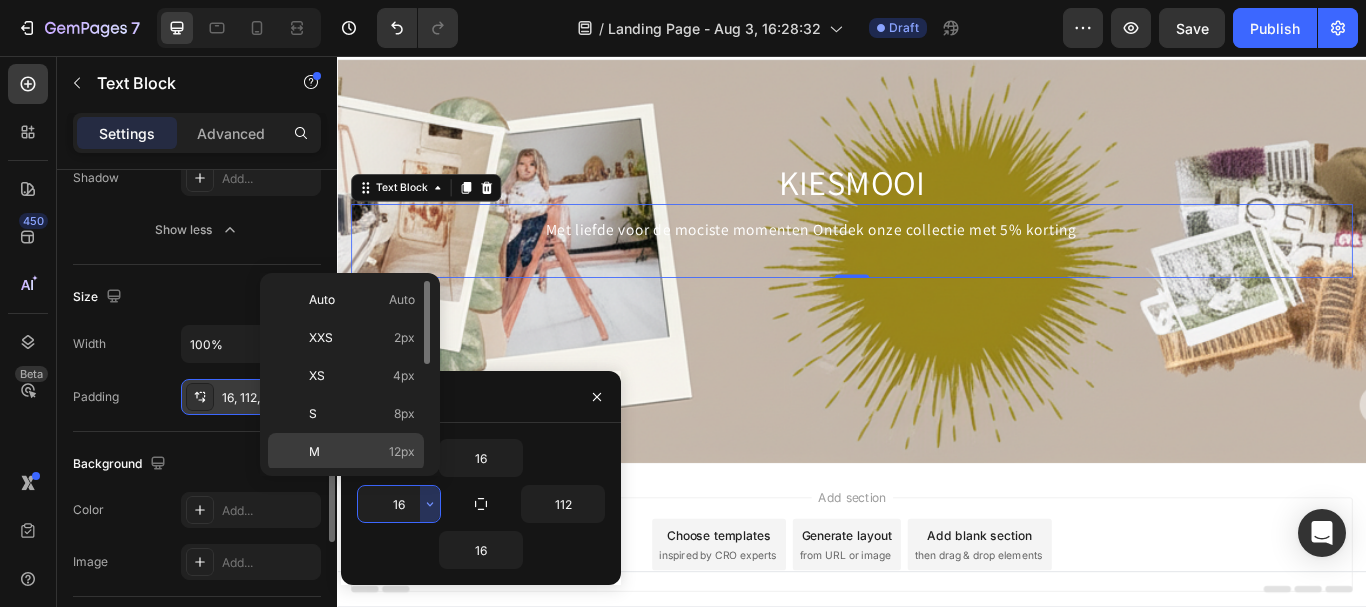 click on "M 12px" 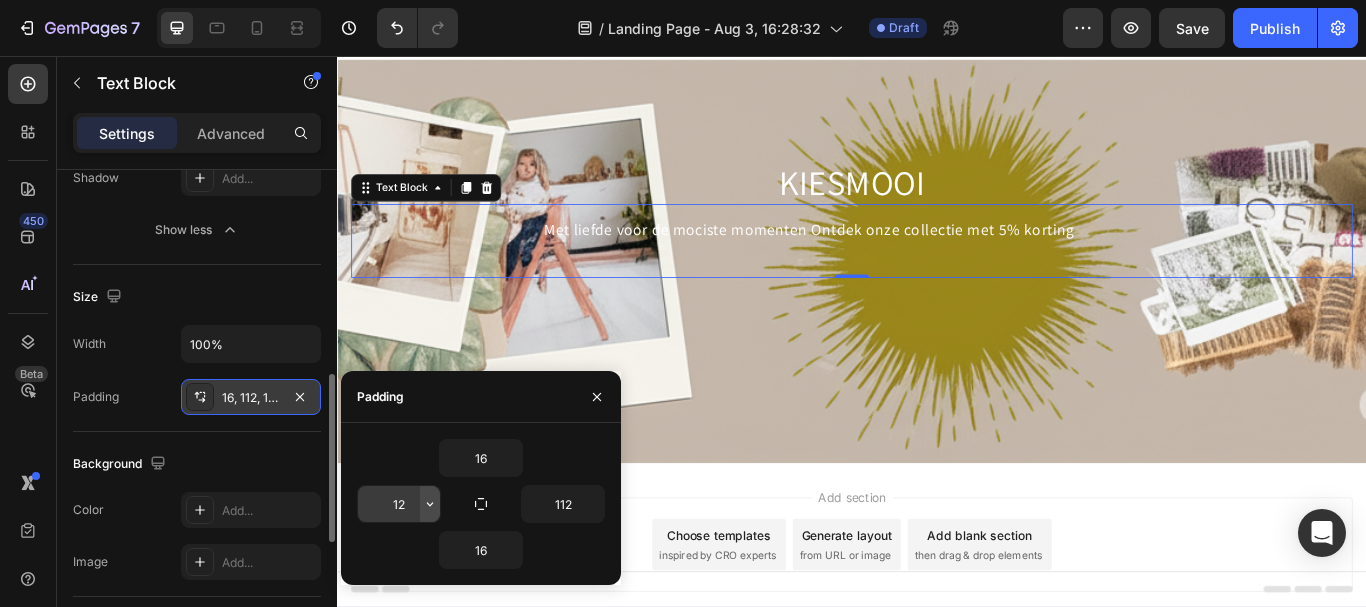click 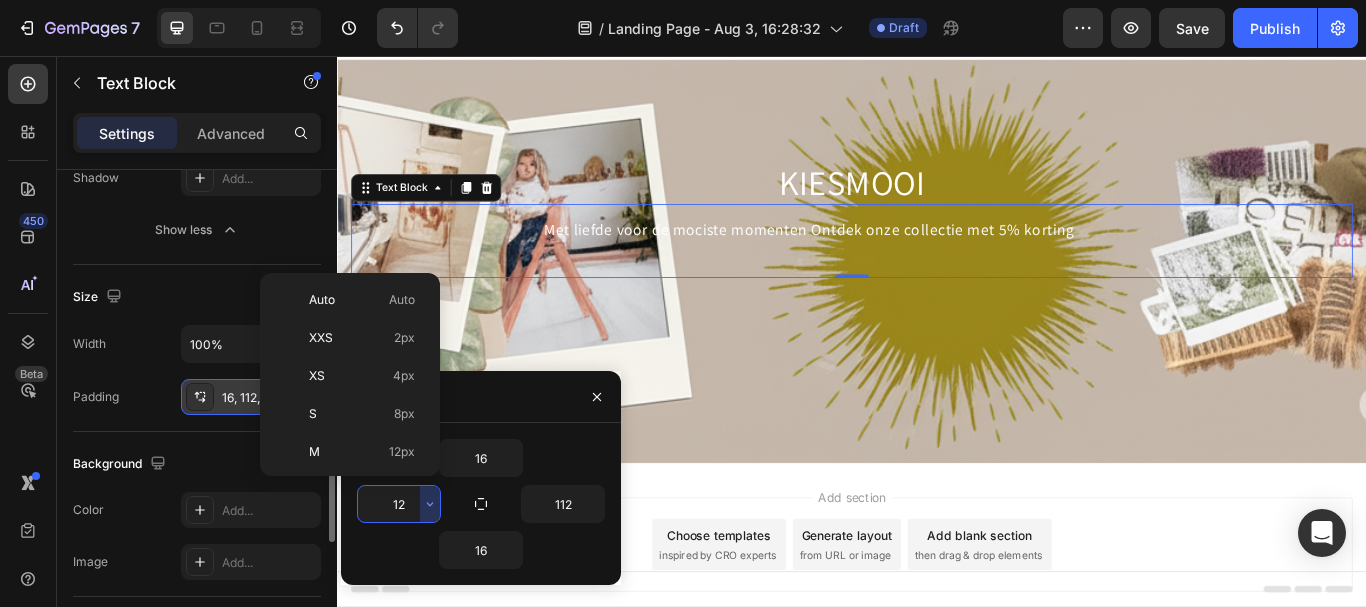 scroll, scrollTop: 231, scrollLeft: 0, axis: vertical 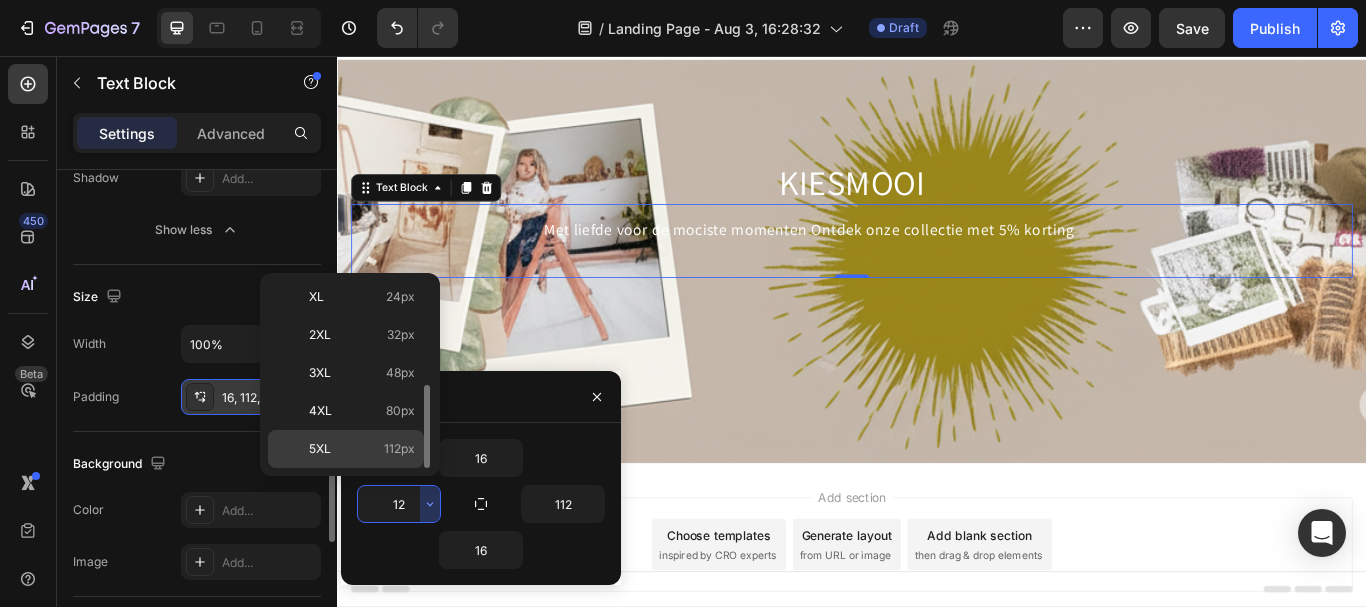 click on "5XL 112px" at bounding box center [362, 449] 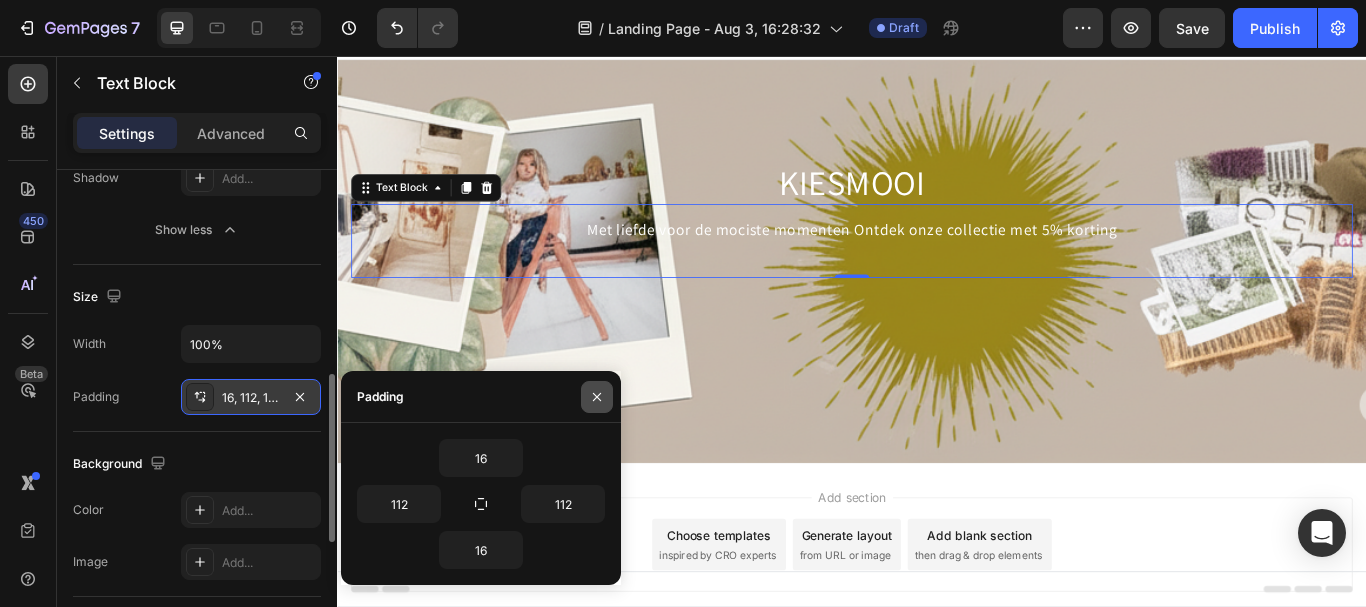 click 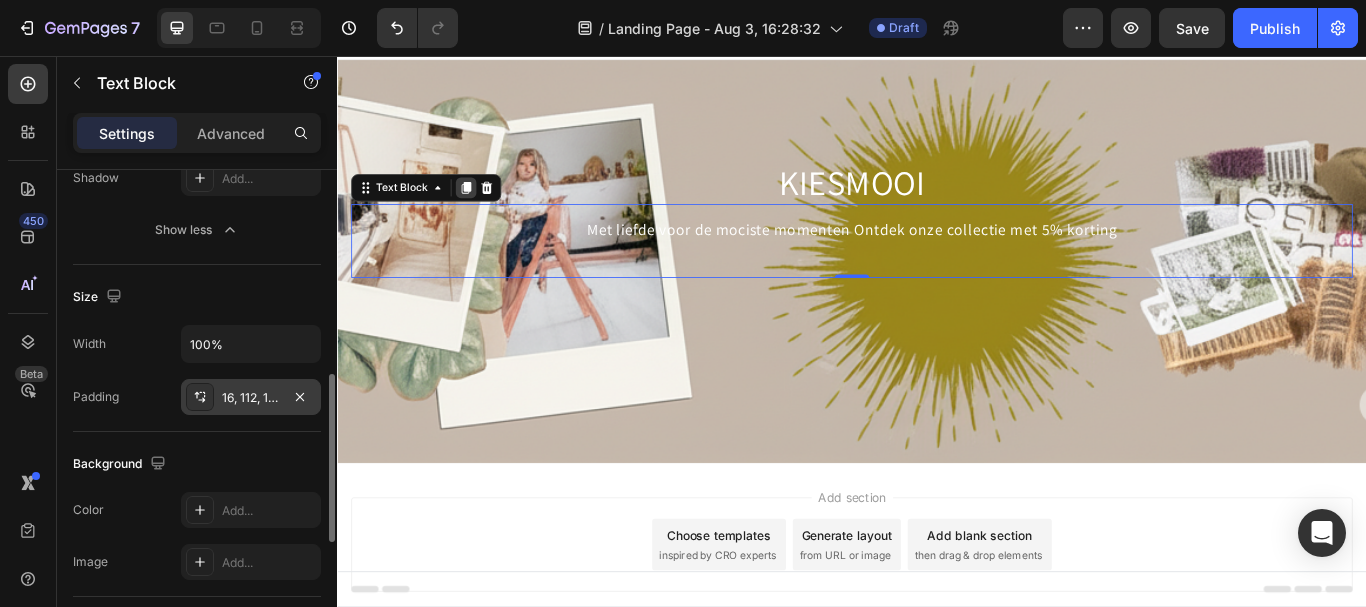 click 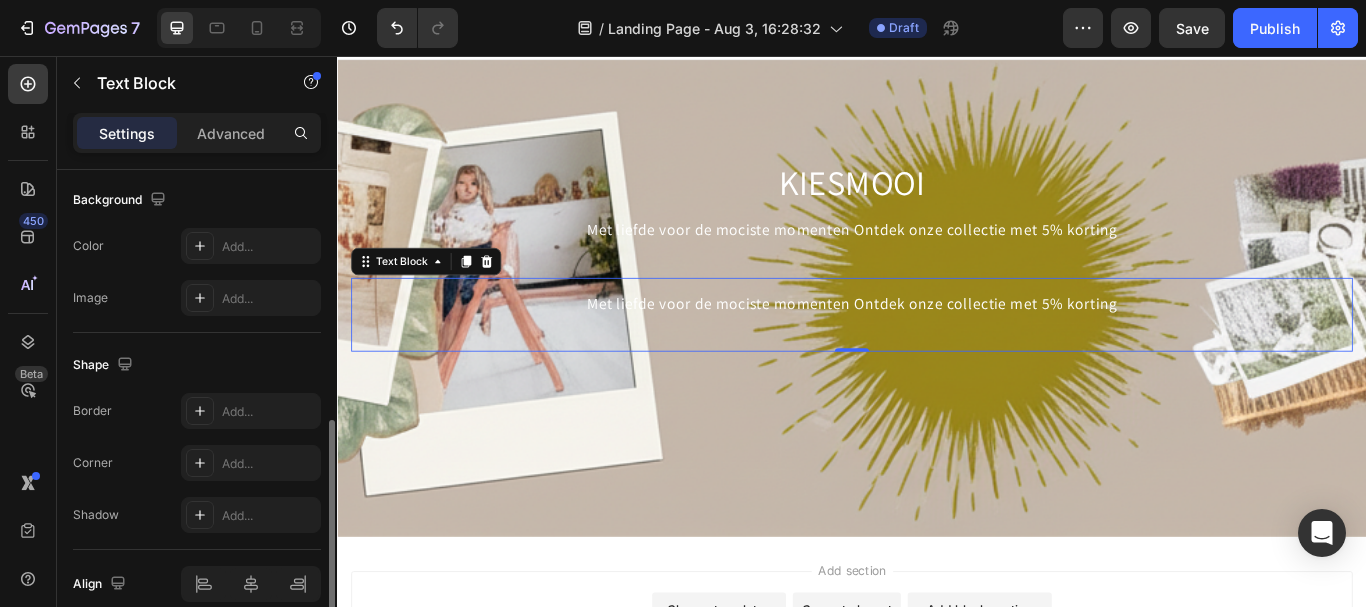 click on "Met liefde voor de mociste momenten Ontdek onze collectie met 5% korting" at bounding box center [937, 358] 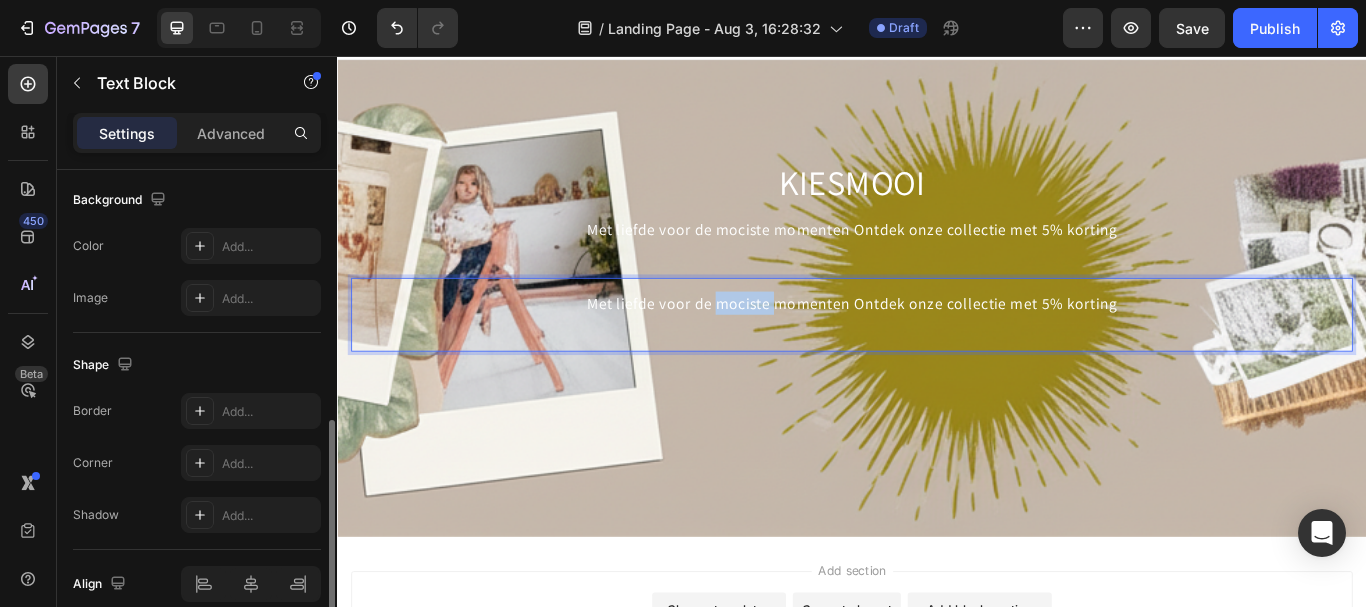 click on "Met liefde voor de mociste momenten Ontdek onze collectie met 5% korting" at bounding box center (937, 358) 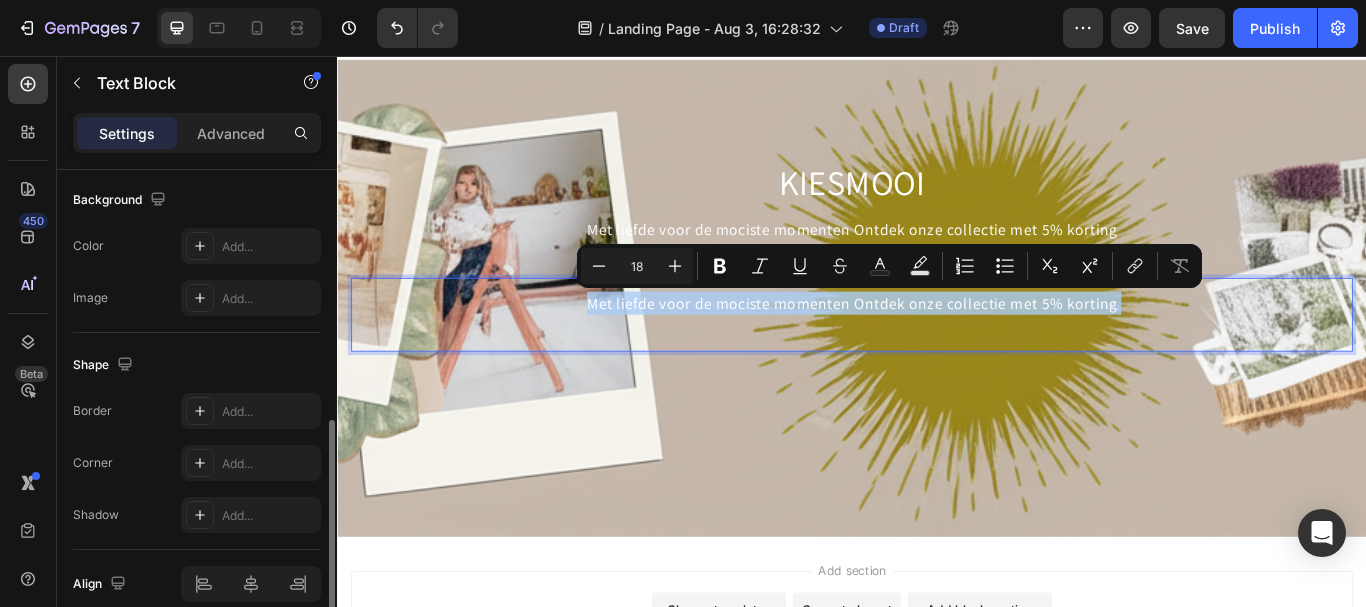 copy on "Met liefde voor de mociste momenten Ontdek onze collectie met 5% korting" 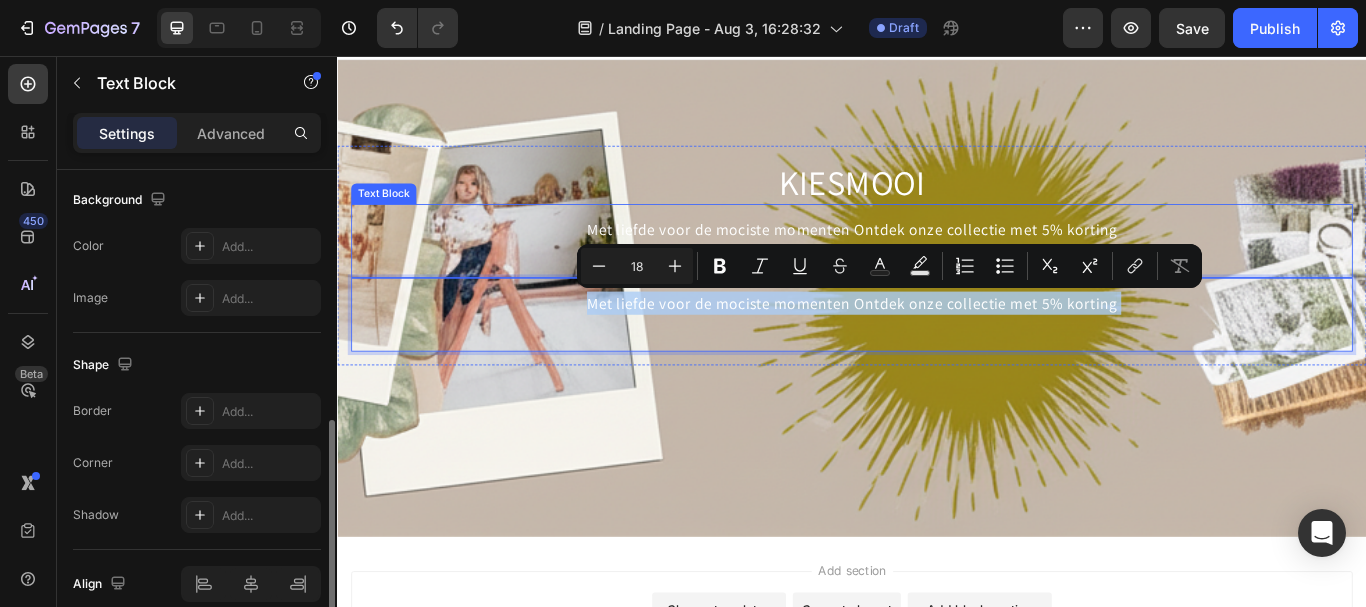 click on "KIESMOOI" at bounding box center (937, 203) 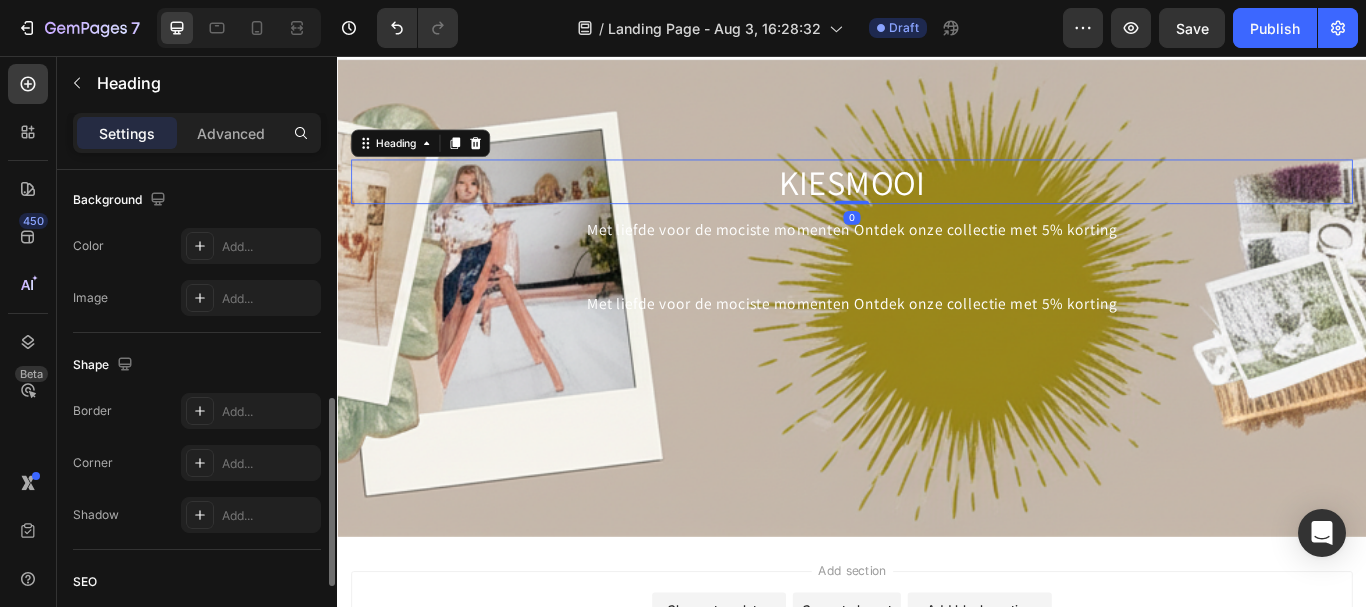 scroll, scrollTop: 0, scrollLeft: 0, axis: both 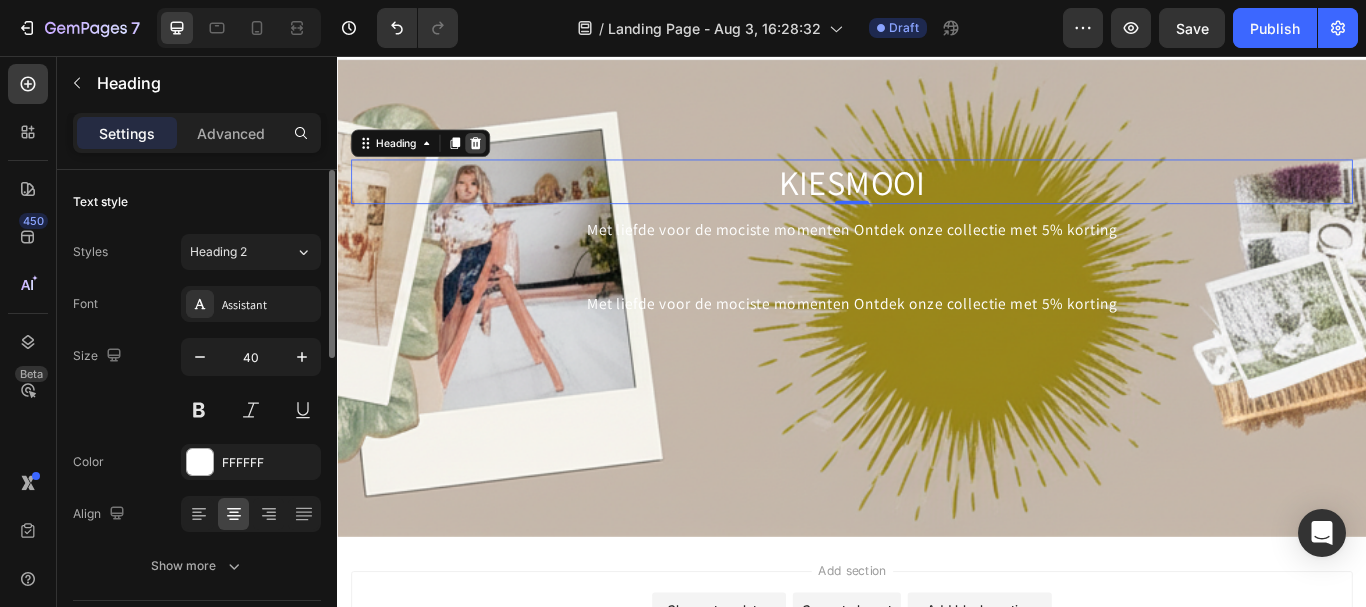 click 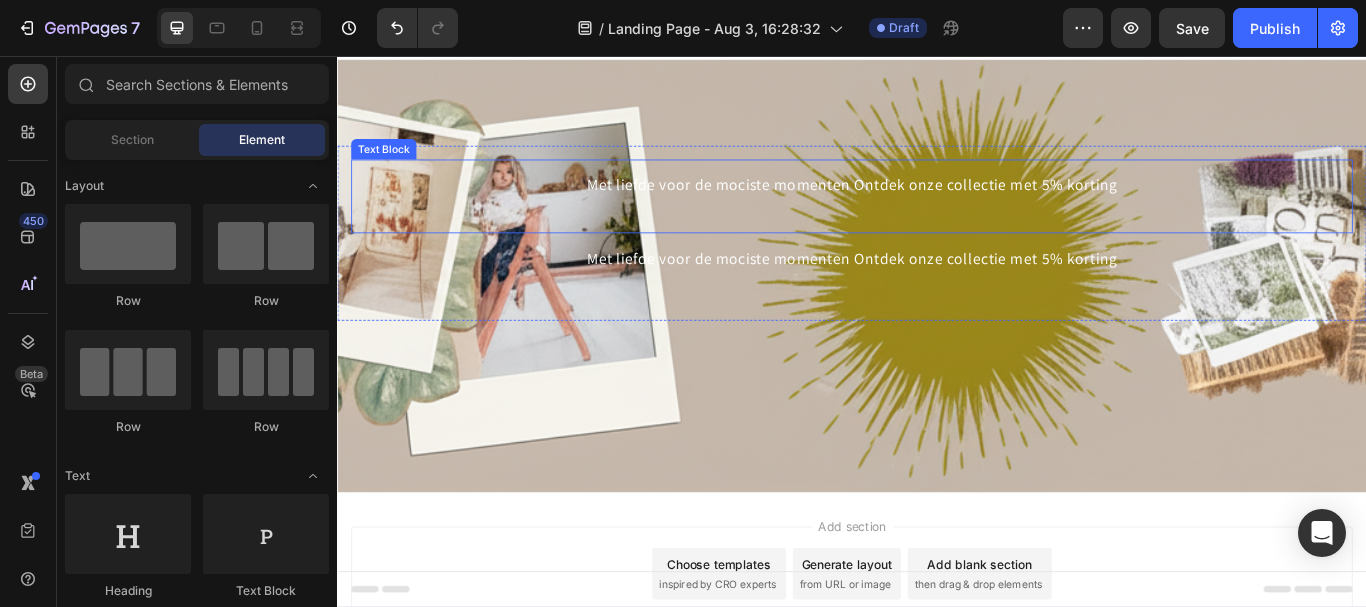 click on "Met liefde voor de mociste momenten Ontdek onze collectie met 5% korting" at bounding box center [937, 220] 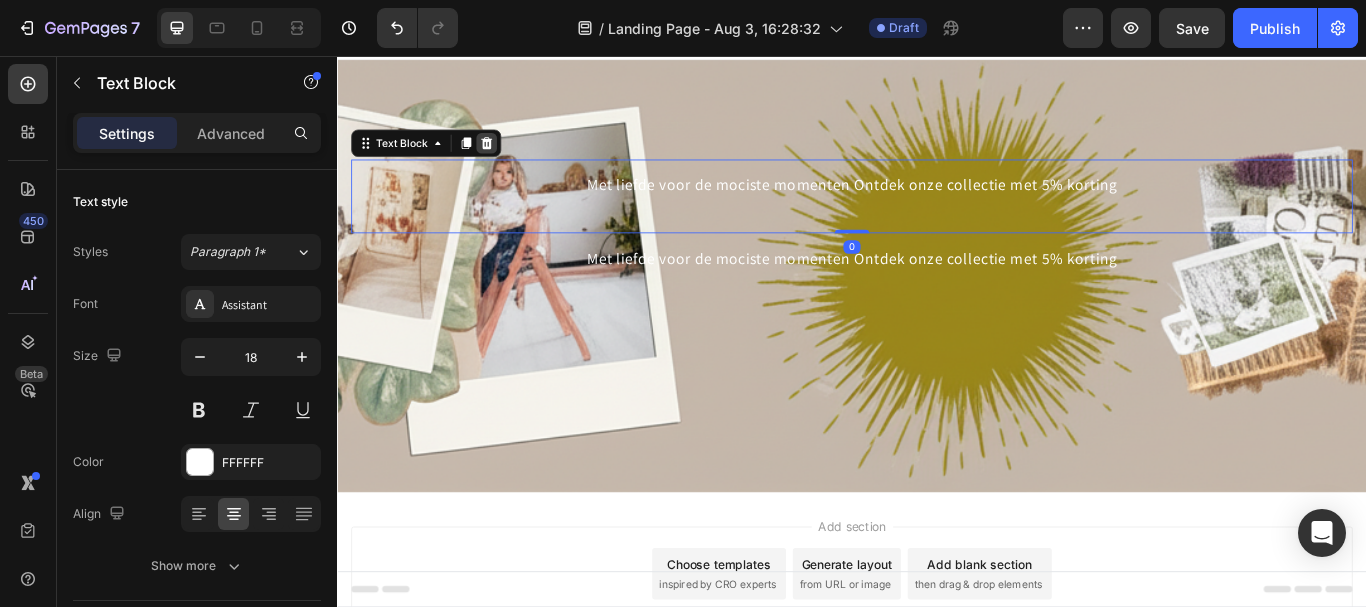 click 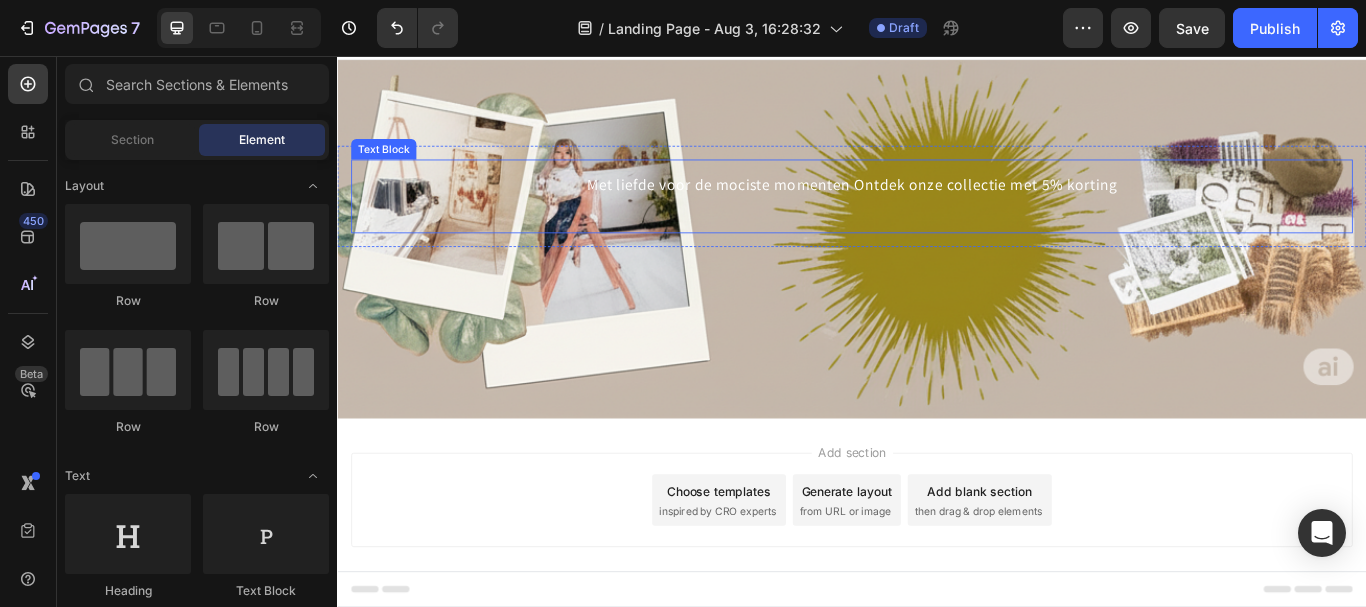 click on "Met liefde voor de mociste momenten Ontdek onze collectie met 5% korting" at bounding box center [937, 220] 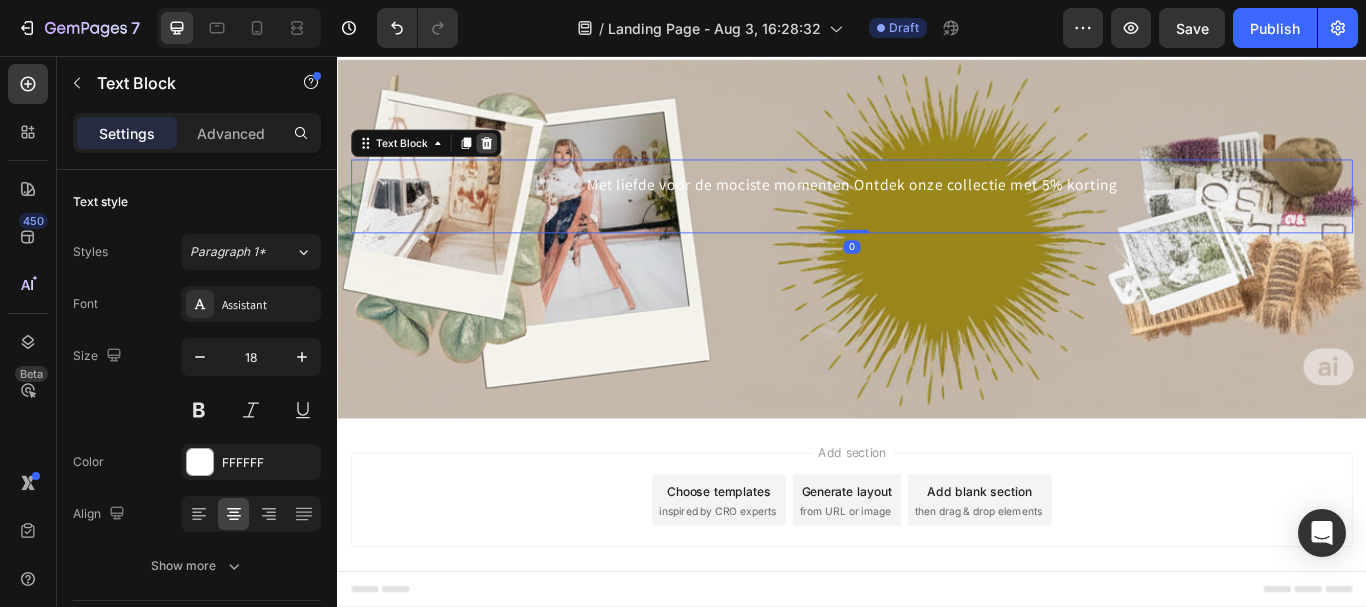 click 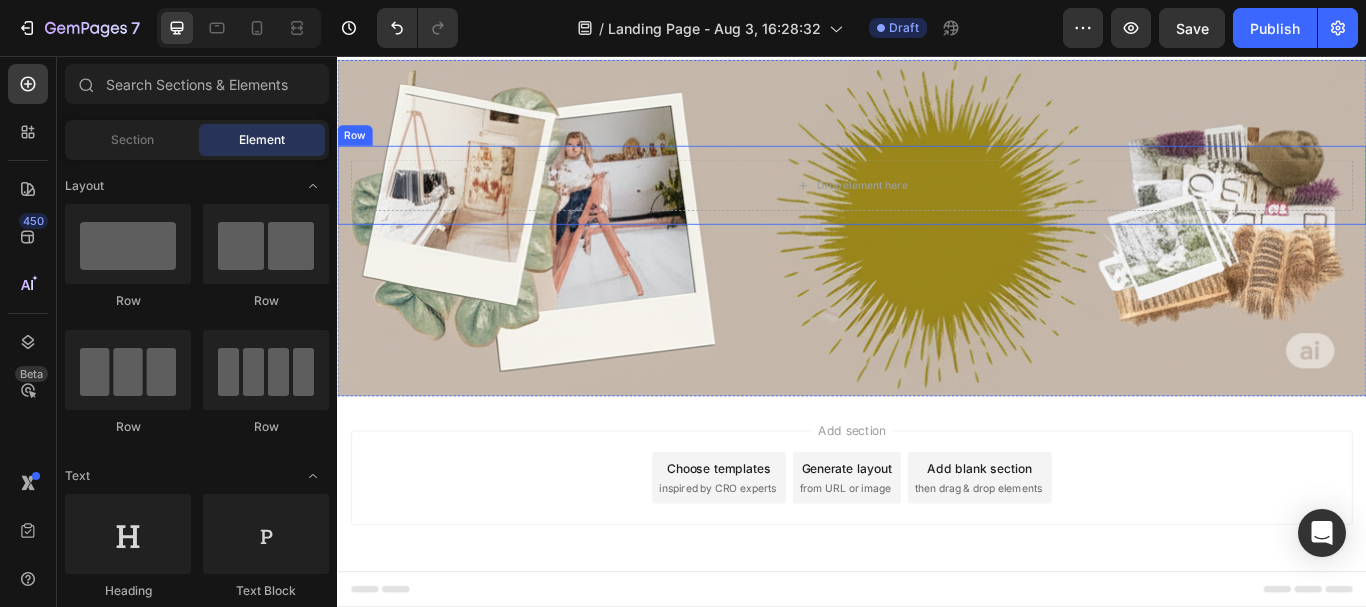click on "Drop element here" at bounding box center [937, 207] 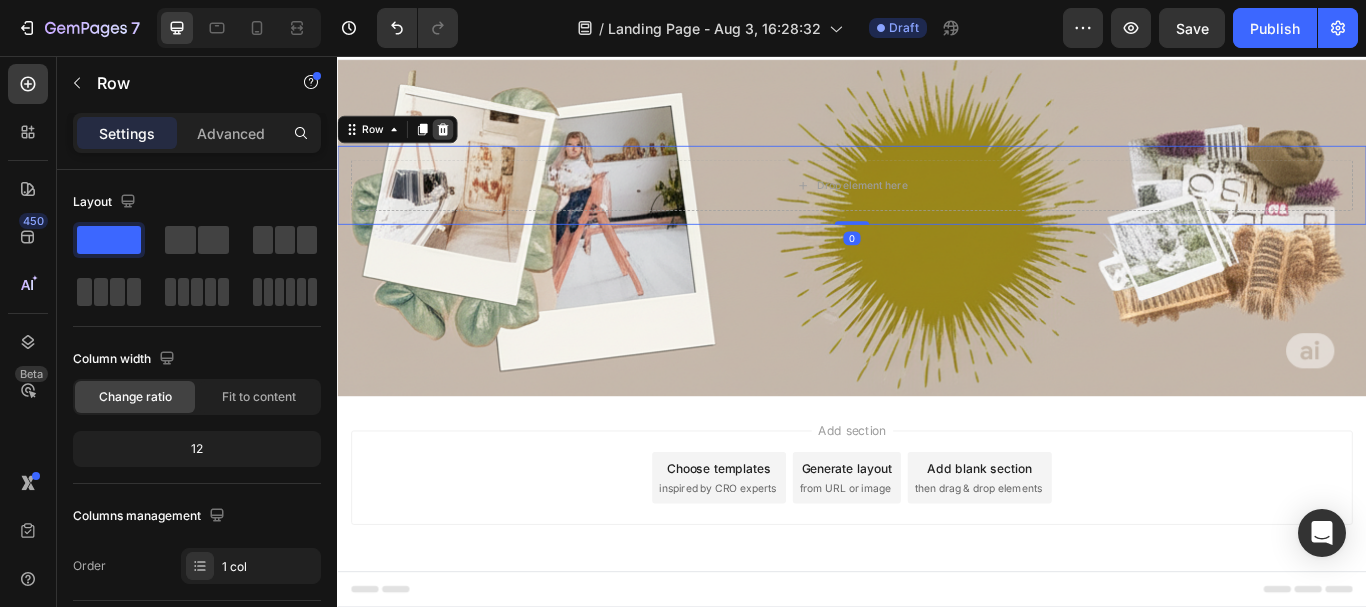 click 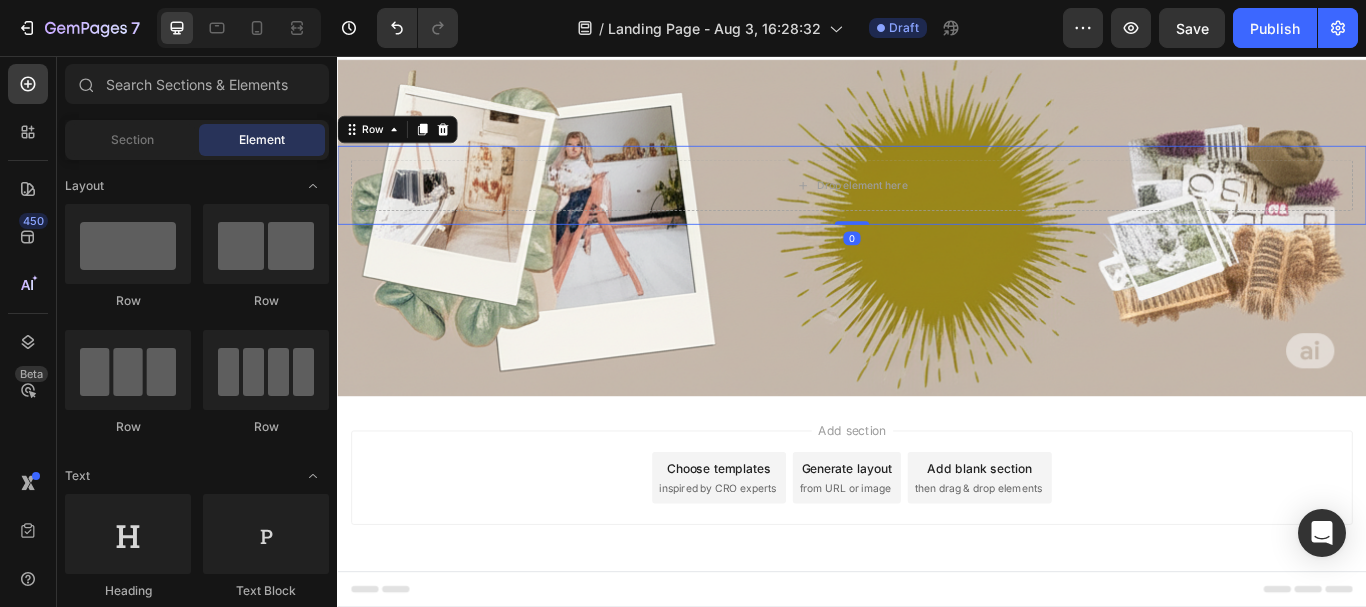 scroll, scrollTop: 4, scrollLeft: 0, axis: vertical 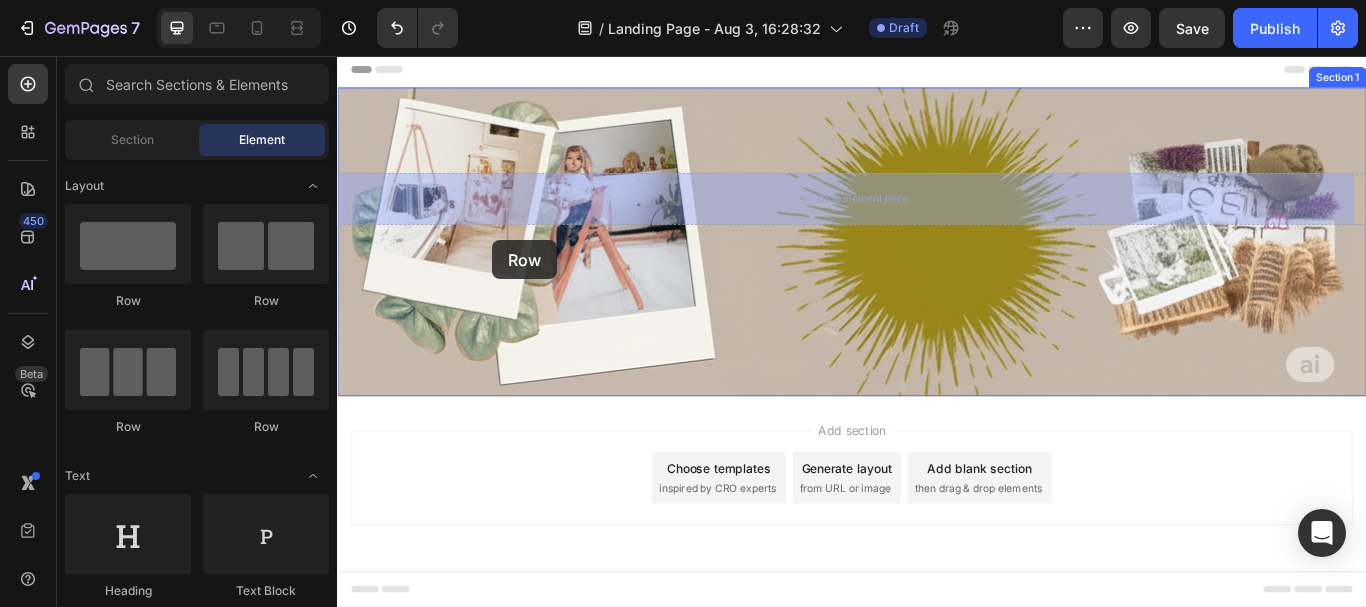 drag, startPoint x: 592, startPoint y: 306, endPoint x: 518, endPoint y: 271, distance: 81.859634 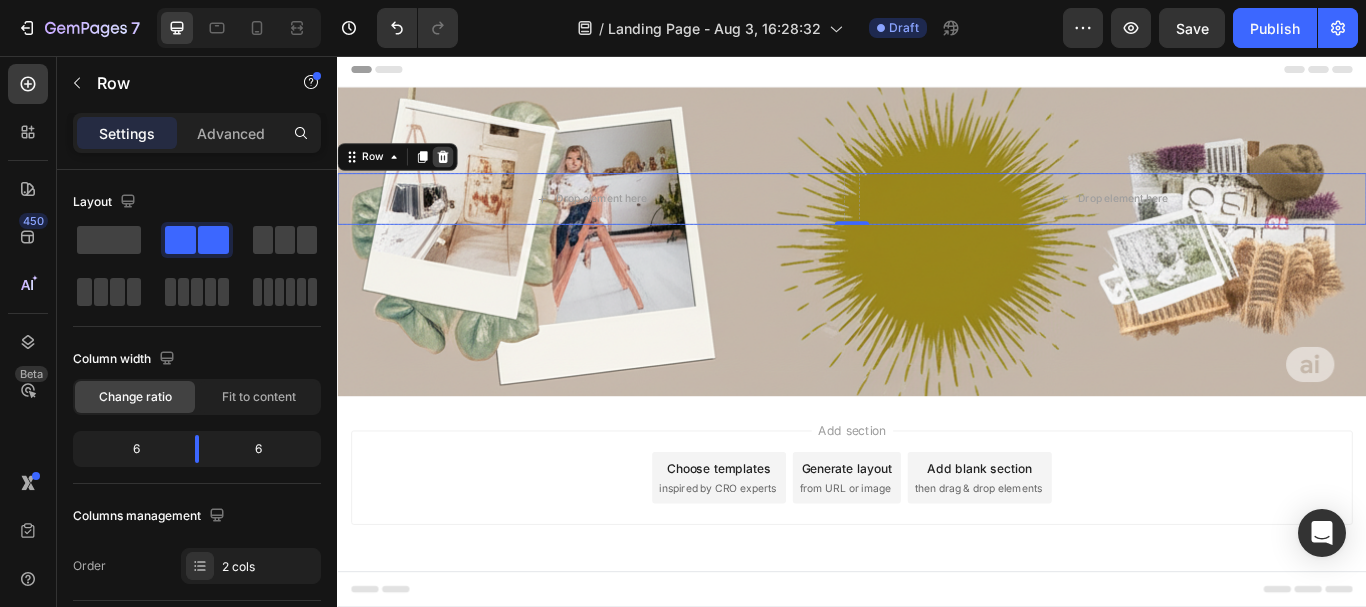 click 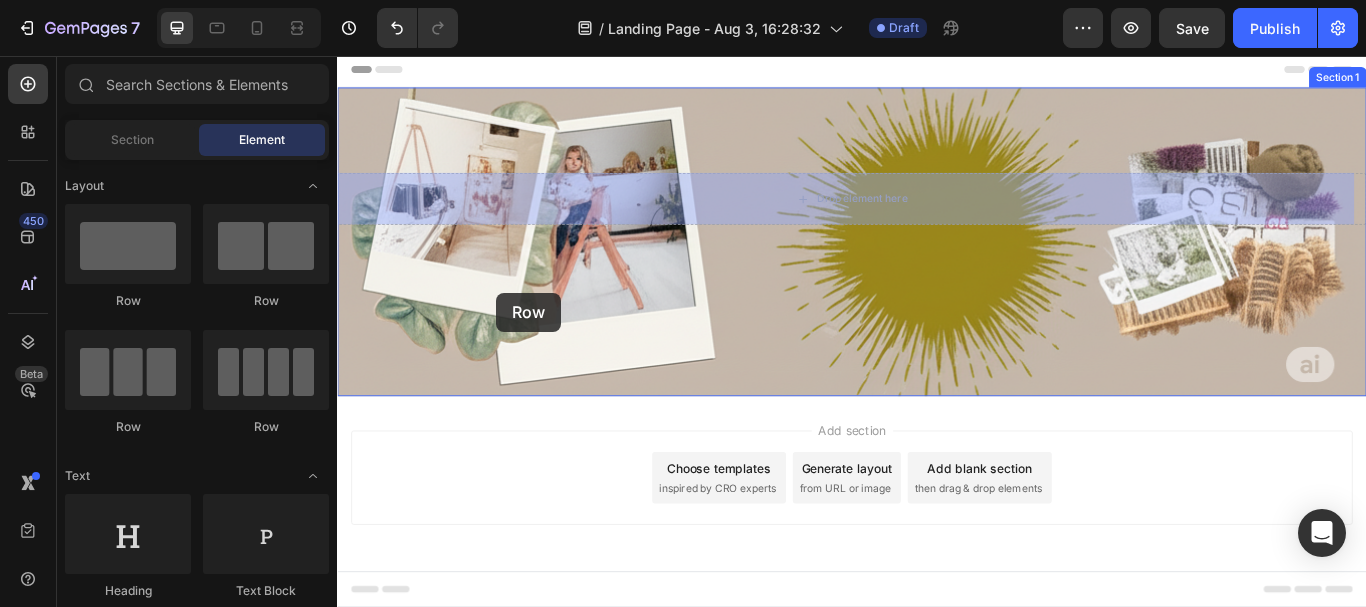 drag, startPoint x: 478, startPoint y: 437, endPoint x: 522, endPoint y: 332, distance: 113.84639 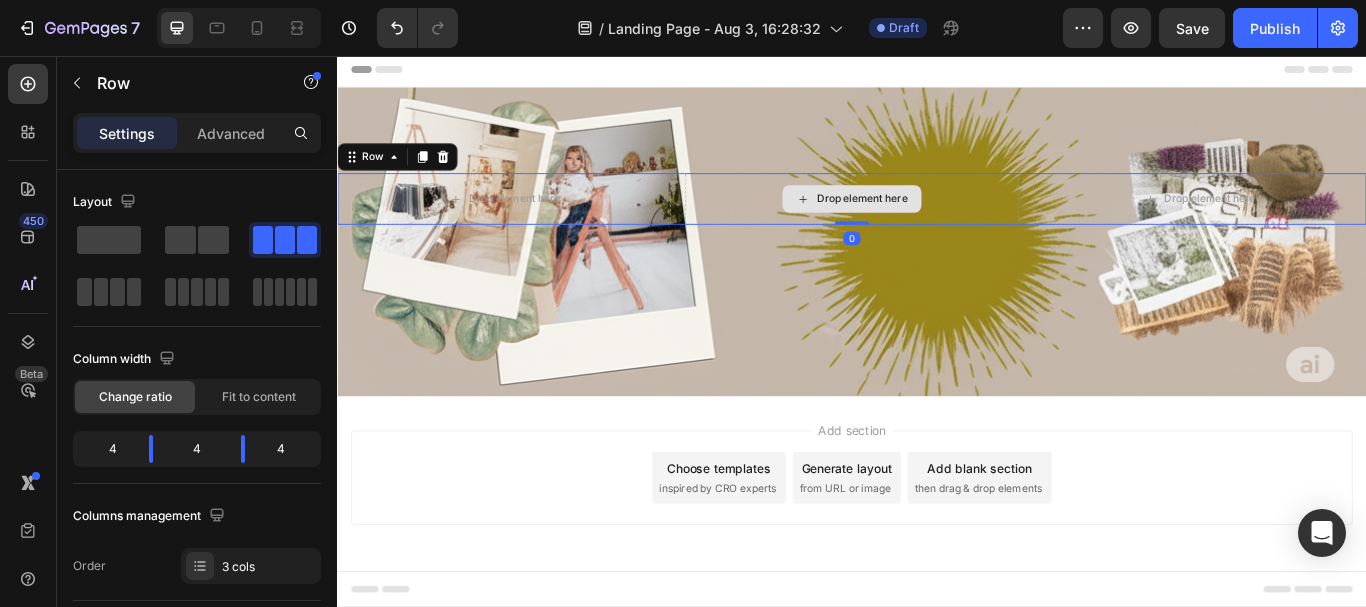 click on "Drop element here" at bounding box center (949, 223) 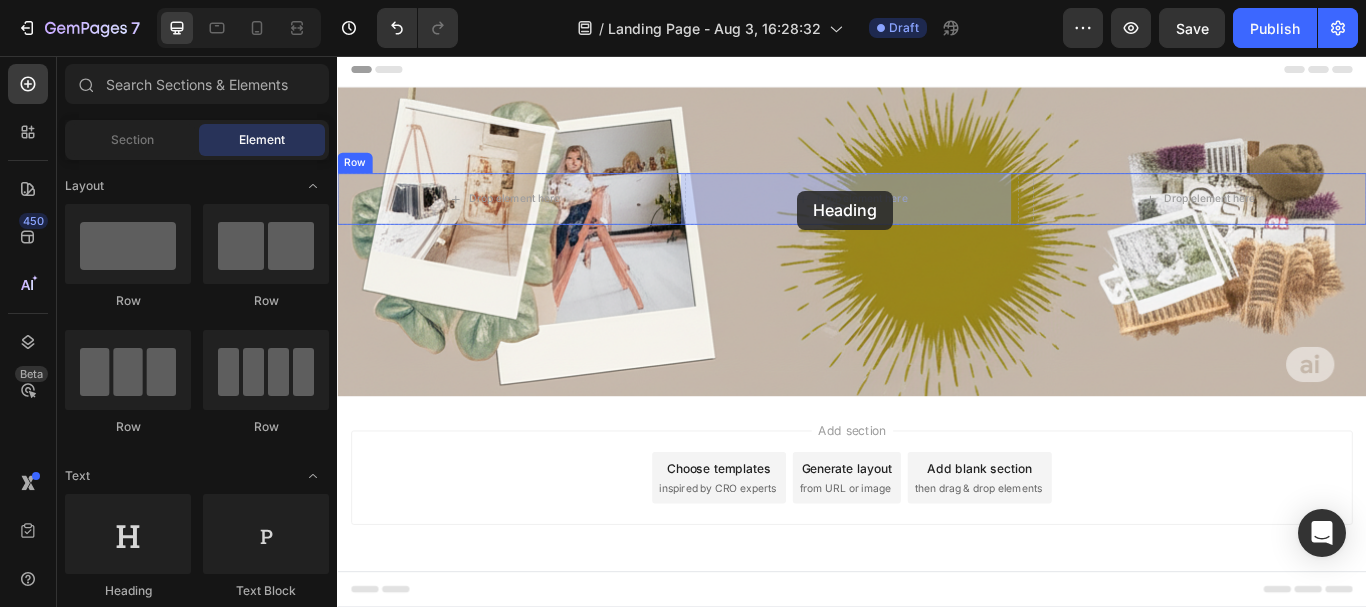 drag, startPoint x: 478, startPoint y: 596, endPoint x: 874, endPoint y: 212, distance: 551.6086 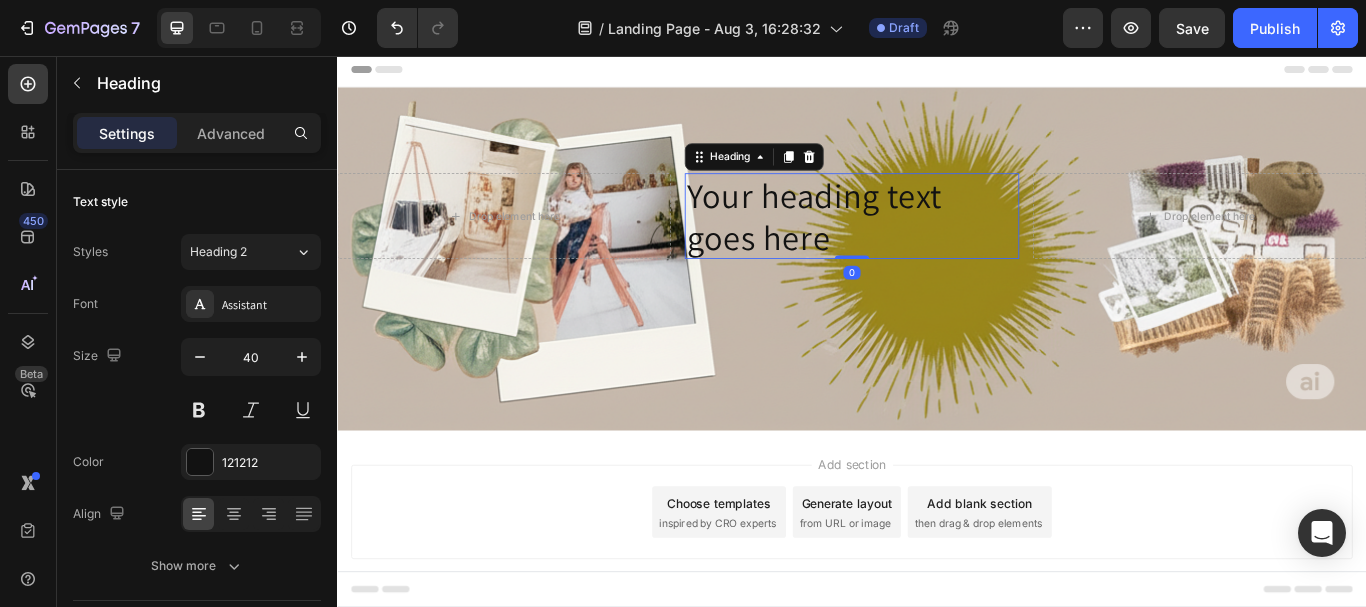 scroll, scrollTop: 36, scrollLeft: 0, axis: vertical 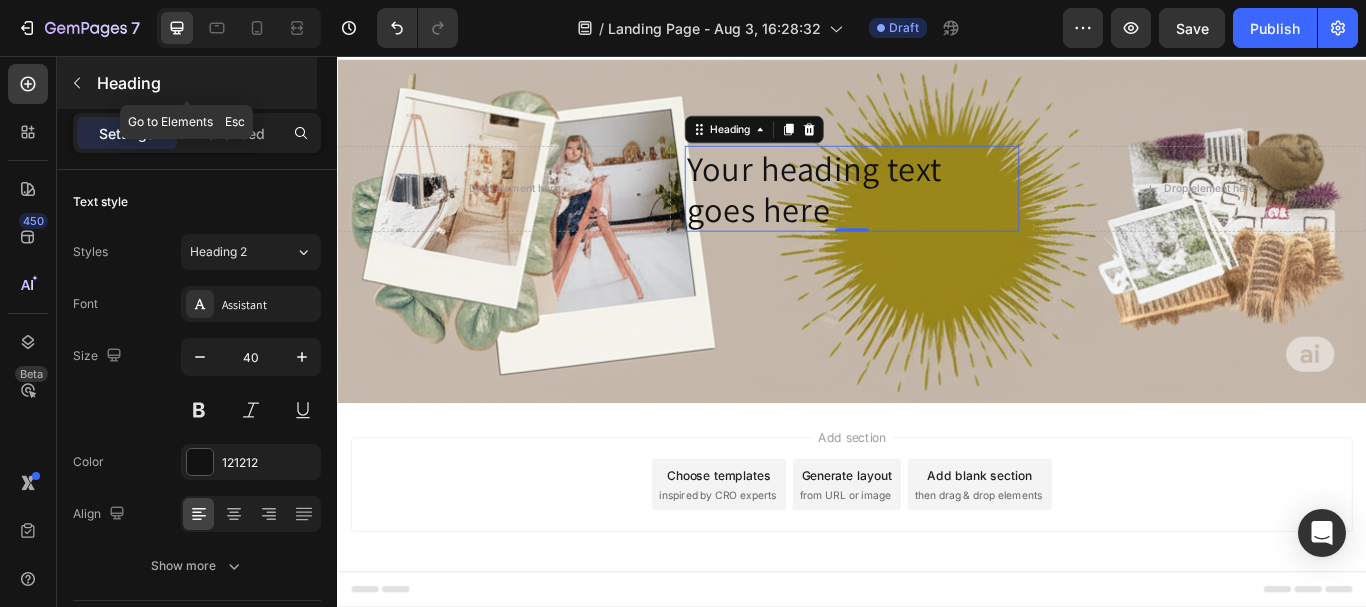 click at bounding box center [77, 83] 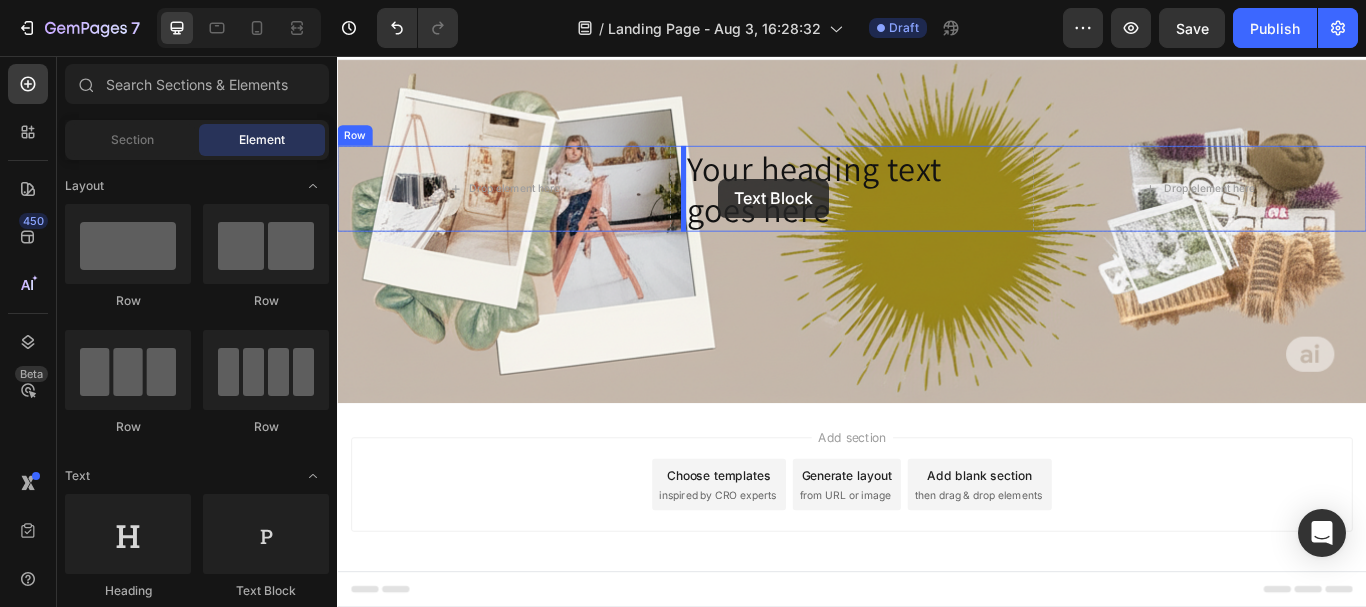 drag, startPoint x: 602, startPoint y: 580, endPoint x: 783, endPoint y: 190, distance: 429.95465 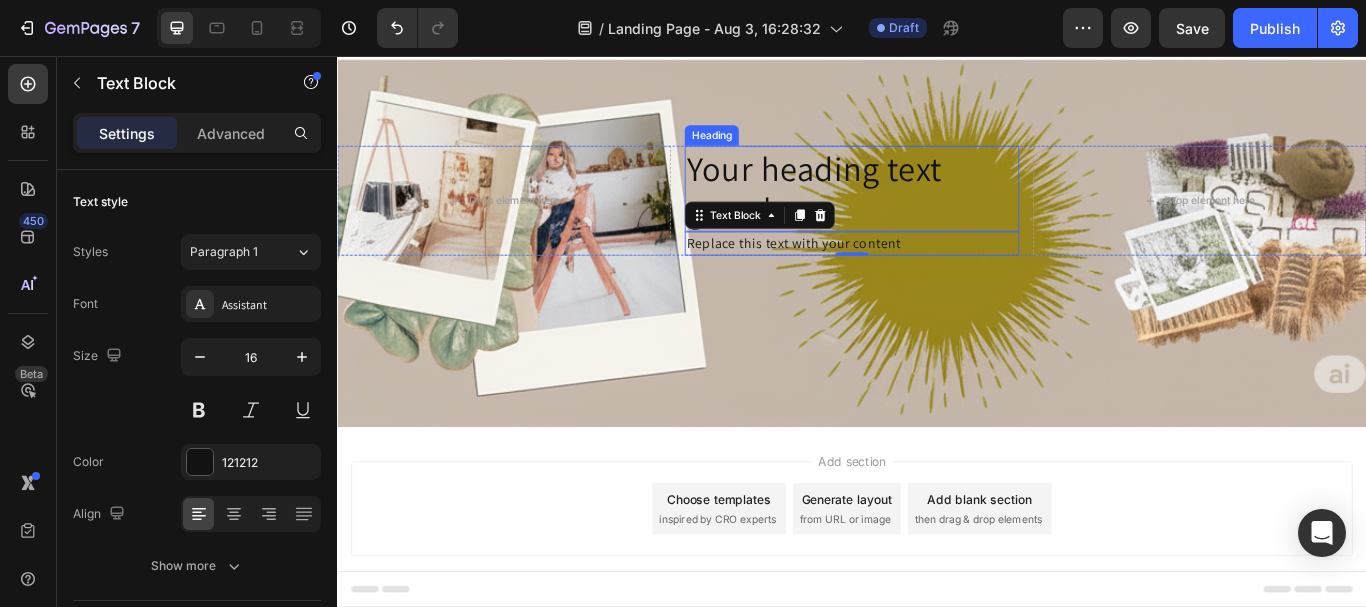 click on "Your heading text goes here" at bounding box center [936, 211] 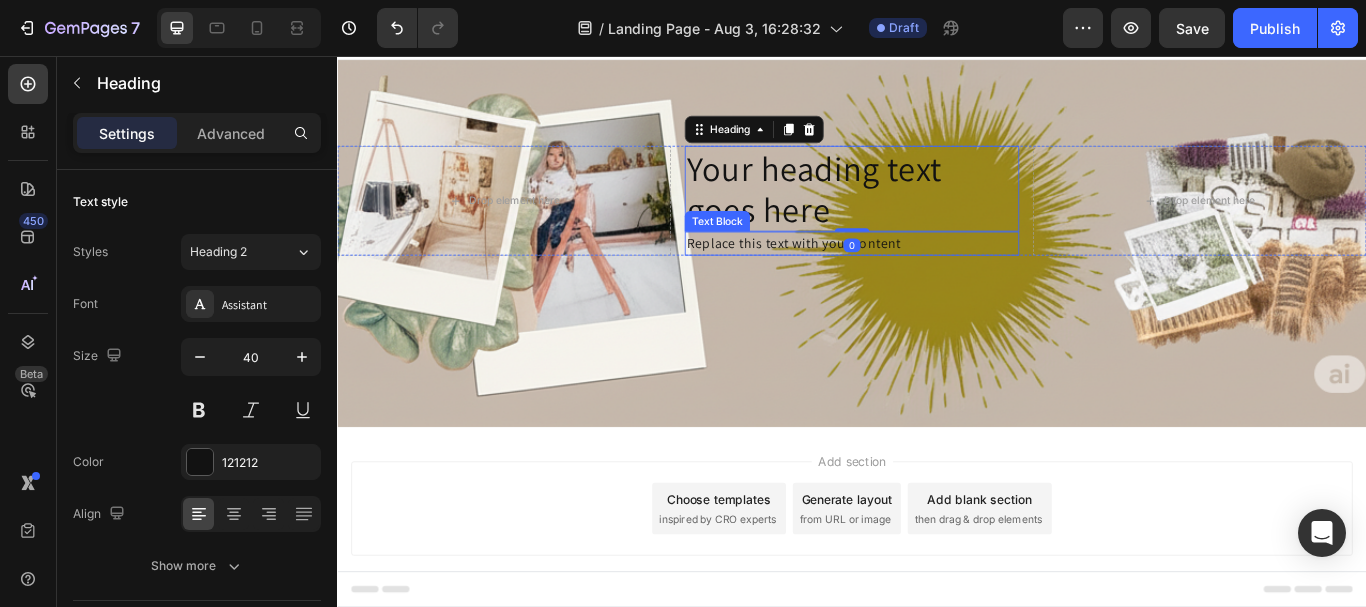 click on "Replace this text with your content" at bounding box center [936, 275] 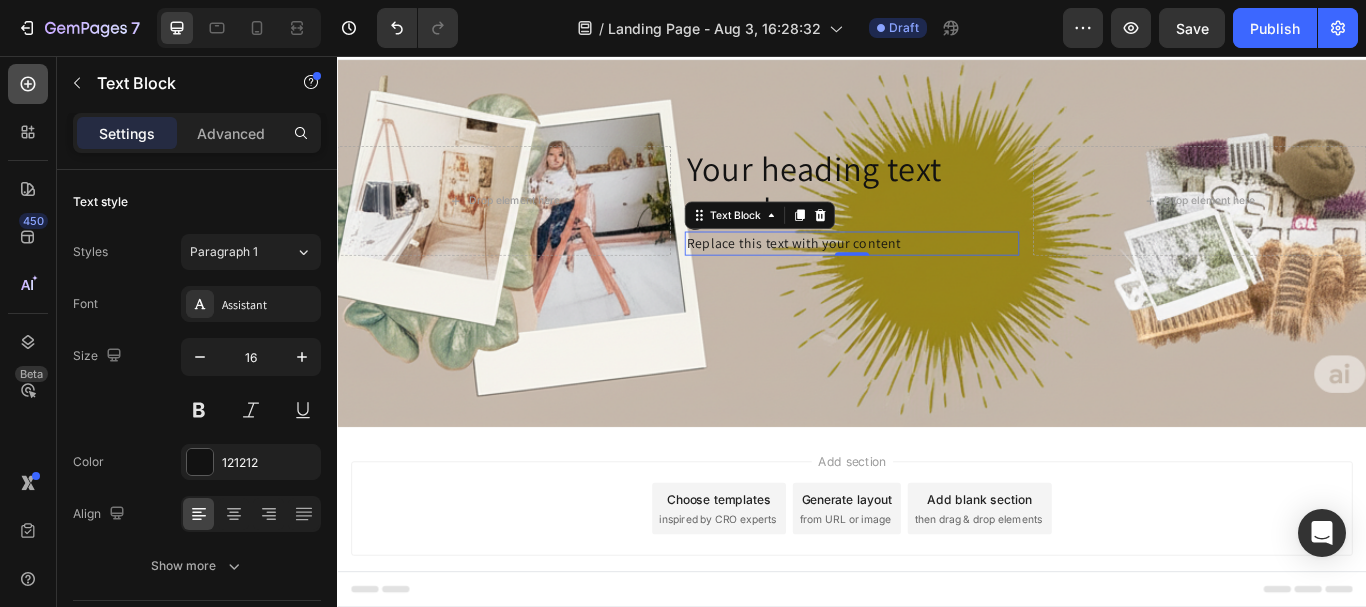 click 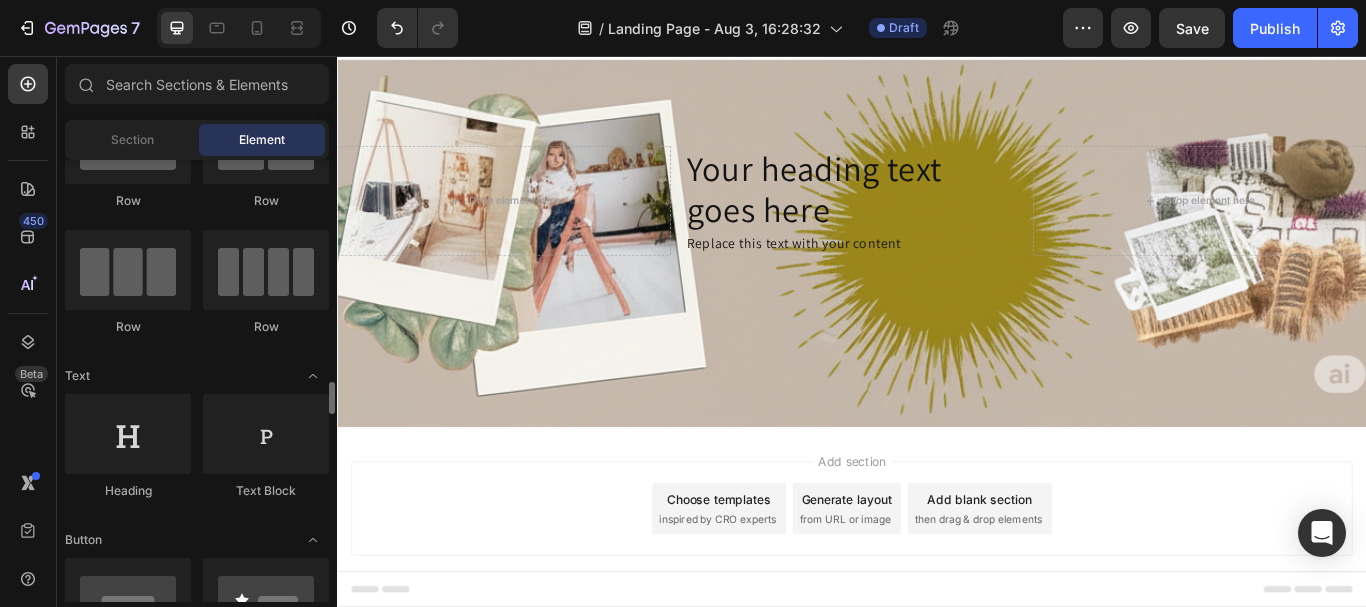 scroll, scrollTop: 300, scrollLeft: 0, axis: vertical 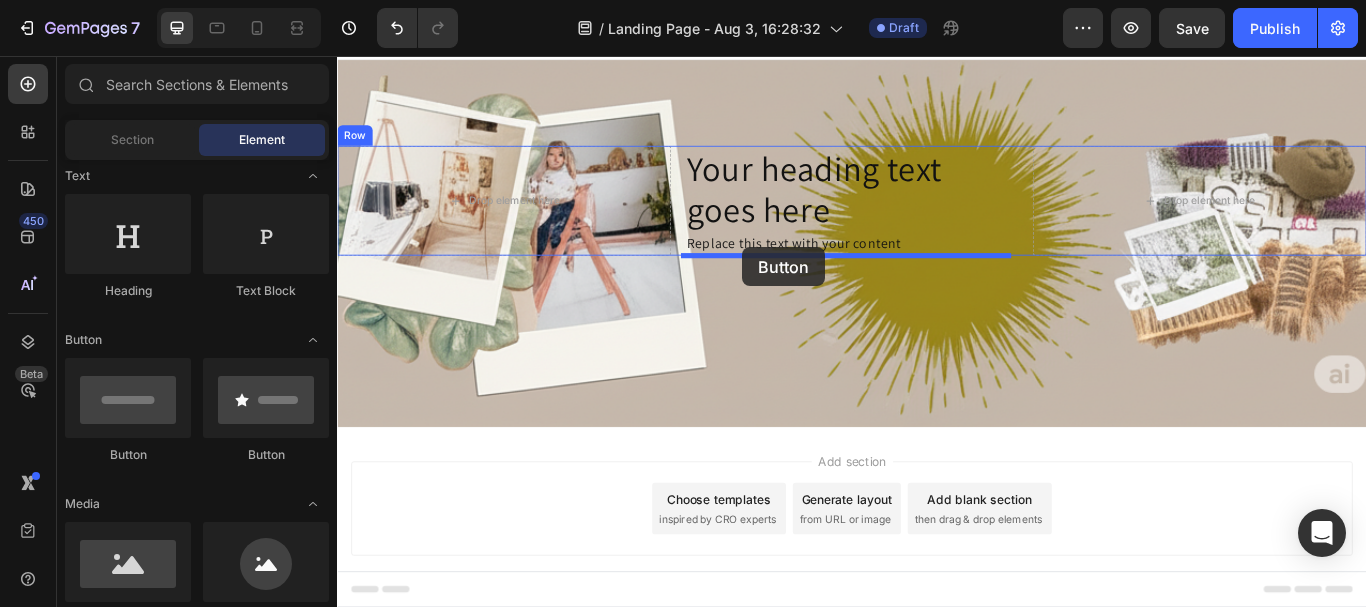 drag, startPoint x: 468, startPoint y: 479, endPoint x: 809, endPoint y: 279, distance: 395.3239 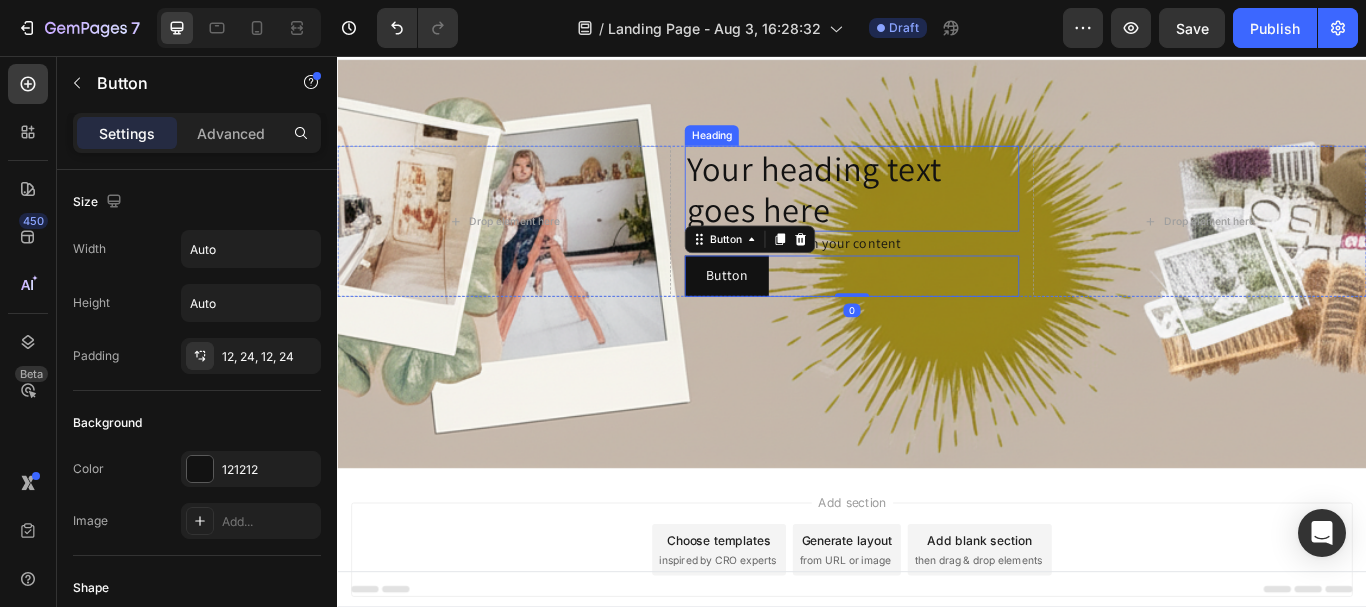 click on "Your heading text goes here" at bounding box center [936, 211] 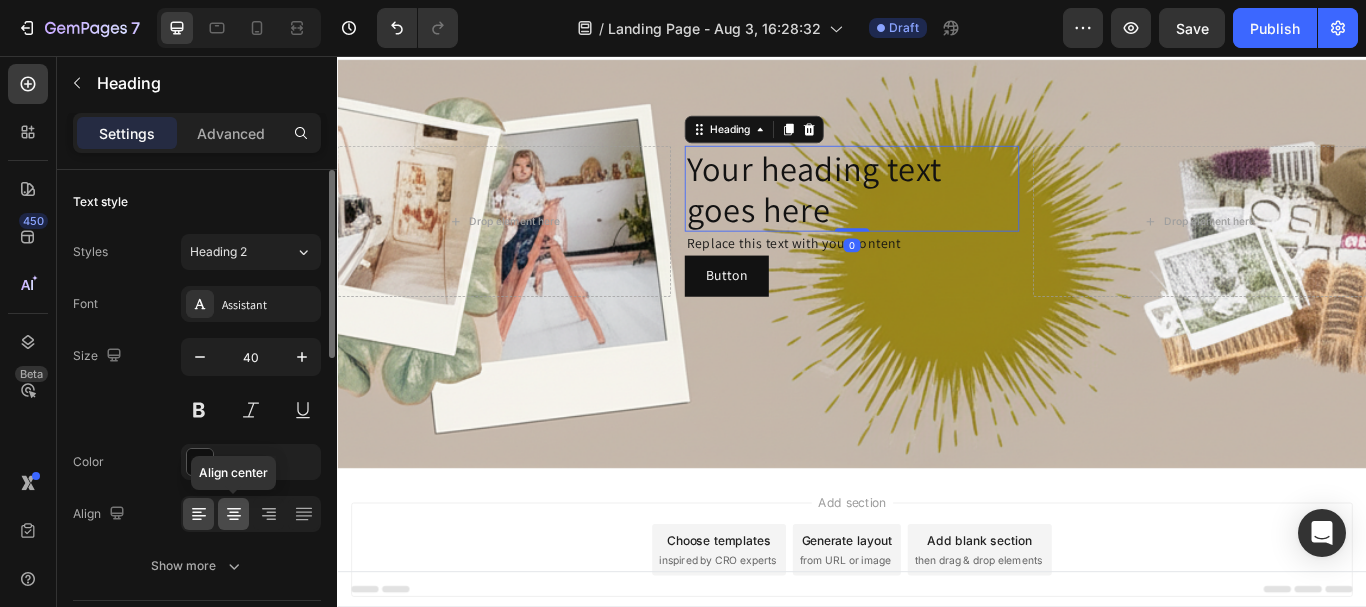 click 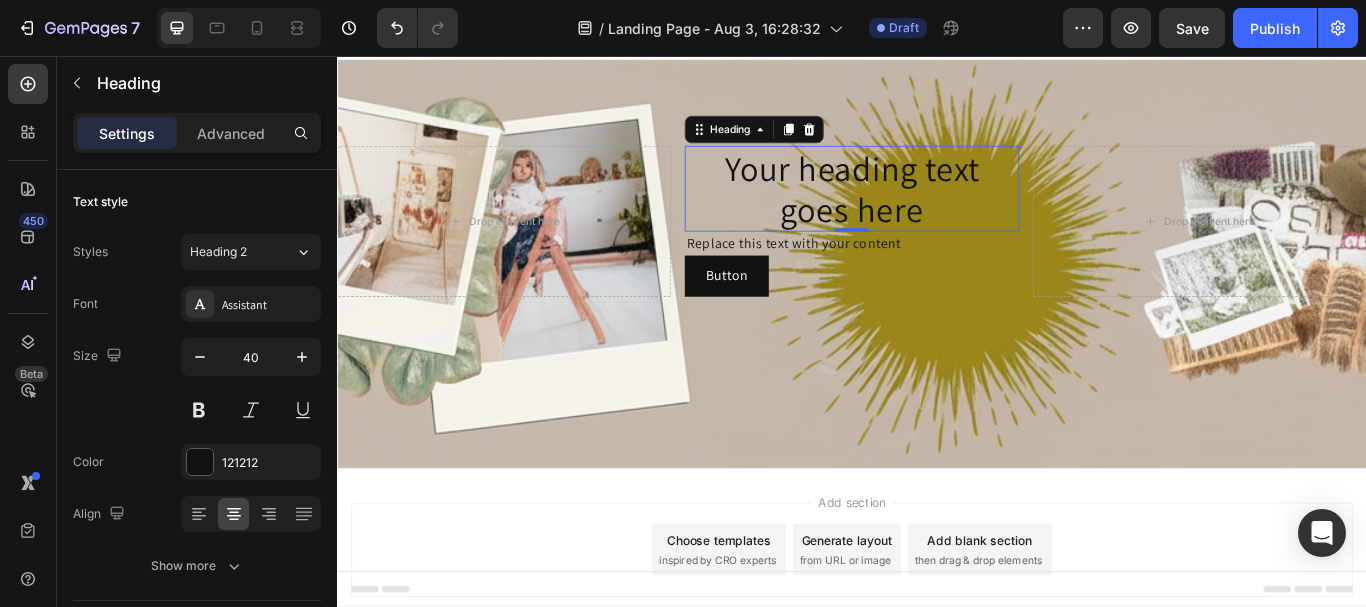 click on "0" at bounding box center [937, 277] 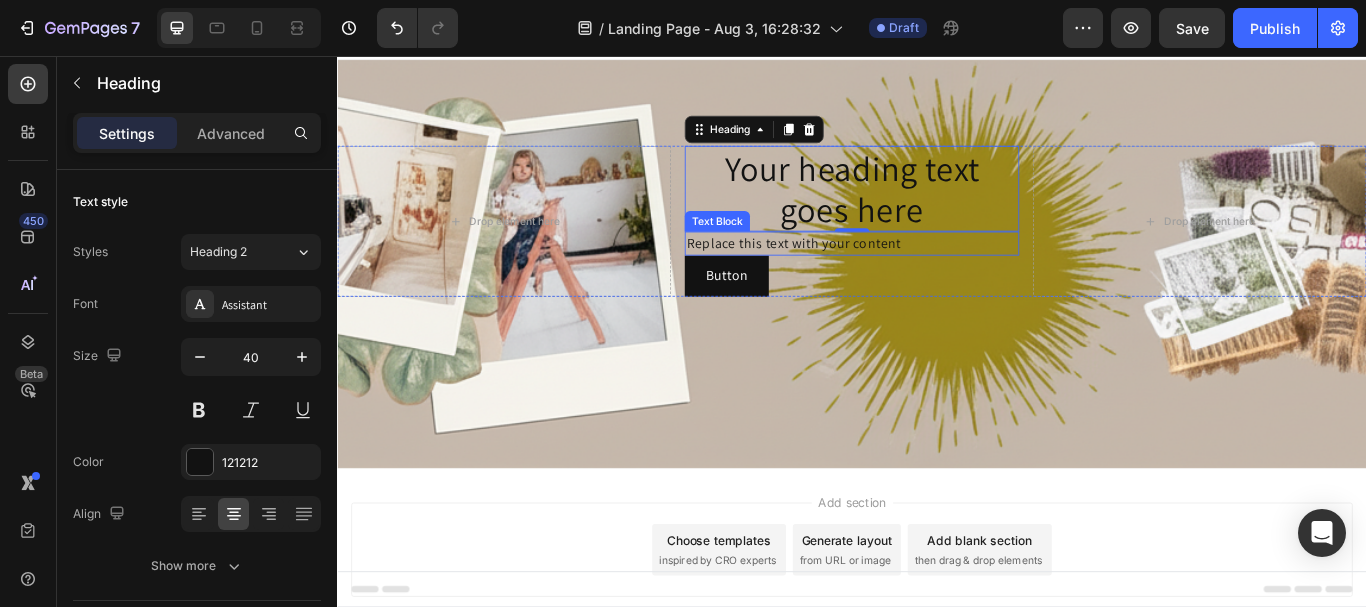 click on "Replace this text with your content" at bounding box center (936, 275) 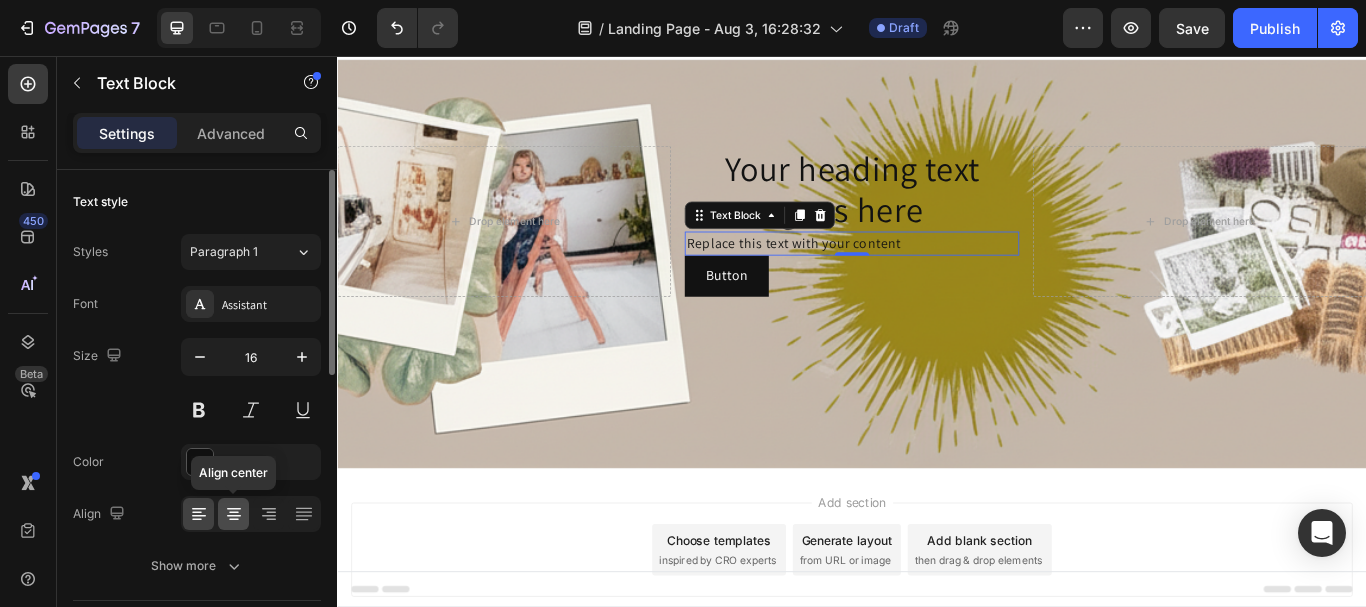 click 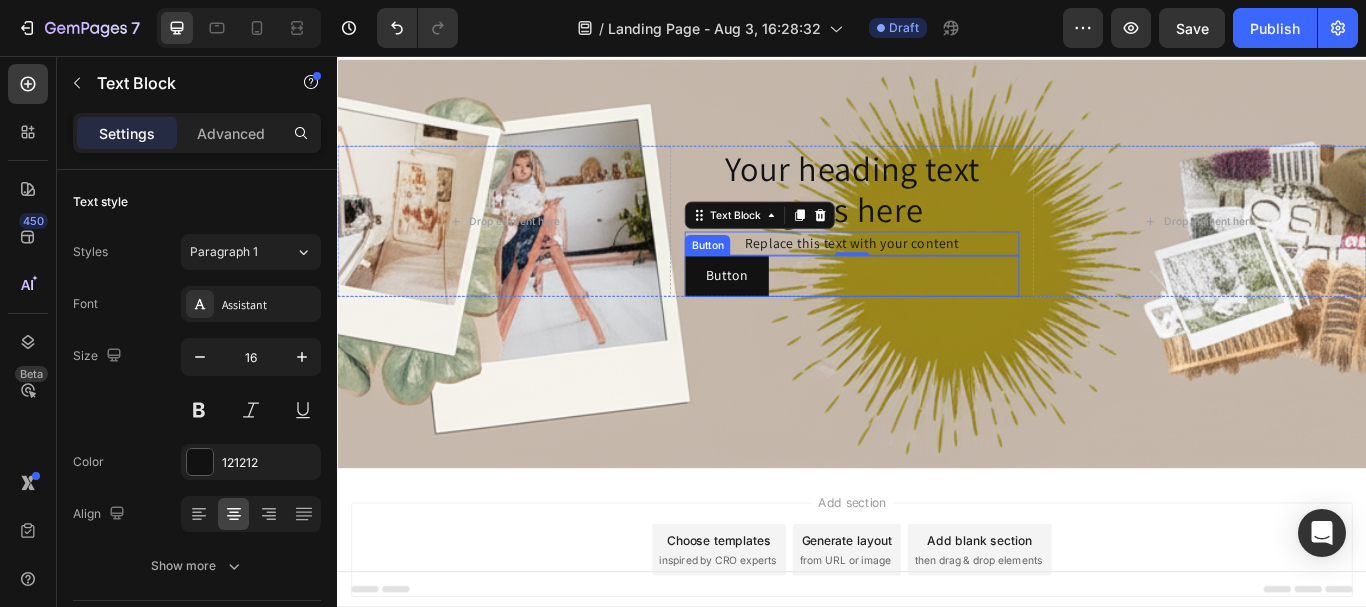 click on "Button Button" at bounding box center (936, 313) 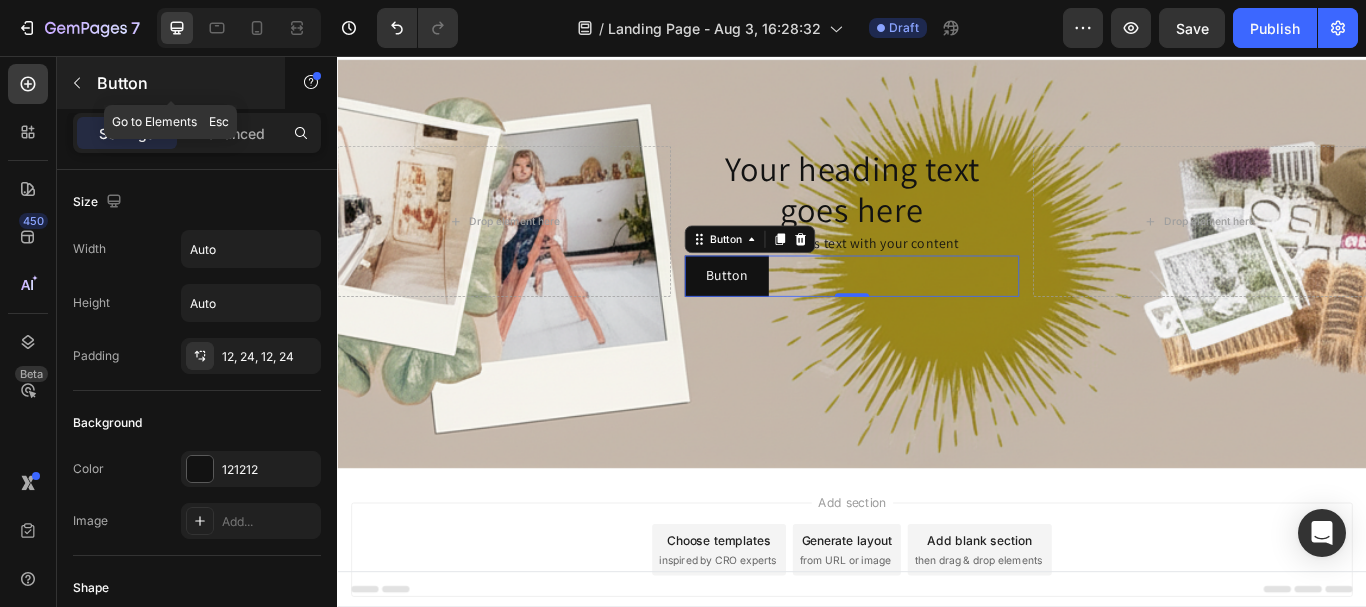 click 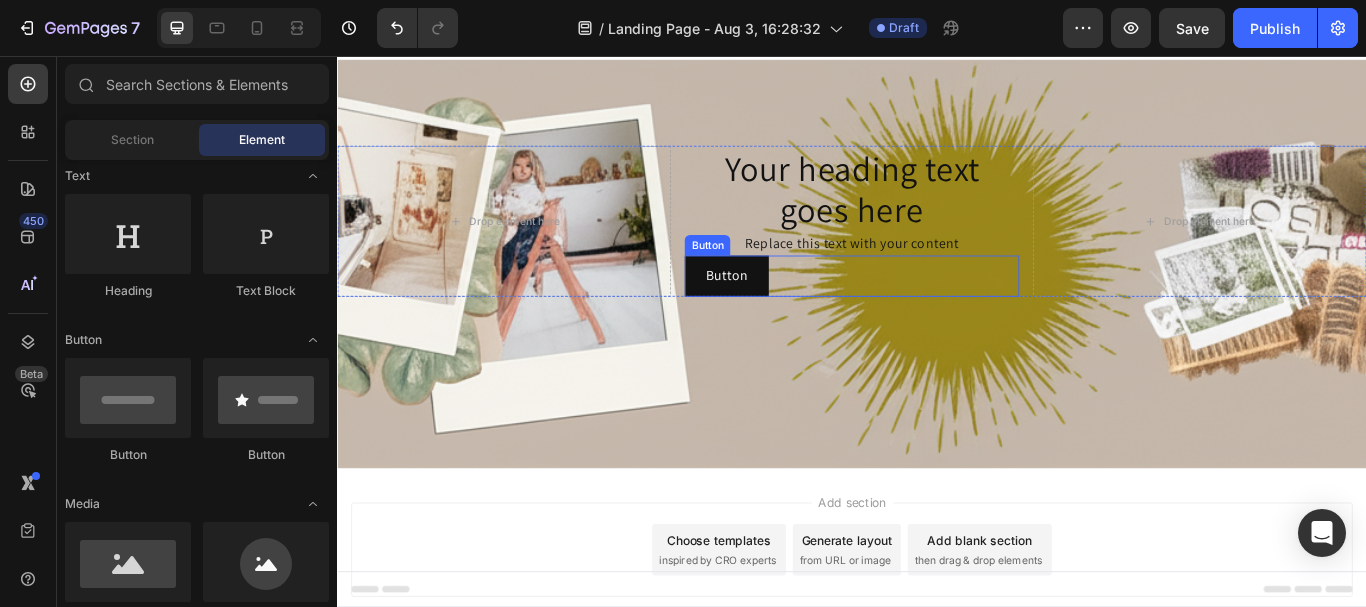 click on "Button Button" at bounding box center [936, 313] 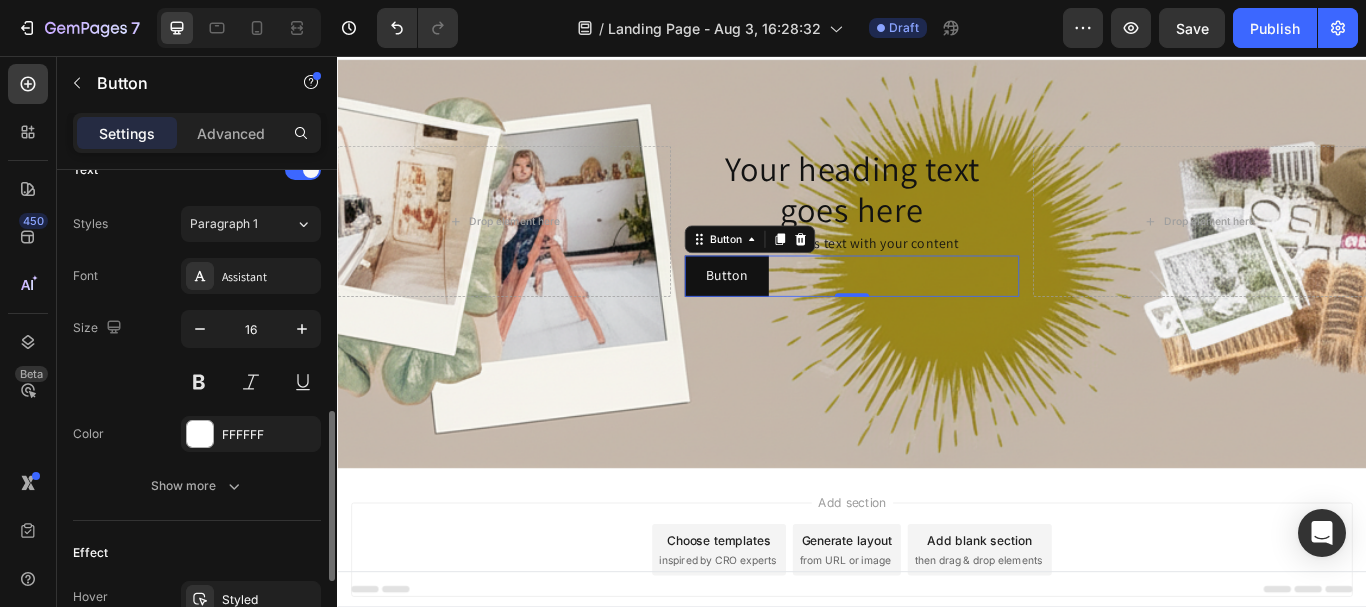 scroll, scrollTop: 900, scrollLeft: 0, axis: vertical 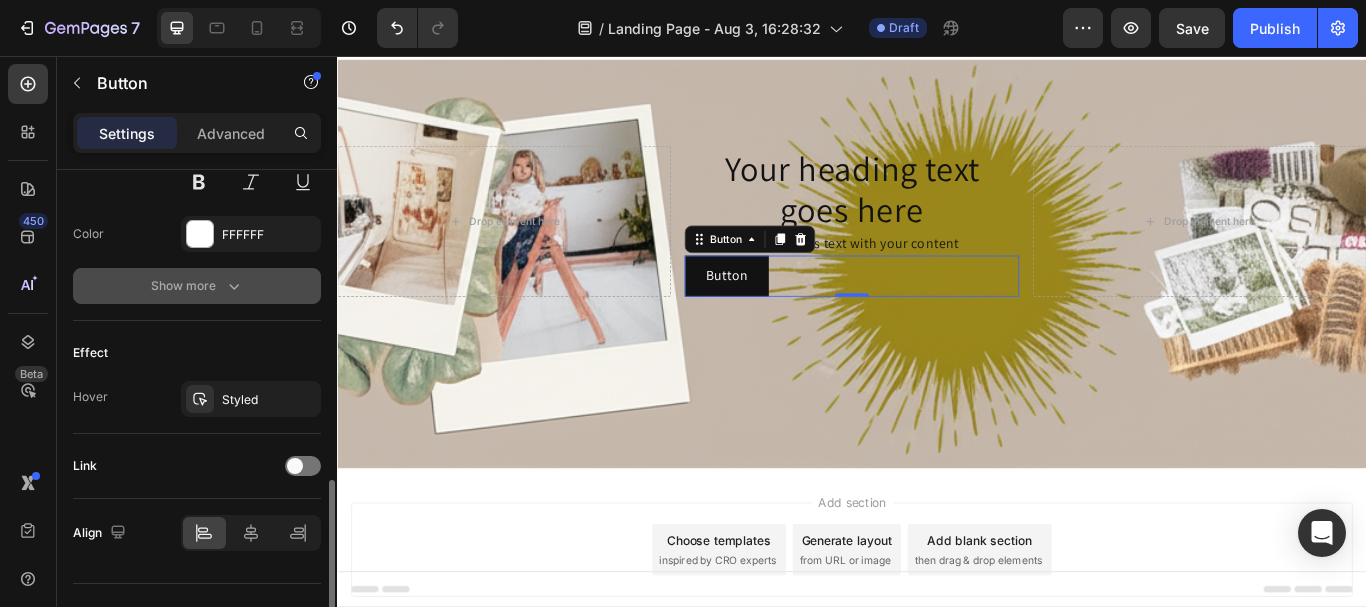 click 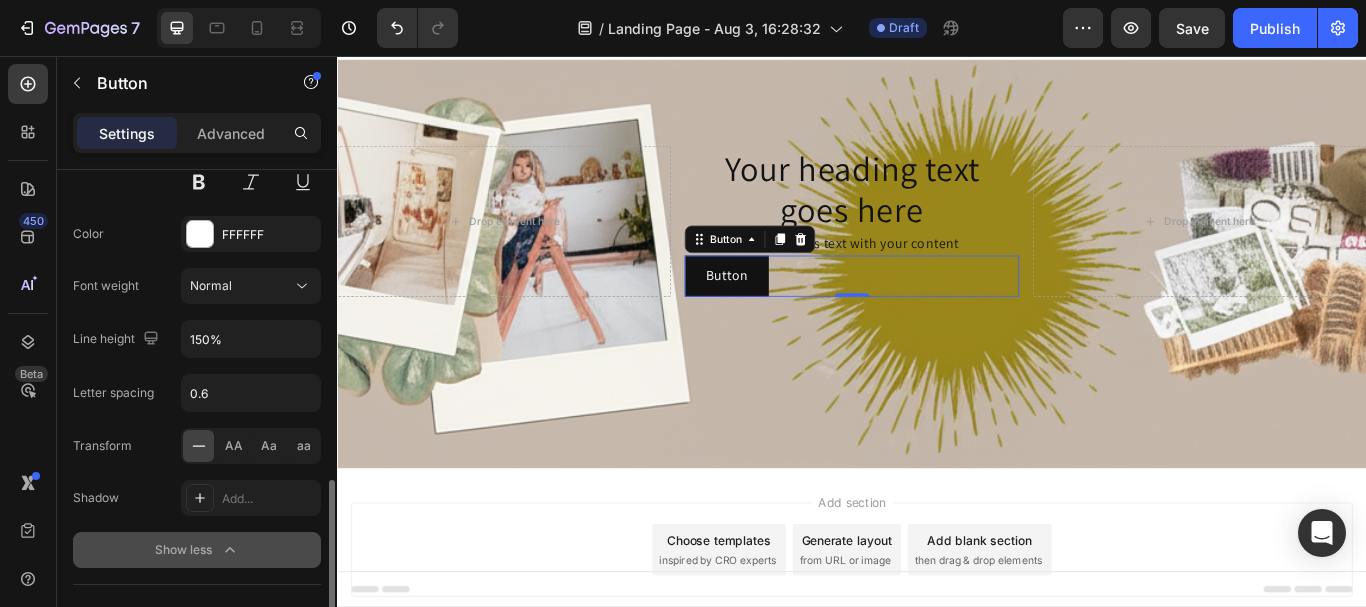 scroll, scrollTop: 1200, scrollLeft: 0, axis: vertical 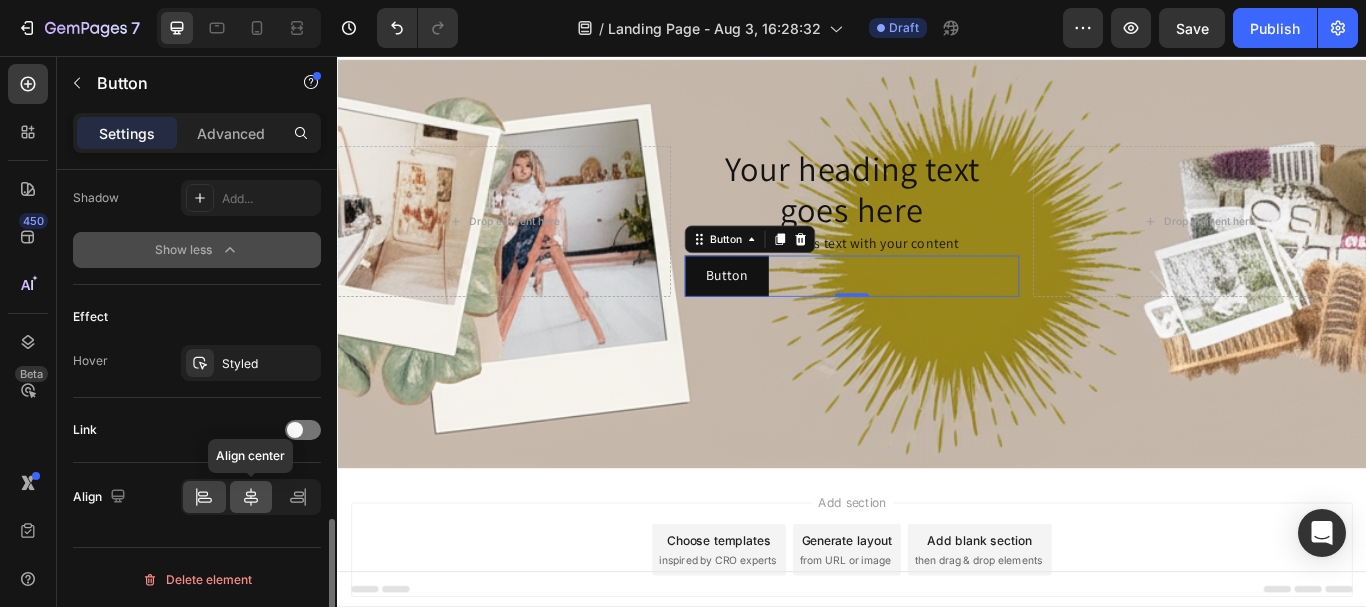 click 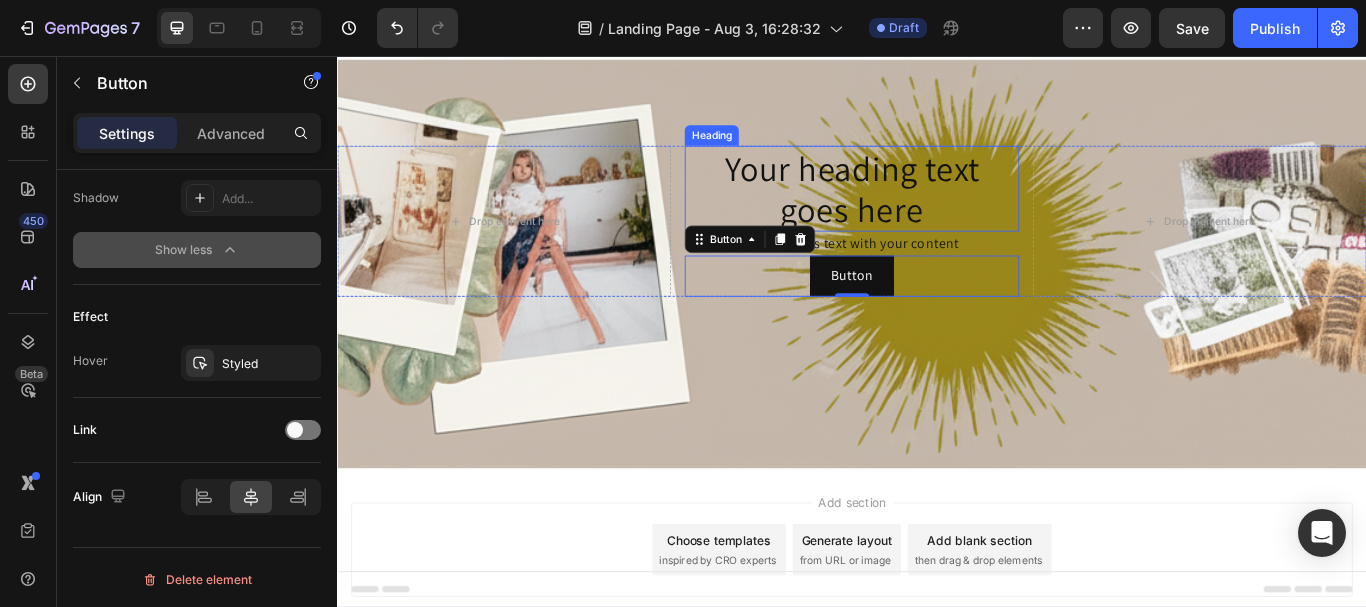 click on "Your heading text goes here" at bounding box center (936, 211) 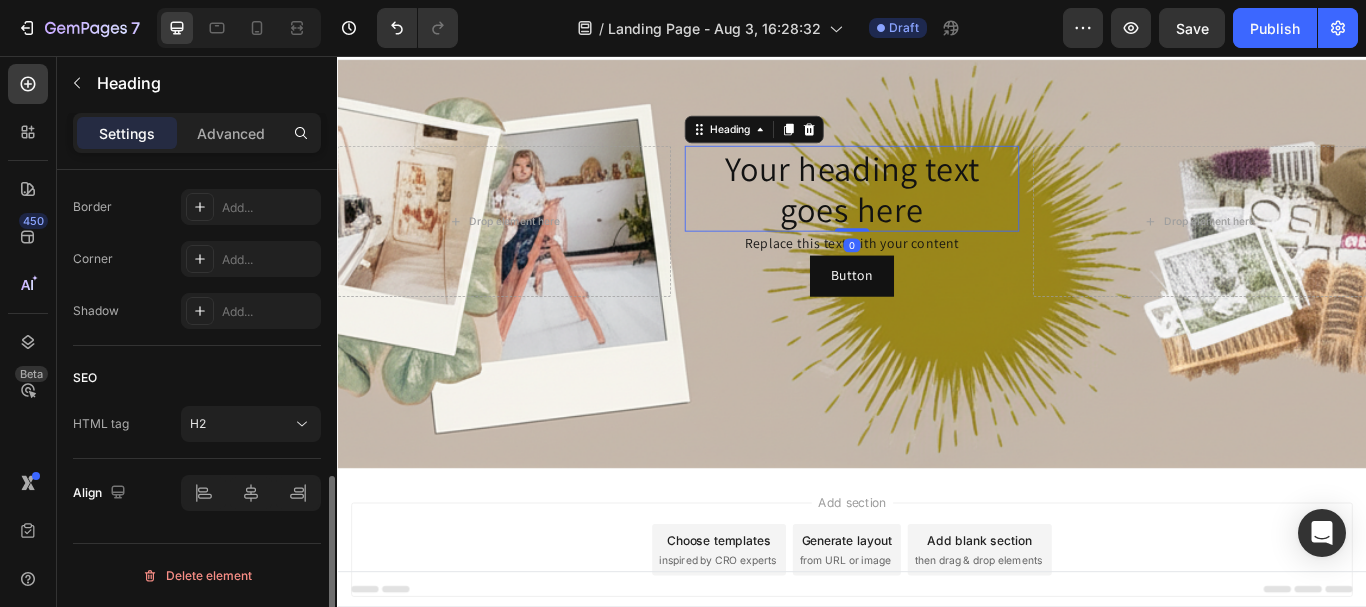 scroll, scrollTop: 0, scrollLeft: 0, axis: both 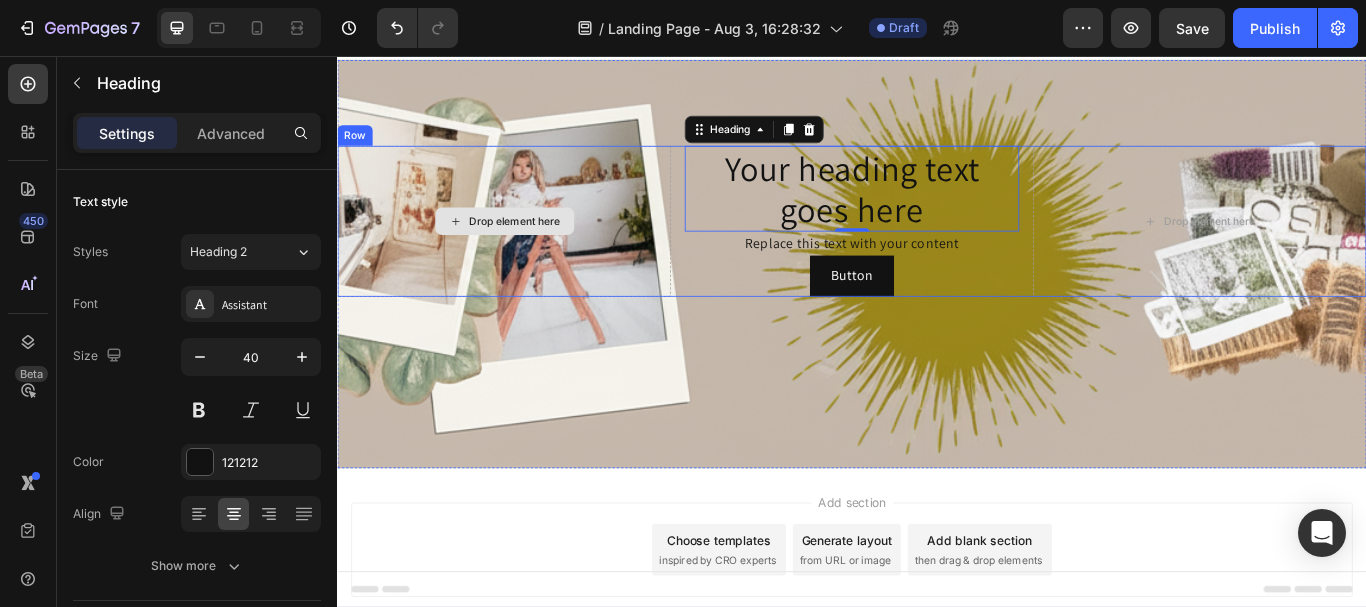 click on "Drop element here" at bounding box center (531, 249) 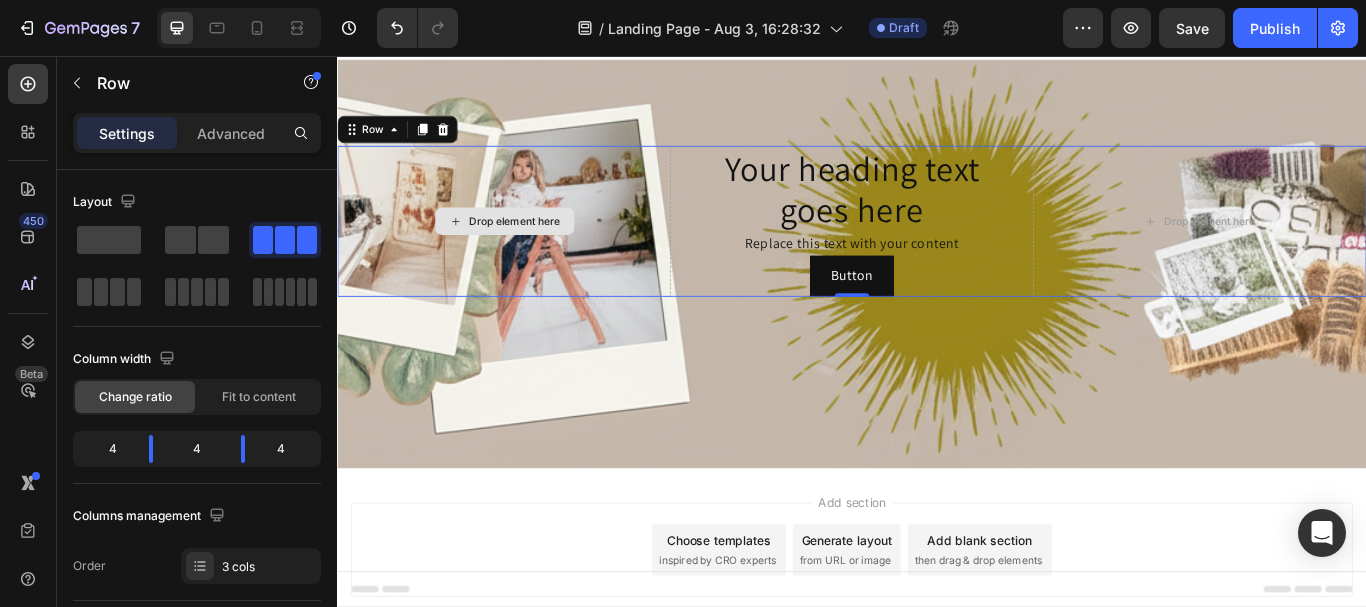 click on "Drop element here" at bounding box center [531, 249] 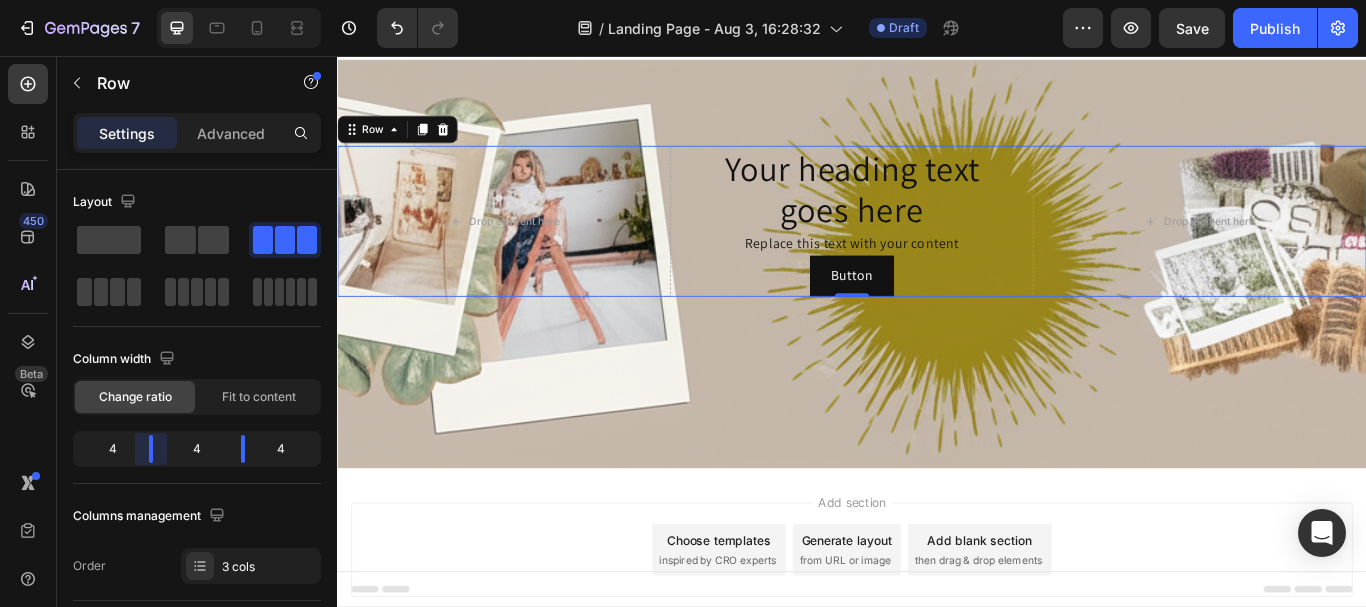 drag, startPoint x: 150, startPoint y: 443, endPoint x: 164, endPoint y: 448, distance: 14.866069 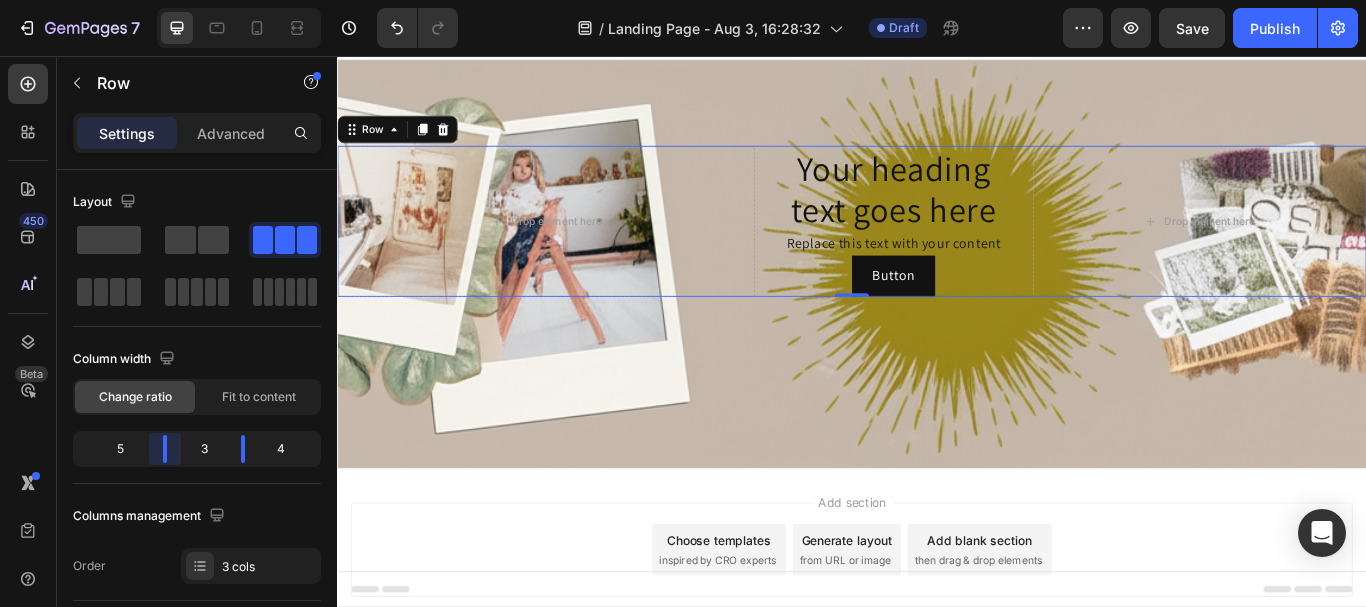 drag, startPoint x: 150, startPoint y: 439, endPoint x: 170, endPoint y: 440, distance: 20.024984 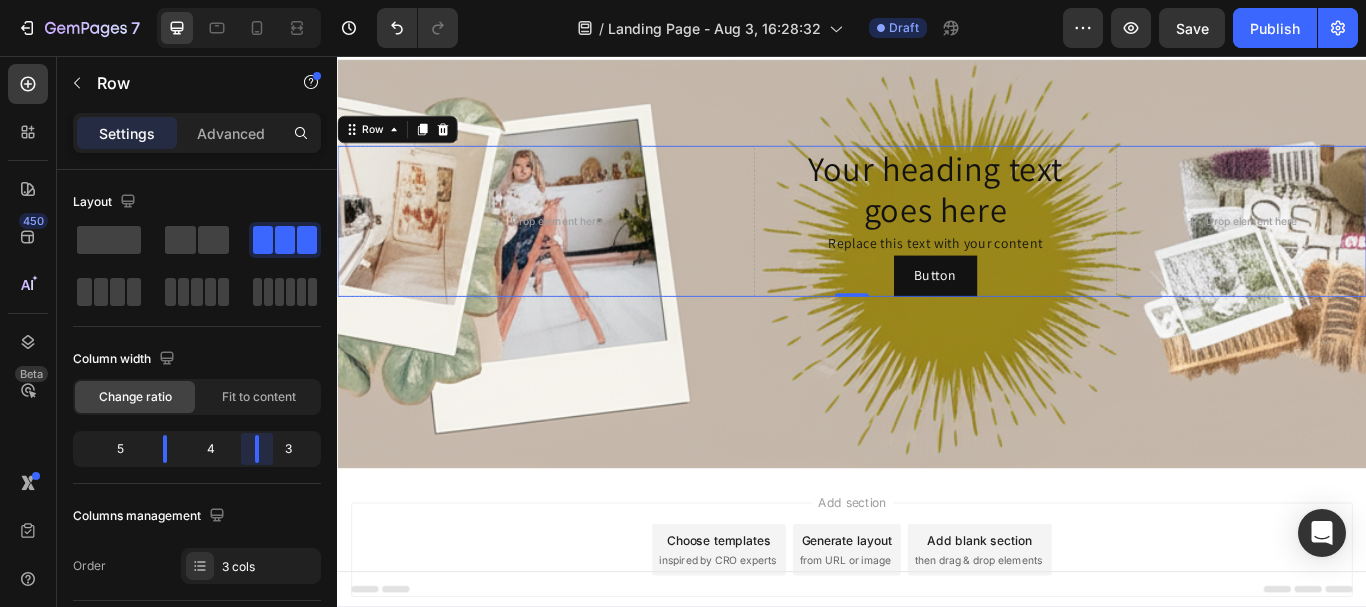 drag, startPoint x: 240, startPoint y: 448, endPoint x: 260, endPoint y: 446, distance: 20.09975 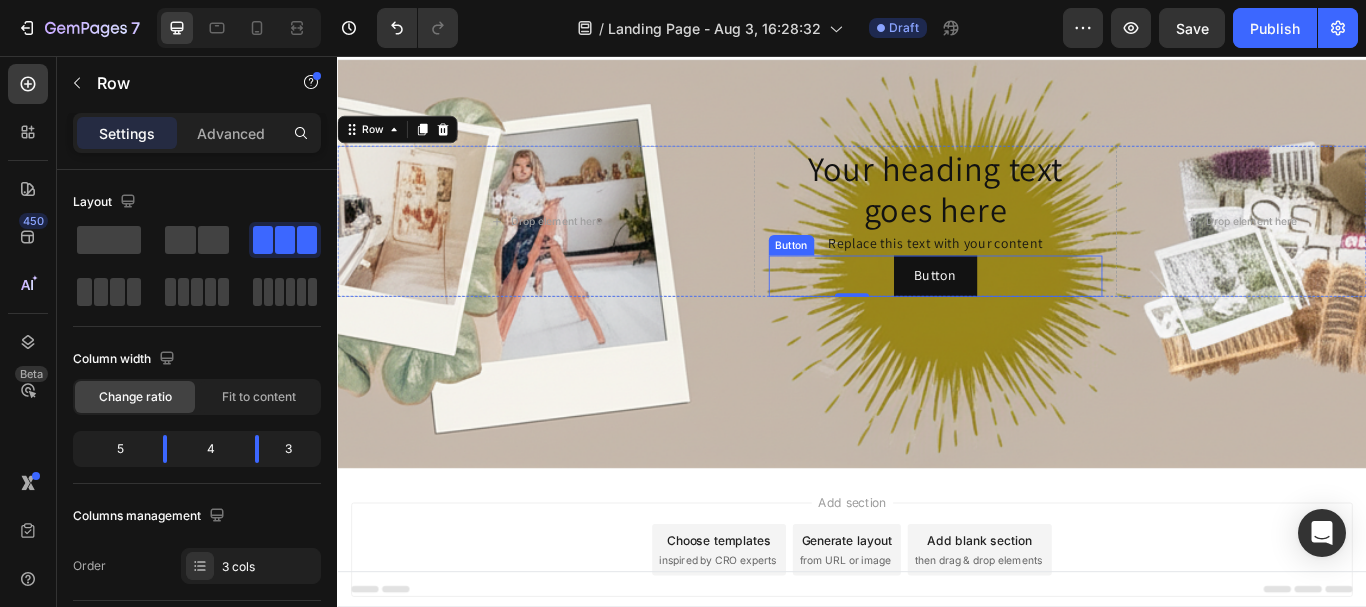 scroll, scrollTop: 0, scrollLeft: 0, axis: both 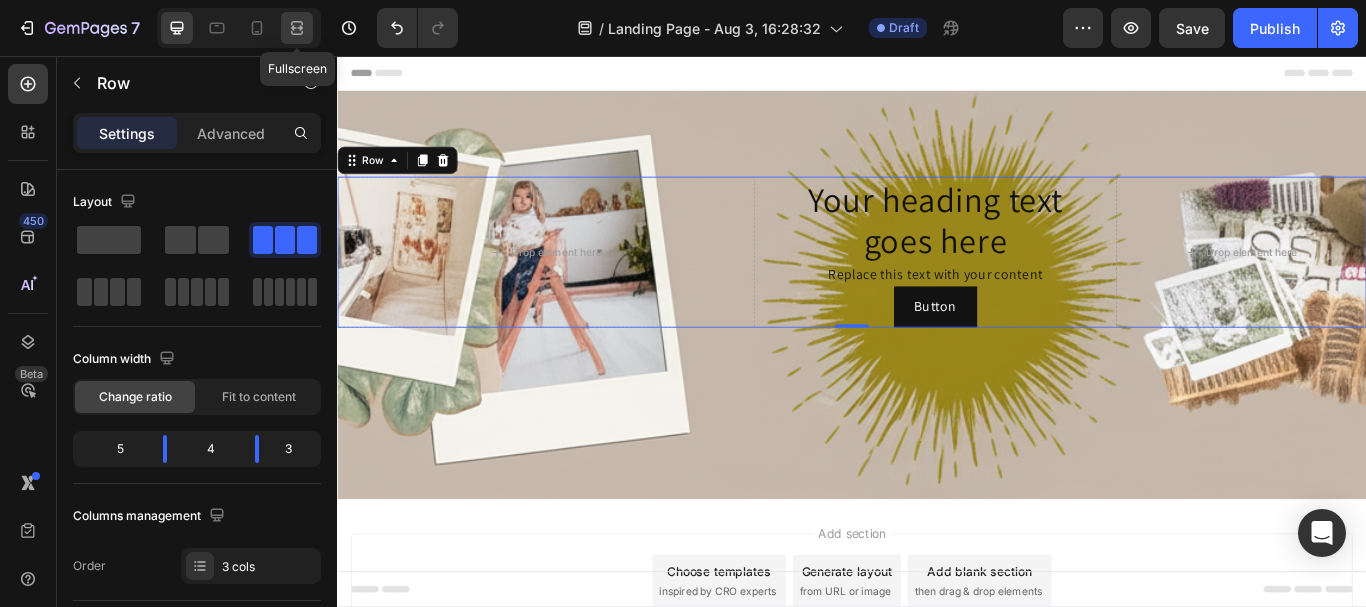 click 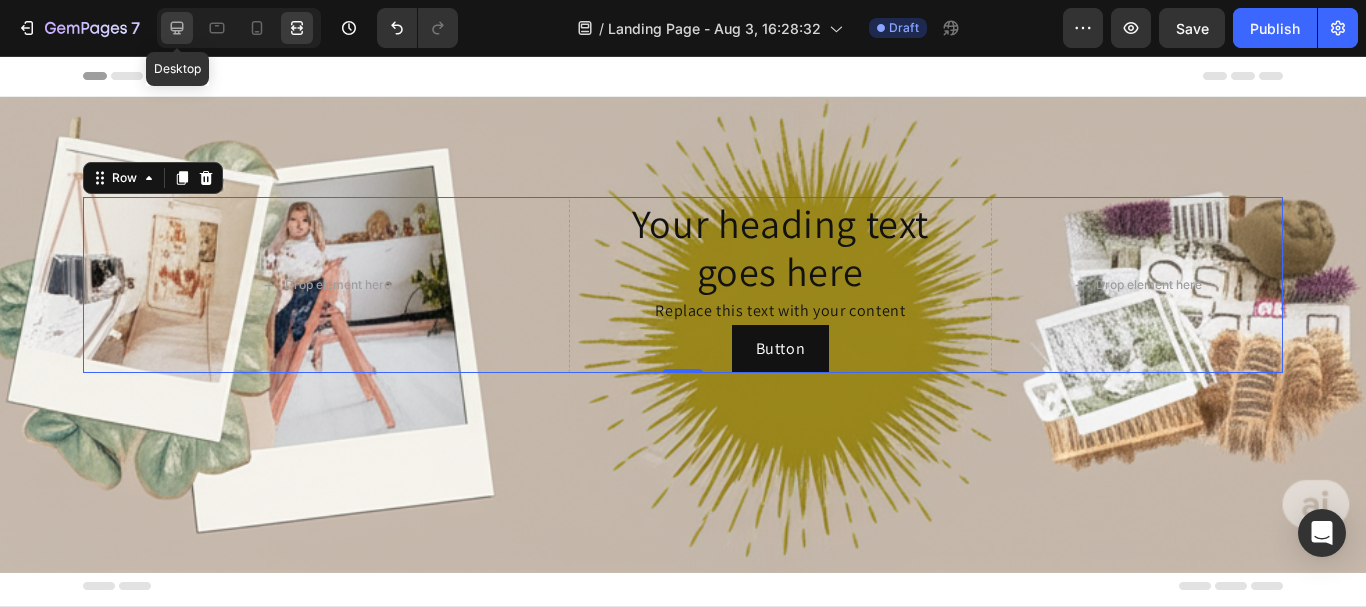 click 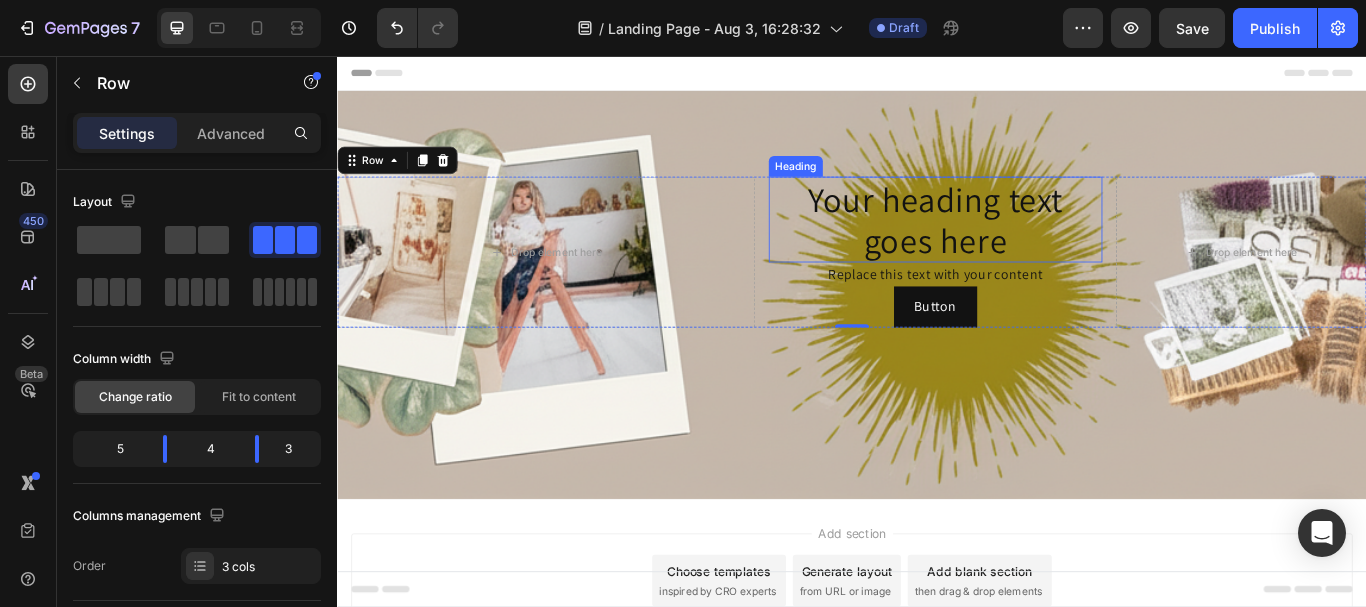 drag, startPoint x: 1118, startPoint y: 225, endPoint x: 1126, endPoint y: 240, distance: 17 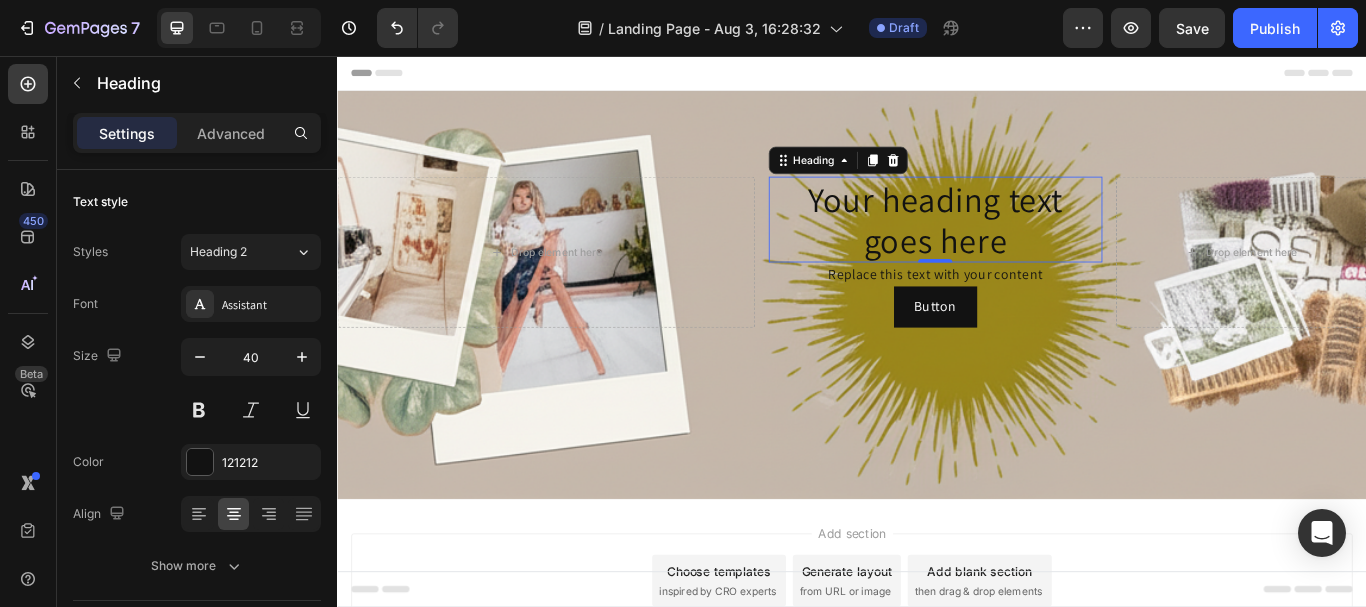 click on "Your heading text goes here" at bounding box center [1034, 247] 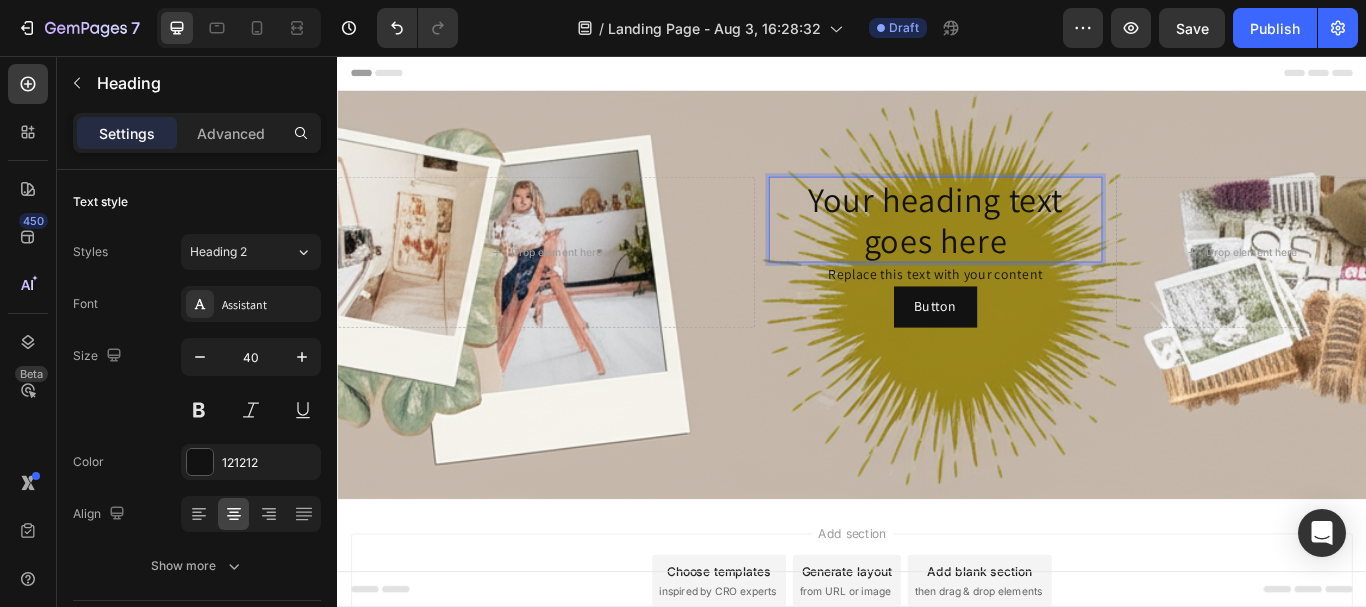 click on "Your heading text goes here" at bounding box center [1034, 247] 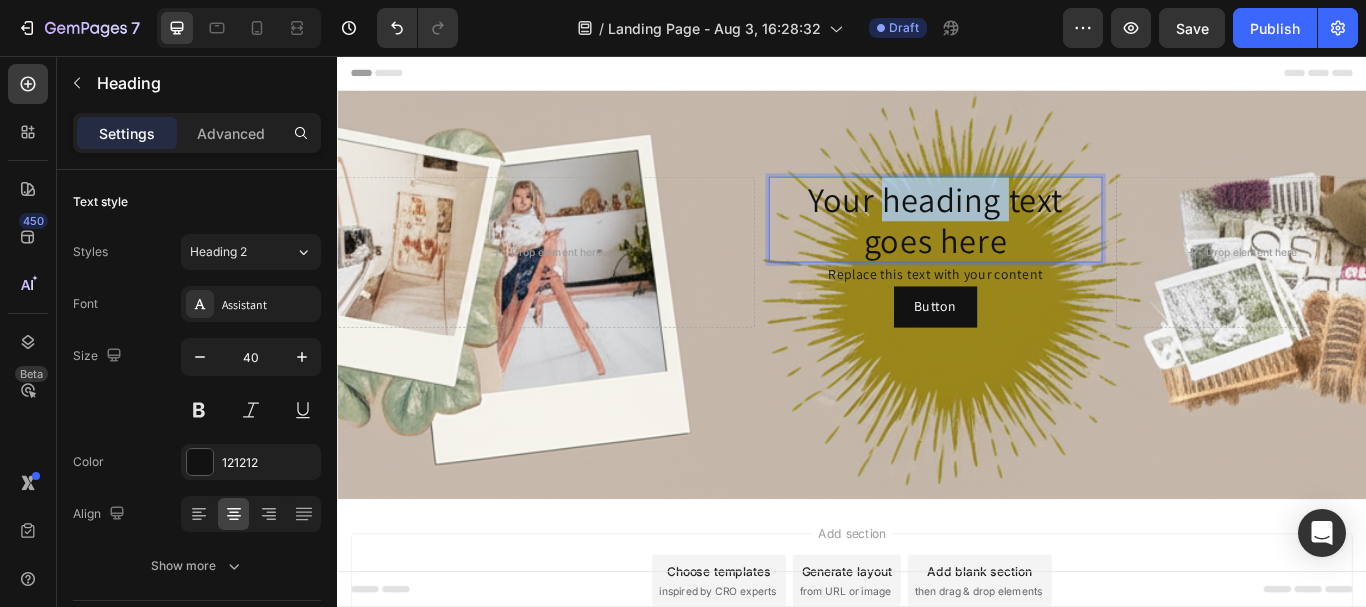 click on "Your heading text goes here" at bounding box center [1034, 247] 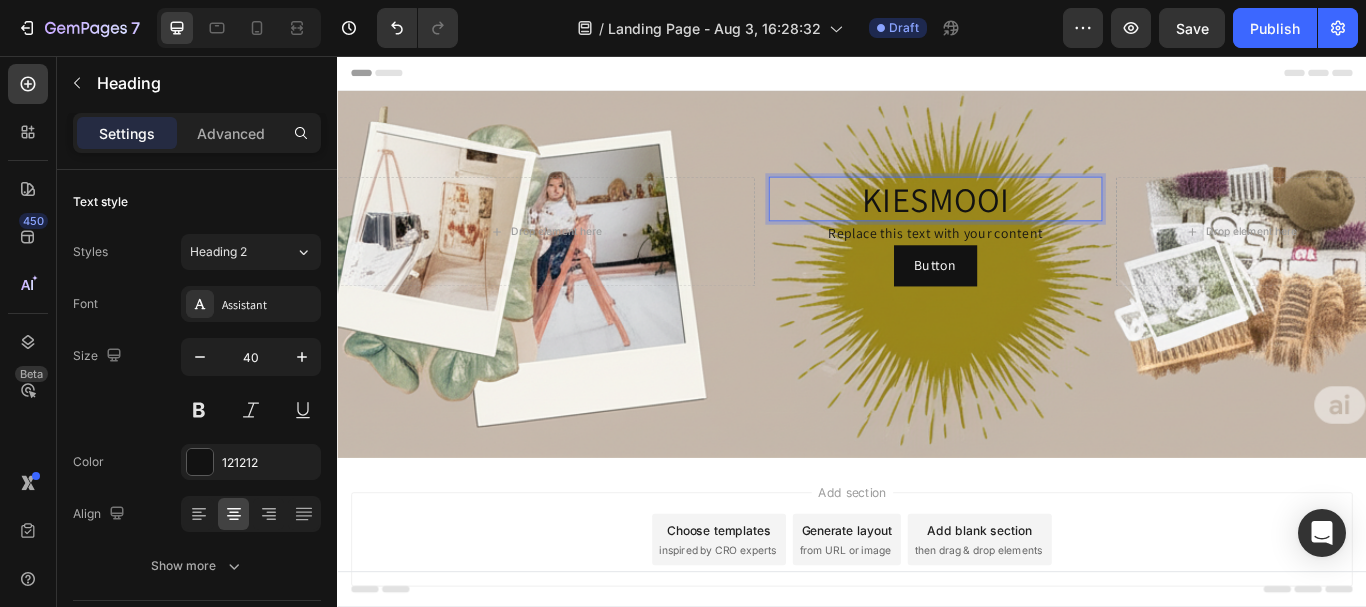 click on "KIESMOOI" at bounding box center (1034, 223) 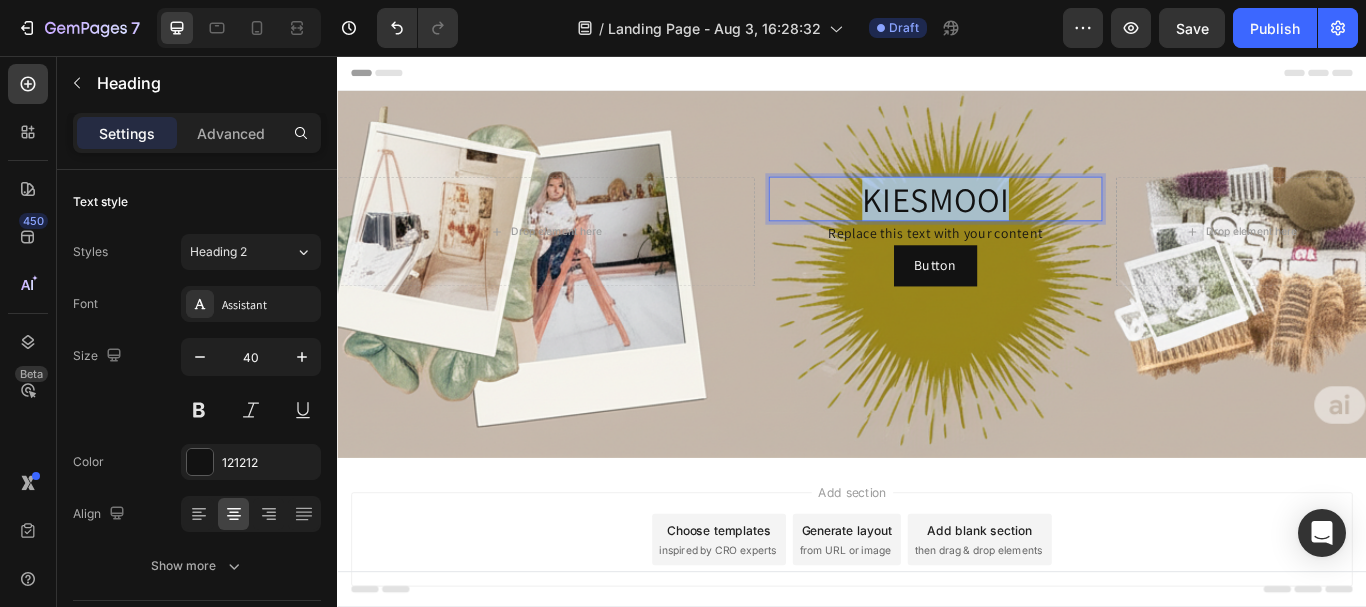 click on "KIESMOOI" at bounding box center (1034, 223) 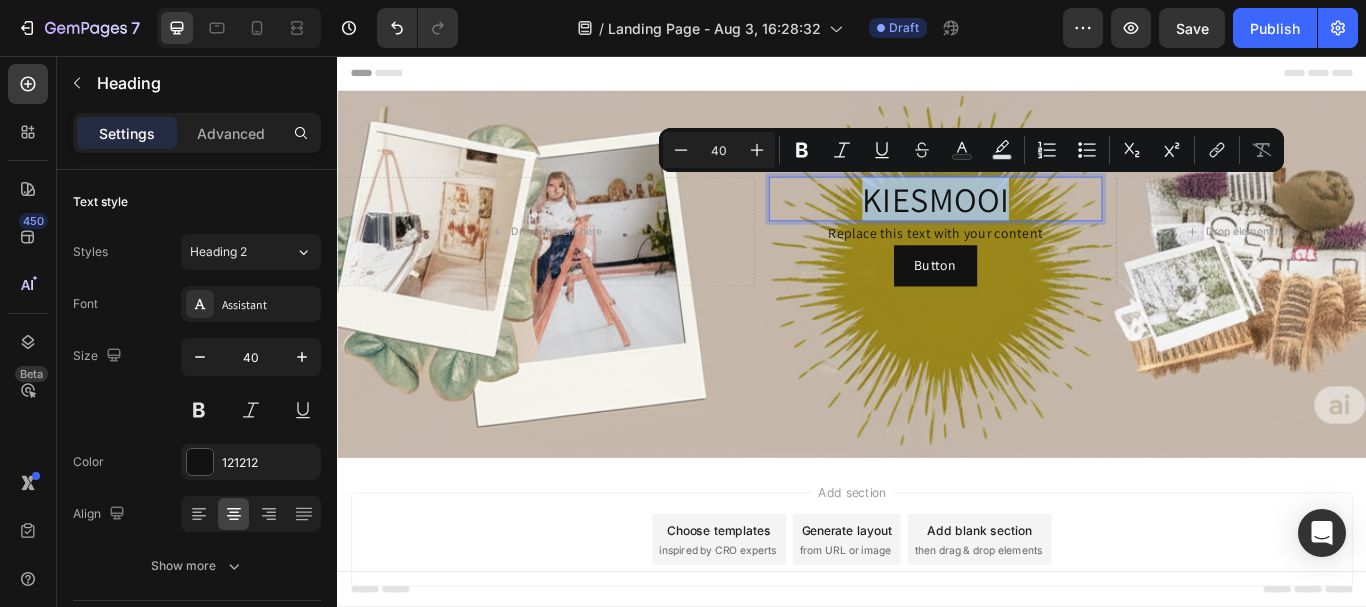 click on "KIESMOOI" at bounding box center [1034, 223] 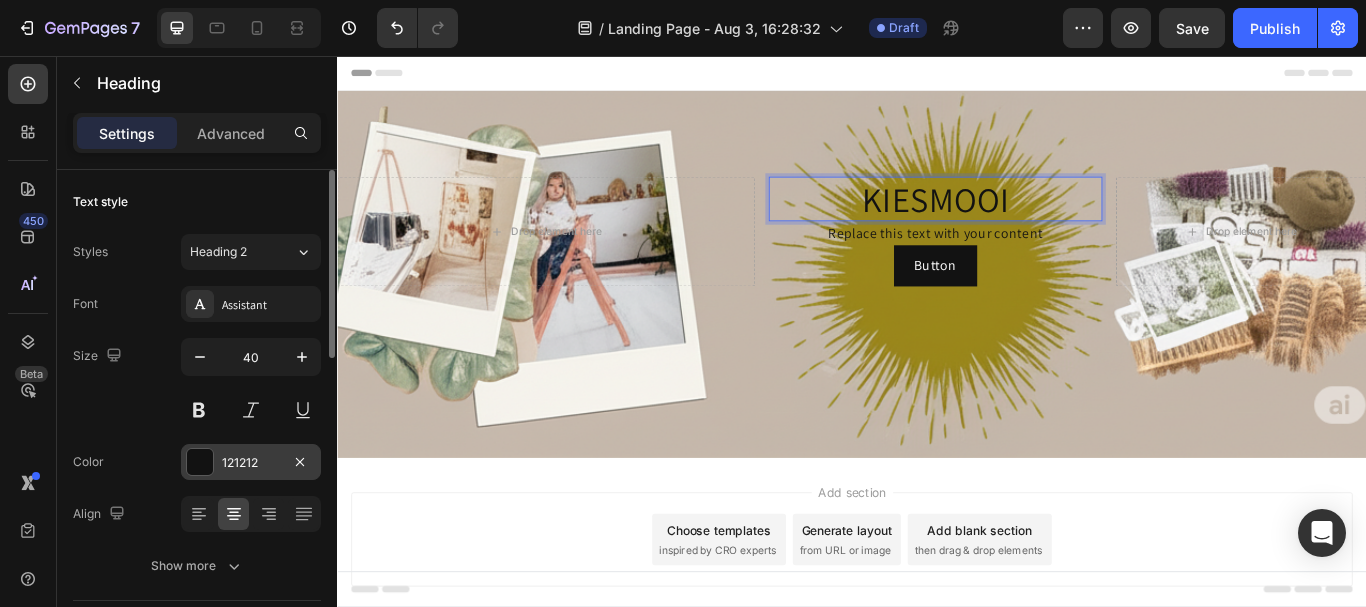 click on "121212" at bounding box center [251, 463] 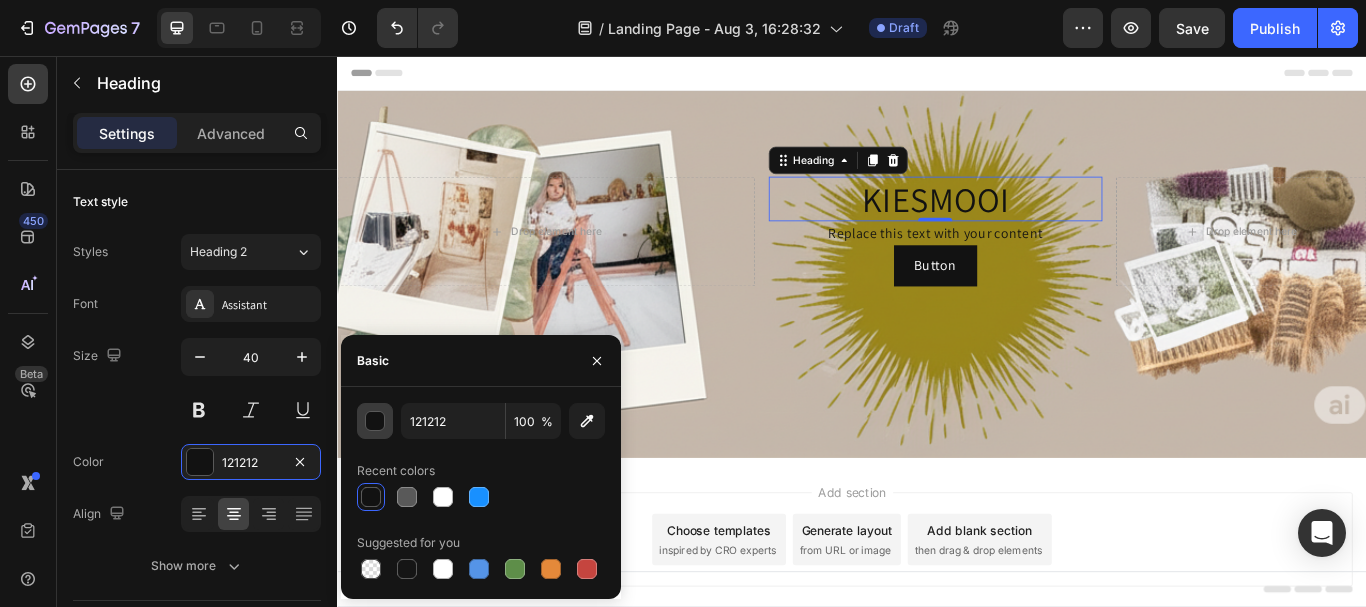 click at bounding box center (376, 422) 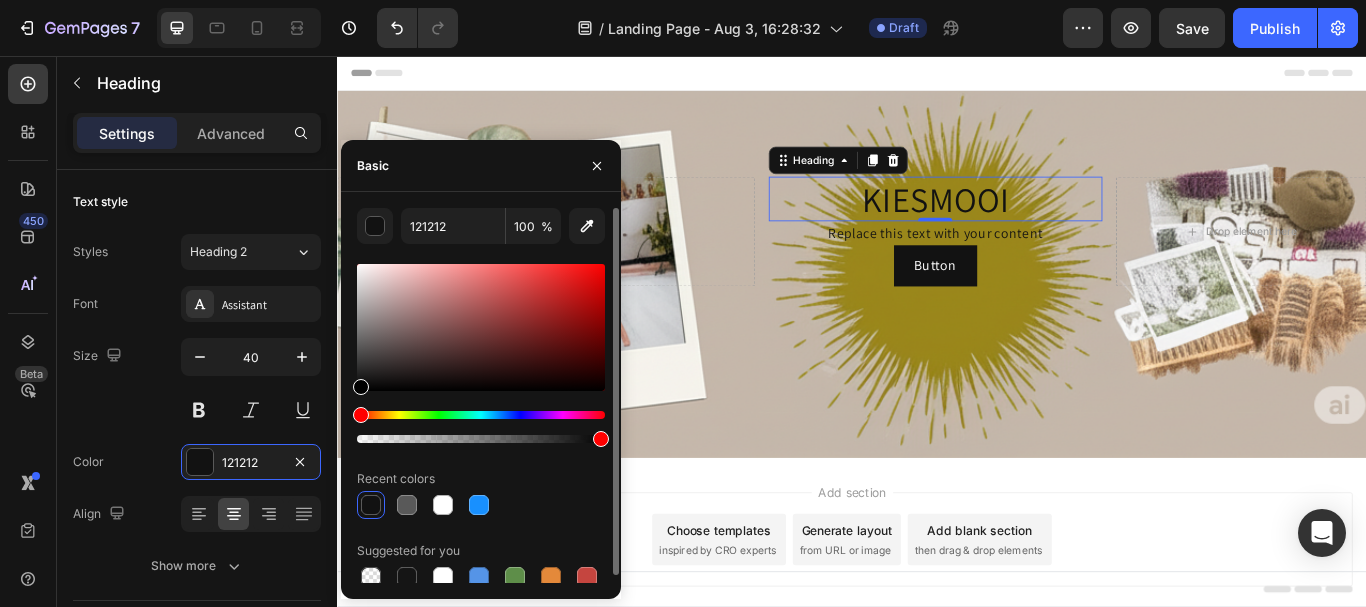 click at bounding box center (481, 327) 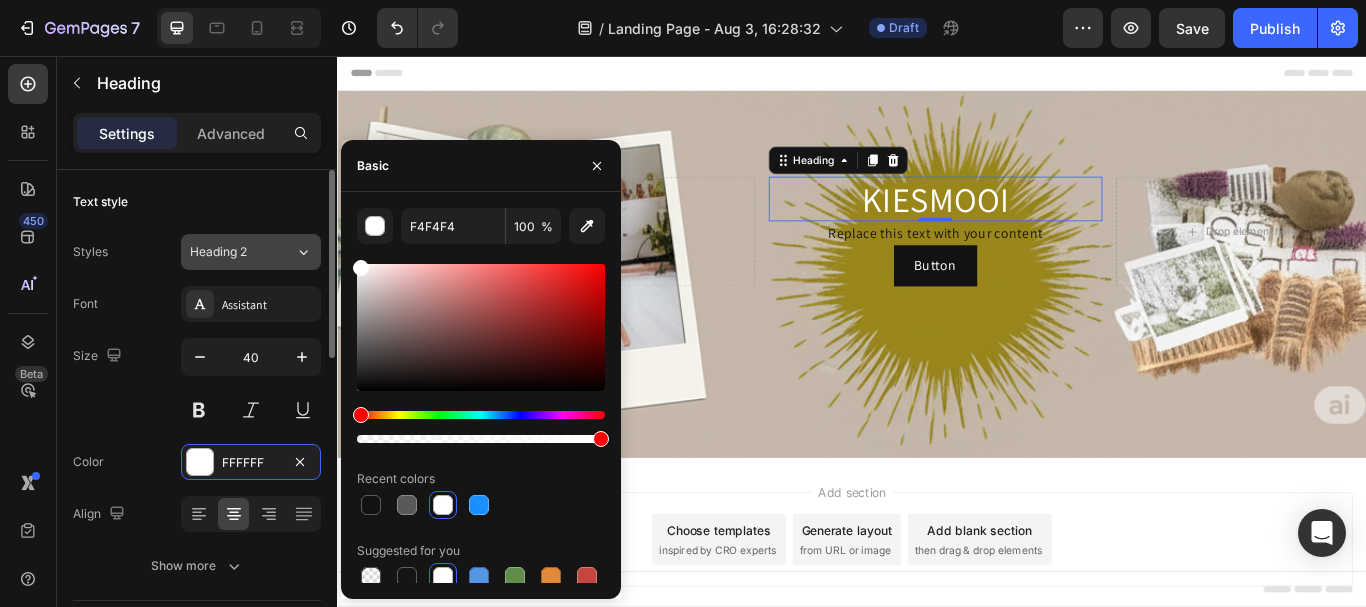 drag, startPoint x: 318, startPoint y: 269, endPoint x: 305, endPoint y: 264, distance: 13.928389 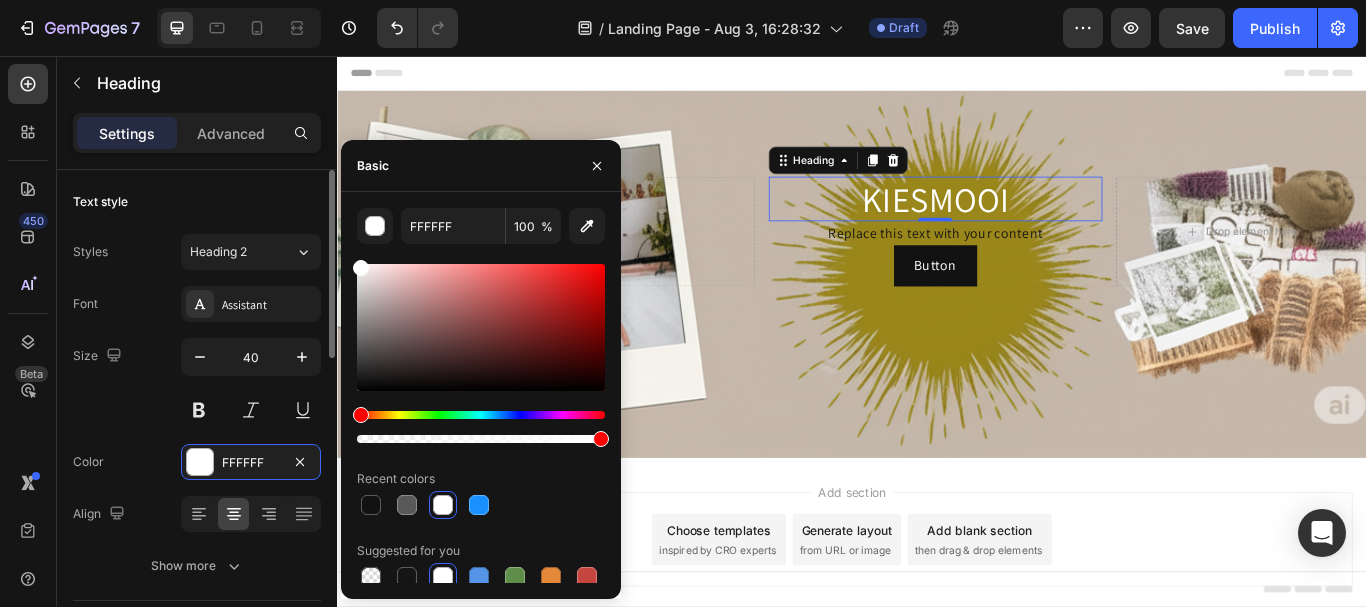 click on "Font Assistant Size 40 Color FFFFFF Align Show more" at bounding box center [197, 435] 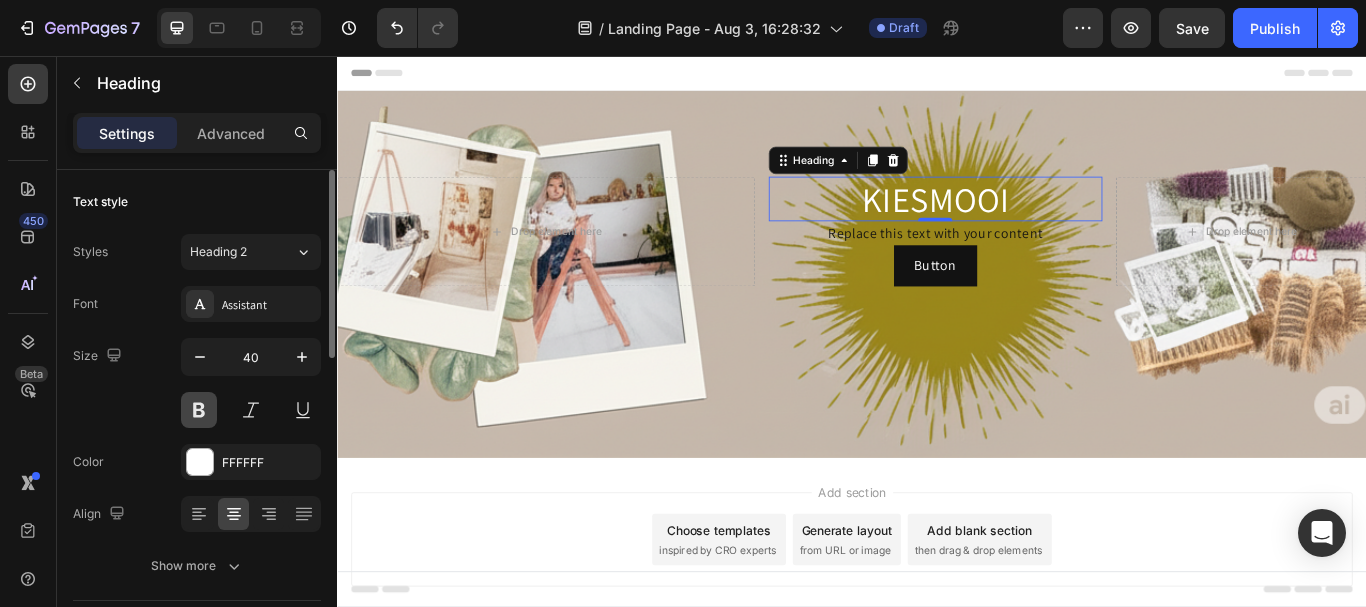 click at bounding box center (199, 410) 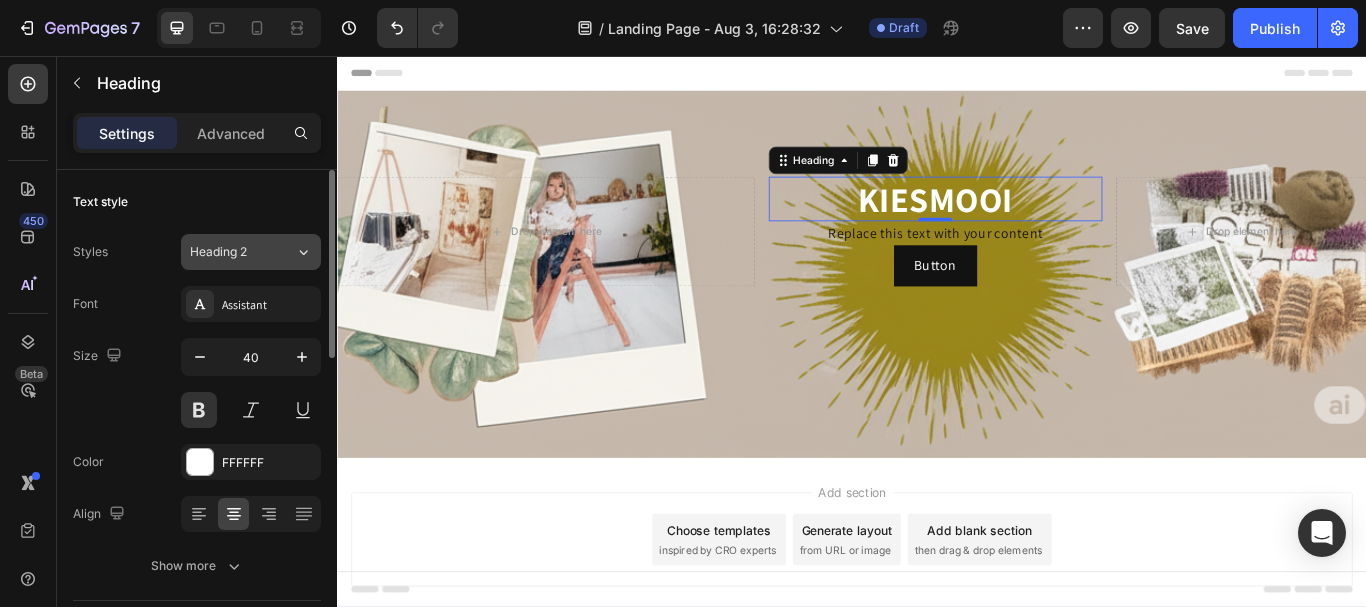 click on "Heading 2" 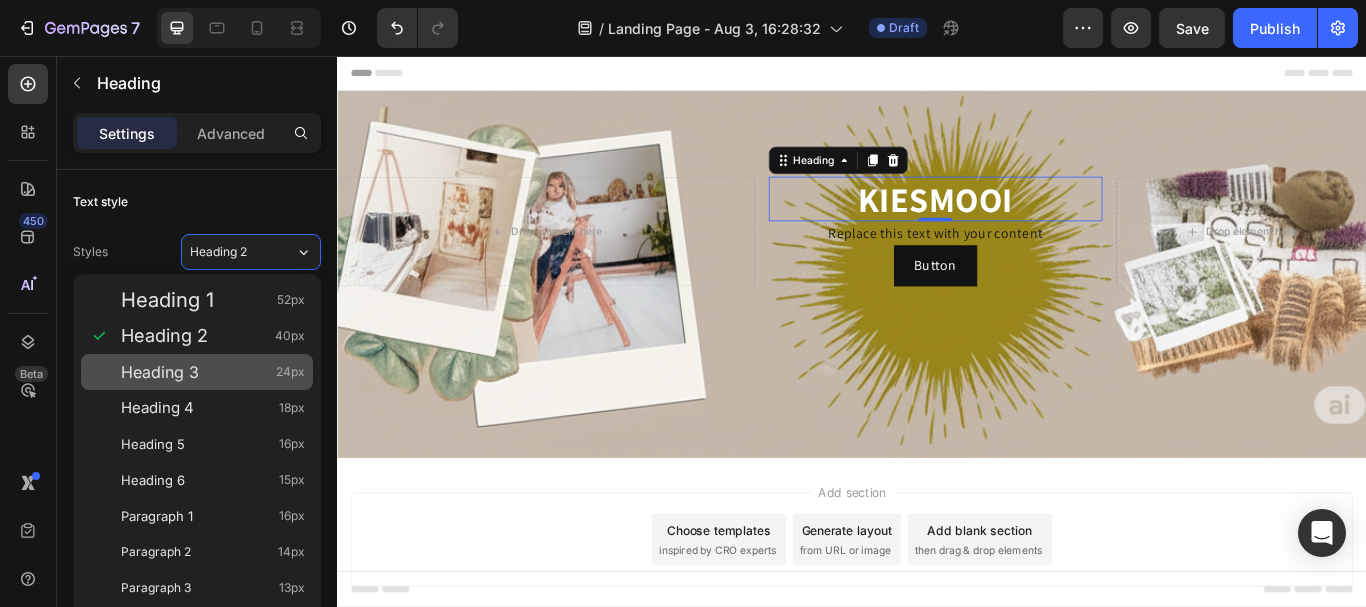 click on "Heading 3 24px" at bounding box center (197, 372) 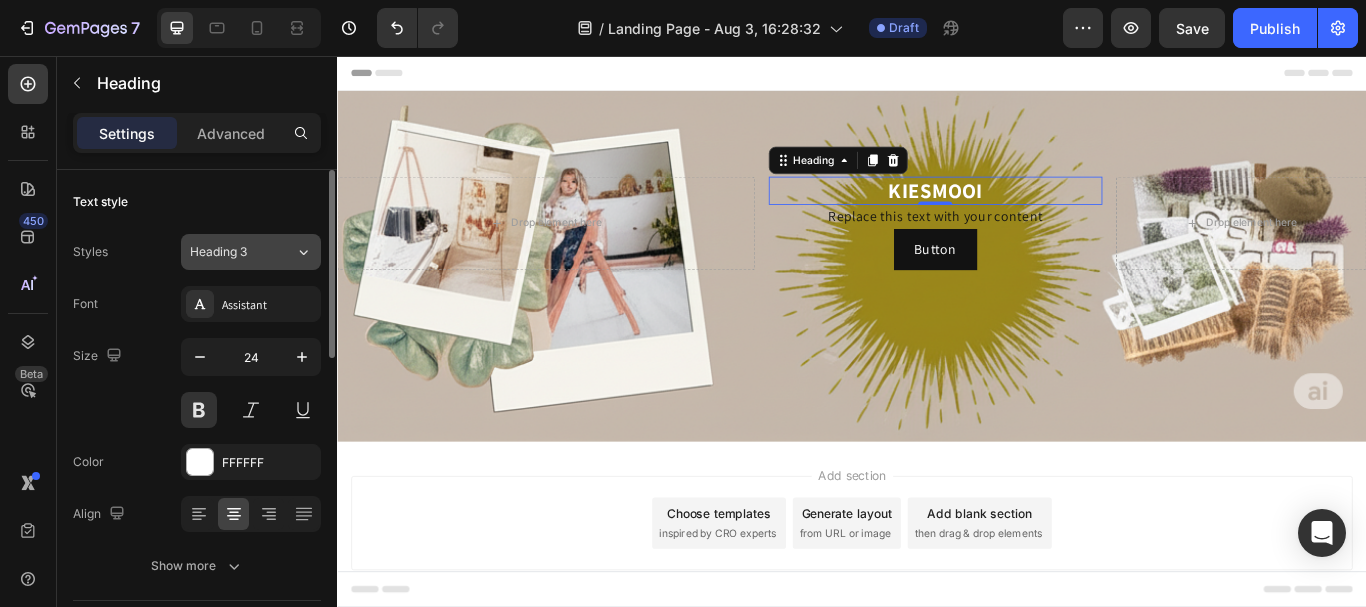 click on "Heading 3" 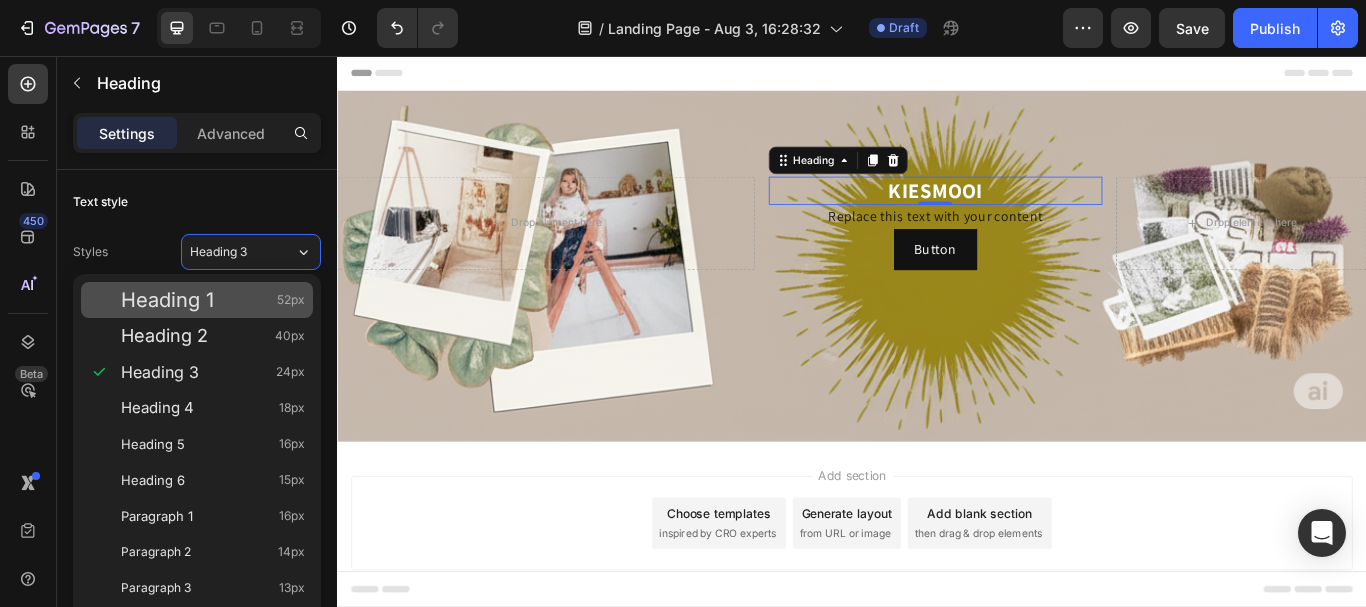 click on "Heading 1 52px" at bounding box center (197, 300) 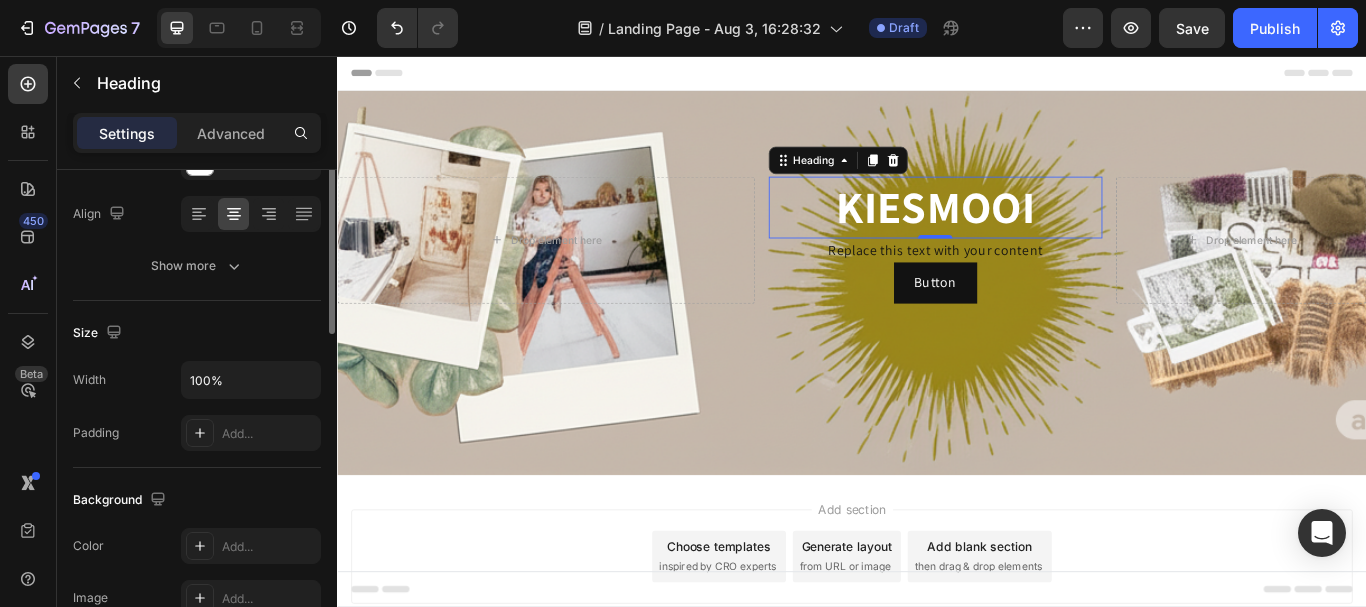scroll, scrollTop: 0, scrollLeft: 0, axis: both 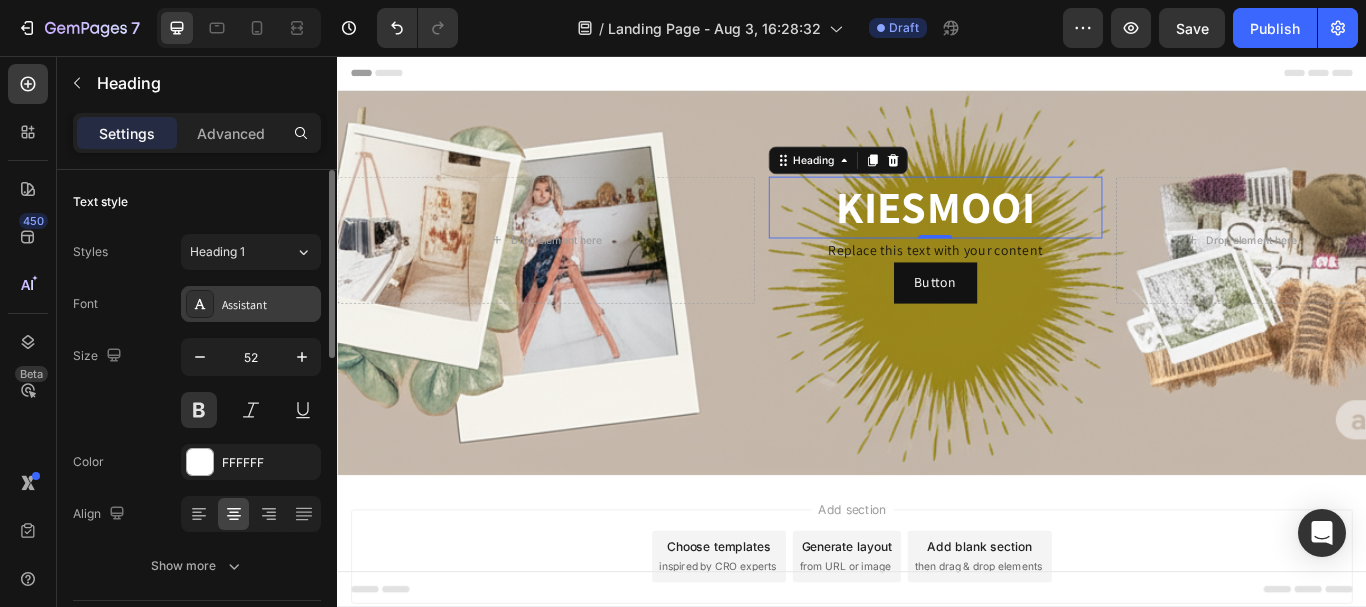 click on "Assistant" at bounding box center [269, 305] 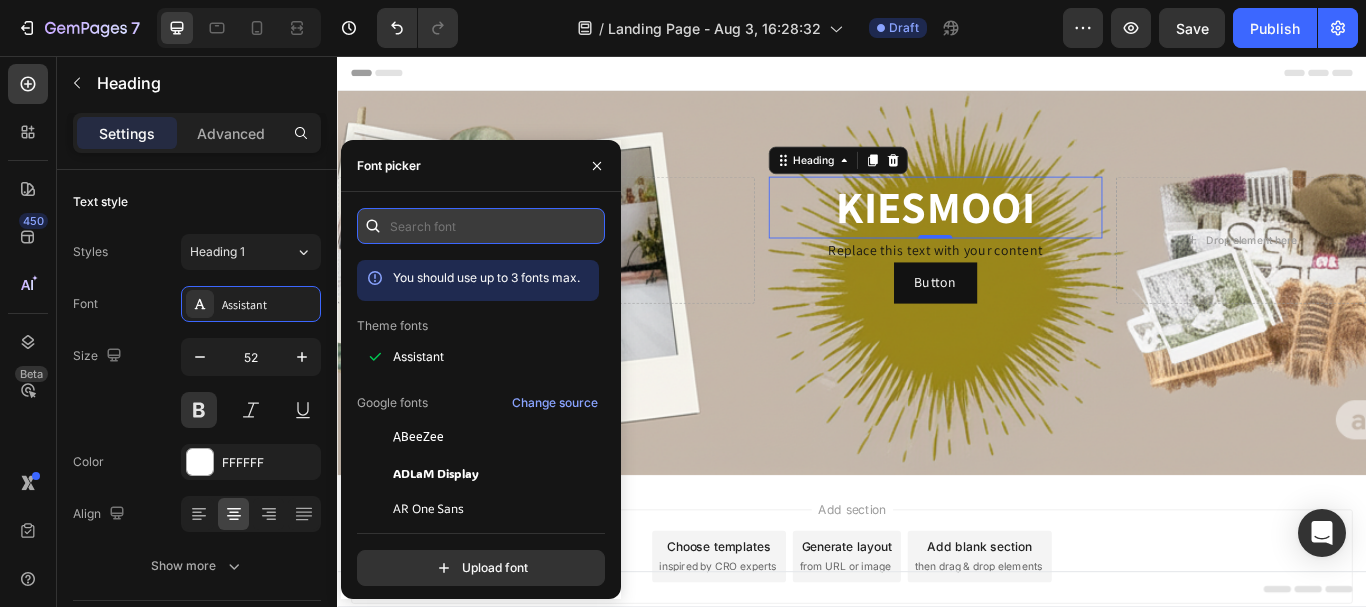 click at bounding box center (481, 226) 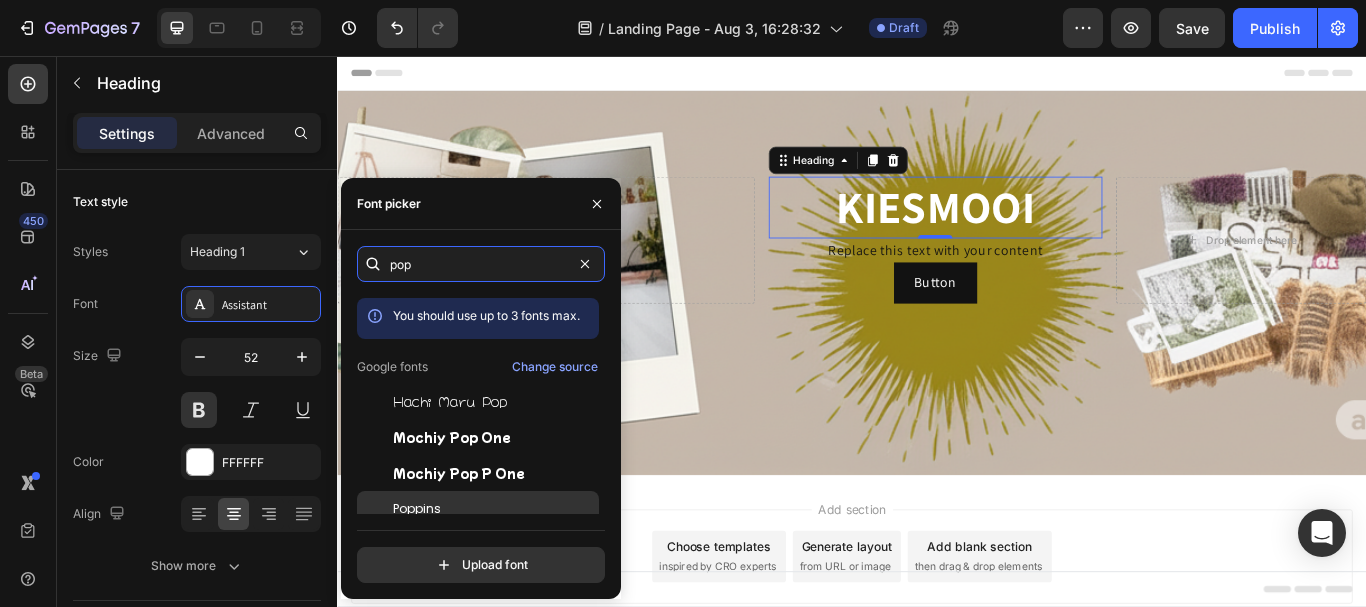 type on "pop" 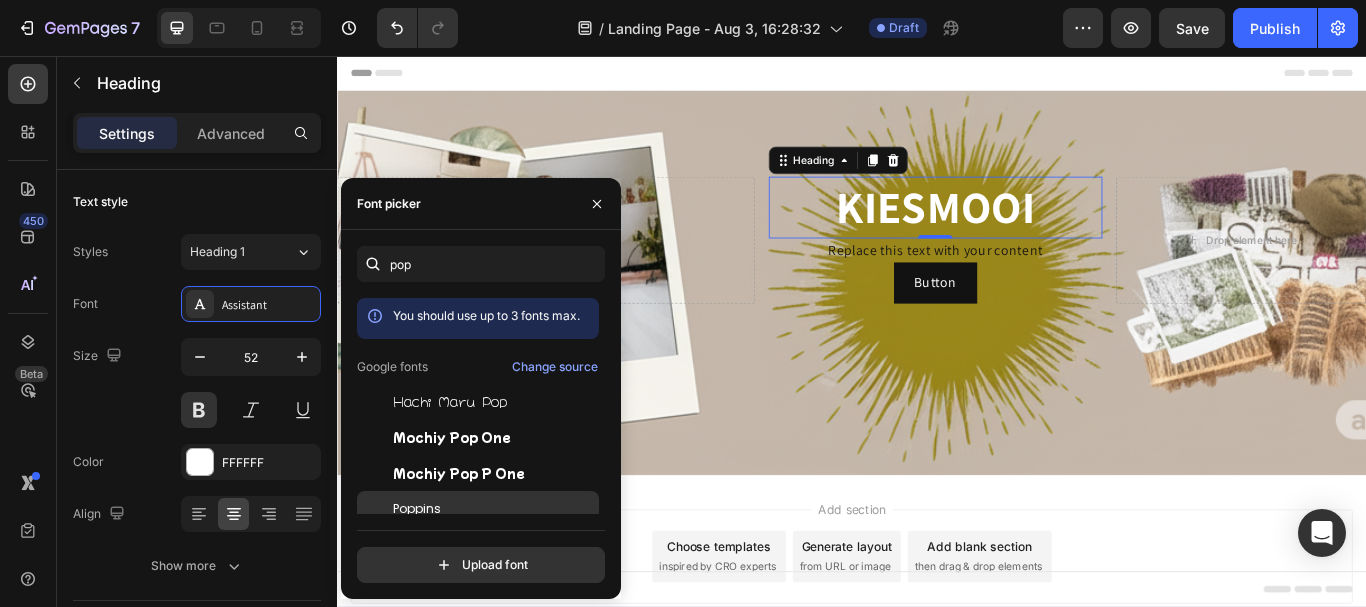 click on "Poppins" at bounding box center (417, 509) 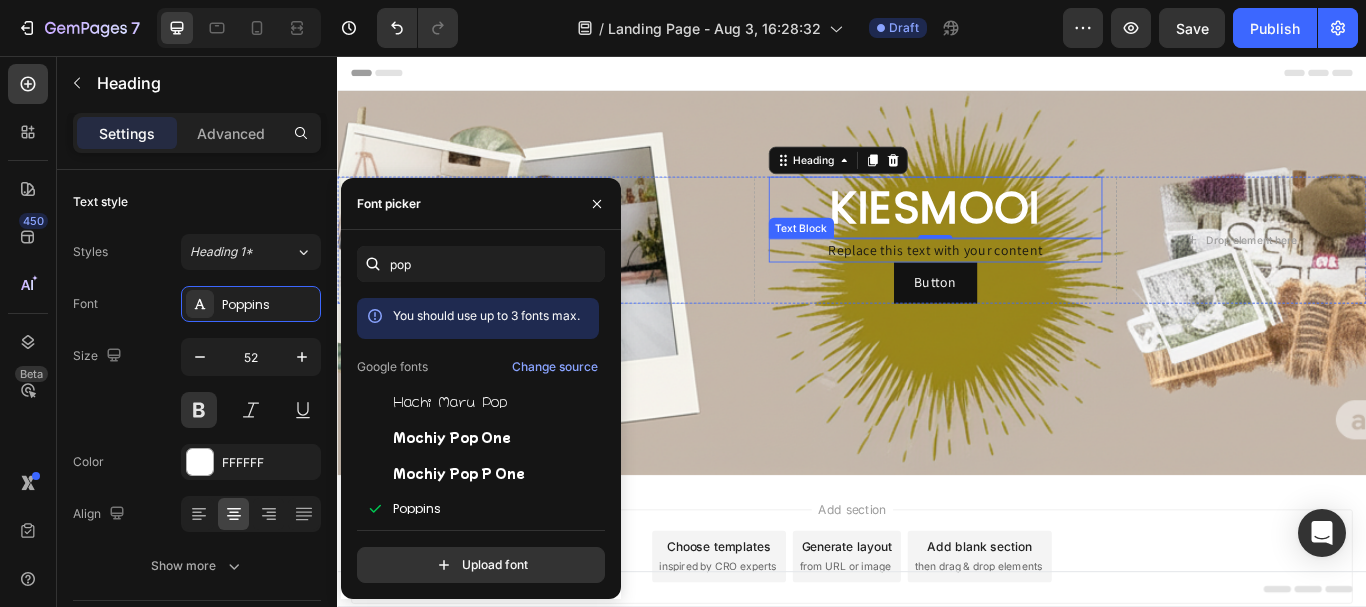 click on "Replace this text with your content" at bounding box center [1034, 283] 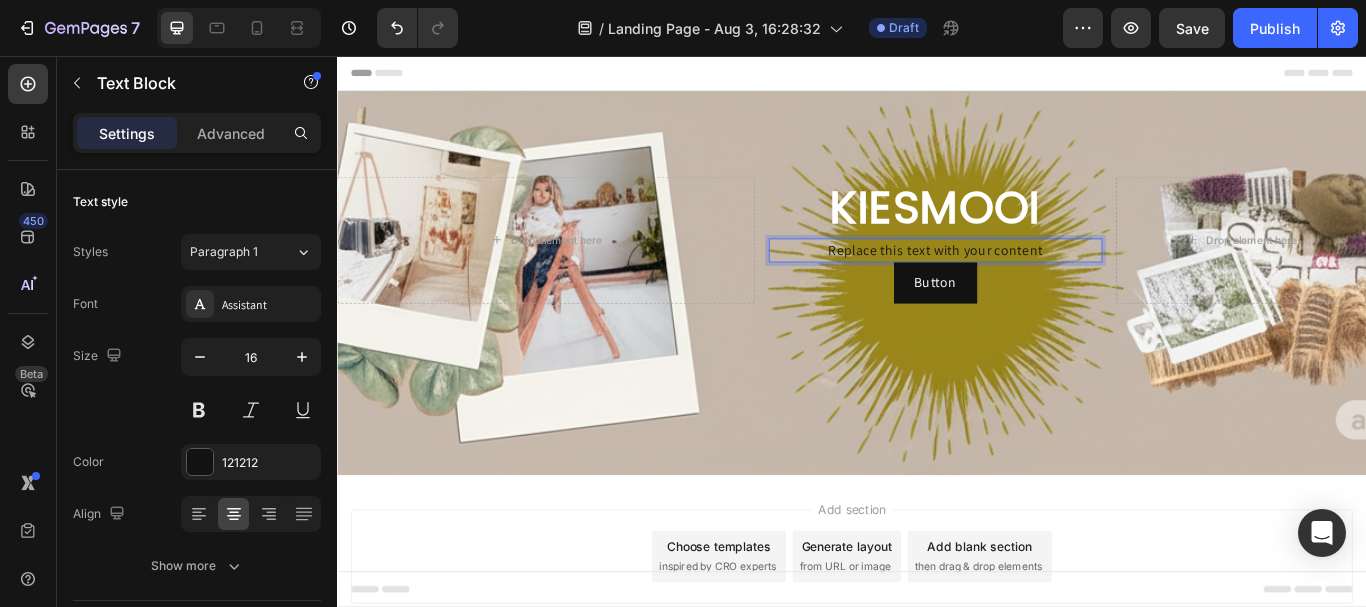click on "Replace this text with your content" at bounding box center (1034, 283) 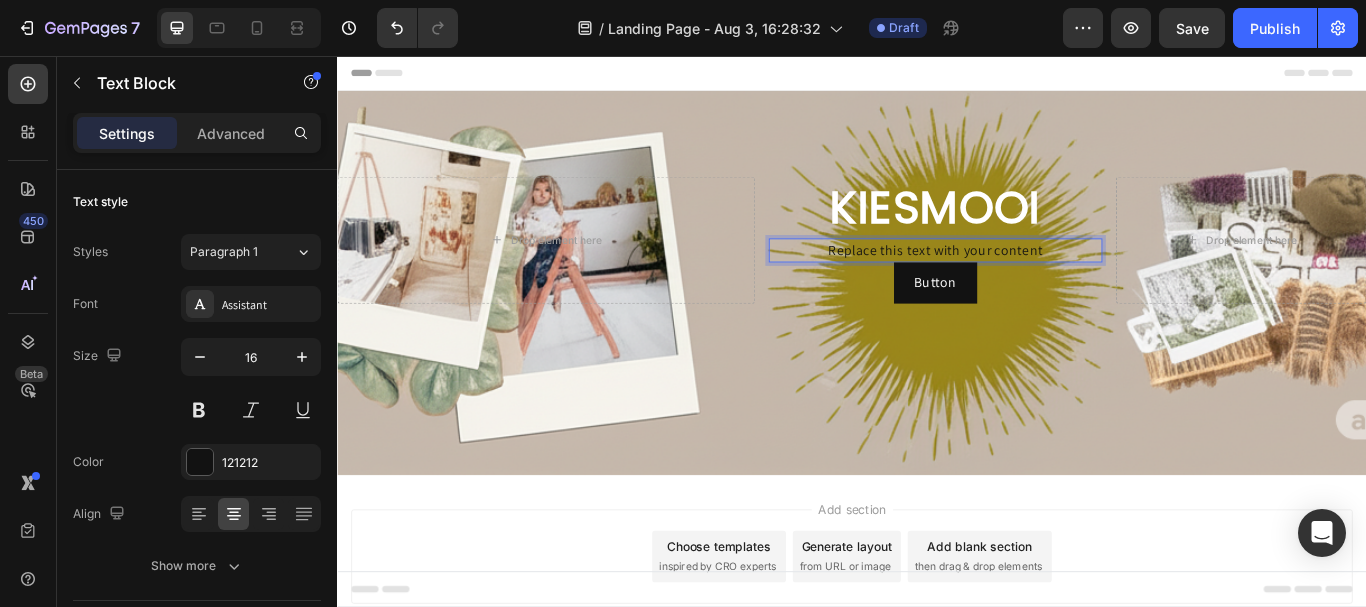 click on "Replace this text with your content" at bounding box center [1034, 283] 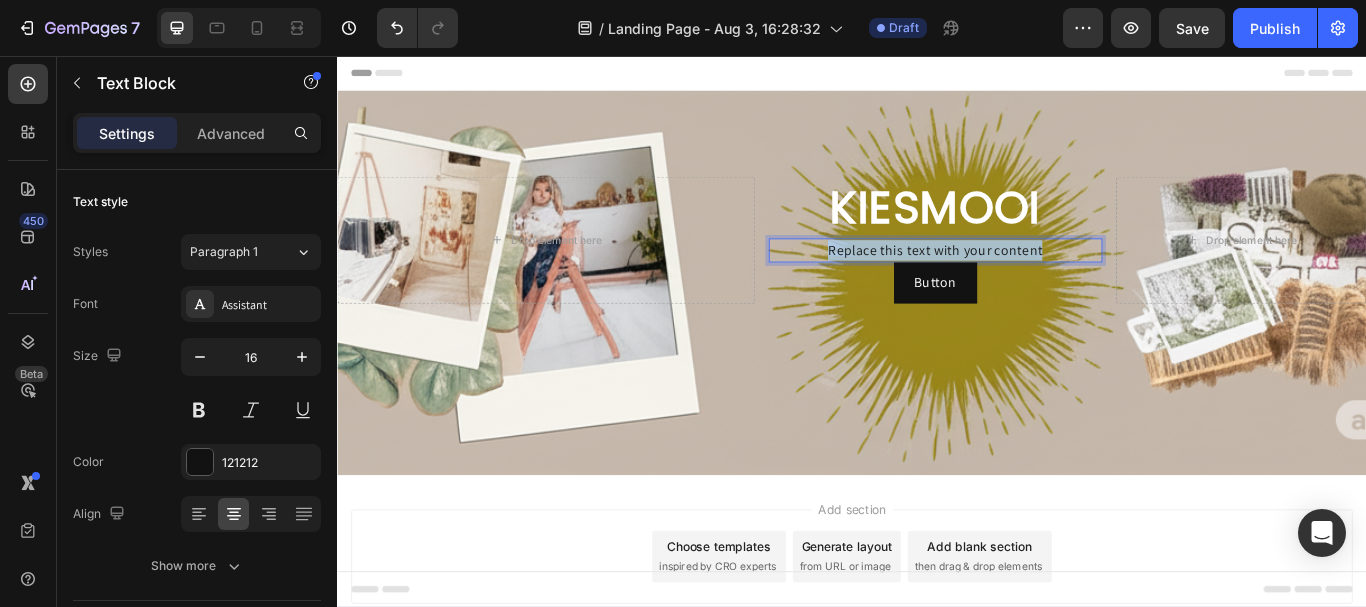 click on "Replace this text with your content" at bounding box center [1034, 283] 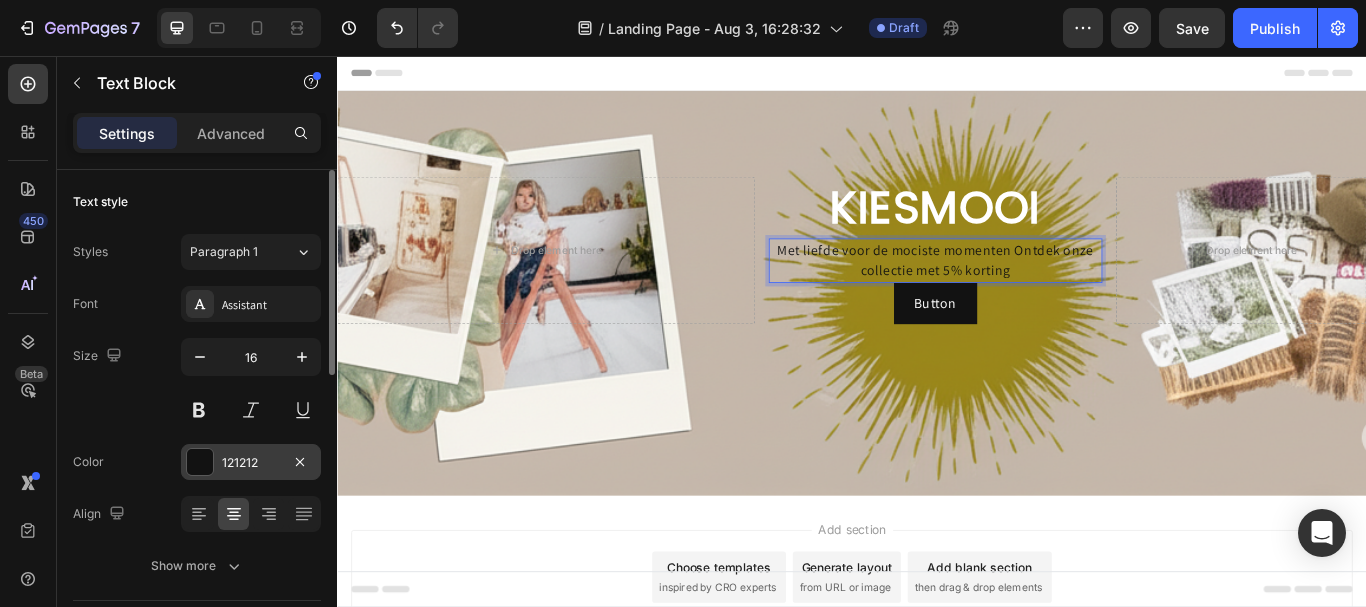 click on "121212" at bounding box center [251, 463] 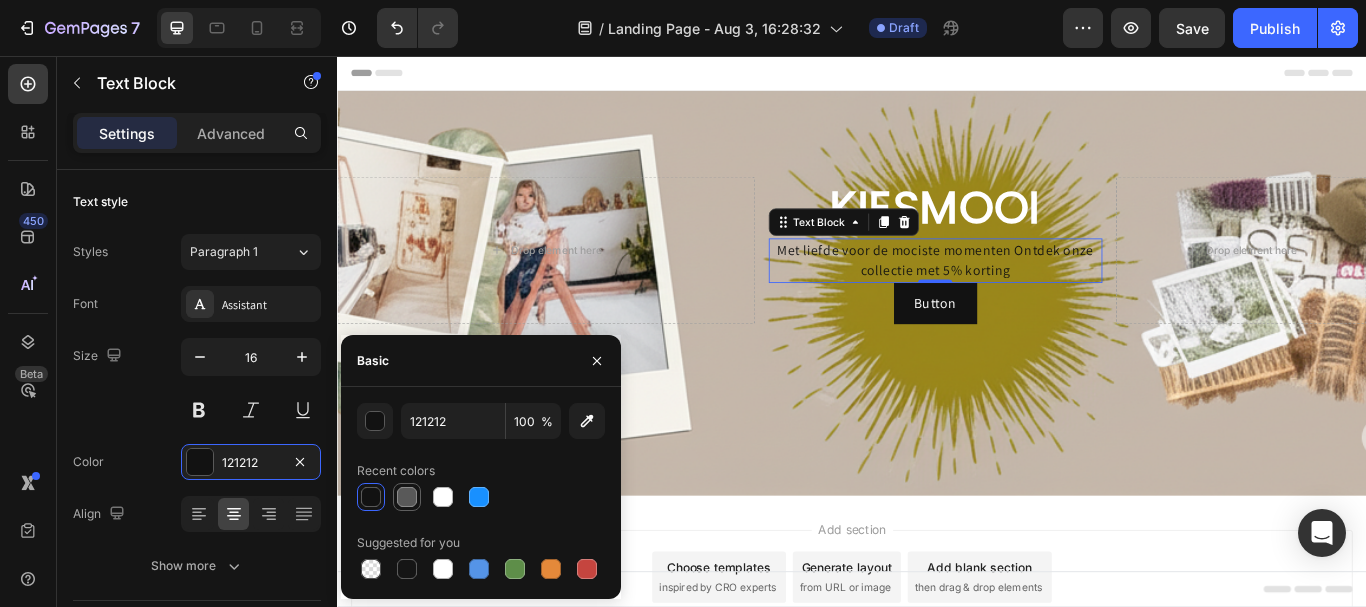 click at bounding box center [407, 497] 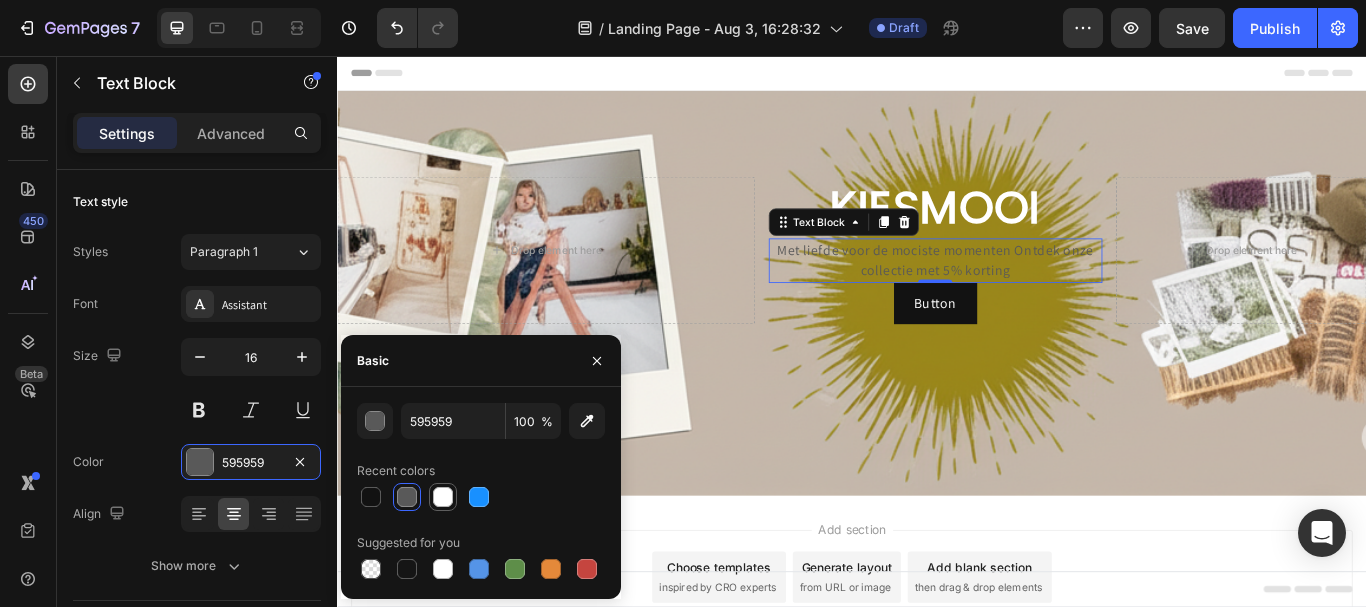 click at bounding box center [443, 497] 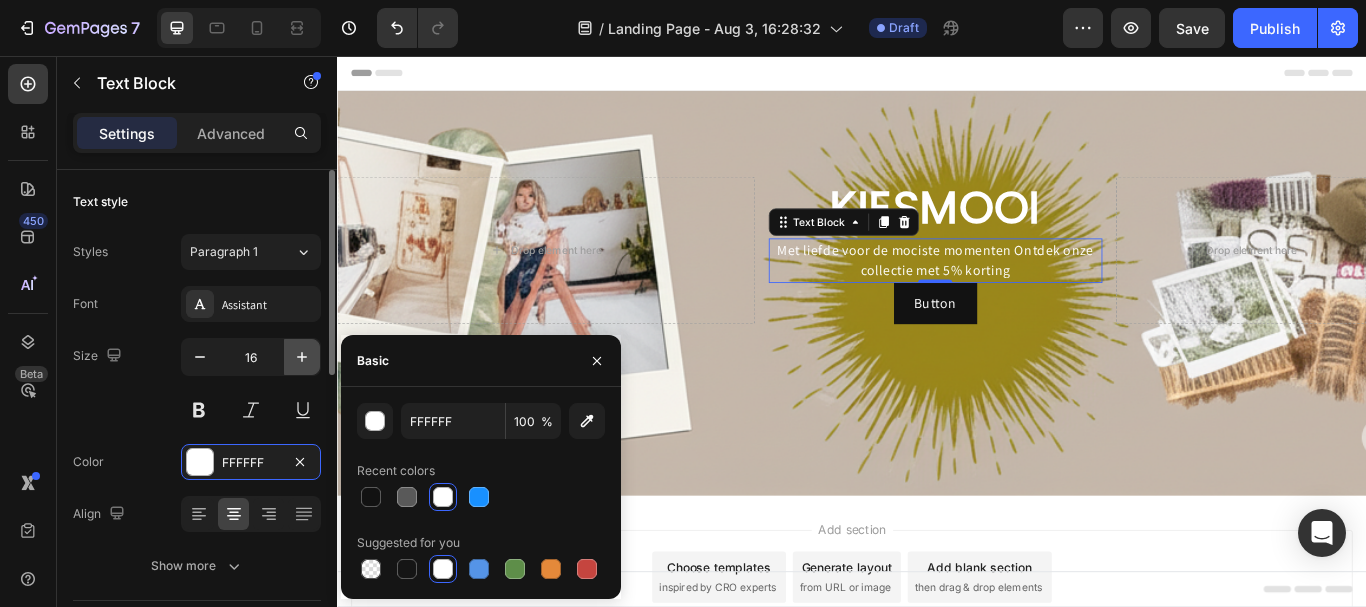 click 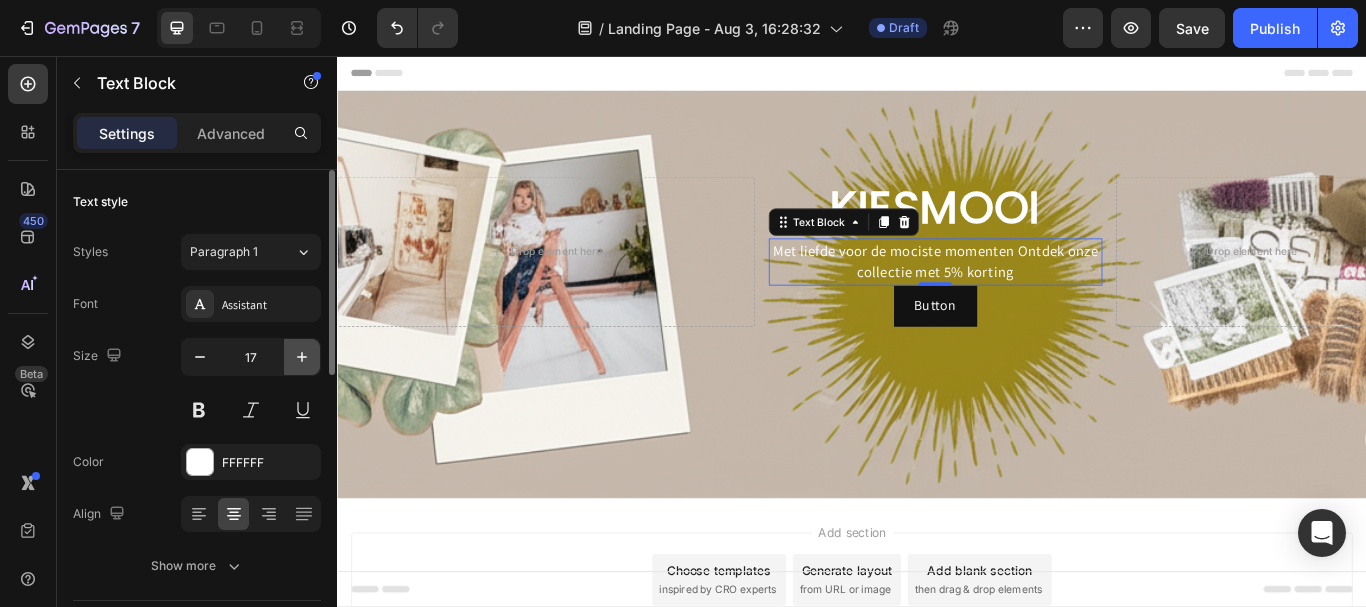 click 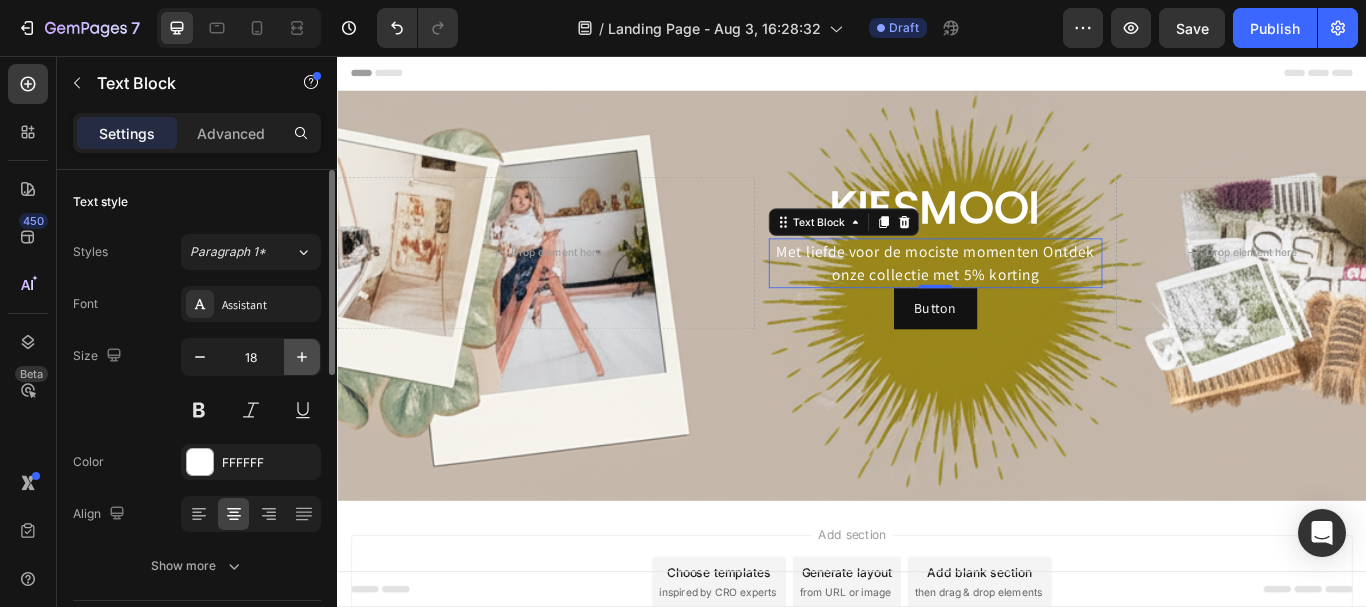 click 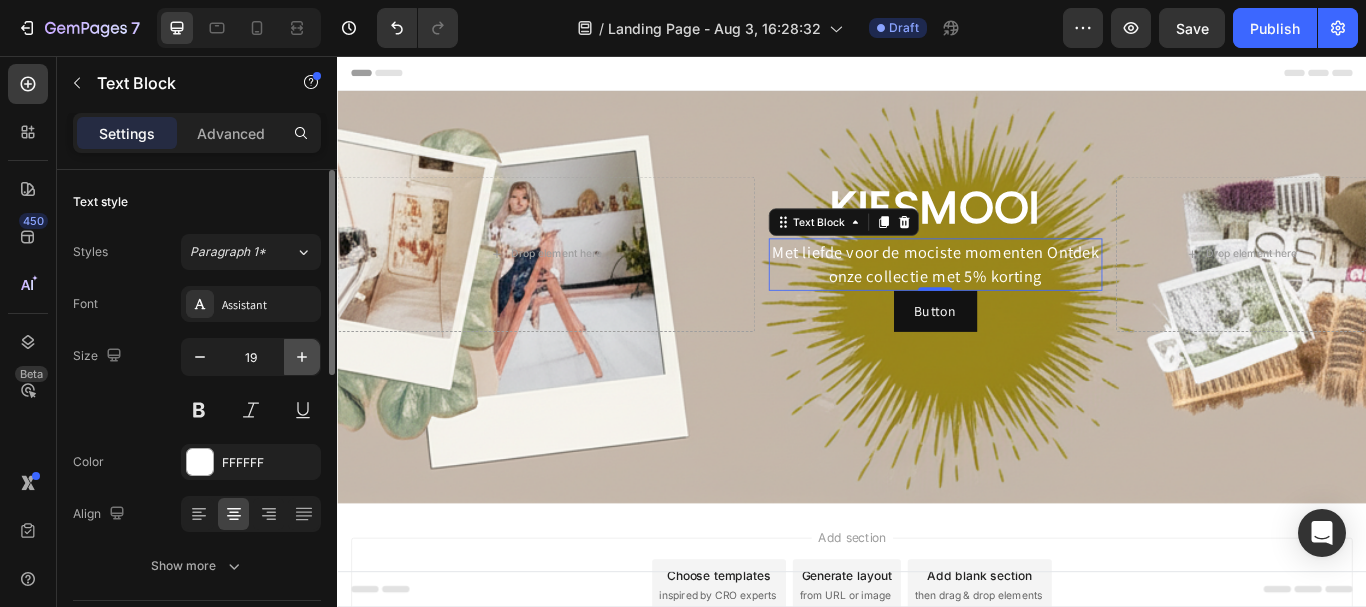 click 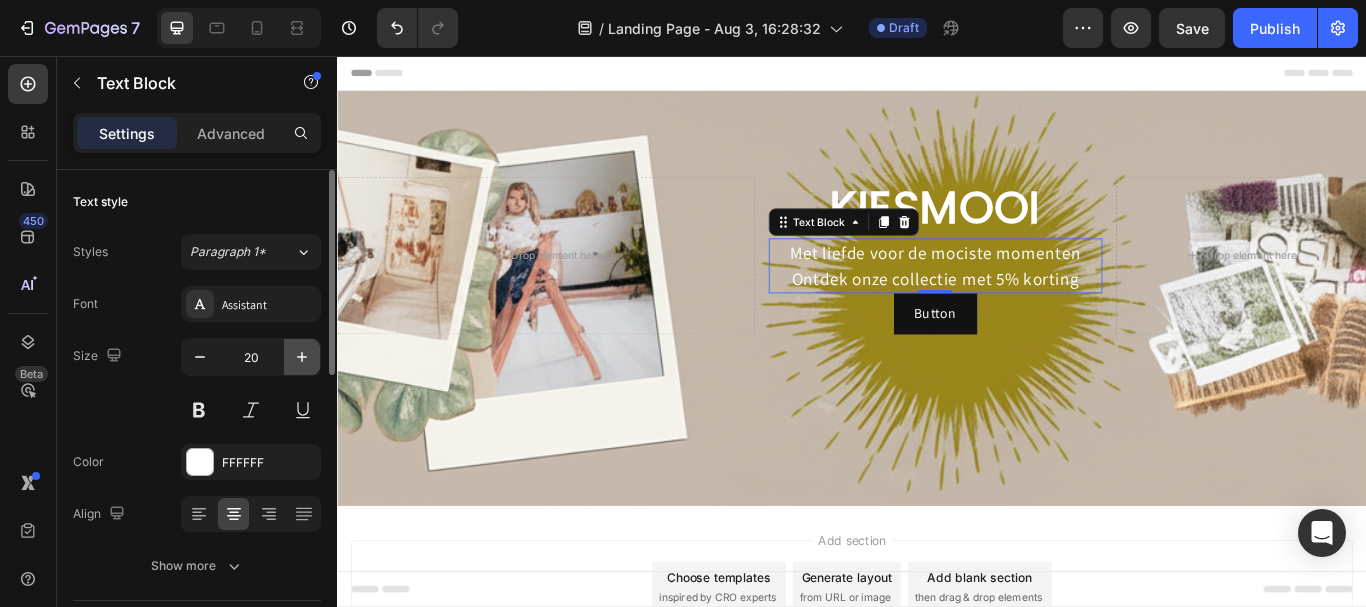 click 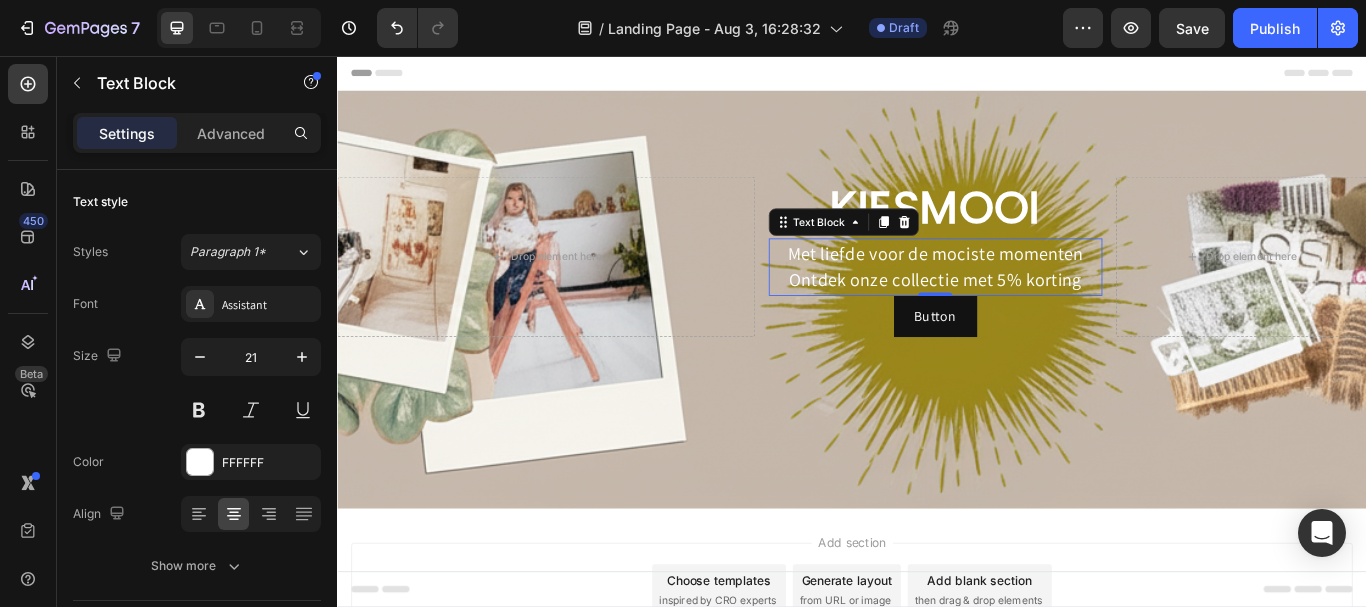 click at bounding box center (937, 830) 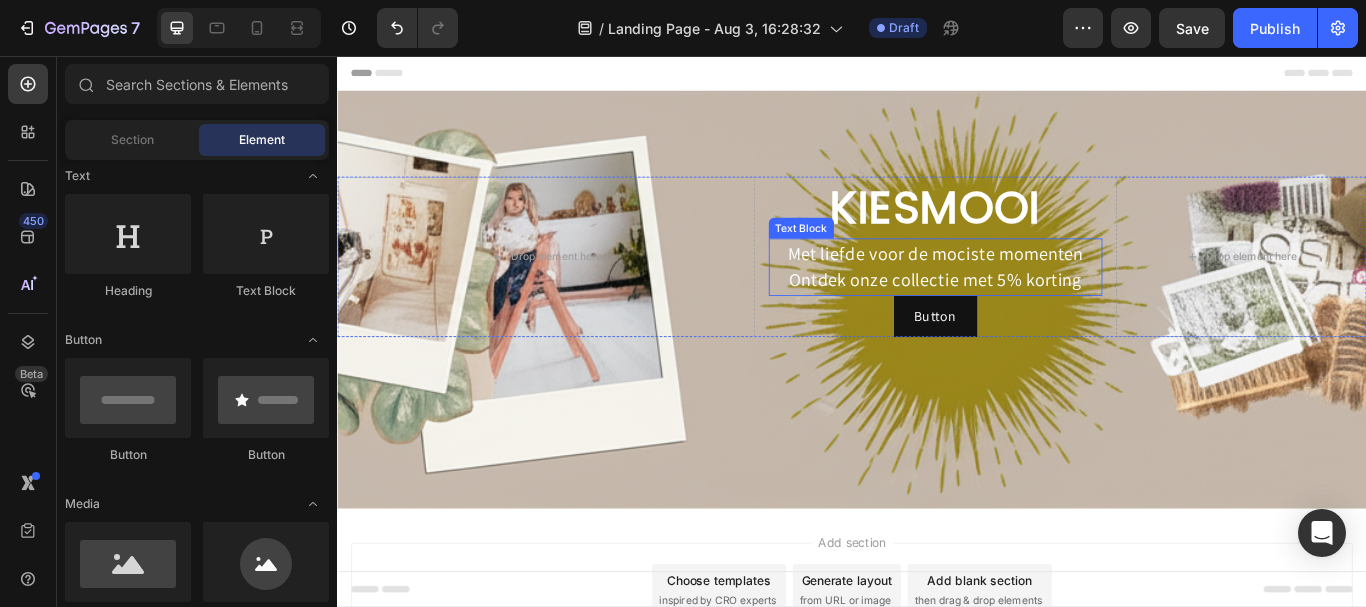click on "Met liefde voor de mociste momenten Ontdek onze collectie met 5% korting" at bounding box center [1034, 302] 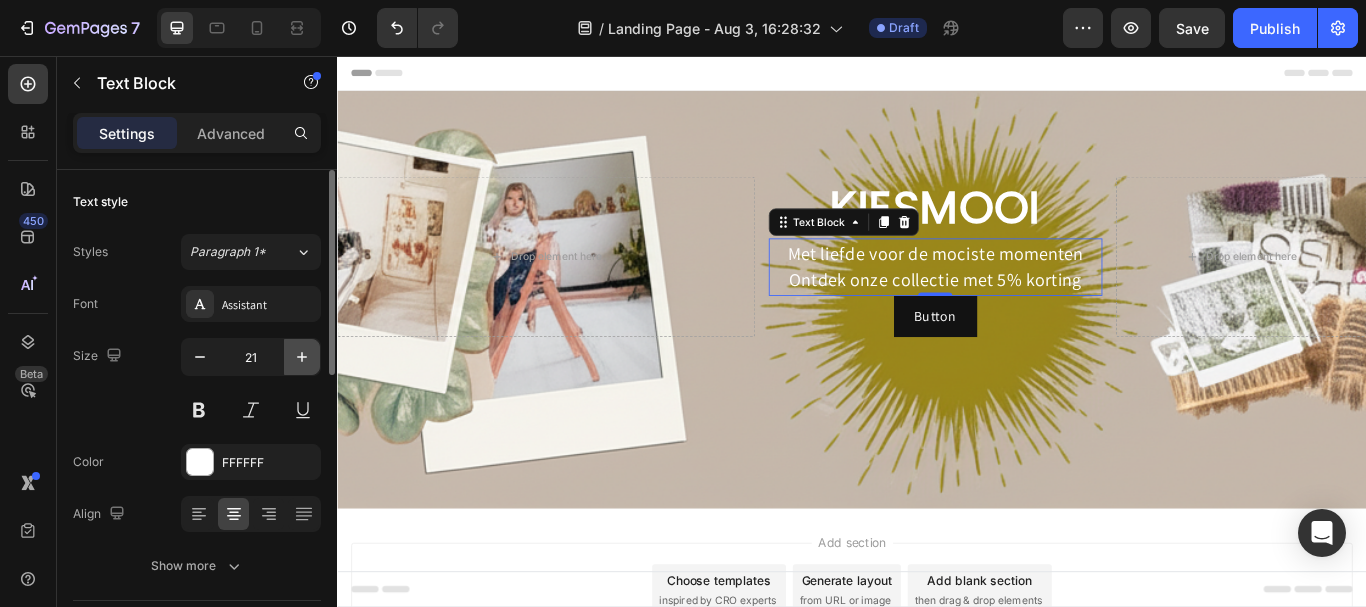 click 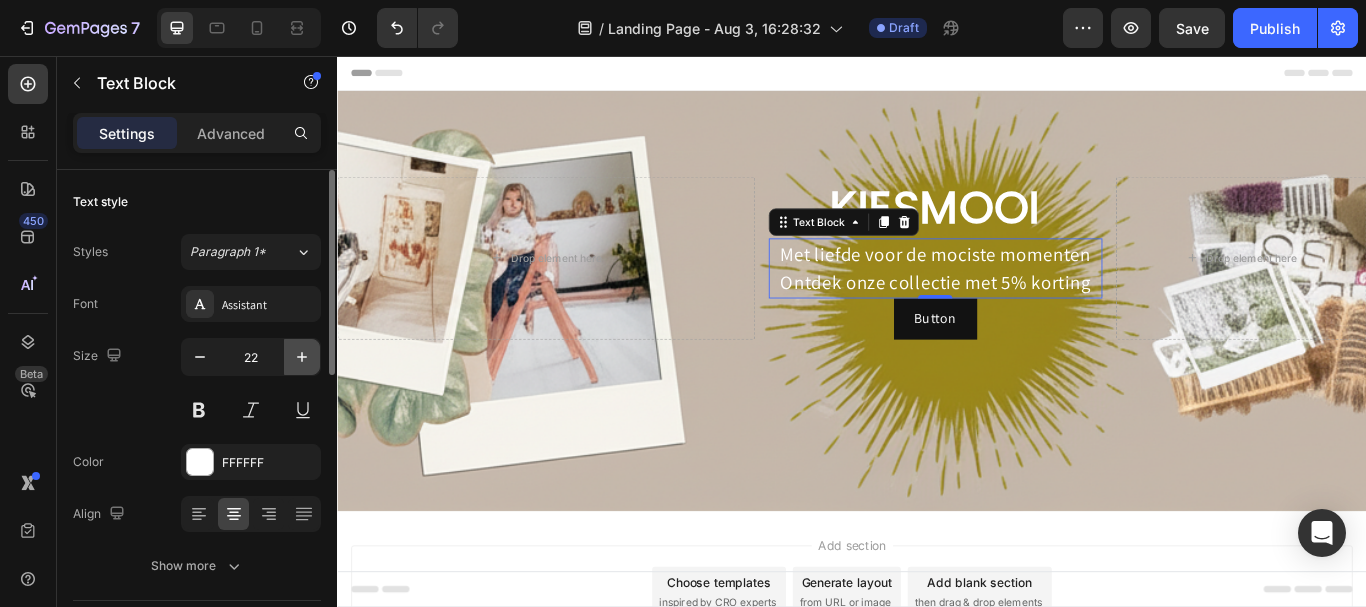 click 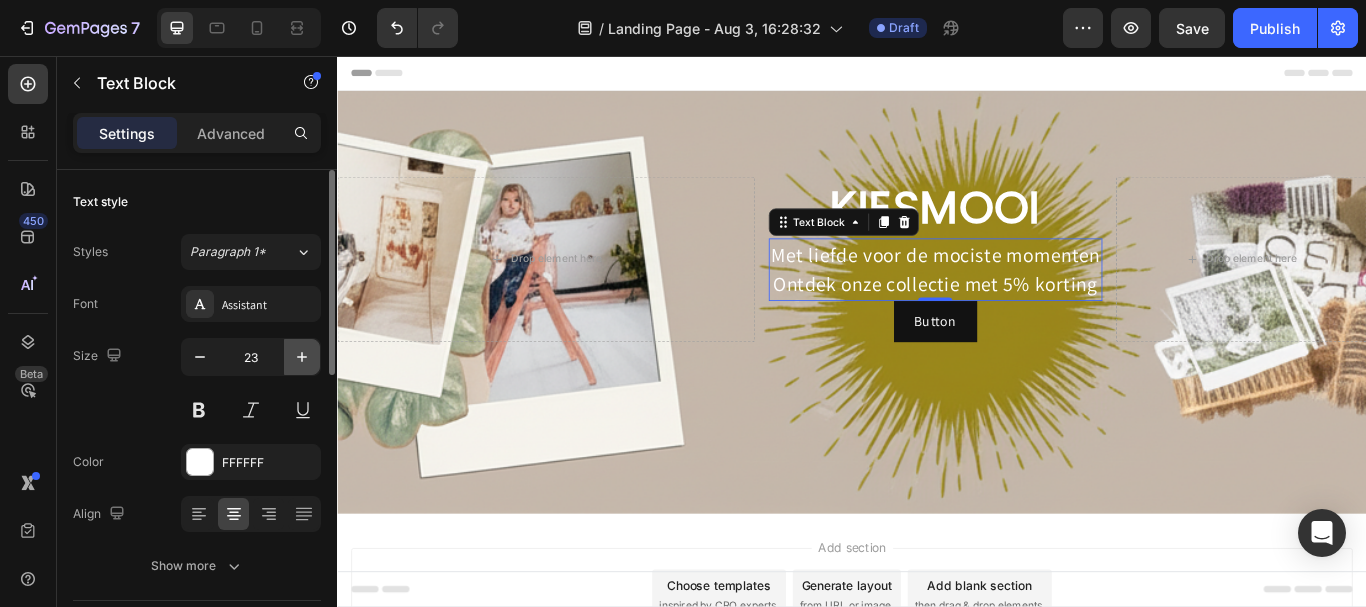 click 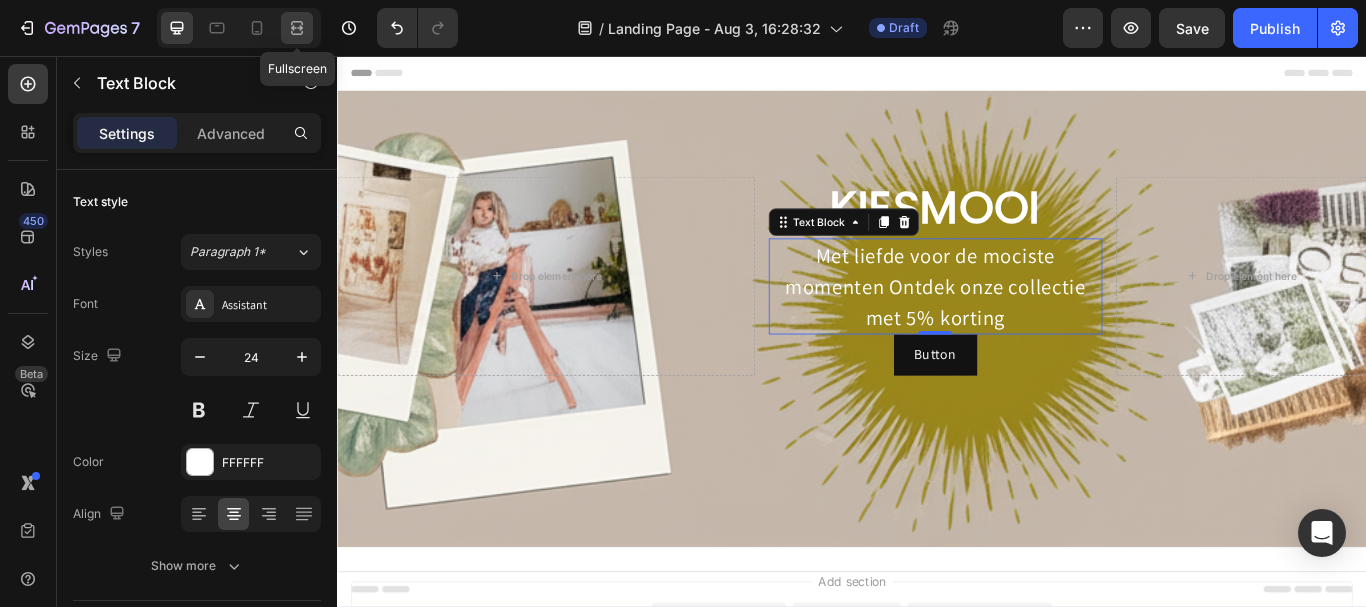 click 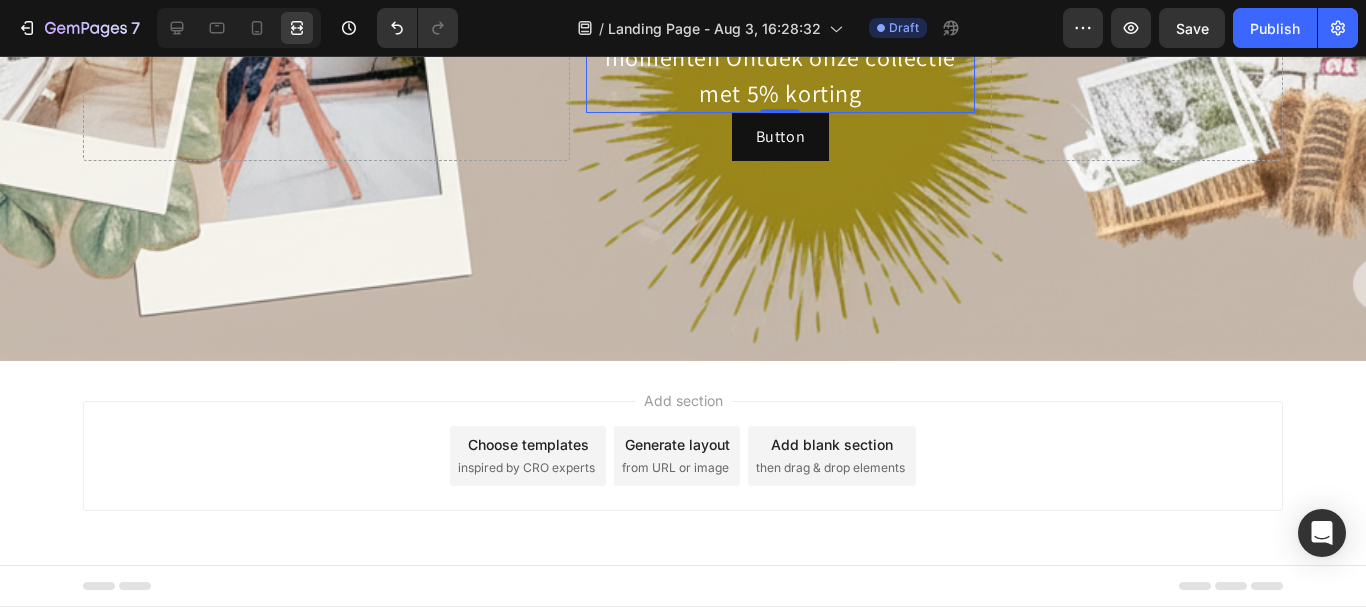 scroll, scrollTop: 0, scrollLeft: 0, axis: both 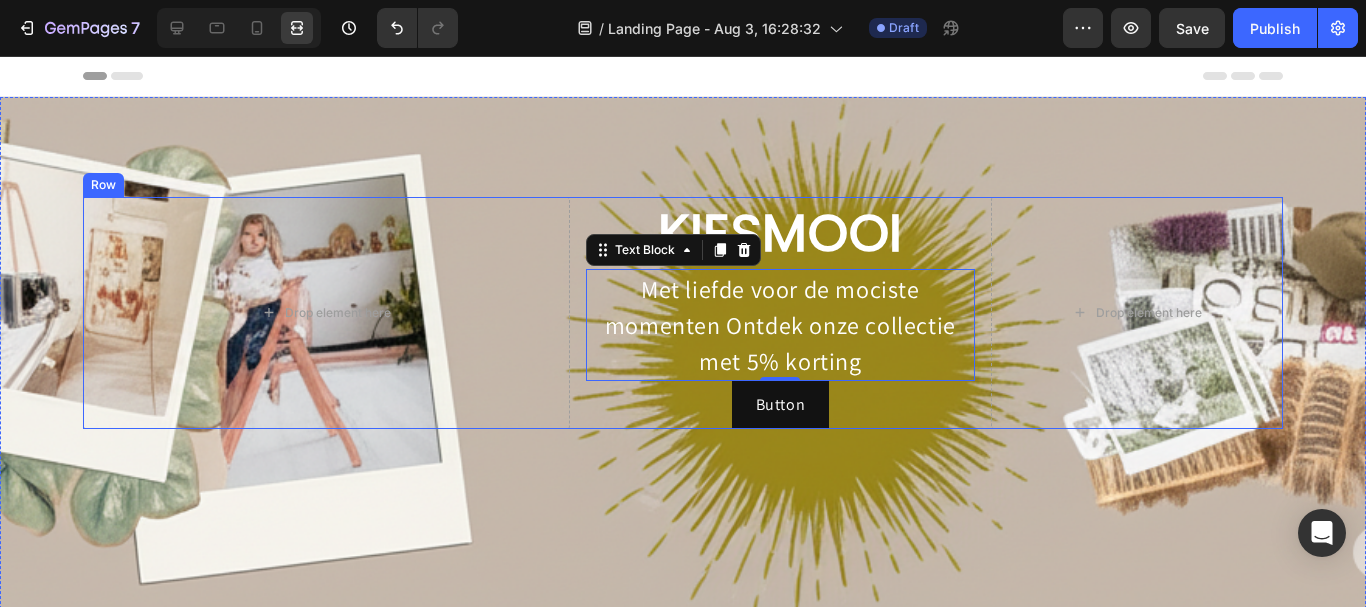 click on "Row" at bounding box center (103, 185) 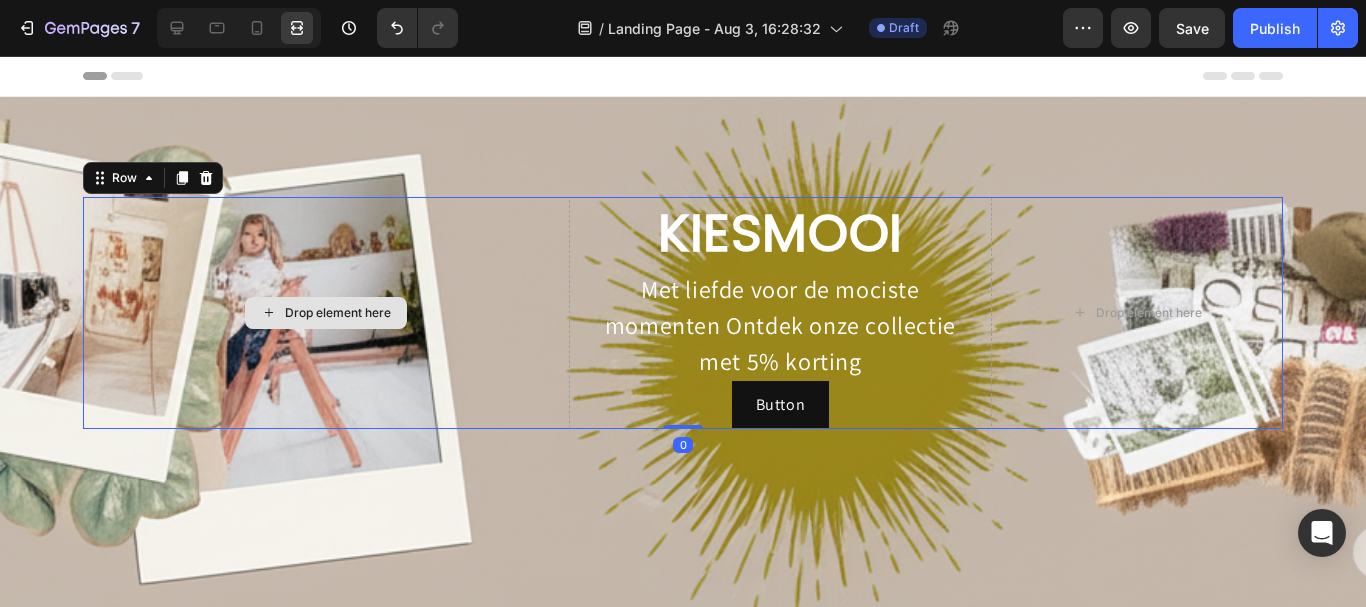 click on "Drop element here" at bounding box center [326, 313] 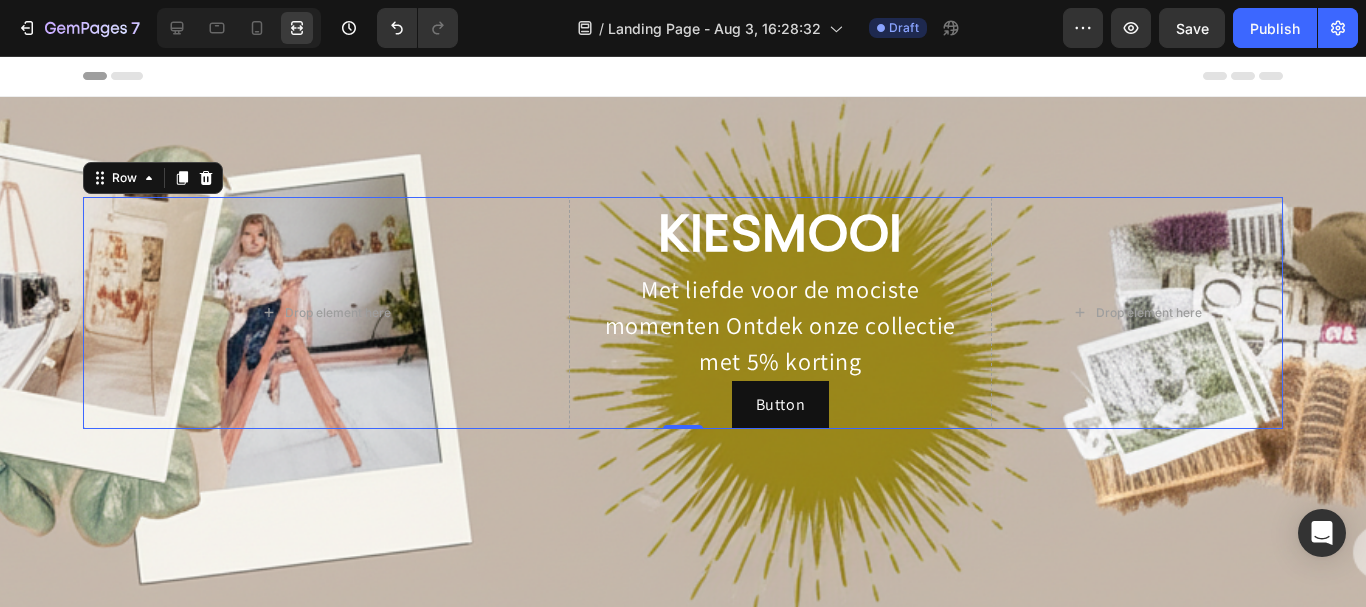 click on "Drop element here KIESMOOI Heading Met liefde voor de mociste momenten Ontdek onze collectie met 5% korting Text Block Button Button
Drop element here Row   0" at bounding box center [683, 313] 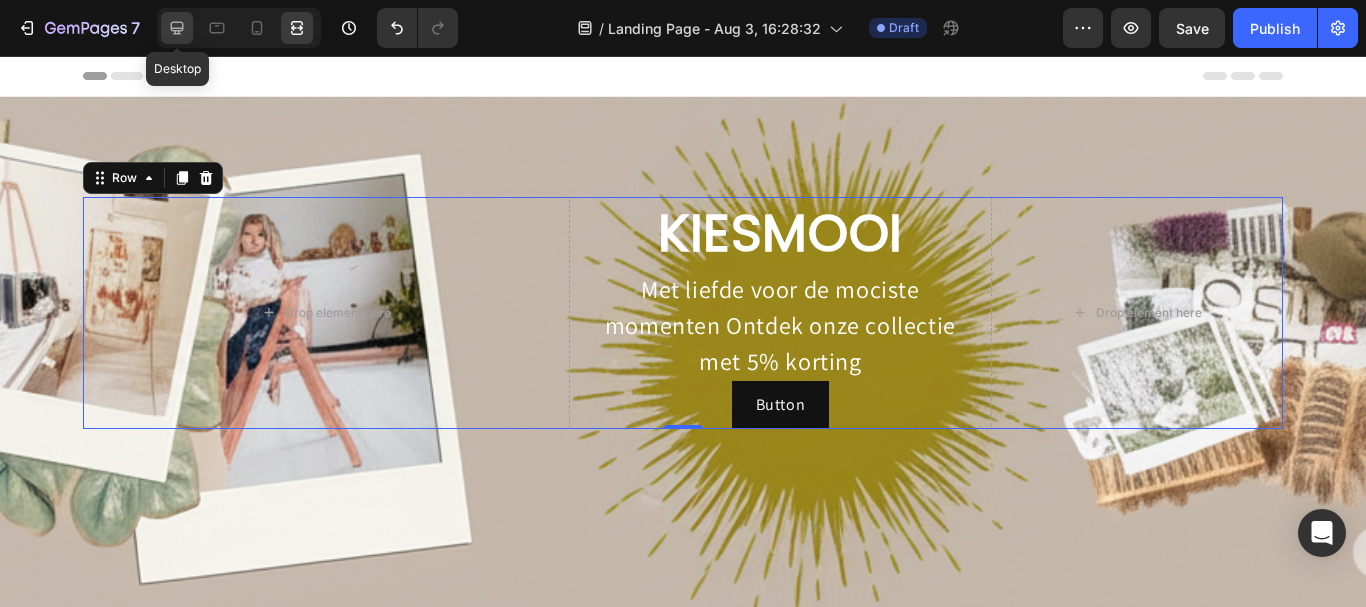 click 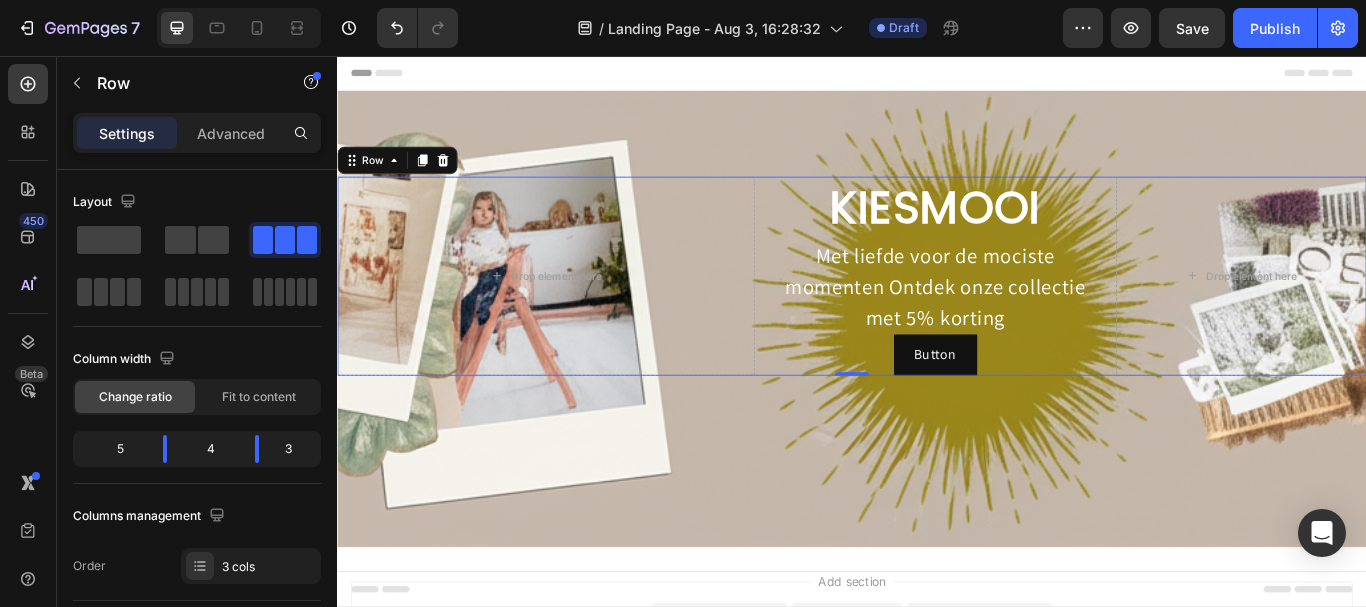 click on "Drop element here KIESMOOI Heading Met liefde voor de mociste momenten Ontdek onze collectie met 5% korting Text Block Button Button
Drop element here Row   0" at bounding box center [937, 313] 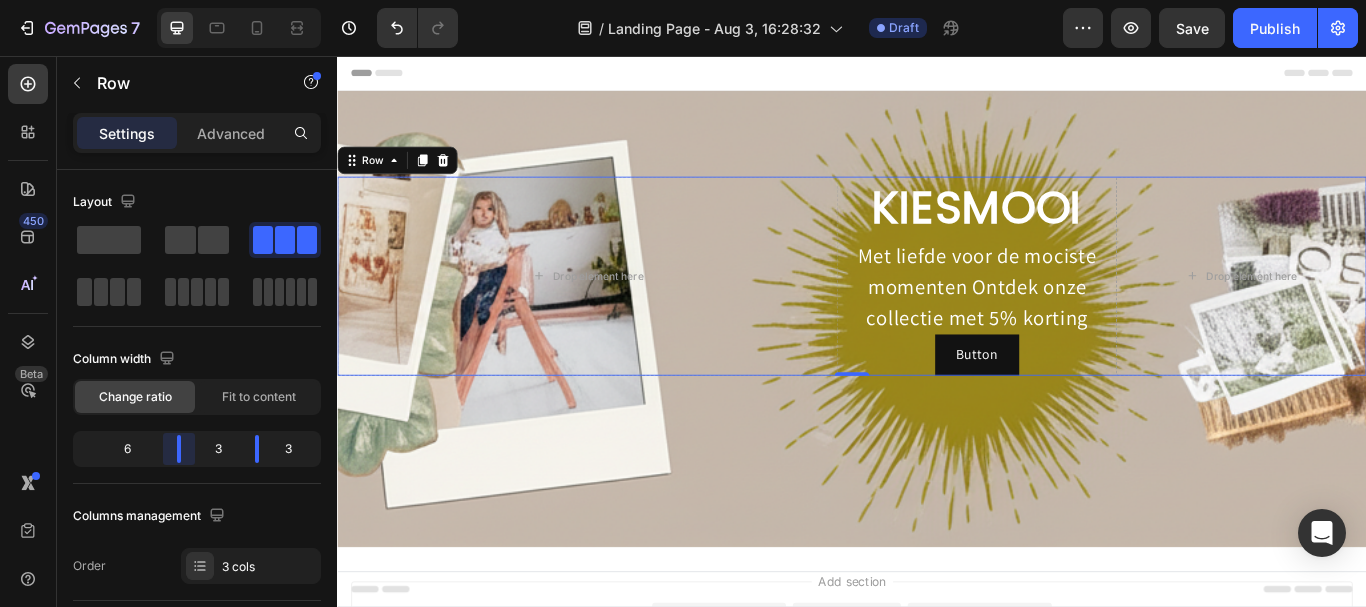 drag, startPoint x: 160, startPoint y: 452, endPoint x: 197, endPoint y: 452, distance: 37 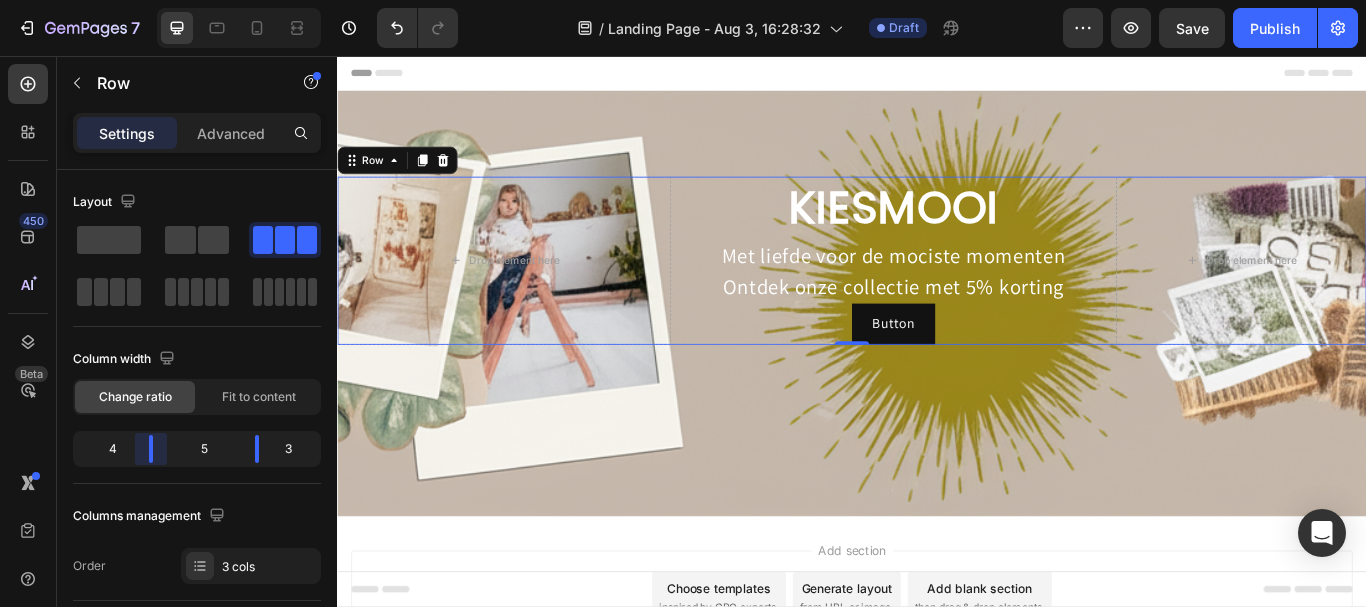 drag, startPoint x: 176, startPoint y: 449, endPoint x: 159, endPoint y: 448, distance: 17.029387 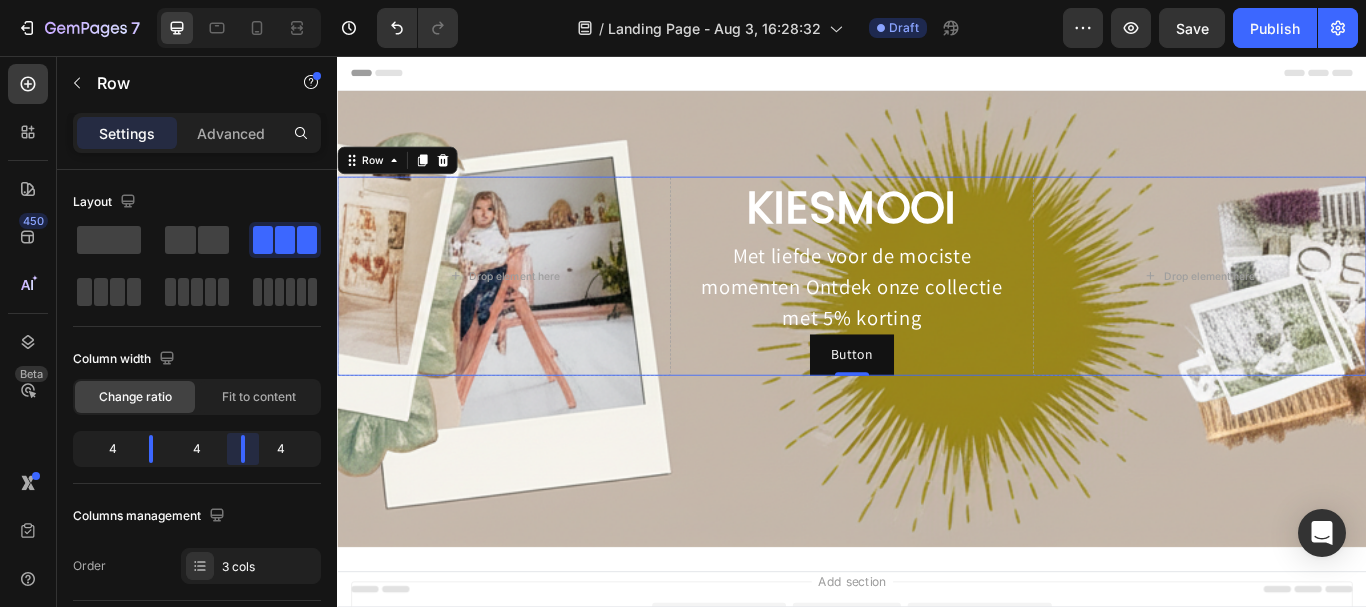 drag, startPoint x: 256, startPoint y: 448, endPoint x: 314, endPoint y: 325, distance: 135.98897 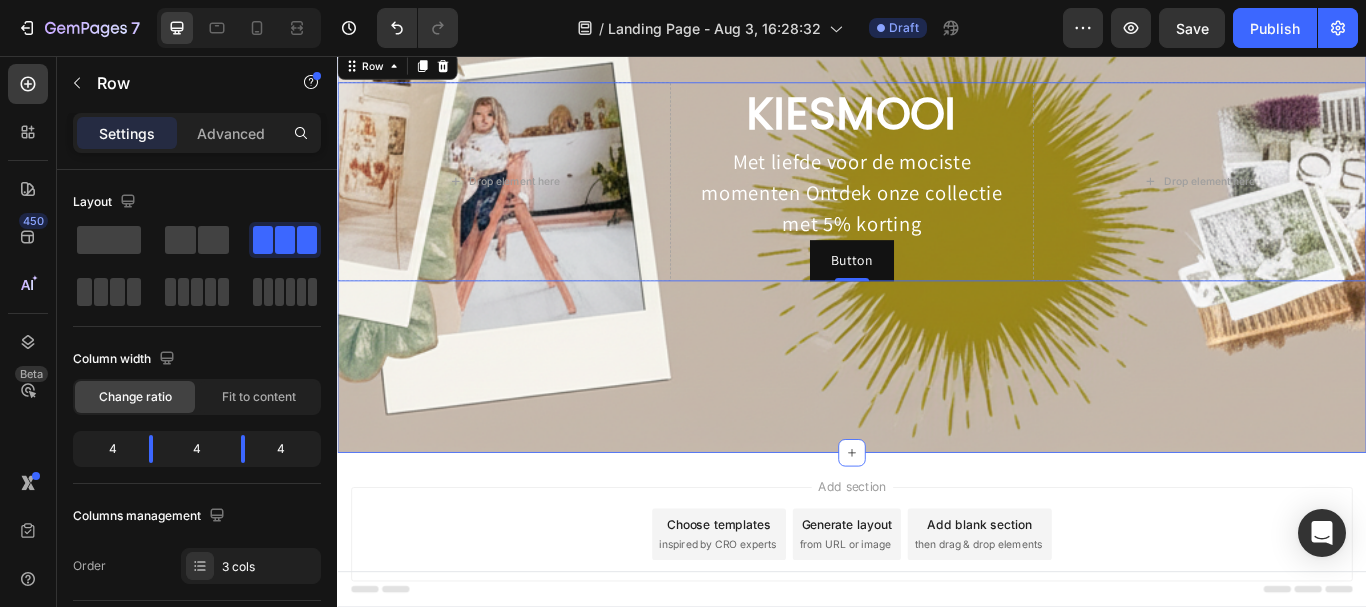 scroll, scrollTop: 0, scrollLeft: 0, axis: both 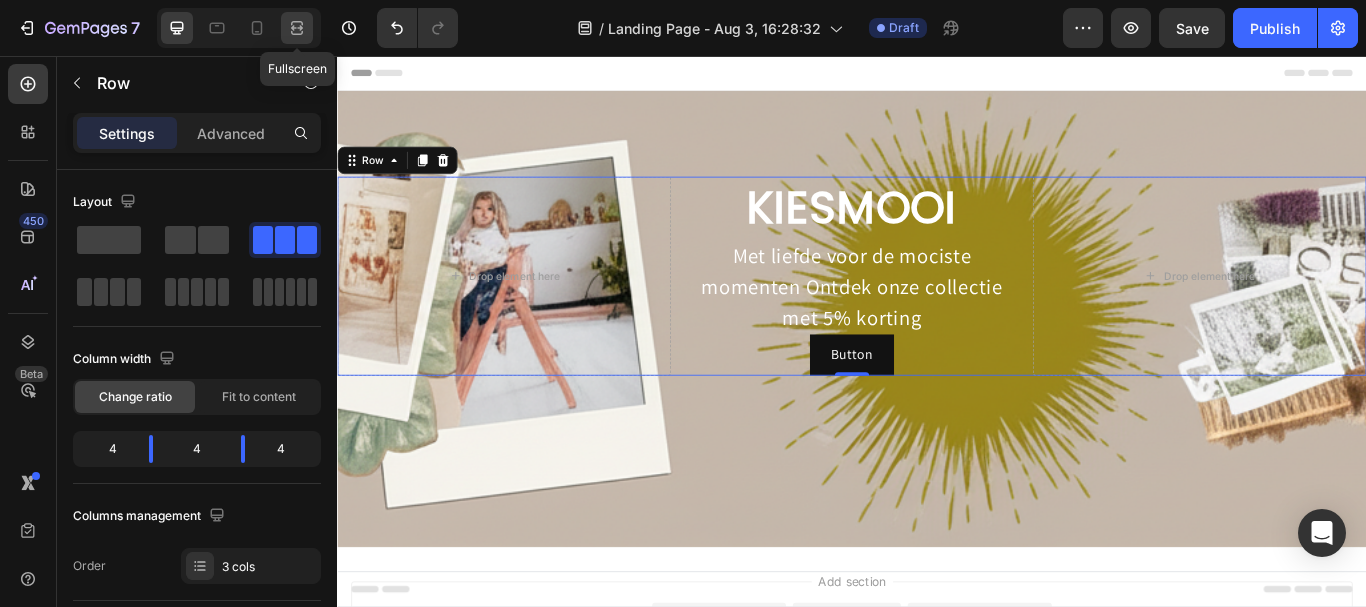 click 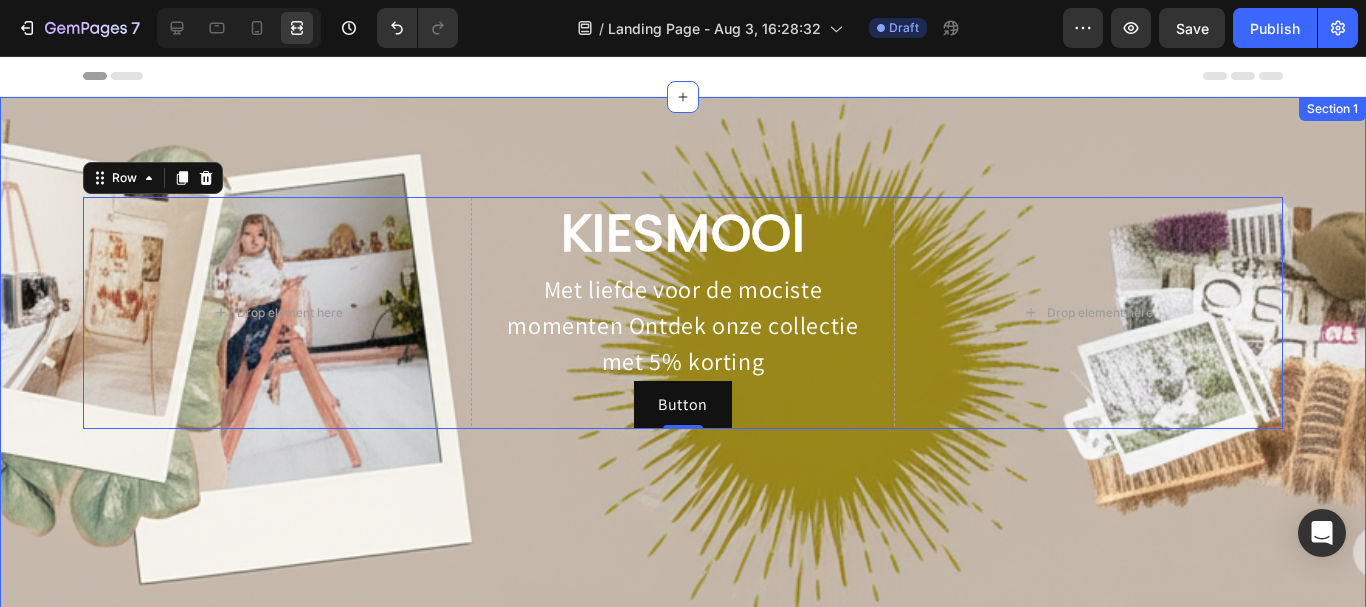 click on "Drop element here KIESMOOI Heading Met liefde voor de mociste momenten Ontdek onze collectie met 5% korting Text Block Button Button
Drop element here Row   0 Section 1" at bounding box center (683, 363) 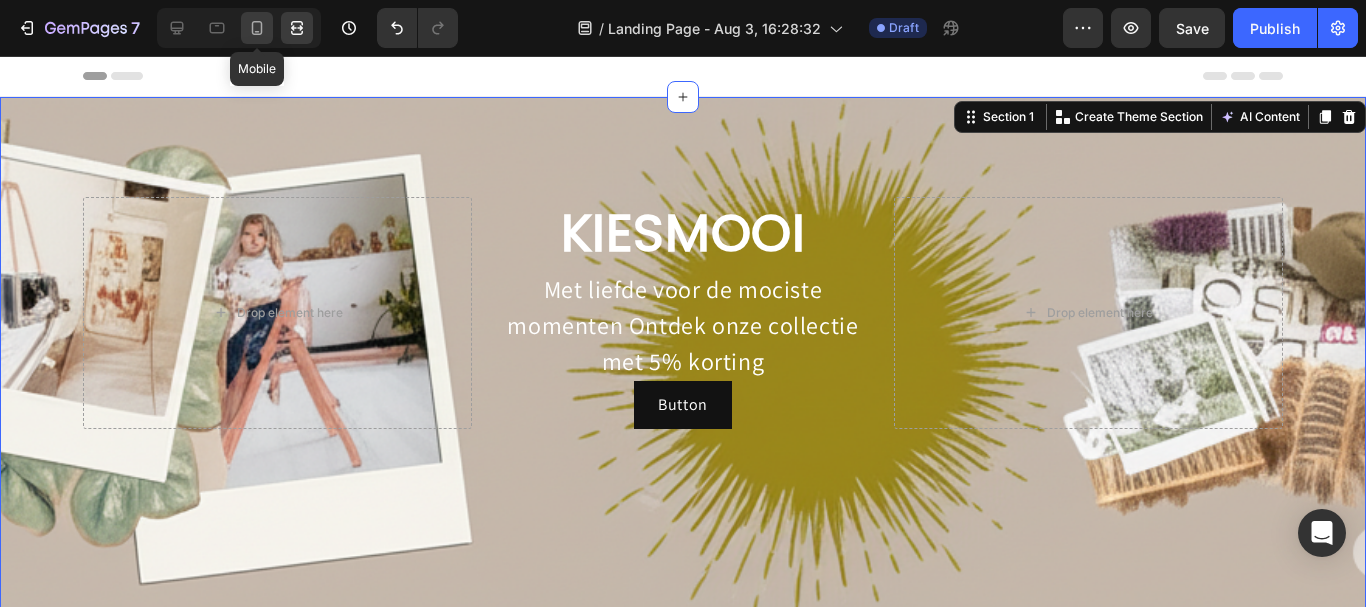 click 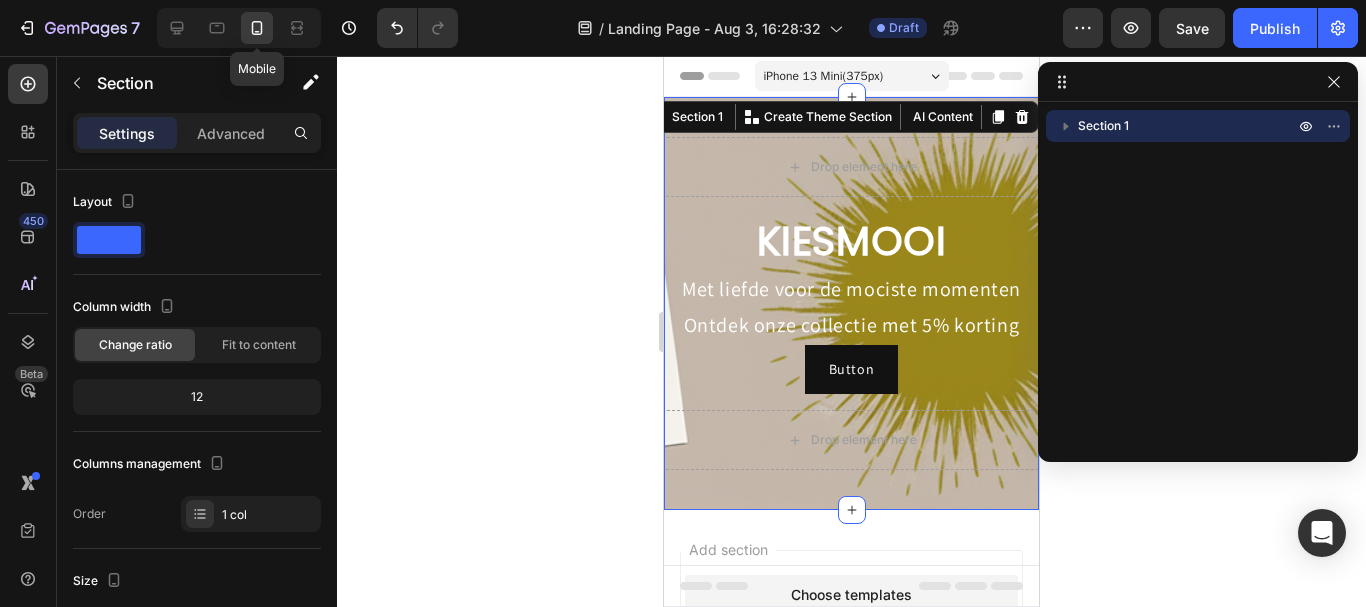 click 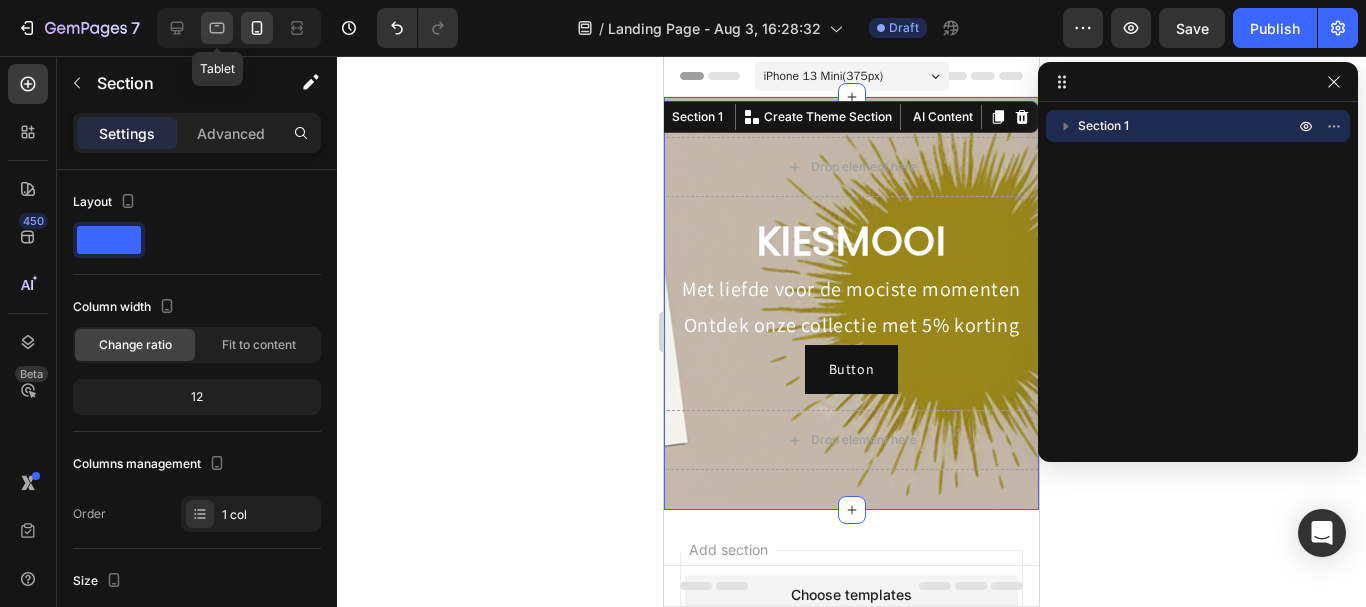 click 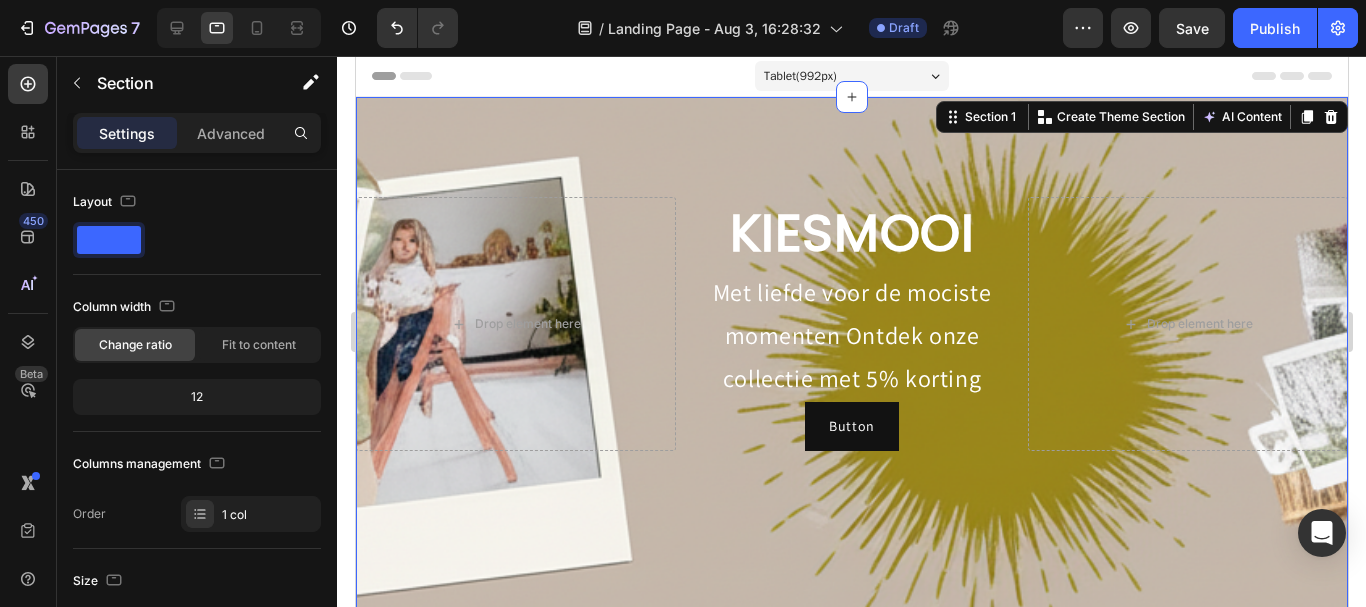 click on "Drop element here KIESMOOI Heading Met liefde voor de mociste momenten Ontdek onze collectie met 5% korting Text Block Button Button
Drop element here Row Section 1   You can create reusable sections Create Theme Section AI Content Write with GemAI What would you like to describe here? Tone and Voice Persuasive Product Show more Generate" at bounding box center (851, 374) 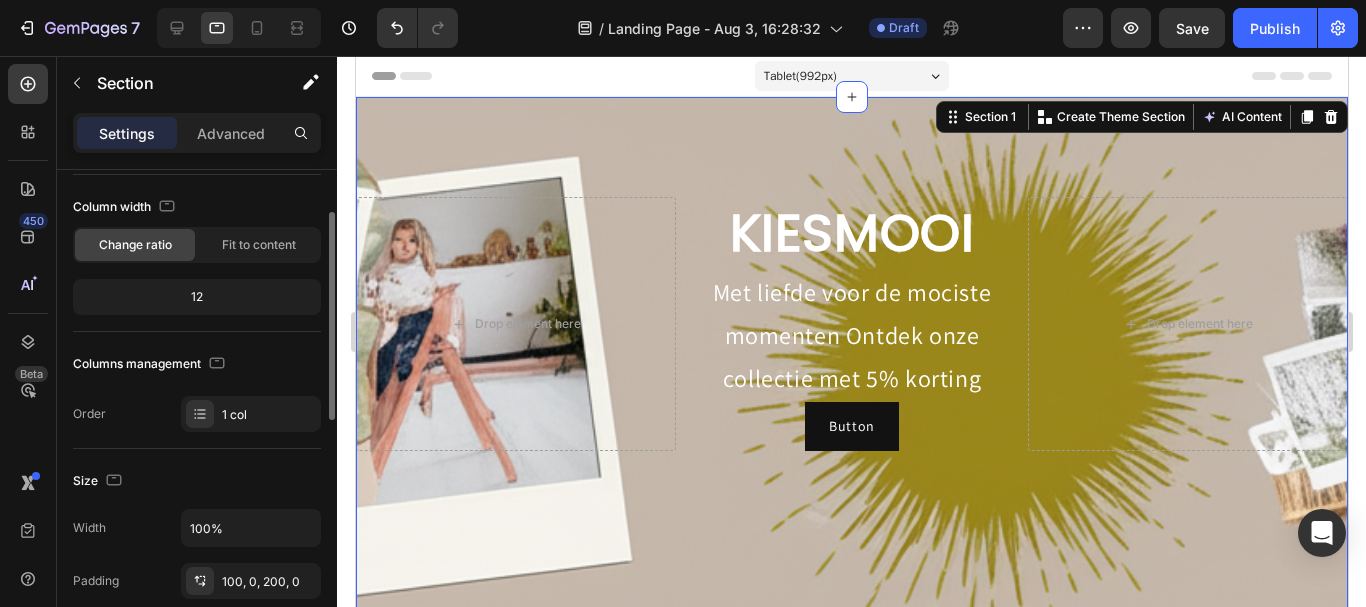 scroll, scrollTop: 300, scrollLeft: 0, axis: vertical 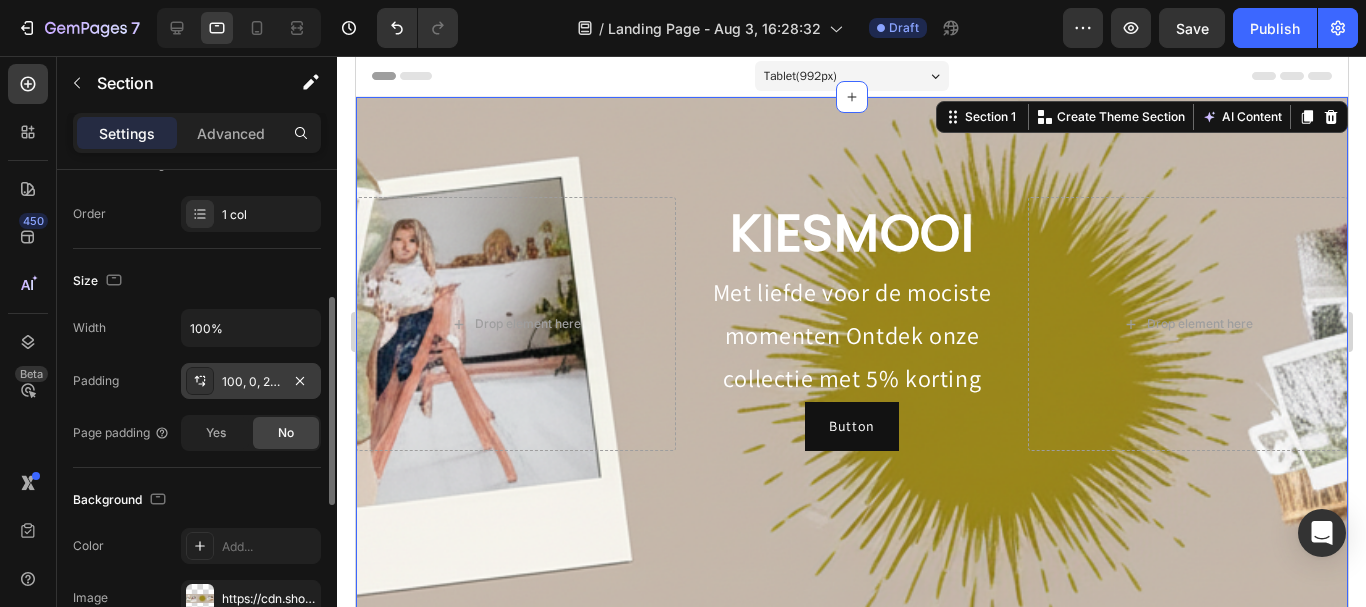 click on "100, 0, 200, 0" at bounding box center (251, 381) 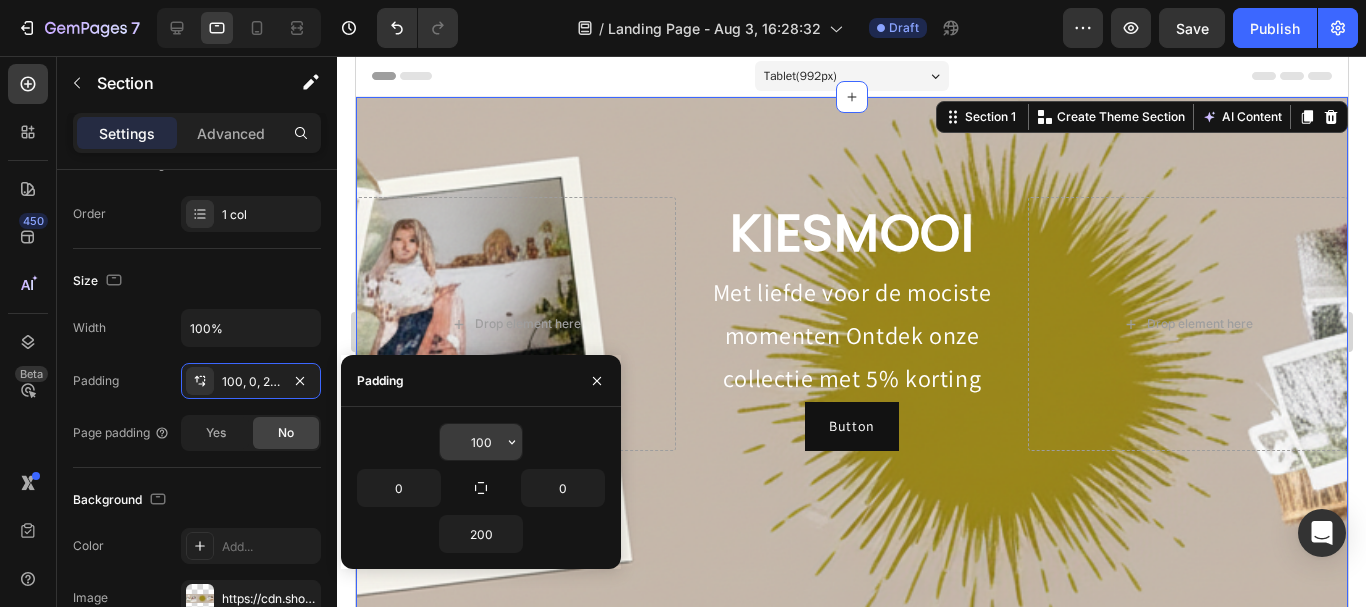 click on "100" at bounding box center (481, 442) 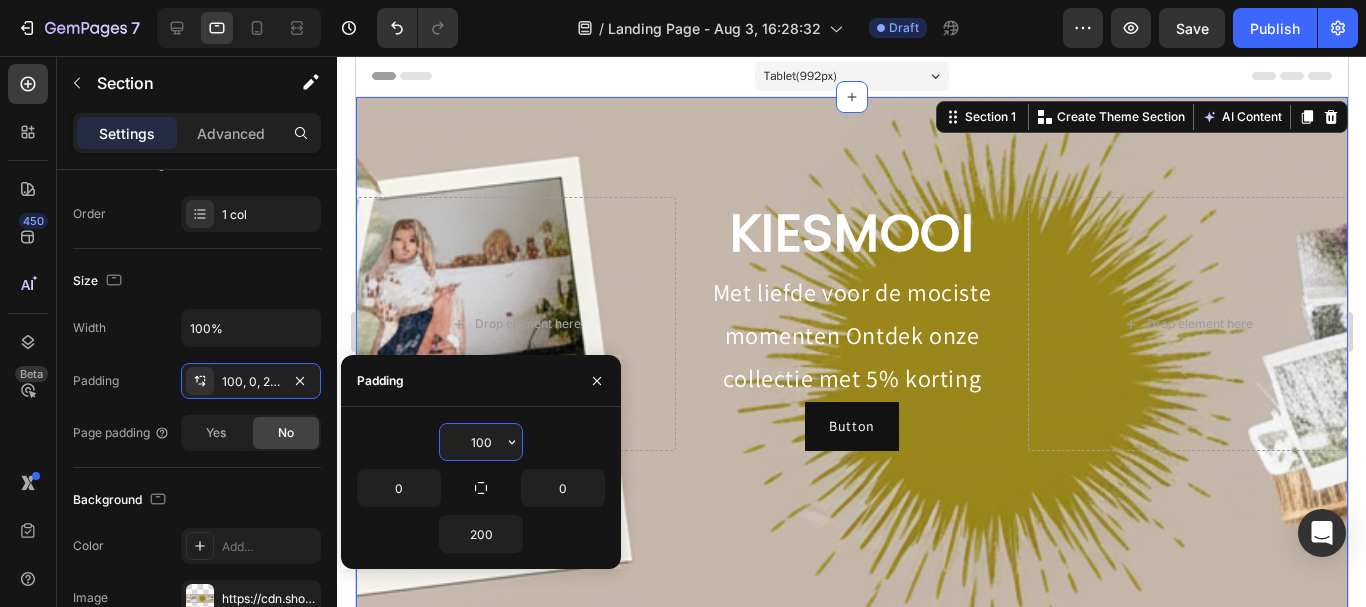 click on "100" at bounding box center [481, 442] 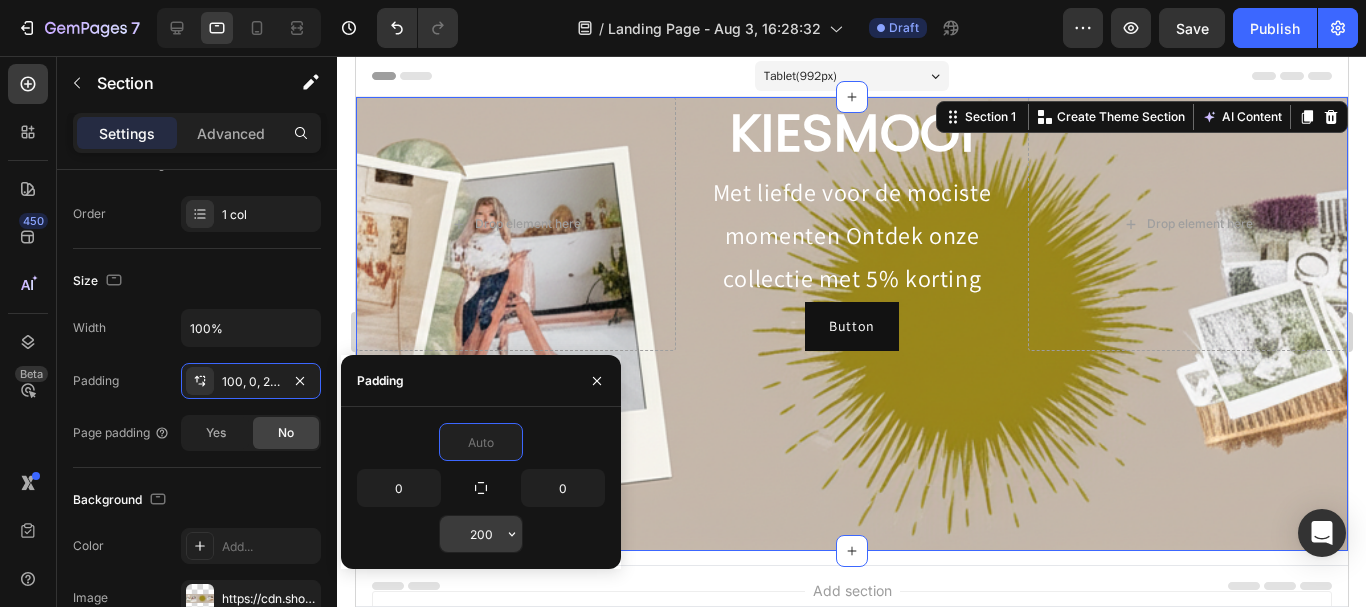 click on "200" at bounding box center [481, 534] 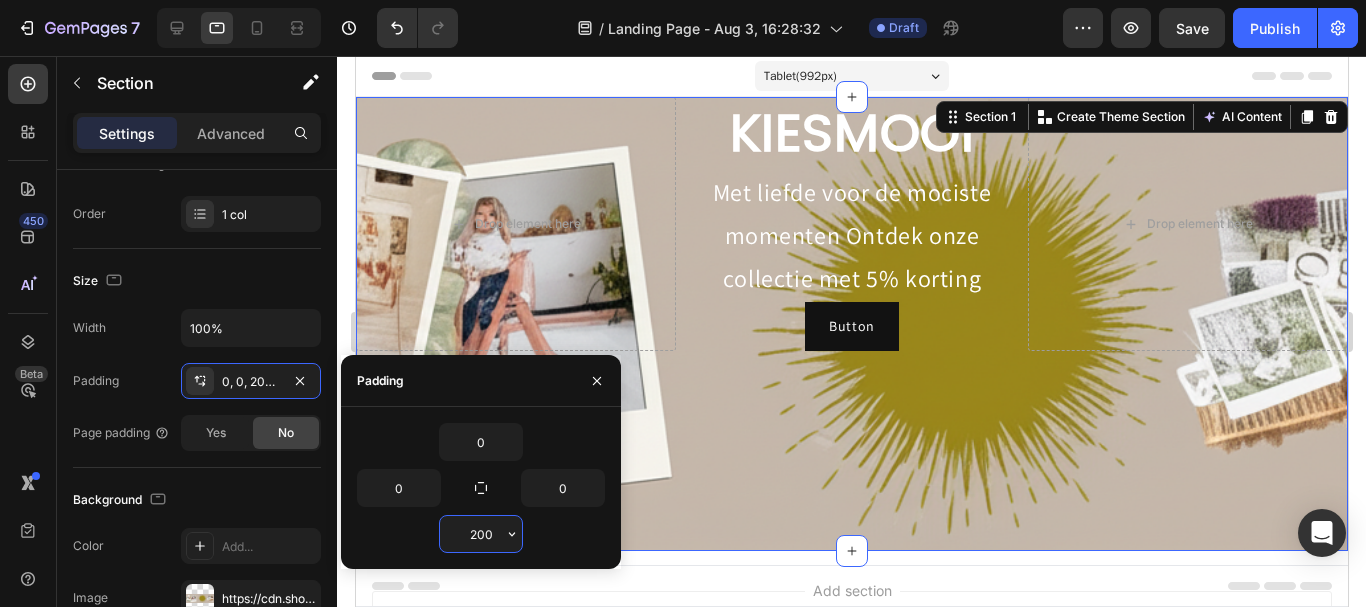 click on "200" at bounding box center [481, 534] 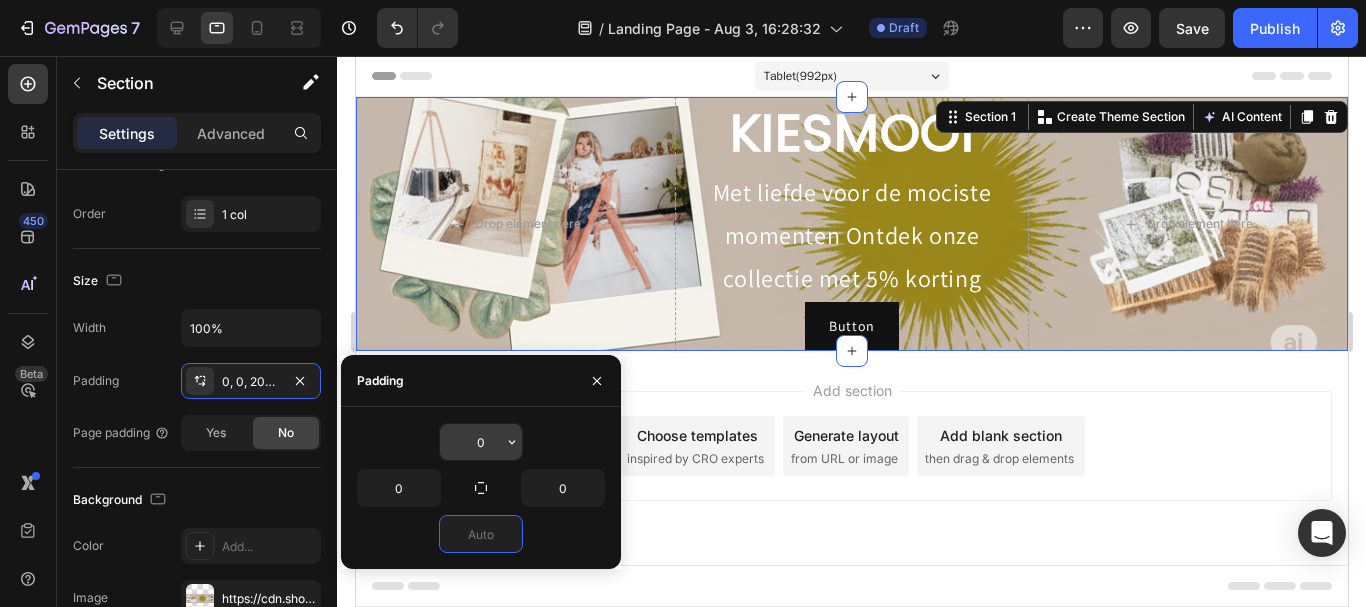 click on "0" at bounding box center (481, 442) 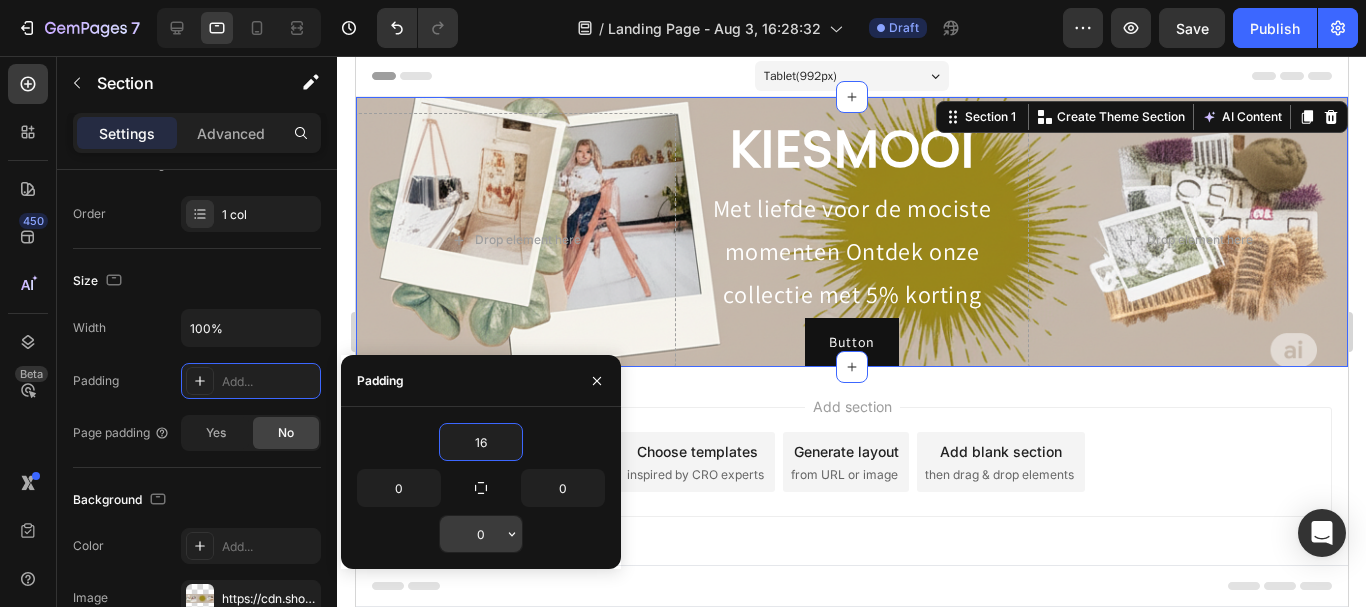 type on "16" 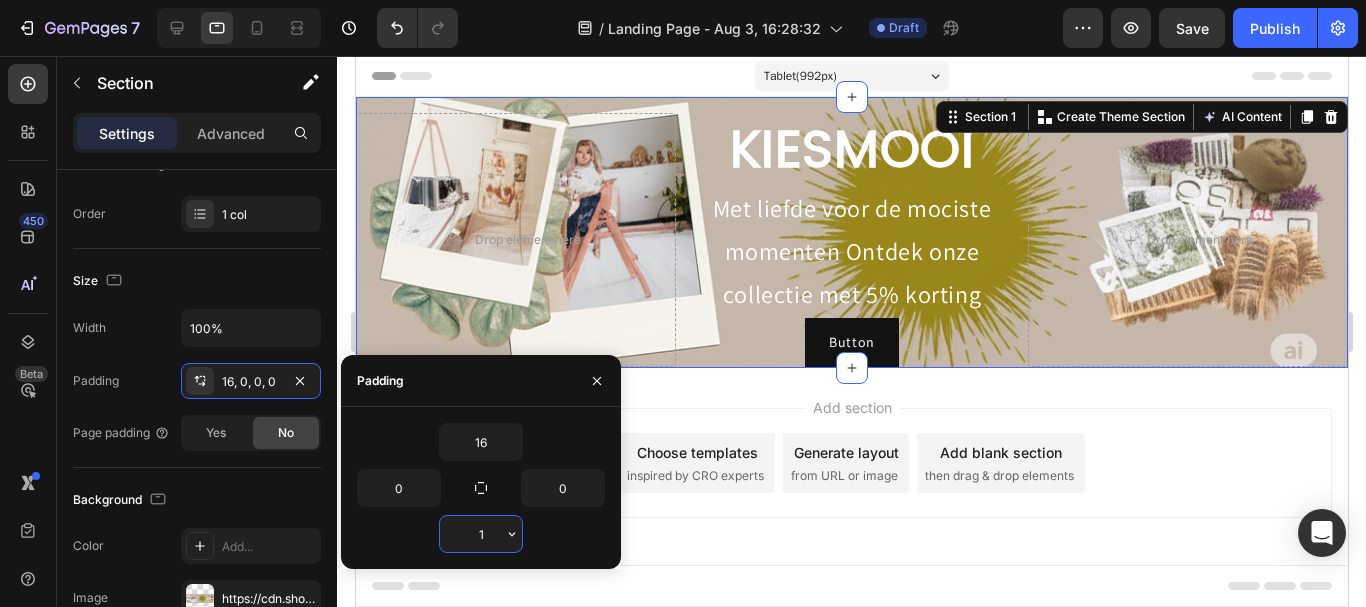 type on "16" 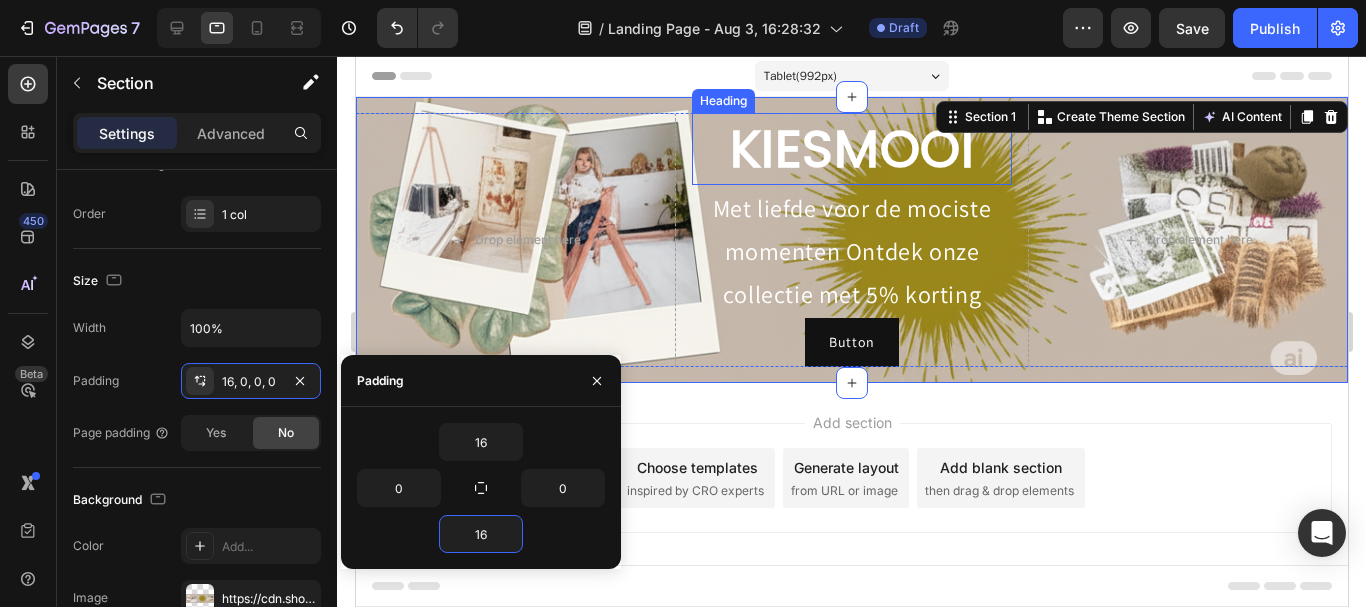 click on "KIESMOOI" at bounding box center (851, 149) 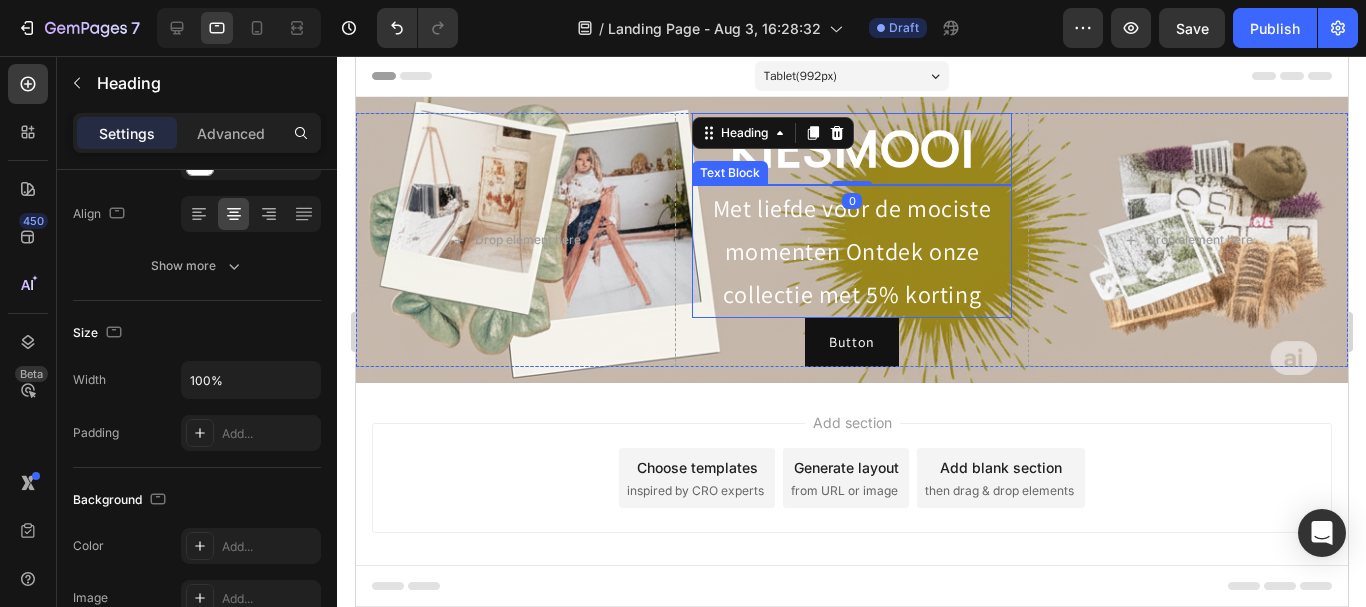 scroll, scrollTop: 0, scrollLeft: 0, axis: both 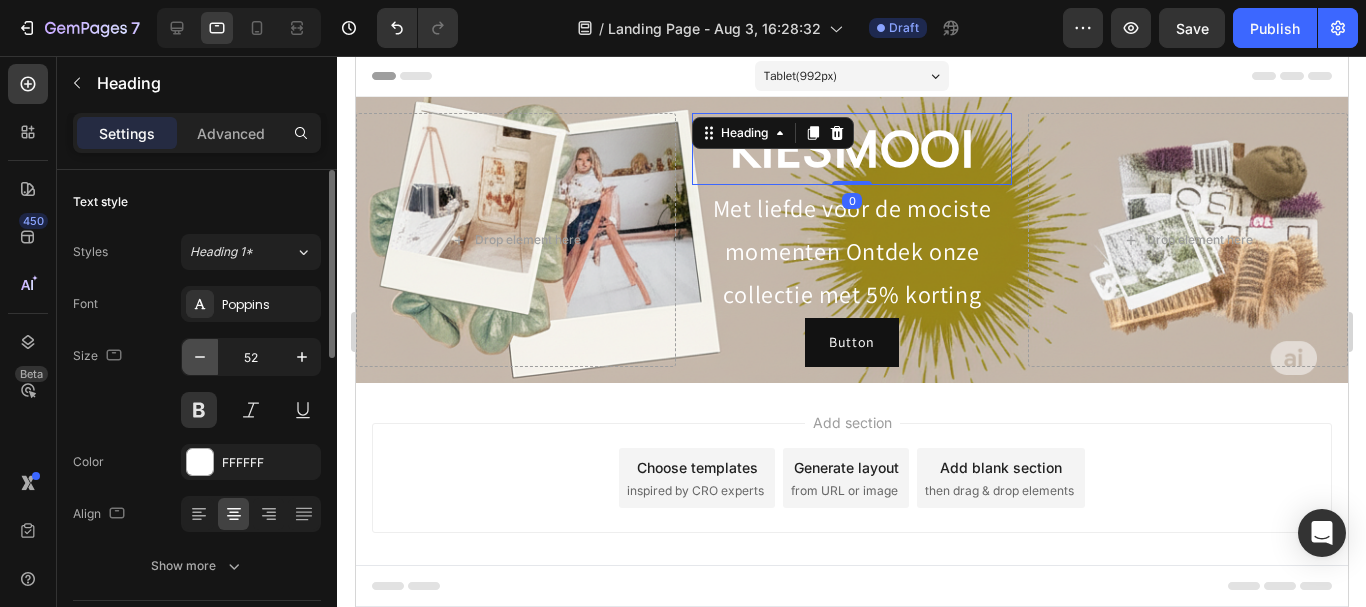 click 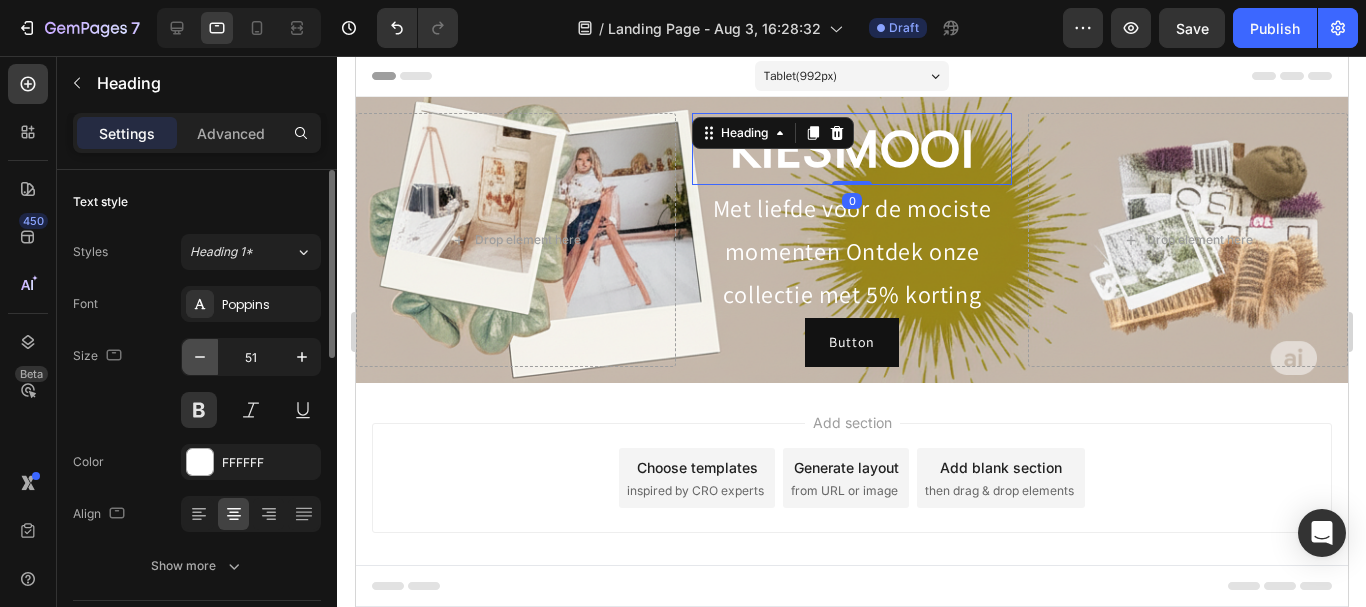 click 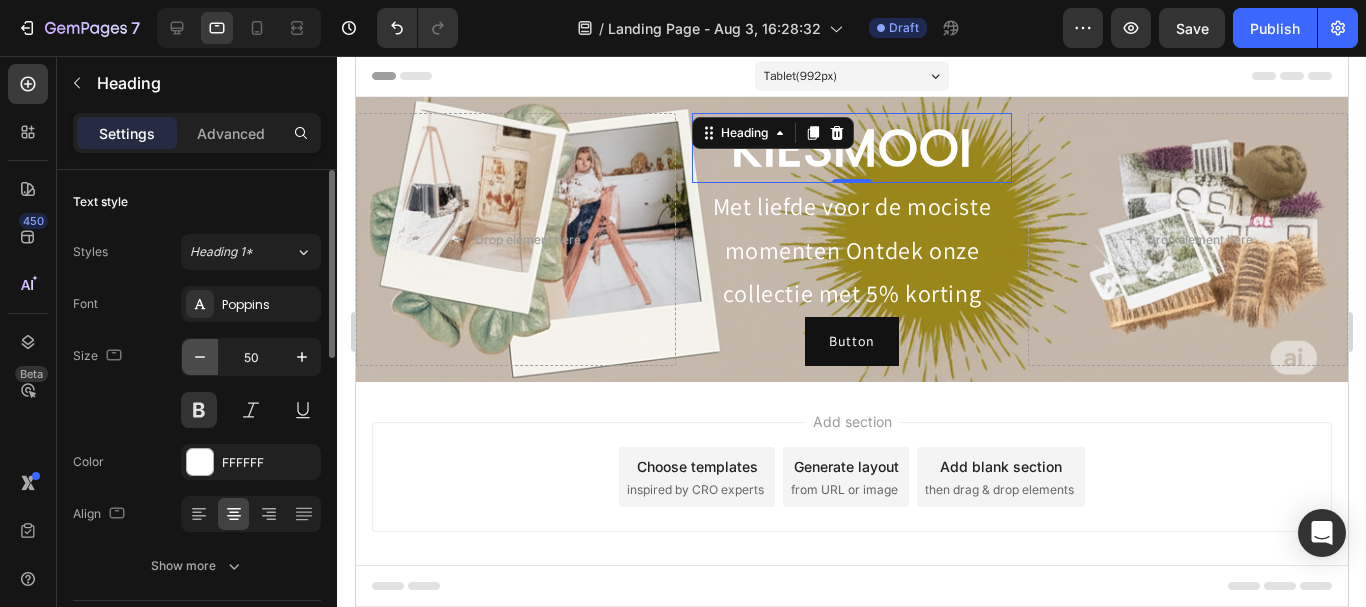 click 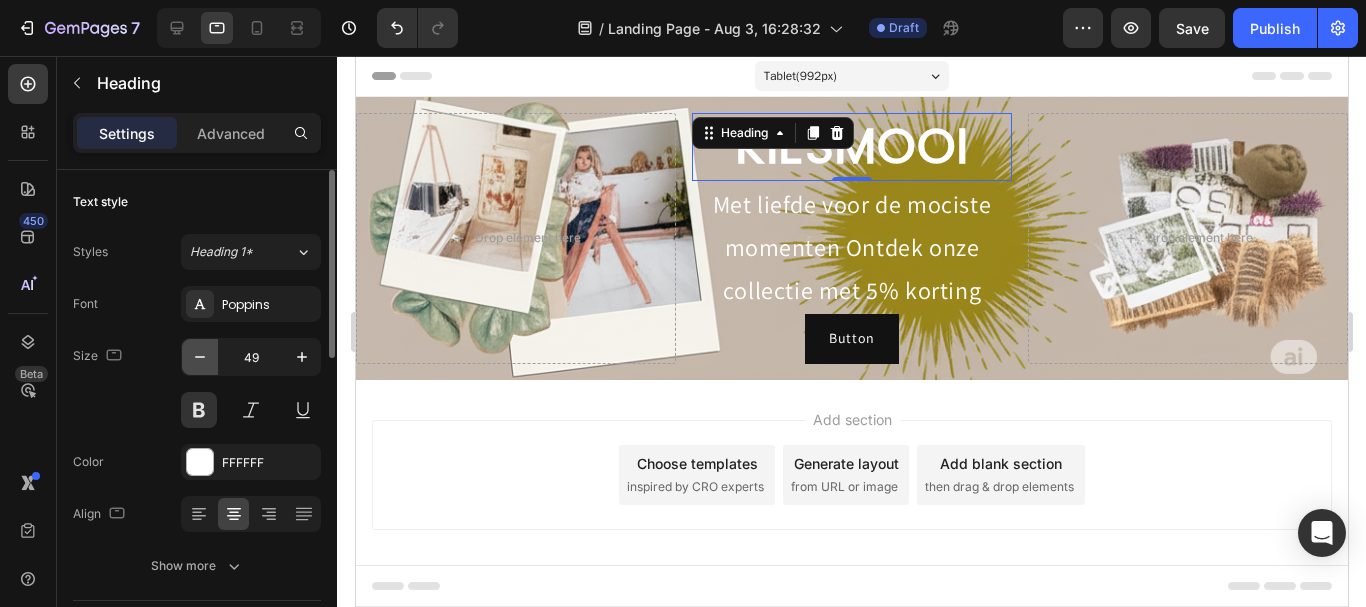 click 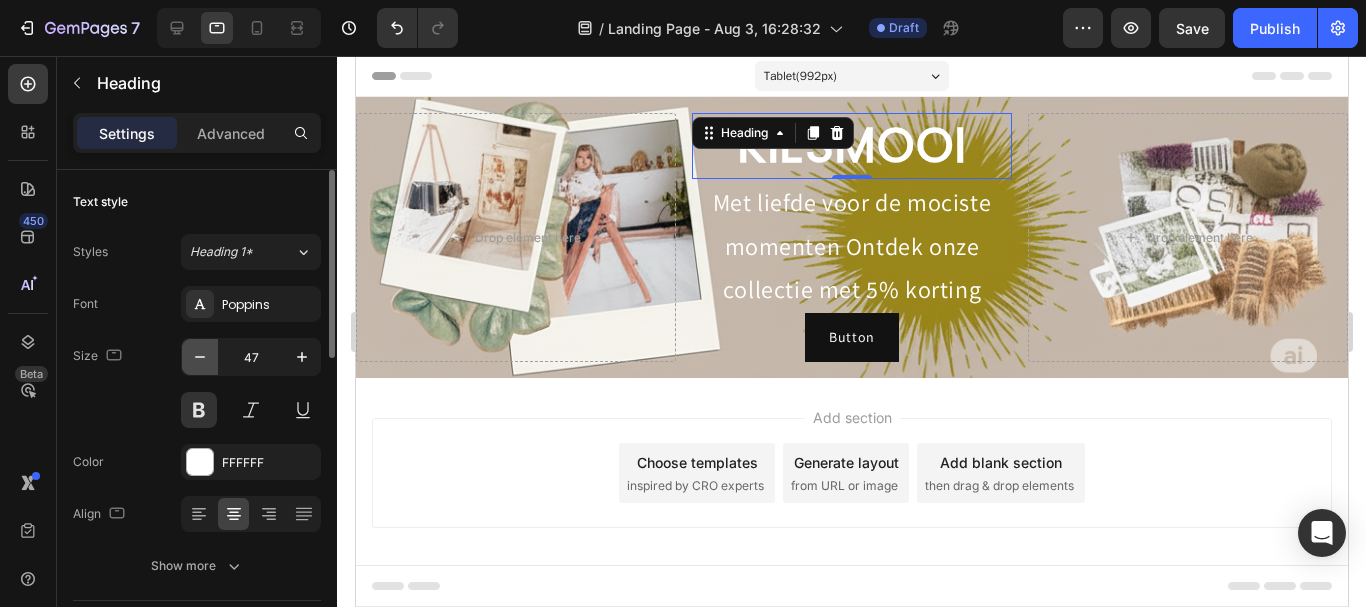 click 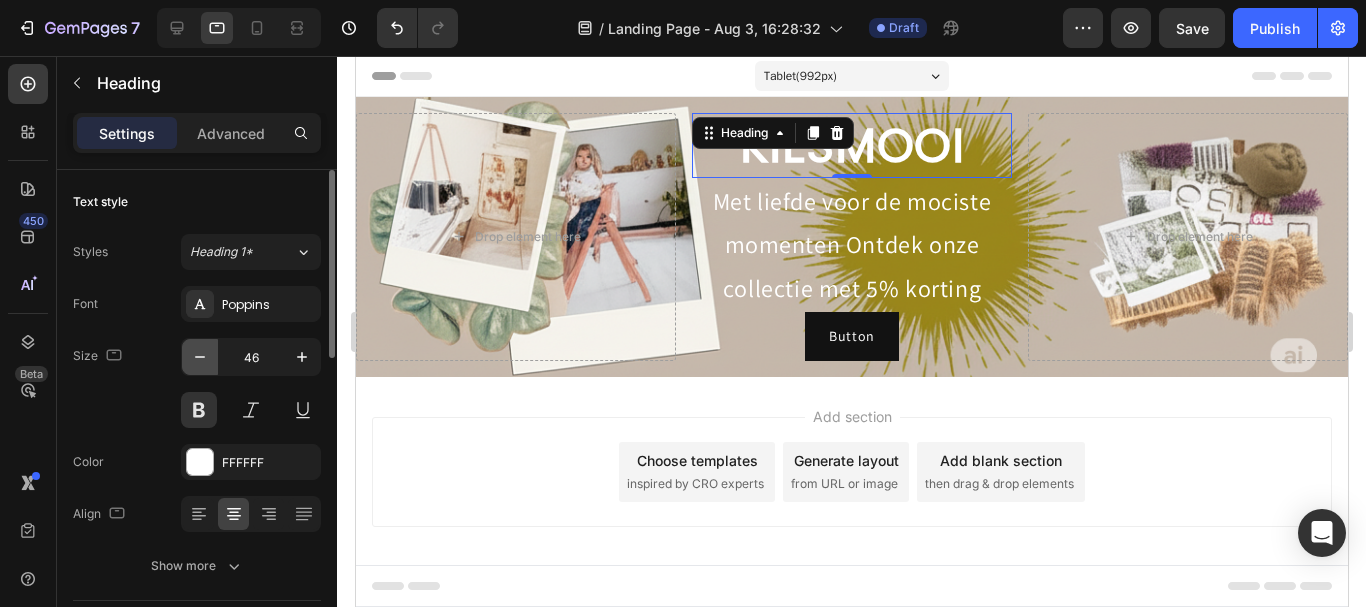 click 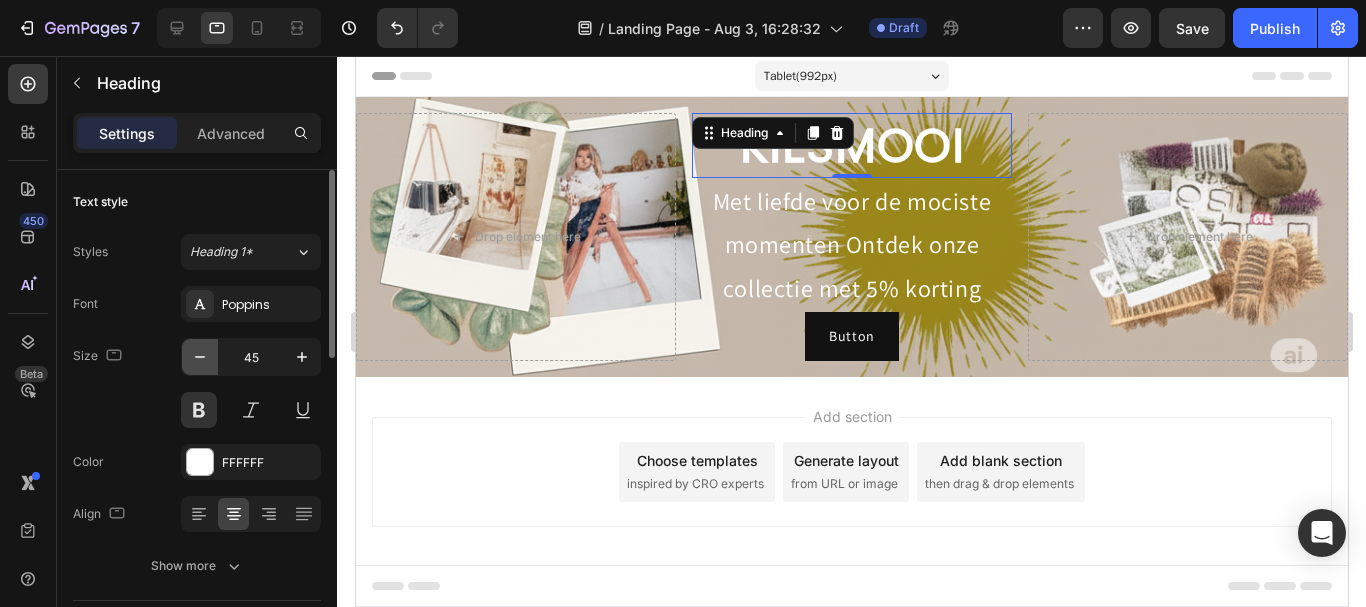 click 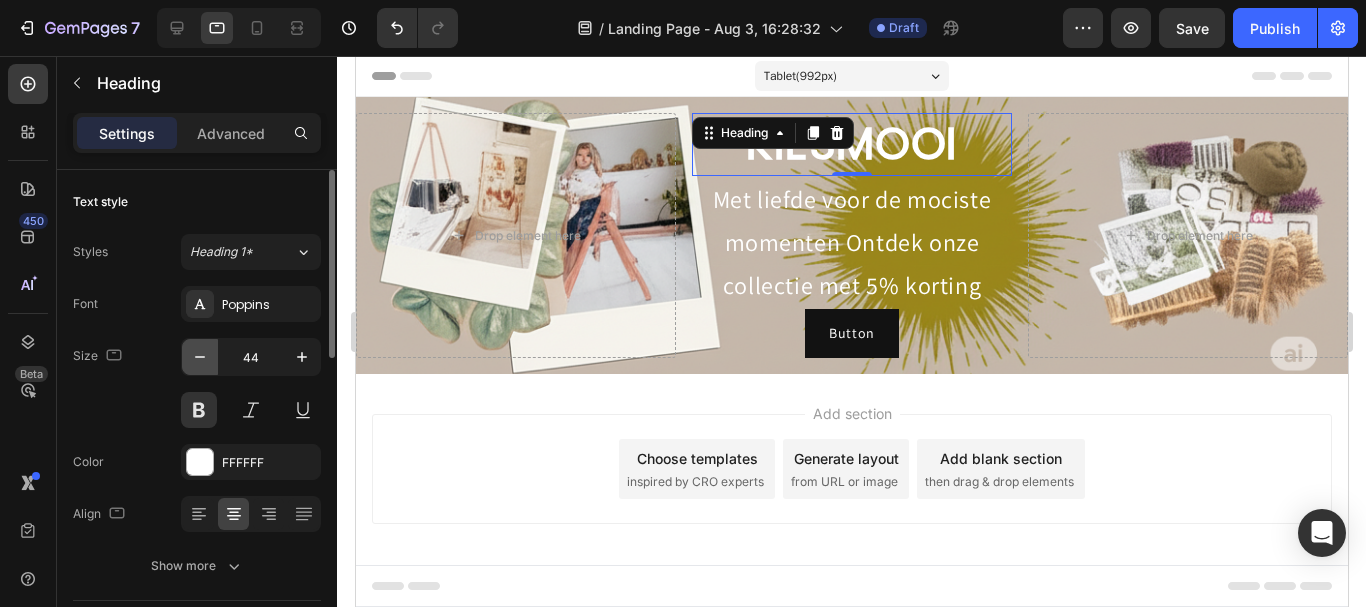 click 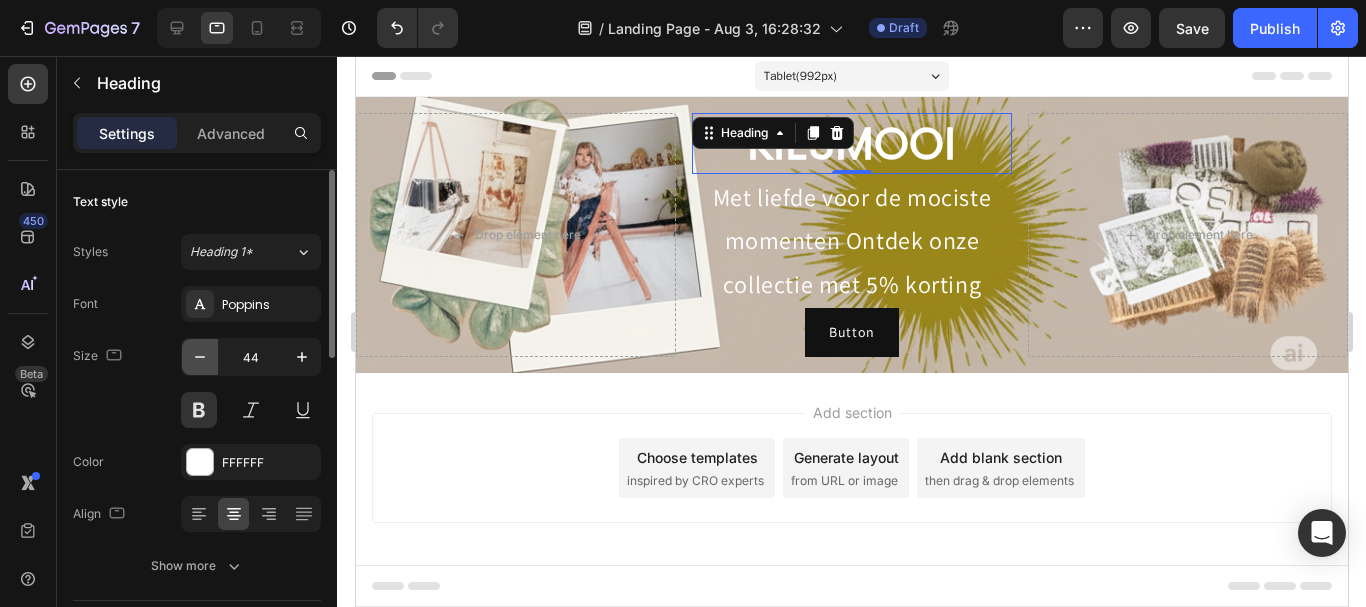 click 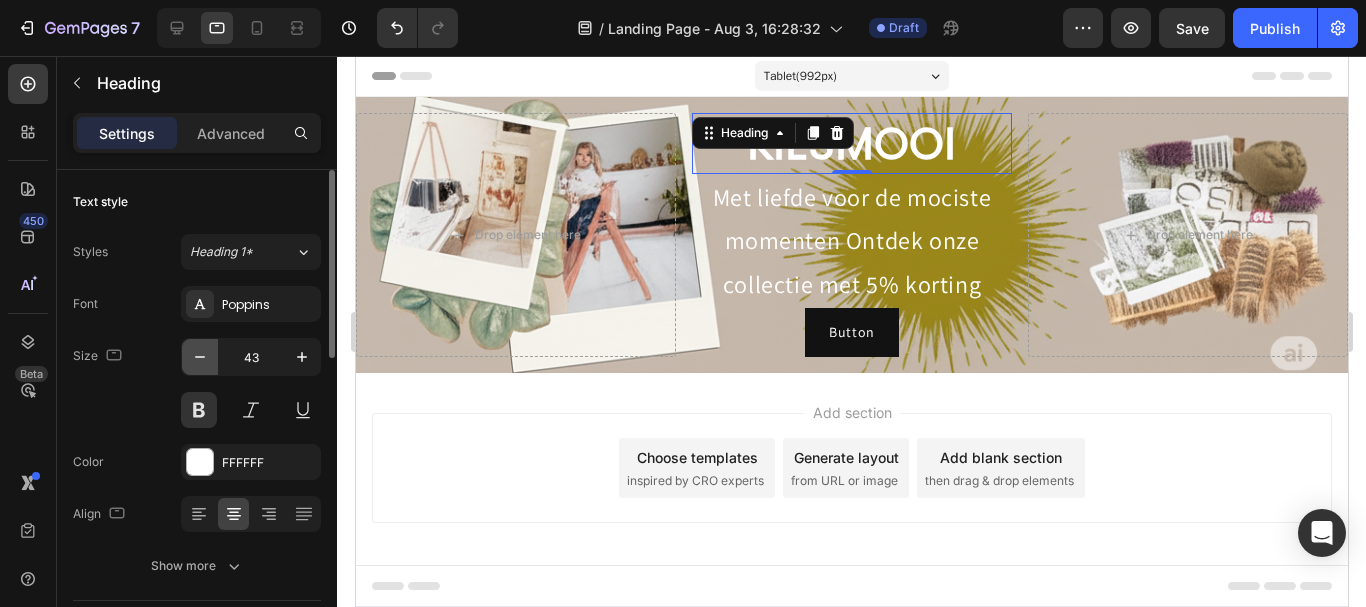 click 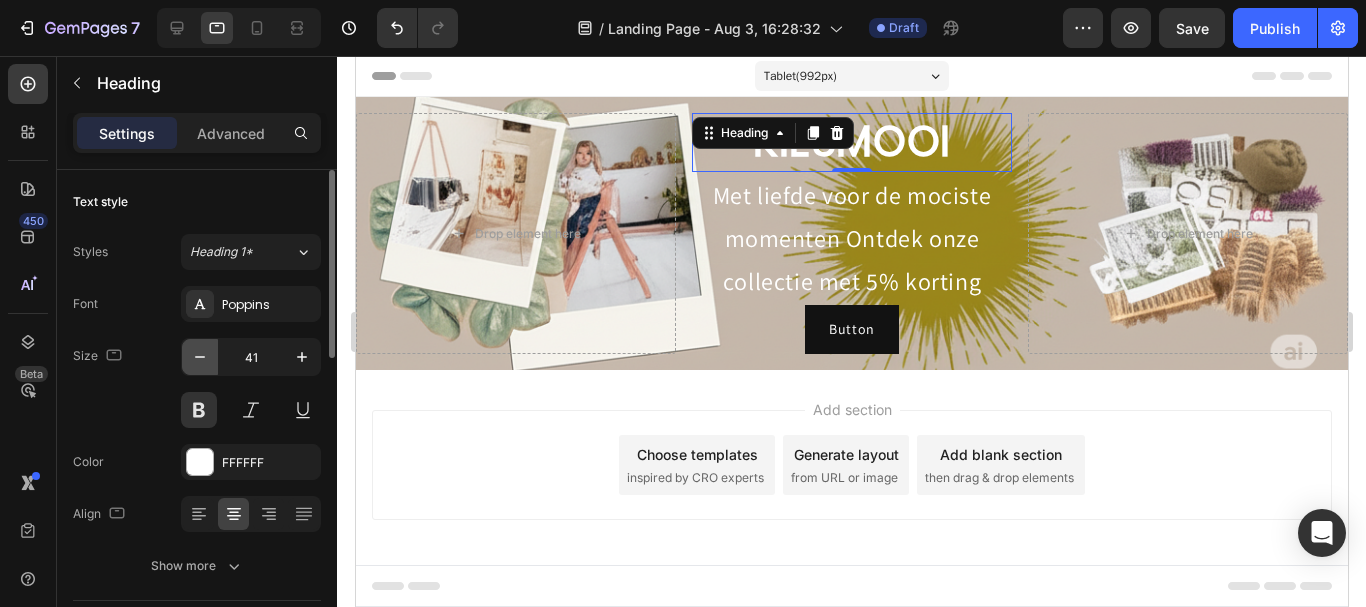 click 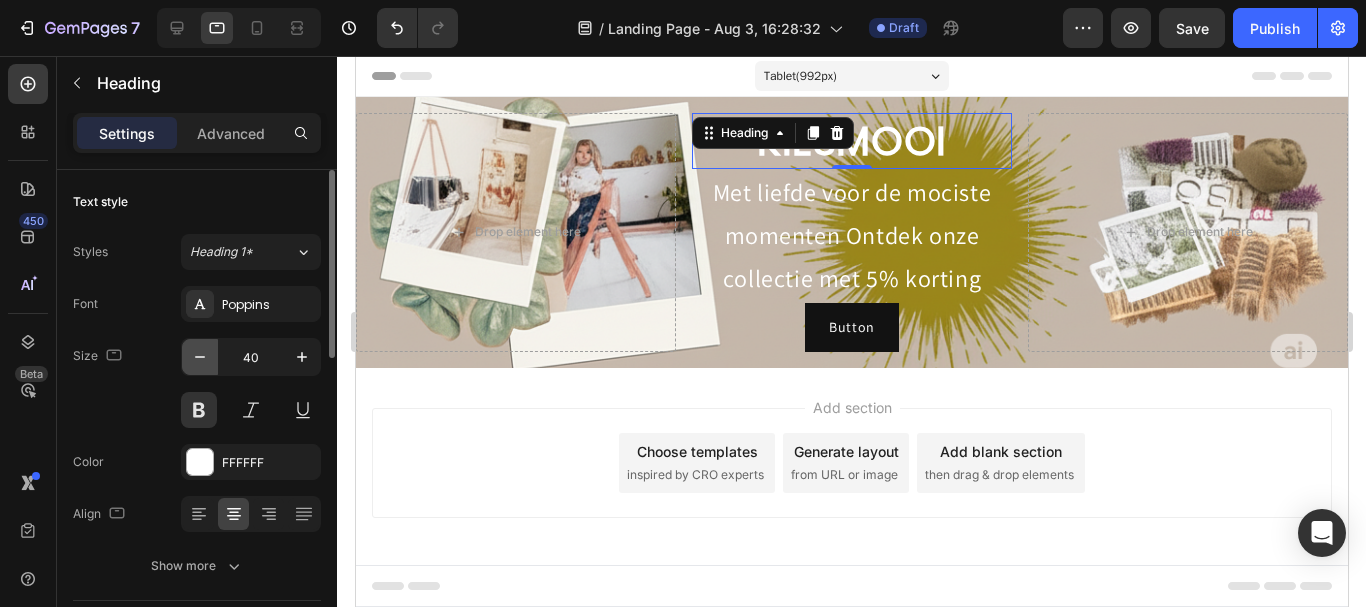 click 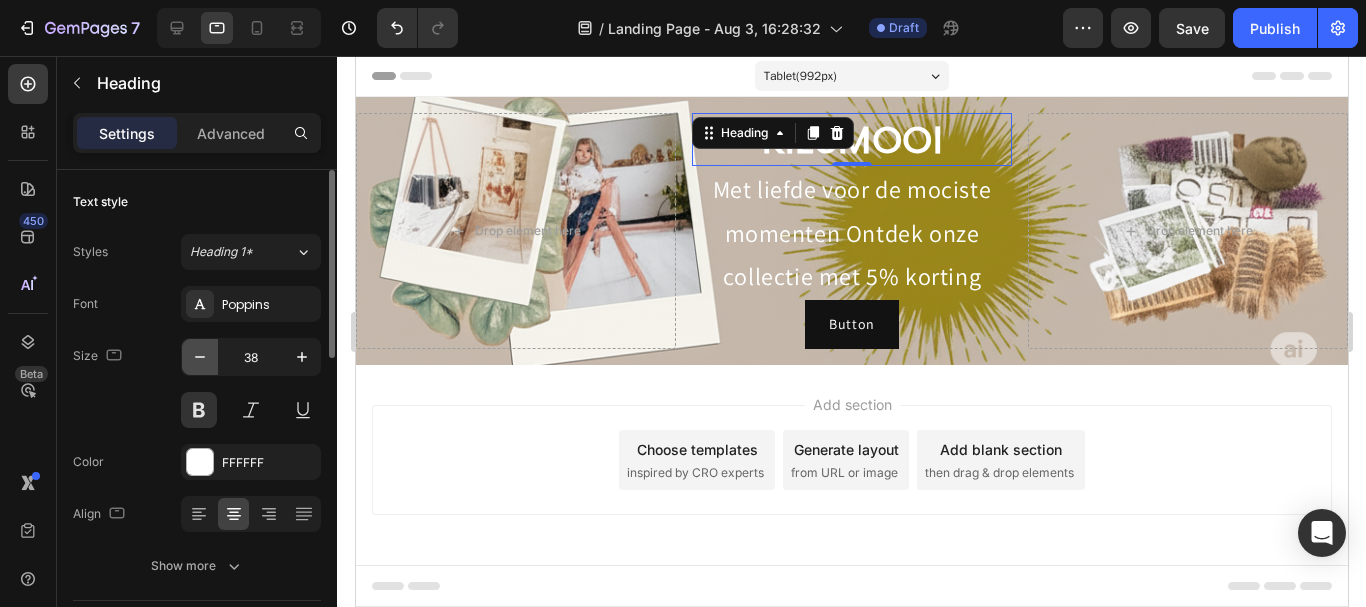 click 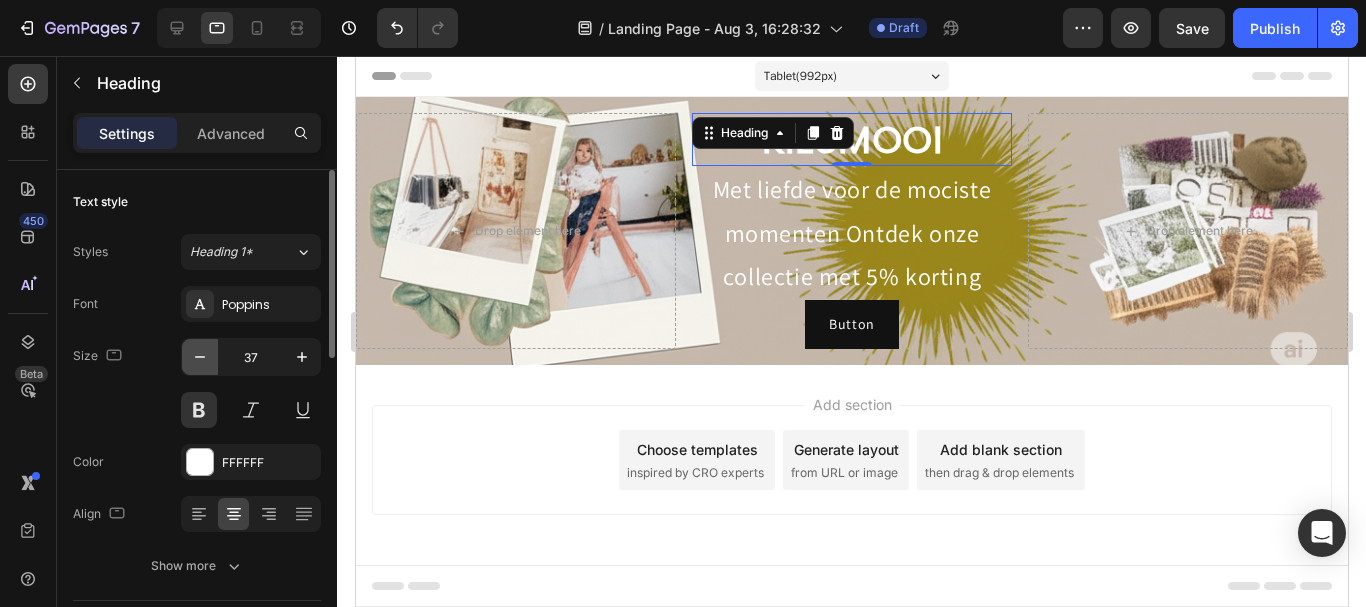 click 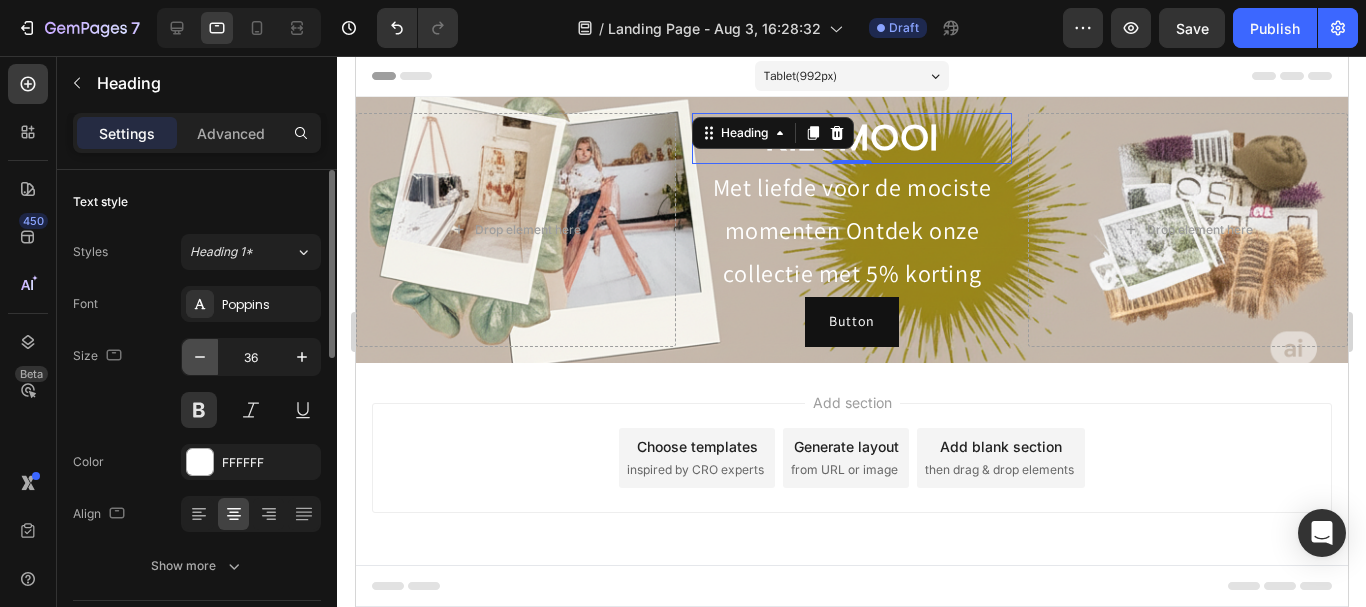 click 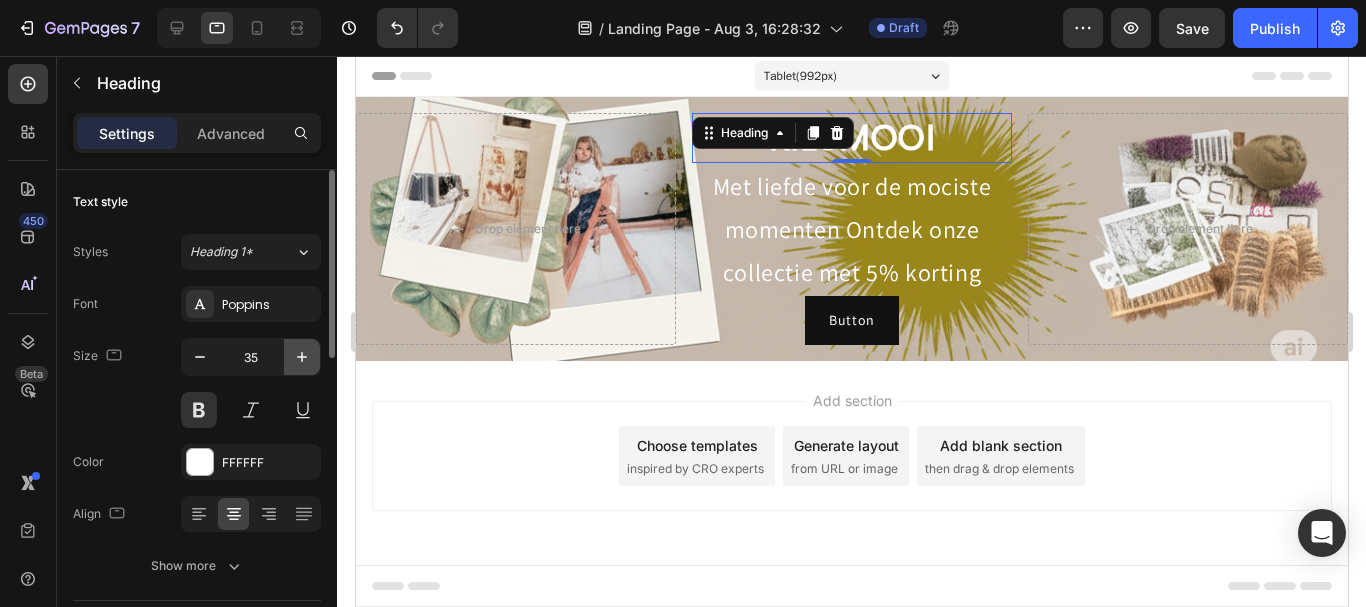 click 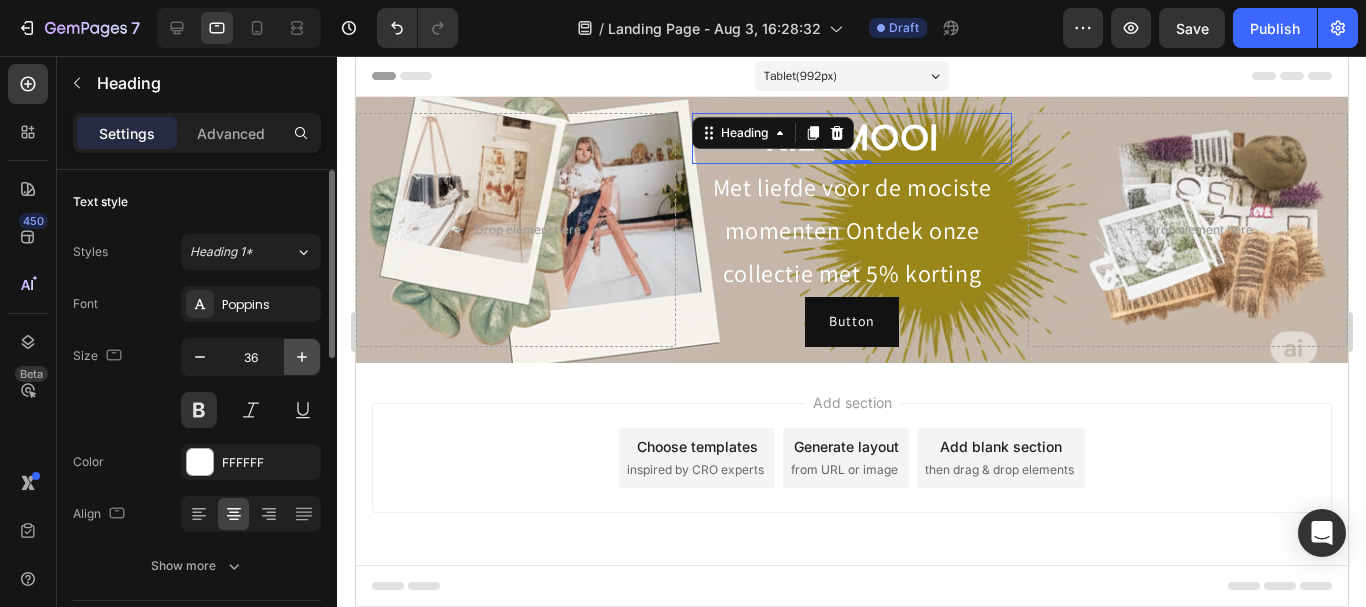 click 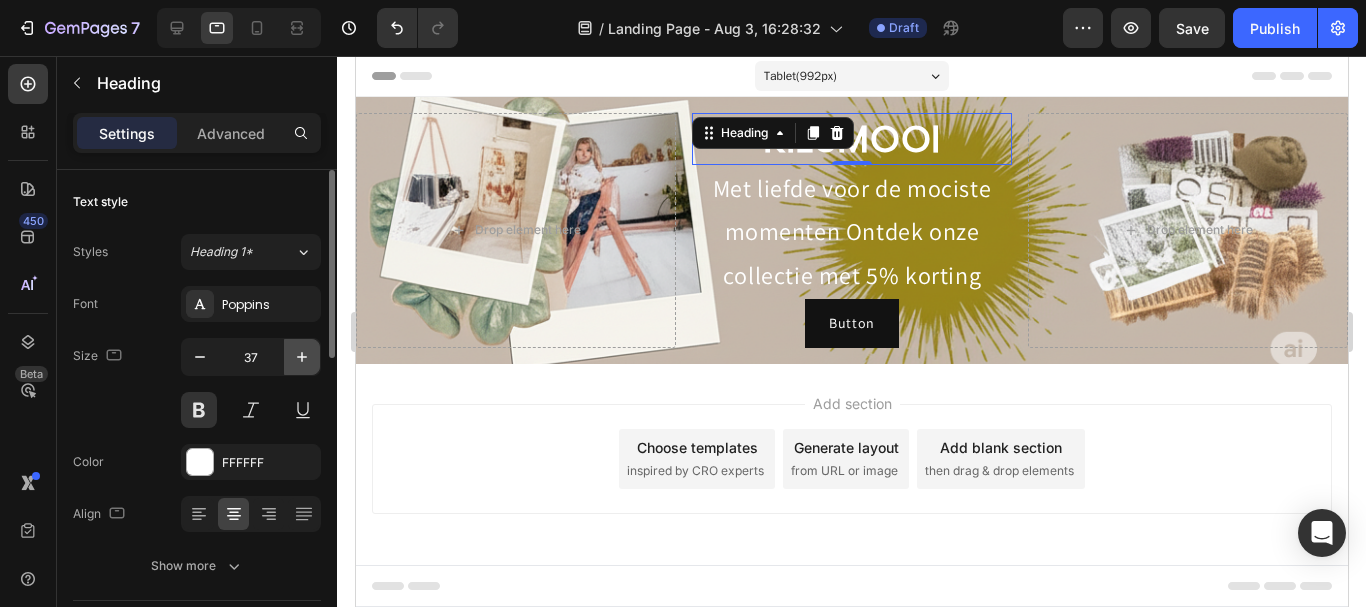 click 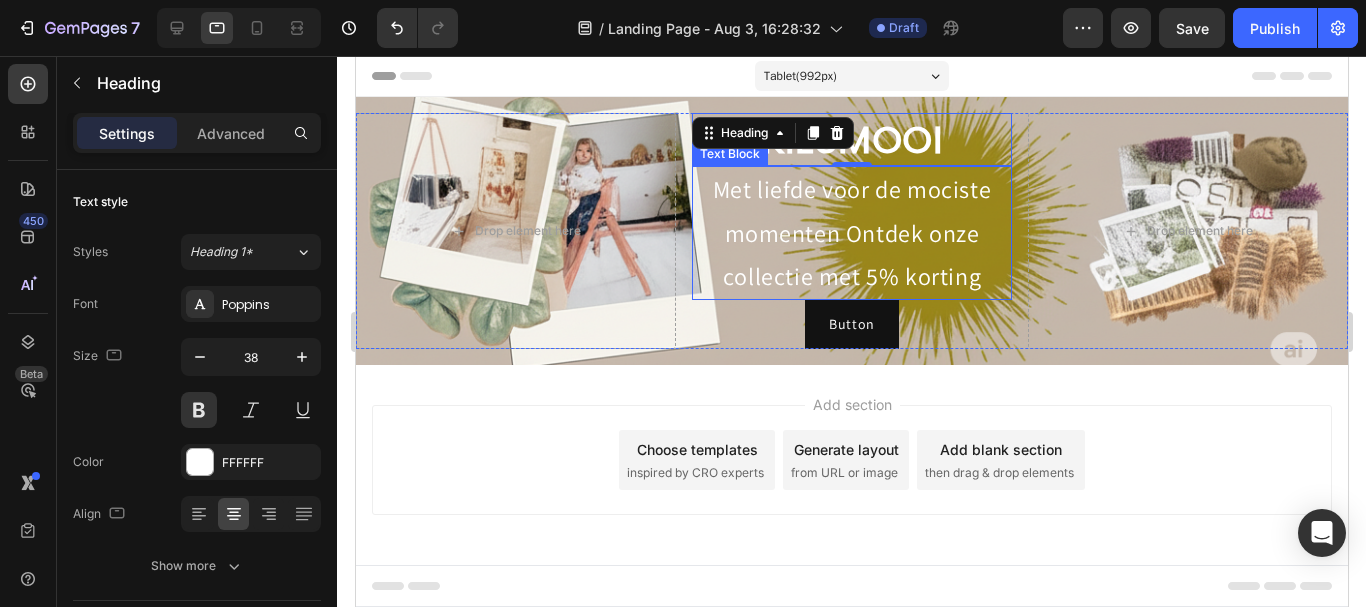 click on "Met liefde voor de mociste momenten Ontdek onze collectie met 5% korting" at bounding box center [851, 233] 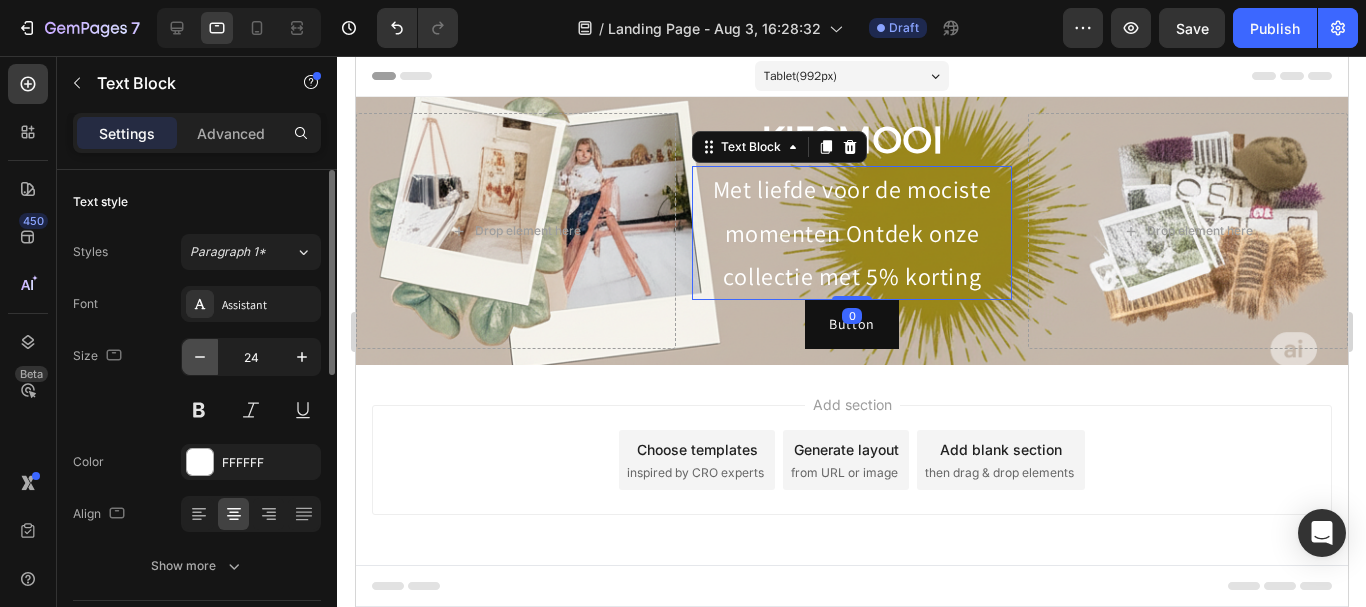 click 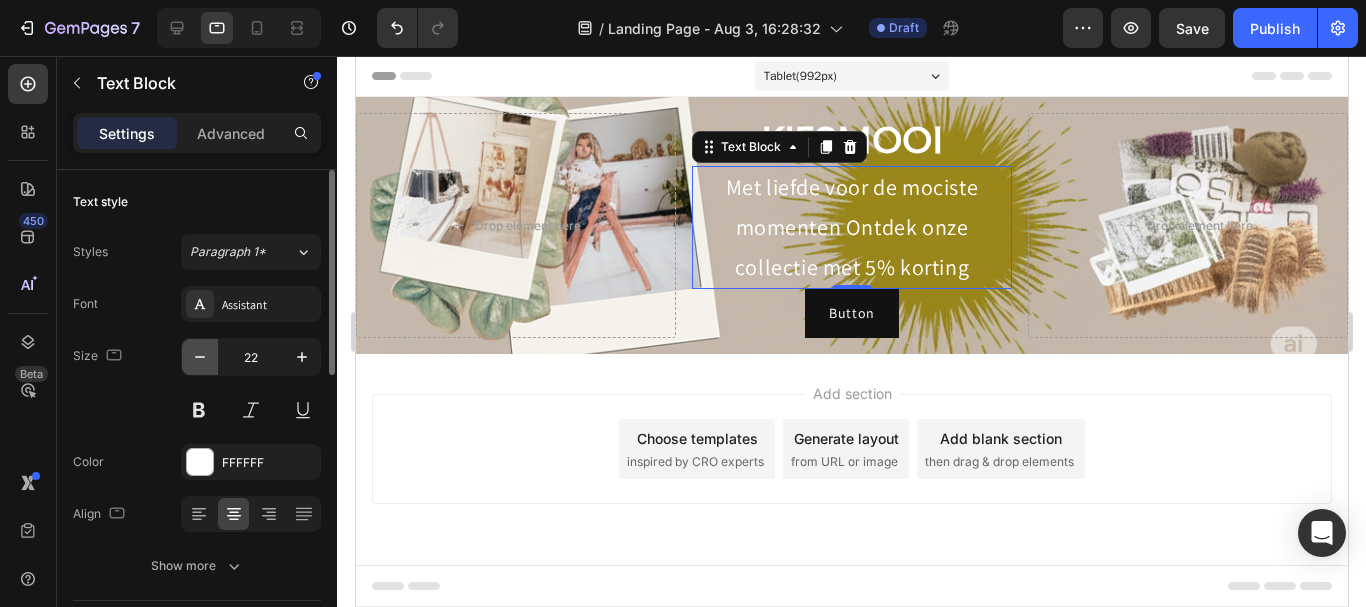 click 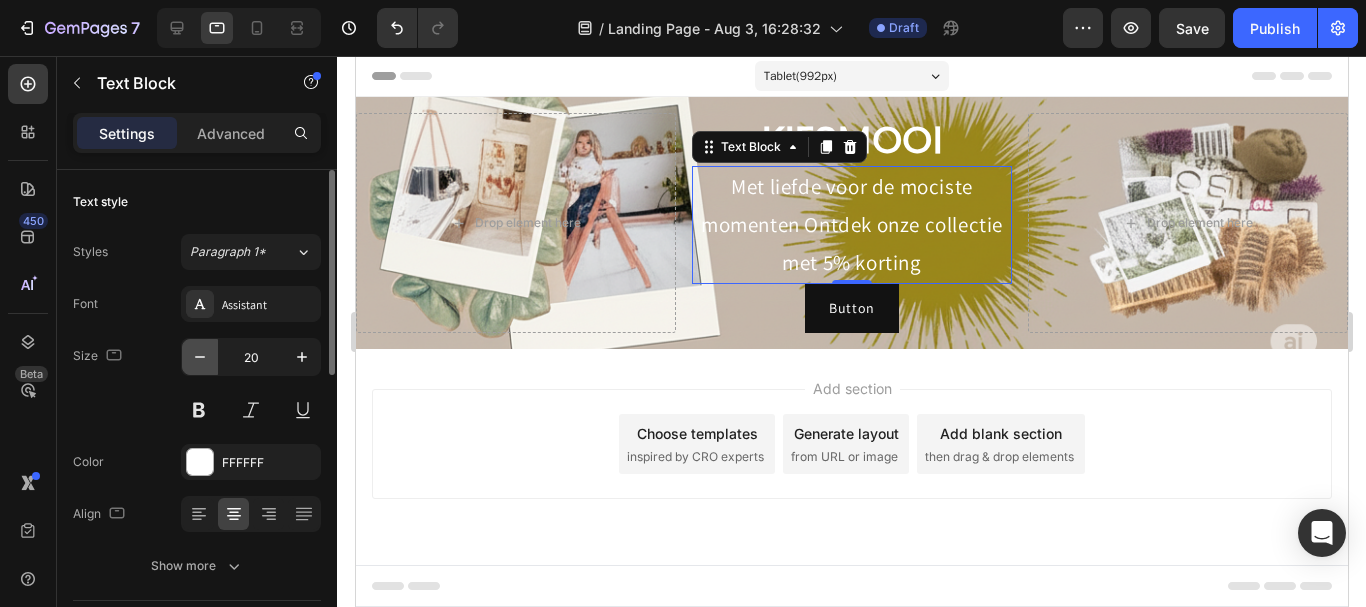 click 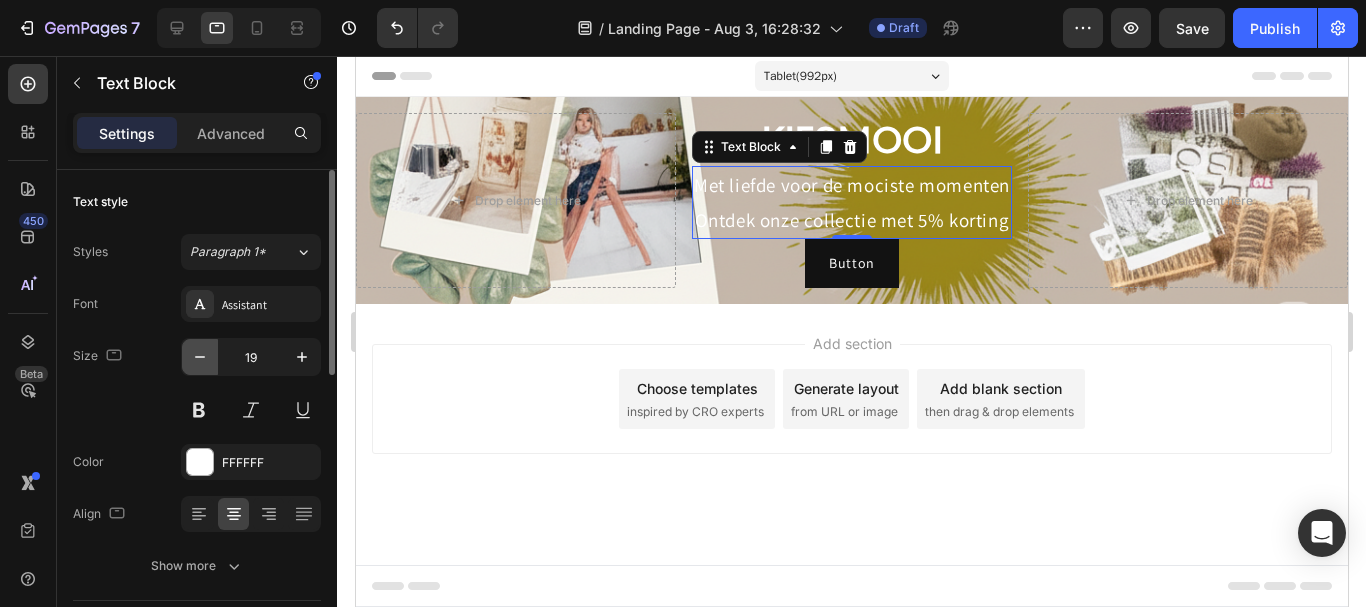 click 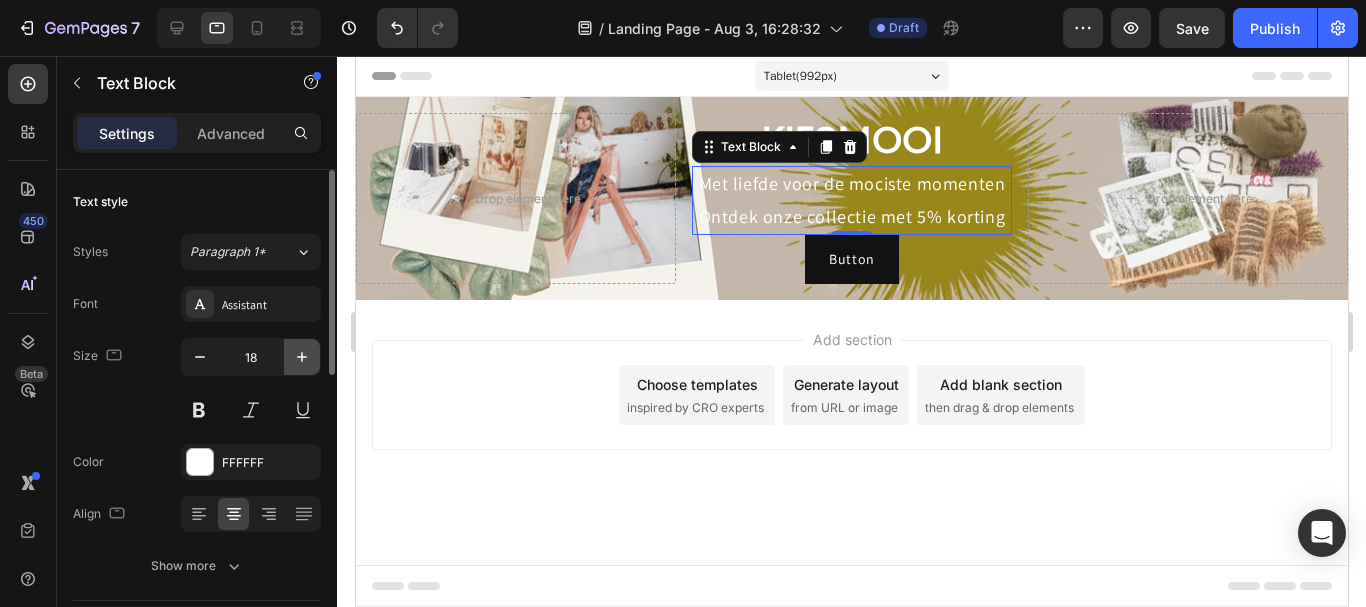 click 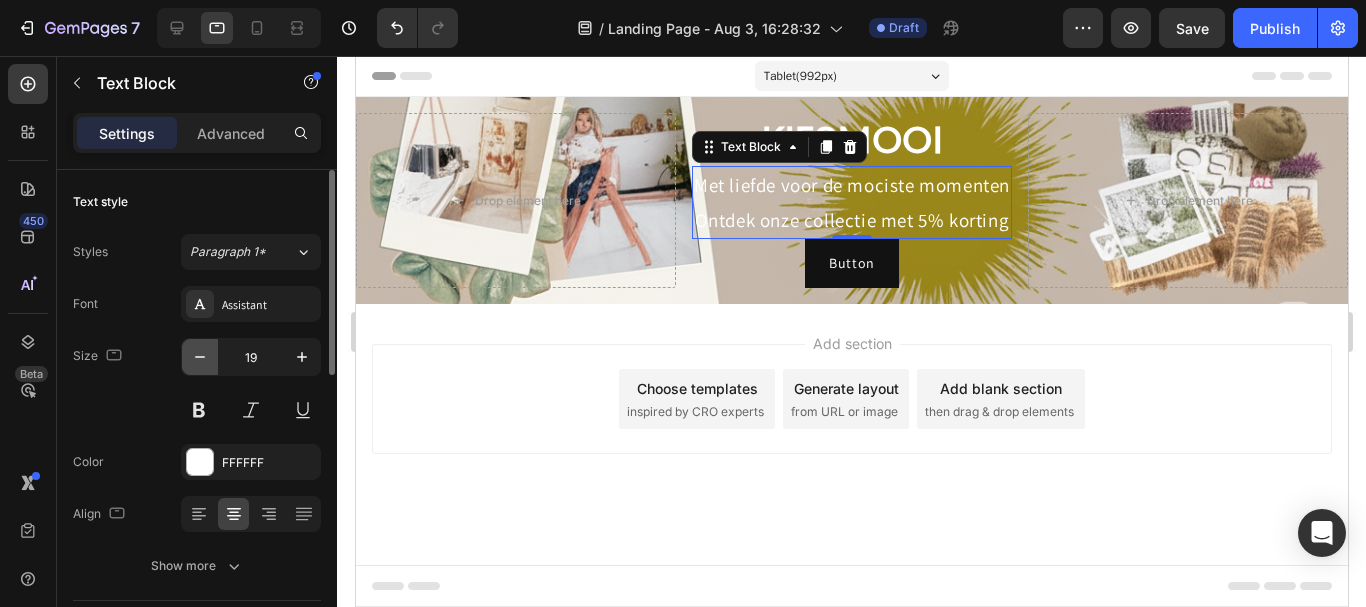 click 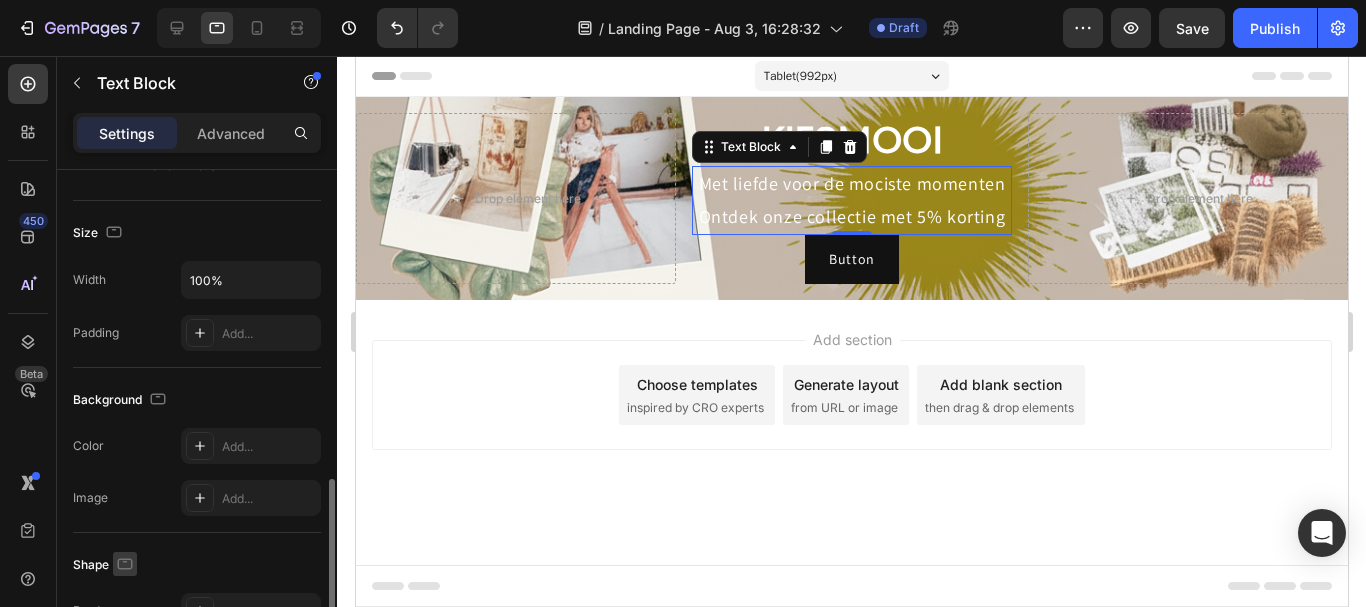 scroll, scrollTop: 500, scrollLeft: 0, axis: vertical 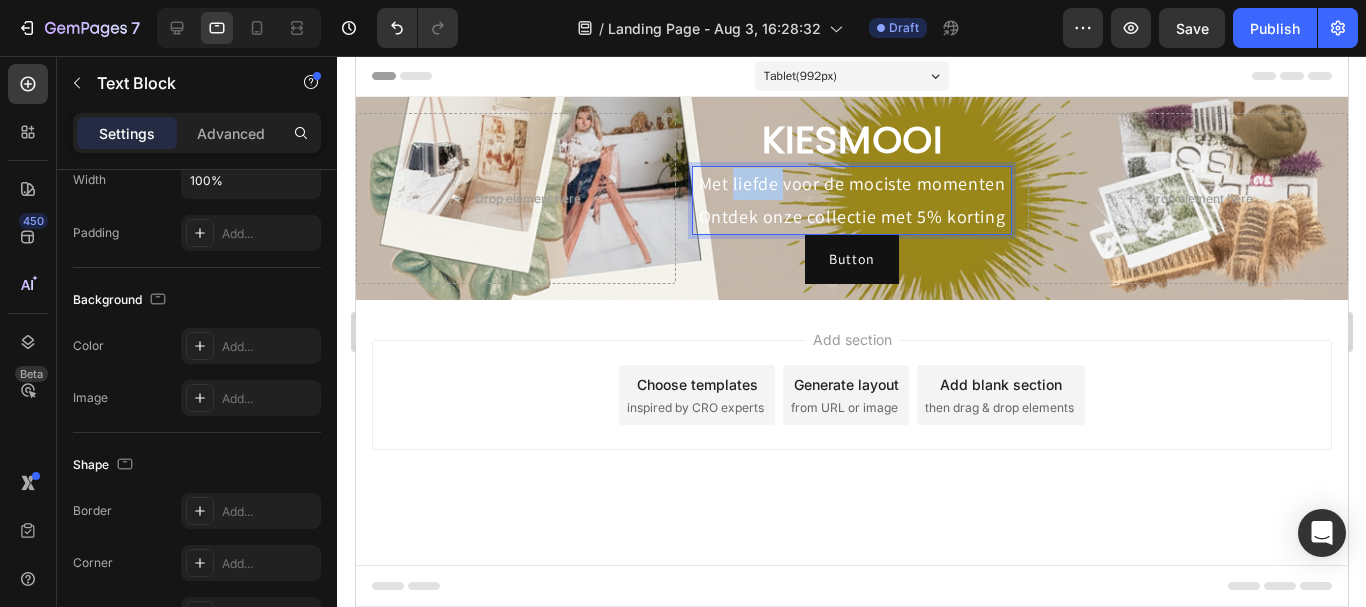 click on "Met liefde voor de mociste momenten Ontdek onze collectie met 5% korting" at bounding box center [851, 200] 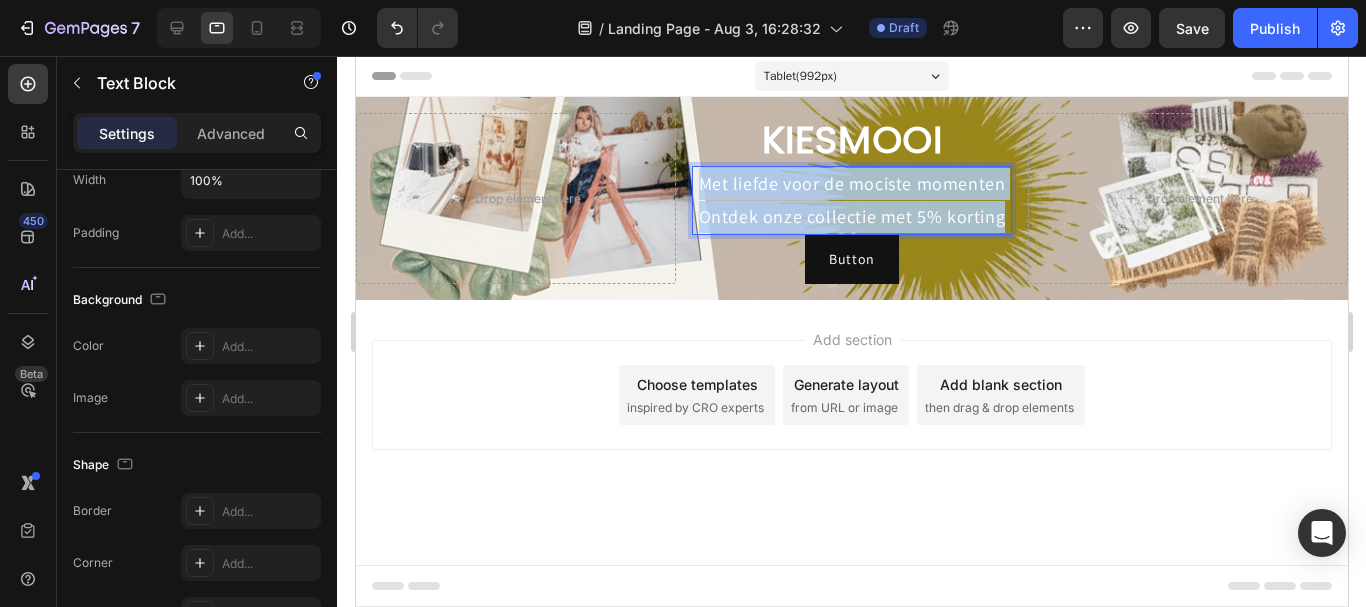 click on "Met liefde voor de mociste momenten Ontdek onze collectie met 5% korting" at bounding box center [851, 200] 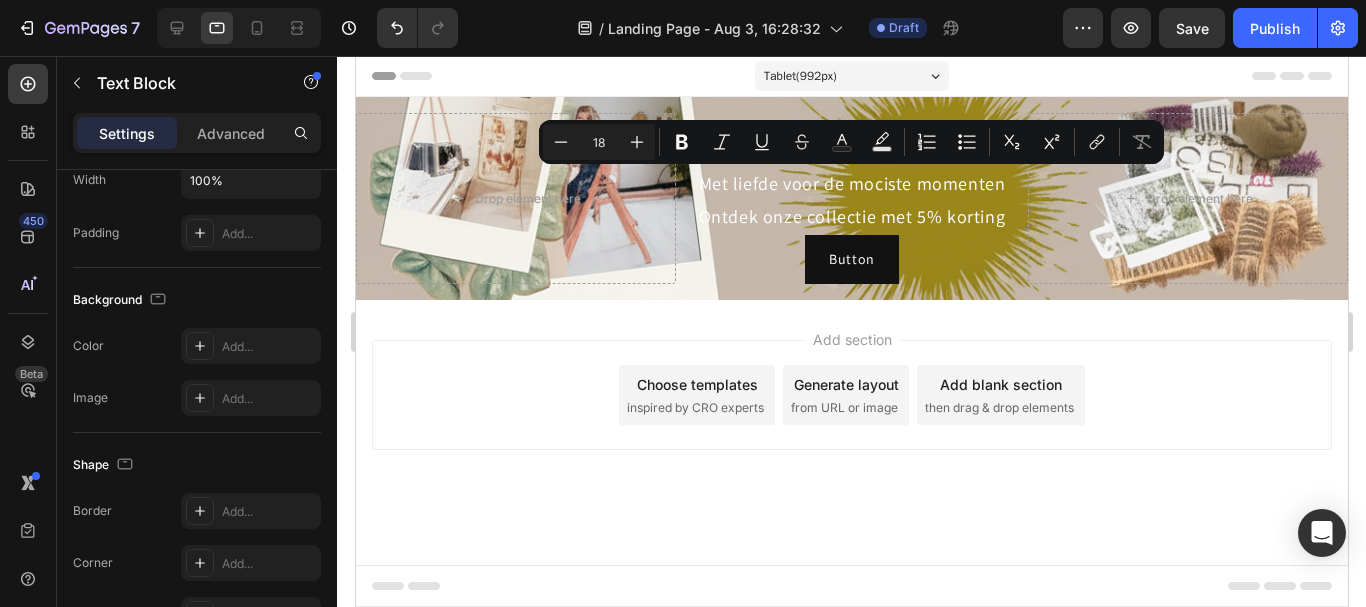 click at bounding box center (555, 546) 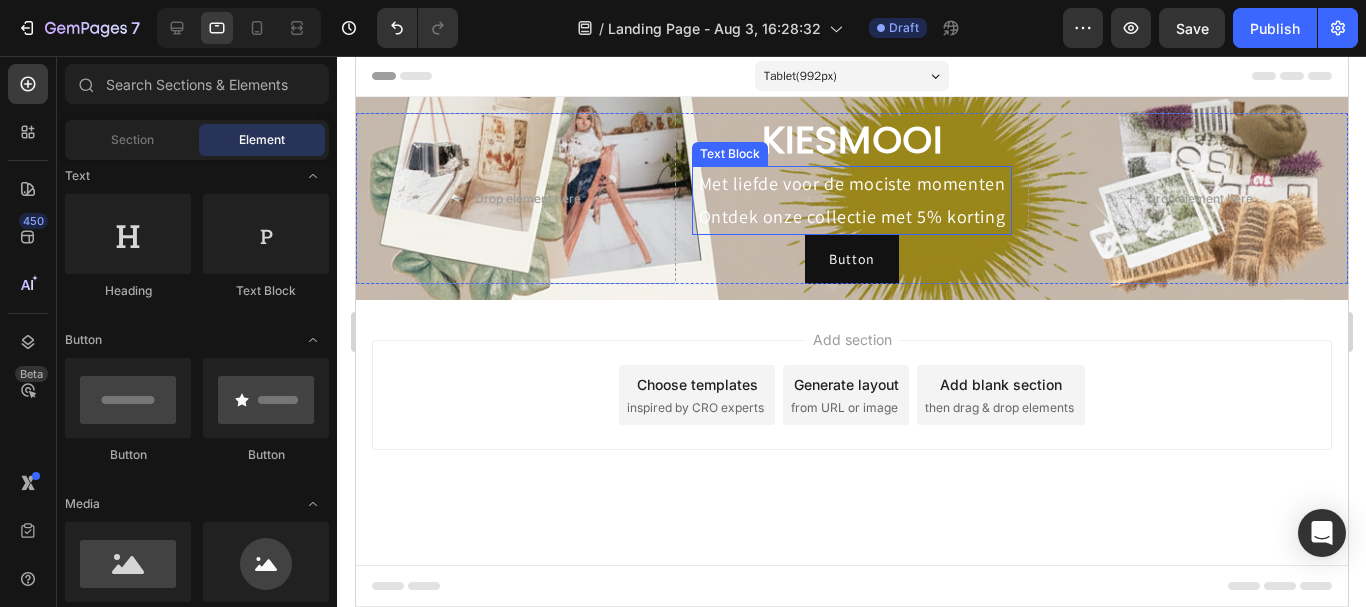click on "Met liefde voor de mociste momenten Ontdek onze collectie met 5% korting" at bounding box center [851, 200] 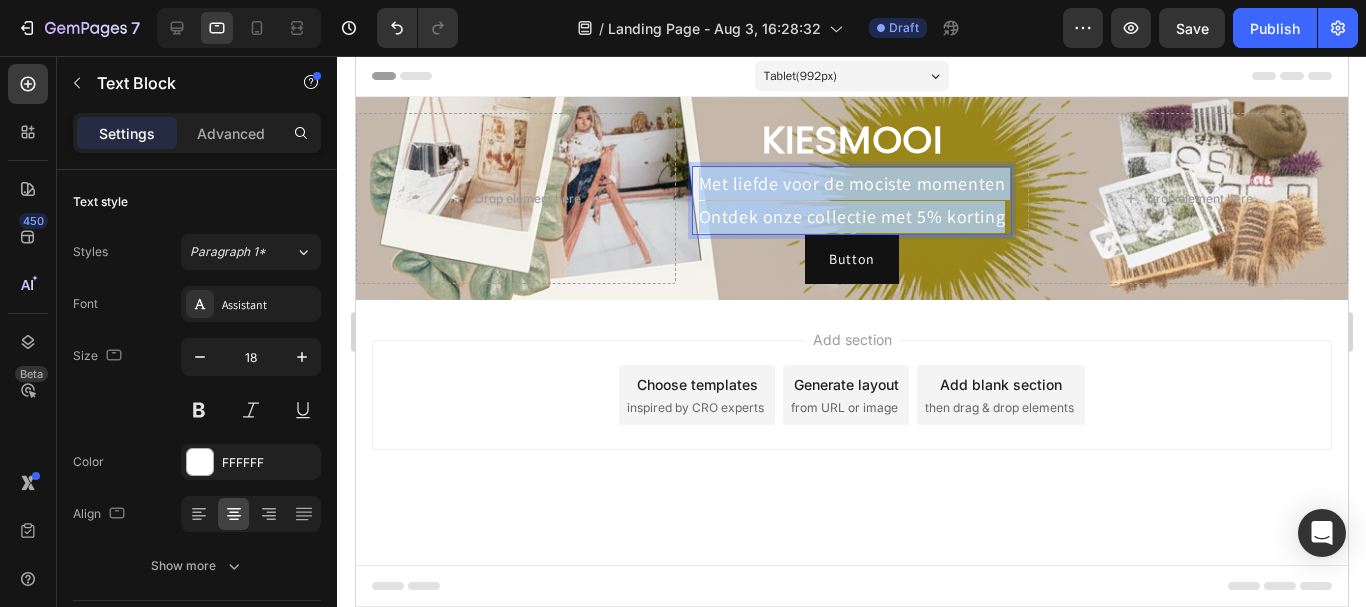 click on "Met liefde voor de mociste momenten Ontdek onze collectie met 5% korting" at bounding box center (851, 200) 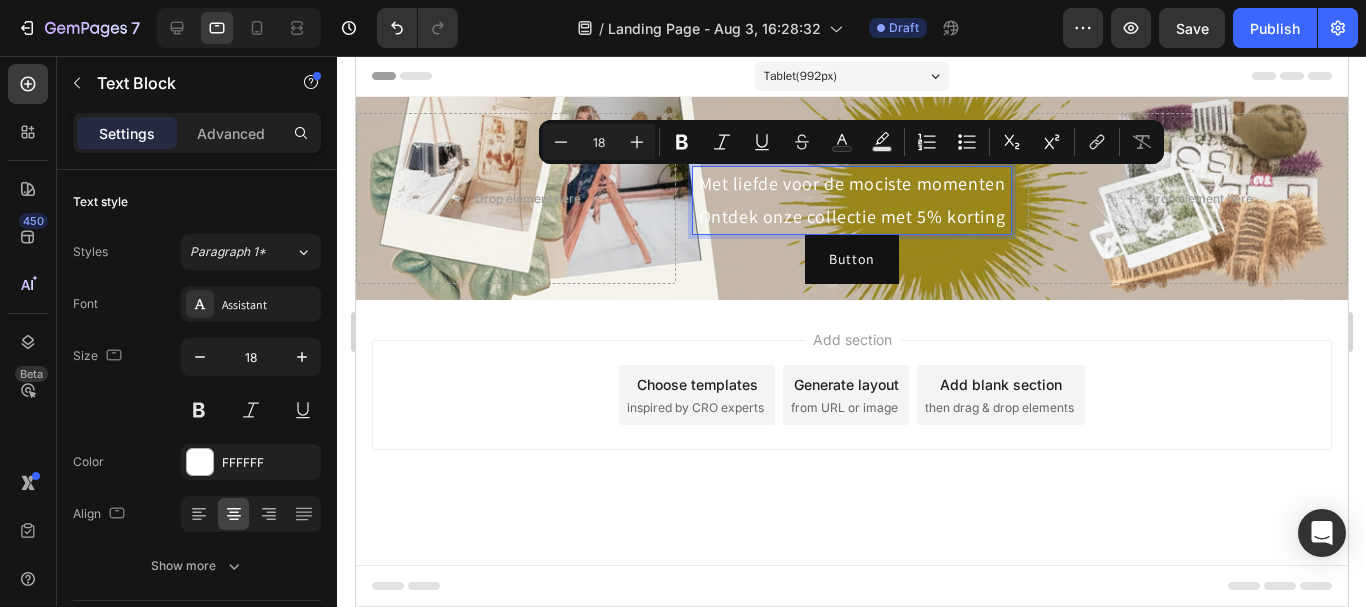 scroll, scrollTop: 0, scrollLeft: 0, axis: both 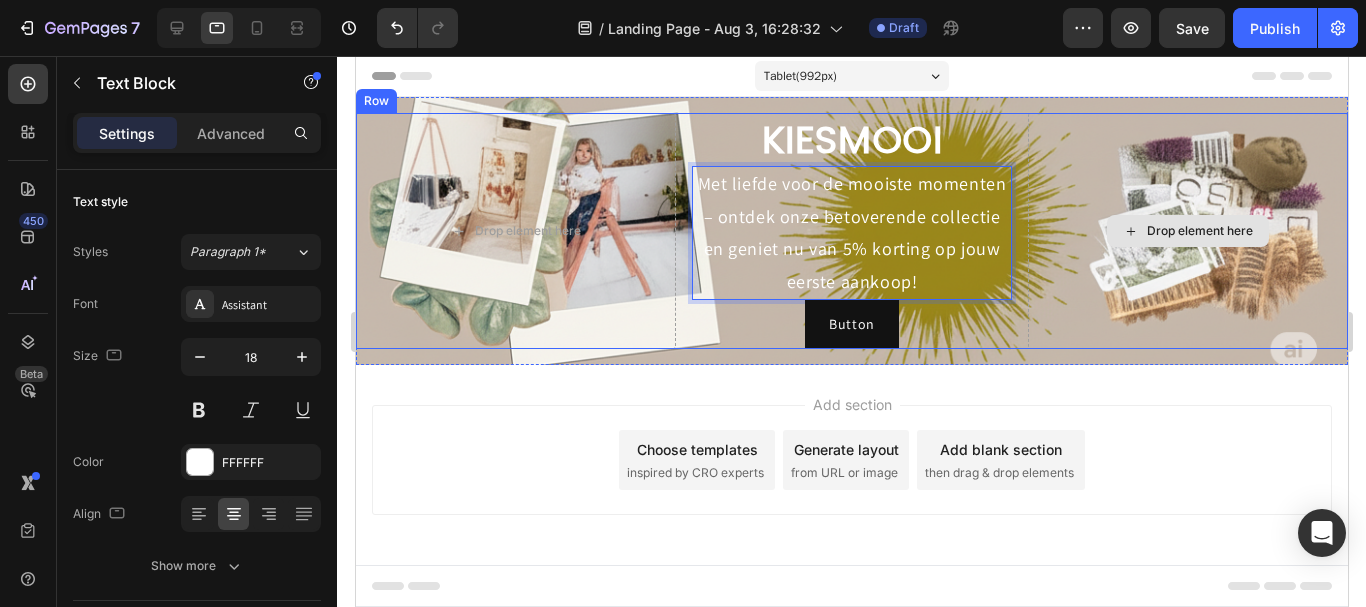 click on "Drop element here" at bounding box center [1187, 231] 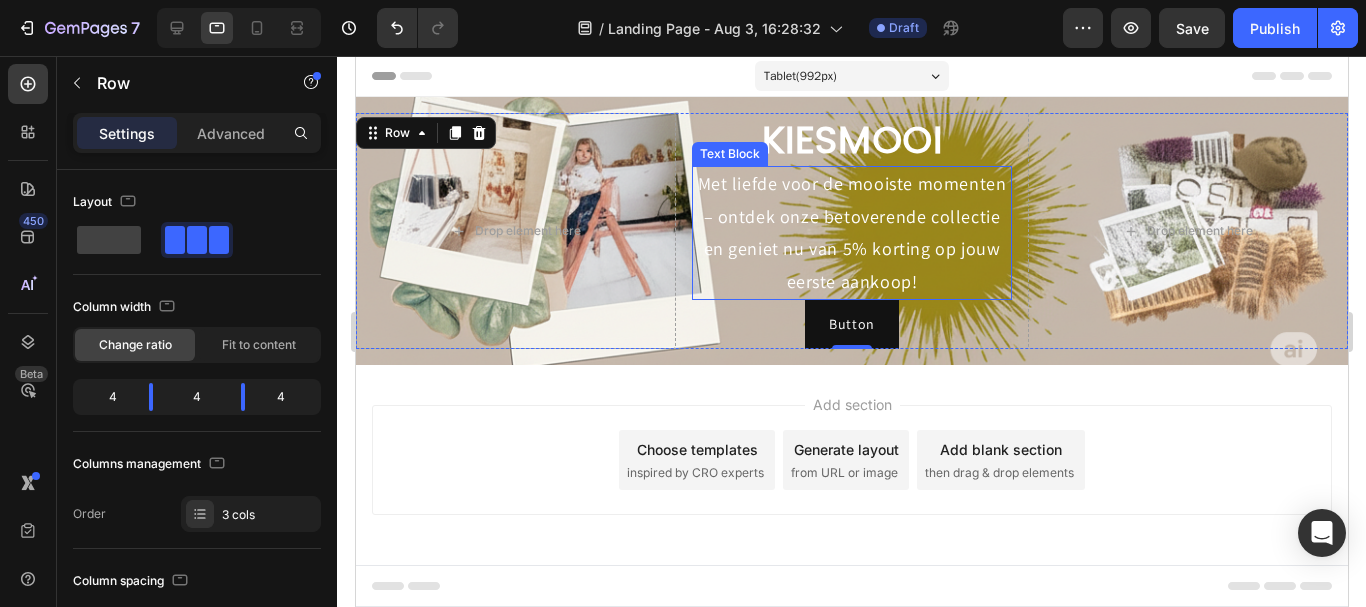 click on "Met liefde voor de mooiste momenten – ontdek onze betoverende collectie en geniet nu van 5% korting op jouw eerste aankoop!" at bounding box center [851, 233] 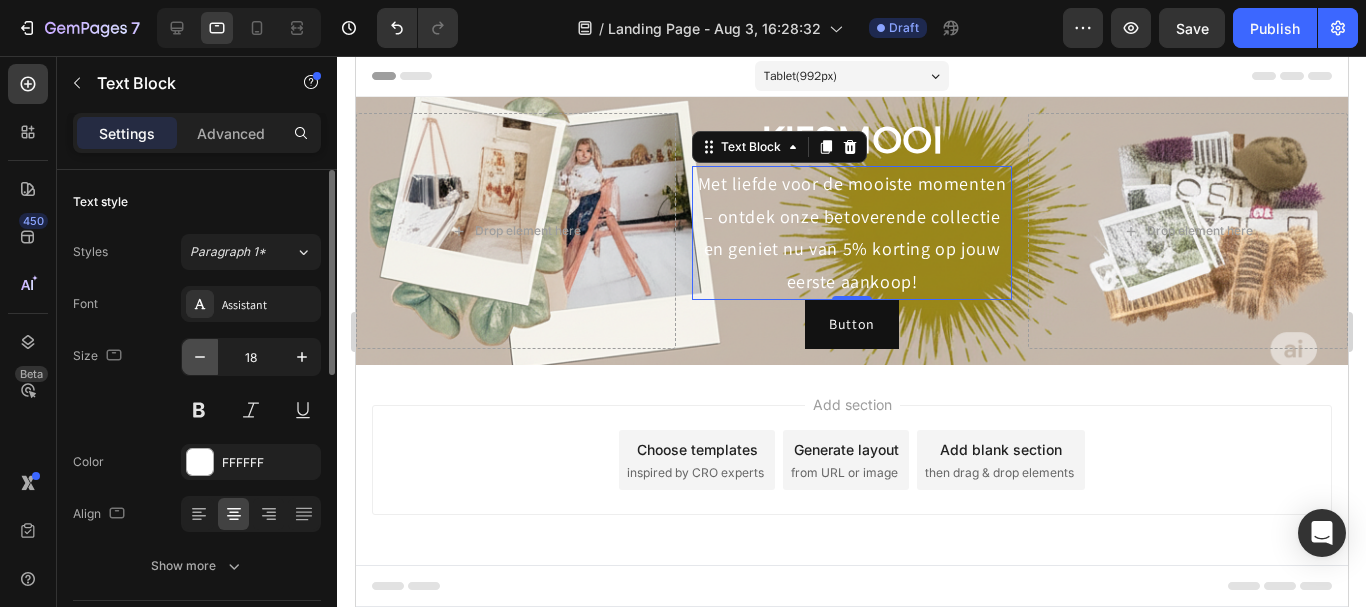 click 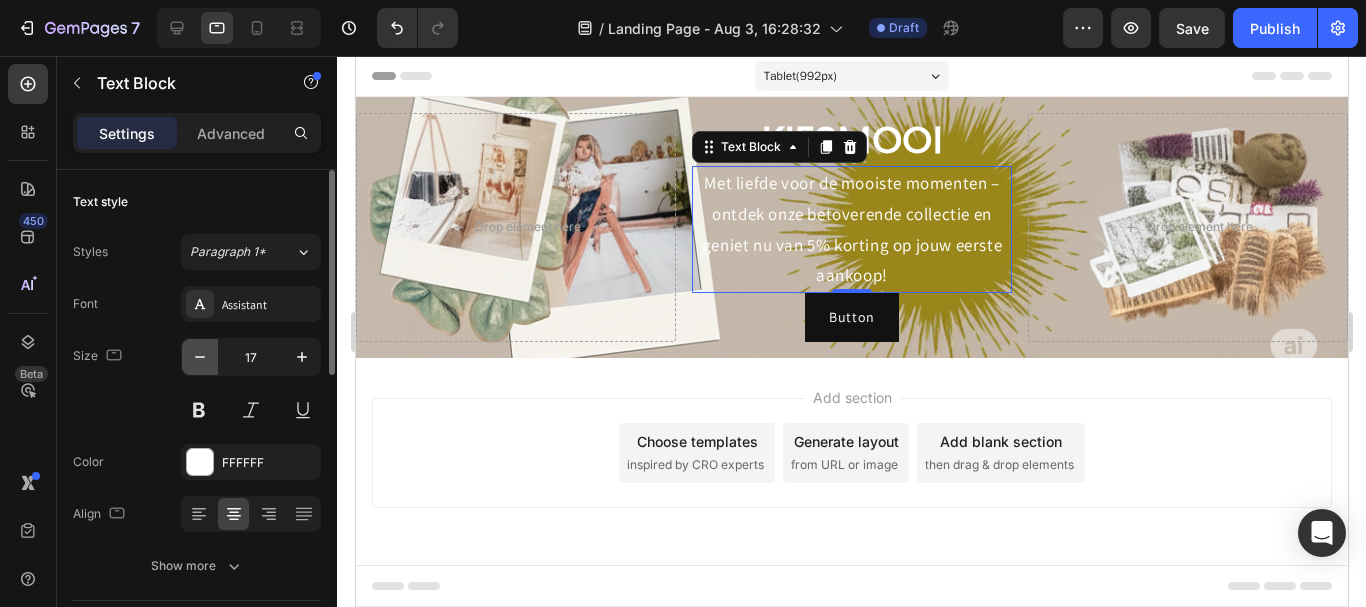 click 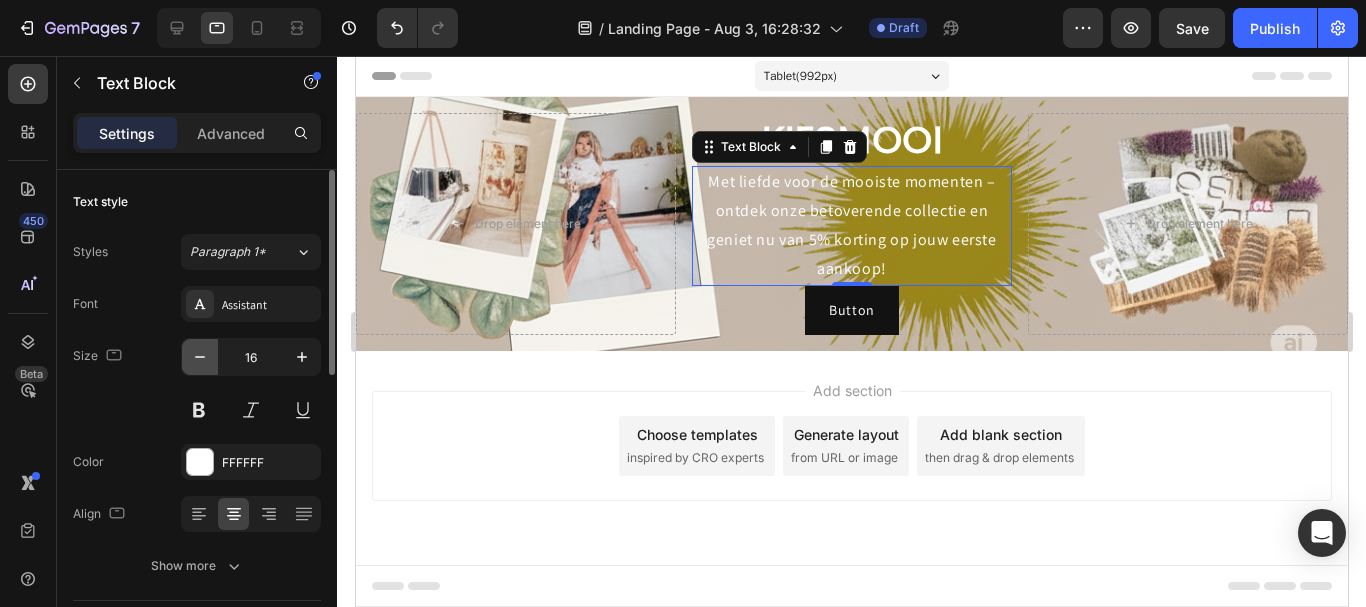 click 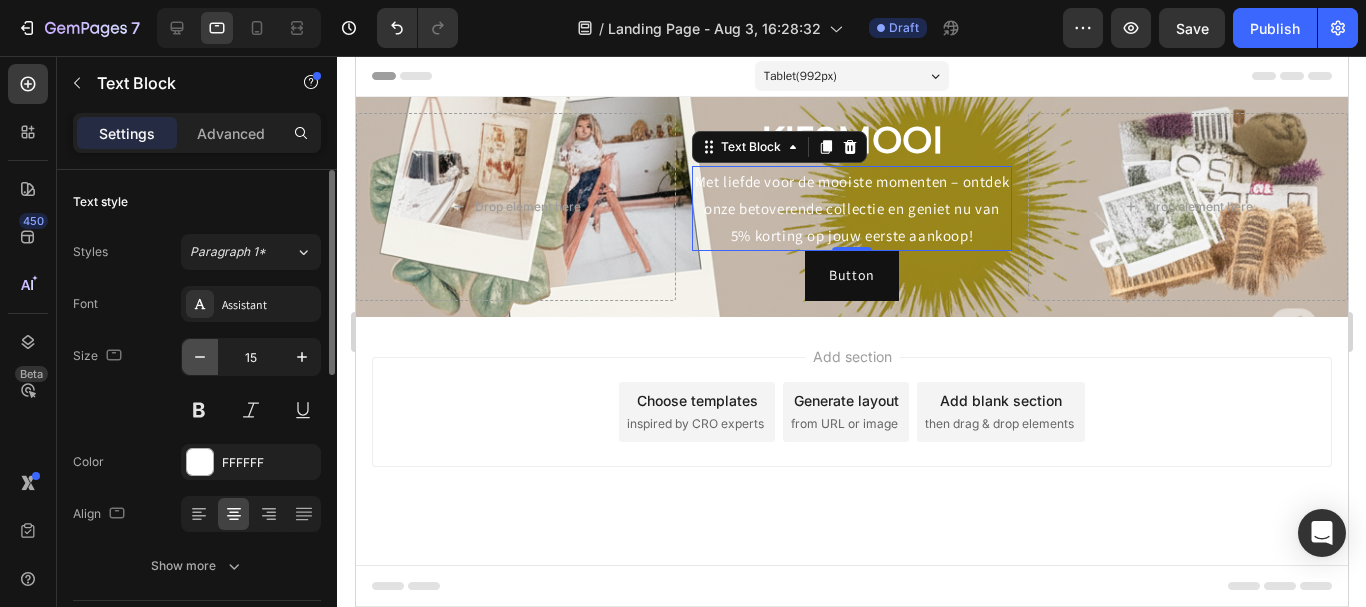 click 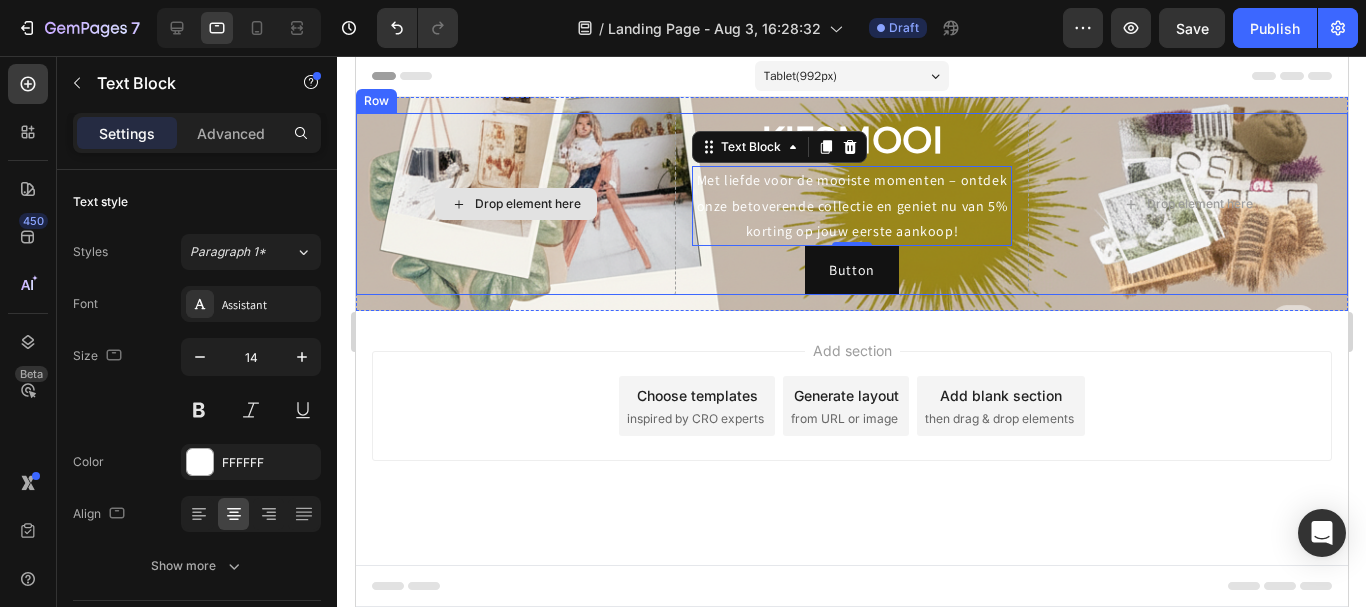click on "Drop element here" at bounding box center (515, 204) 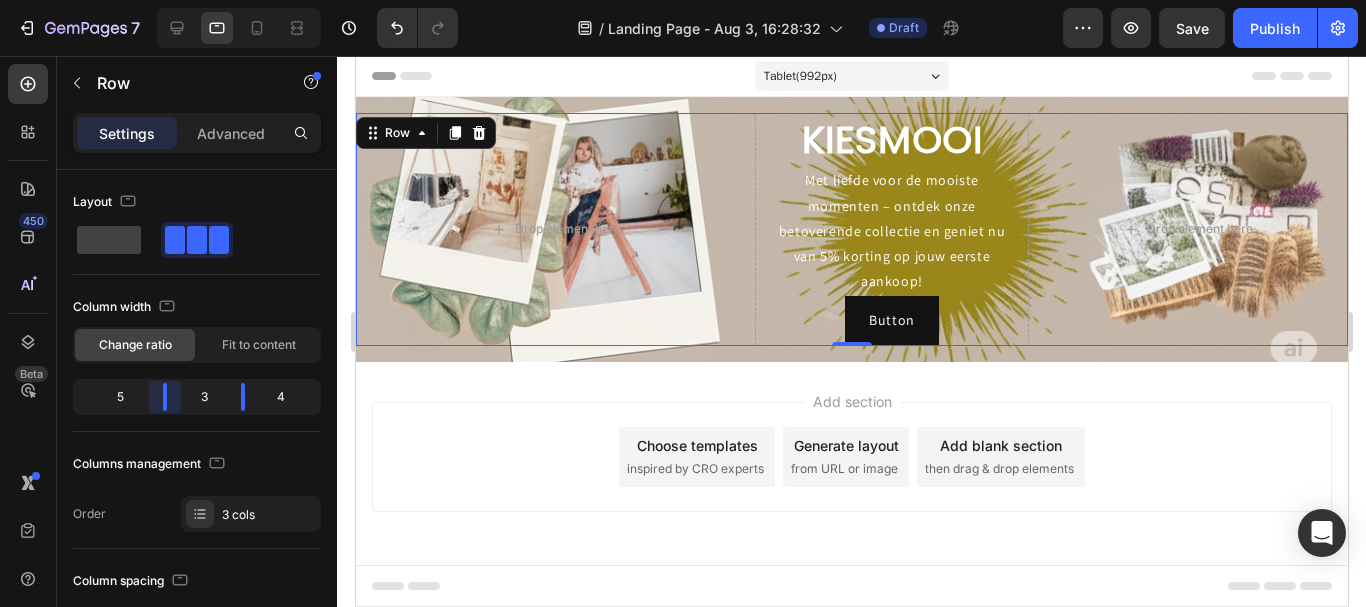 drag, startPoint x: 156, startPoint y: 397, endPoint x: 169, endPoint y: 399, distance: 13.152946 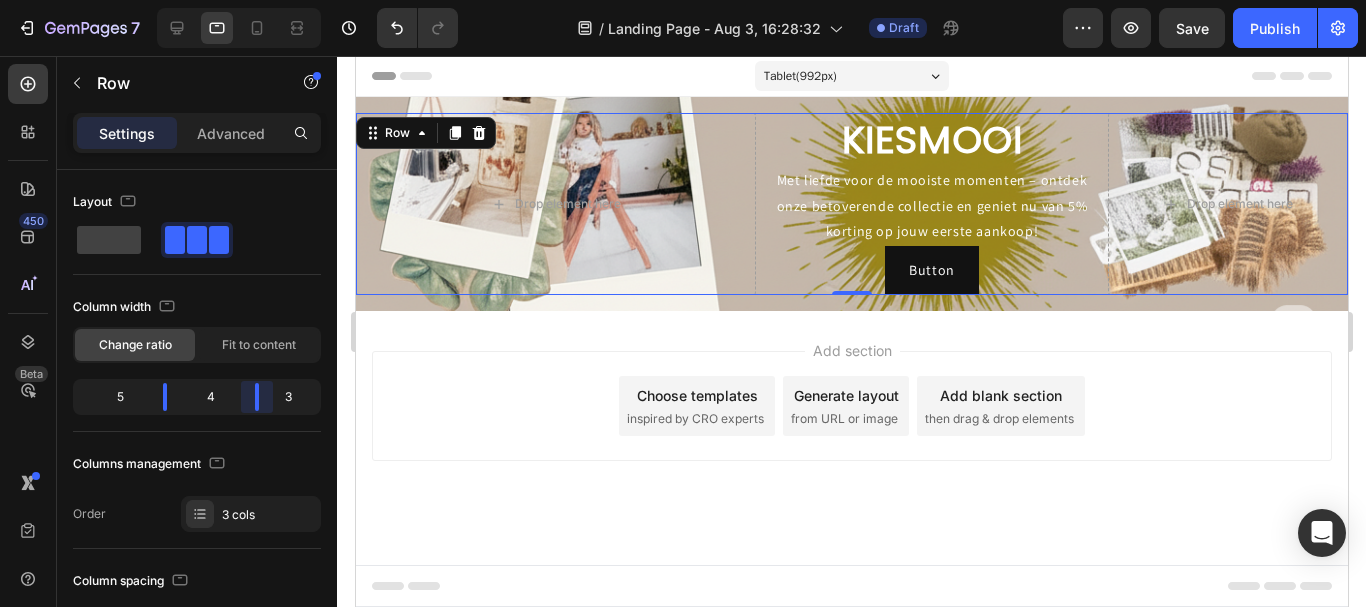 drag, startPoint x: 244, startPoint y: 399, endPoint x: 259, endPoint y: 400, distance: 15.033297 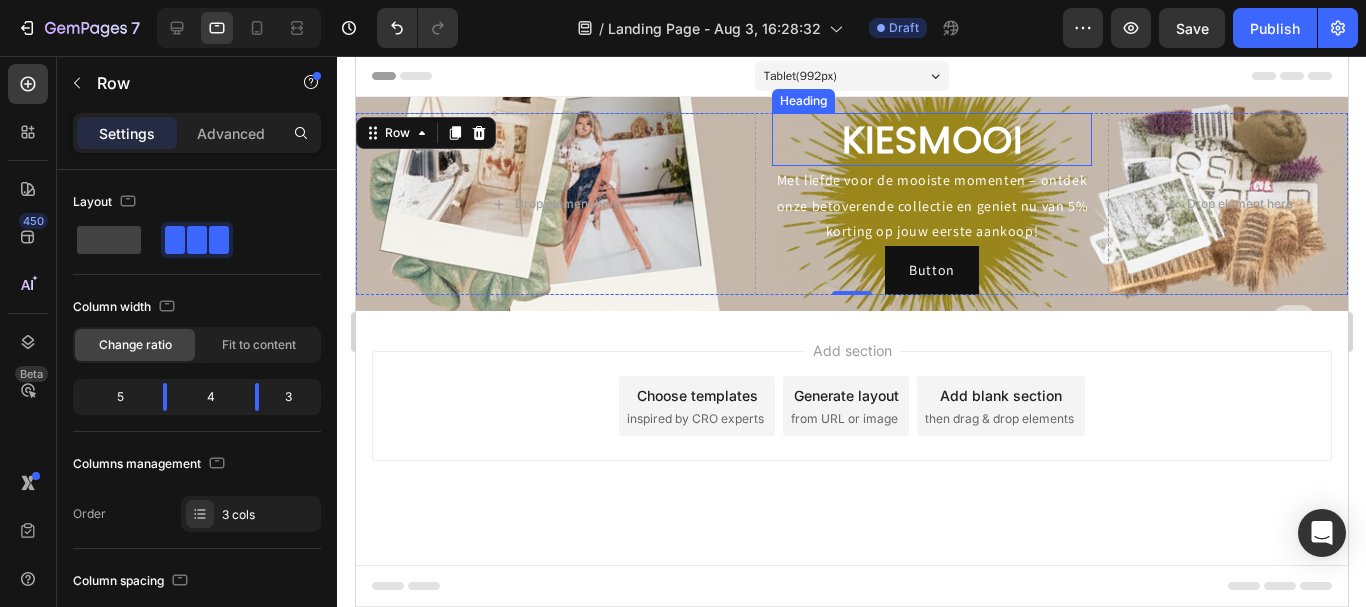 click on "KIESMOOI" at bounding box center [931, 139] 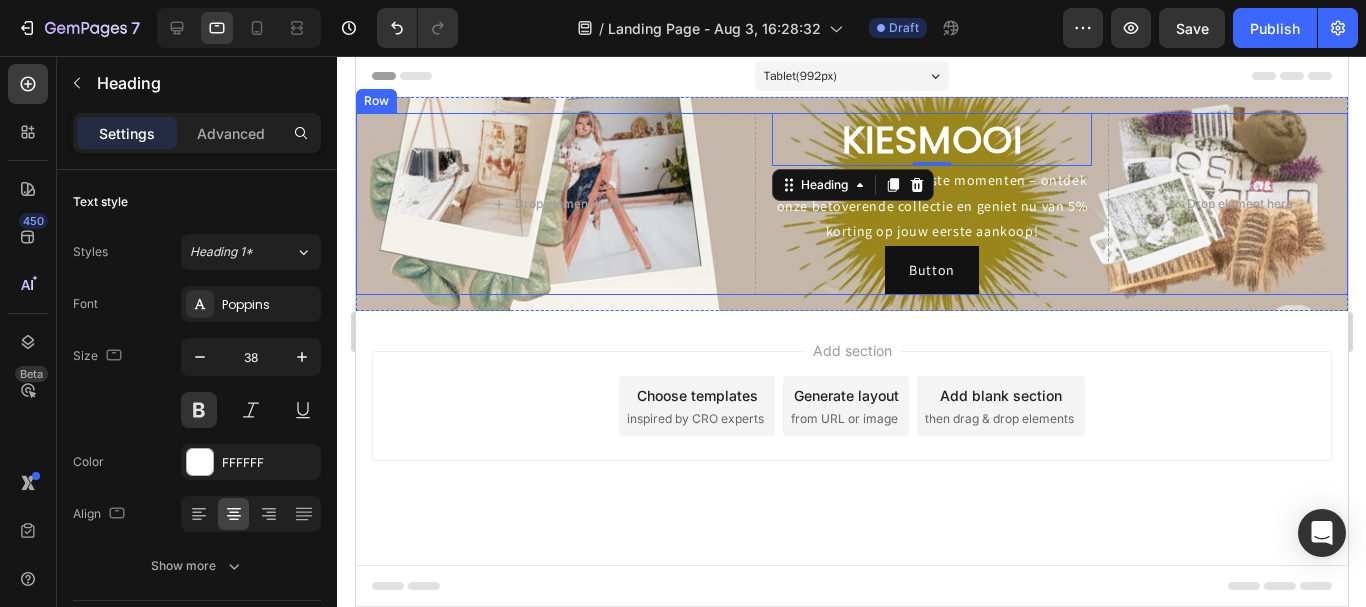 click on "Drop element here KIESMOOI Heading   0 Met liefde voor de mooiste momenten – ontdek onze betoverende collectie en geniet nu van 5% korting op jouw eerste aankoop! Text Block Button Button
Drop element here Row Section 1" at bounding box center (851, 204) 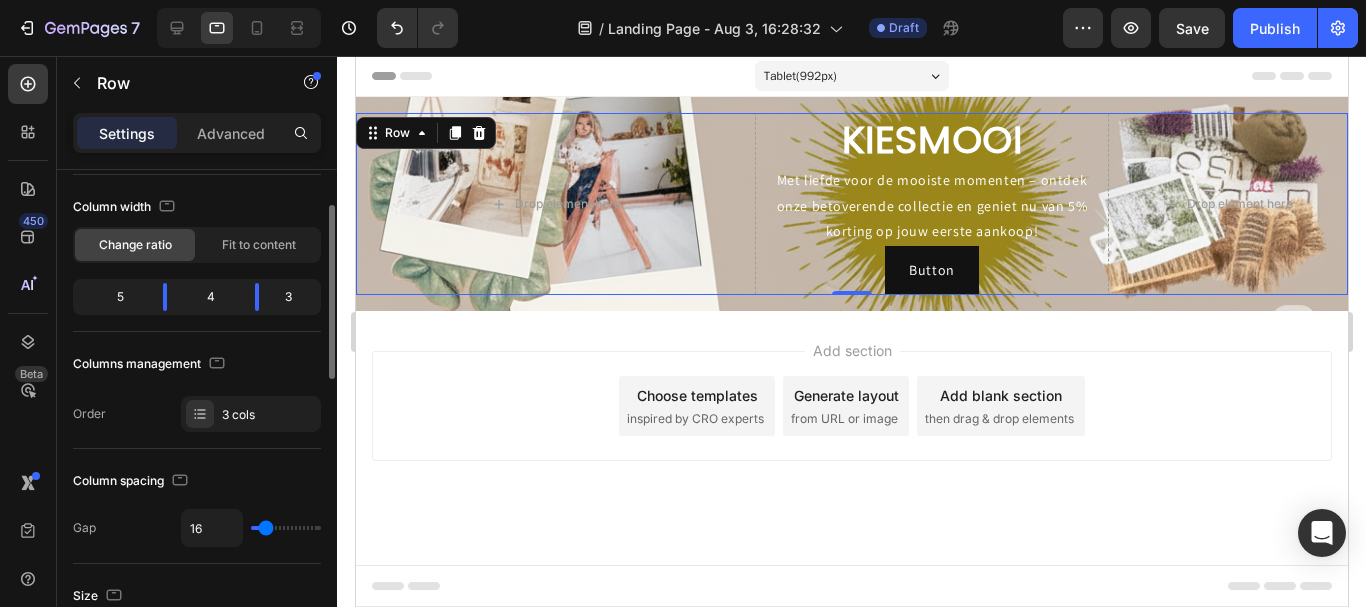 scroll, scrollTop: 300, scrollLeft: 0, axis: vertical 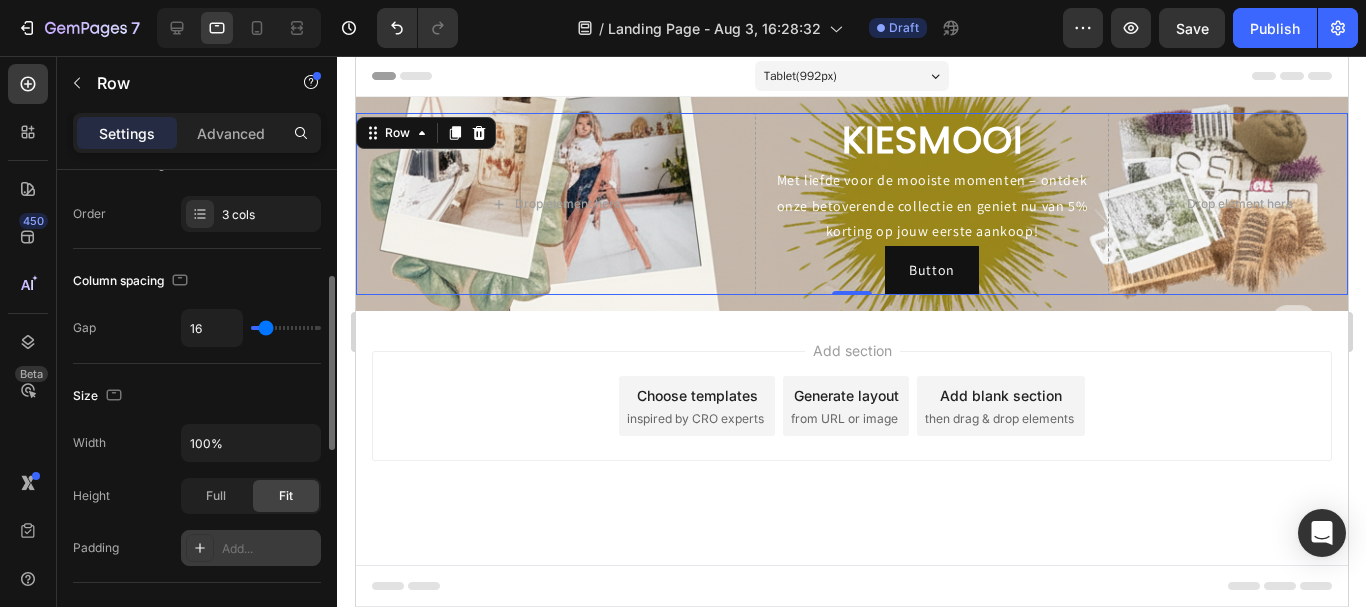 click on "Add..." at bounding box center [269, 549] 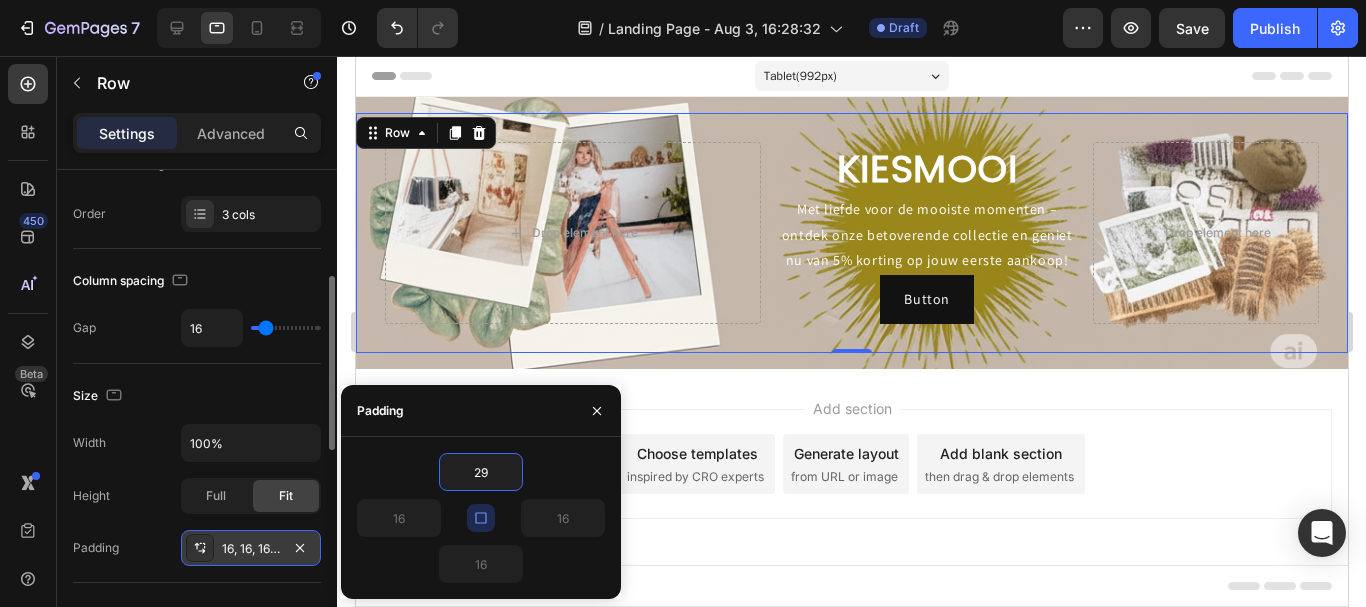 type on "30" 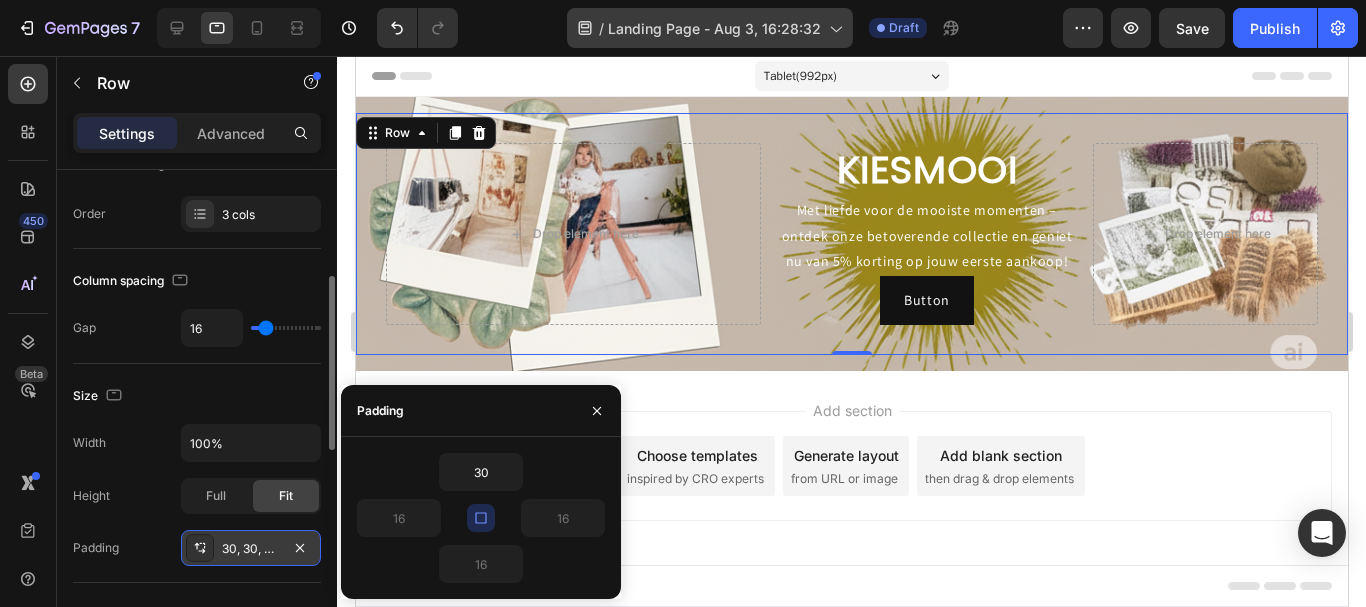 type on "30" 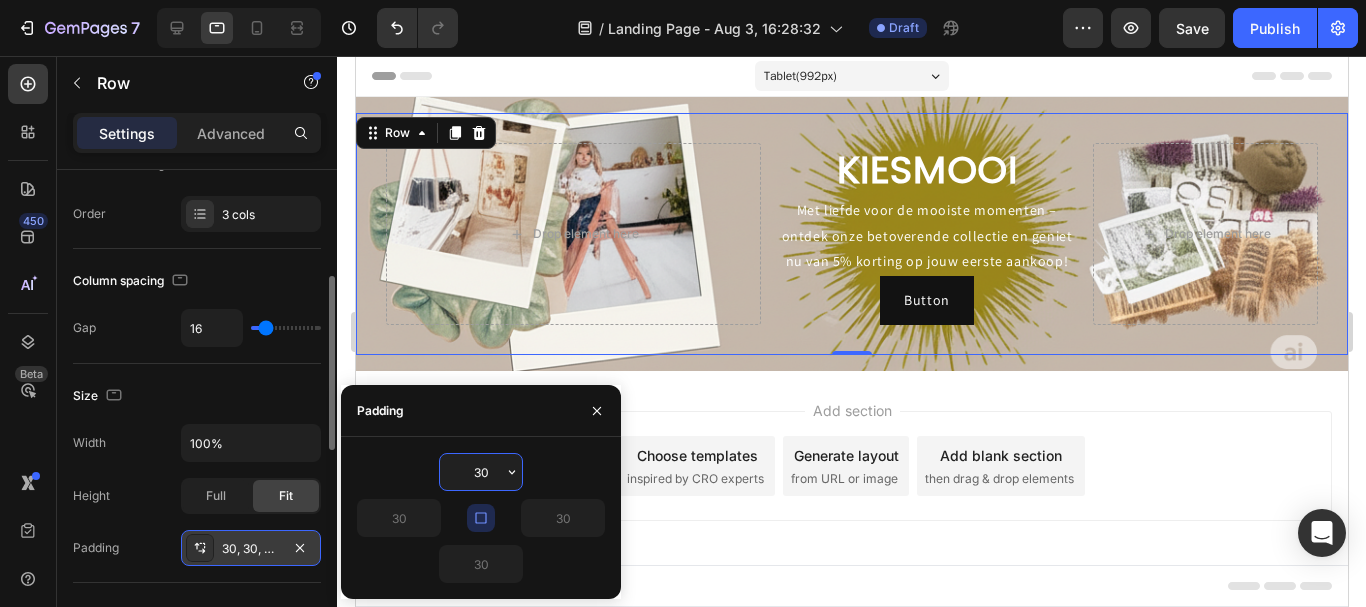 click on "Drop element here KIESMOOI Heading Met liefde voor de mooiste momenten – ontdek onze betoverende collectie en geniet nu van 5% korting op jouw eerste aankoop! Text Block Button Button
Drop element here Row   0" at bounding box center (851, 234) 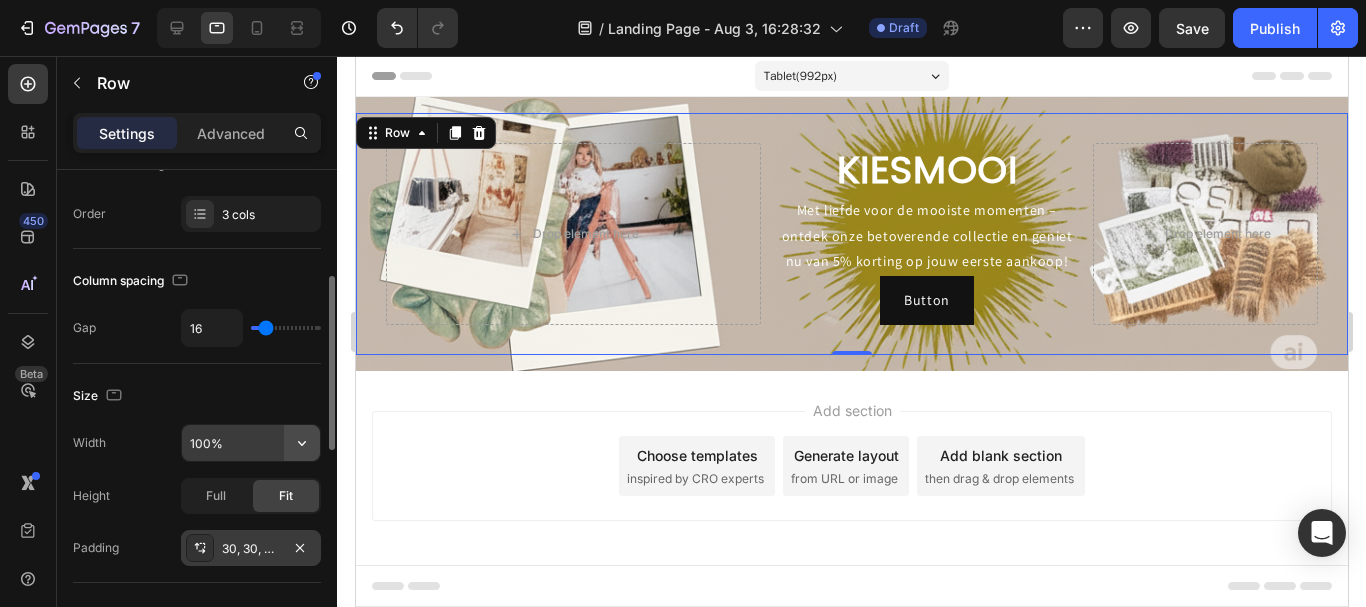 click 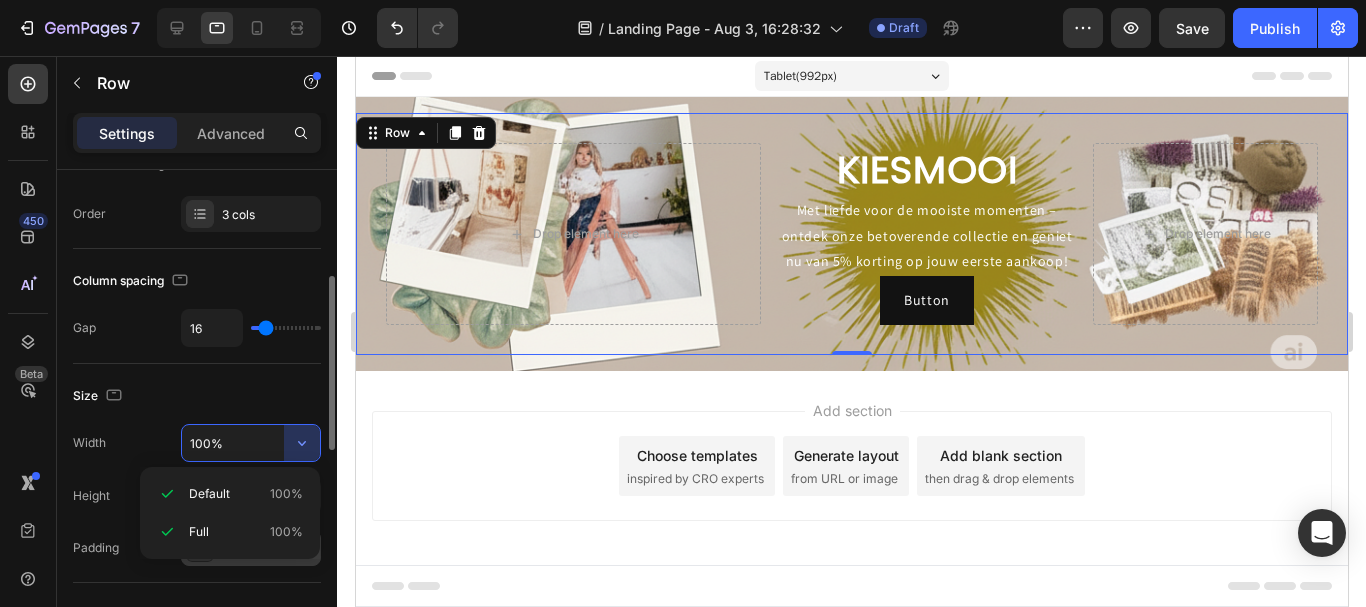 click on "Width 100%" at bounding box center (197, 443) 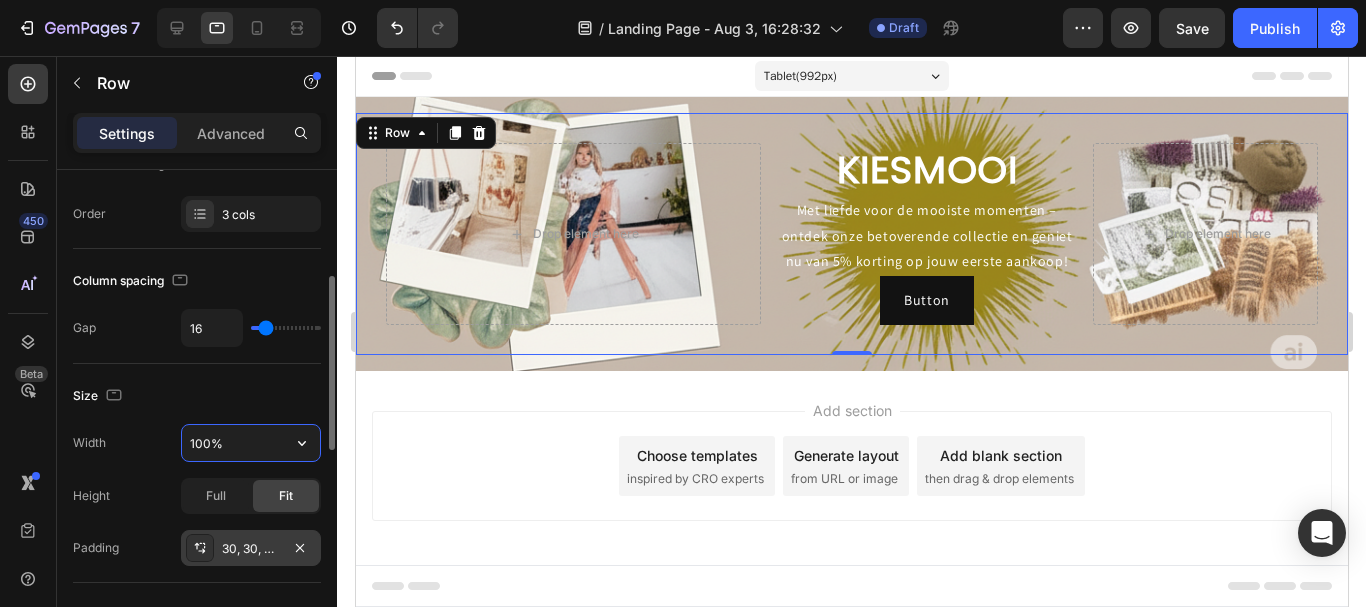 click on "100%" at bounding box center [251, 443] 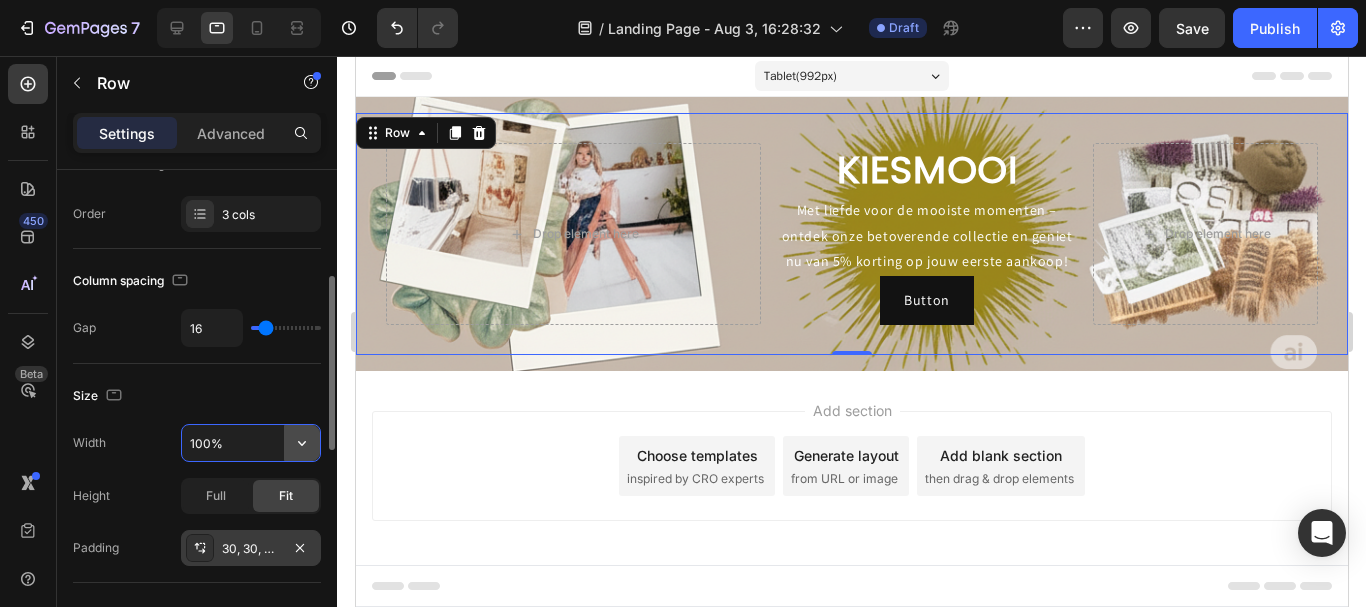 click 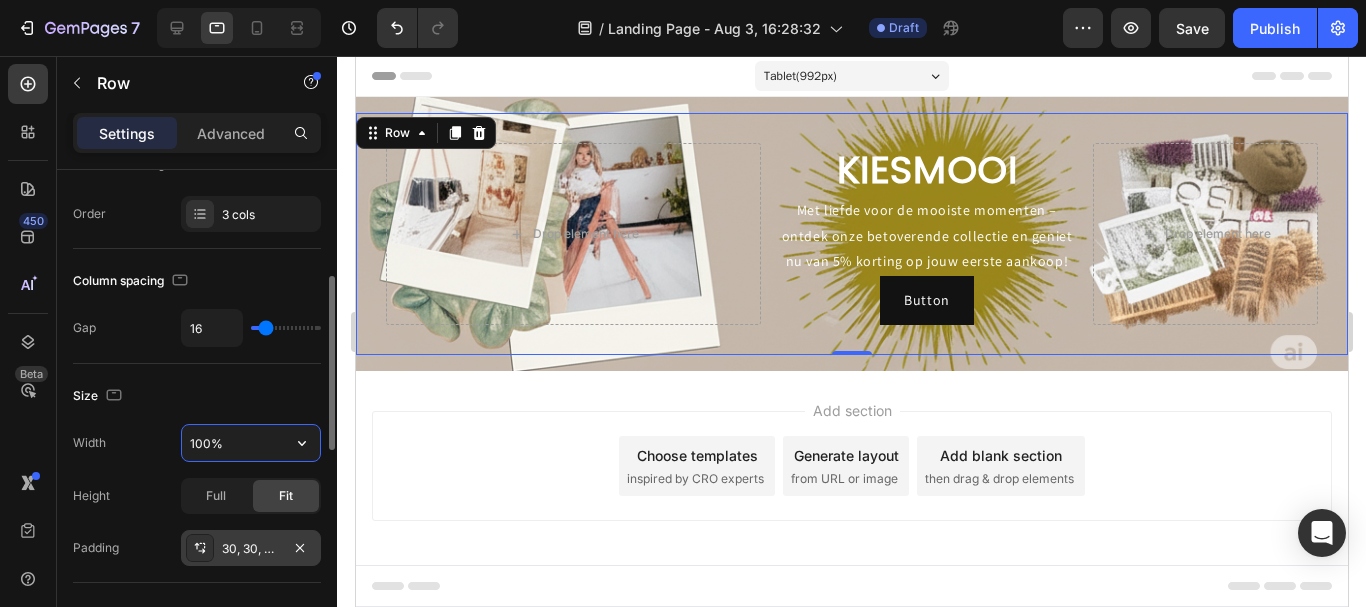 click on "100%" at bounding box center [251, 443] 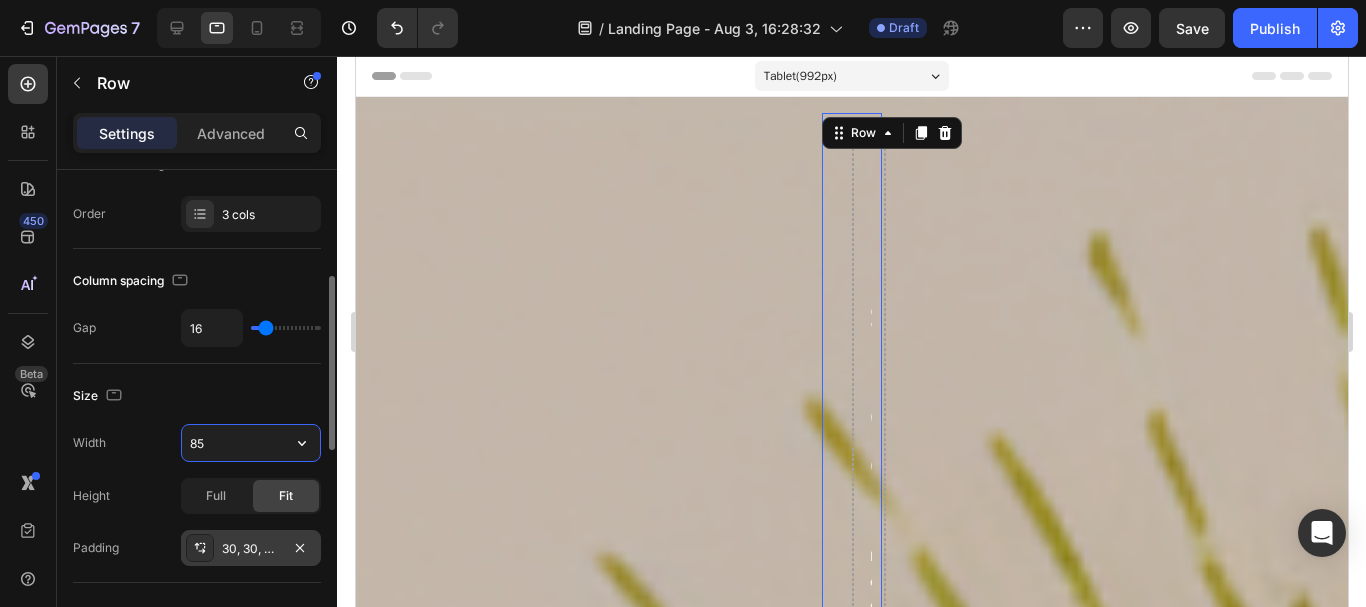 type on "8" 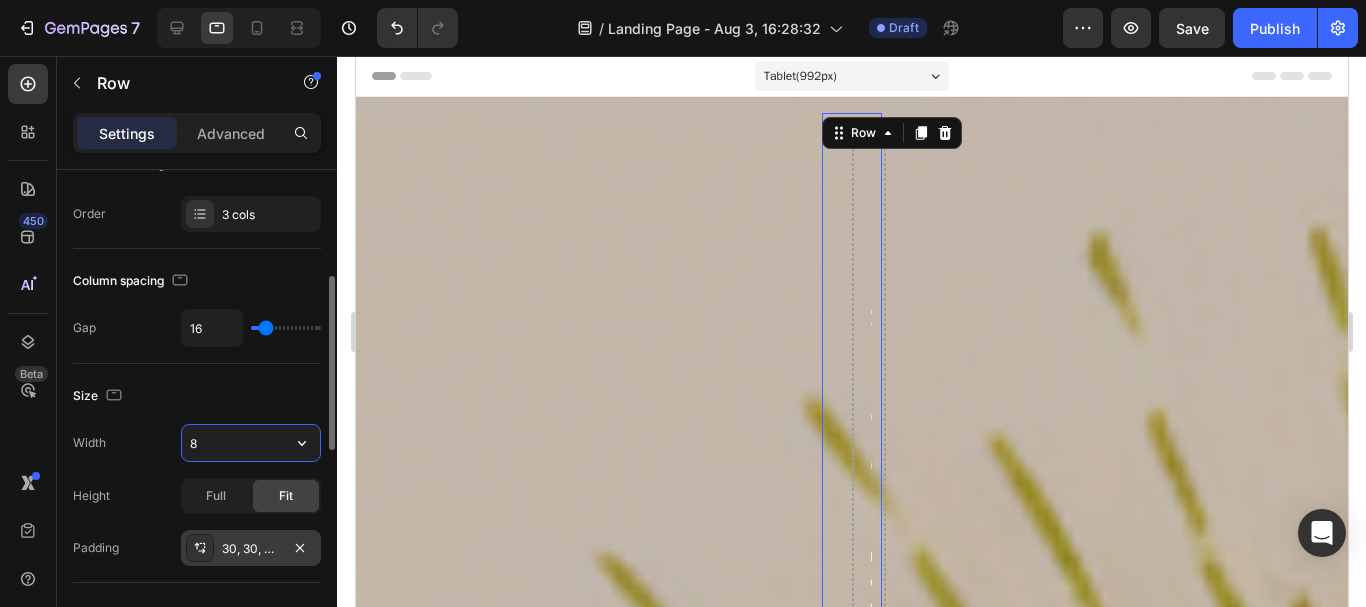 type 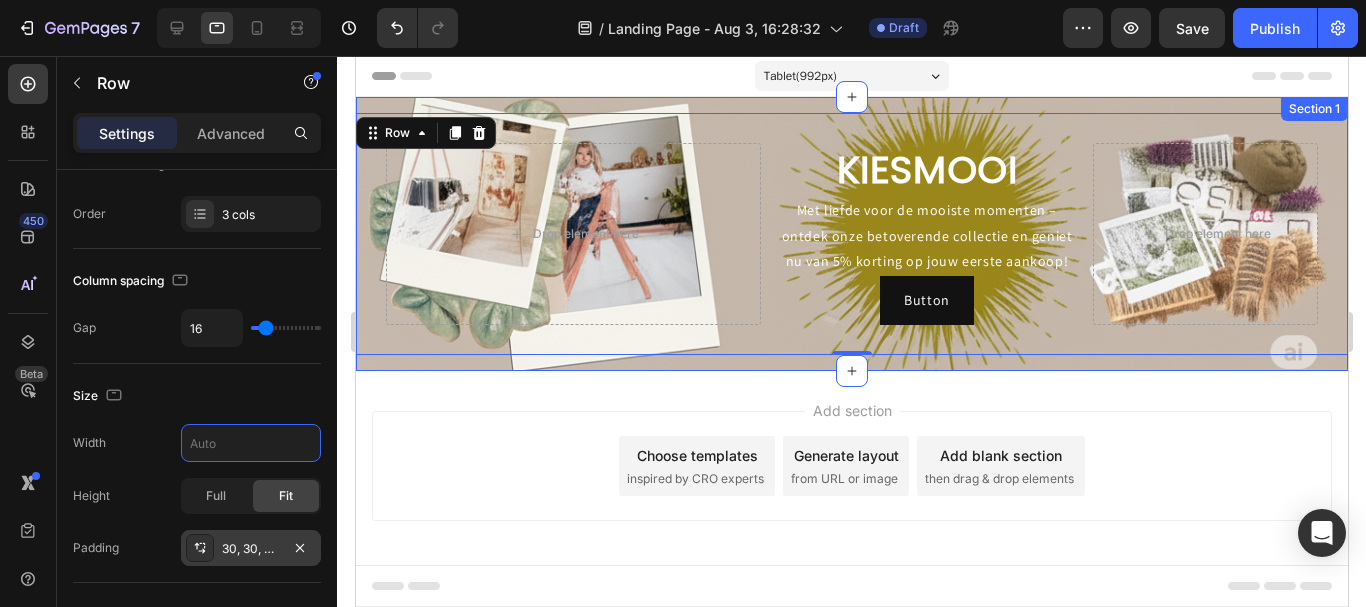 click on "Drop element here KIESMOOI Heading Met liefde voor de mooiste momenten – ontdek onze betoverende collectie en geniet nu van 5% korting op jouw eerste aankoop! Text Block Button Button
Drop element here Row   0 Section 1" at bounding box center (851, 234) 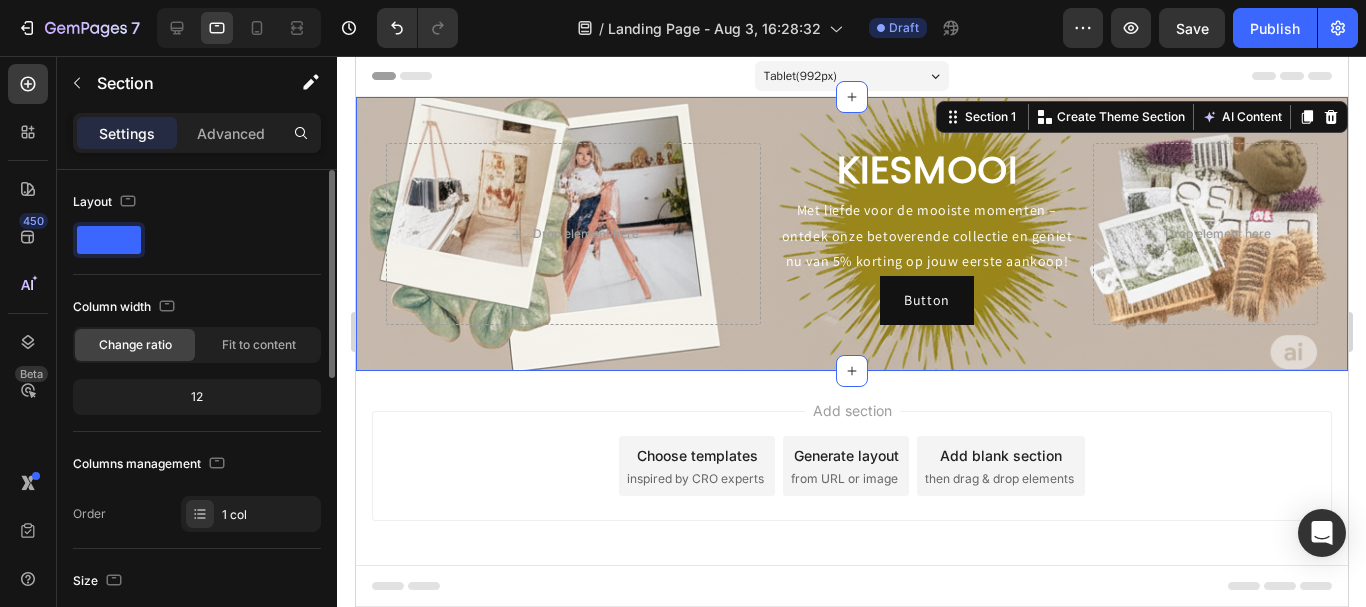 scroll, scrollTop: 200, scrollLeft: 0, axis: vertical 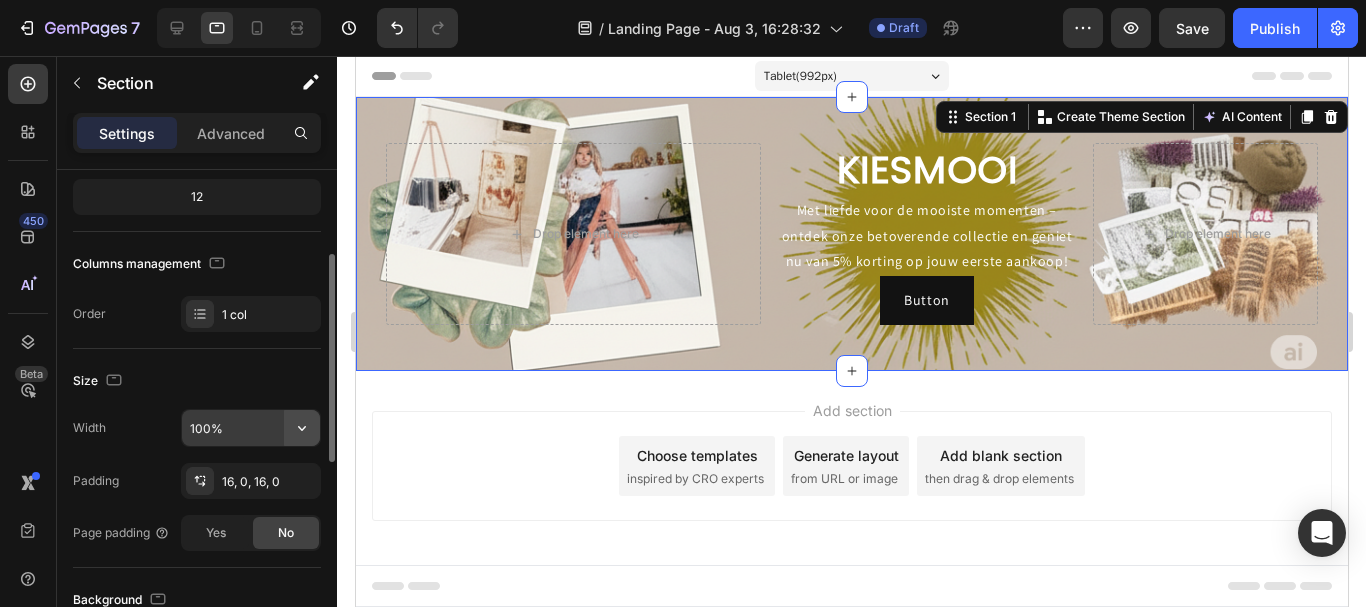 click 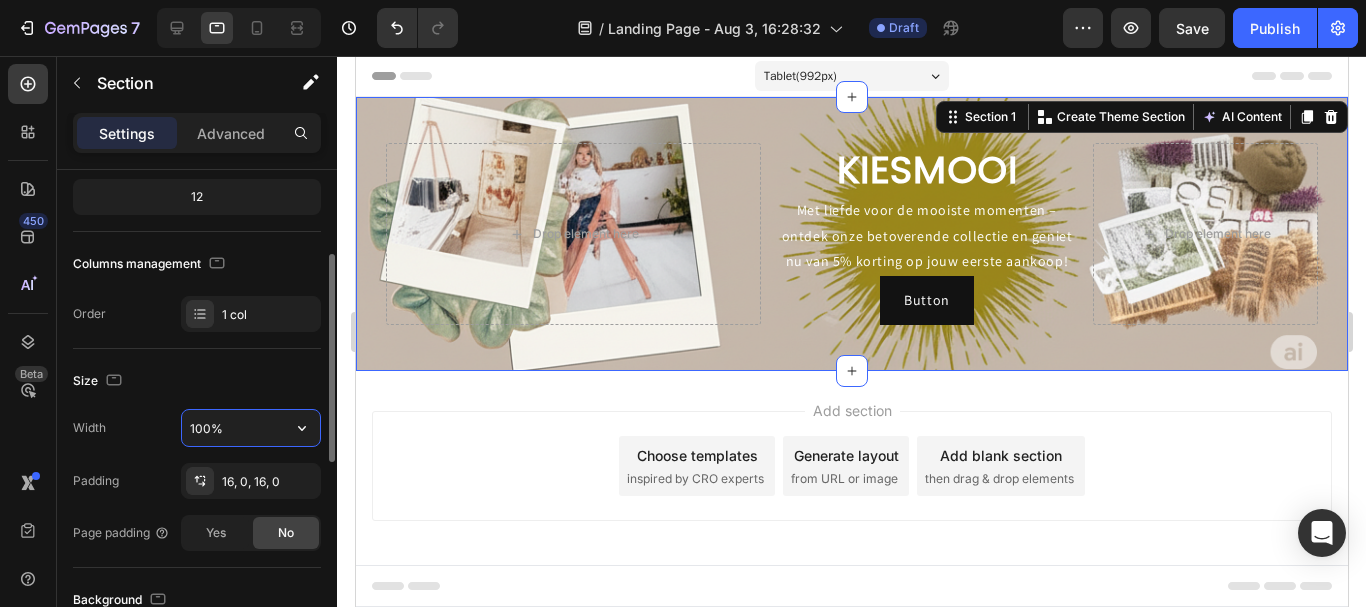 click on "100%" at bounding box center [251, 428] 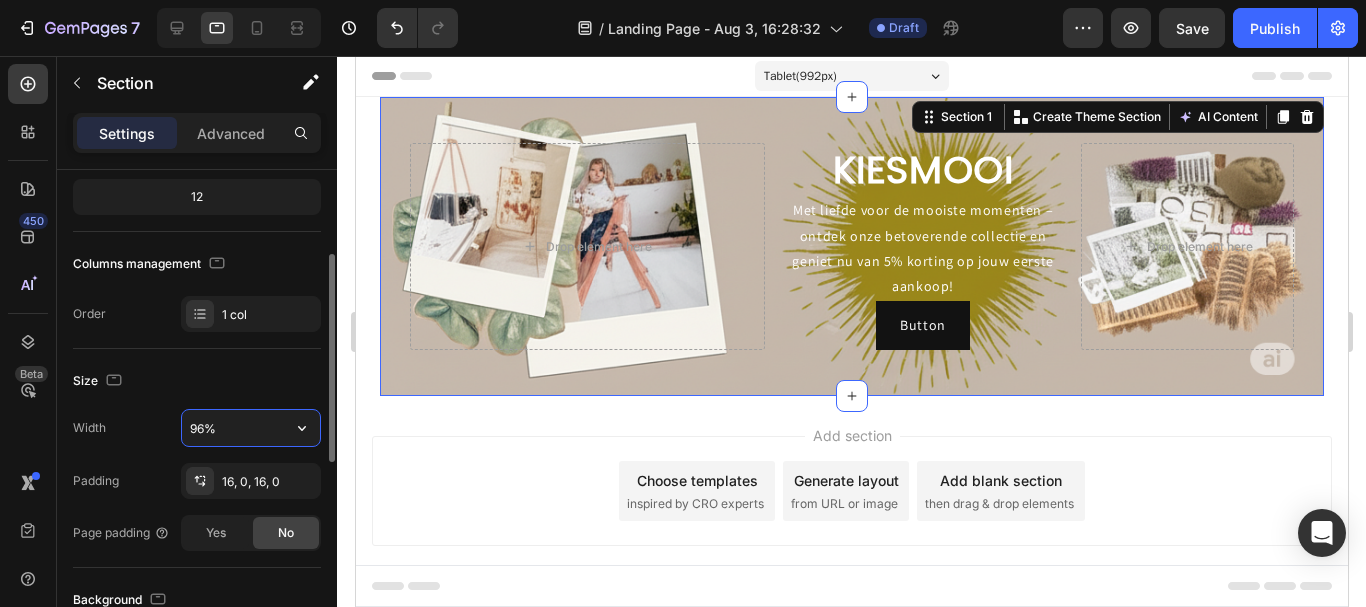 type on "95%" 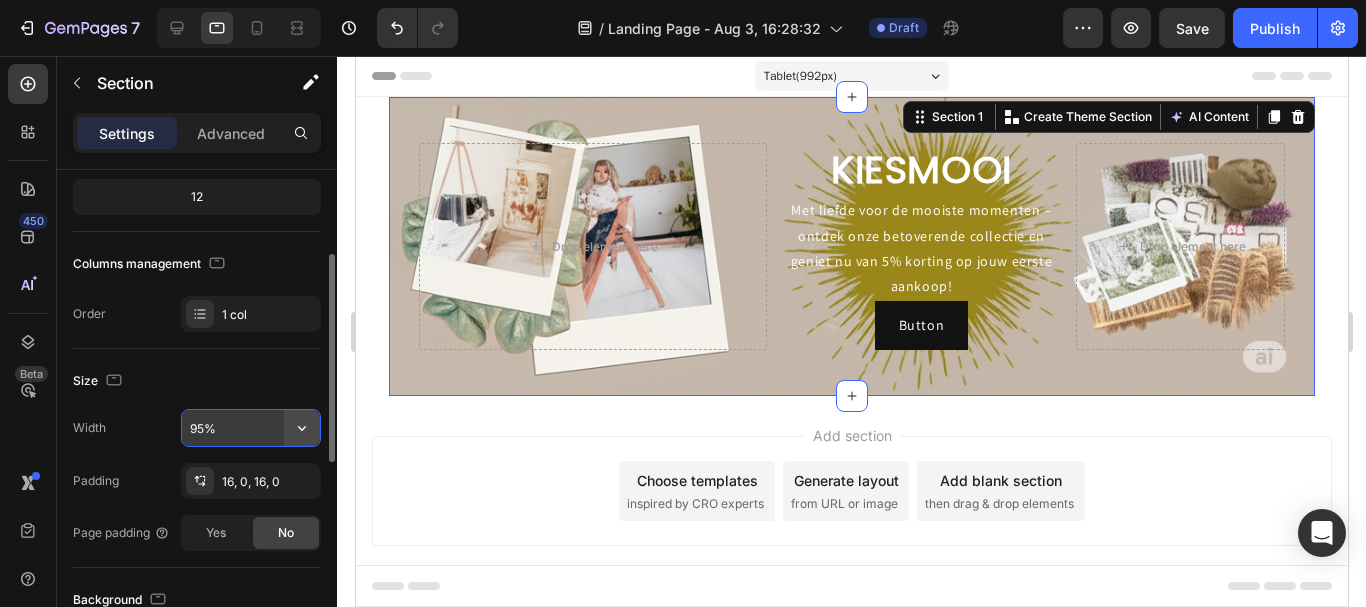 click 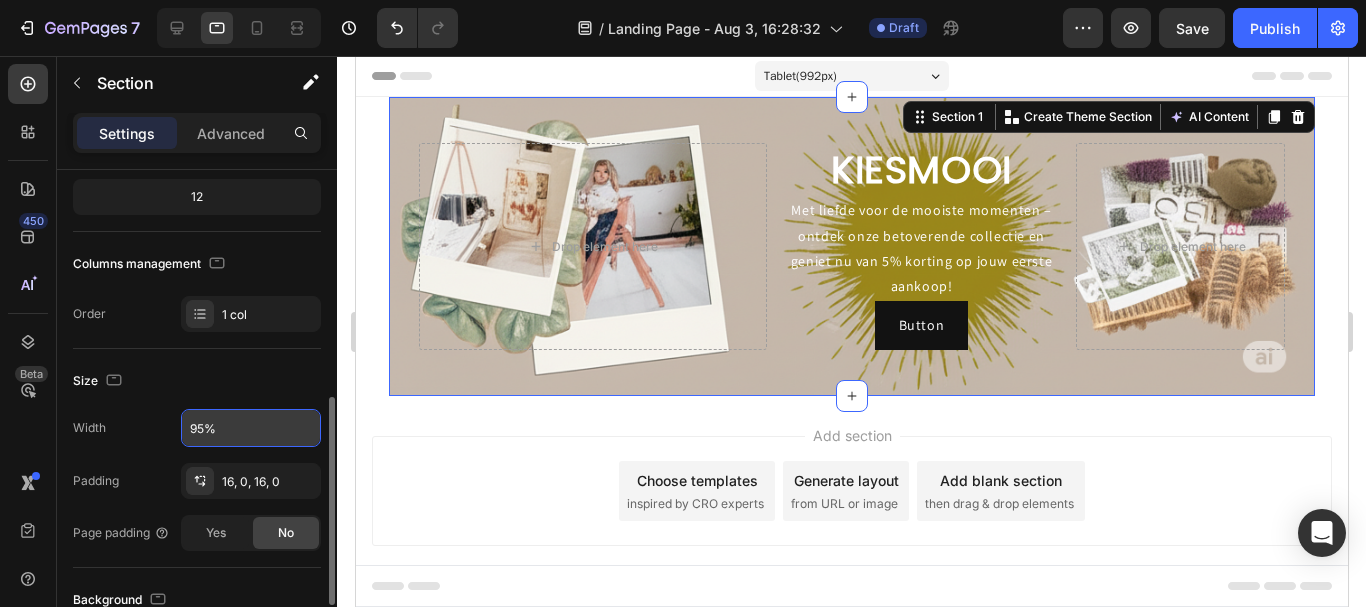 scroll, scrollTop: 300, scrollLeft: 0, axis: vertical 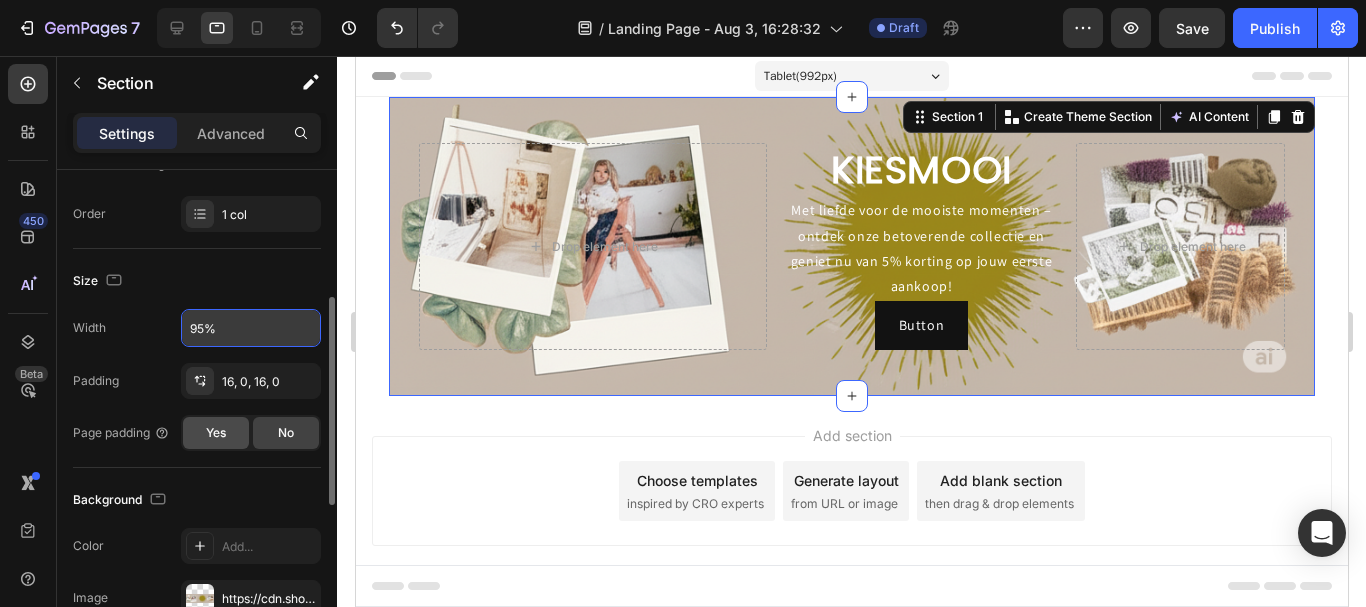 click on "Yes" 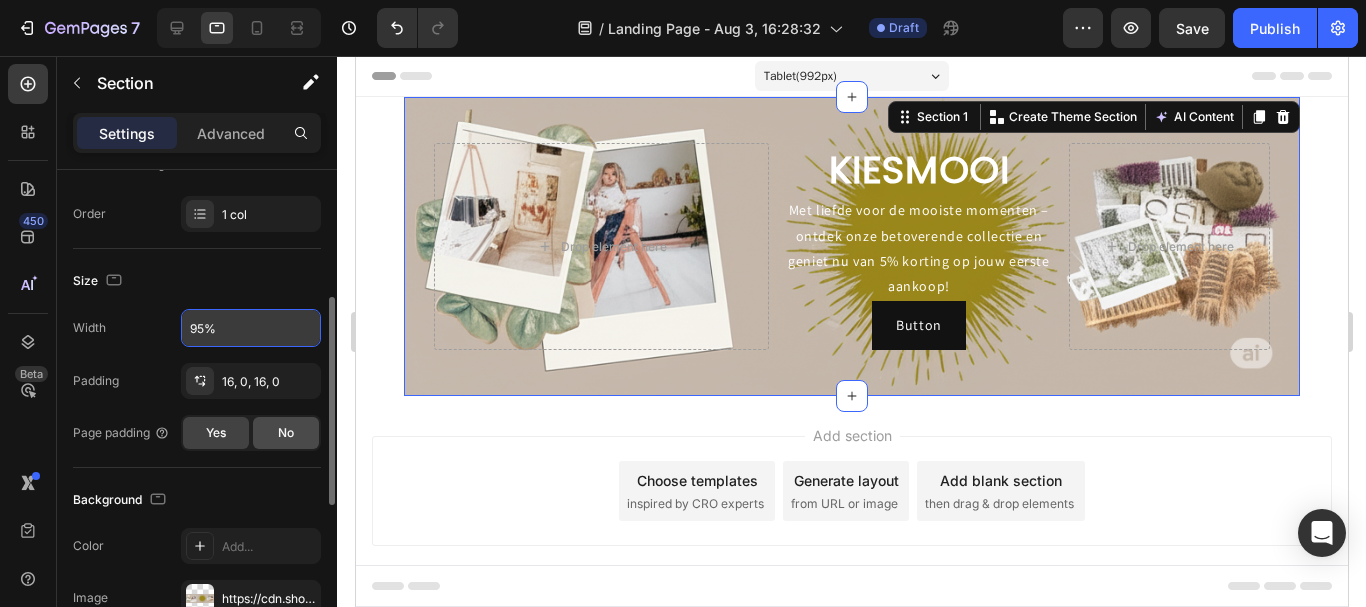 click on "No" 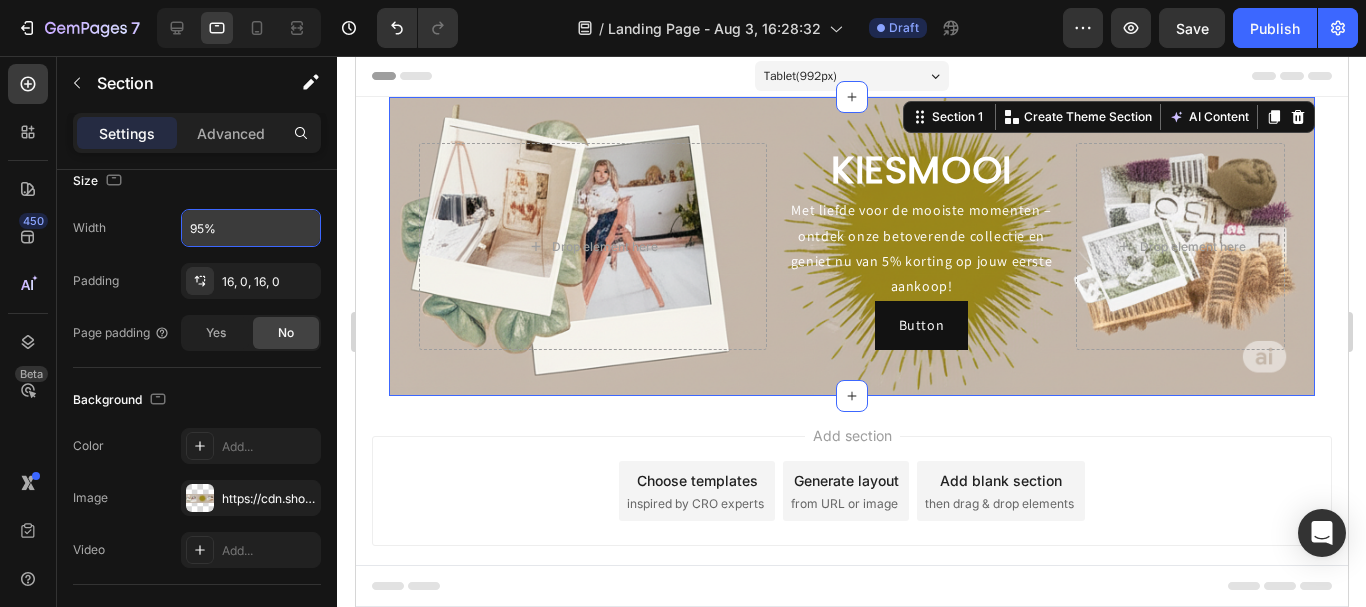 scroll, scrollTop: 0, scrollLeft: 0, axis: both 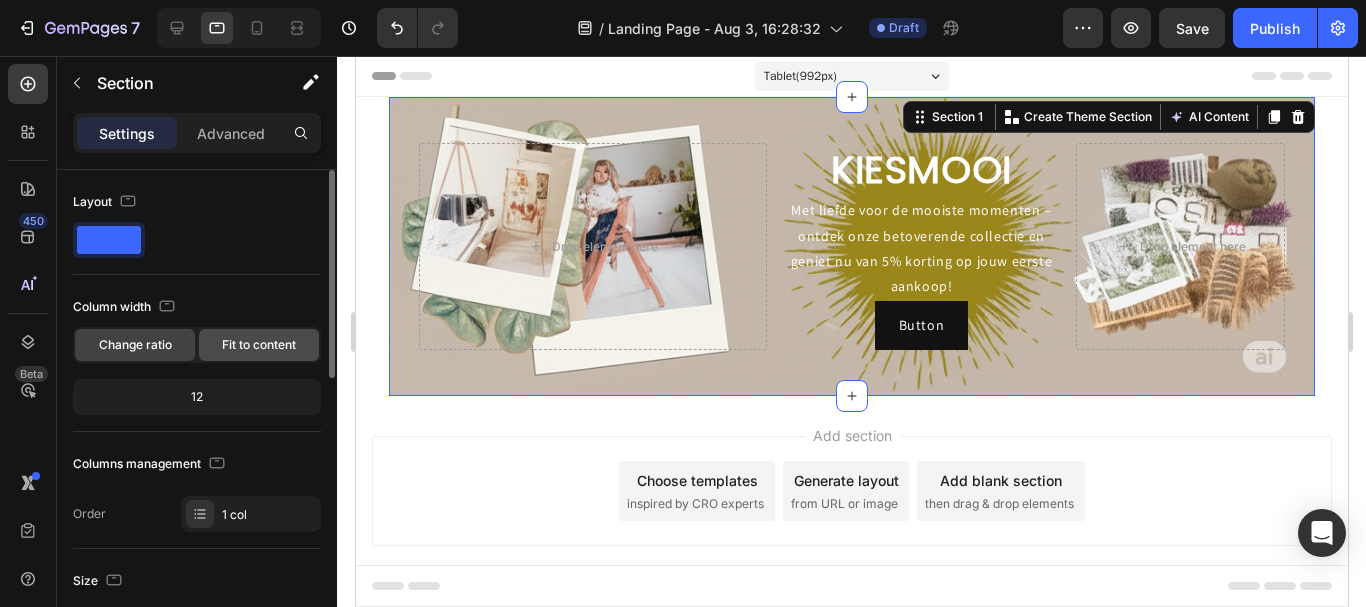click on "Fit to content" 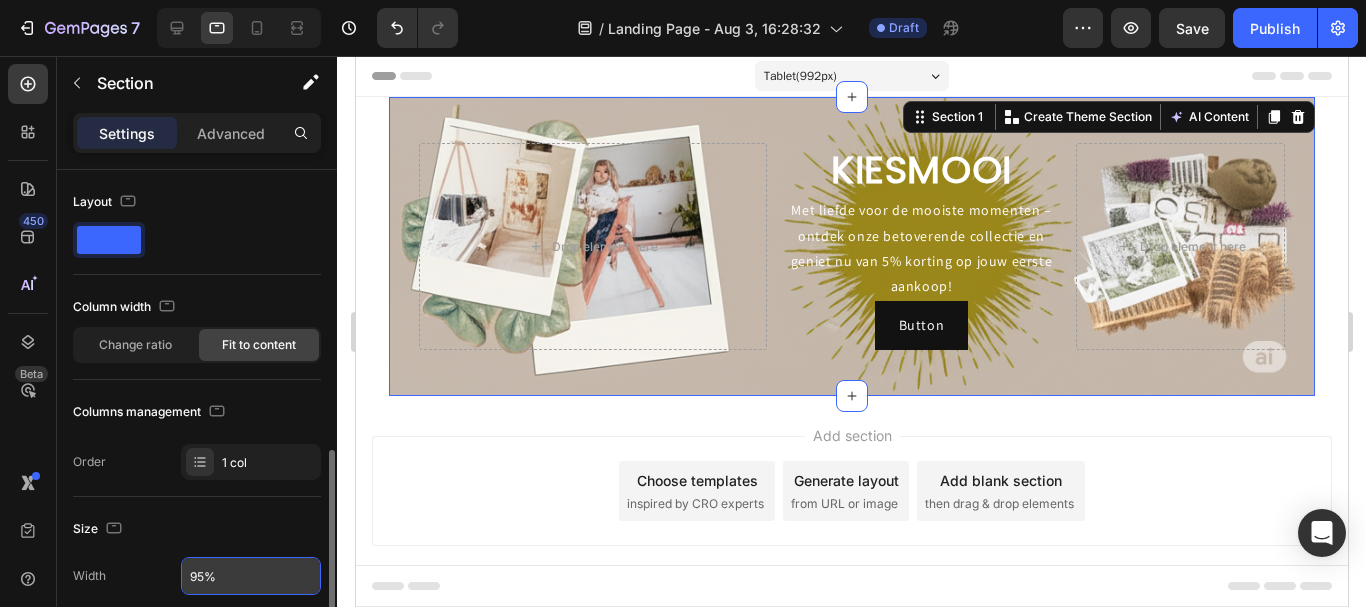 scroll, scrollTop: 200, scrollLeft: 0, axis: vertical 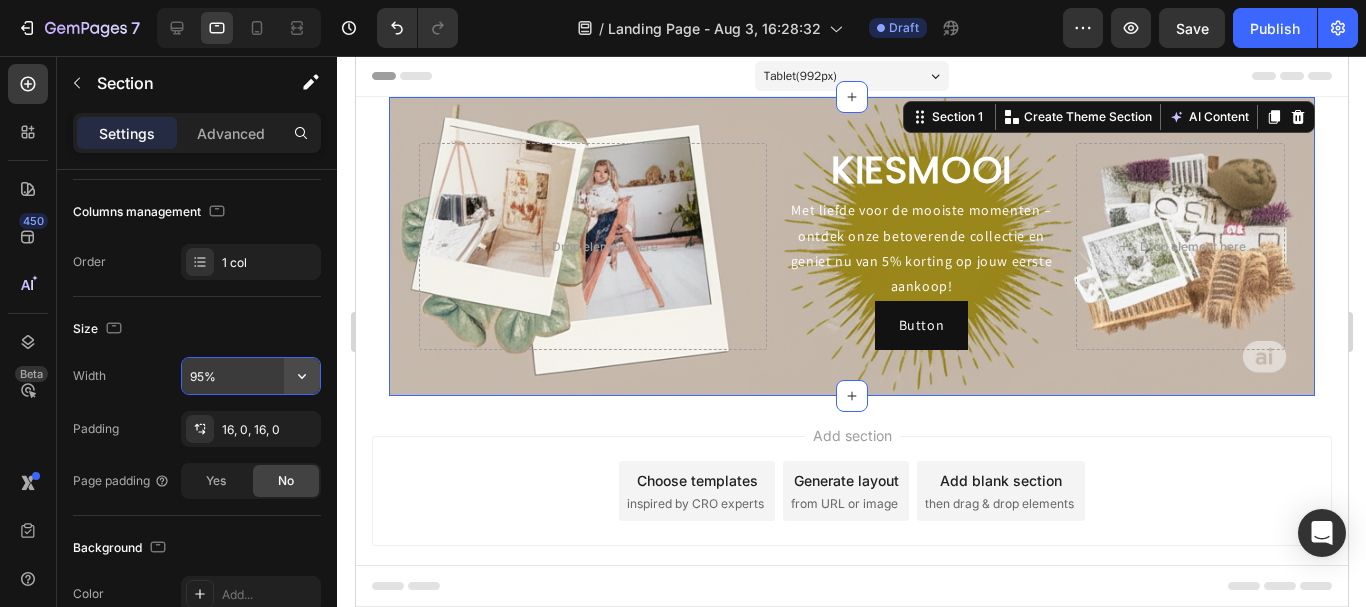 click 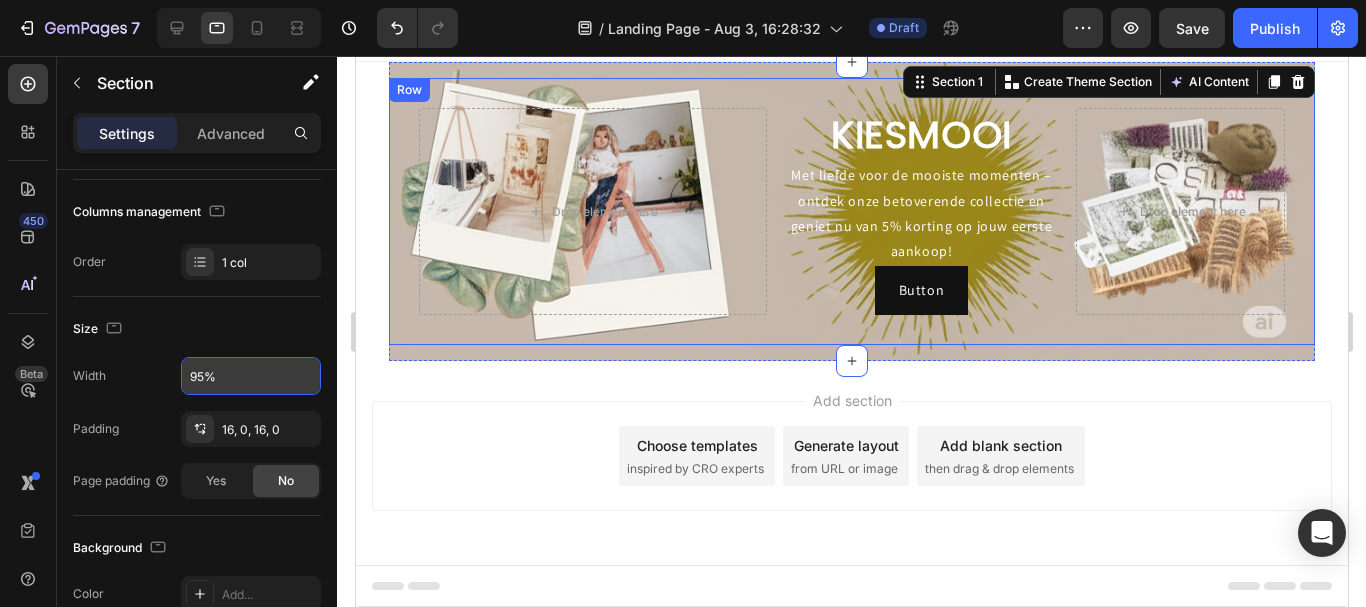scroll, scrollTop: 0, scrollLeft: 0, axis: both 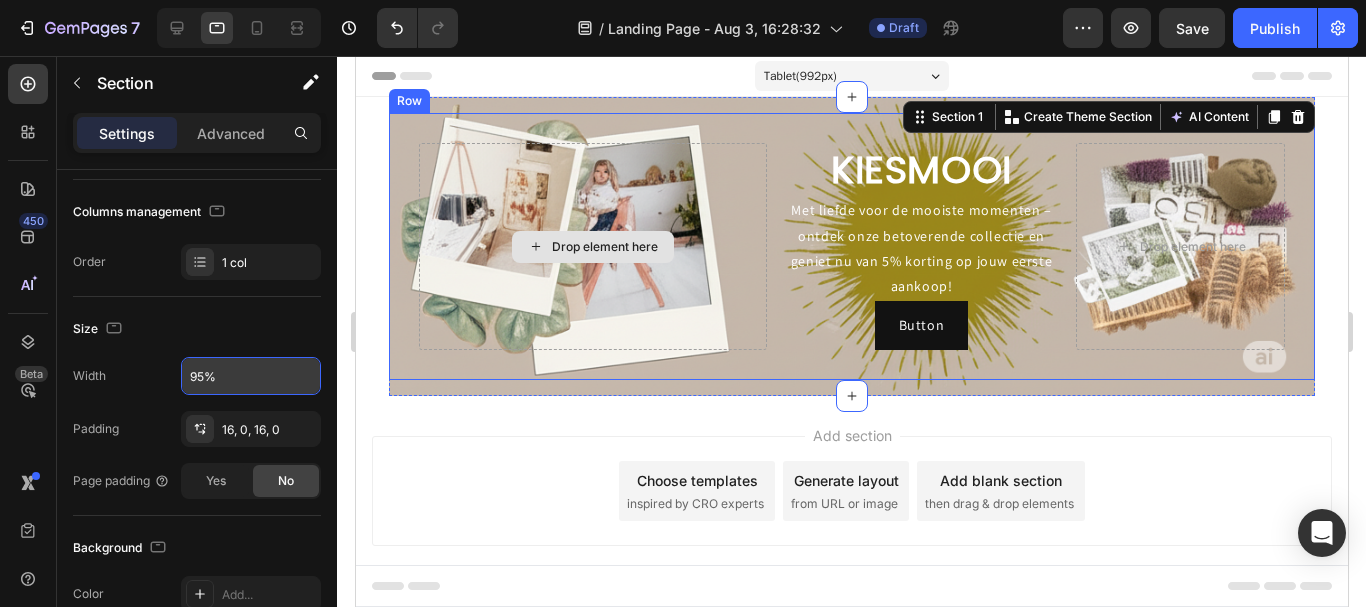 click on "Drop element here" at bounding box center (591, 246) 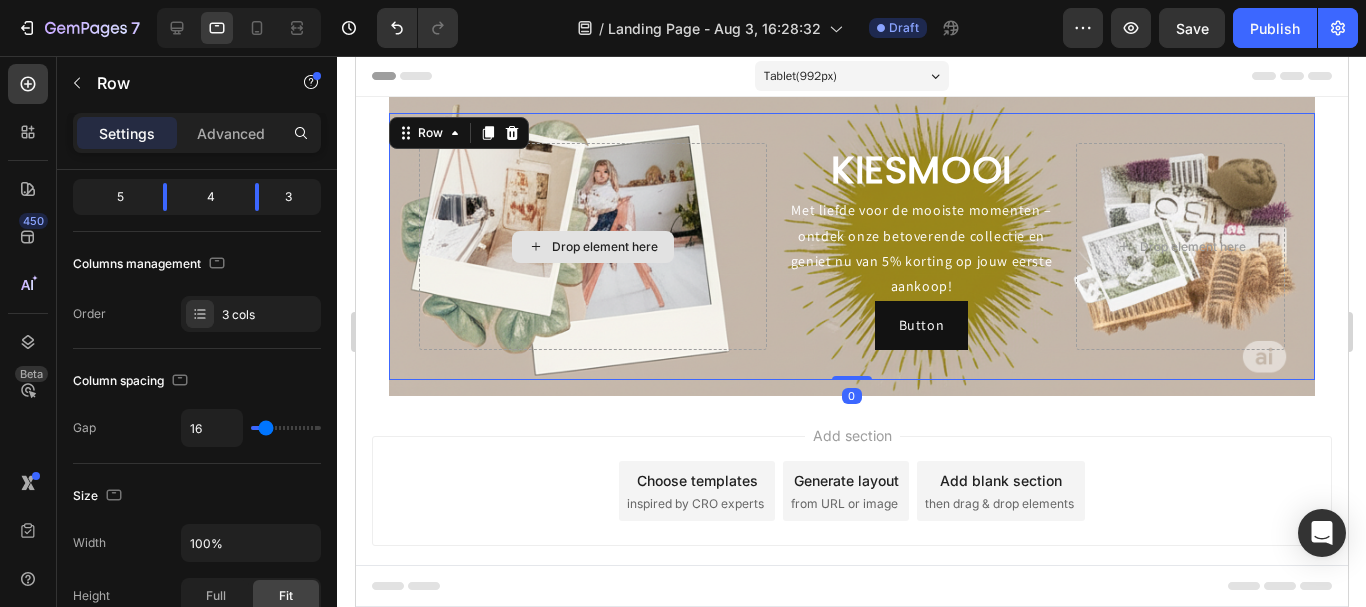 scroll, scrollTop: 0, scrollLeft: 0, axis: both 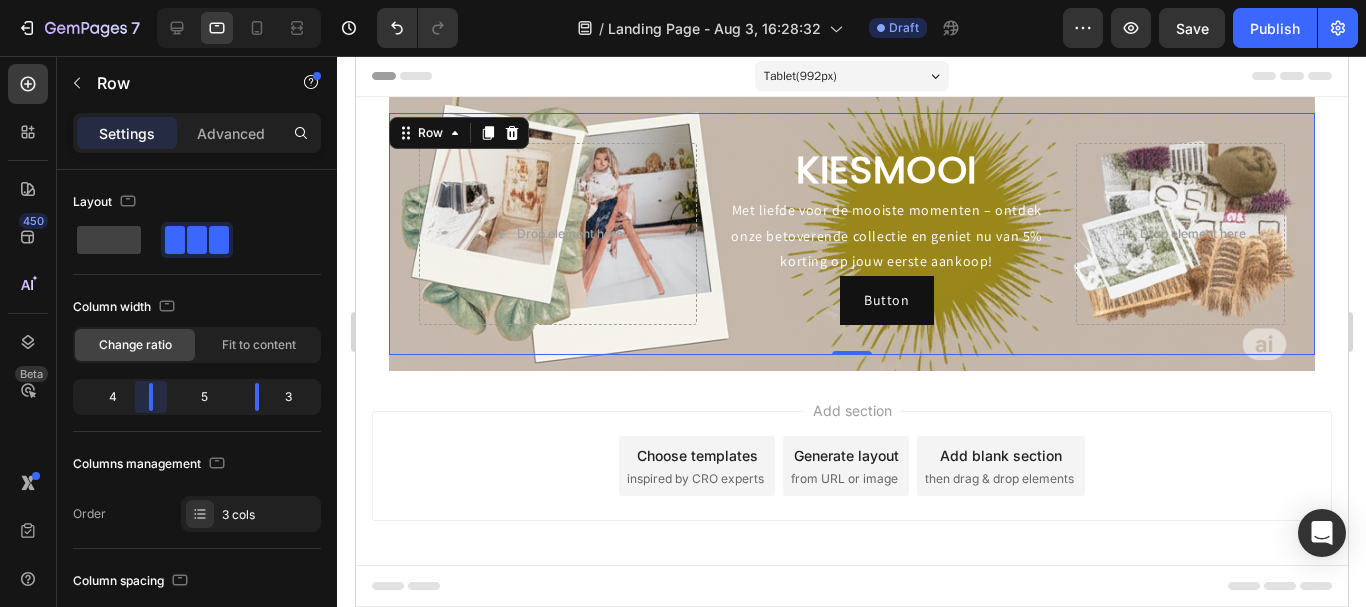 click on "7  Version history  /  Landing Page - Aug 3, 16:28:32 Draft Preview  Save   Publish  450 Beta Sections(18) Elements(83) Section Element Hero Section Product Detail Brands Trusted Badges Guarantee Product Breakdown How to use Testimonials Compare Bundle FAQs Social Proof Brand Story Product List Collection Blog List Contact Sticky Add to Cart Custom Footer Browse Library 450 Layout
Row
Row
Row
Row Text
Heading
Text Block Button
Button
Button Media
Image
Image" at bounding box center [683, 0] 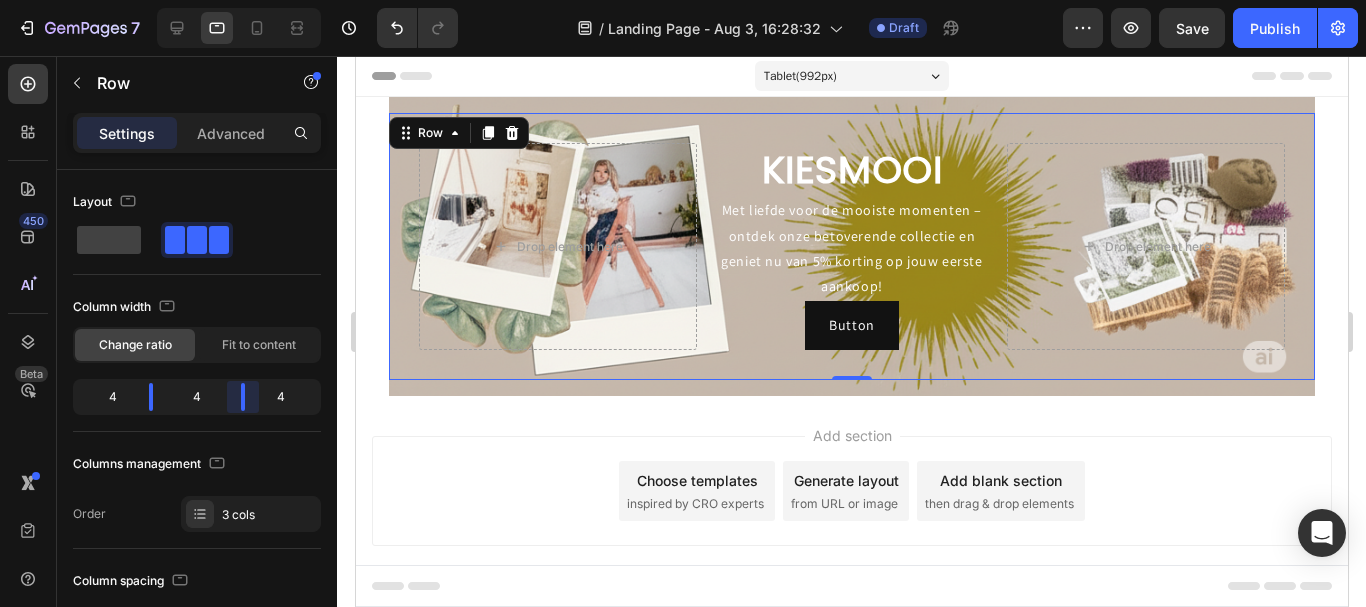 click on "7  Version history  /  Landing Page - Aug 3, 16:28:32 Draft Preview  Save   Publish  450 Beta Sections(18) Elements(83) Section Element Hero Section Product Detail Brands Trusted Badges Guarantee Product Breakdown How to use Testimonials Compare Bundle FAQs Social Proof Brand Story Product List Collection Blog List Contact Sticky Add to Cart Custom Footer Browse Library 450 Layout
Row
Row
Row
Row Text
Heading
Text Block Button
Button
Button Media
Image
Image" at bounding box center (683, 0) 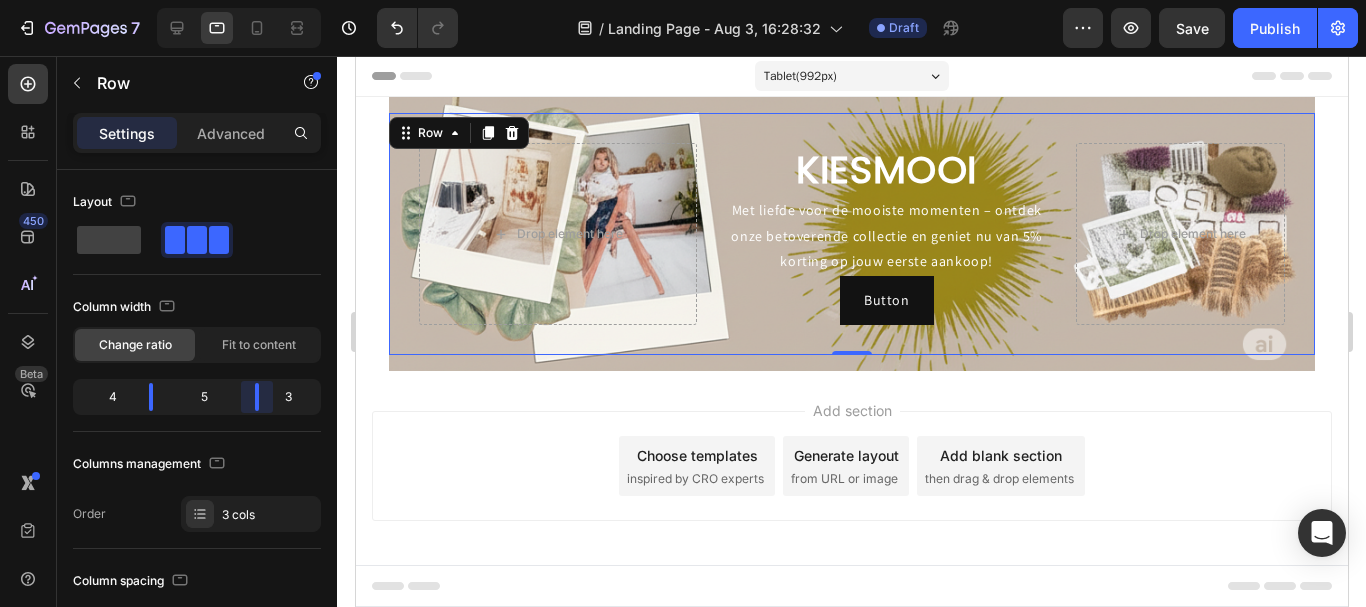 drag, startPoint x: 249, startPoint y: 403, endPoint x: 260, endPoint y: 404, distance: 11.045361 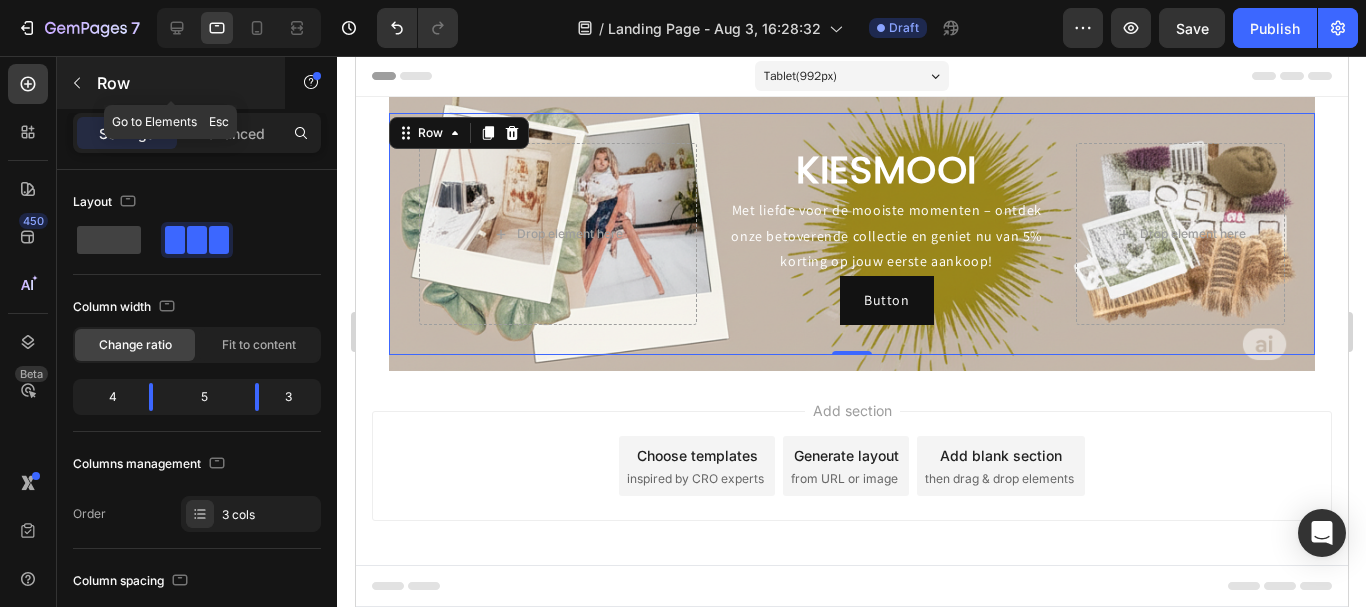 click at bounding box center (77, 83) 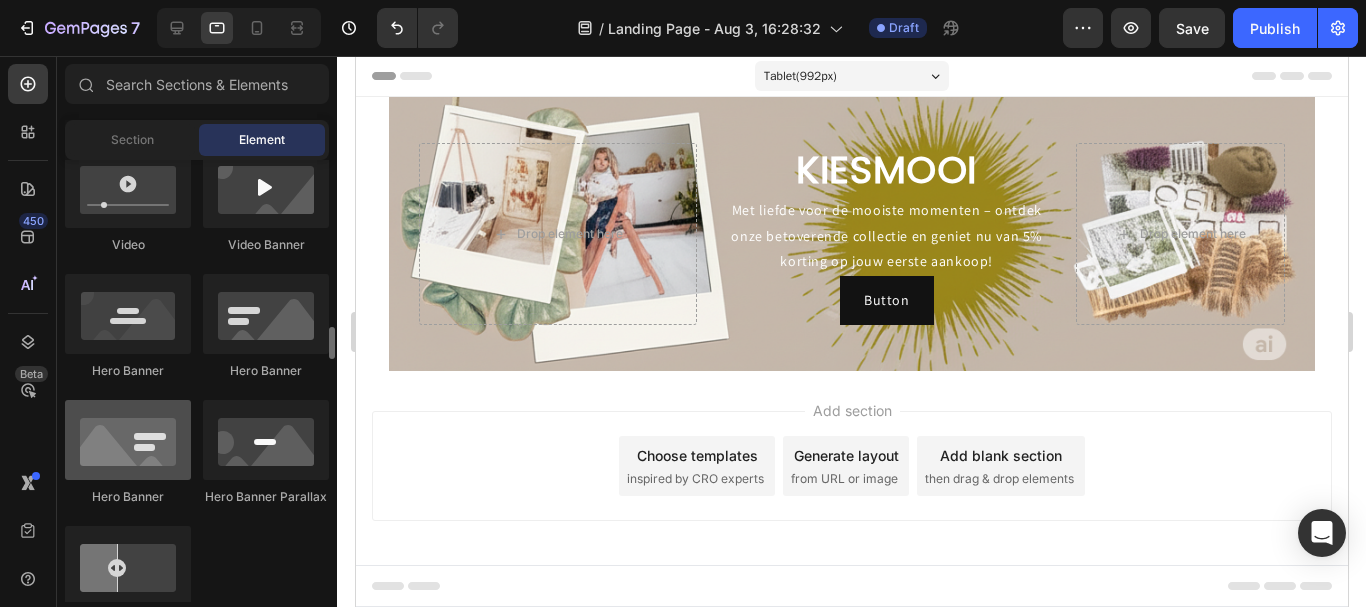 scroll, scrollTop: 900, scrollLeft: 0, axis: vertical 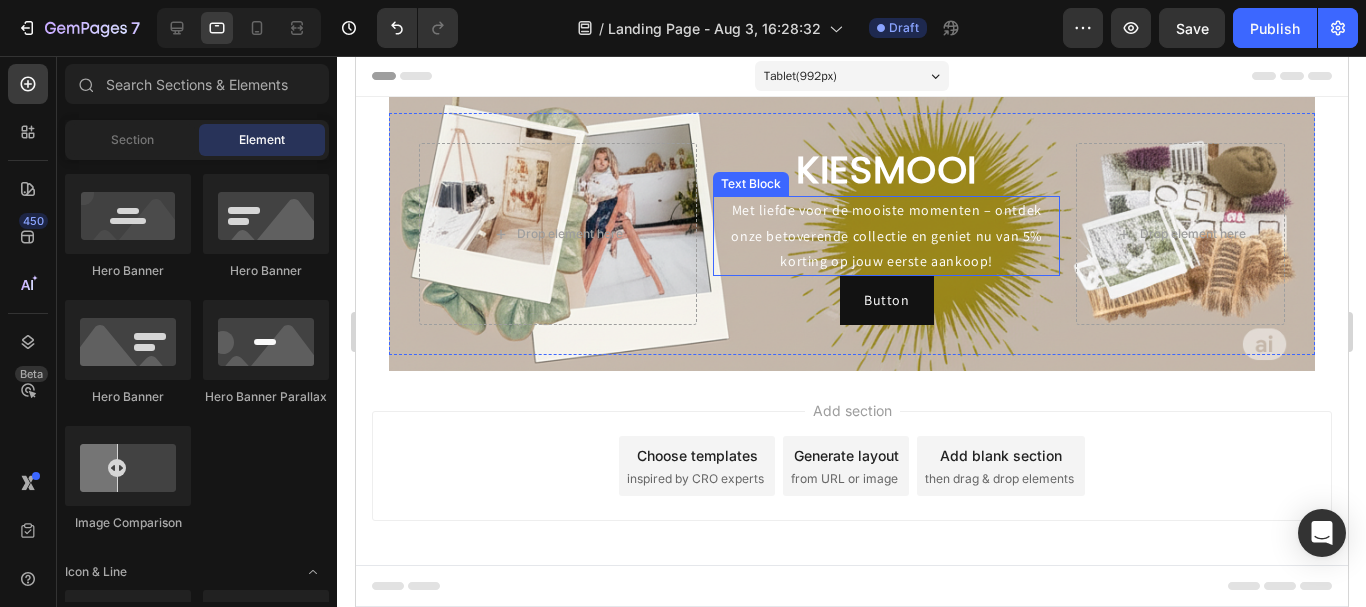 click on "Met liefde voor de mooiste momenten – ontdek onze betoverende collectie en geniet nu van 5% korting op jouw eerste aankoop!" at bounding box center (885, 236) 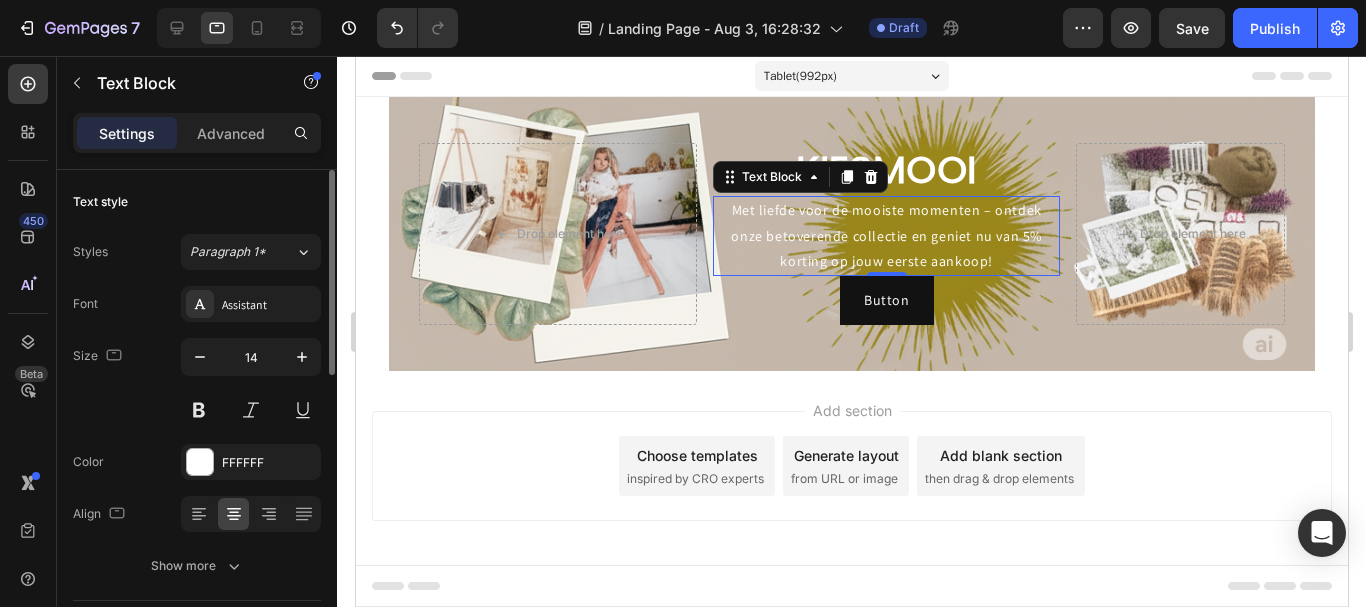scroll, scrollTop: 200, scrollLeft: 0, axis: vertical 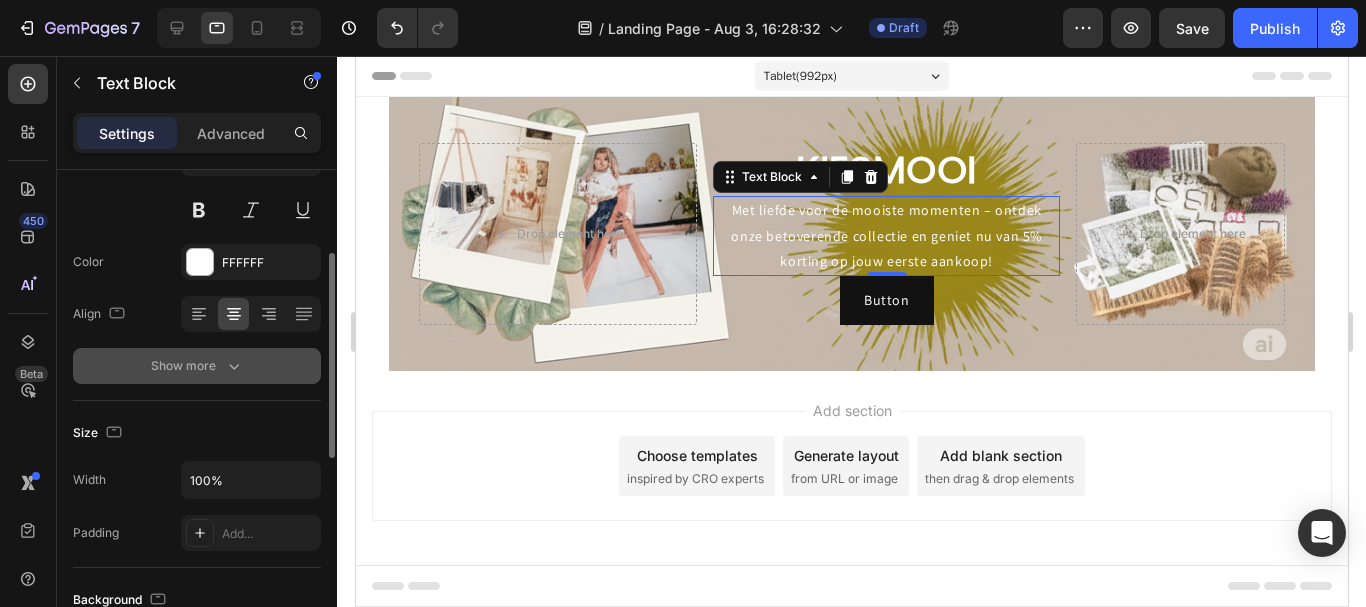 click on "Show more" at bounding box center (197, 366) 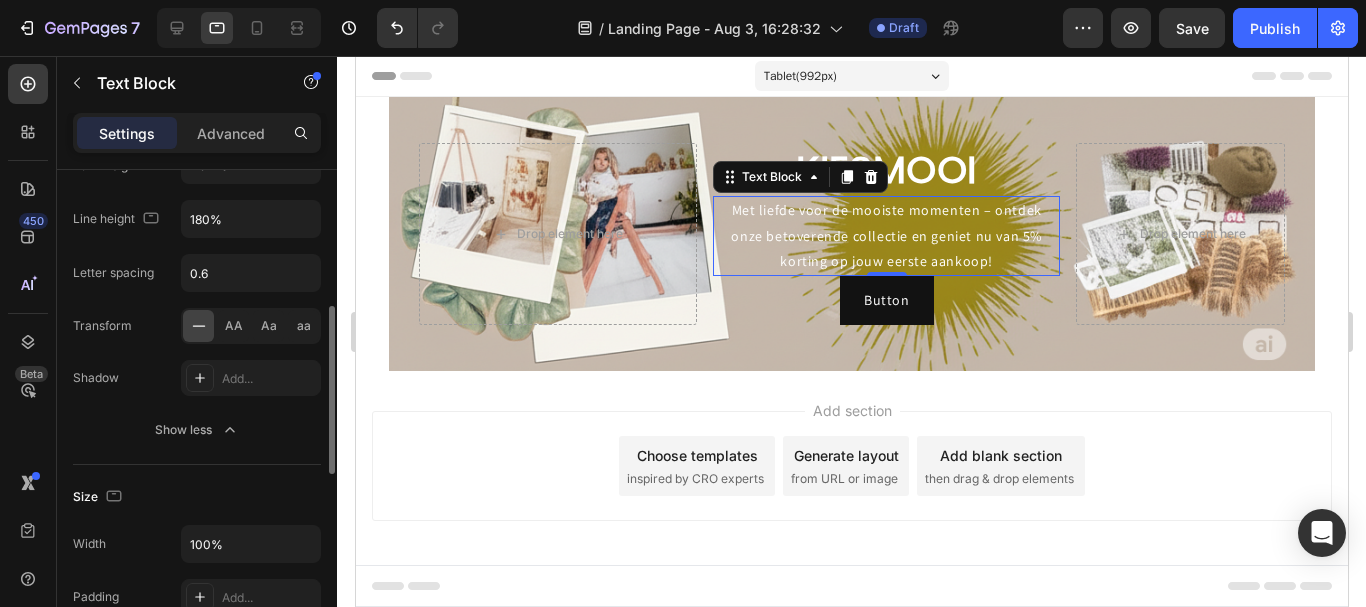 scroll, scrollTop: 500, scrollLeft: 0, axis: vertical 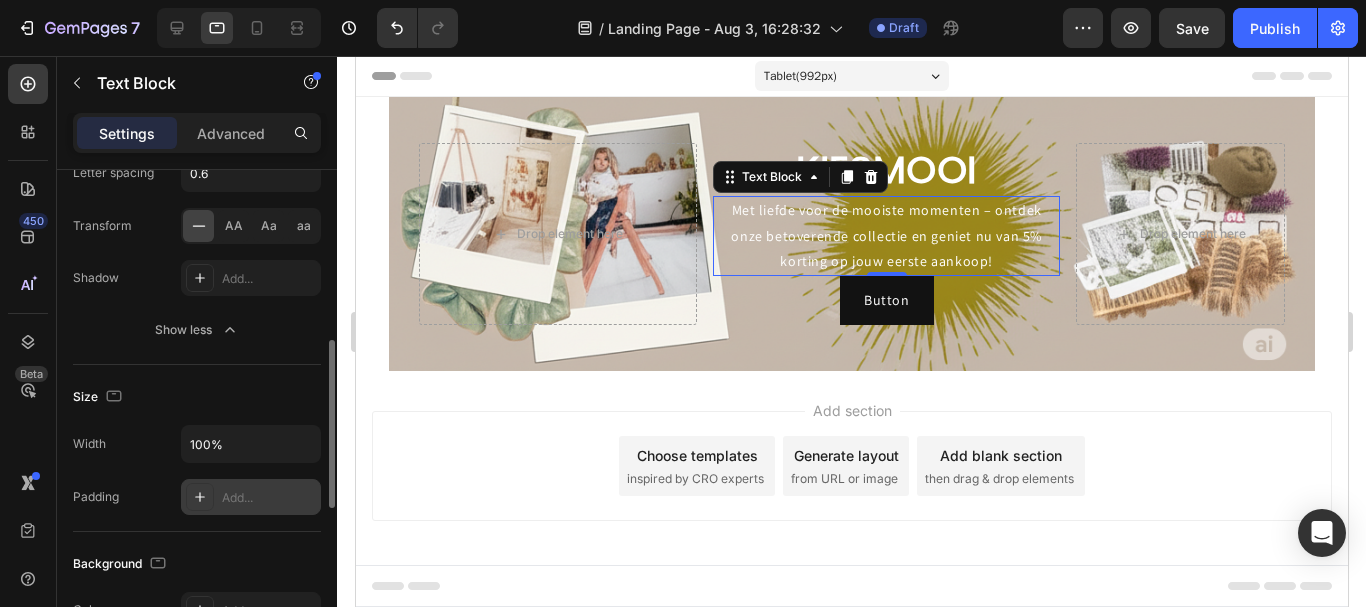 click on "Add..." at bounding box center [251, 497] 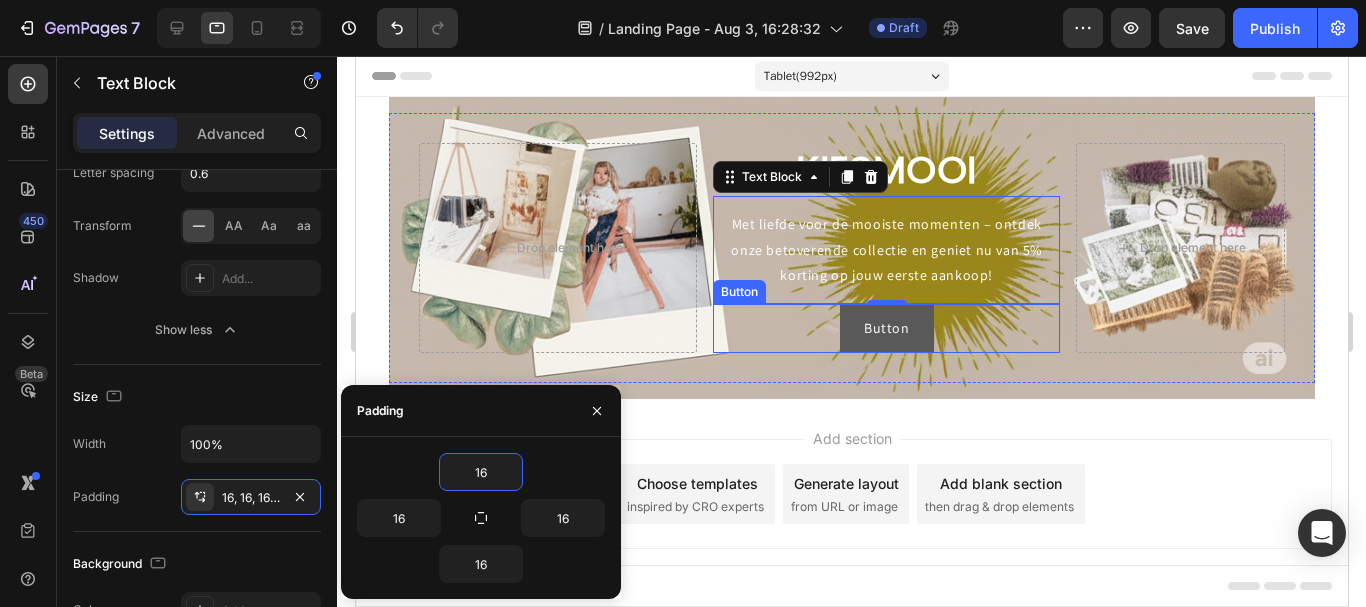 click on "Button" at bounding box center [886, 328] 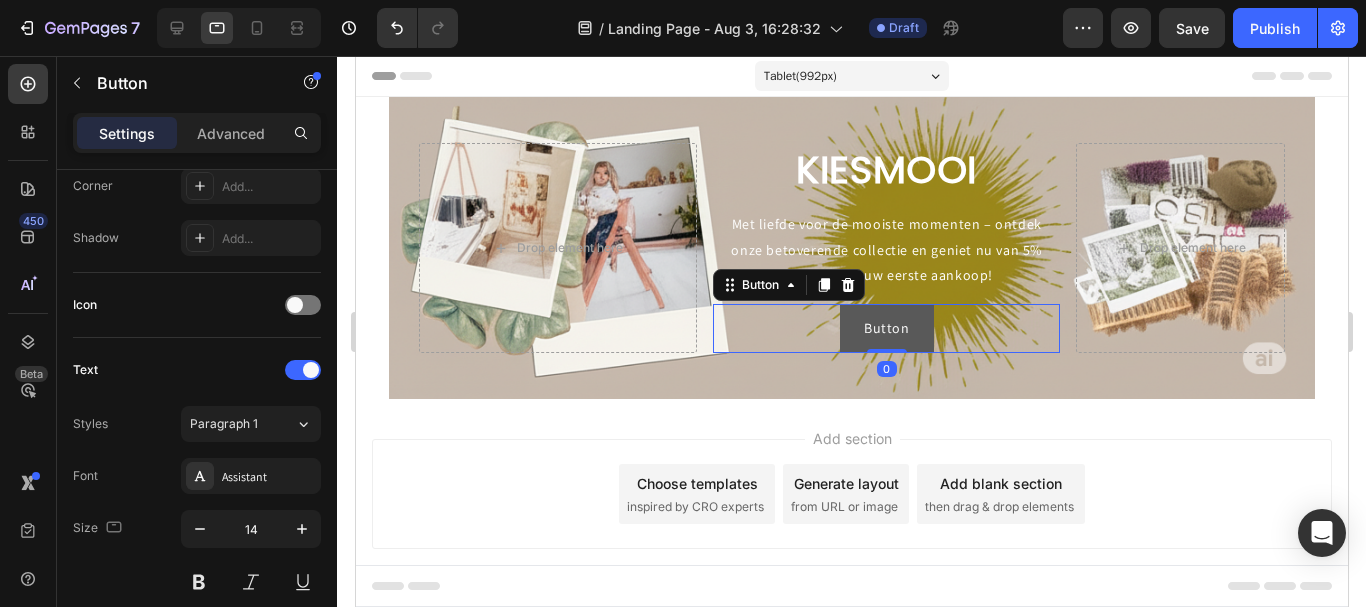 scroll, scrollTop: 0, scrollLeft: 0, axis: both 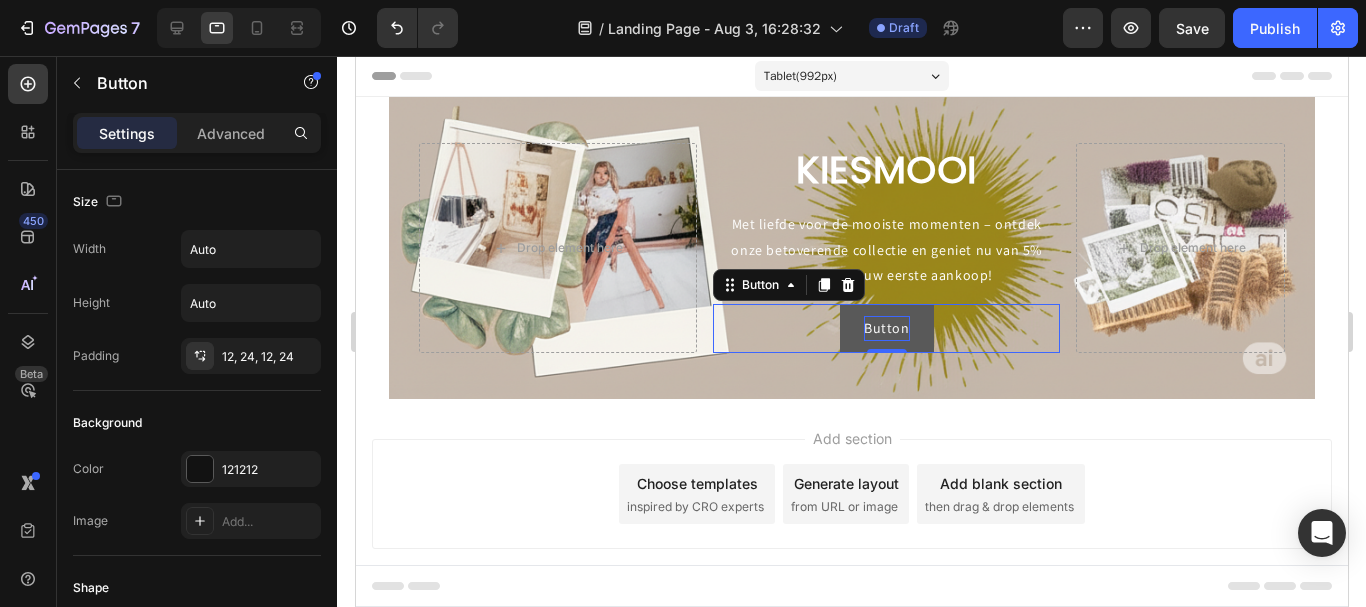 click on "Button" at bounding box center (886, 328) 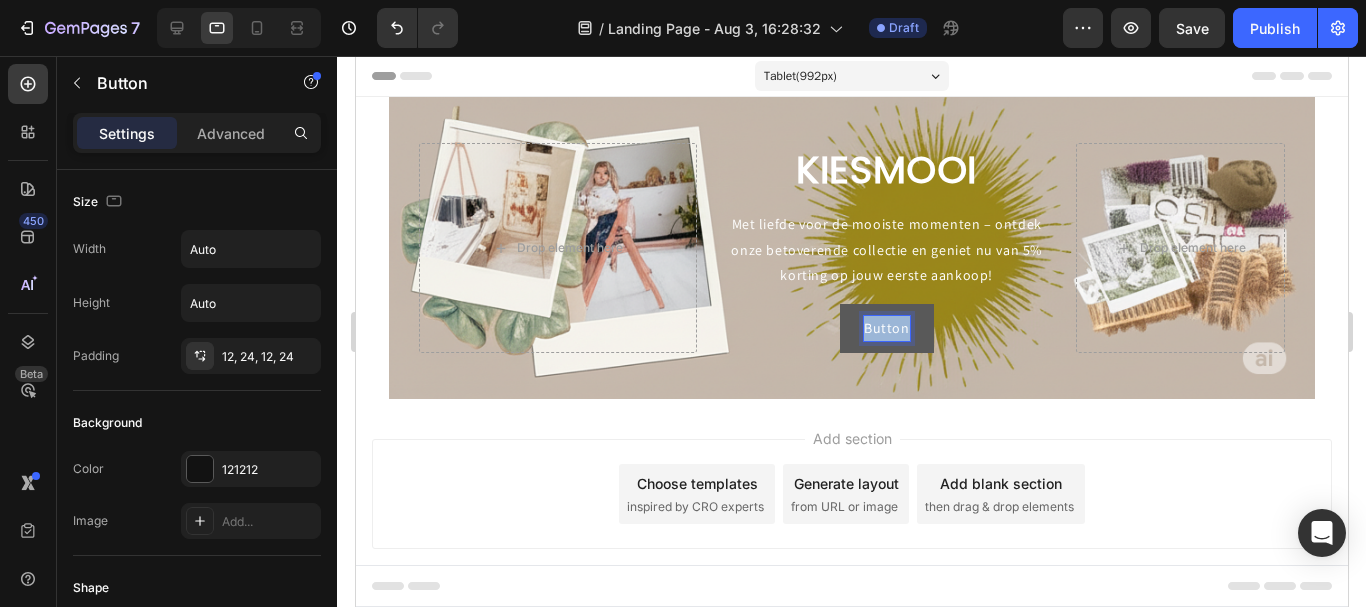 click on "Button" at bounding box center [886, 328] 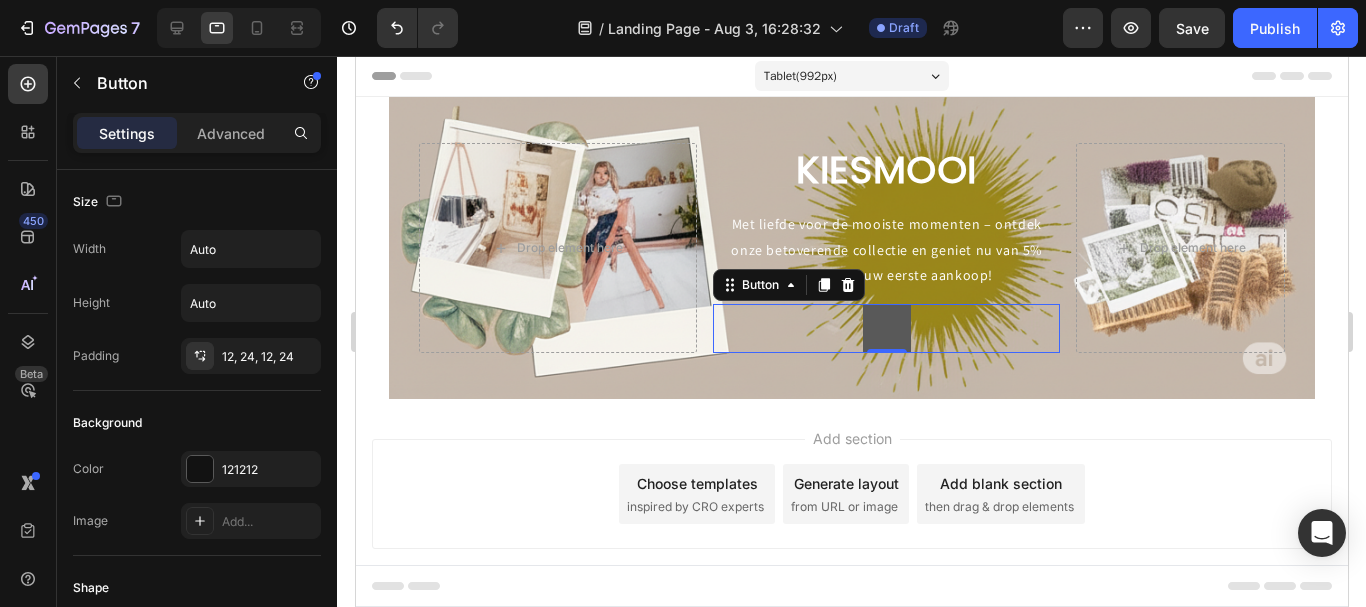 type 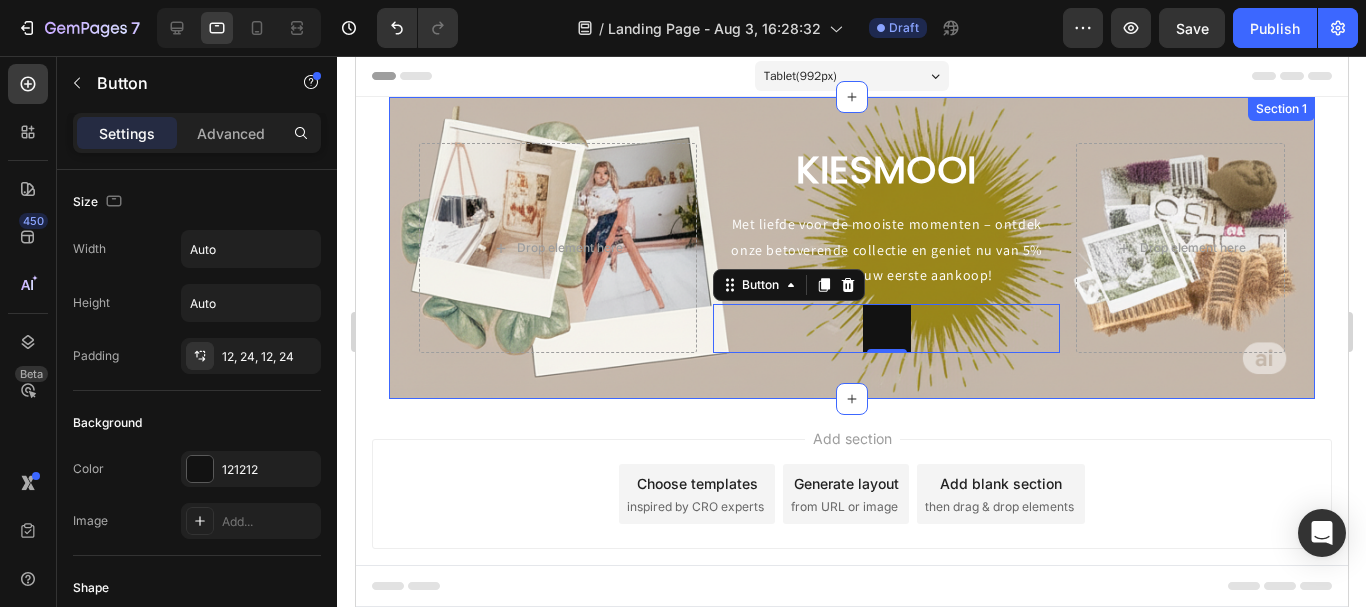 drag, startPoint x: 896, startPoint y: 391, endPoint x: 872, endPoint y: 385, distance: 24.738634 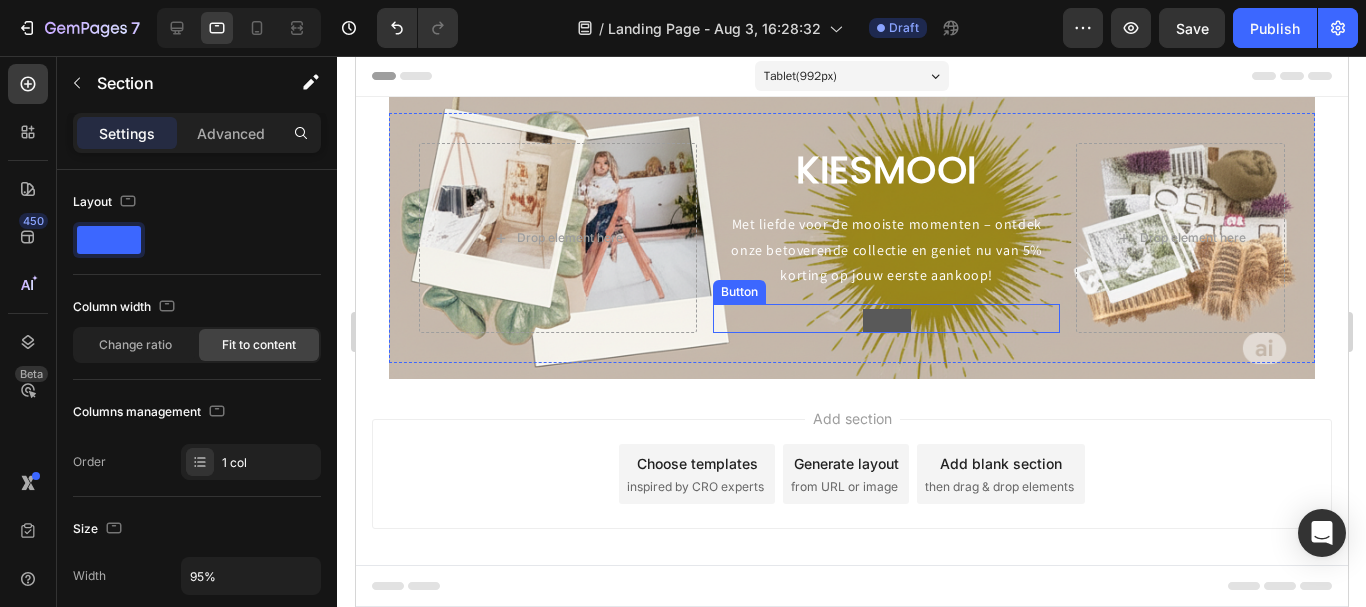 click at bounding box center [886, 321] 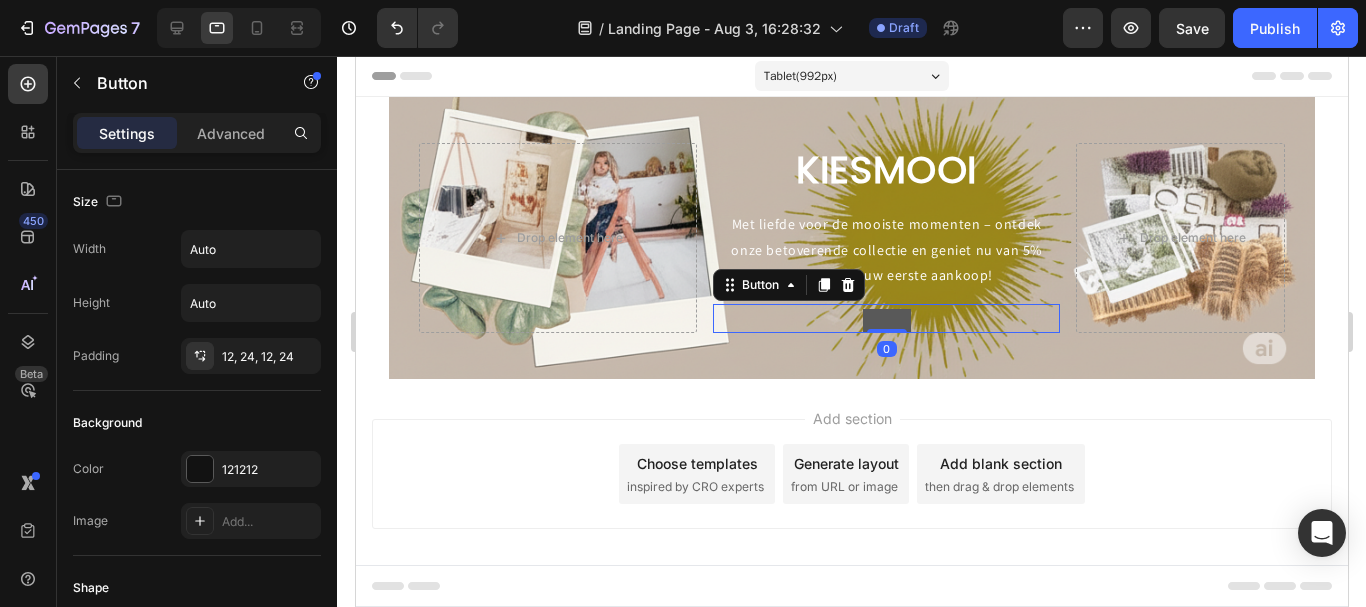click at bounding box center (886, 321) 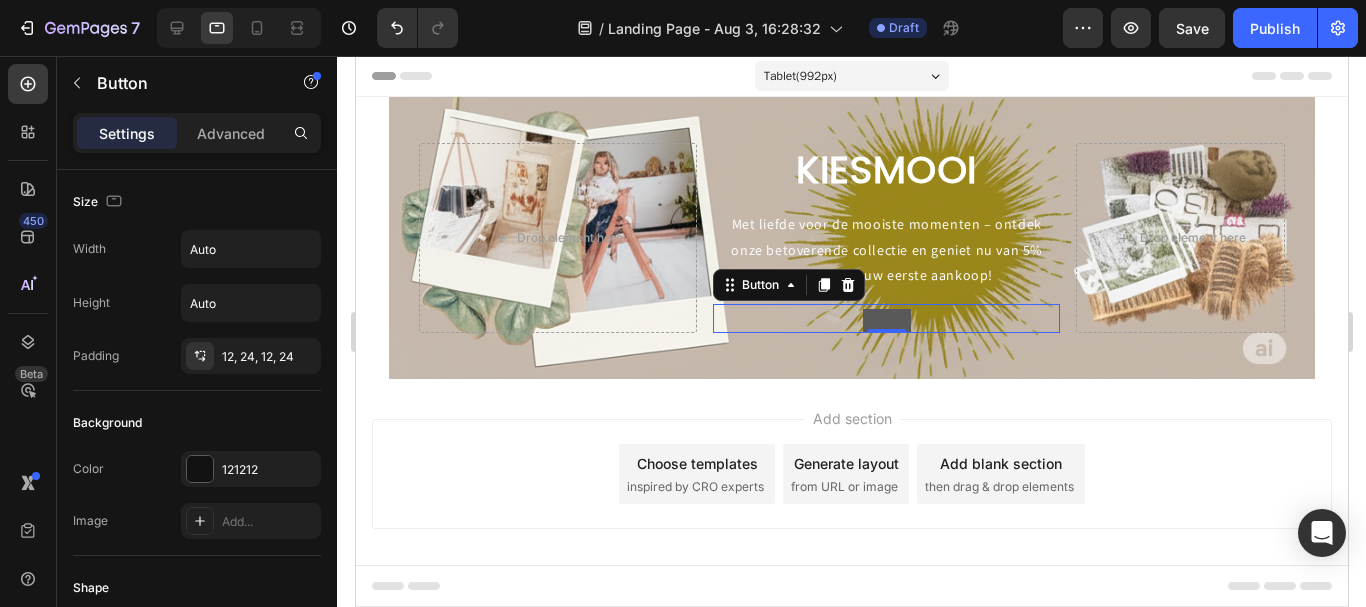click at bounding box center [886, 321] 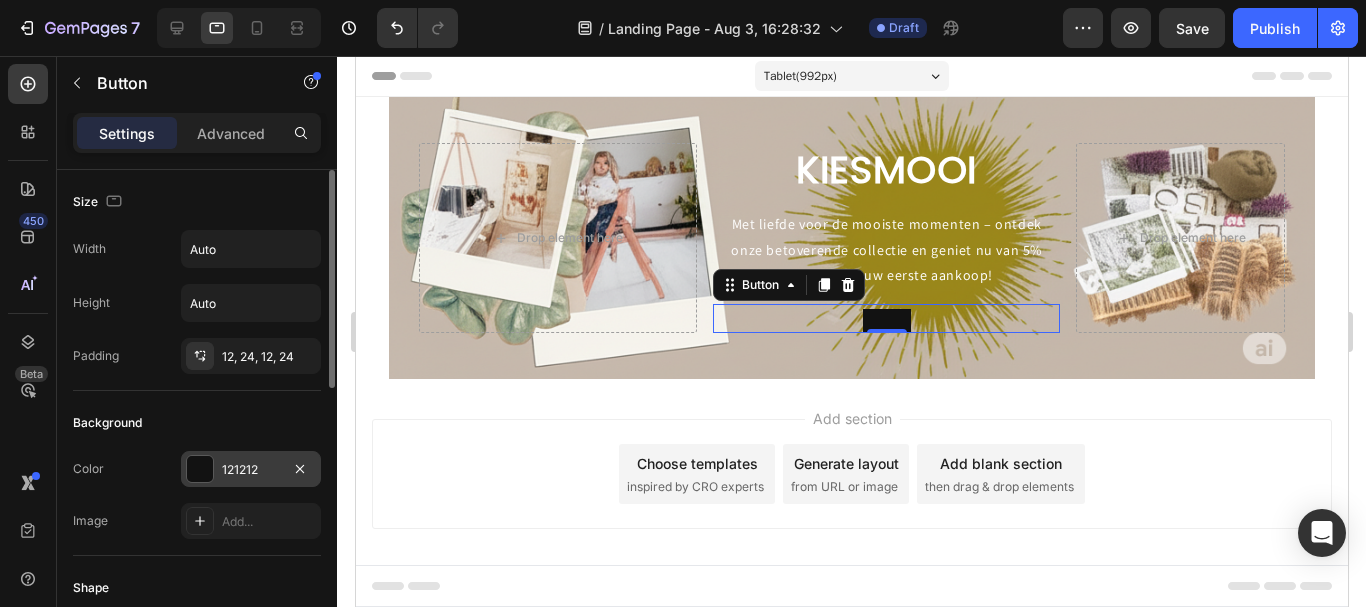 click on "121212" at bounding box center (251, 470) 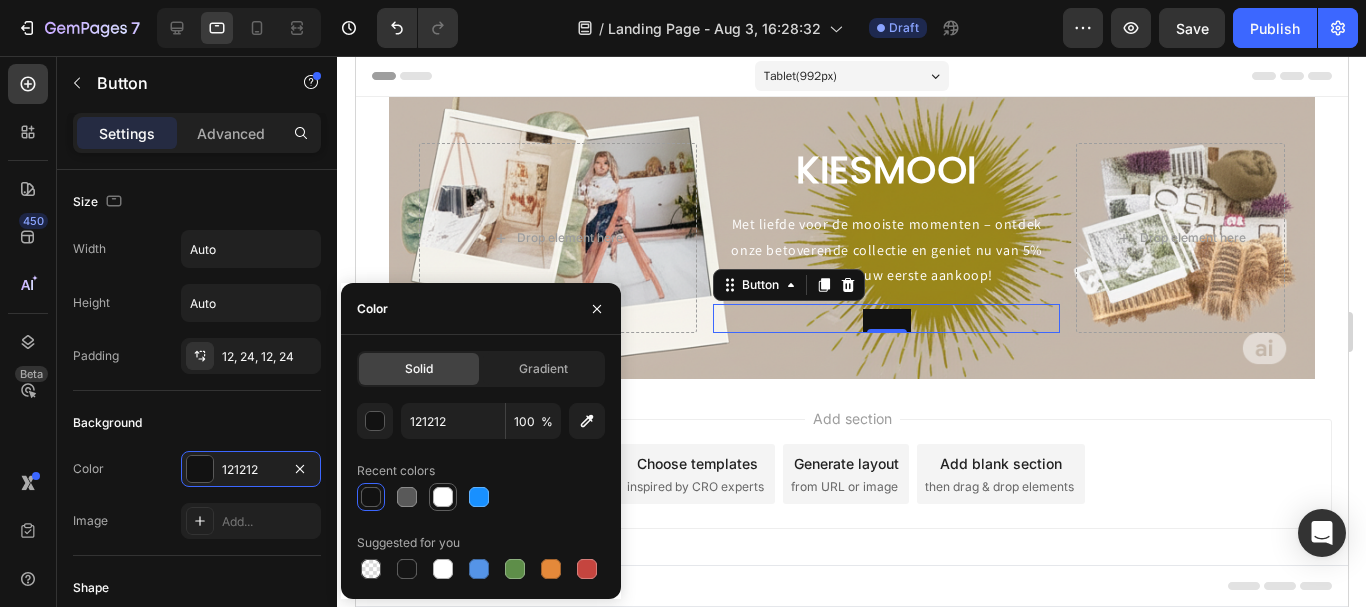 click at bounding box center [443, 497] 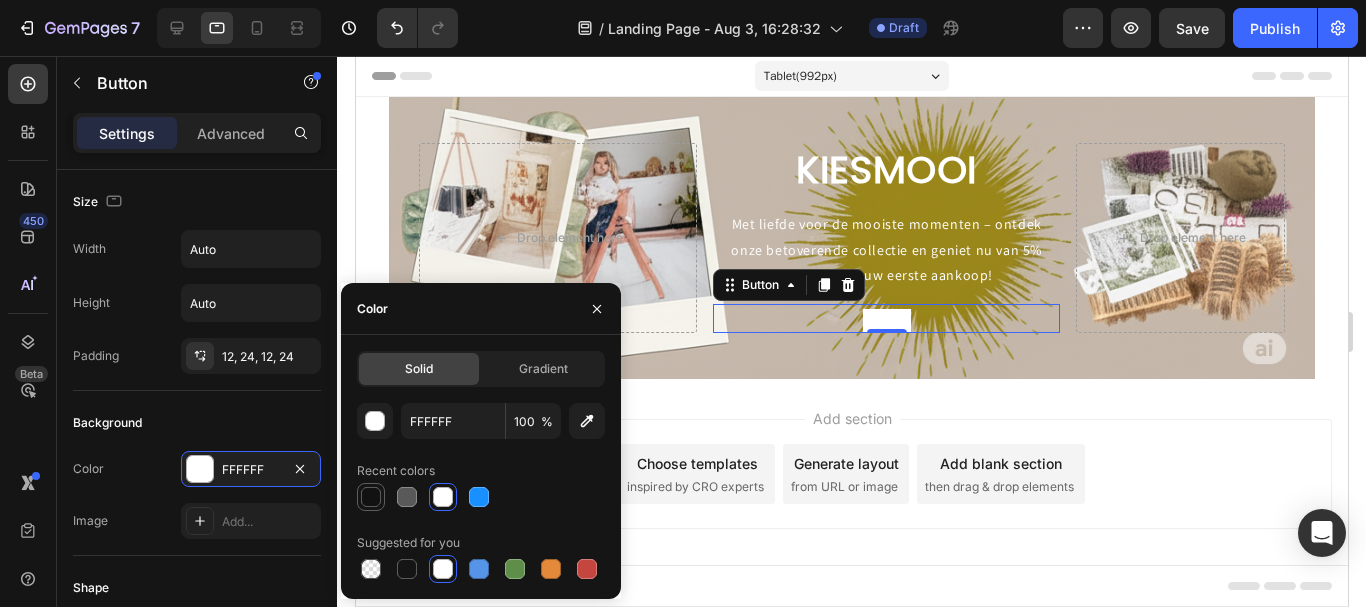click at bounding box center (371, 497) 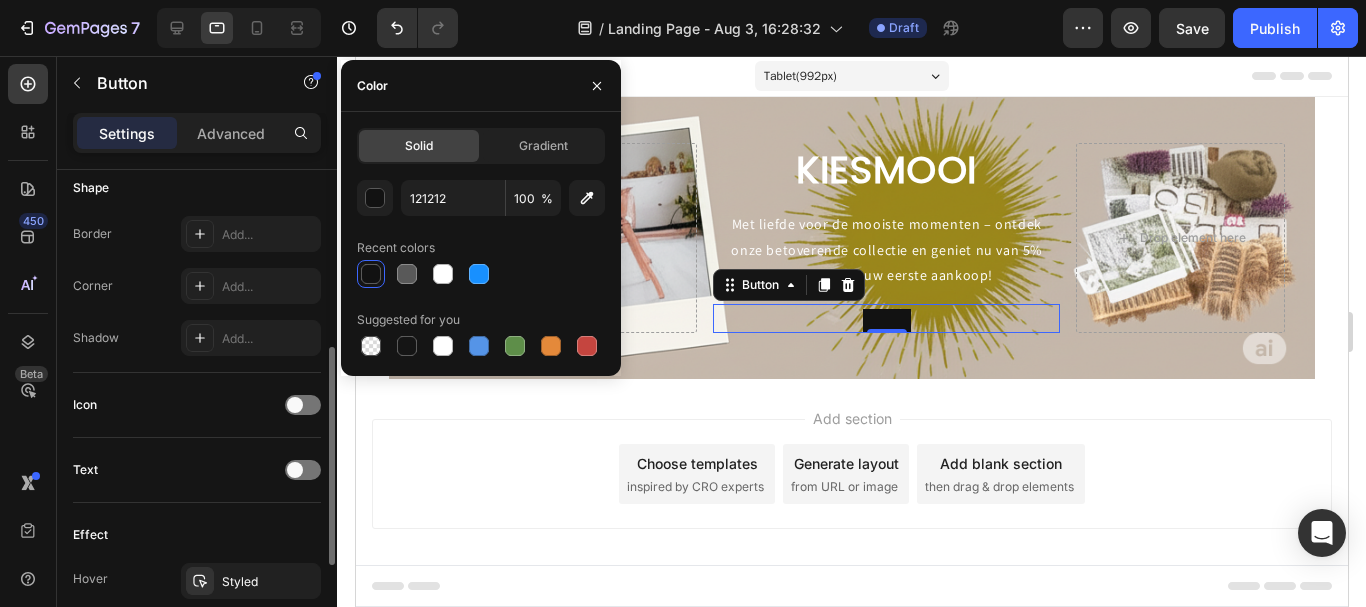 scroll, scrollTop: 500, scrollLeft: 0, axis: vertical 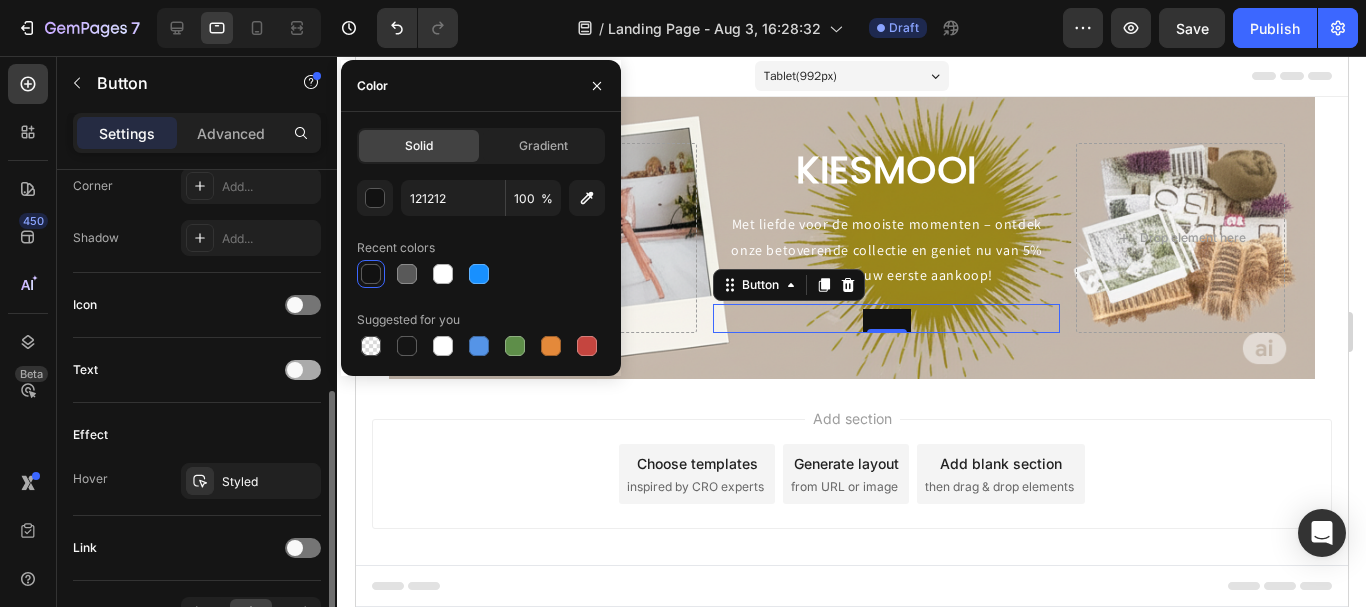 click at bounding box center [295, 370] 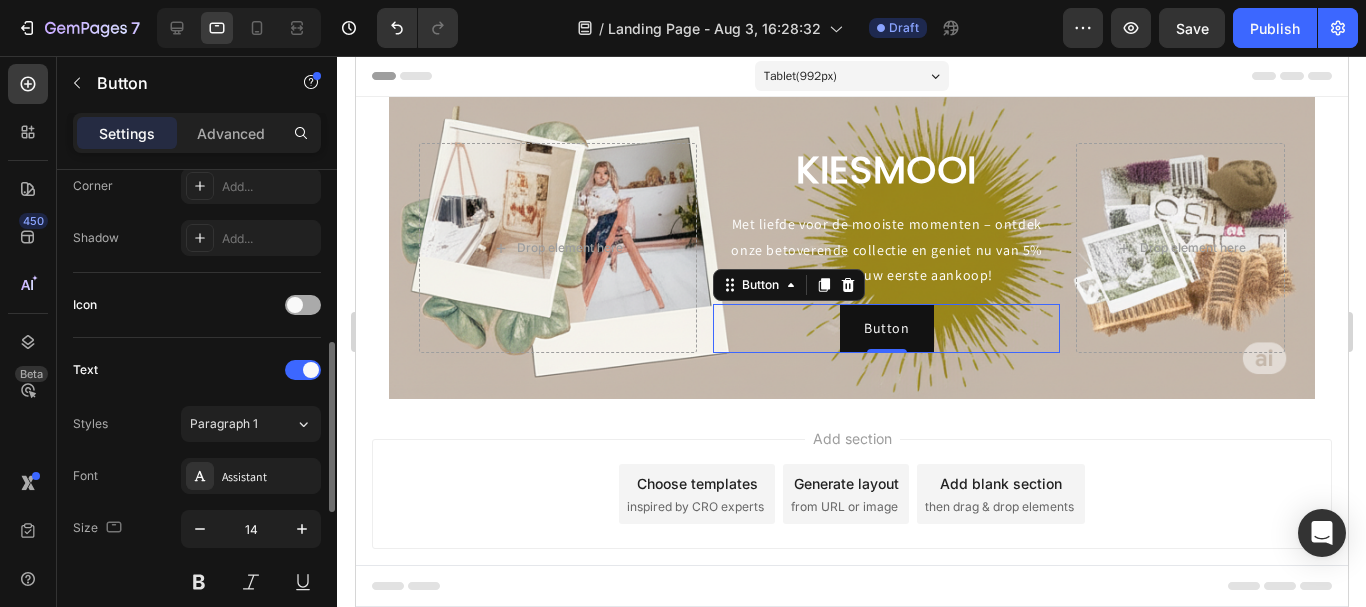 click at bounding box center (295, 305) 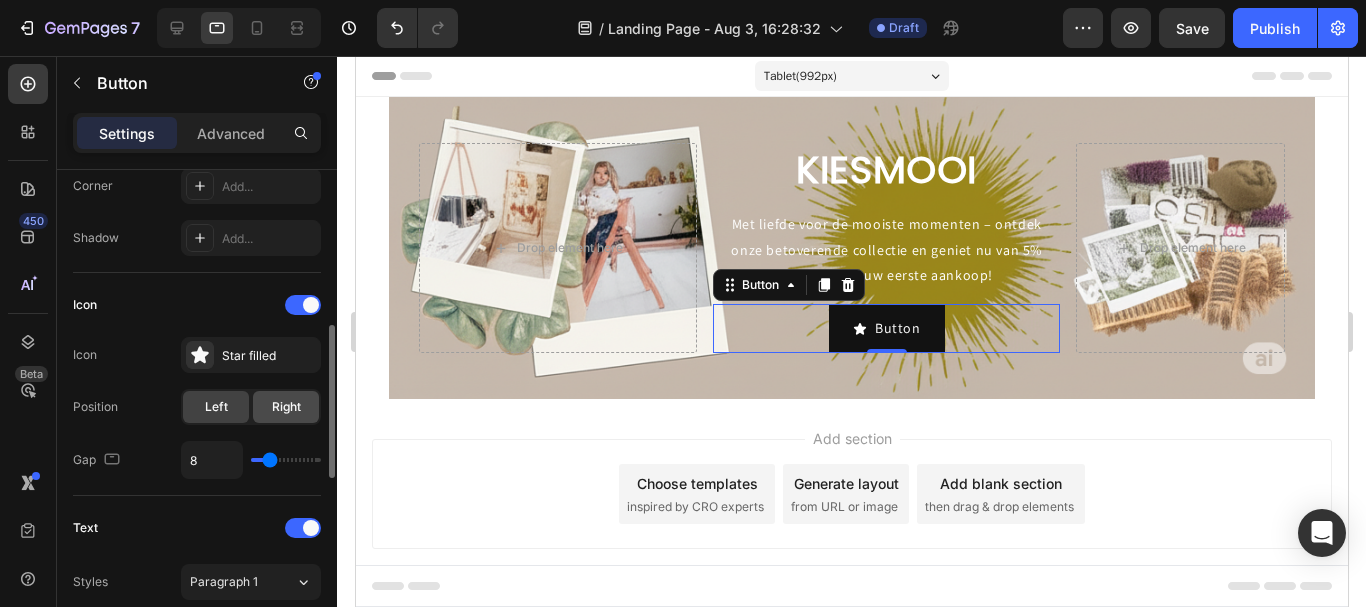 click on "Right" 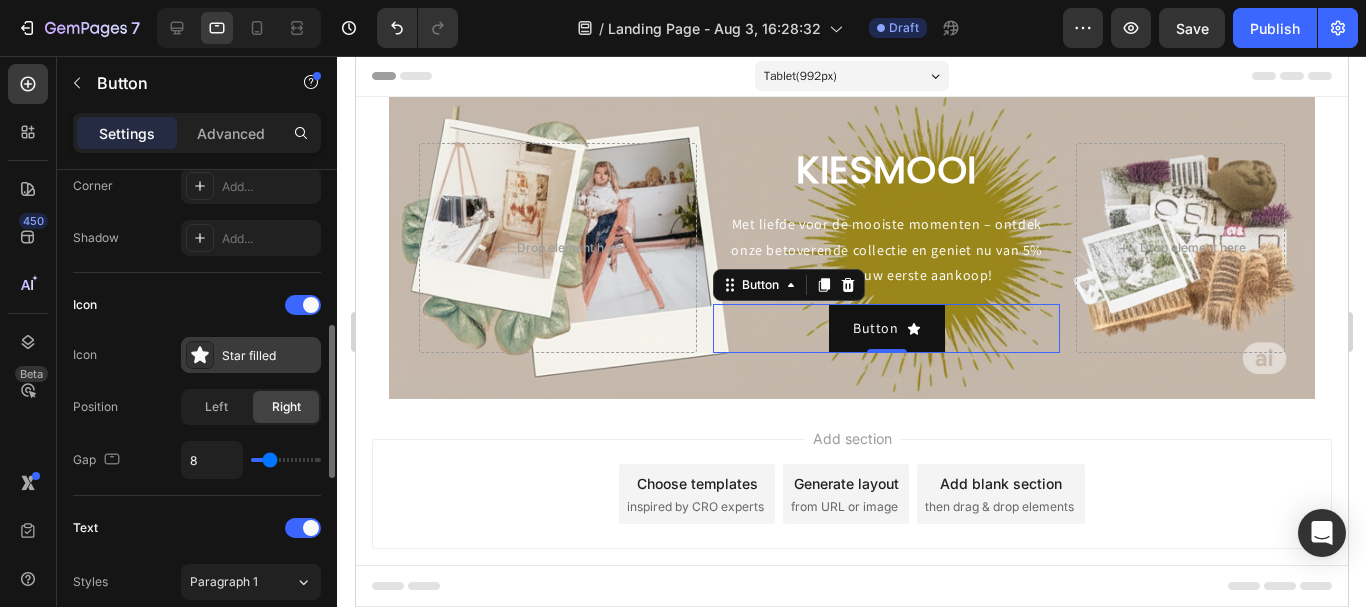 click on "Star filled" at bounding box center [269, 356] 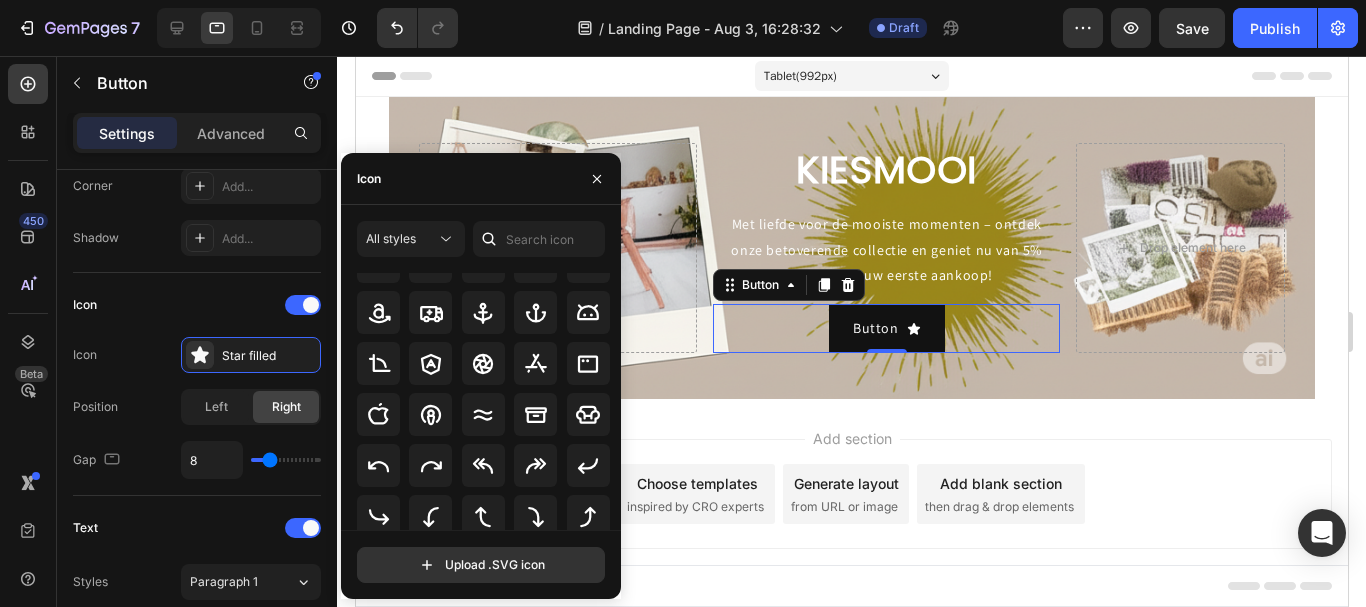 scroll, scrollTop: 255, scrollLeft: 0, axis: vertical 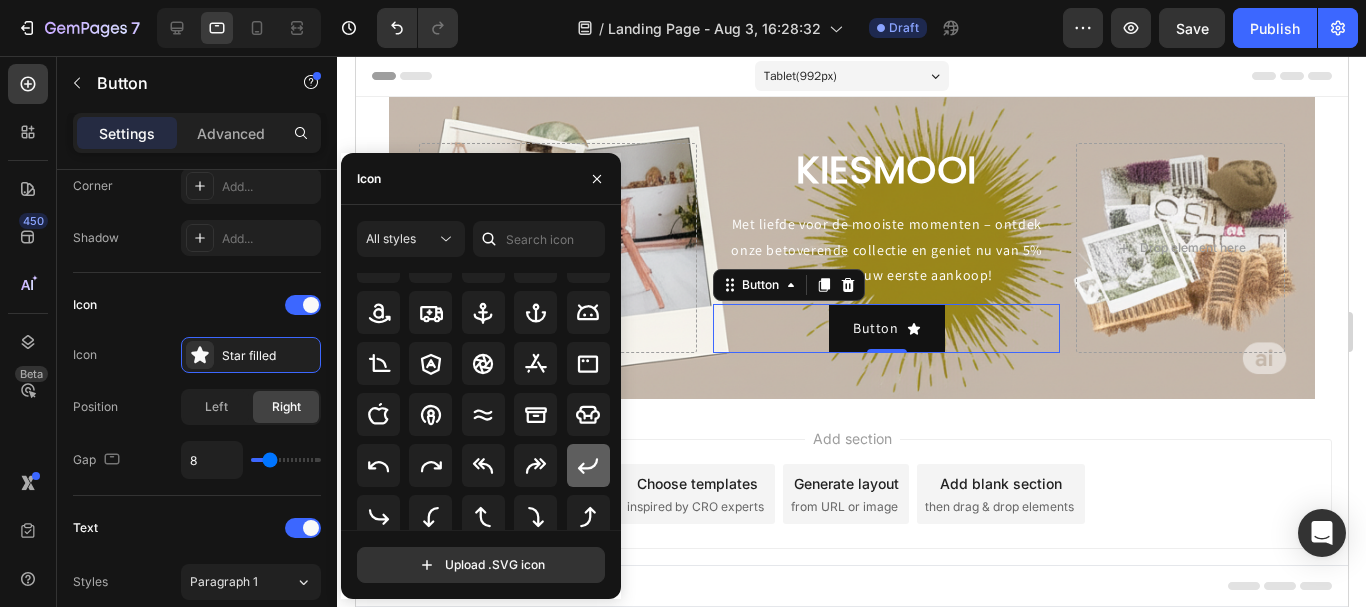 click 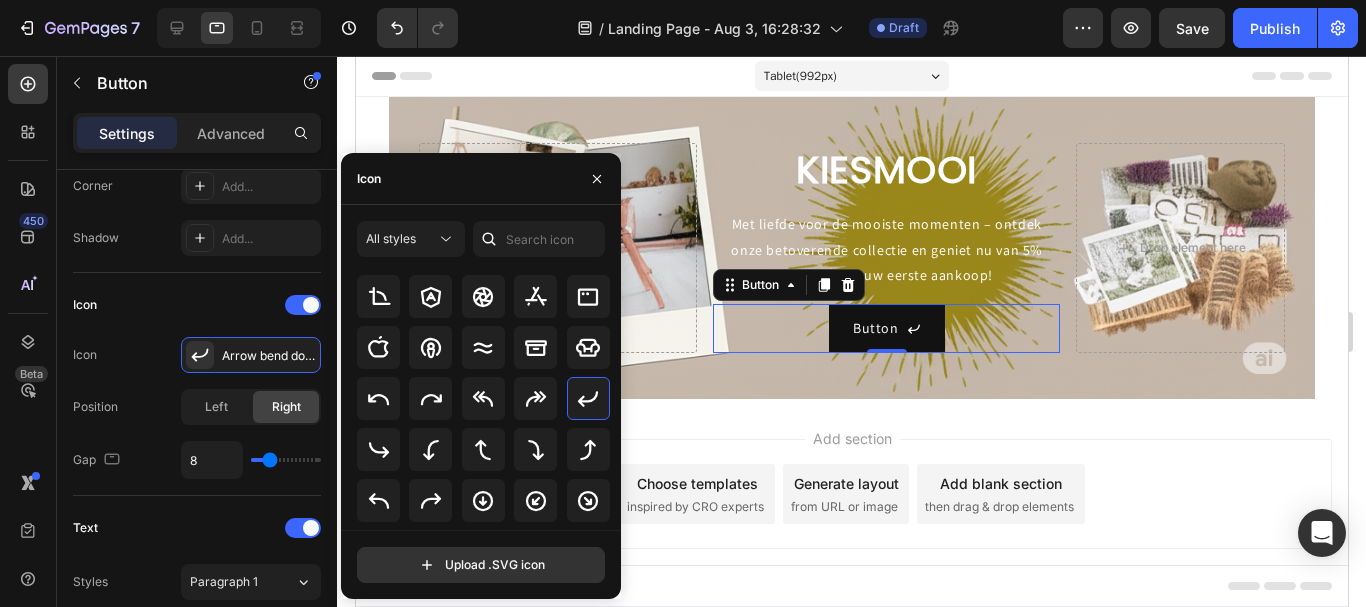 scroll, scrollTop: 355, scrollLeft: 0, axis: vertical 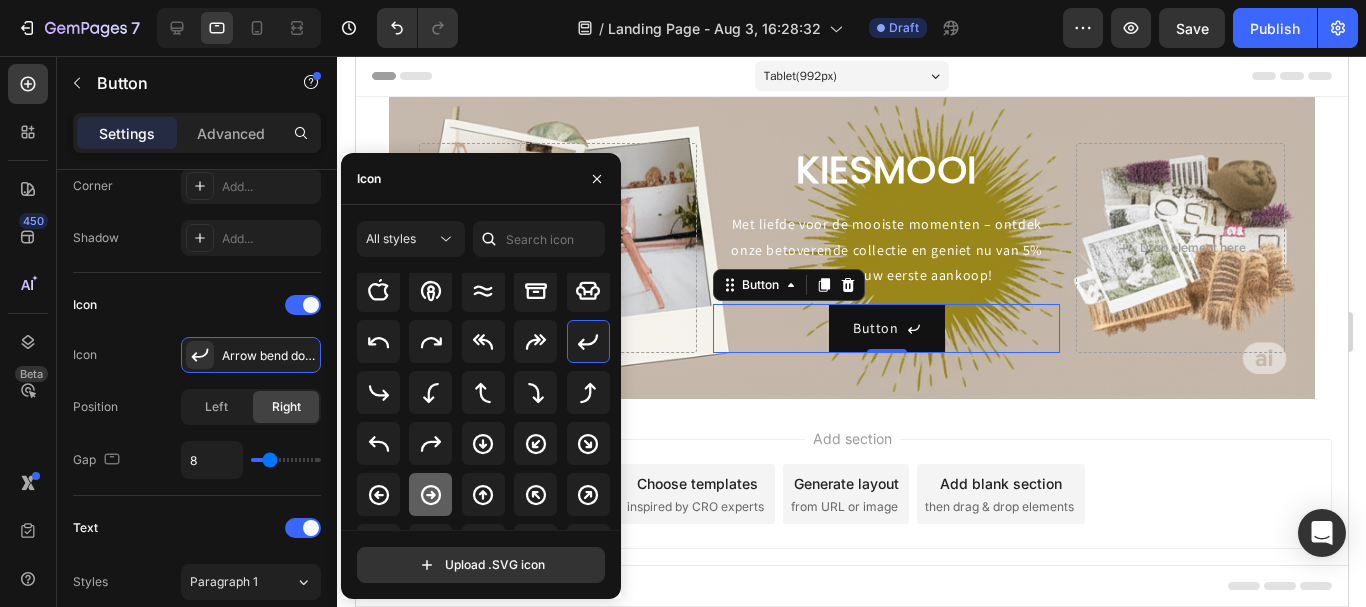 click 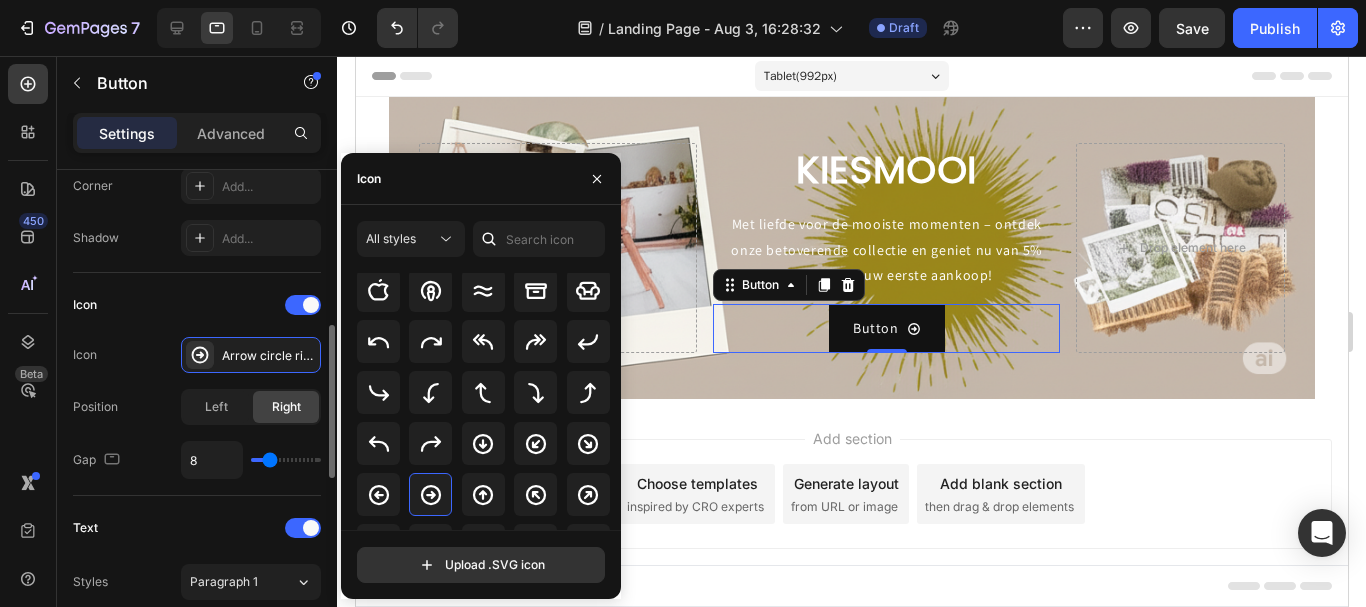 click on "Icon Icon
Arrow circle right bold Position Left Right Gap 8" 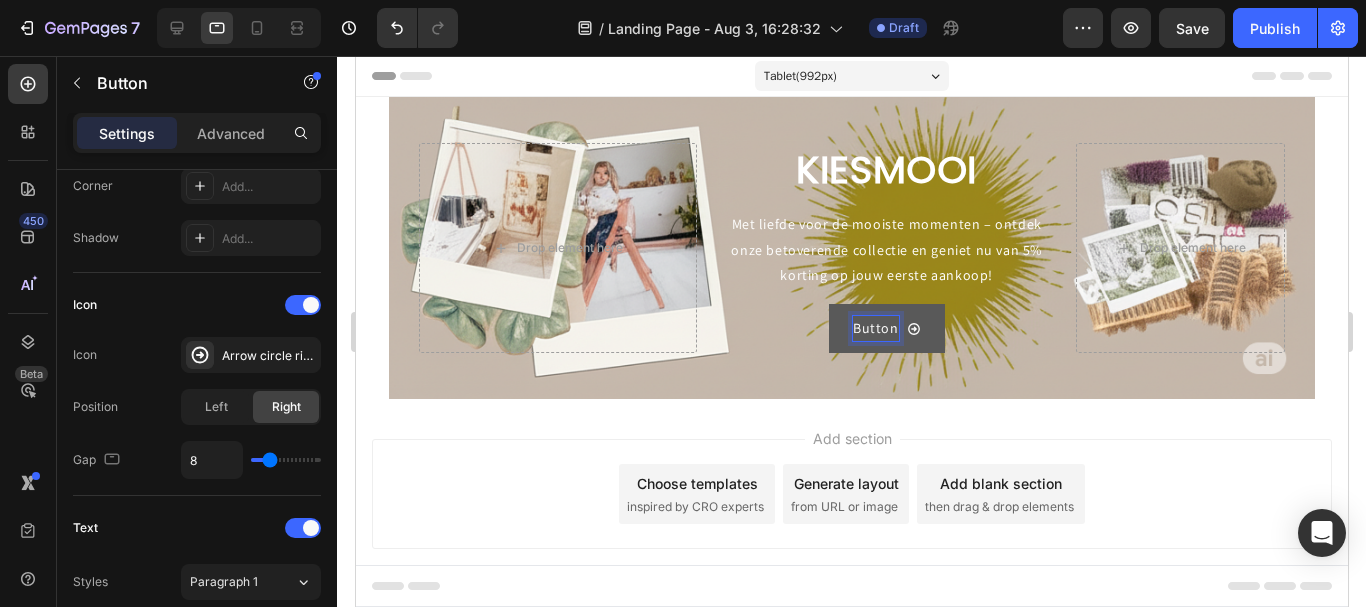 click on "Button" at bounding box center [875, 328] 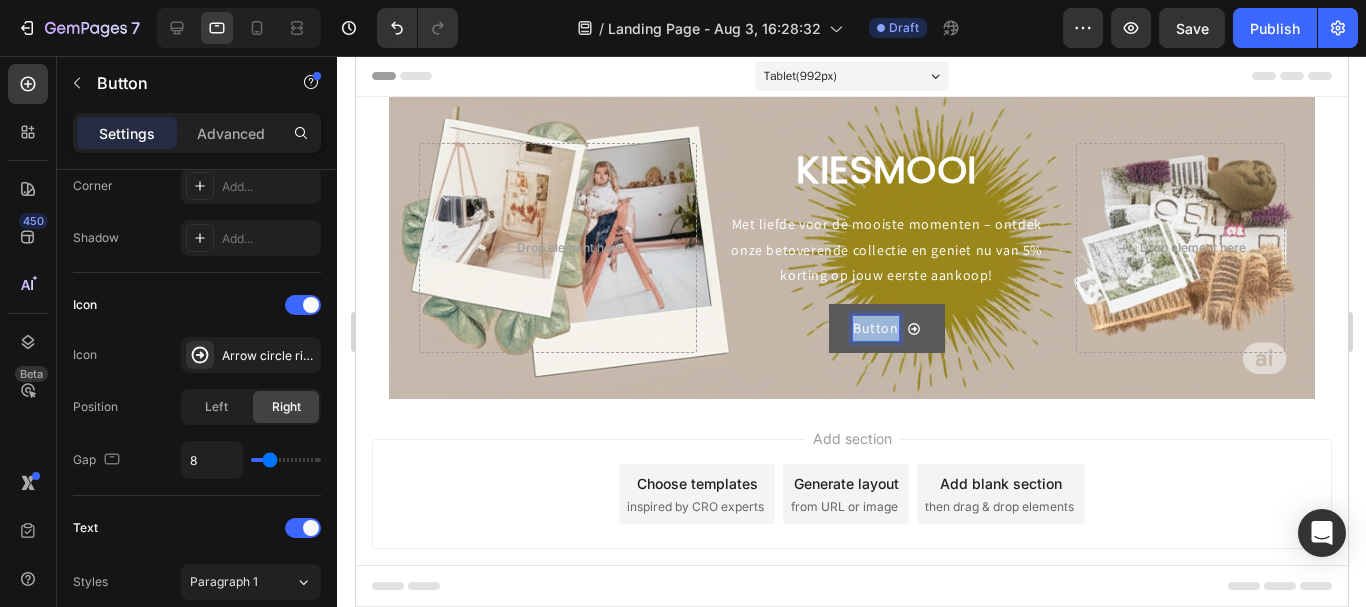 click on "Button" at bounding box center (875, 328) 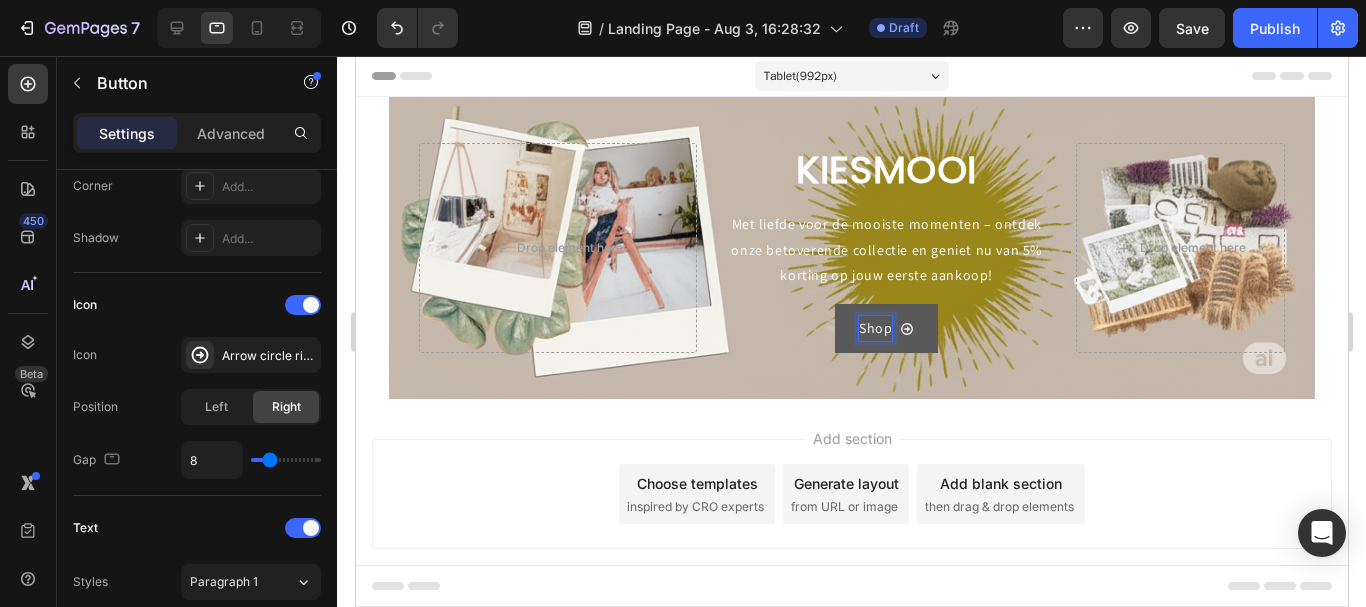 click on "Shop" at bounding box center (885, 328) 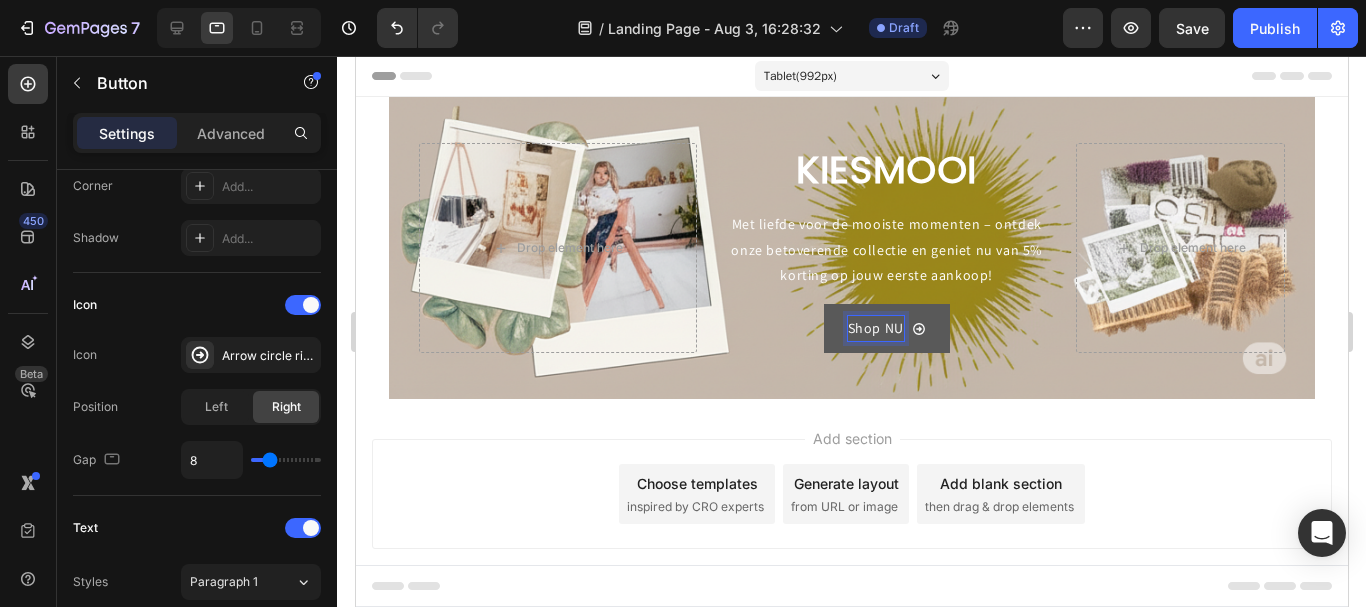 click on "Shop NU" at bounding box center (875, 328) 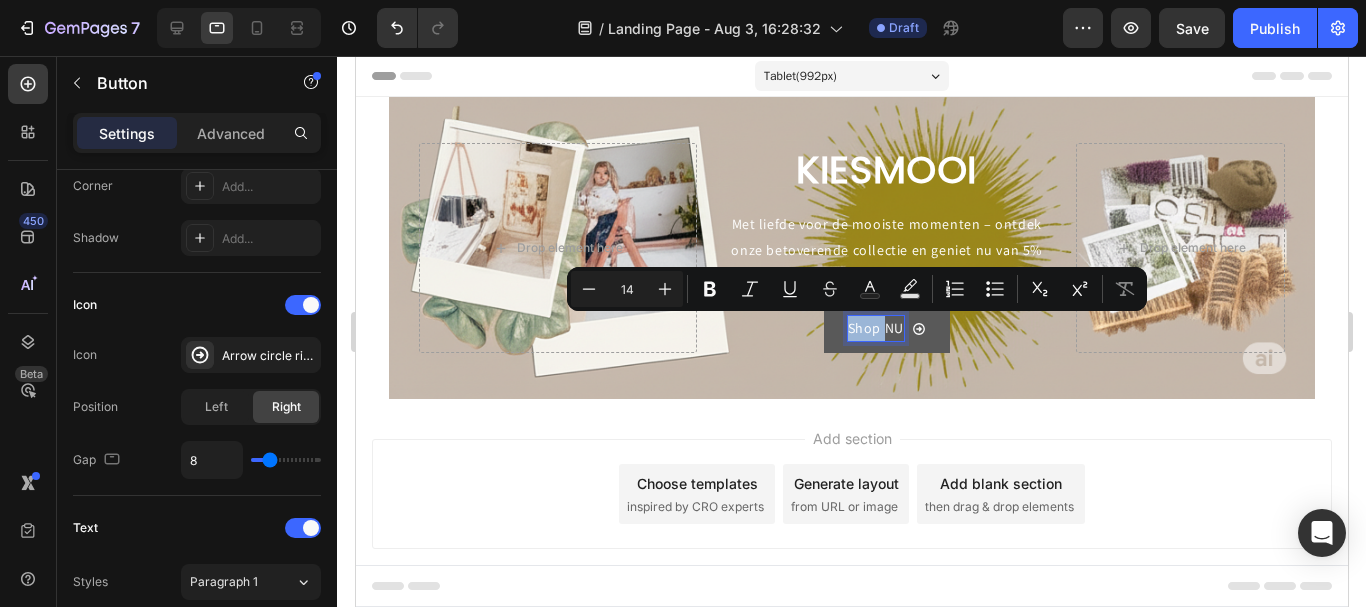 click on "Shop NU" at bounding box center [875, 328] 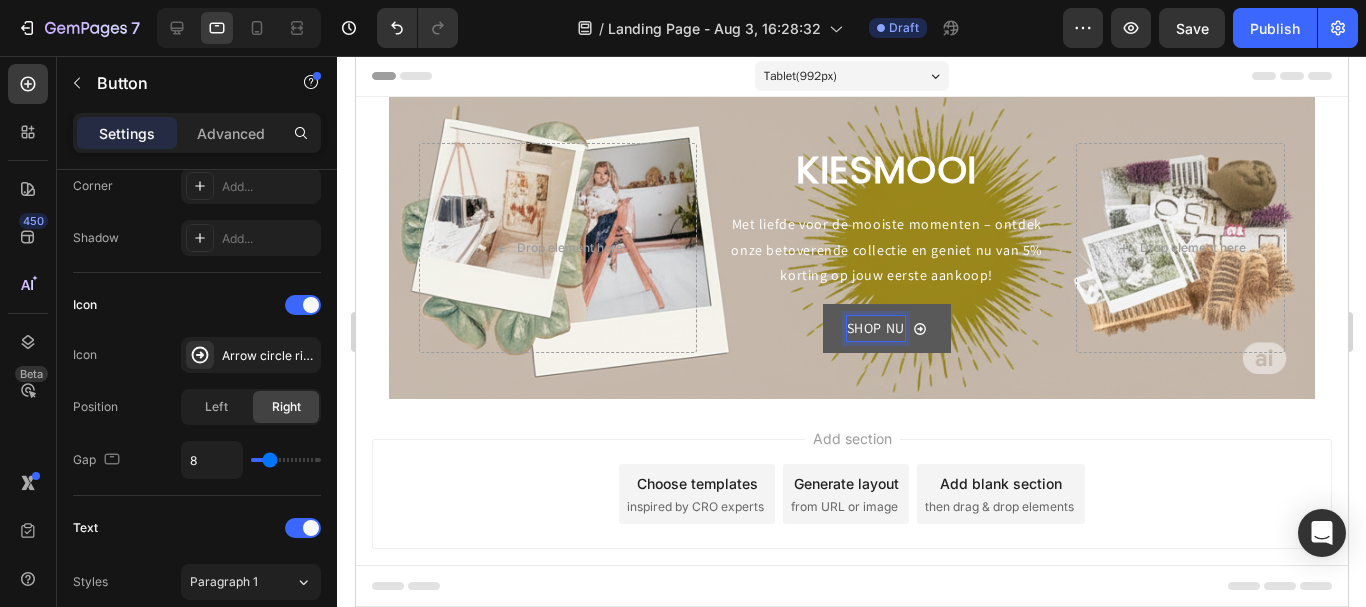 click on "SHOP NU" at bounding box center [886, 328] 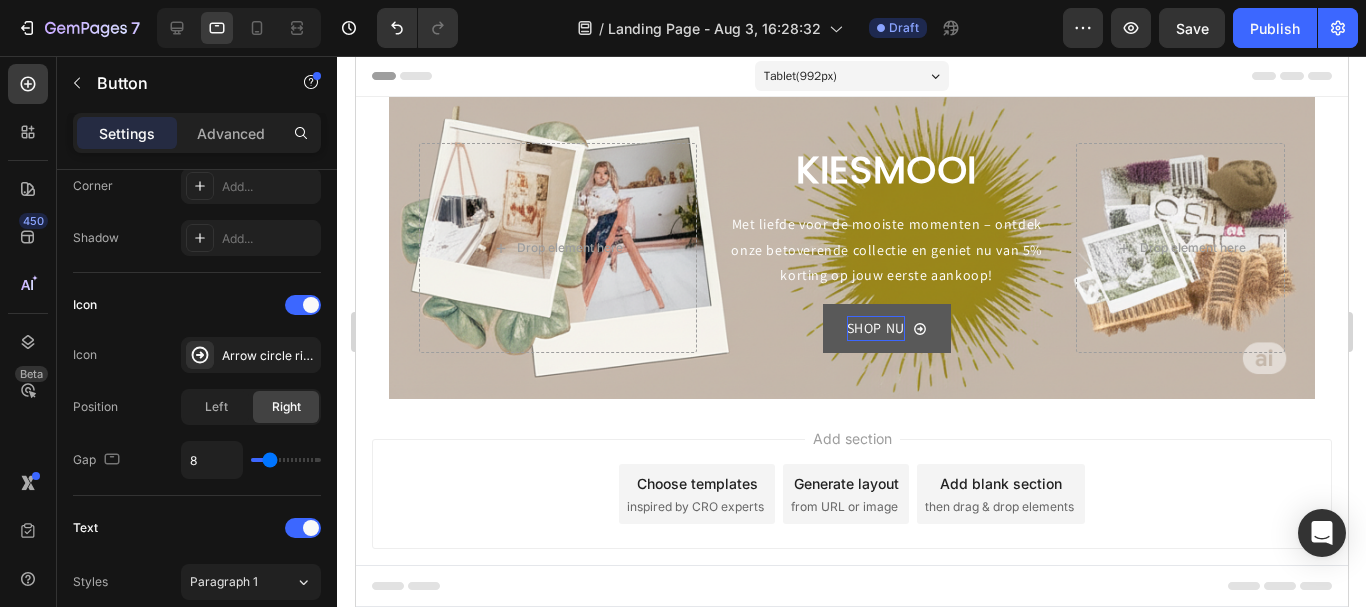 click 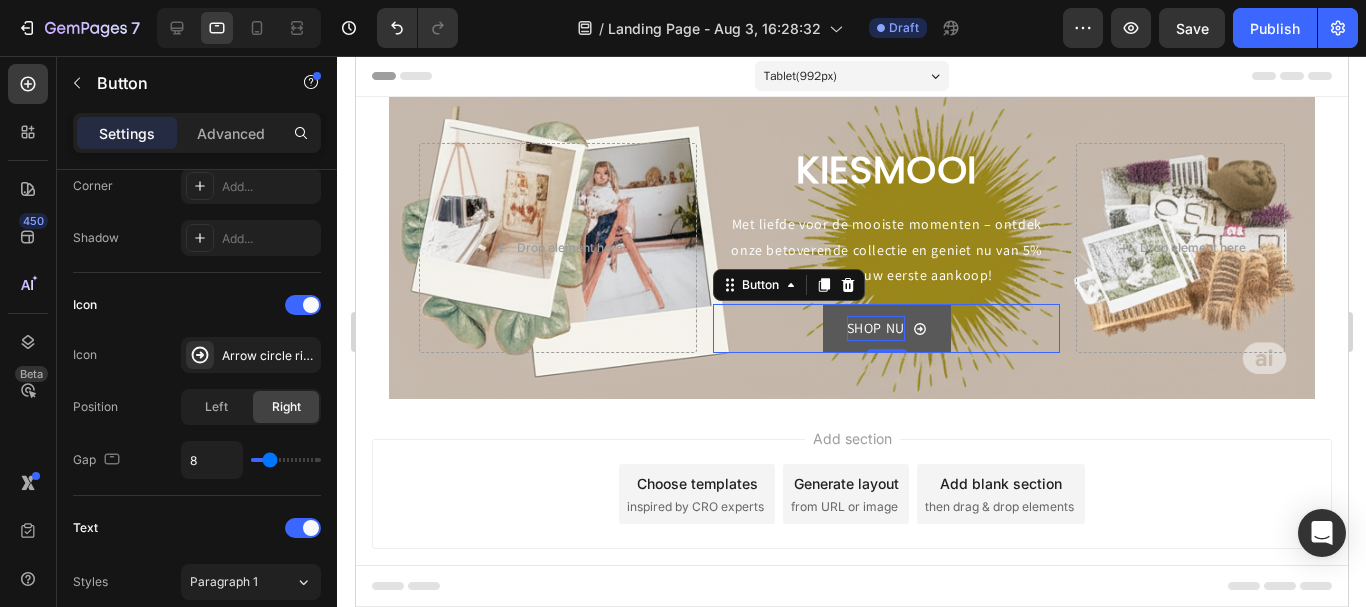 click 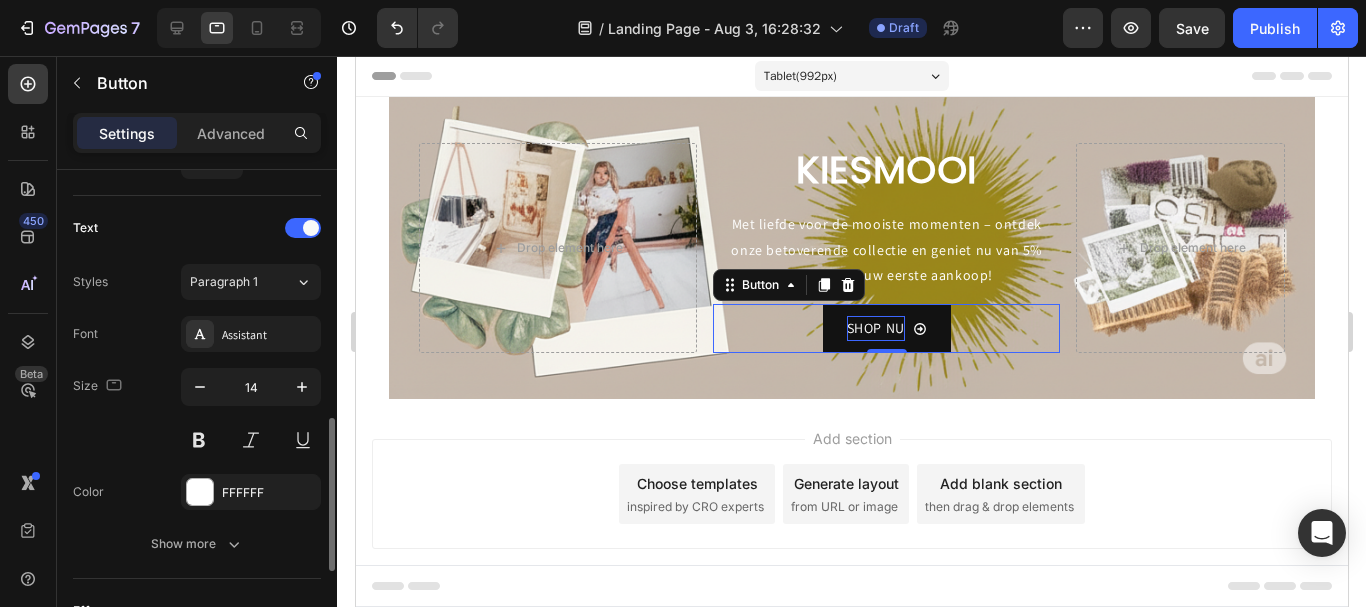 scroll, scrollTop: 900, scrollLeft: 0, axis: vertical 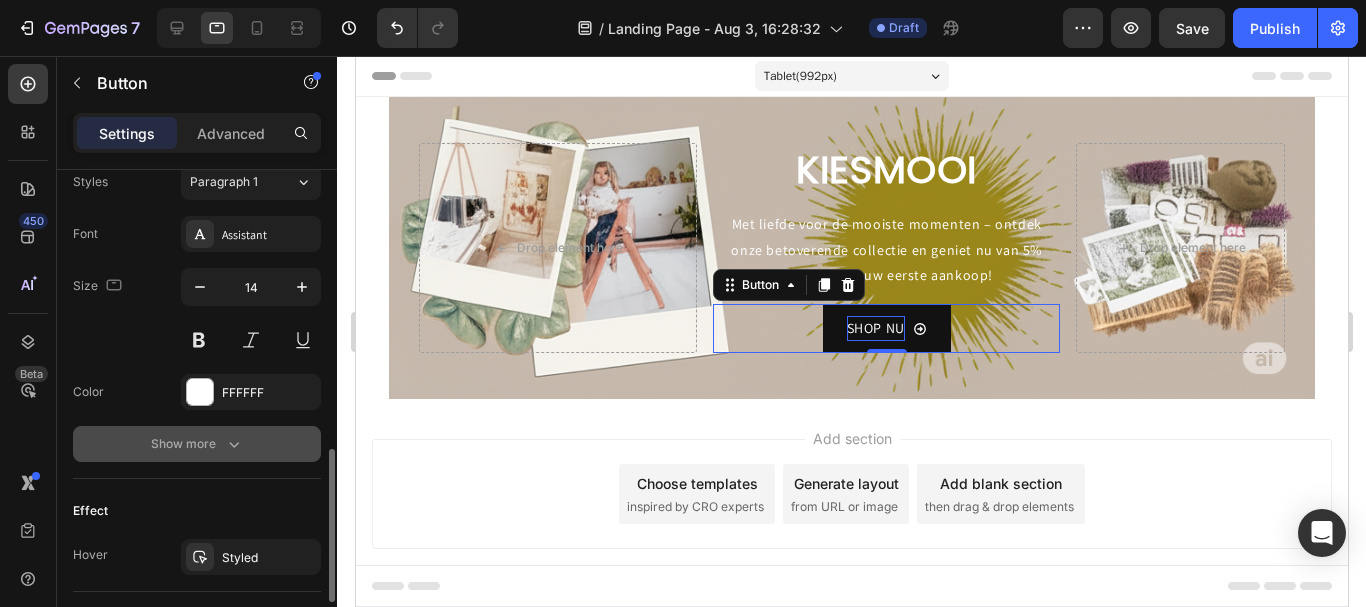 click on "Show more" at bounding box center [197, 444] 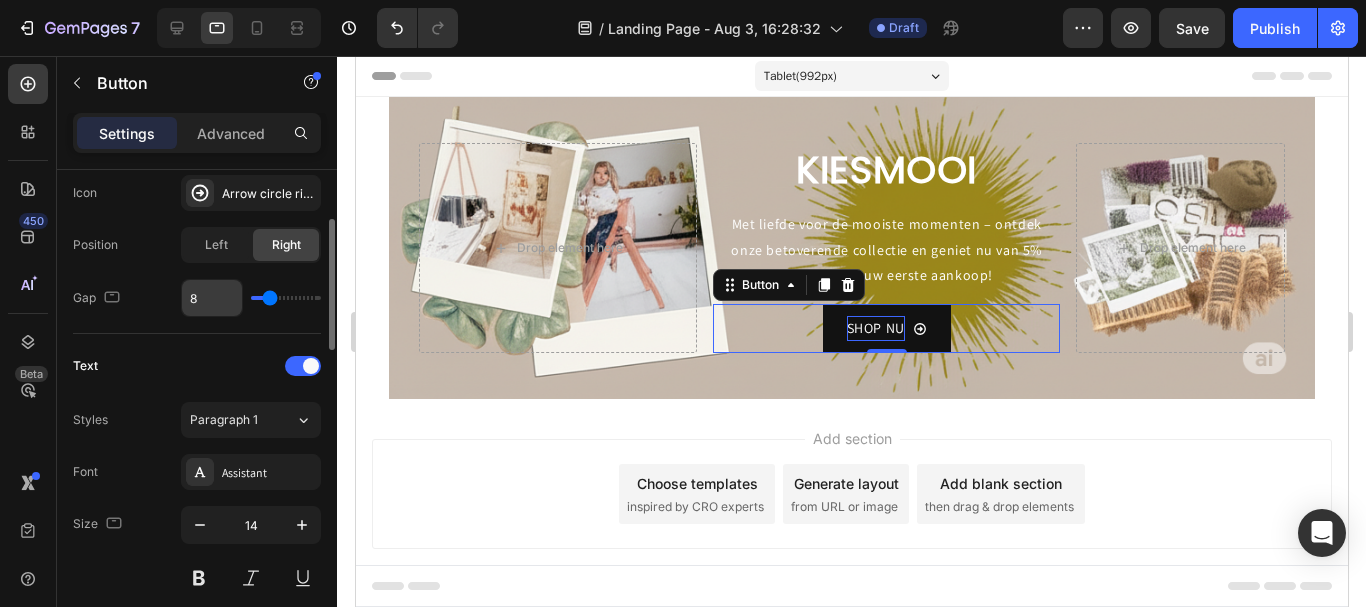scroll, scrollTop: 462, scrollLeft: 0, axis: vertical 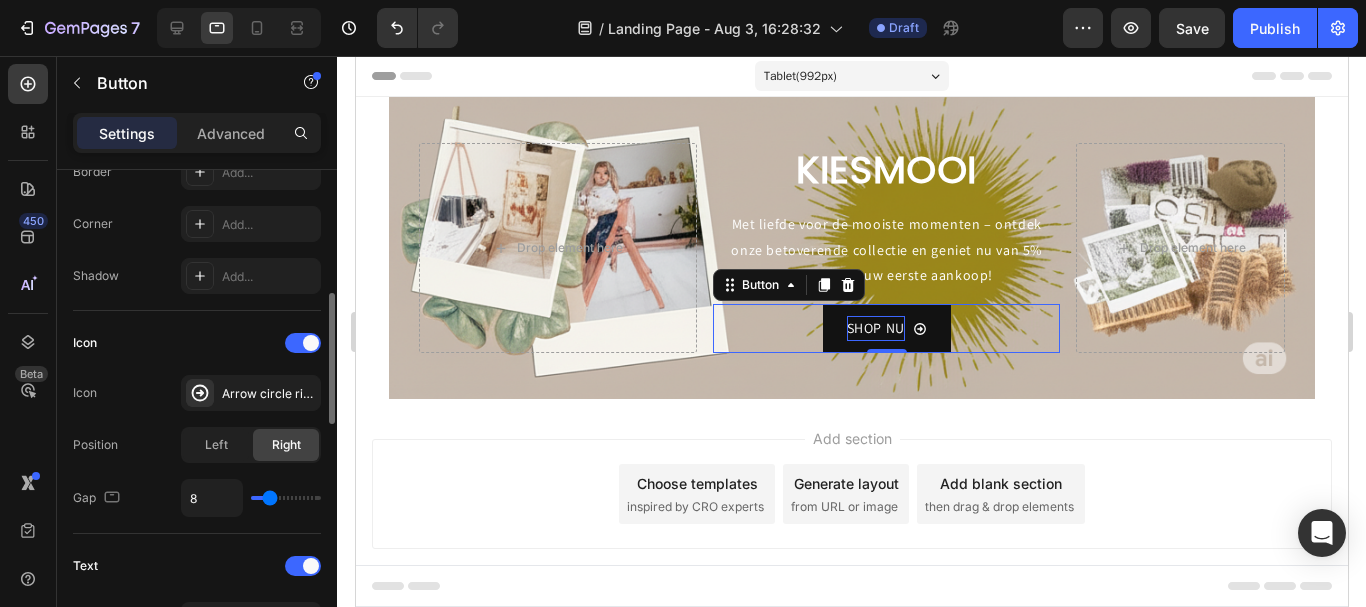 type on "15" 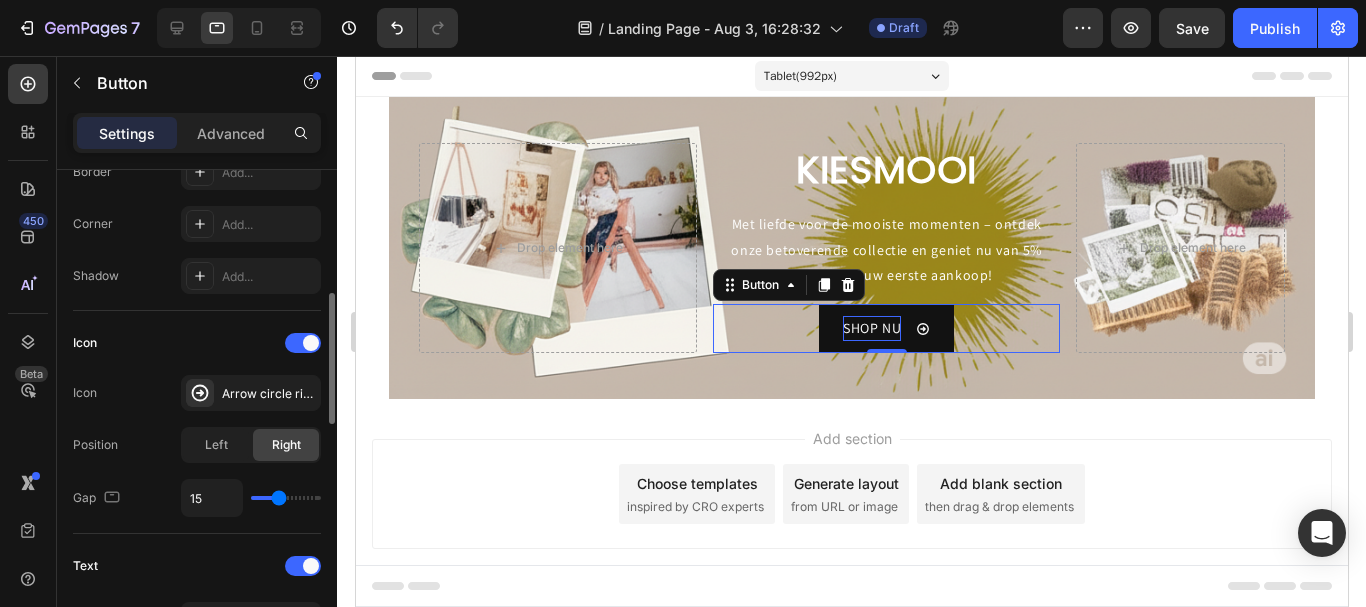 type on "14" 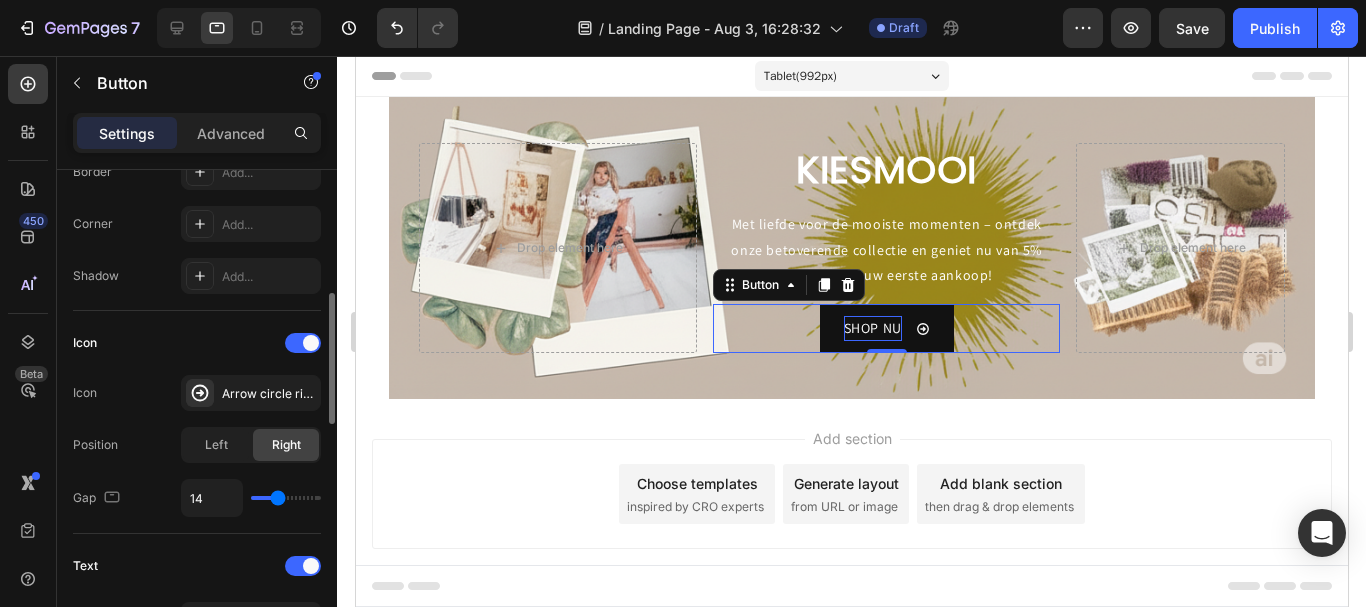 type on "12" 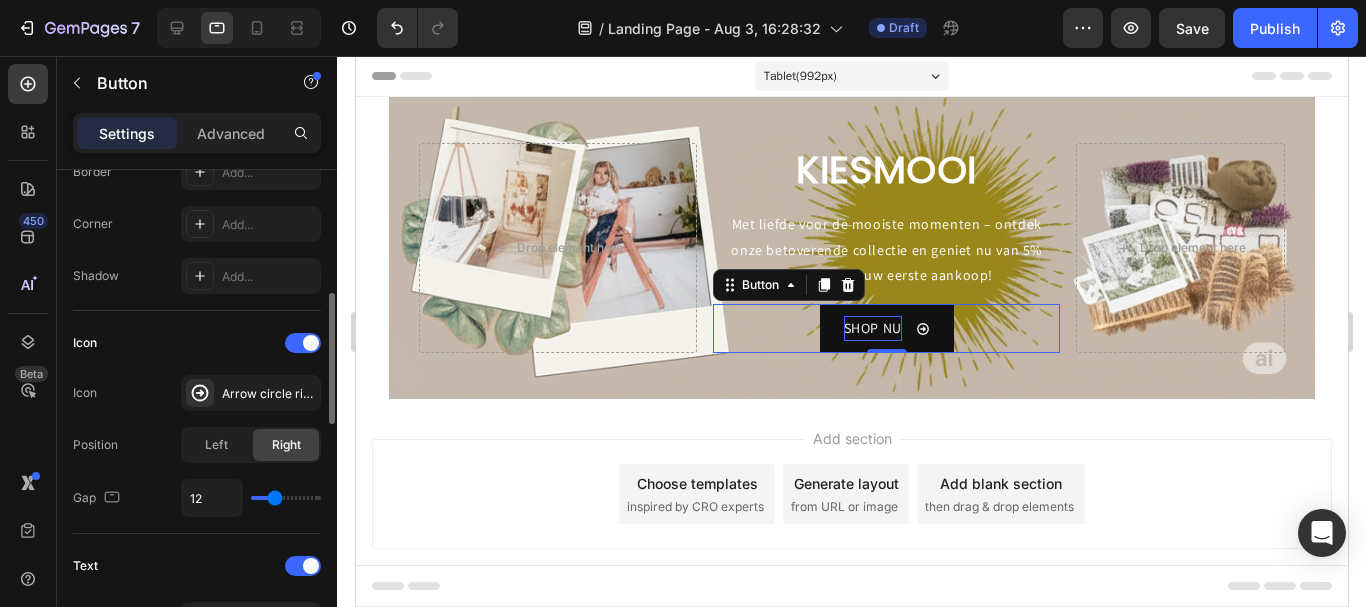 type on "11" 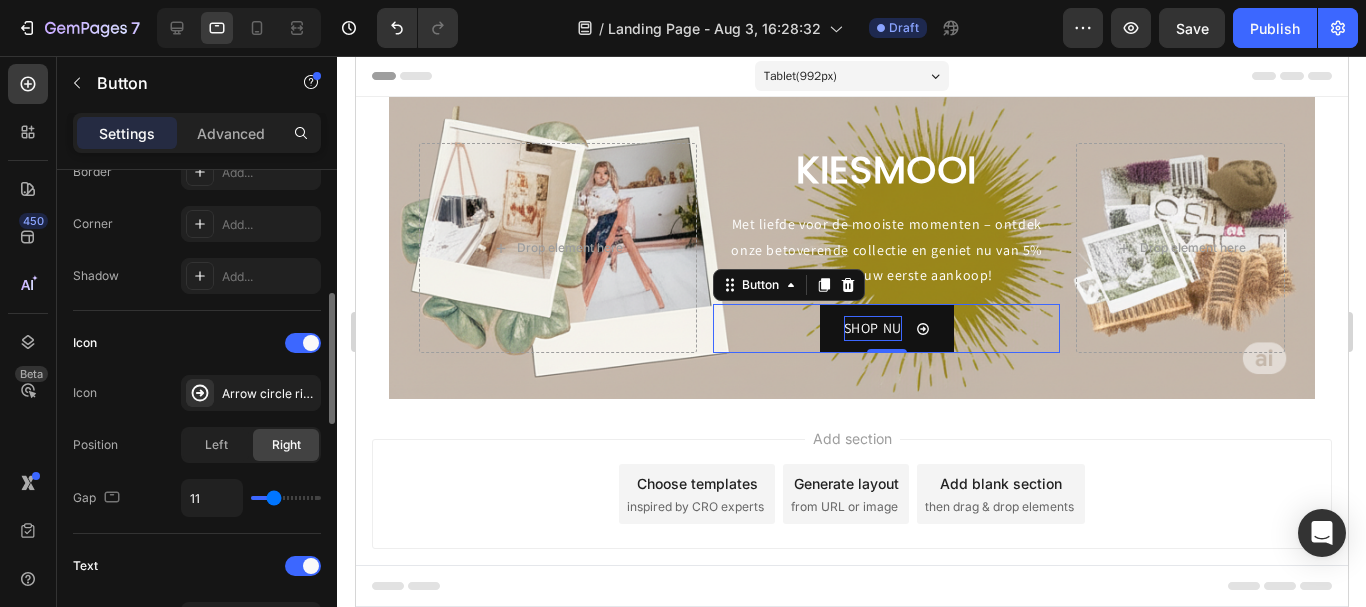 type on "10" 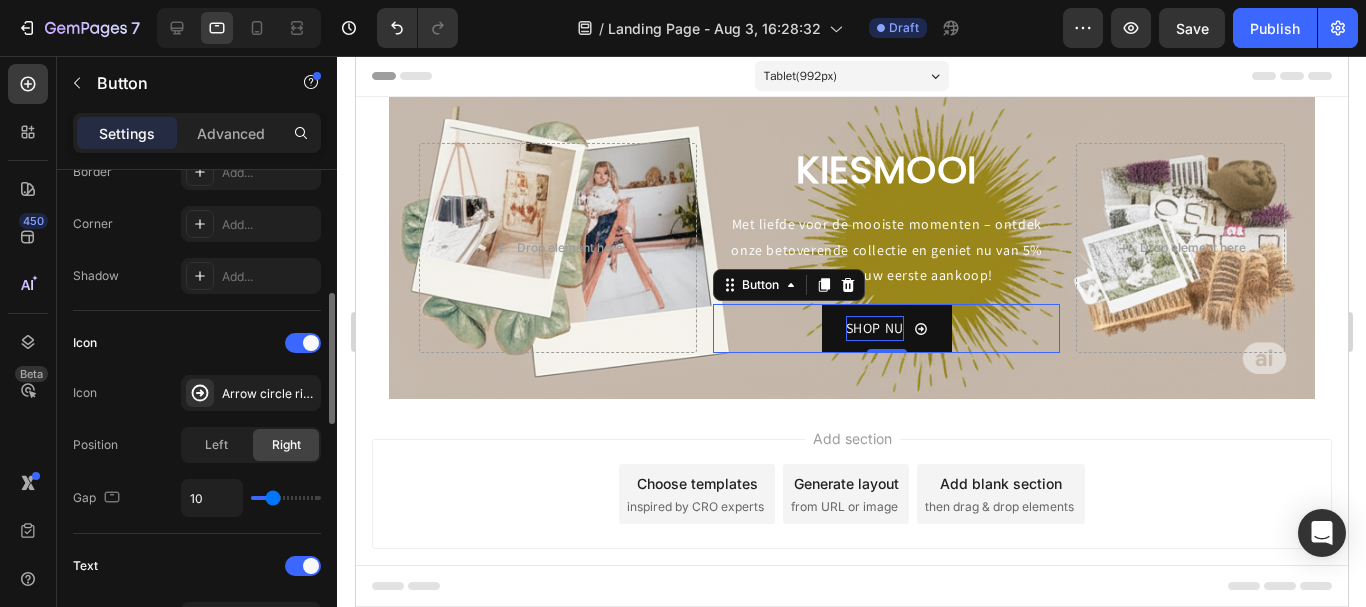 type on "7" 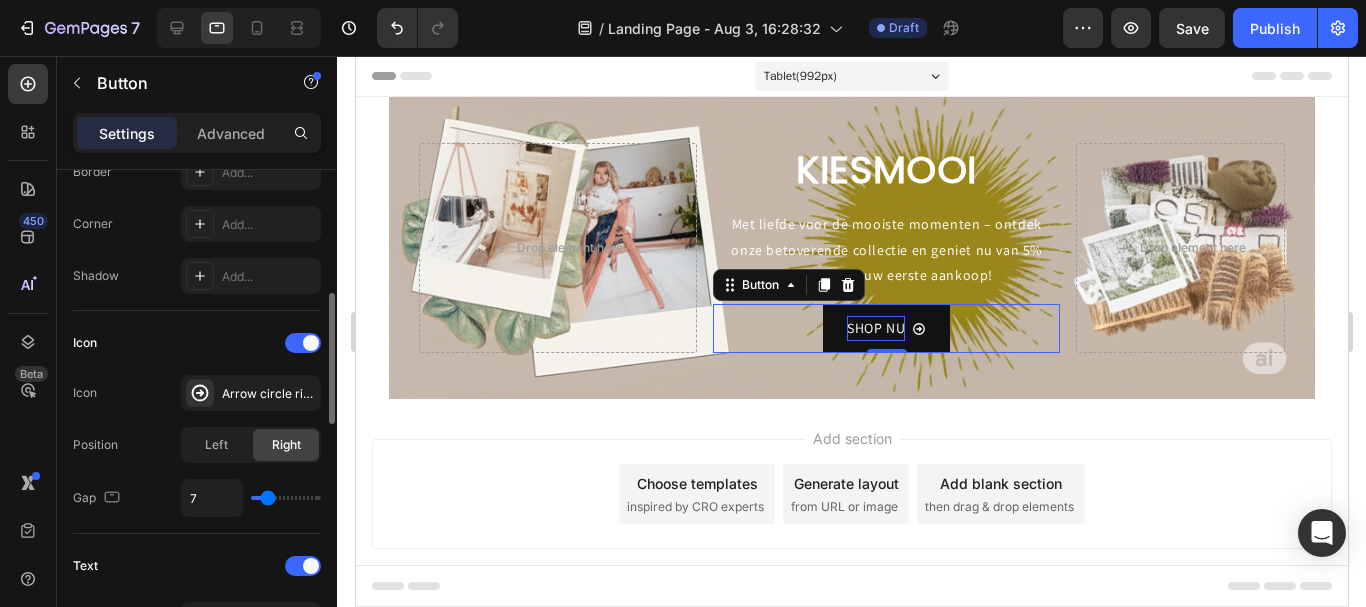 type on "8" 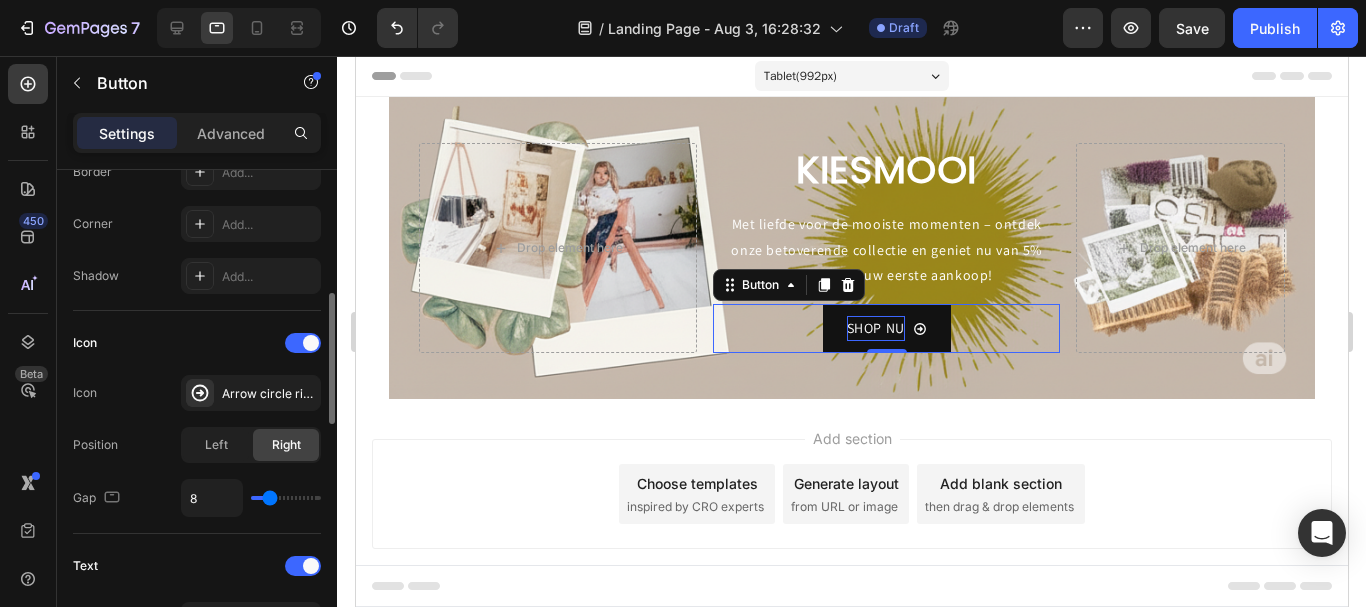 click at bounding box center [286, 498] 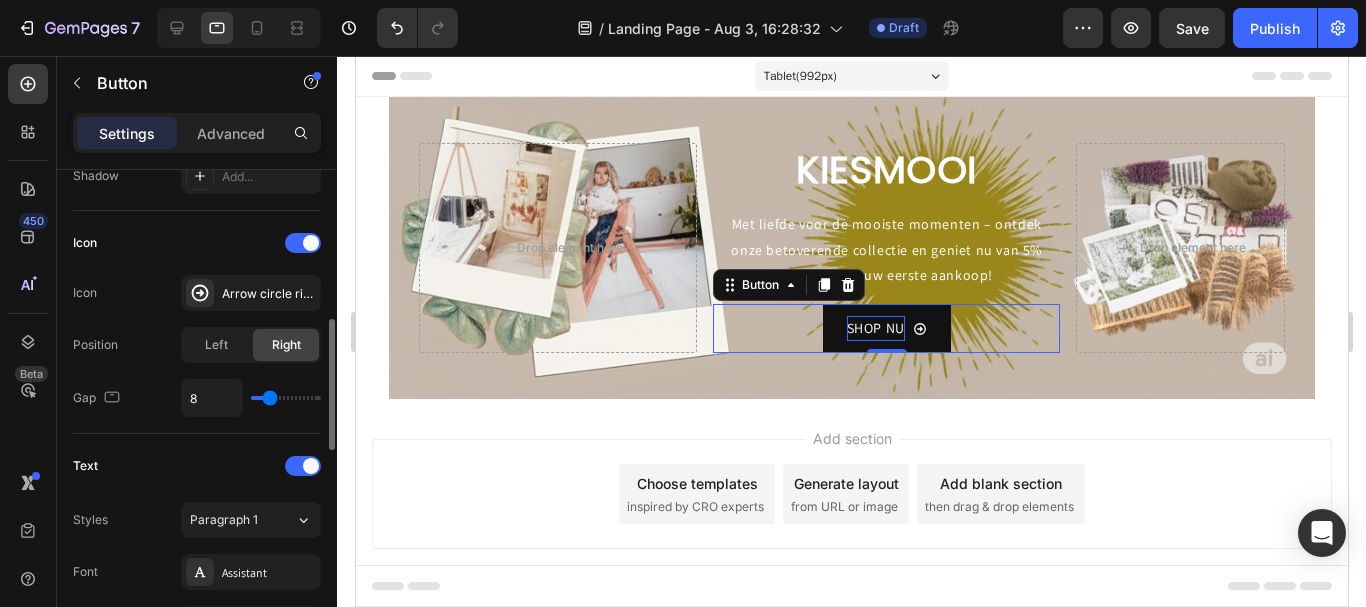 scroll, scrollTop: 662, scrollLeft: 0, axis: vertical 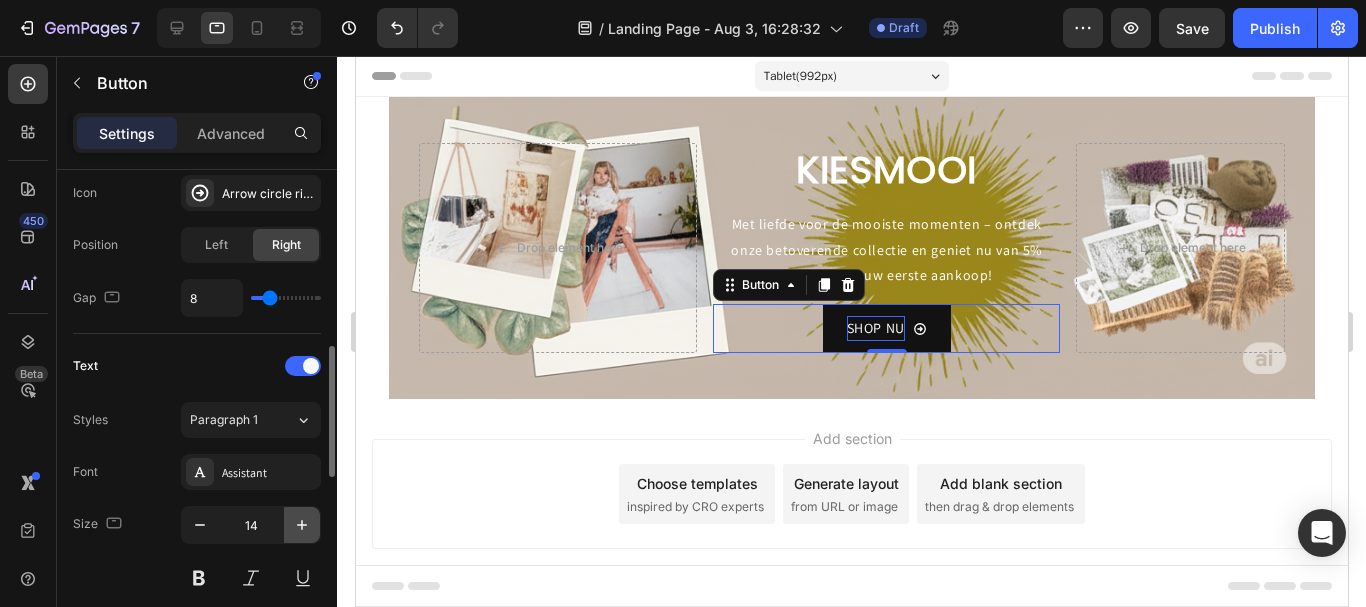 click 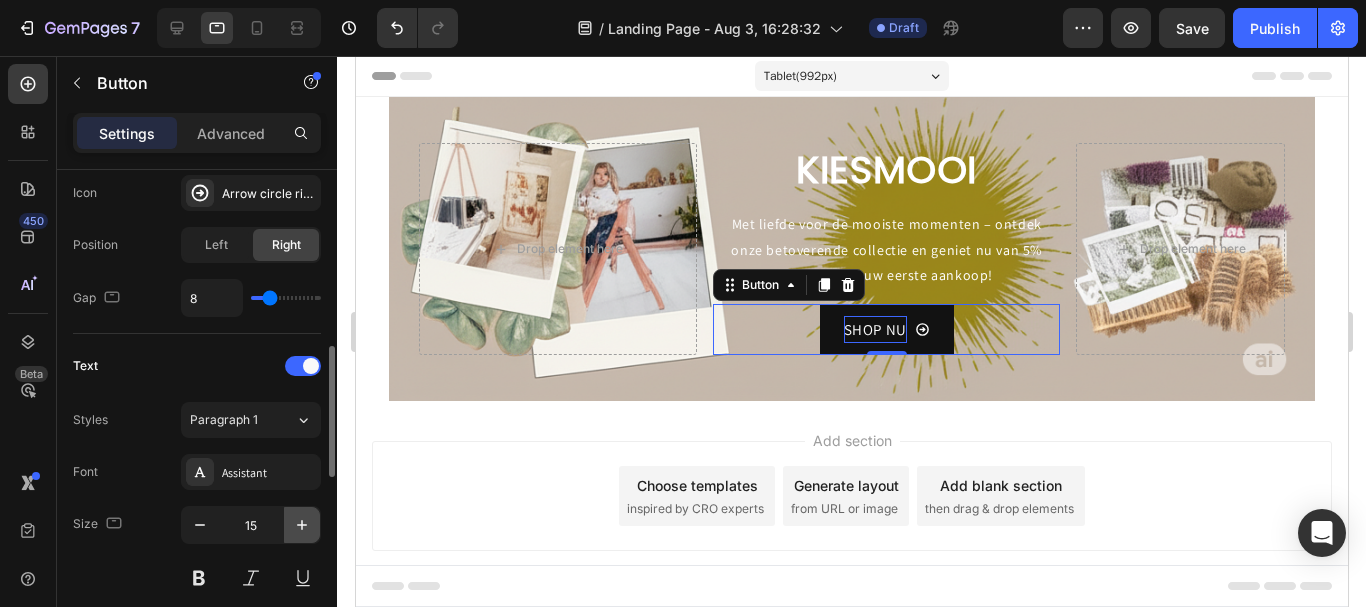 click 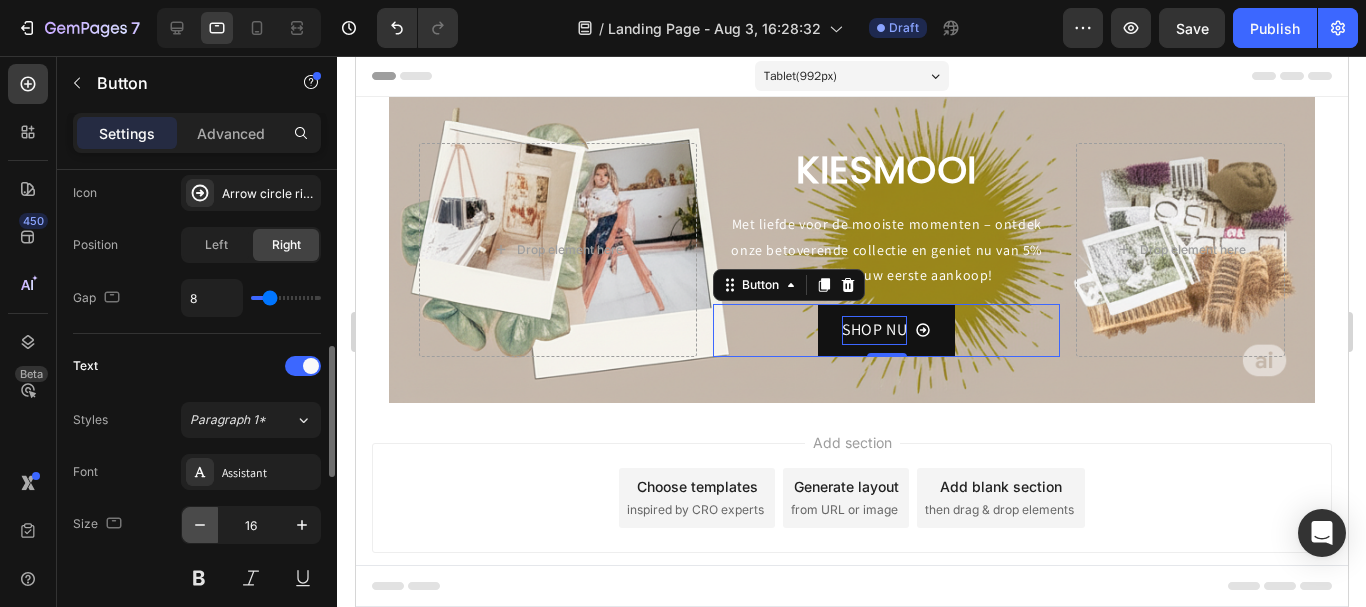 click 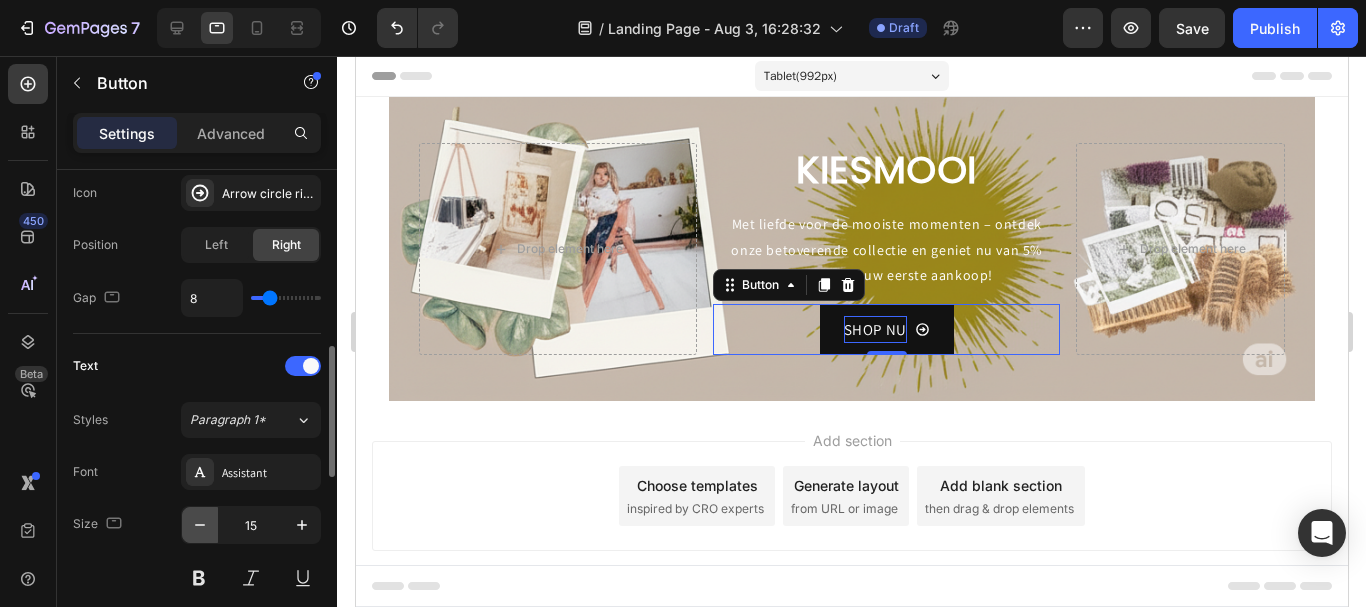 scroll, scrollTop: 762, scrollLeft: 0, axis: vertical 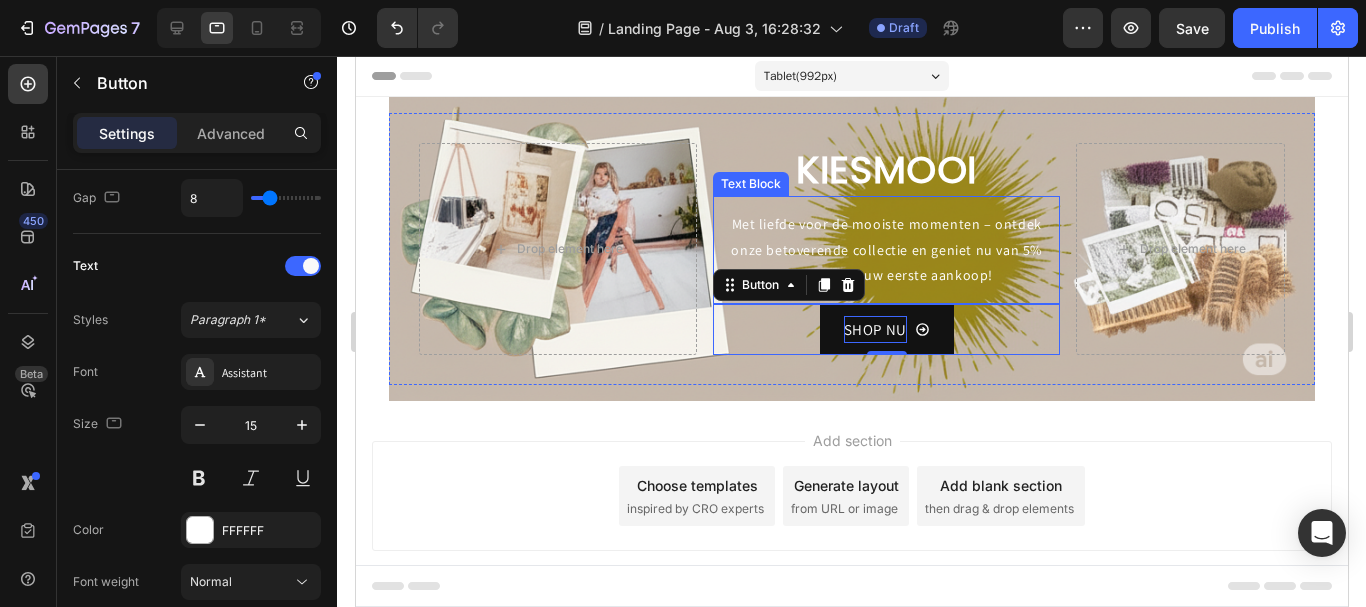 click on "Met liefde voor de mooiste momenten – ontdek onze betoverende collectie en geniet nu van 5% korting op jouw eerste aankoop!" at bounding box center [885, 250] 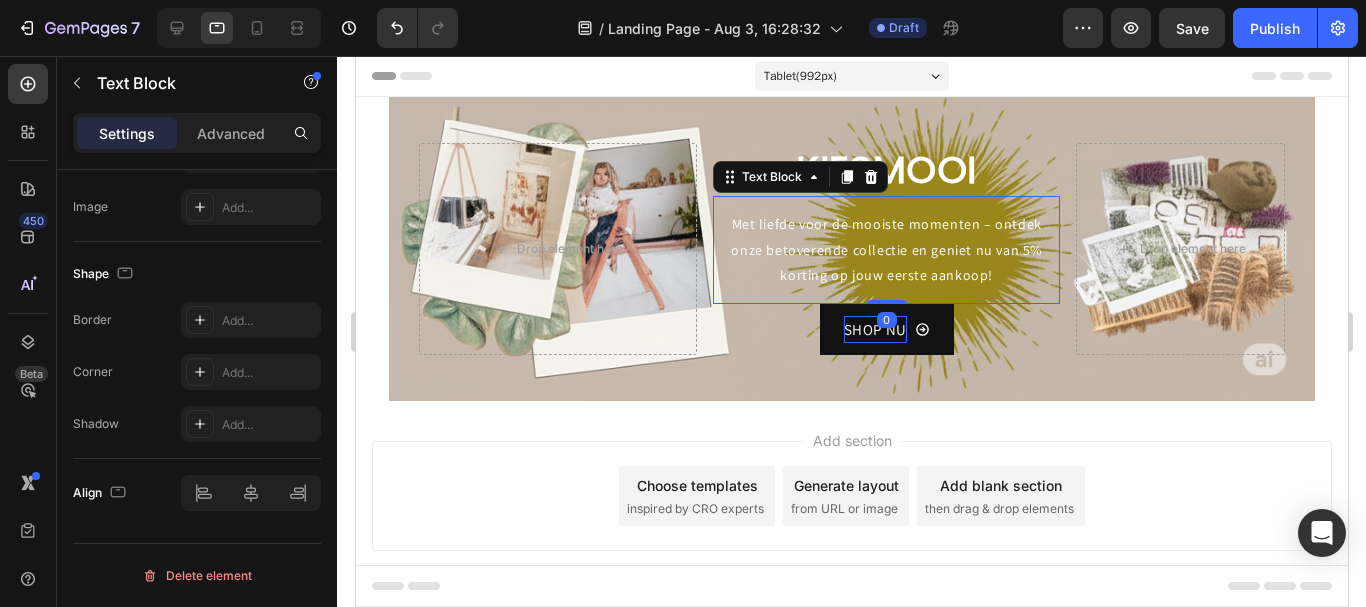 scroll, scrollTop: 0, scrollLeft: 0, axis: both 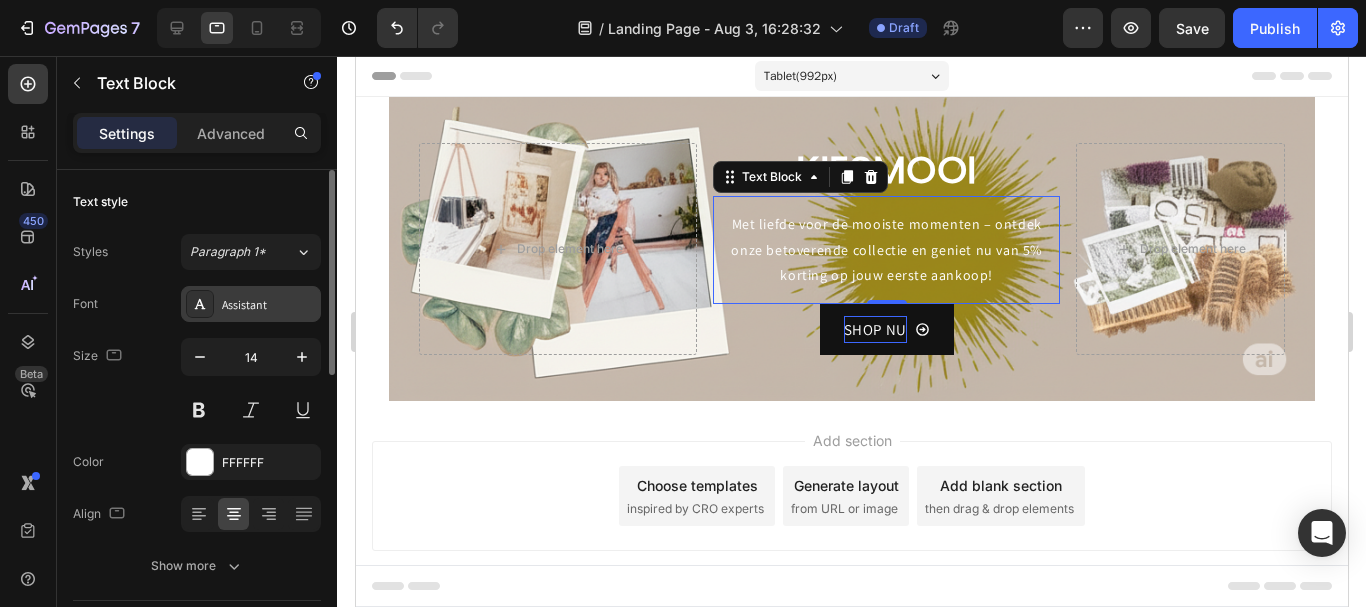 click on "Assistant" at bounding box center [269, 305] 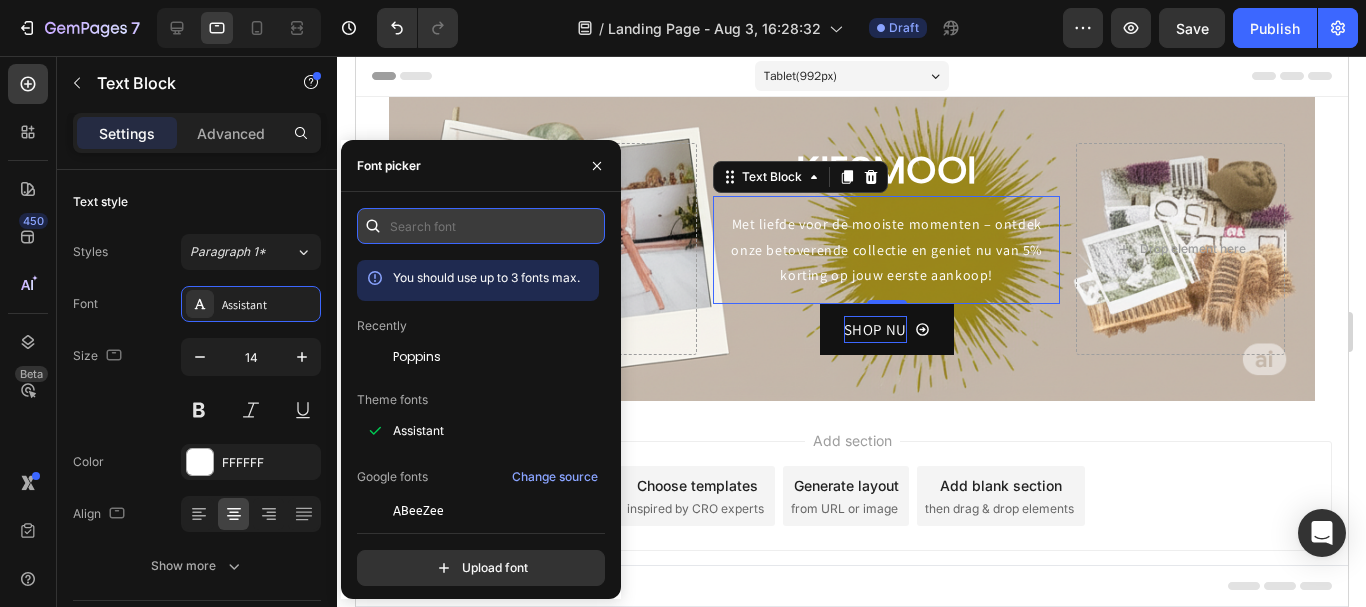 click at bounding box center (481, 226) 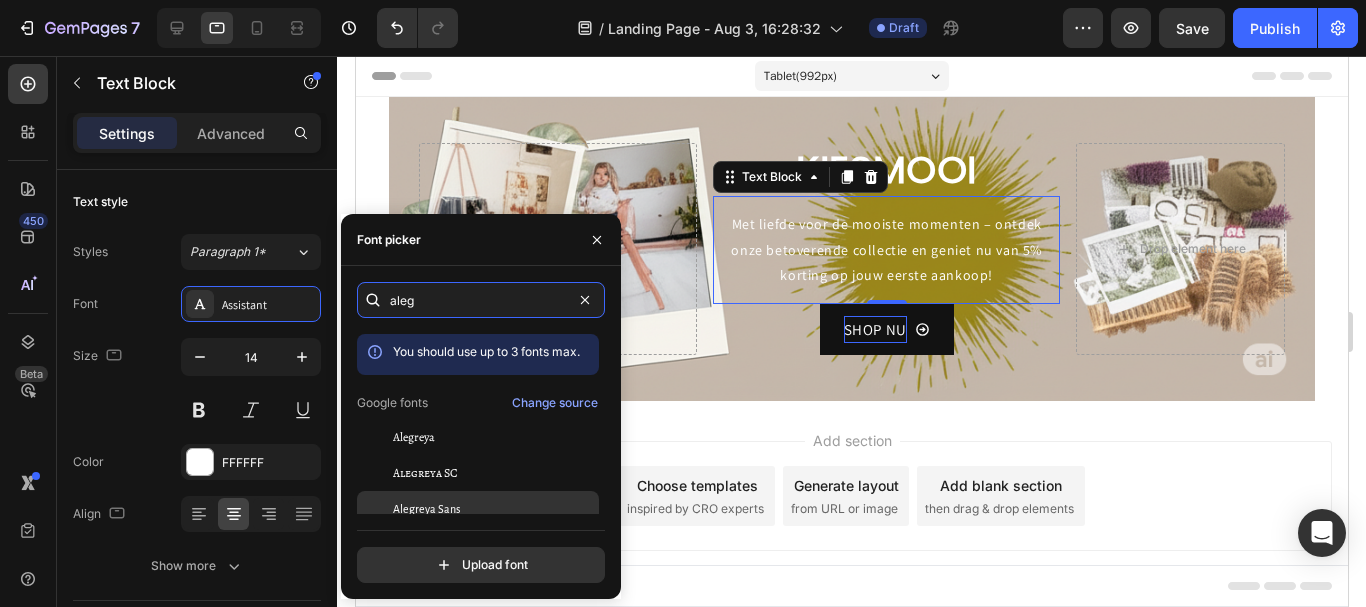 type on "aleg" 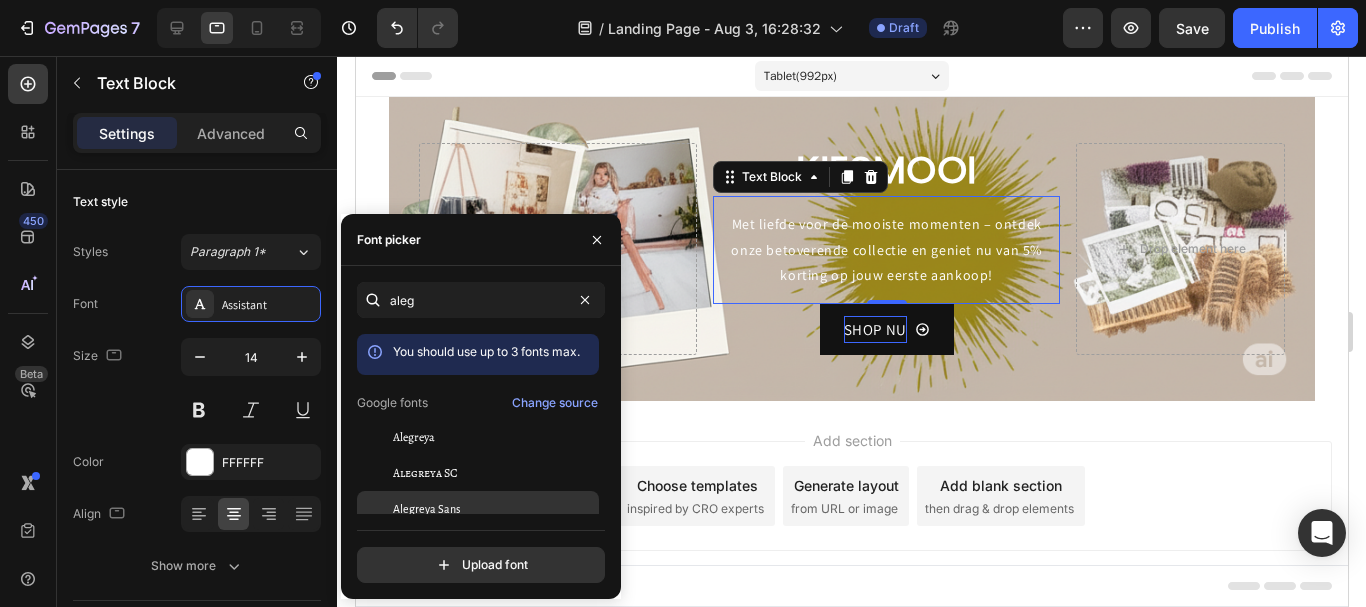 click on "Alegreya Sans" at bounding box center (426, 509) 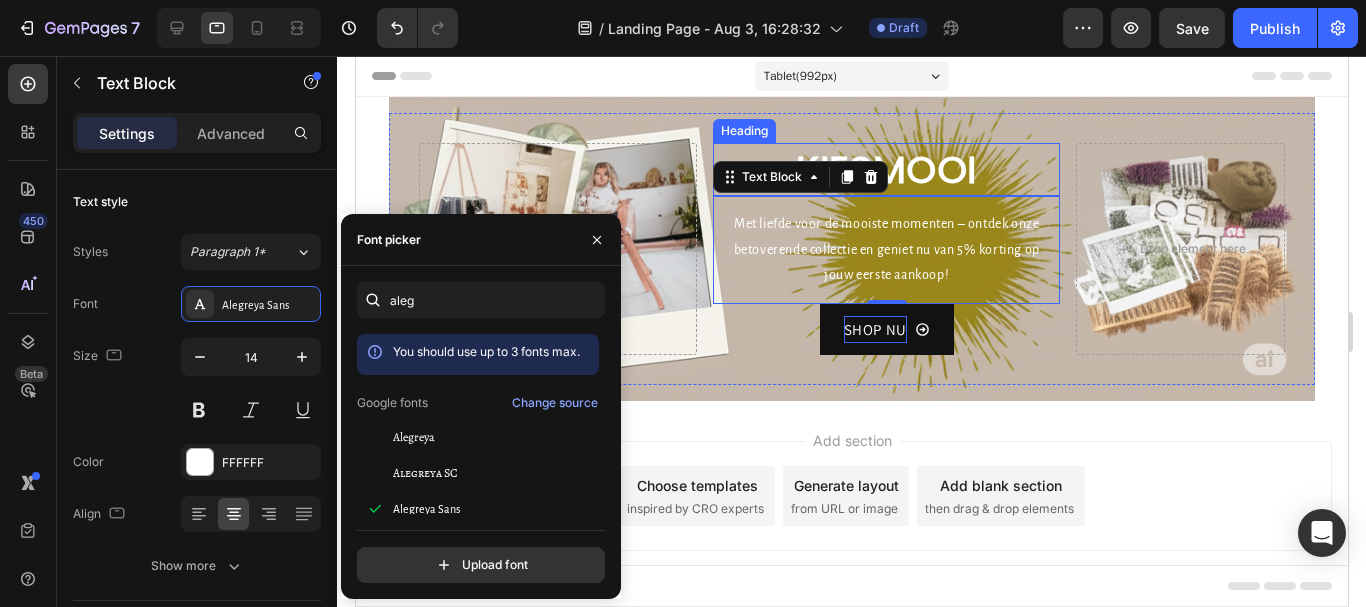 click on "KIESMOOI" at bounding box center (885, 169) 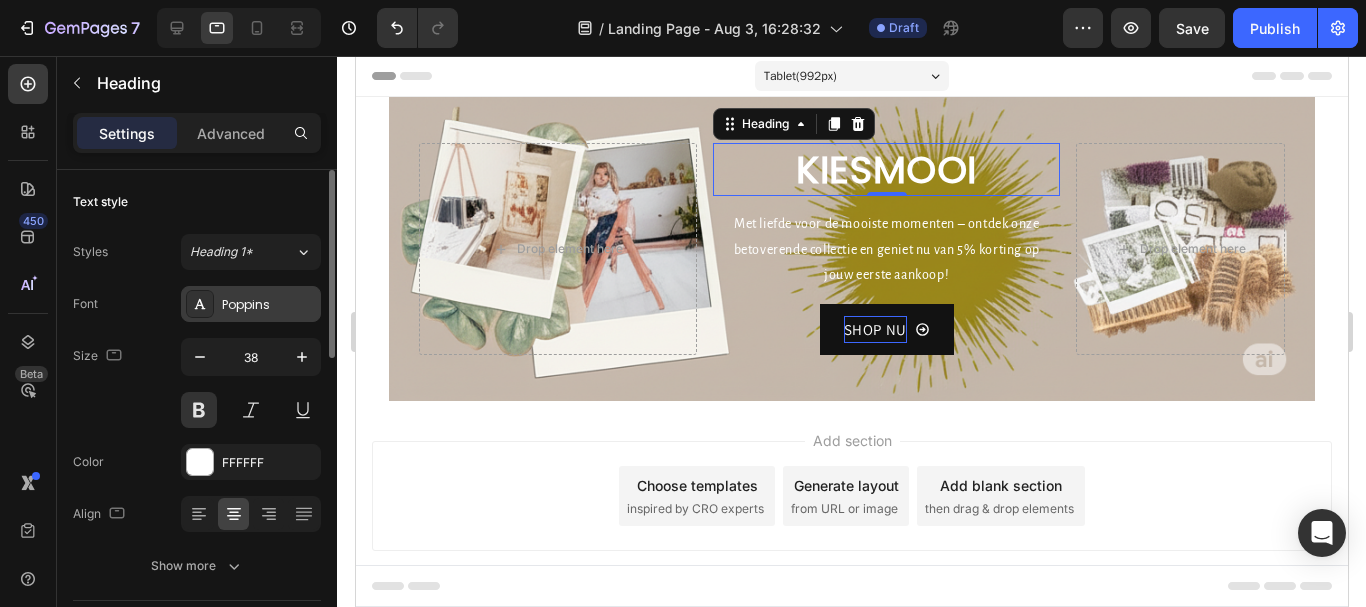 click on "Poppins" at bounding box center (269, 305) 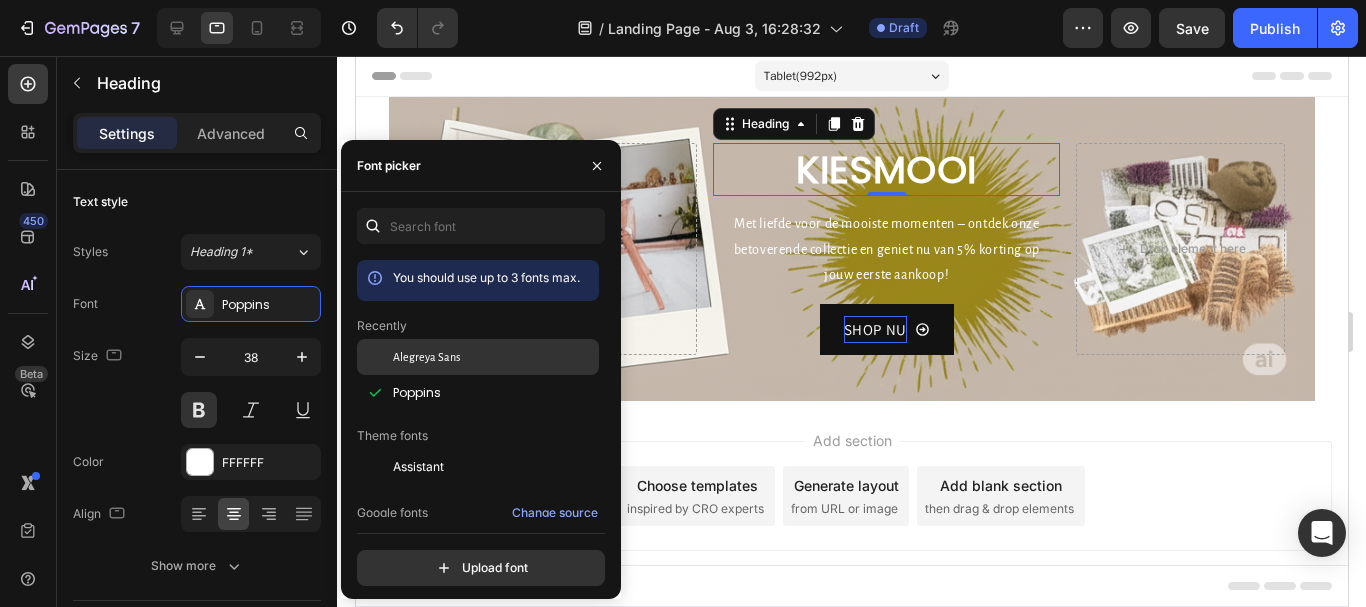 click on "Alegreya Sans" at bounding box center [426, 357] 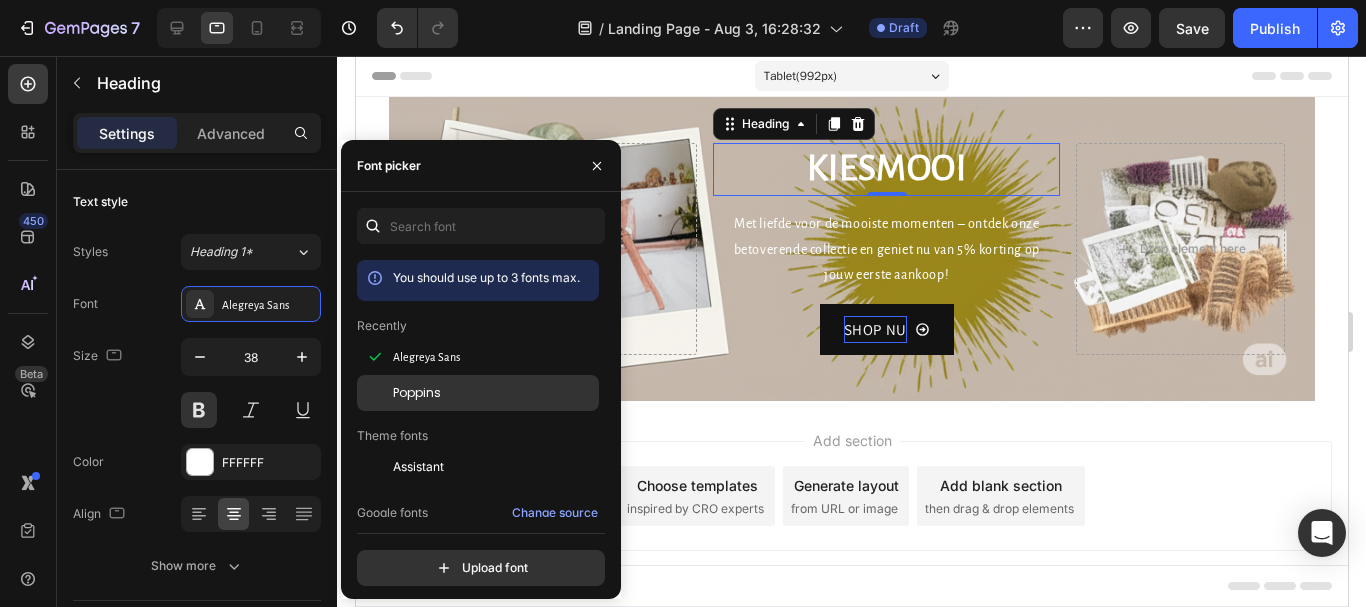 click on "Poppins" 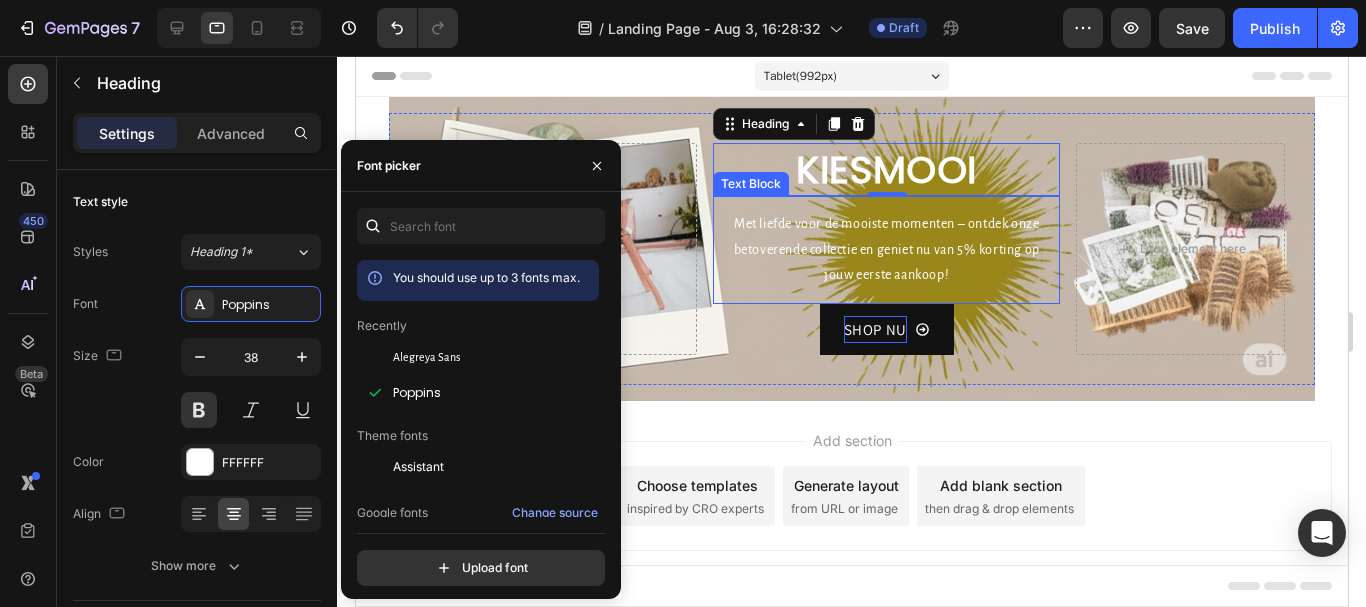 click on "Met liefde voor de mooiste momenten – ontdek onze betoverende collectie en geniet nu van 5% korting op jouw eerste aankoop!" at bounding box center [885, 250] 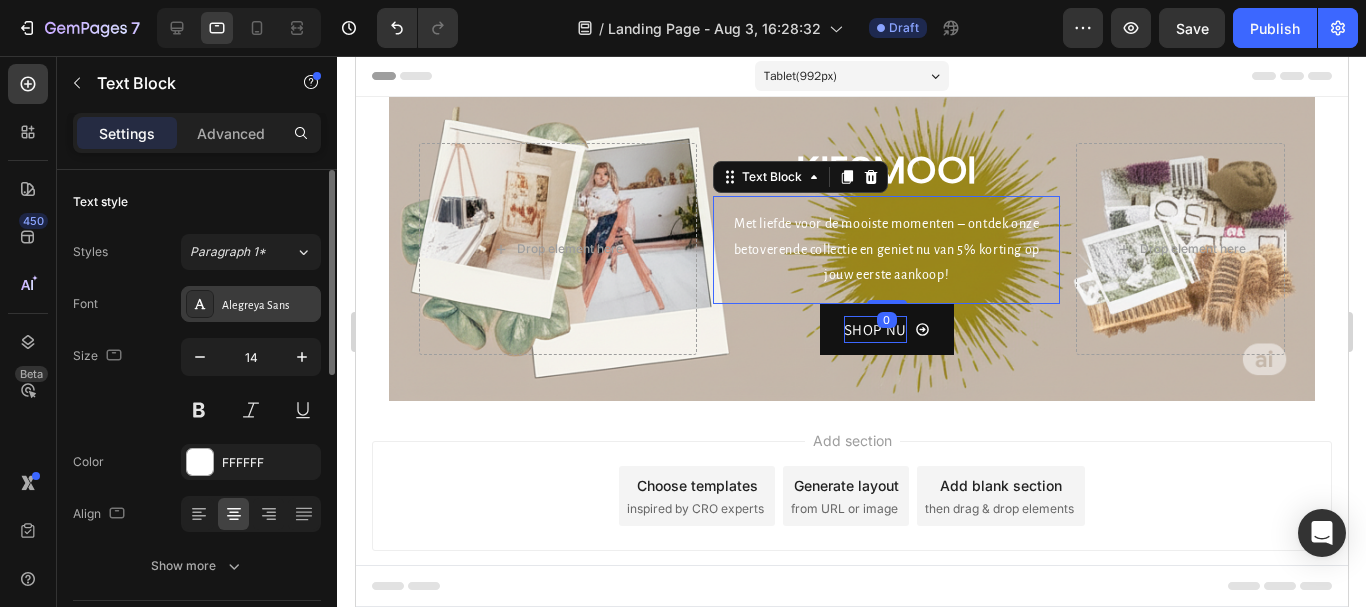 click on "Alegreya Sans" at bounding box center (269, 305) 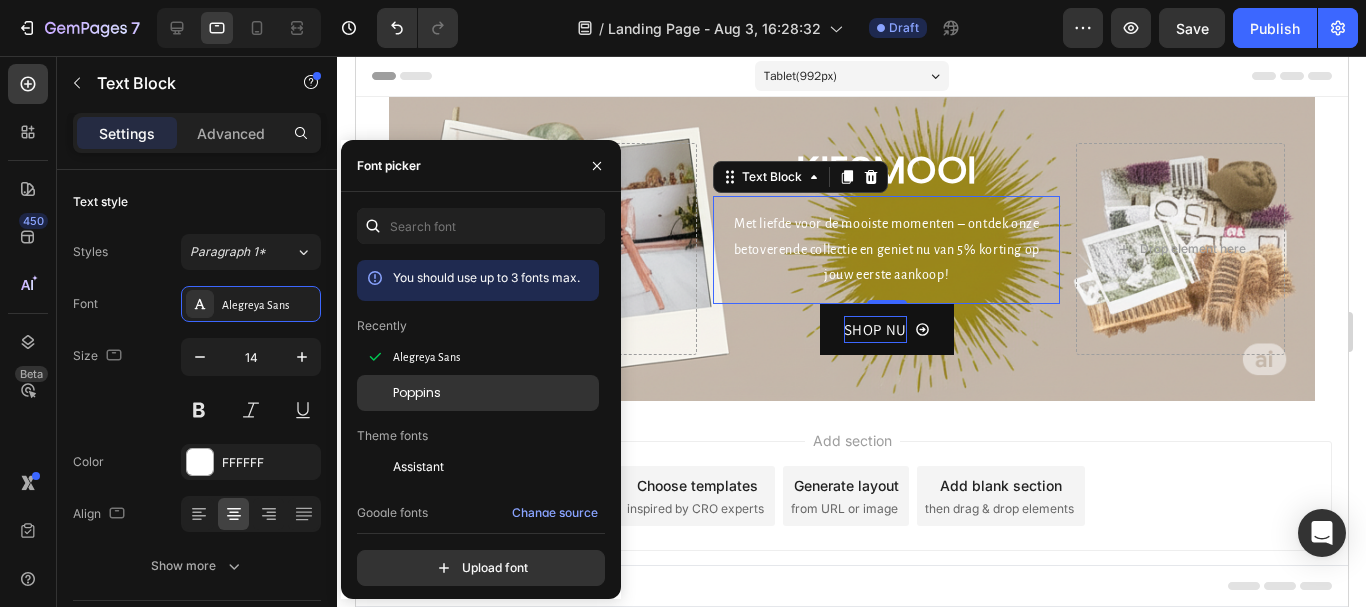 click on "Poppins" at bounding box center (417, 393) 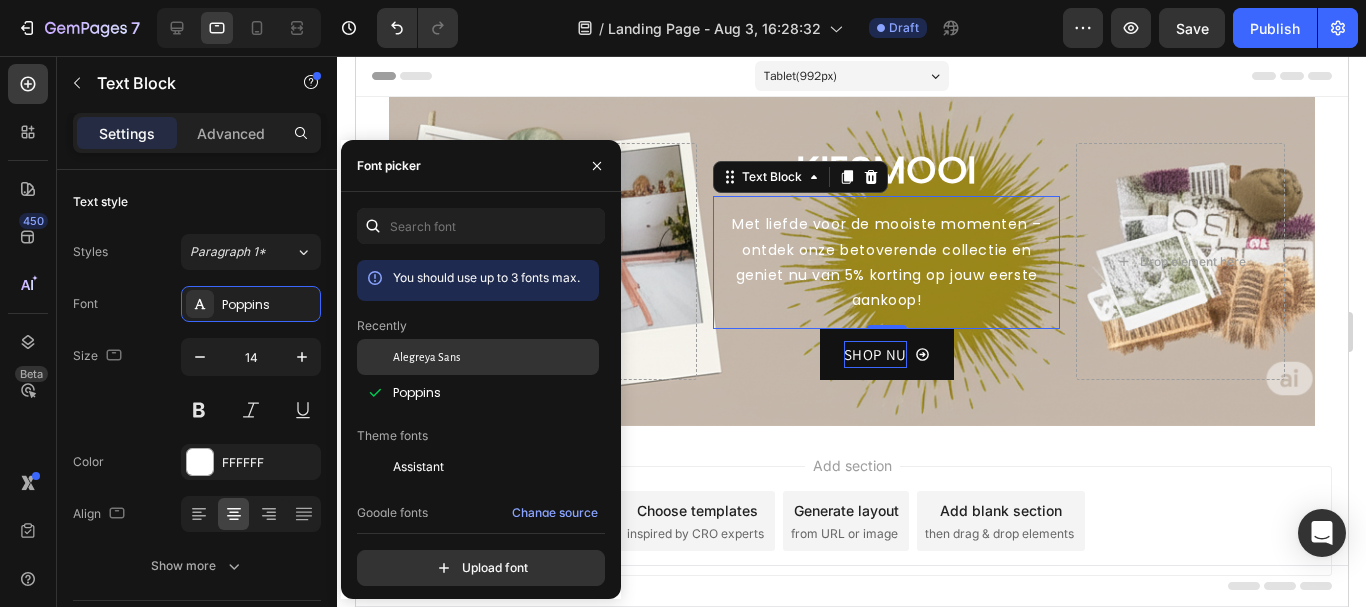 click on "Alegreya Sans" at bounding box center [426, 357] 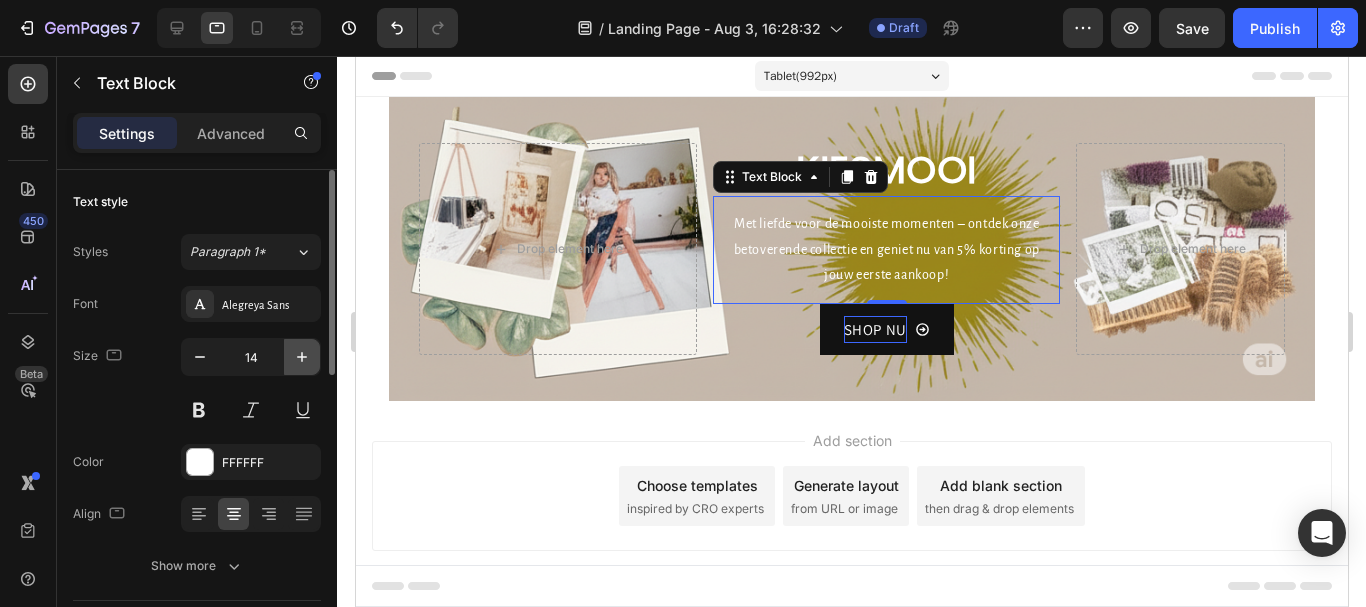 click 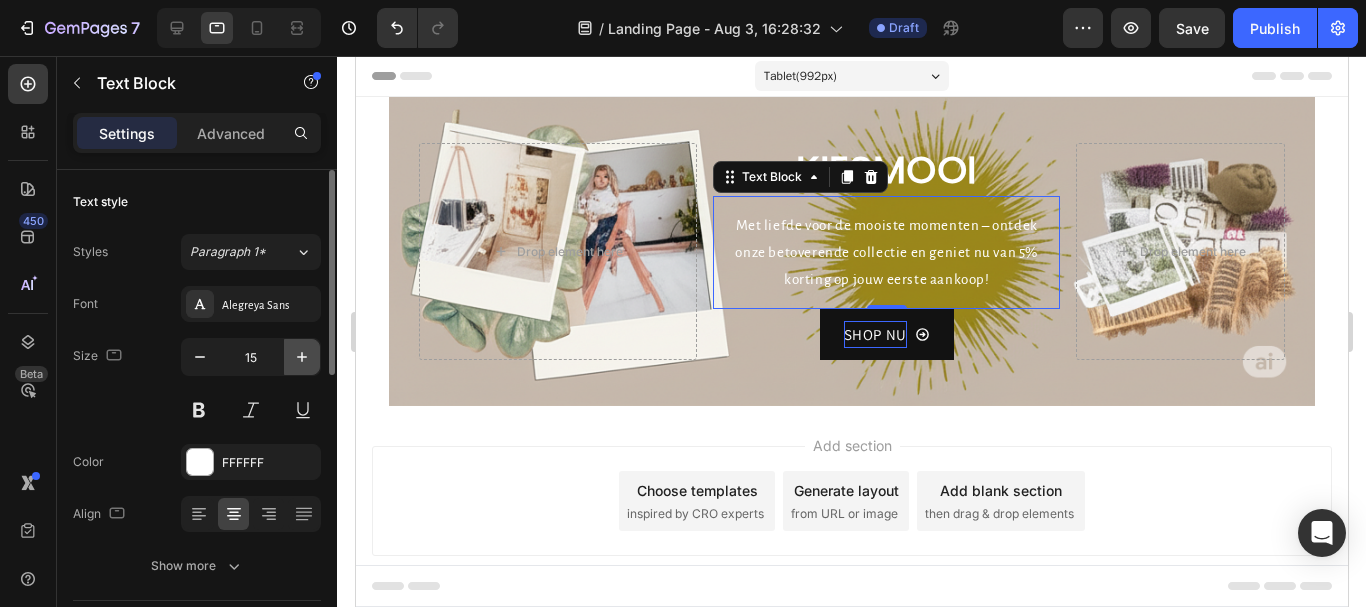 click 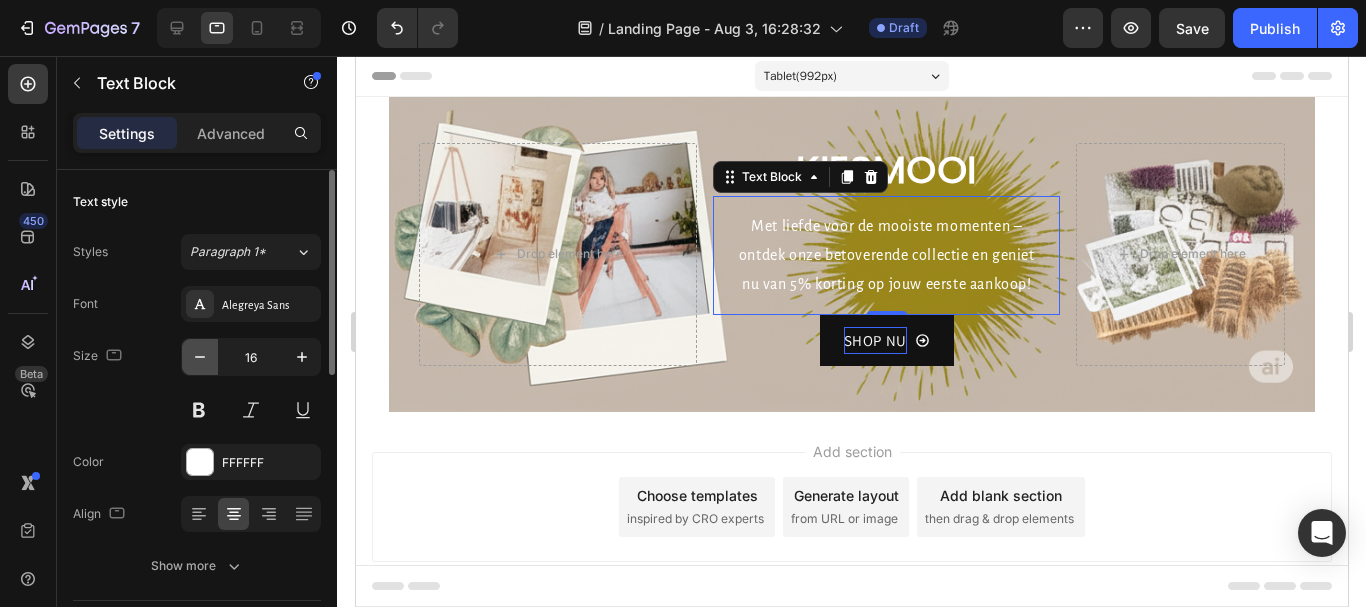 click 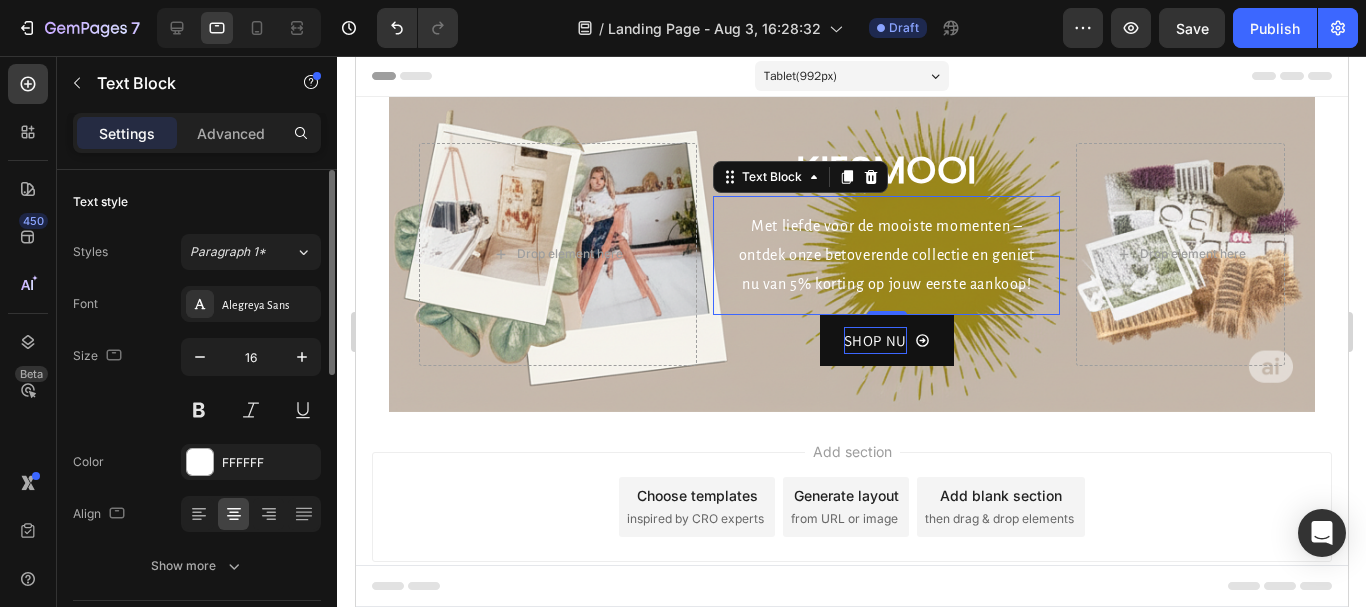type on "15" 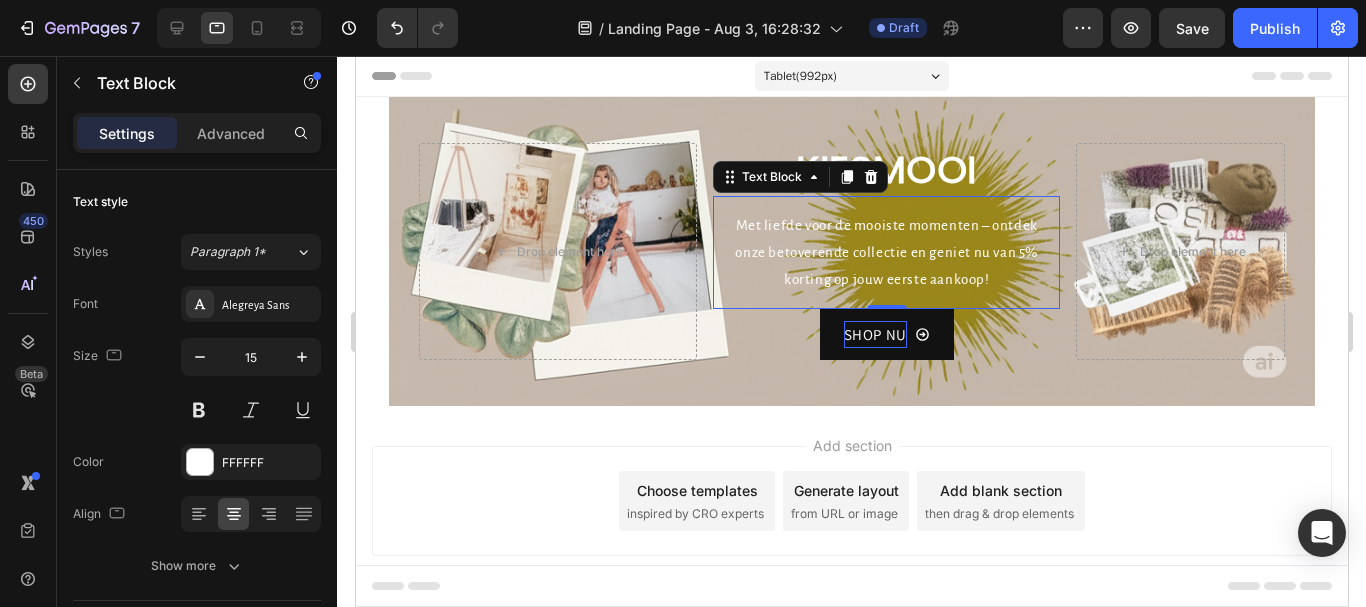 click on "Add section Choose templates inspired by CRO experts Generate layout from URL or image Add blank section then drag & drop elements" at bounding box center (851, 501) 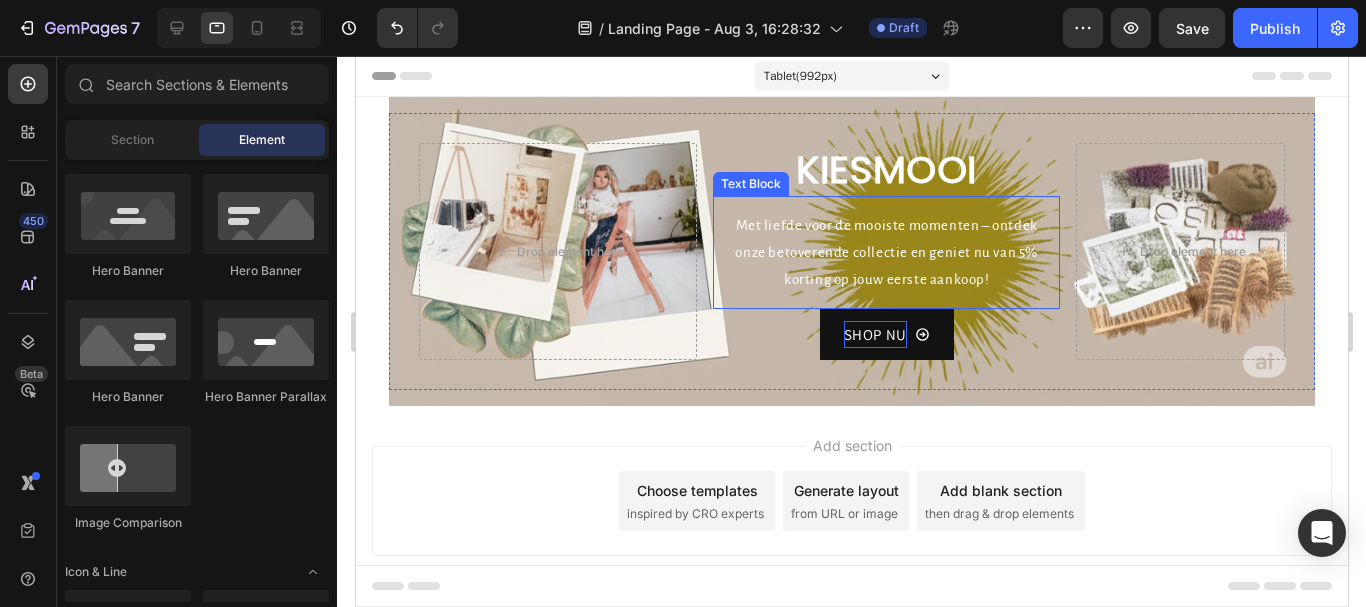 click on "Met liefde voor de mooiste momenten – ontdek onze betoverende collectie en geniet nu van 5% korting op jouw eerste aankoop!" at bounding box center [885, 252] 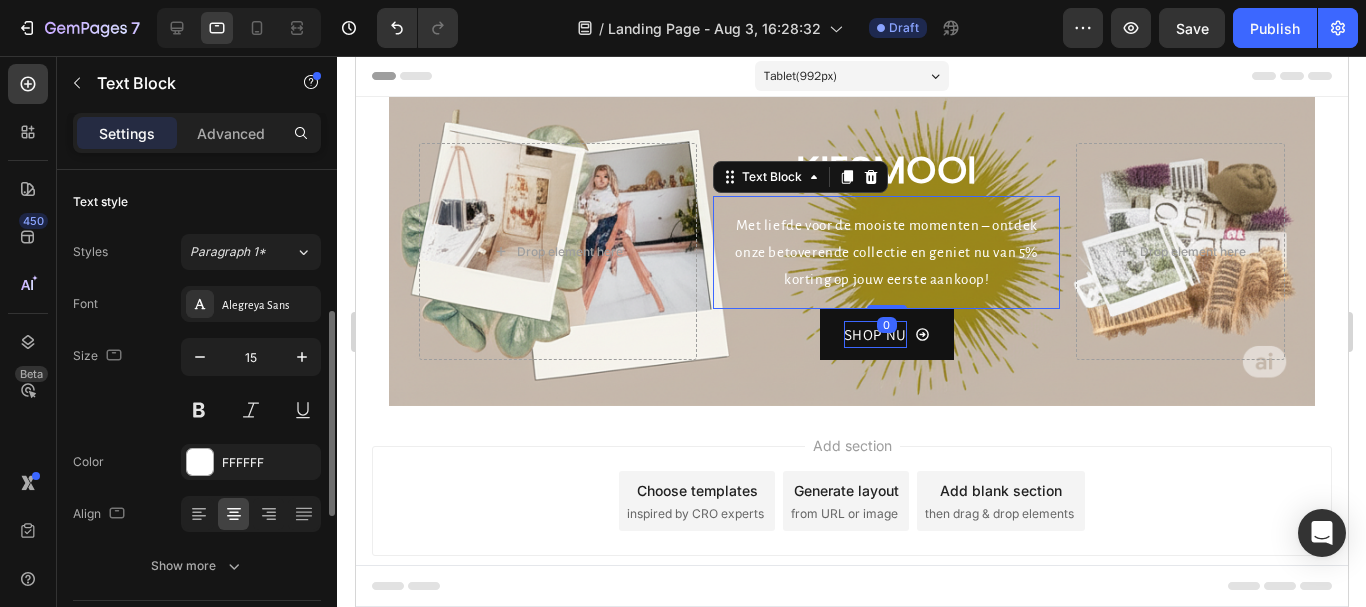 scroll, scrollTop: 100, scrollLeft: 0, axis: vertical 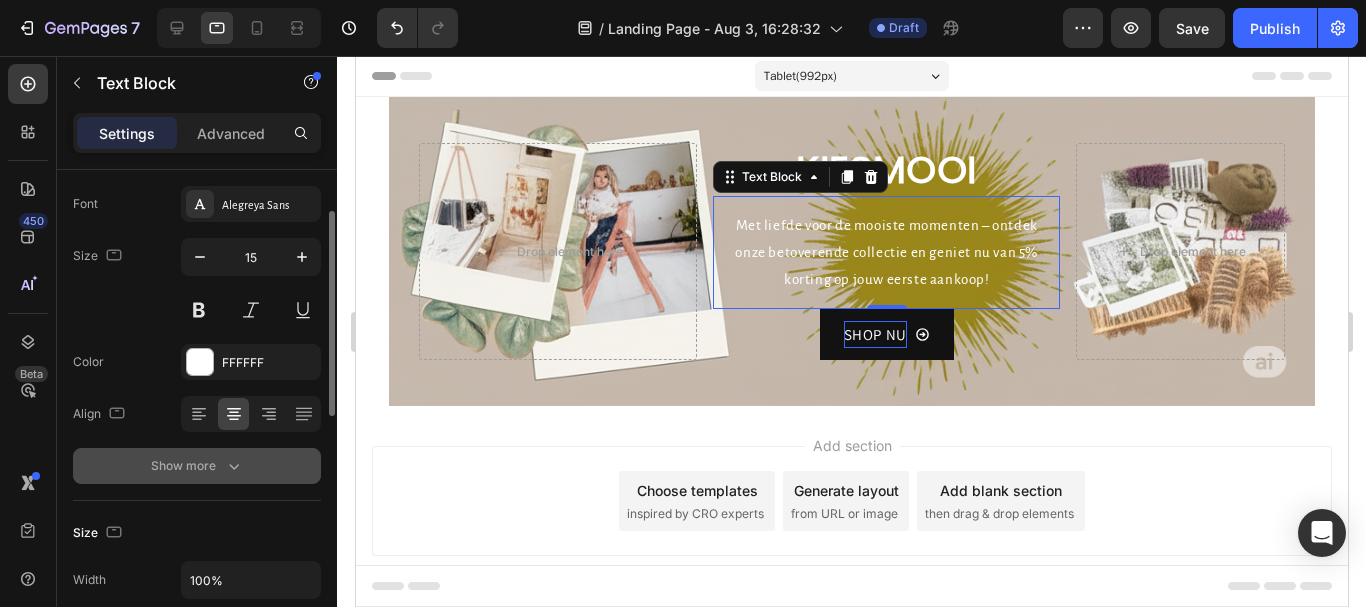 click on "Show more" at bounding box center (197, 466) 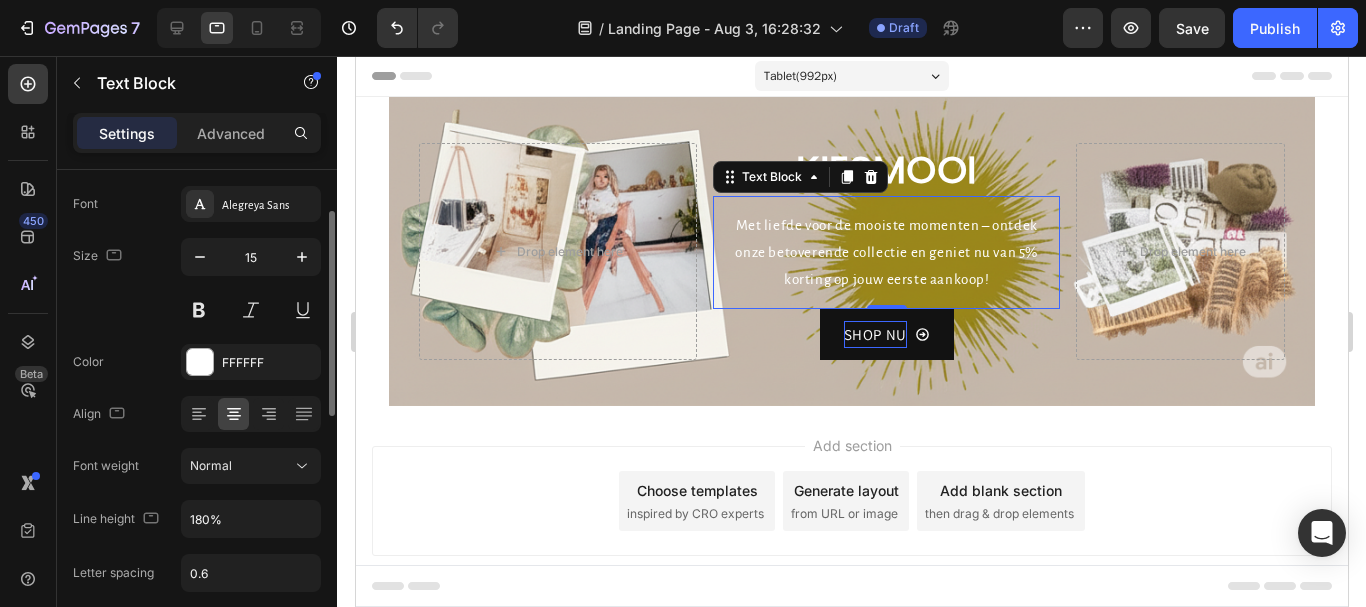 click on "Font weight Normal" at bounding box center [197, 466] 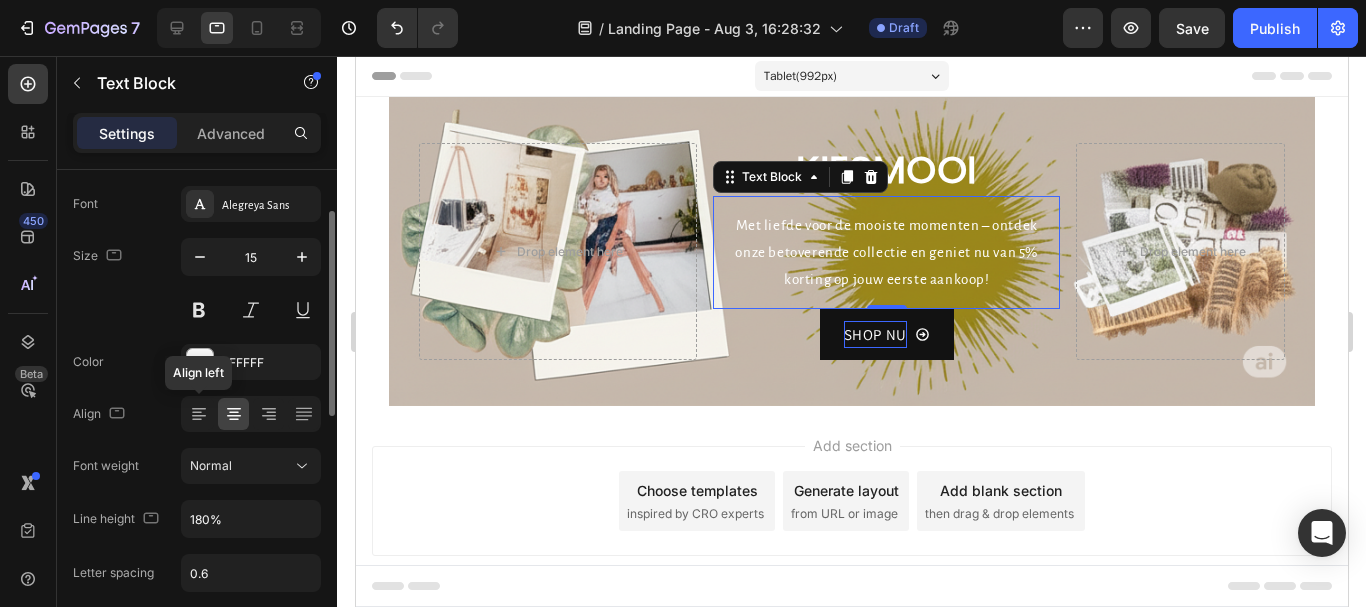 scroll, scrollTop: 500, scrollLeft: 0, axis: vertical 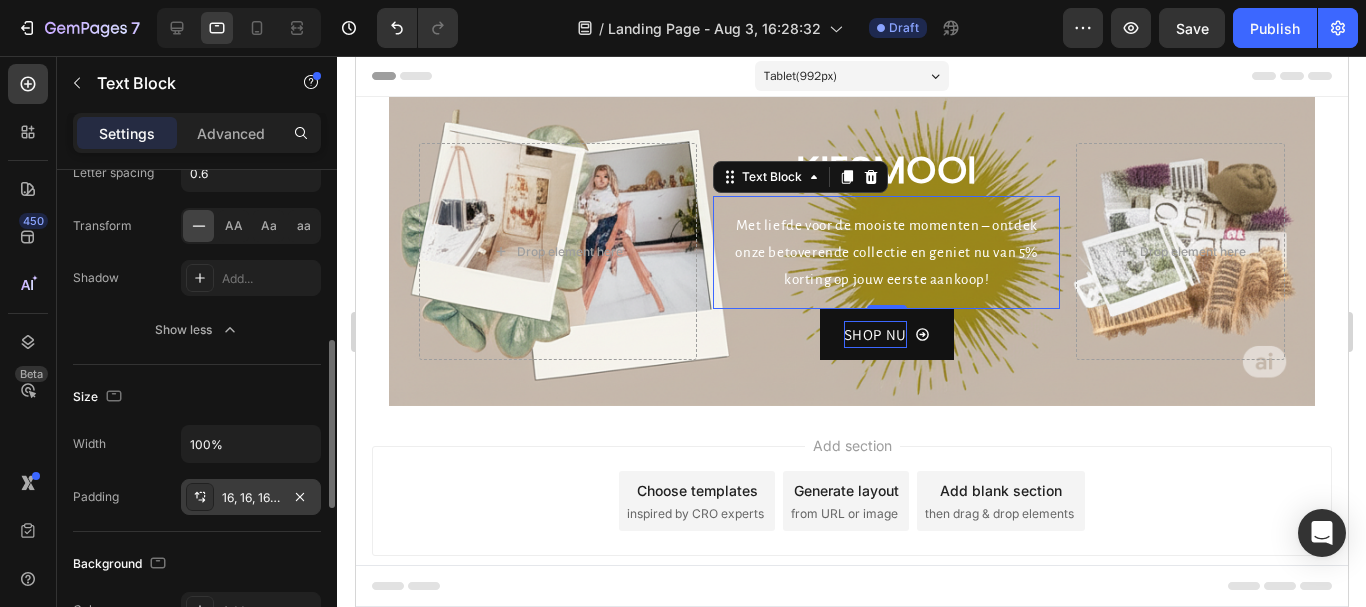 click on "16, 16, 16, 16" at bounding box center [251, 498] 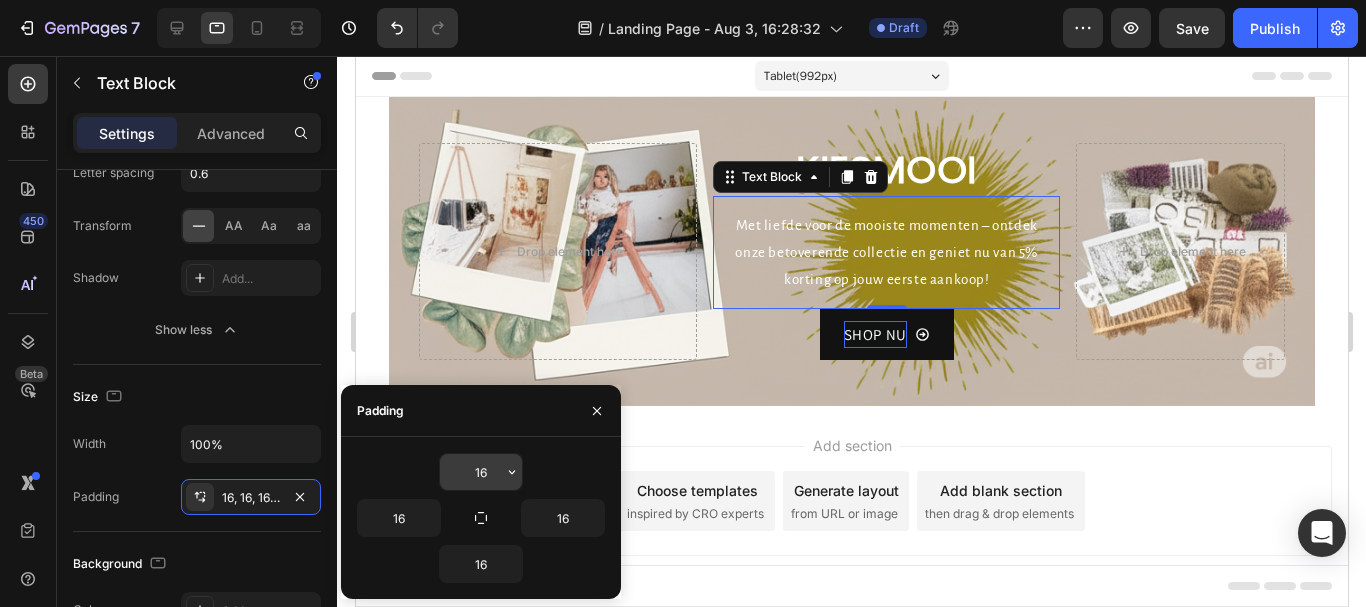 click on "16" at bounding box center (481, 472) 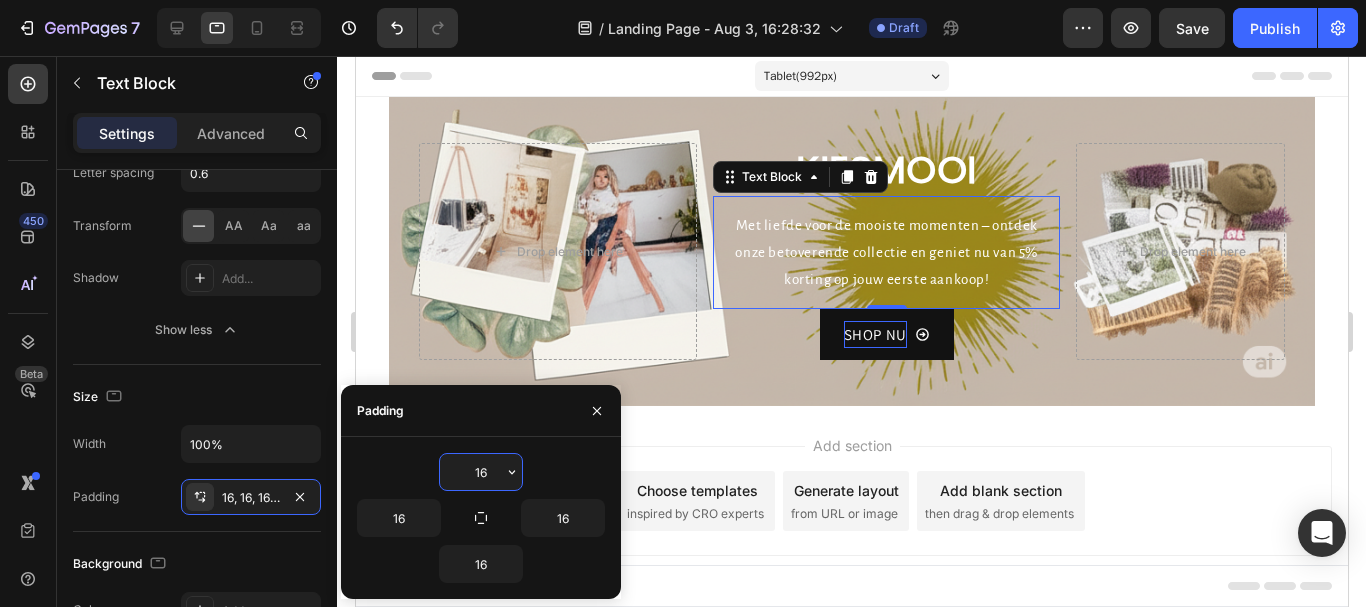 type 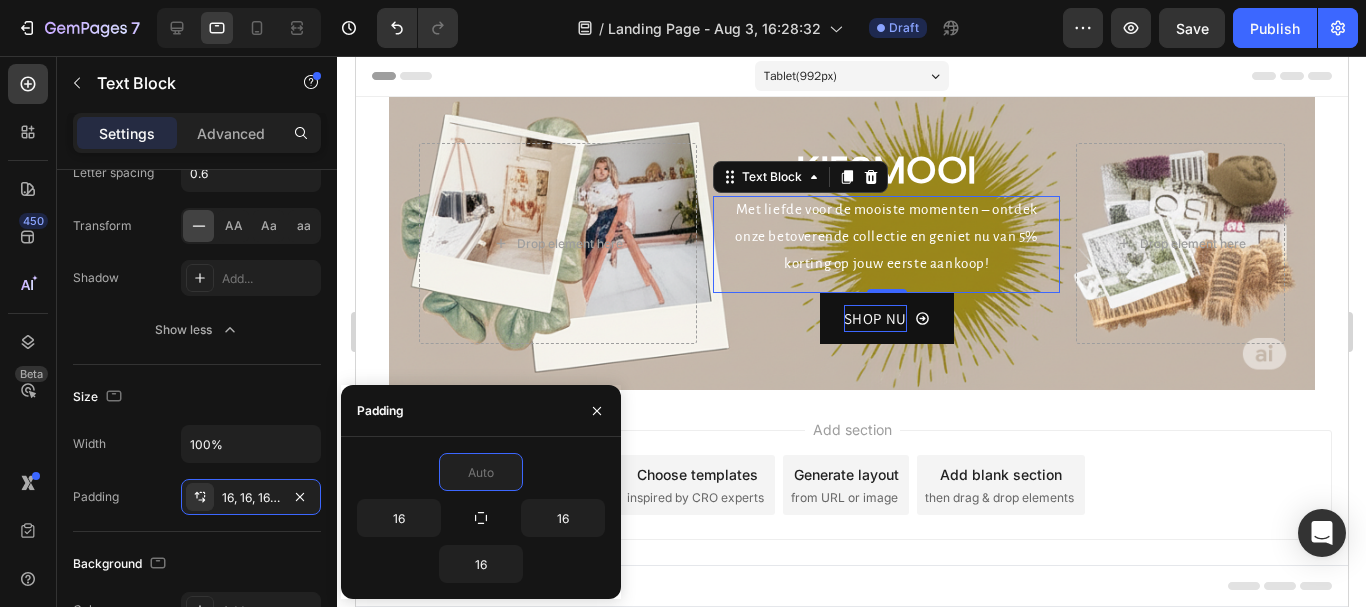 click on "Add section Choose templates inspired by CRO experts Generate layout from URL or image Add blank section then drag & drop elements" at bounding box center (851, 513) 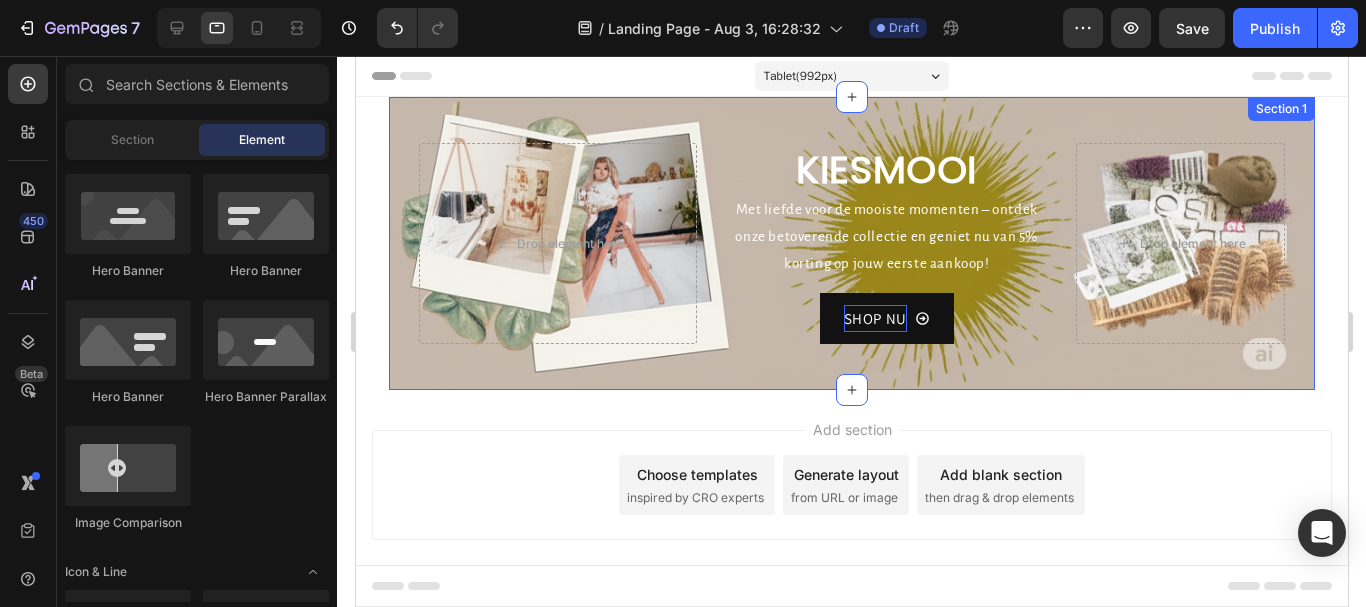 click on "Drop element here KIESMOOI Heading Met liefde voor de mooiste momenten – ontdek onze betoverende collectie en geniet nu van 5% korting op jouw eerste aankoop! Text Block
SHOP NU Button
Drop element here Row Section 1" at bounding box center [851, 243] 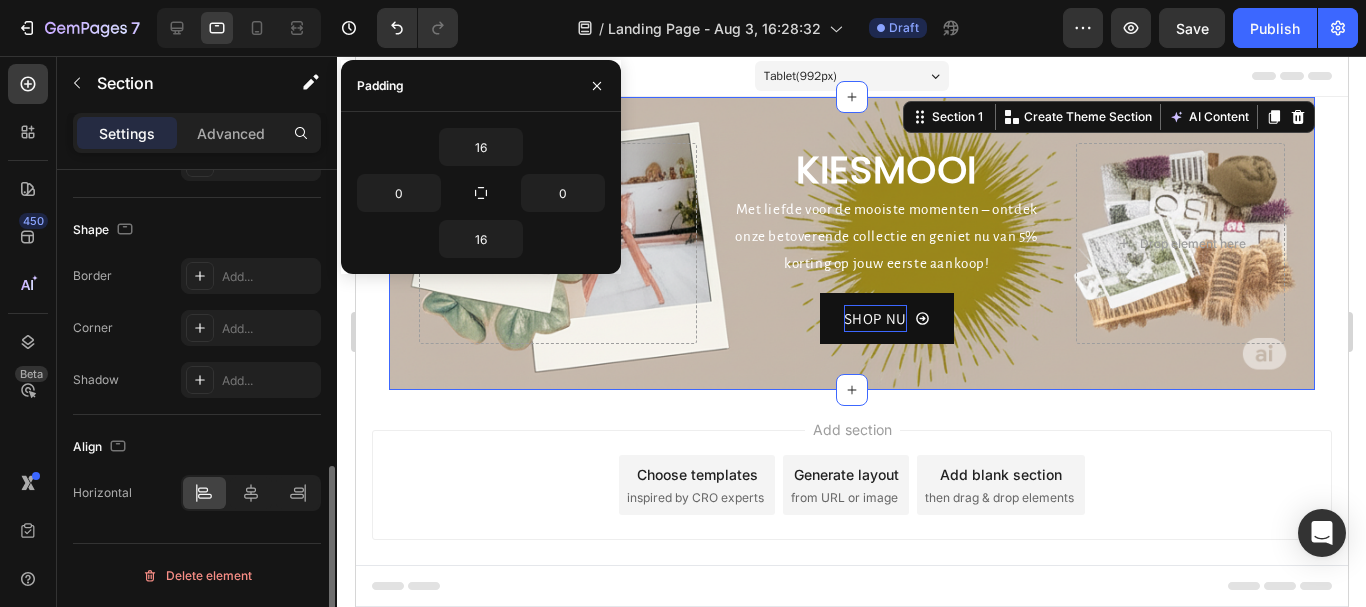 scroll, scrollTop: 435, scrollLeft: 0, axis: vertical 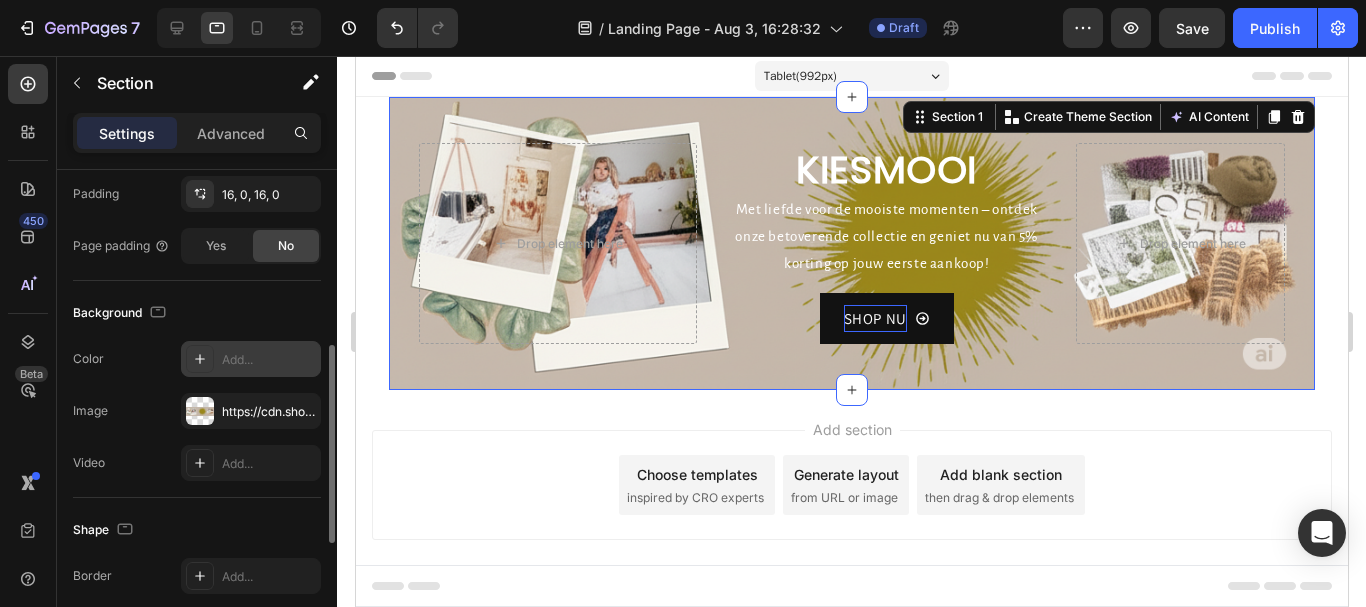 click on "Add..." at bounding box center (269, 360) 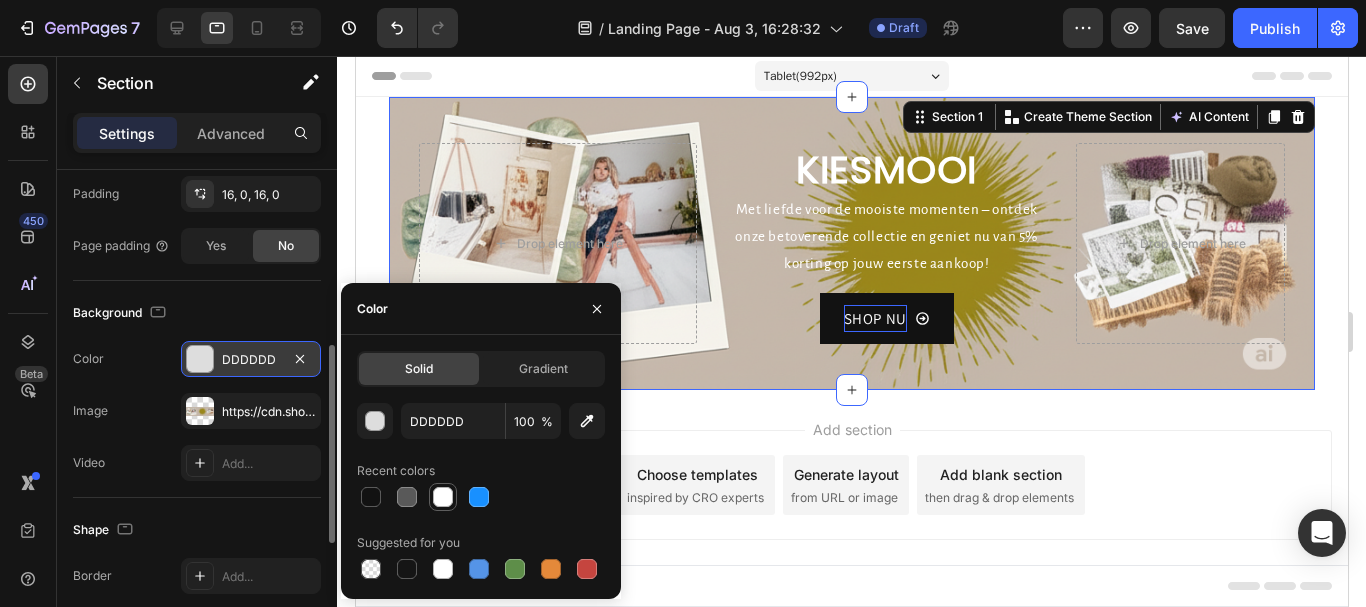click at bounding box center [443, 497] 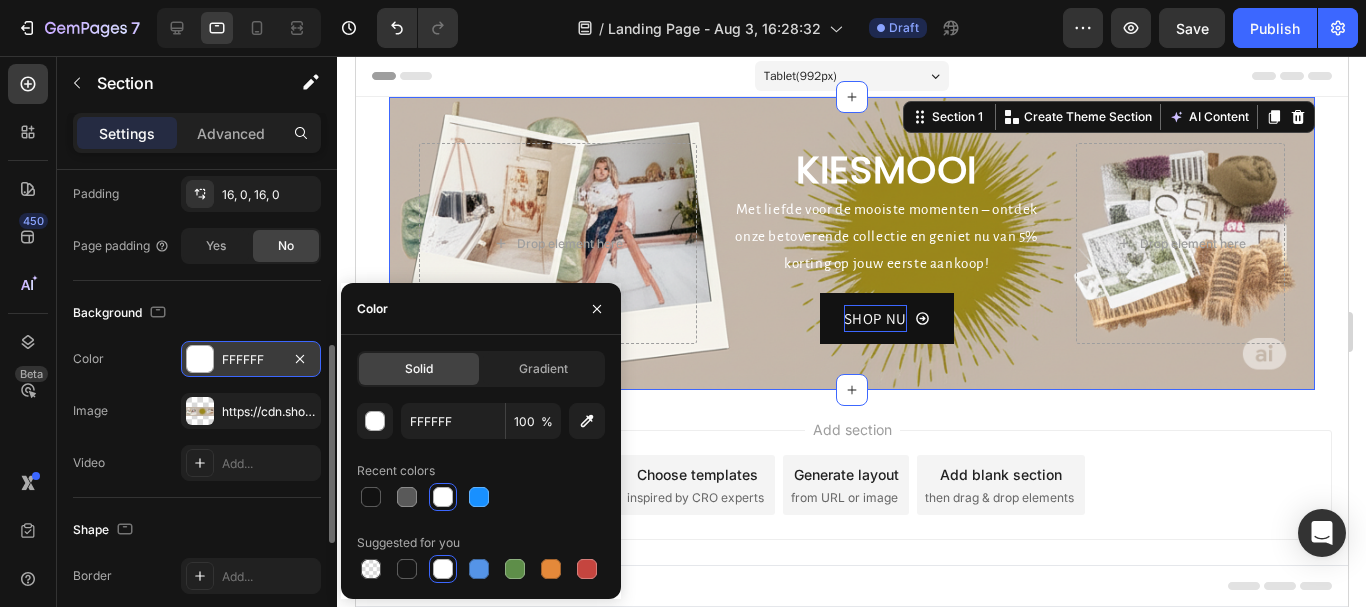 scroll, scrollTop: 29, scrollLeft: 0, axis: vertical 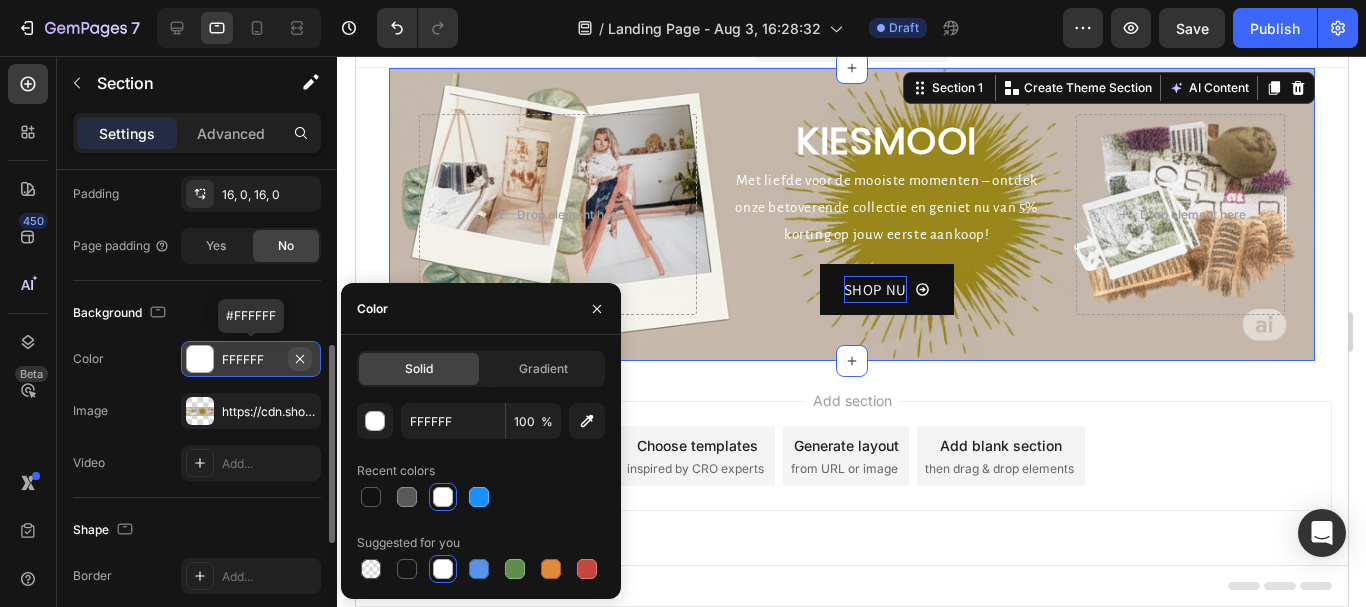 click 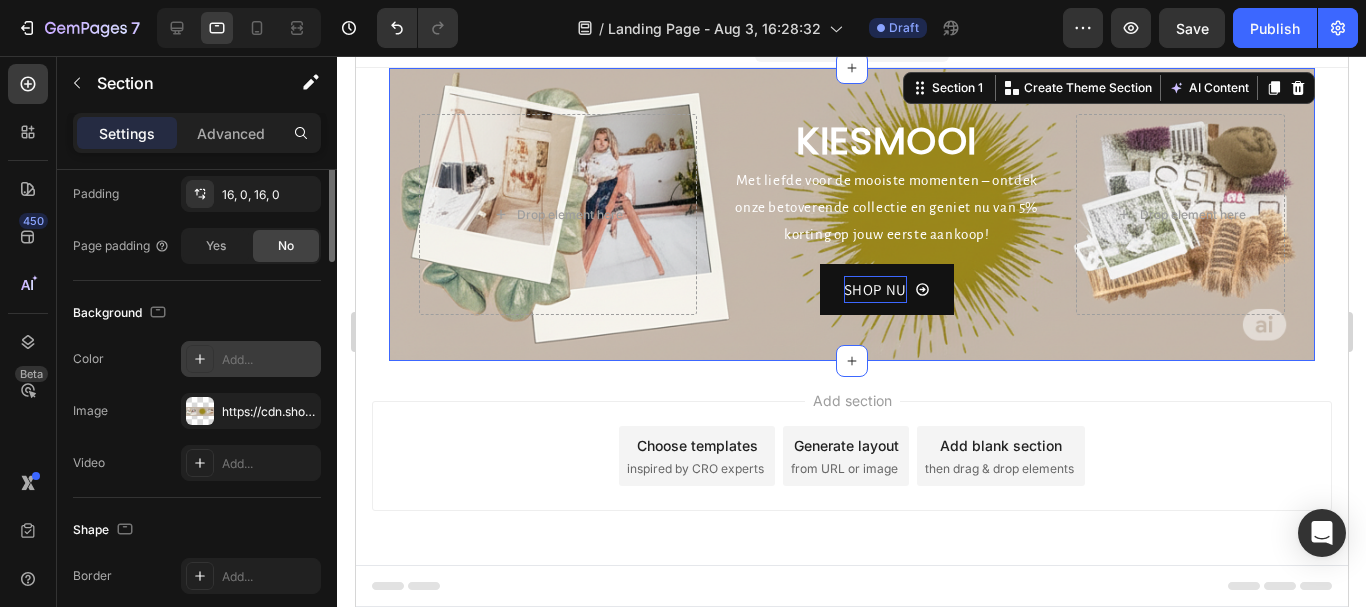 scroll, scrollTop: 235, scrollLeft: 0, axis: vertical 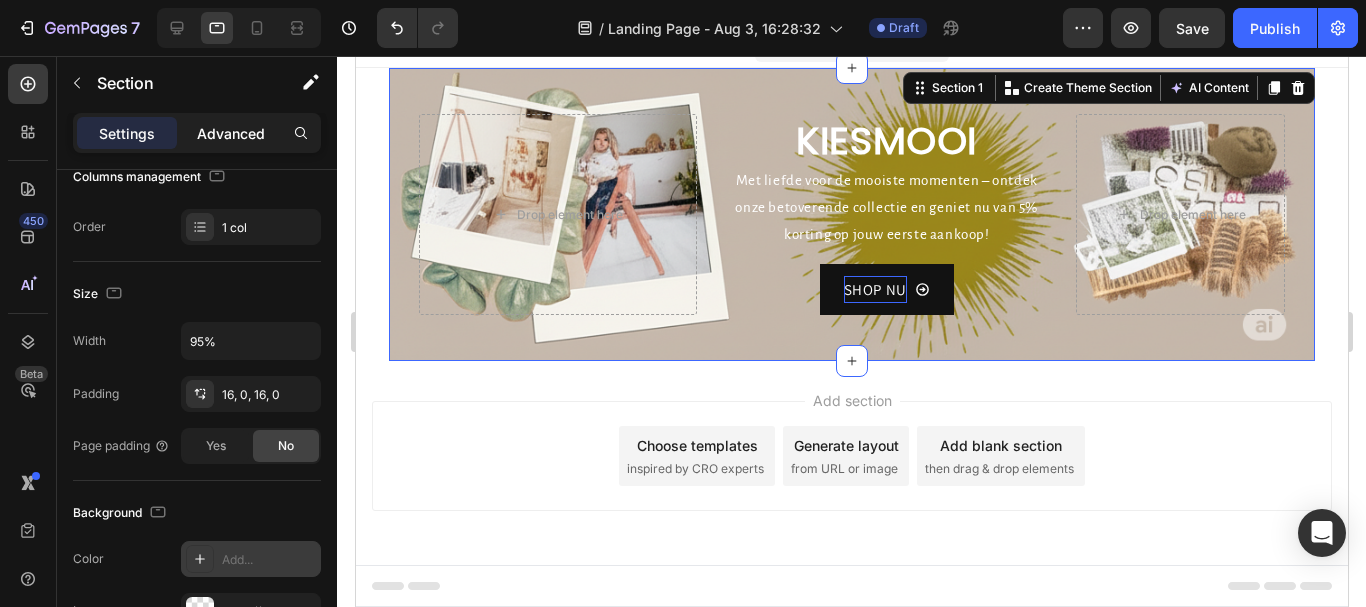 click on "Advanced" at bounding box center (231, 133) 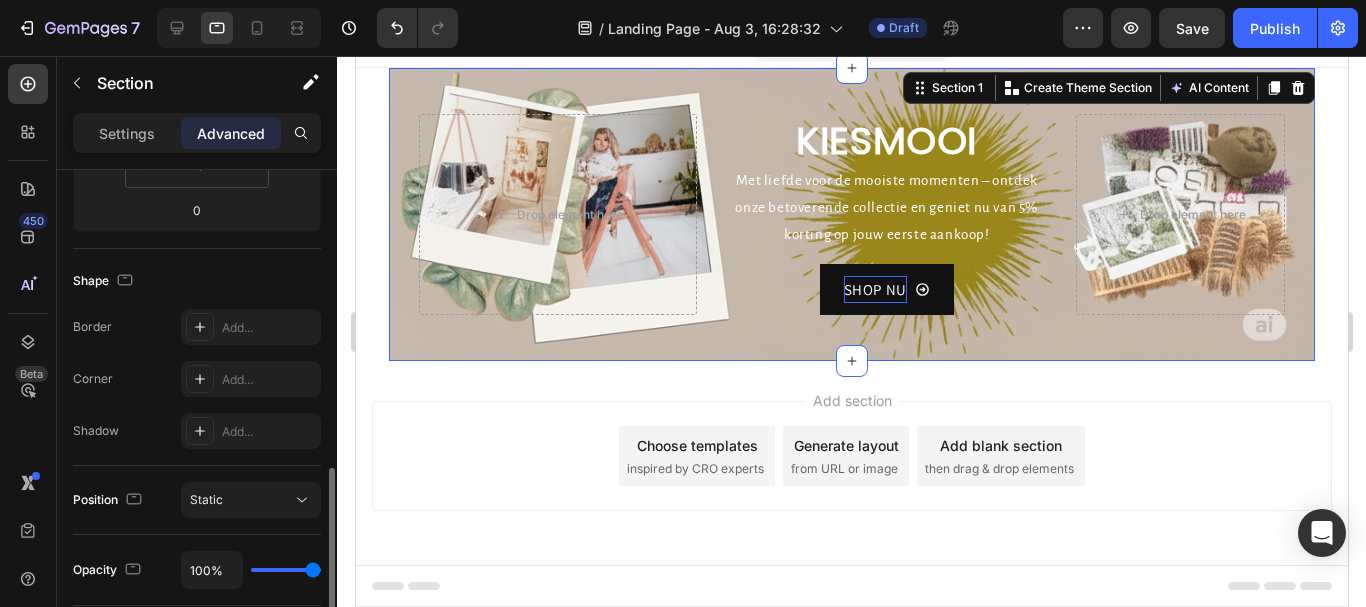 scroll, scrollTop: 535, scrollLeft: 0, axis: vertical 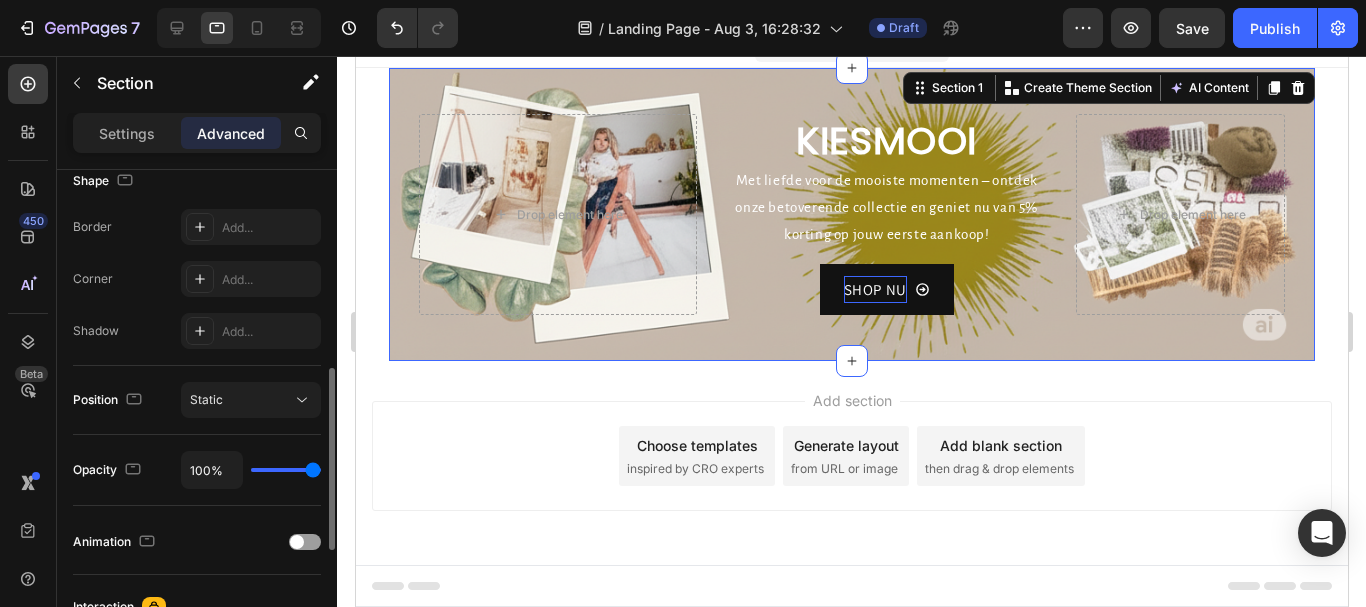 type on "89%" 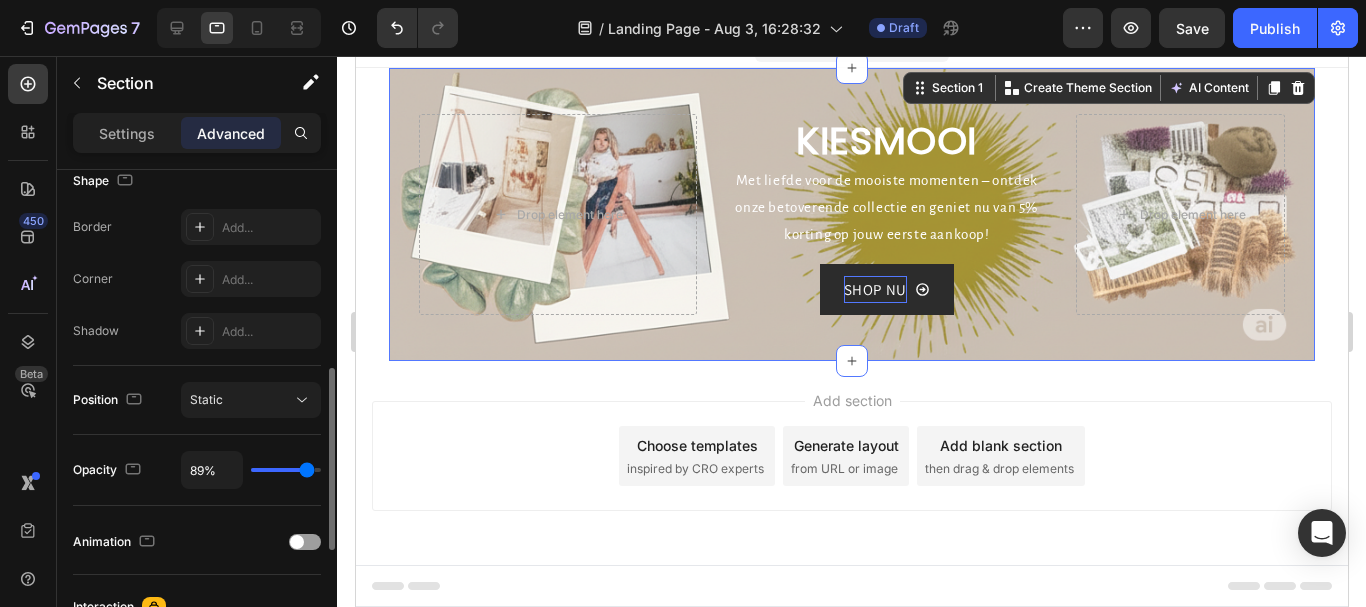 type on "80%" 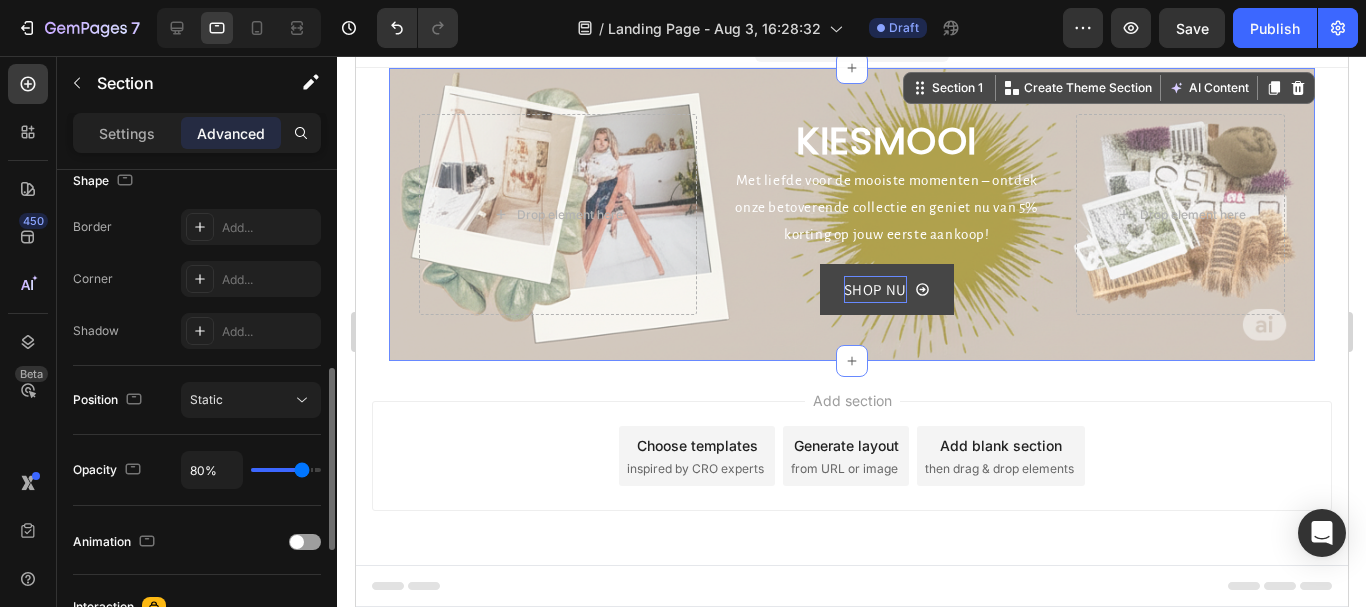 type on "78%" 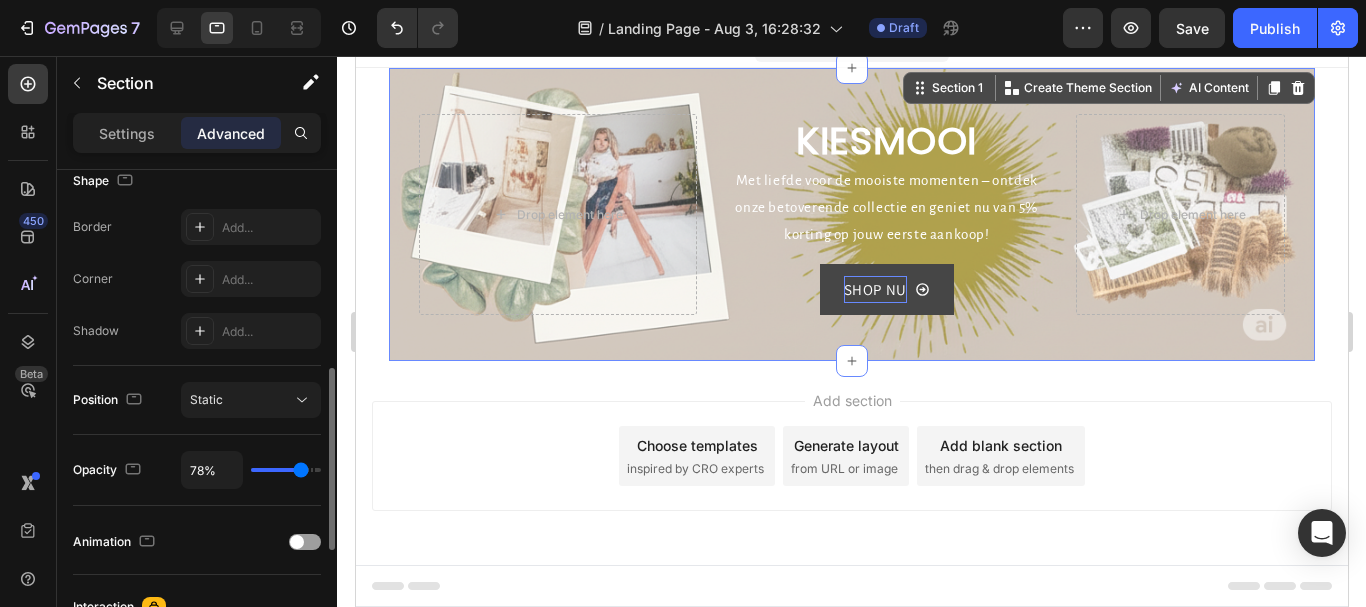 type on "76%" 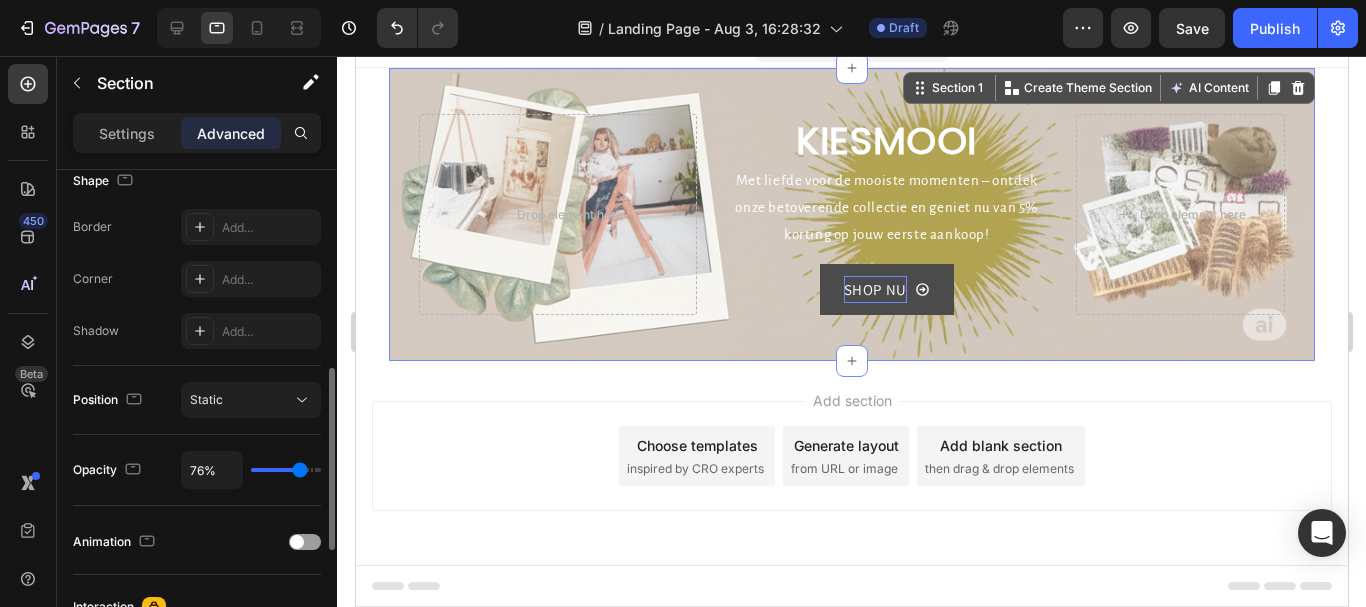 type on "65%" 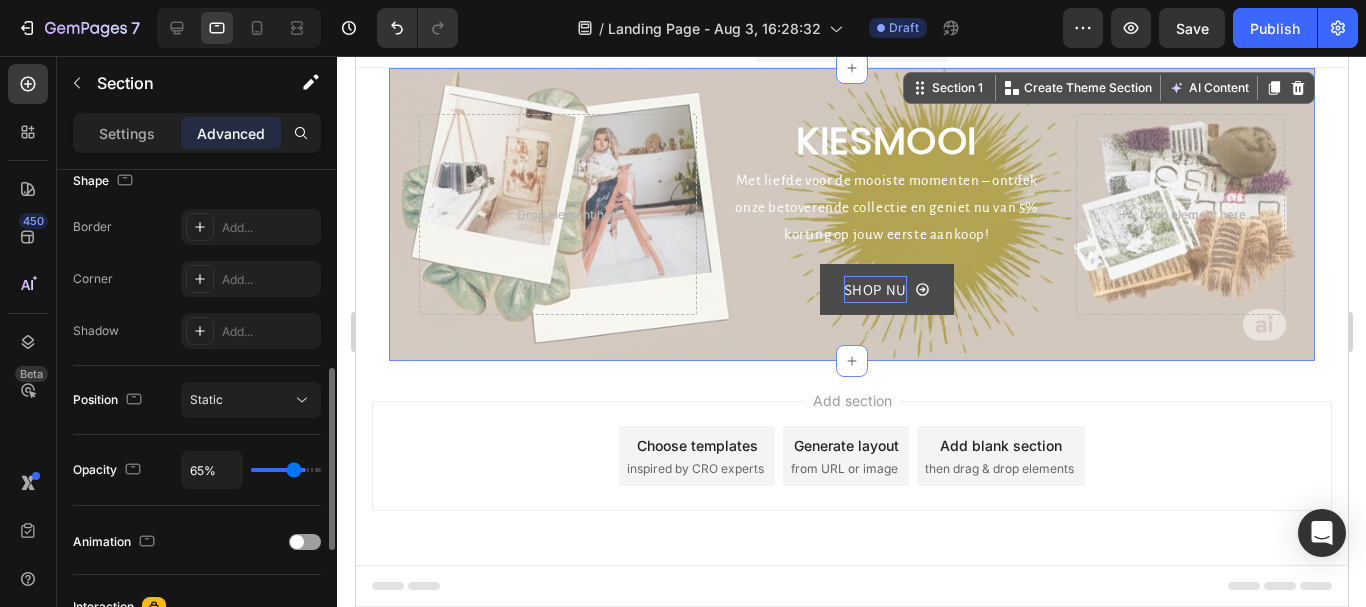 type on "59%" 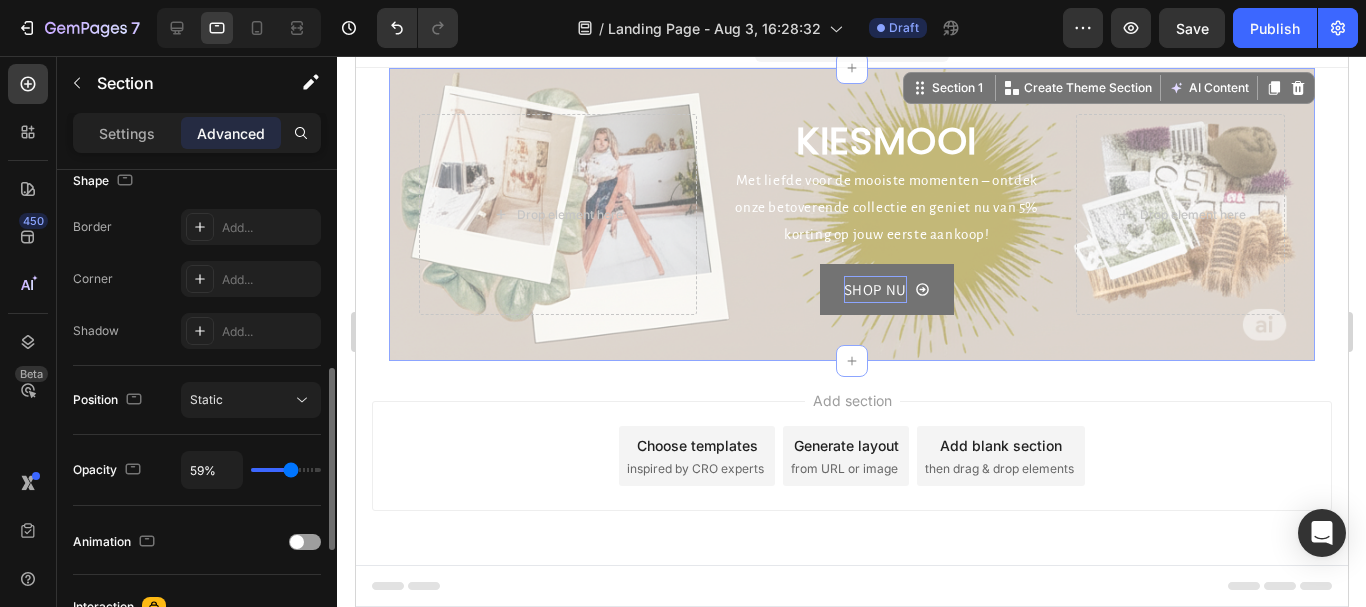 type on "57%" 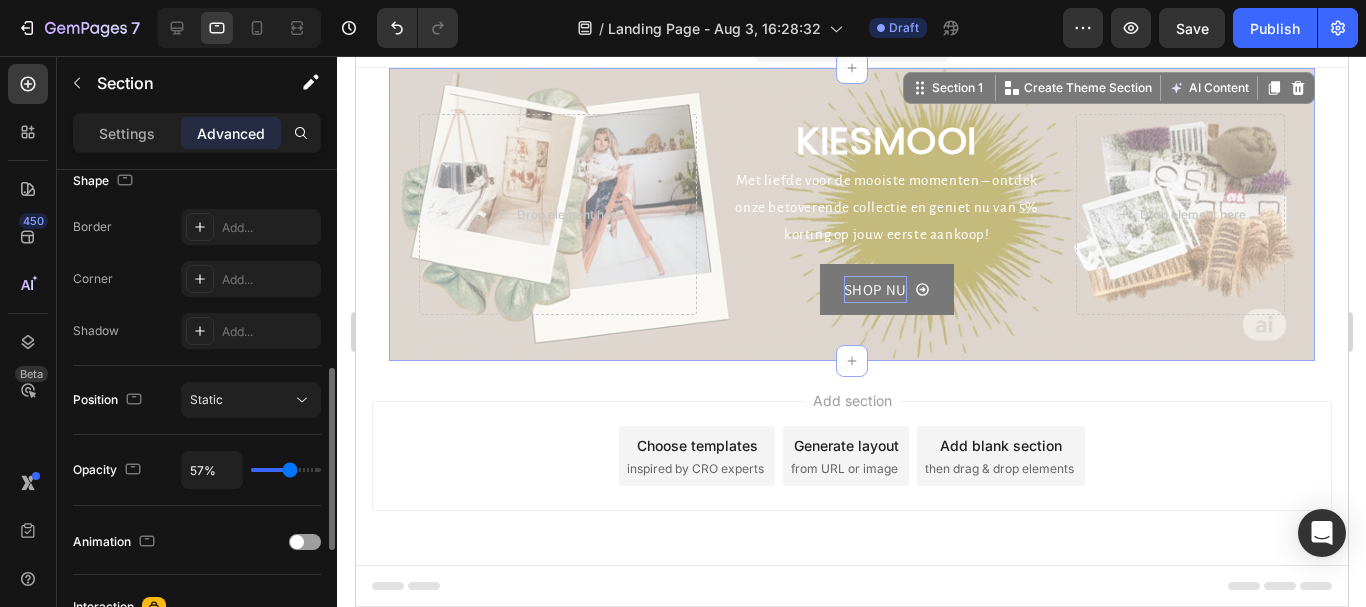 type on "85%" 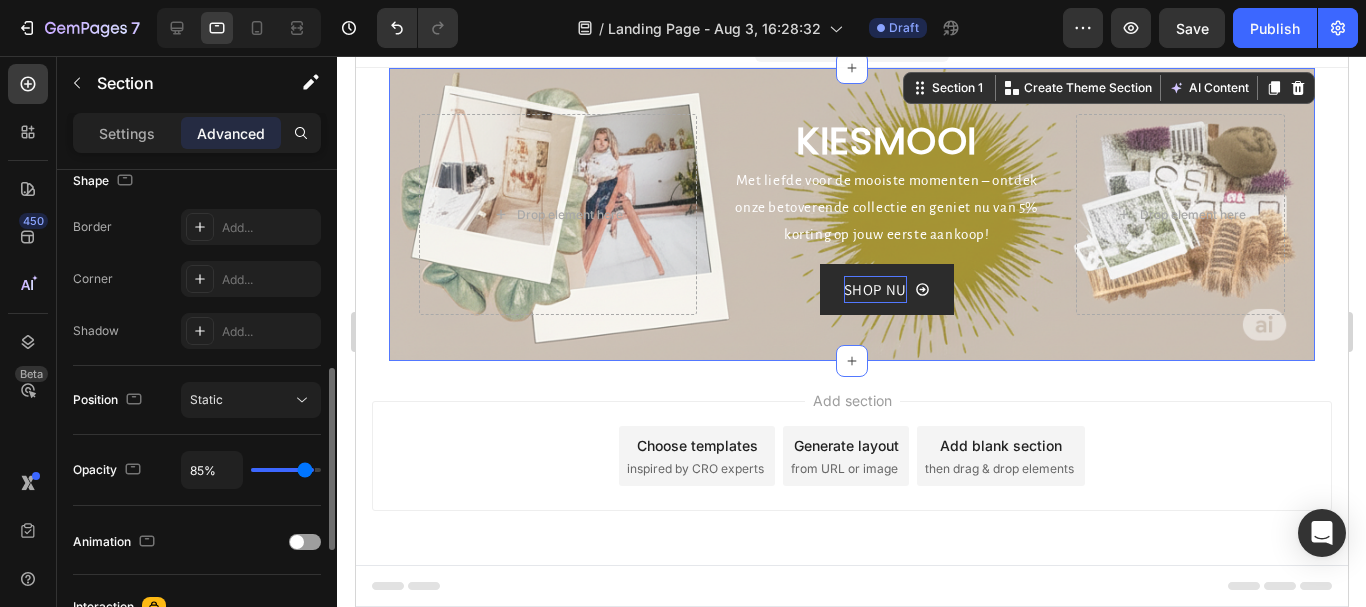 type on "89%" 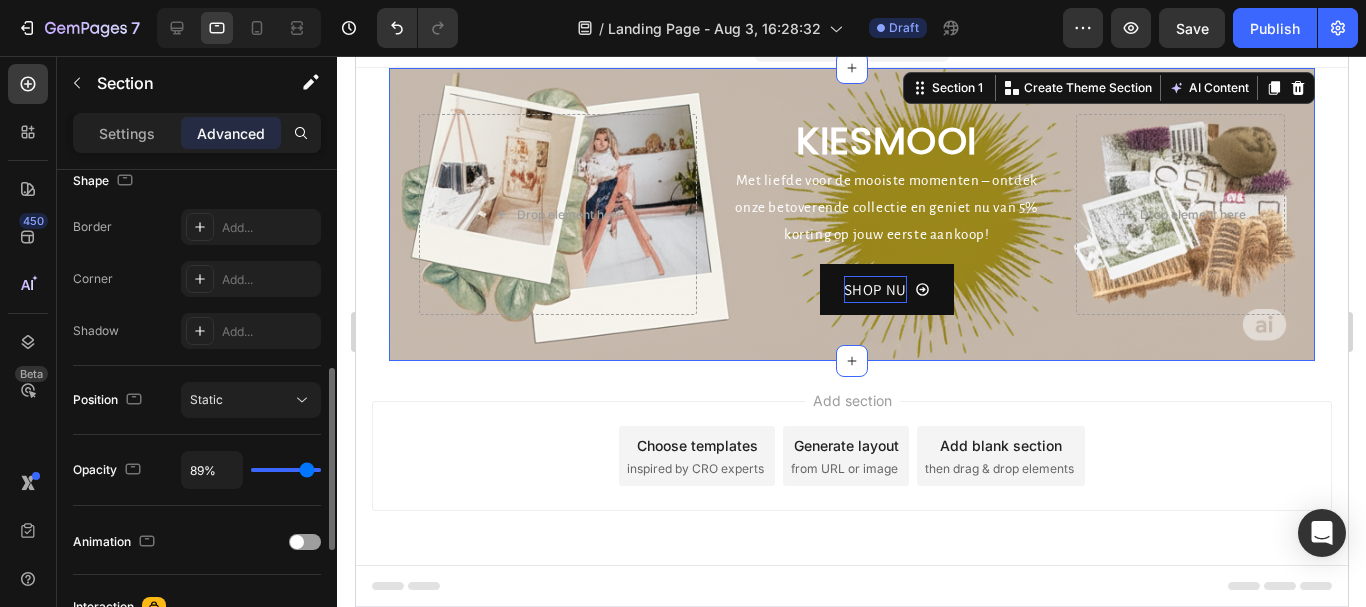 type on "100%" 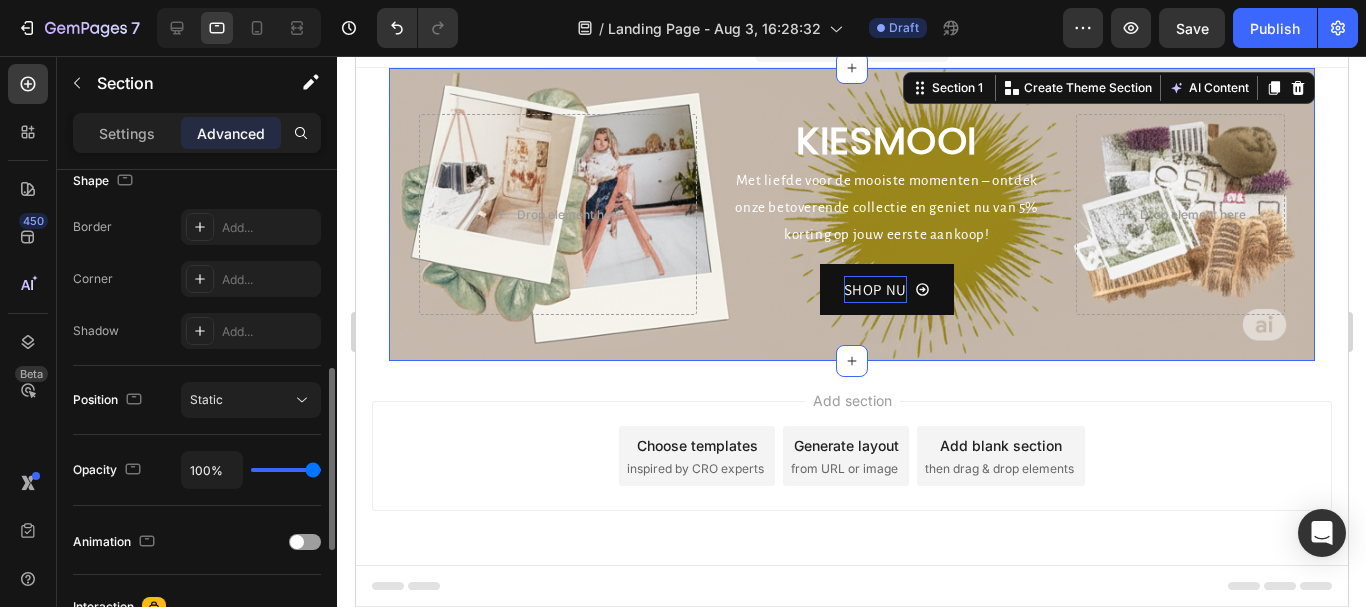 drag, startPoint x: 311, startPoint y: 464, endPoint x: 328, endPoint y: 469, distance: 17.720045 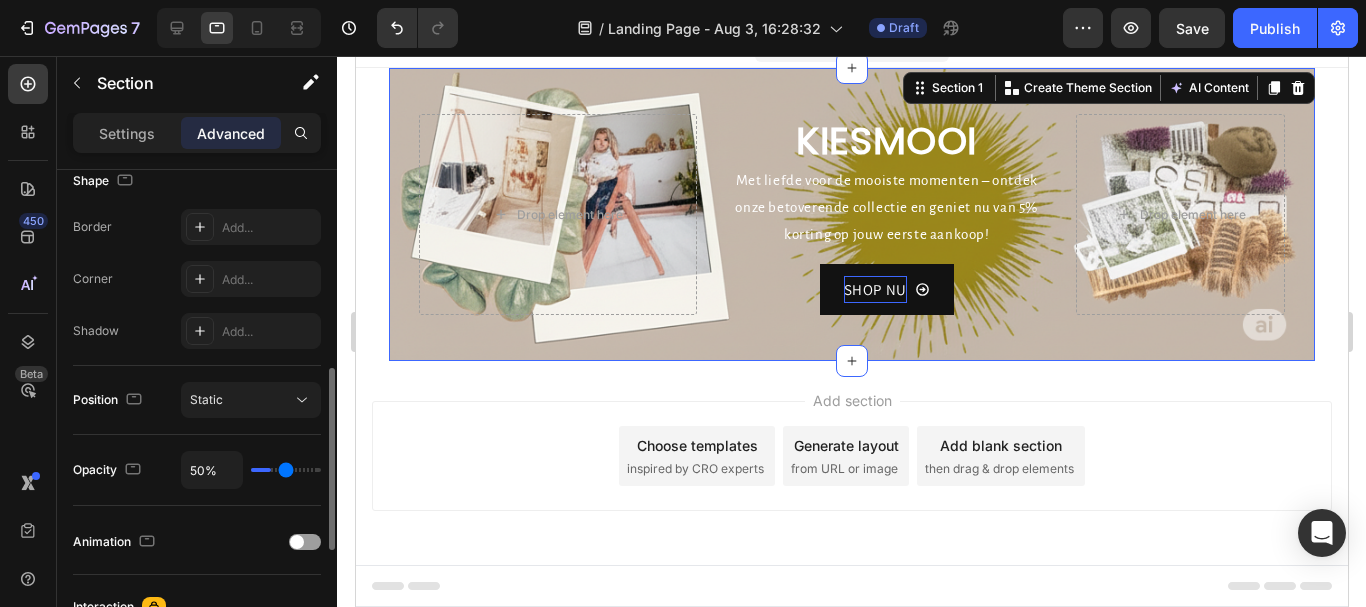 type on "0%" 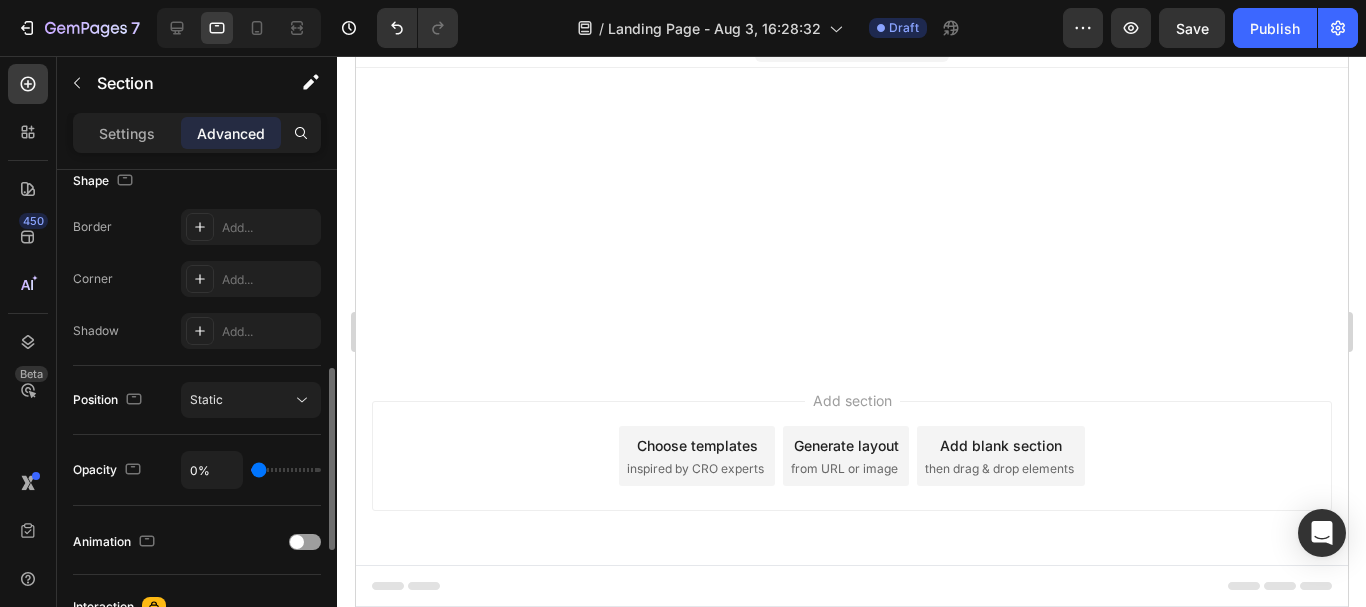 type on "13%" 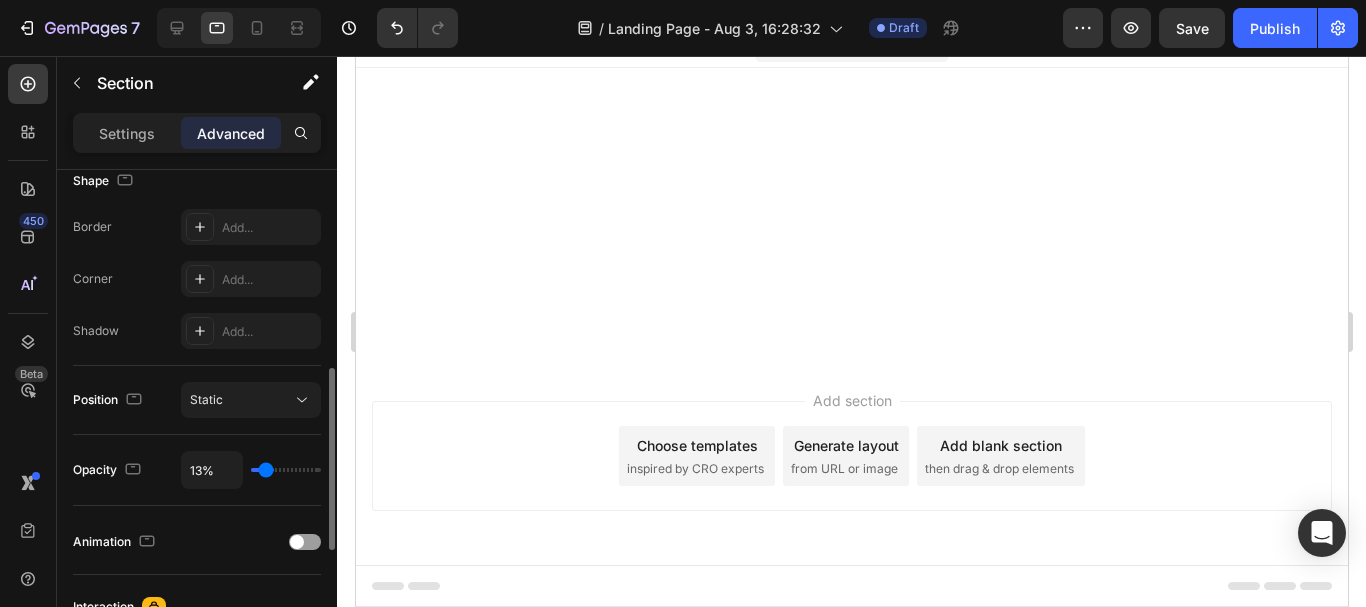 type on "26%" 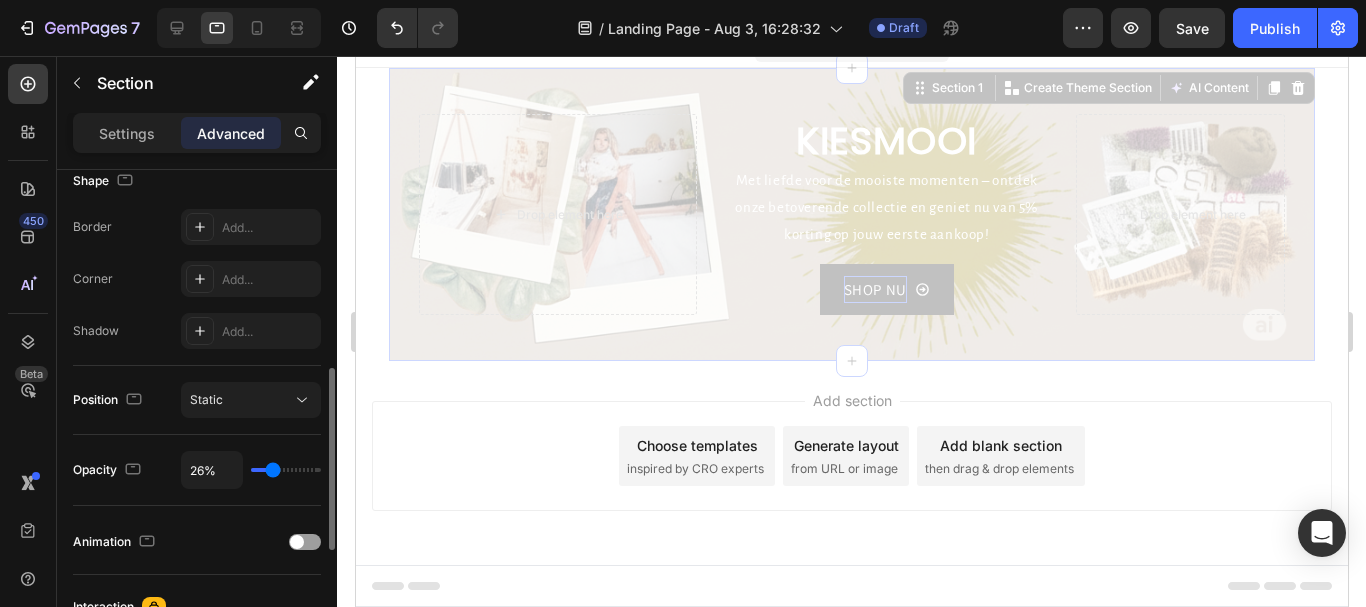 type on "28%" 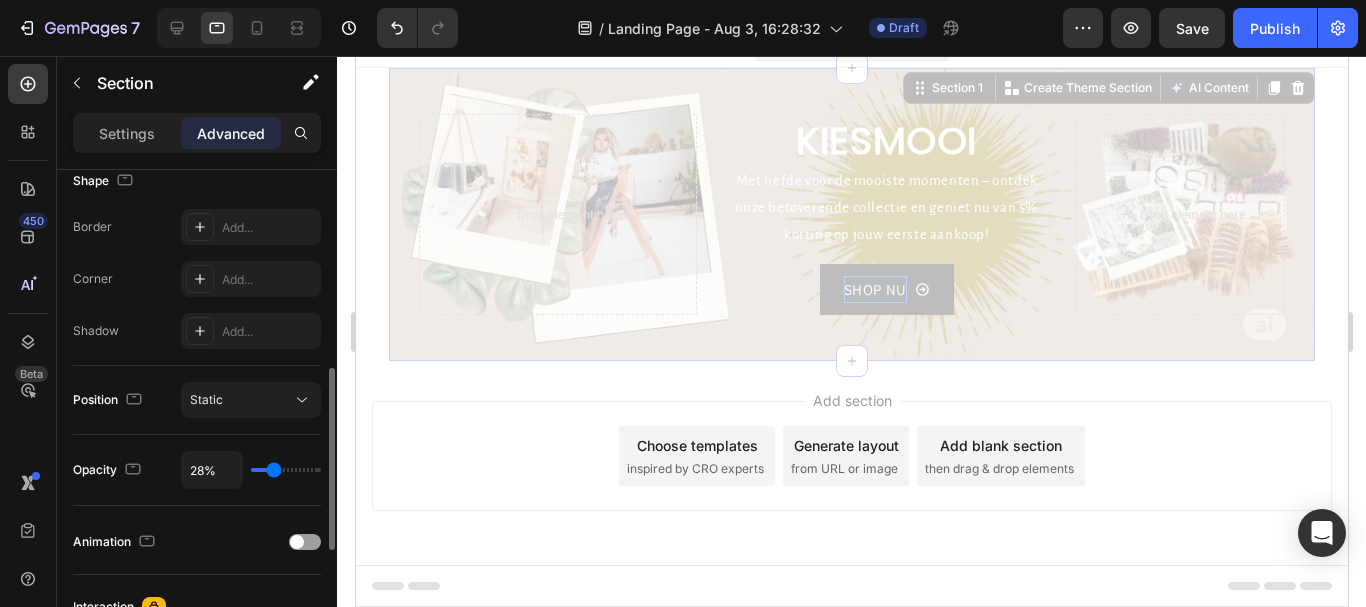 type on "39%" 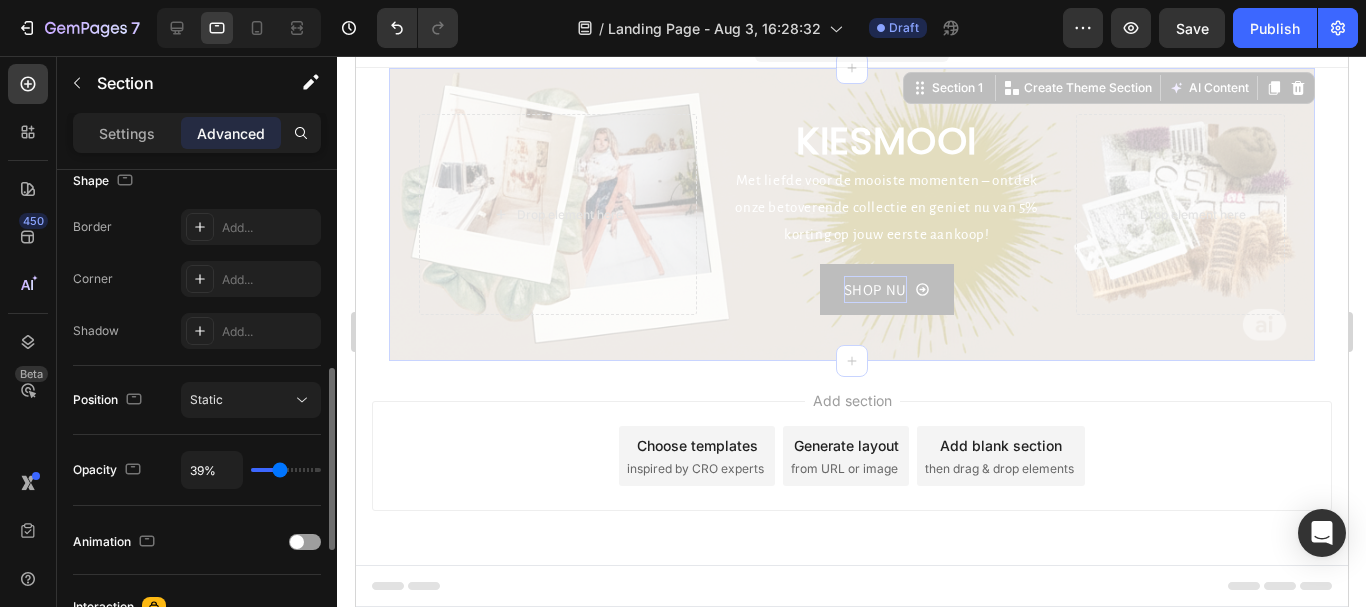 type on "44%" 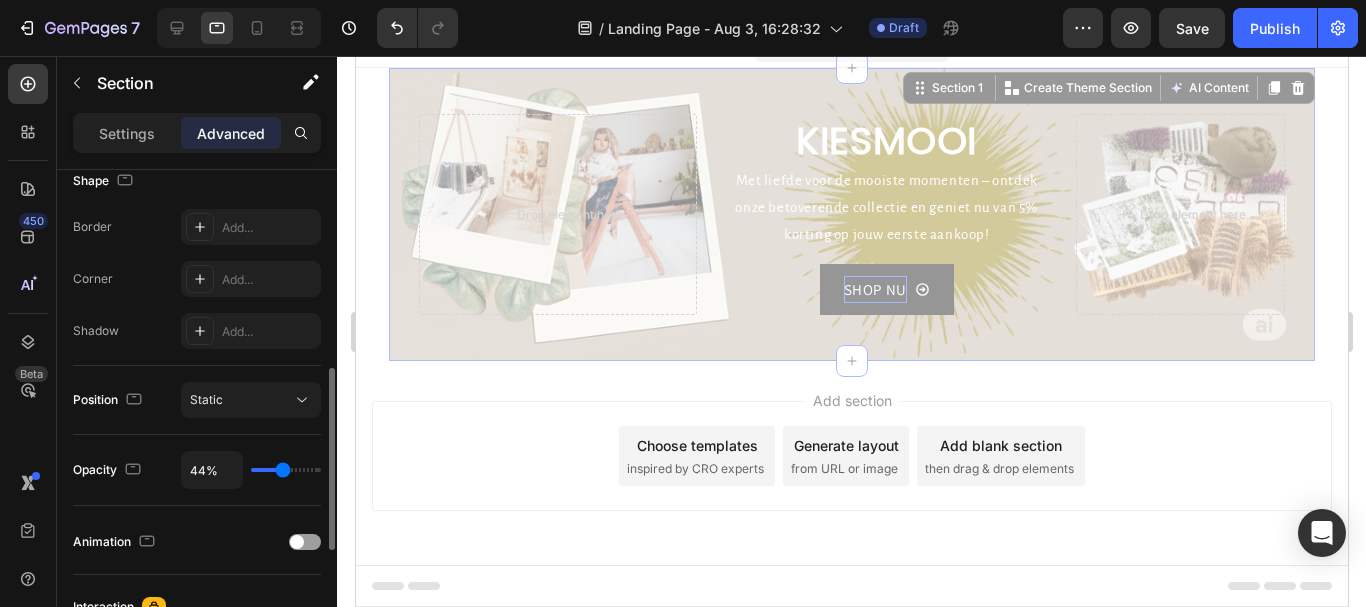 type on "50%" 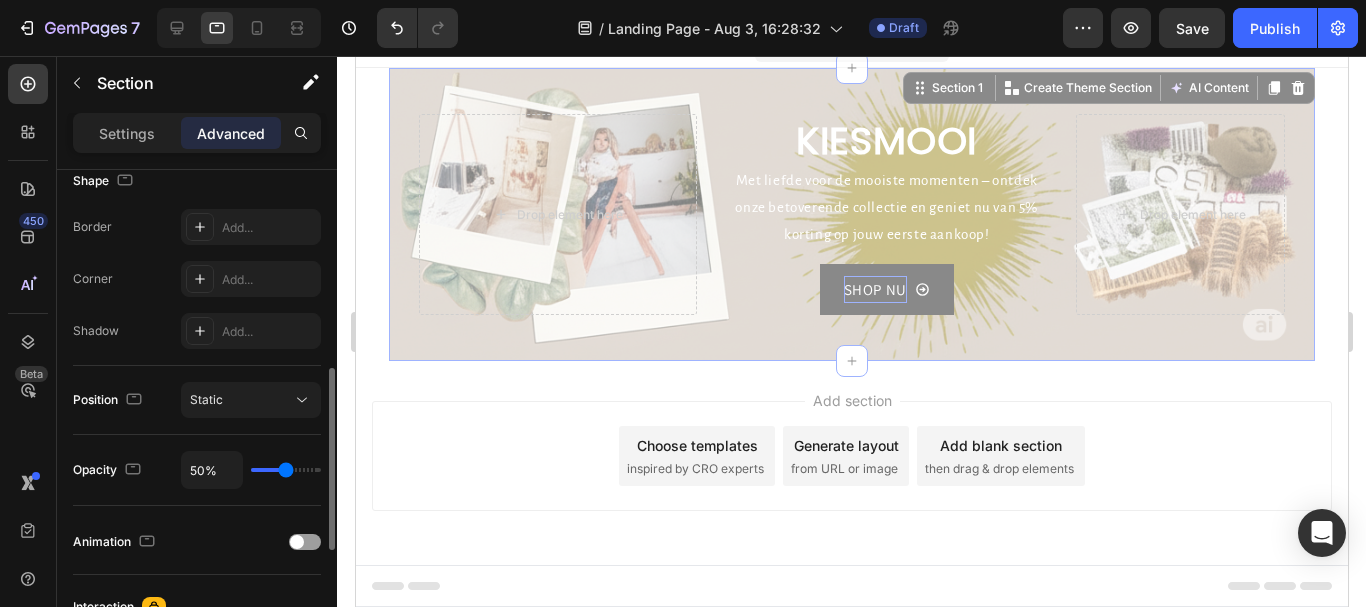 type on "57%" 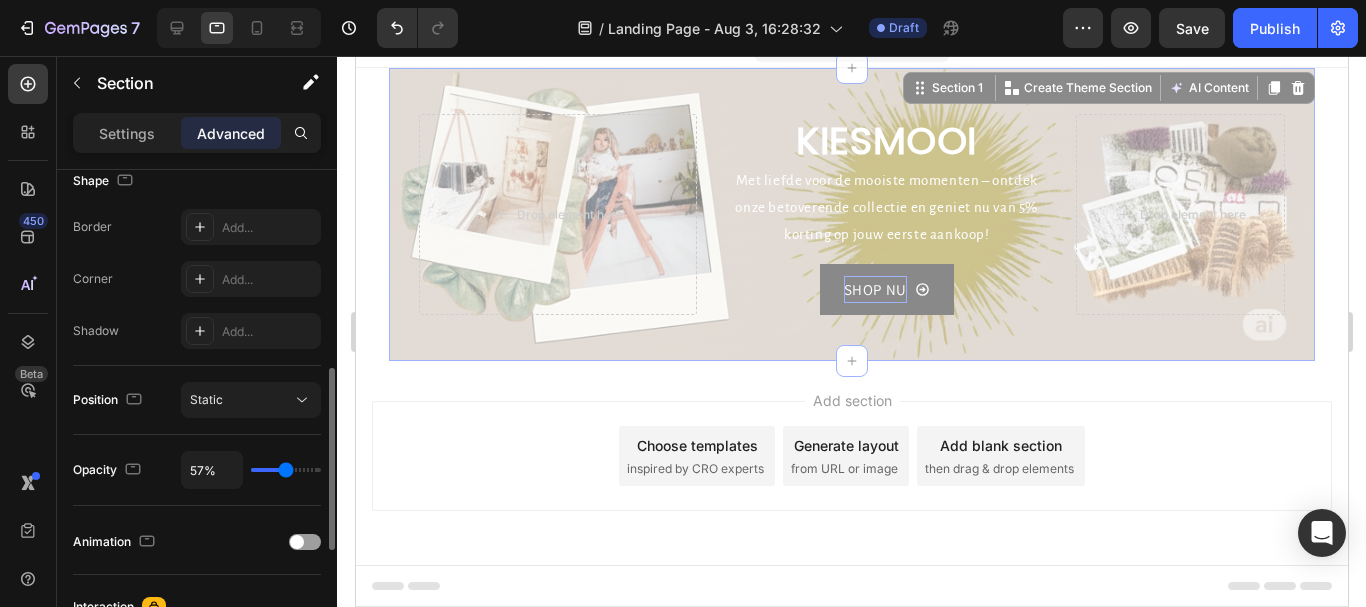 type on "57" 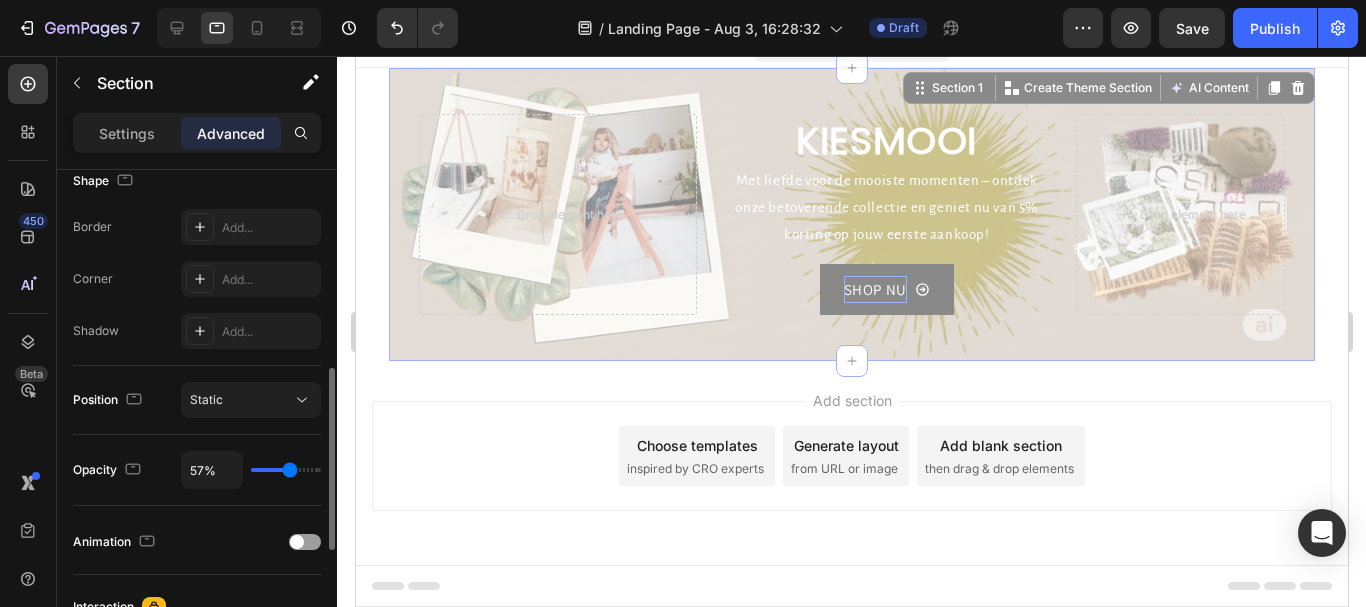 type on "65%" 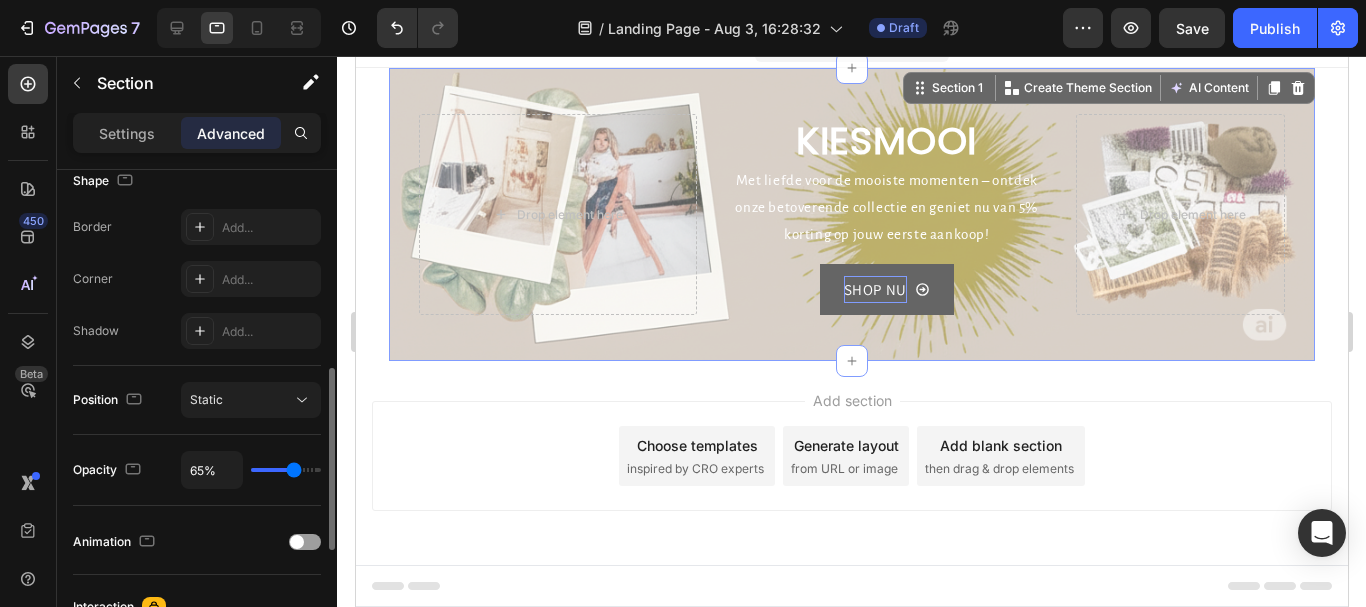 type on "70%" 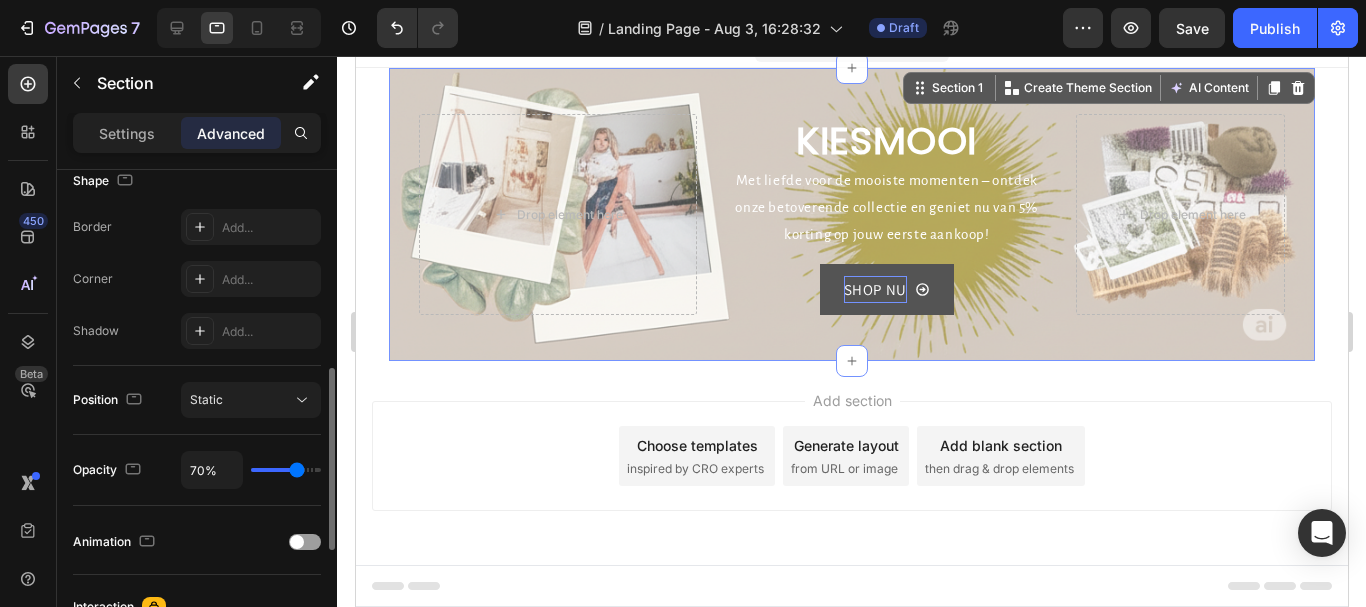 type on "72%" 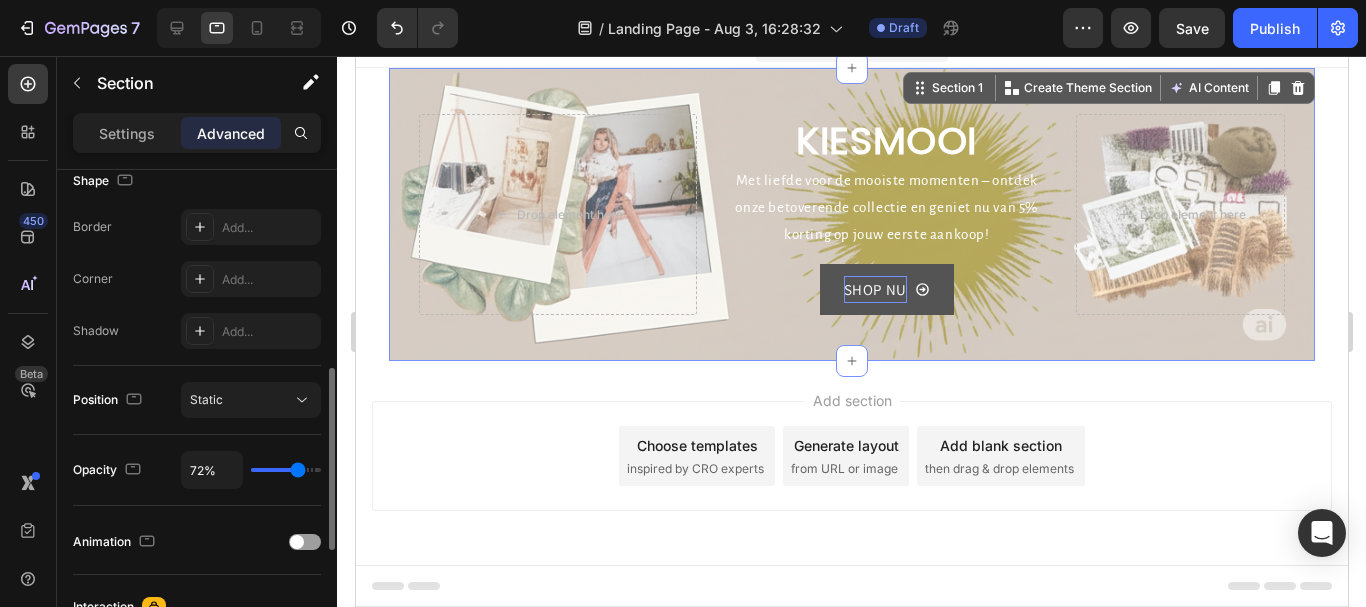 type on "81%" 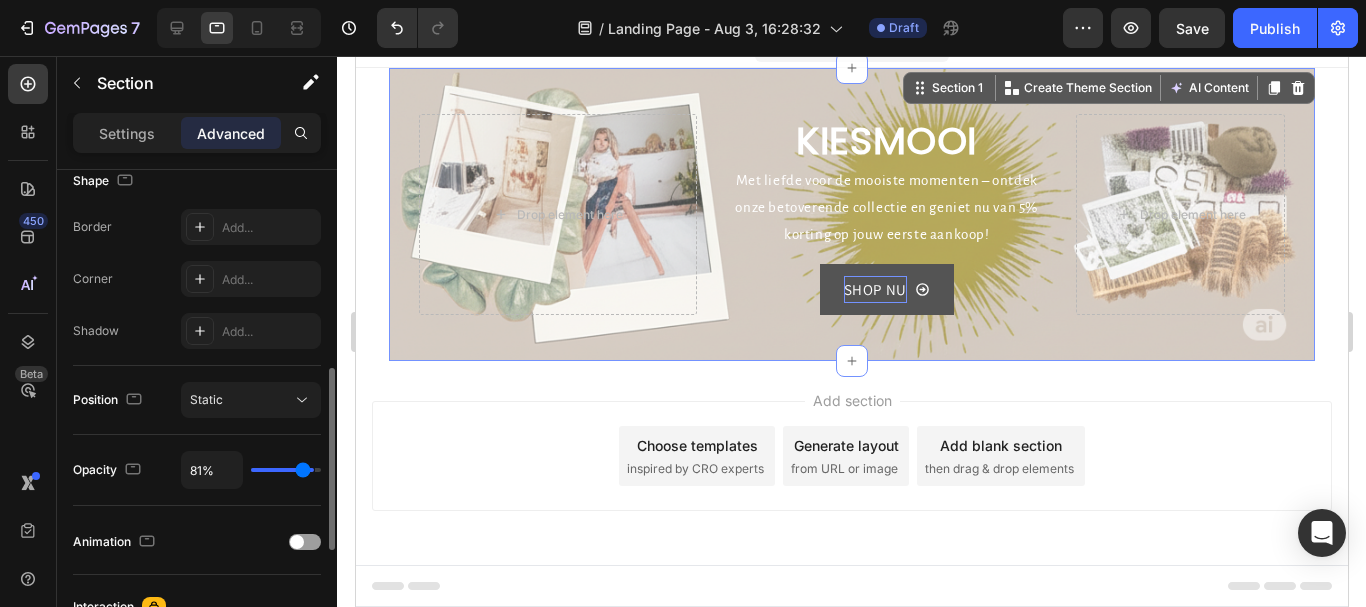 type on "89%" 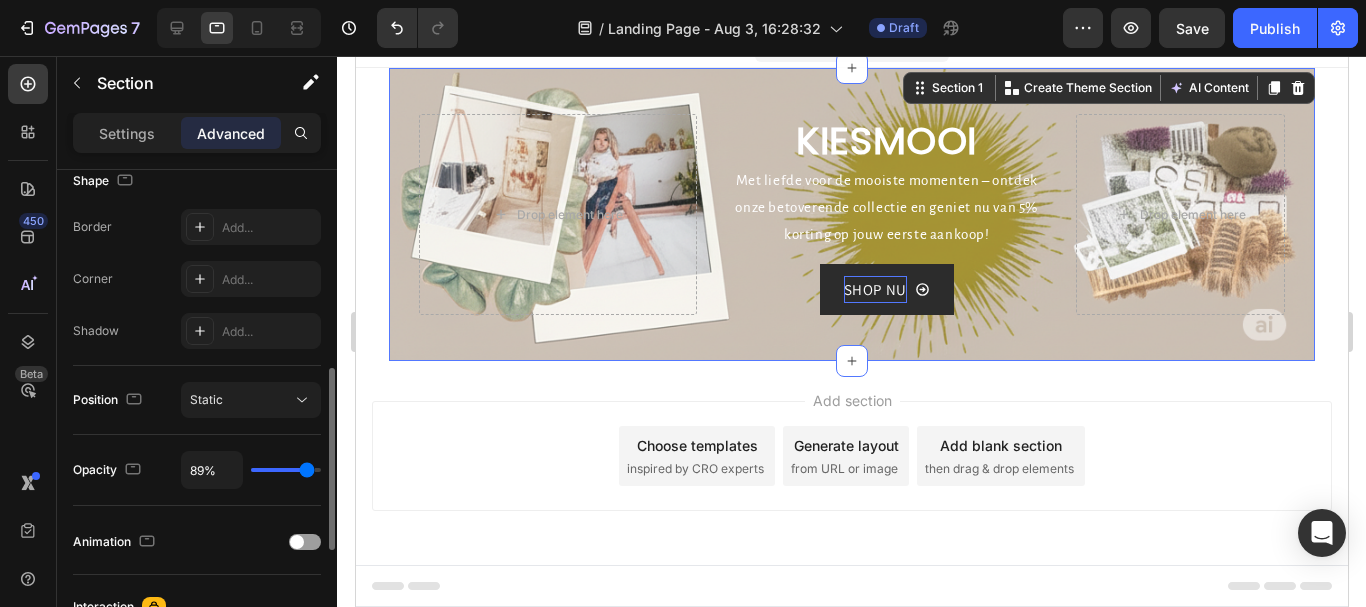 drag, startPoint x: 310, startPoint y: 470, endPoint x: 307, endPoint y: 489, distance: 19.235384 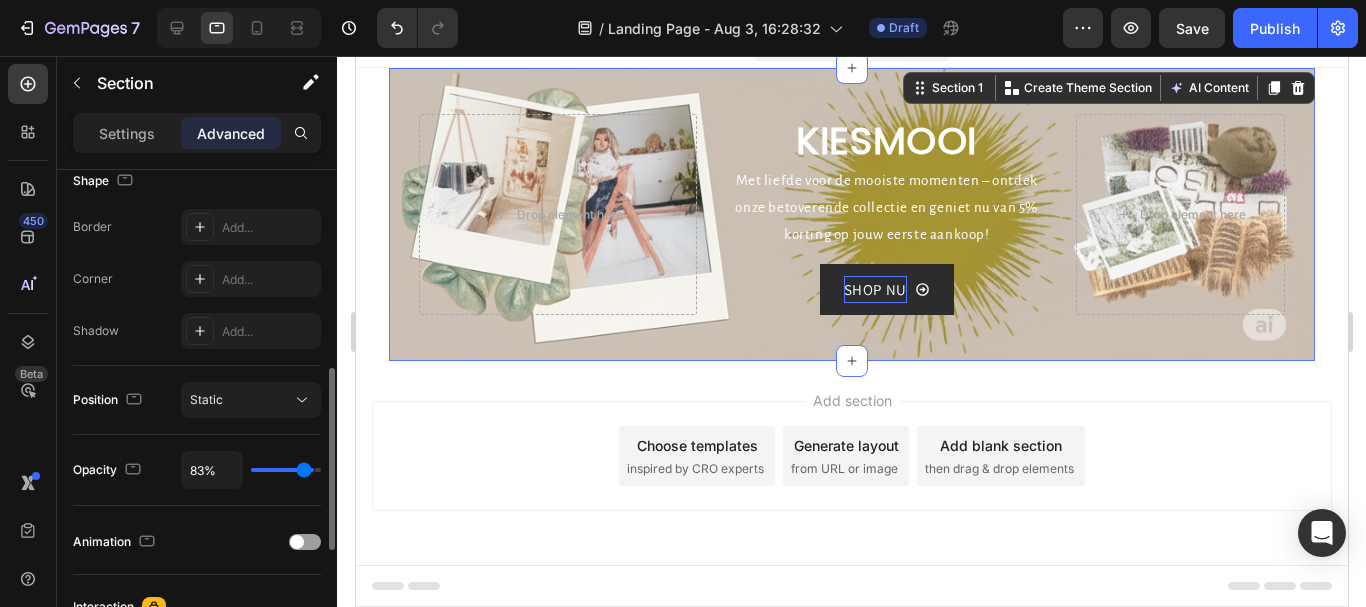 type on "80%" 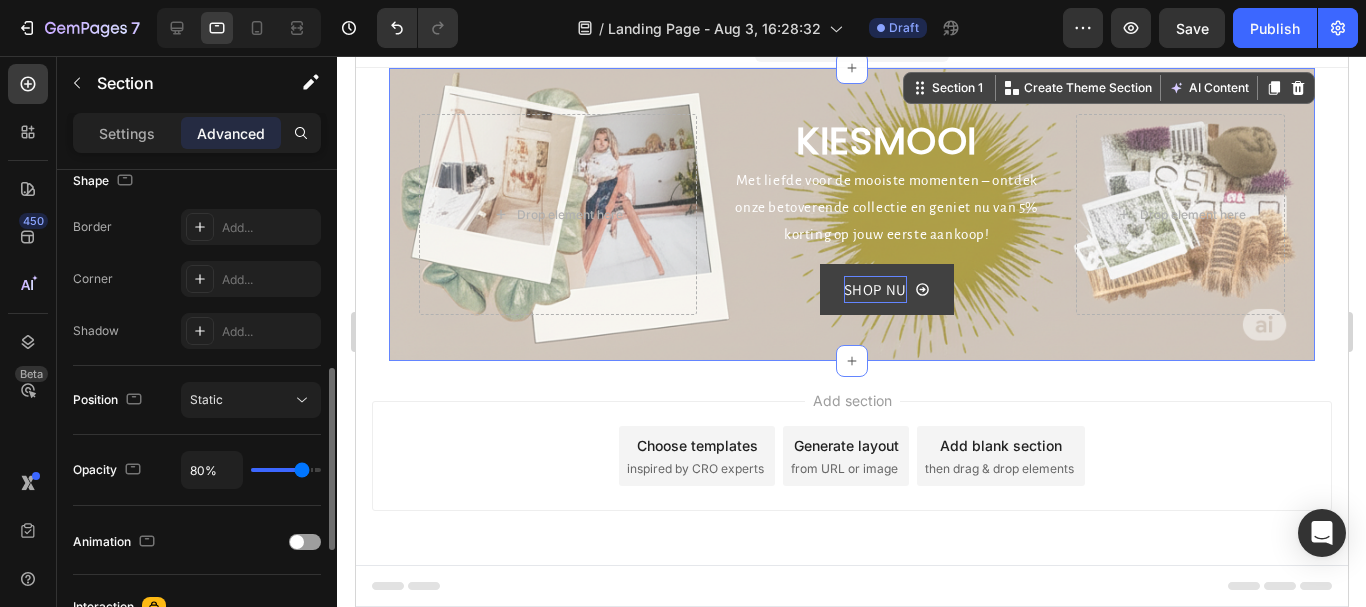 type on "57%" 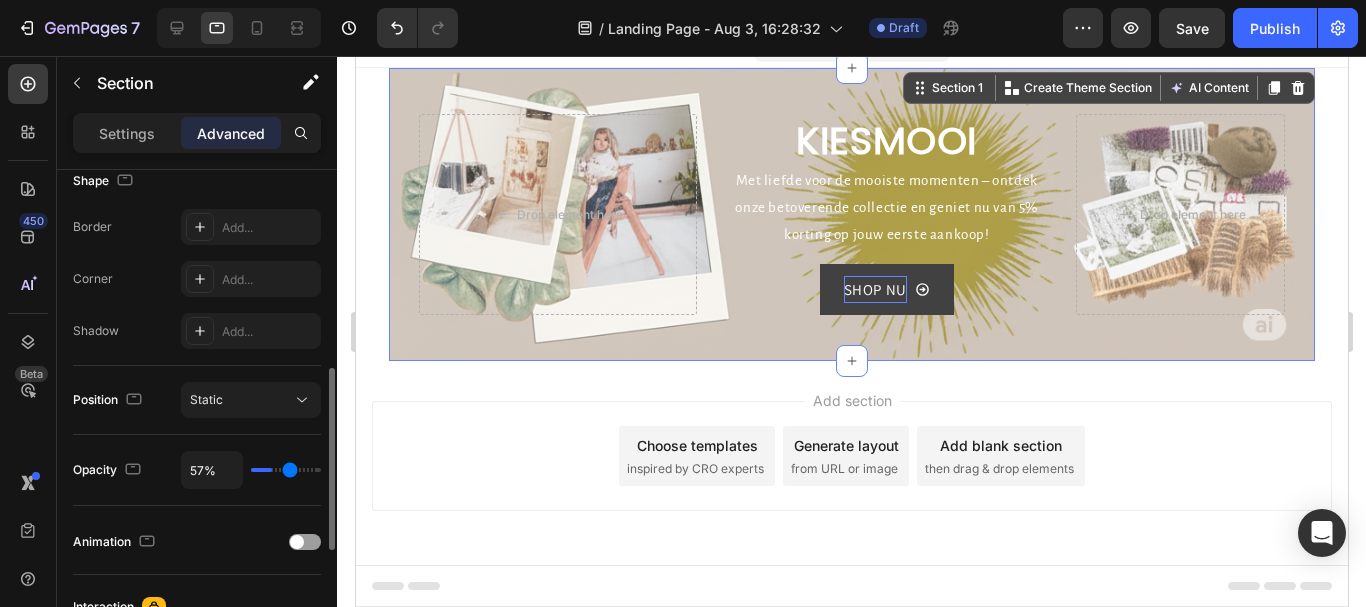 type on "22%" 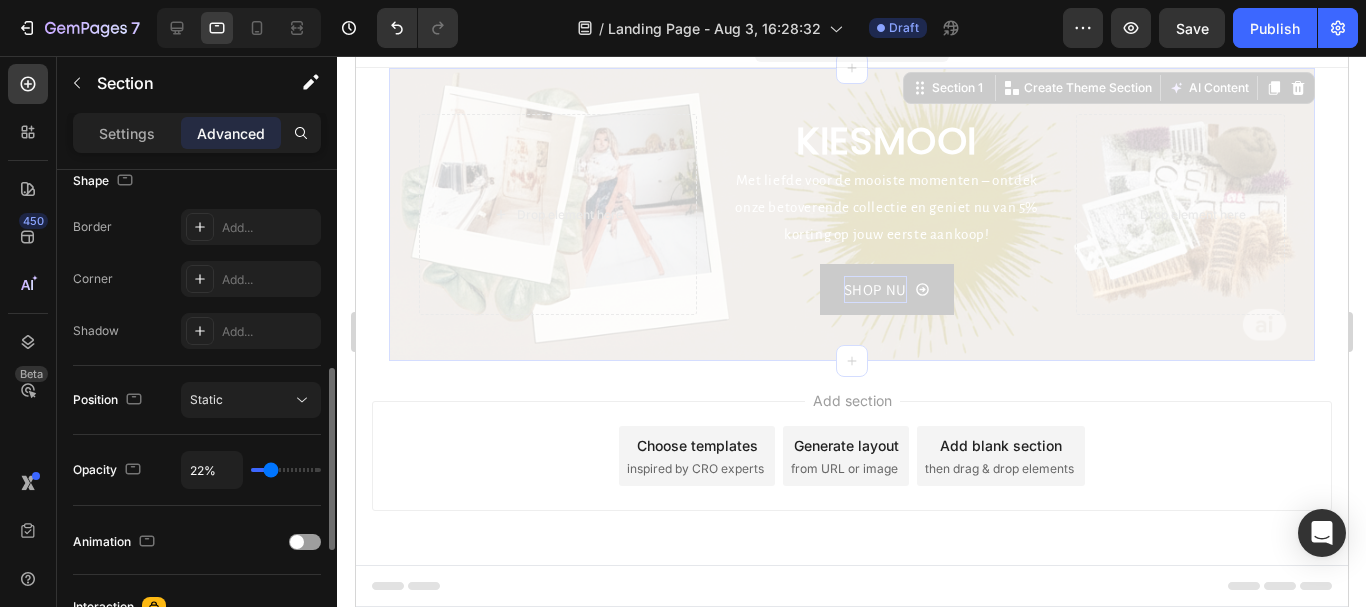 type on "9%" 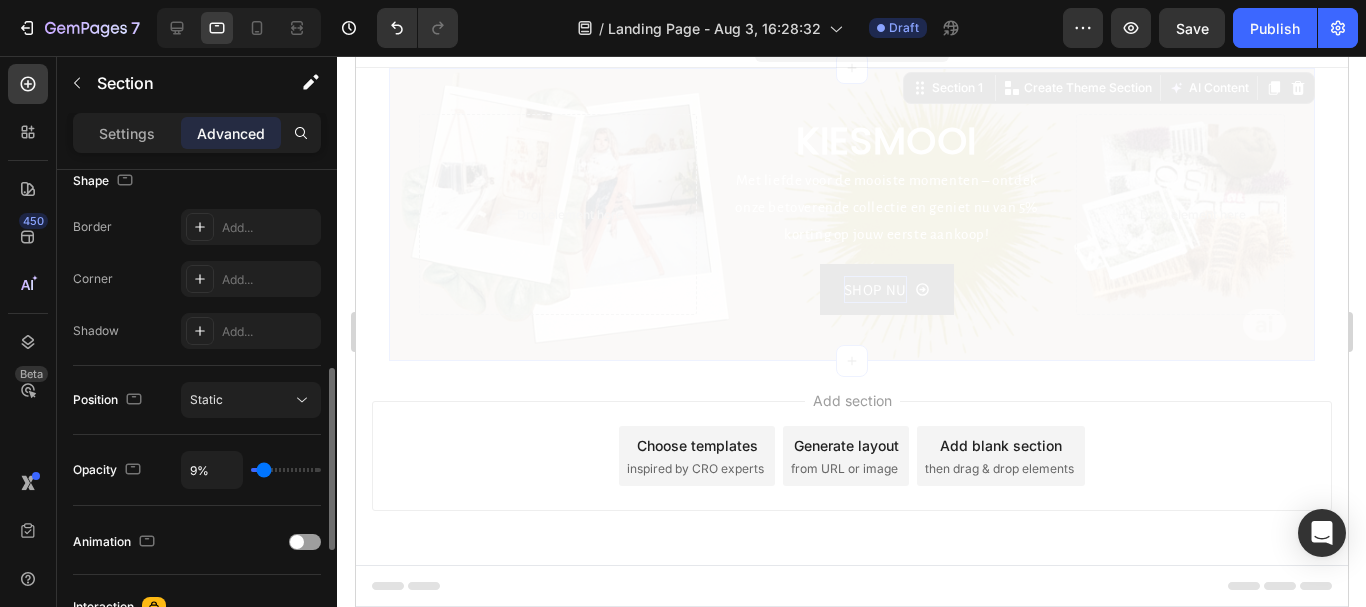 type on "20%" 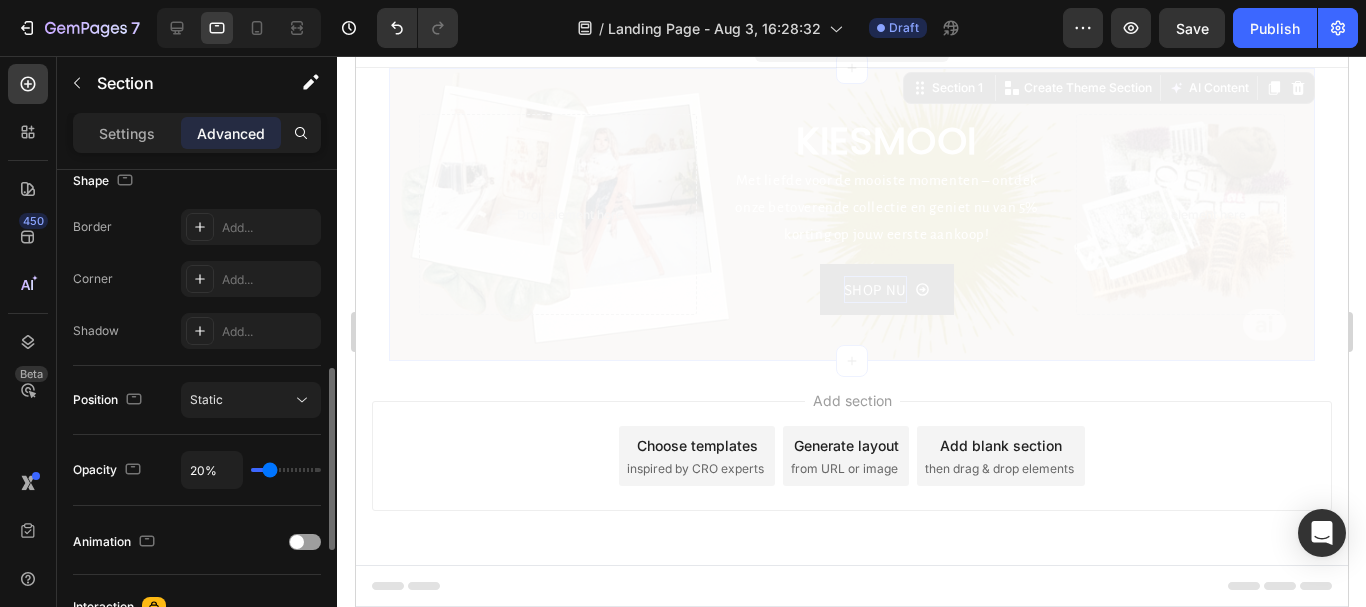 type on "28%" 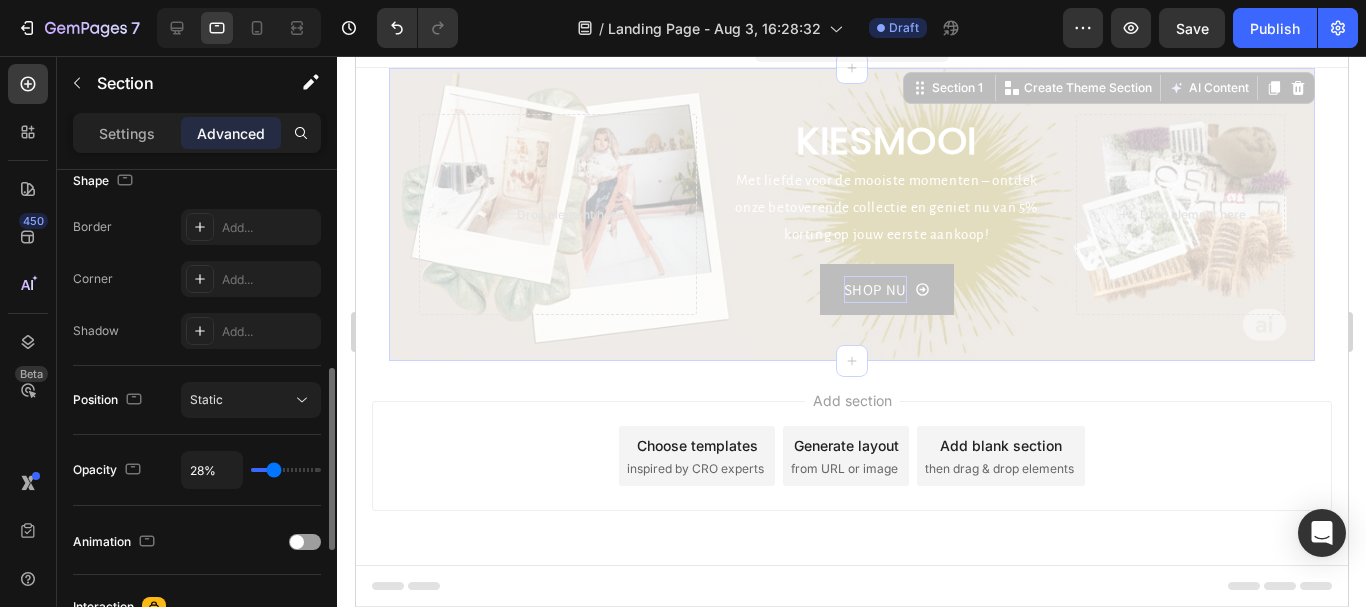 type on "30%" 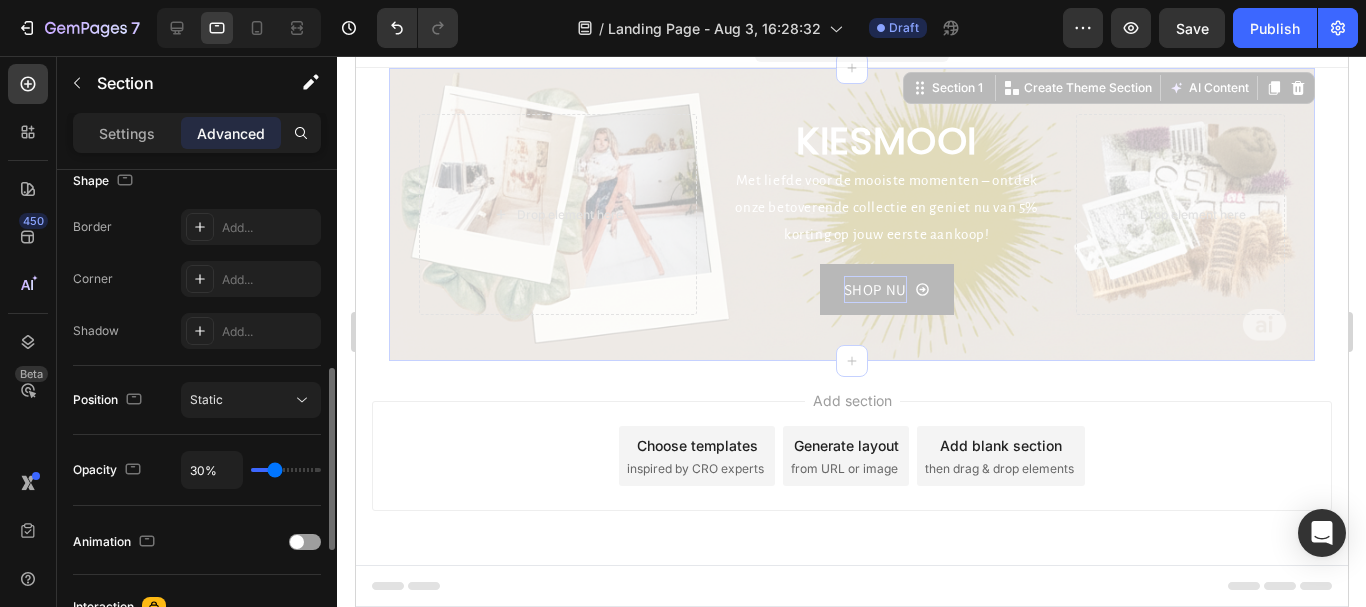 type on "41%" 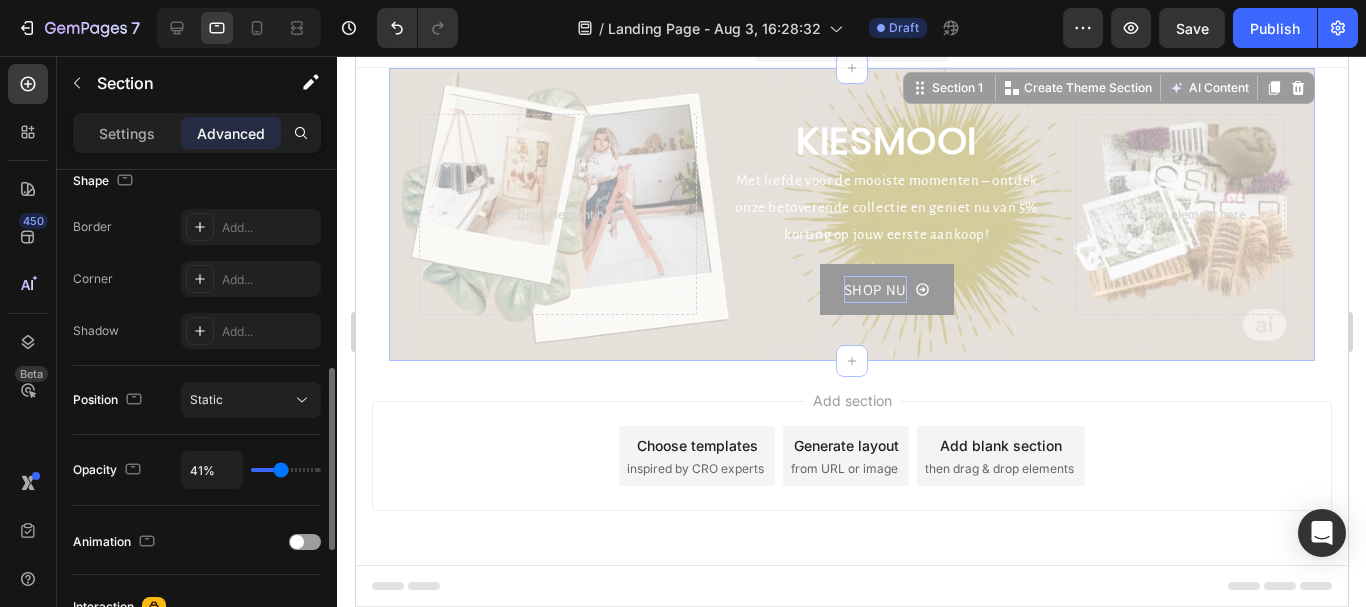 type on "50%" 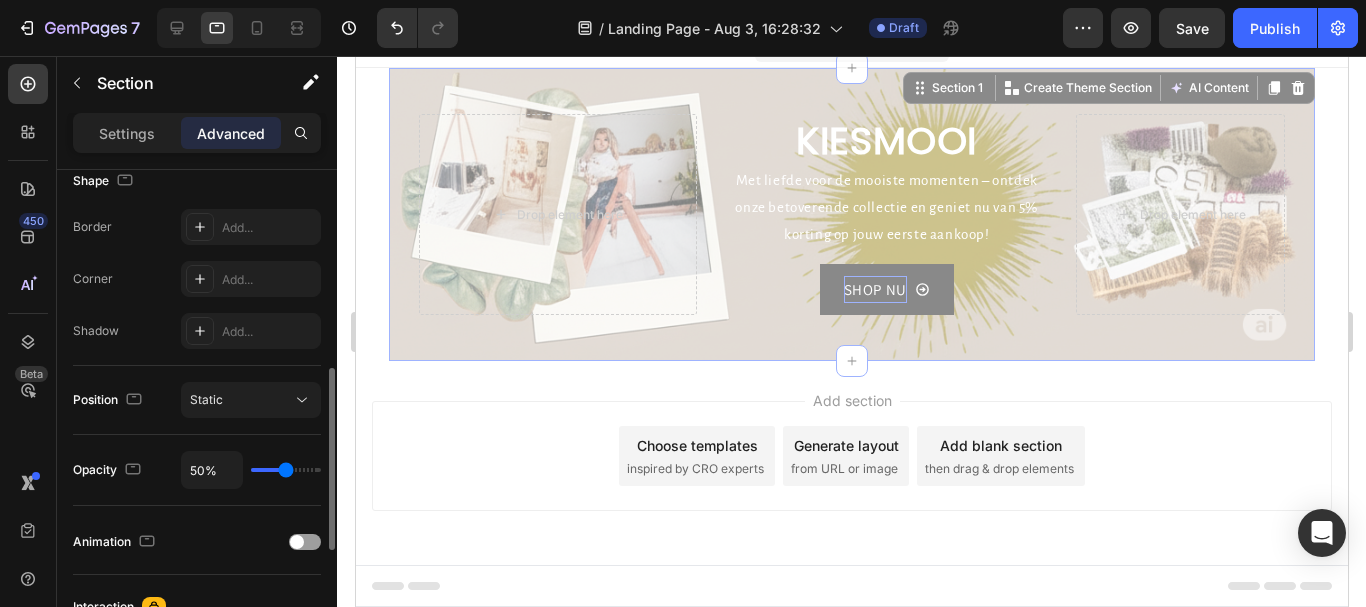 type on "52%" 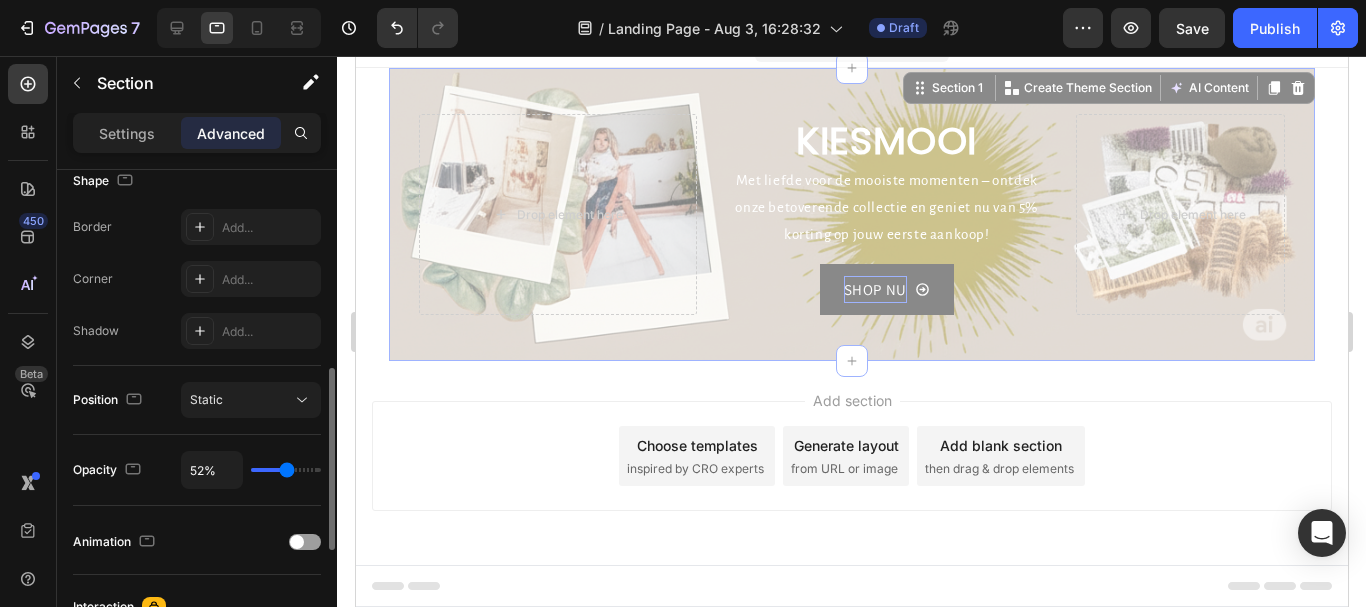 type on "56%" 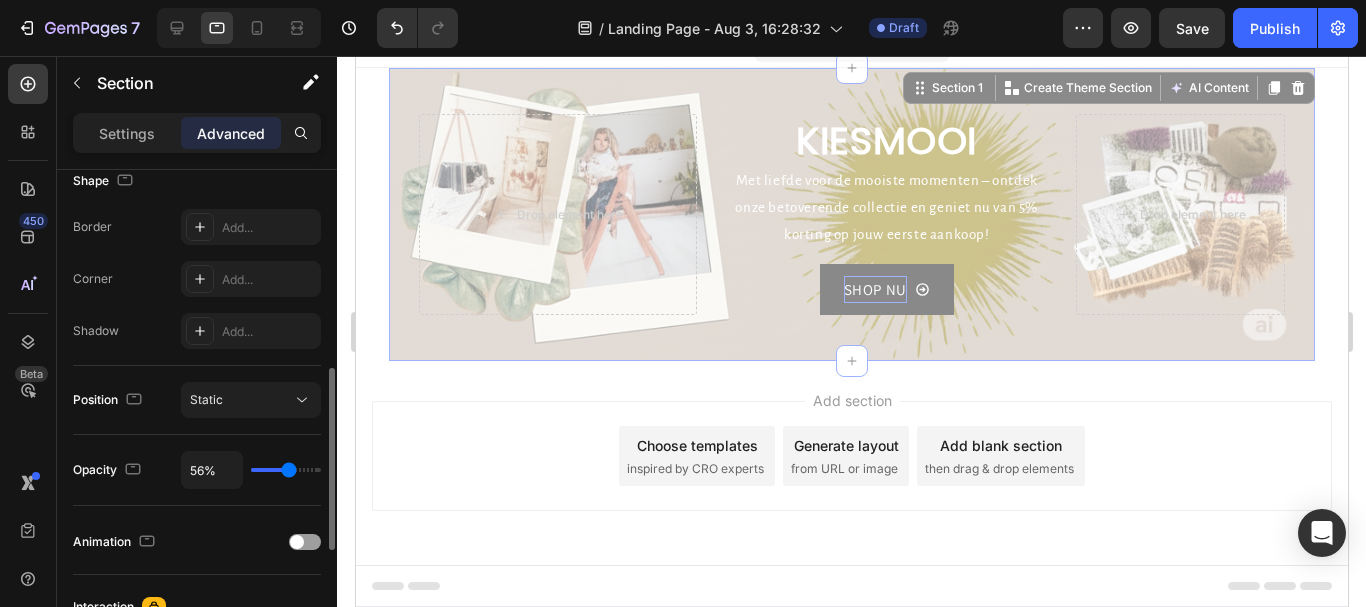 type on "65%" 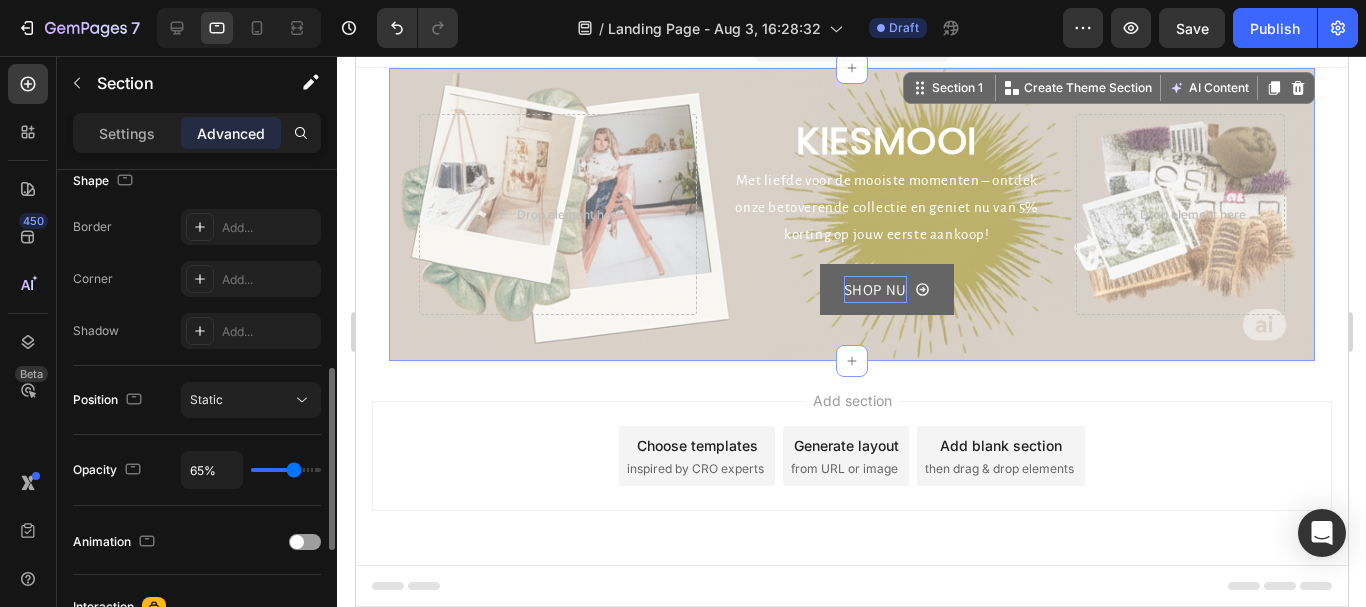 type on "67%" 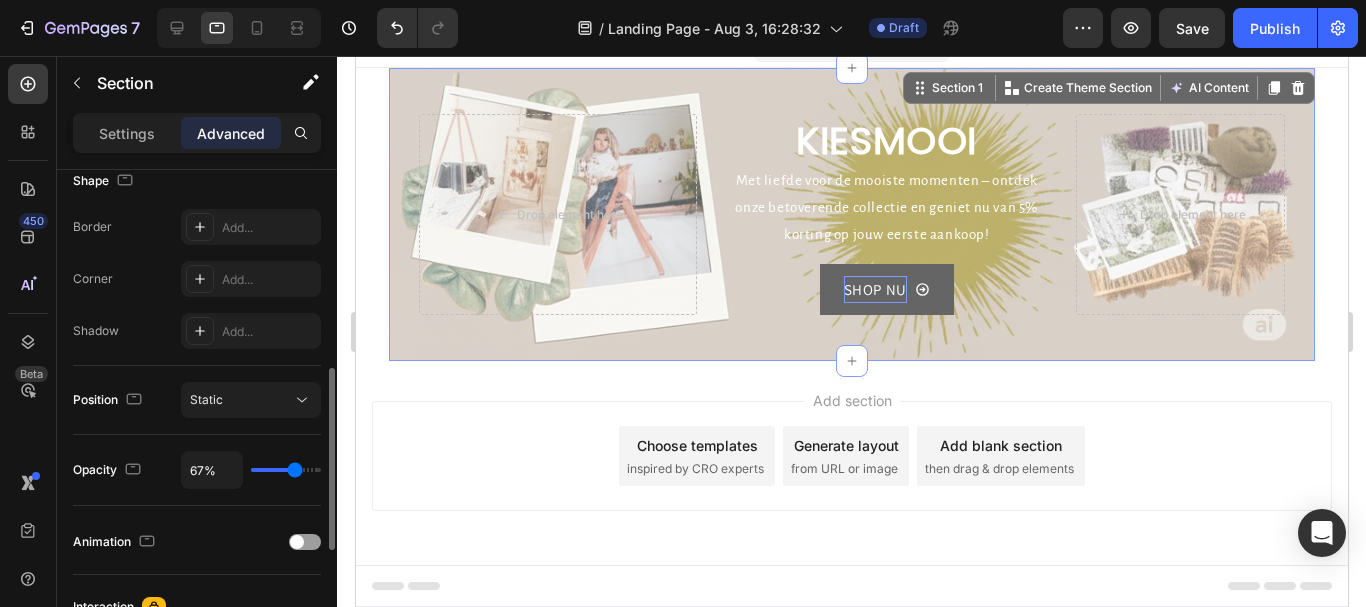 type on "80%" 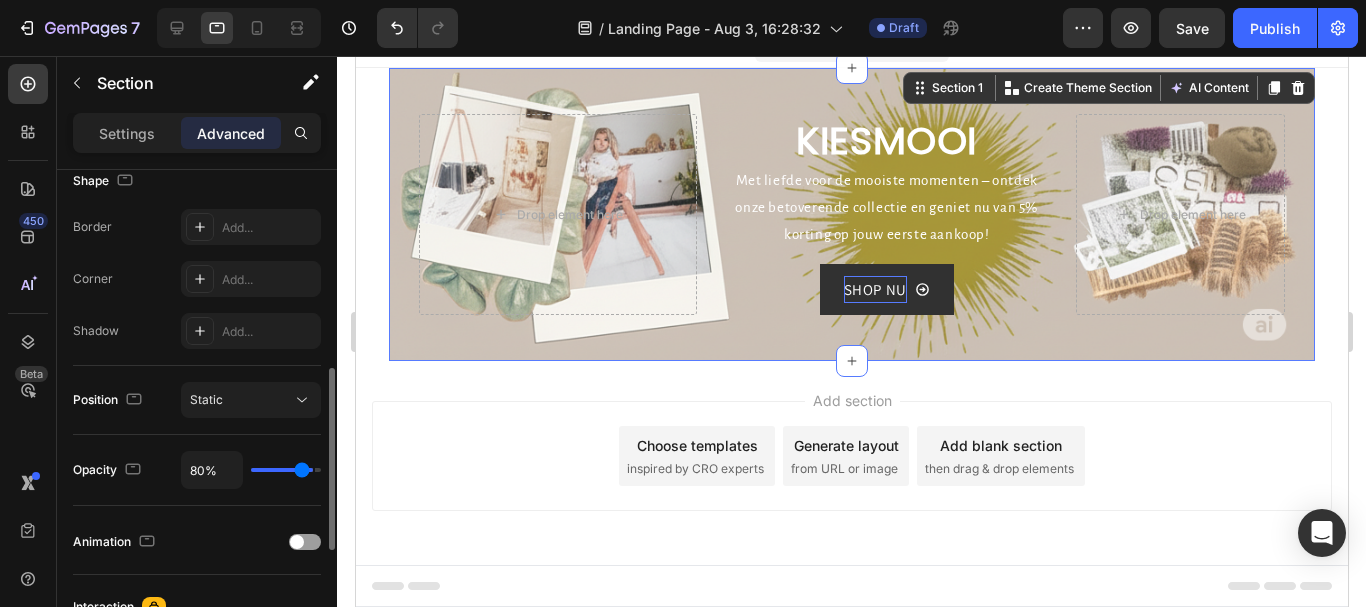 type on "87%" 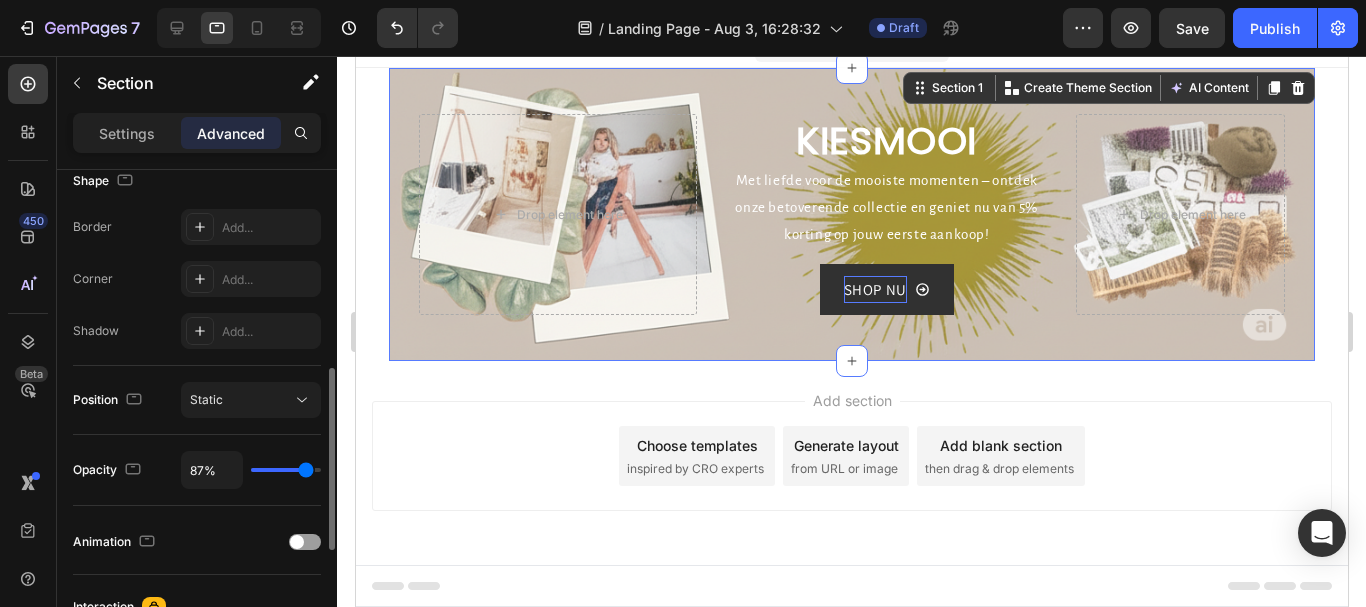 type on "91%" 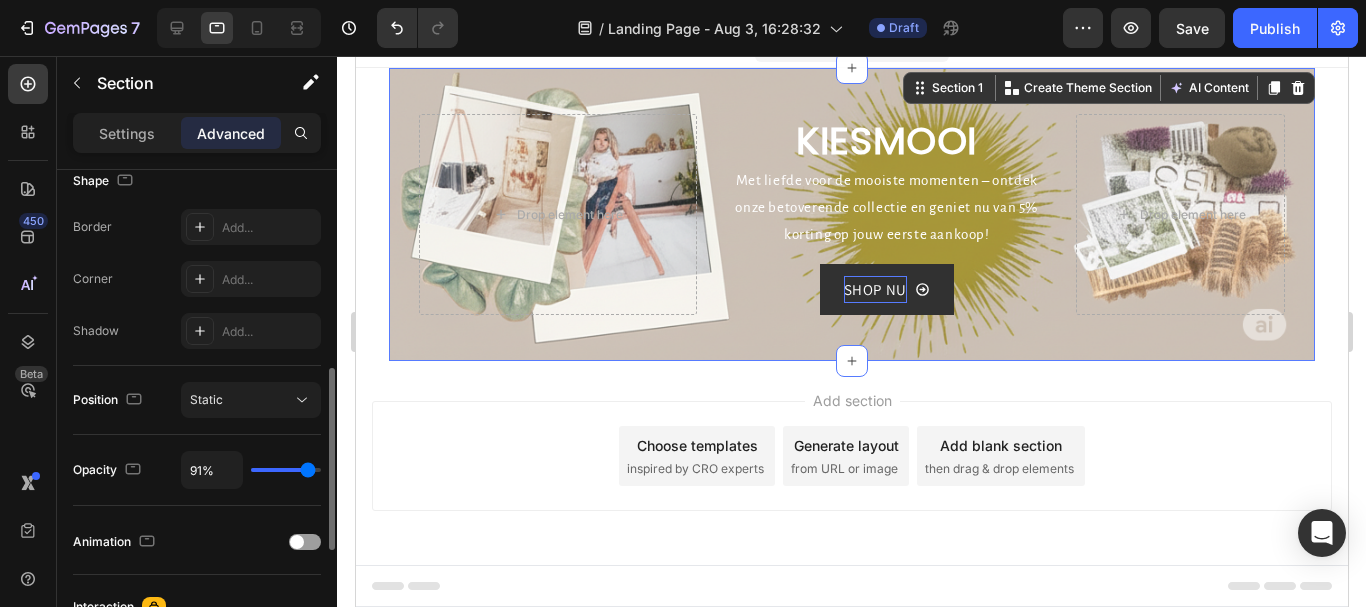 type on "94%" 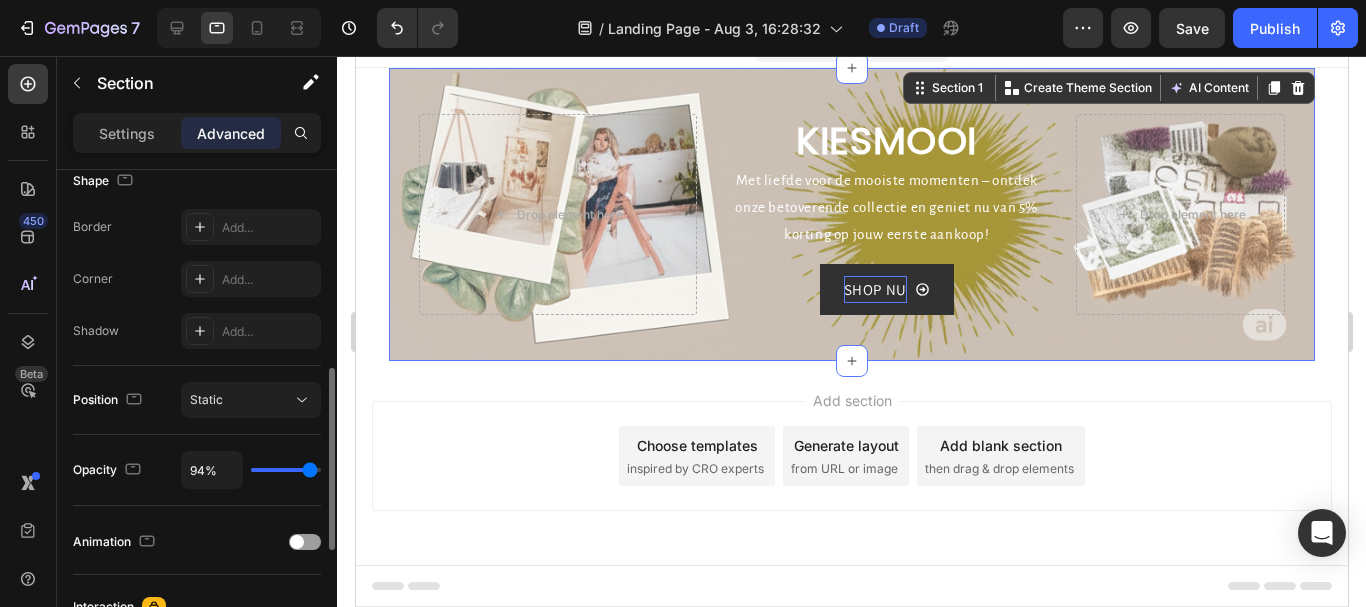 type on "100%" 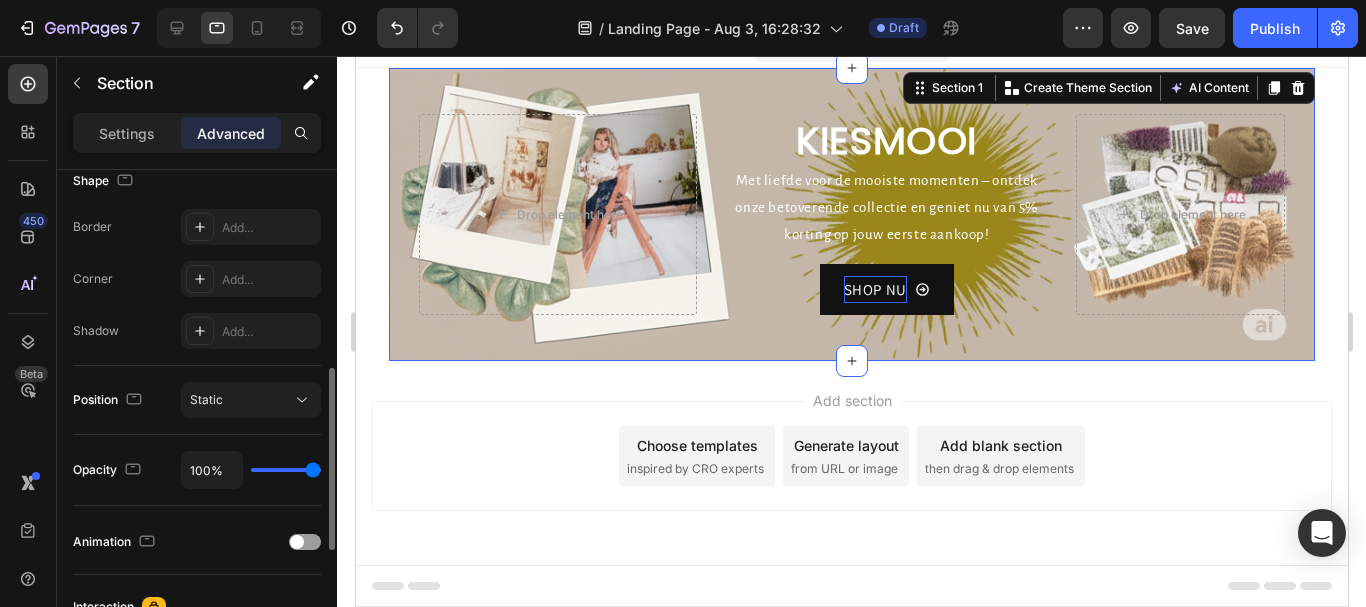 drag, startPoint x: 308, startPoint y: 465, endPoint x: 341, endPoint y: 494, distance: 43.931767 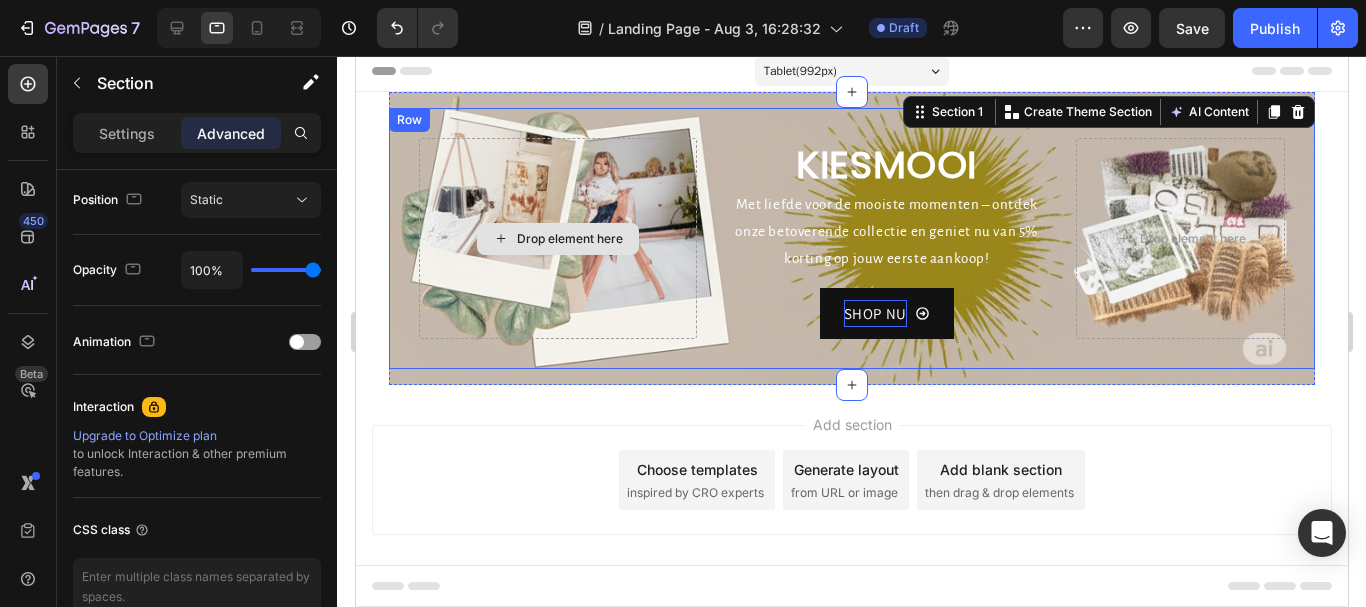 scroll, scrollTop: 0, scrollLeft: 0, axis: both 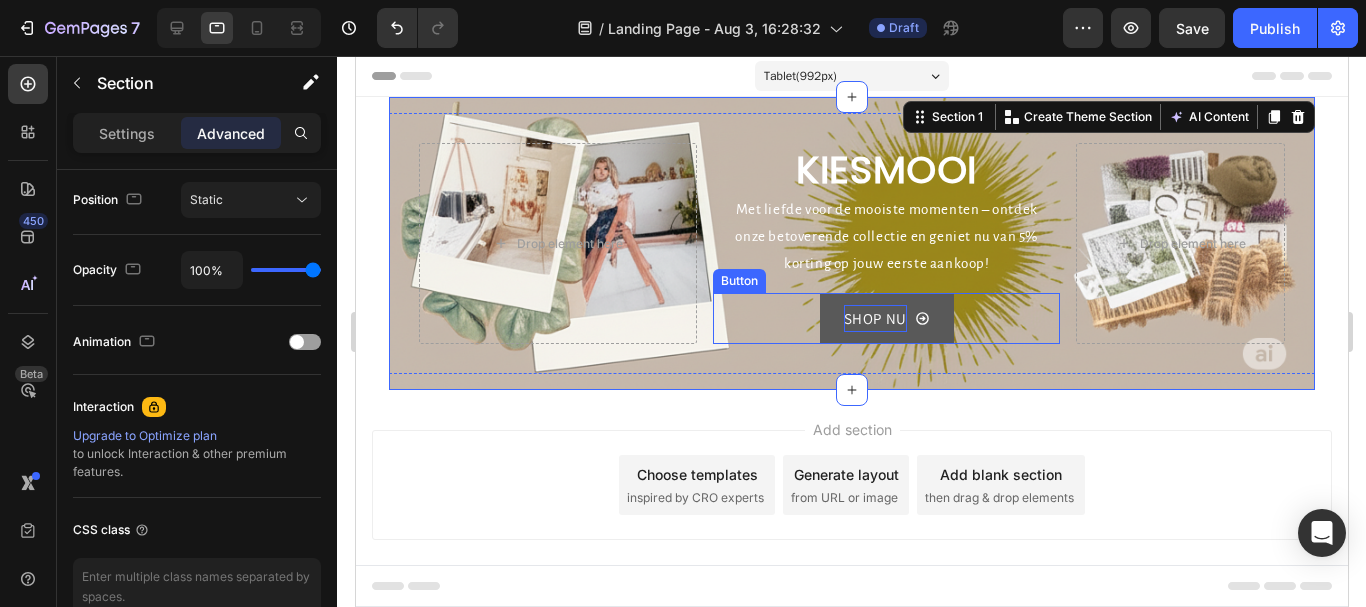 click on "SHOP NU" at bounding box center [886, 318] 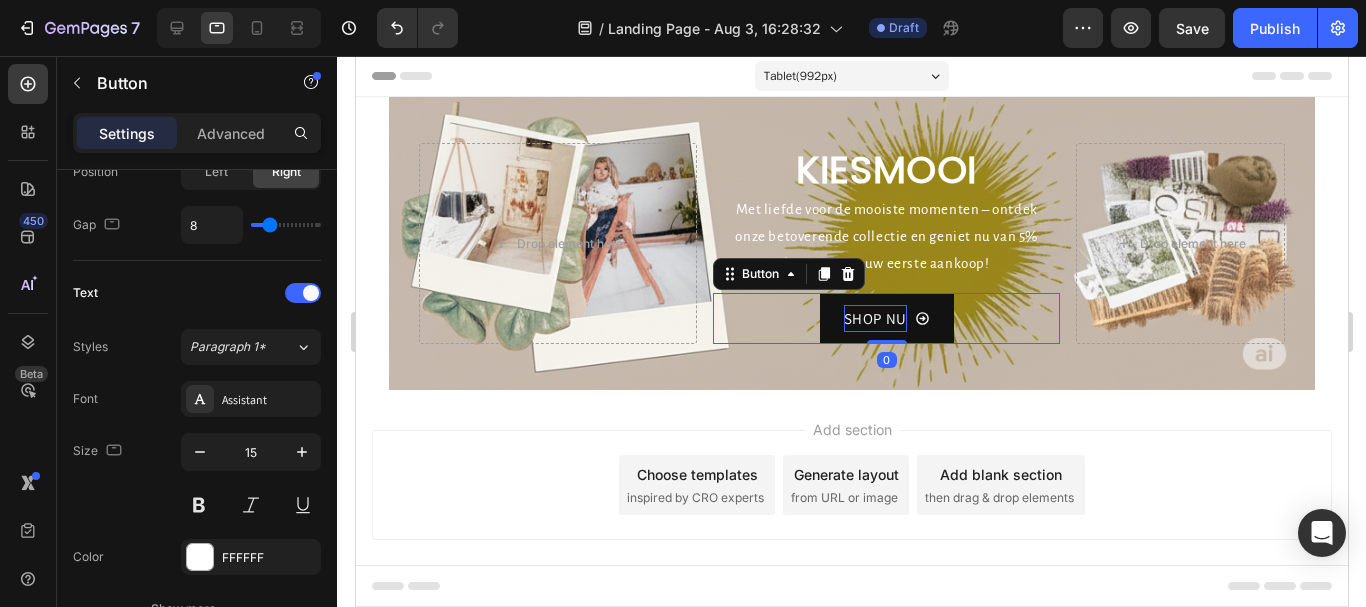 scroll, scrollTop: 0, scrollLeft: 0, axis: both 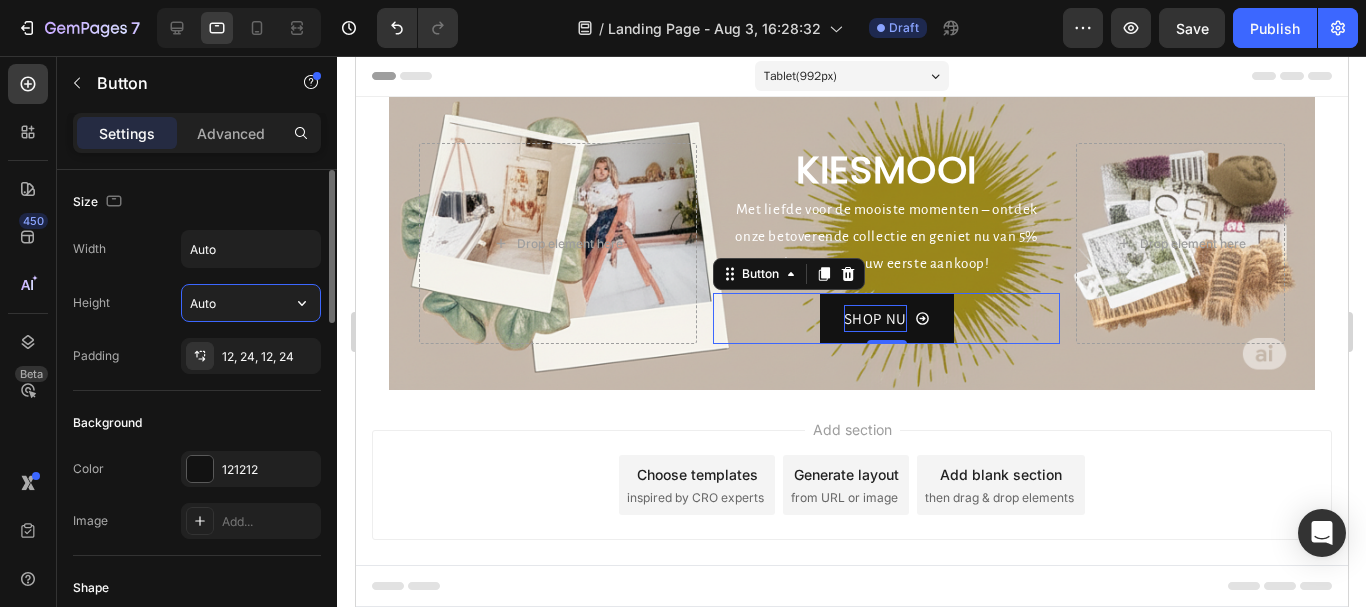click on "Auto" at bounding box center (251, 303) 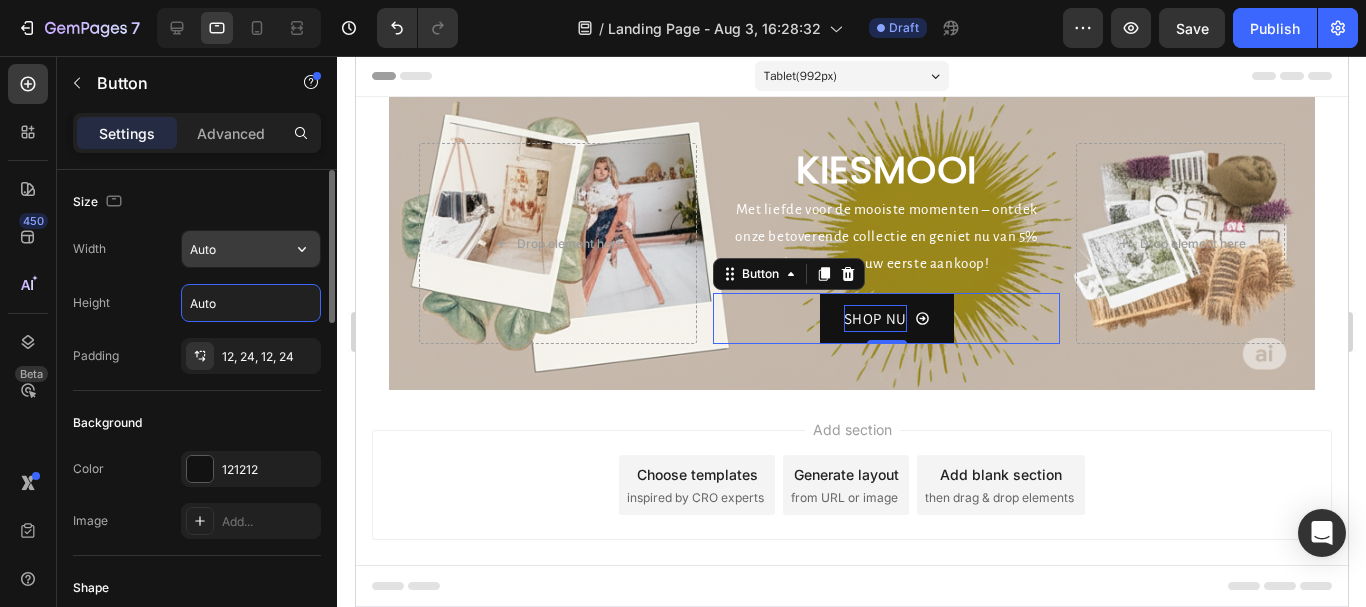 click on "Auto" at bounding box center [251, 249] 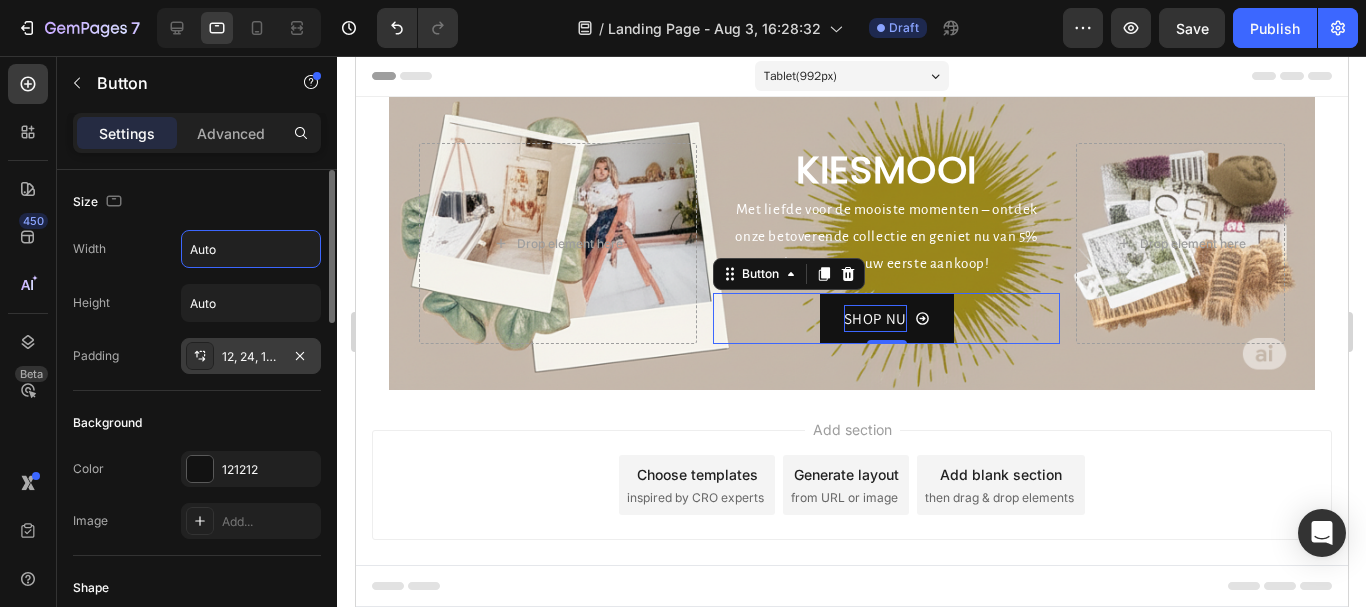 click on "12, 24, 12, 24" at bounding box center (251, 357) 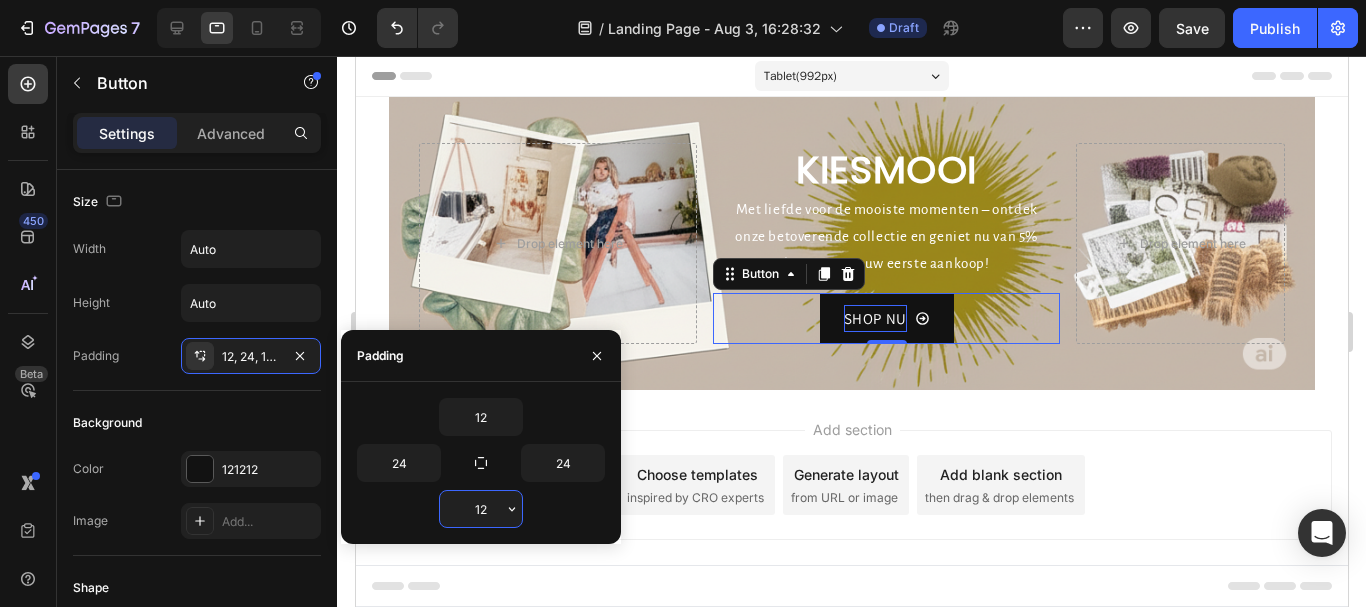 click on "12" at bounding box center [481, 509] 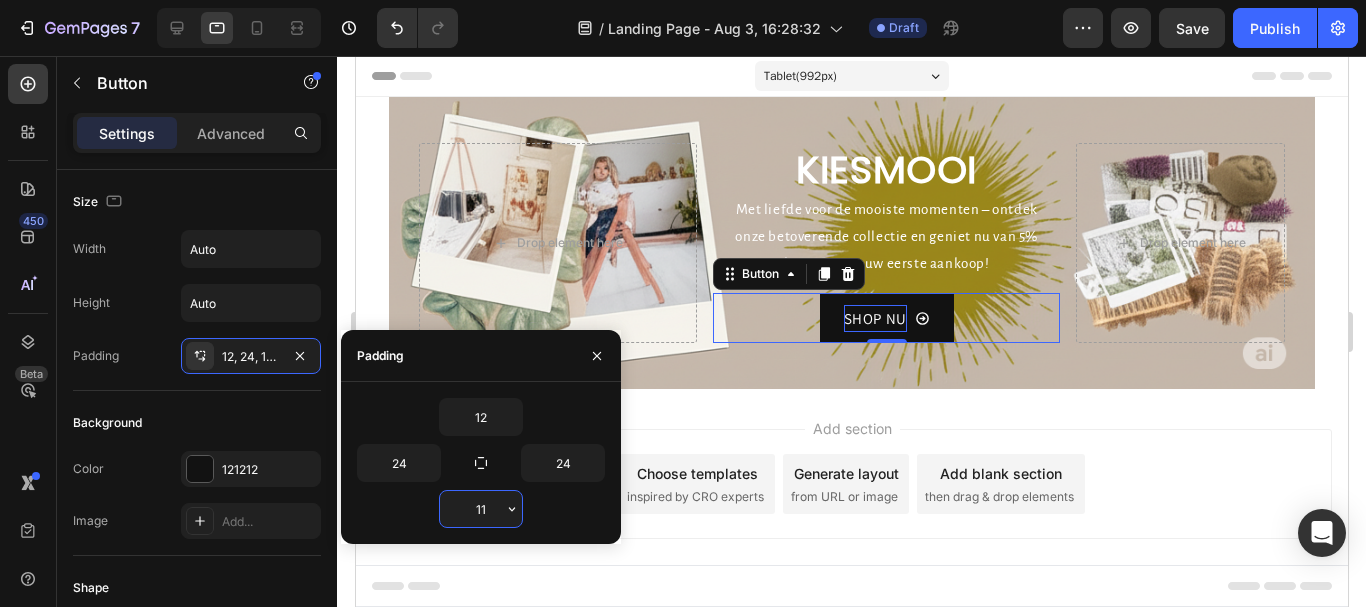 type on "10" 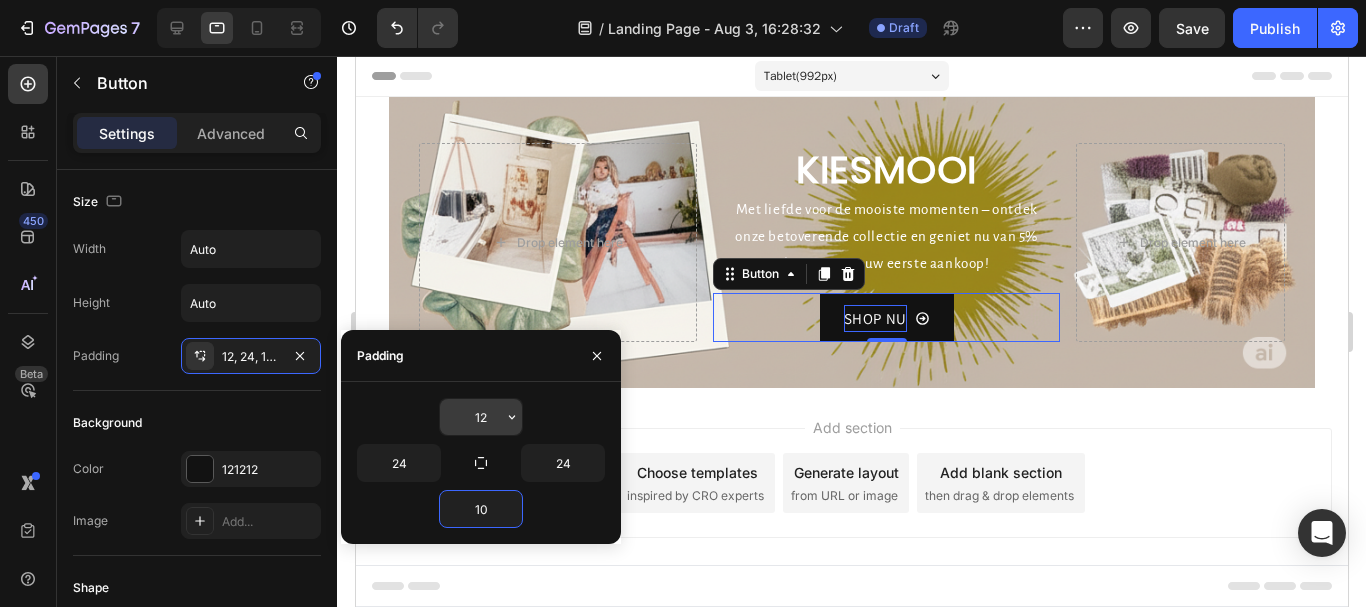 click on "12" at bounding box center (481, 417) 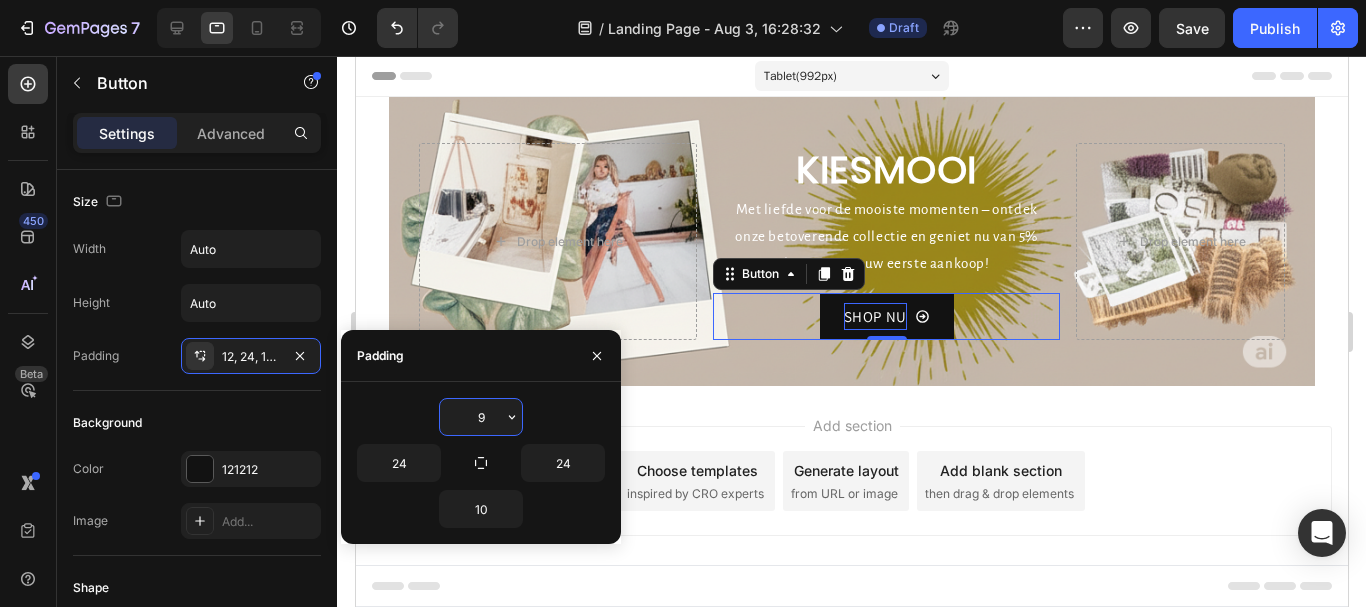 type on "10" 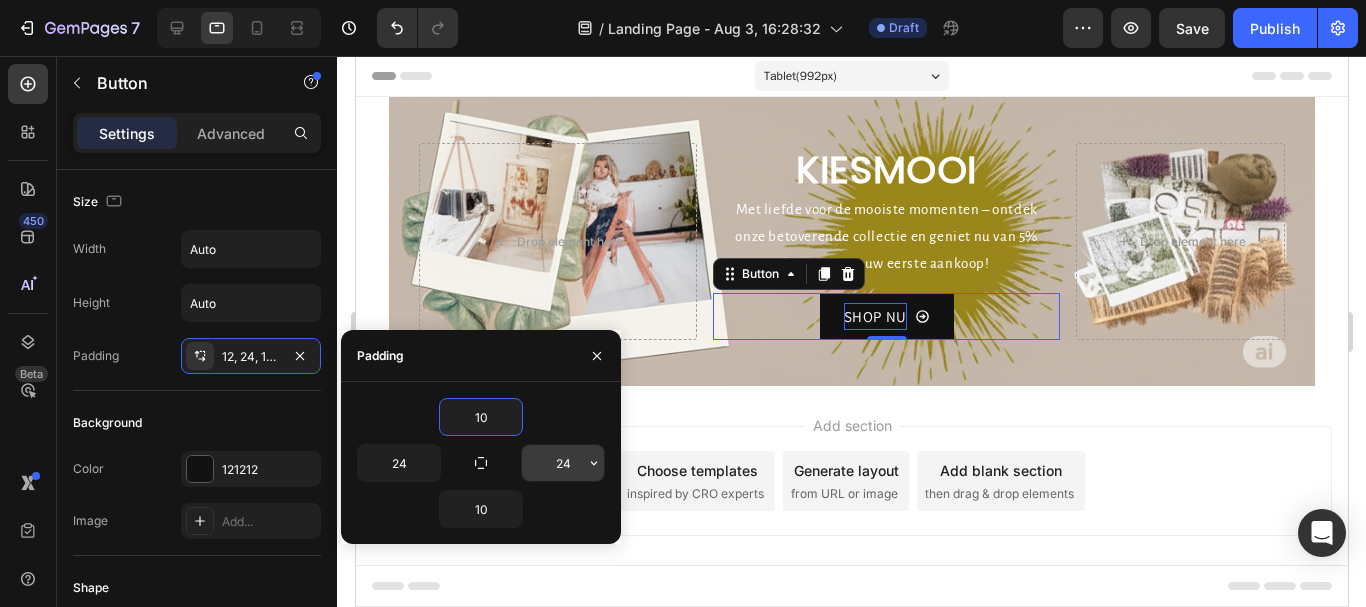 click on "24" at bounding box center (563, 463) 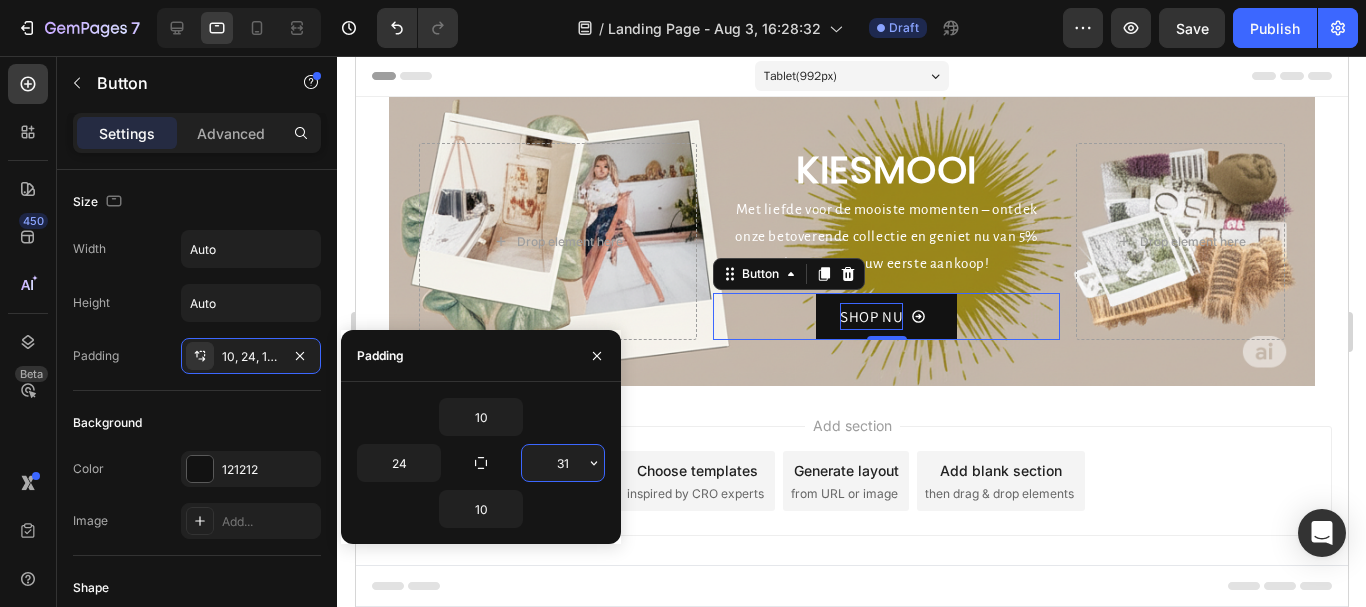 type on "30" 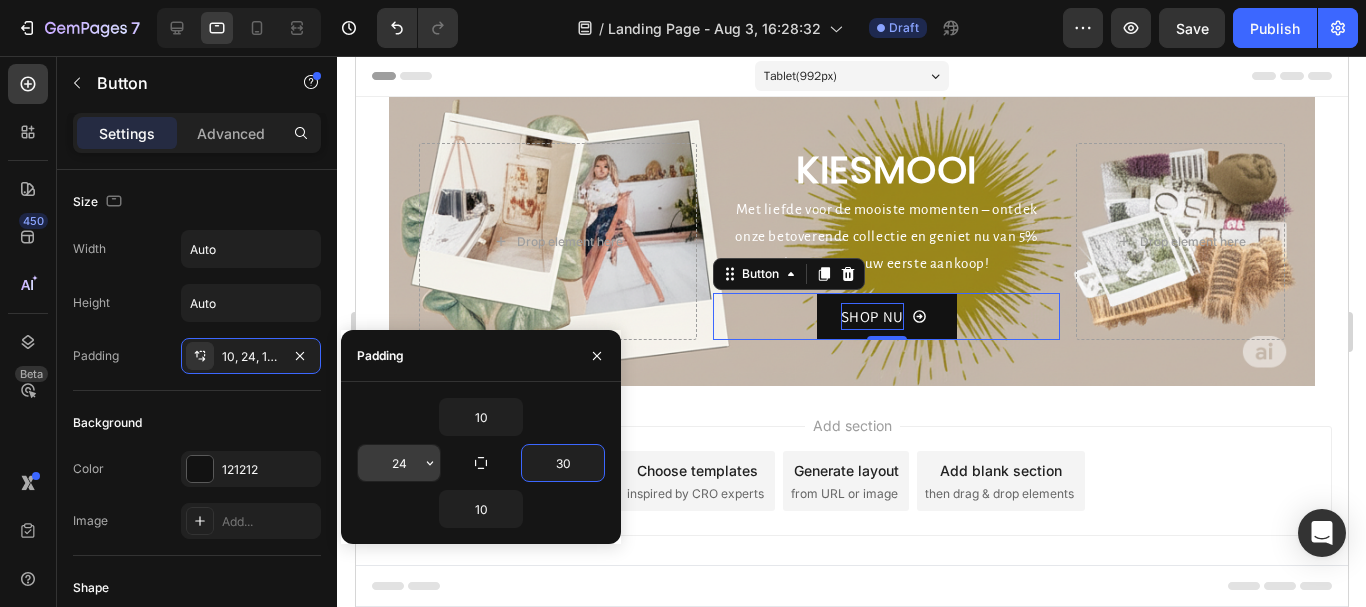 click on "24" at bounding box center [399, 463] 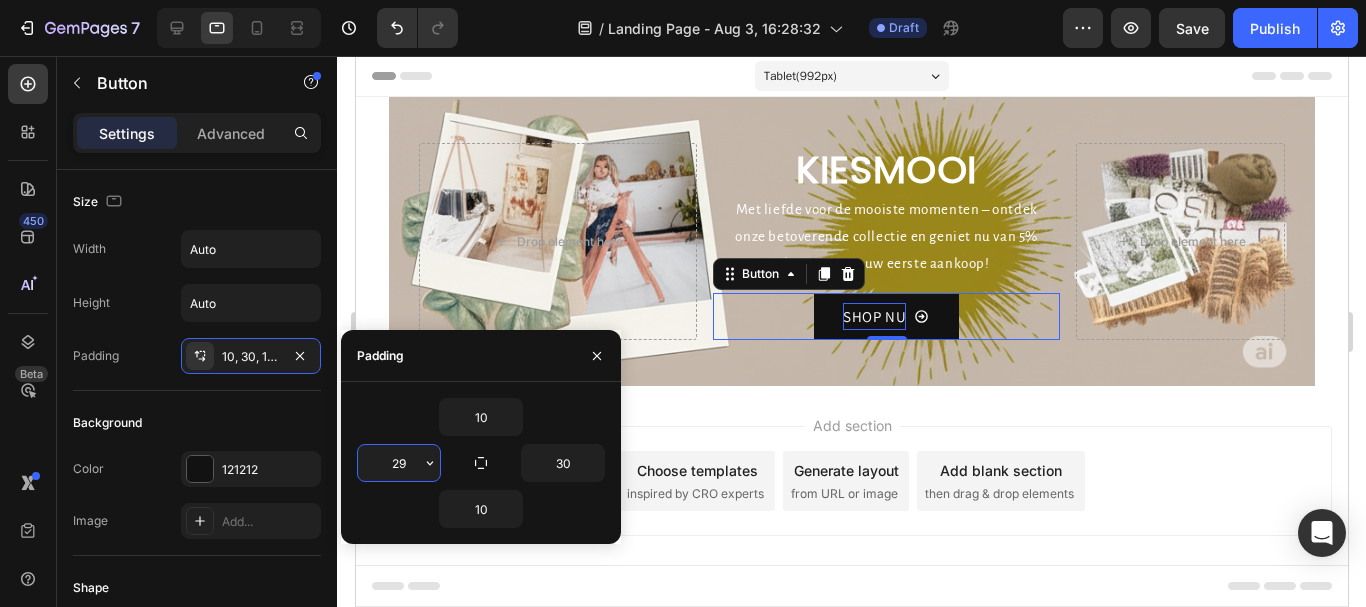 type on "30" 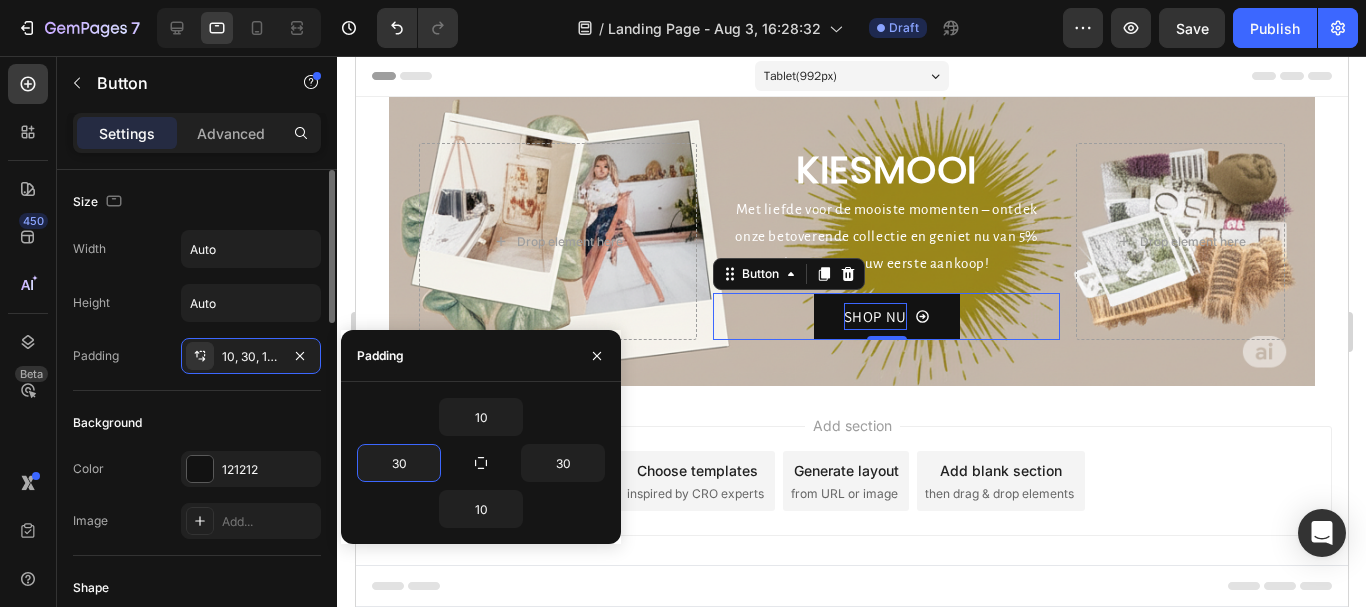 click on "Color 121212" at bounding box center [197, 469] 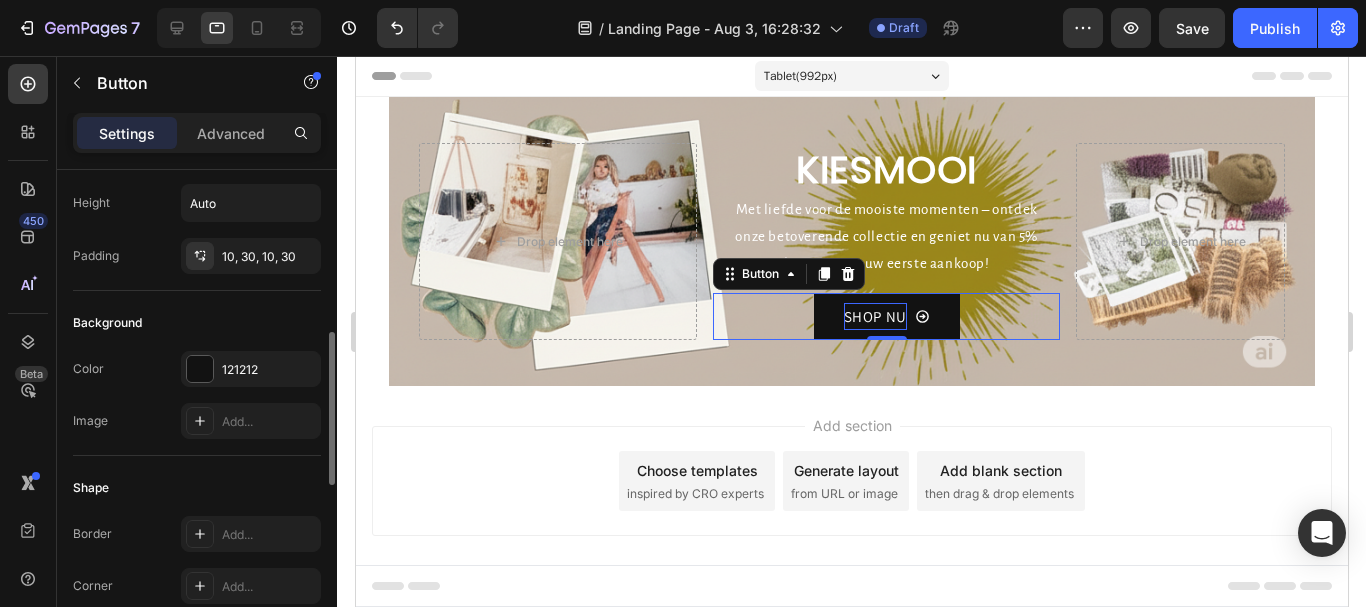 scroll, scrollTop: 200, scrollLeft: 0, axis: vertical 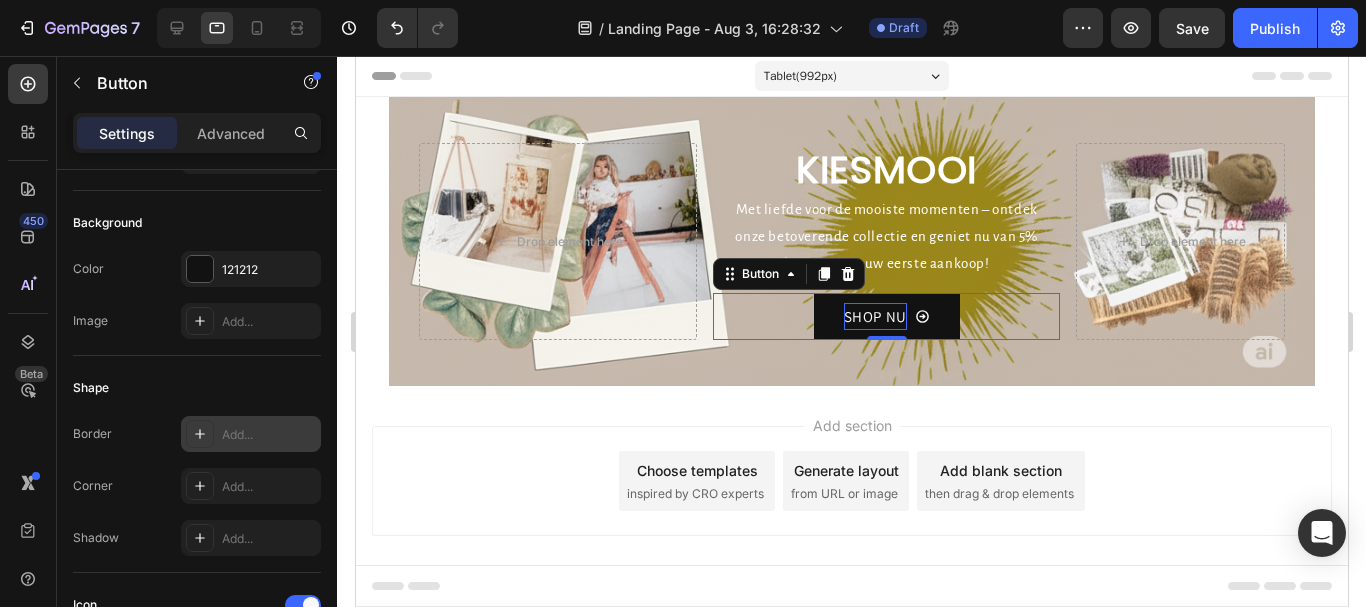 click on "Add..." at bounding box center (251, 434) 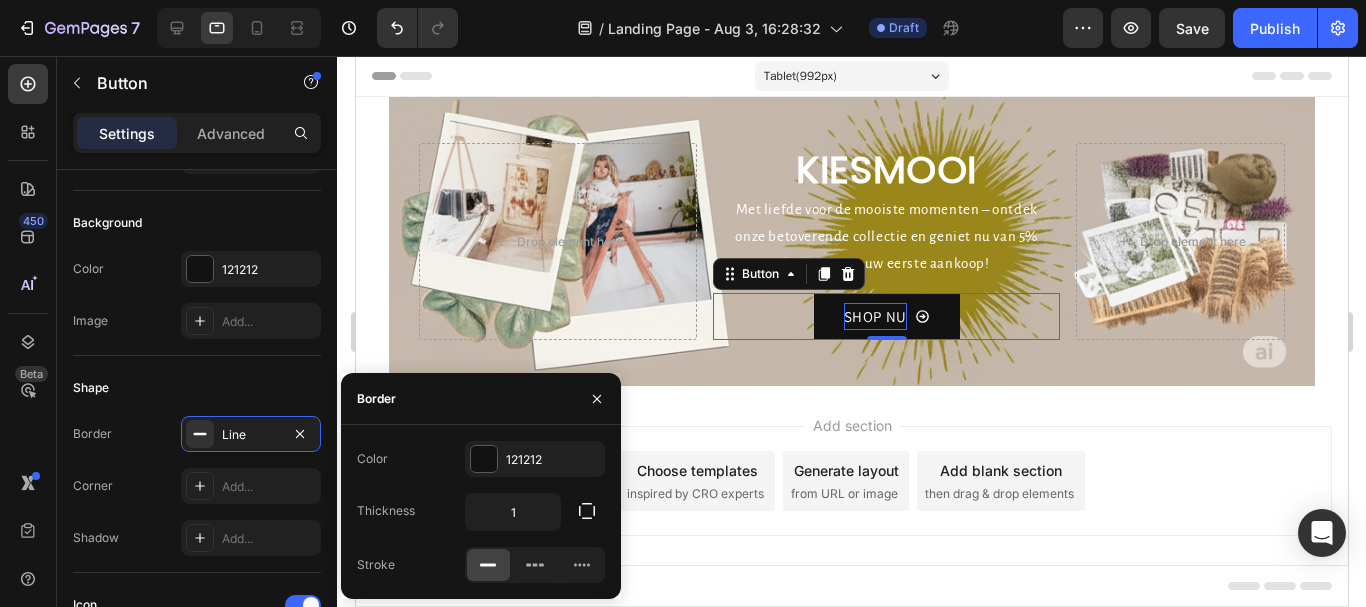 scroll, scrollTop: 25, scrollLeft: 0, axis: vertical 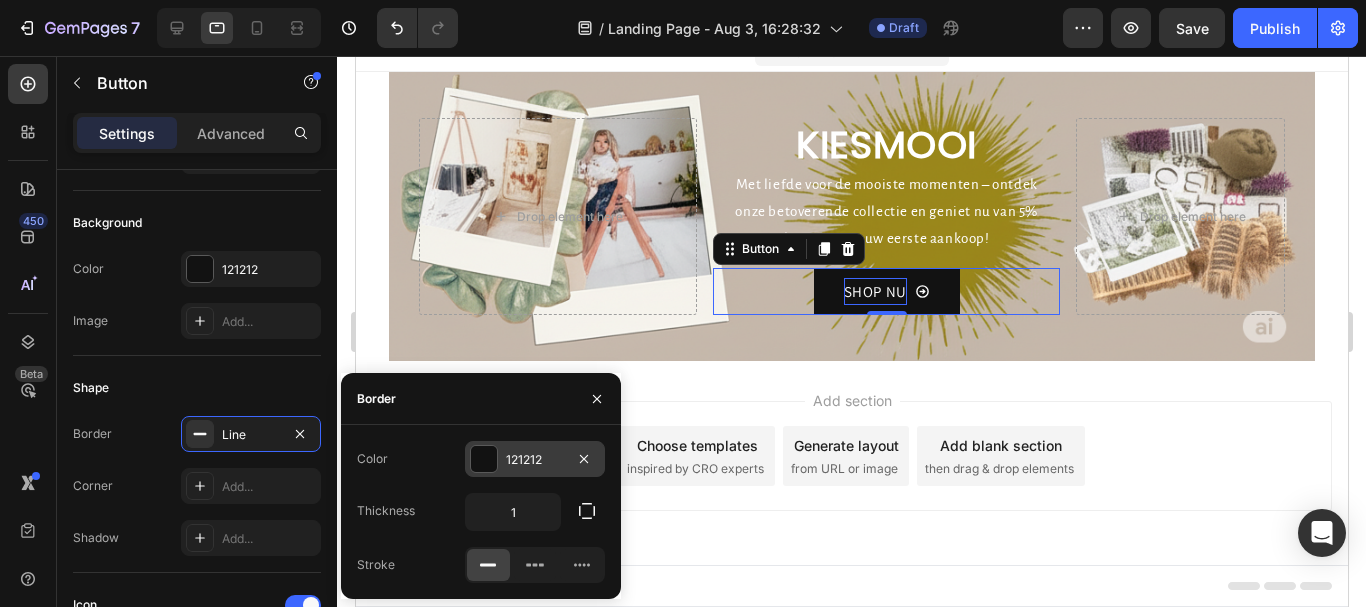 click at bounding box center [484, 459] 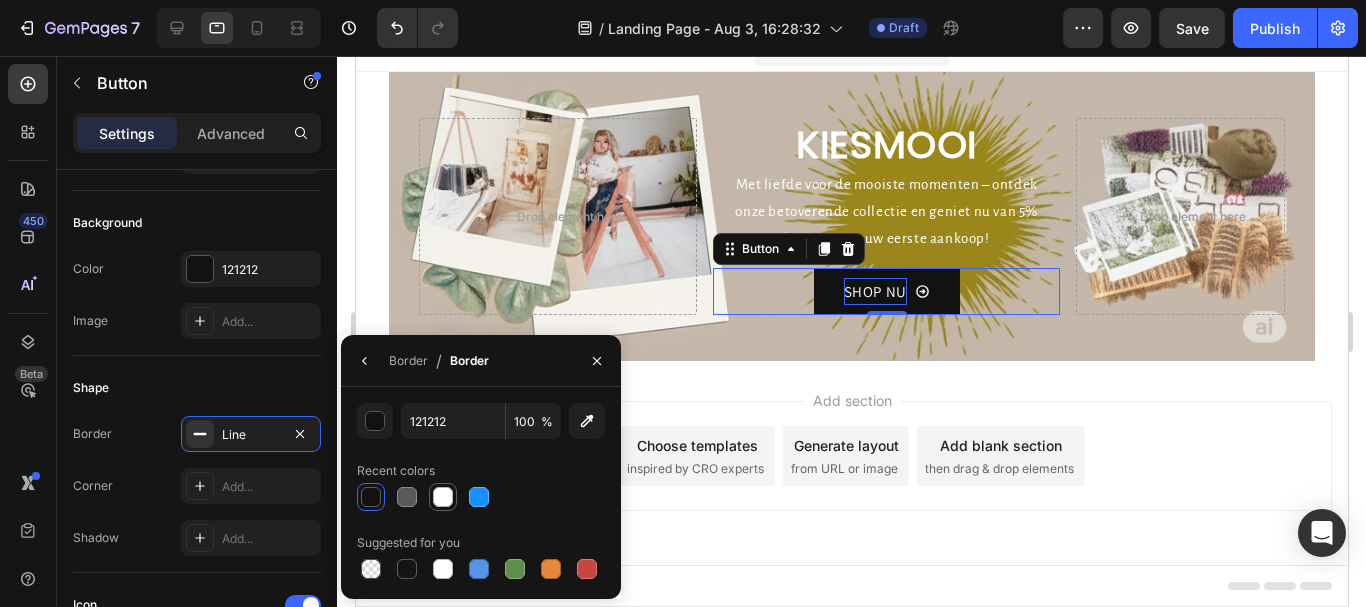 click at bounding box center (443, 497) 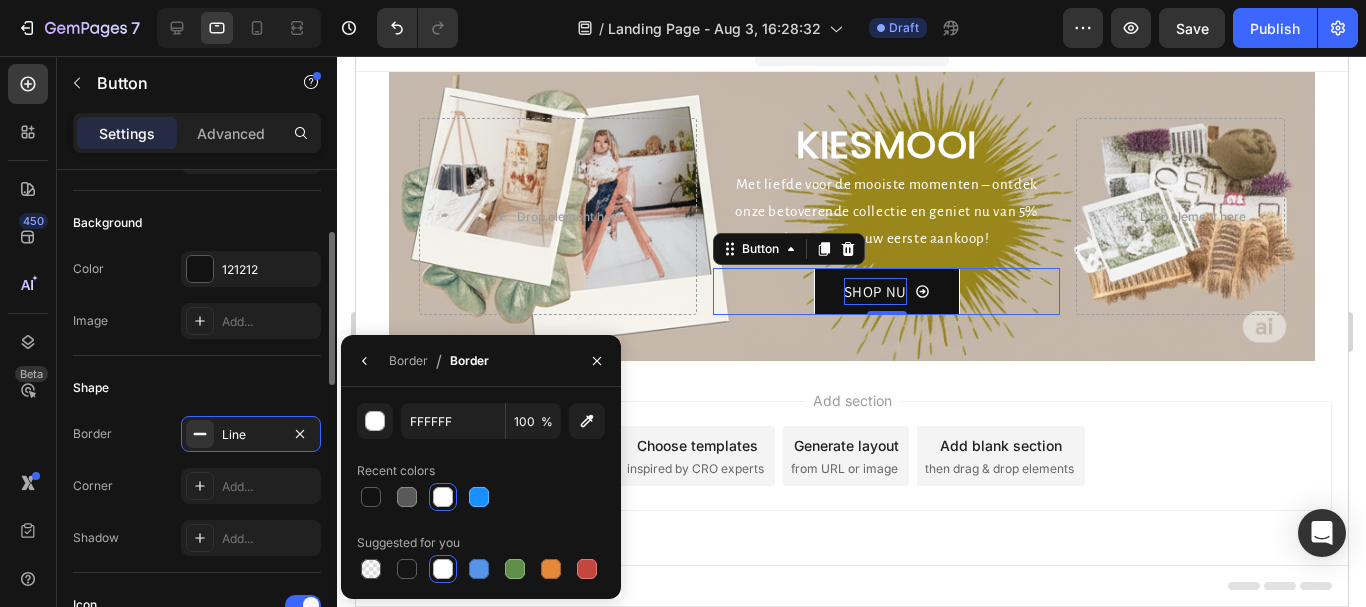 click on "Border Line" at bounding box center [197, 434] 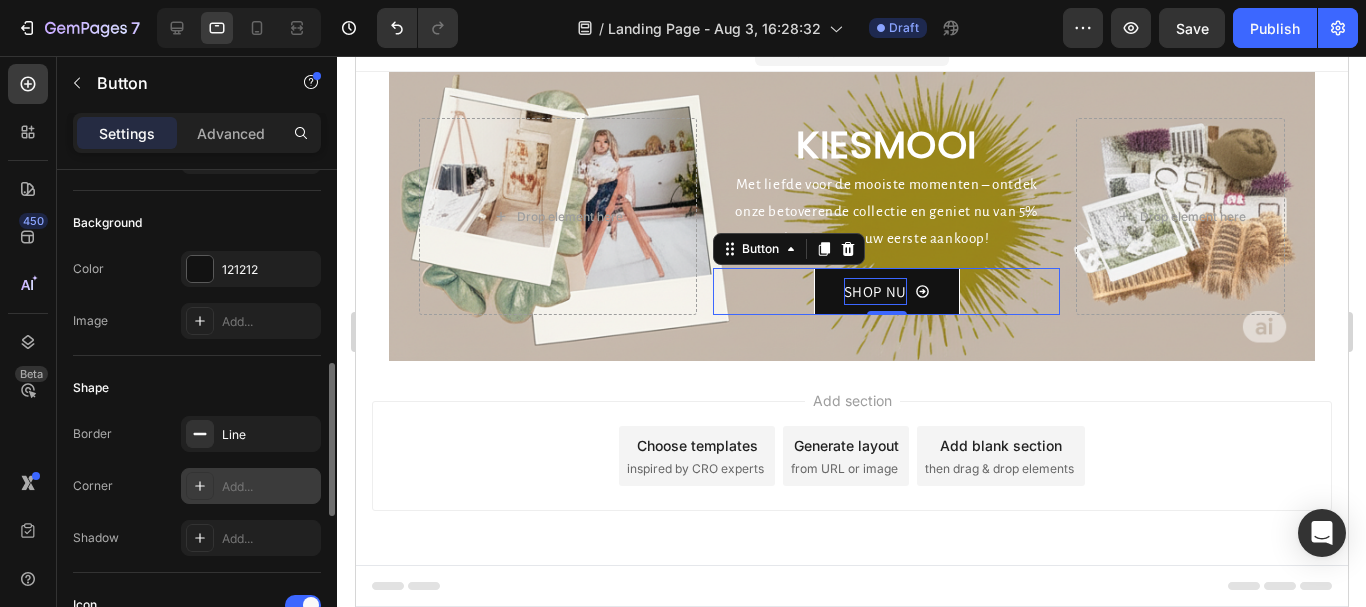 scroll, scrollTop: 400, scrollLeft: 0, axis: vertical 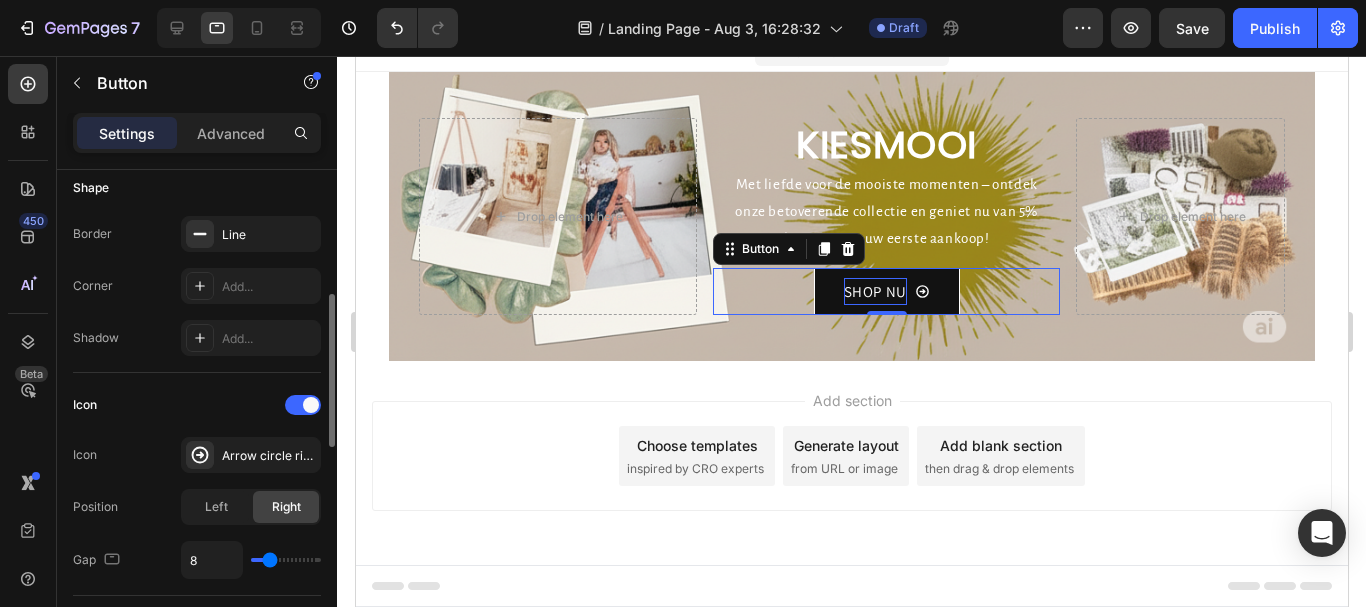 type on "12" 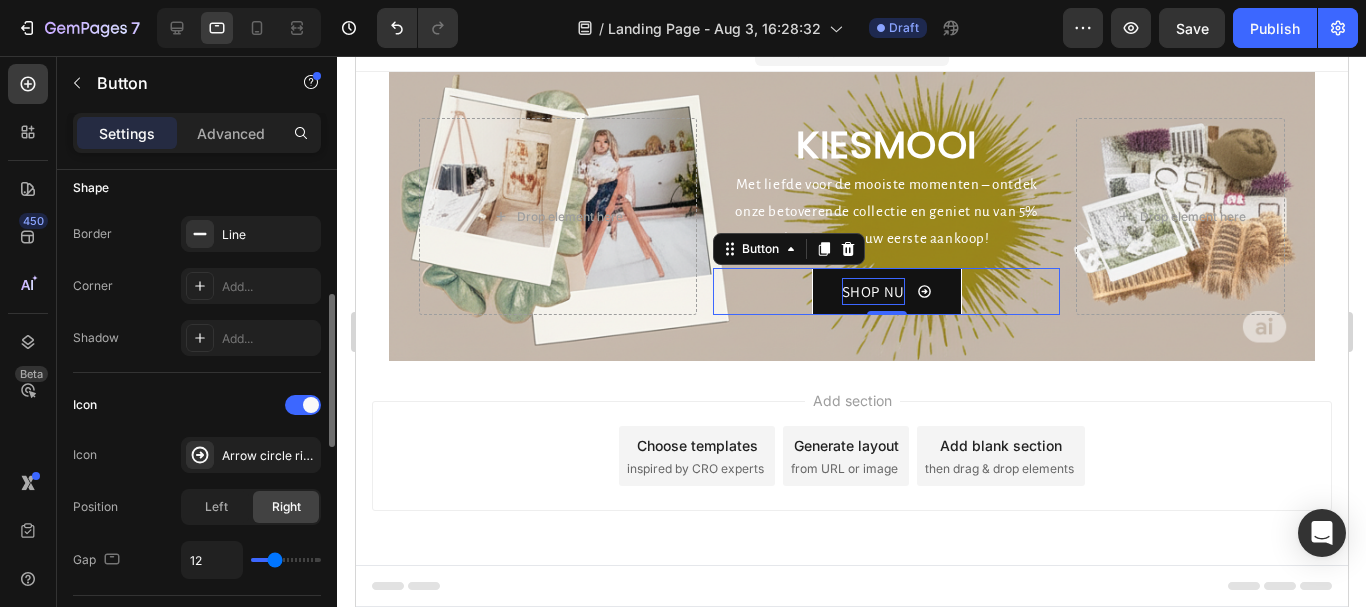 type on "11" 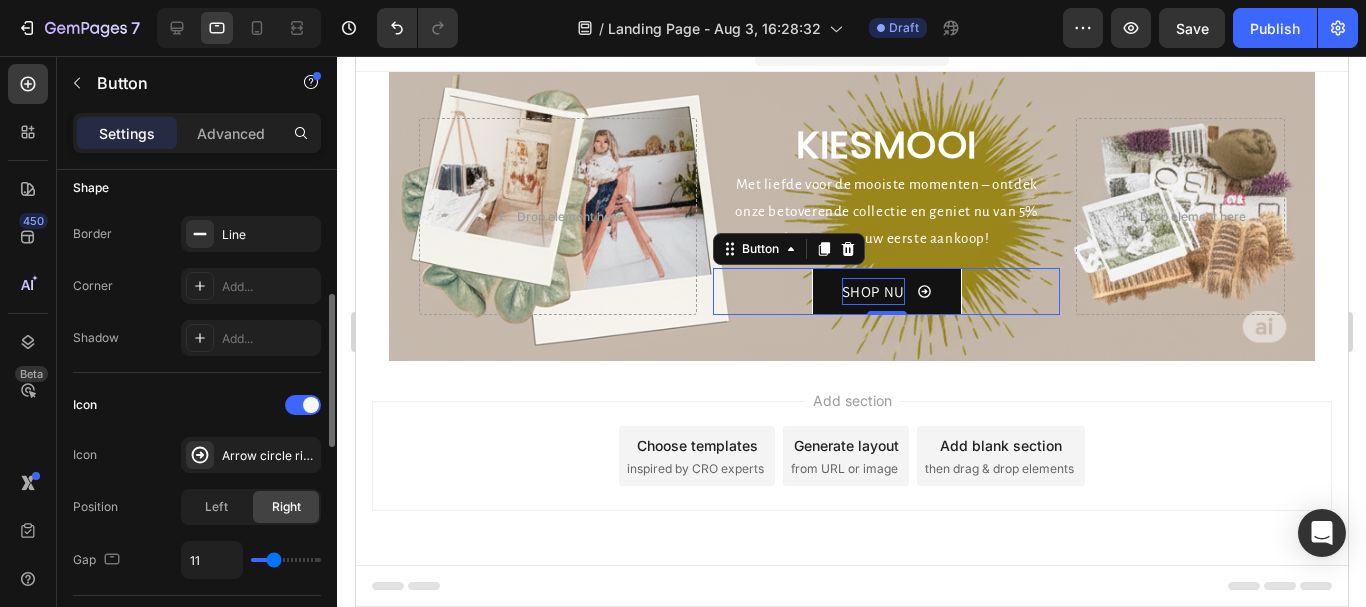 type on "10" 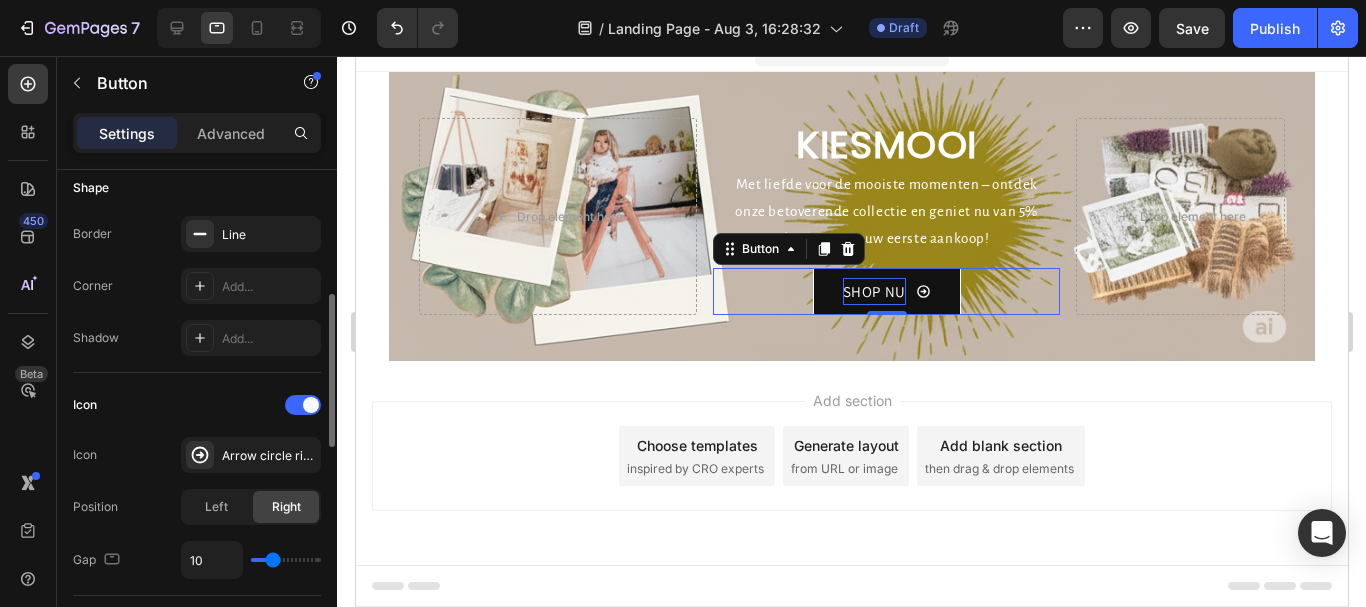 type on "10" 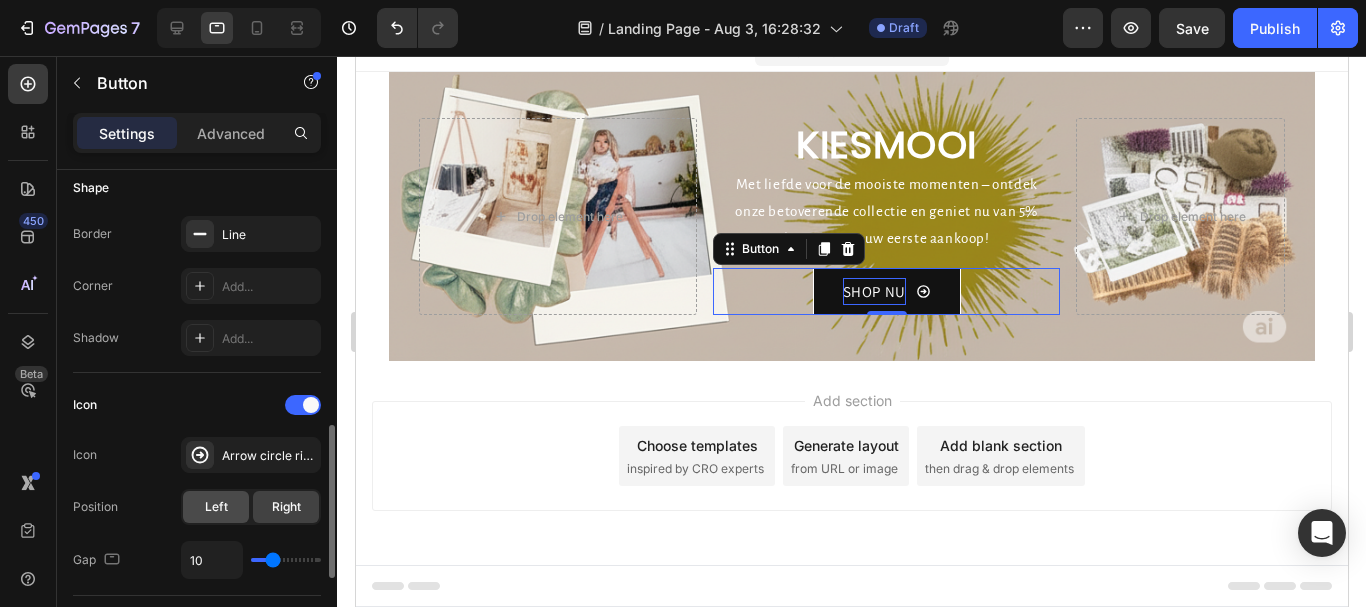 scroll, scrollTop: 500, scrollLeft: 0, axis: vertical 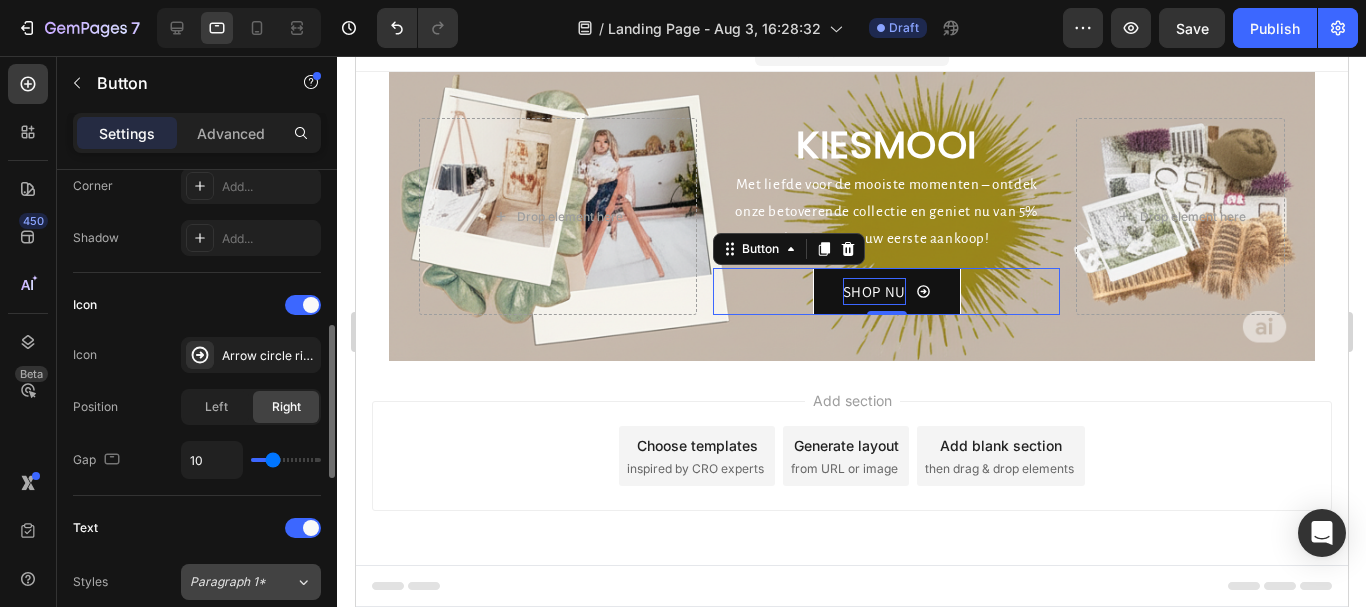 click on "Paragraph 1*" 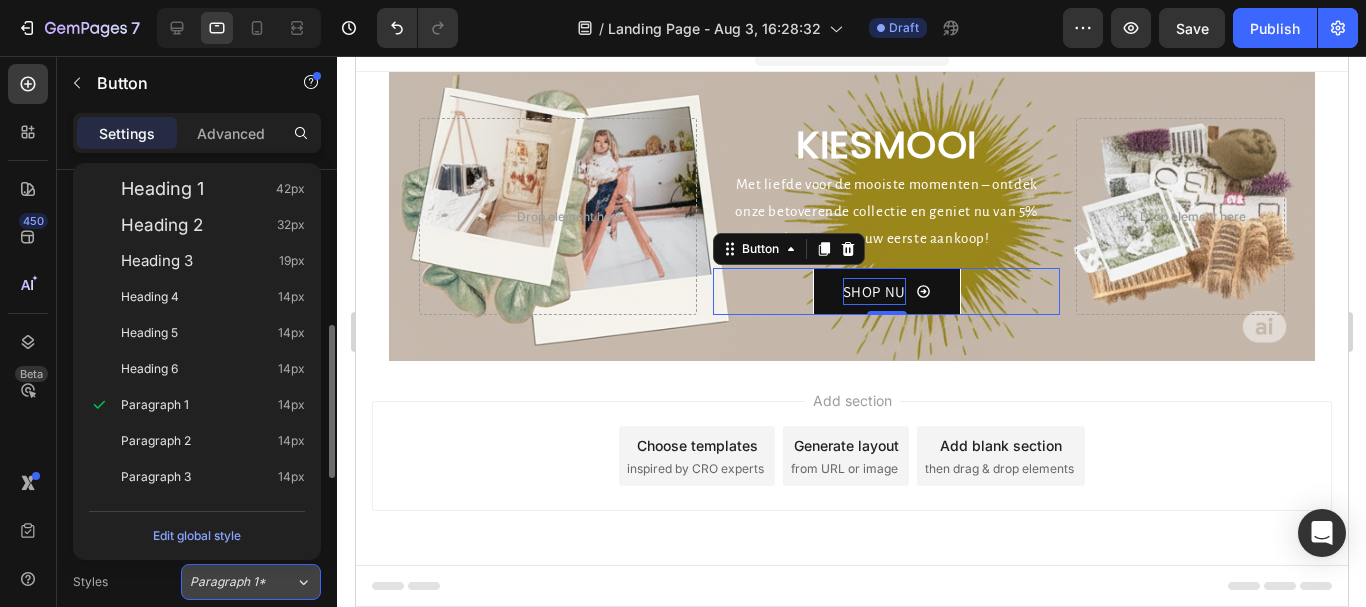 click on "Paragraph 1*" 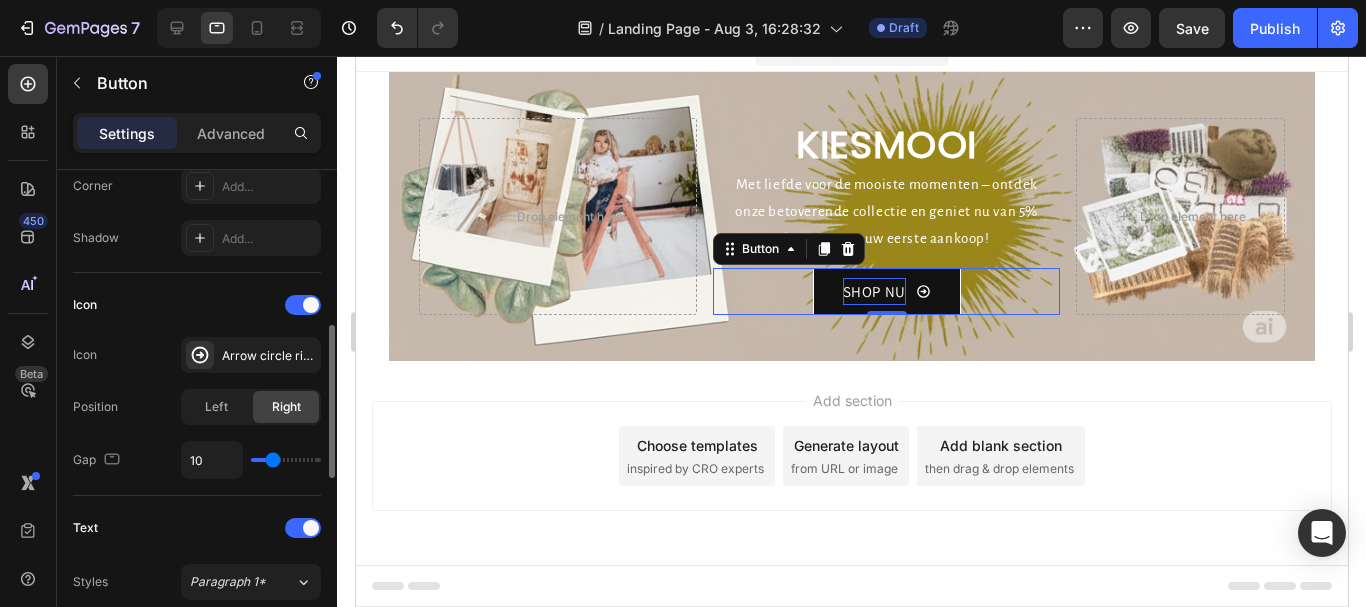 scroll, scrollTop: 700, scrollLeft: 0, axis: vertical 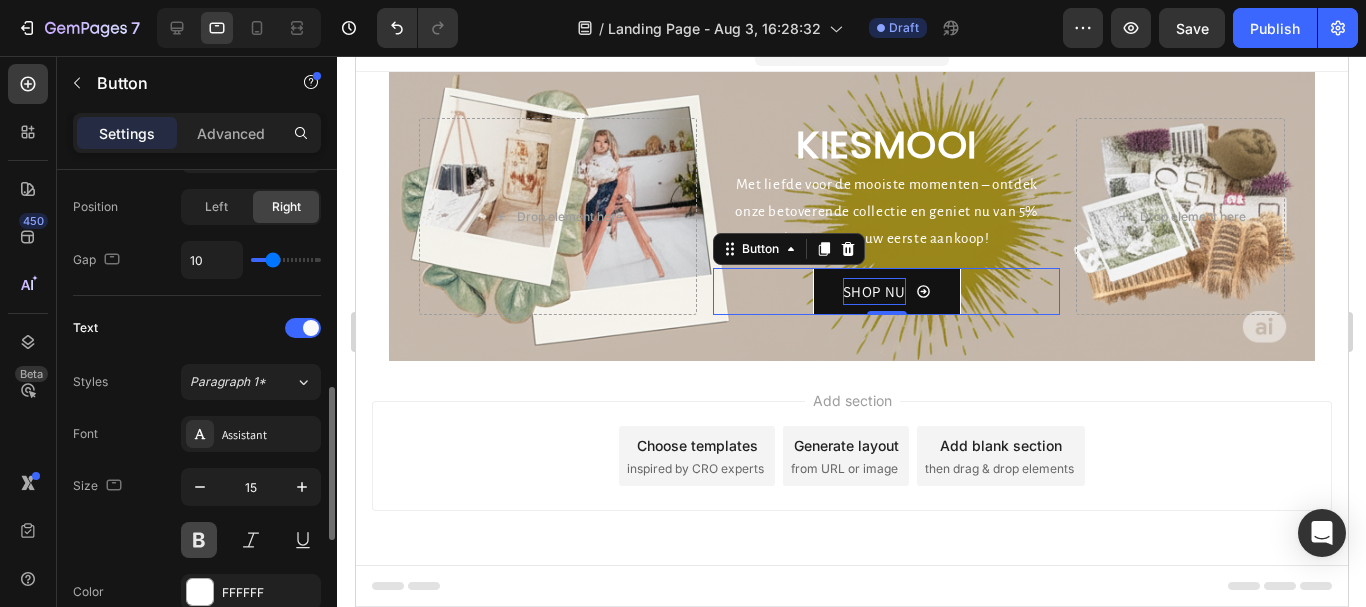 click at bounding box center [199, 540] 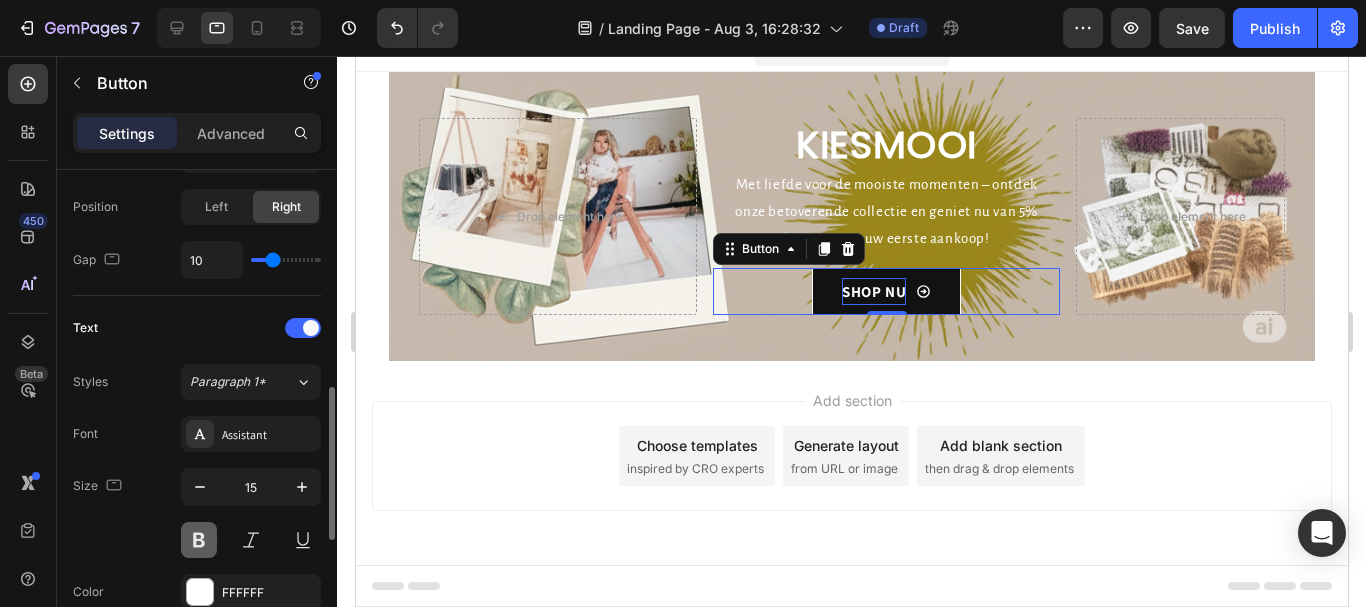 click at bounding box center [199, 540] 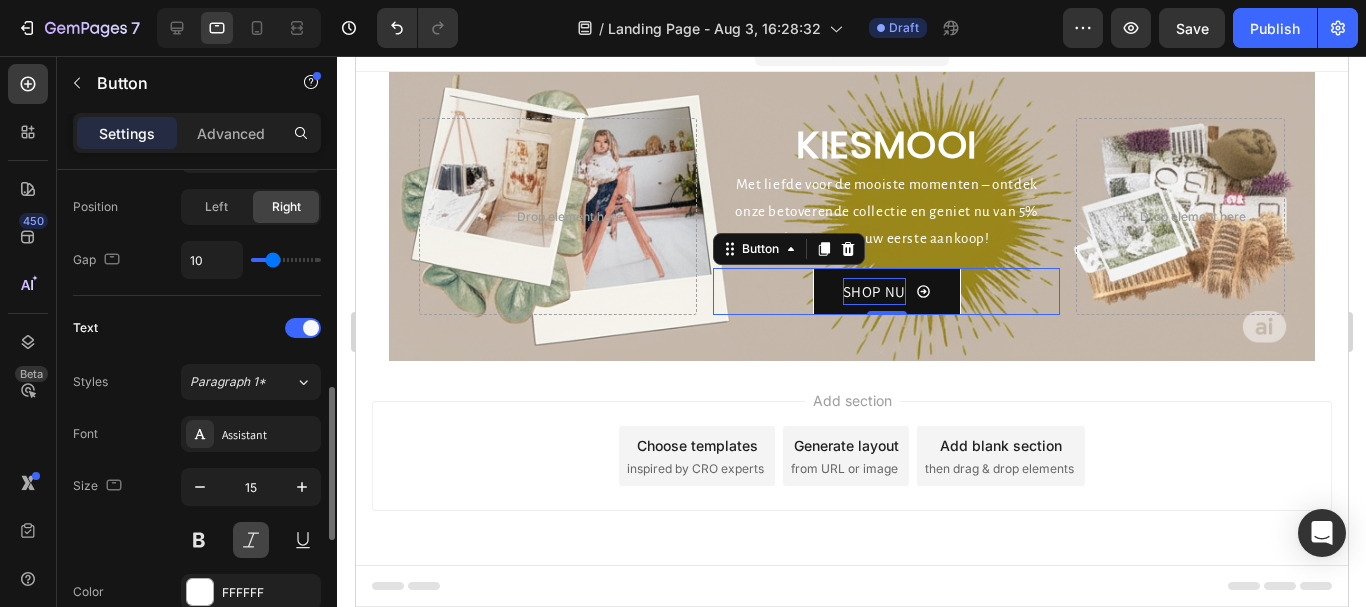 click at bounding box center (251, 540) 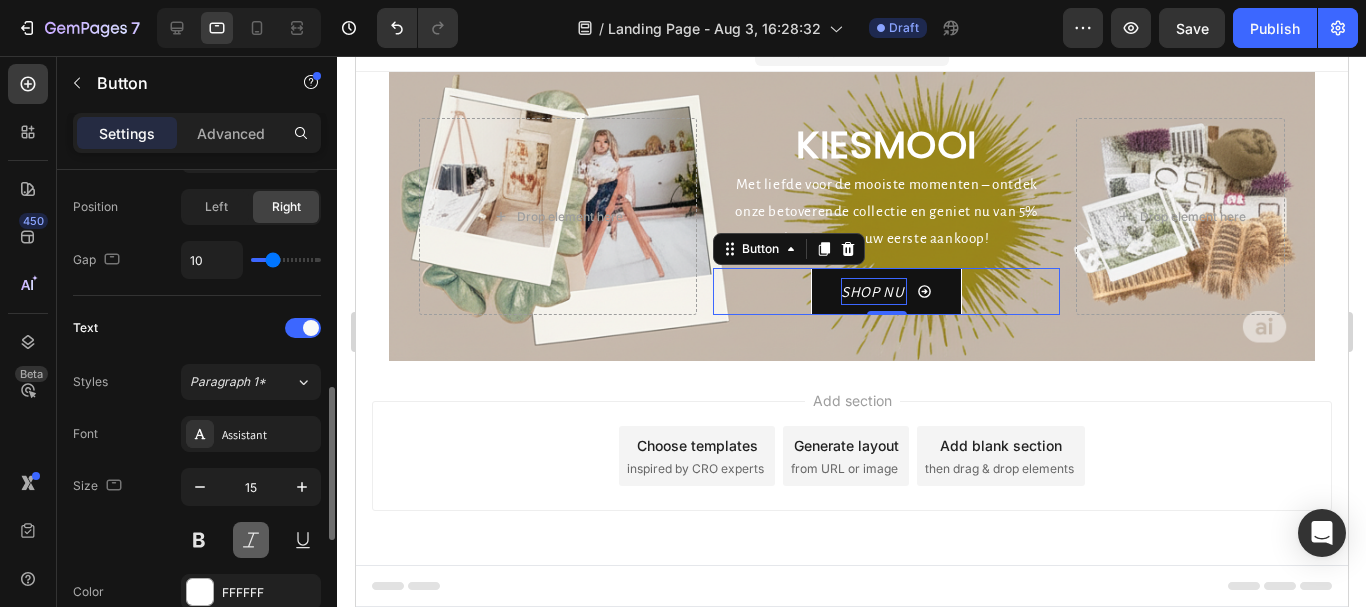 click at bounding box center (251, 540) 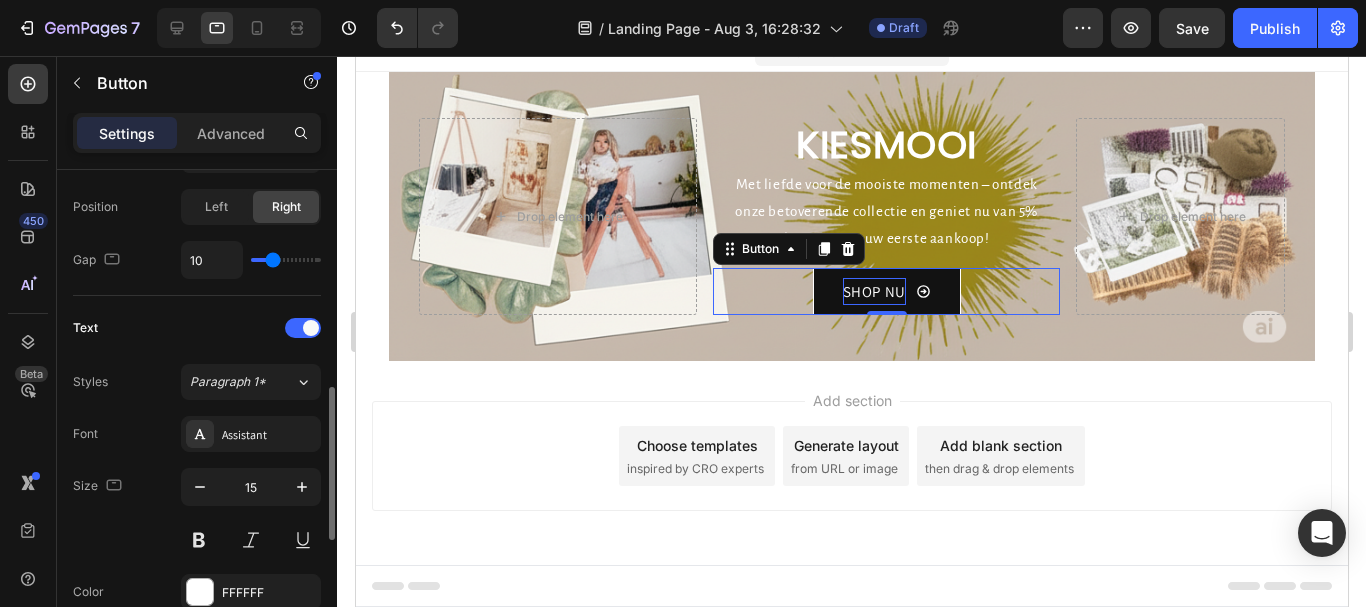 scroll, scrollTop: 800, scrollLeft: 0, axis: vertical 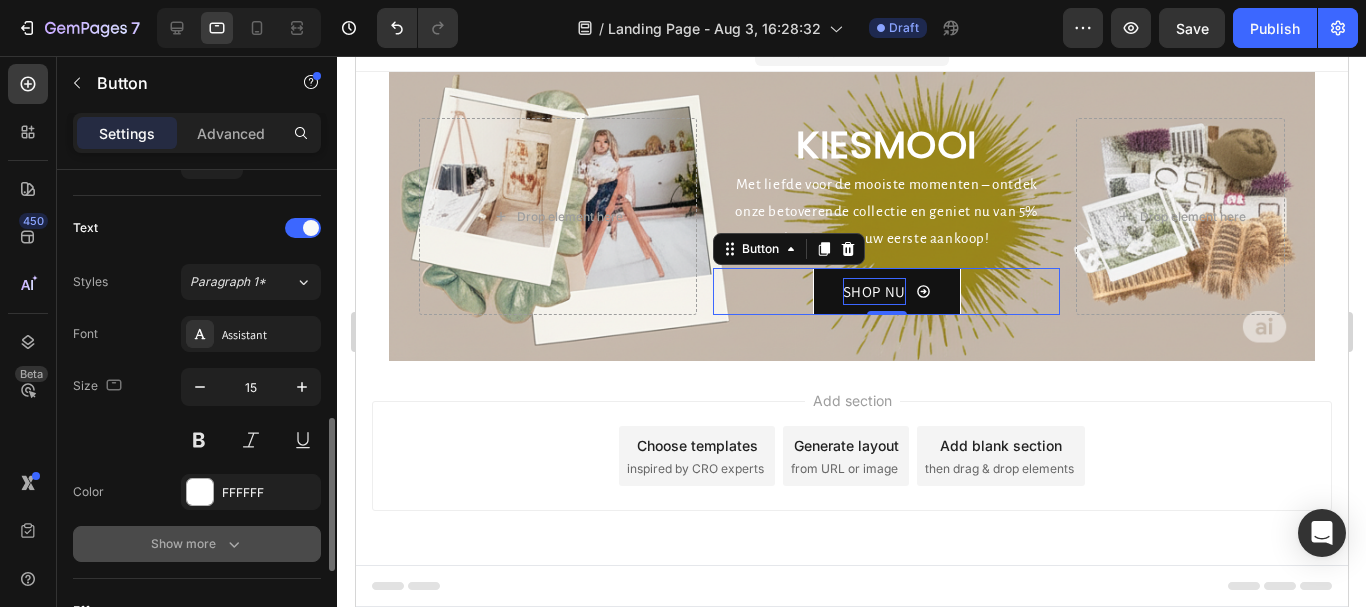 click on "Show more" at bounding box center (197, 544) 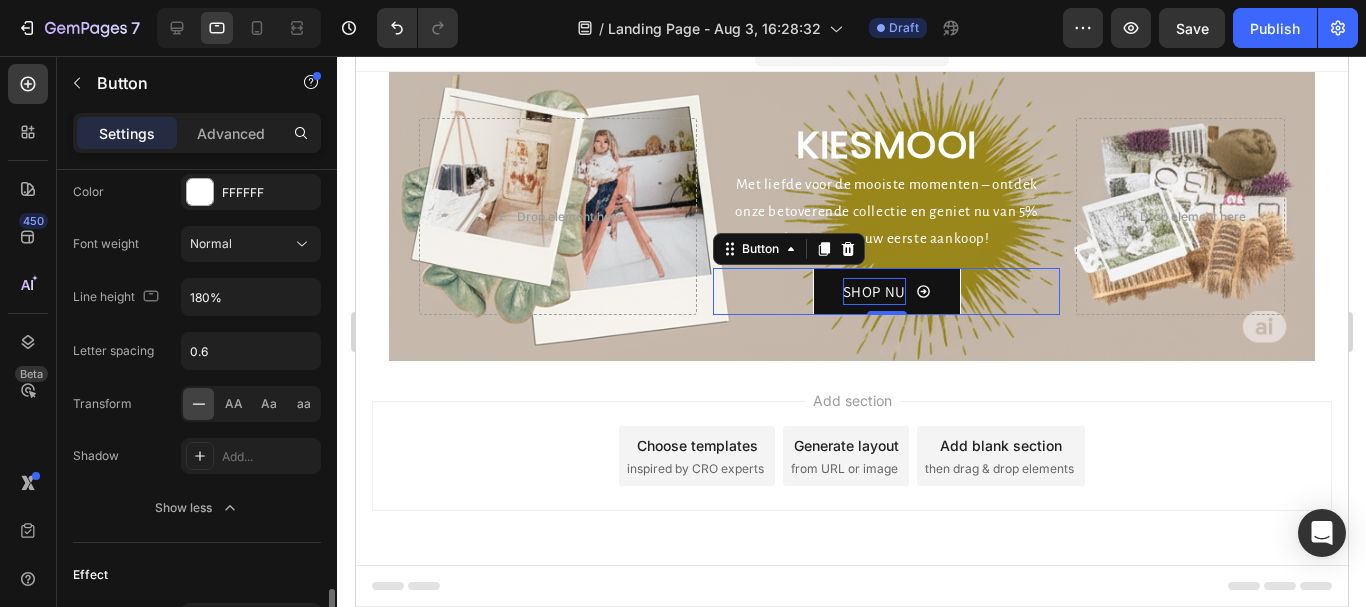 scroll, scrollTop: 1200, scrollLeft: 0, axis: vertical 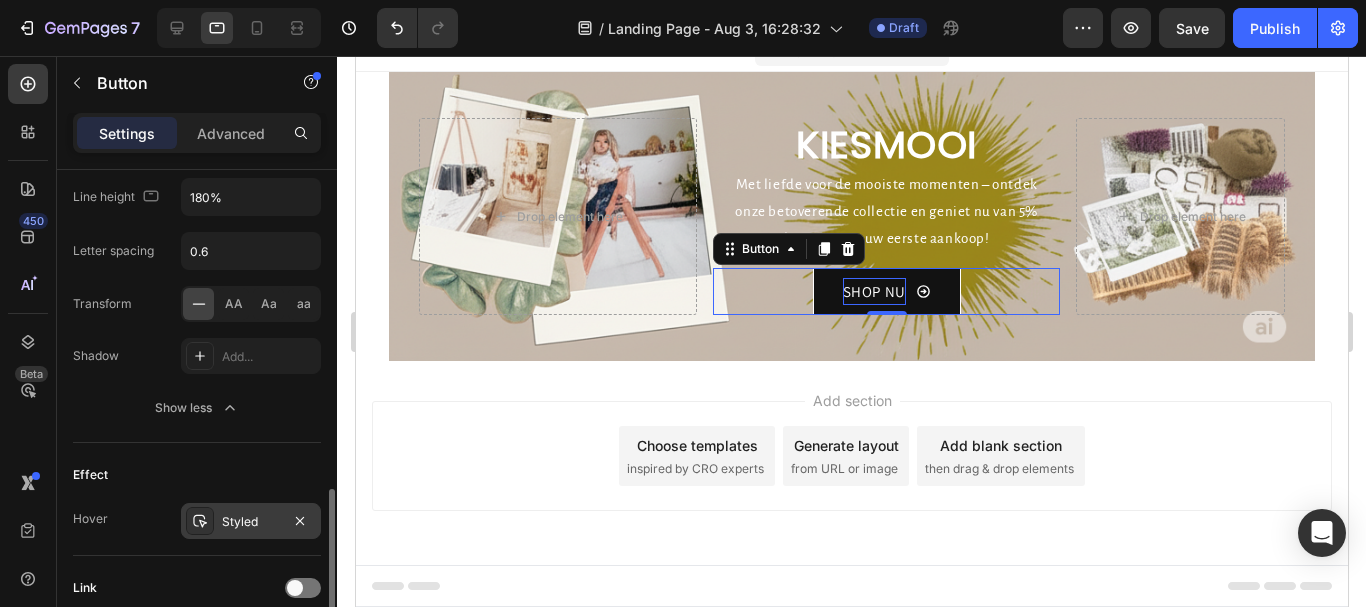 click on "Styled" at bounding box center [251, 522] 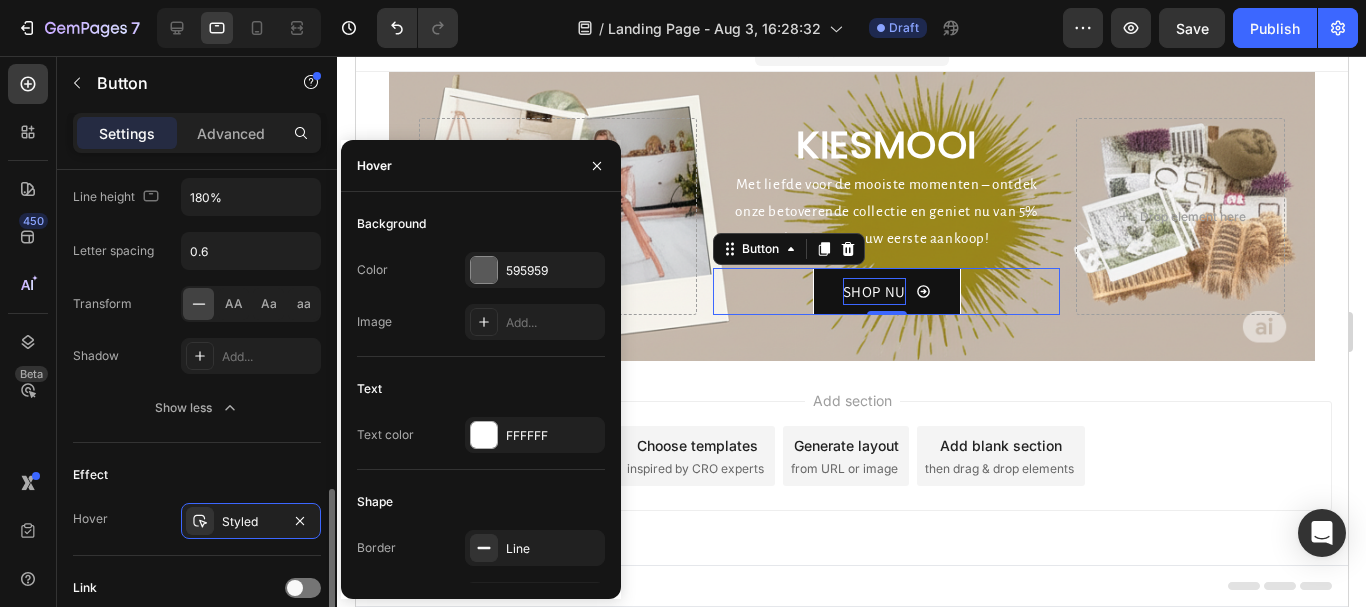 click on "Hover Styled" at bounding box center (197, 521) 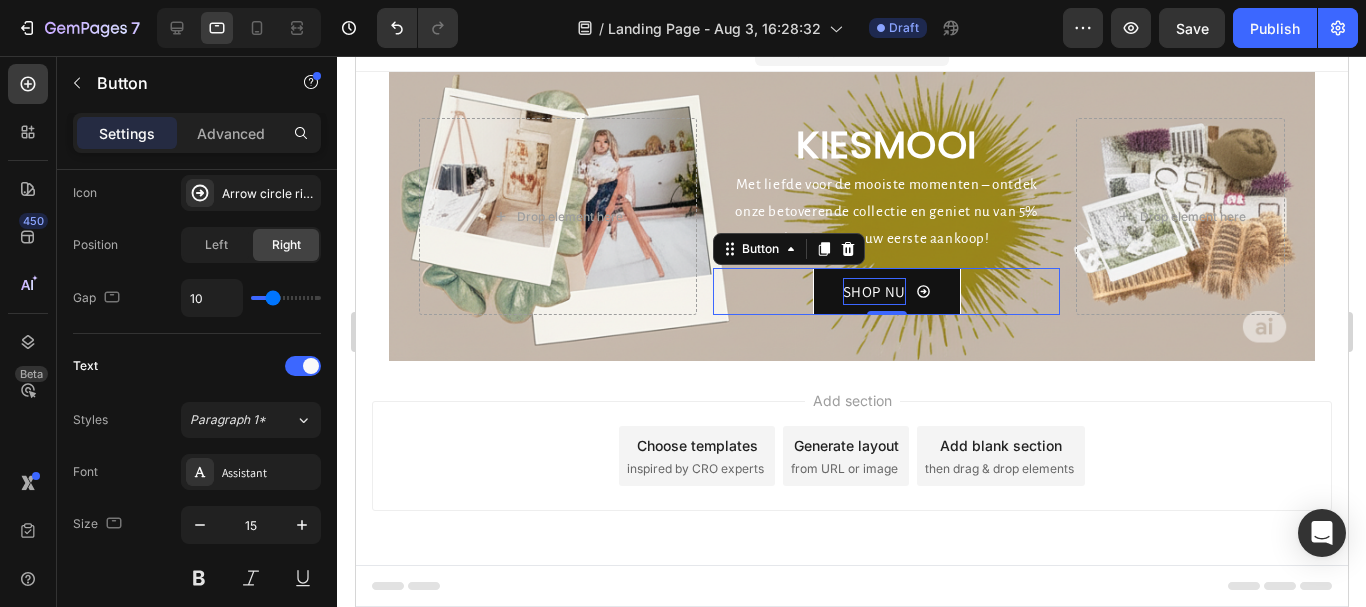 scroll, scrollTop: 162, scrollLeft: 0, axis: vertical 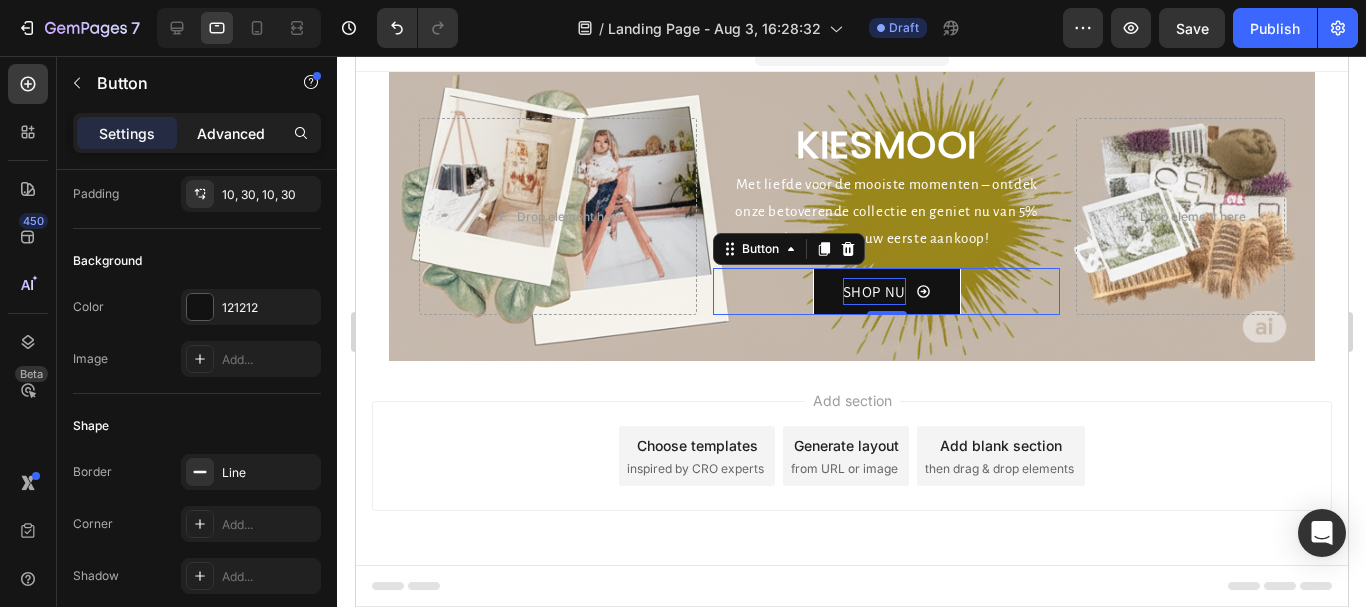 click on "Advanced" 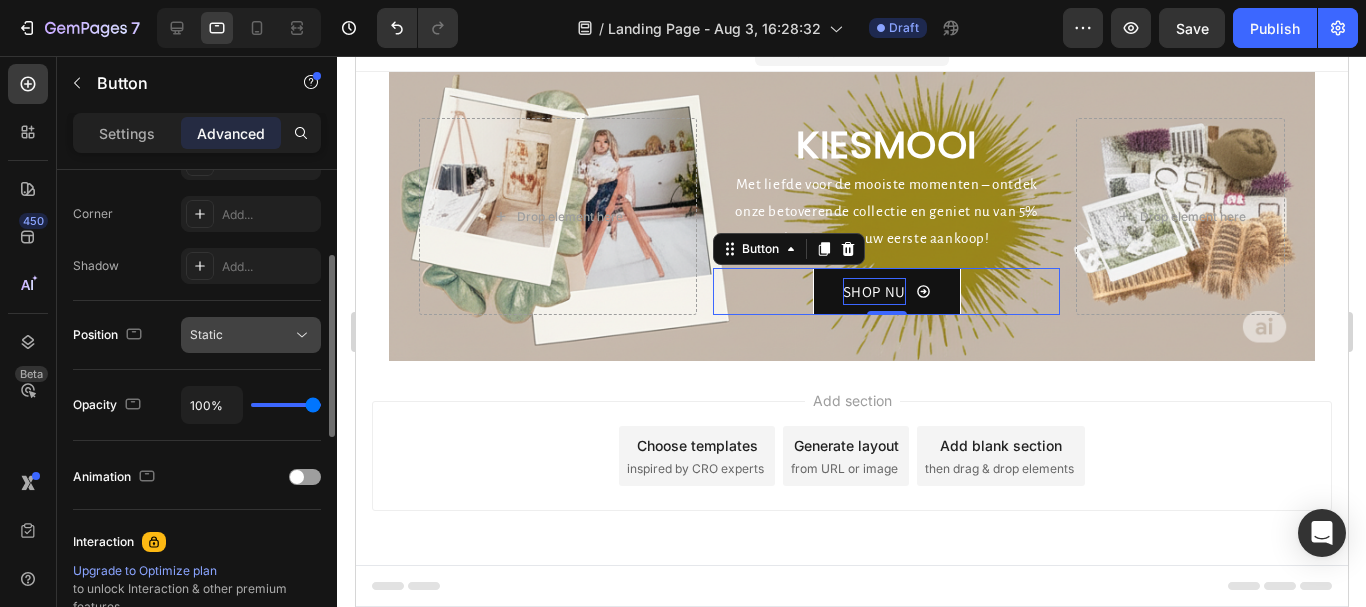 scroll, scrollTop: 500, scrollLeft: 0, axis: vertical 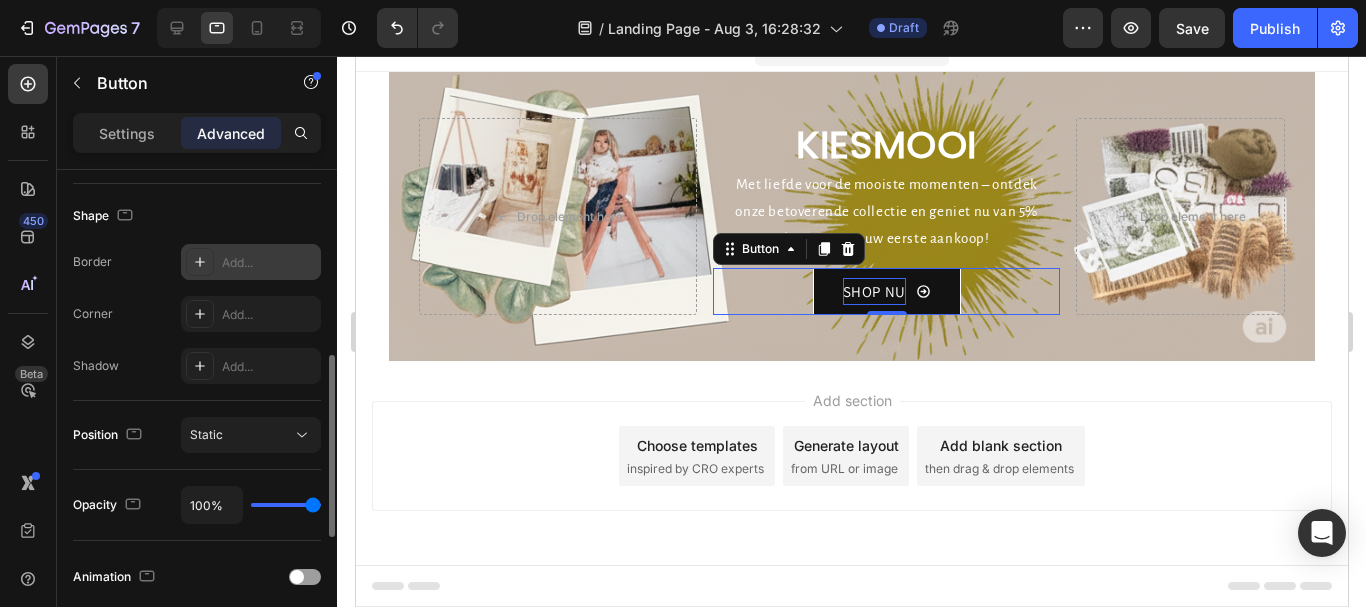 click on "Add..." at bounding box center (269, 263) 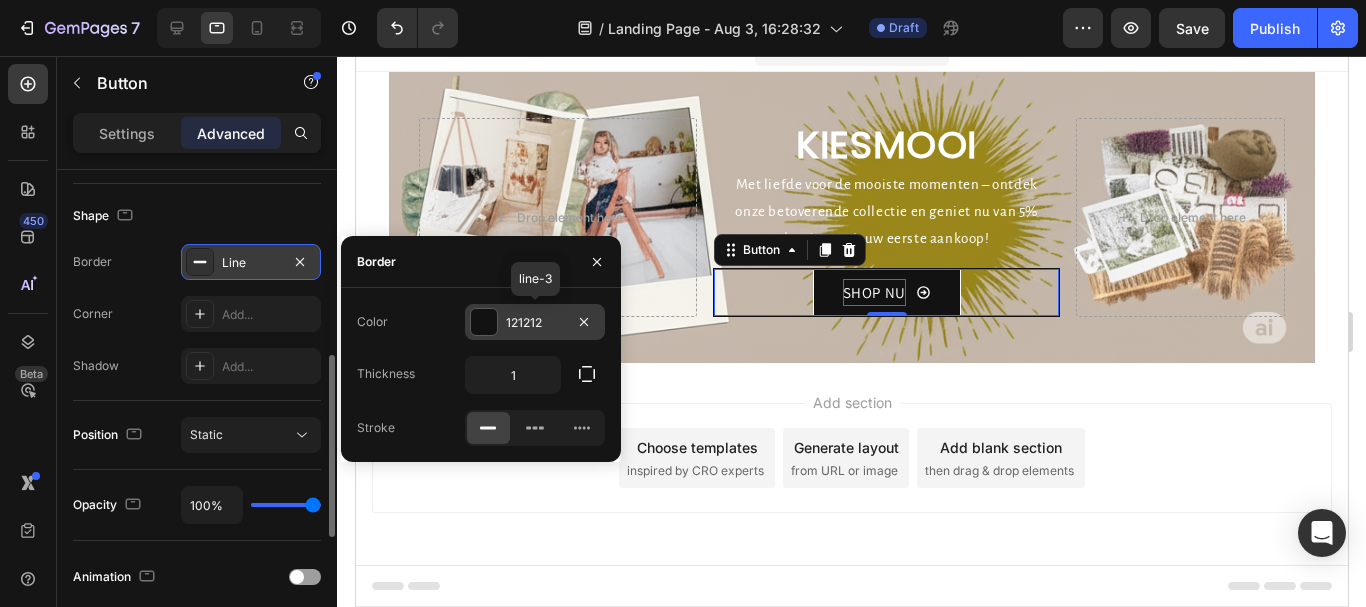 click at bounding box center (484, 322) 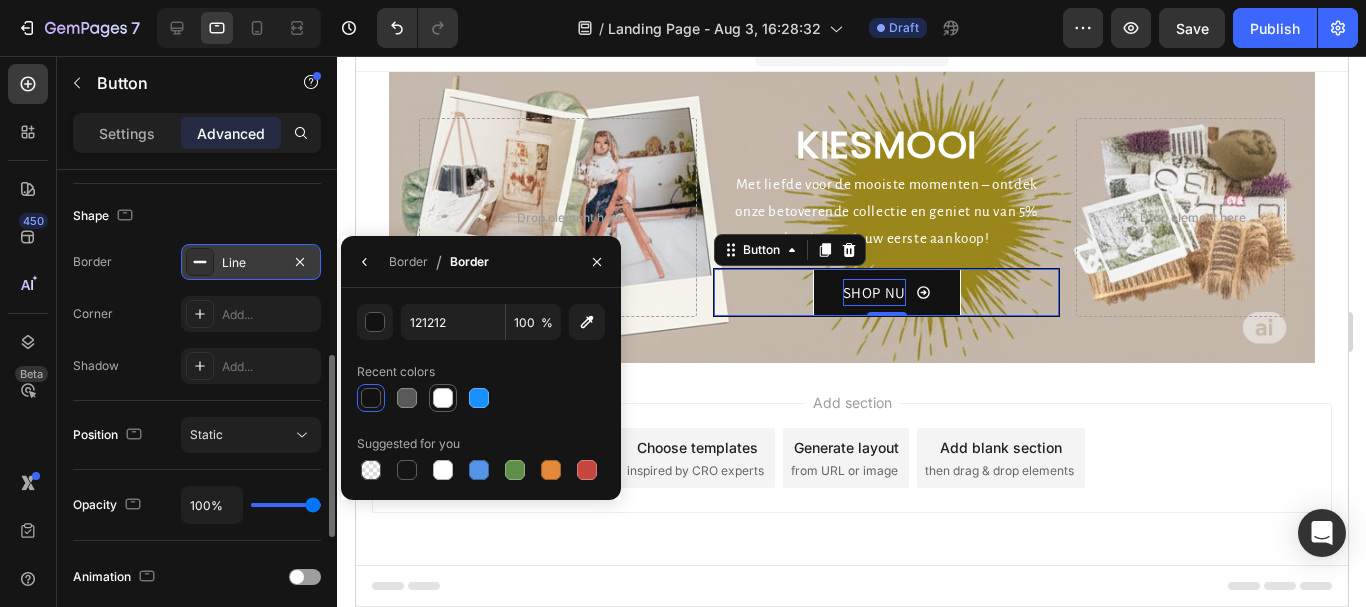 click at bounding box center (443, 398) 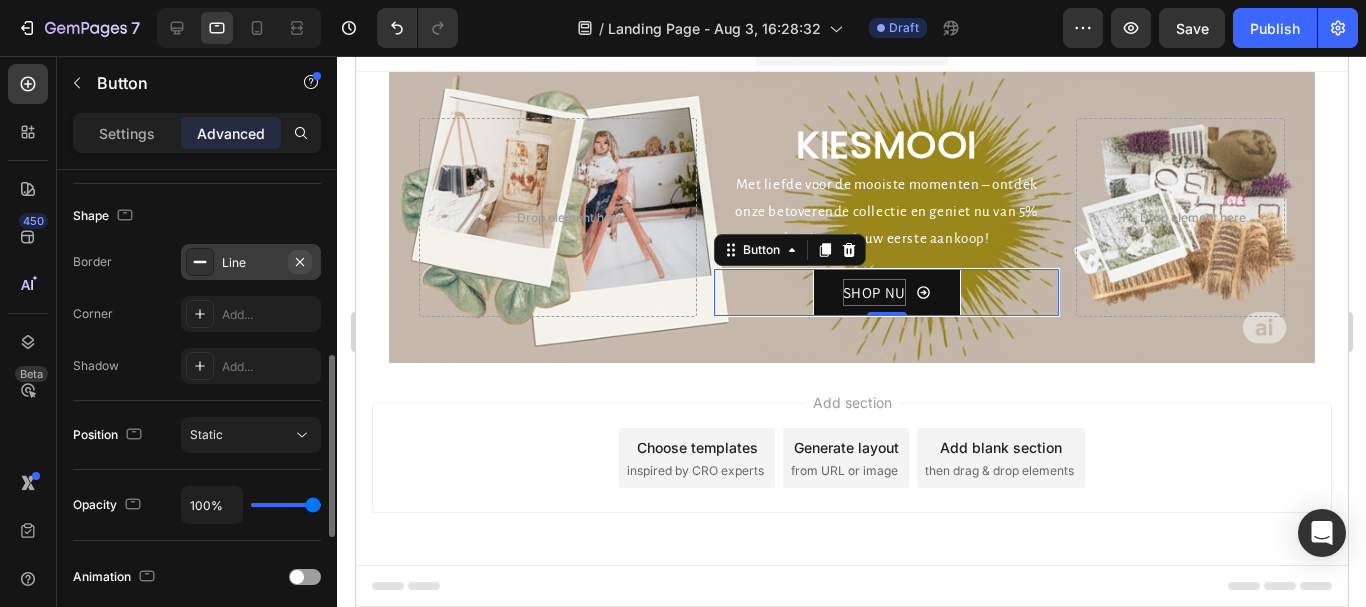 click 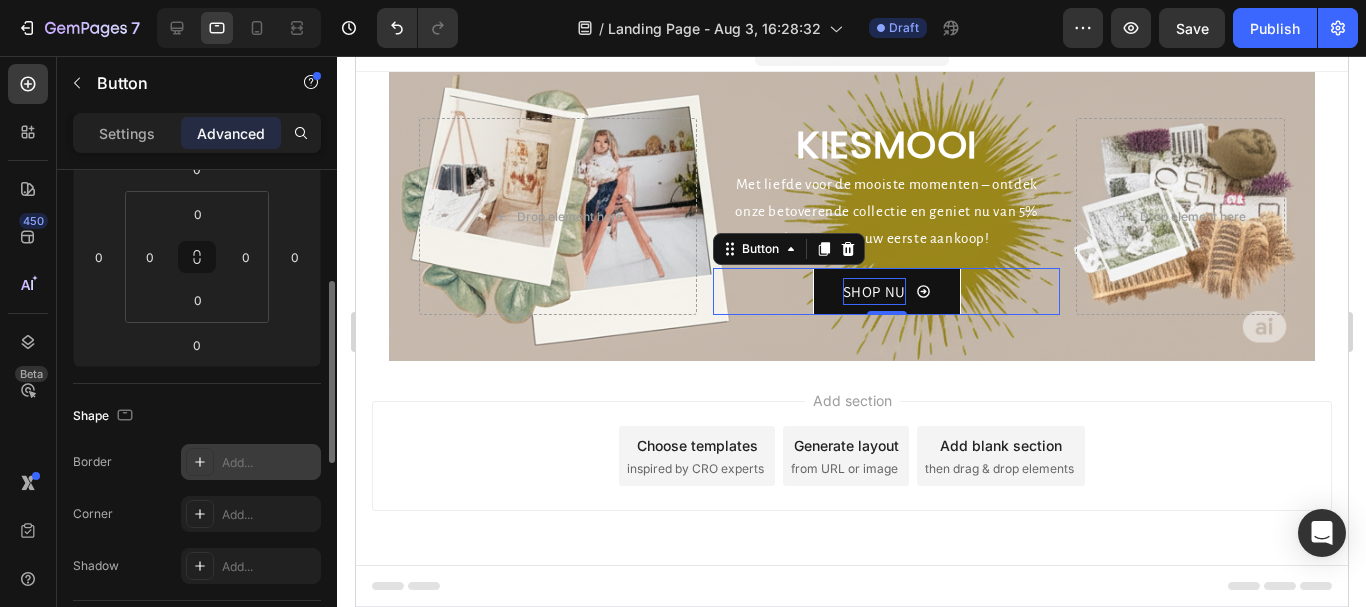 scroll, scrollTop: 0, scrollLeft: 0, axis: both 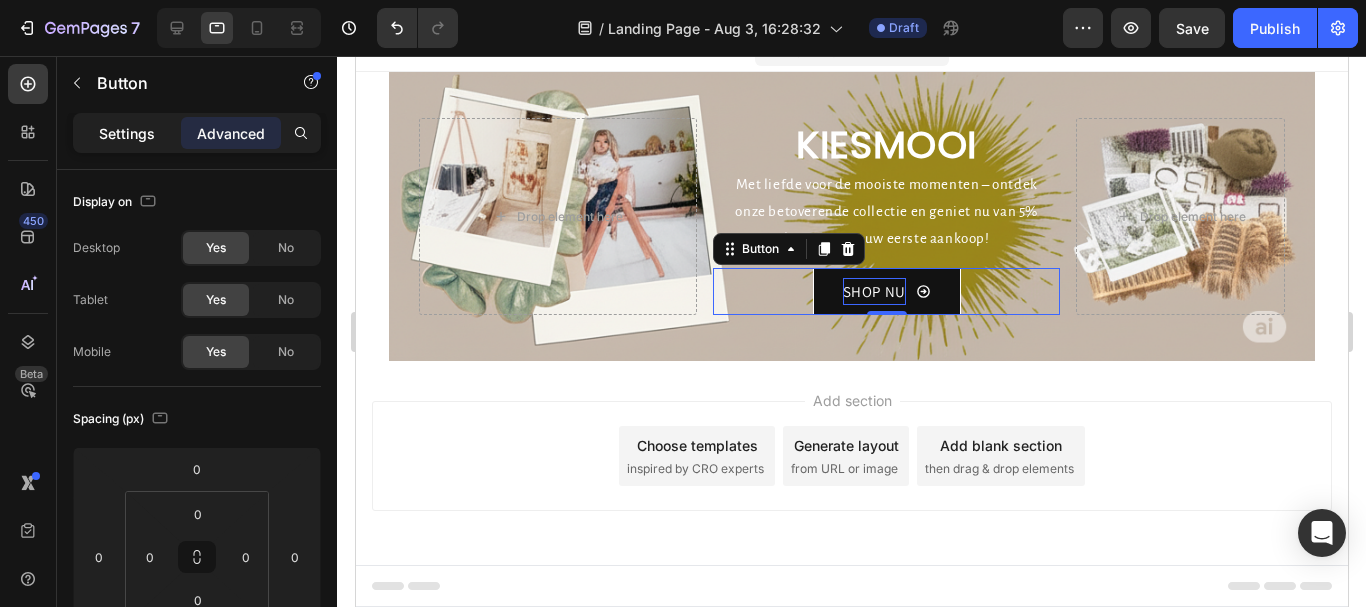 click on "Settings" at bounding box center [127, 133] 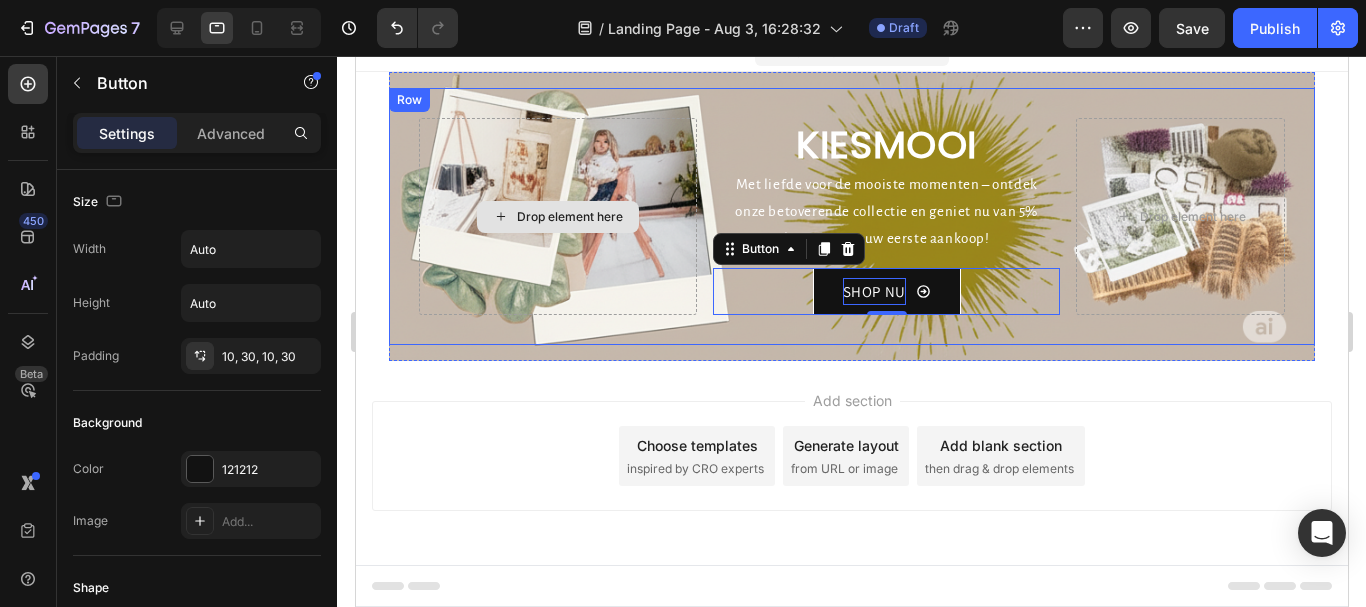click on "SHOP NU" at bounding box center (886, 291) 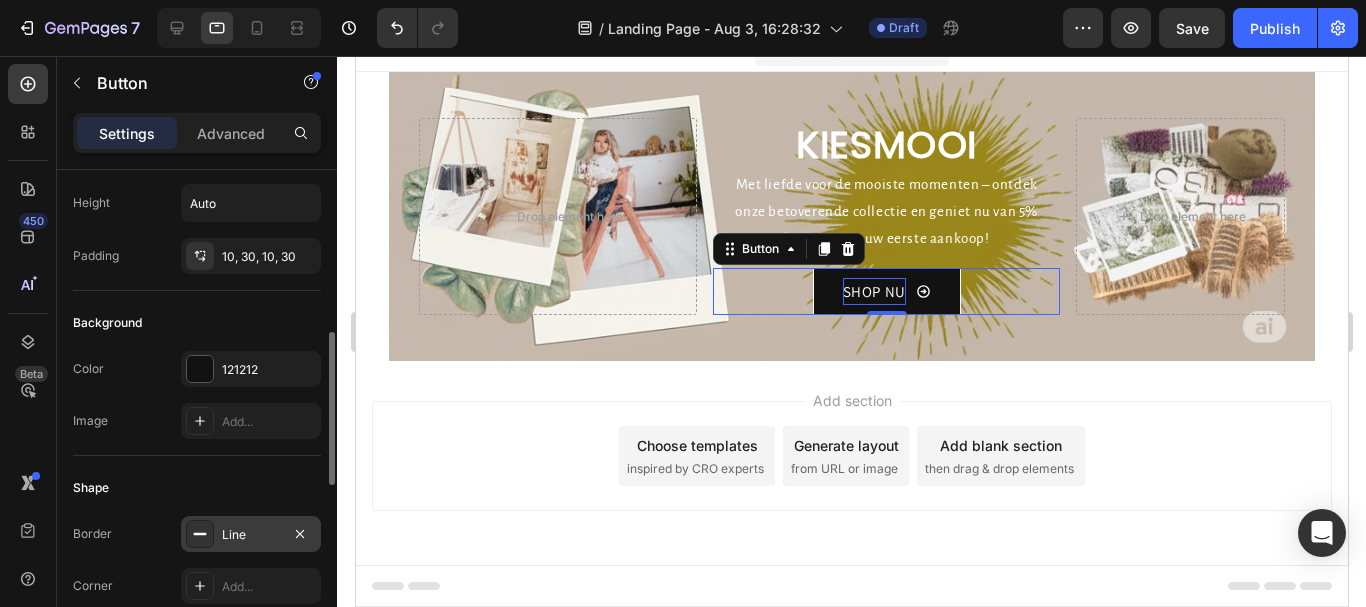 scroll, scrollTop: 200, scrollLeft: 0, axis: vertical 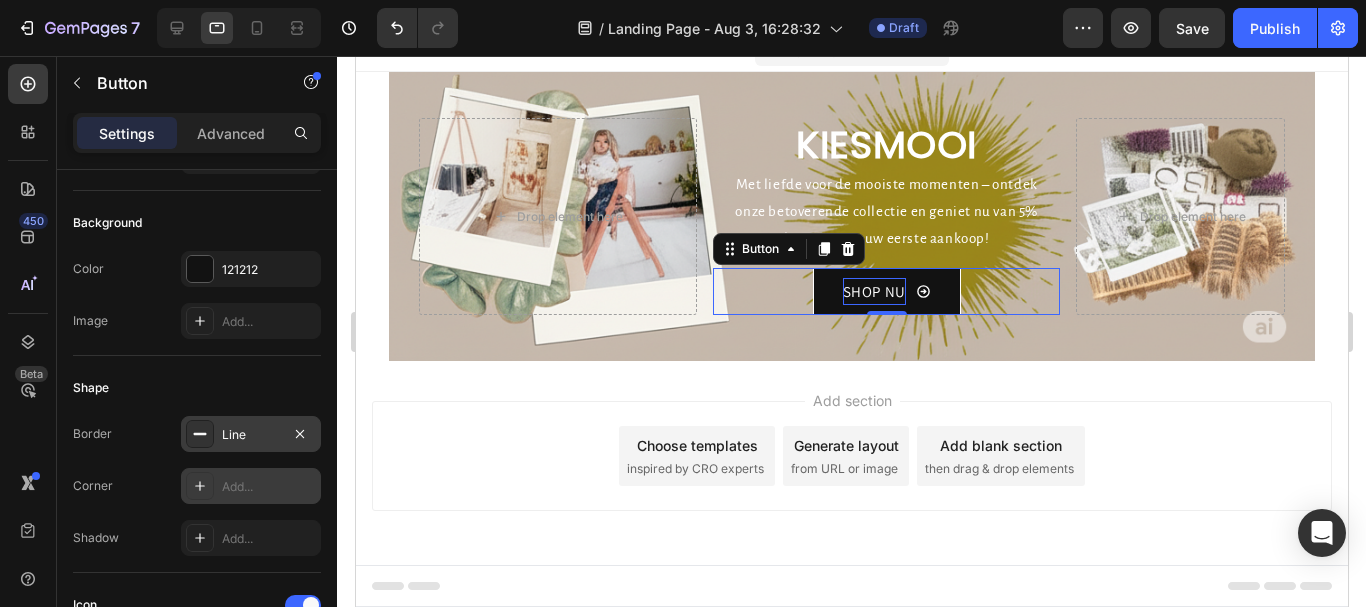 click on "Add..." at bounding box center (269, 487) 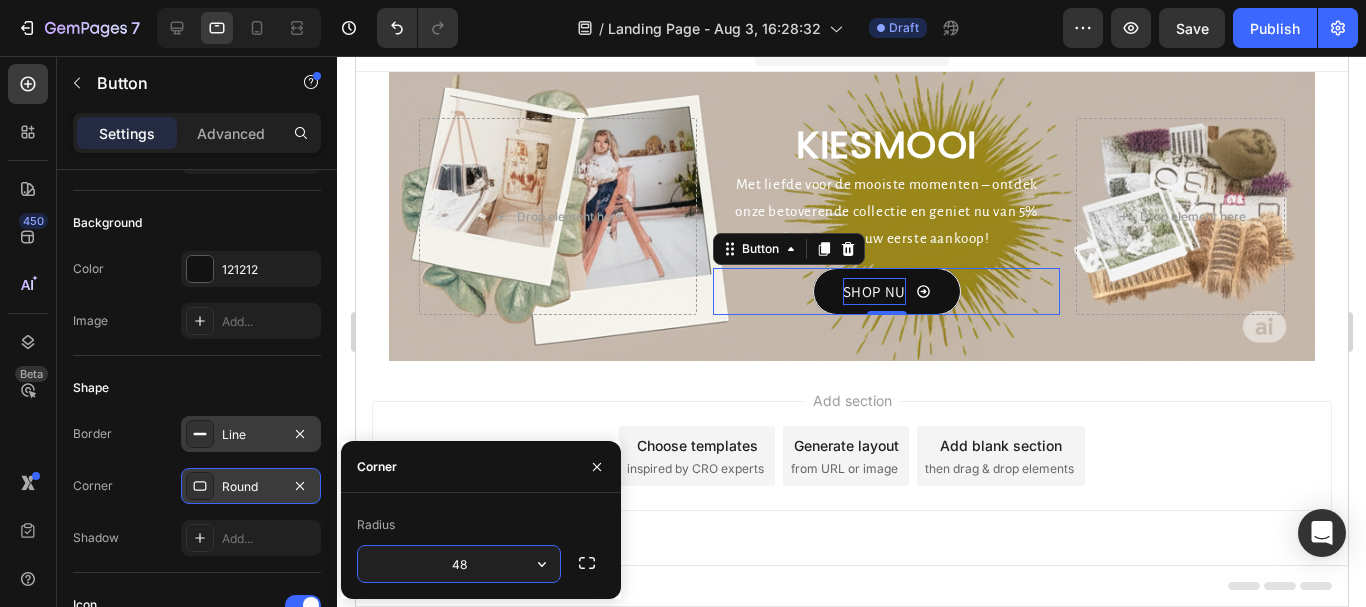 type on "49" 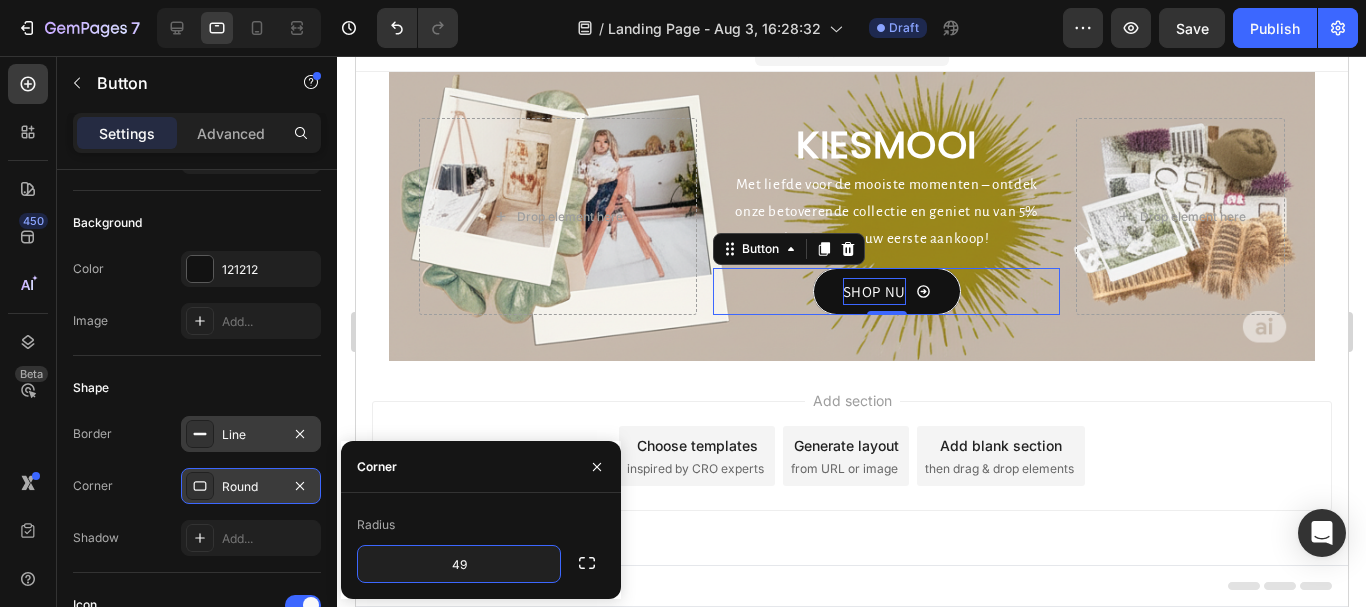 click on "Add section Choose templates inspired by CRO experts Generate layout from URL or image Add blank section then drag & drop elements" at bounding box center (851, 484) 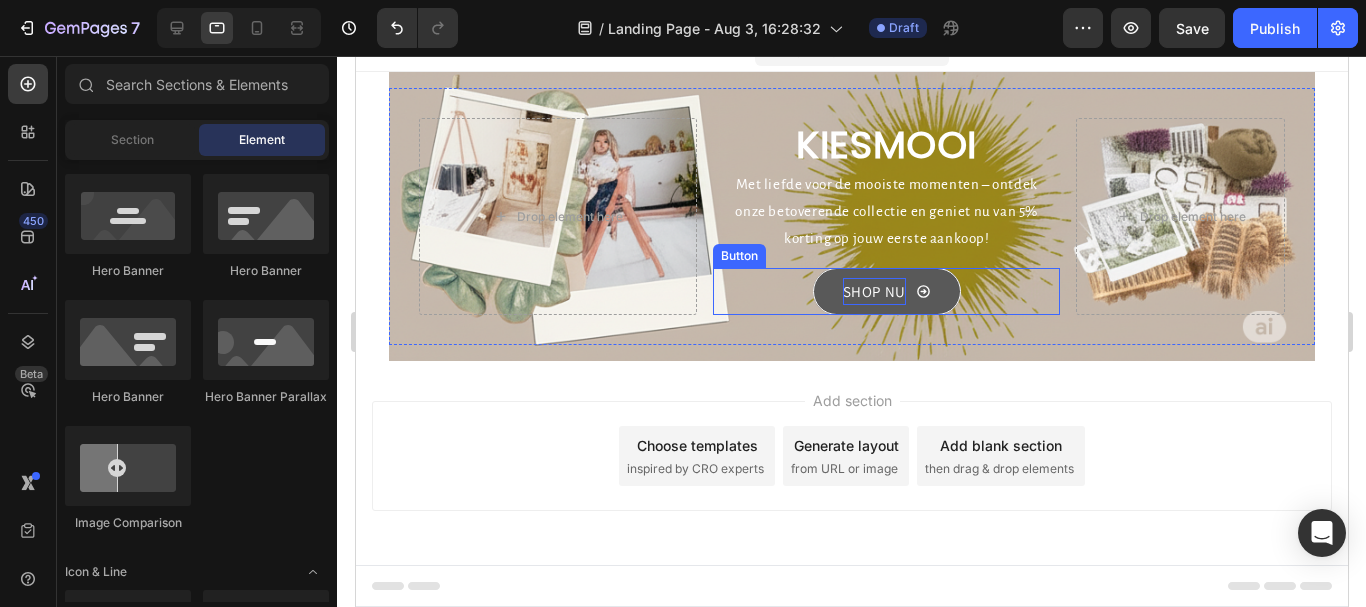 click on "SHOP NU" at bounding box center [886, 291] 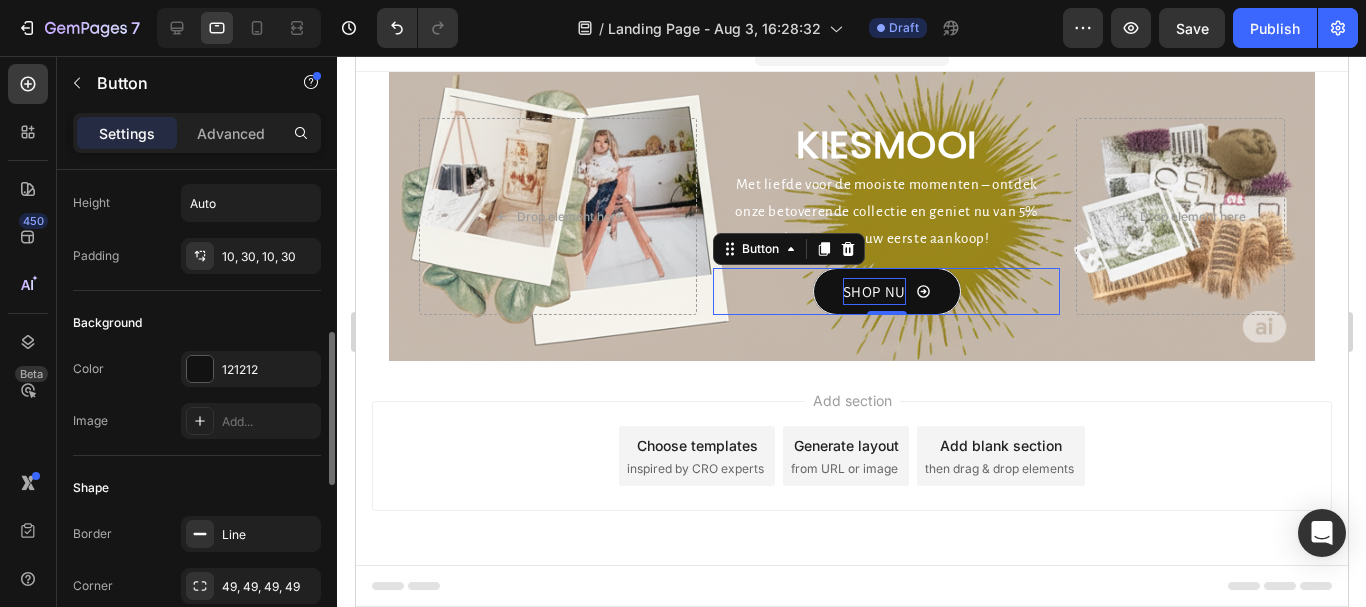 scroll, scrollTop: 200, scrollLeft: 0, axis: vertical 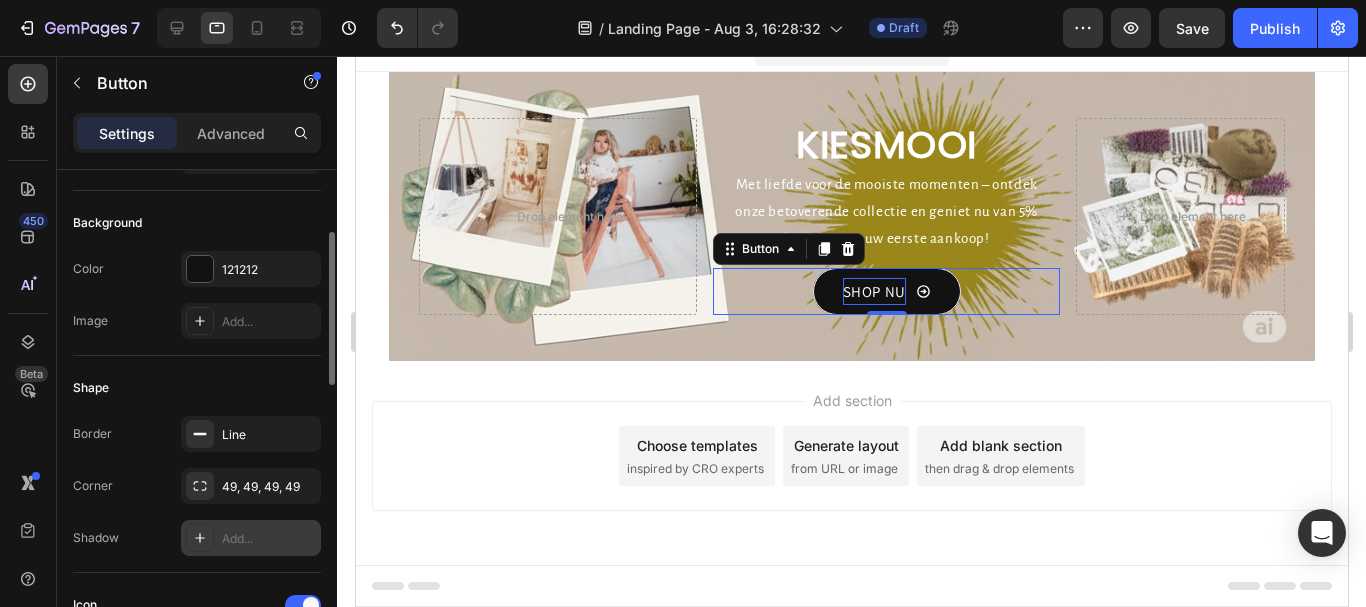 click on "Add..." at bounding box center (269, 539) 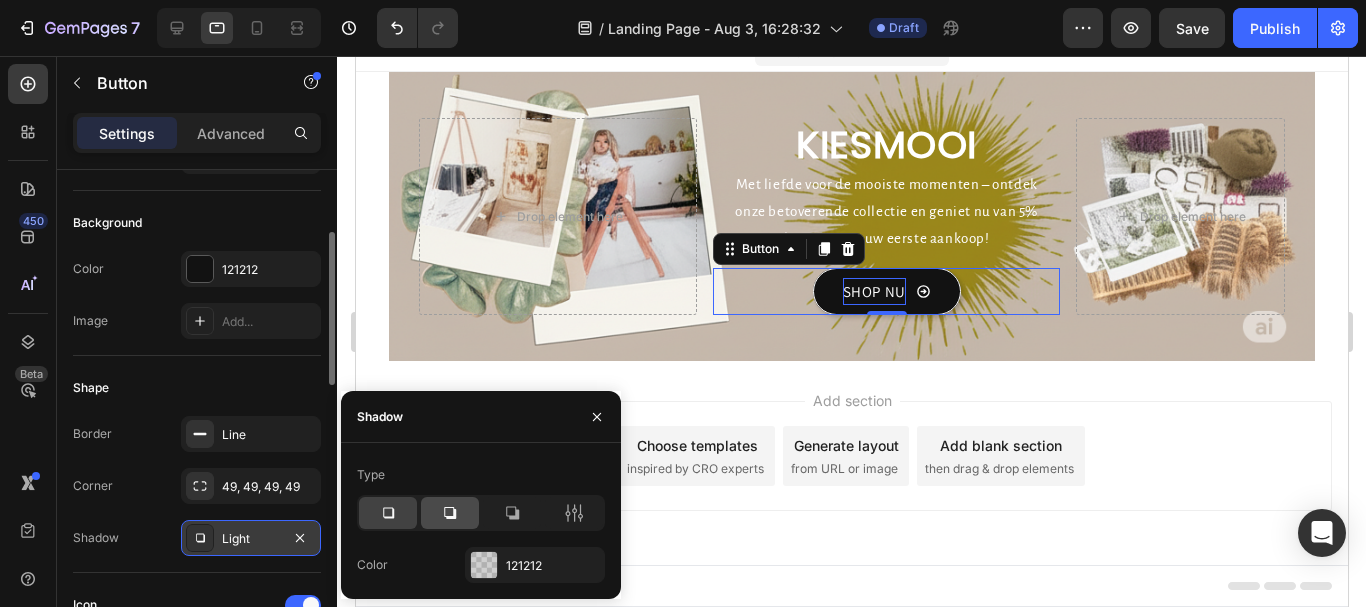 click 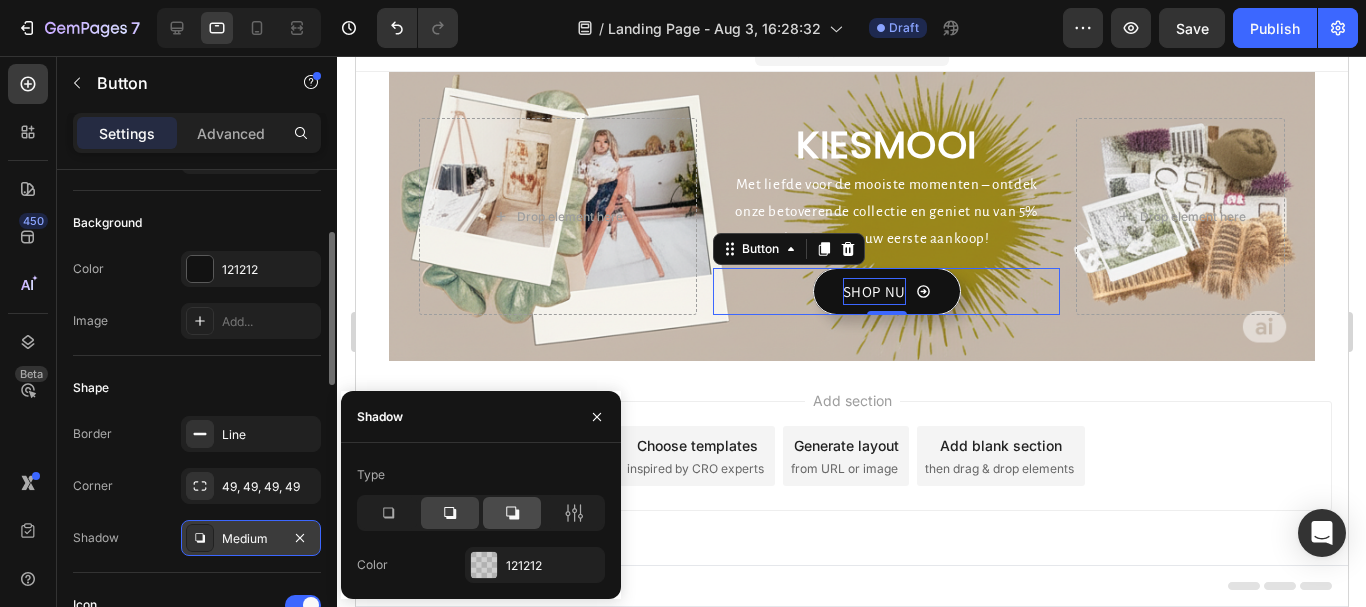 click 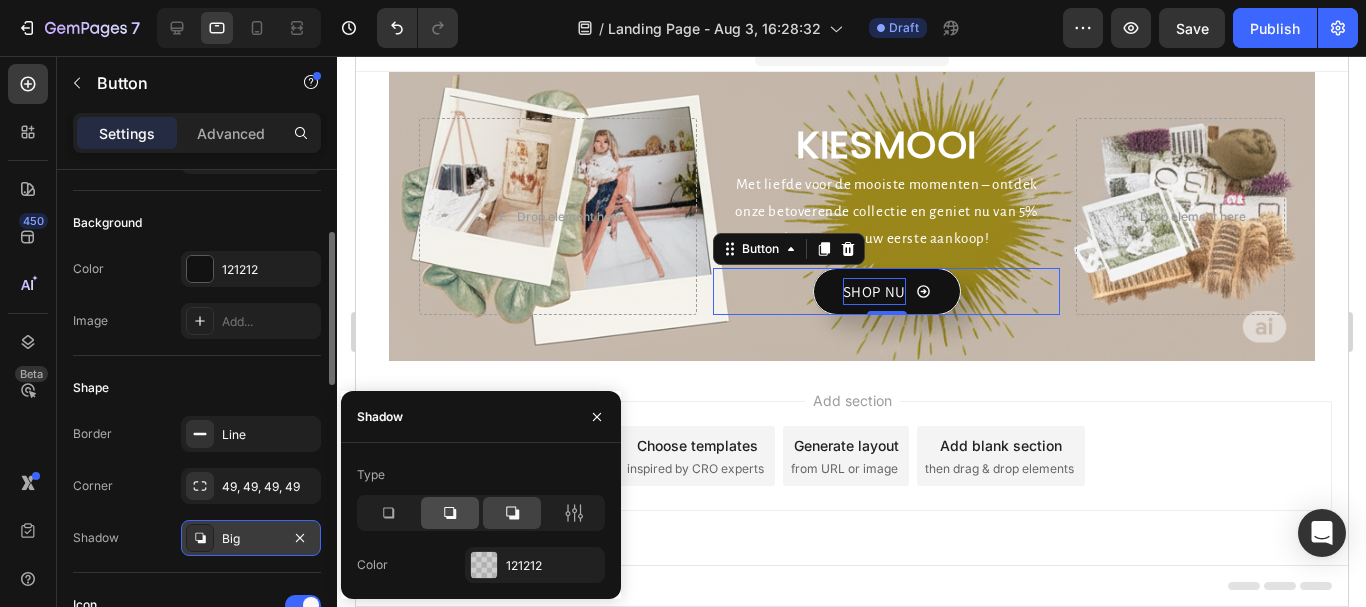 click 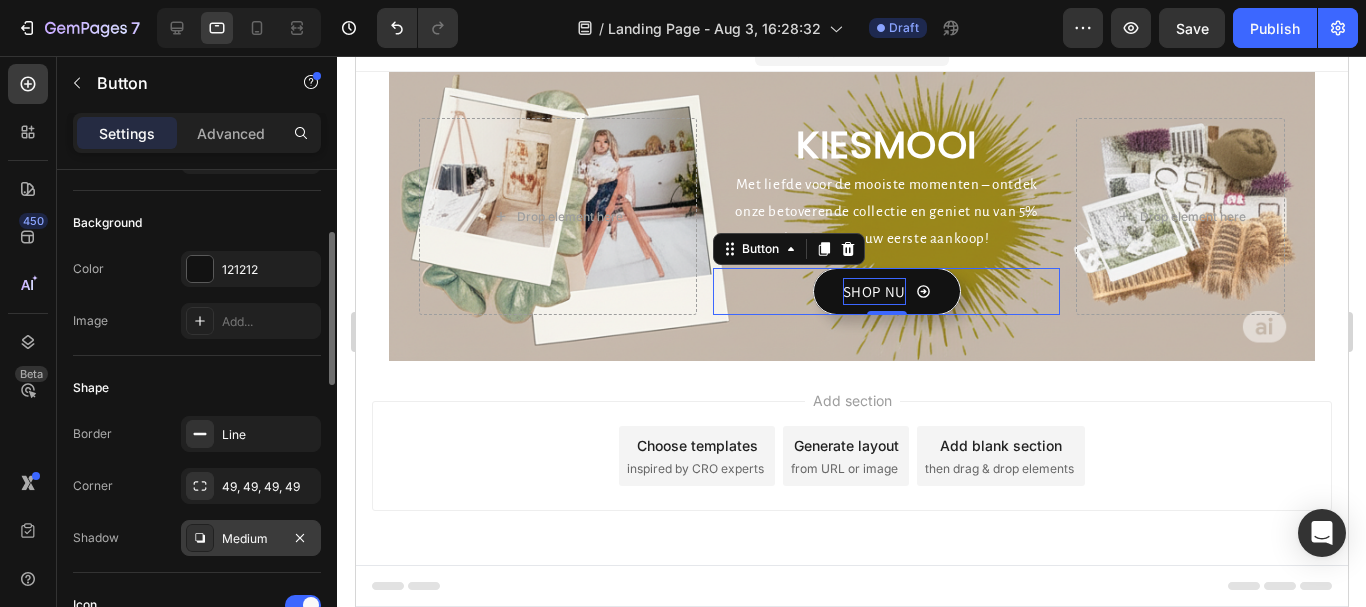 click on "Border Line Corner 49, 49, 49, 49 Shadow Medium" at bounding box center [197, 486] 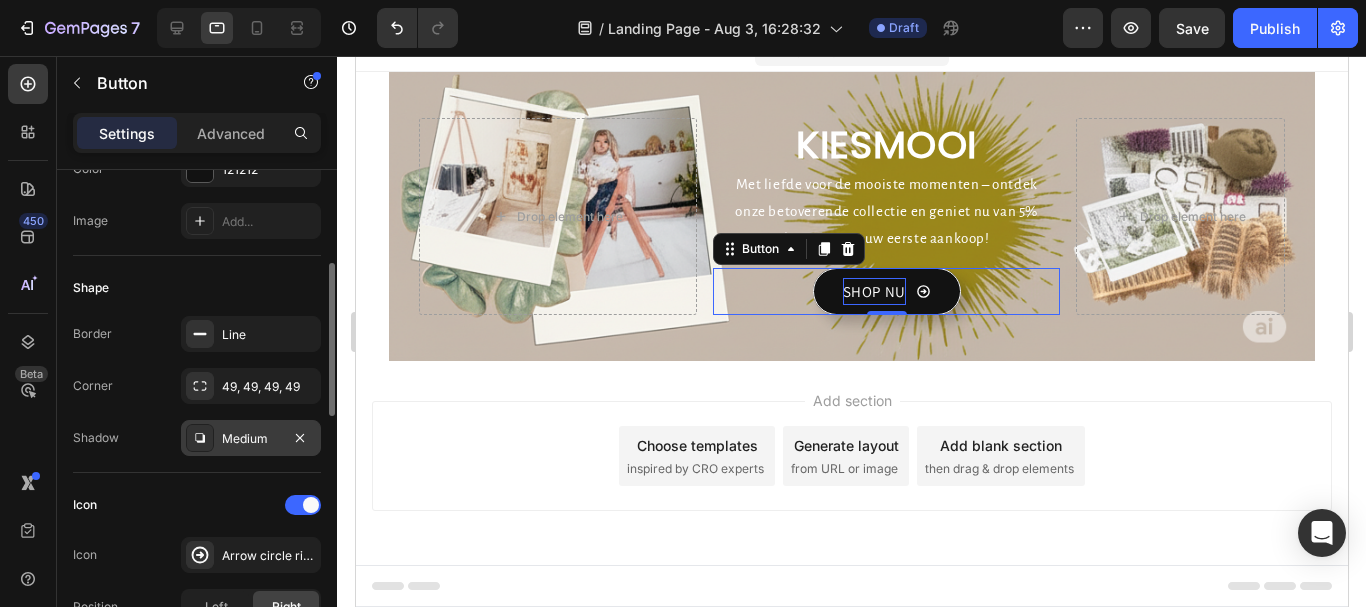 scroll, scrollTop: 400, scrollLeft: 0, axis: vertical 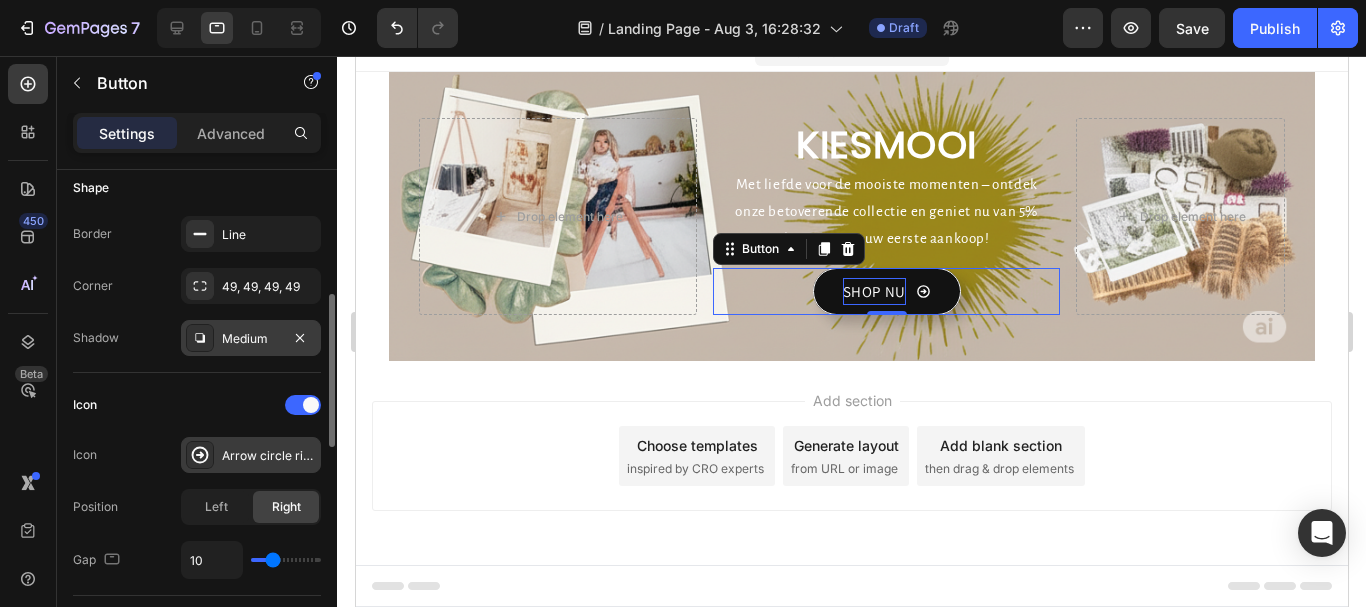 click on "Arrow circle right bold" at bounding box center [269, 456] 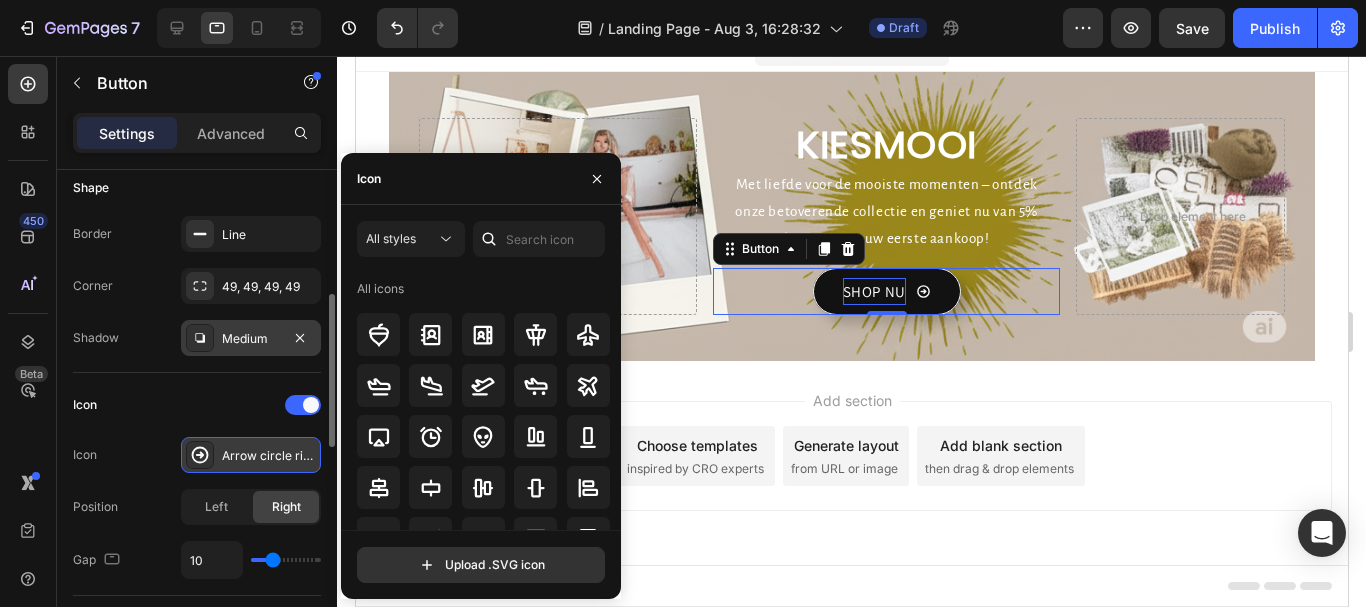 click on "Arrow circle right bold" at bounding box center (269, 456) 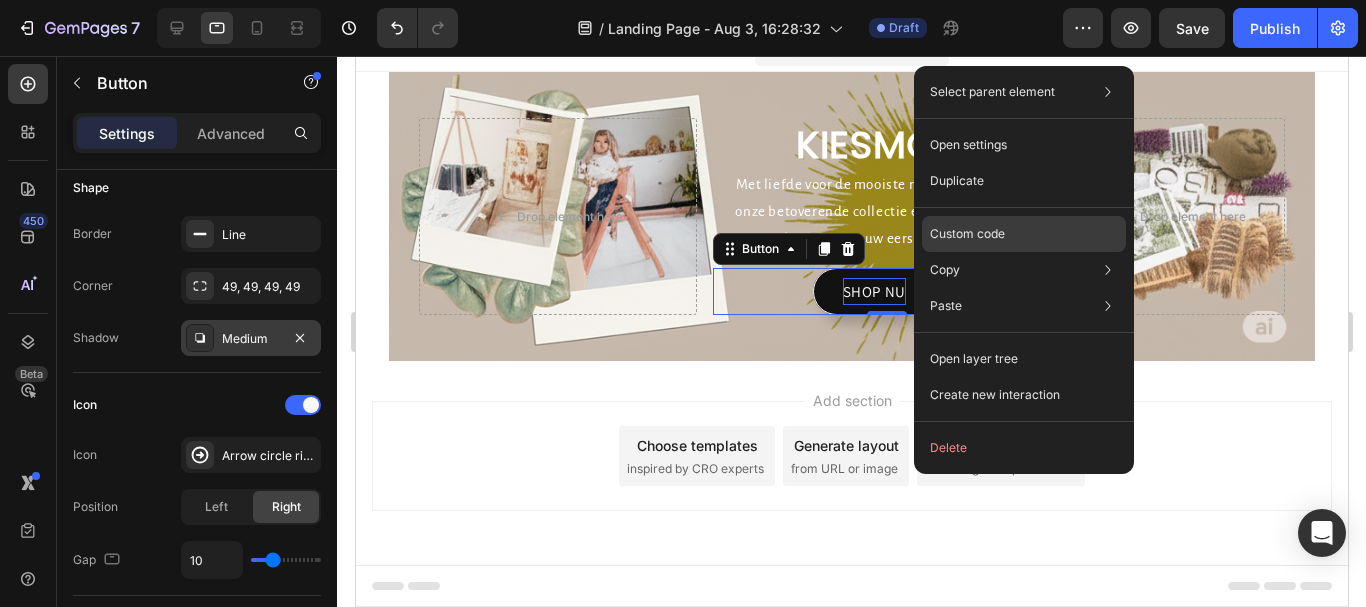 click on "Custom code" at bounding box center [967, 234] 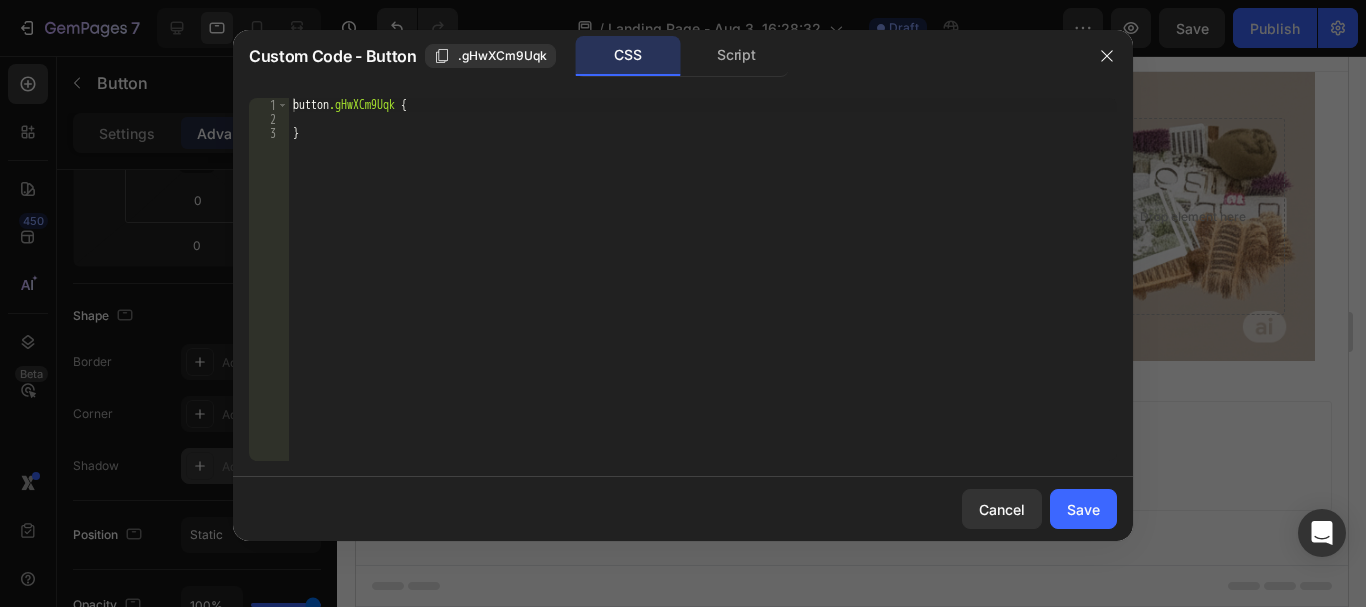 type on "button.gHwXCm9Uqk {" 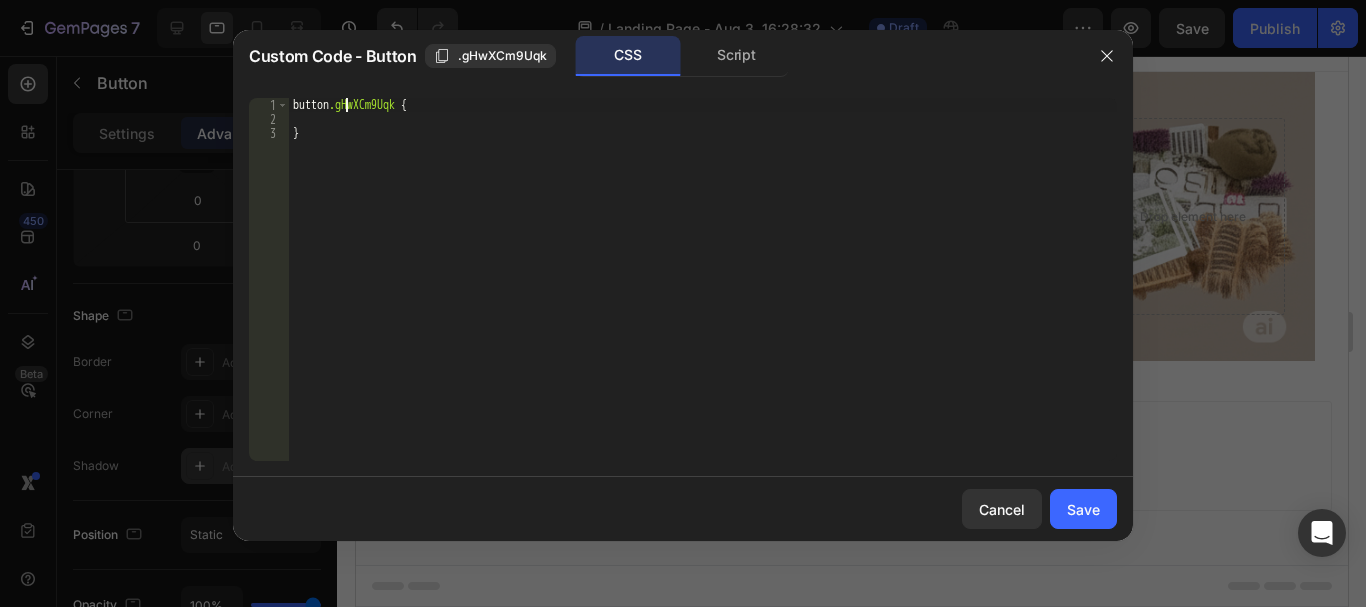 click on "button .gHwXCm9Uqk   { }" at bounding box center [703, 293] 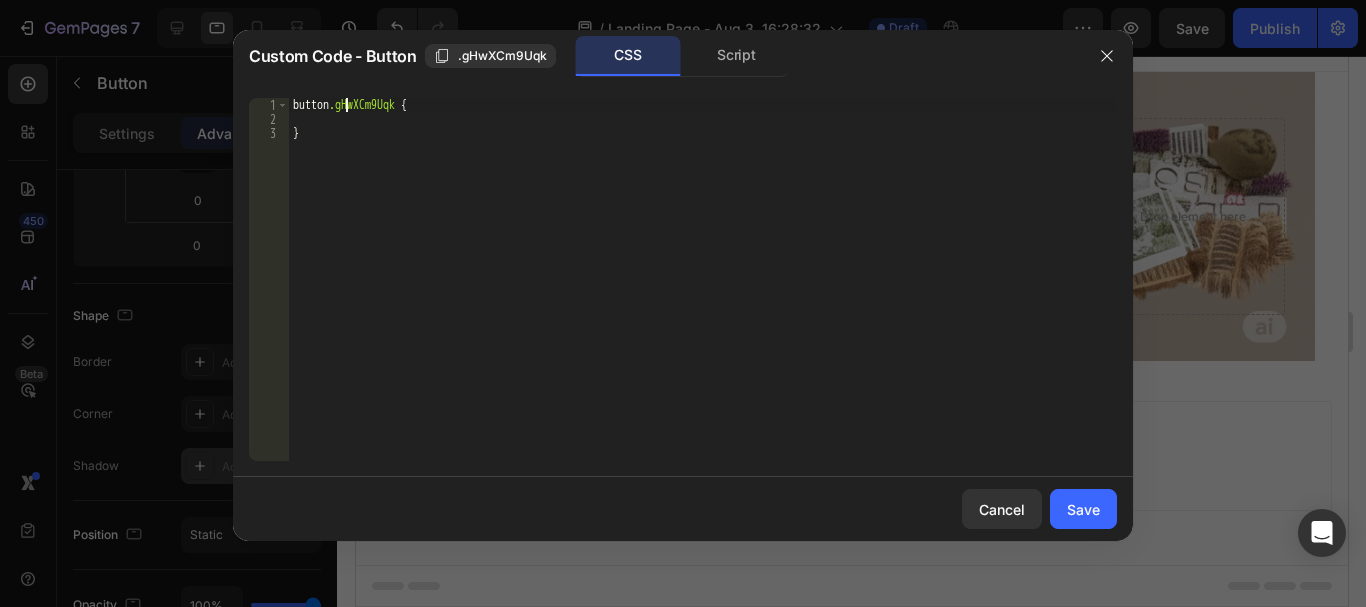 click on "button .gHwXCm9Uqk   { }" at bounding box center [703, 293] 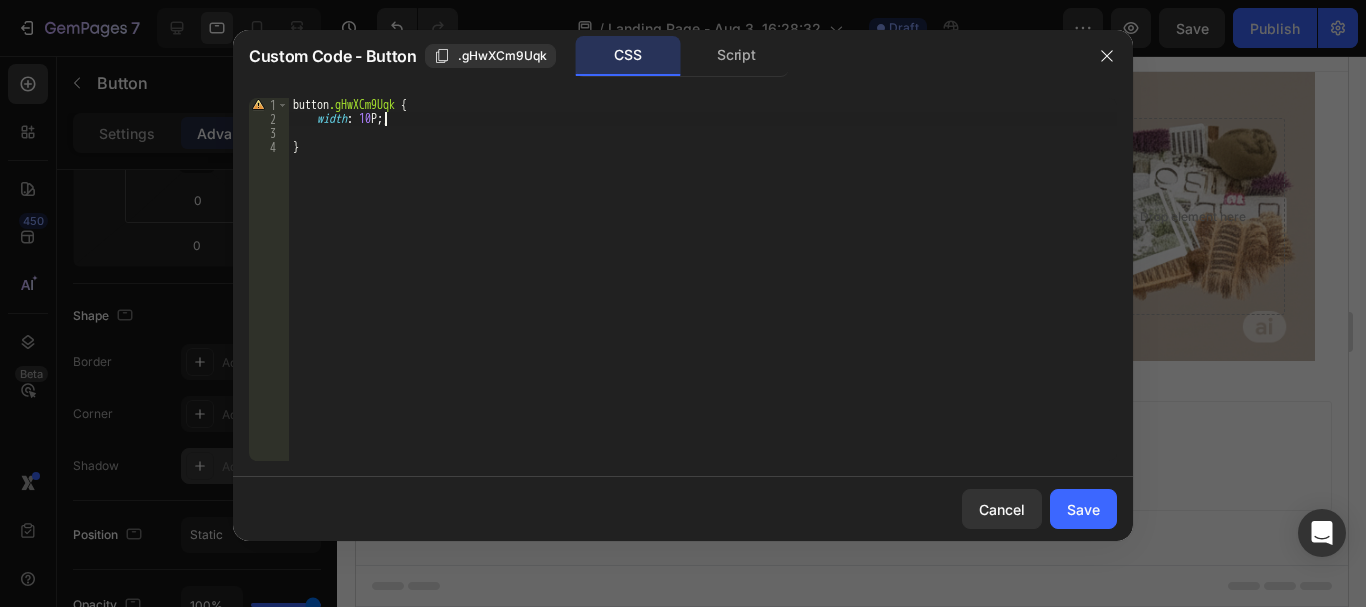 scroll, scrollTop: 0, scrollLeft: 8, axis: horizontal 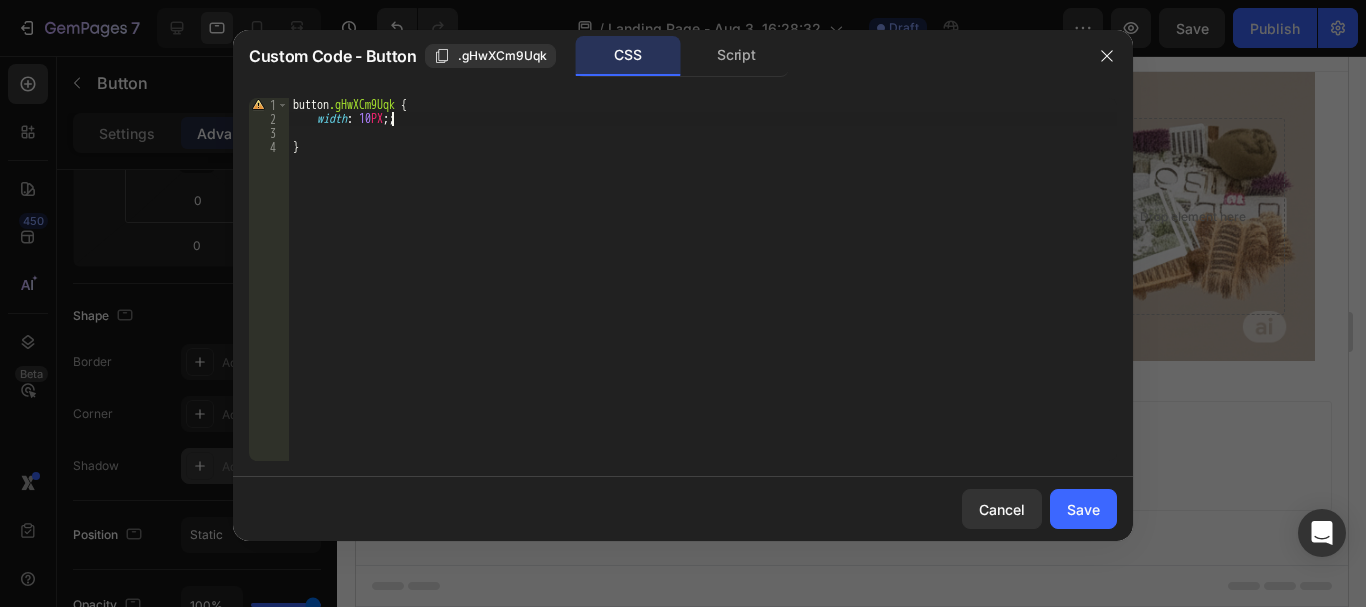click on "button .gHwXCm9Uqk   {      width :   10 PX ;; }" at bounding box center [703, 293] 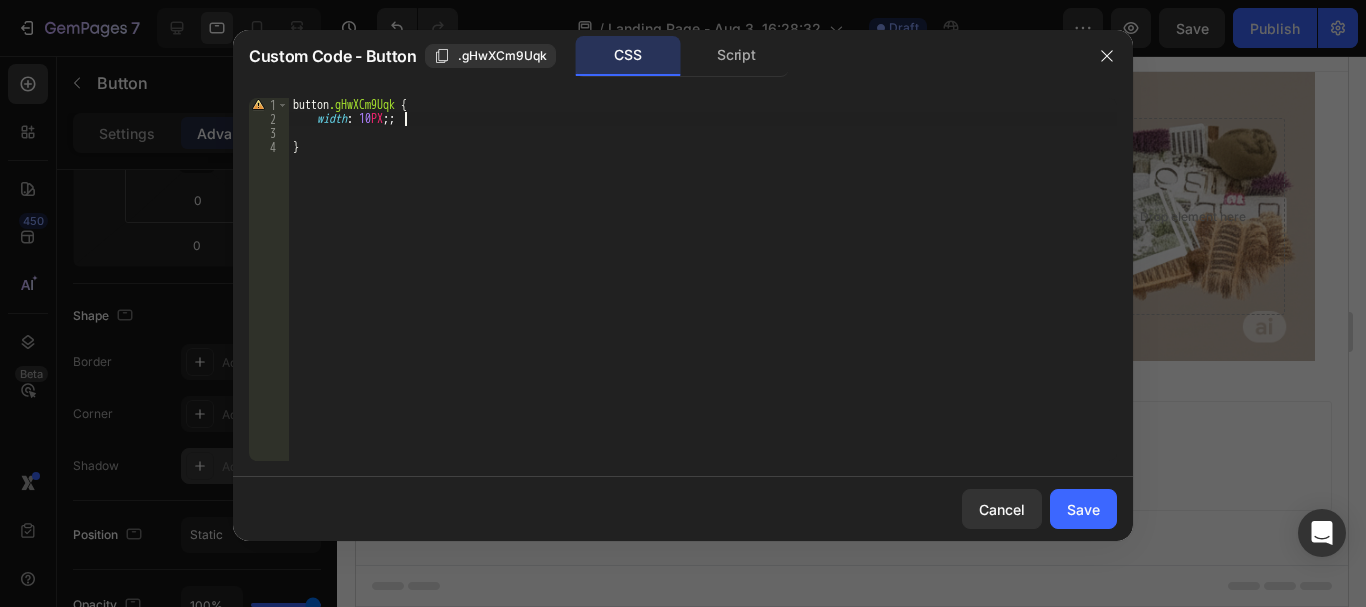type on "width: 10PX;" 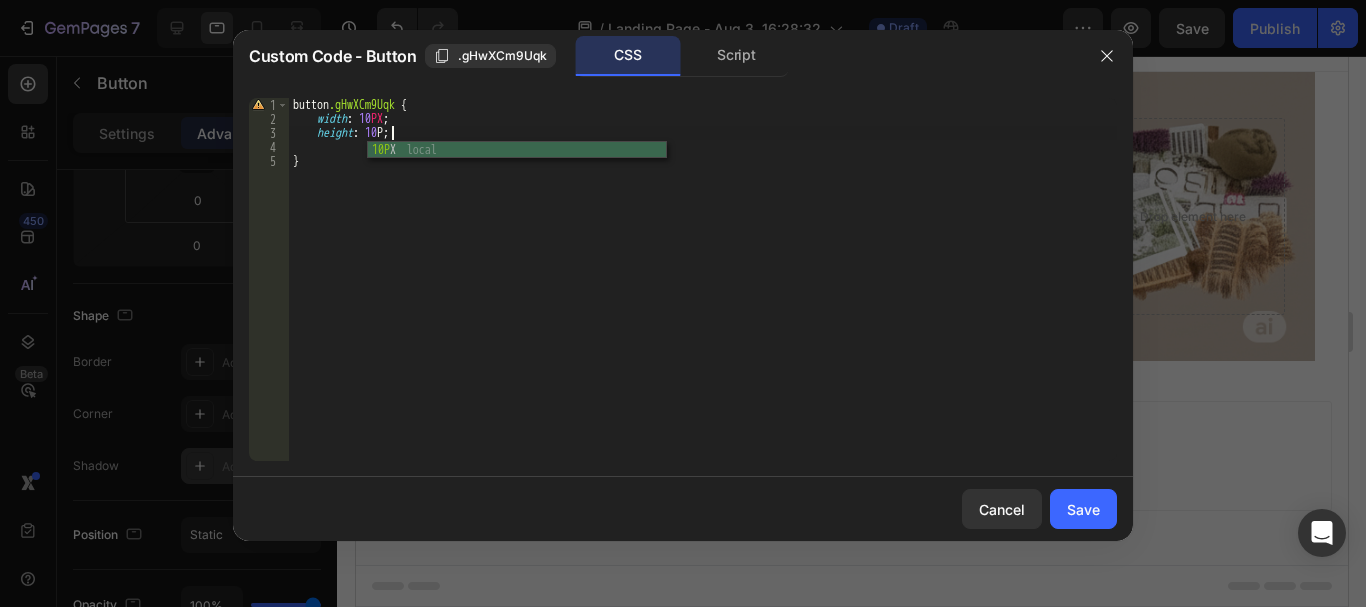 scroll, scrollTop: 0, scrollLeft: 8, axis: horizontal 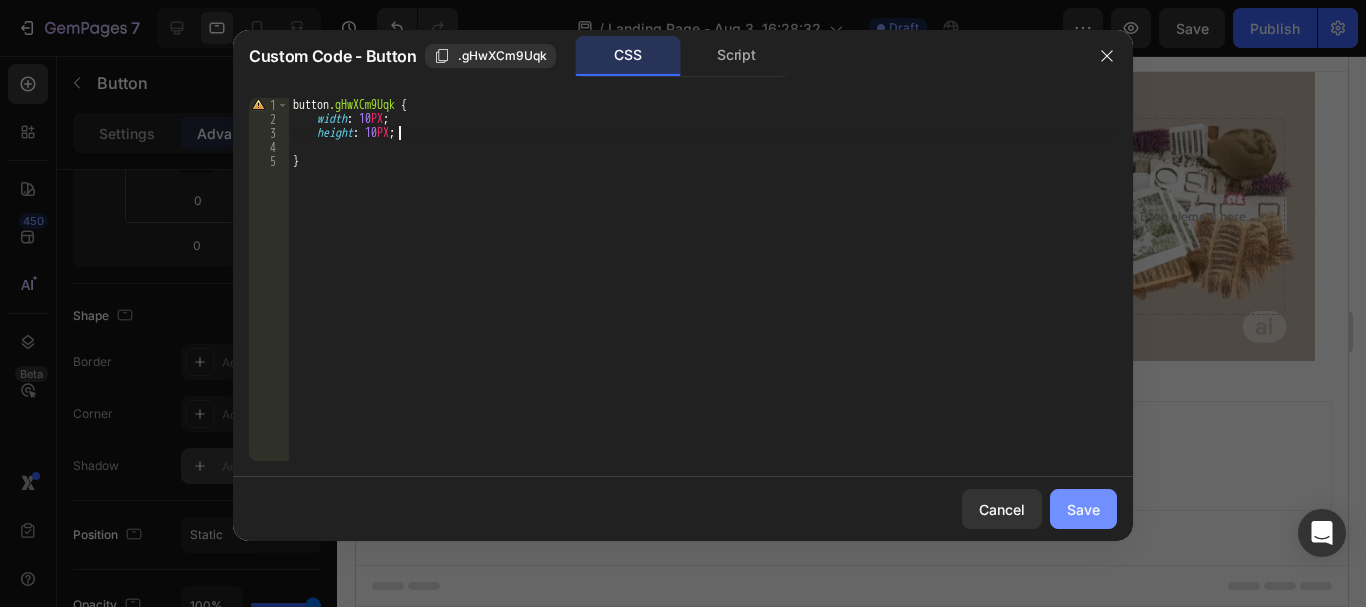 type on "height: 10PX;" 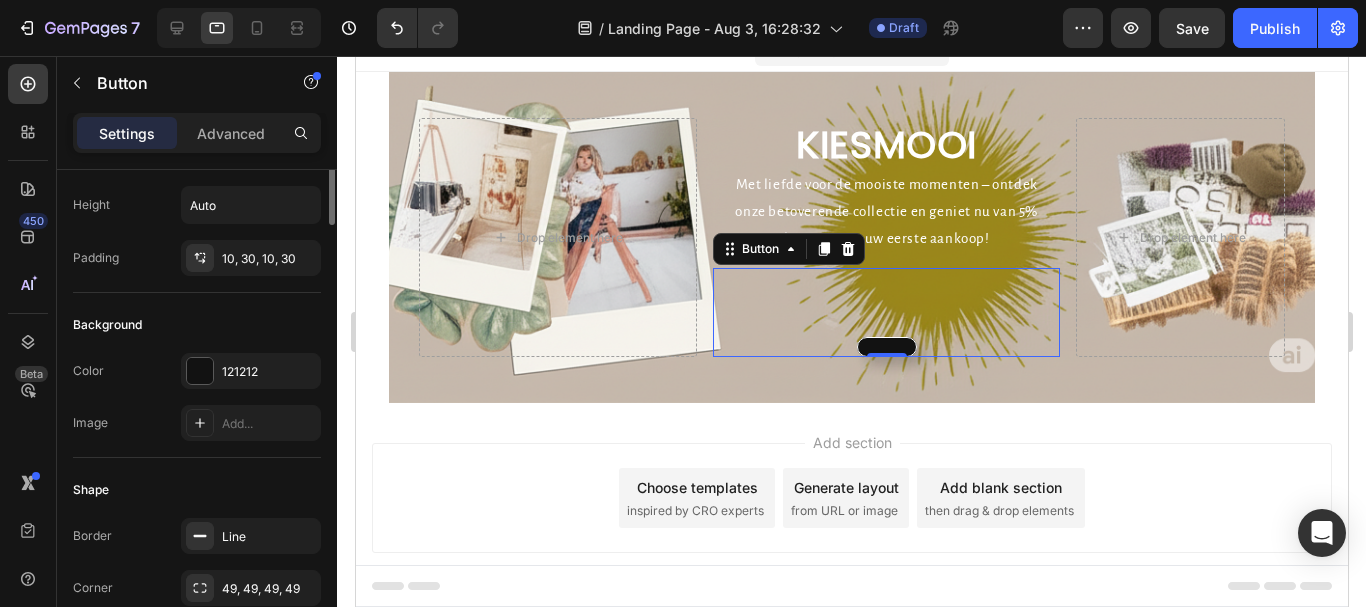 scroll, scrollTop: 0, scrollLeft: 0, axis: both 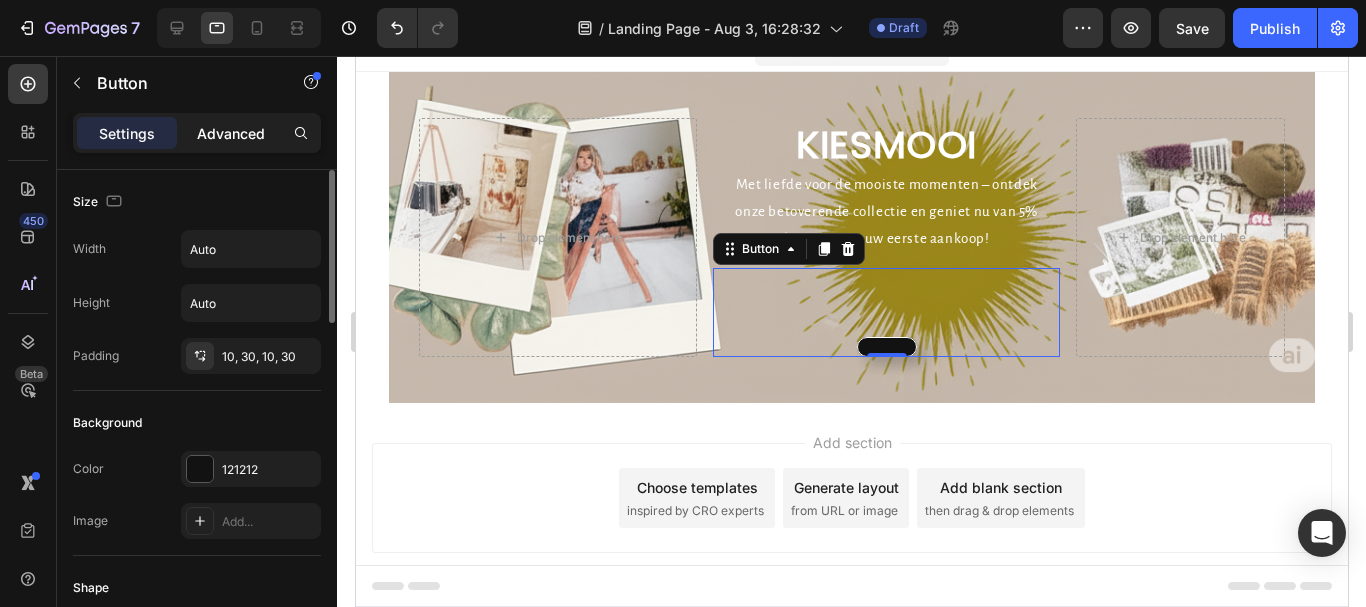 click on "Advanced" at bounding box center [231, 133] 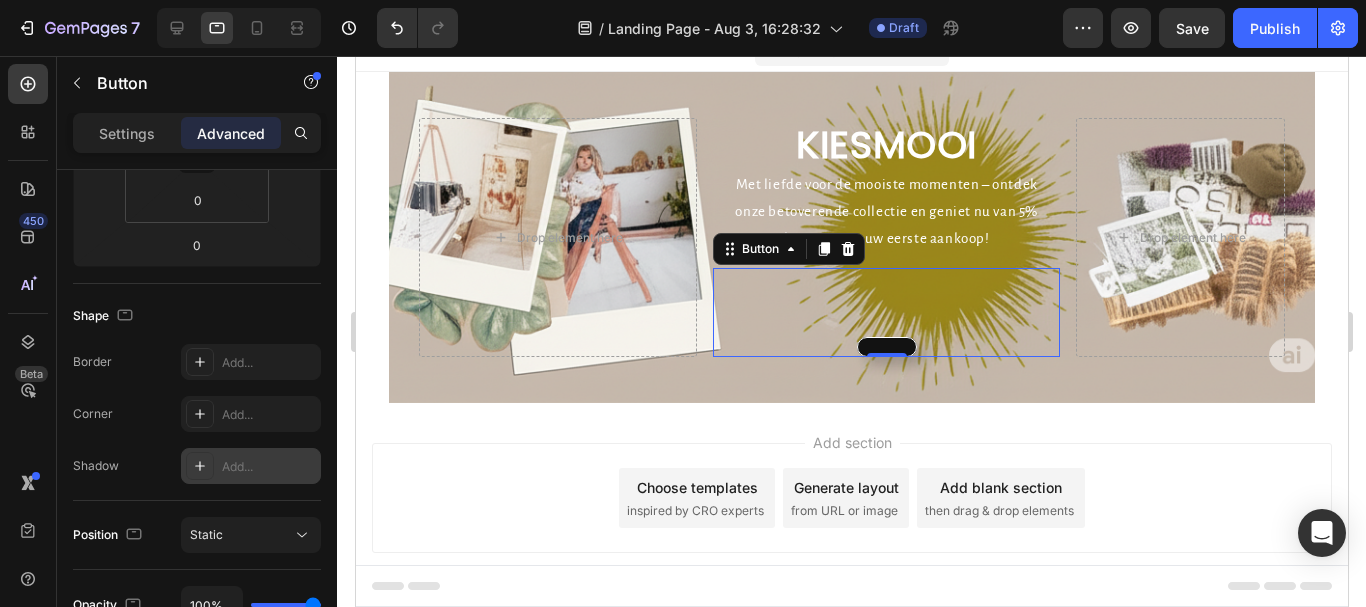 scroll, scrollTop: 840, scrollLeft: 0, axis: vertical 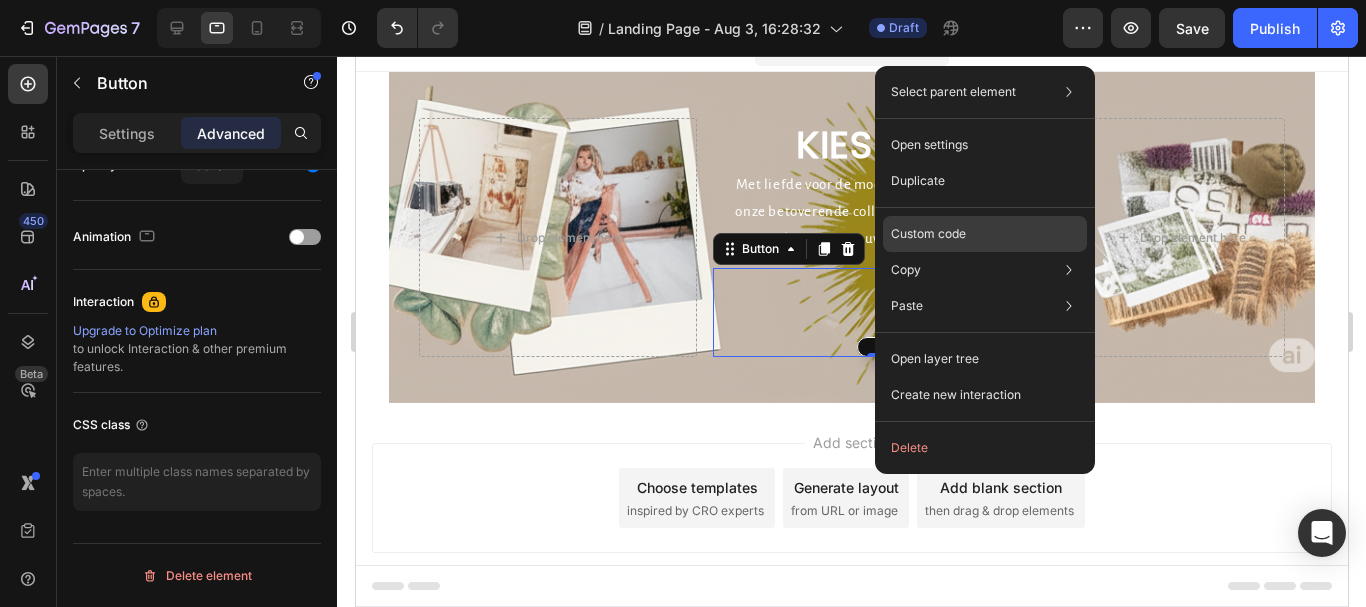 click on "Custom code" at bounding box center (928, 234) 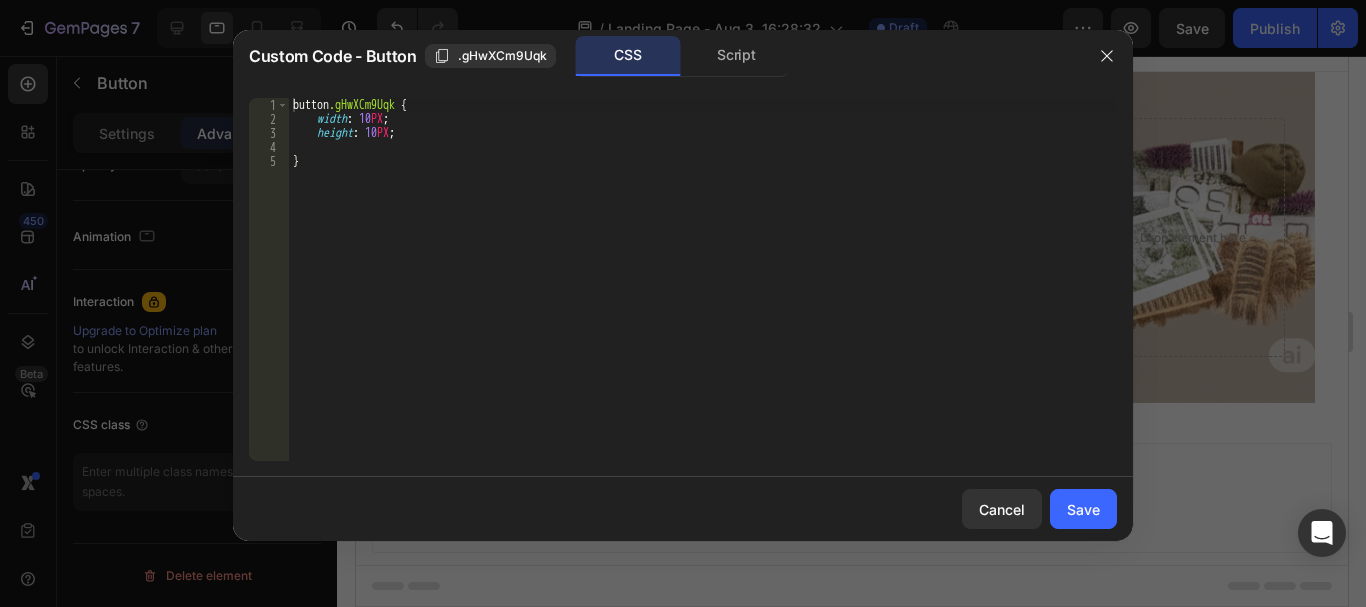 click on "button .gHwXCm9Uqk   {      width :   10 PX ;      height :   10 PX ; }" at bounding box center (703, 293) 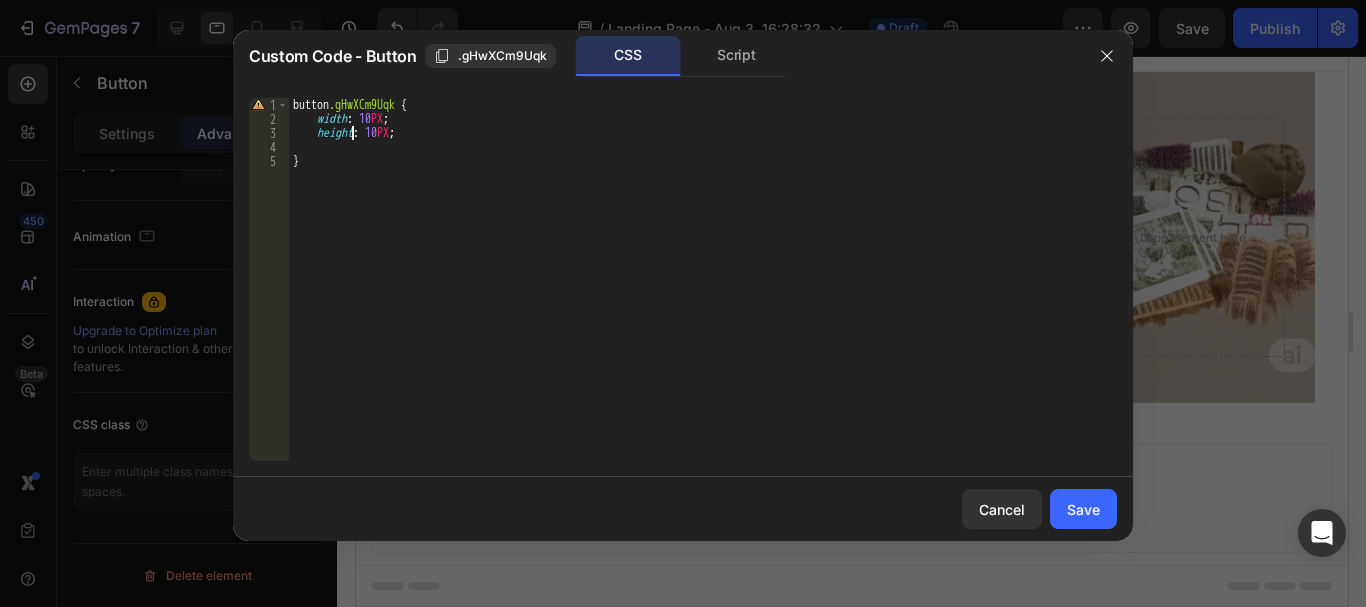 type on "}" 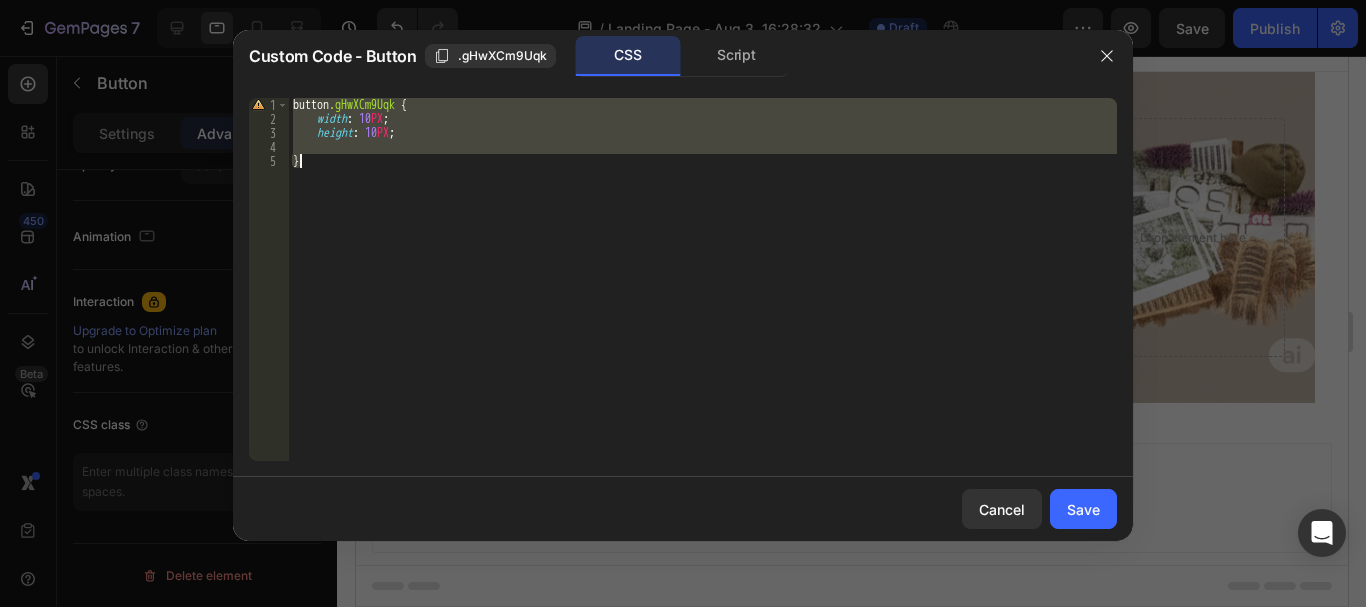 type 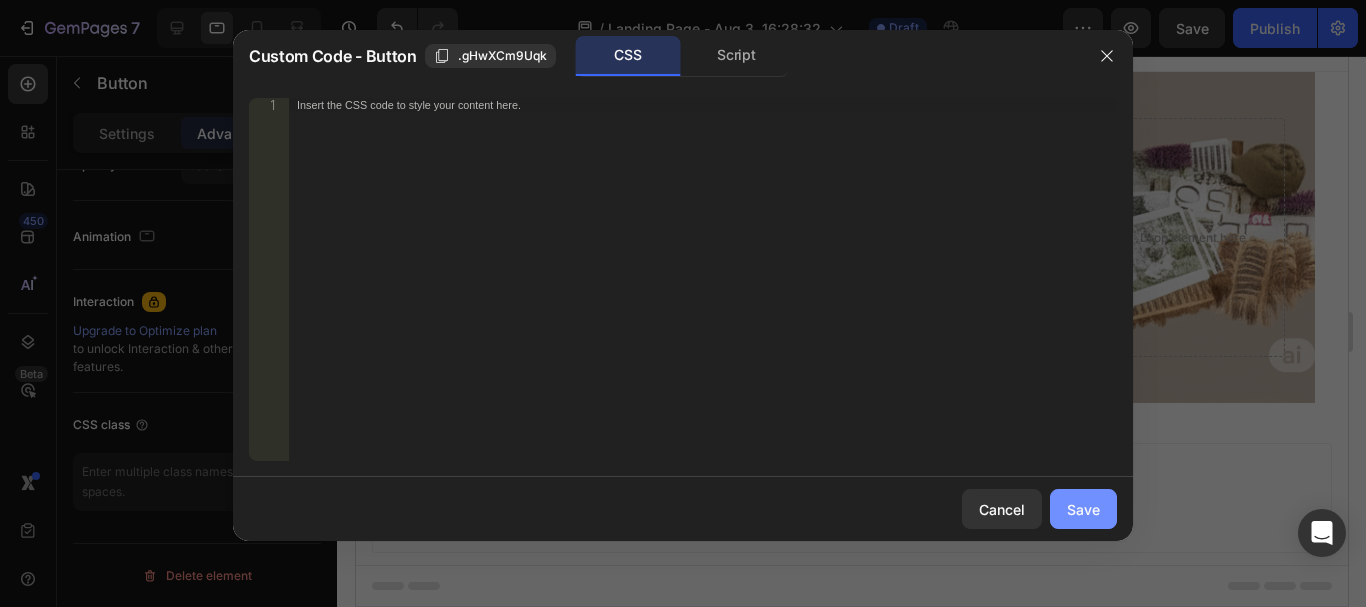 click on "Save" 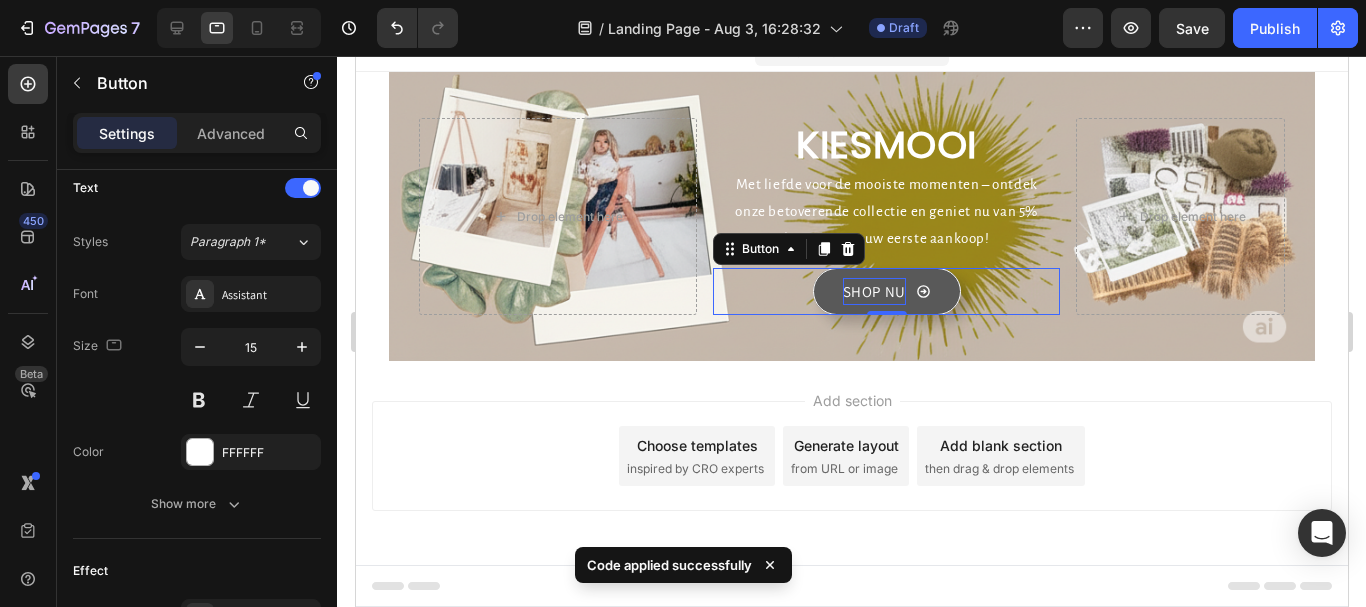 click 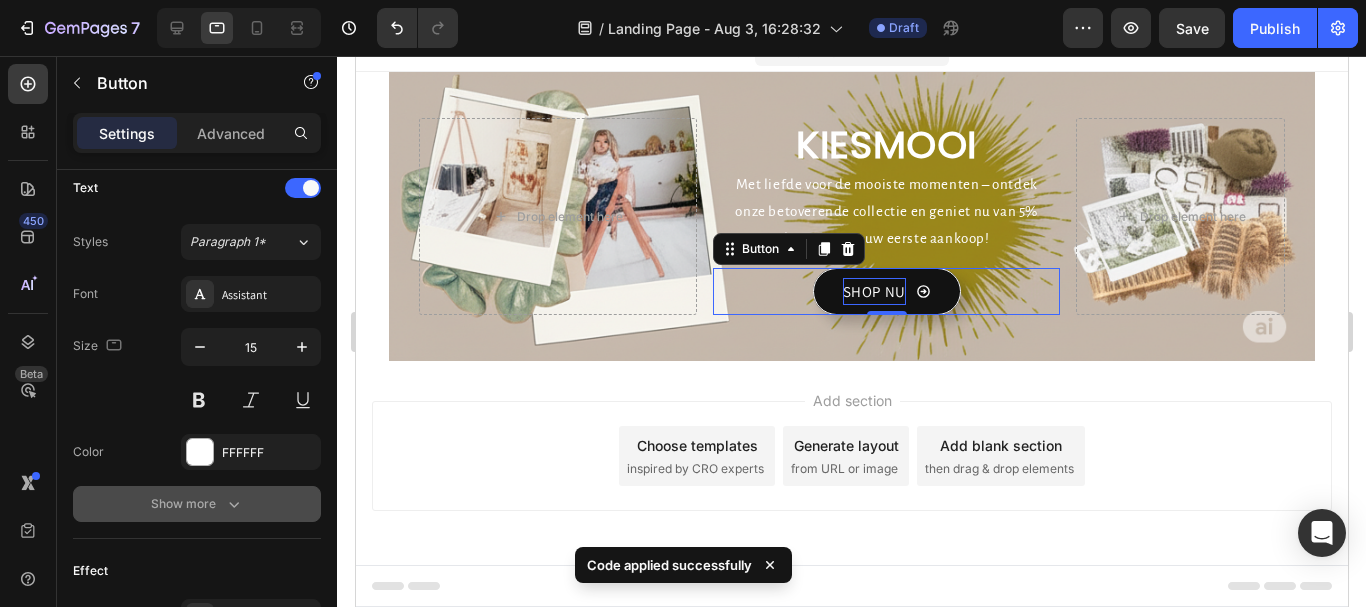 scroll, scrollTop: 1040, scrollLeft: 0, axis: vertical 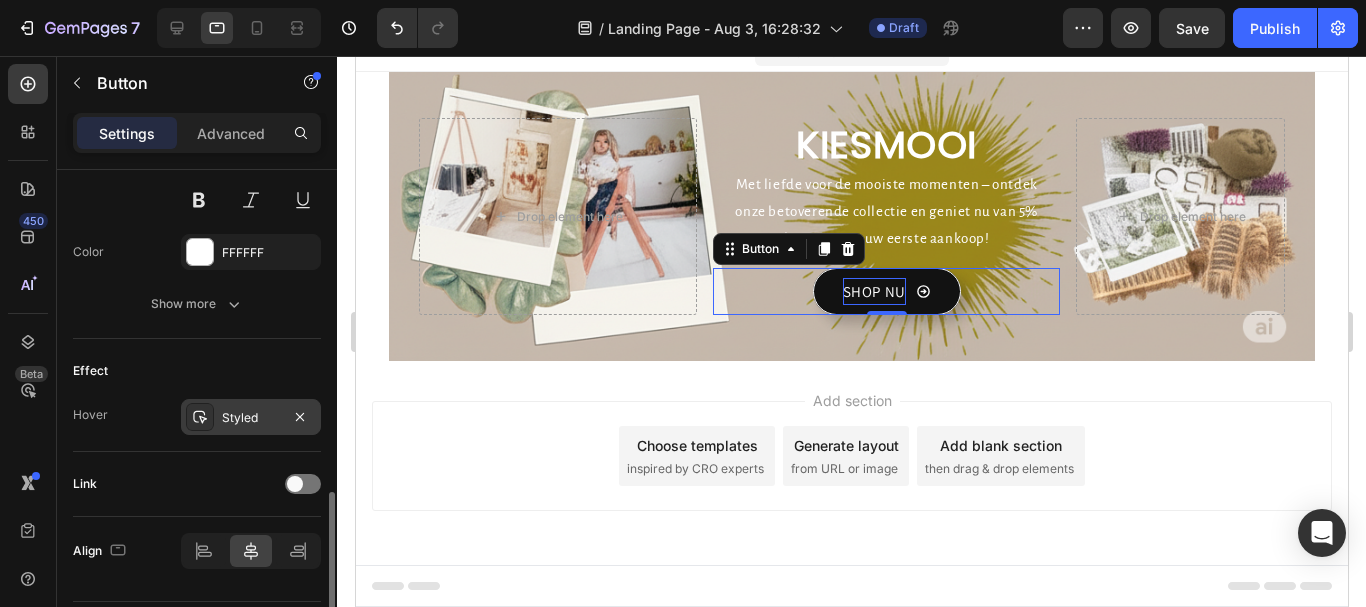 click on "Styled" at bounding box center [251, 417] 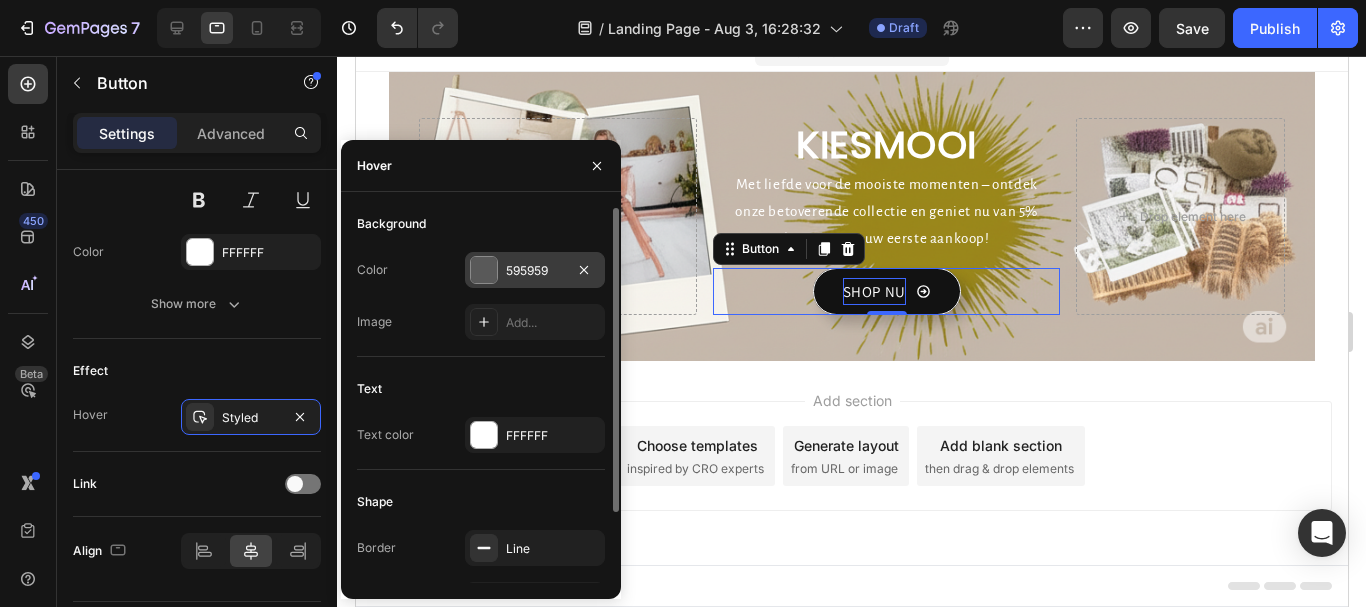 click on "595959" at bounding box center (535, 271) 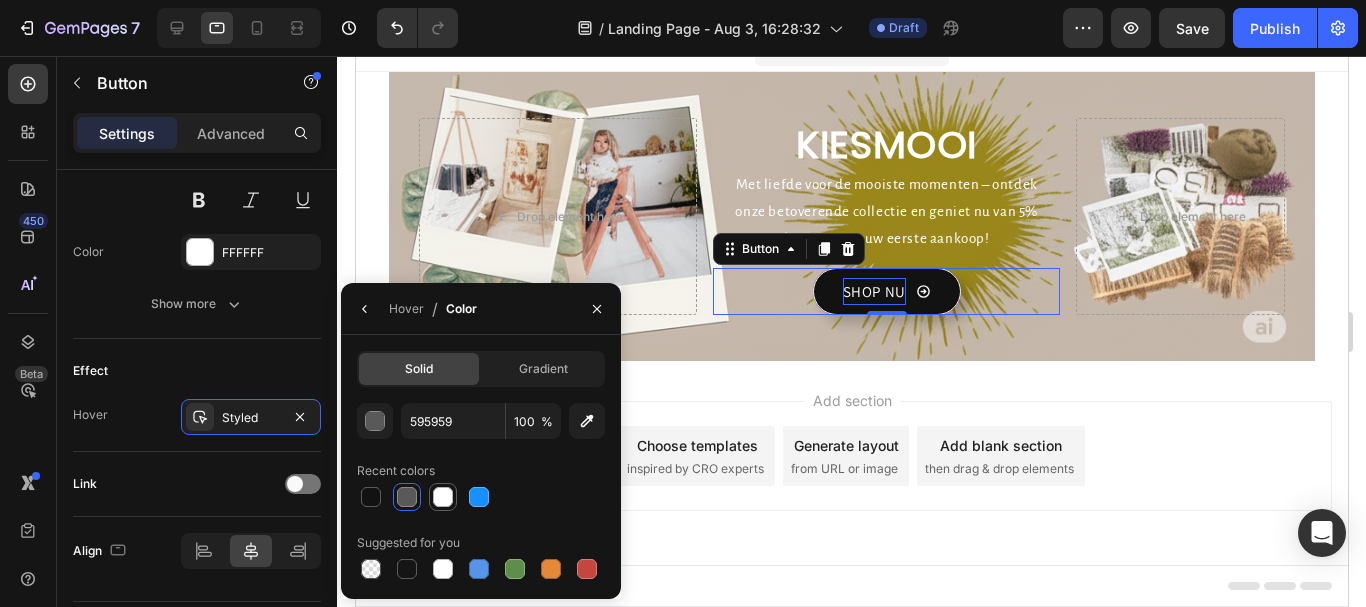 click at bounding box center (443, 497) 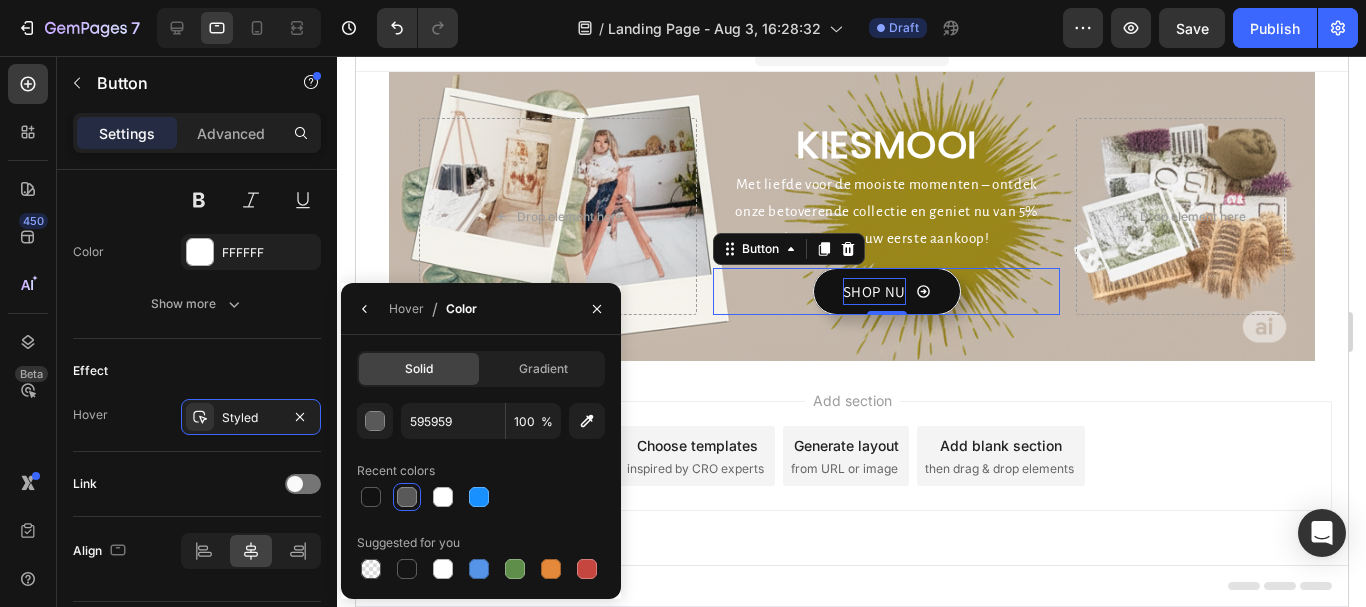 type on "FFFFFF" 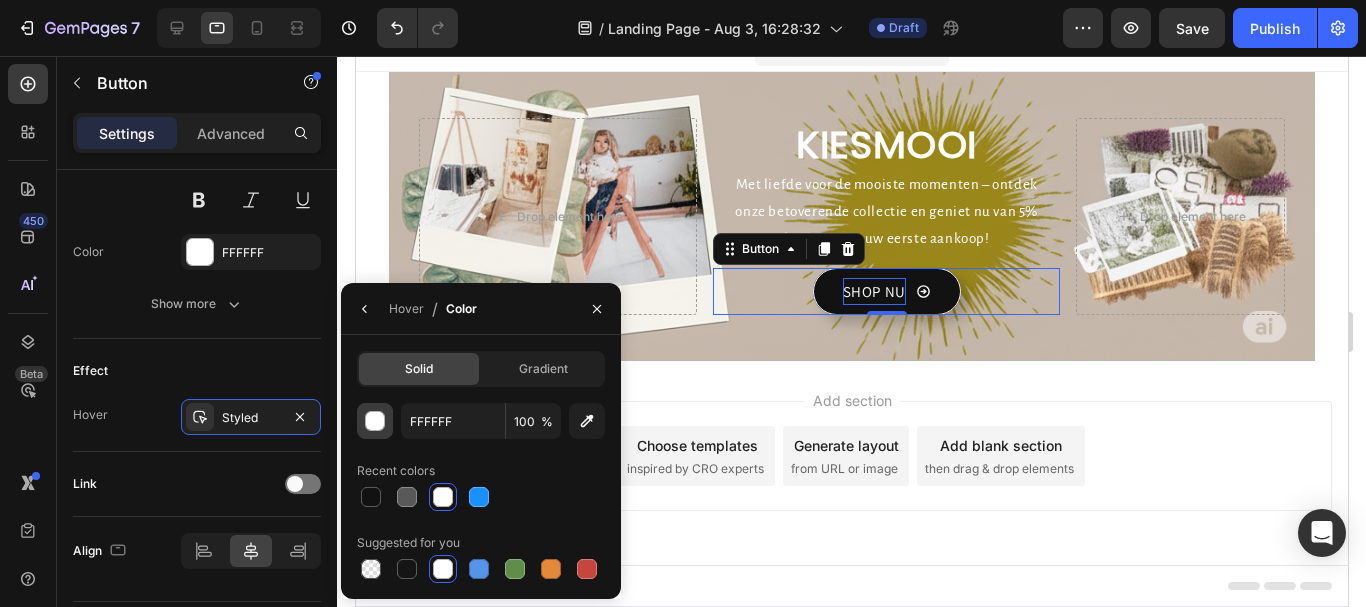 click at bounding box center (376, 422) 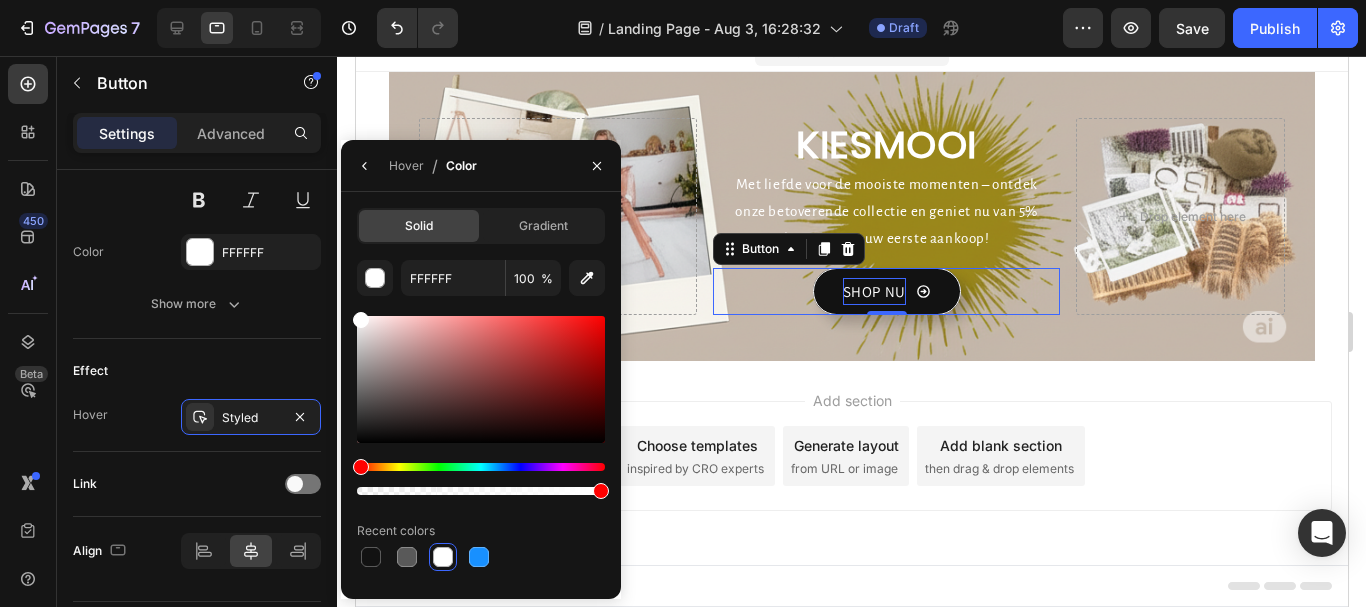click 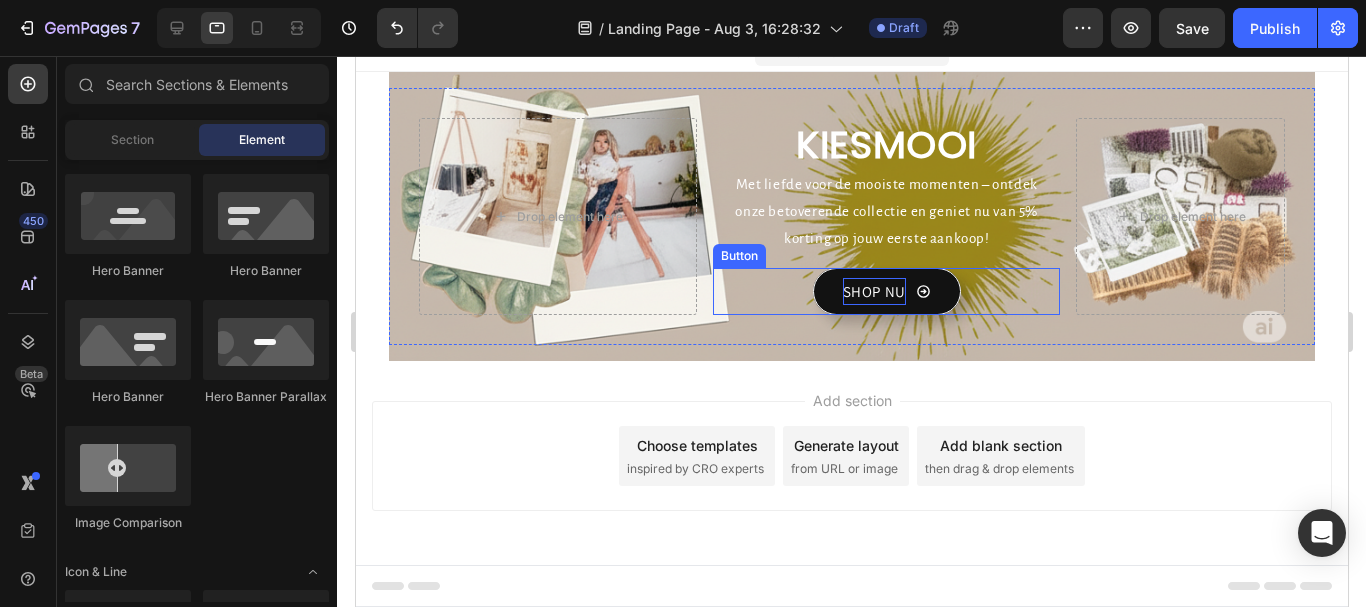 click on "SHOP NU" at bounding box center (873, 291) 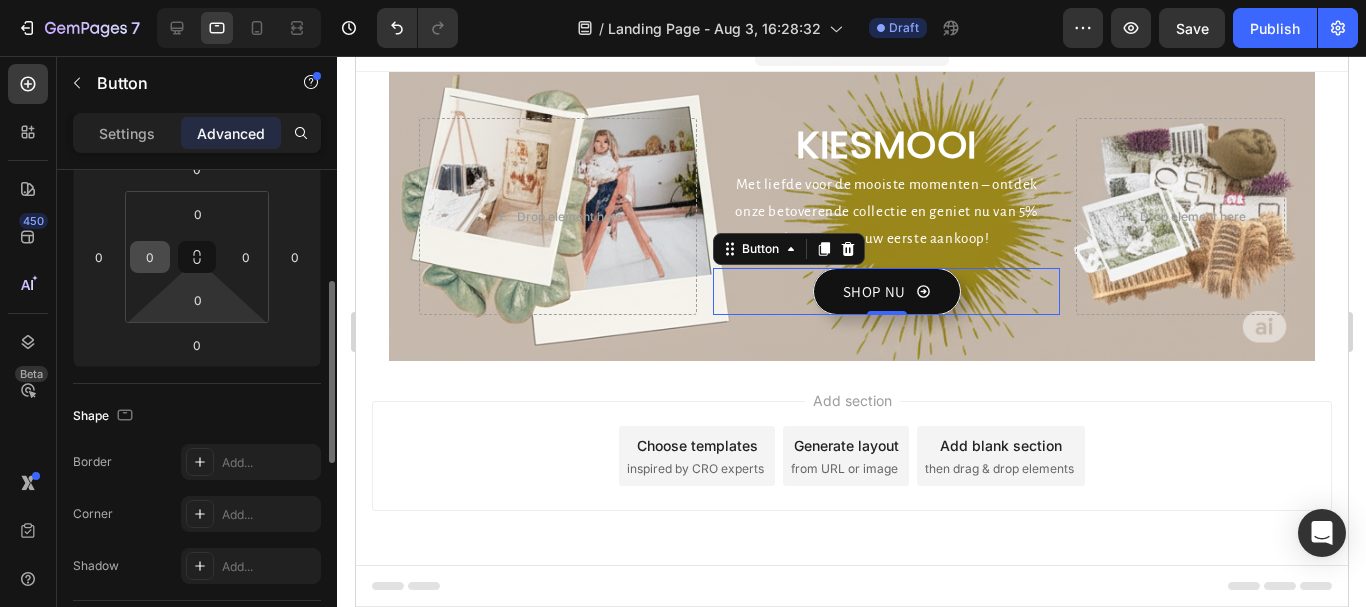 scroll, scrollTop: 0, scrollLeft: 0, axis: both 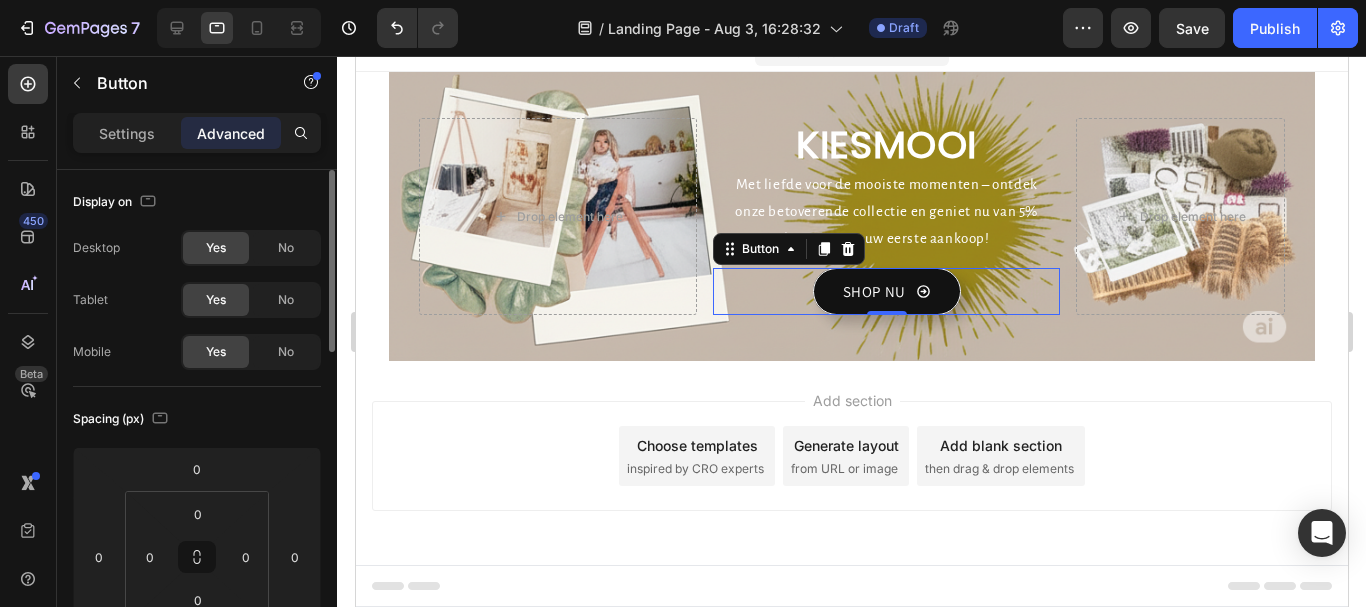 click on "Settings Advanced" at bounding box center (197, 141) 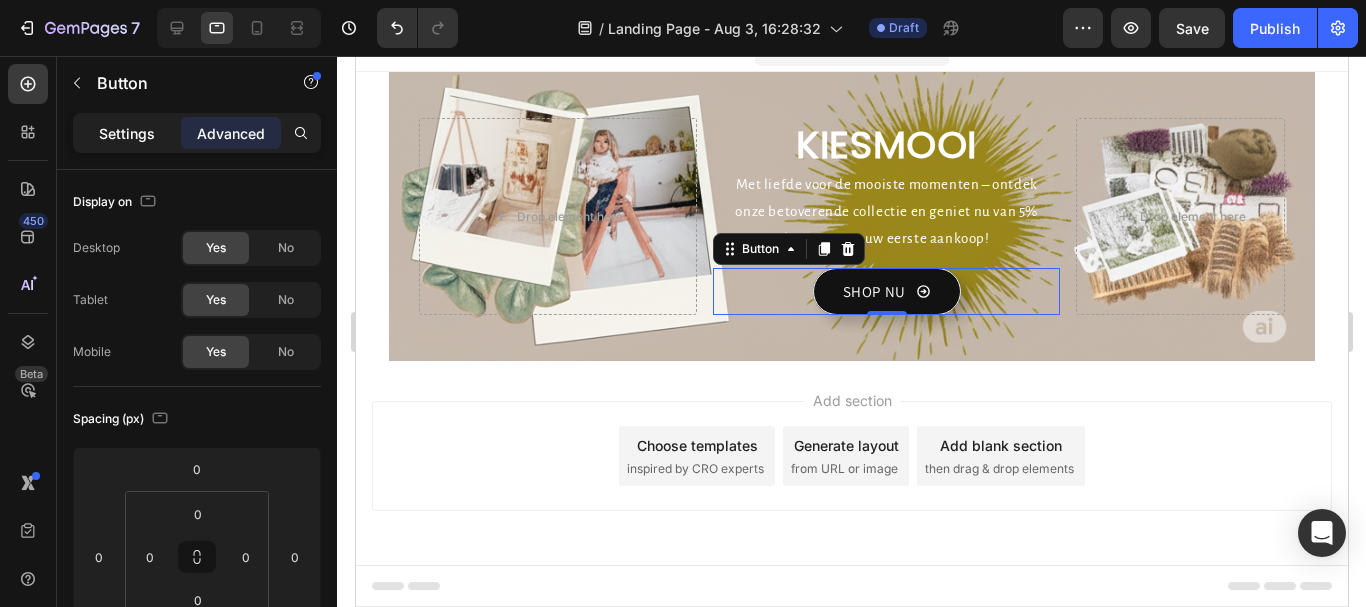 click on "Settings" at bounding box center (127, 133) 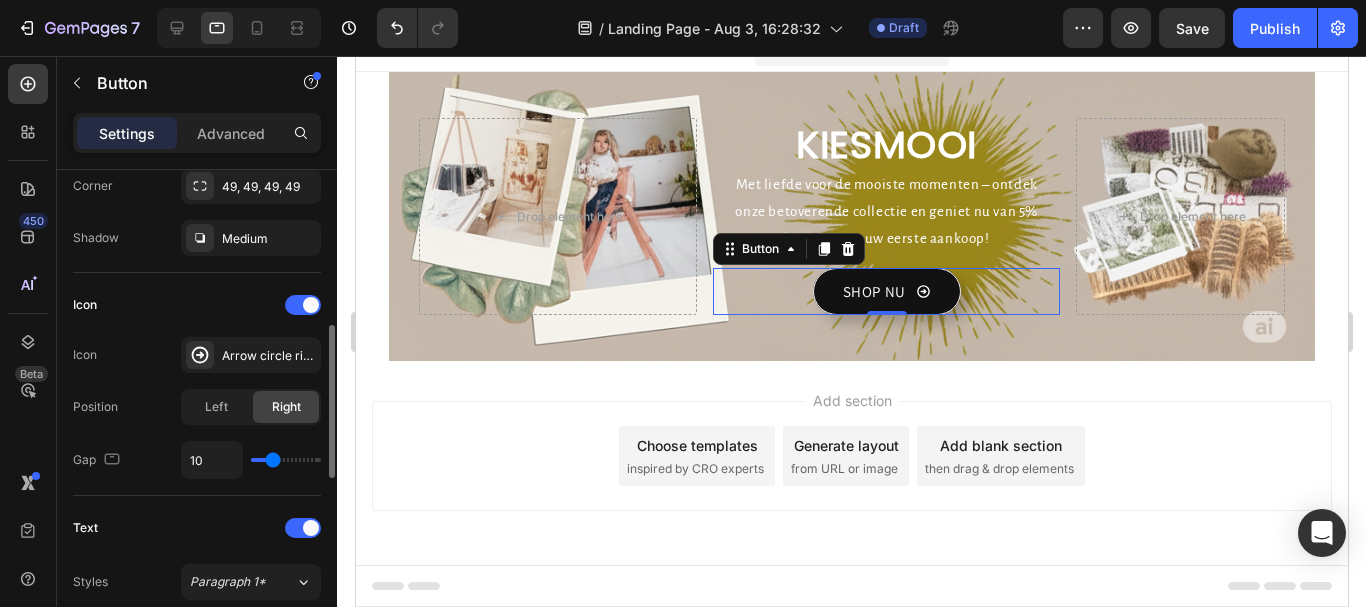 scroll, scrollTop: 600, scrollLeft: 0, axis: vertical 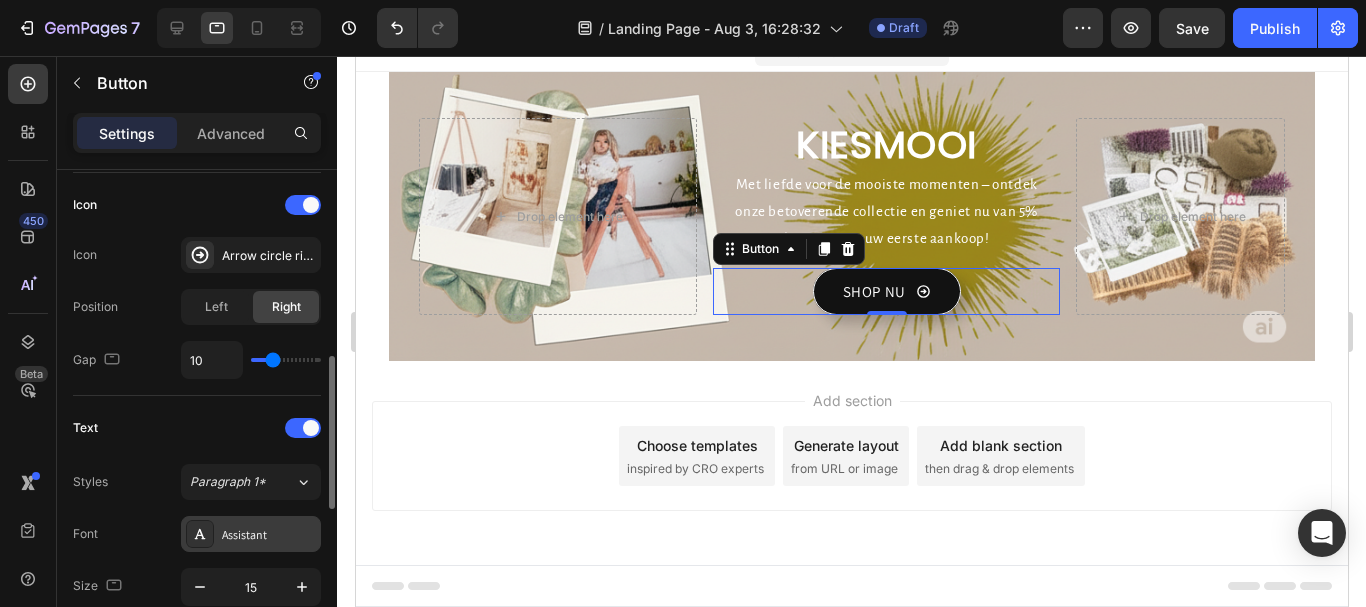 click on "Assistant" at bounding box center [269, 535] 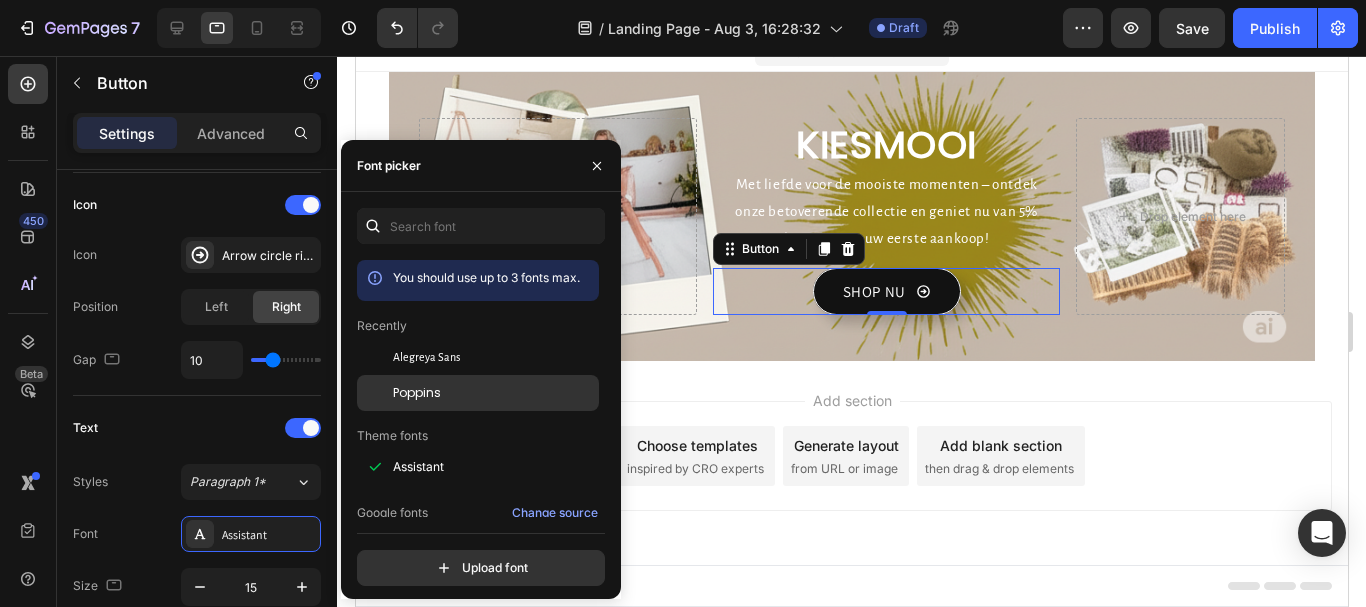 click on "Poppins" at bounding box center [417, 393] 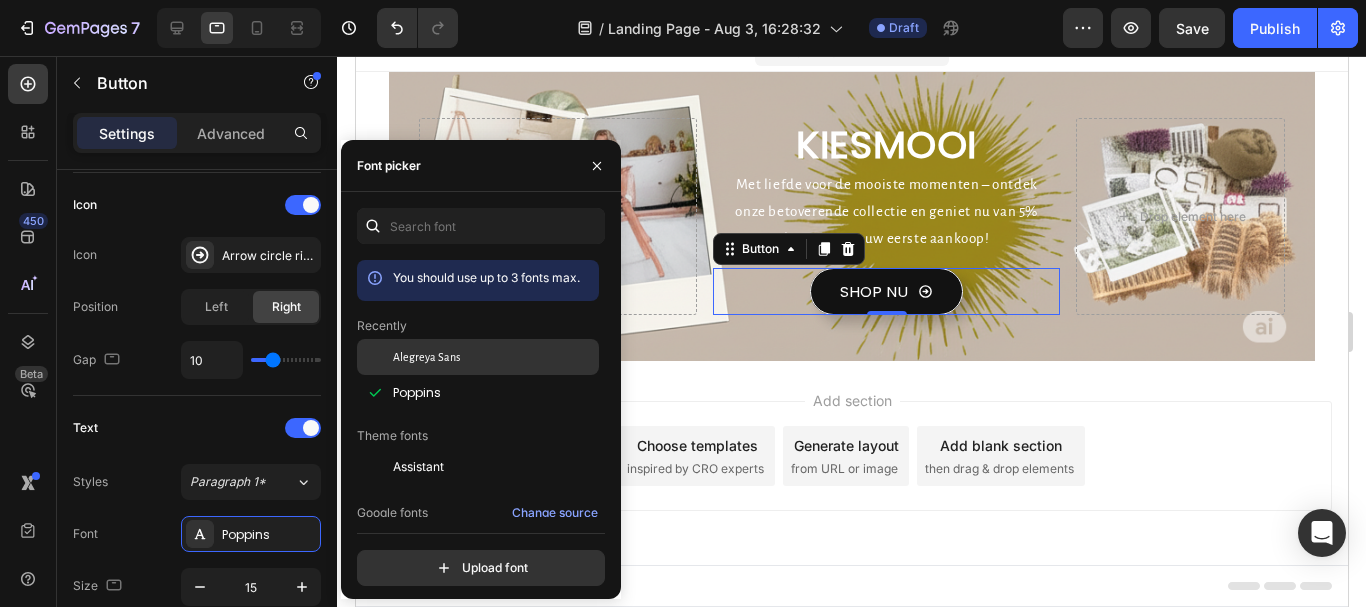 click on "Alegreya Sans" at bounding box center (426, 357) 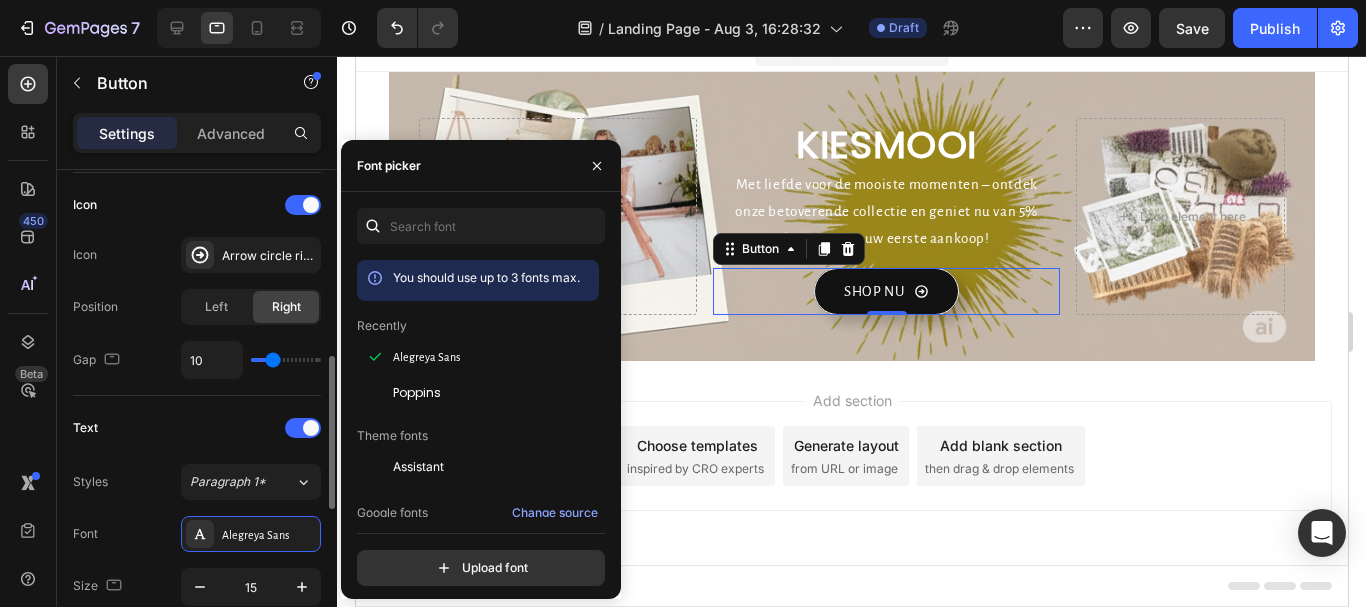click on "Styles Paragraph 1*" at bounding box center [197, 482] 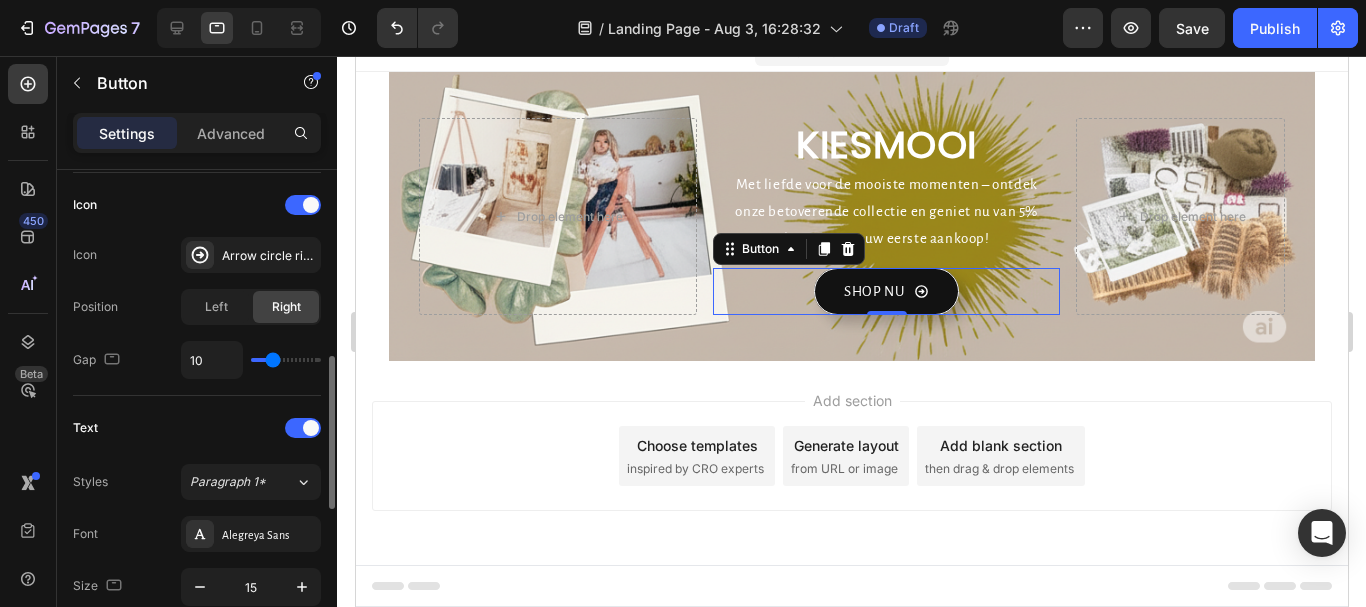 scroll, scrollTop: 700, scrollLeft: 0, axis: vertical 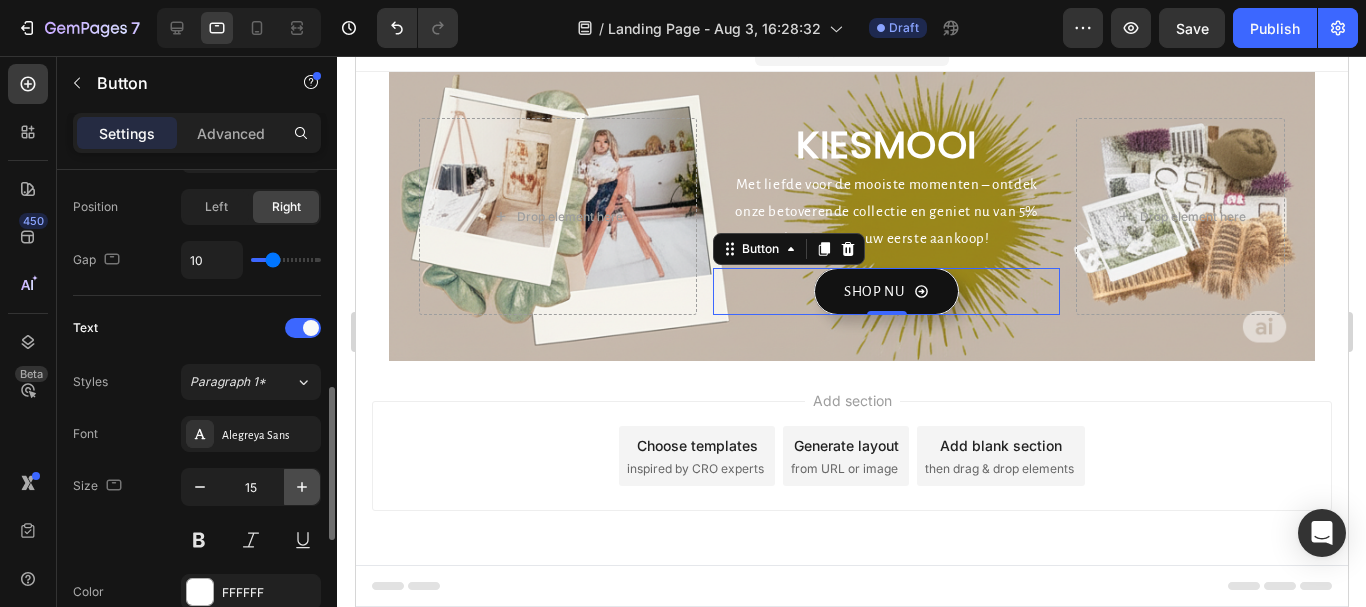 click 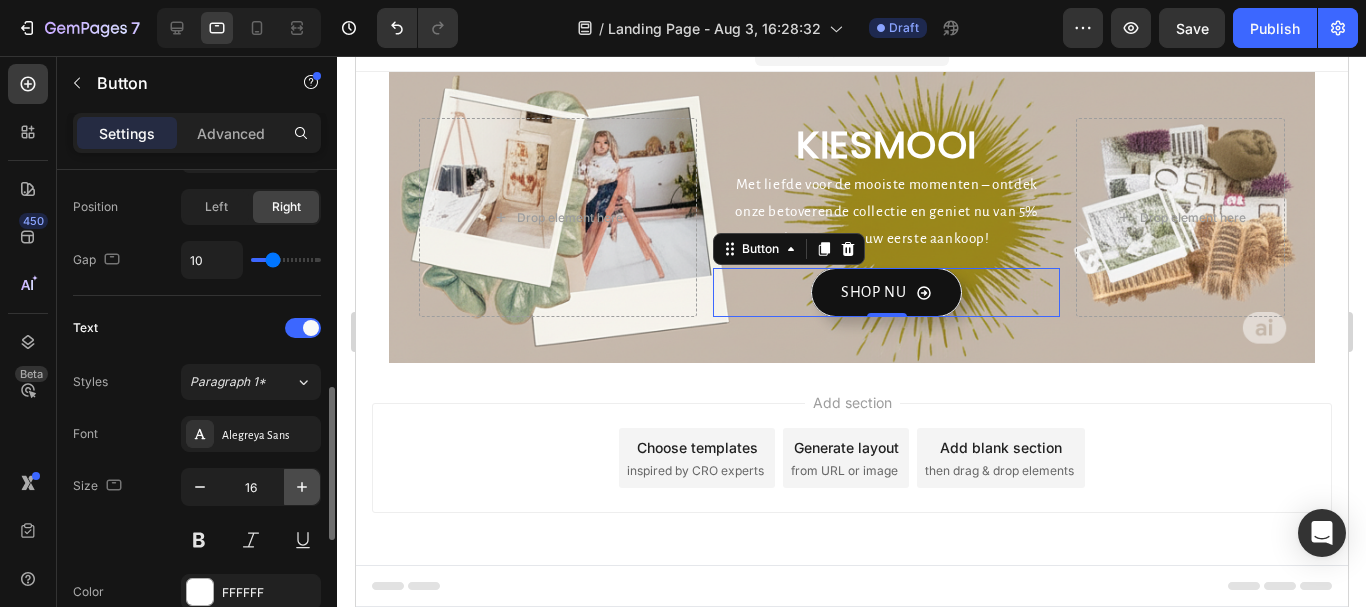 click 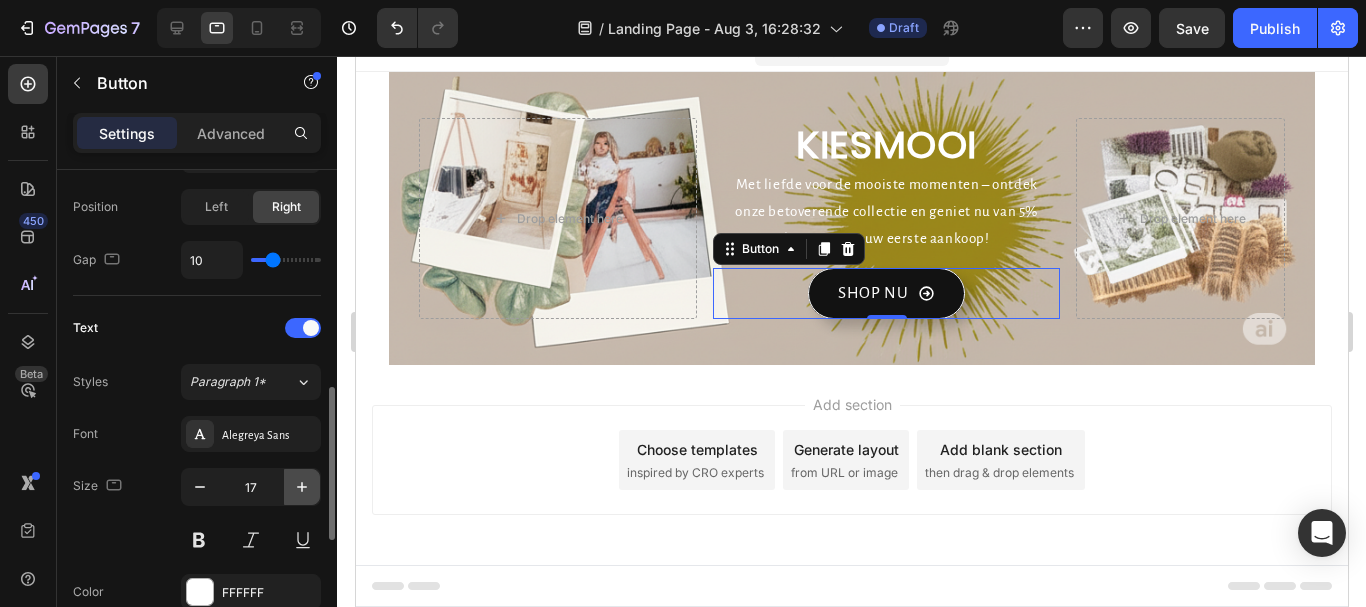click 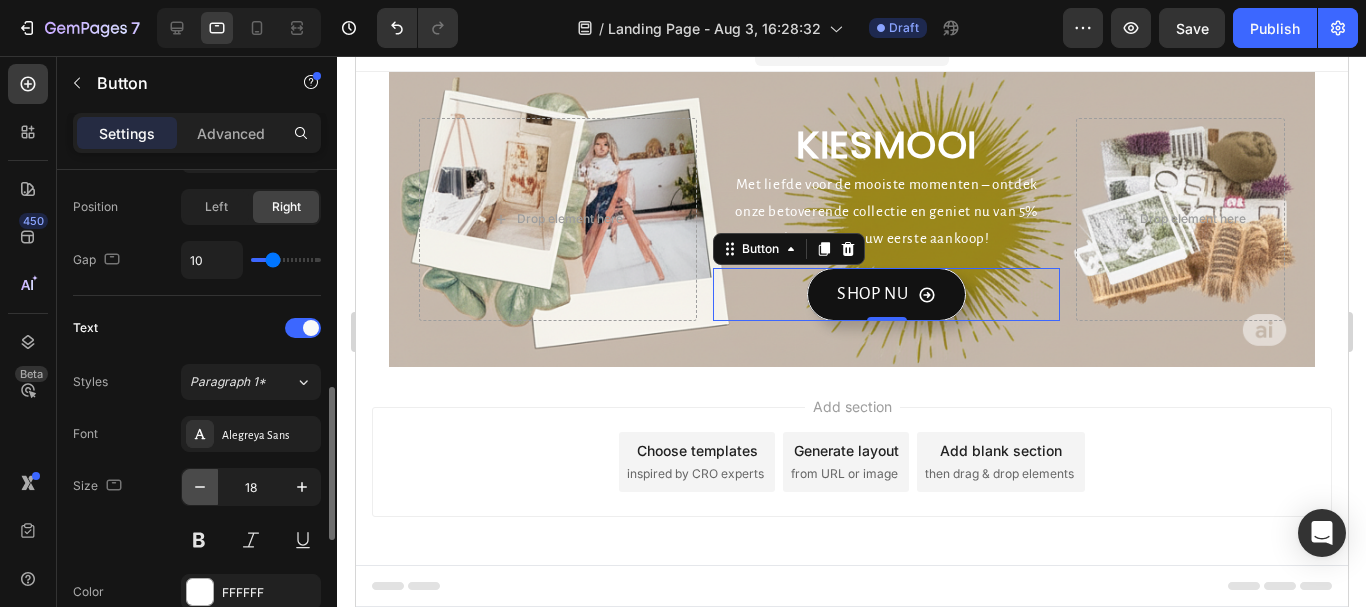 click 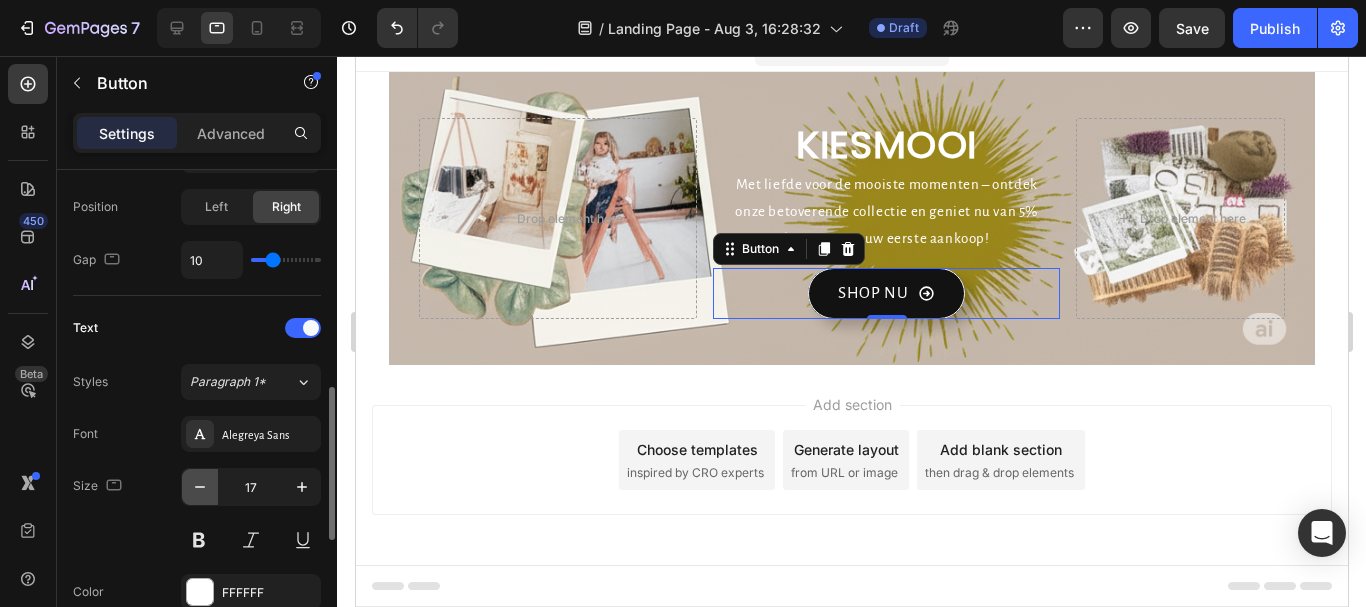 click 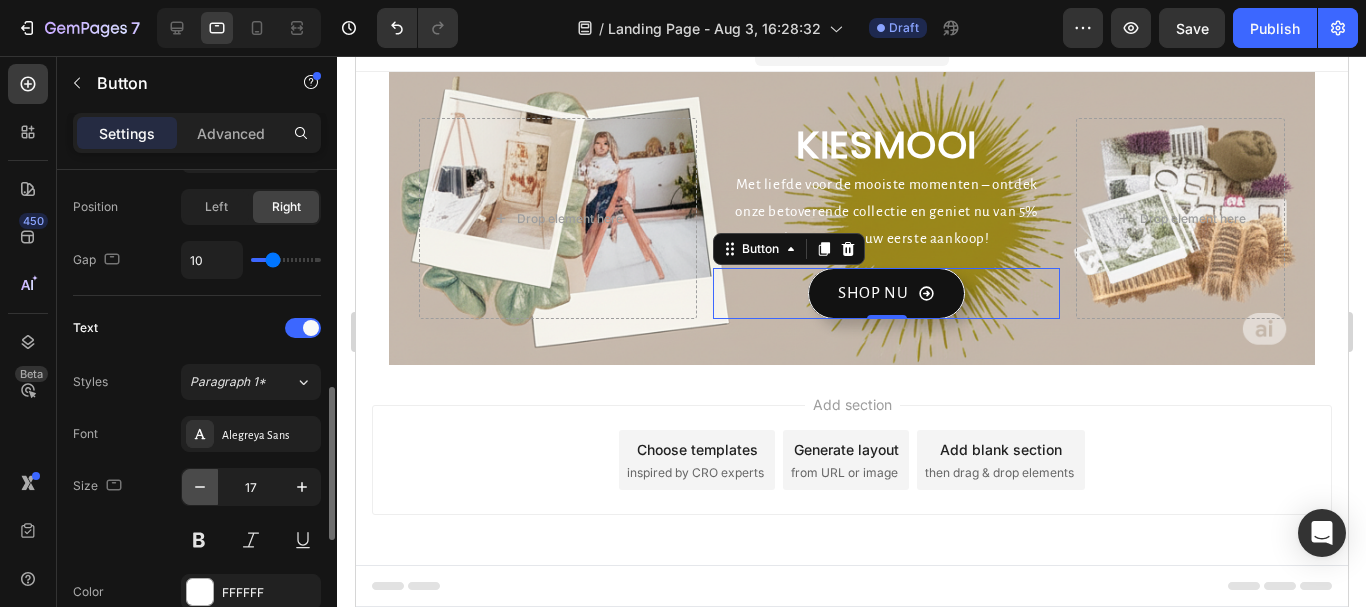 type on "16" 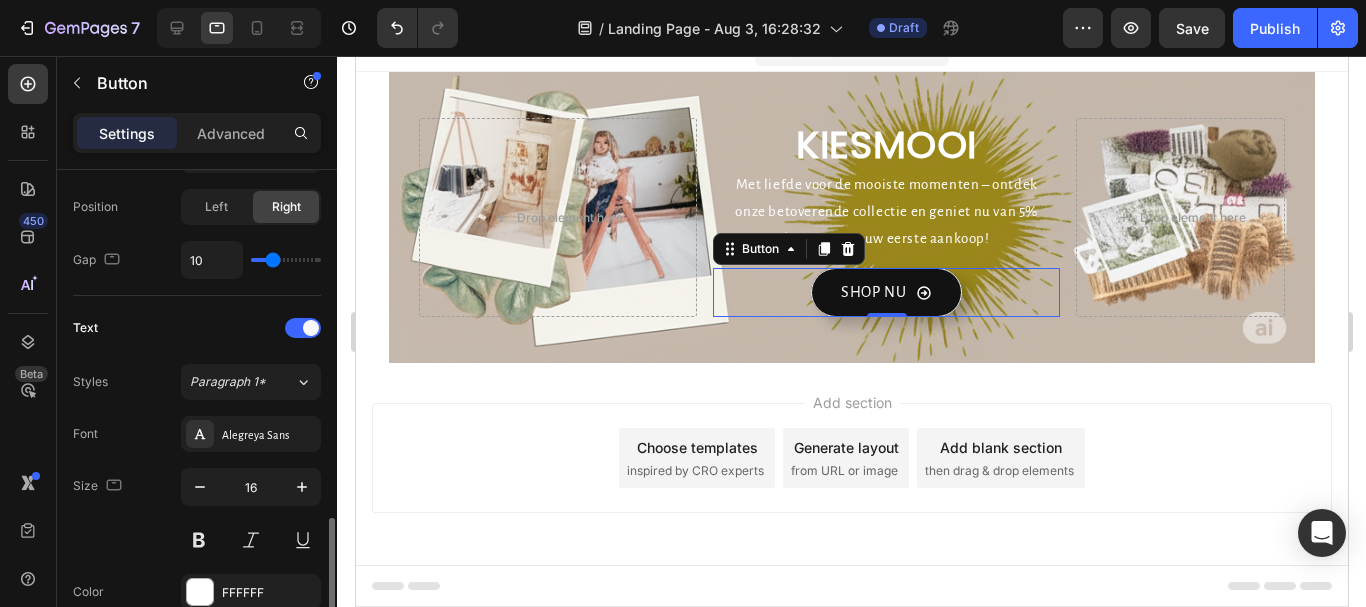 scroll, scrollTop: 800, scrollLeft: 0, axis: vertical 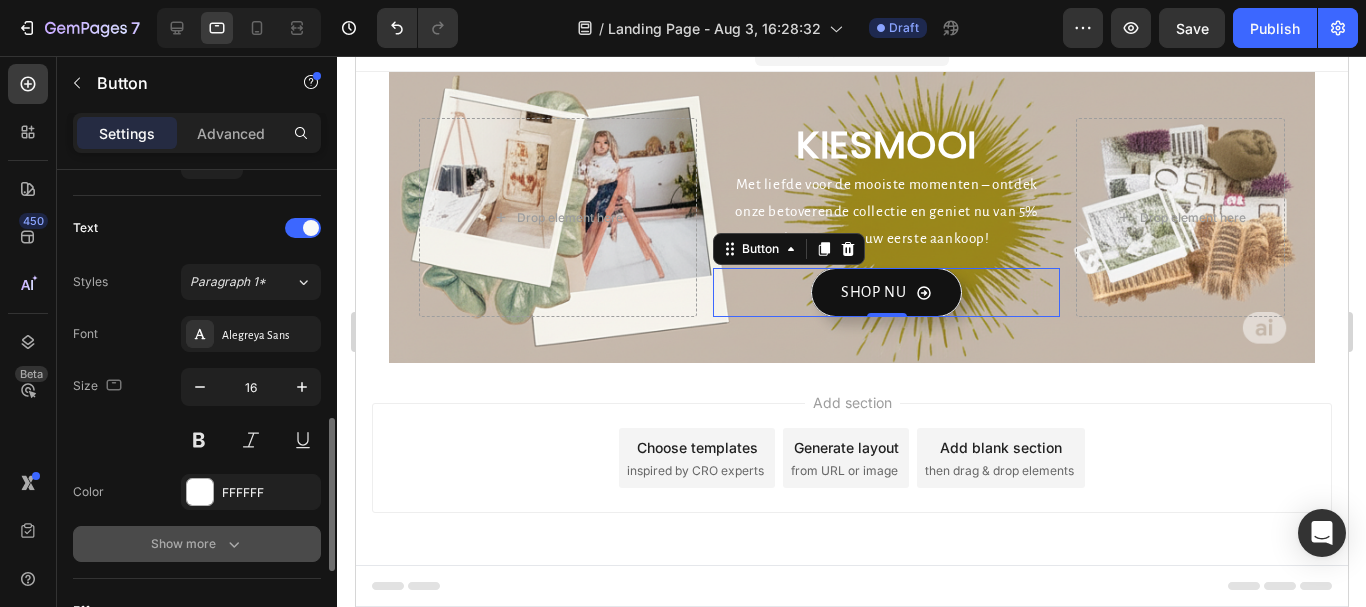 click on "Show more" at bounding box center (197, 544) 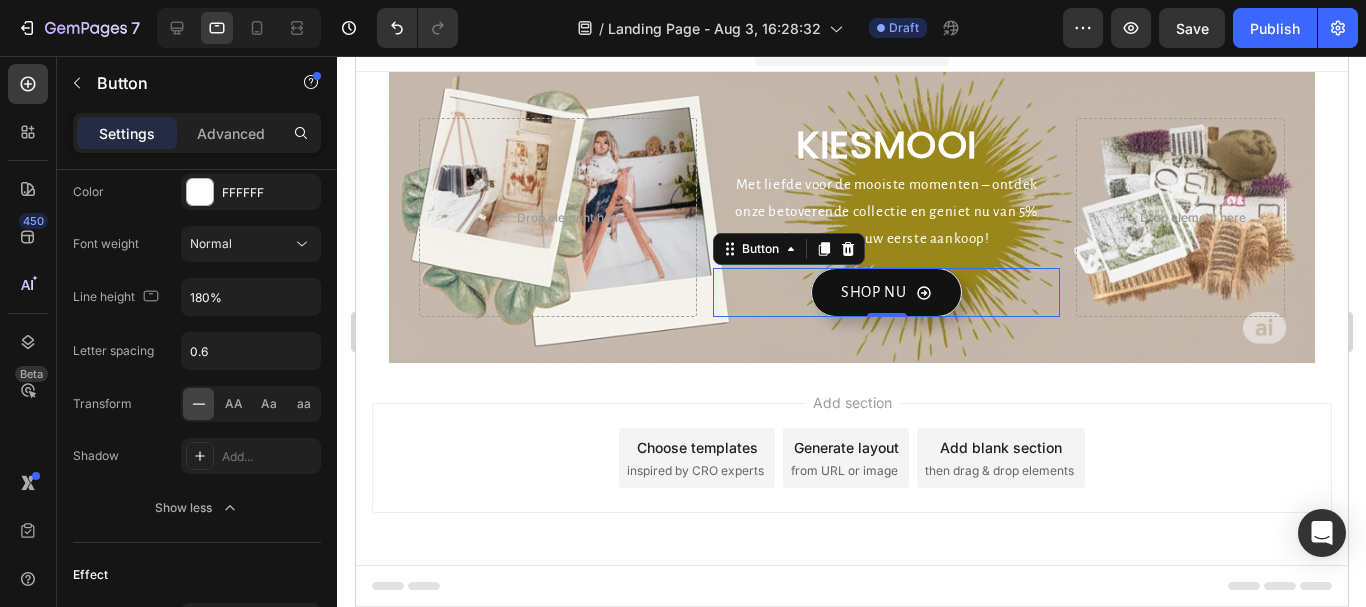 scroll, scrollTop: 1300, scrollLeft: 0, axis: vertical 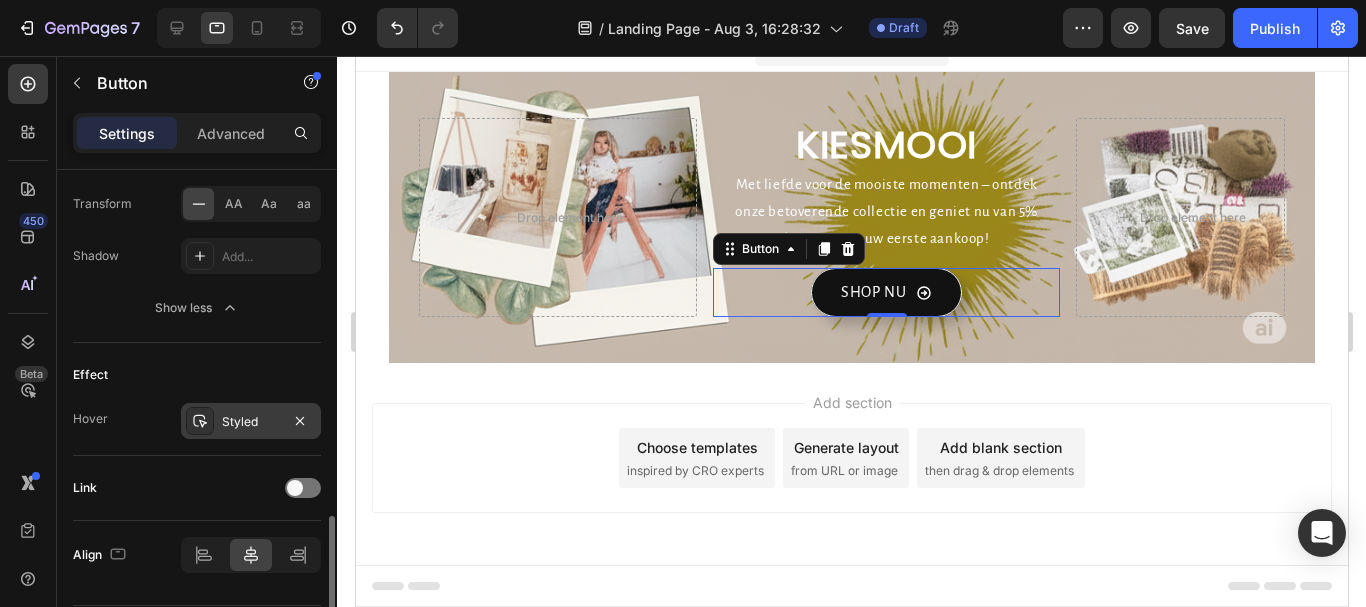 click on "Styled" at bounding box center (251, 422) 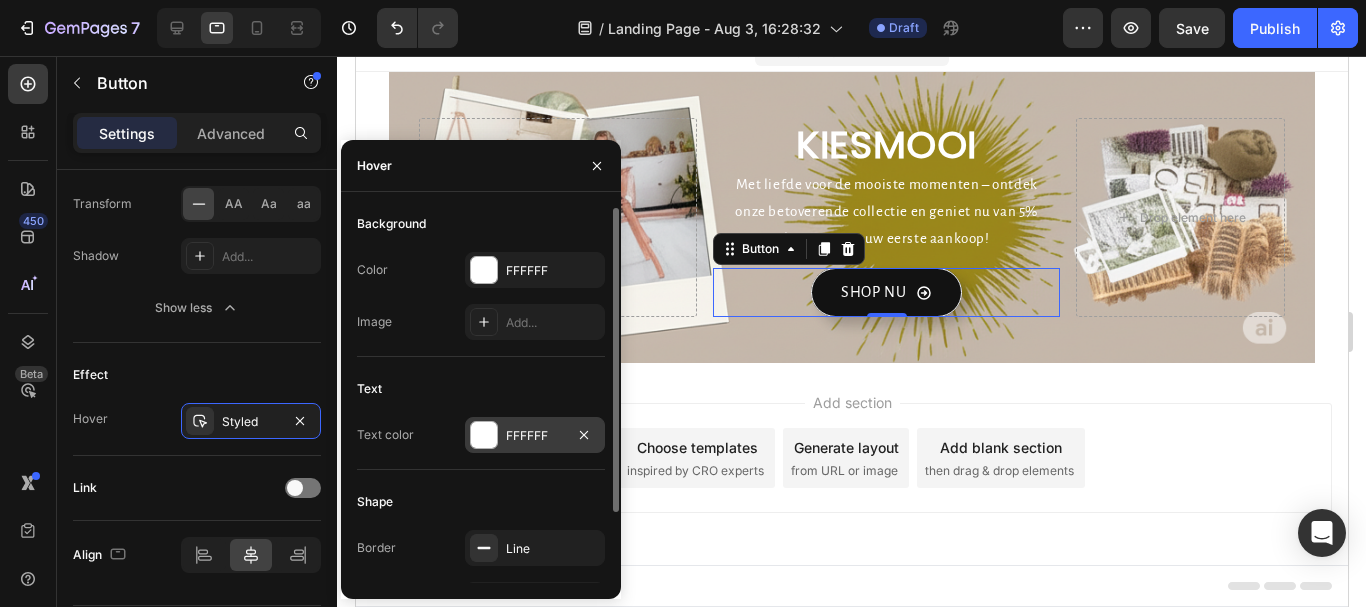 click on "FFFFFF" at bounding box center [535, 436] 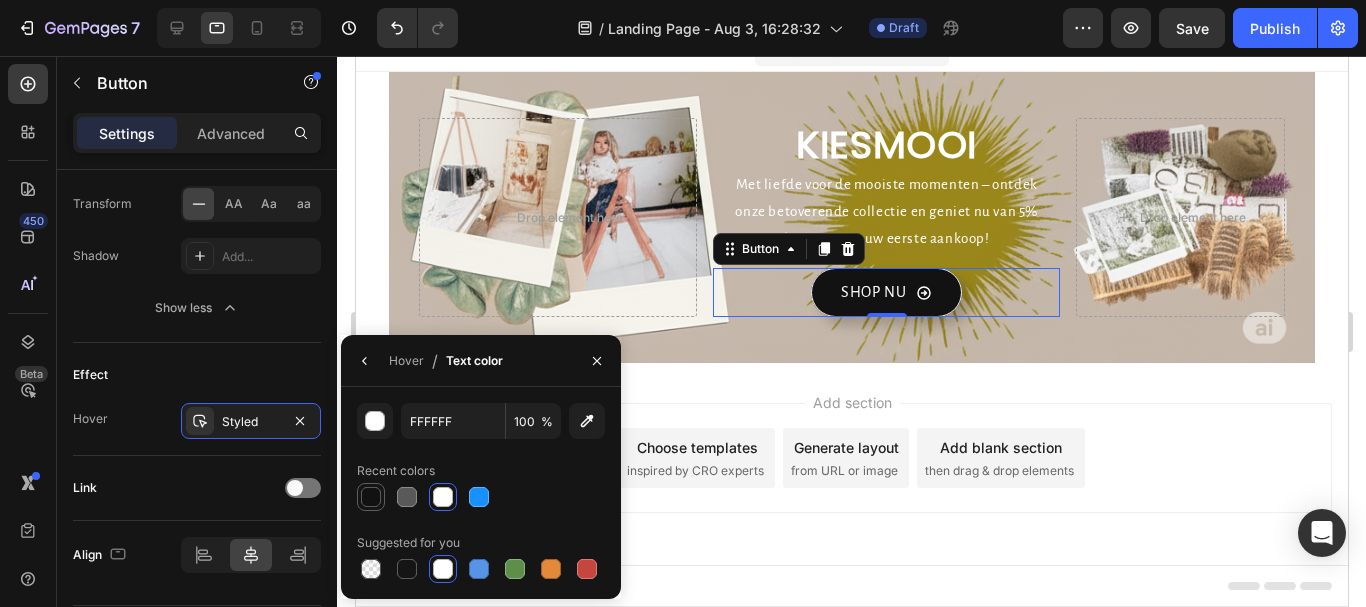 click at bounding box center [371, 497] 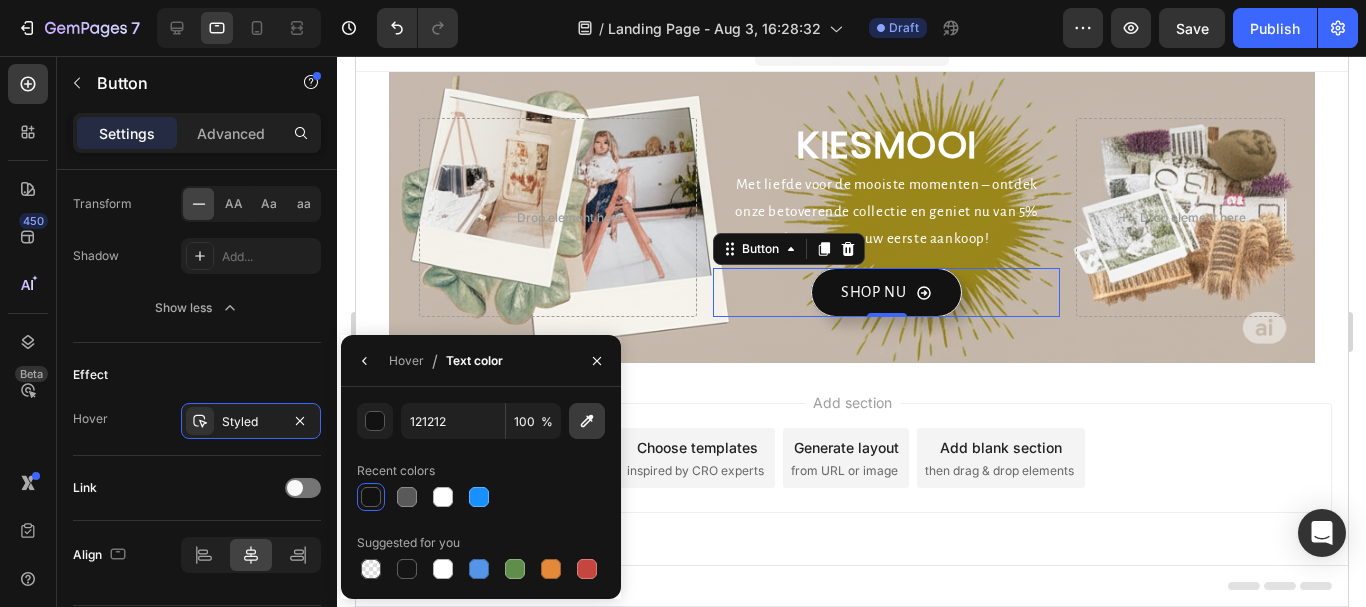 click 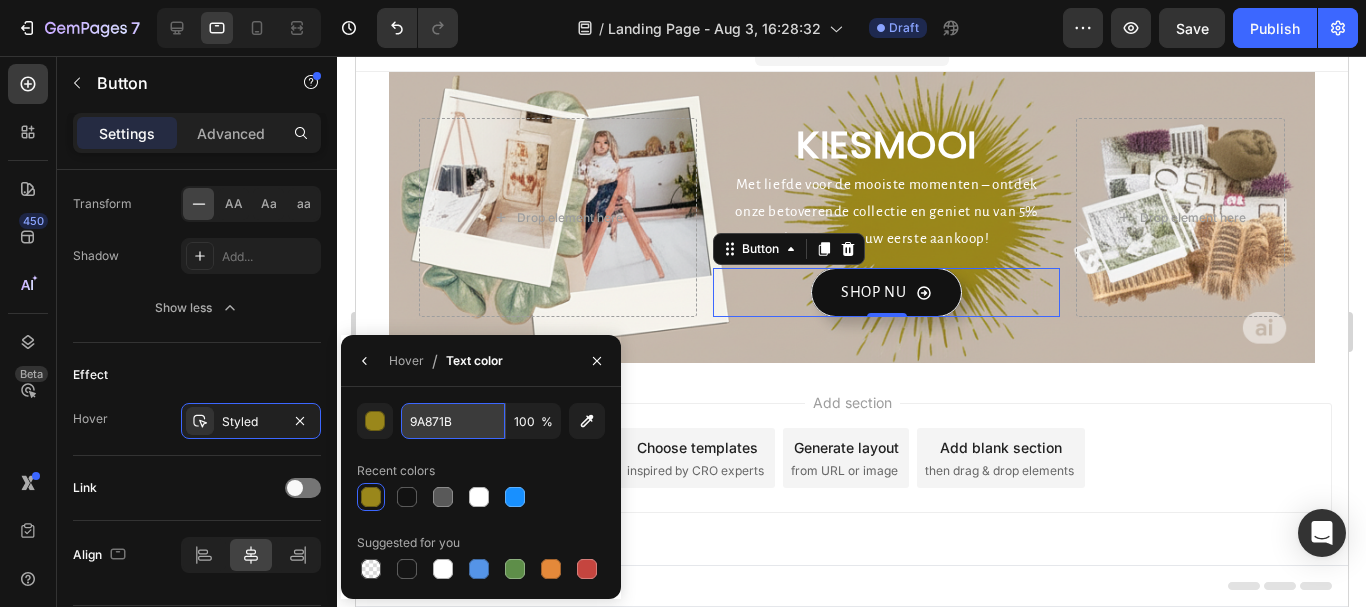 click on "9A871B" at bounding box center (453, 421) 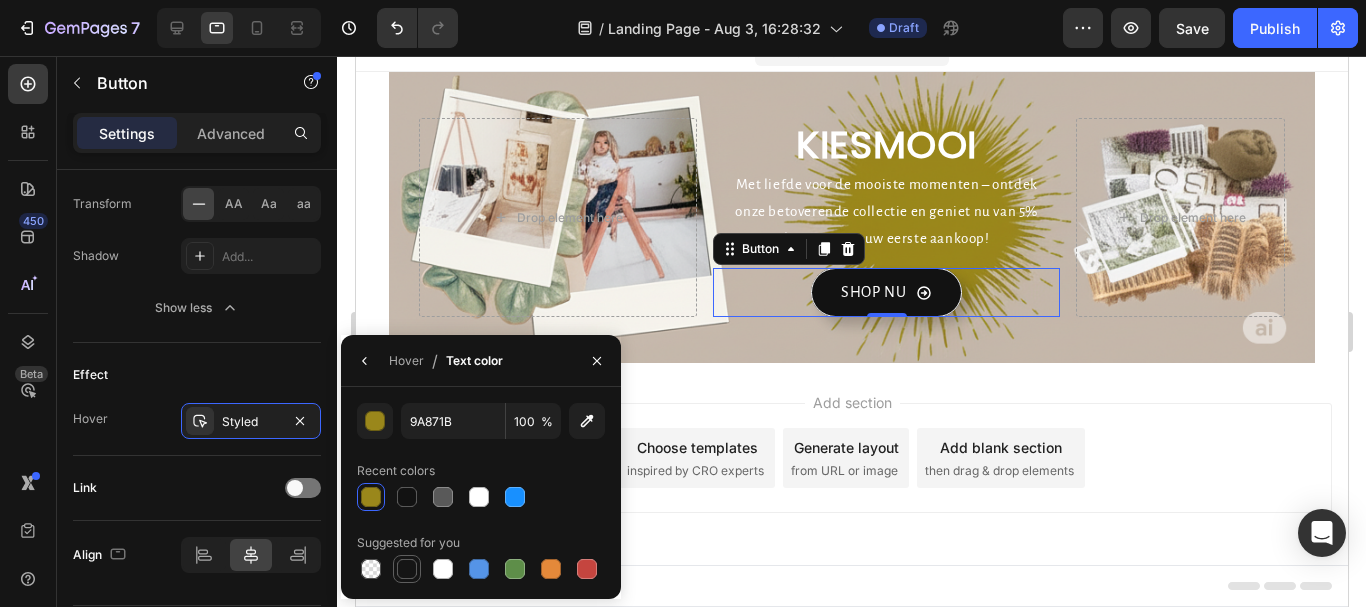 click at bounding box center (407, 569) 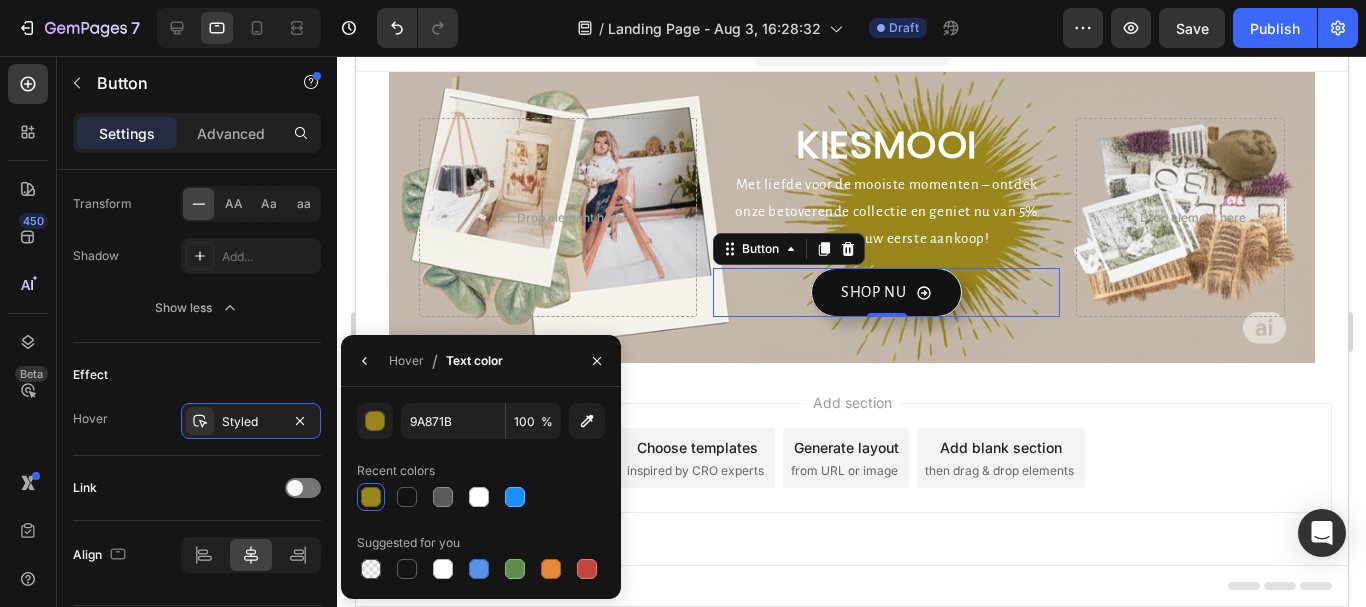 type on "151515" 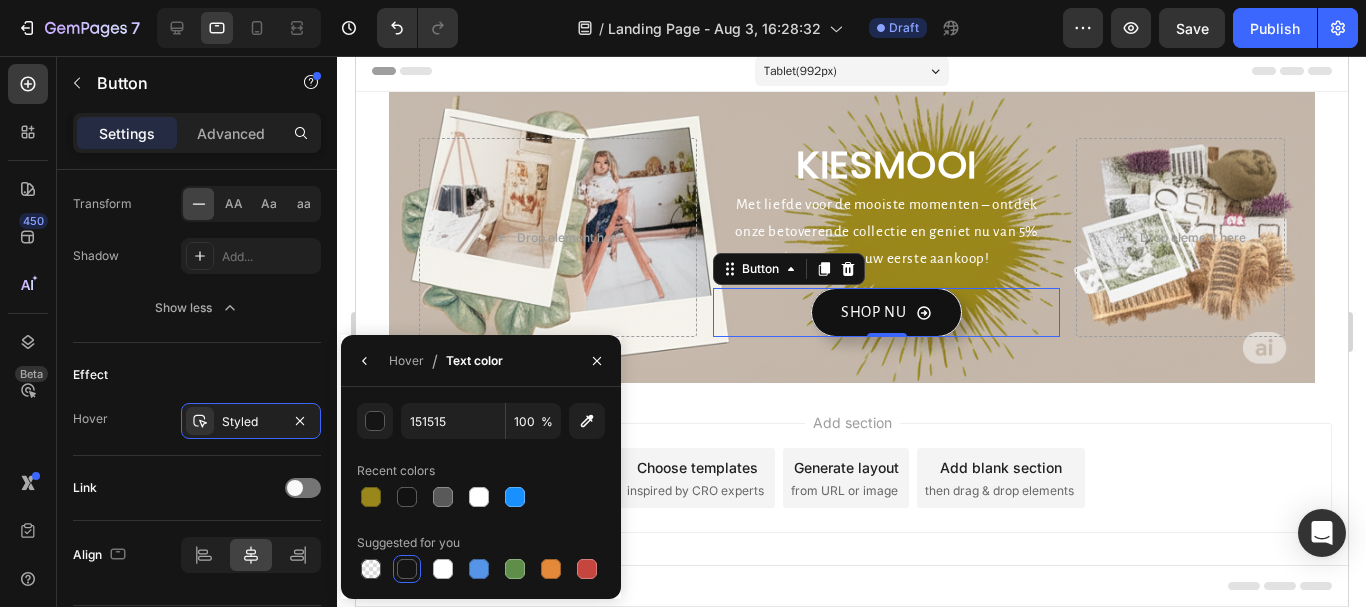 scroll, scrollTop: 0, scrollLeft: 0, axis: both 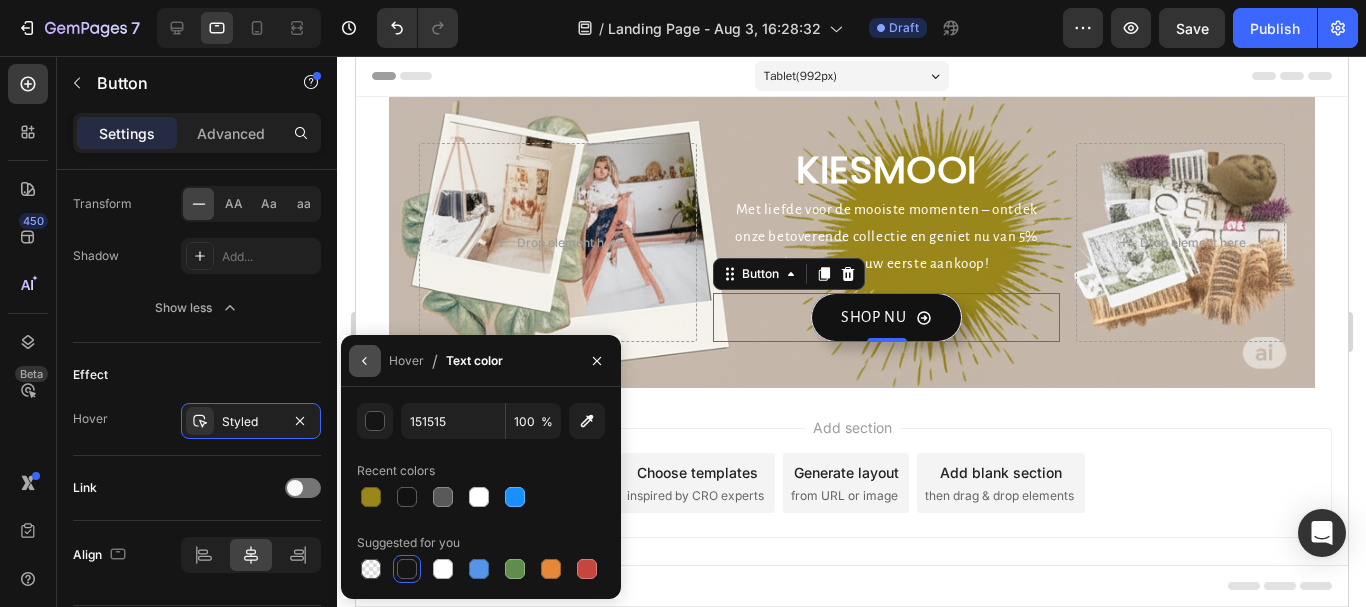 click 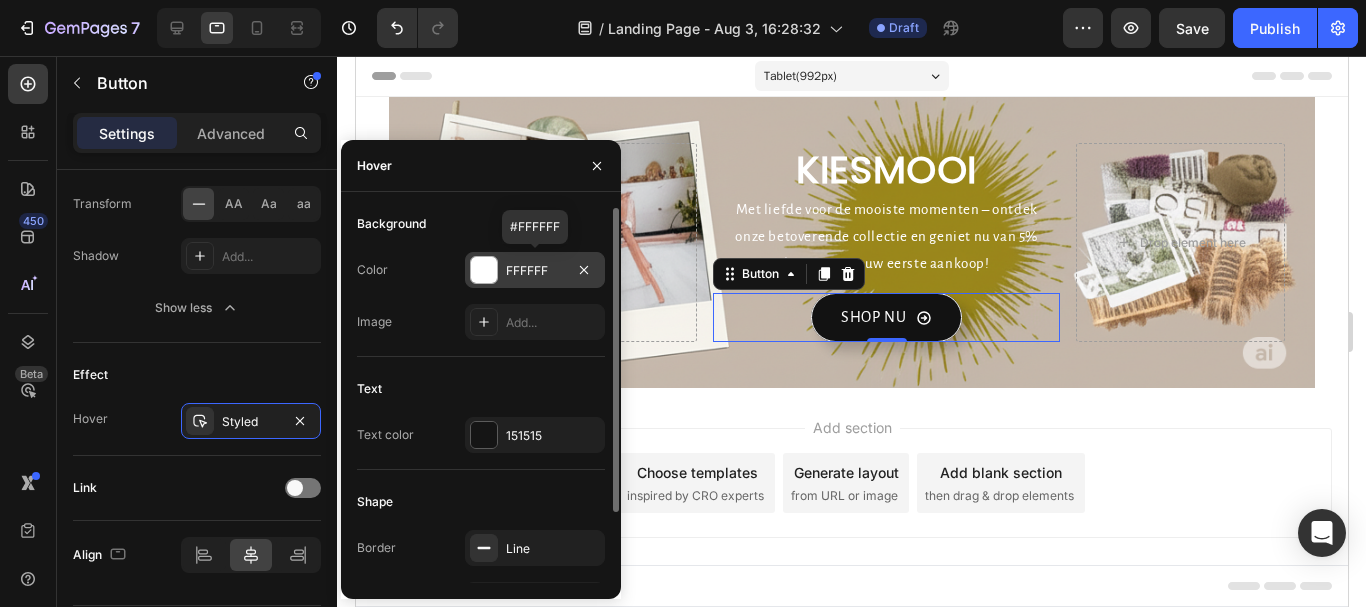 click at bounding box center [484, 270] 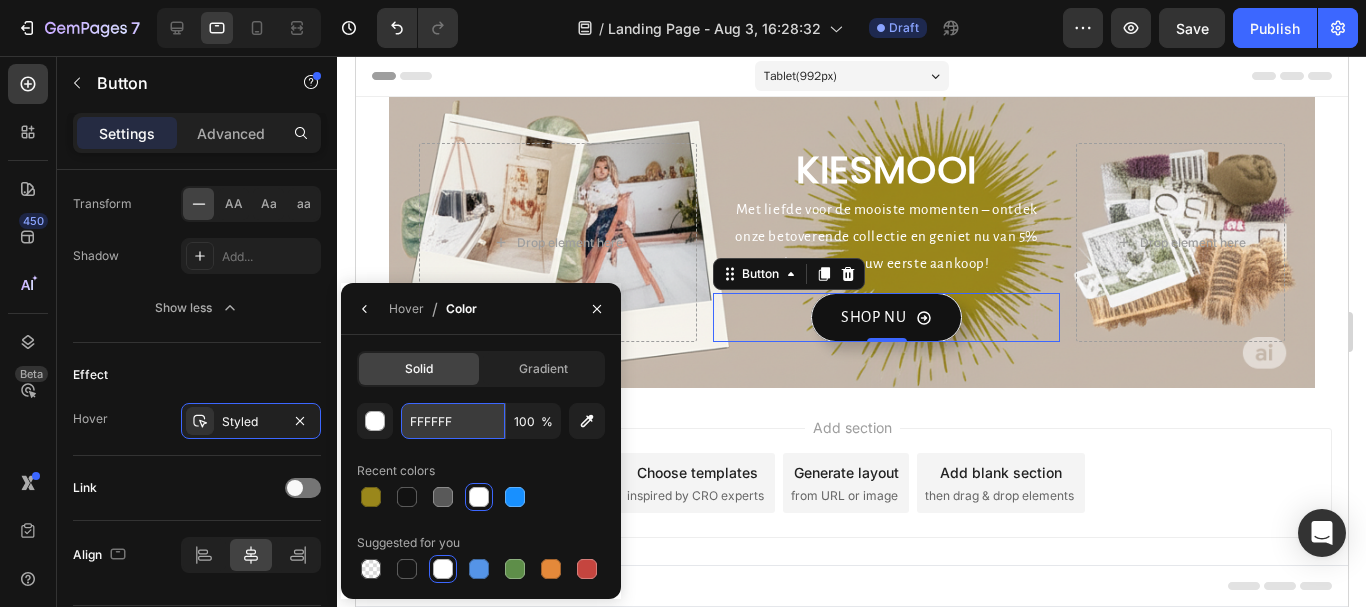 click on "FFFFFF" at bounding box center [453, 421] 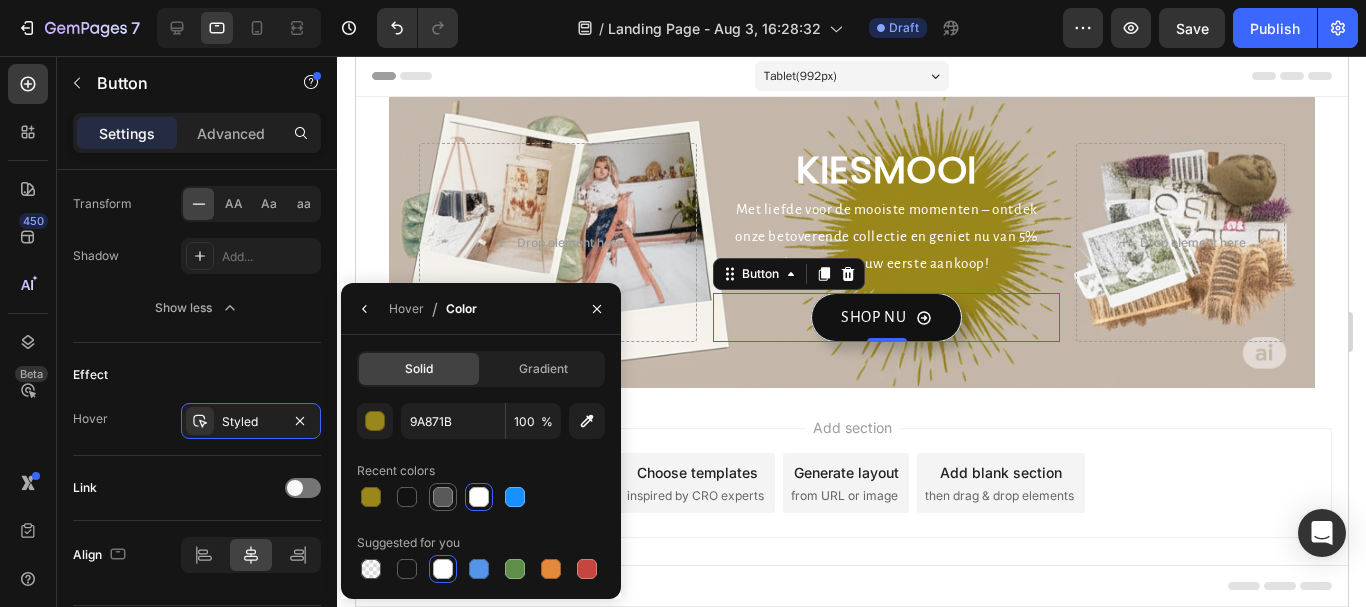 click at bounding box center (443, 497) 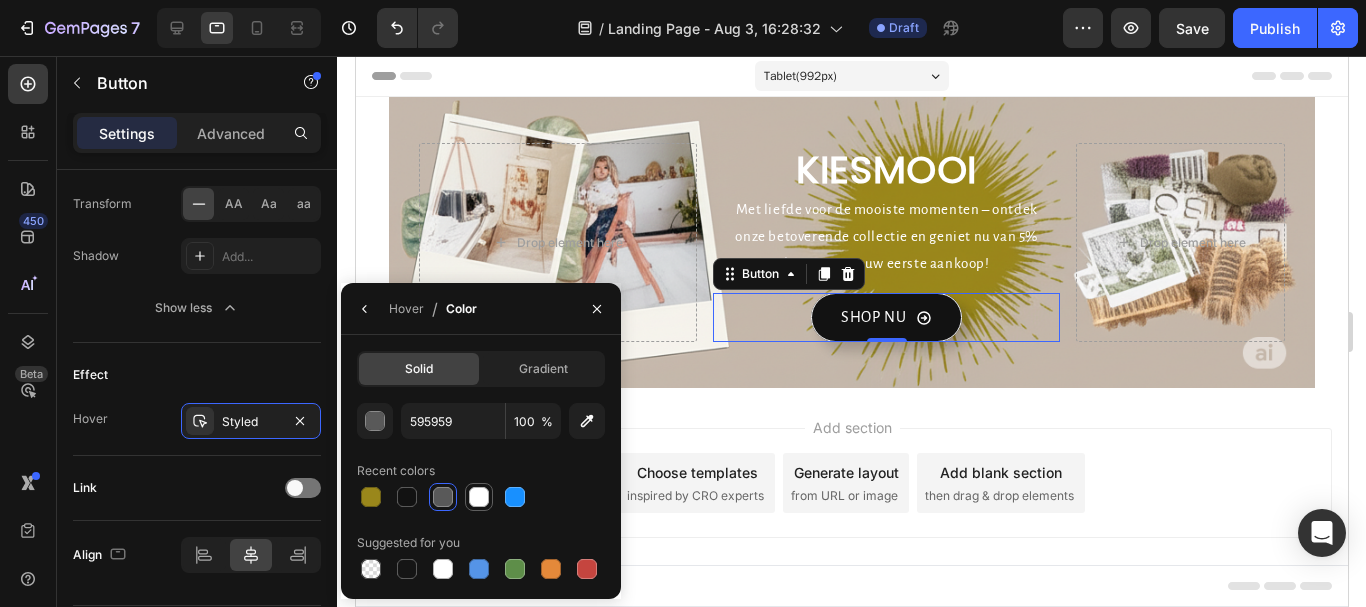 click at bounding box center [479, 497] 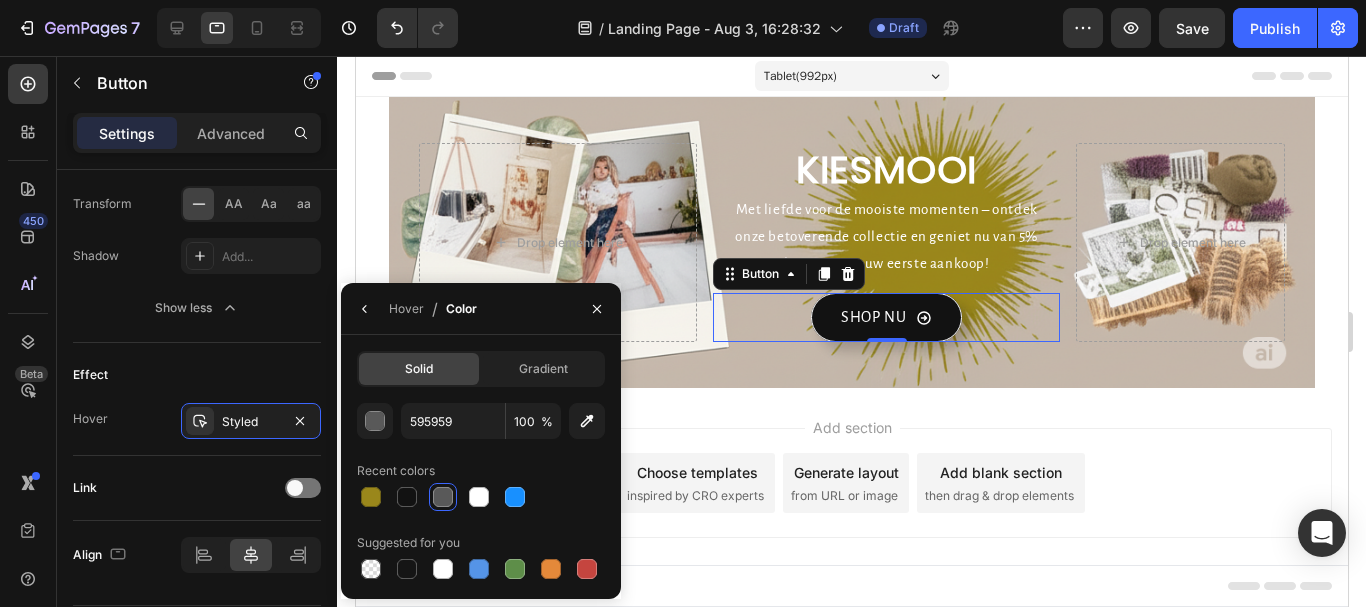 type on "FFFFFF" 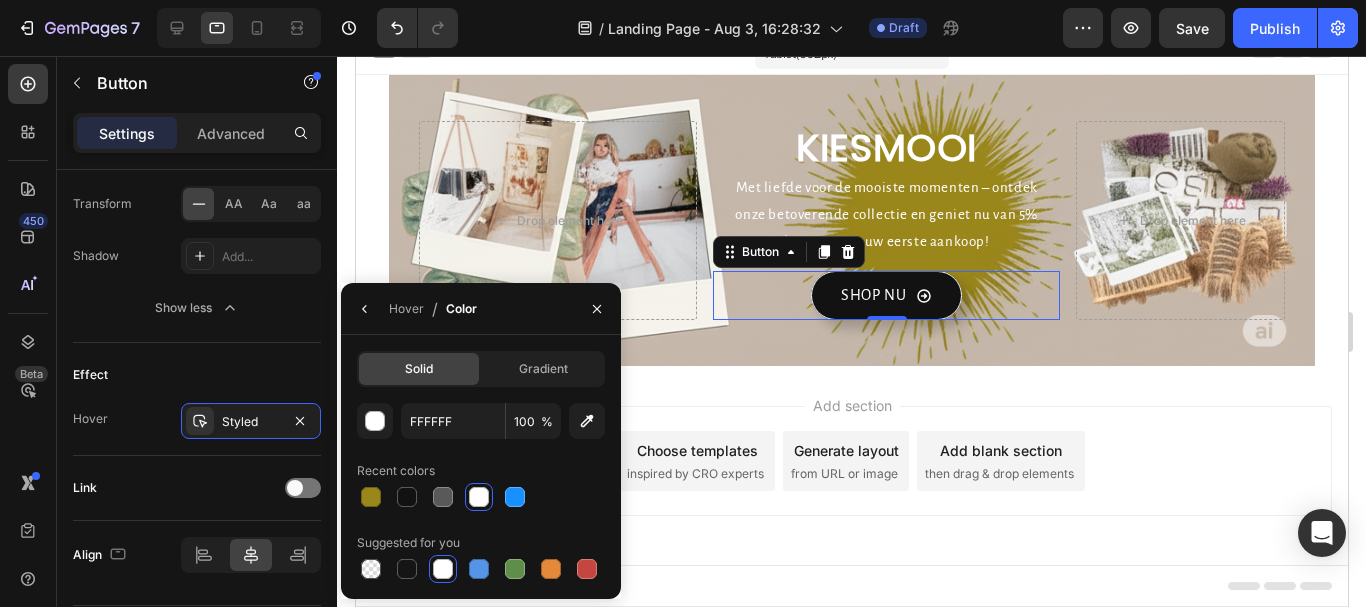 scroll, scrollTop: 27, scrollLeft: 0, axis: vertical 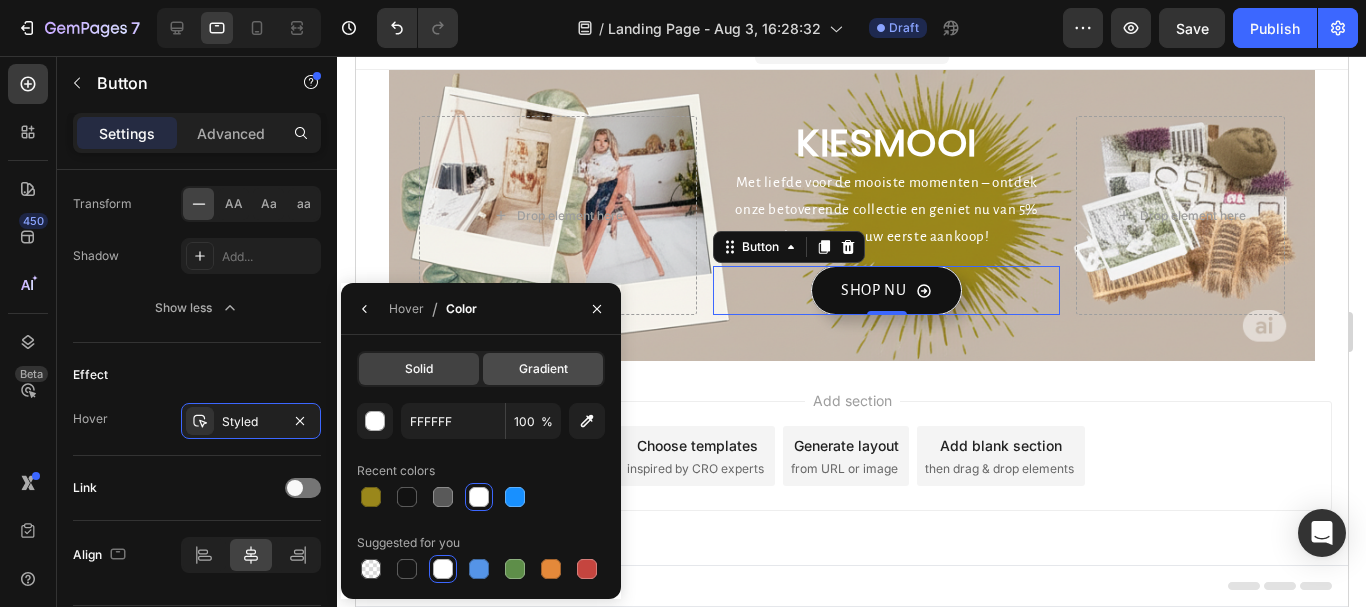 click on "Gradient" 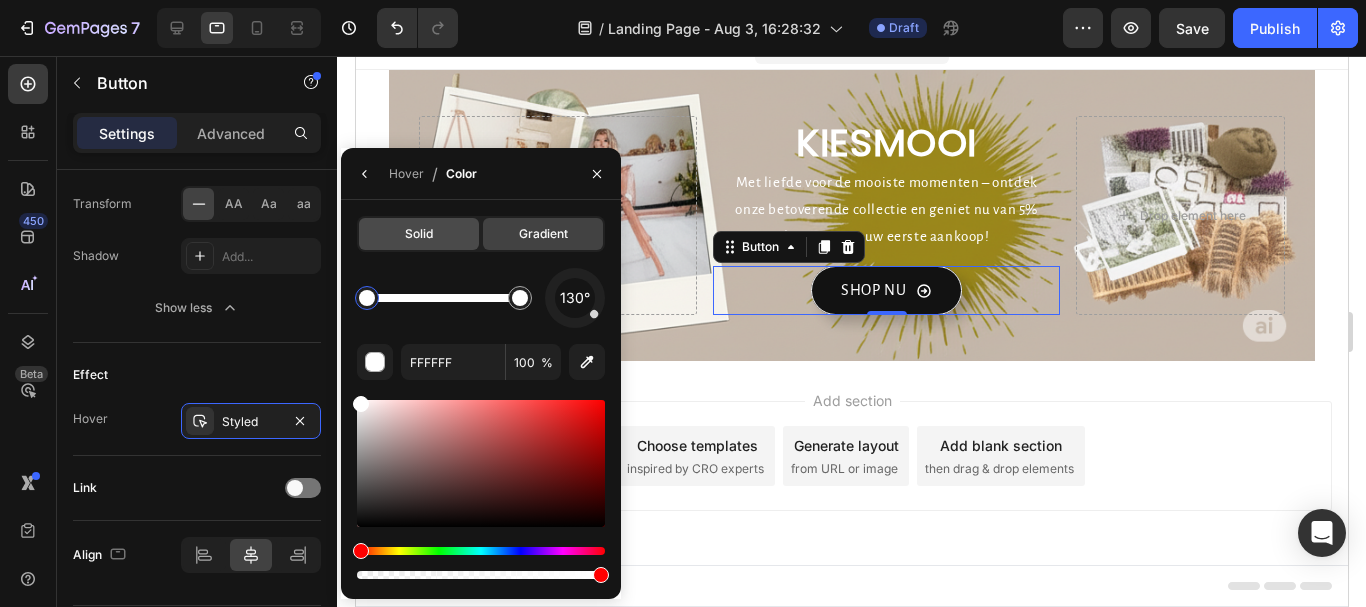 click on "Solid" 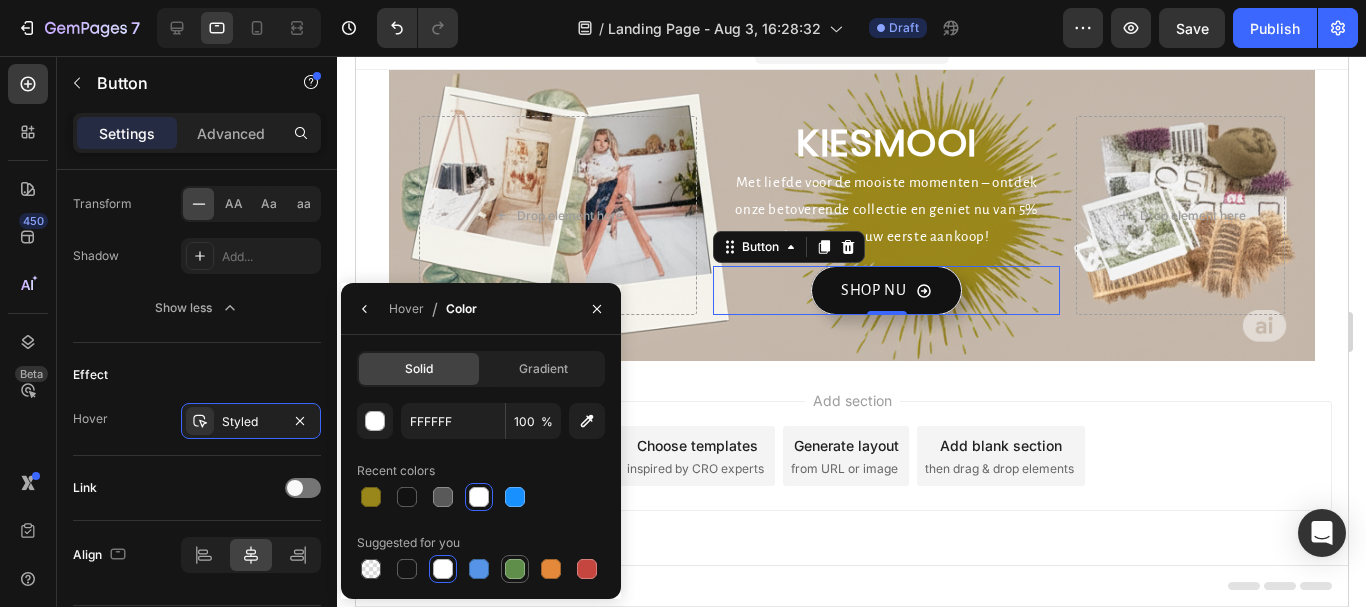 click at bounding box center [515, 569] 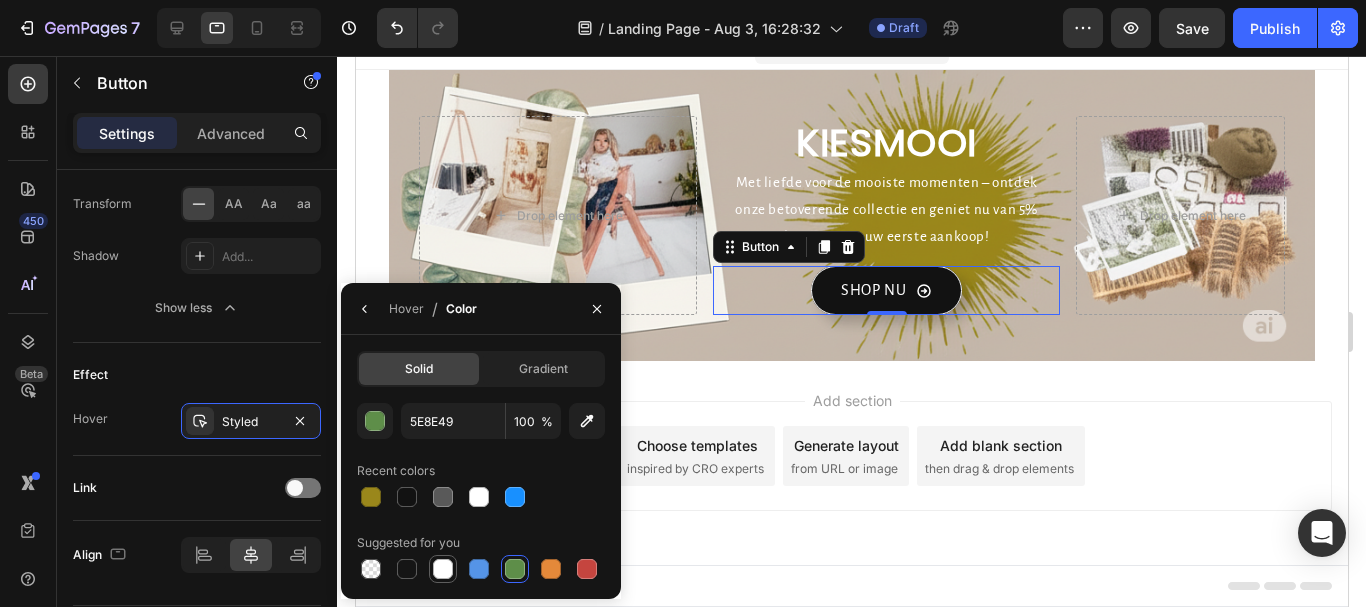 click at bounding box center [443, 569] 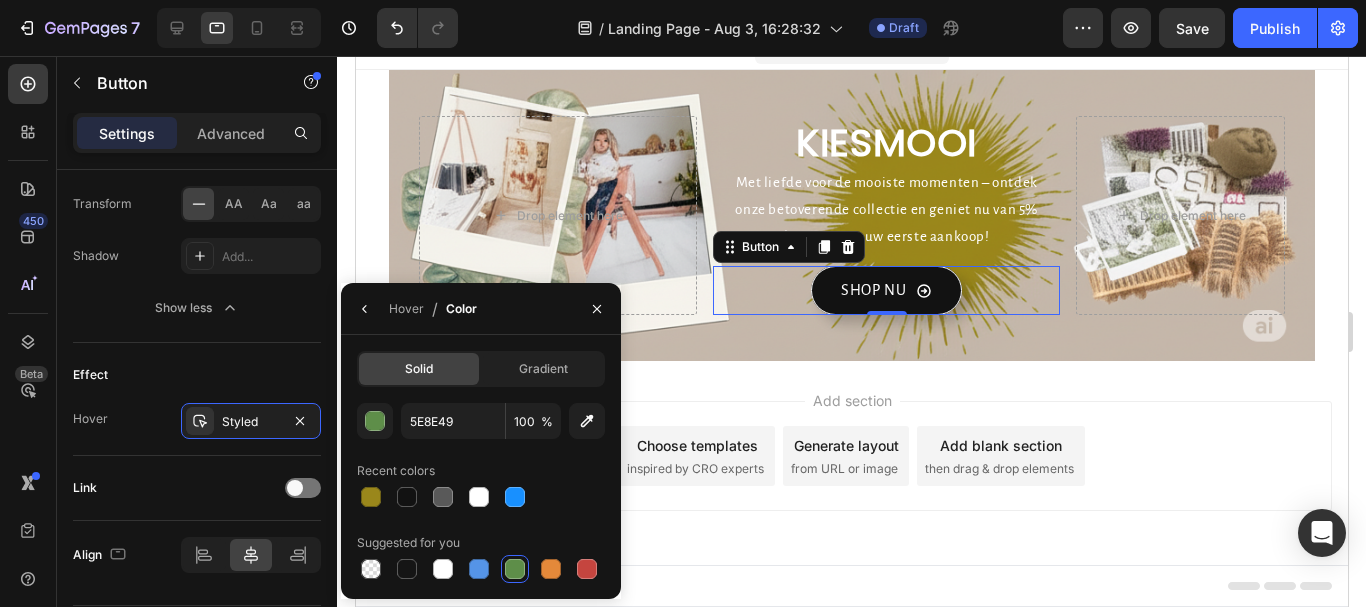 type on "FFFFFF" 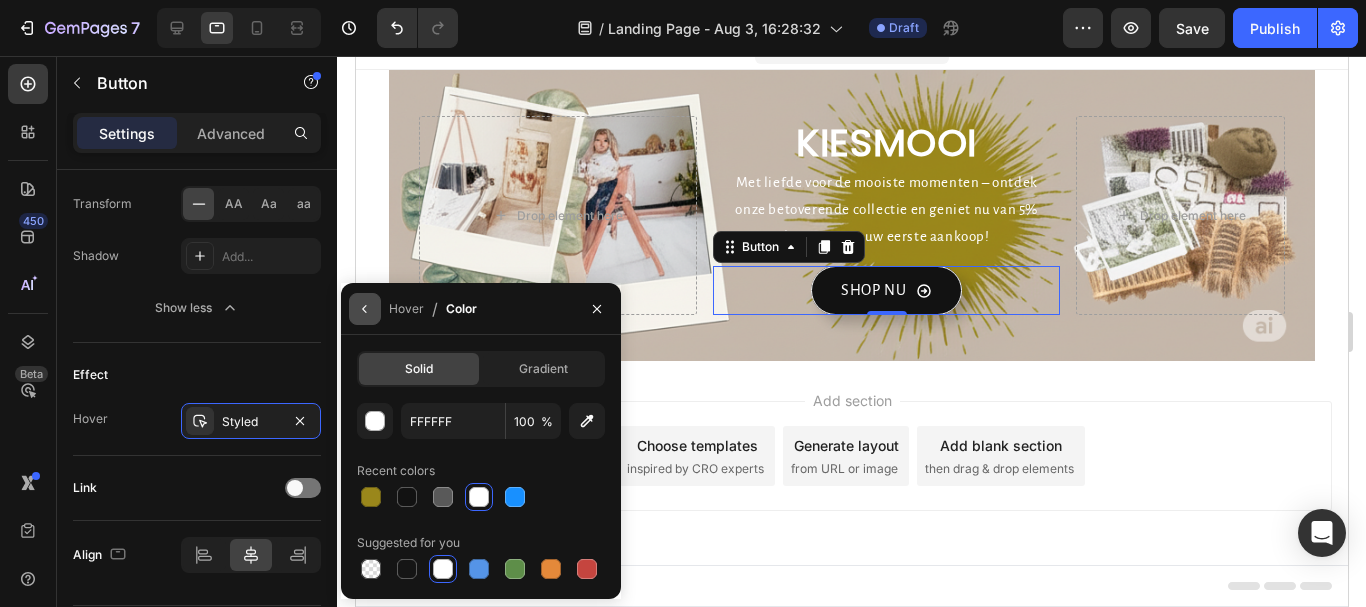 click 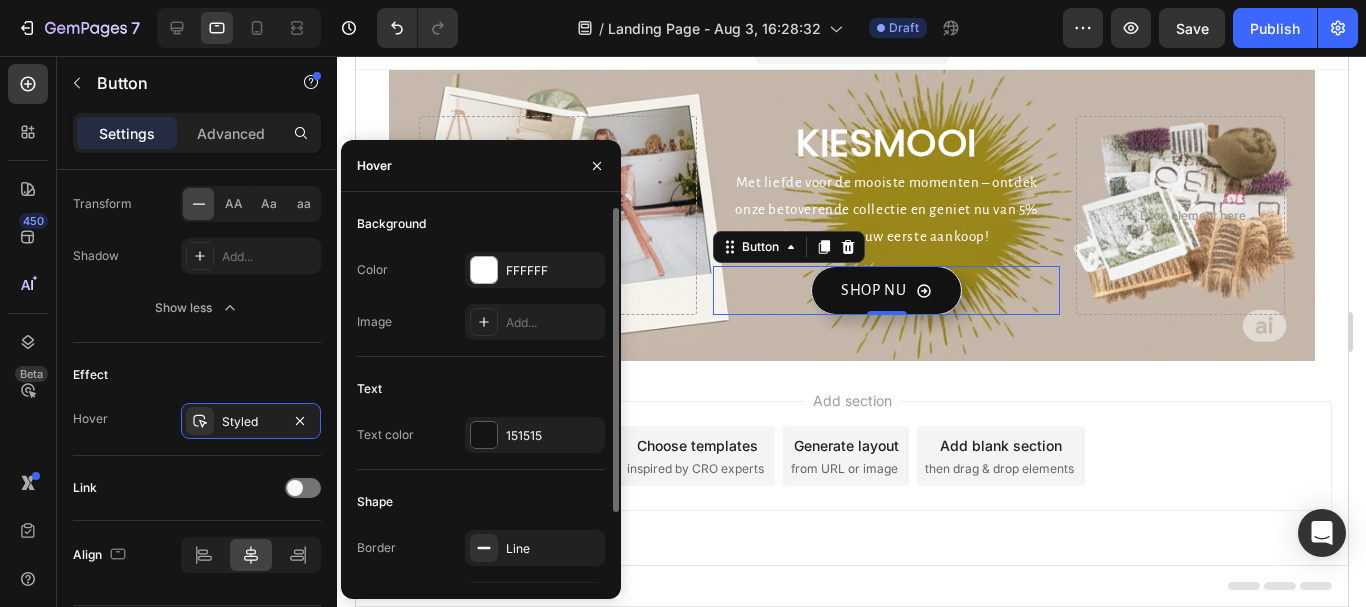 scroll, scrollTop: 87, scrollLeft: 0, axis: vertical 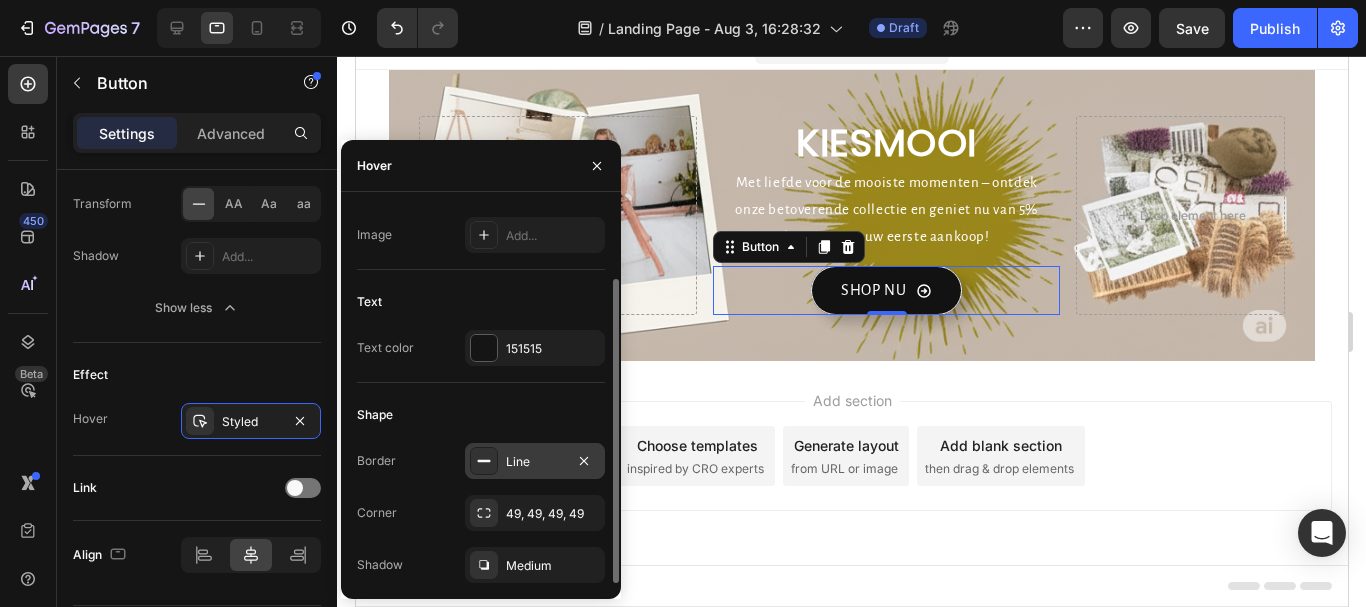 click 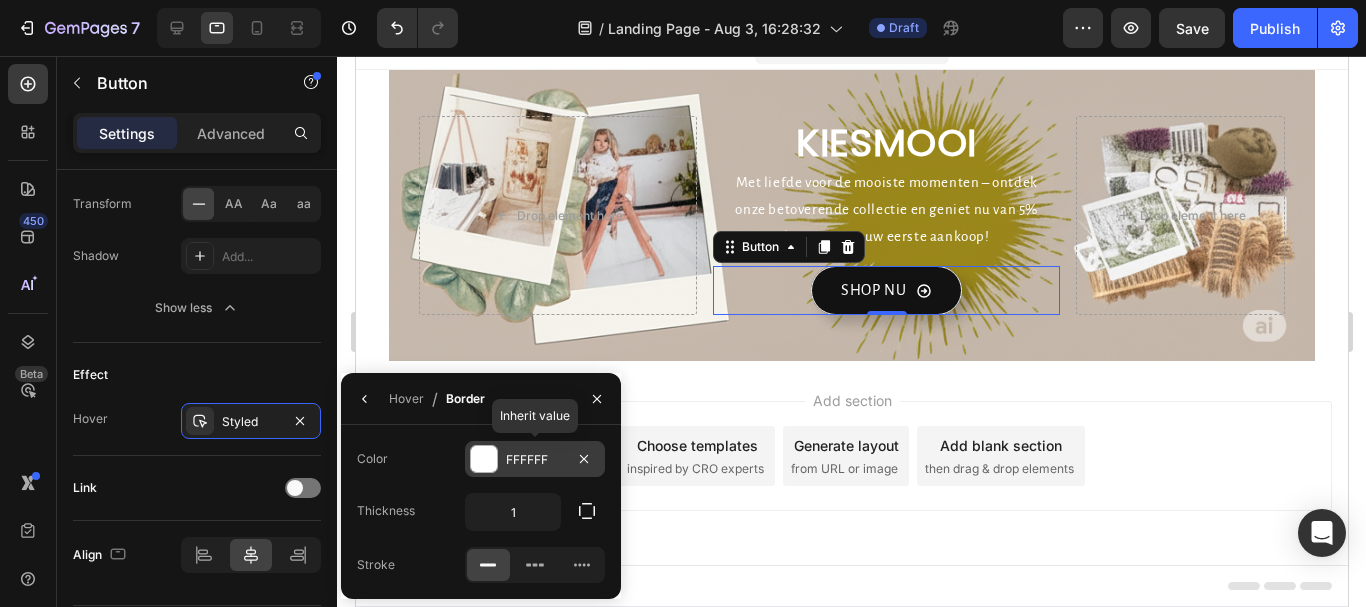 click at bounding box center [484, 459] 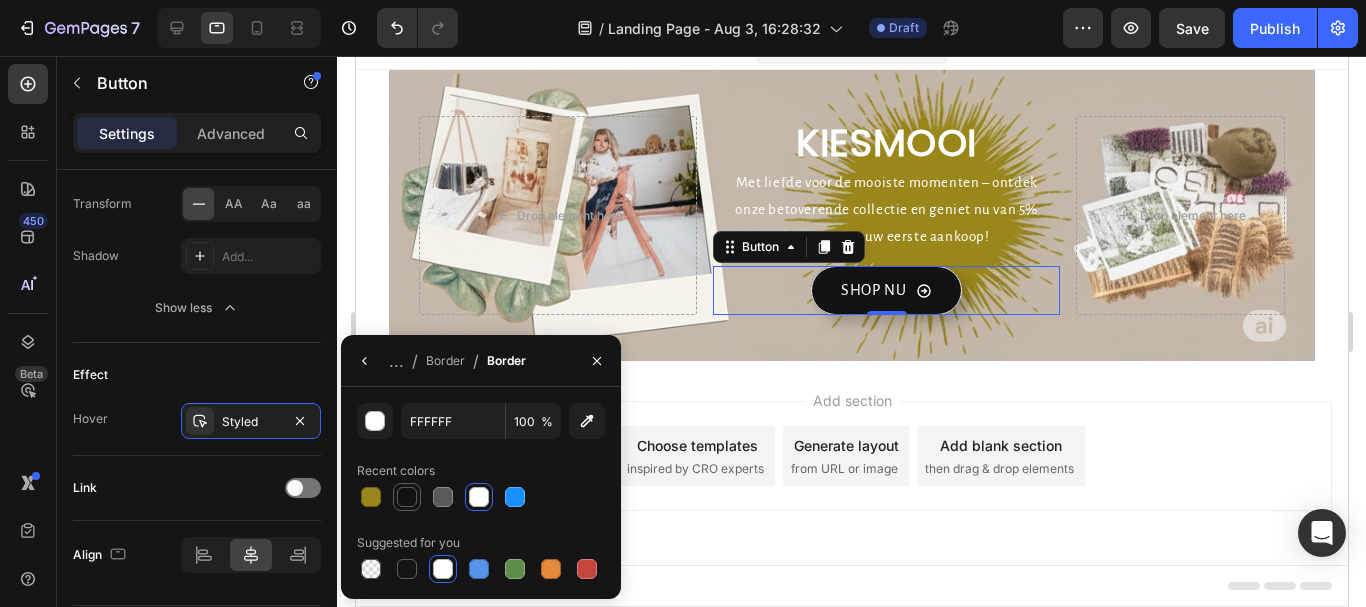 click at bounding box center [407, 497] 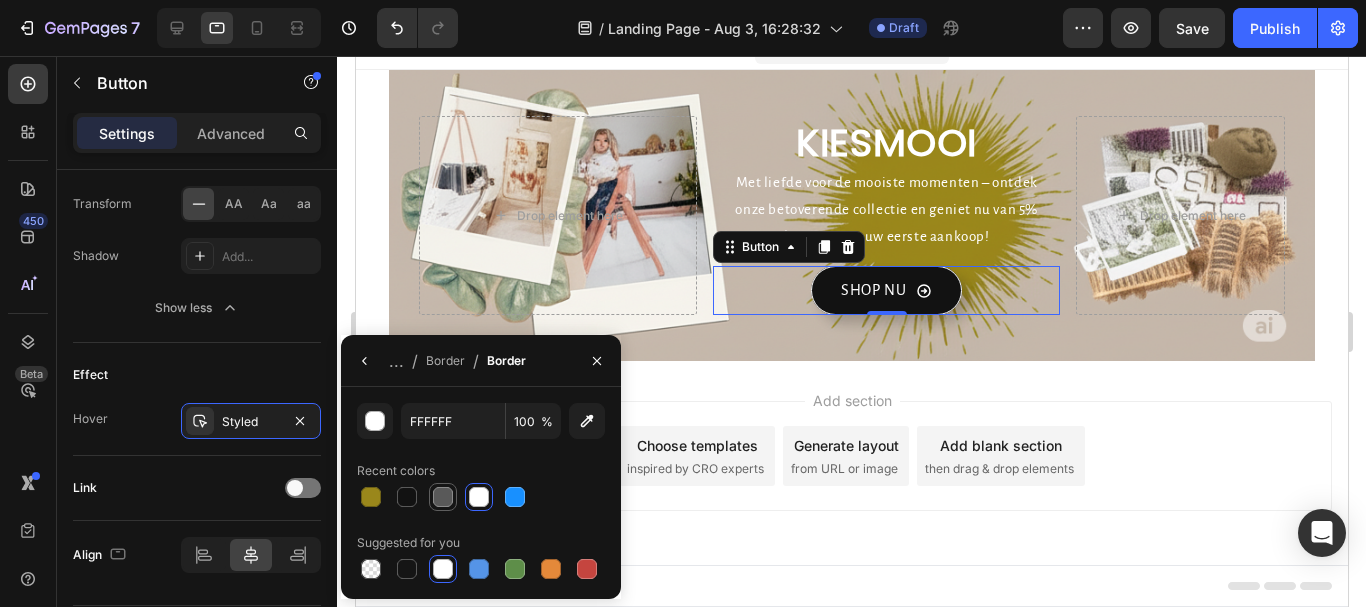 type on "121212" 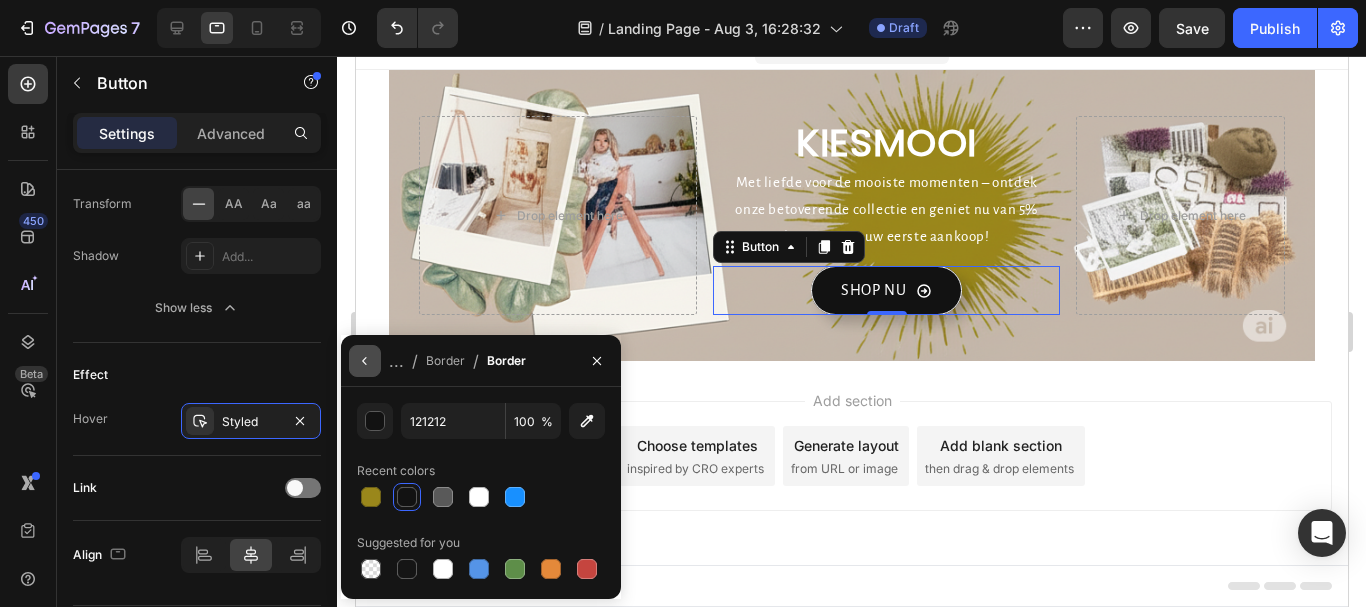 click at bounding box center (365, 361) 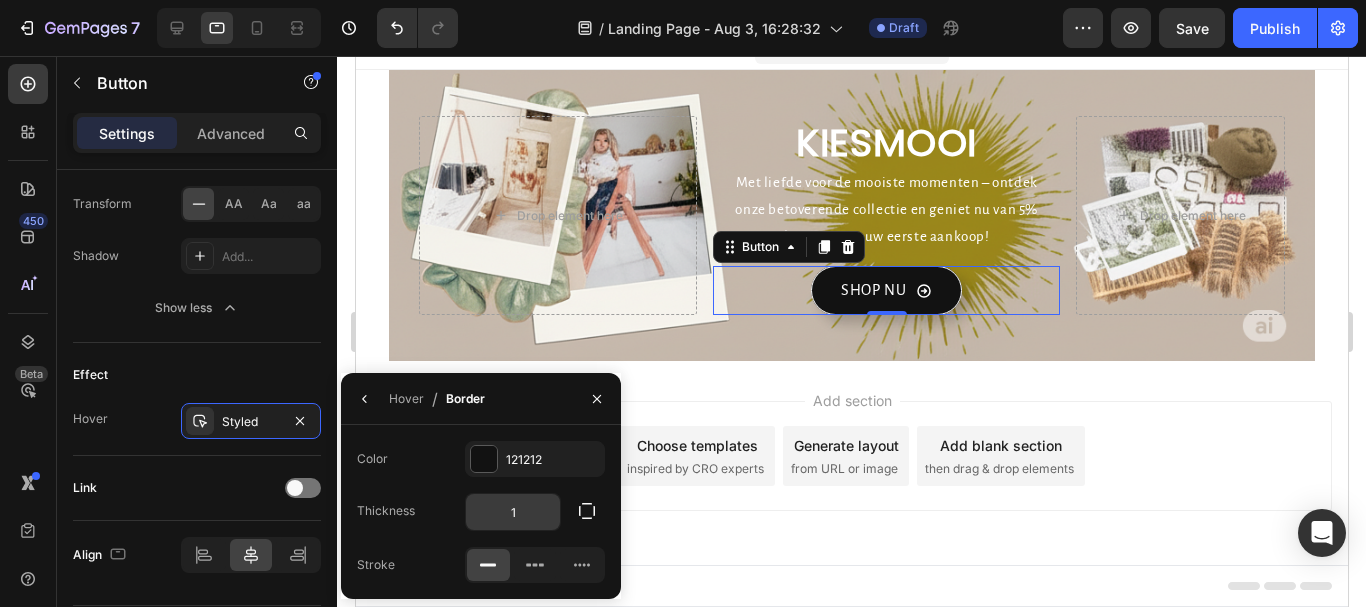 click on "1" at bounding box center [513, 512] 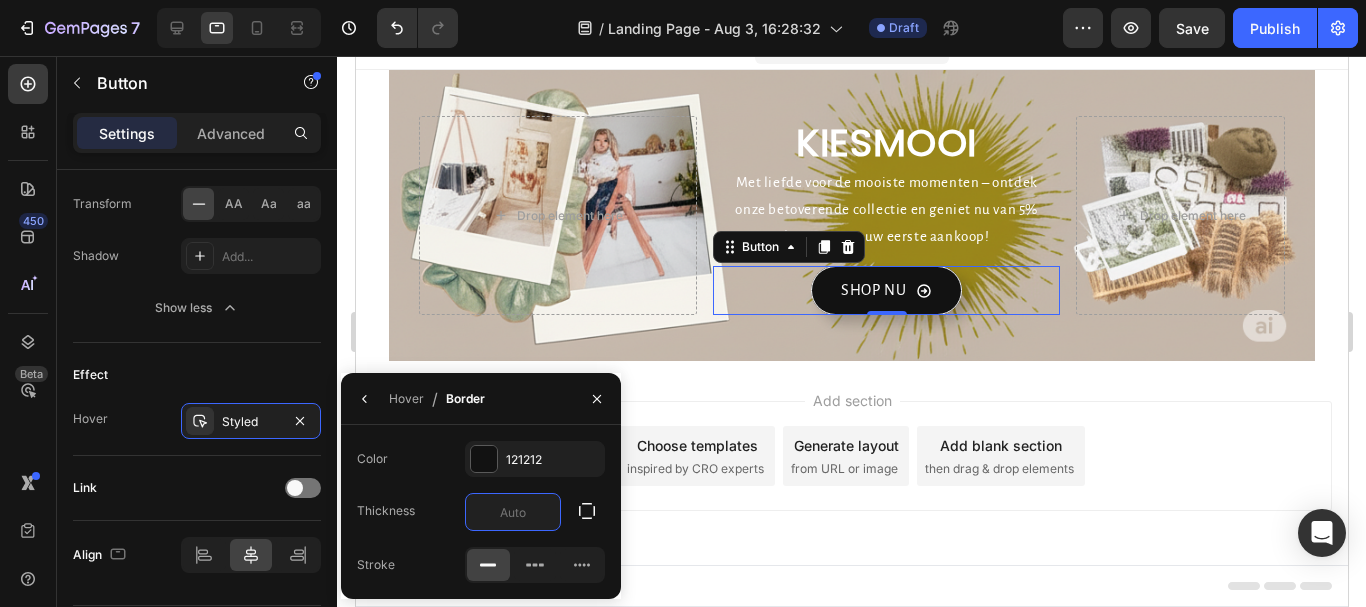 click on "Color 121212" 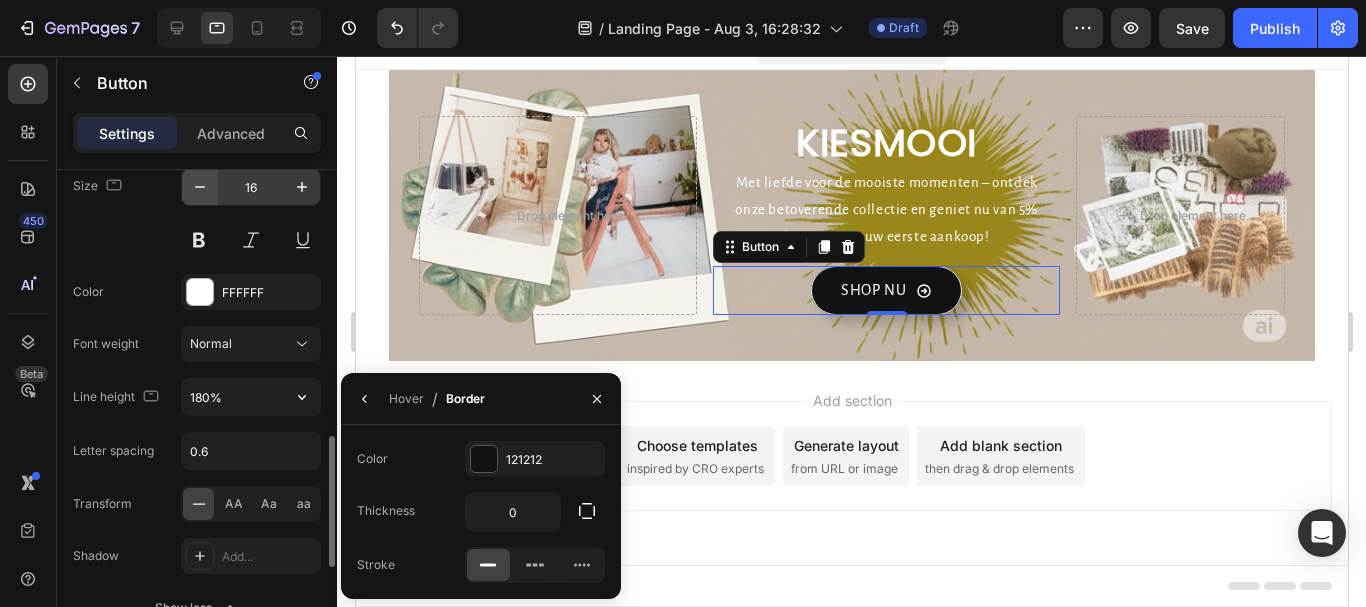 scroll, scrollTop: 1200, scrollLeft: 0, axis: vertical 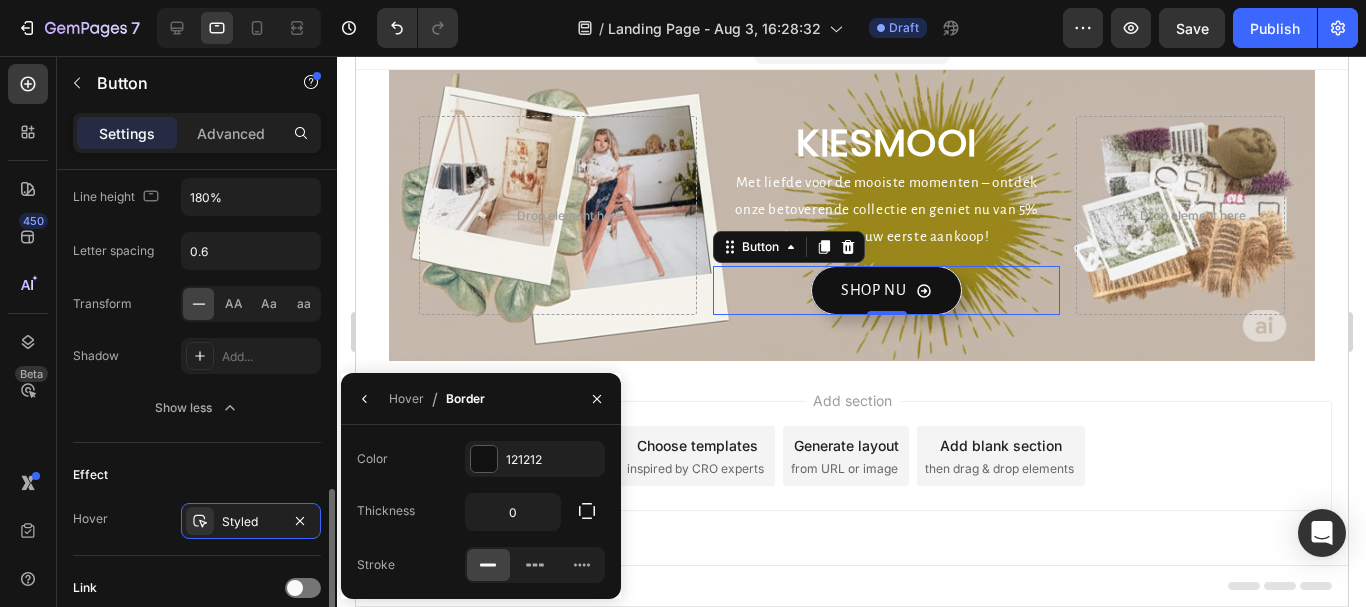 click 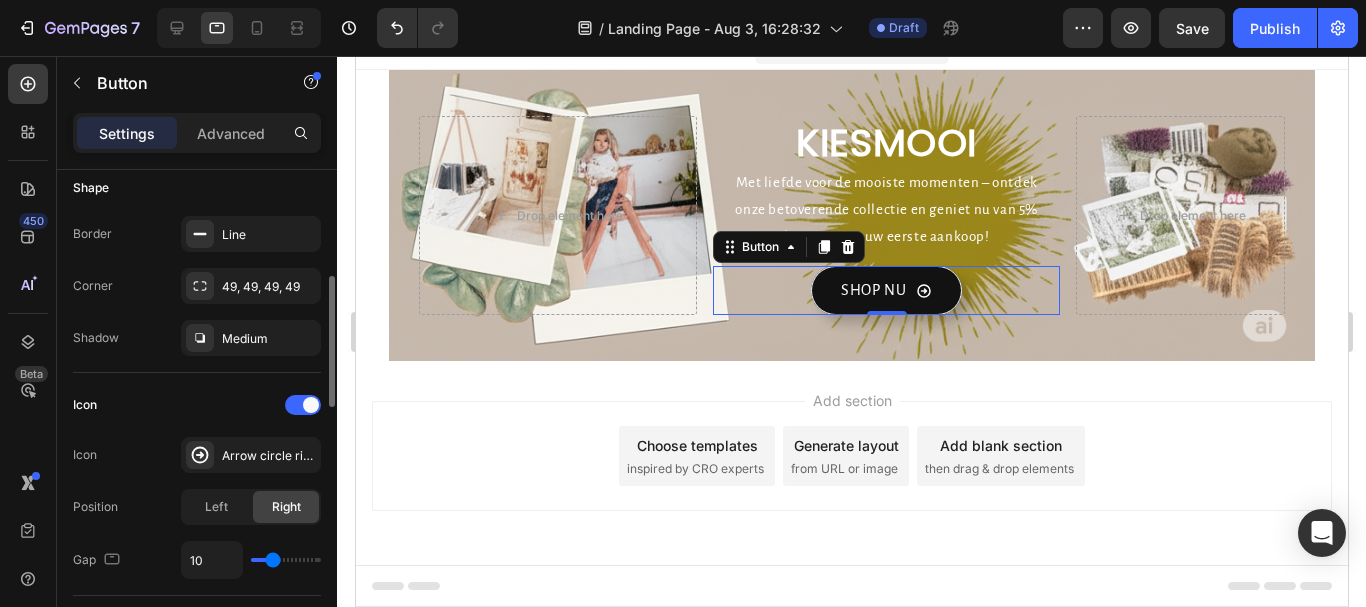scroll, scrollTop: 200, scrollLeft: 0, axis: vertical 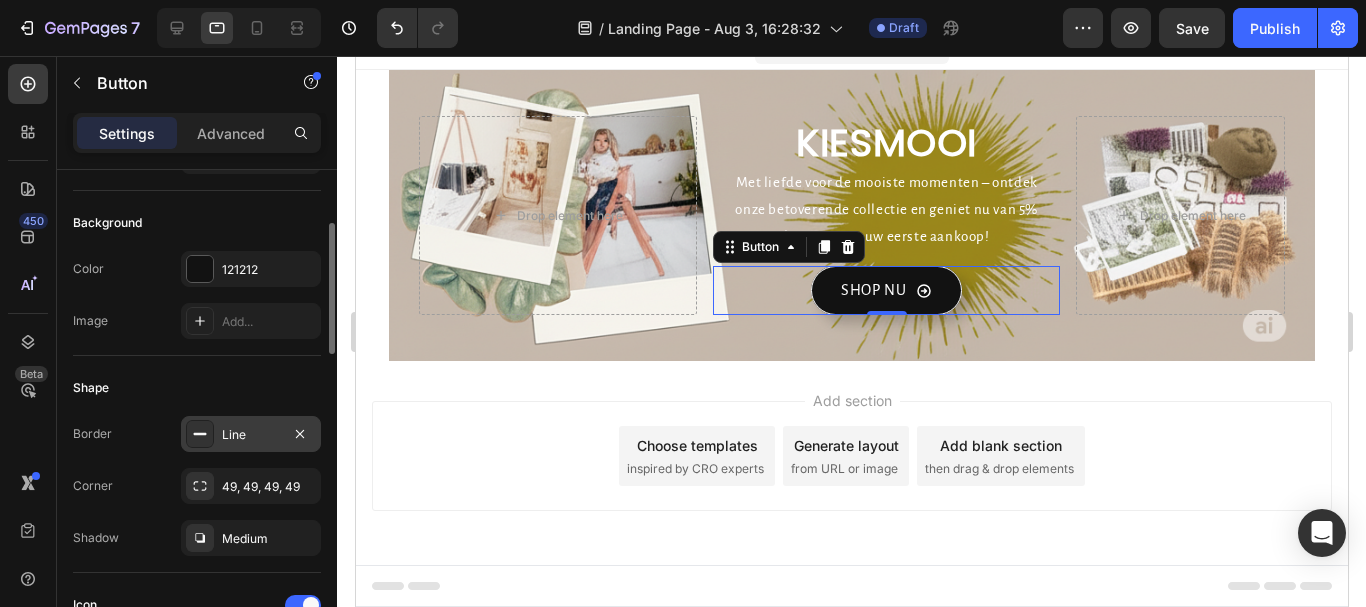 click 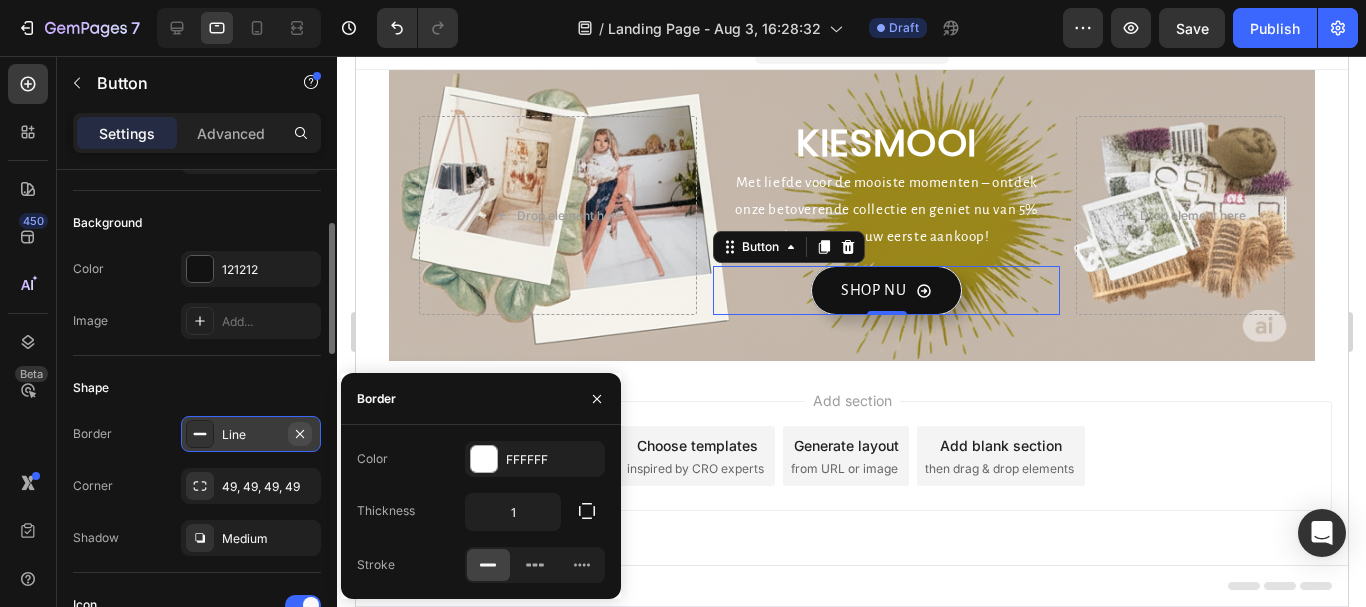 click 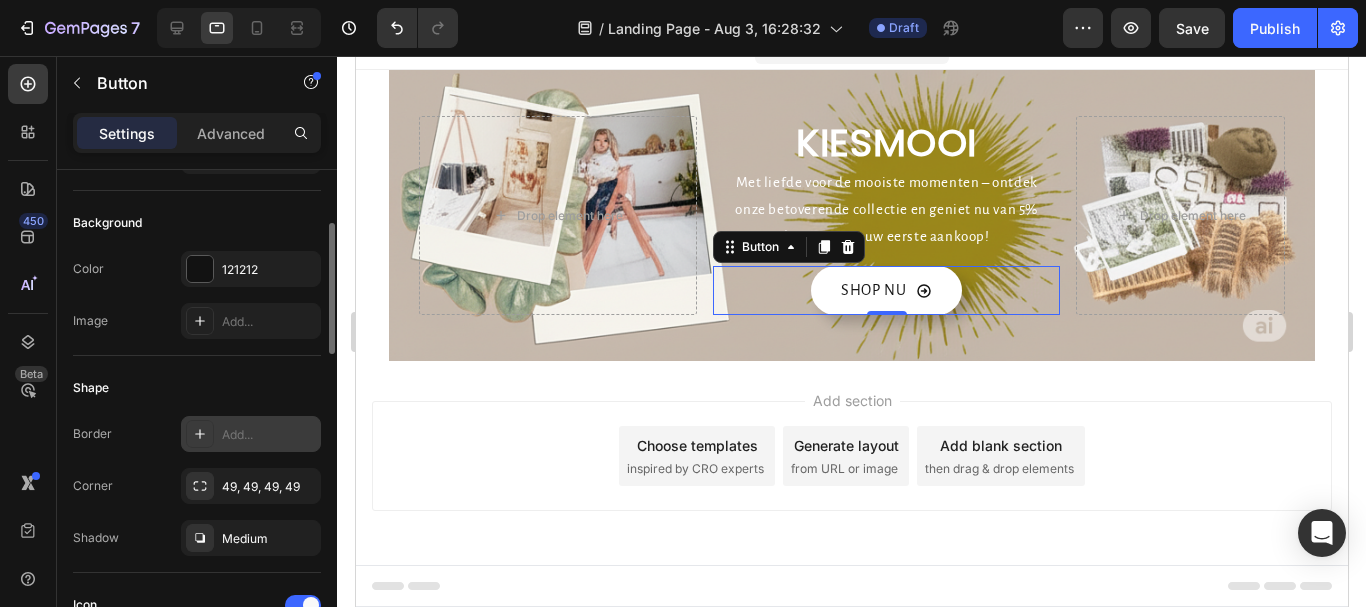 click on "SHOP NU" at bounding box center [885, 290] 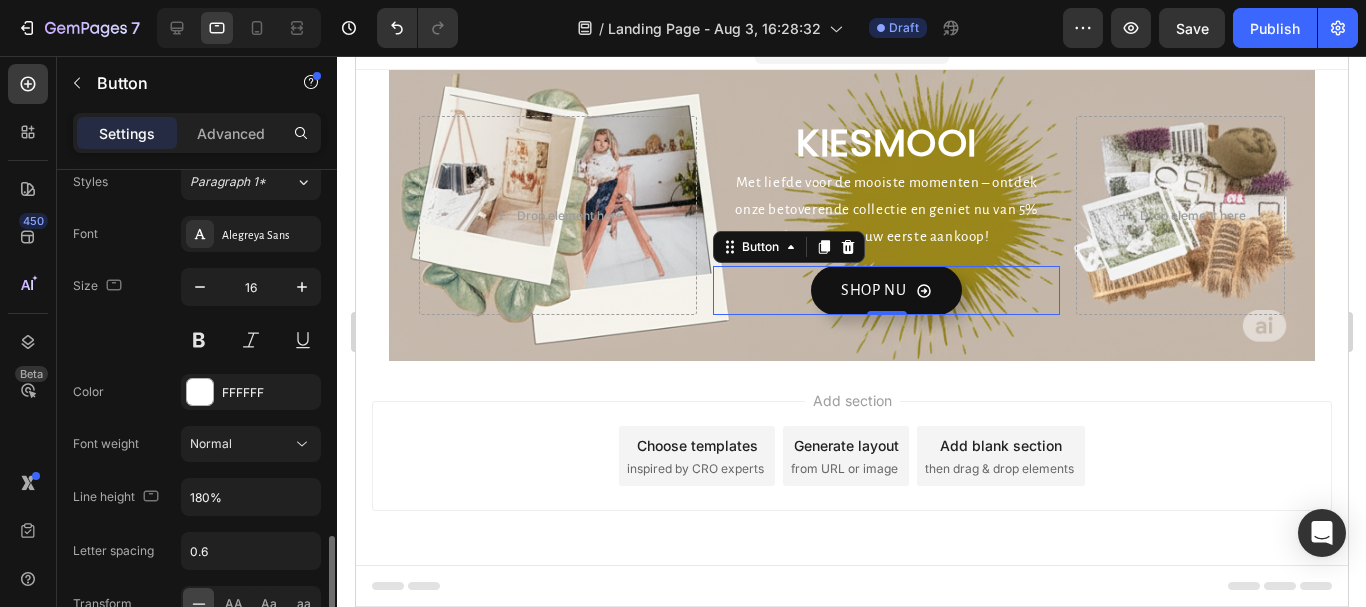 scroll, scrollTop: 1200, scrollLeft: 0, axis: vertical 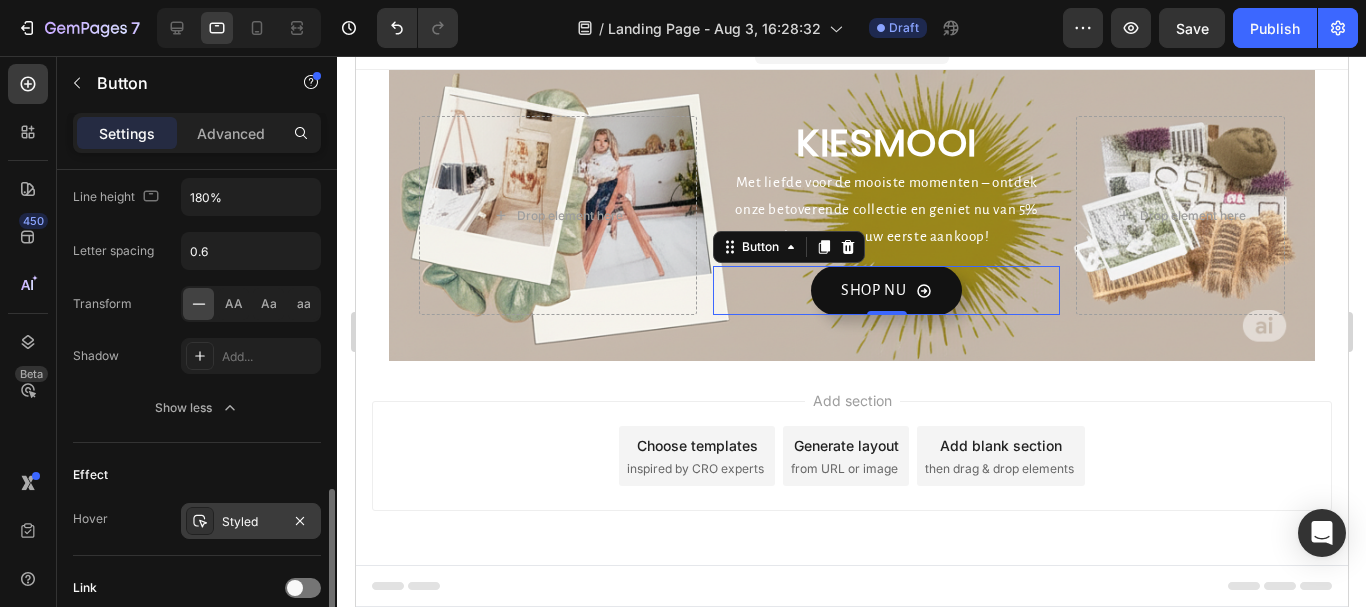 click 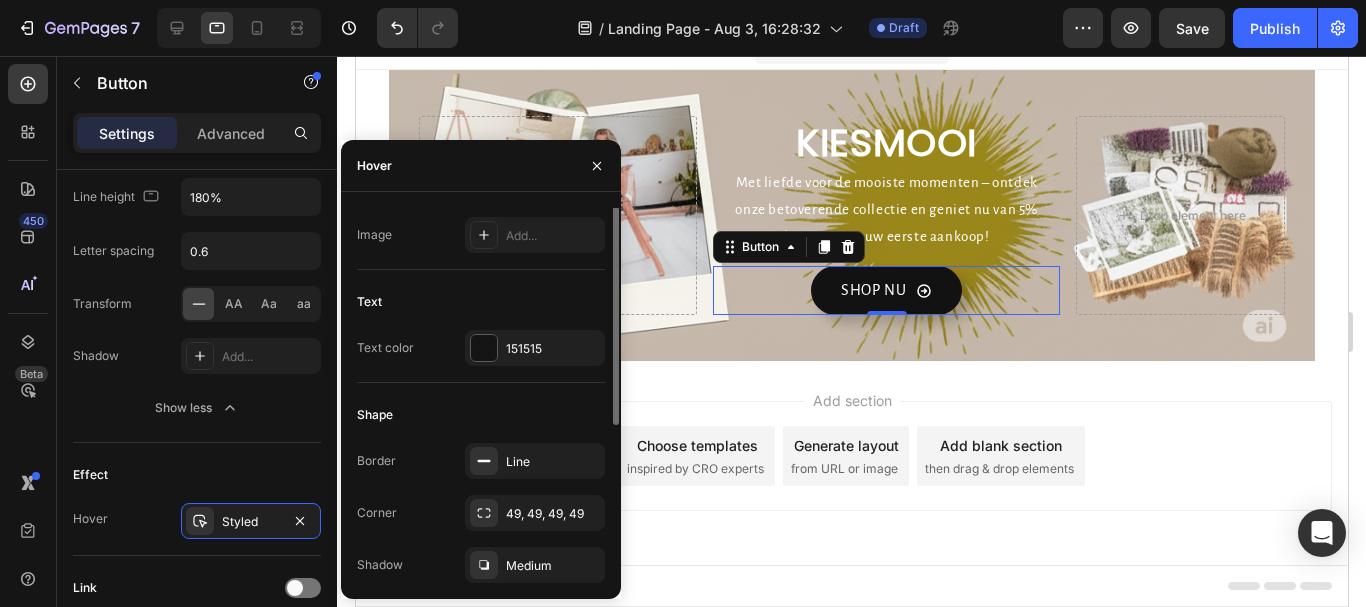 scroll, scrollTop: 0, scrollLeft: 0, axis: both 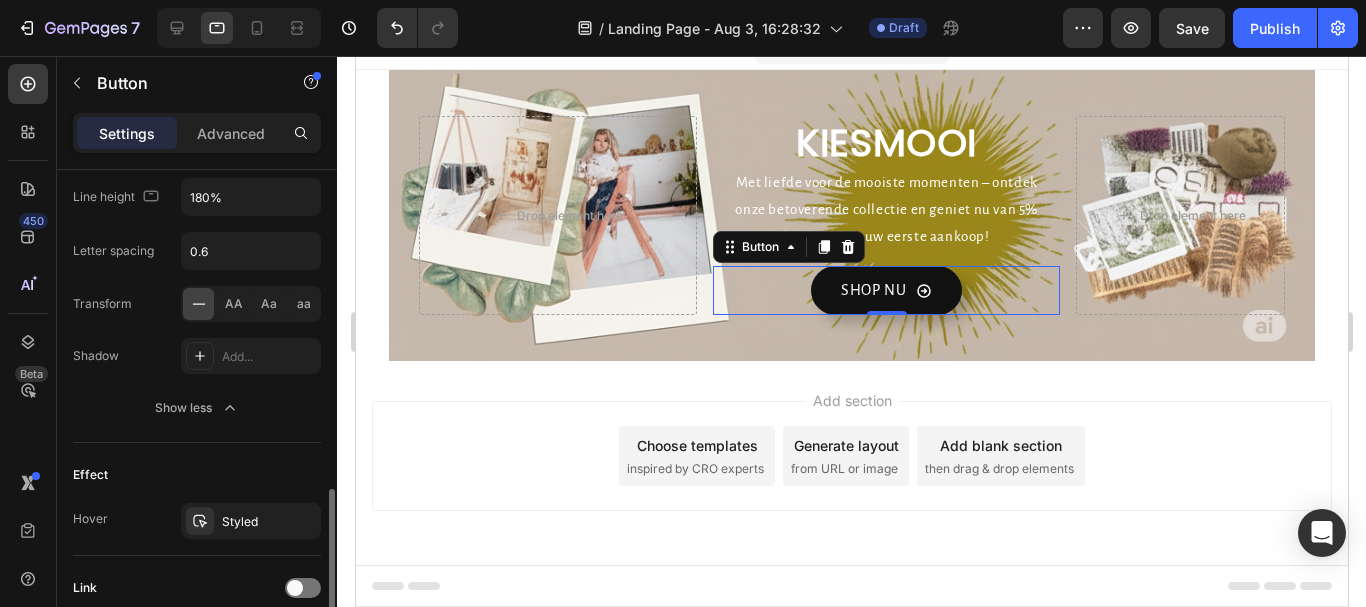 click on "Effect Hover Styled" 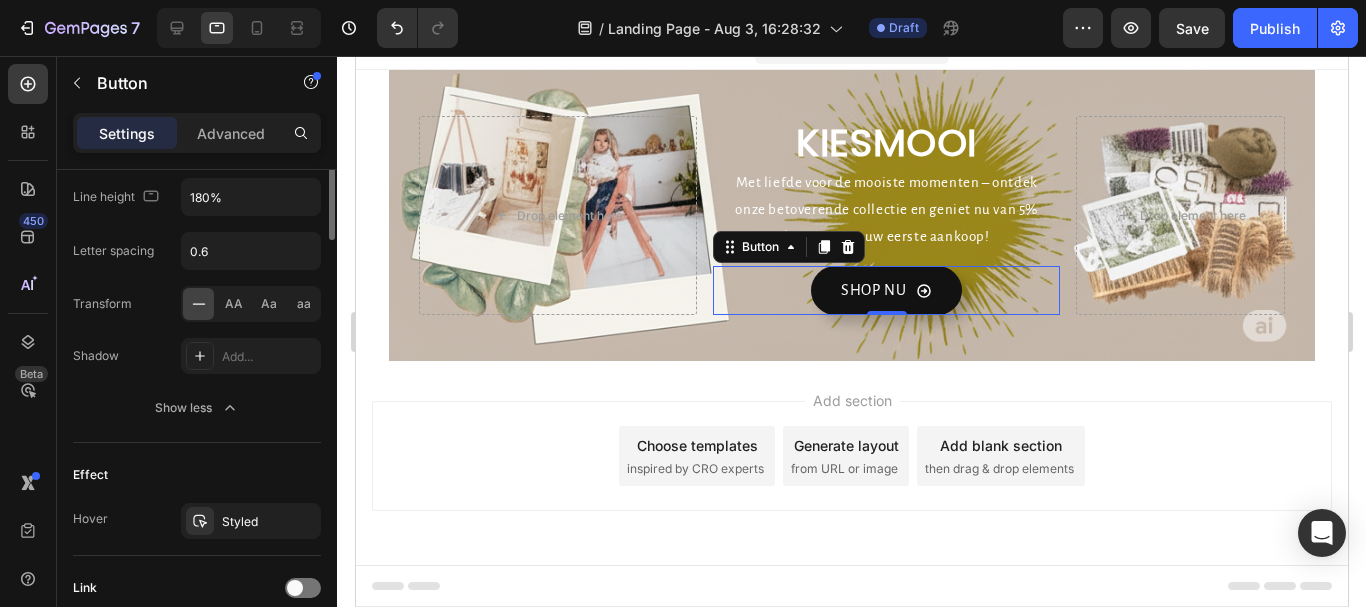 scroll, scrollTop: 900, scrollLeft: 0, axis: vertical 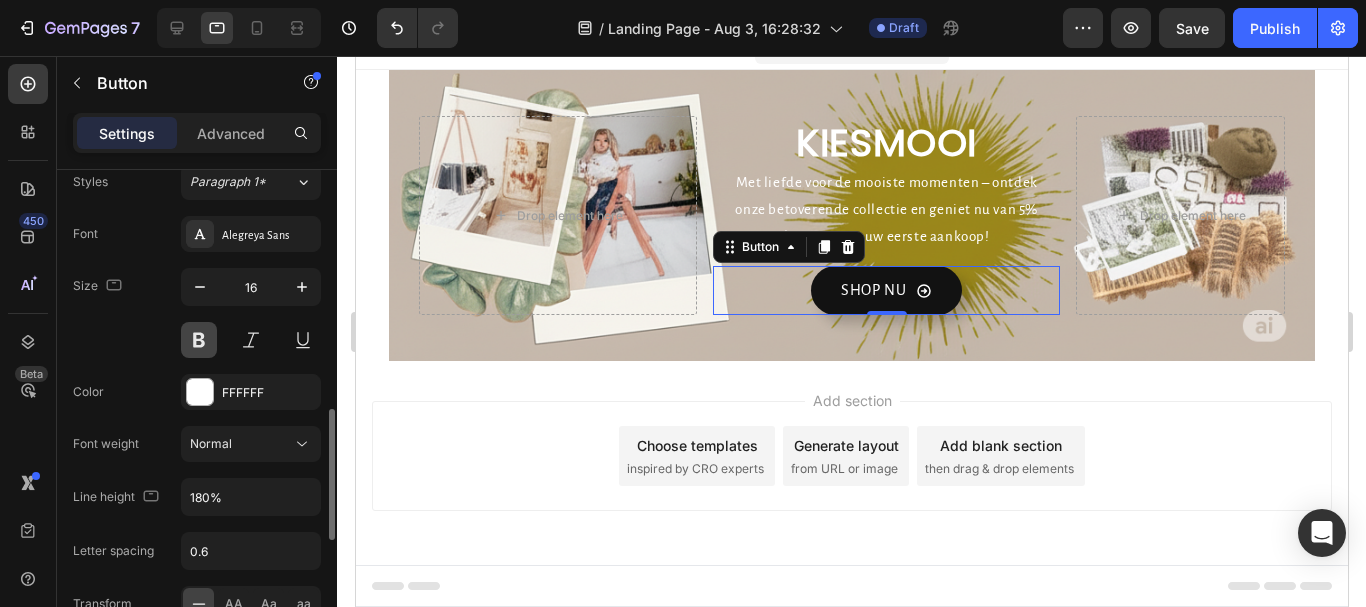 drag, startPoint x: 196, startPoint y: 340, endPoint x: 183, endPoint y: 343, distance: 13.341664 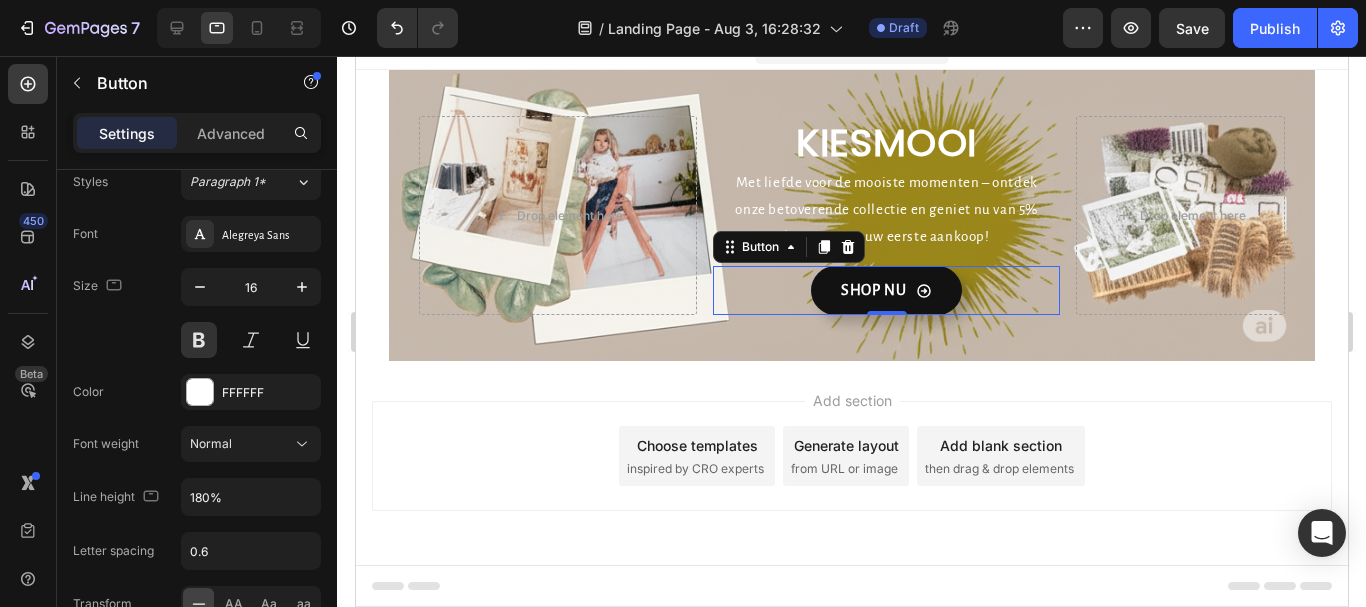 click on "Add section Choose templates inspired by CRO experts Generate layout from URL or image Add blank section then drag & drop elements" at bounding box center [851, 456] 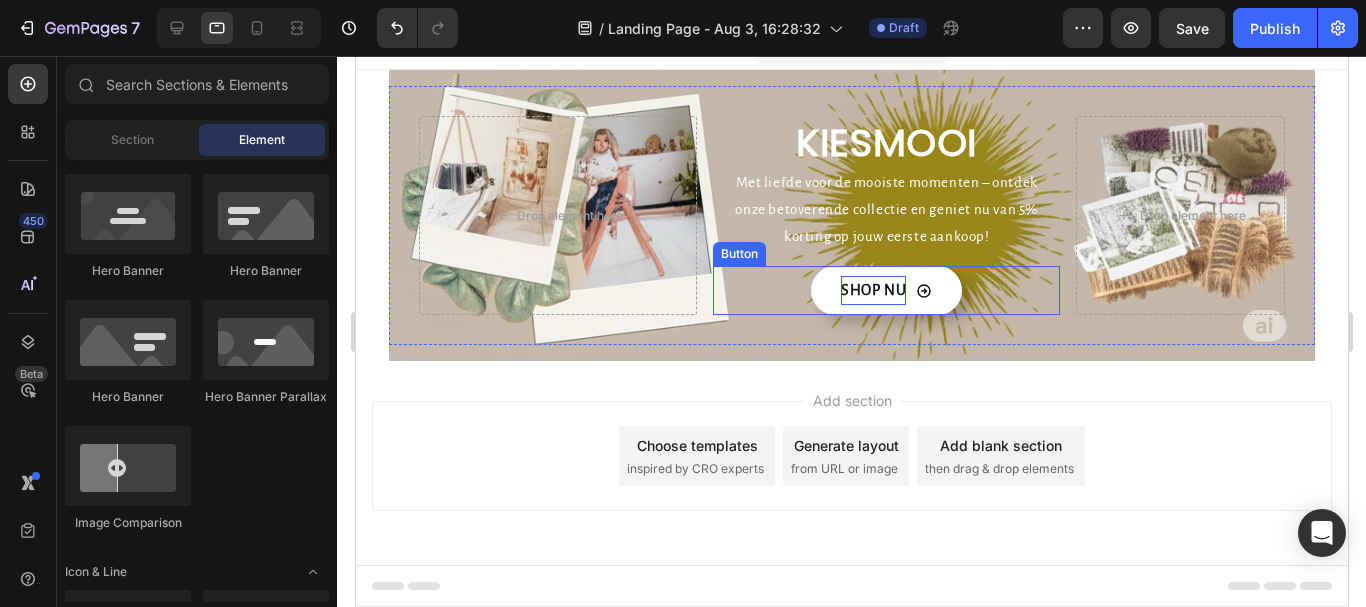 click on "SHOP NU" at bounding box center [872, 290] 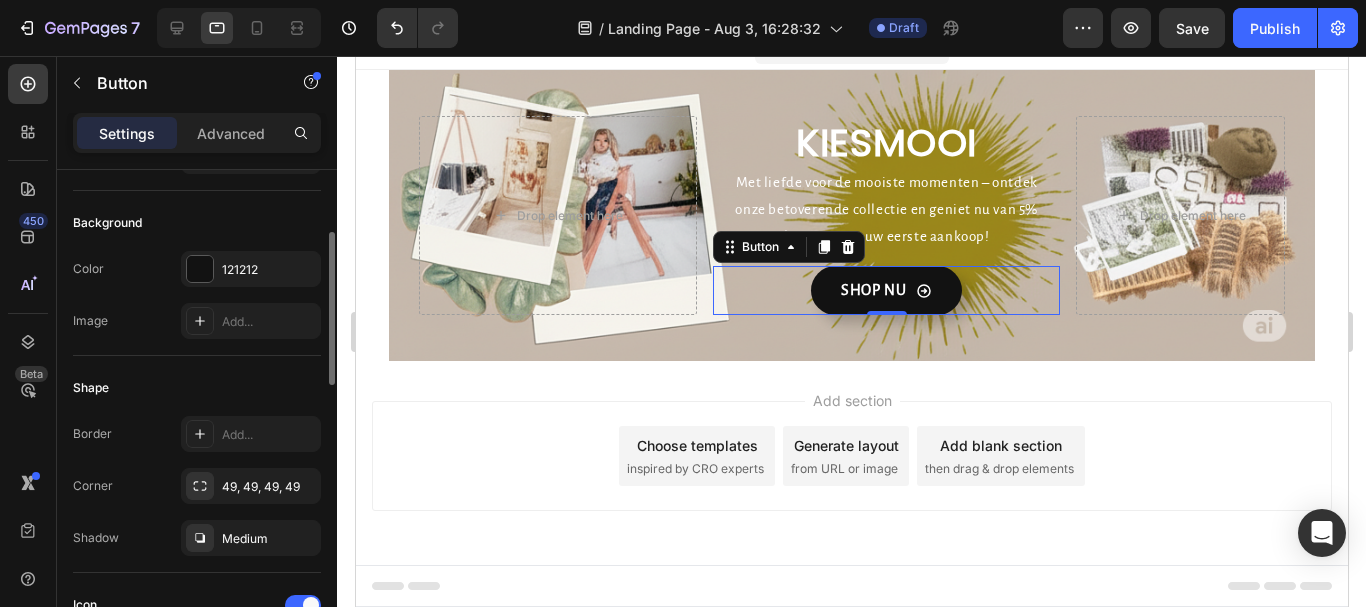 scroll, scrollTop: 0, scrollLeft: 0, axis: both 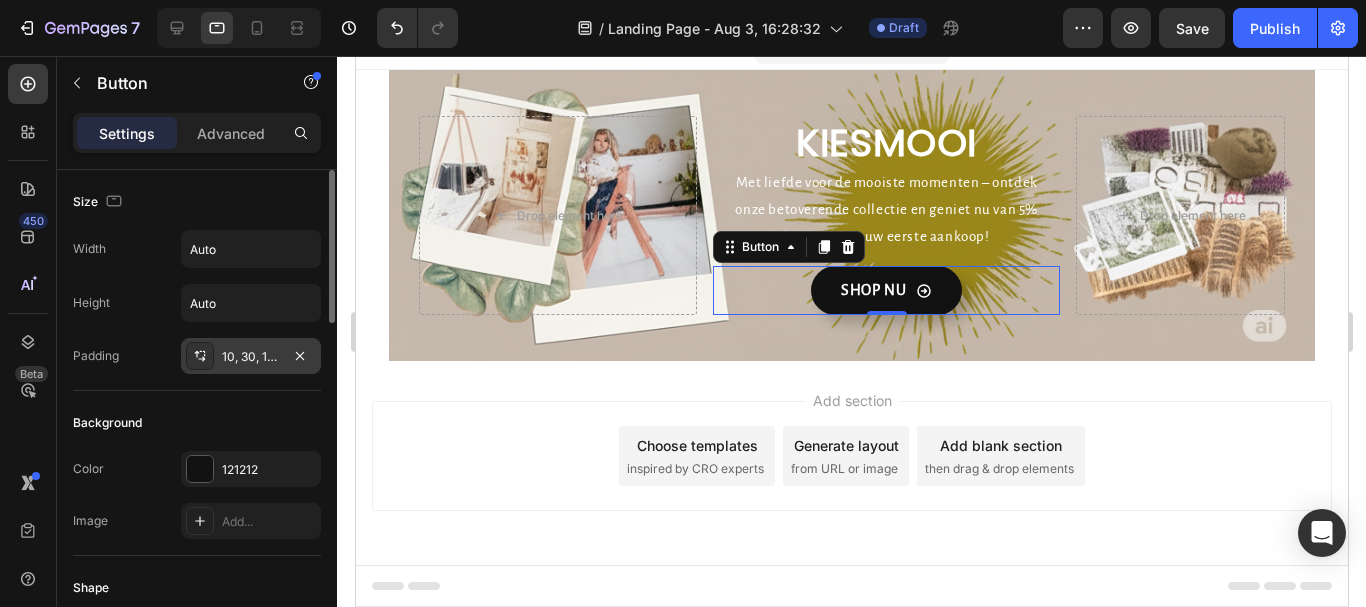click on "10, 30, 10, 30" at bounding box center [251, 357] 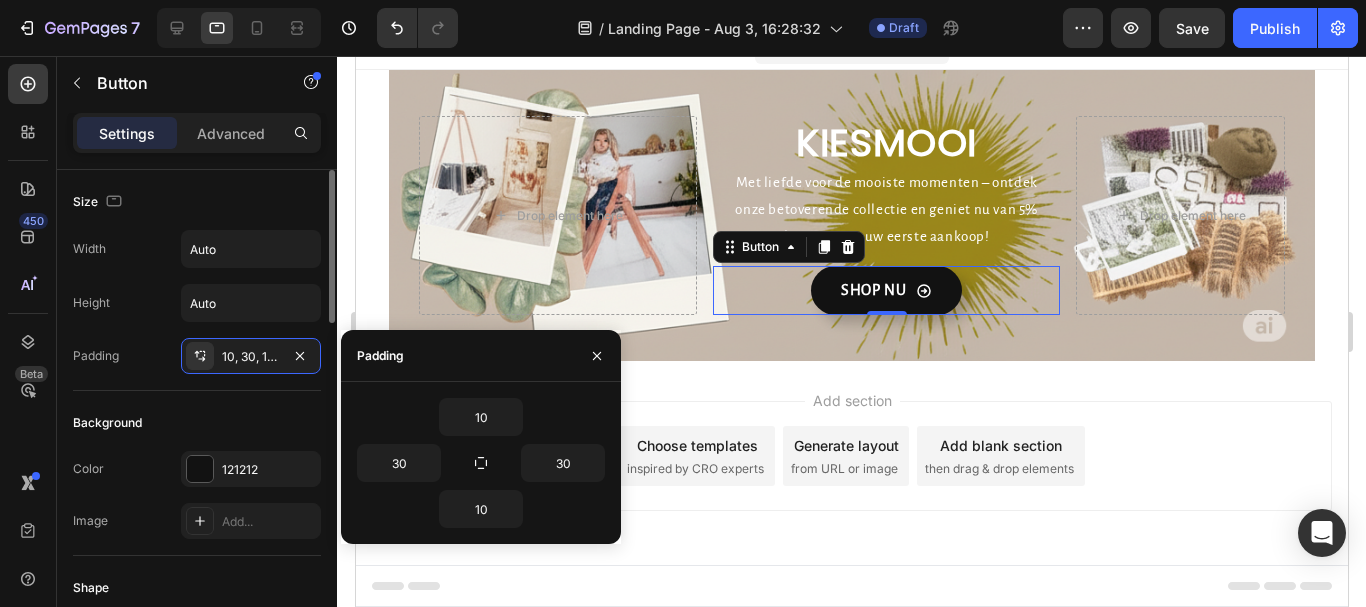 click on "Background" at bounding box center (197, 423) 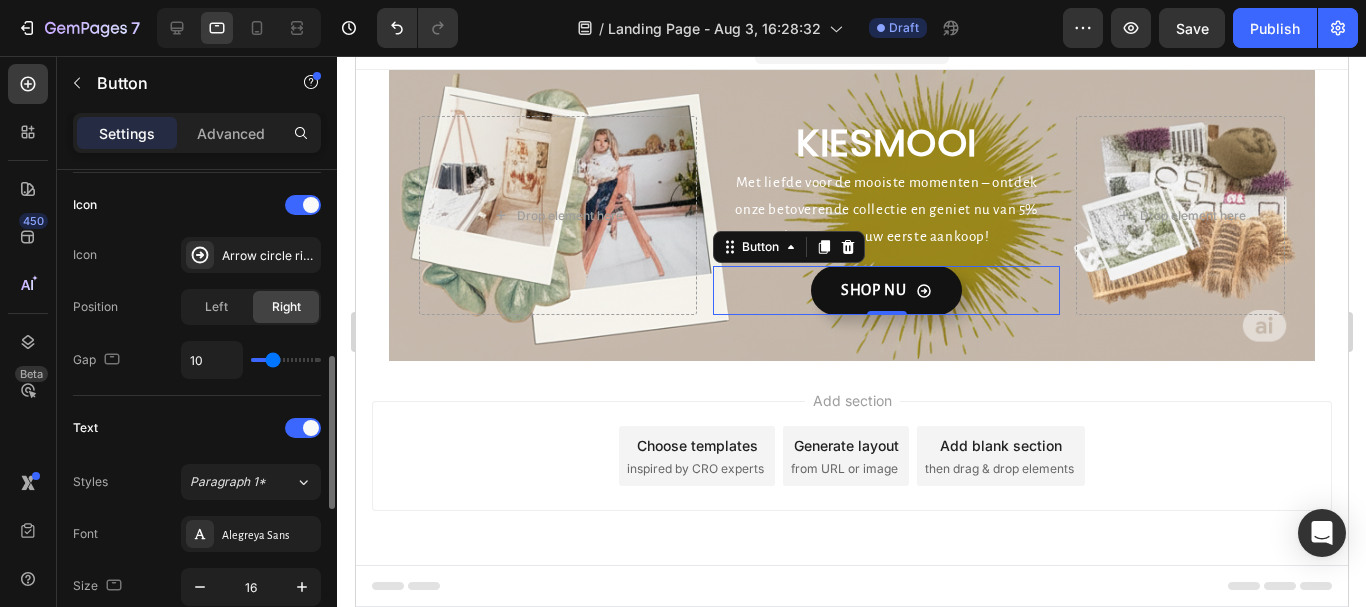 scroll, scrollTop: 700, scrollLeft: 0, axis: vertical 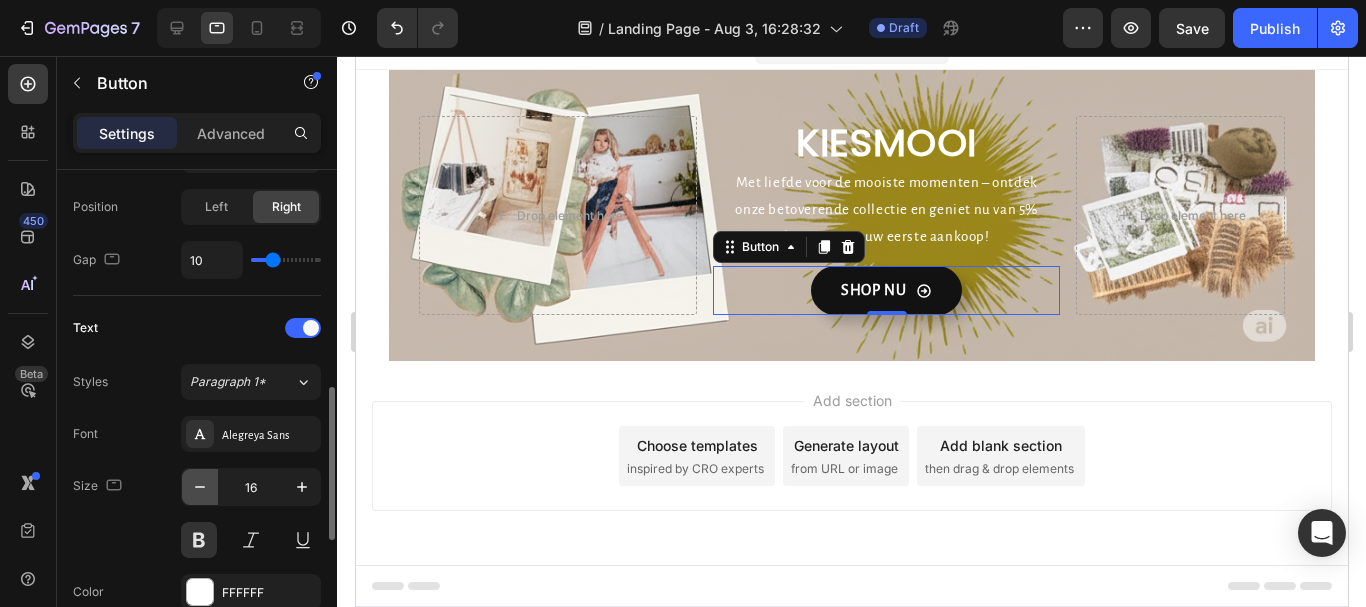 click 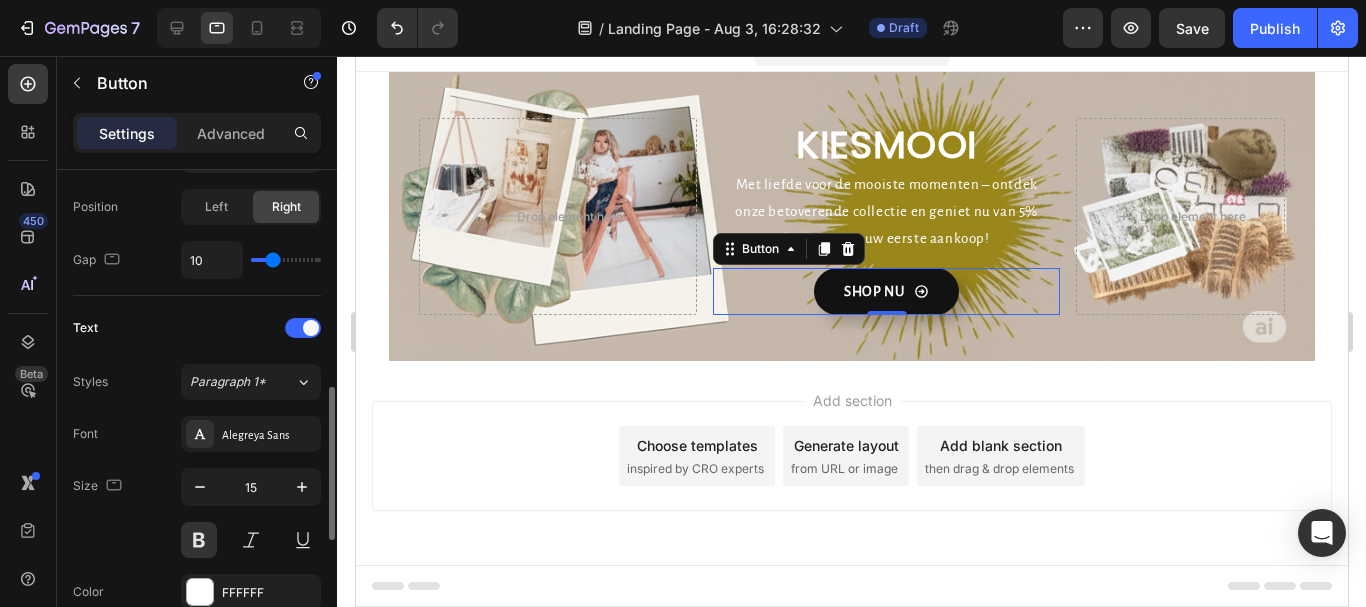 scroll, scrollTop: 25, scrollLeft: 0, axis: vertical 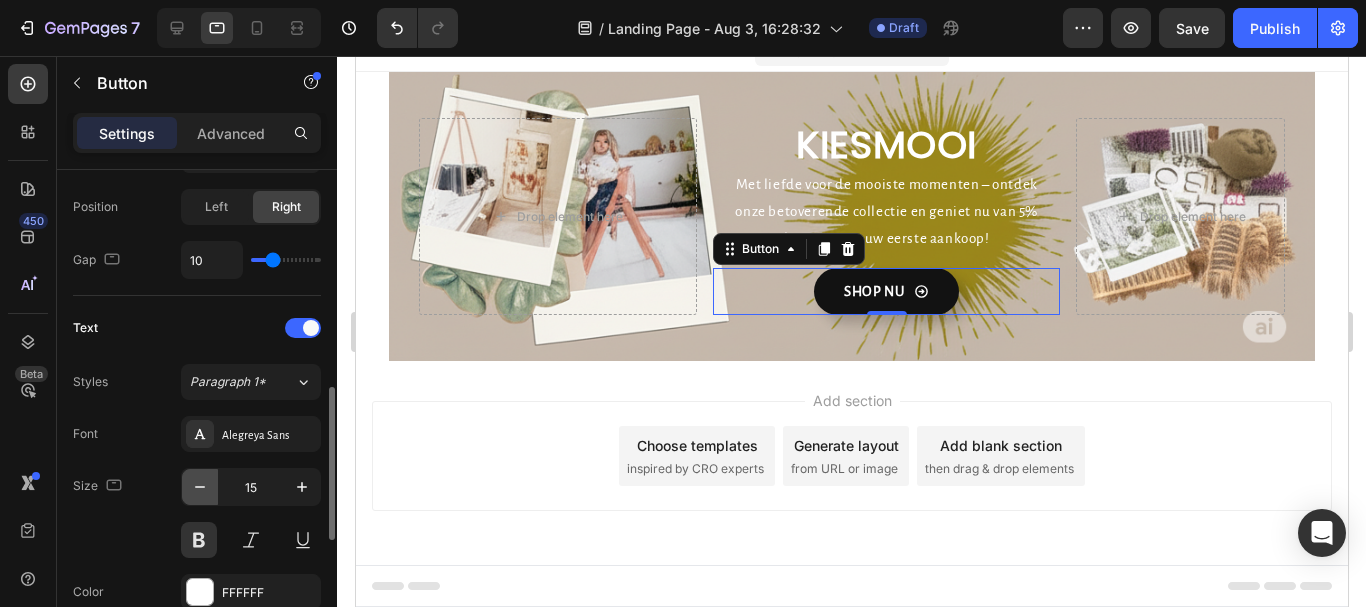 click 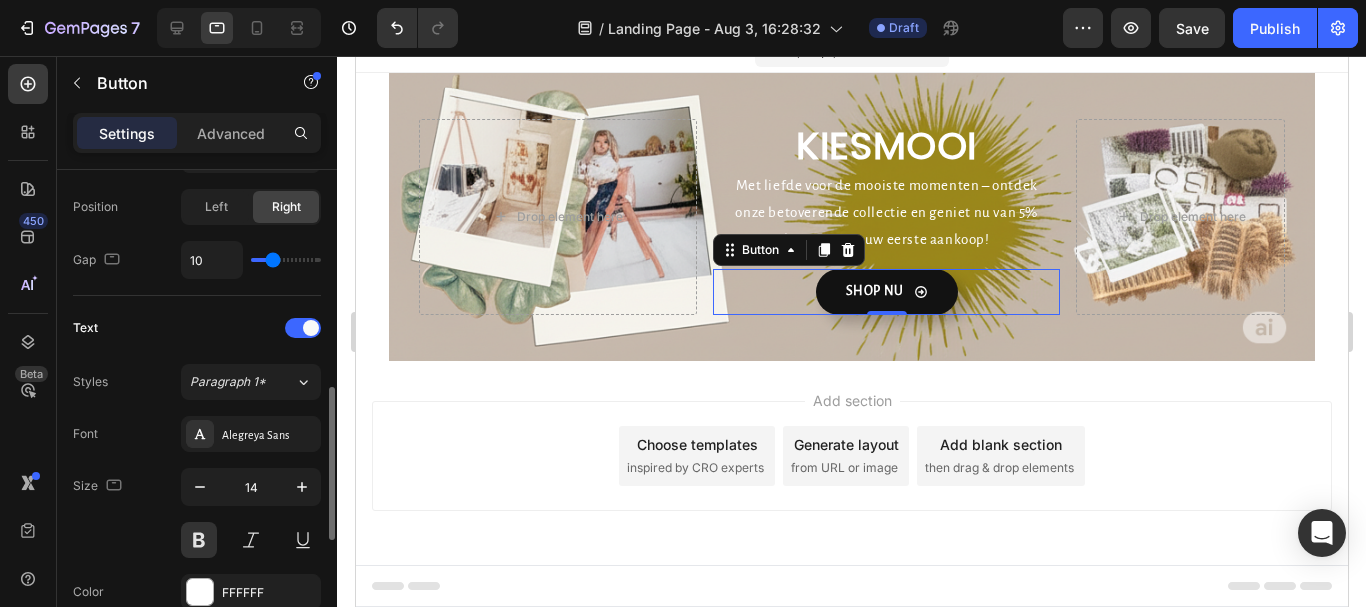 scroll, scrollTop: 24, scrollLeft: 0, axis: vertical 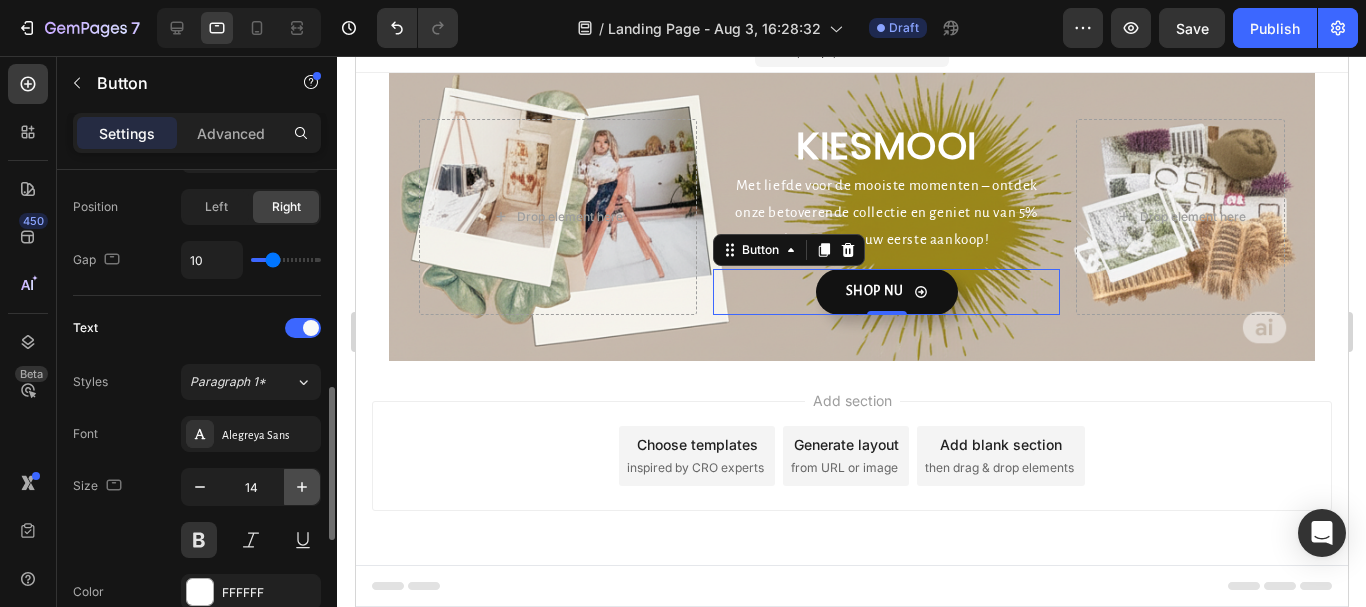 click 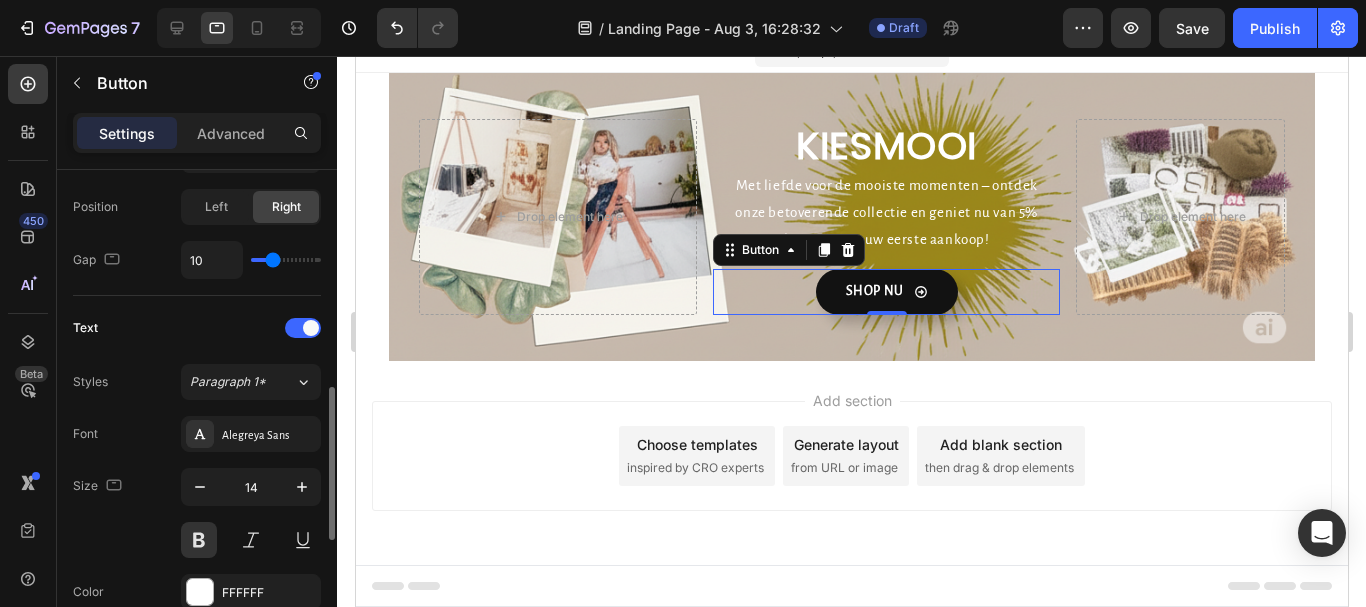 scroll, scrollTop: 25, scrollLeft: 0, axis: vertical 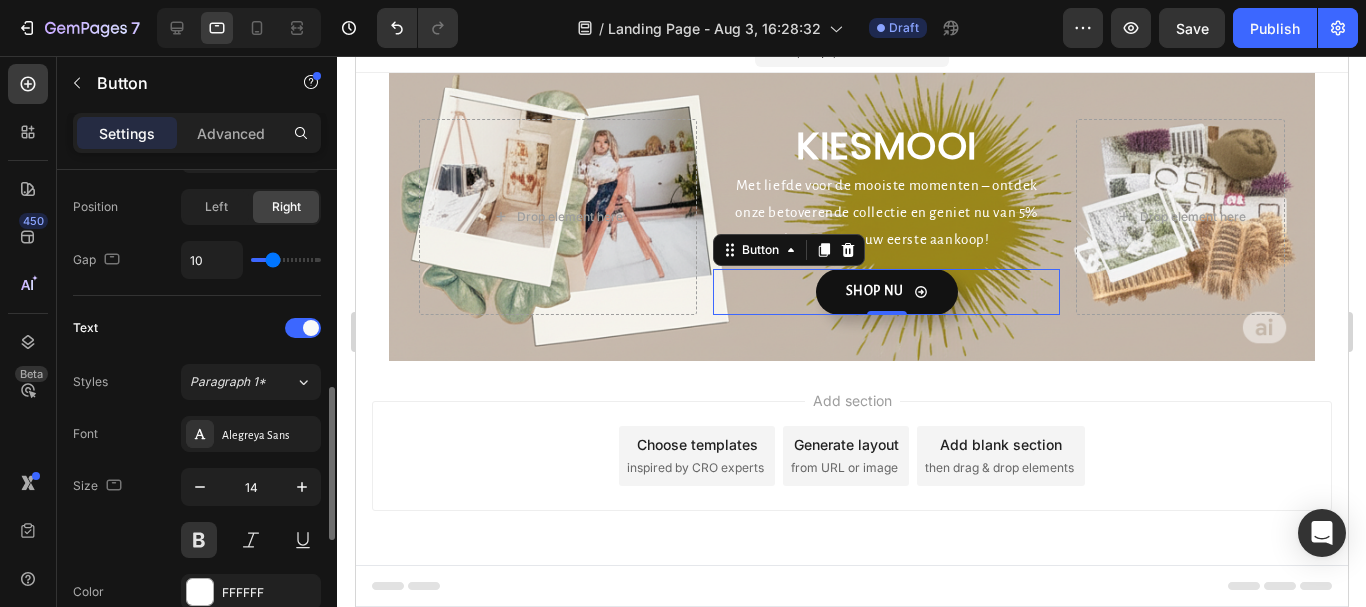 type on "15" 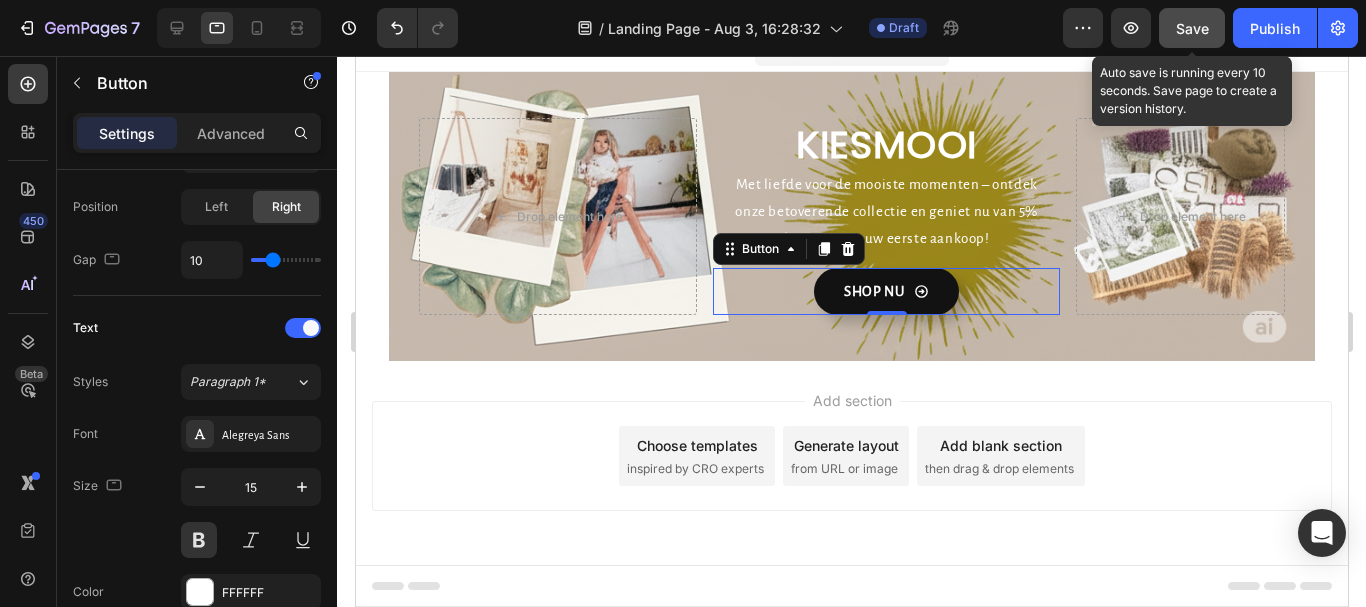 click on "Save" at bounding box center [1192, 28] 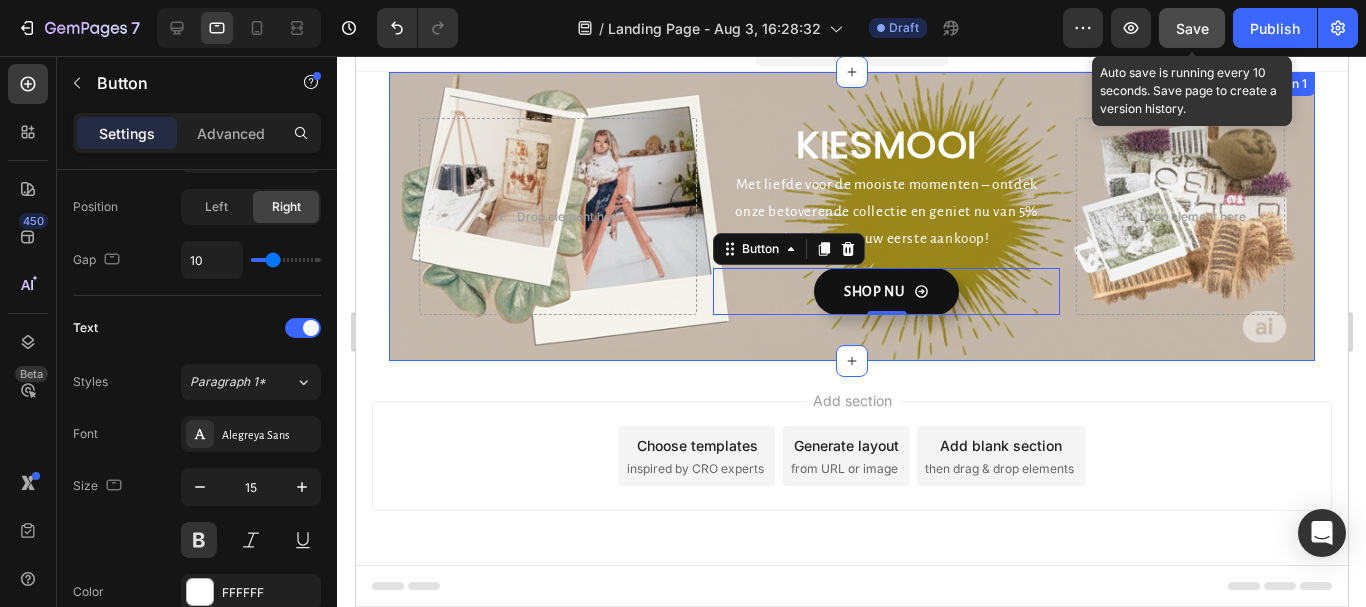 click on "Drop element here KIESMOOI Heading Met liefde voor de mooiste momenten – ontdek onze betoverende collectie en geniet nu van 5% korting op jouw eerste aankoop! Text Block
SHOP NU Button   0
Drop element here Row Section 1" at bounding box center [851, 216] 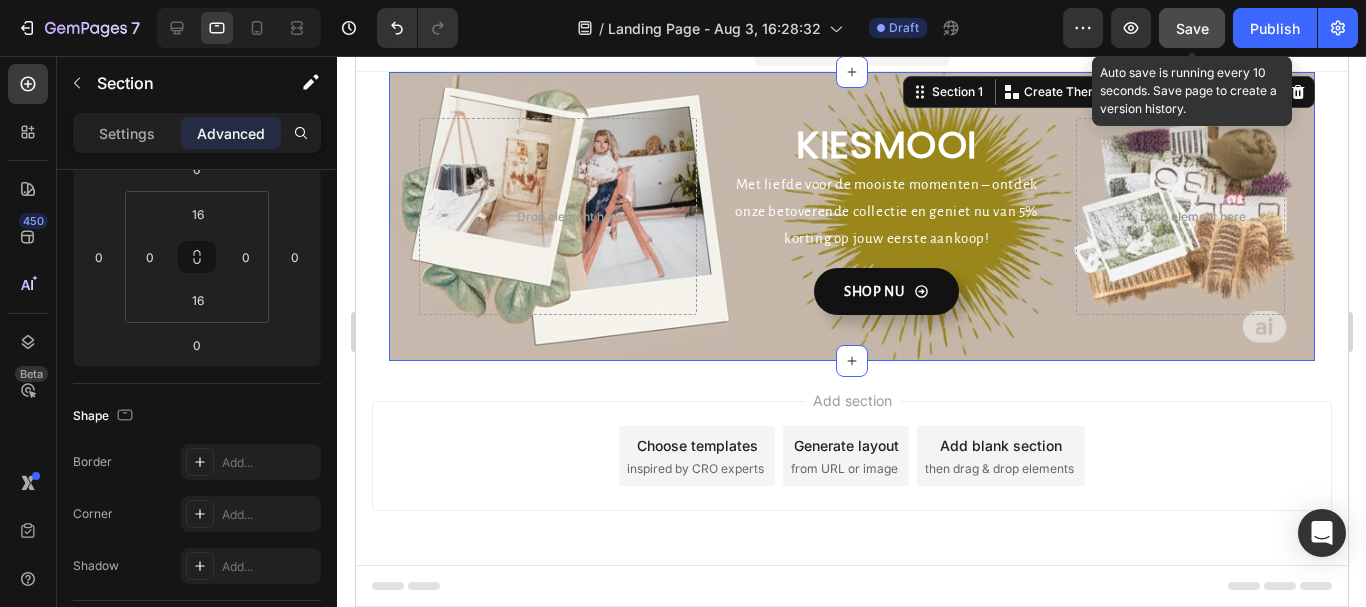 scroll, scrollTop: 0, scrollLeft: 0, axis: both 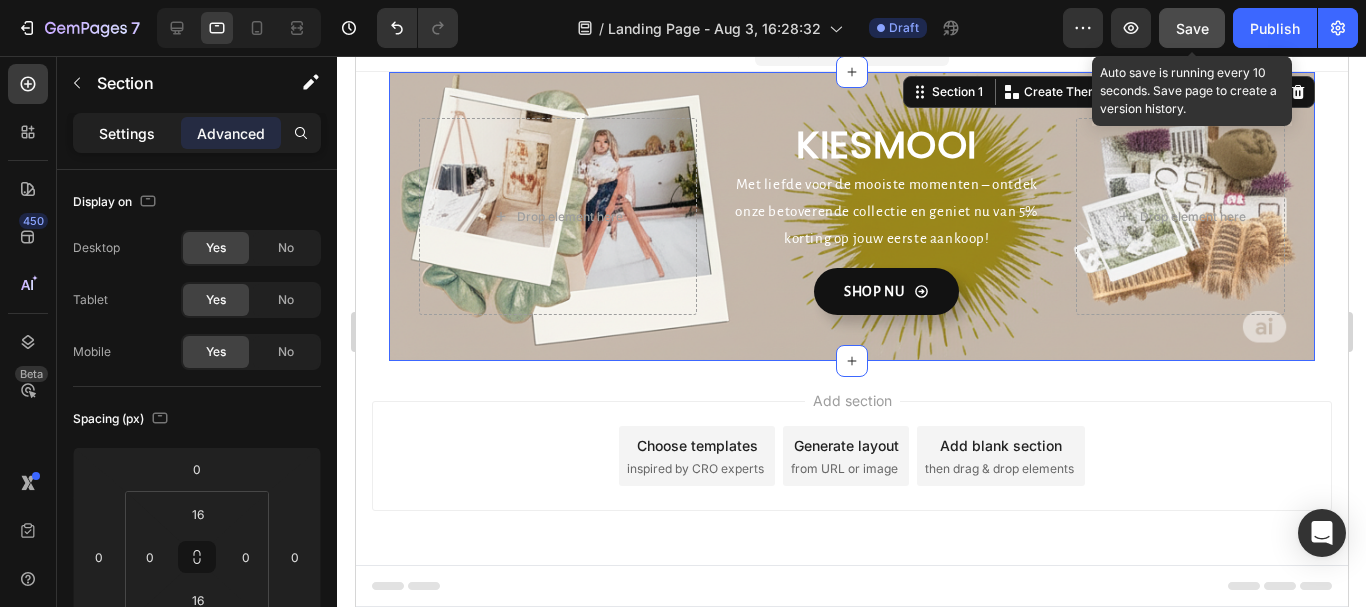 click on "Settings" at bounding box center [127, 133] 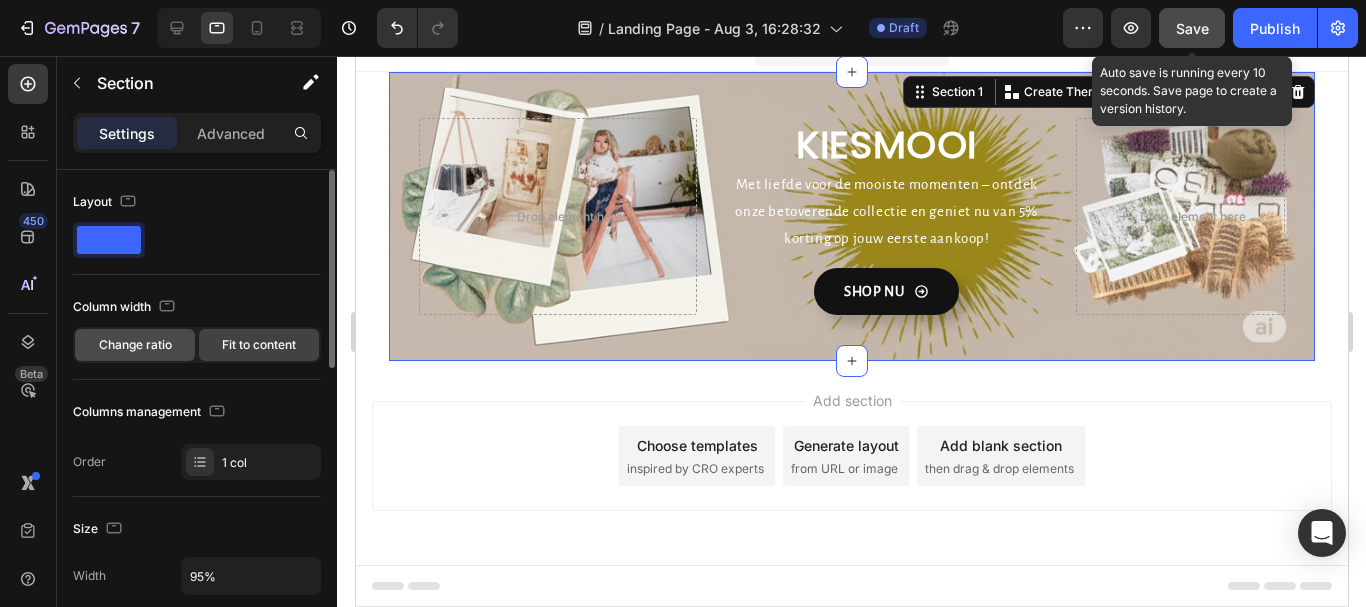 click on "Change ratio" 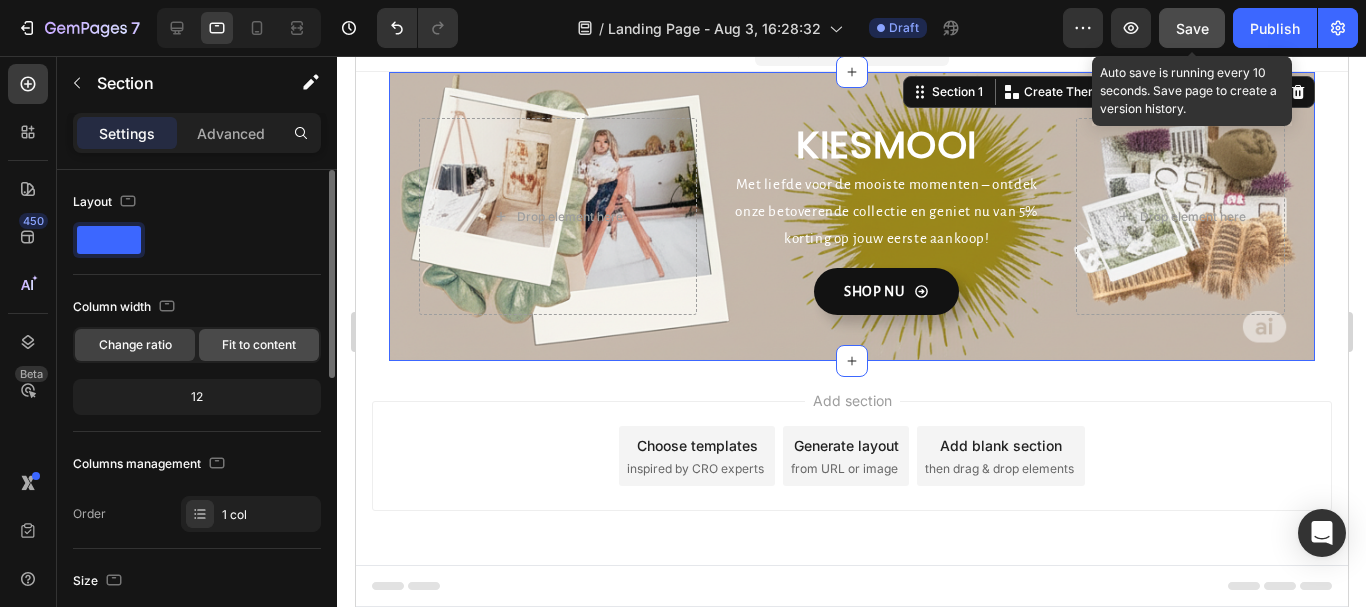 click on "Fit to content" 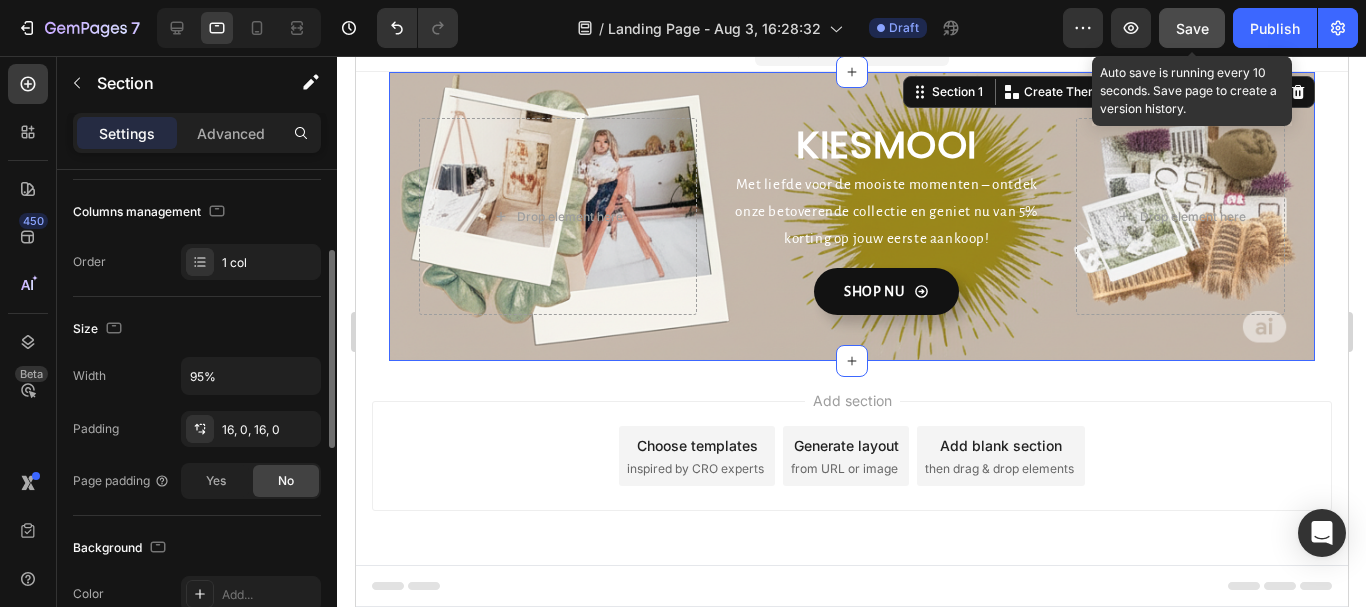 scroll, scrollTop: 300, scrollLeft: 0, axis: vertical 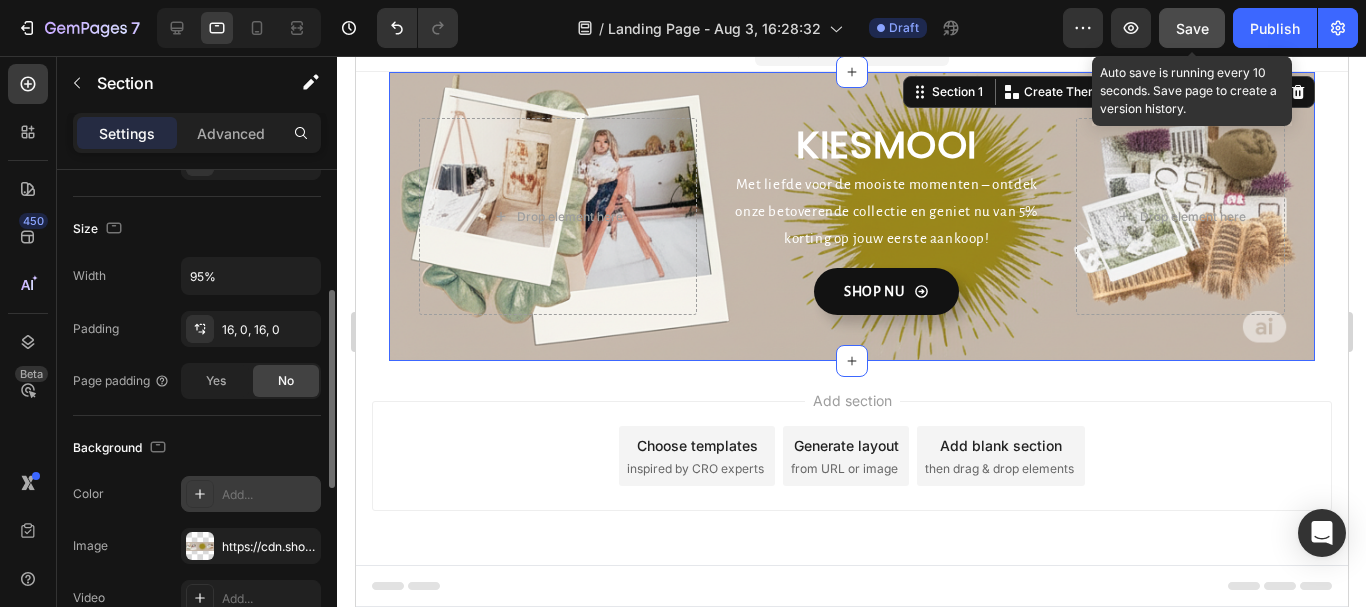 click on "Add..." at bounding box center [269, 495] 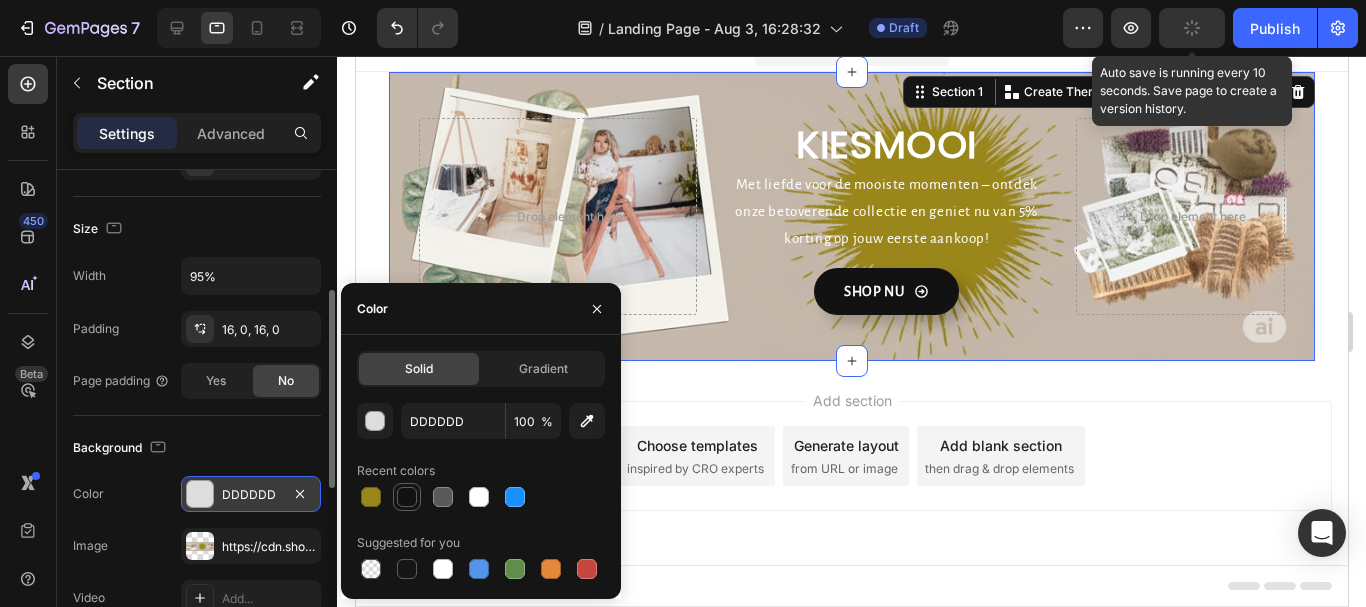 click at bounding box center [407, 497] 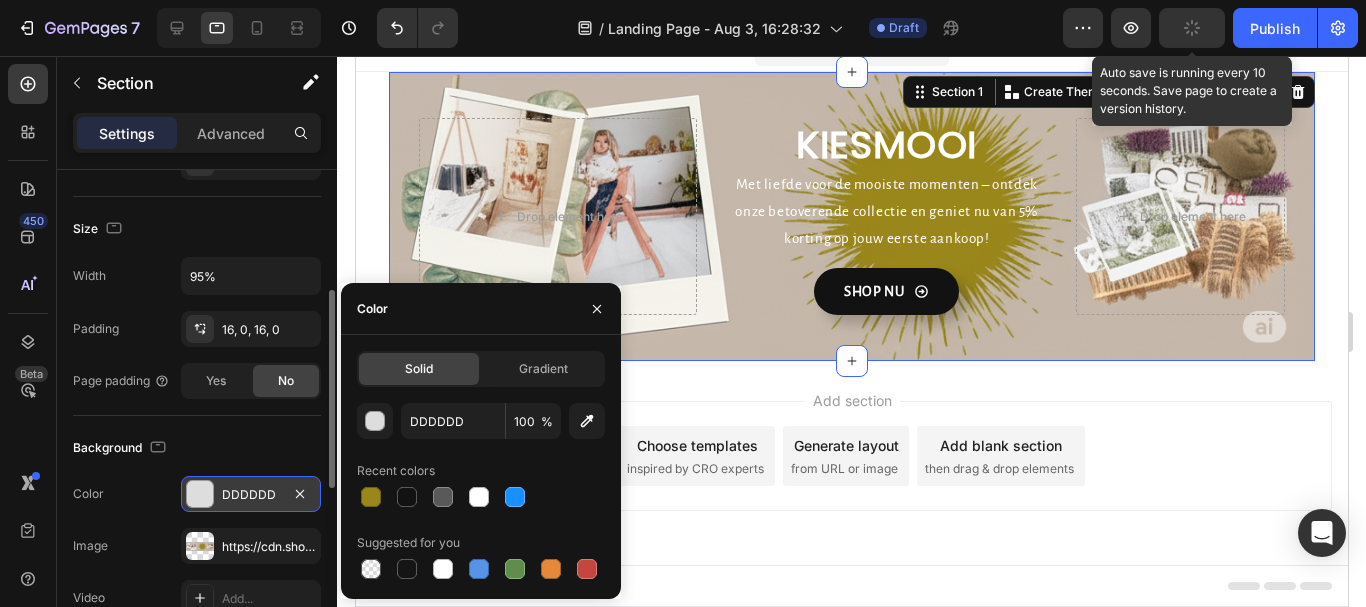 type on "121212" 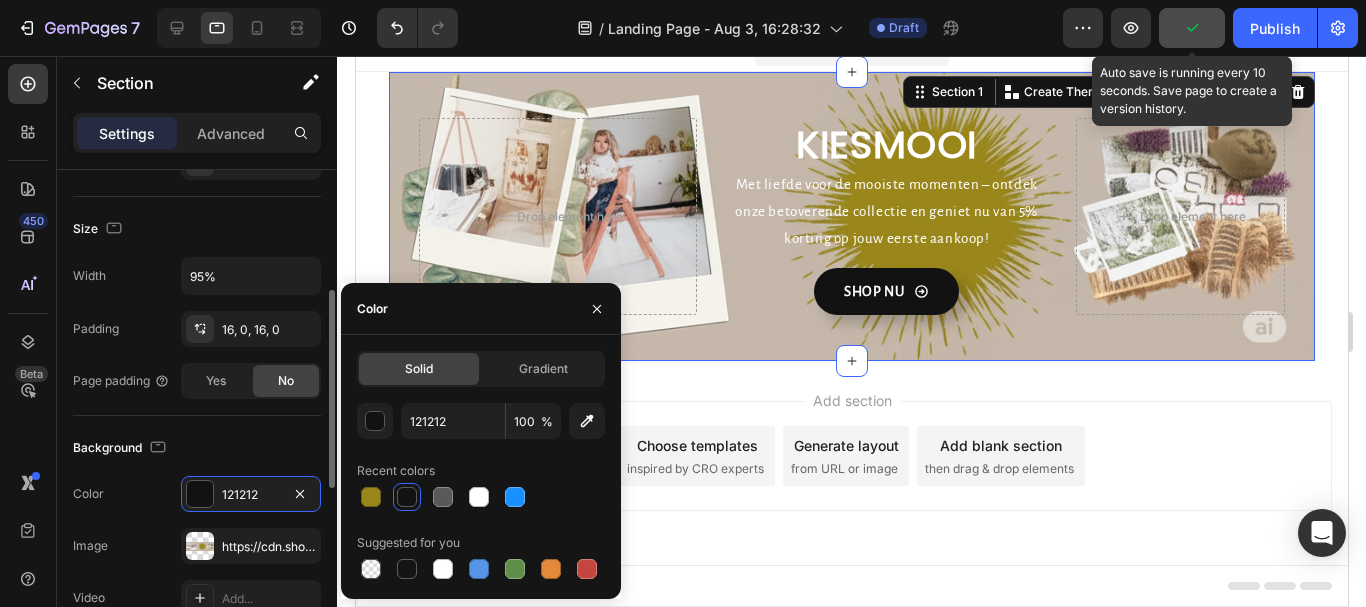 click on "Color 121212" at bounding box center [197, 494] 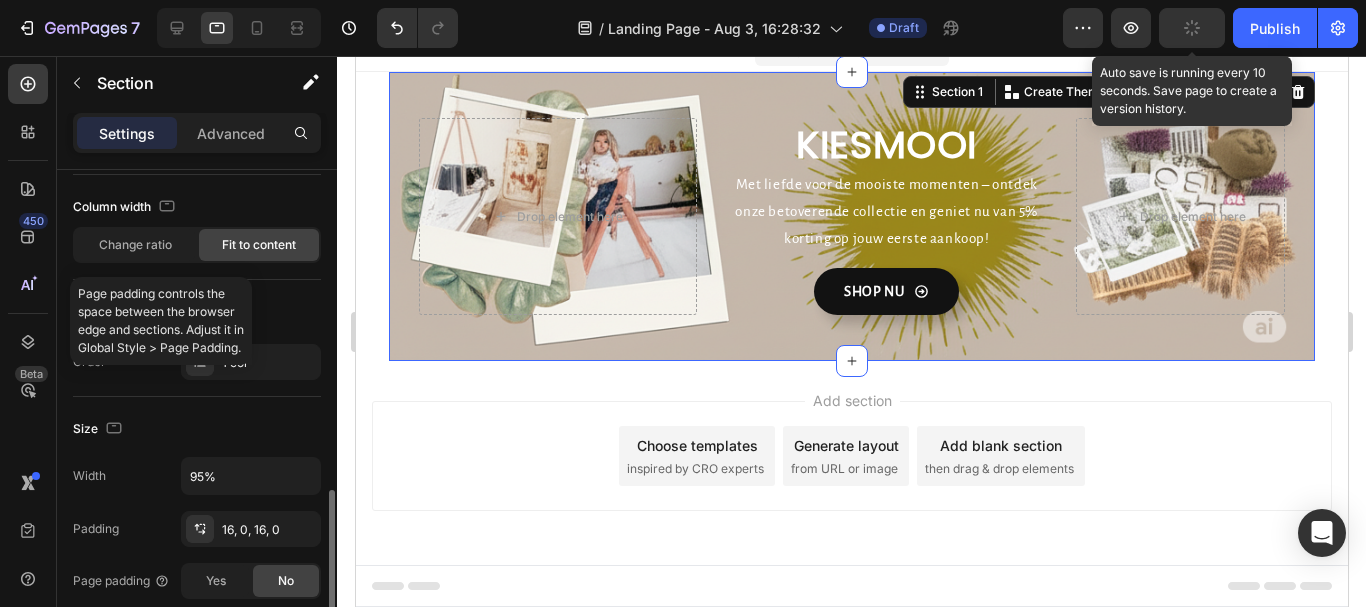 scroll, scrollTop: 300, scrollLeft: 0, axis: vertical 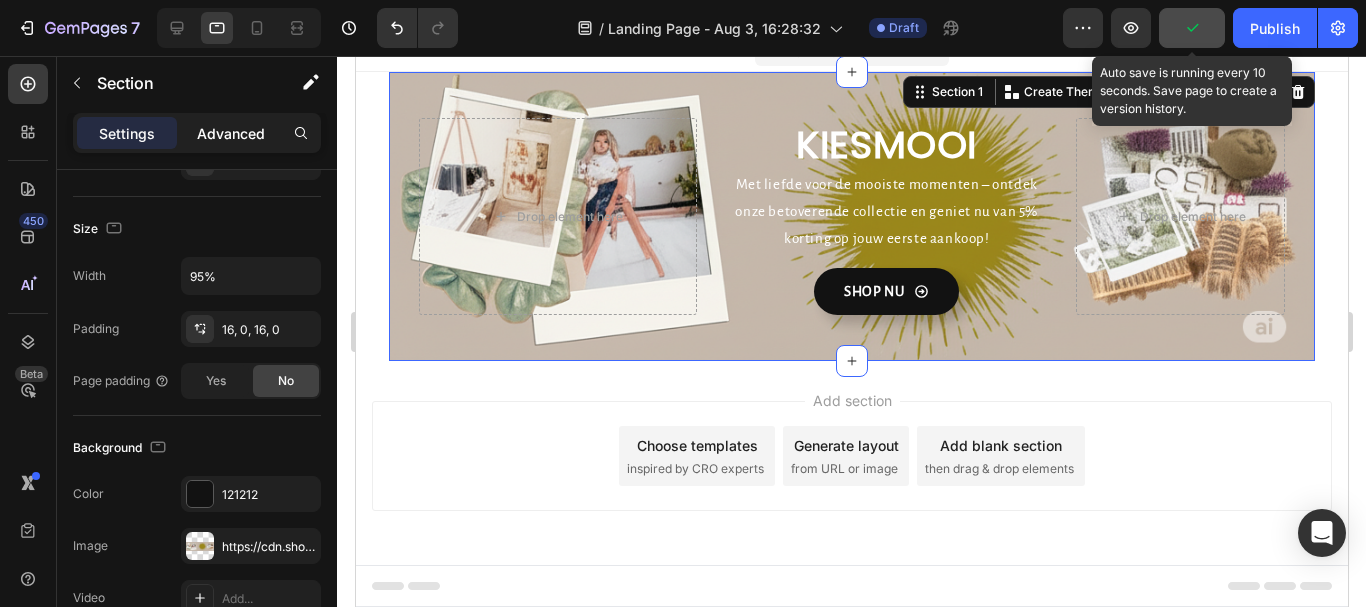 click on "Advanced" at bounding box center (231, 133) 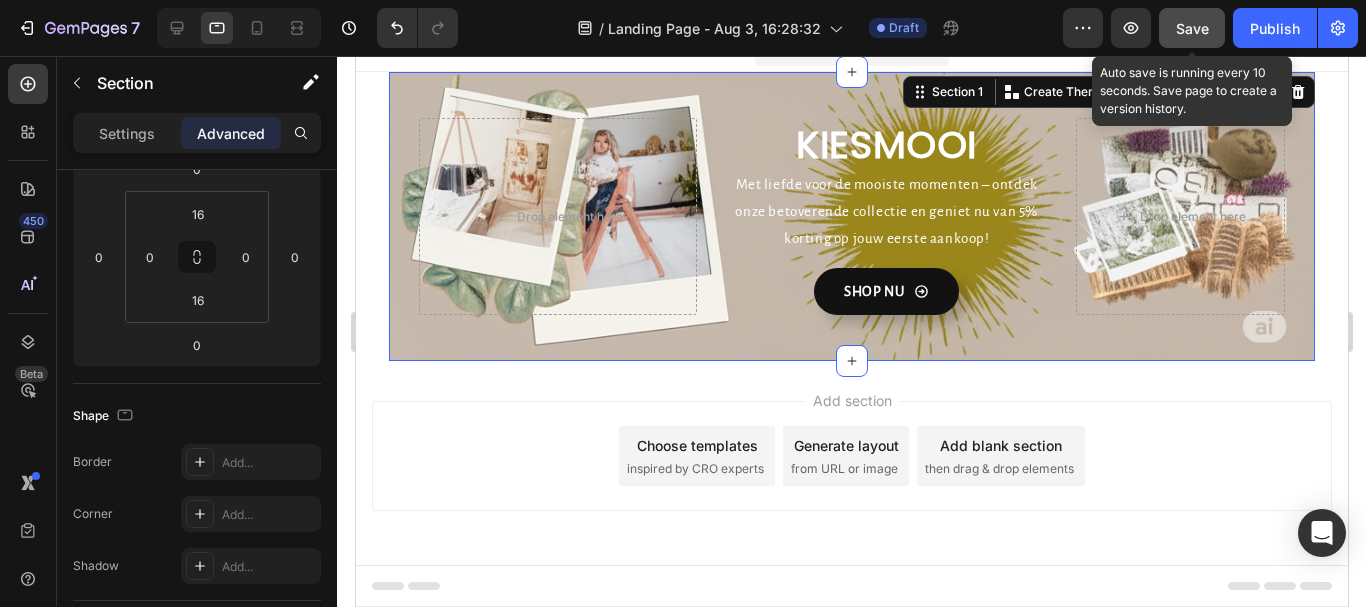 scroll, scrollTop: 600, scrollLeft: 0, axis: vertical 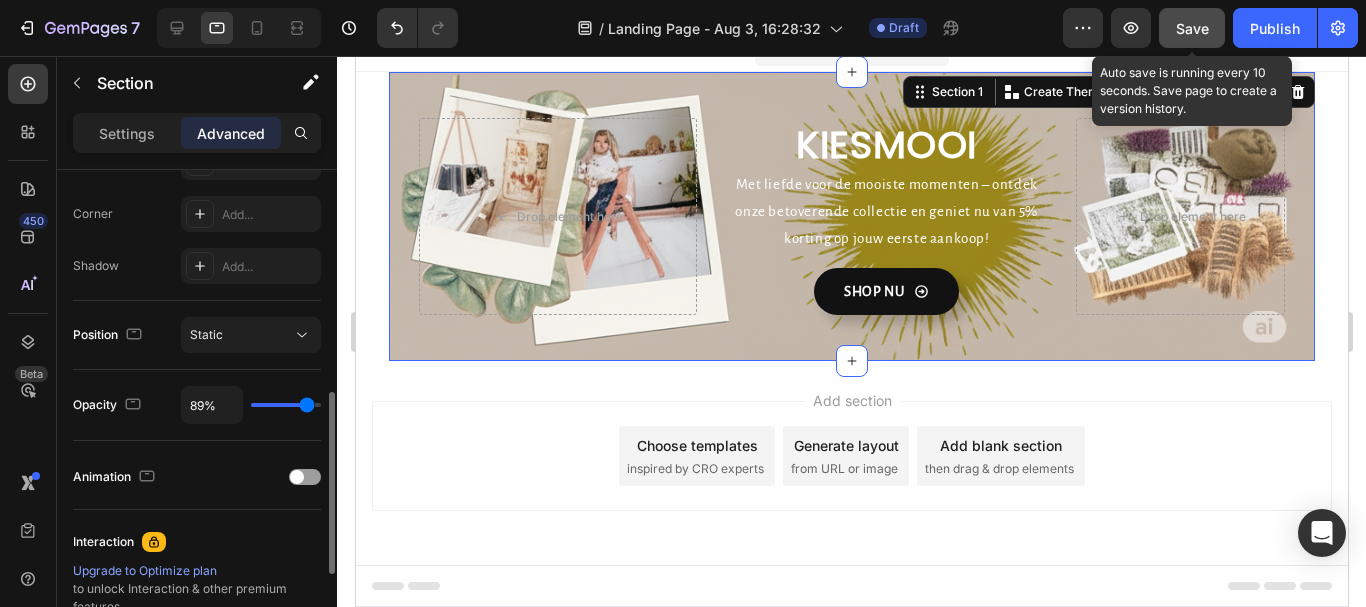type on "74%" 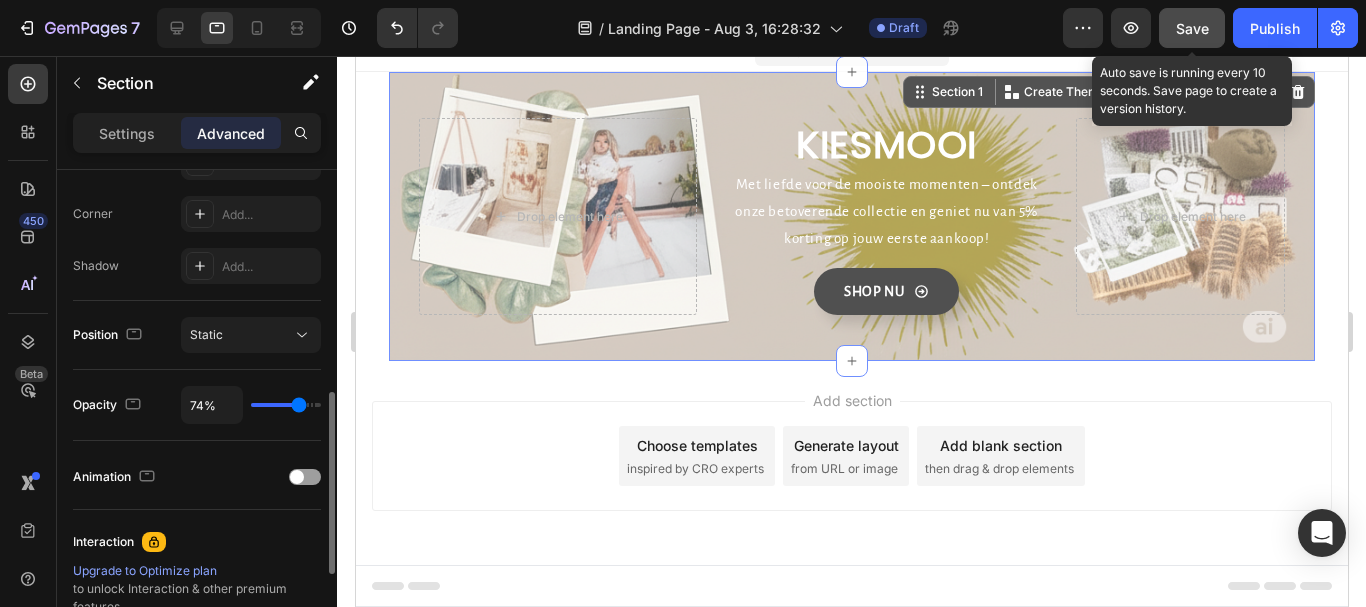 type on "67%" 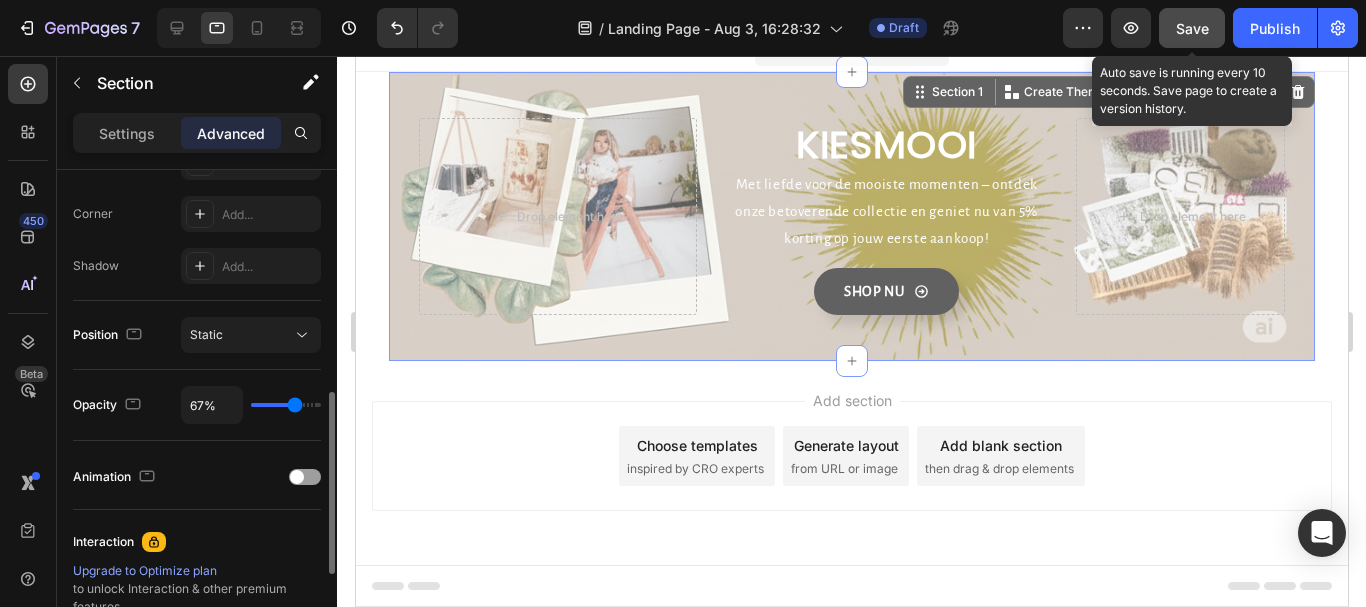 type on "59%" 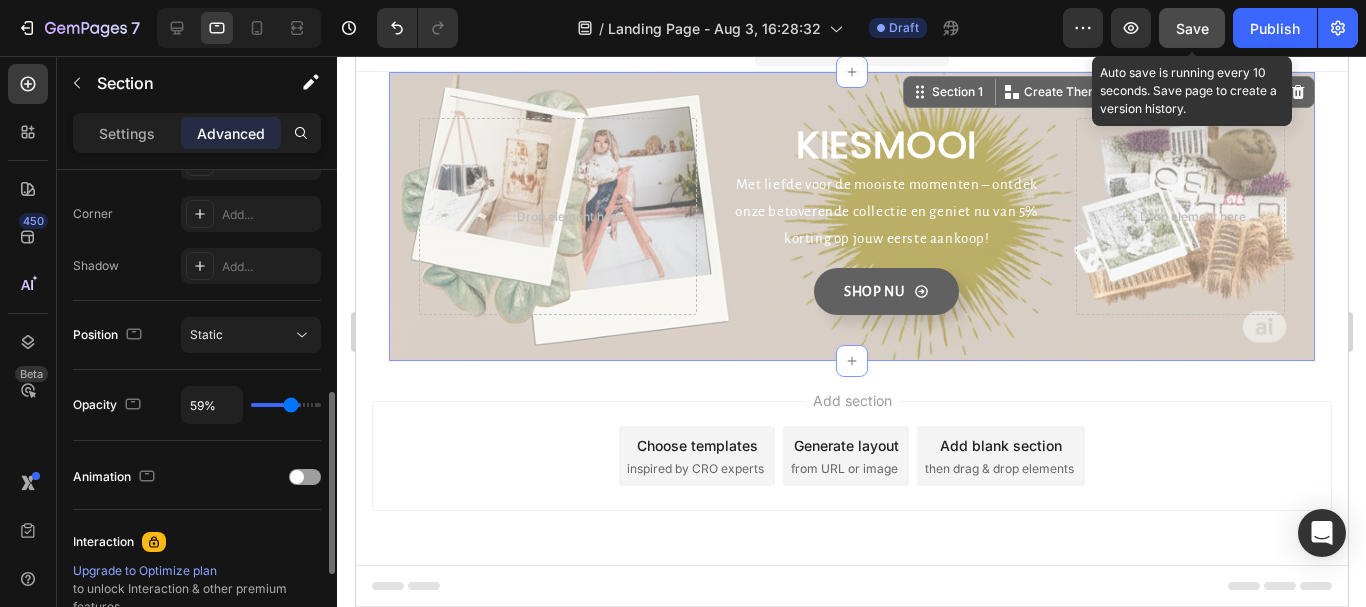 type on "57%" 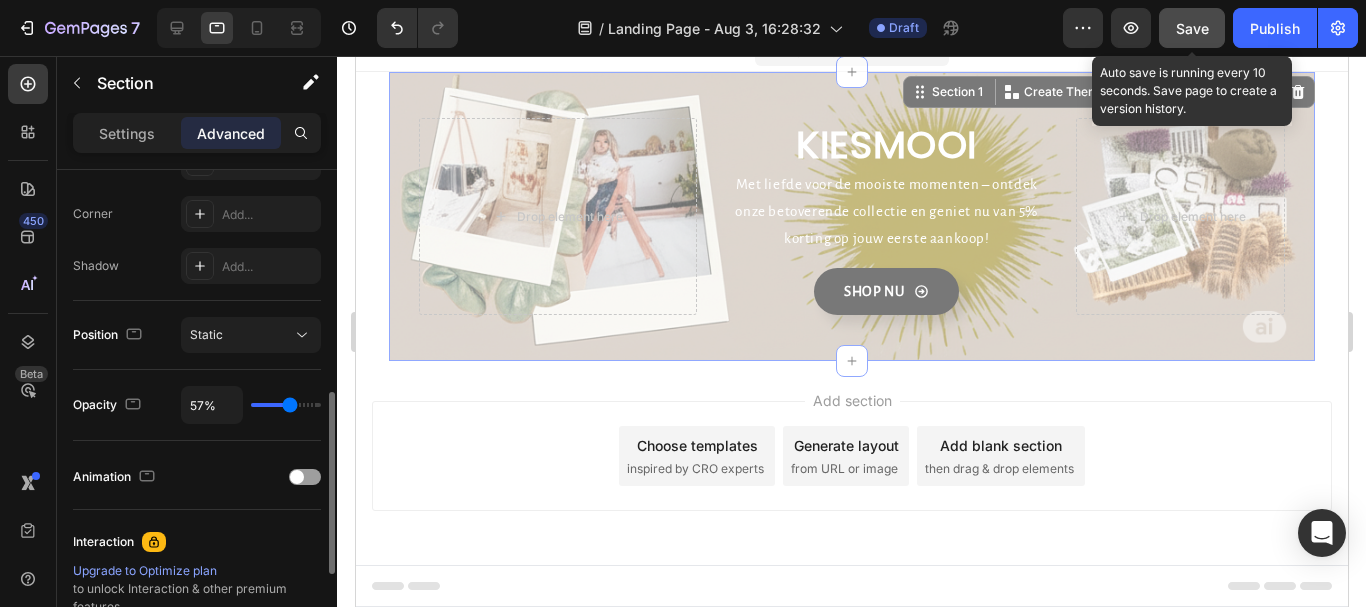 type on "56%" 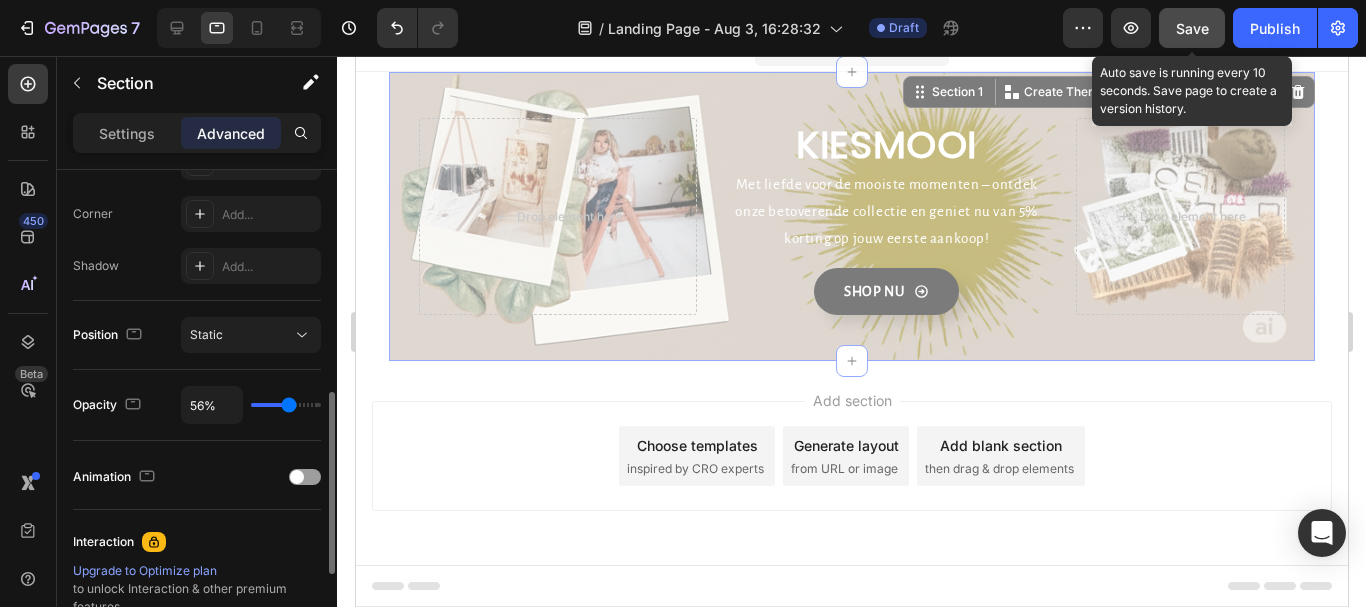 type on "39%" 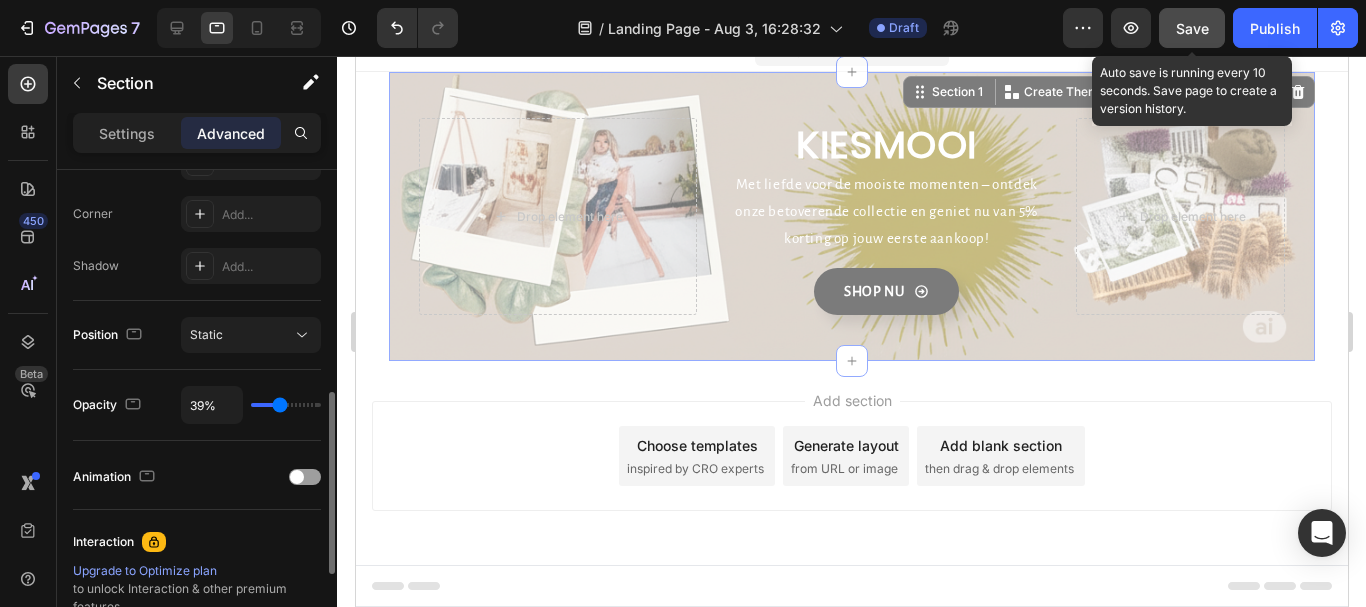 type on "31%" 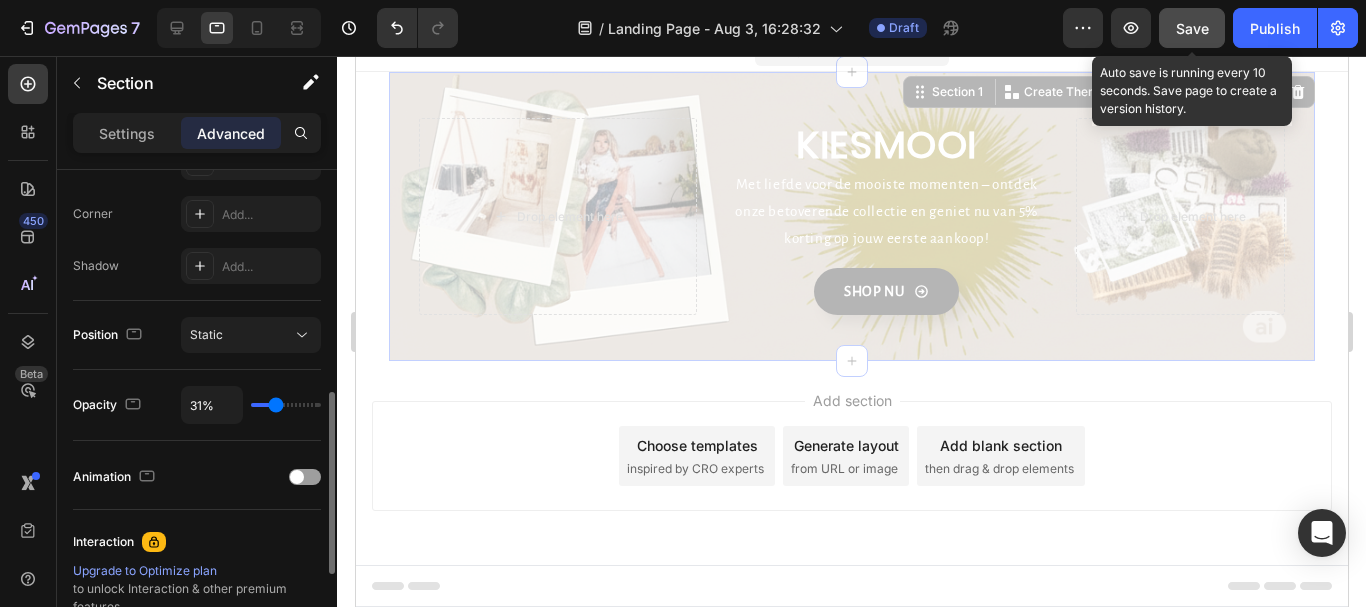 type on "30%" 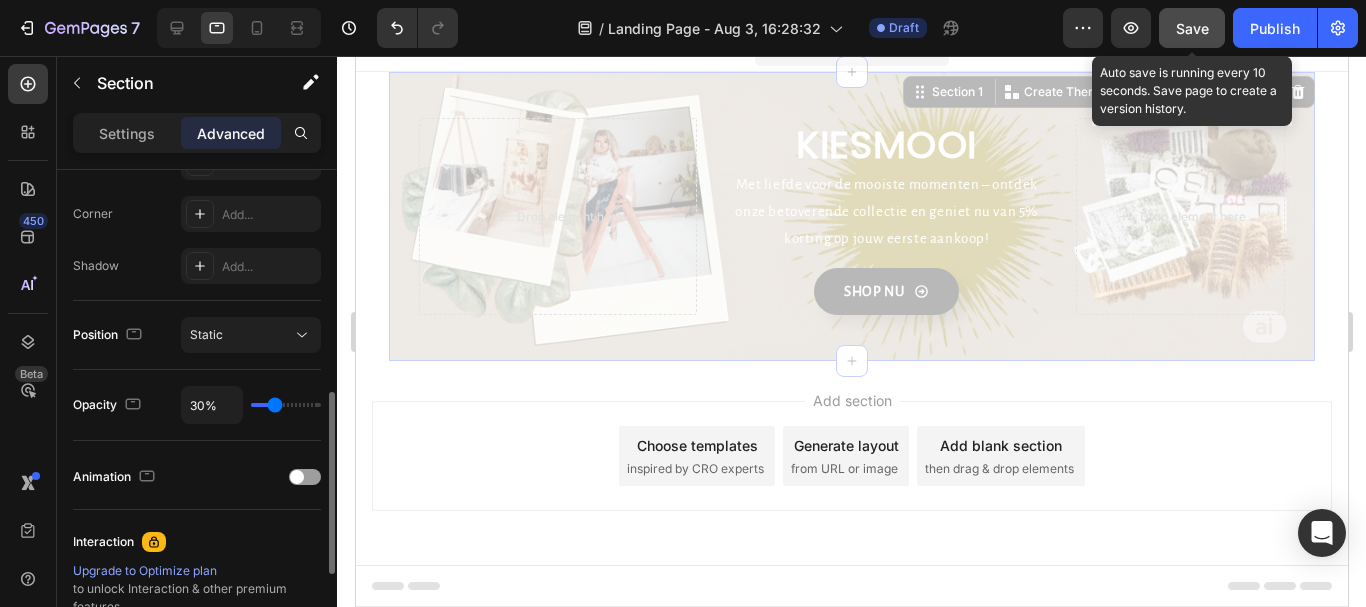 drag, startPoint x: 302, startPoint y: 403, endPoint x: 275, endPoint y: 401, distance: 27.073973 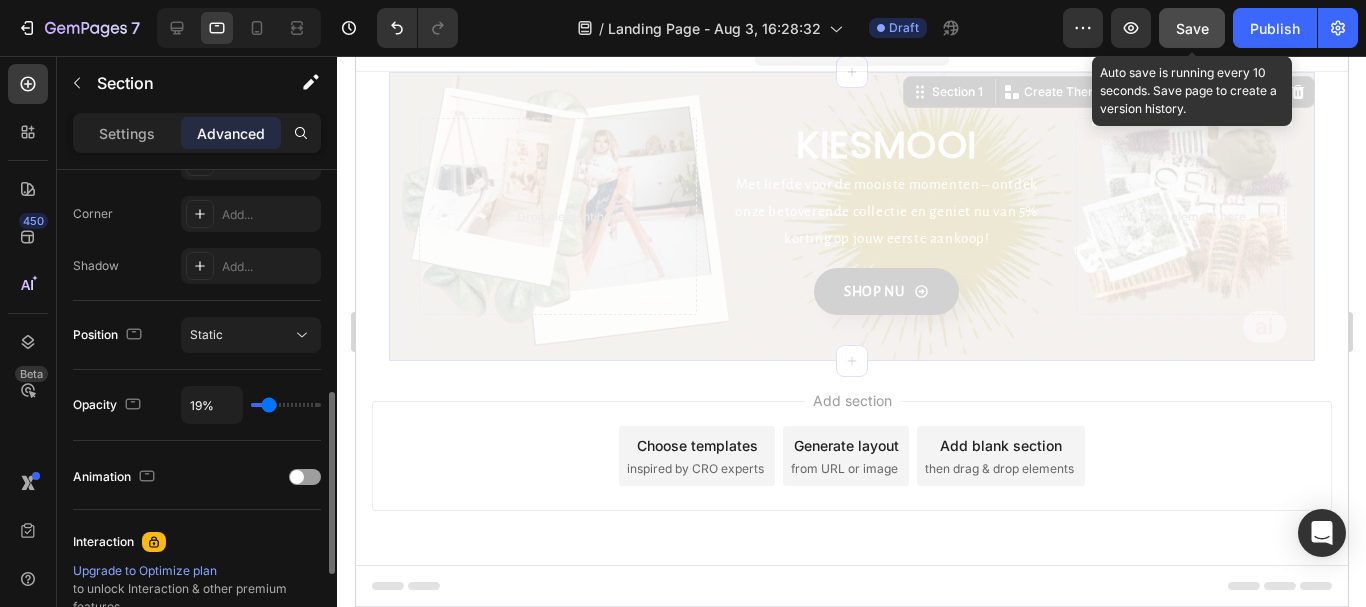 type on "11%" 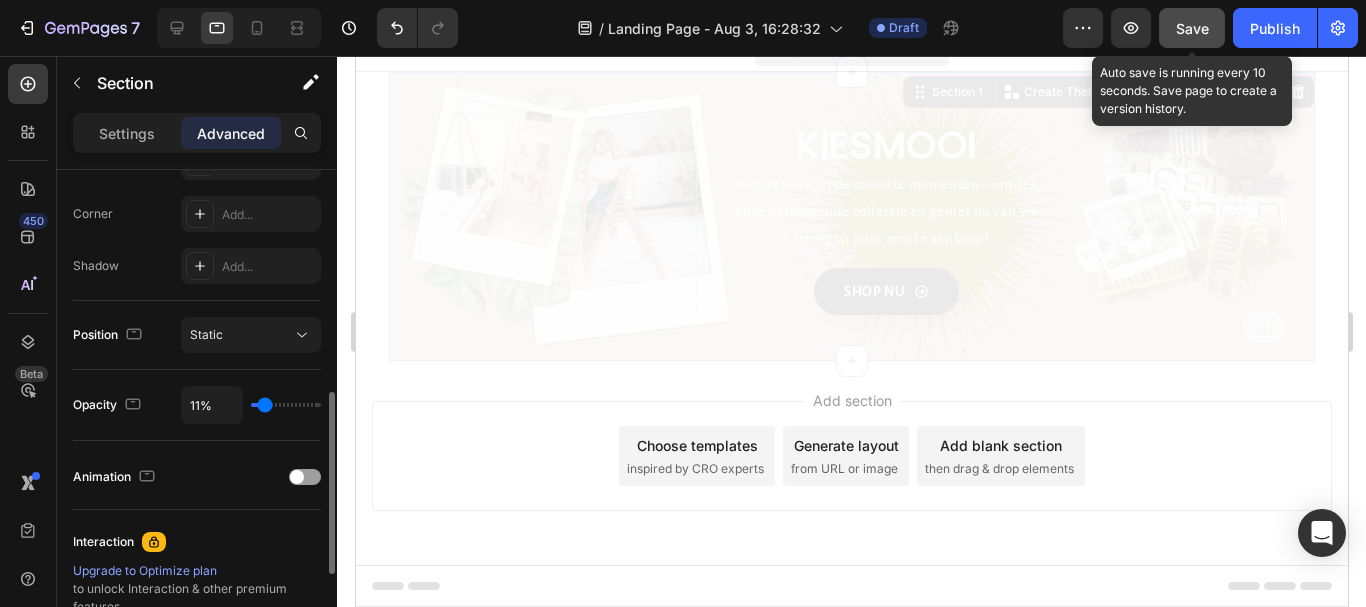 type on "7%" 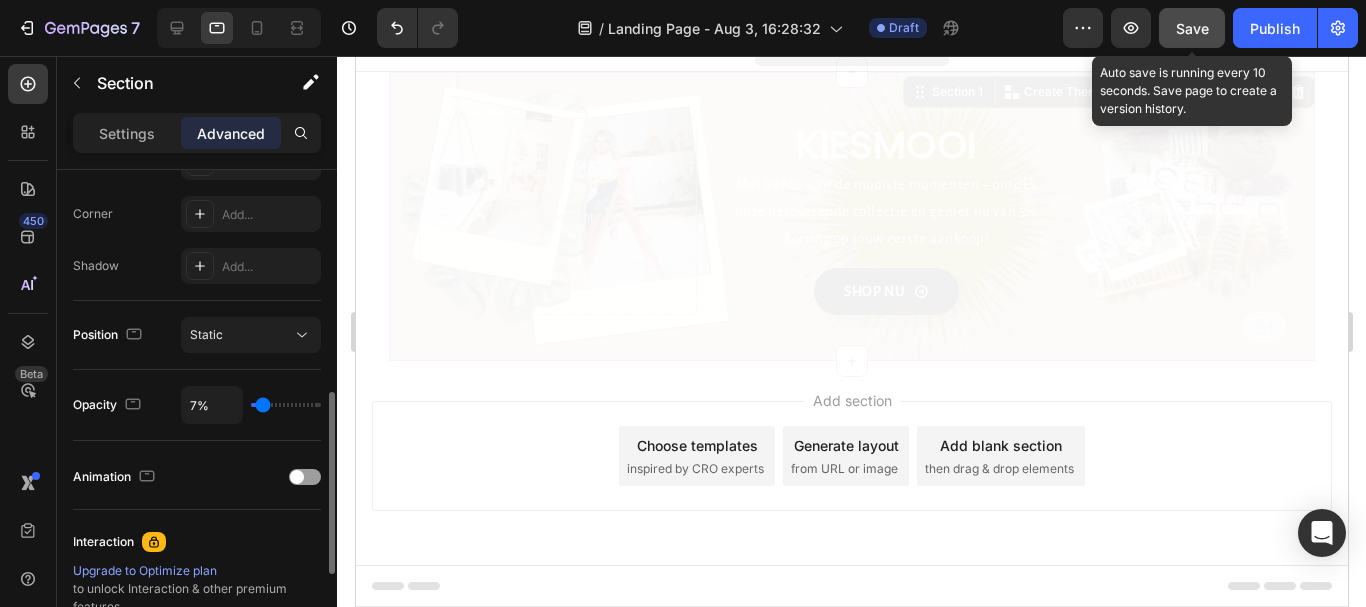 type on "6%" 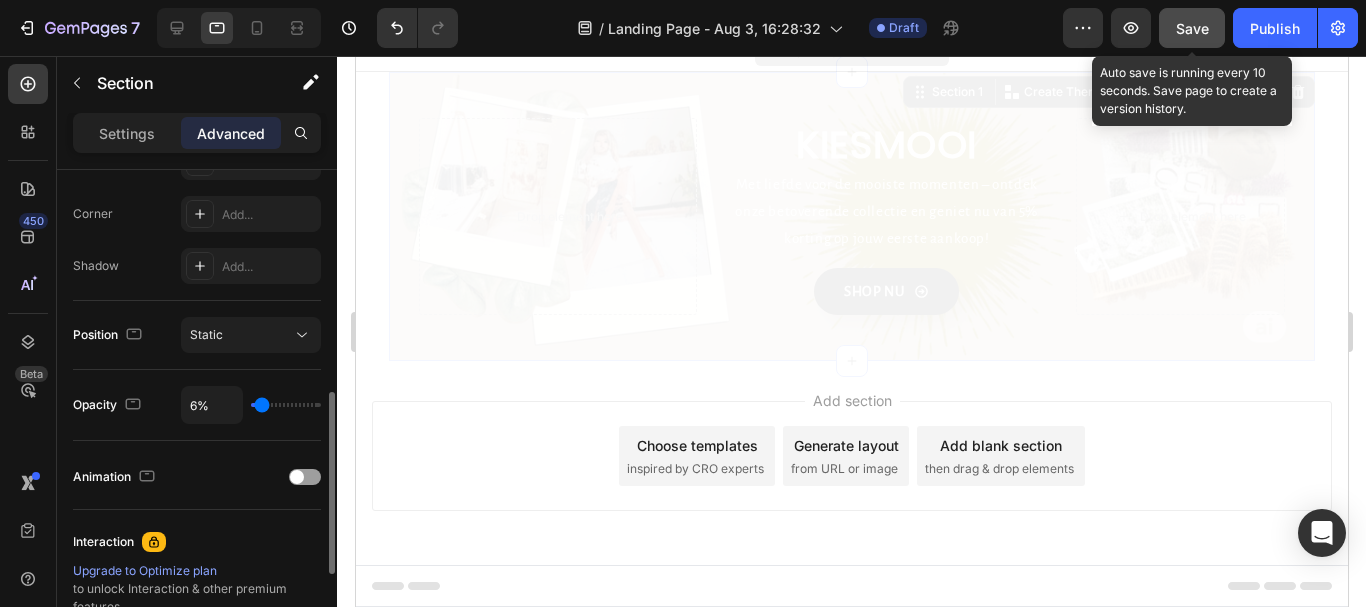 type on "4%" 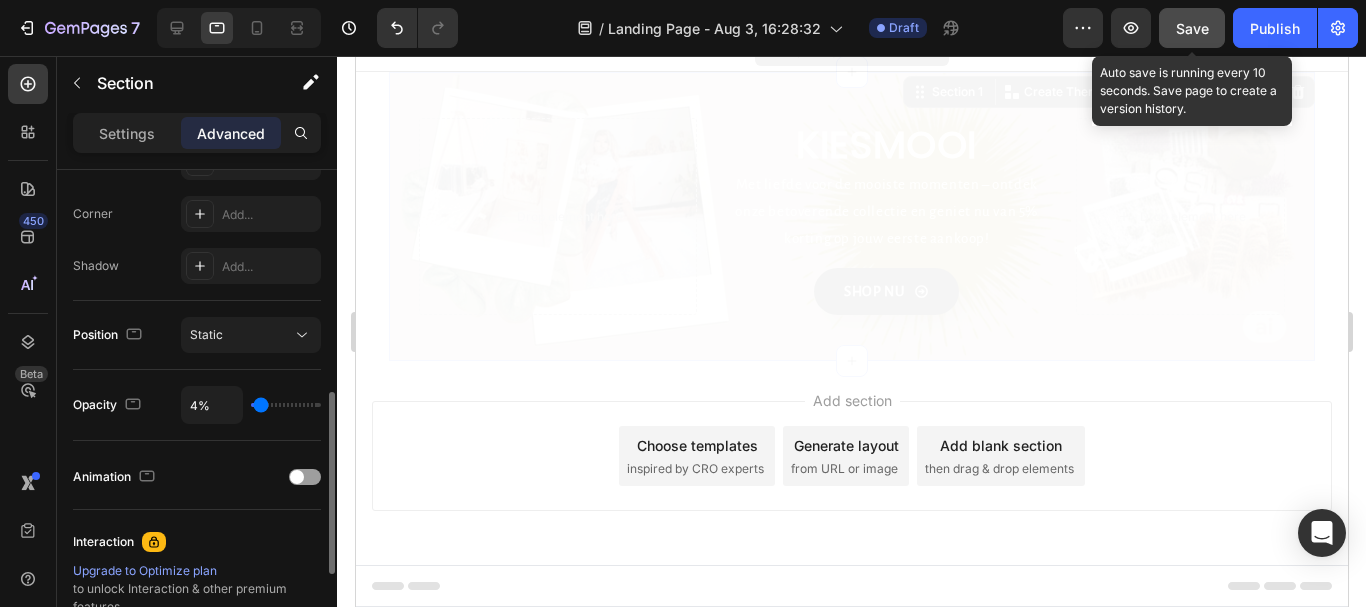 type on "26%" 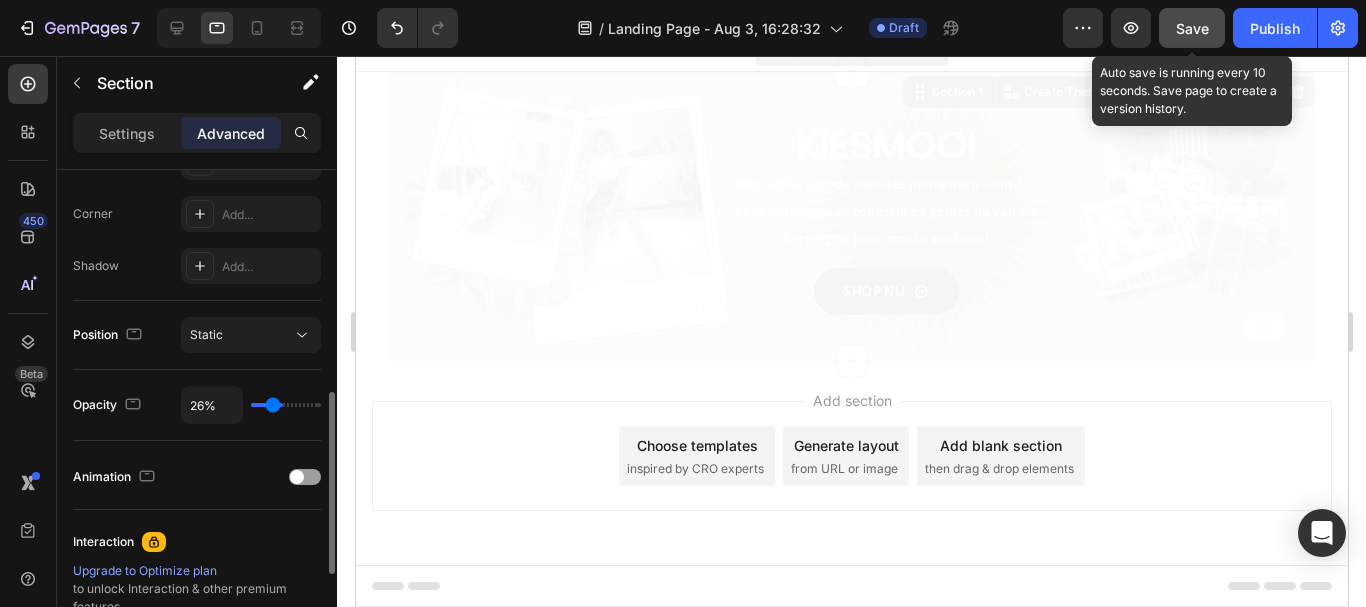type on "39%" 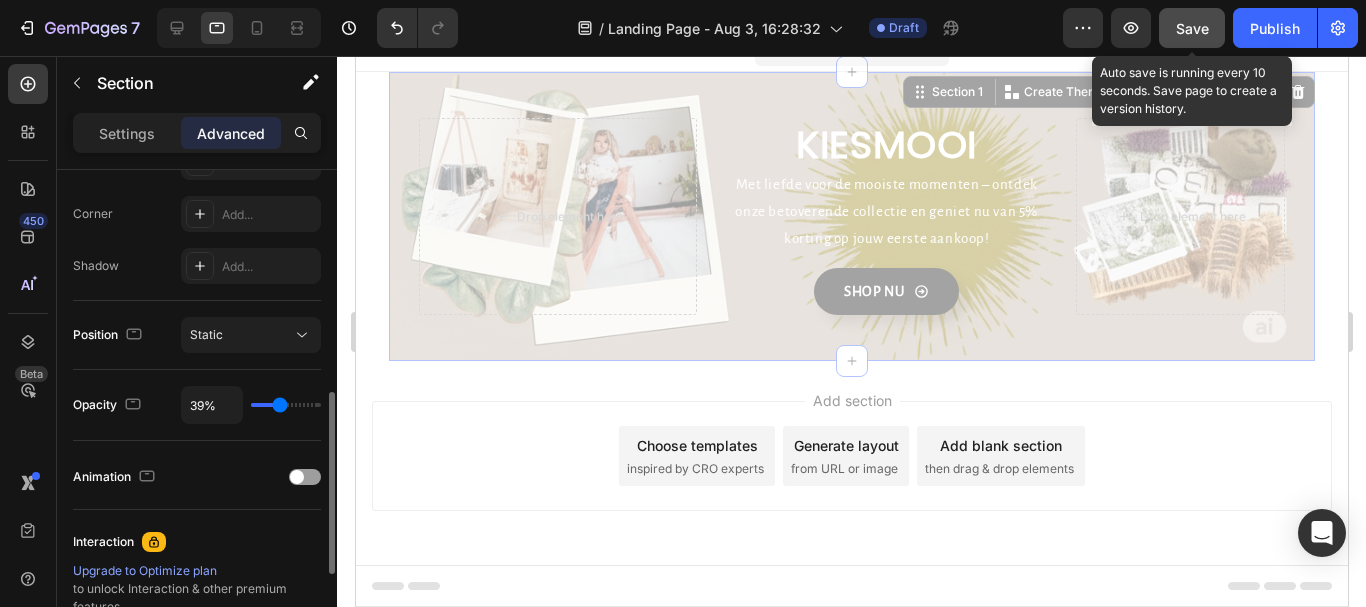 type on "50%" 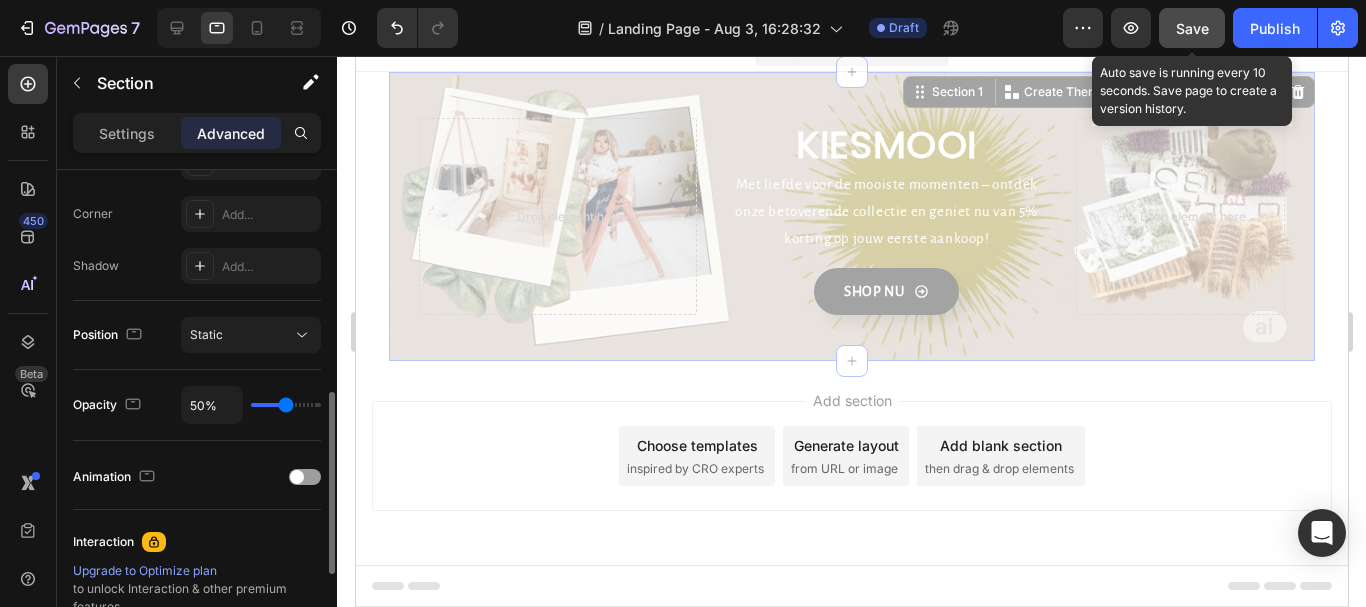 type on "54%" 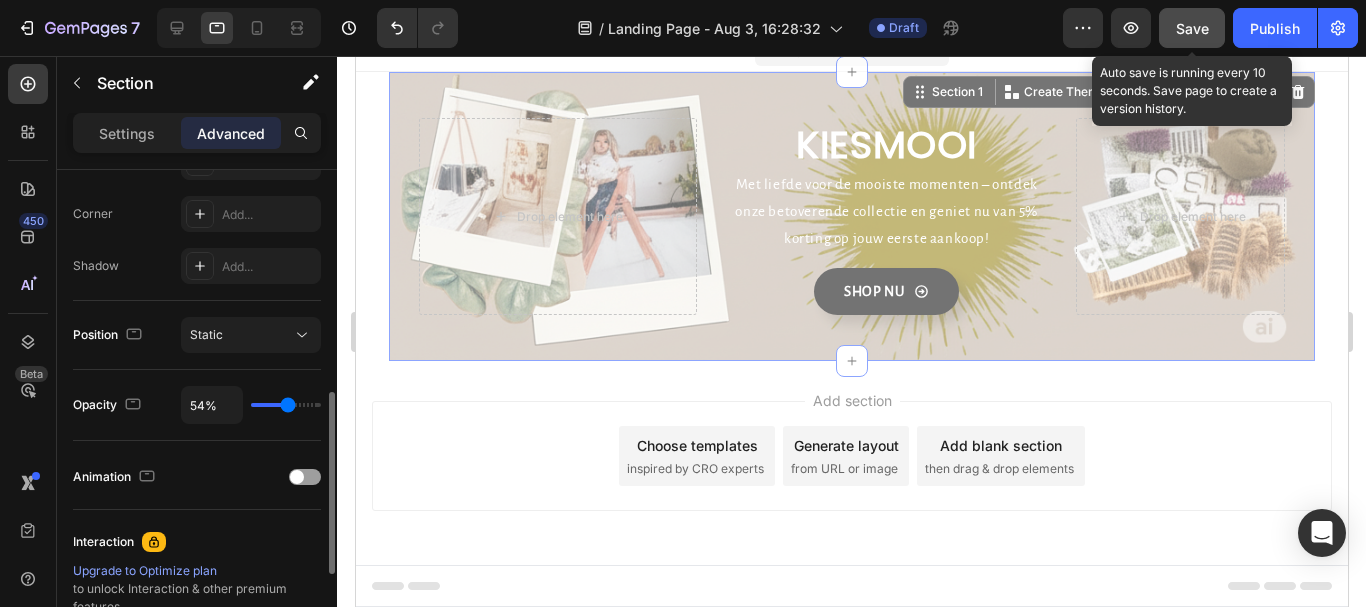 type on "59%" 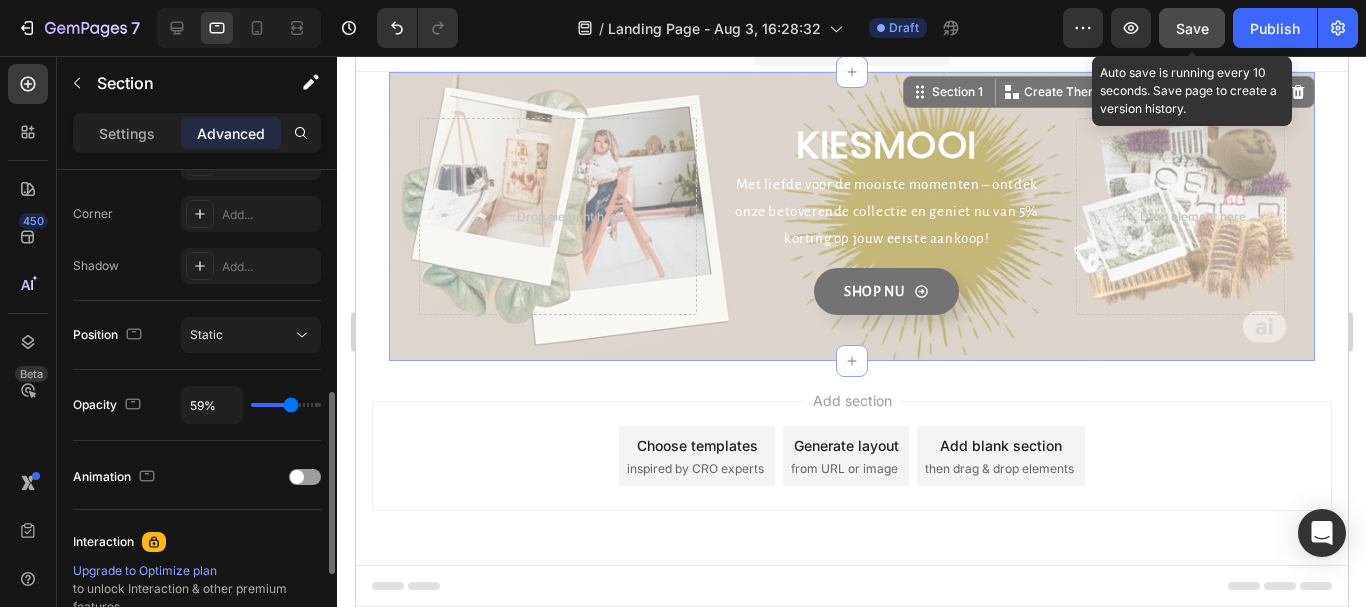 type on "65%" 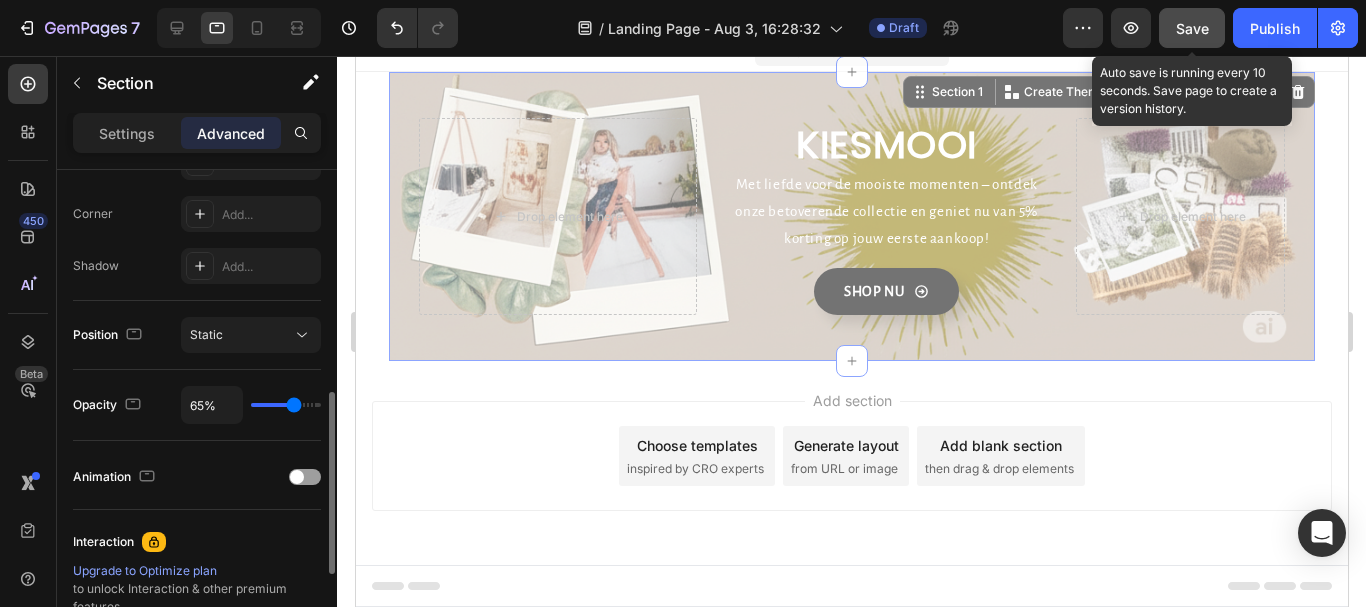 type on "72%" 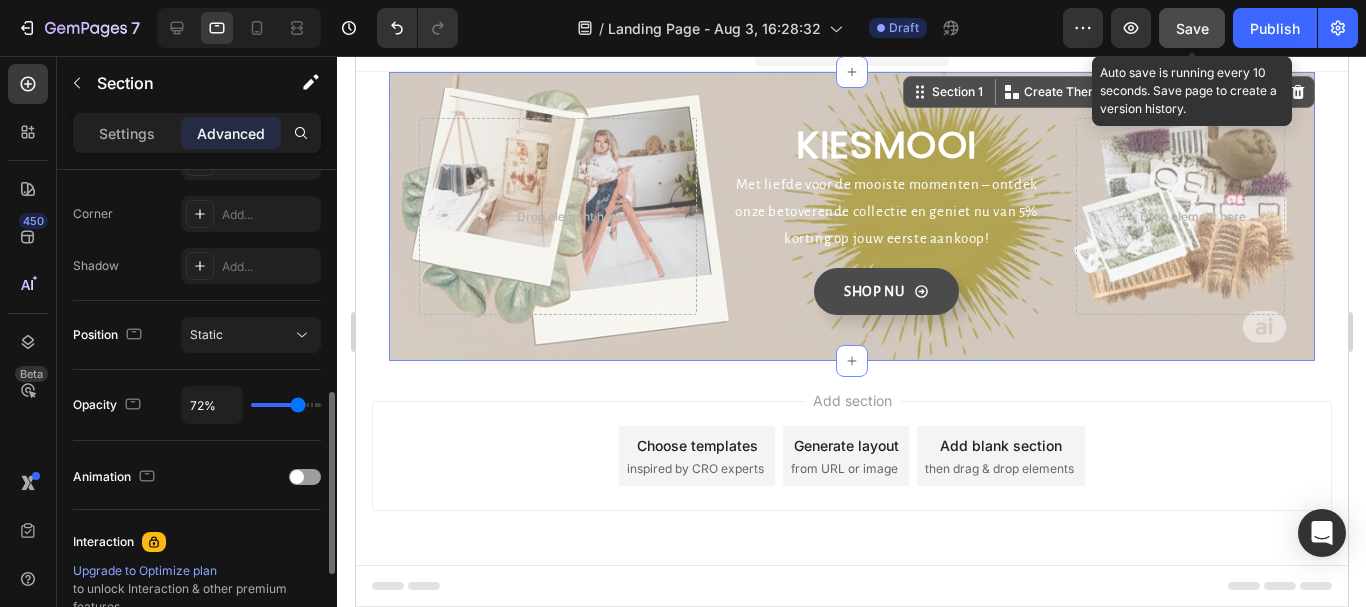 type on "76%" 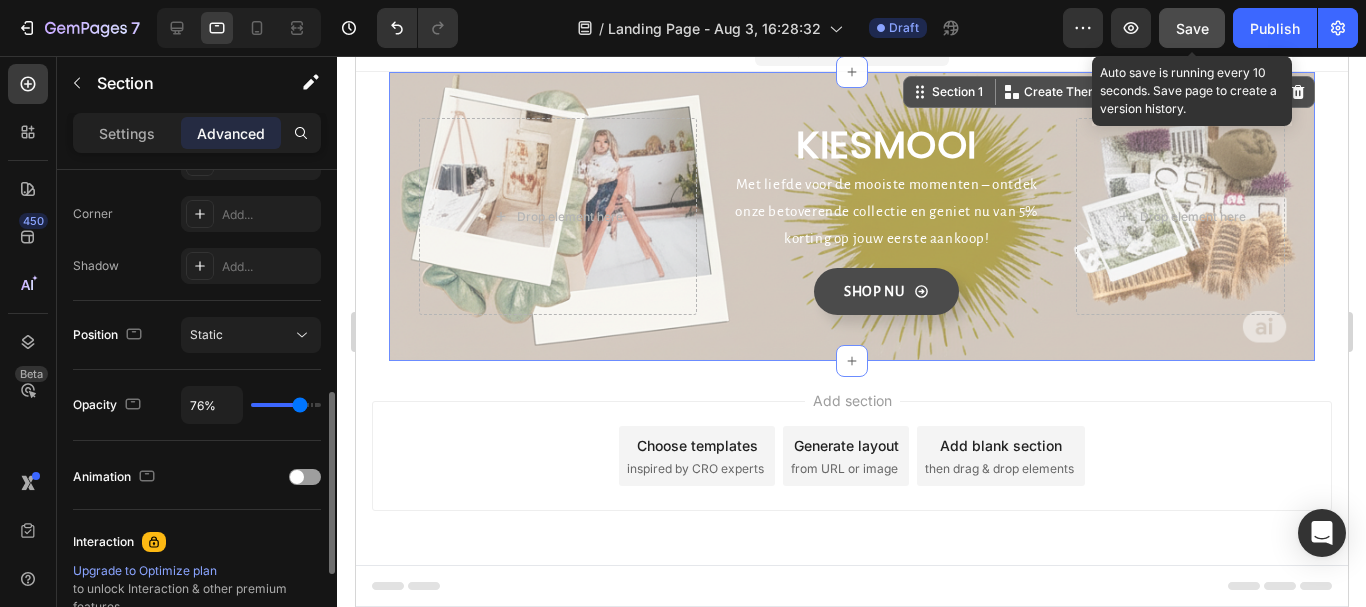 type on "78%" 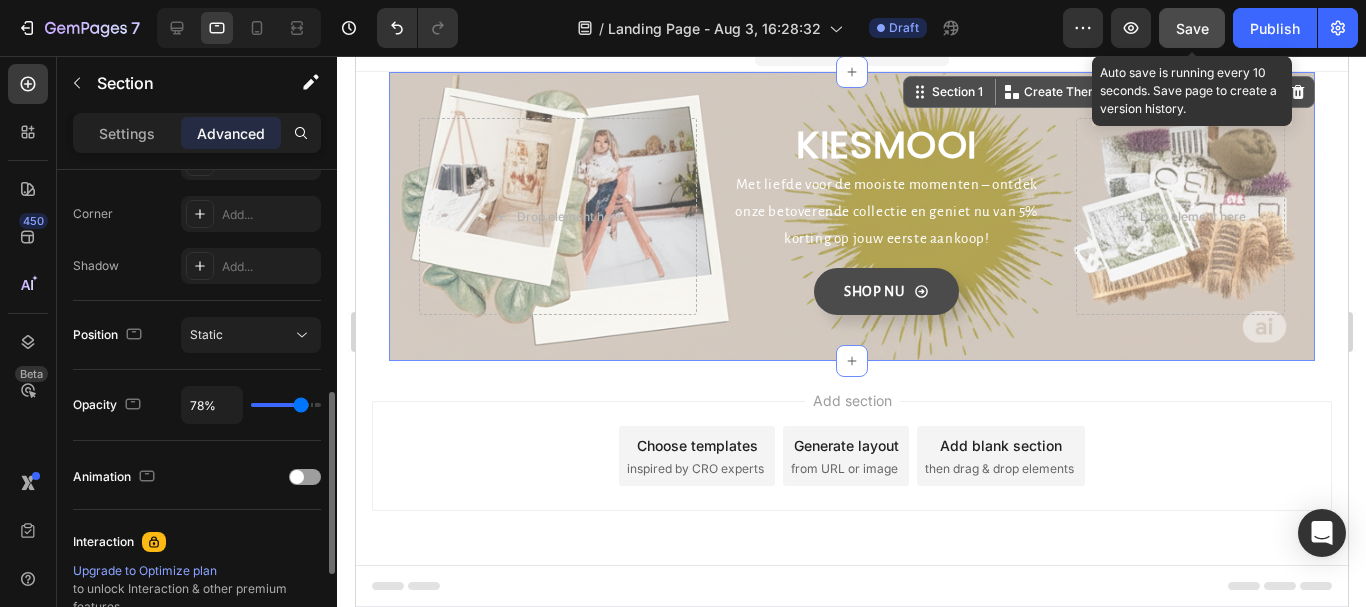 type on "80%" 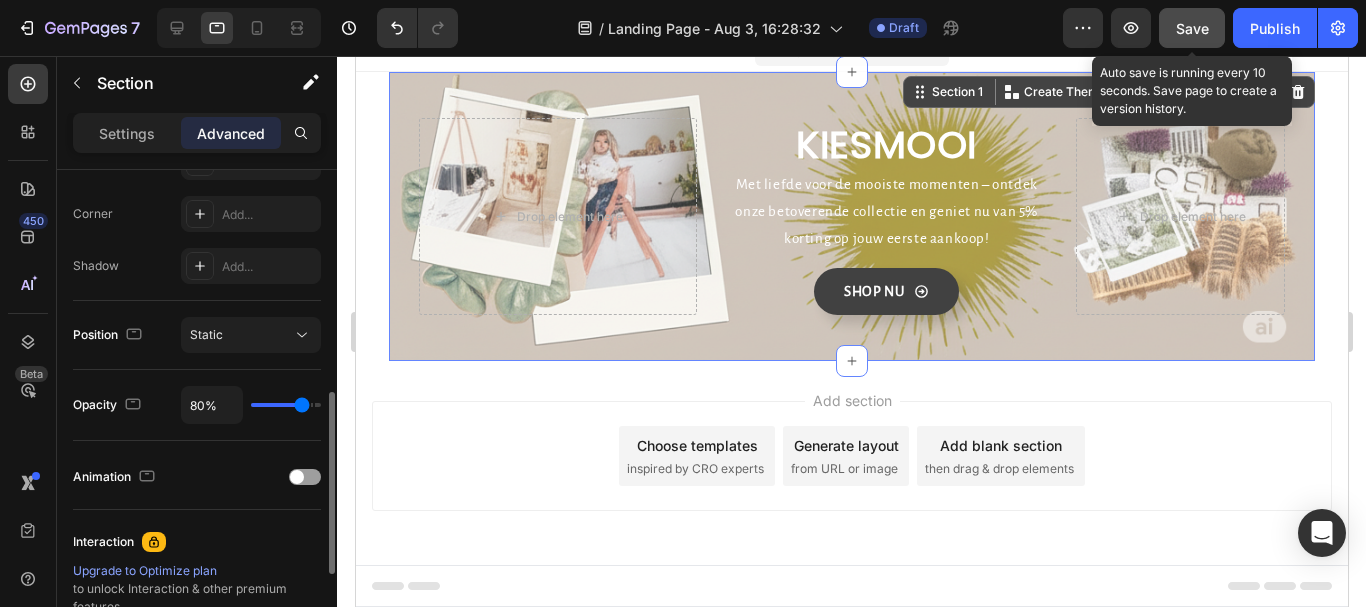 type on "91%" 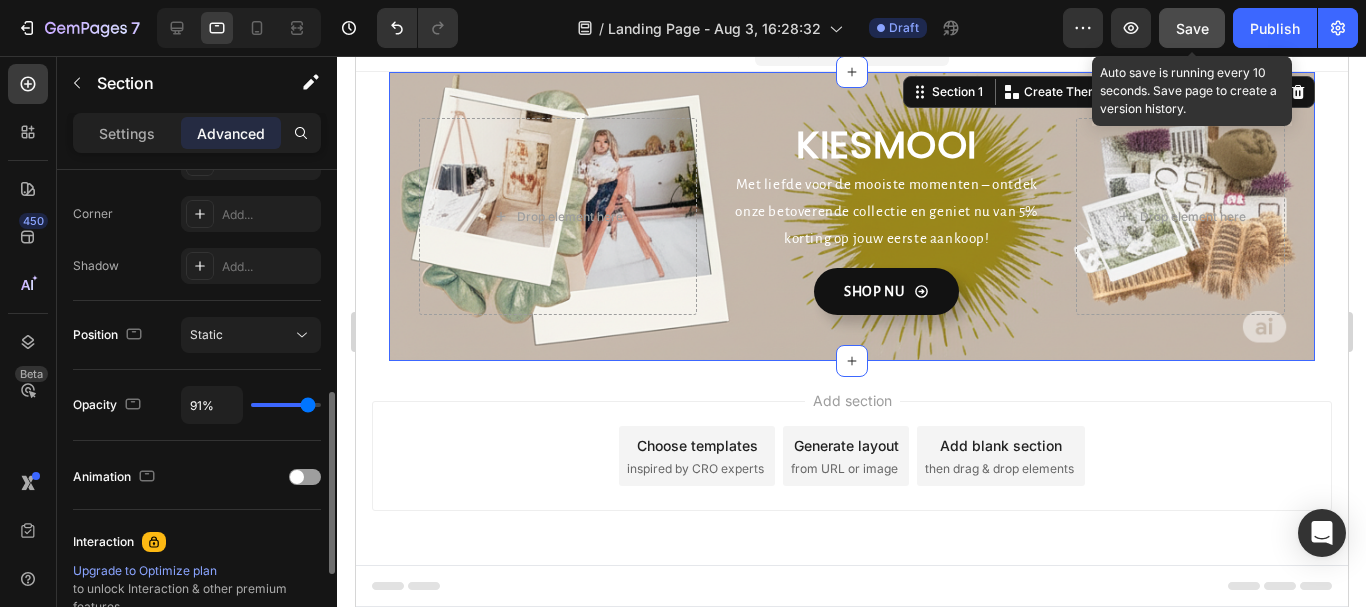 type on "100%" 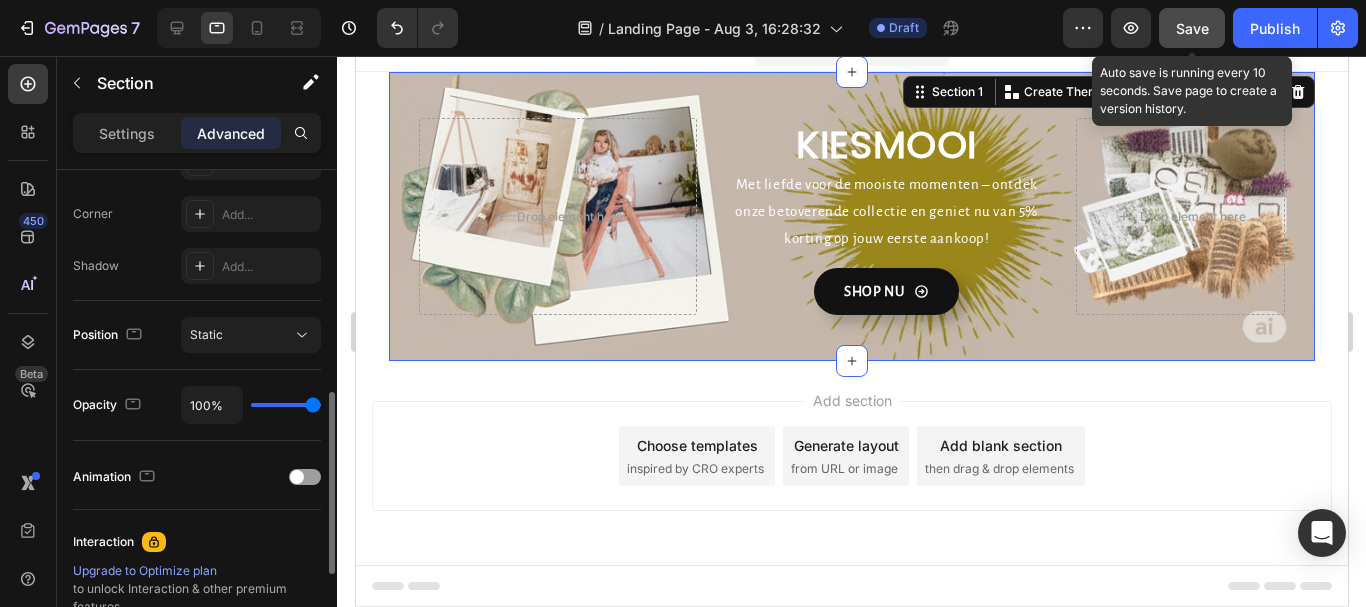 drag, startPoint x: 270, startPoint y: 400, endPoint x: 336, endPoint y: 408, distance: 66.48308 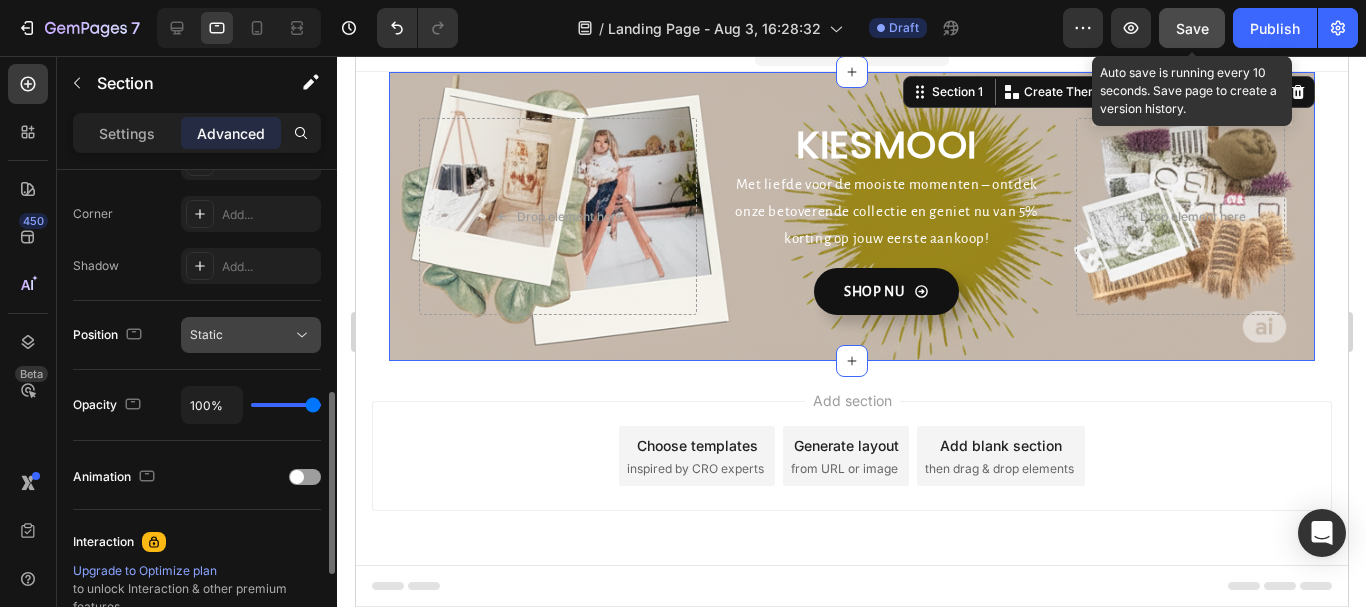 click on "Static" at bounding box center (241, 335) 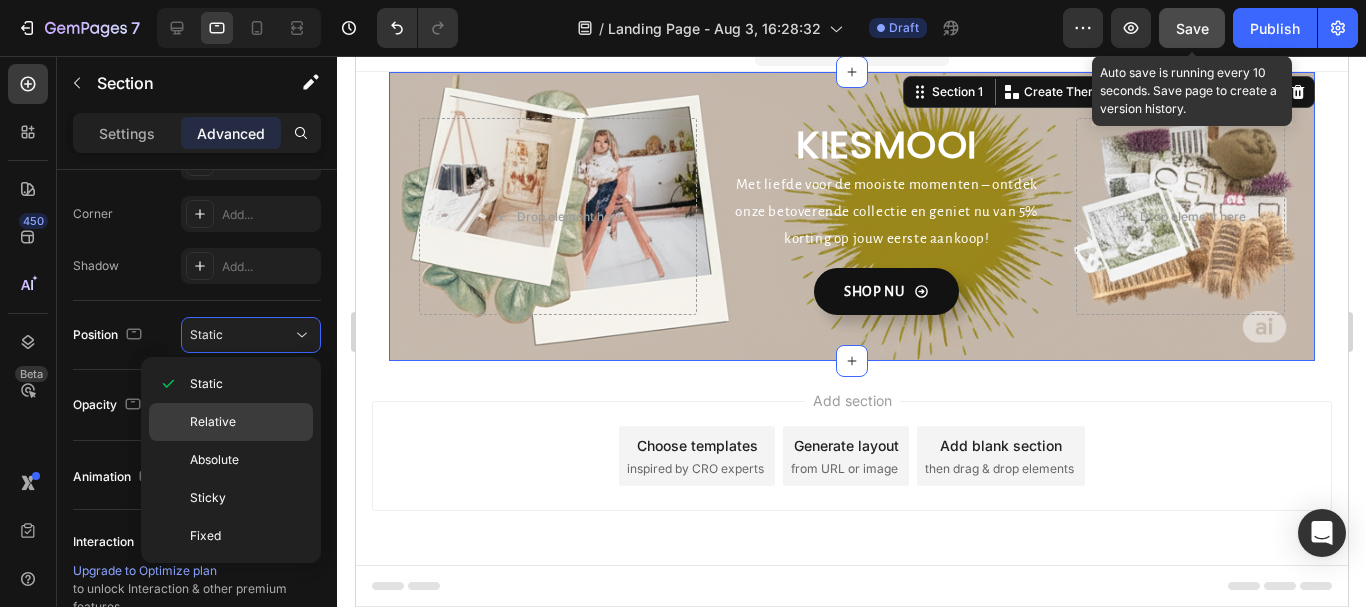 click on "Relative" 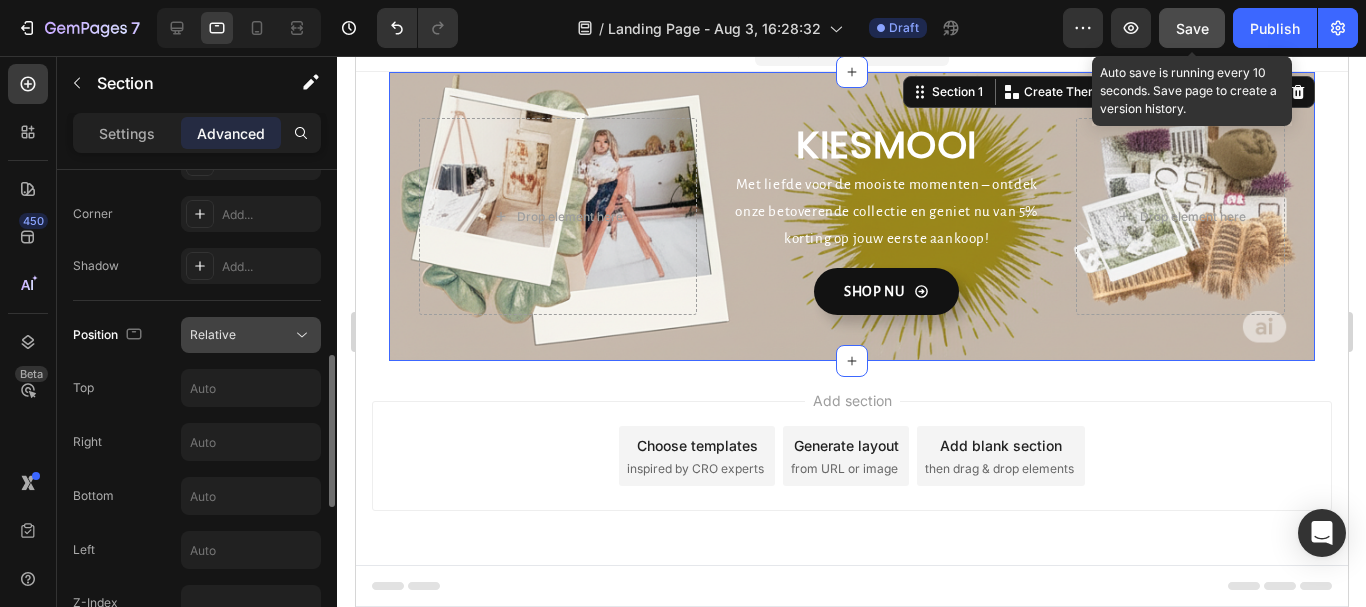 click on "Relative" at bounding box center [241, 335] 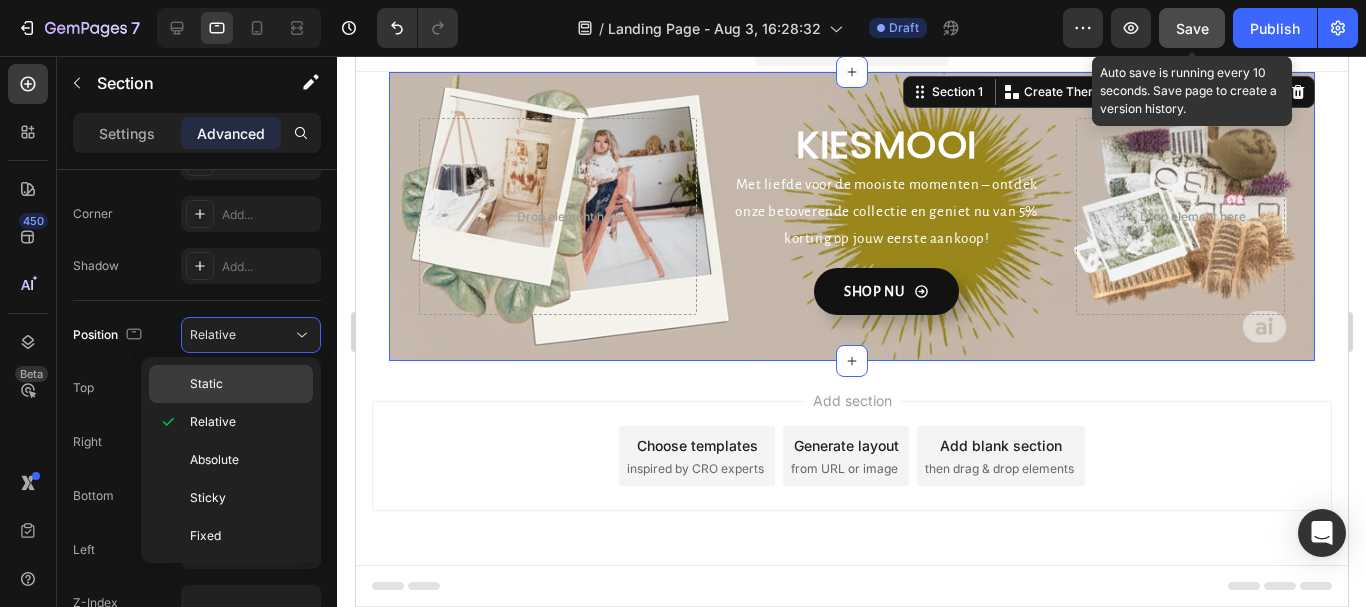 click on "Static" at bounding box center (247, 384) 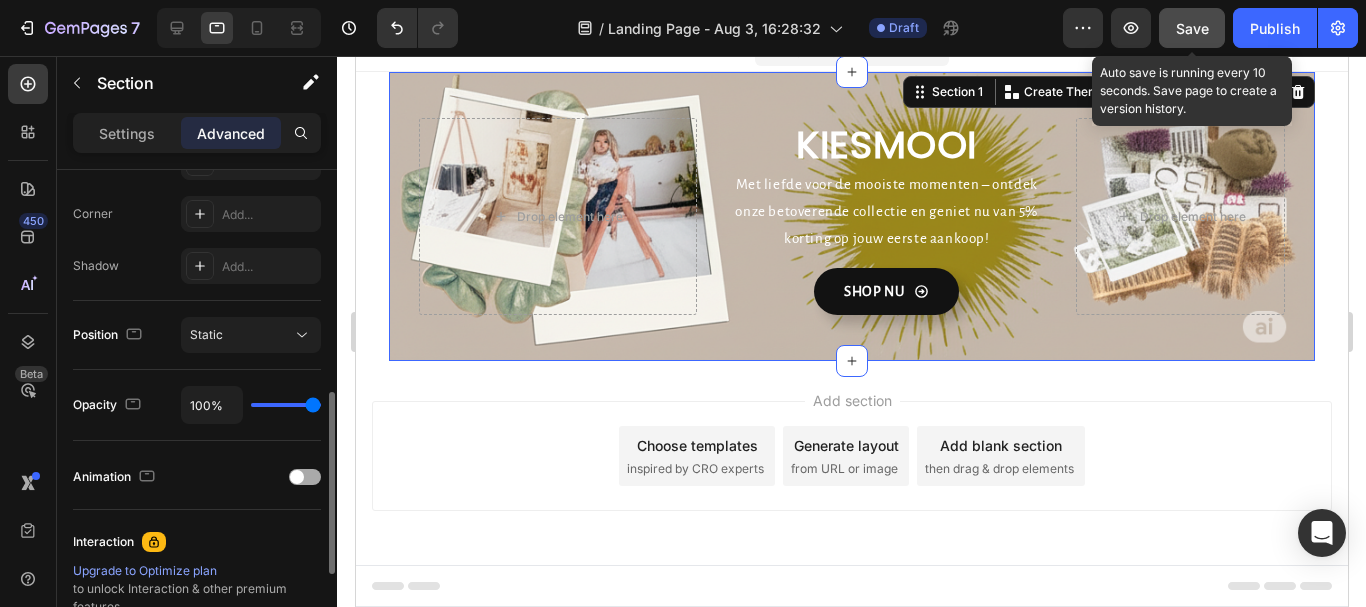 drag, startPoint x: 298, startPoint y: 478, endPoint x: 228, endPoint y: 473, distance: 70.178345 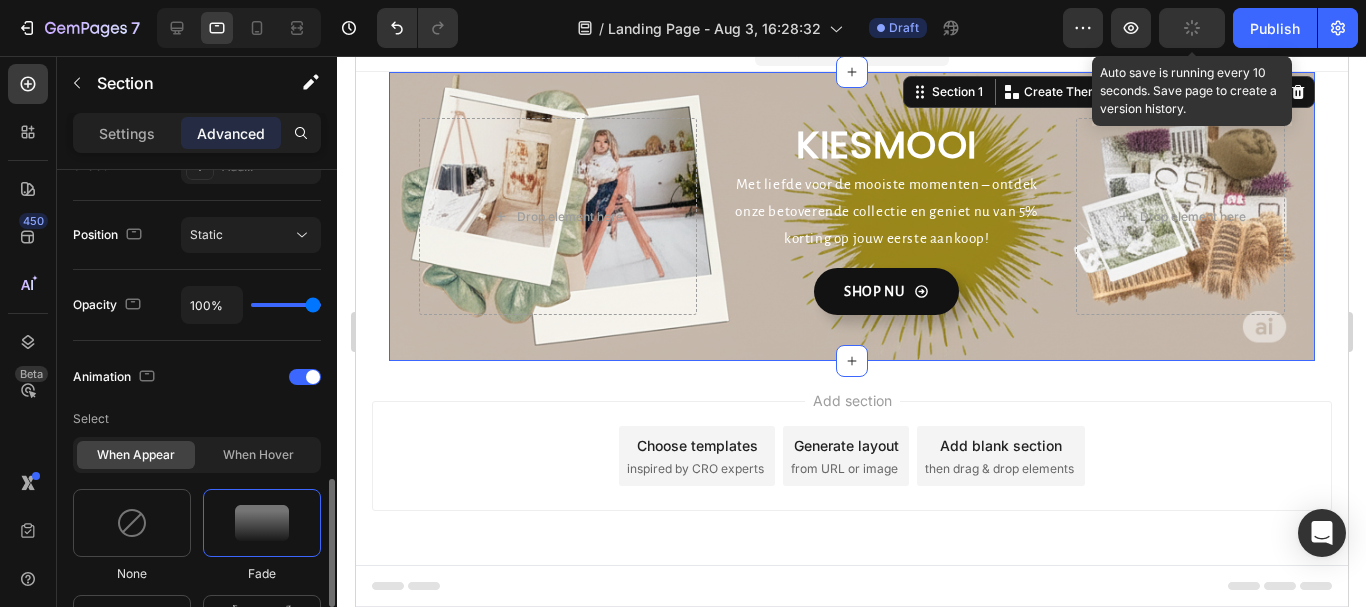 scroll, scrollTop: 800, scrollLeft: 0, axis: vertical 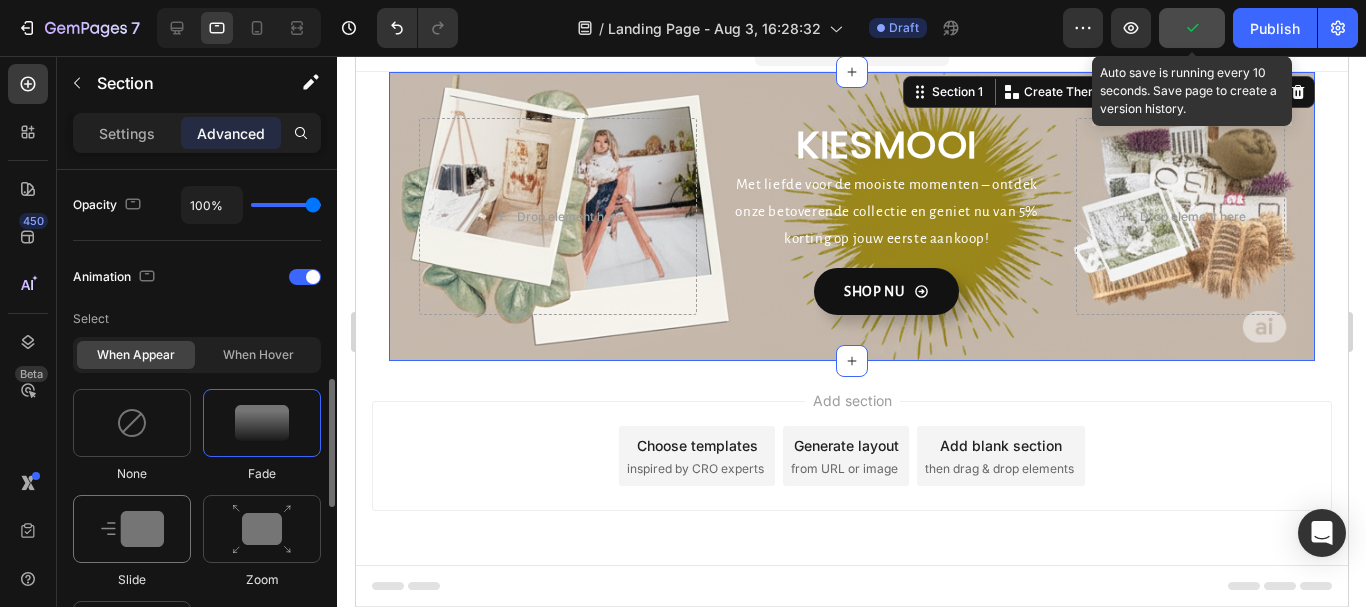 click at bounding box center [132, 529] 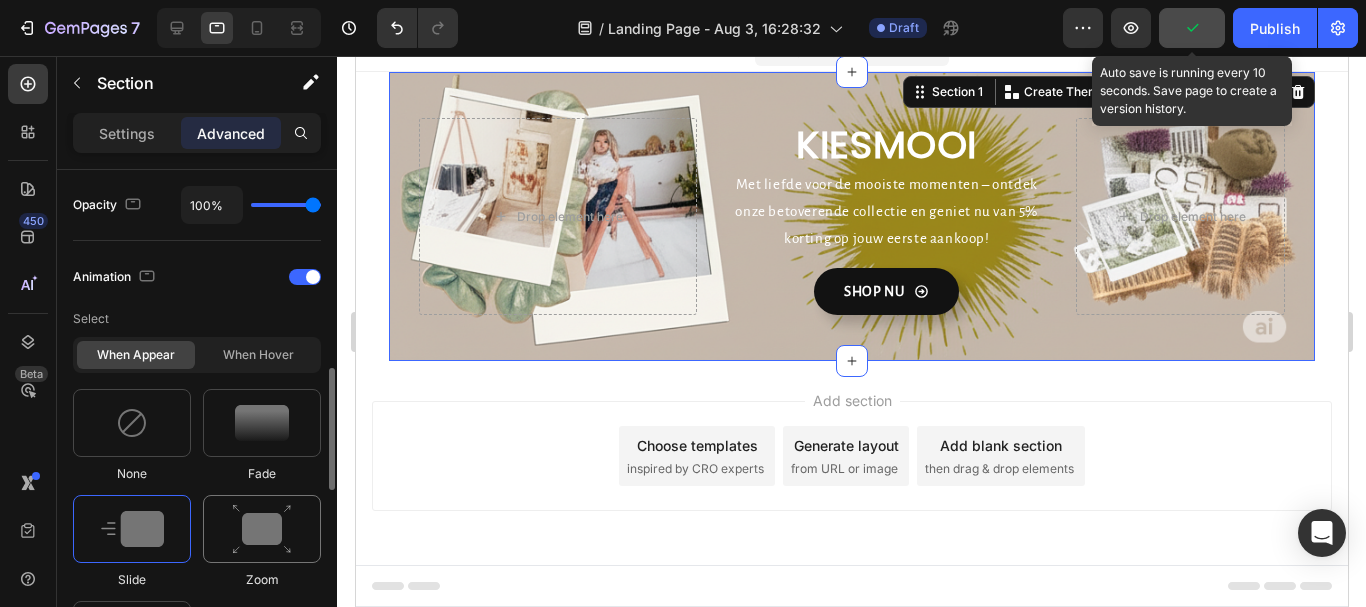 click at bounding box center [262, 529] 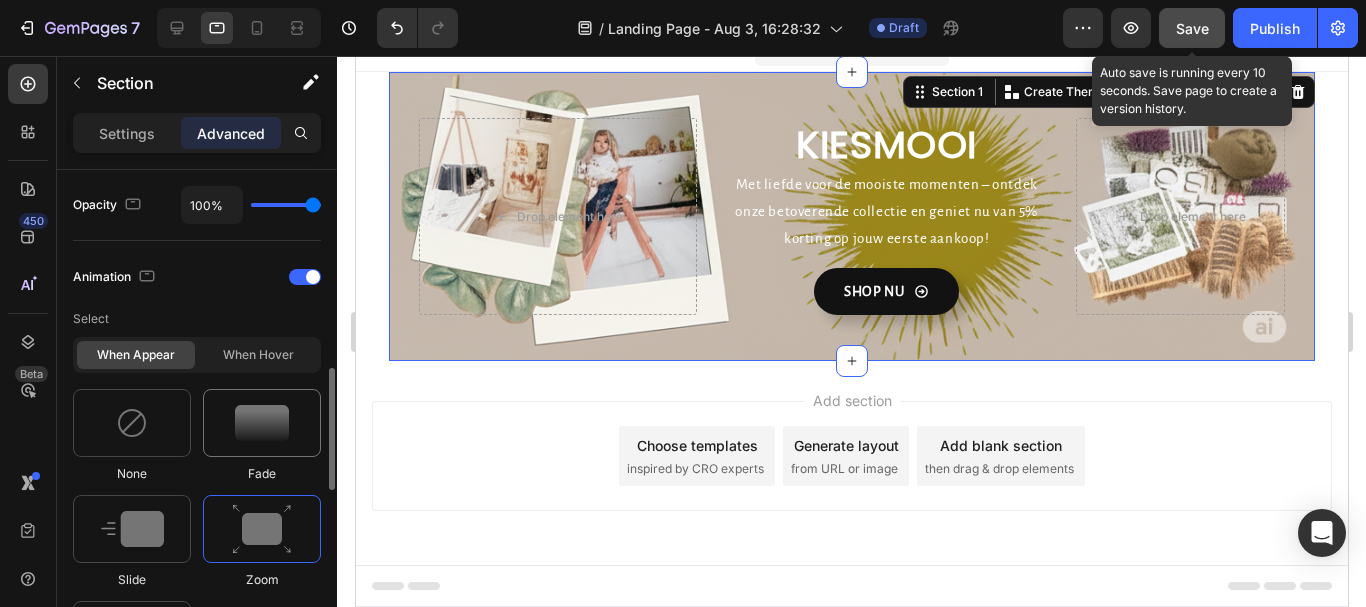 click at bounding box center (262, 423) 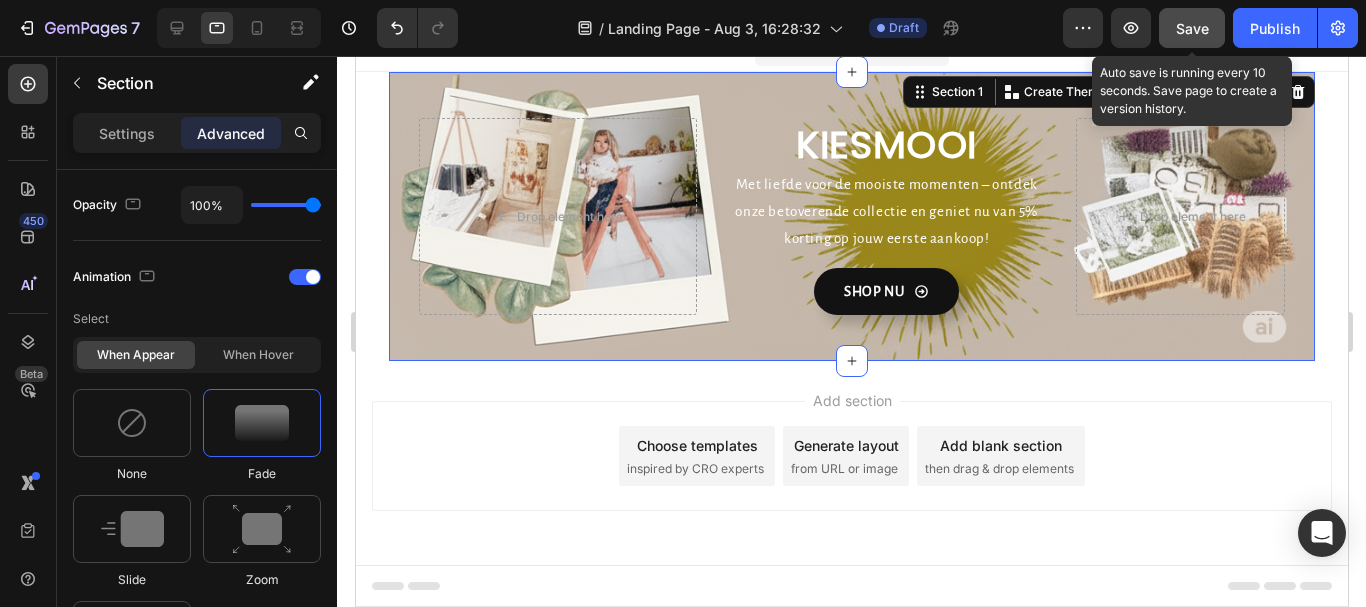 click on "Save" at bounding box center [1192, 28] 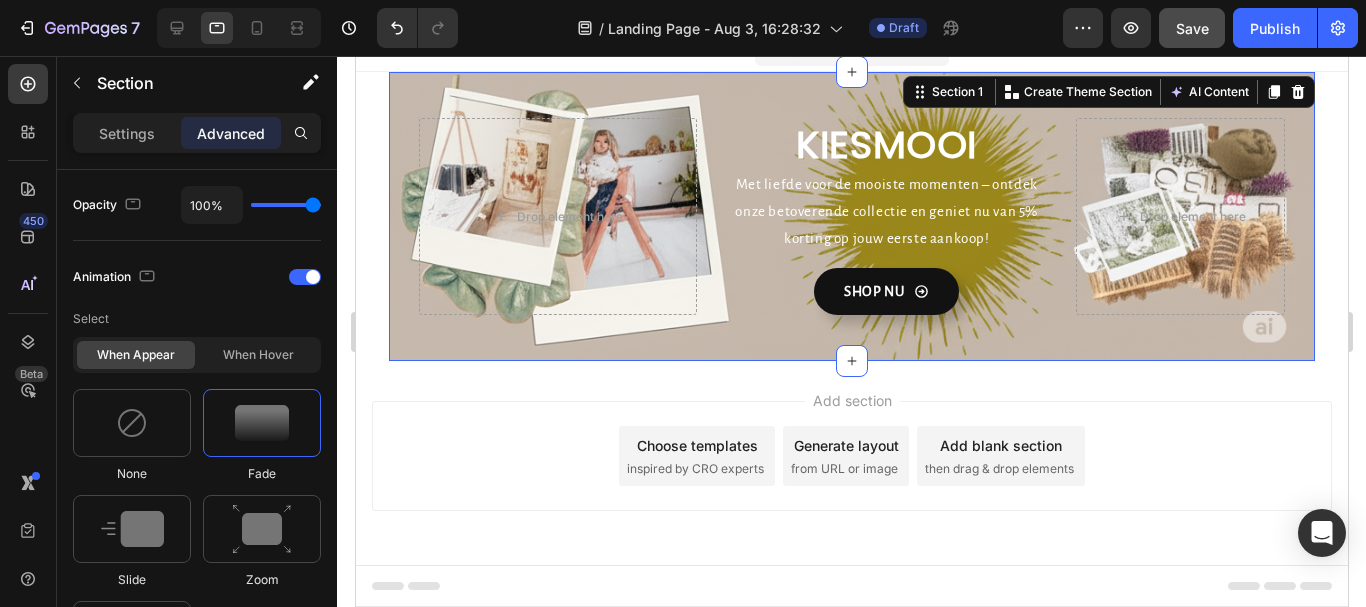 click on "Drop element here KIESMOOI Heading Met liefde voor de mooiste momenten – ontdek onze betoverende collectie en geniet nu van 5% korting op jouw eerste aankoop! Text Block
SHOP NU Button
Drop element here Row Section 1   You can create reusable sections Create Theme Section AI Content Write with GemAI What would you like to describe here? Tone and Voice Persuasive Product Show more Generate" at bounding box center [851, 216] 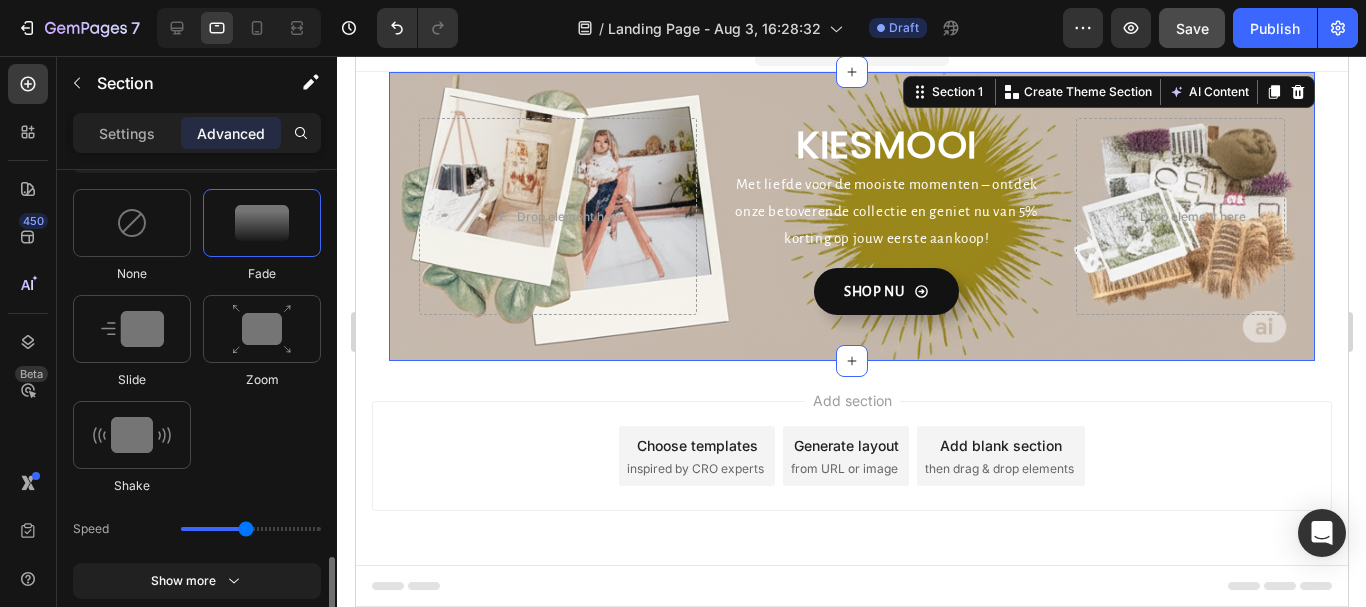 scroll, scrollTop: 1100, scrollLeft: 0, axis: vertical 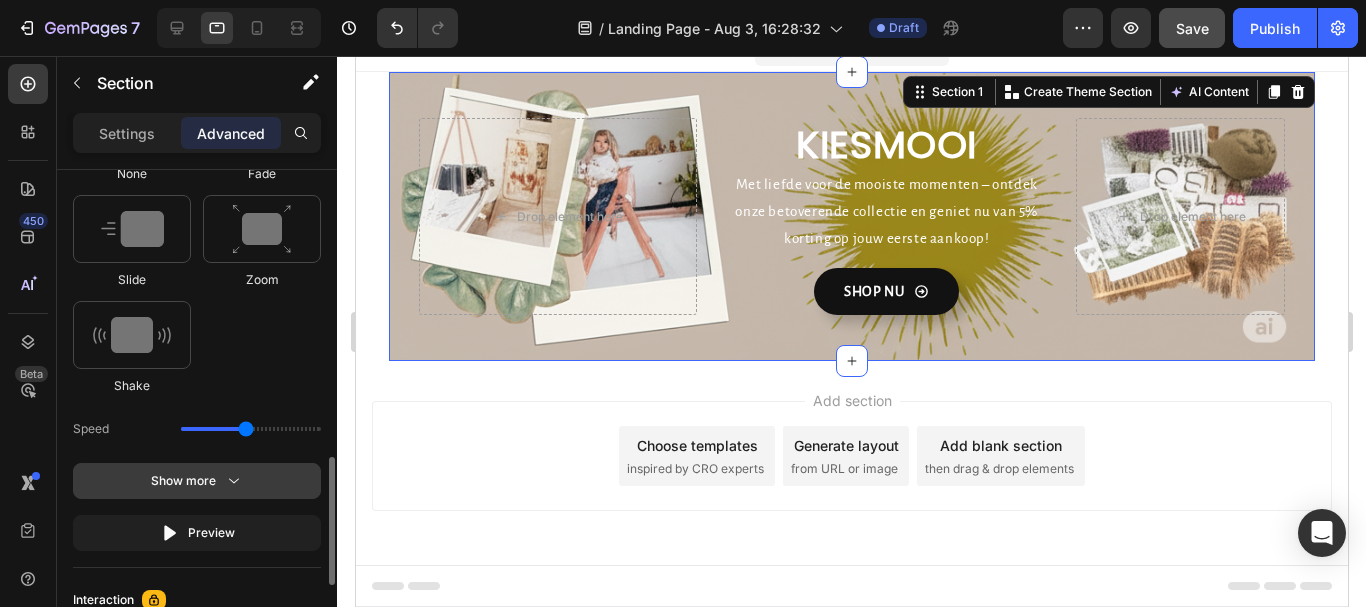 click on "Show more" at bounding box center [197, 481] 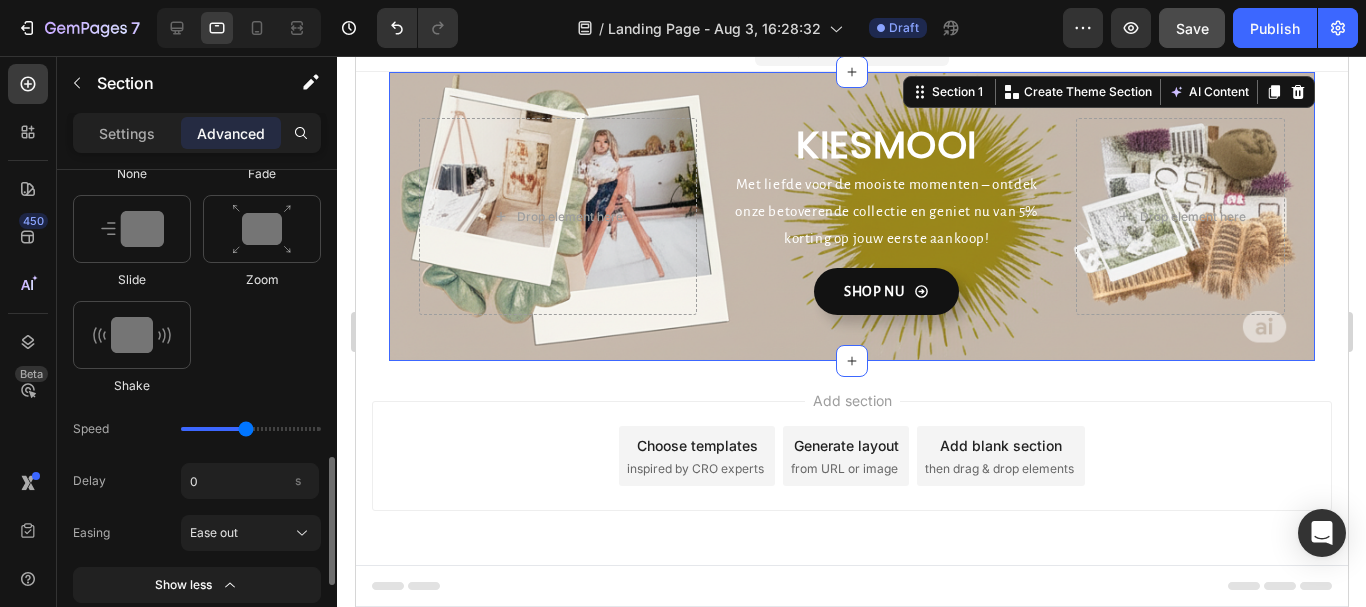 scroll, scrollTop: 1300, scrollLeft: 0, axis: vertical 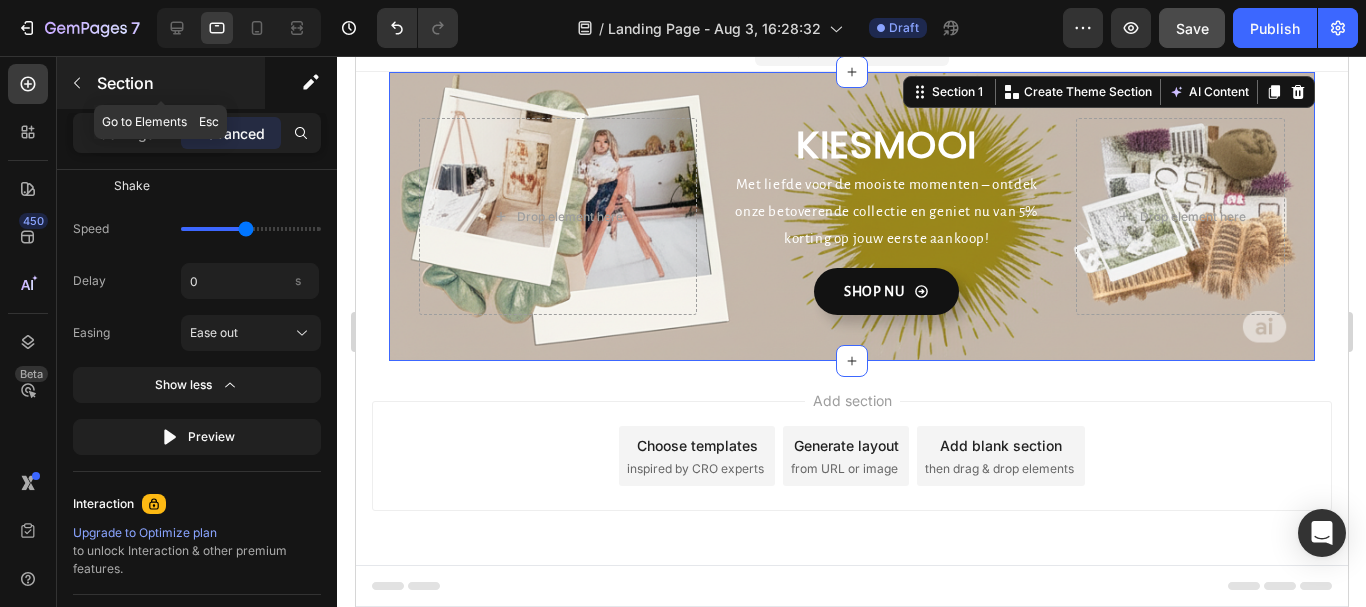 click 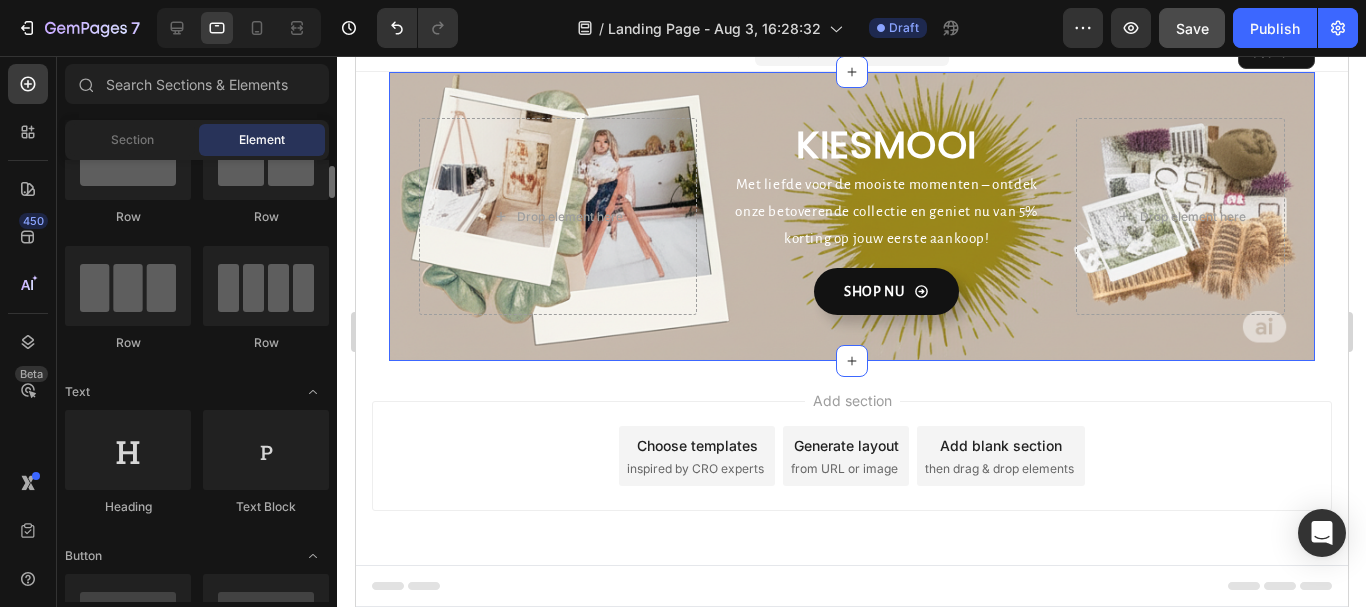 scroll, scrollTop: 0, scrollLeft: 0, axis: both 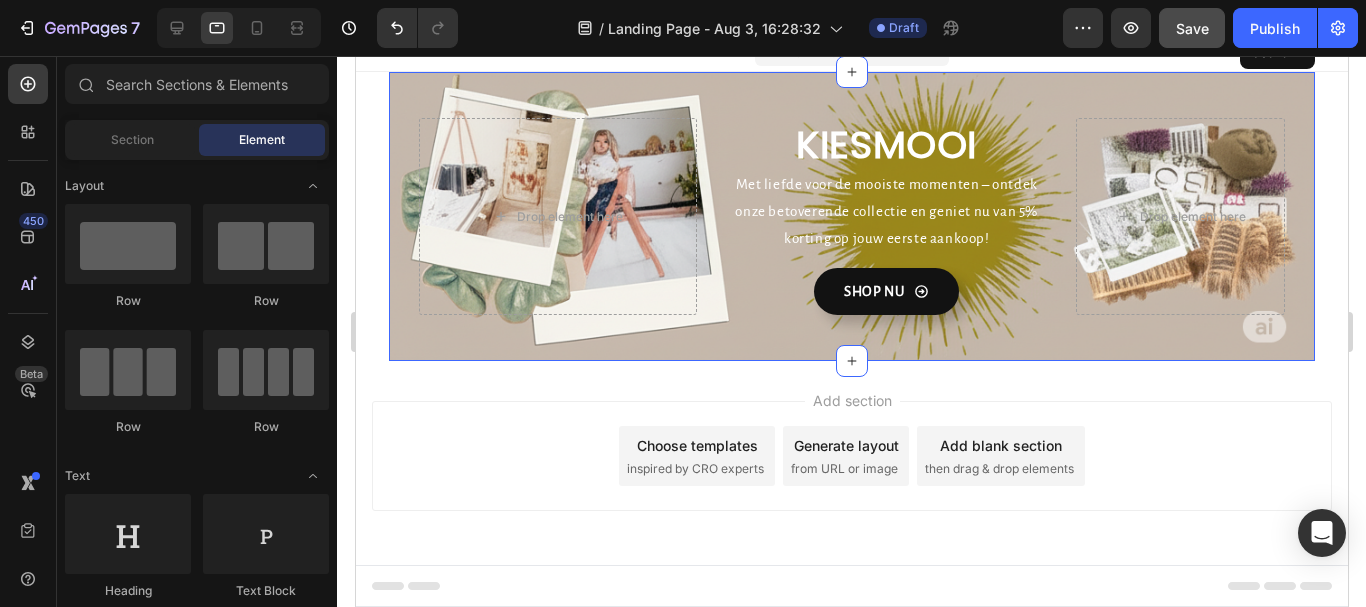 click on "Drop element here KIESMOOI Heading Met liefde voor de mooiste momenten – ontdek onze betoverende collectie en geniet nu van 5% korting op jouw eerste aankoop! Text Block
SHOP NU Button
Drop element here Row Section 1" at bounding box center (851, 216) 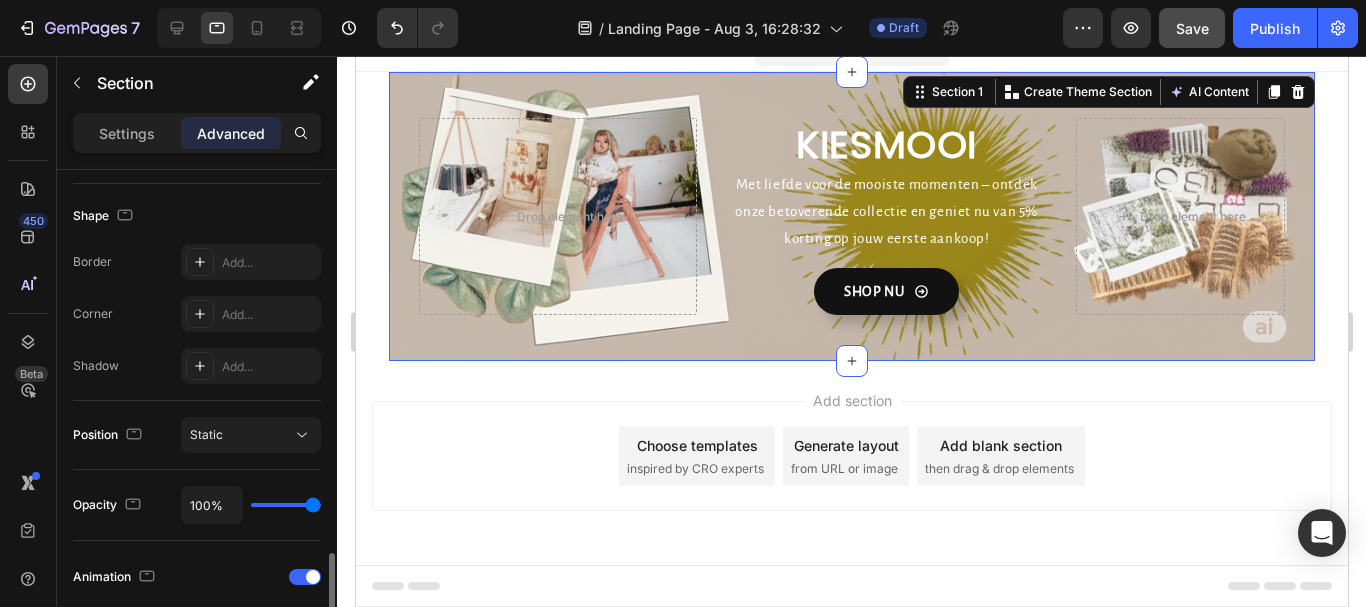 scroll, scrollTop: 700, scrollLeft: 0, axis: vertical 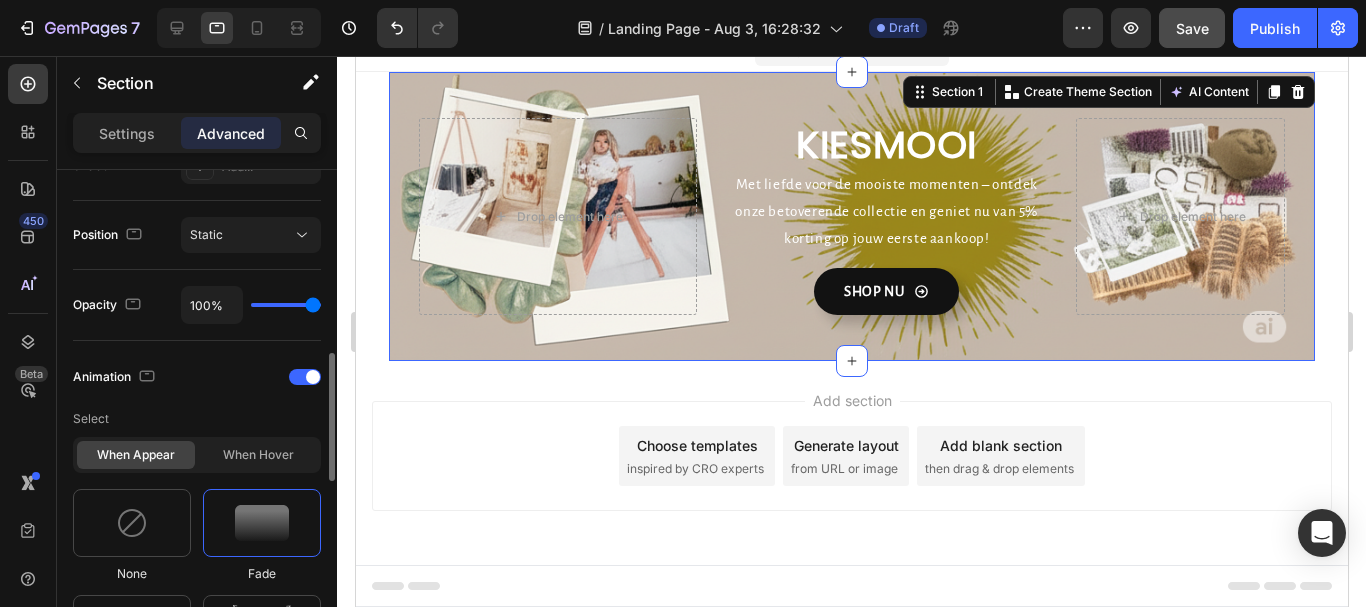 type on "52" 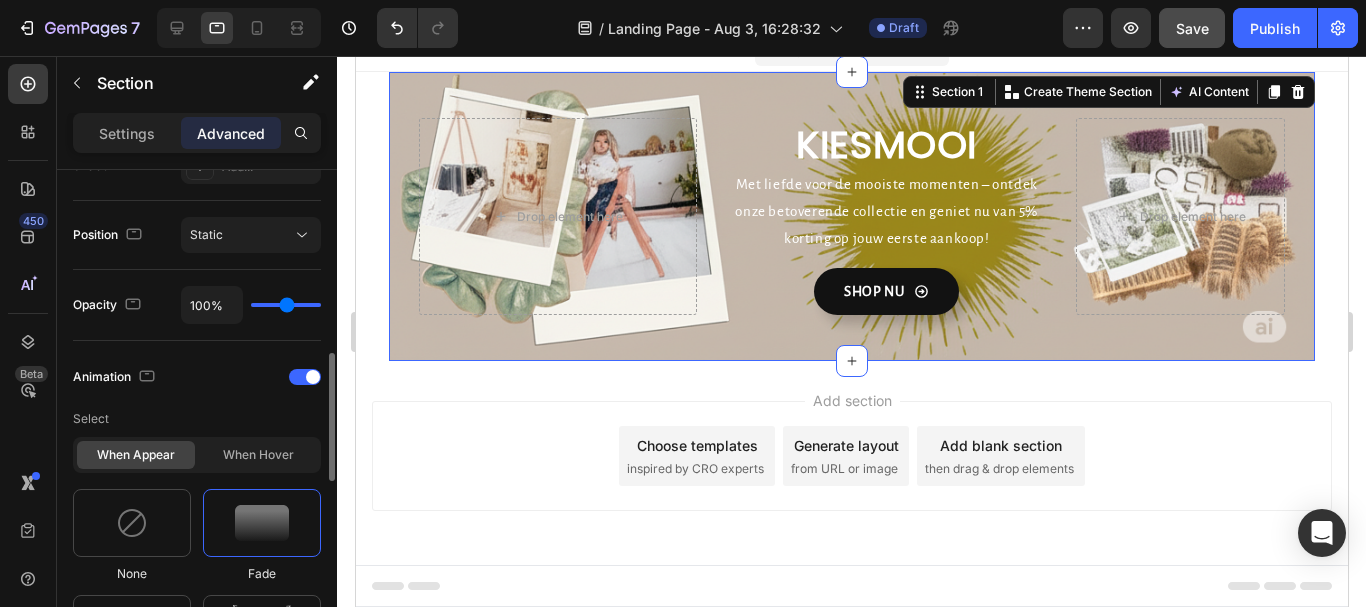 click at bounding box center [286, 305] 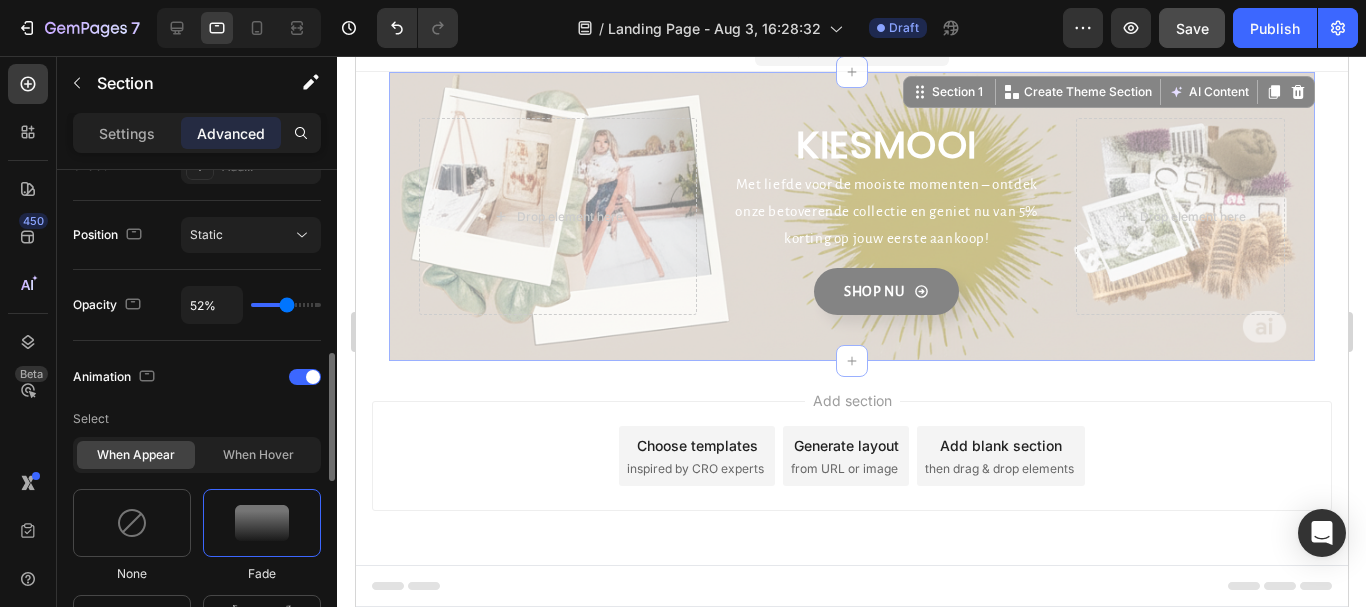type on "26%" 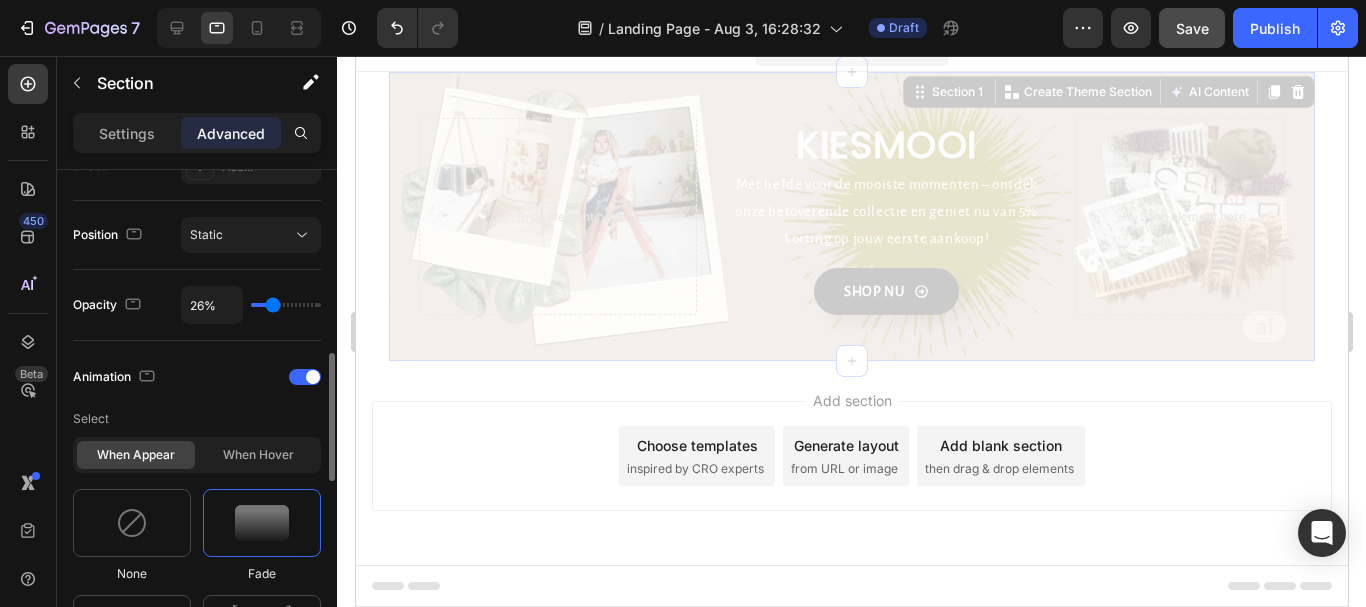type on "22%" 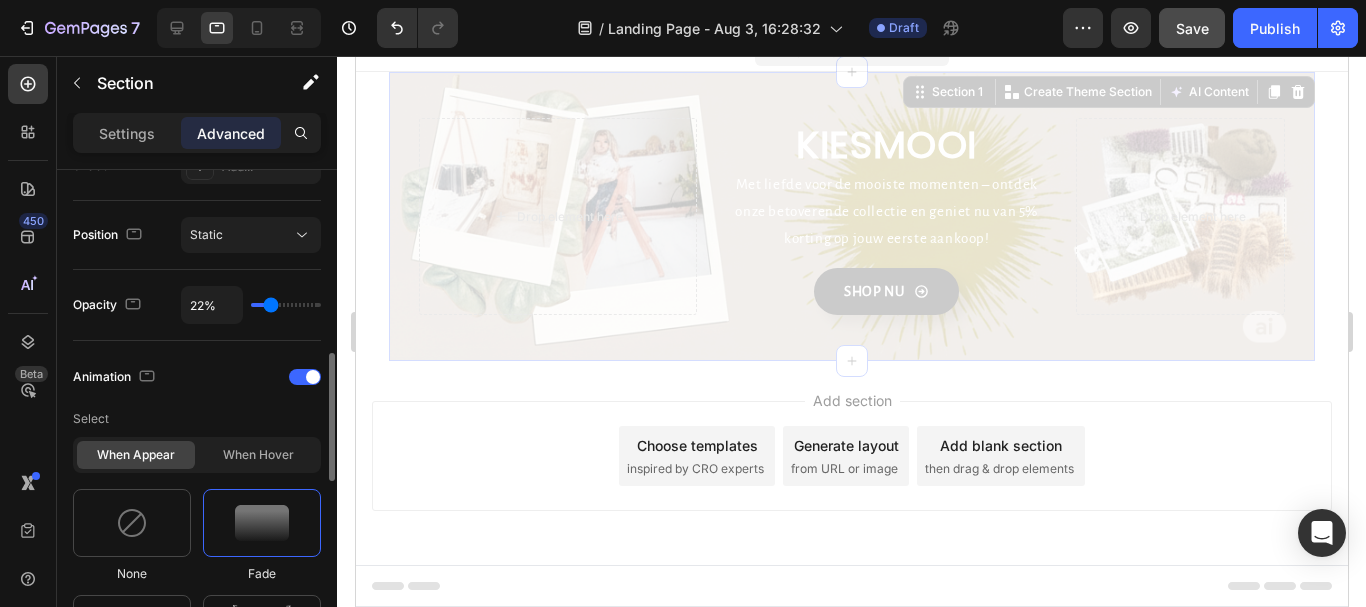 type on "0%" 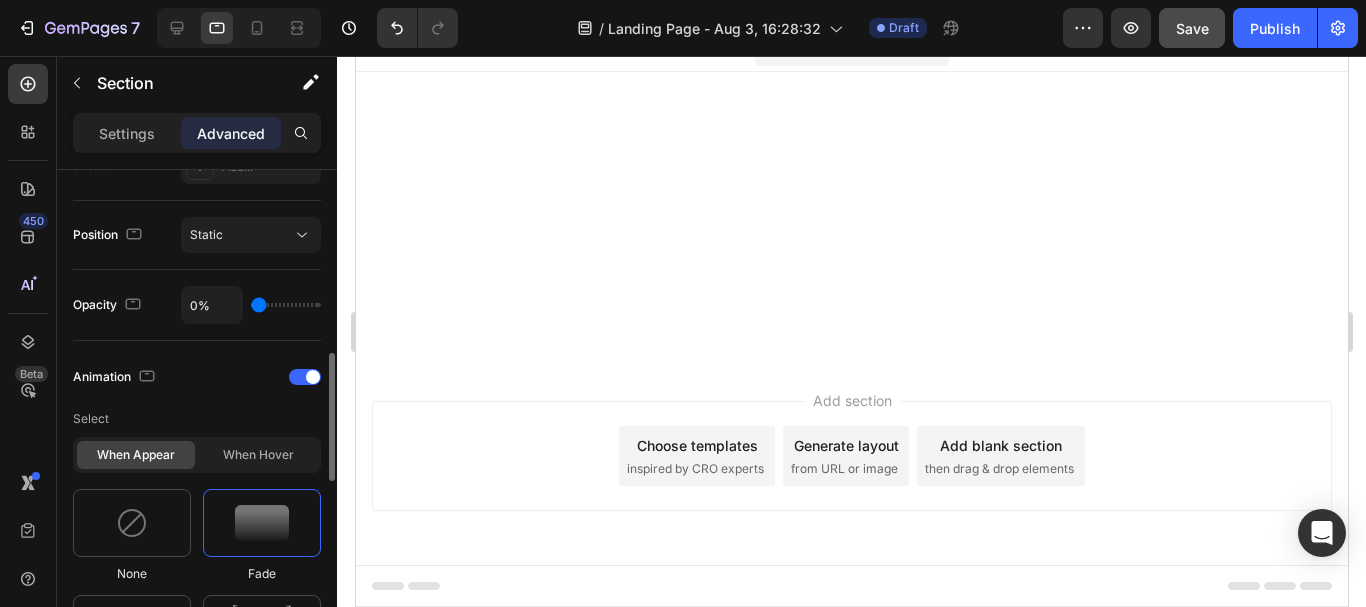 type 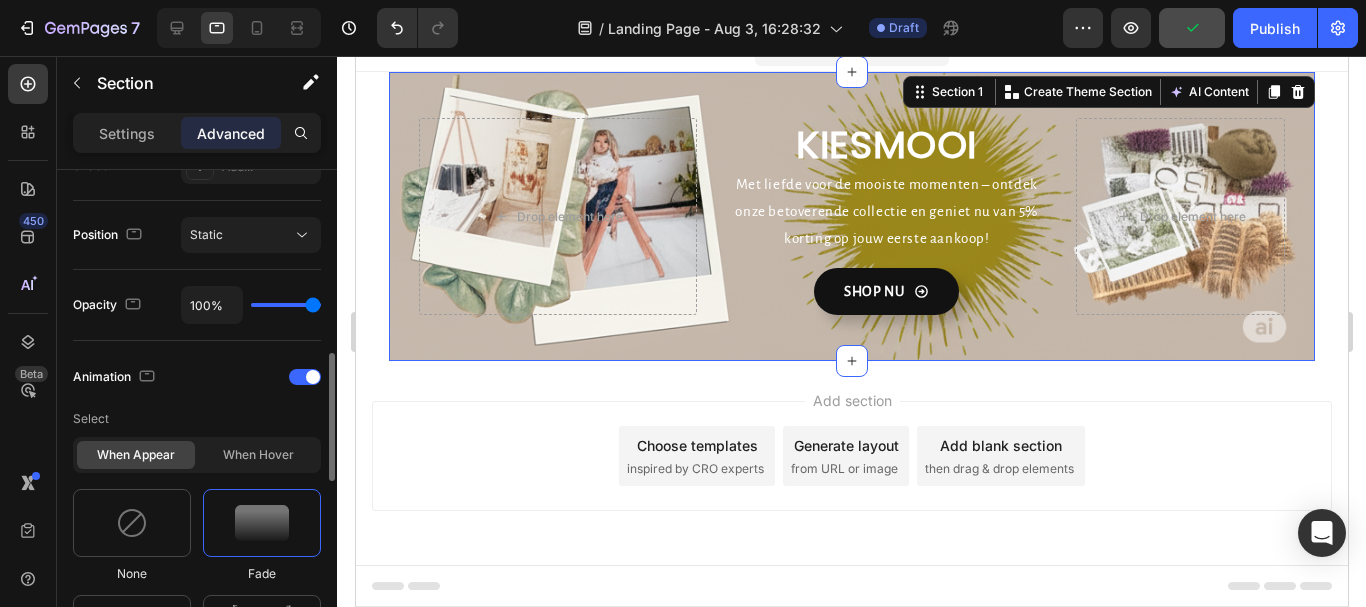 drag, startPoint x: 286, startPoint y: 302, endPoint x: 350, endPoint y: 317, distance: 65.734314 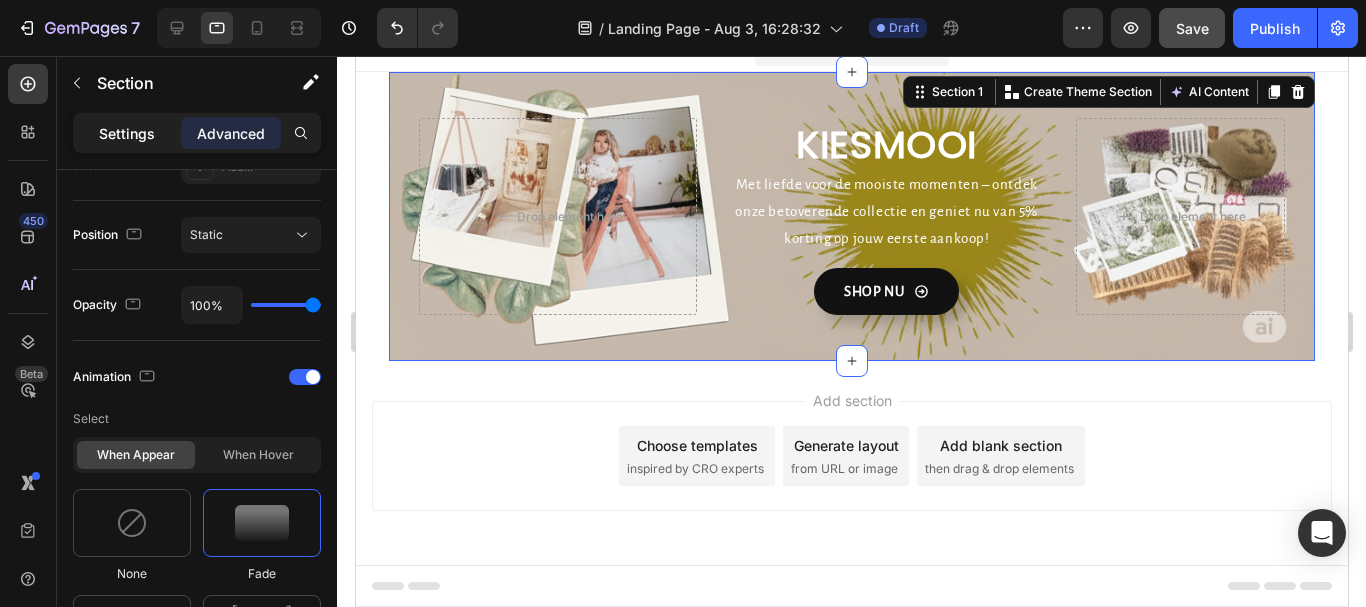 click on "Settings" at bounding box center [127, 133] 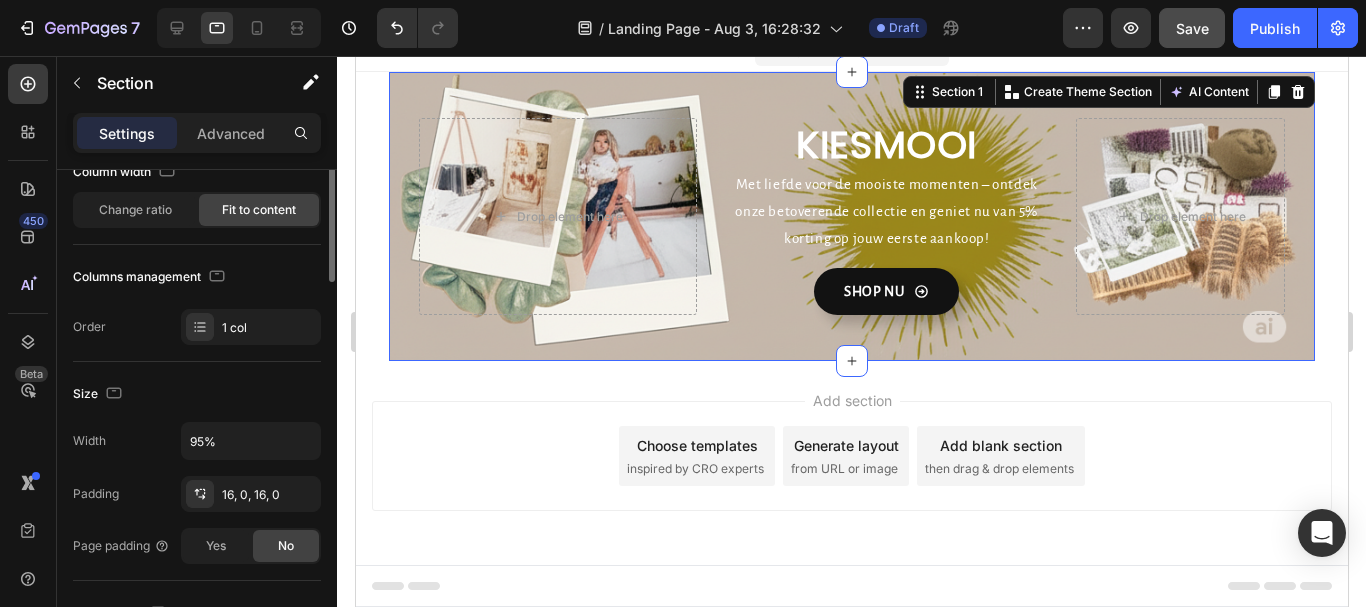 scroll, scrollTop: 0, scrollLeft: 0, axis: both 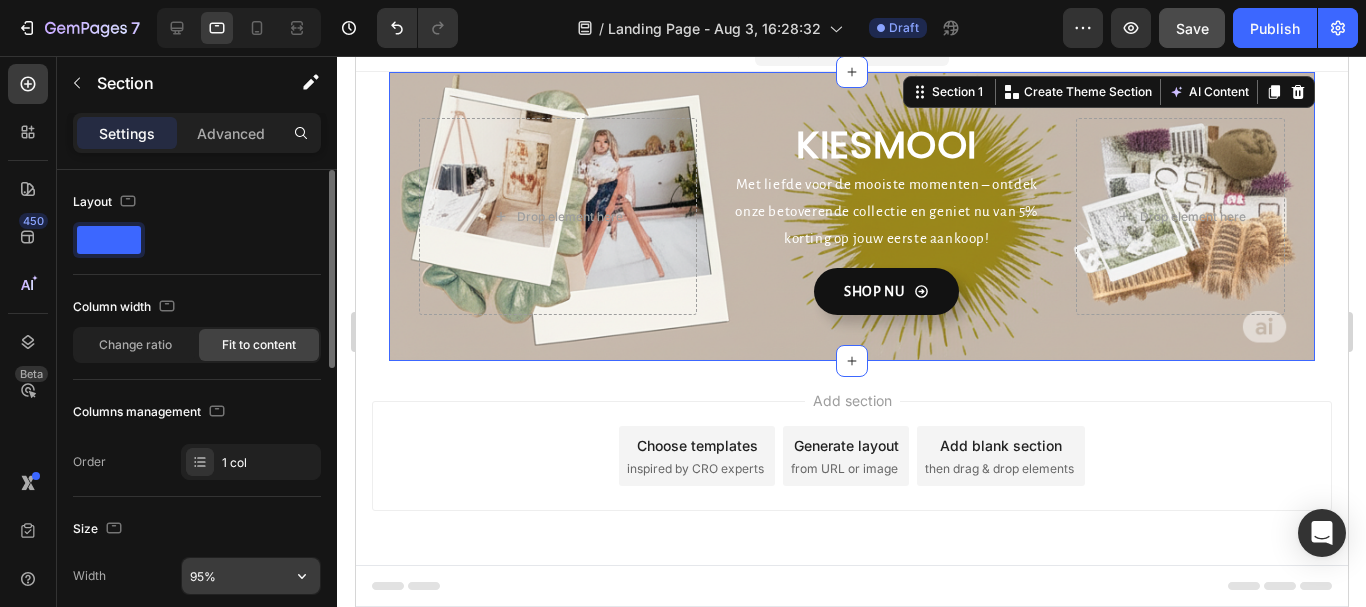 click on "95%" at bounding box center [251, 576] 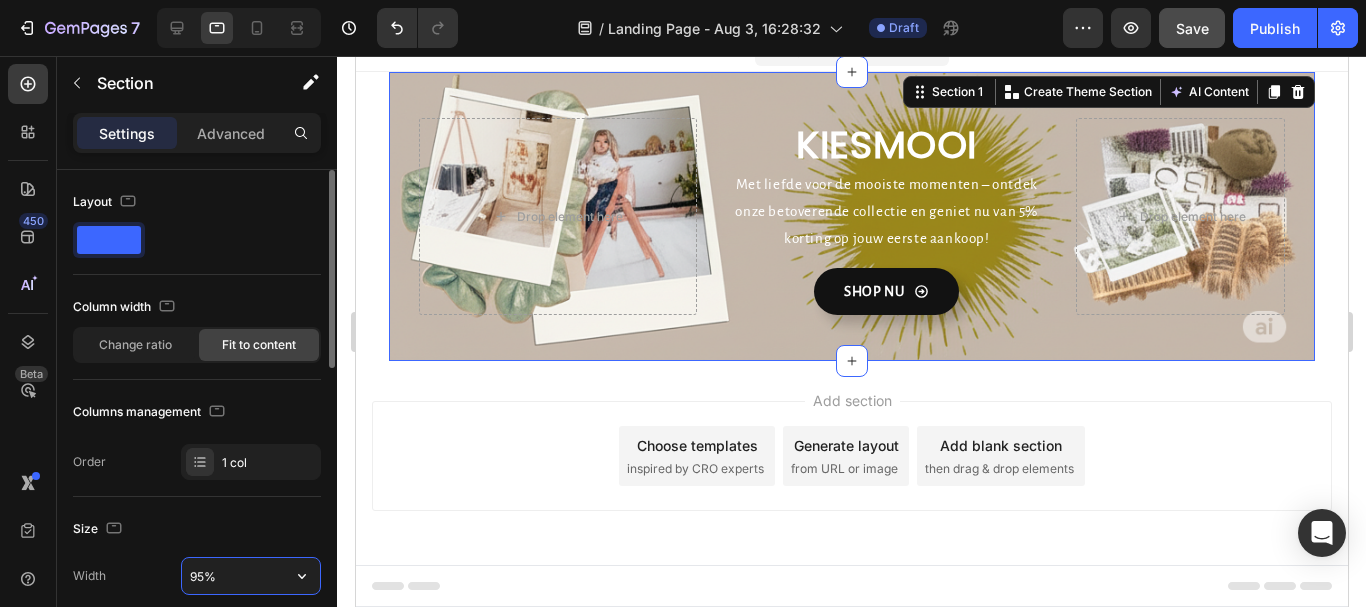 click on "95%" at bounding box center (251, 576) 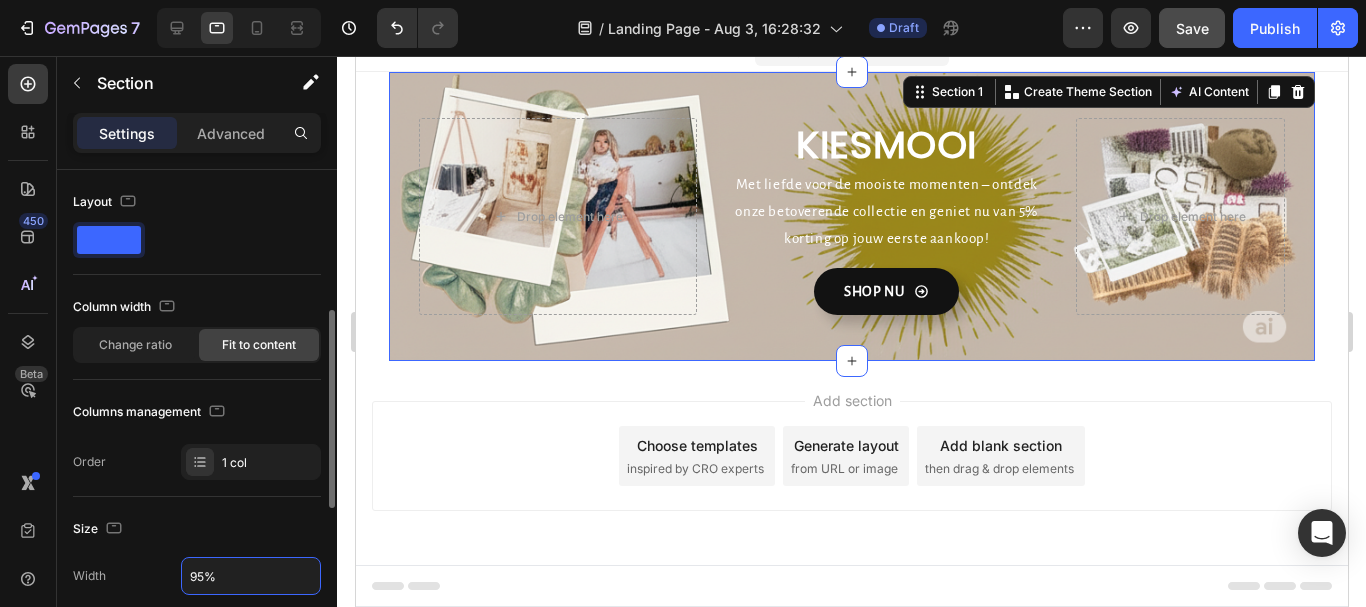 scroll, scrollTop: 200, scrollLeft: 0, axis: vertical 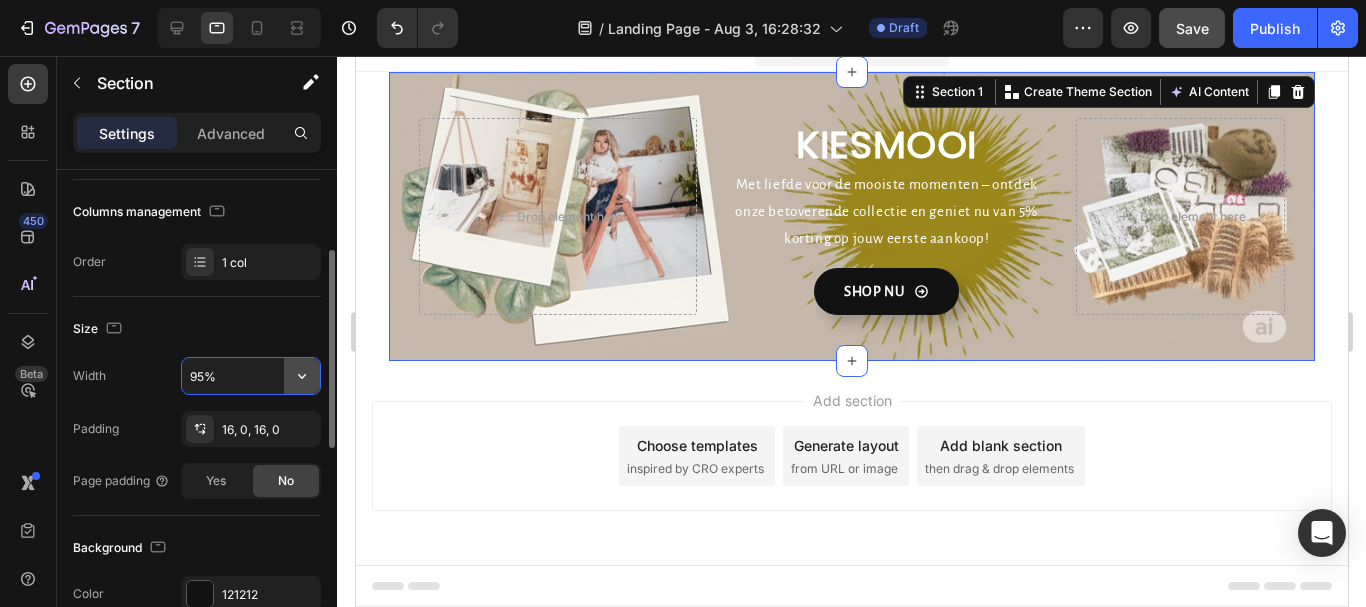 click 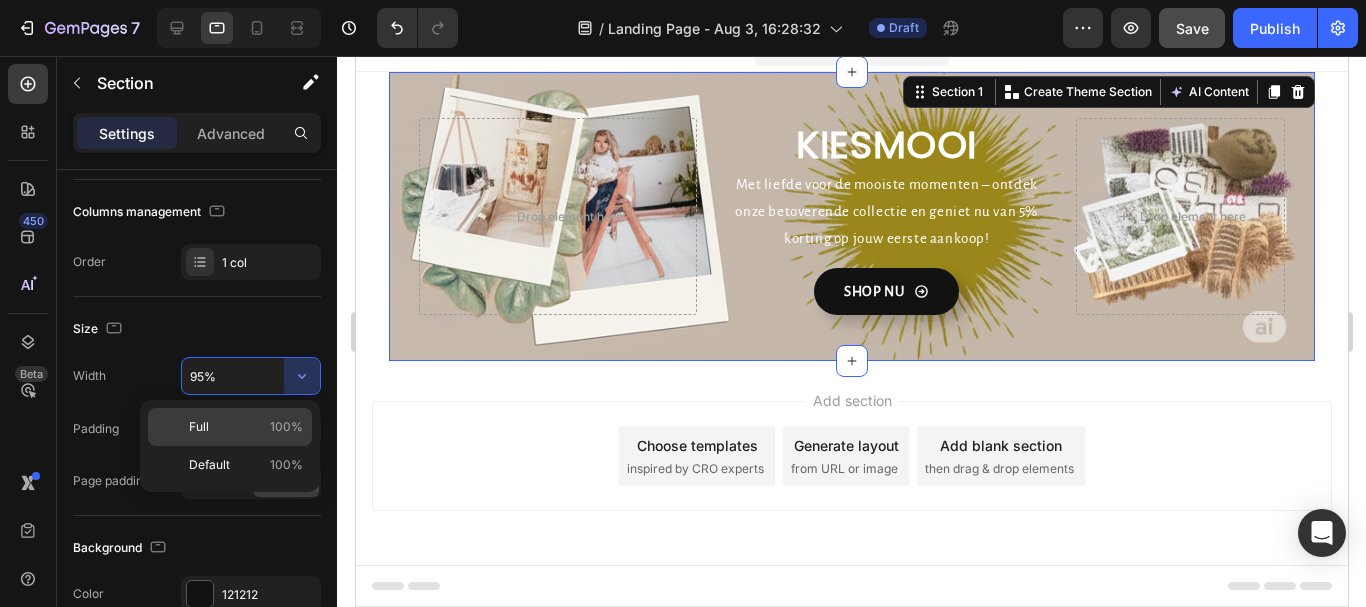 click on "Full 100%" at bounding box center [246, 427] 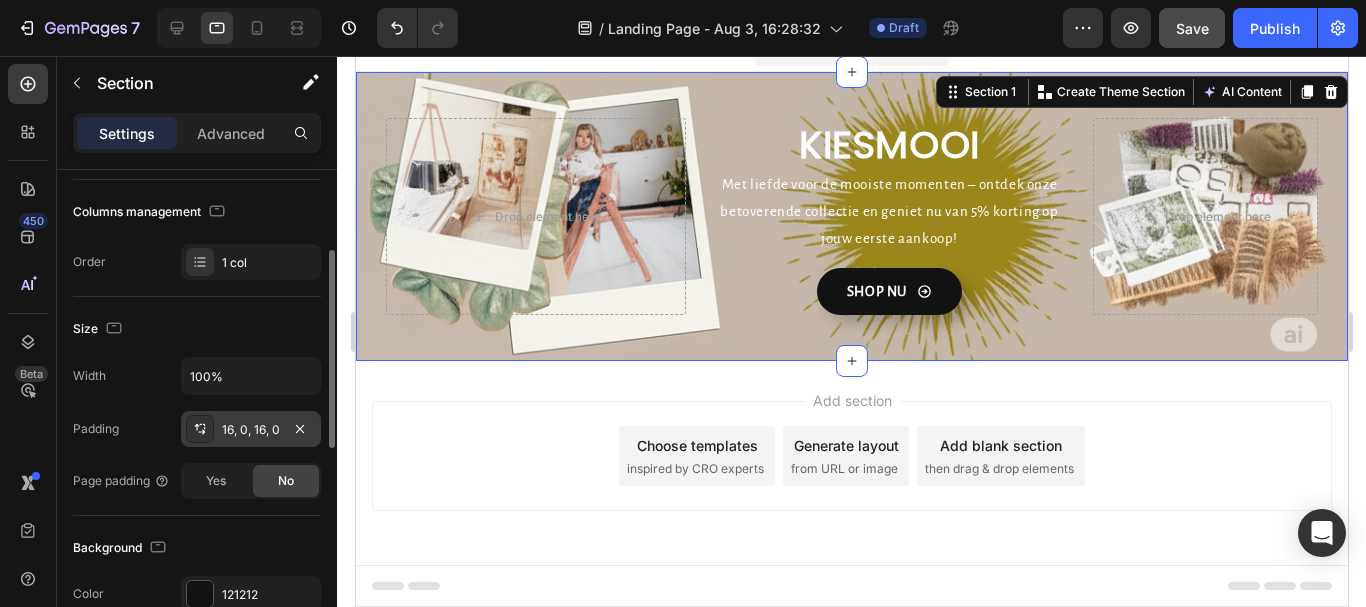 click on "16, 0, 16, 0" at bounding box center (251, 430) 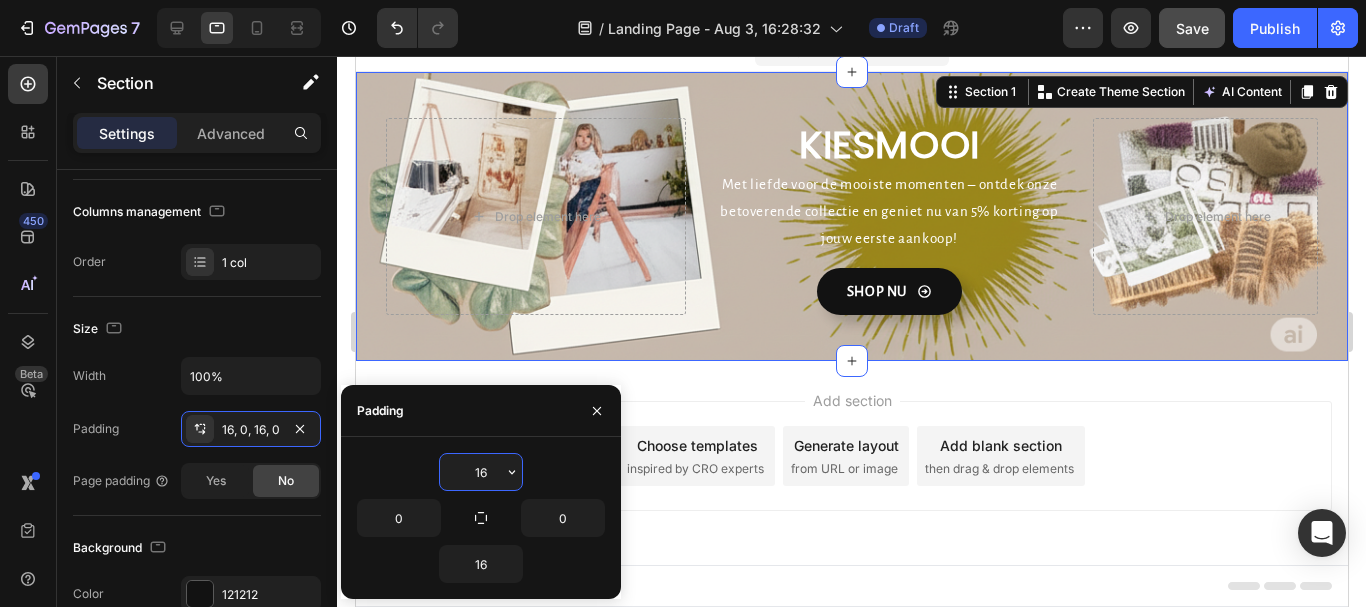 click on "16" at bounding box center (481, 472) 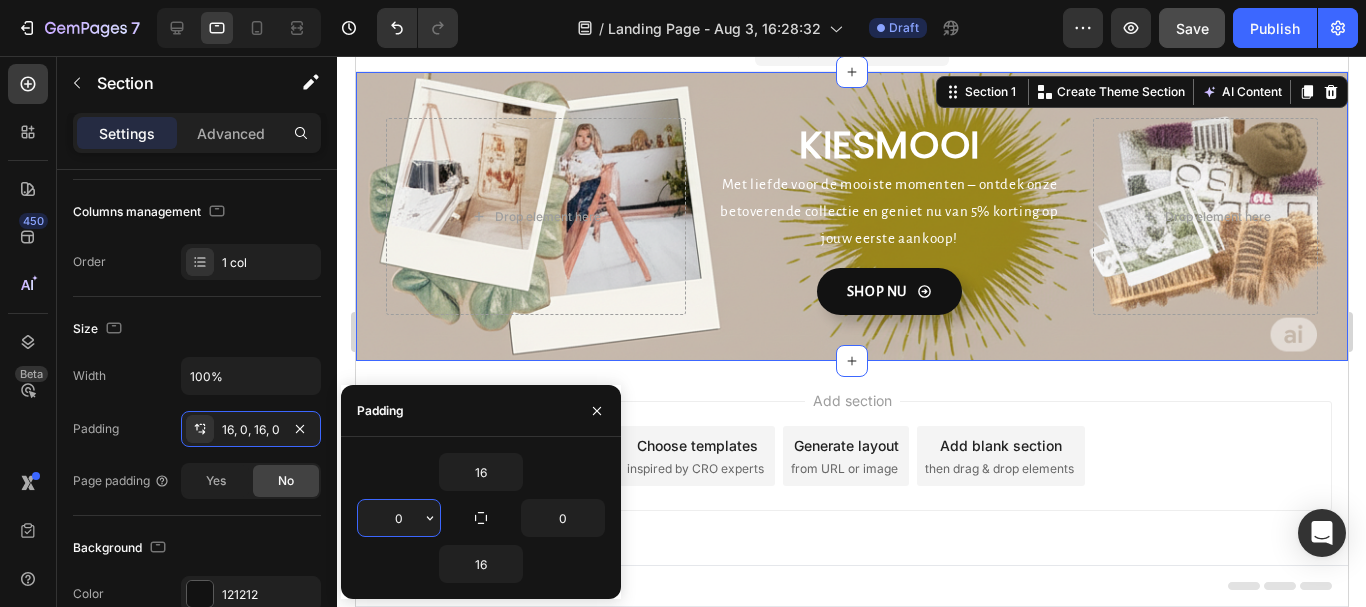 click on "0" at bounding box center [399, 518] 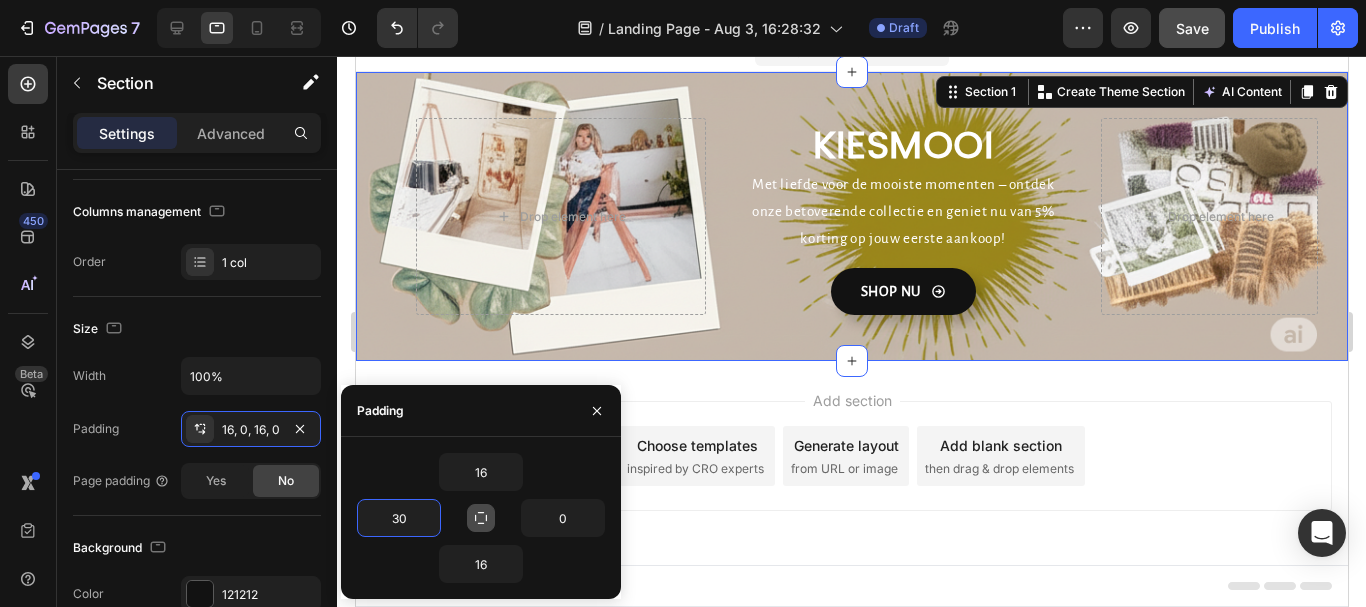 click at bounding box center (481, 518) 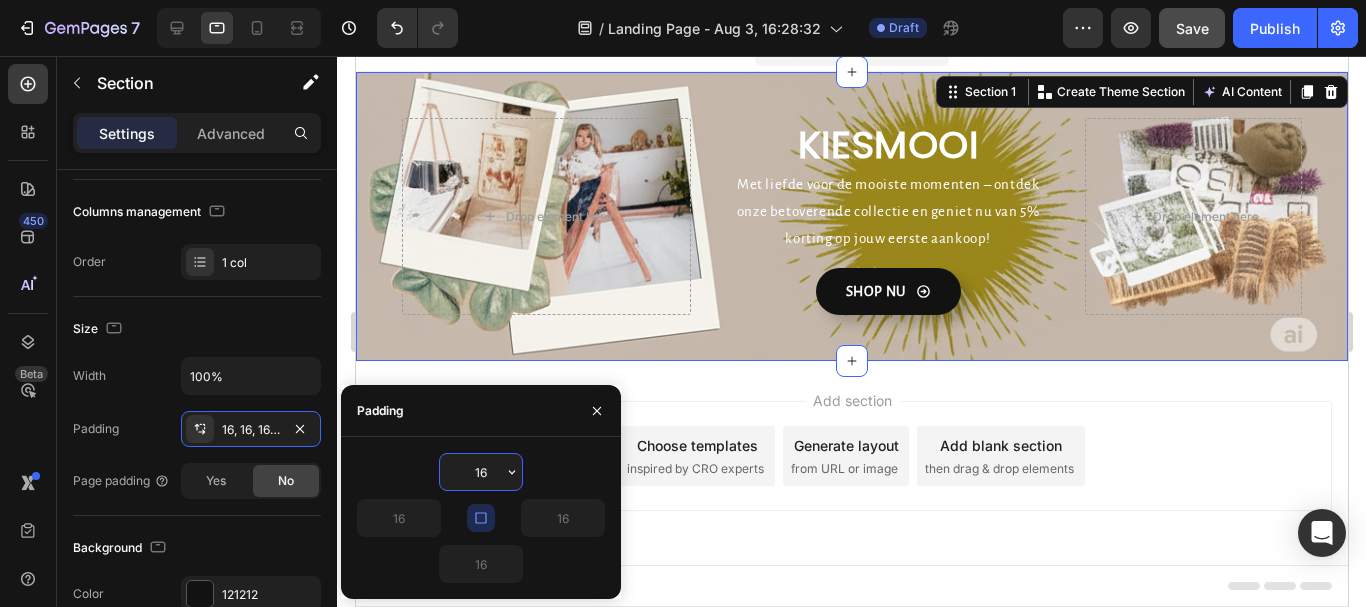 click on "16" at bounding box center [481, 472] 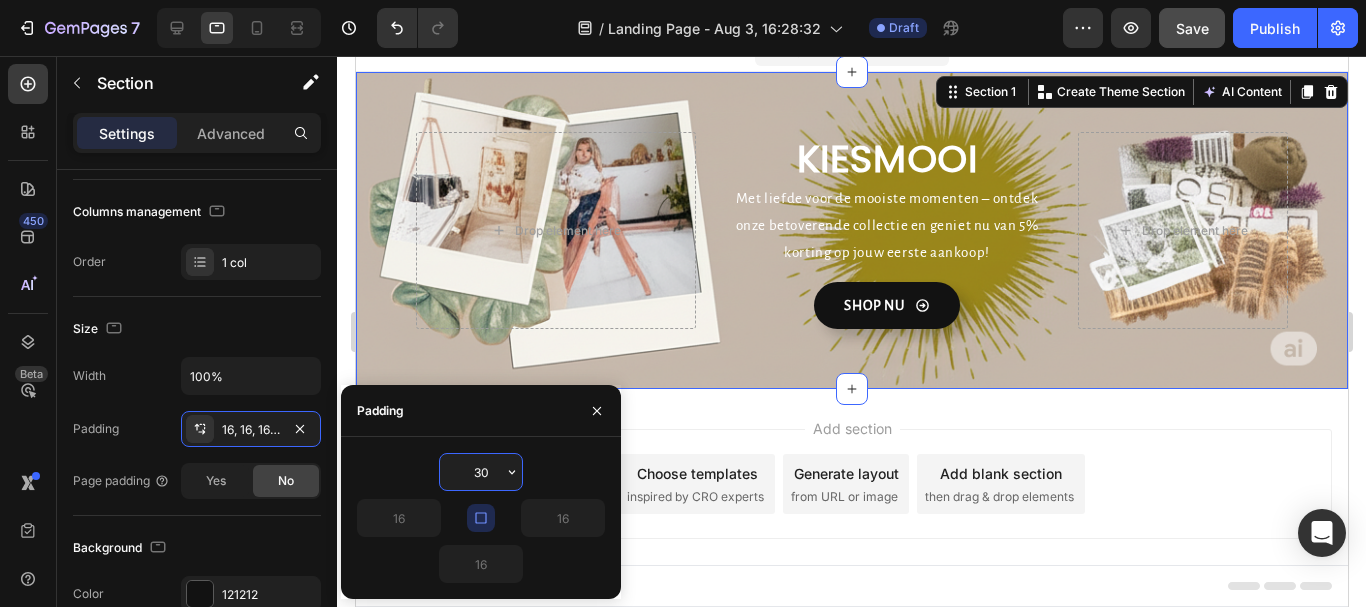 scroll, scrollTop: 27, scrollLeft: 0, axis: vertical 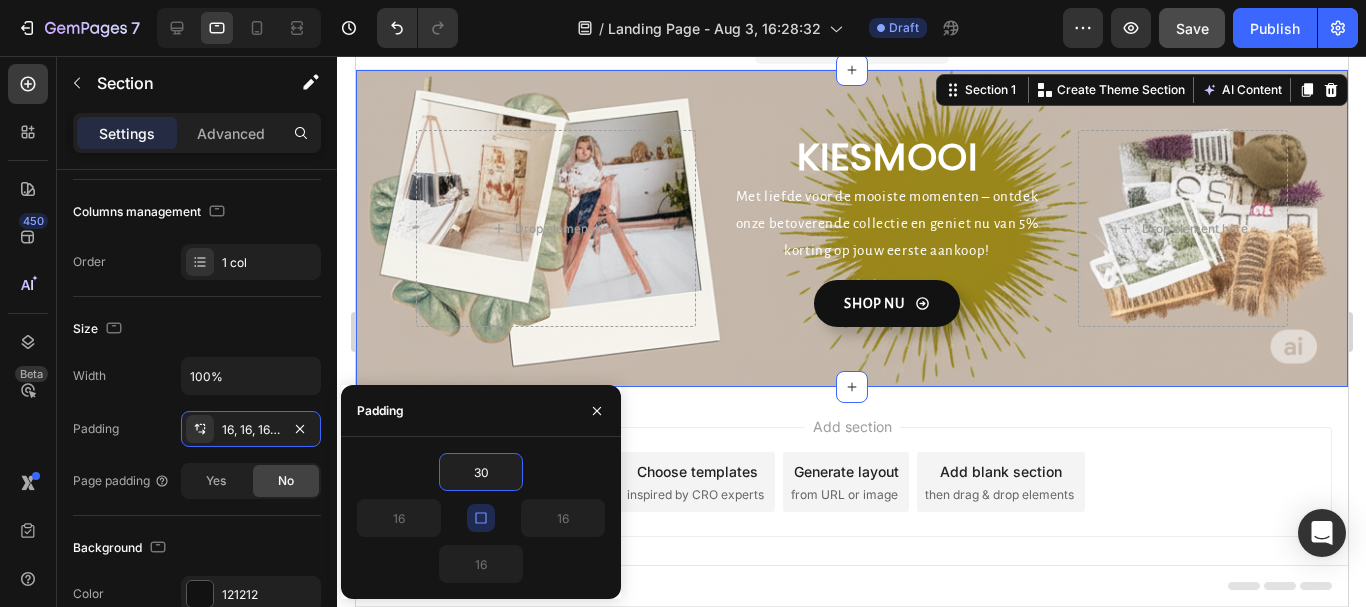 click 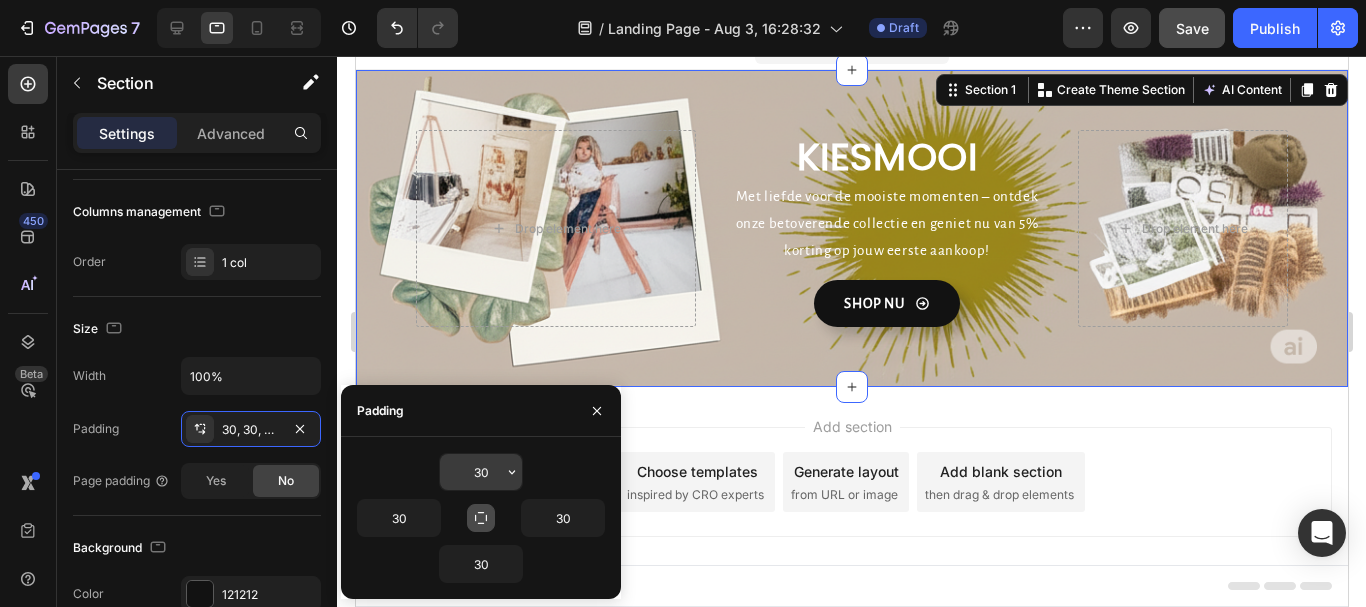 click on "30" at bounding box center [481, 472] 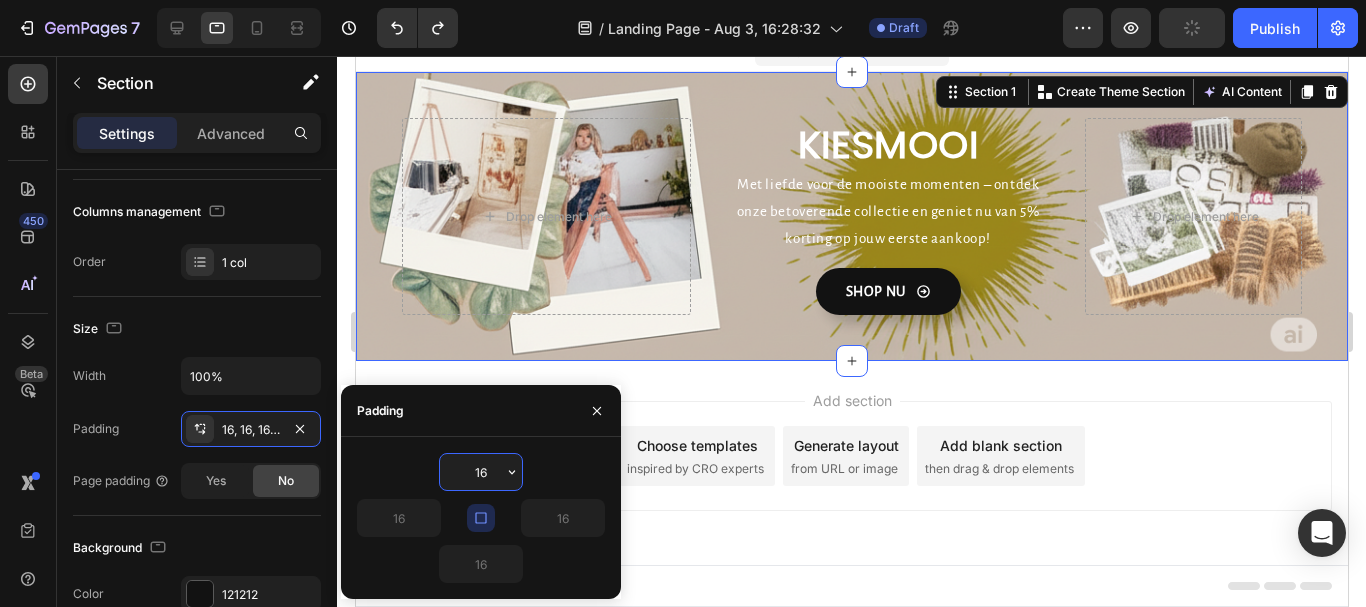 scroll, scrollTop: 25, scrollLeft: 0, axis: vertical 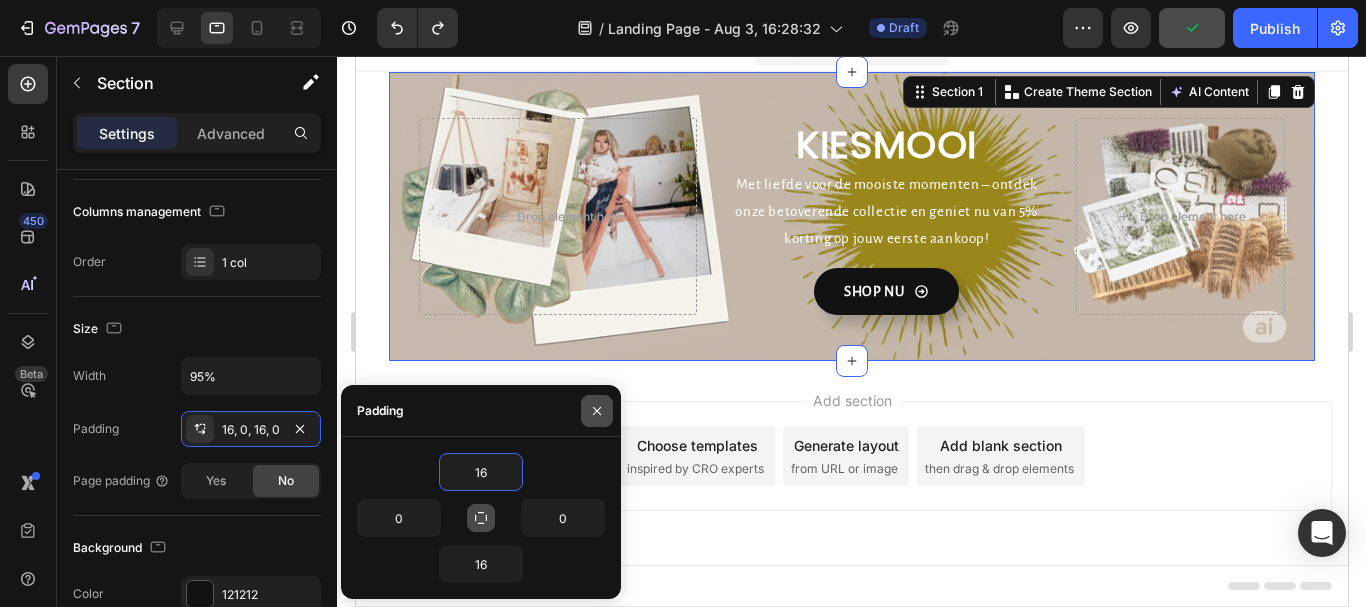 click at bounding box center [597, 411] 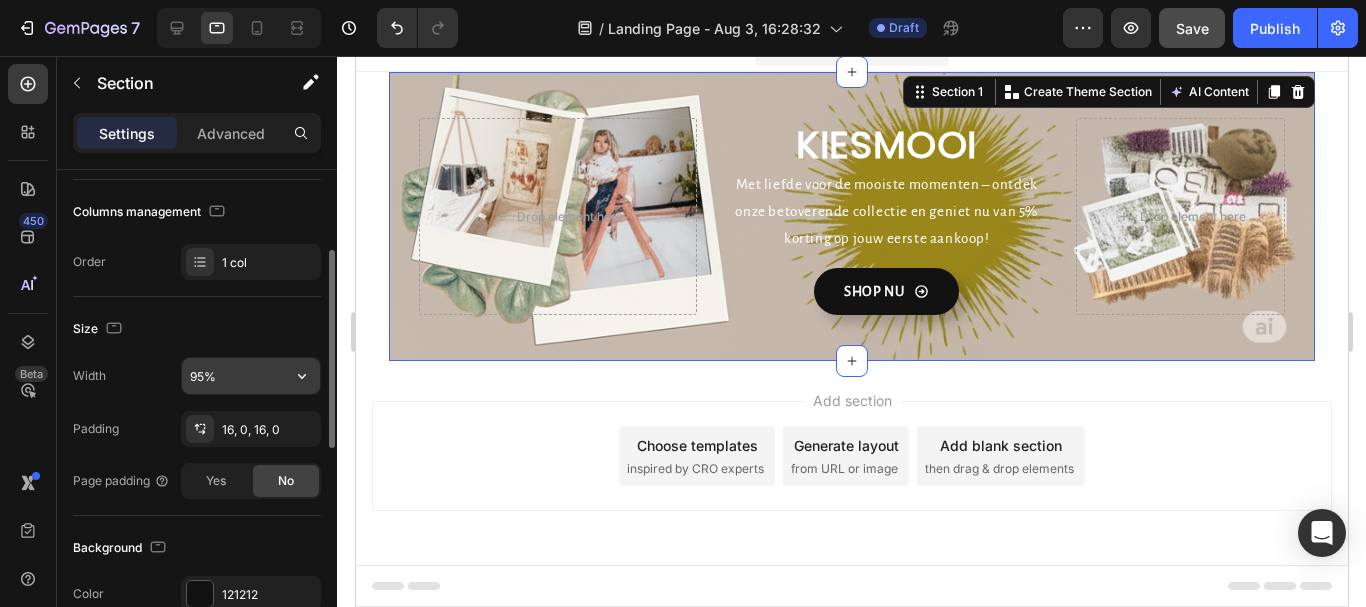 click on "95%" at bounding box center (251, 376) 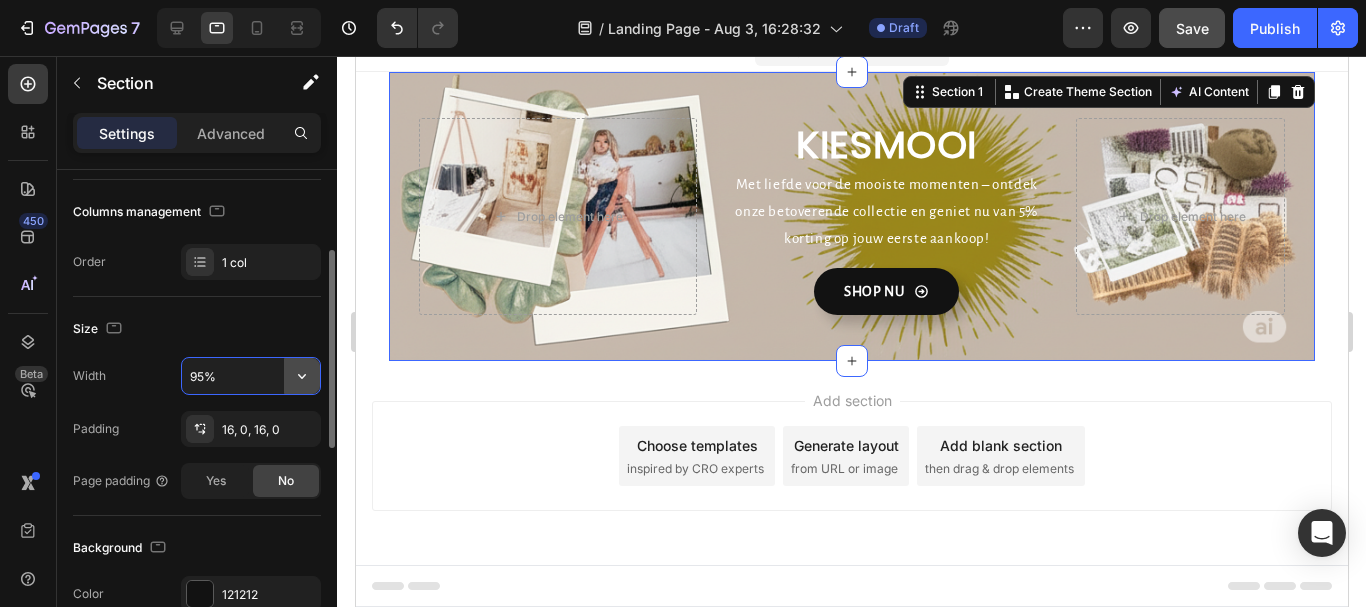 click 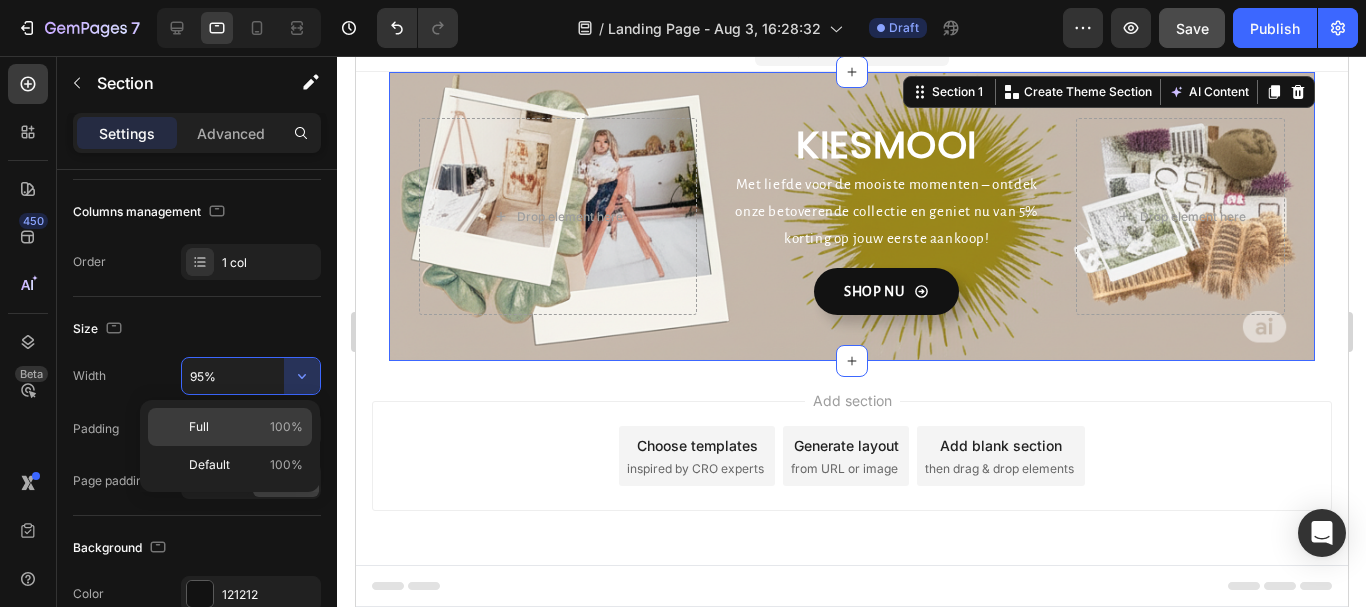 click on "Full 100%" at bounding box center (246, 427) 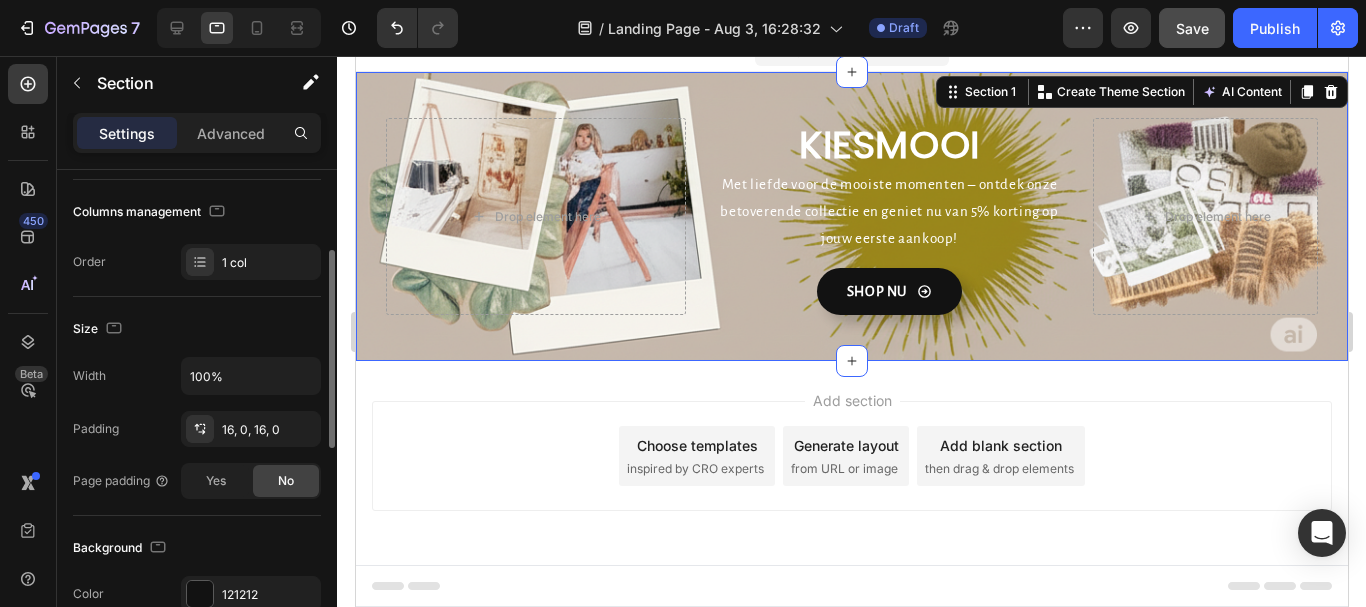 scroll, scrollTop: 300, scrollLeft: 0, axis: vertical 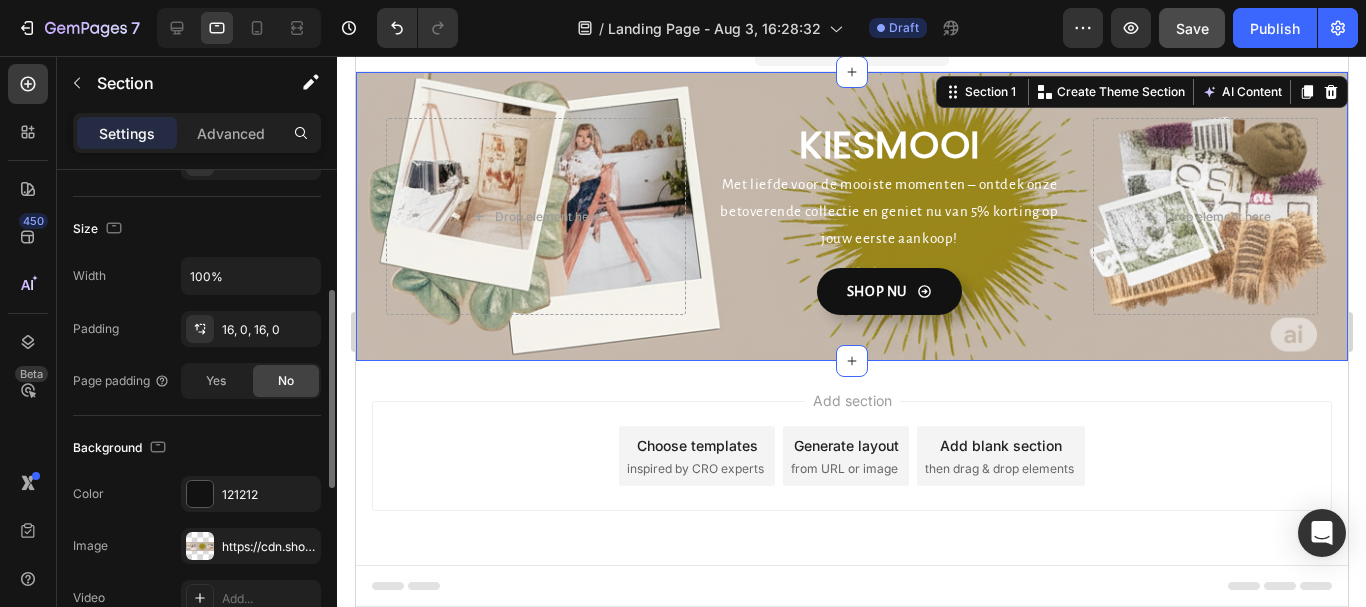 click on "Background The changes might be hidden by the image and the video. Color 121212 Image https://cdn.shopify.com/s/files/1/0942/5043/4908/files/gempages_578289040558654226-0f7cafd4-060d-4091-a0ad-6289f578c0e0.png Video Add..." 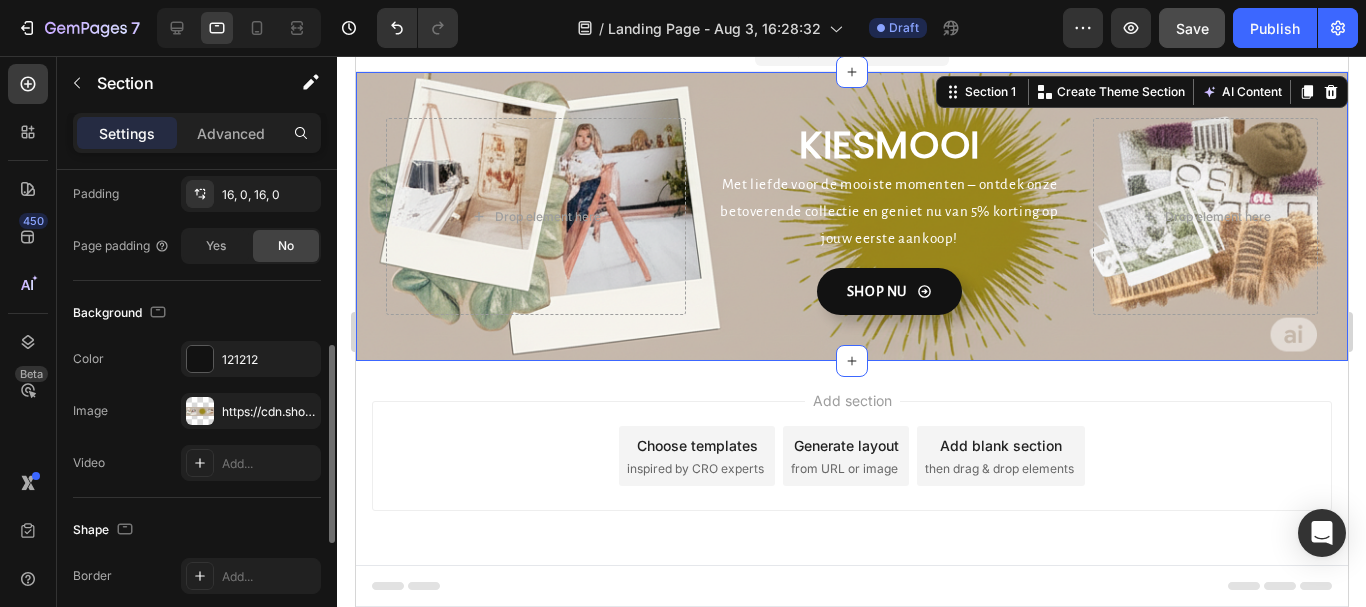 scroll, scrollTop: 335, scrollLeft: 0, axis: vertical 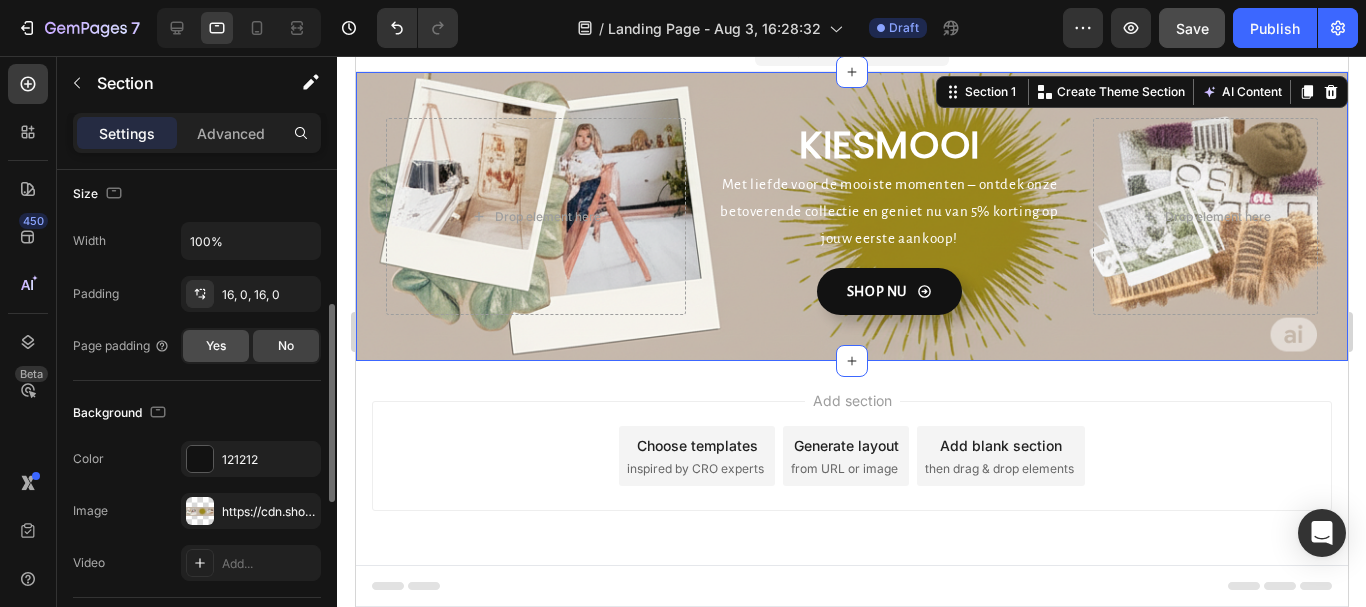 click on "Yes" 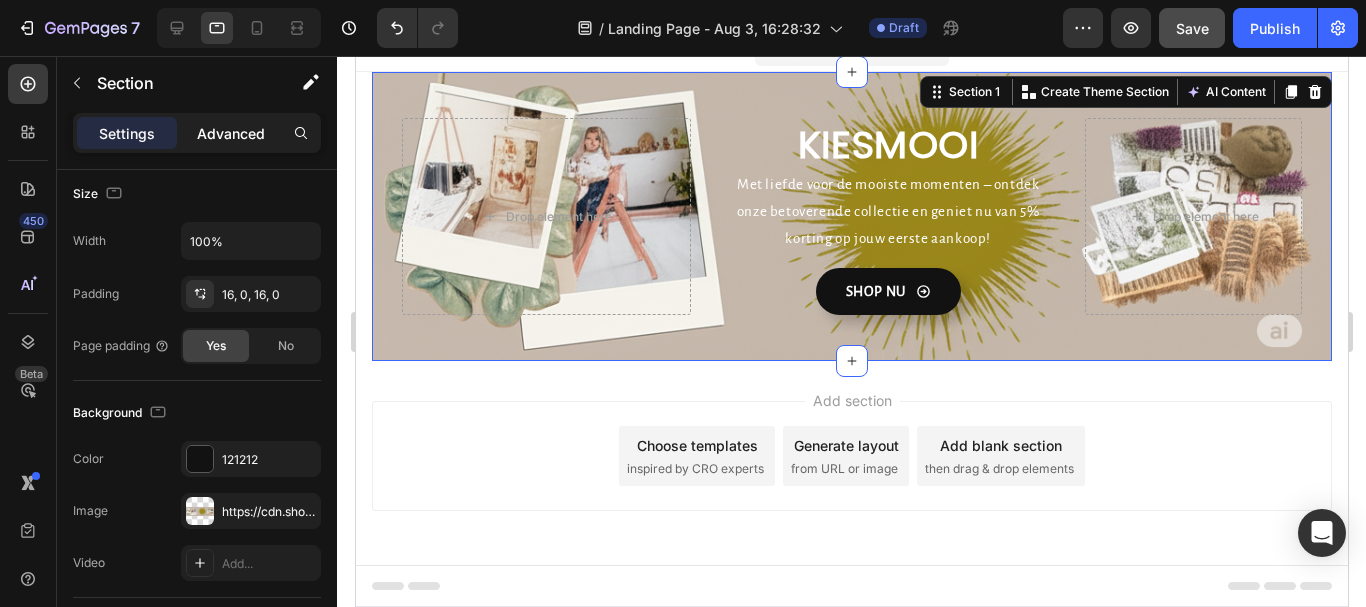click on "Advanced" at bounding box center [231, 133] 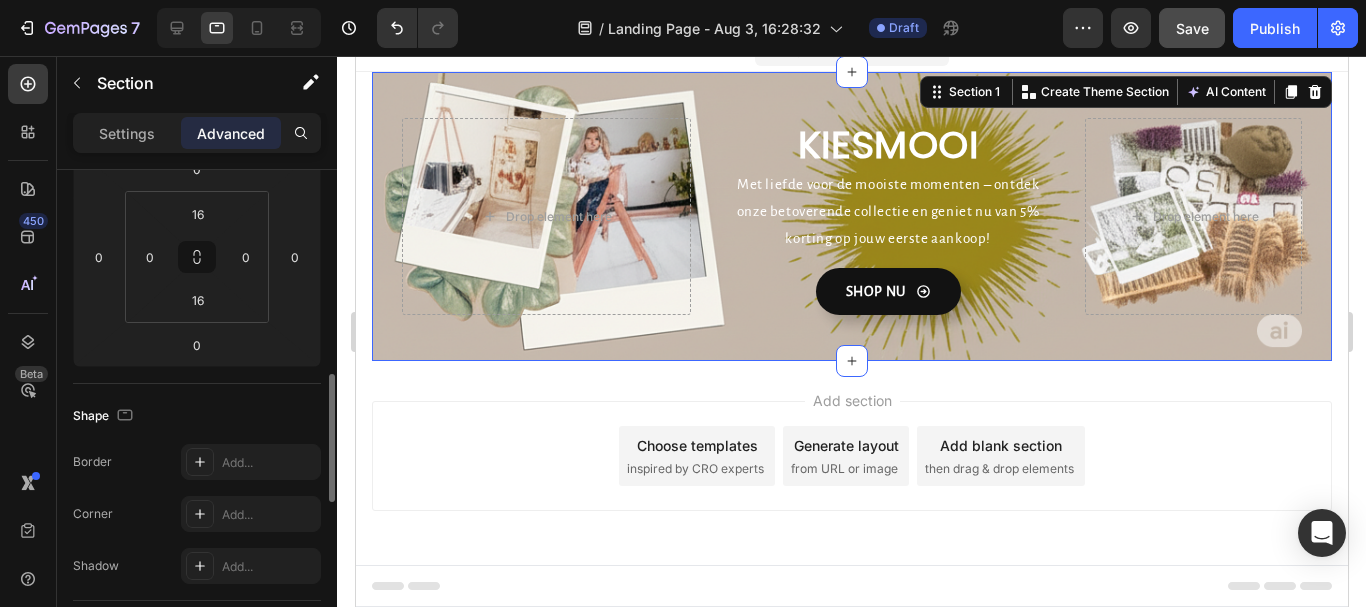 scroll, scrollTop: 600, scrollLeft: 0, axis: vertical 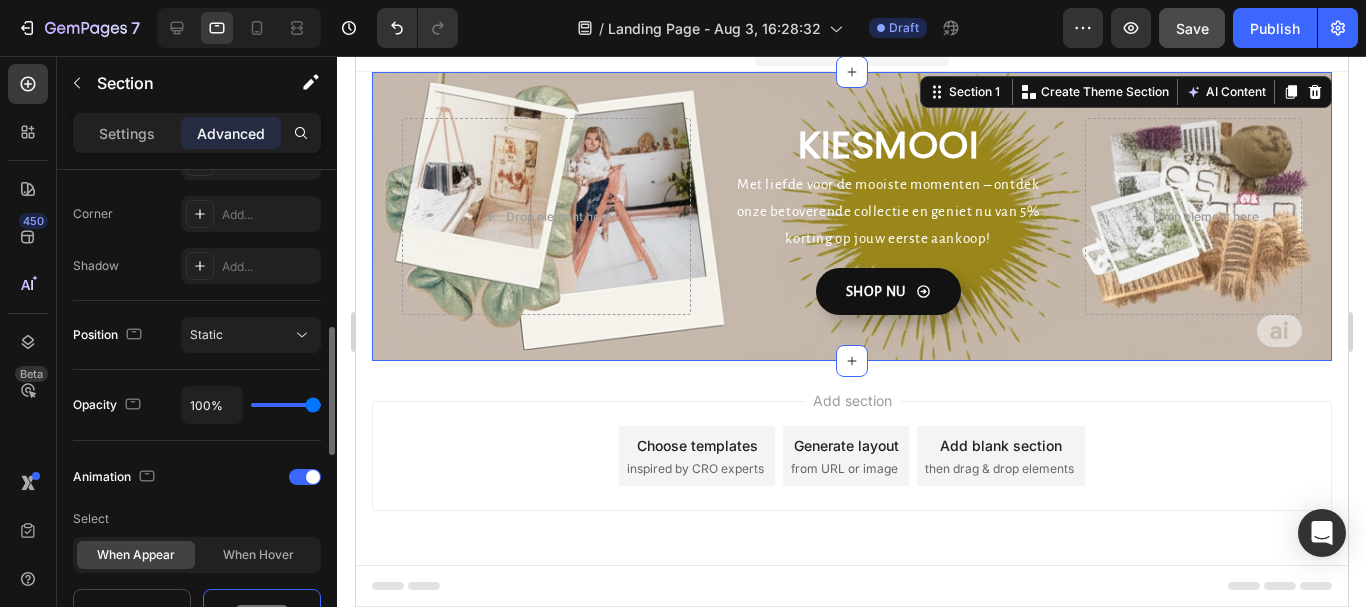 drag, startPoint x: 288, startPoint y: 402, endPoint x: 315, endPoint y: 435, distance: 42.638012 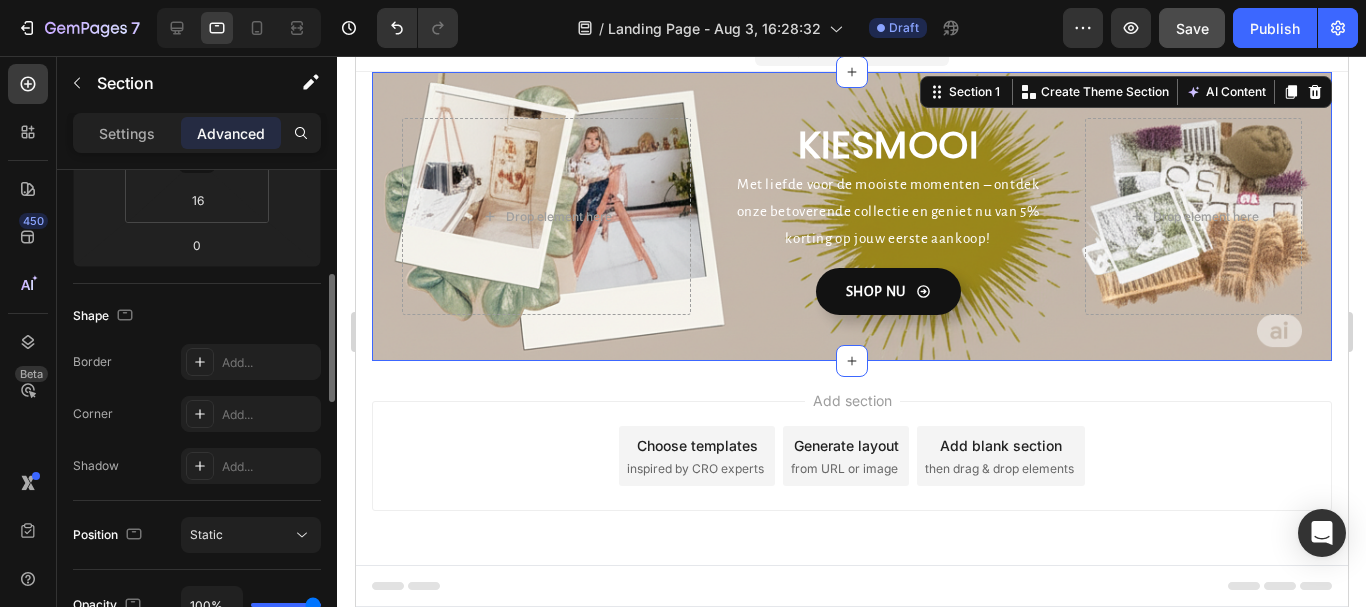 scroll, scrollTop: 200, scrollLeft: 0, axis: vertical 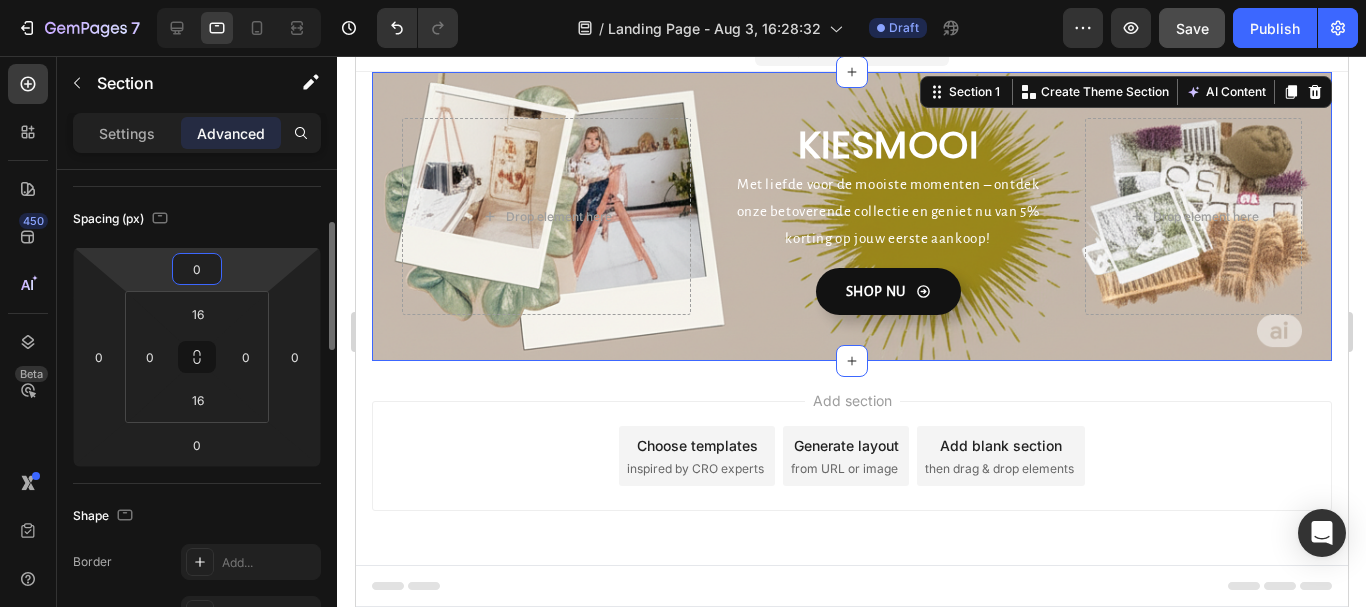 click on "0" at bounding box center [197, 269] 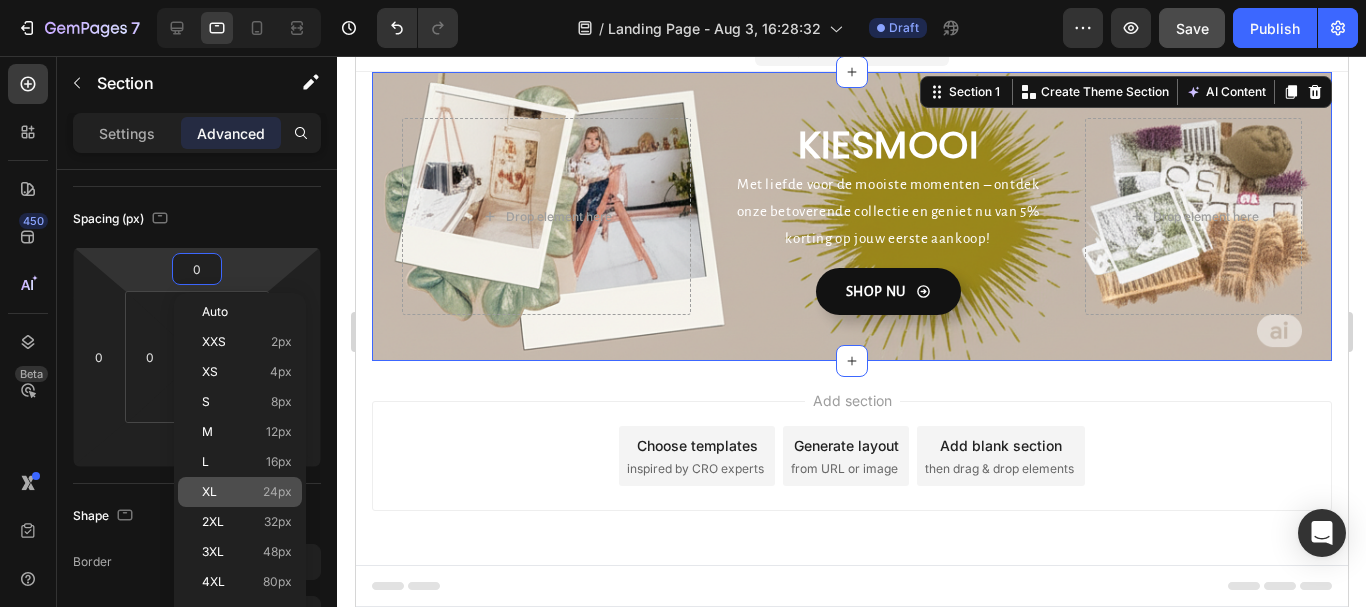 click on "XL 24px" at bounding box center (247, 492) 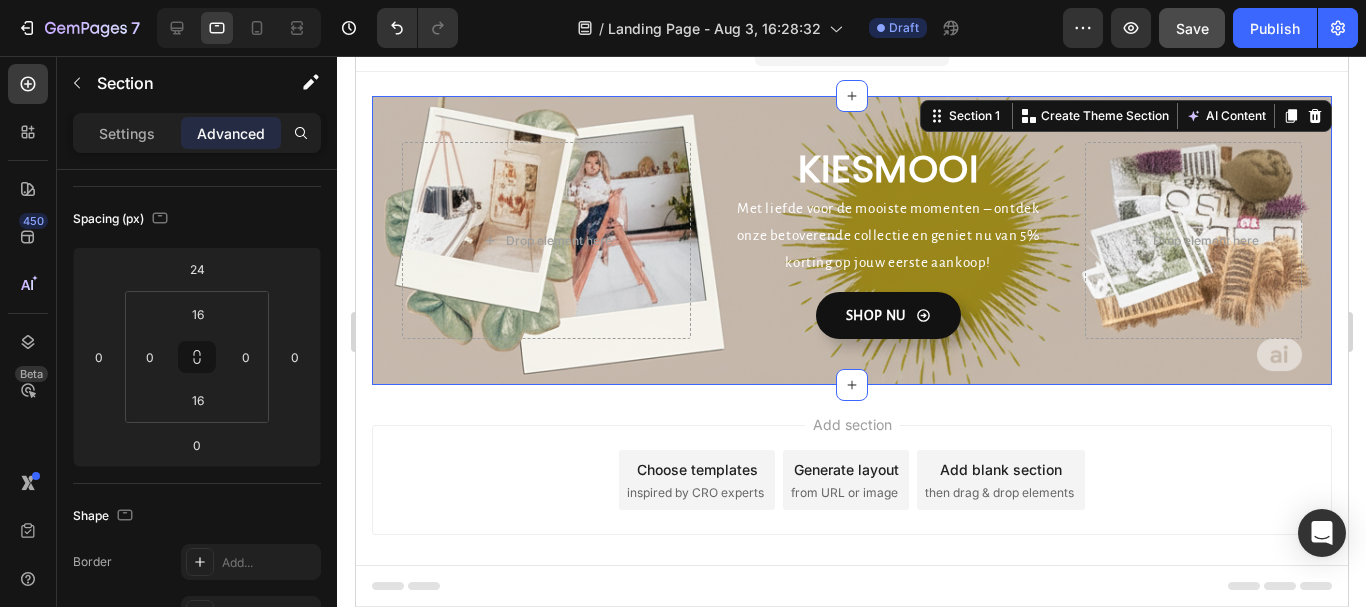 scroll, scrollTop: 27, scrollLeft: 0, axis: vertical 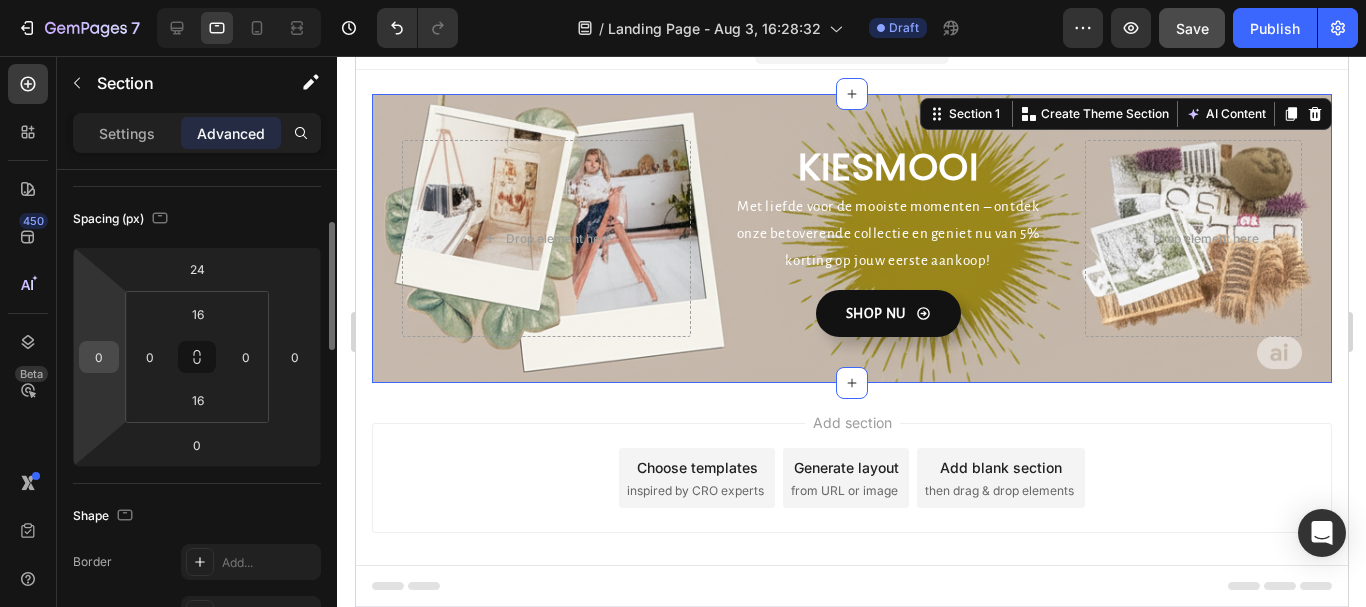 click on "0" at bounding box center (99, 357) 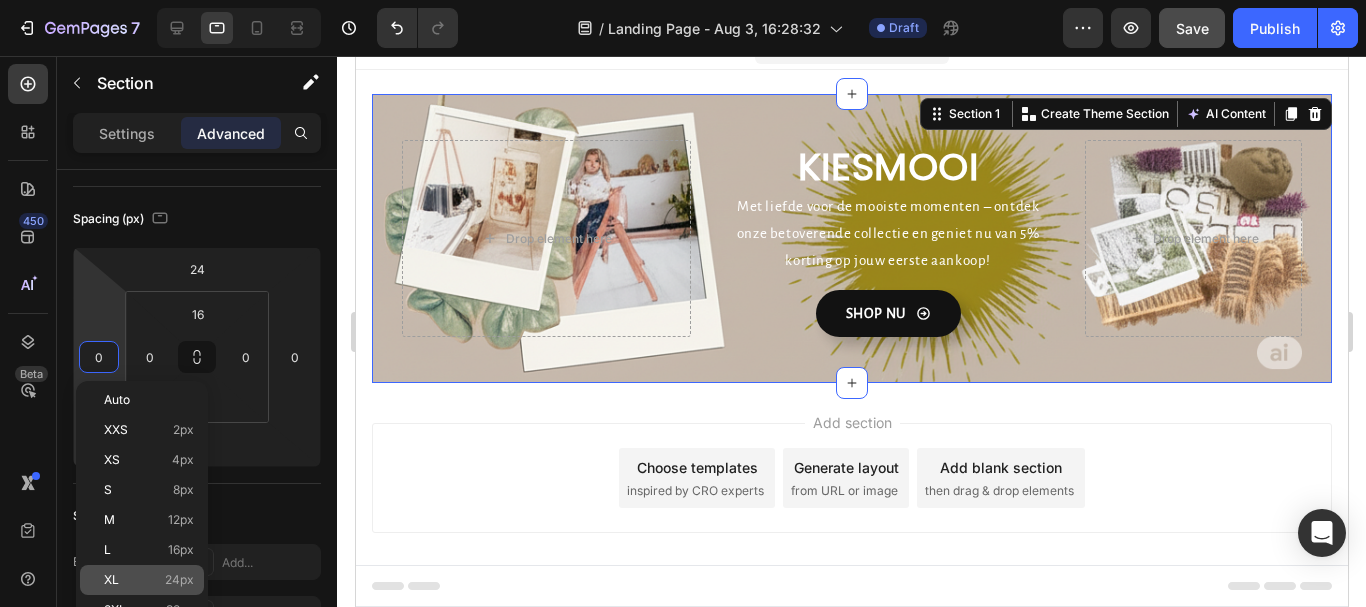 click on "XL 24px" 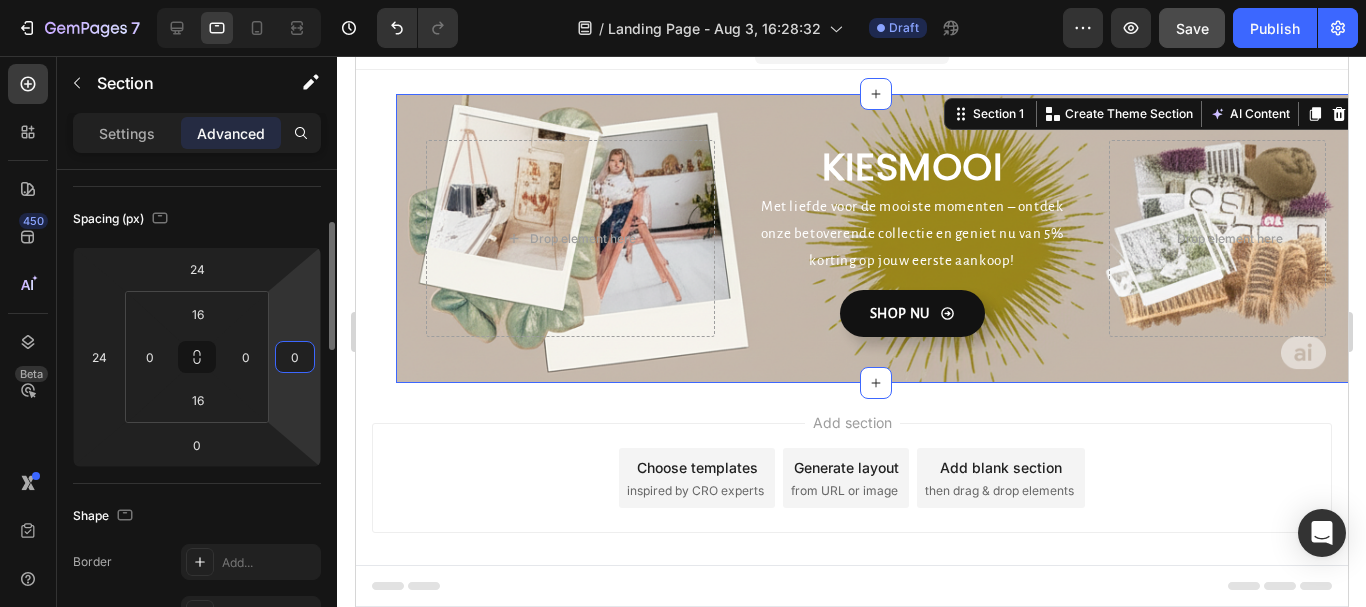 click on "0" at bounding box center [295, 357] 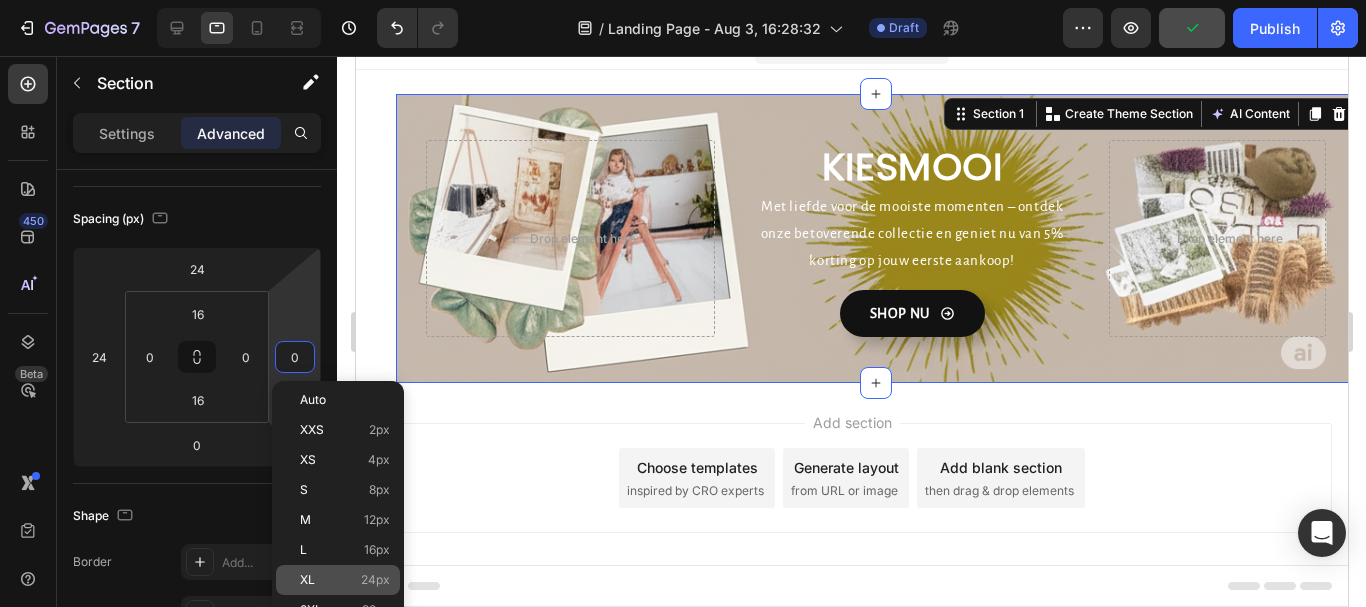 click on "XL 24px" 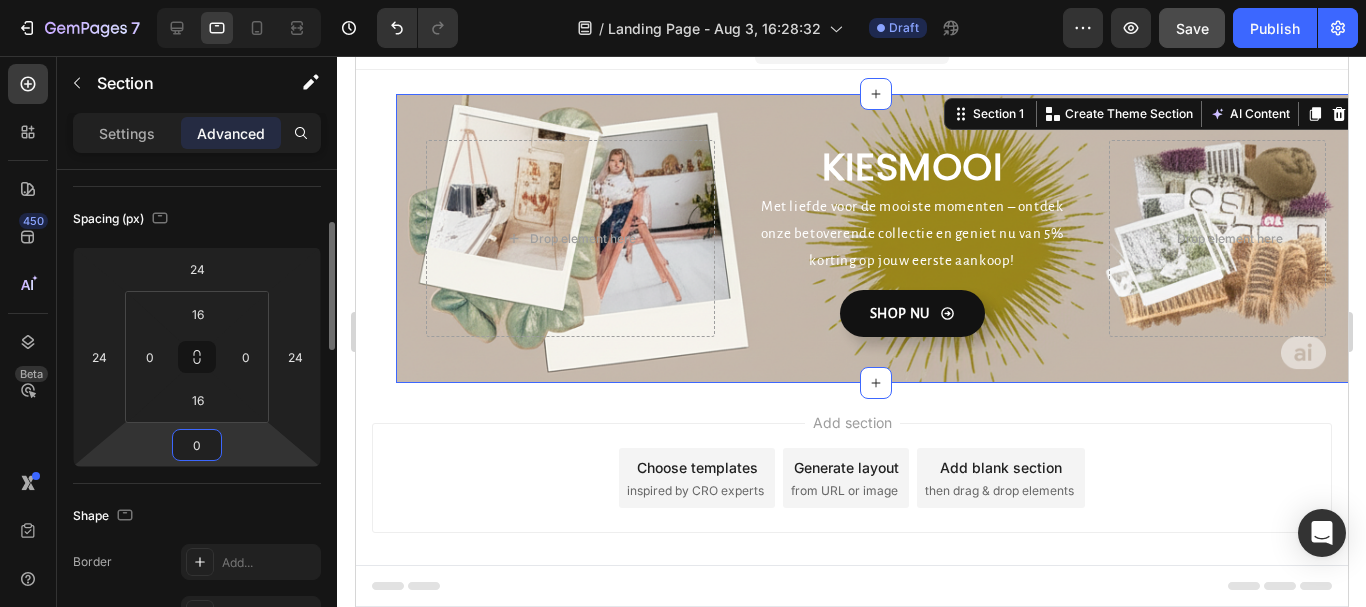 click on "0" at bounding box center [197, 445] 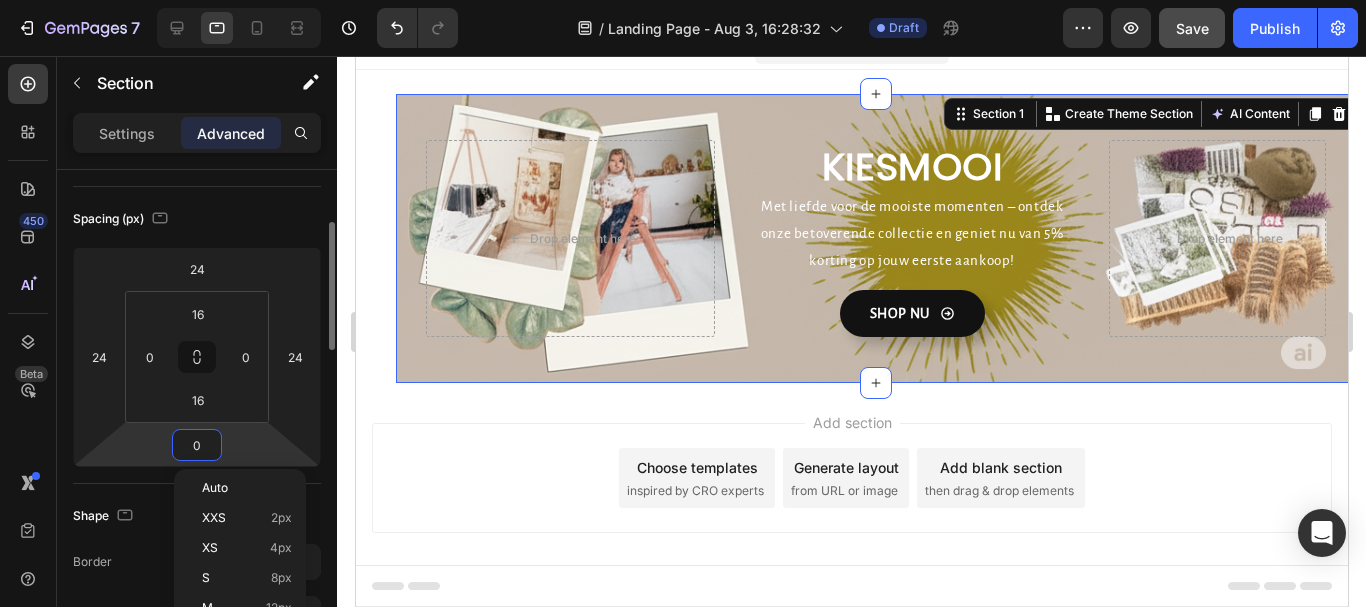 scroll, scrollTop: 300, scrollLeft: 0, axis: vertical 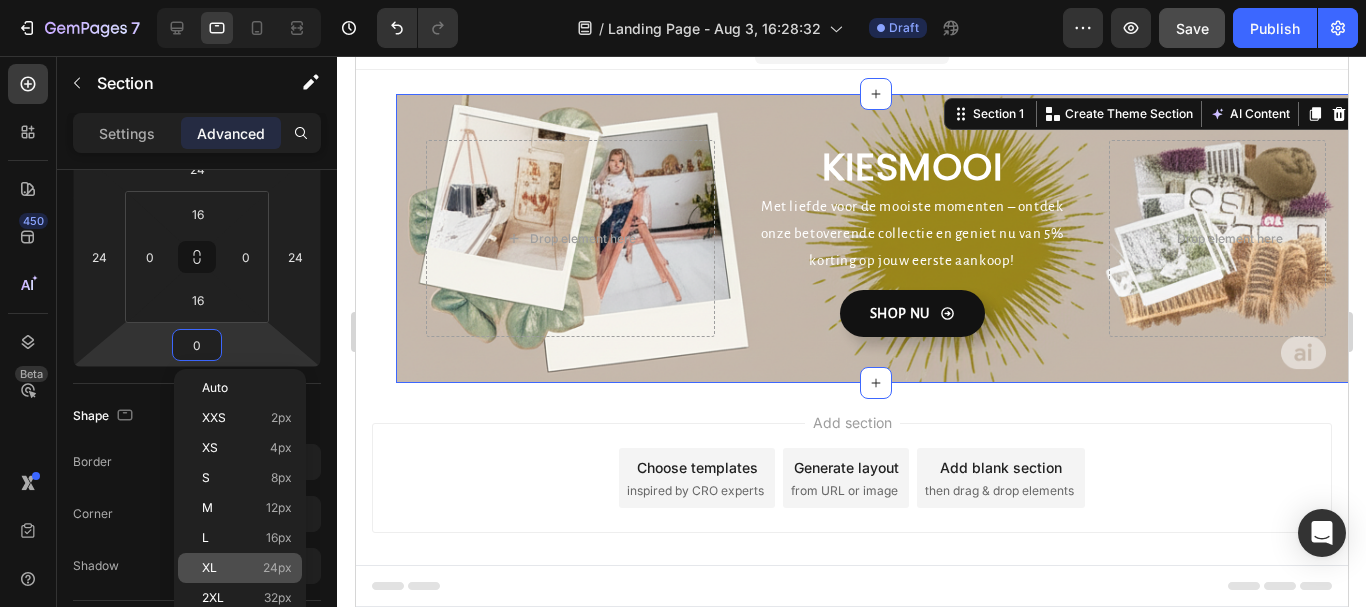 click on "XL" at bounding box center [209, 568] 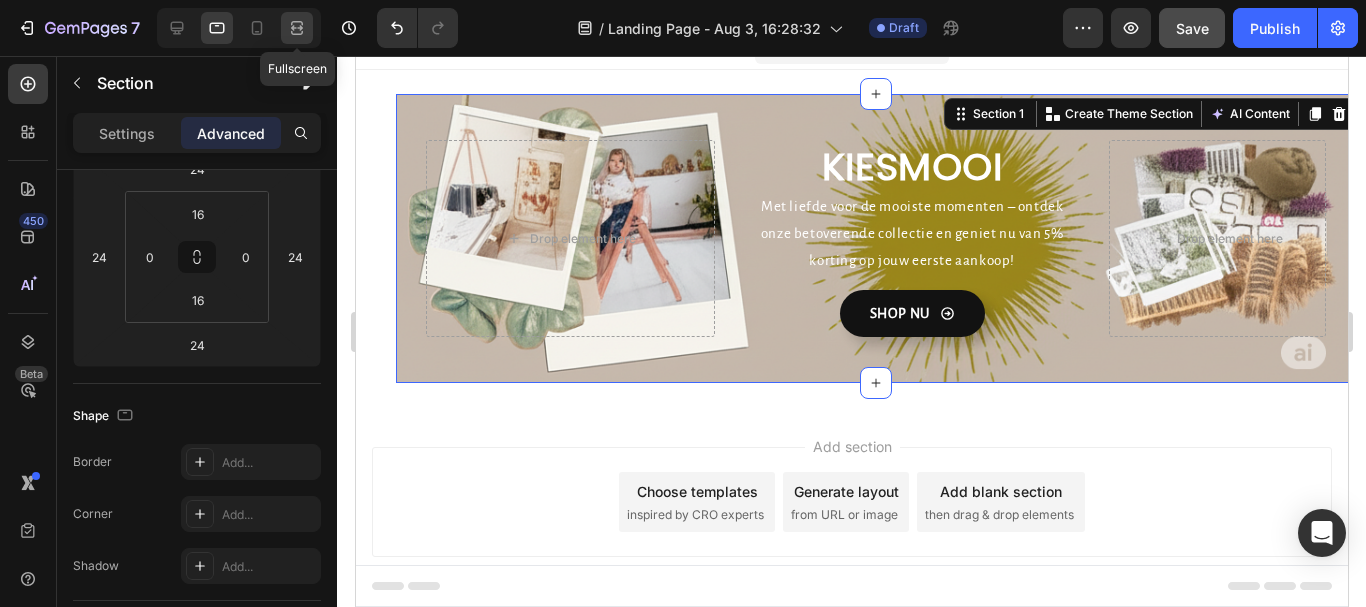 click 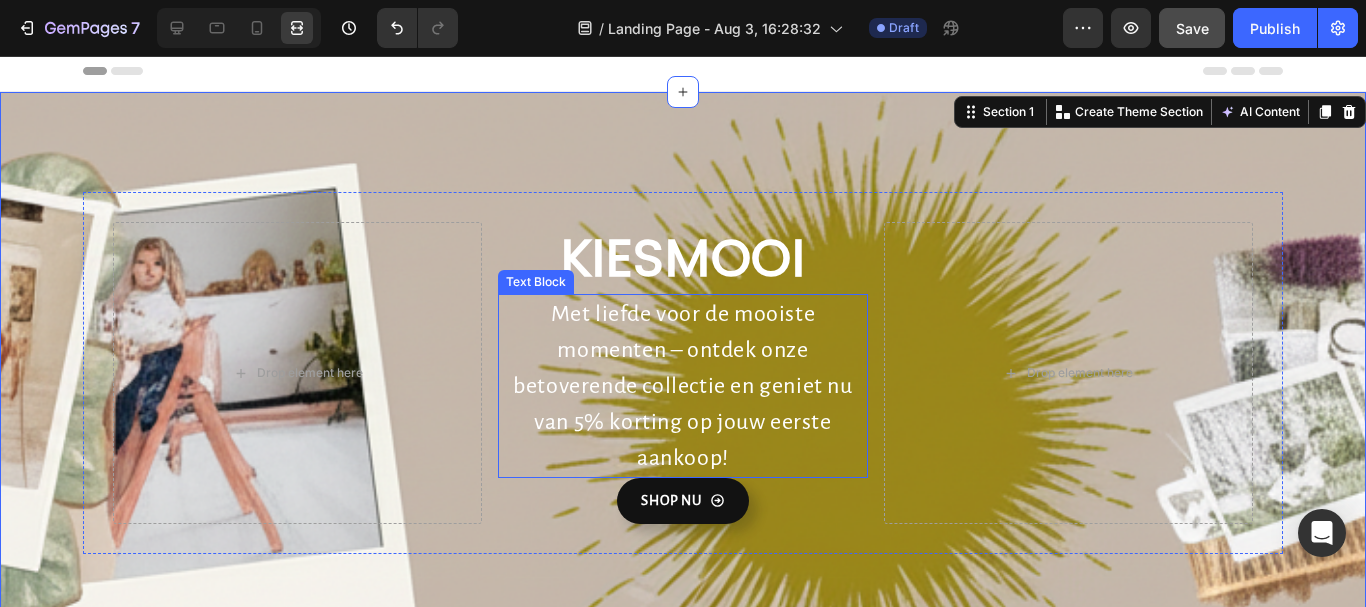 scroll, scrollTop: 0, scrollLeft: 0, axis: both 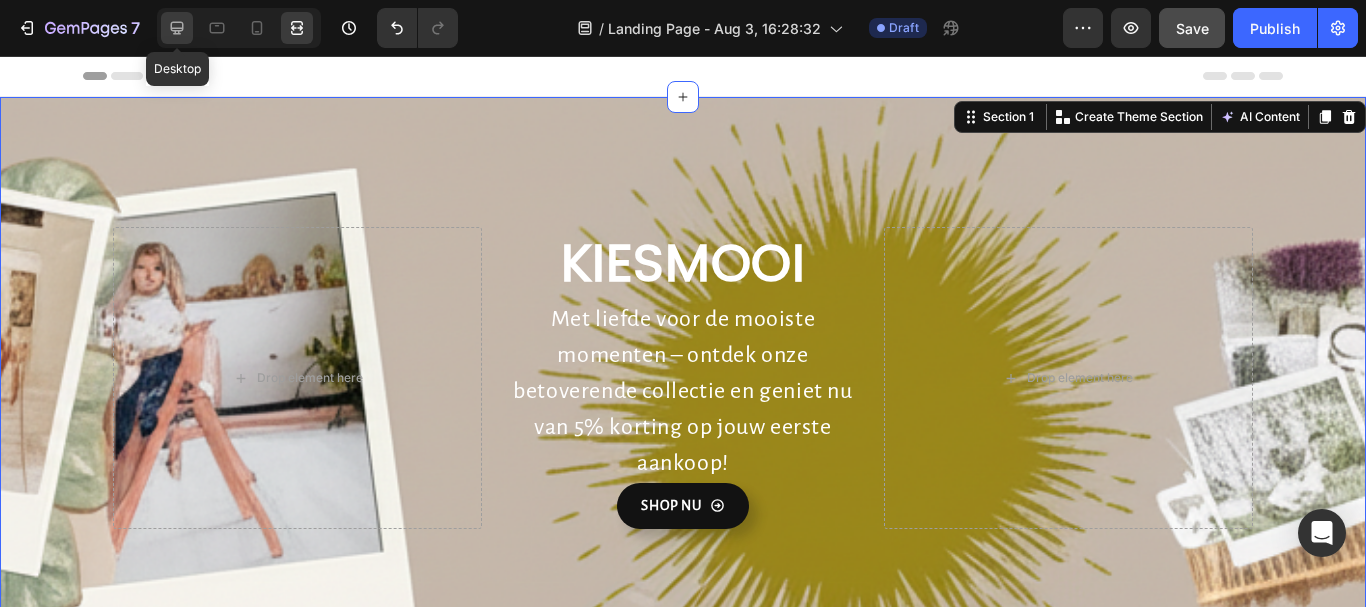click 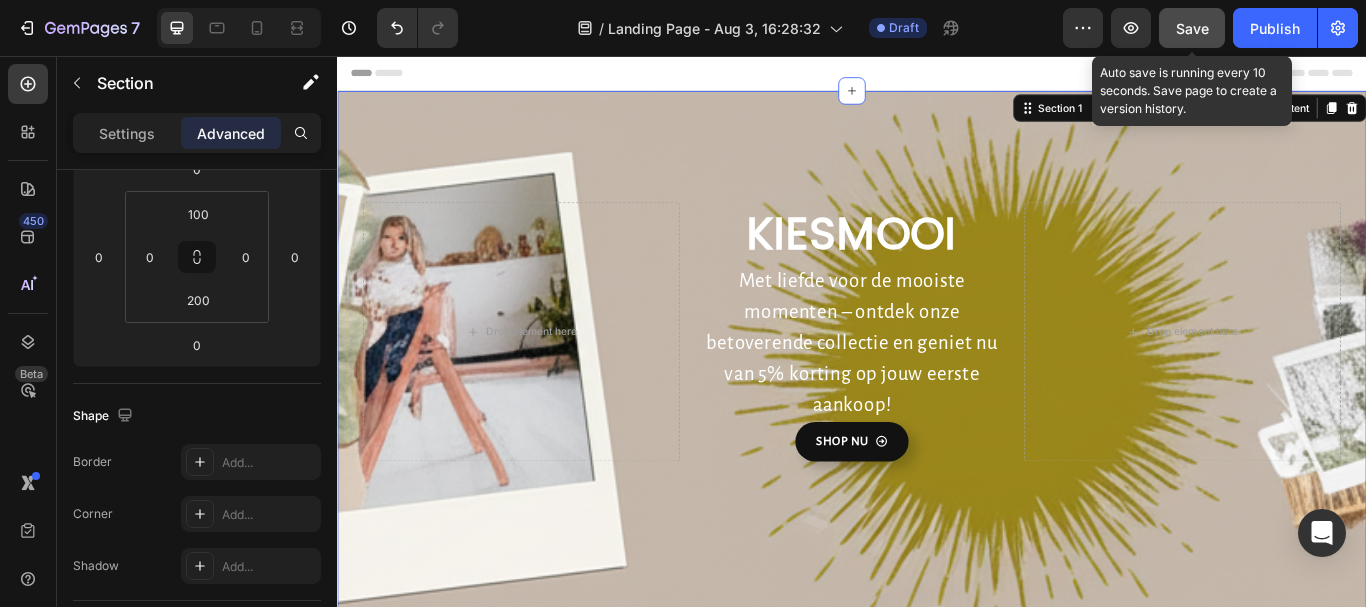click on "Save" at bounding box center (1192, 28) 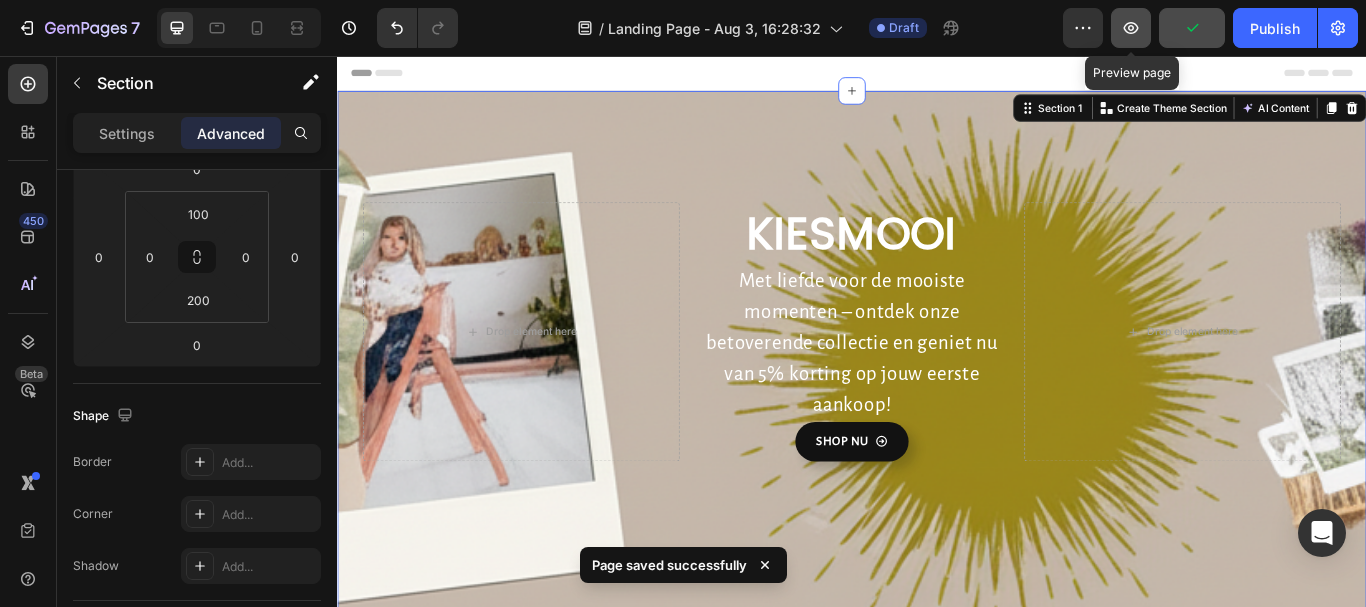 click 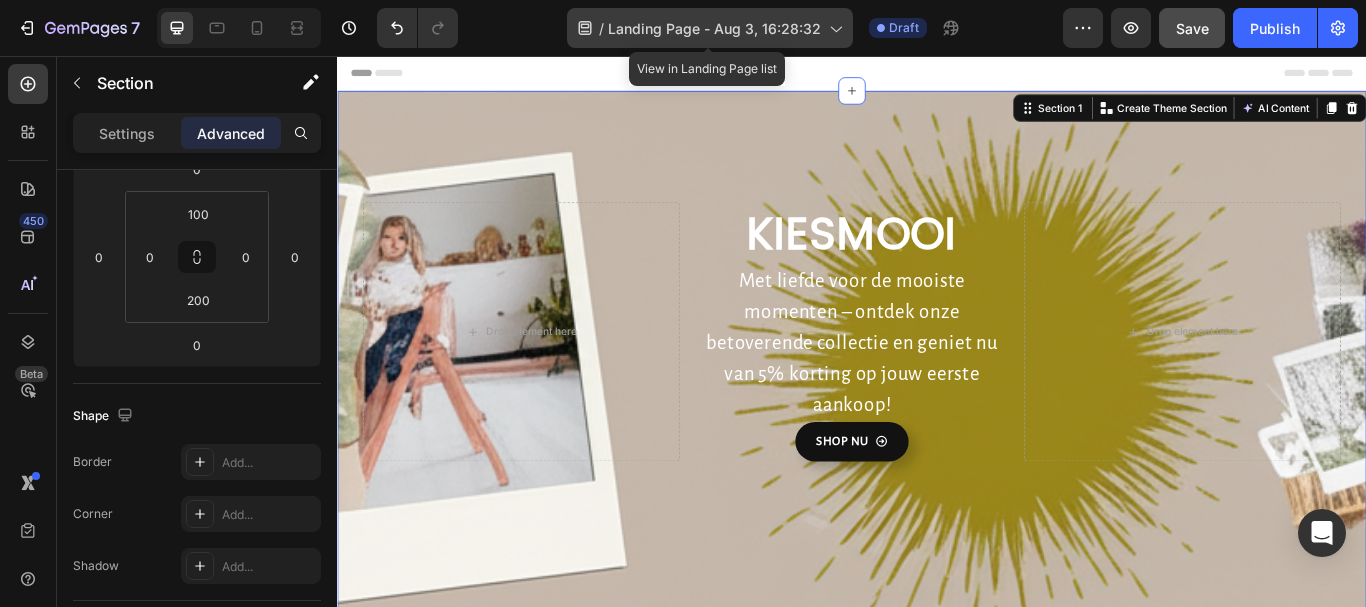 click on "Landing Page - Aug 3, 16:28:32" at bounding box center [714, 28] 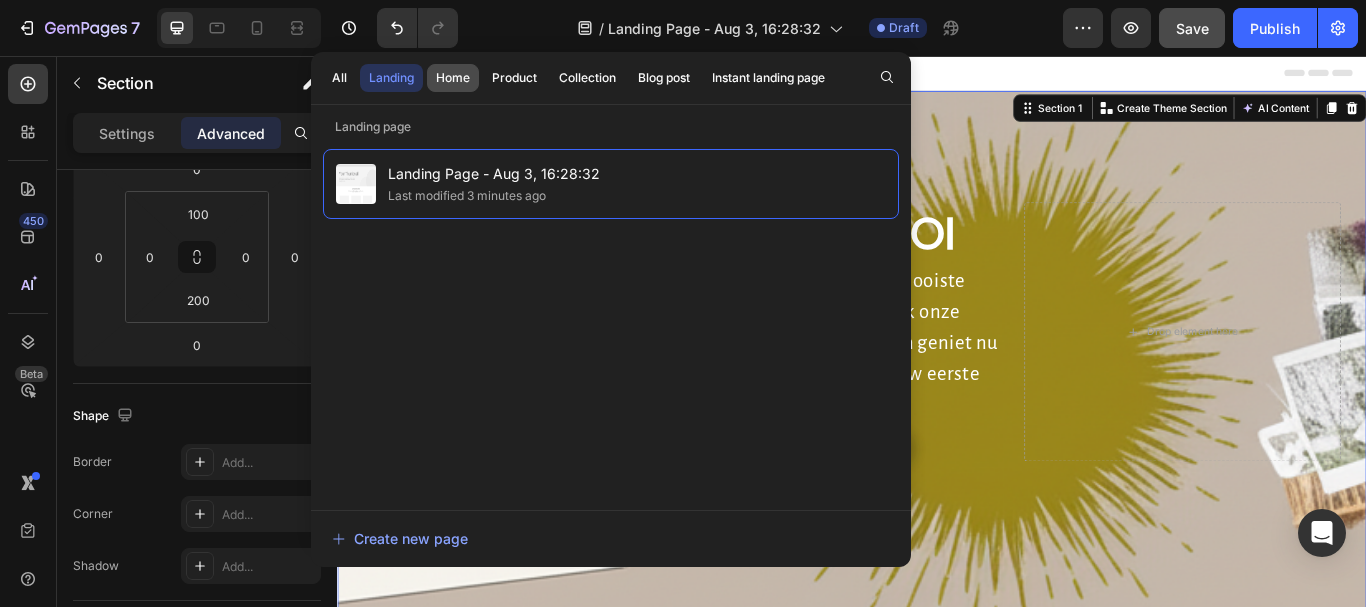 click on "Home" at bounding box center (453, 78) 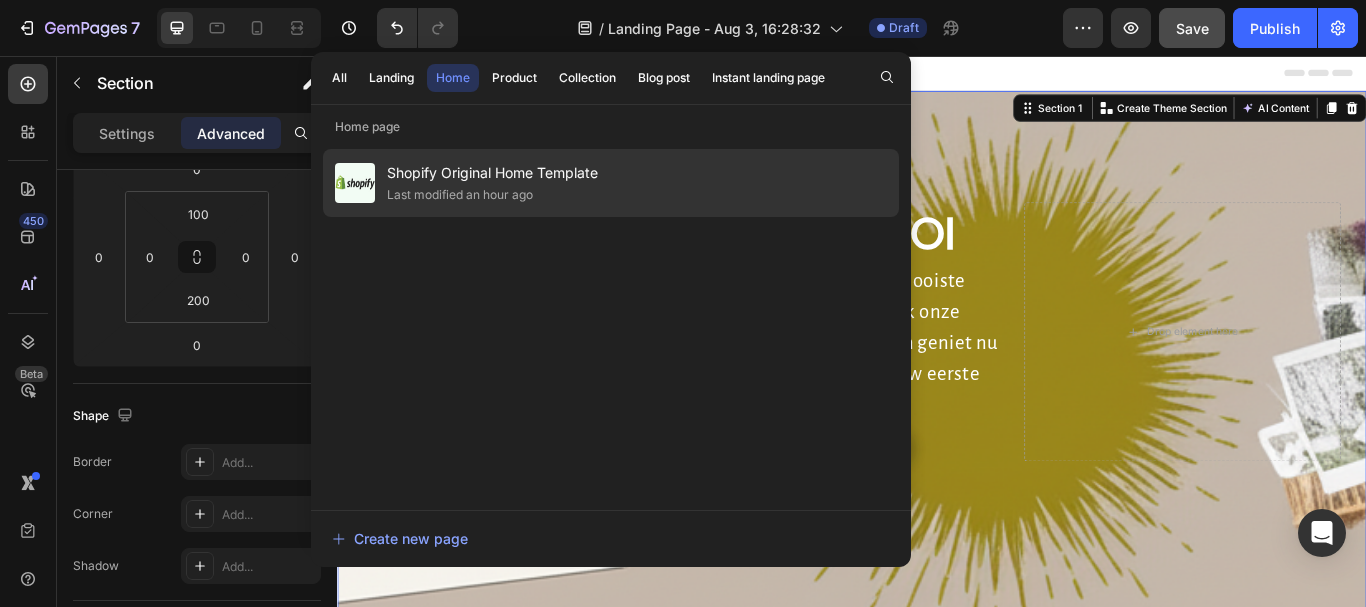 click on "Shopify Original Home Template" at bounding box center [492, 173] 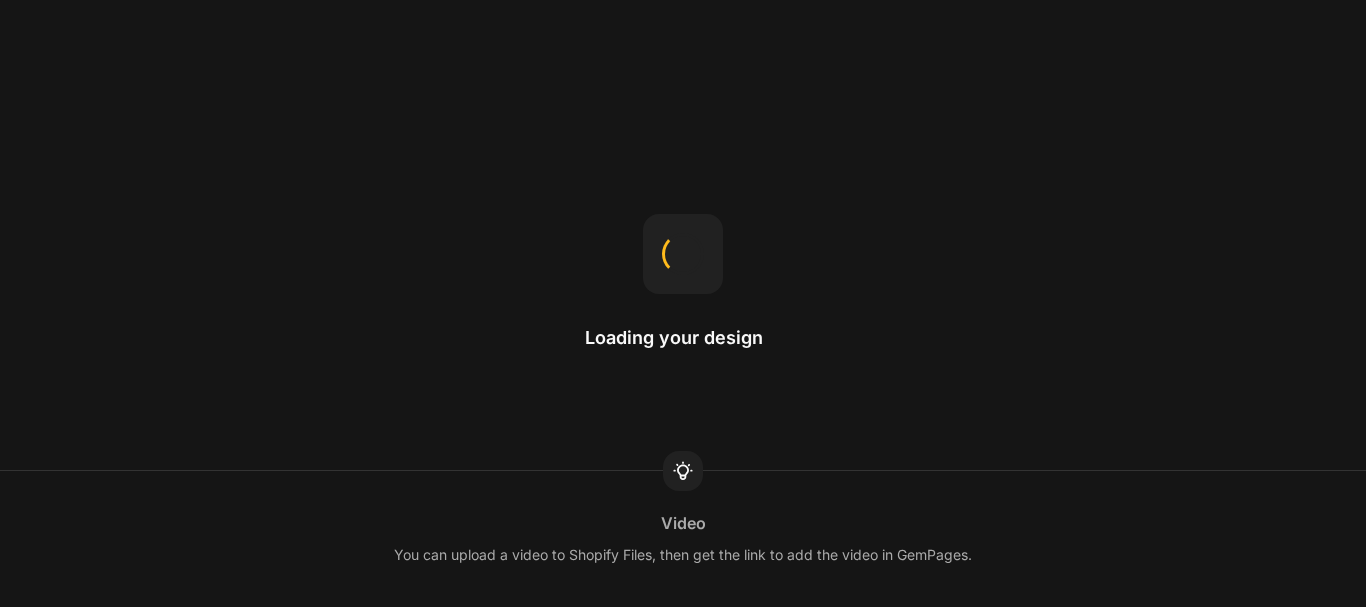 scroll, scrollTop: 0, scrollLeft: 0, axis: both 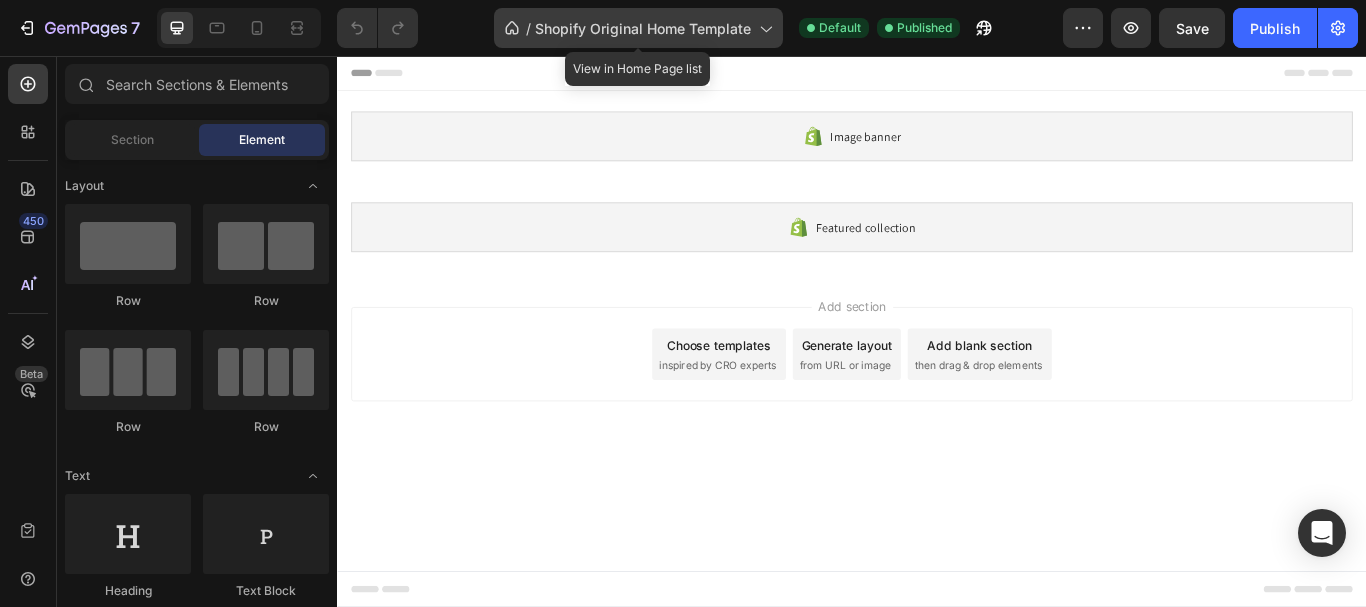 click on "Shopify Original Home Template" at bounding box center (643, 28) 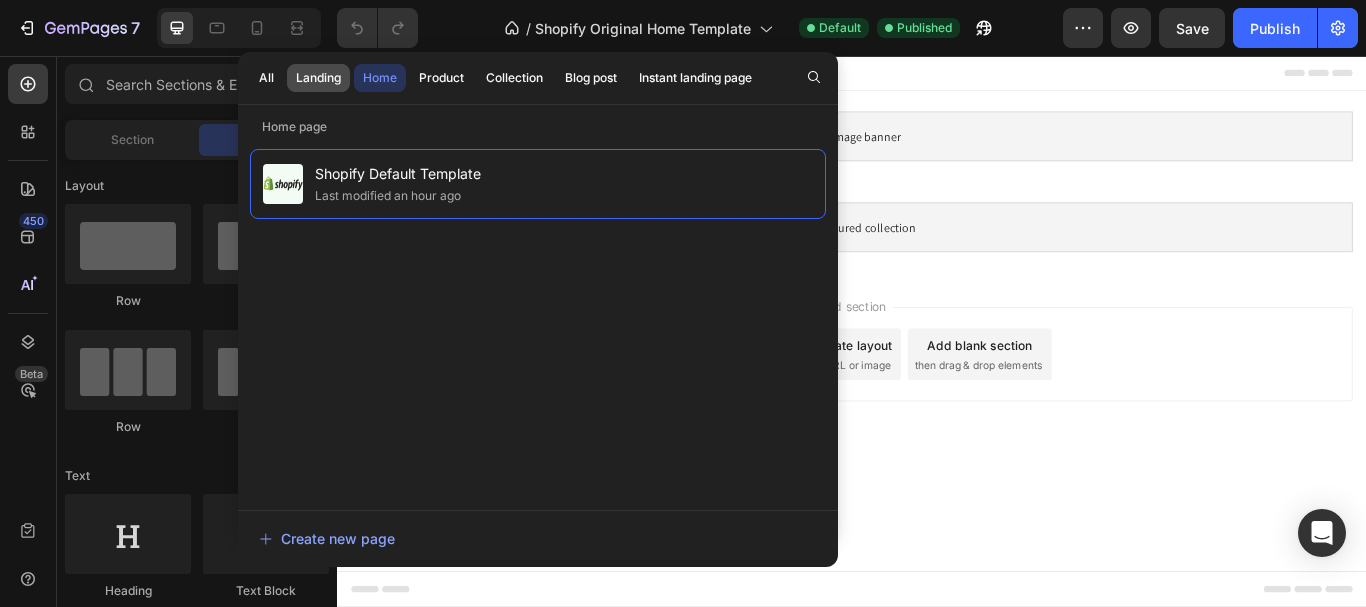 click on "Landing" at bounding box center (318, 78) 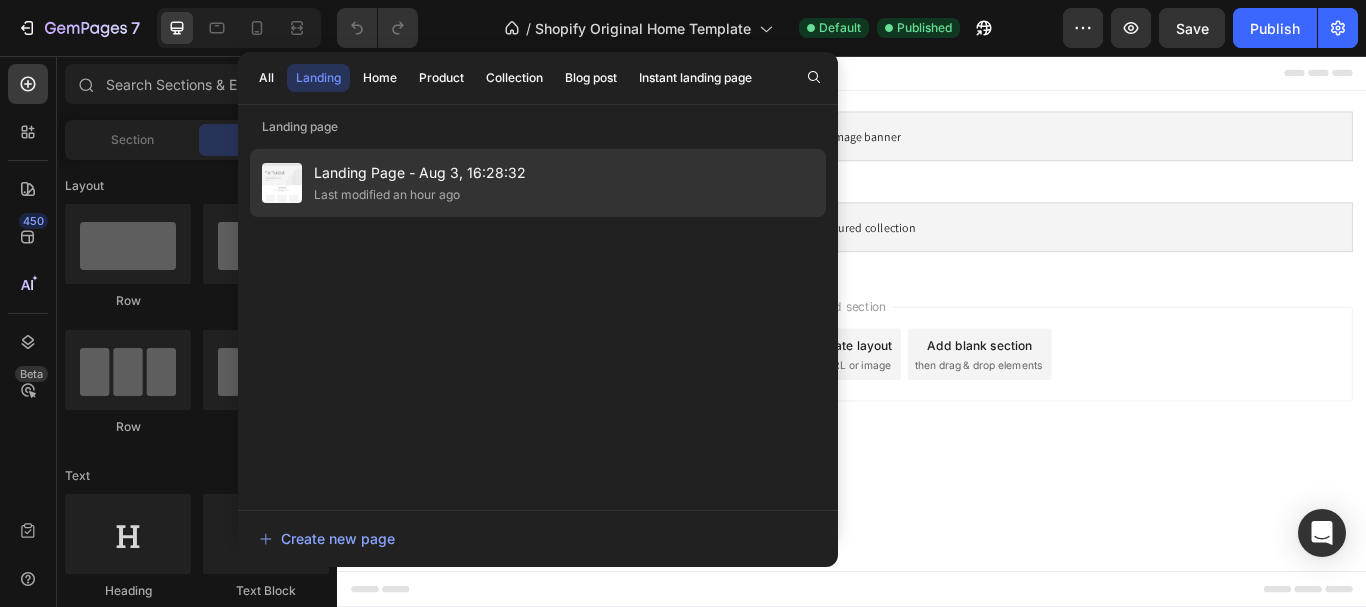 drag, startPoint x: 481, startPoint y: 188, endPoint x: 416, endPoint y: 178, distance: 65.76473 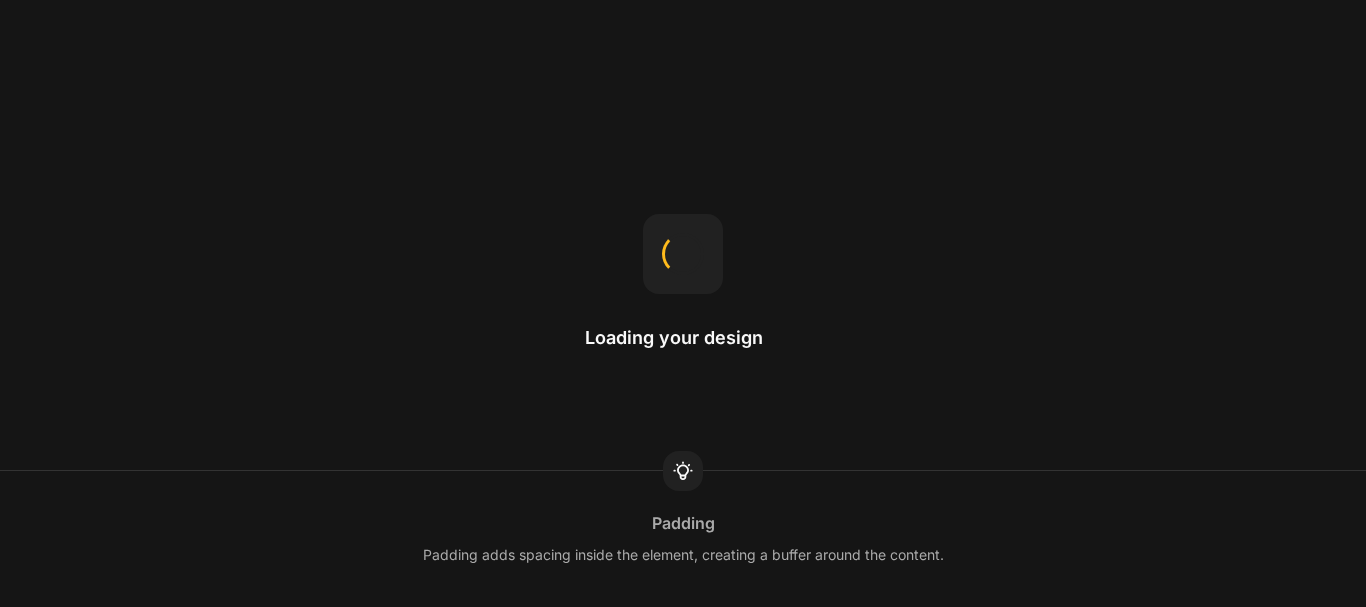 scroll, scrollTop: 0, scrollLeft: 0, axis: both 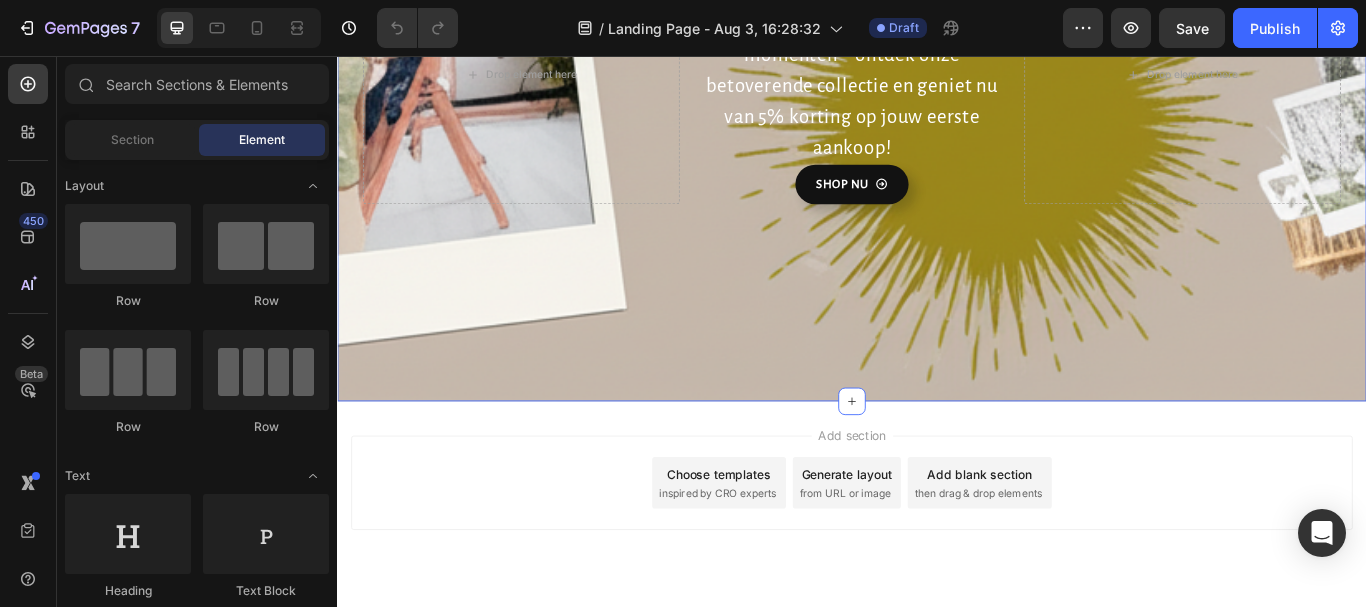 click on "Drop element here KIESMOOI Heading Met liefde voor de mooiste momenten – ontdek onze betoverende collectie en geniet nu van 5% korting op jouw eerste aankoop! Text Block
SHOP NU Button
Drop element here Row Section 1" at bounding box center (937, 128) 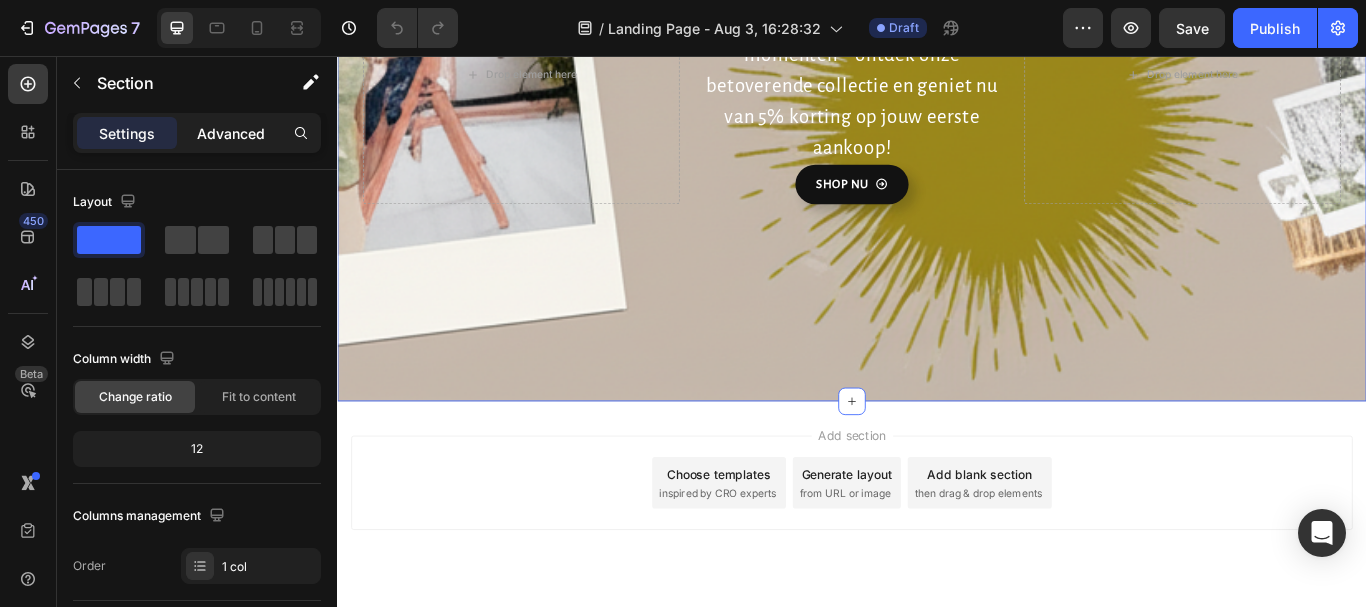 click on "Advanced" at bounding box center (231, 133) 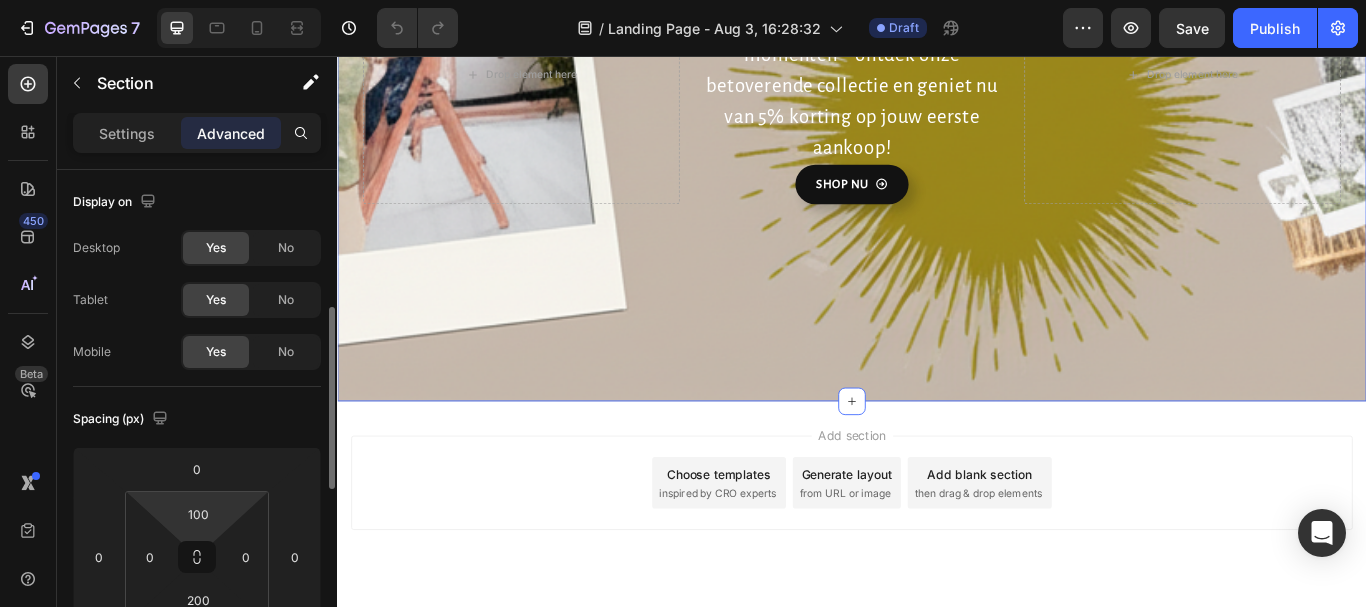 scroll, scrollTop: 100, scrollLeft: 0, axis: vertical 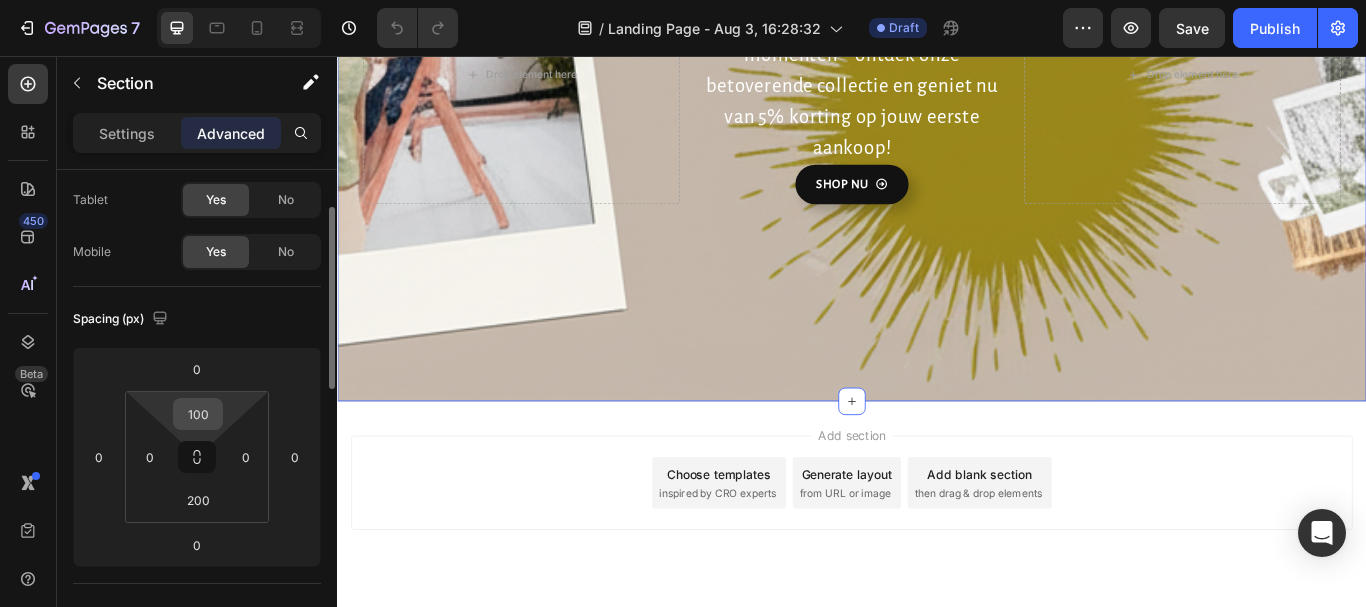 click on "100" at bounding box center [198, 414] 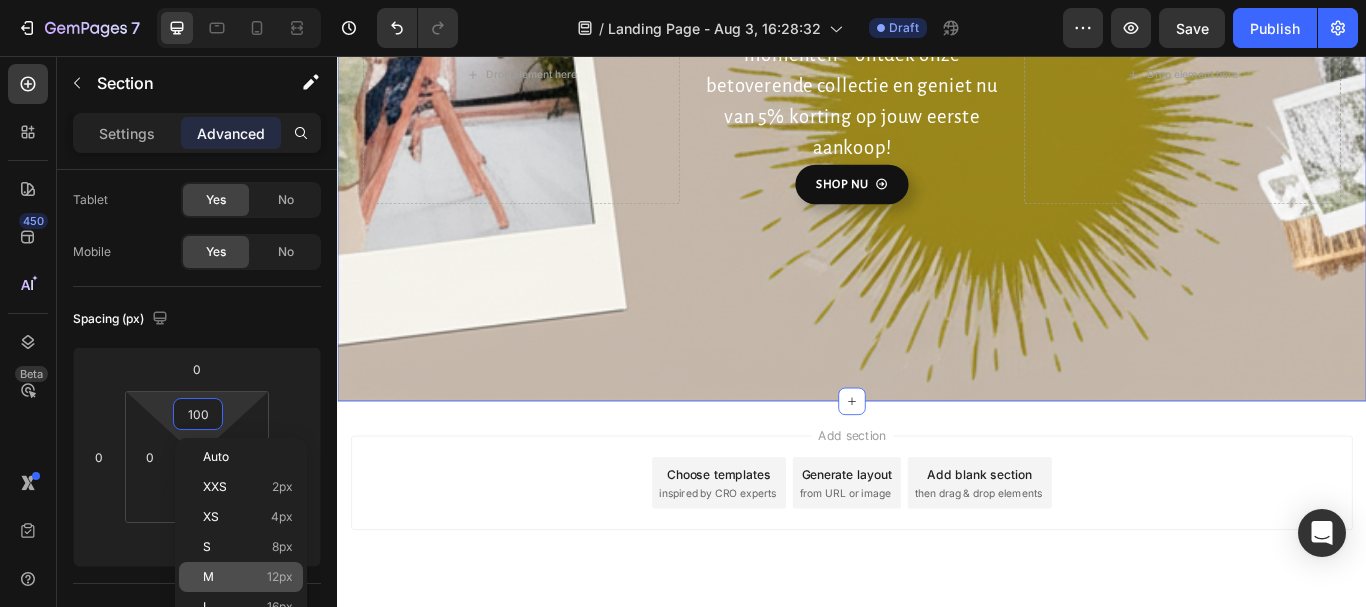 click on "M 12px" at bounding box center [248, 577] 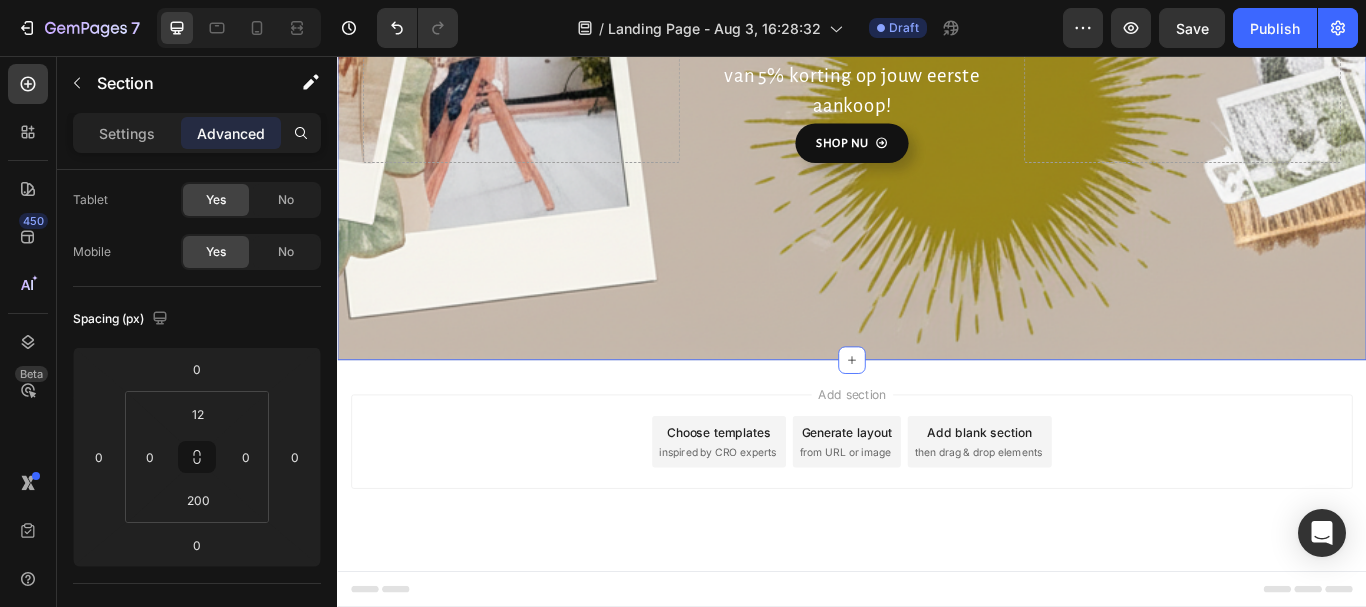 scroll, scrollTop: 260, scrollLeft: 0, axis: vertical 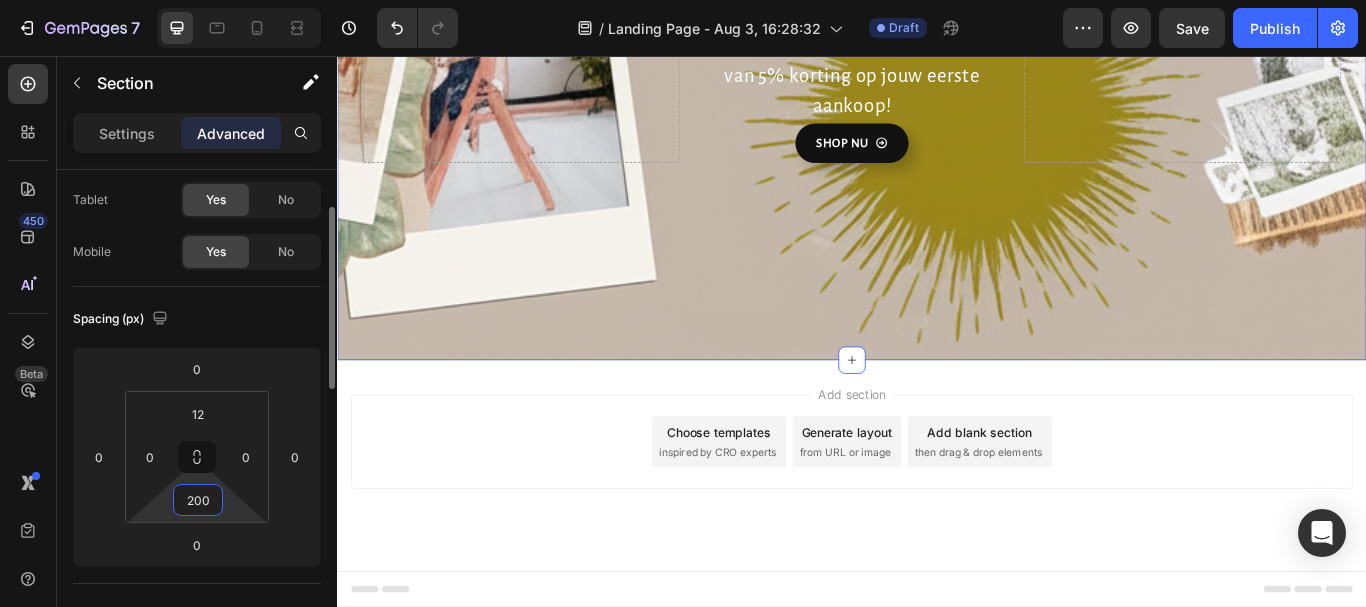 click on "200" at bounding box center (198, 500) 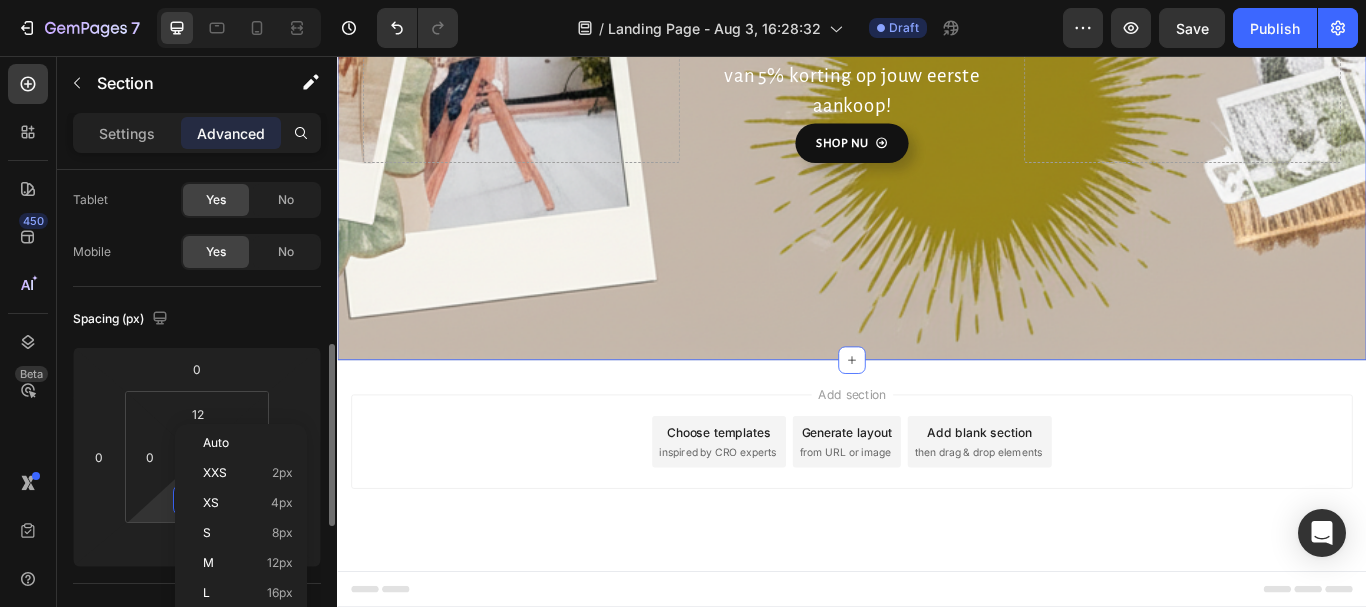 scroll, scrollTop: 200, scrollLeft: 0, axis: vertical 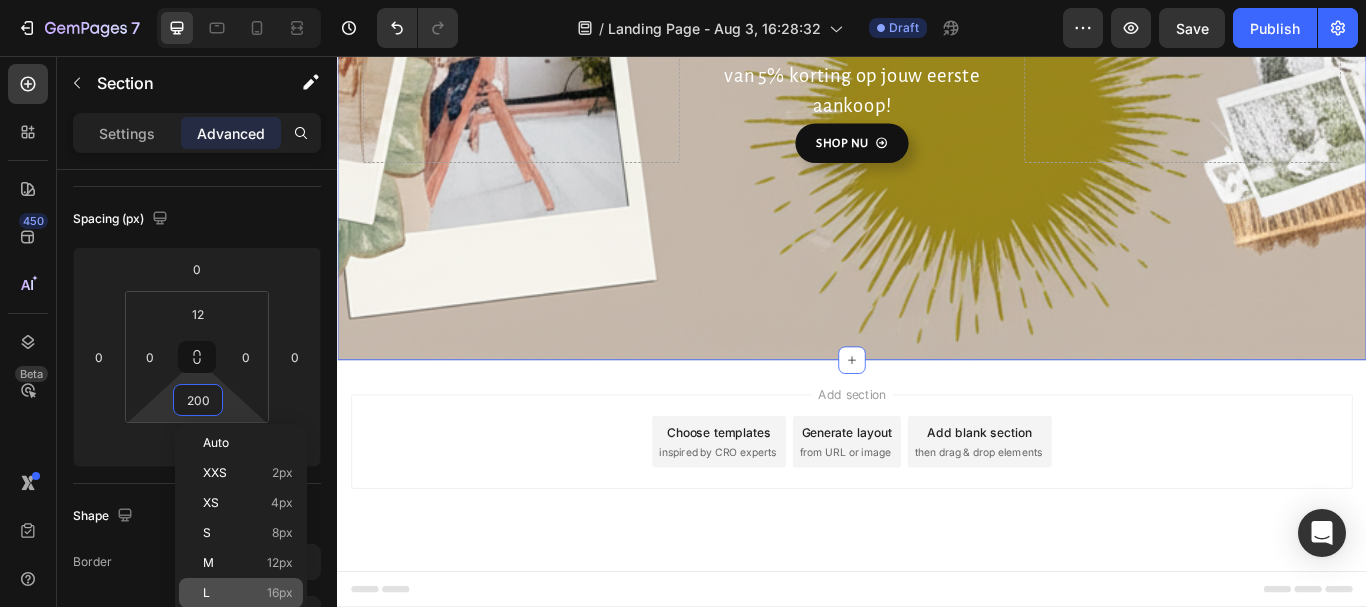 click on "L 16px" 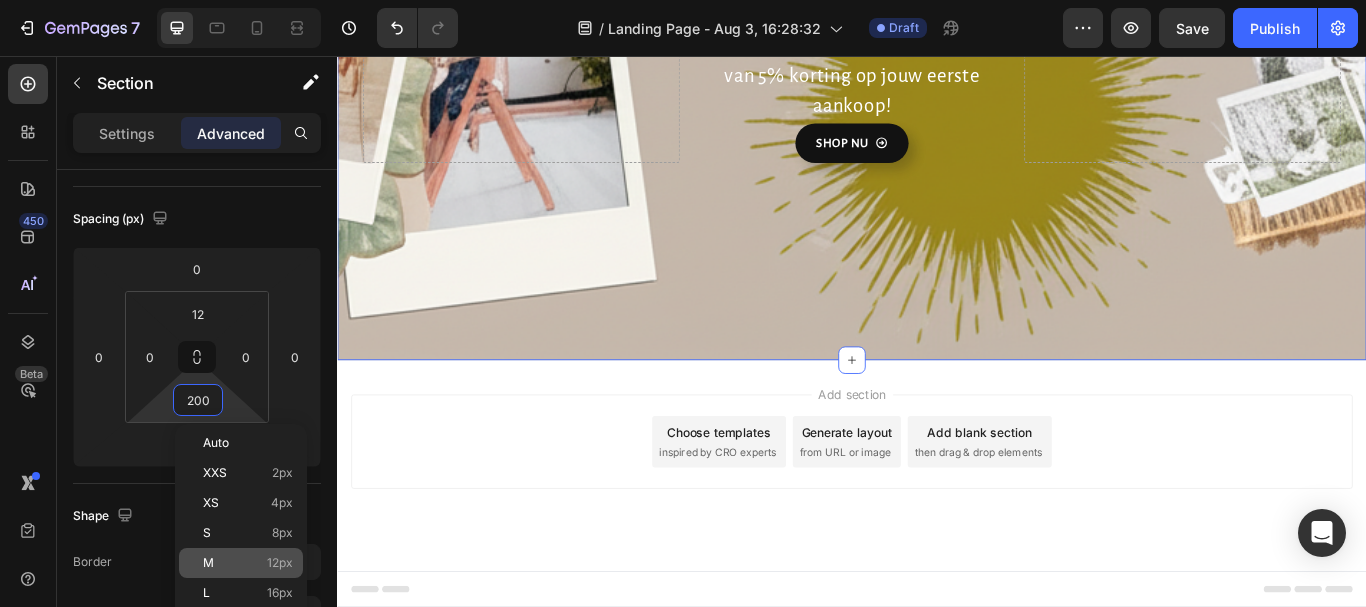 type on "16" 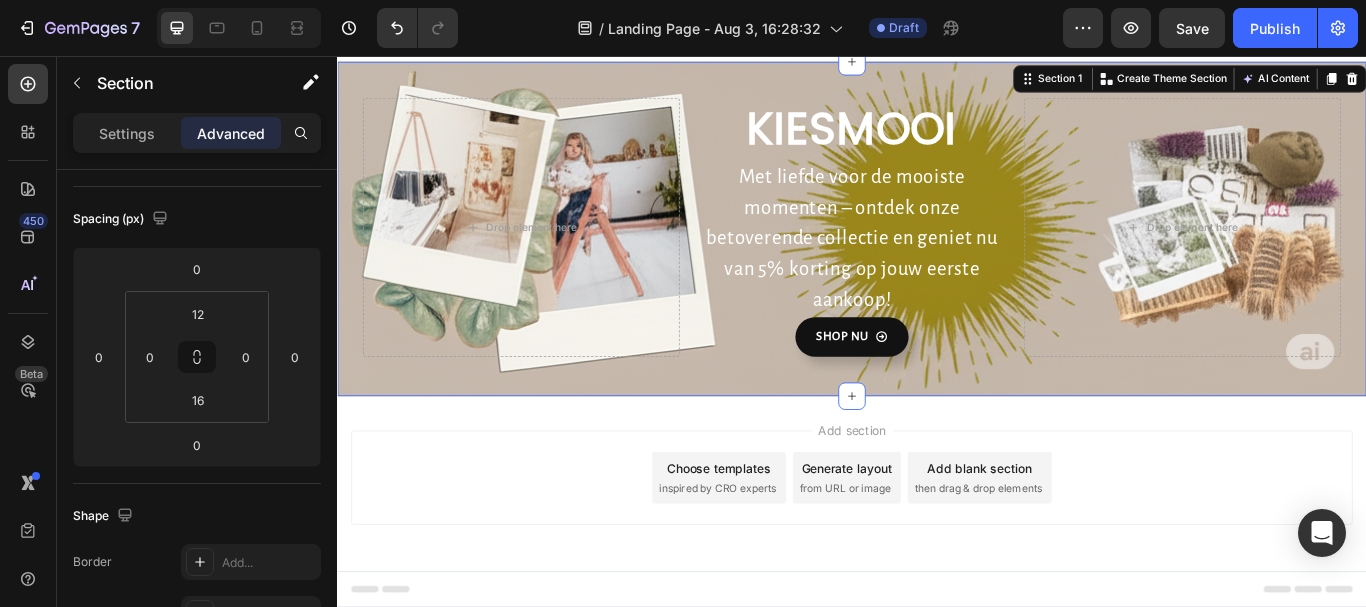 scroll, scrollTop: 34, scrollLeft: 0, axis: vertical 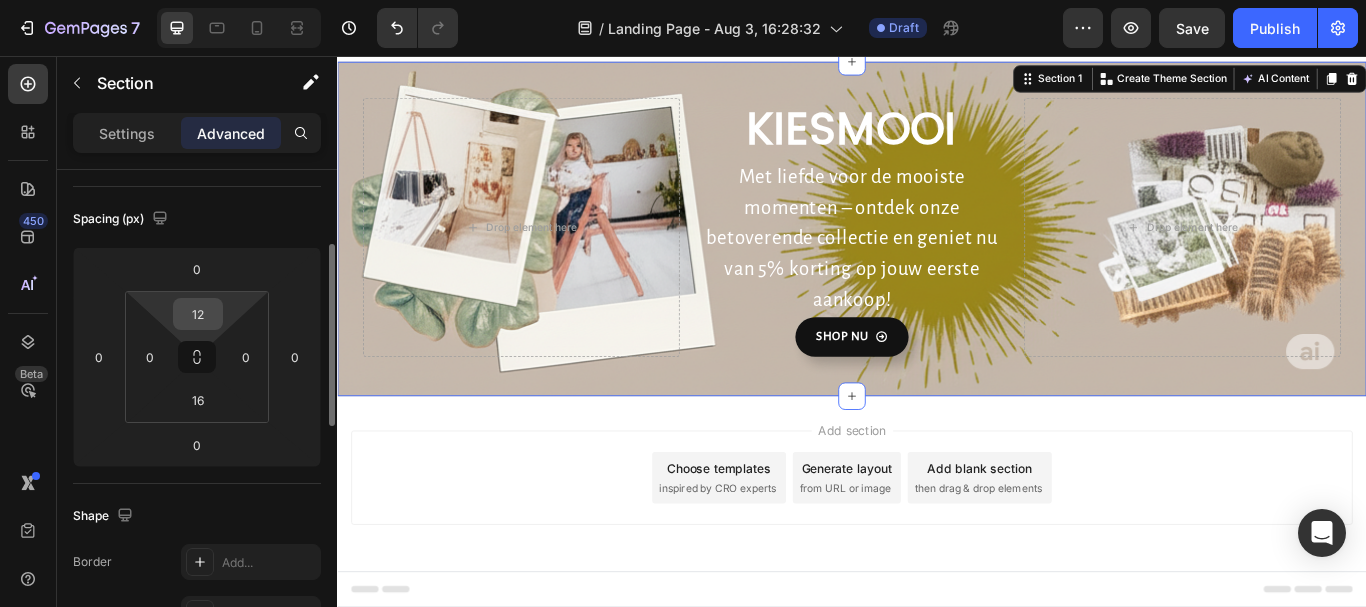 click on "12" at bounding box center (198, 314) 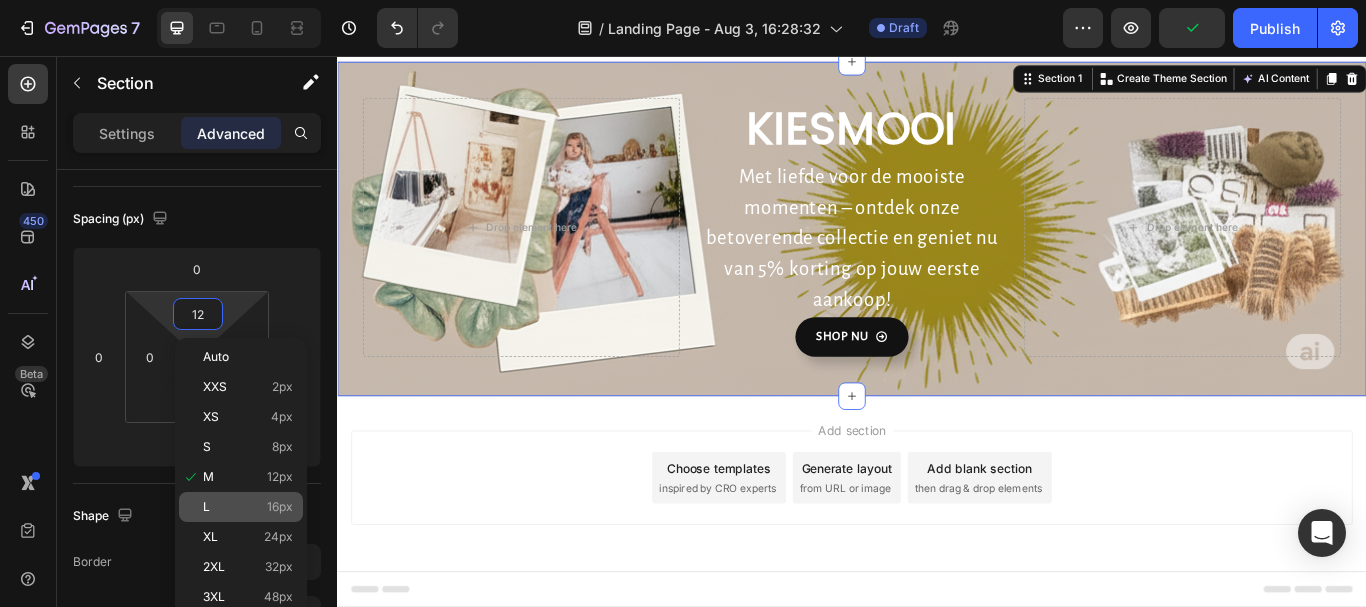 click on "L 16px" 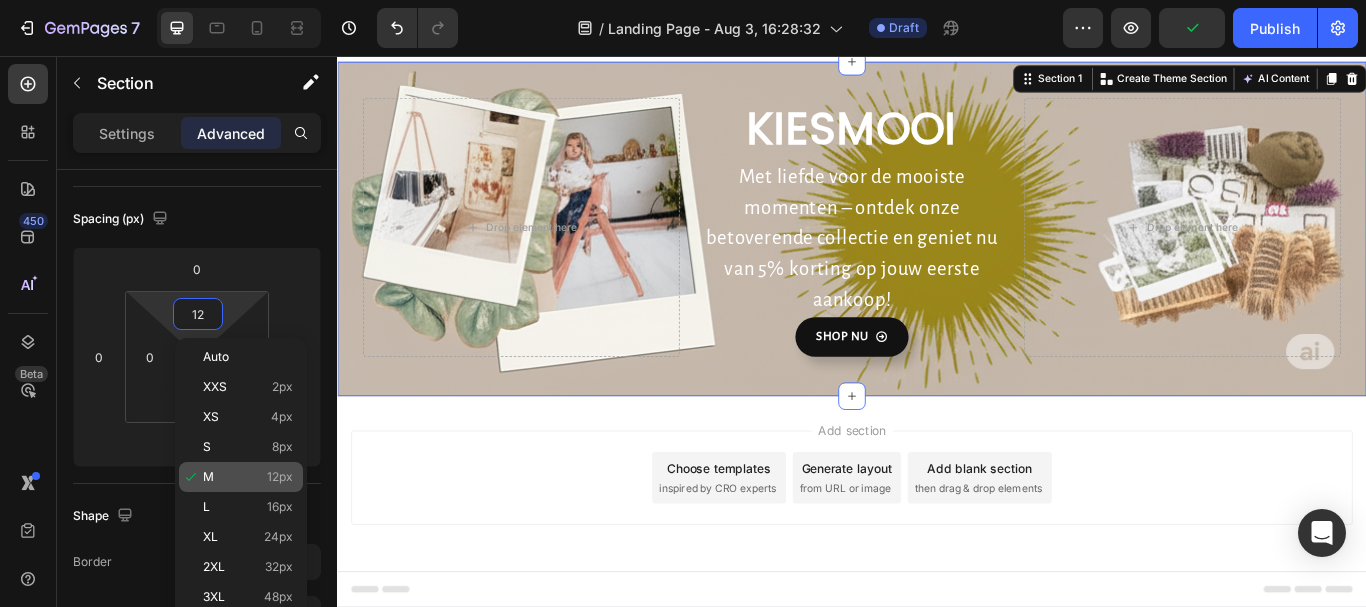 type on "16" 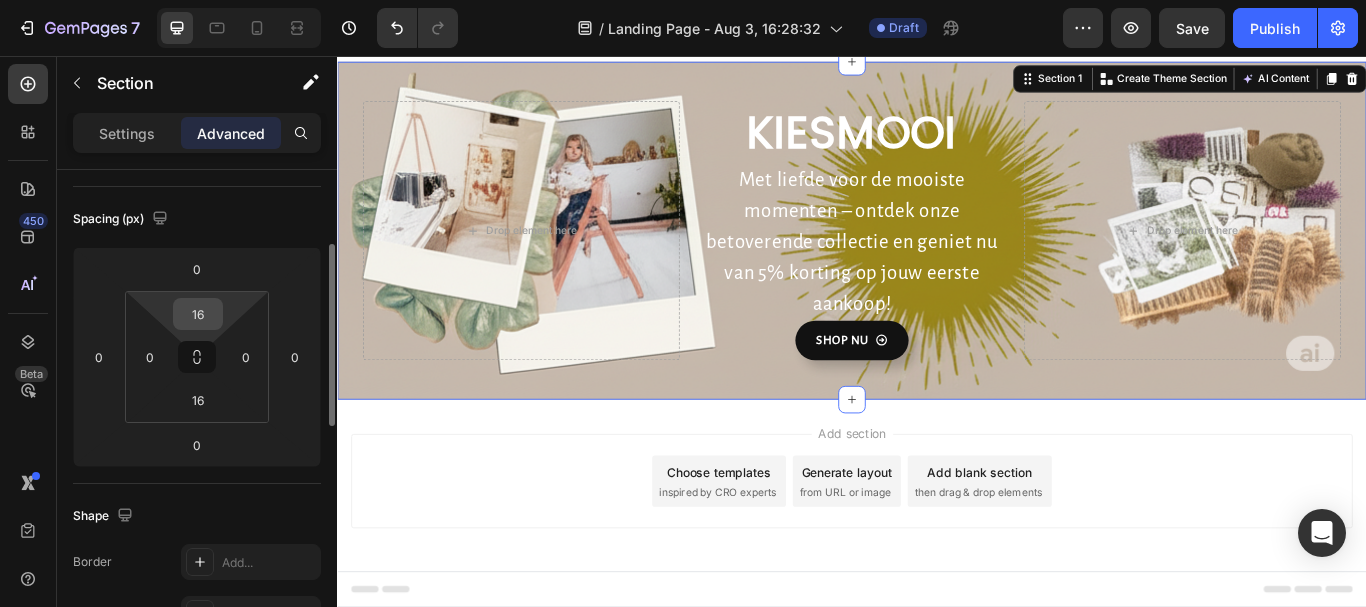 click on "16" at bounding box center (198, 314) 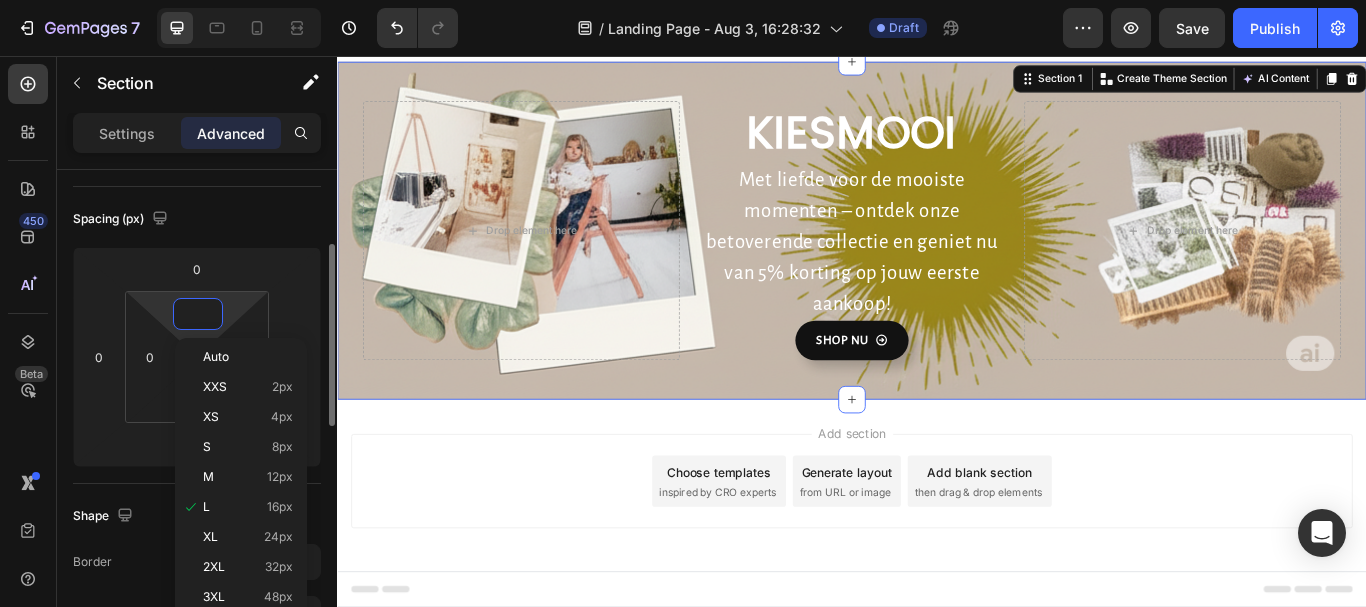 scroll, scrollTop: 22, scrollLeft: 0, axis: vertical 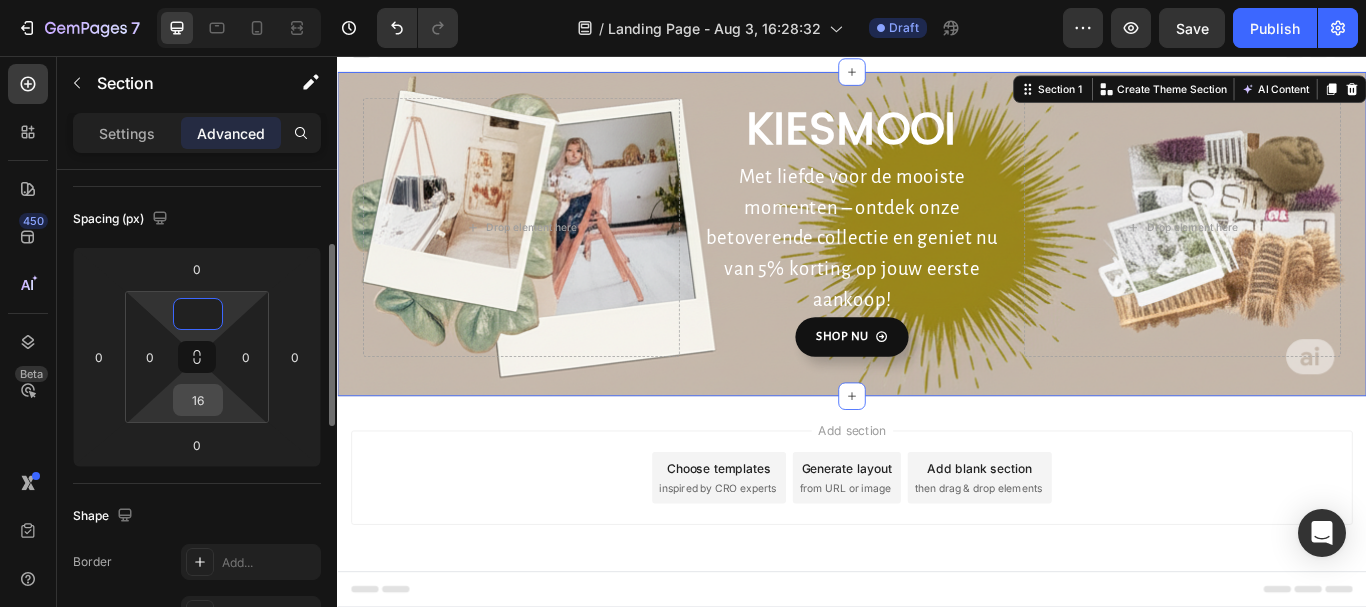 type on "0" 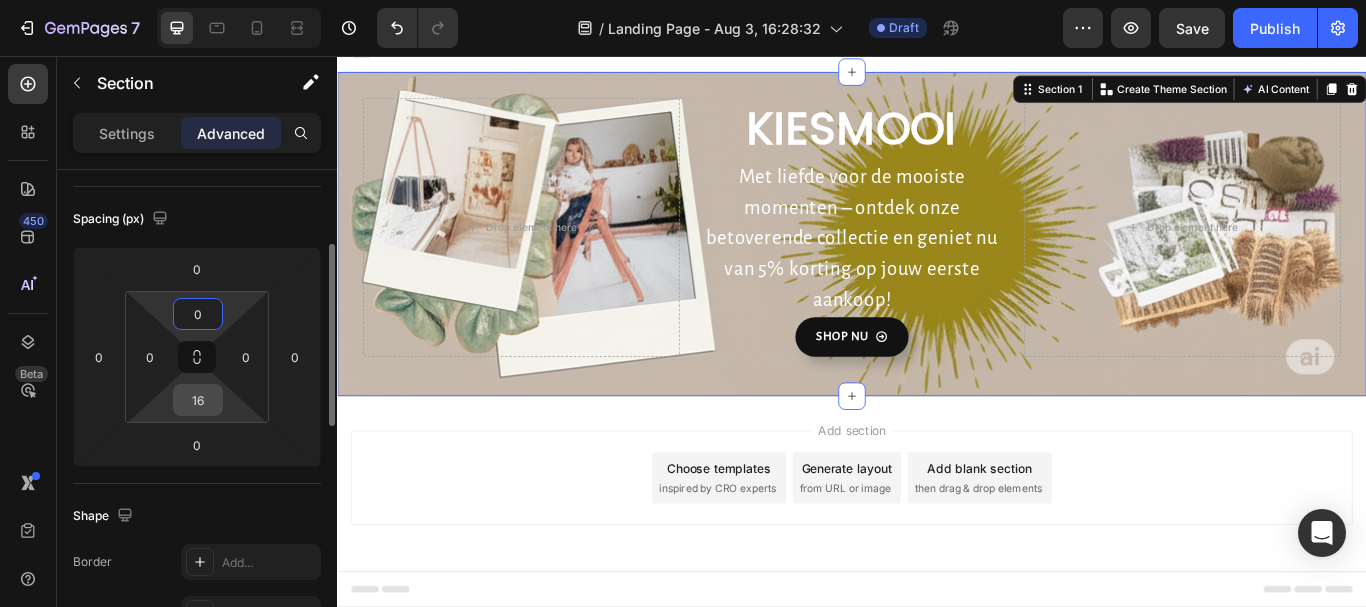 click on "16" at bounding box center (198, 400) 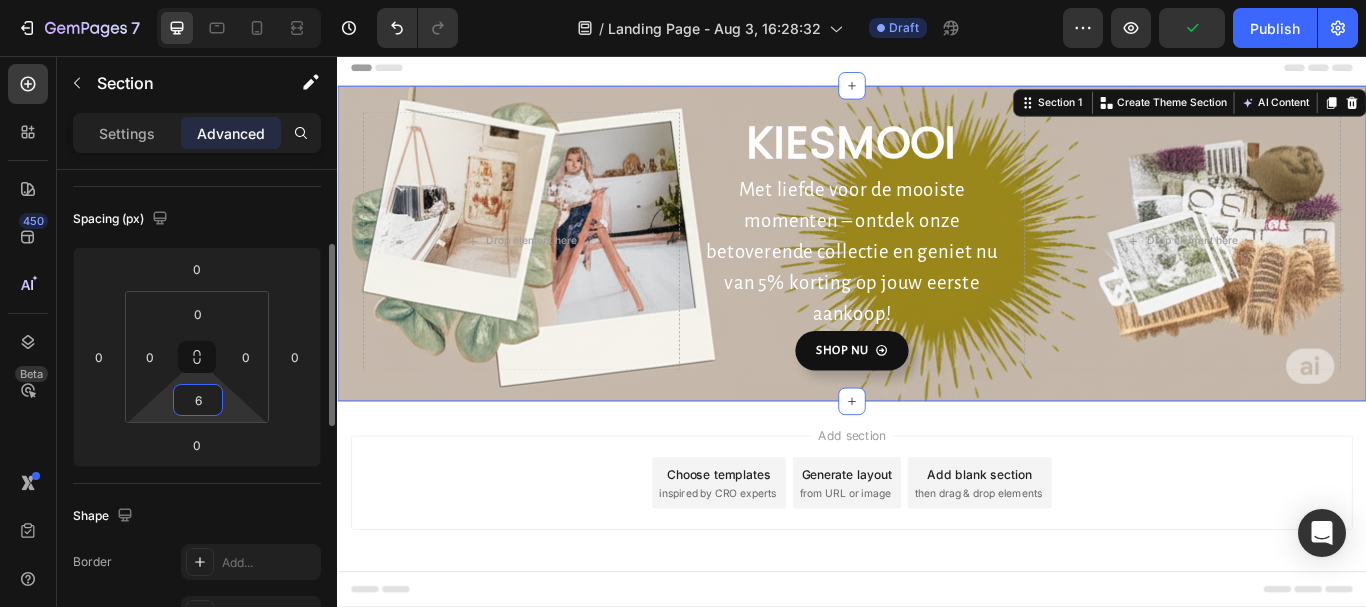 scroll, scrollTop: 12, scrollLeft: 0, axis: vertical 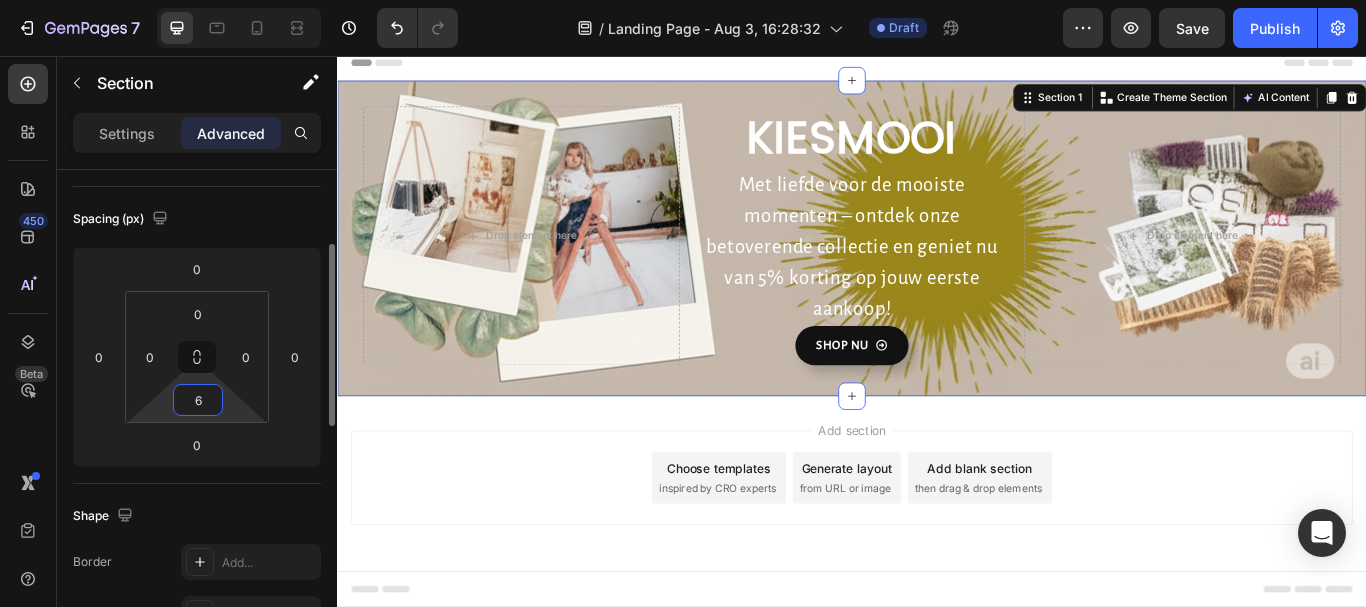 click on "6" at bounding box center [198, 400] 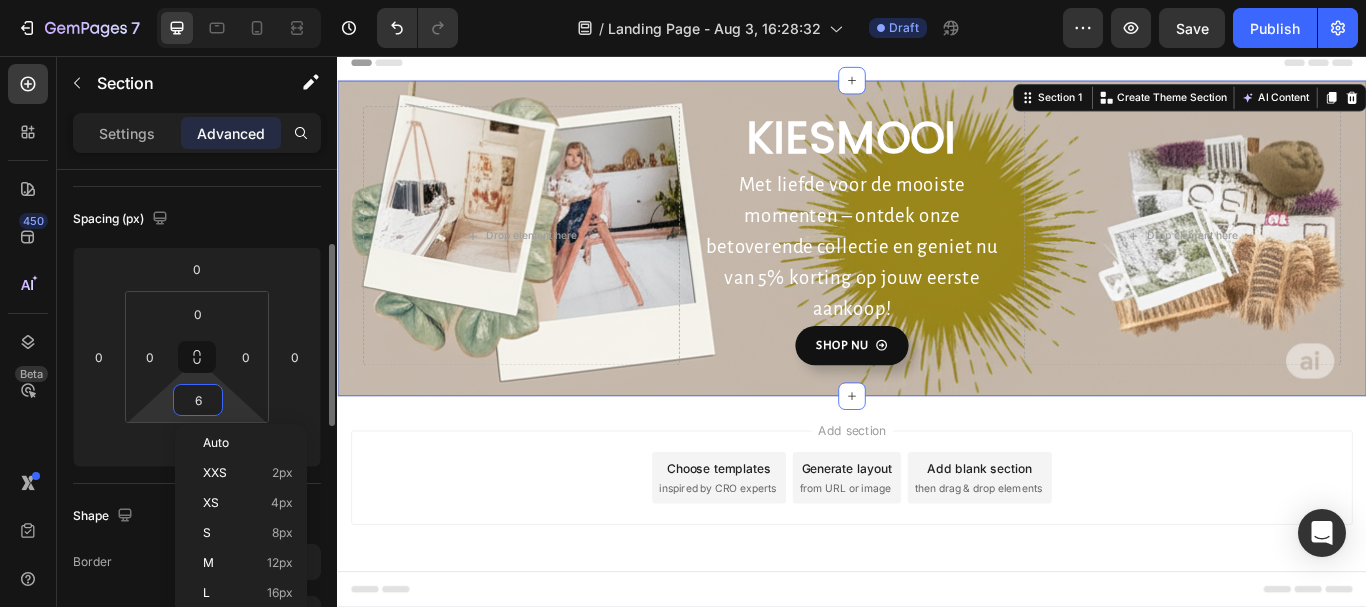 type on "16" 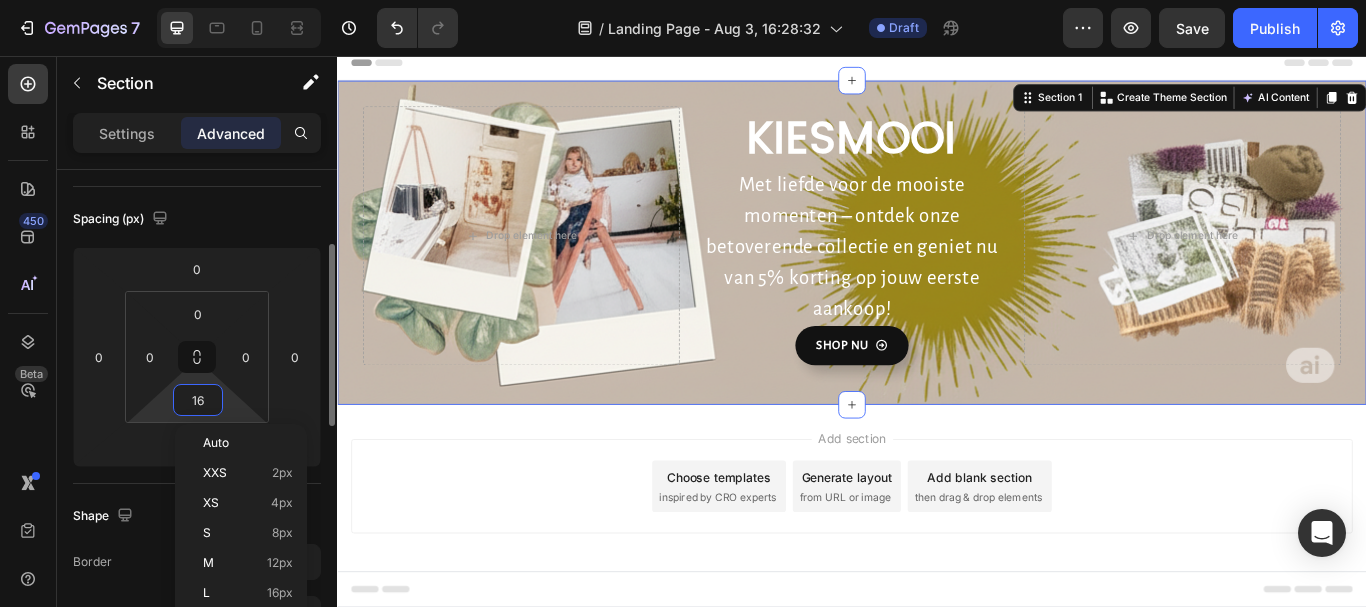 scroll, scrollTop: 22, scrollLeft: 0, axis: vertical 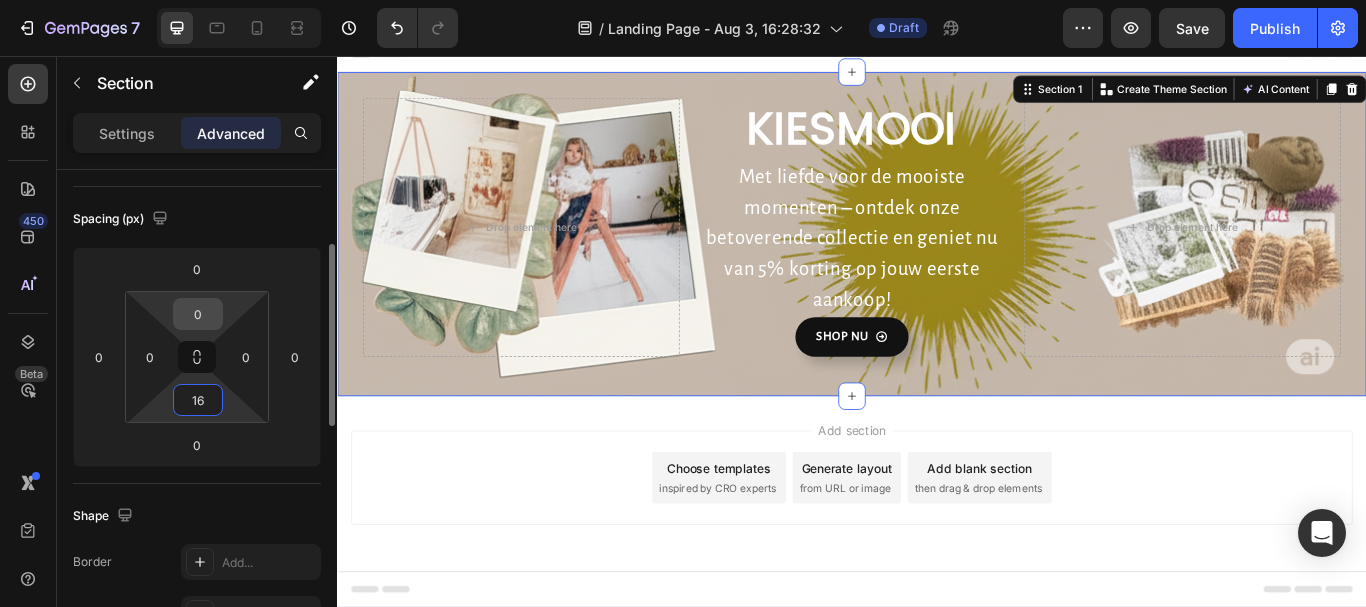 click on "0" at bounding box center (198, 314) 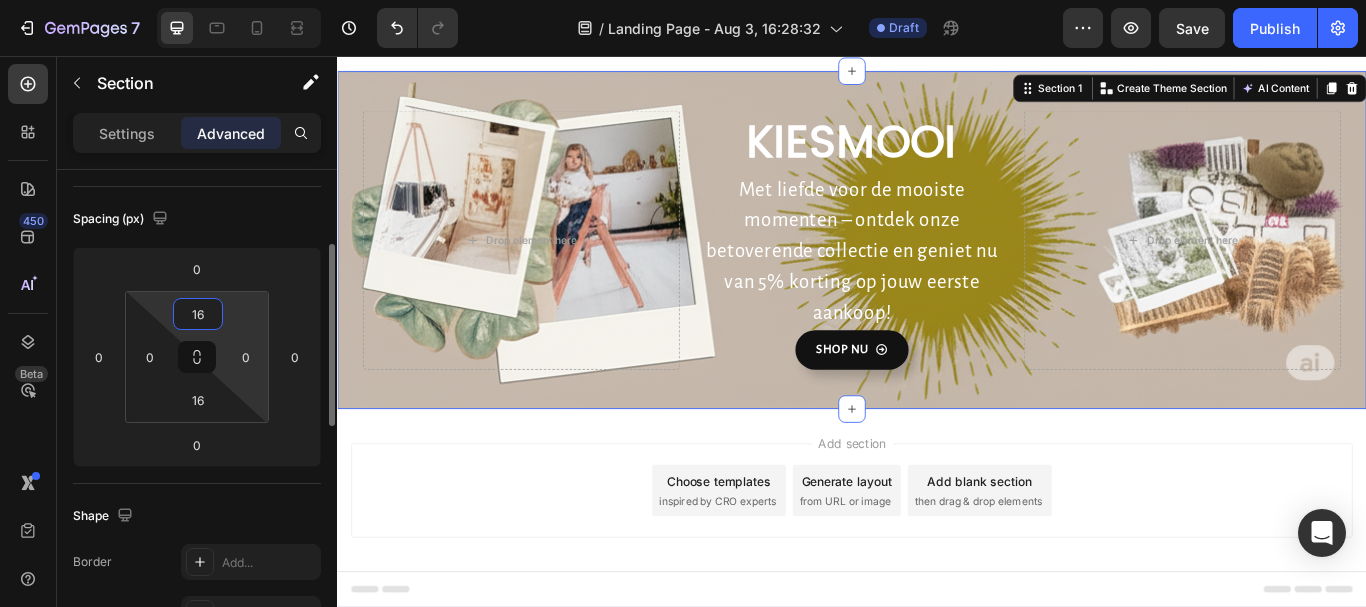 scroll, scrollTop: 34, scrollLeft: 0, axis: vertical 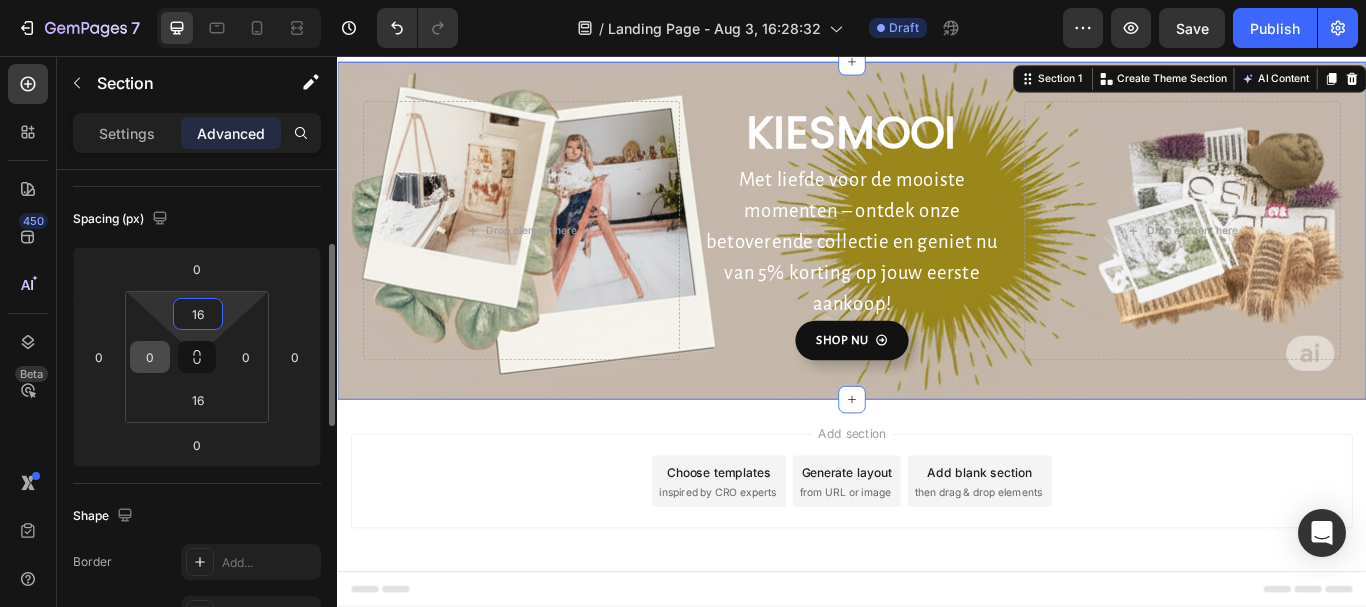 type on "16" 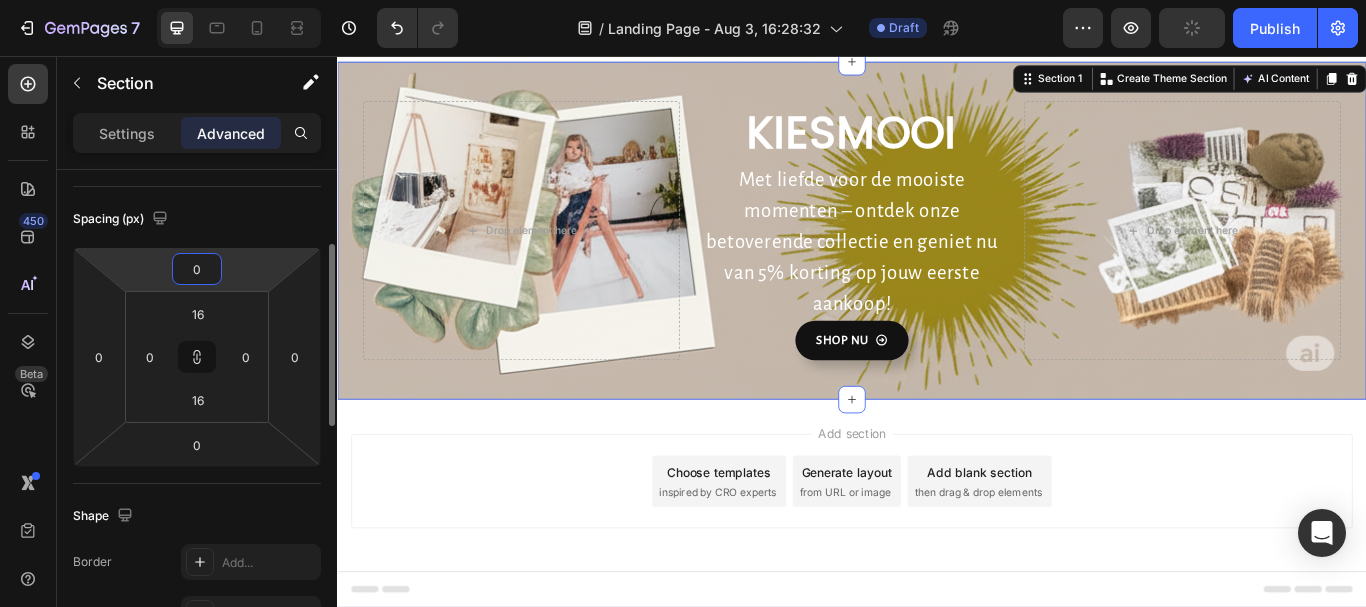 click on "0" at bounding box center (197, 269) 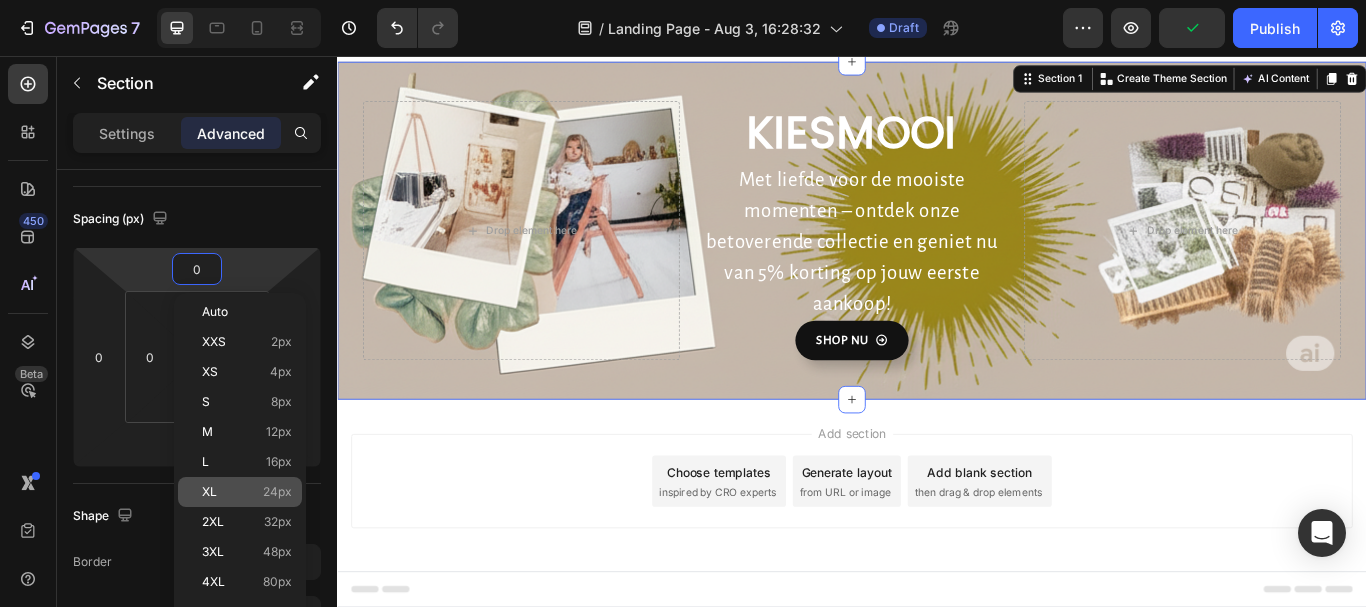 click on "XL" at bounding box center [209, 492] 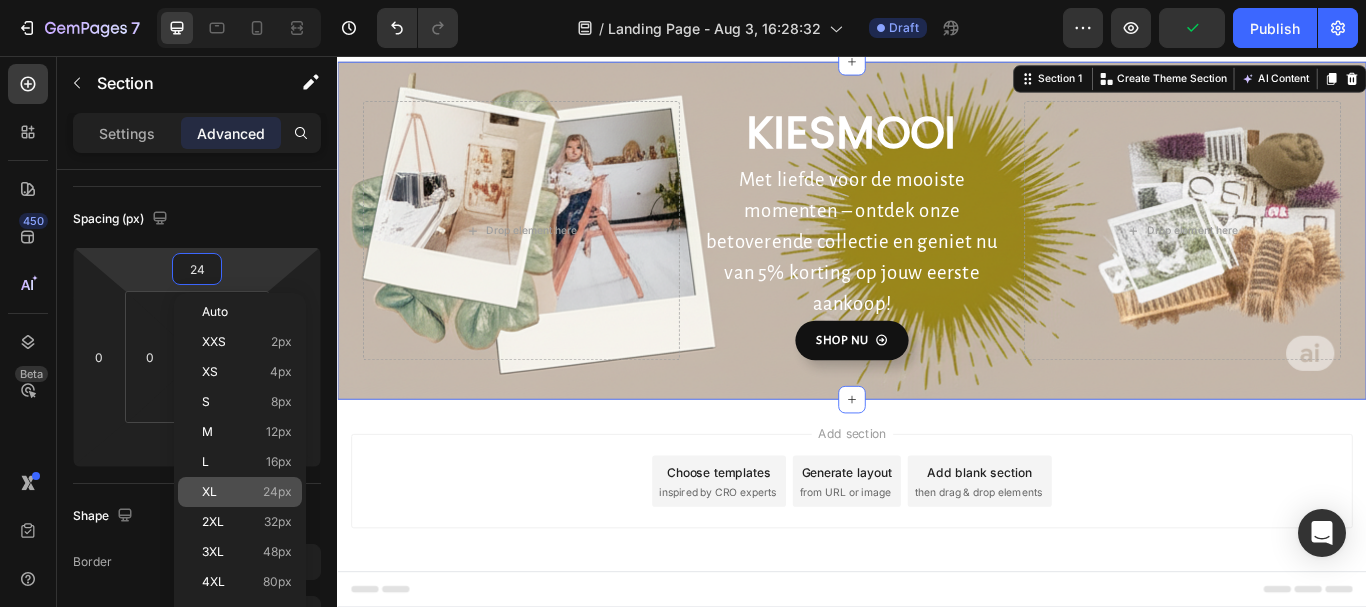 type on "24" 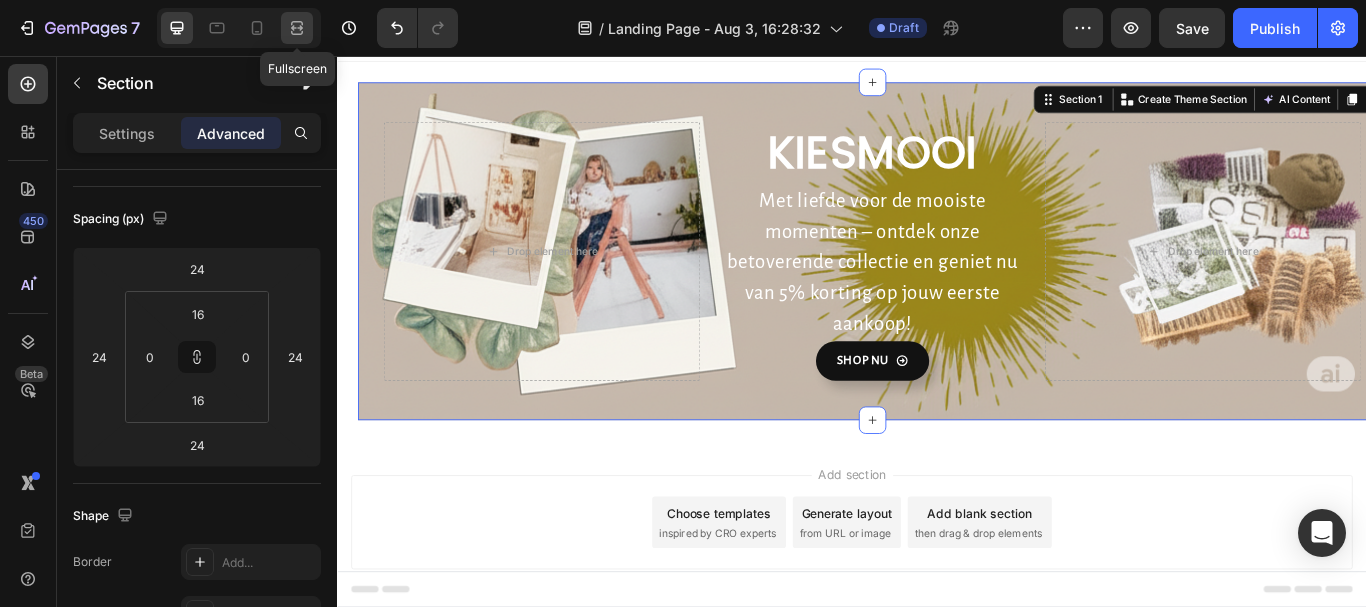 drag, startPoint x: 294, startPoint y: 27, endPoint x: 167, endPoint y: 69, distance: 133.76472 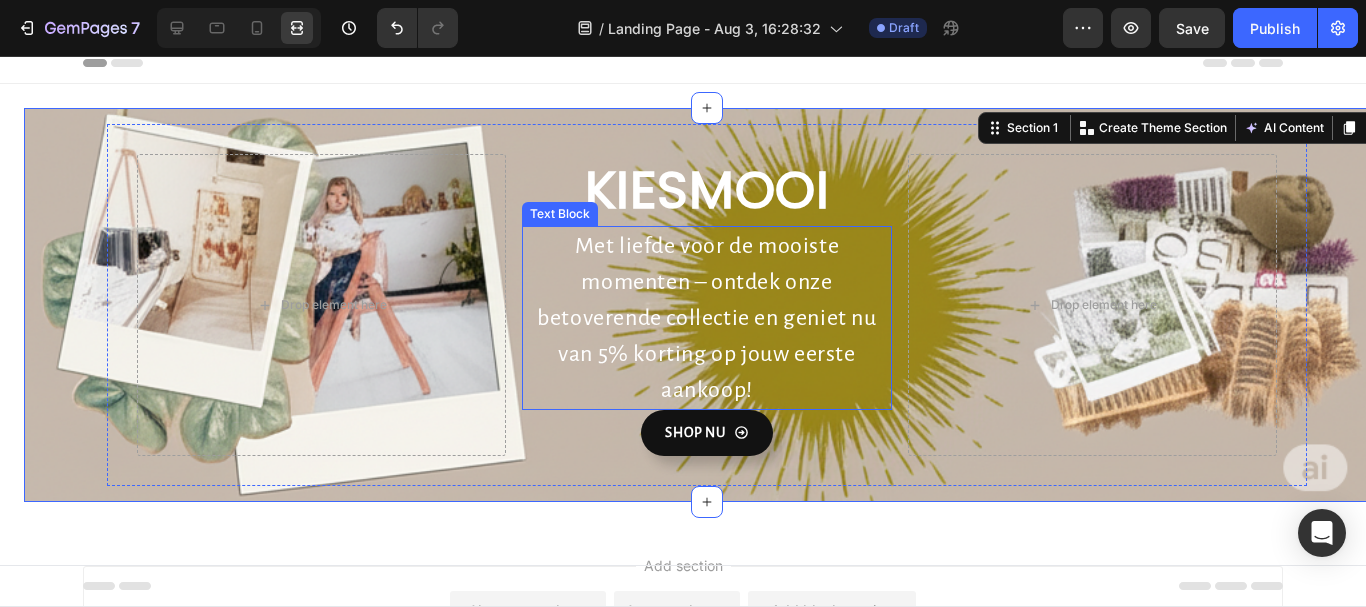 scroll, scrollTop: 0, scrollLeft: 0, axis: both 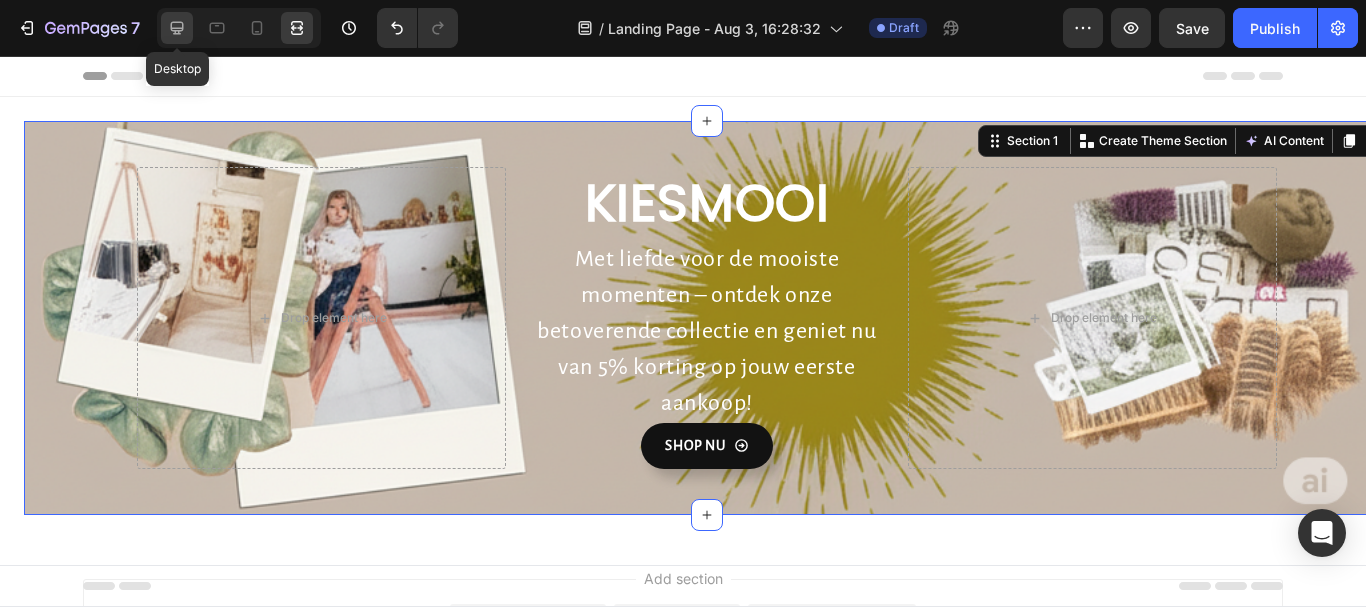 click 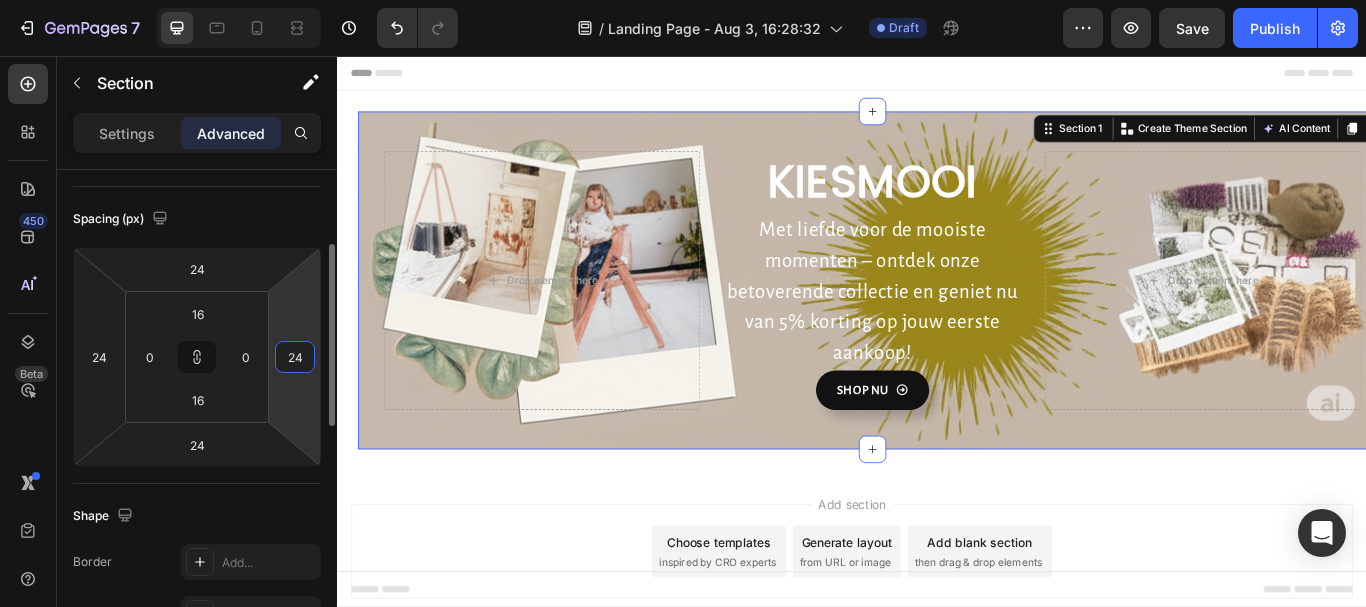 click on "24" at bounding box center [295, 357] 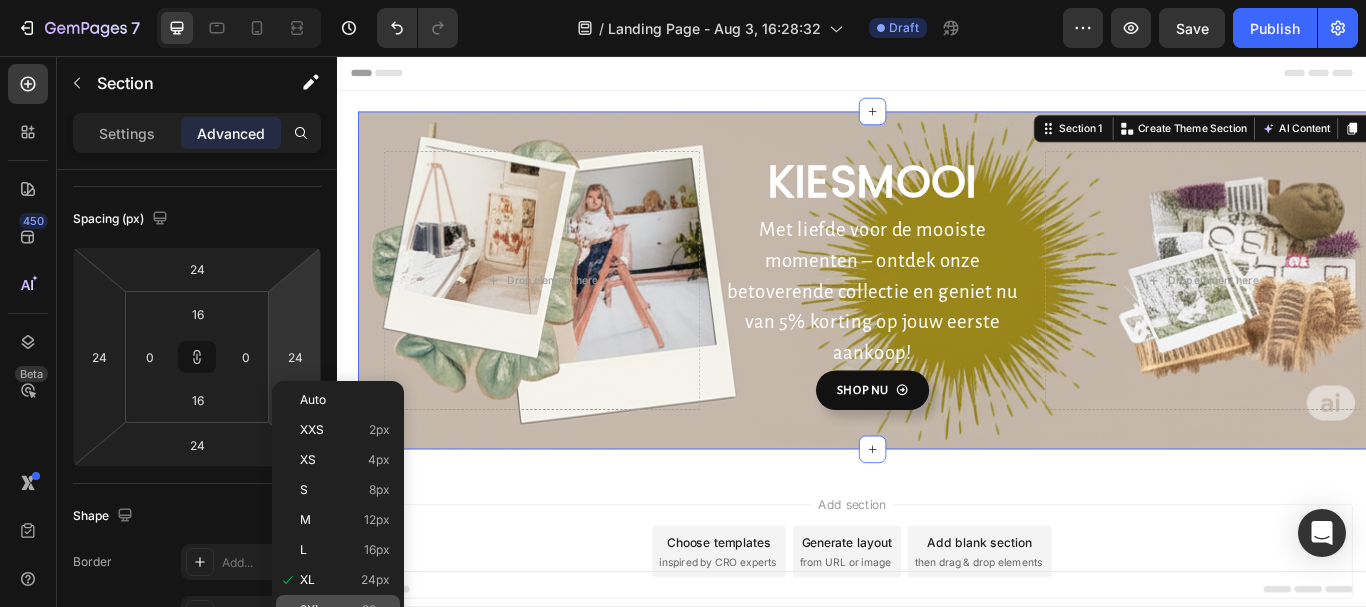click on "2XL 32px" 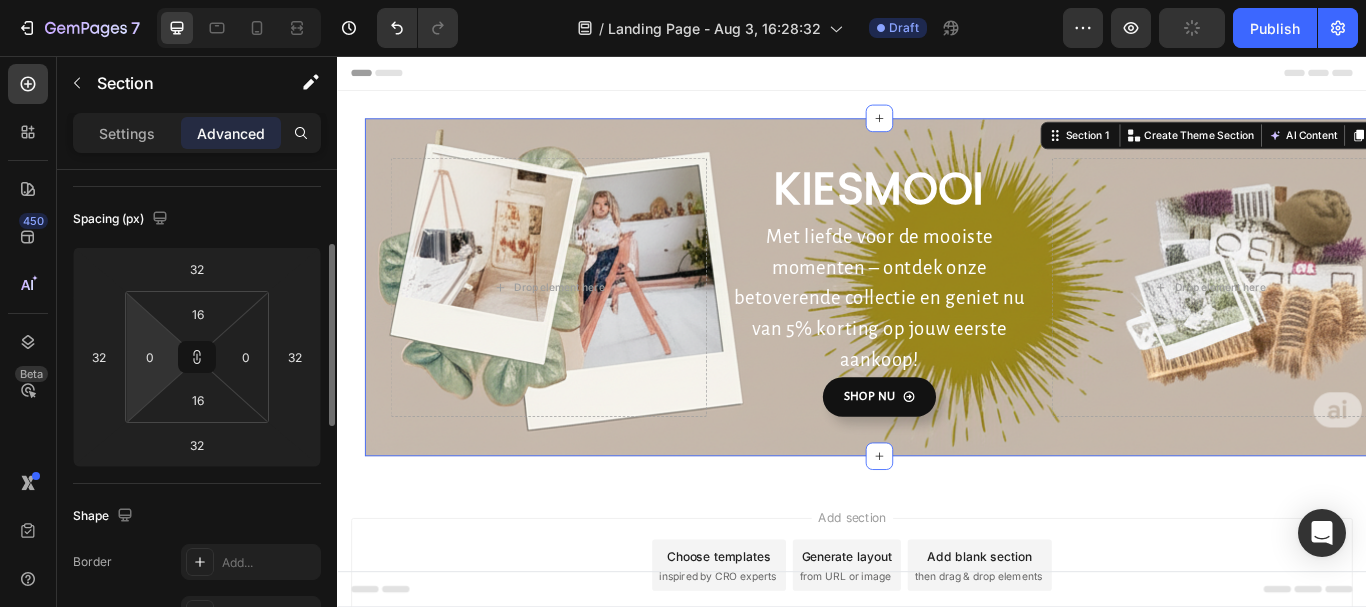 scroll, scrollTop: 0, scrollLeft: 0, axis: both 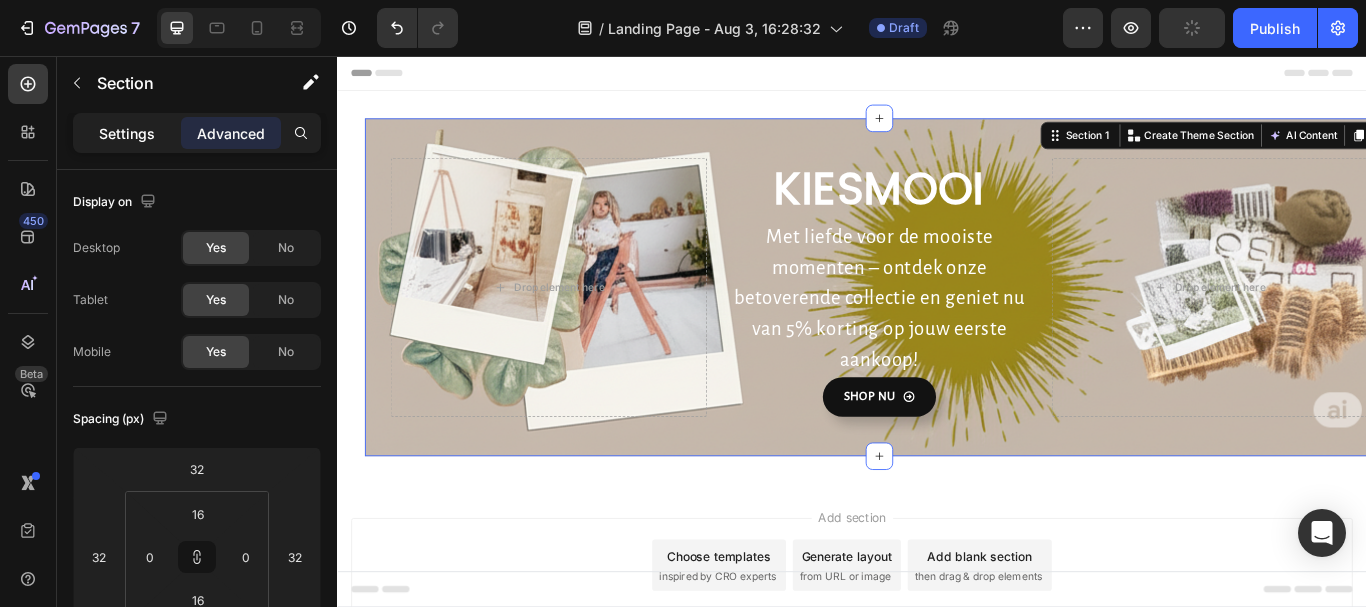 click on "Settings" at bounding box center (127, 133) 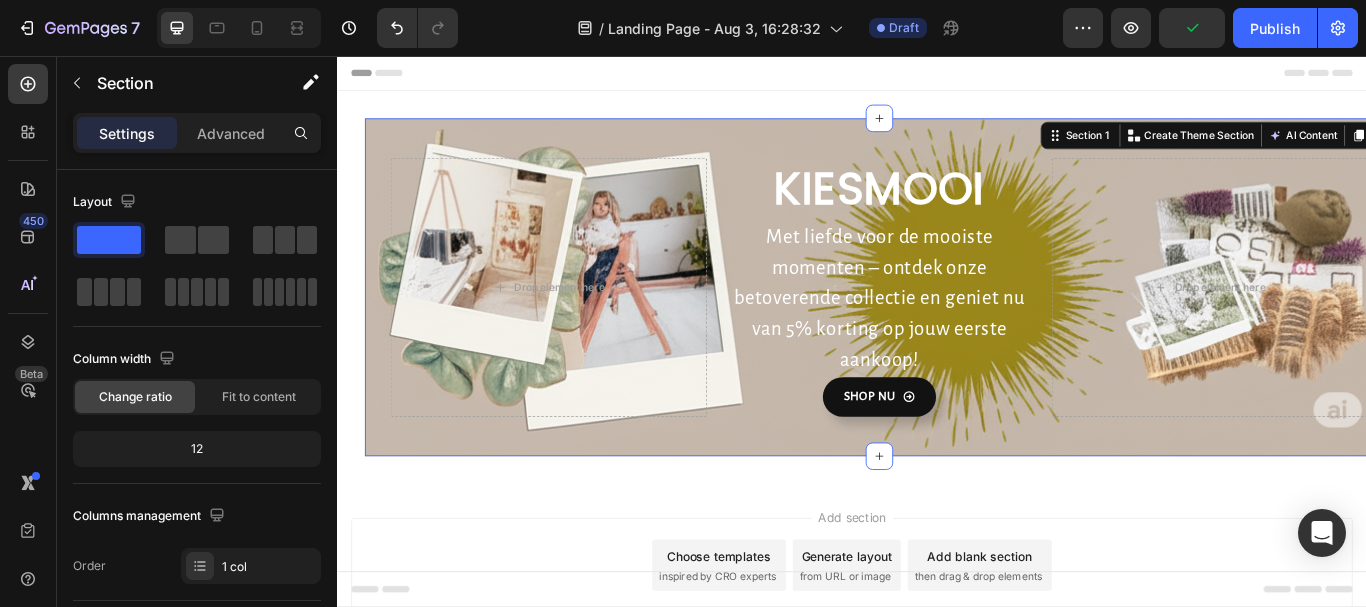 click on "Settings" at bounding box center (127, 133) 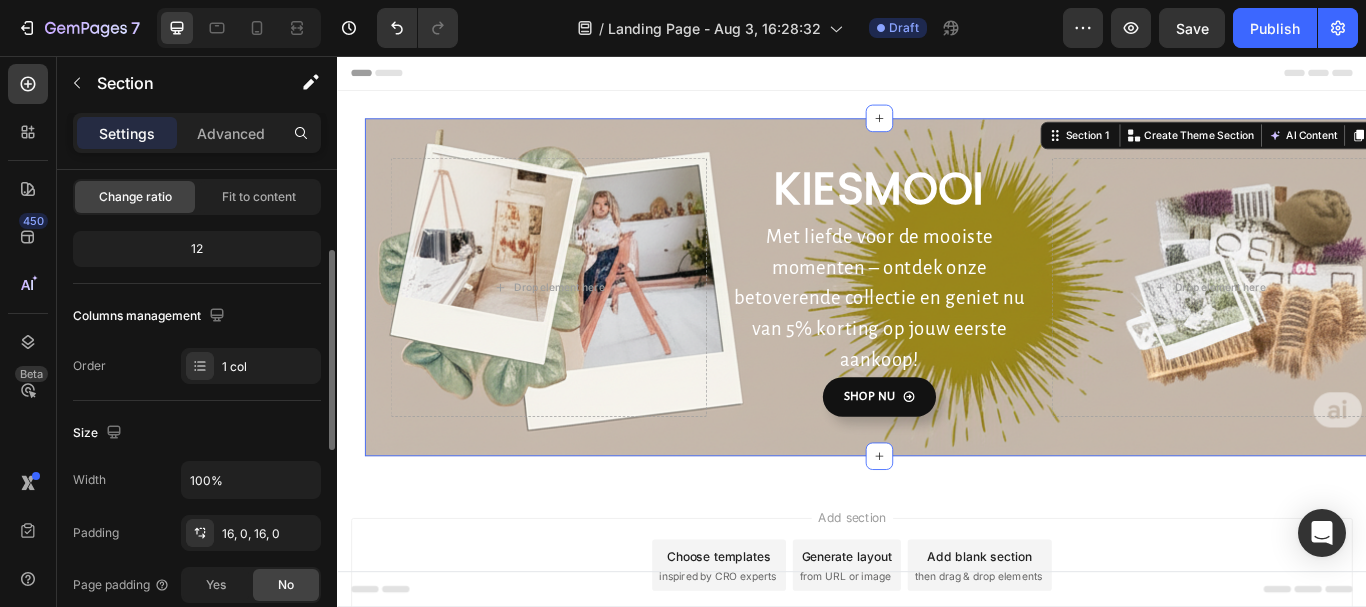 scroll, scrollTop: 300, scrollLeft: 0, axis: vertical 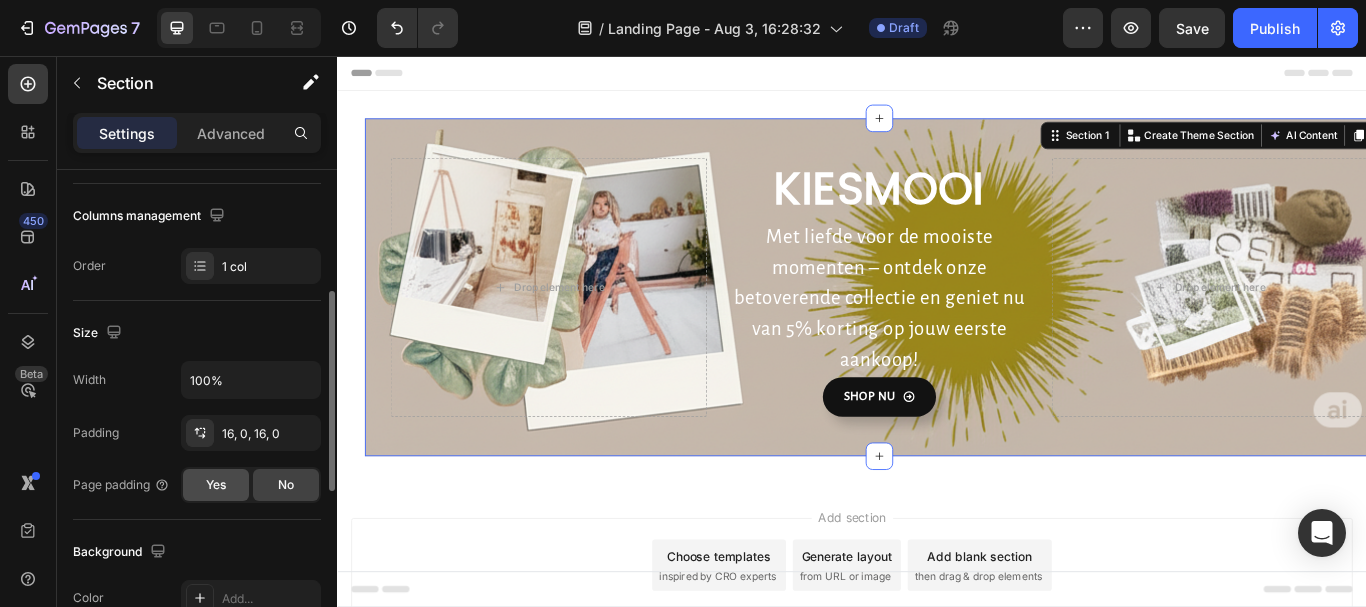 click on "Yes" 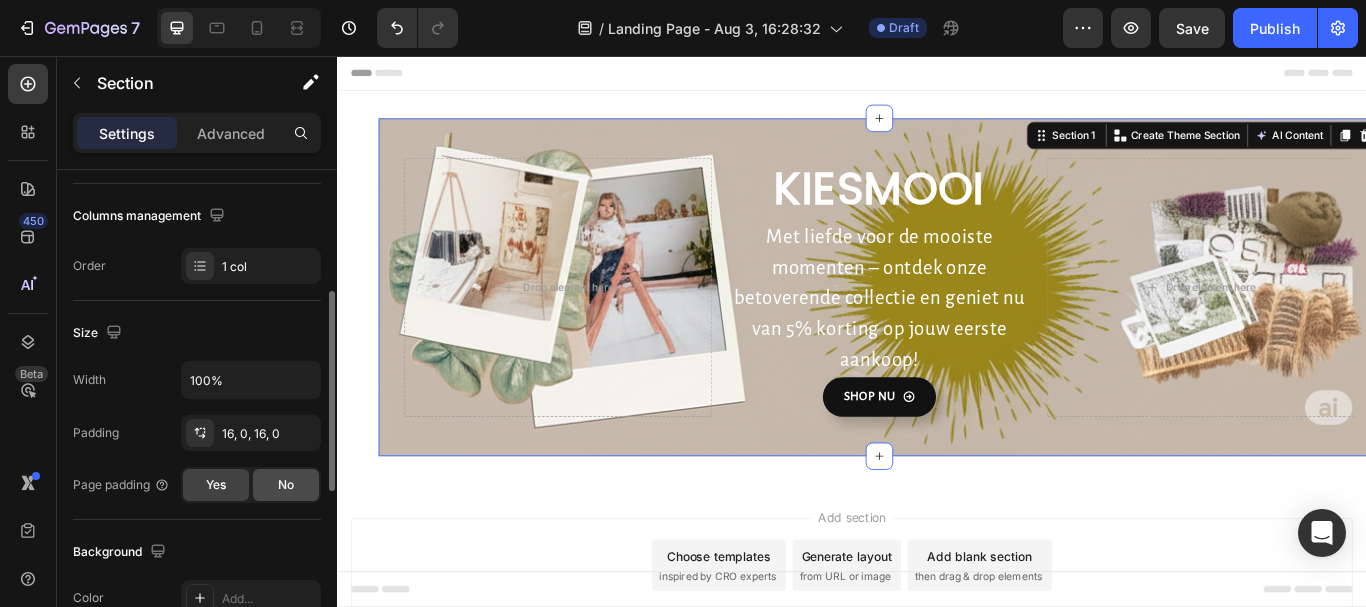 click on "No" 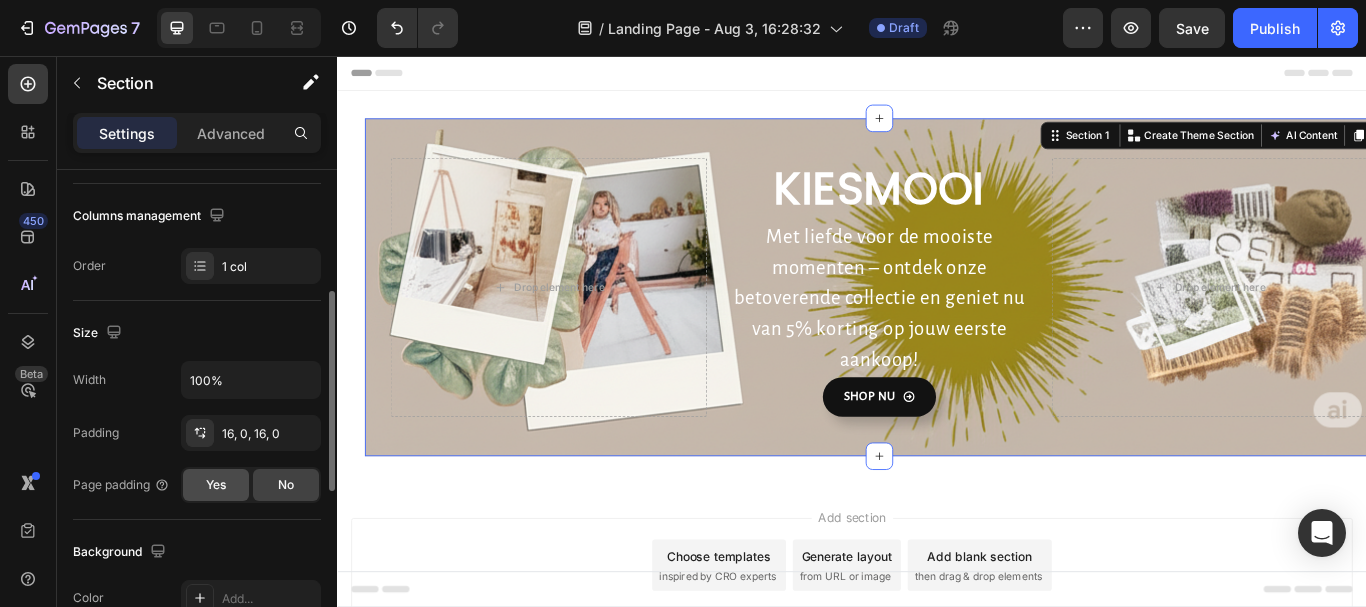 click on "Yes" 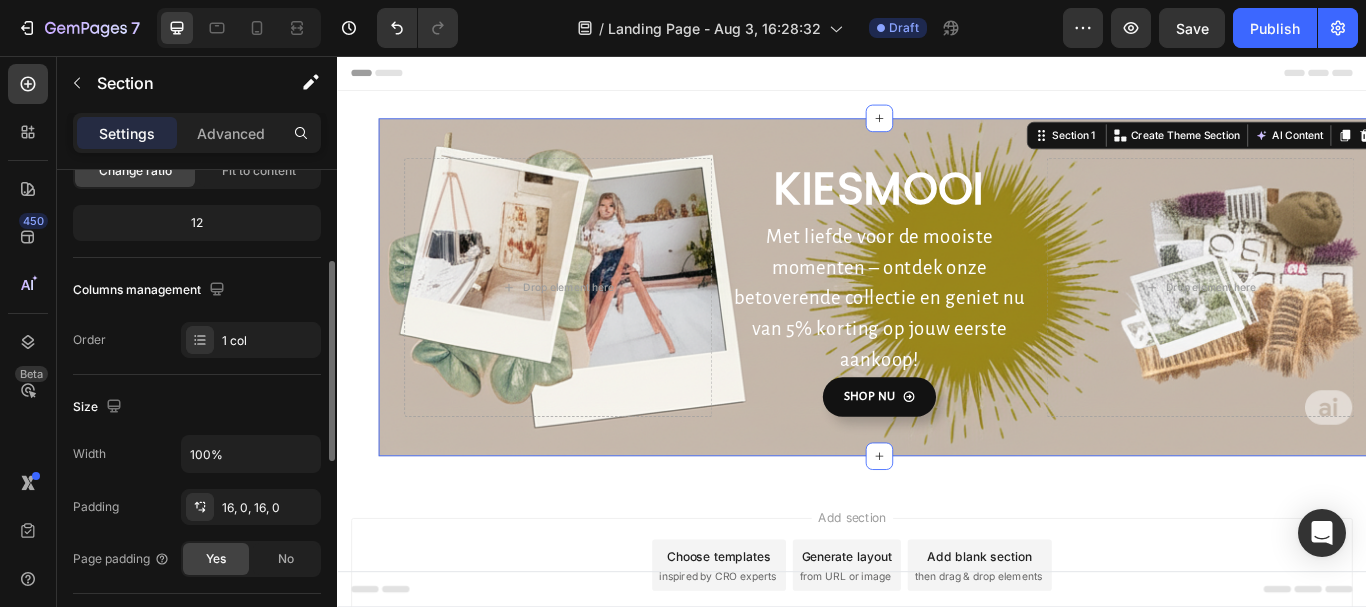 scroll, scrollTop: 0, scrollLeft: 0, axis: both 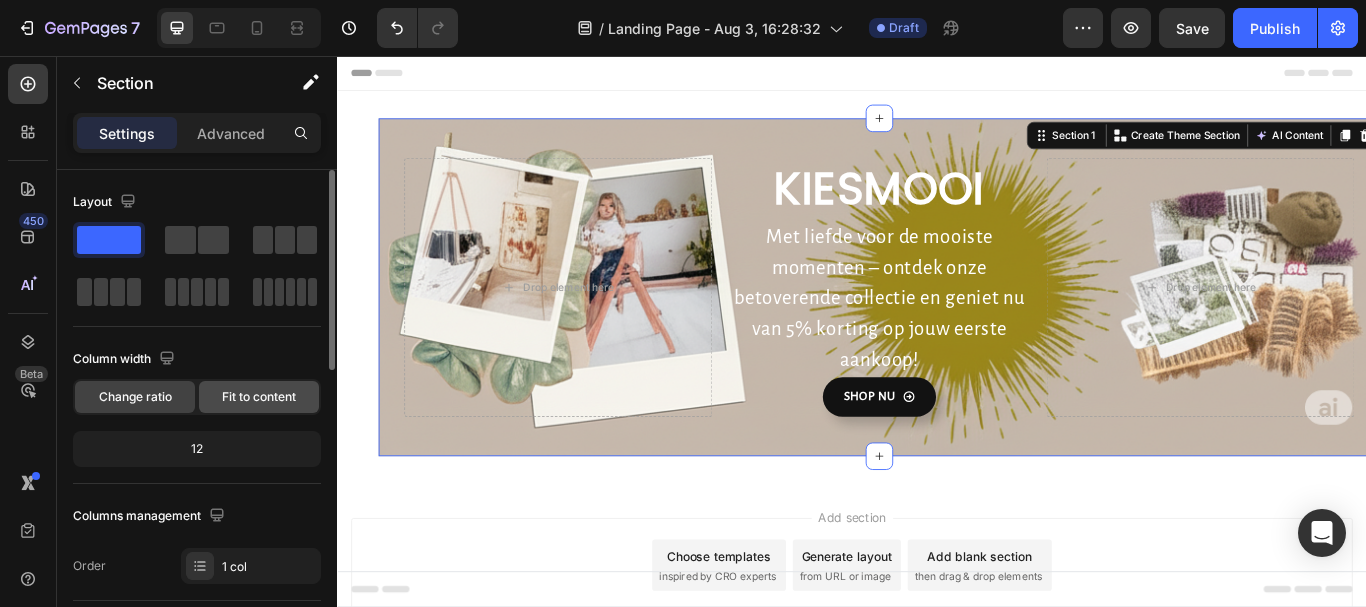 click on "Fit to content" 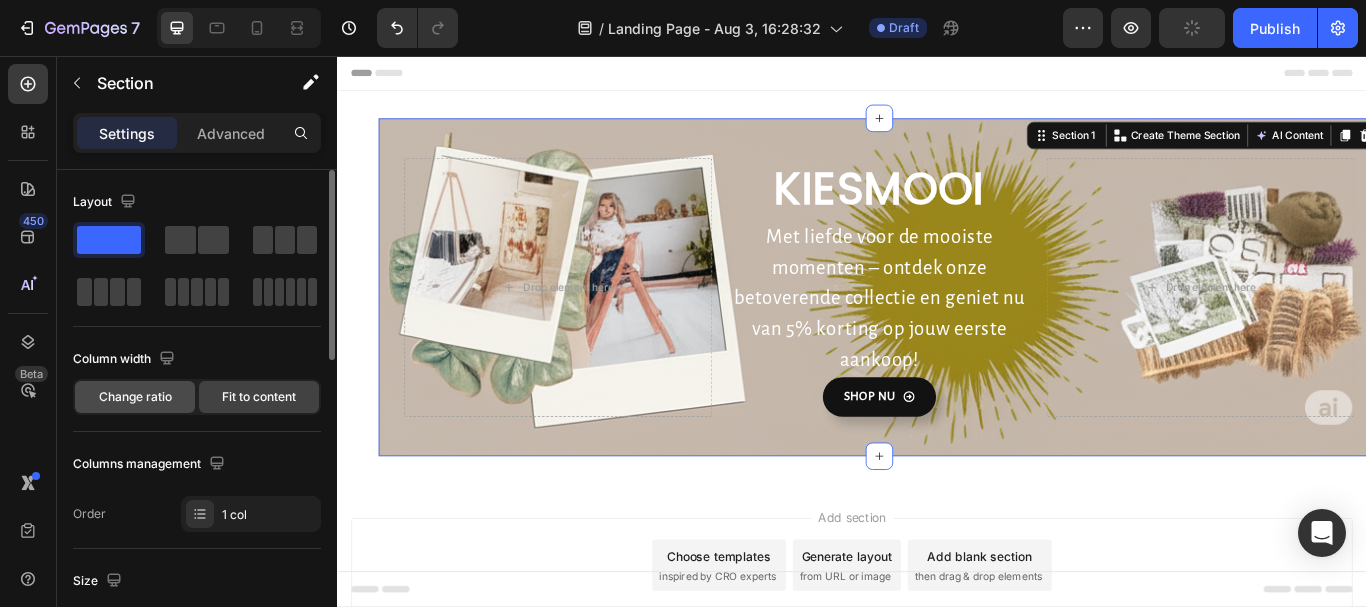 click on "Change ratio" 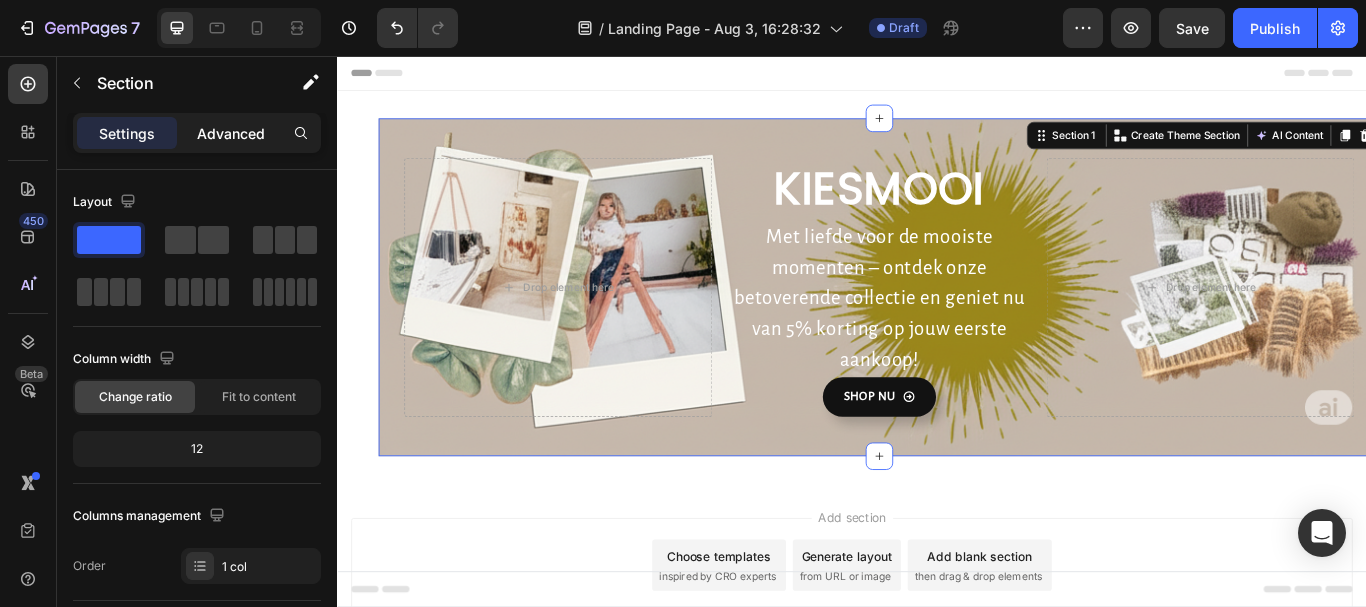 click on "Advanced" at bounding box center (231, 133) 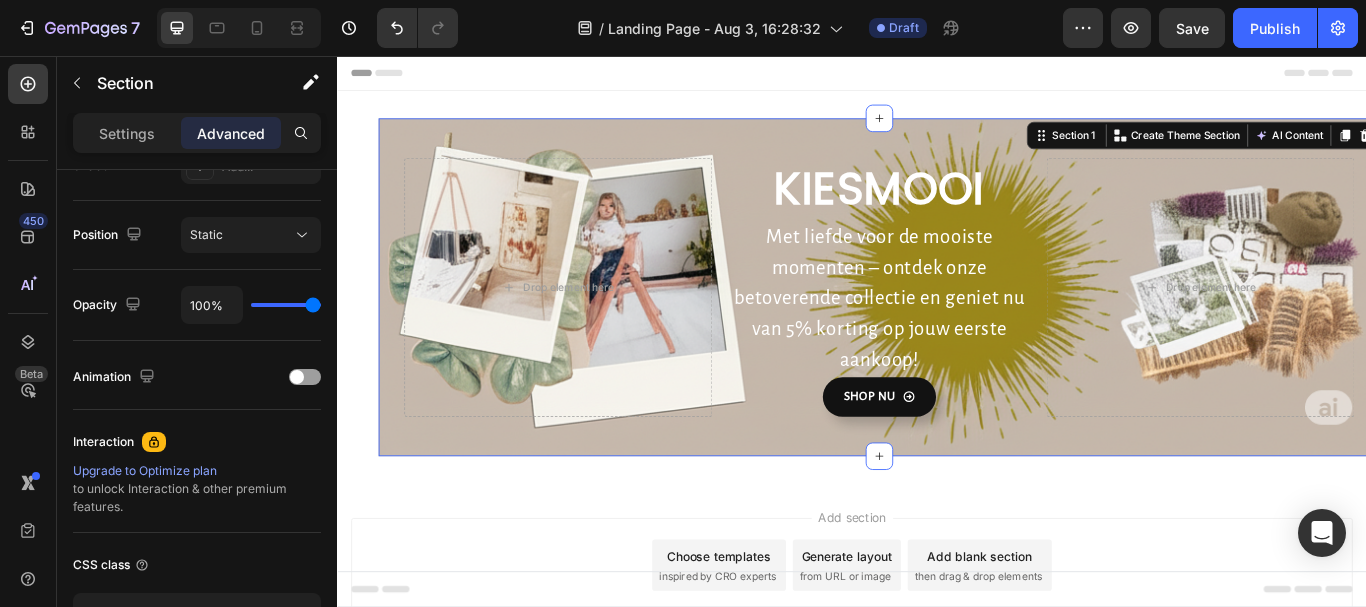 scroll, scrollTop: 840, scrollLeft: 0, axis: vertical 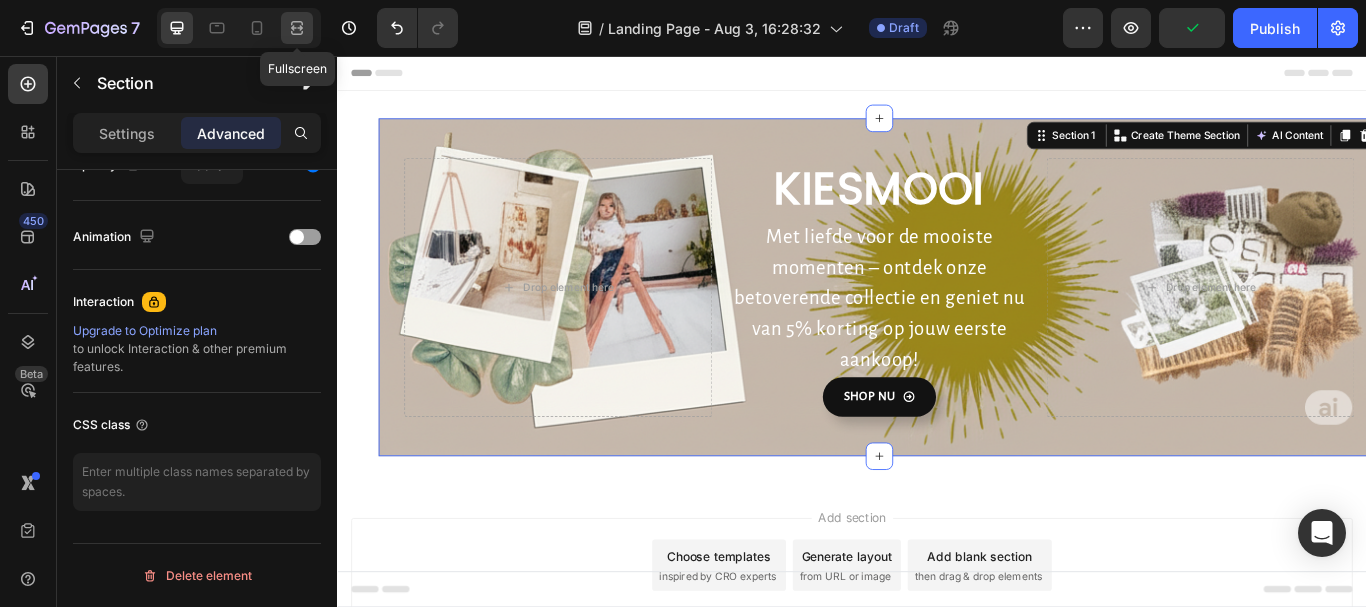 click 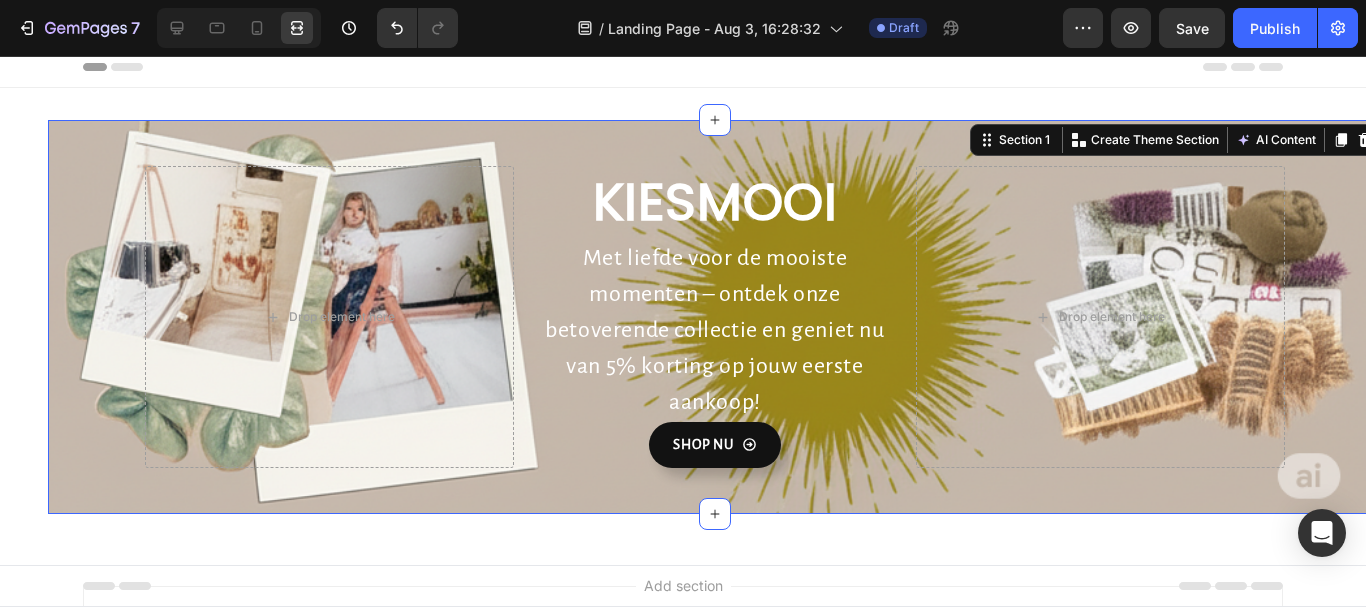 scroll, scrollTop: 0, scrollLeft: 0, axis: both 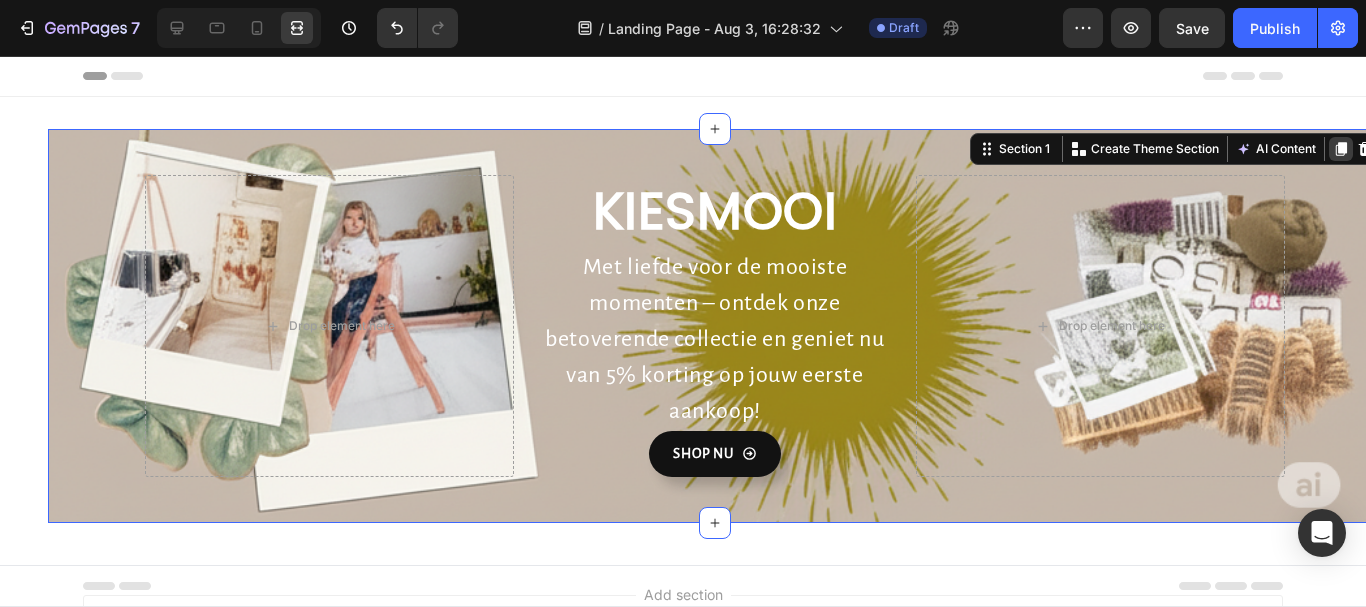 click 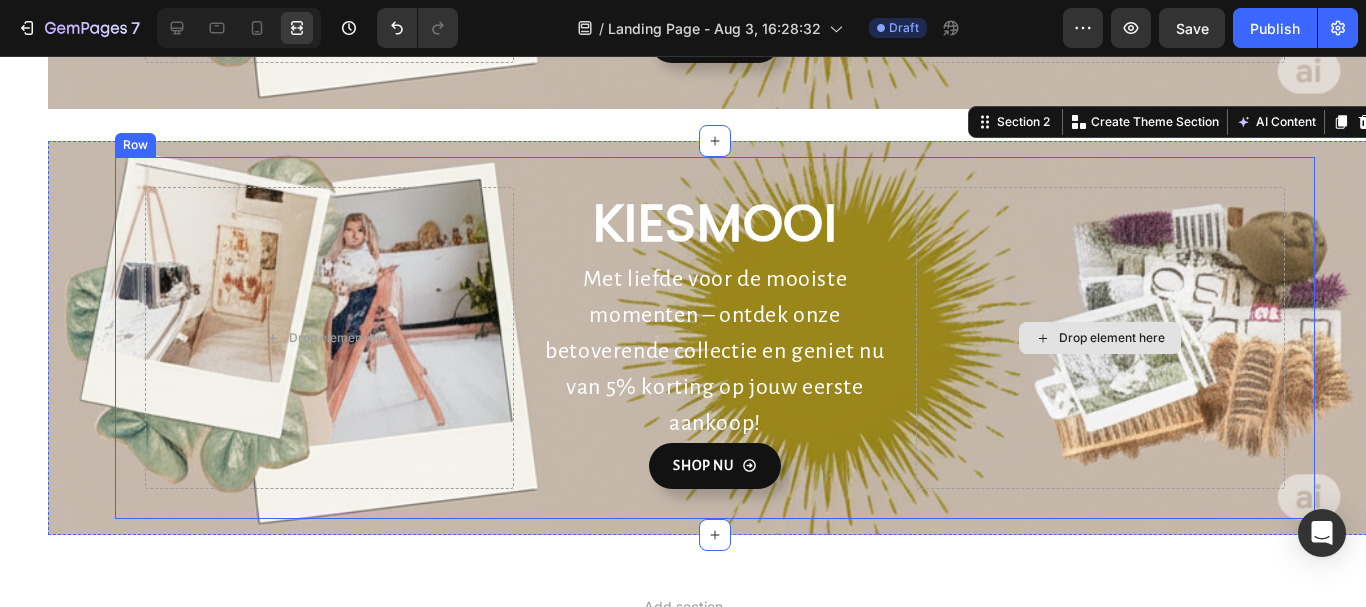 scroll, scrollTop: 429, scrollLeft: 0, axis: vertical 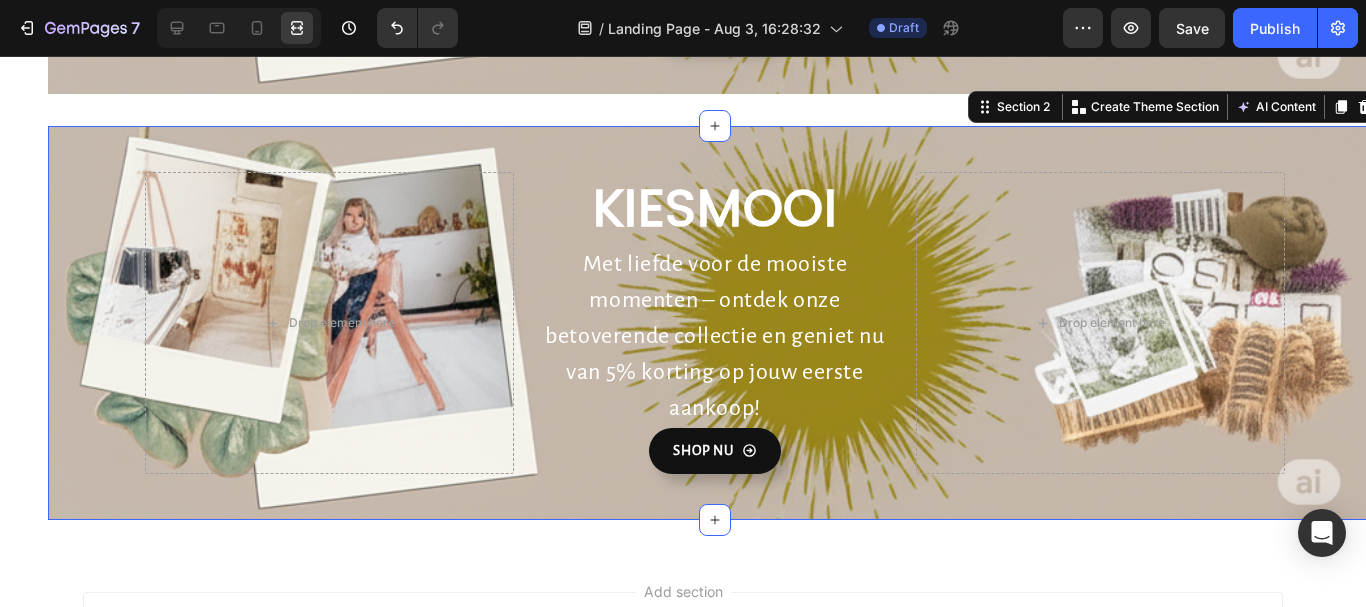 click on "Drop element here KIESMOOI Heading Met liefde voor de mooiste momenten – ontdek onze betoverende collectie en geniet nu van 5% korting op jouw eerste aankoop! Text Block
SHOP NU Button
Drop element here Row Section 2   You can create reusable sections Create Theme Section AI Content Write with GemAI What would you like to describe here? Tone and Voice Persuasive Product Show more Generate" at bounding box center [715, 323] 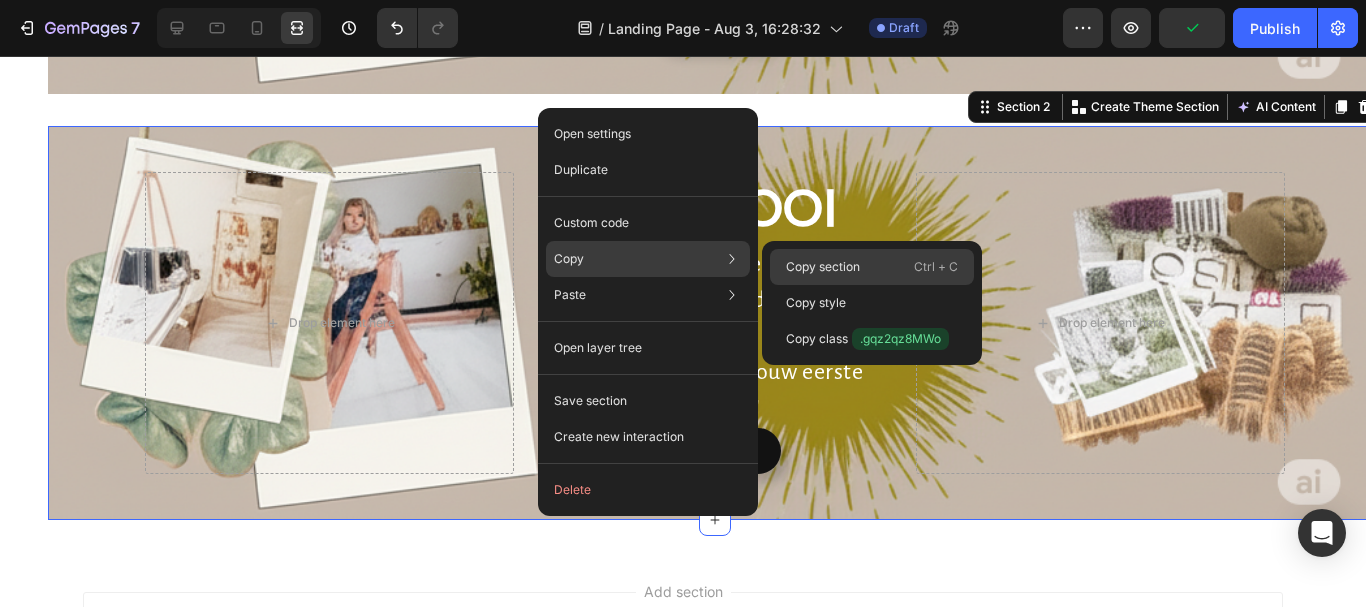 click on "Copy section" at bounding box center [823, 267] 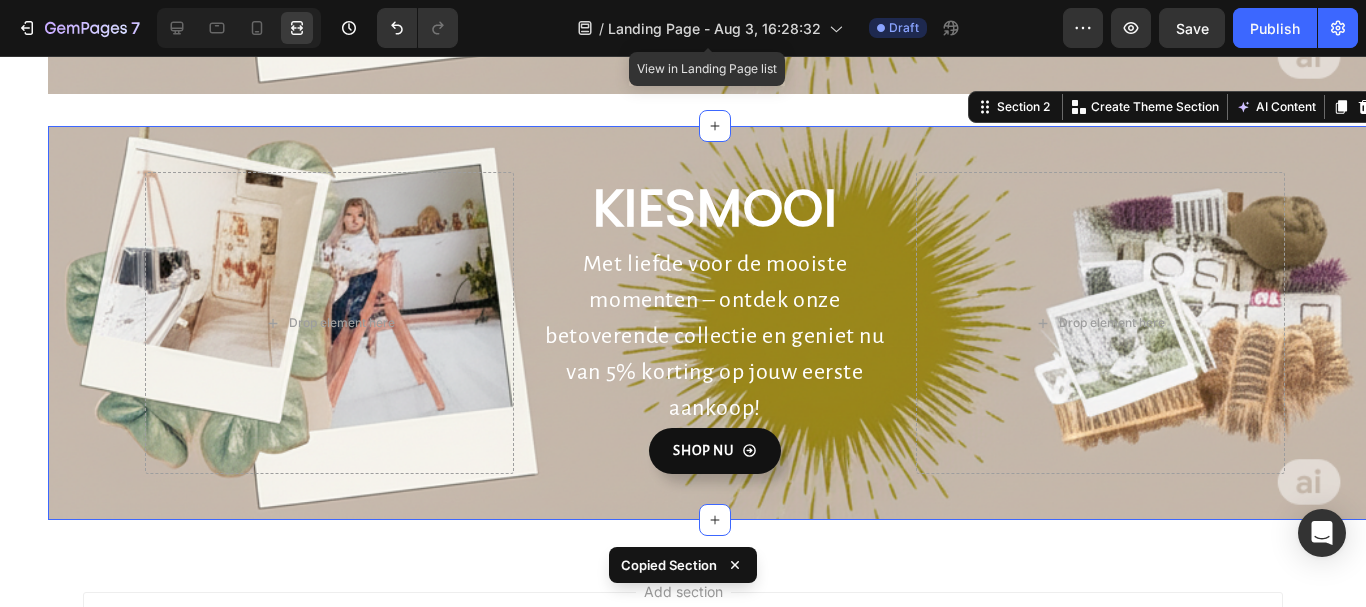 click on "/  Landing Page - Aug 3, 16:28:32" 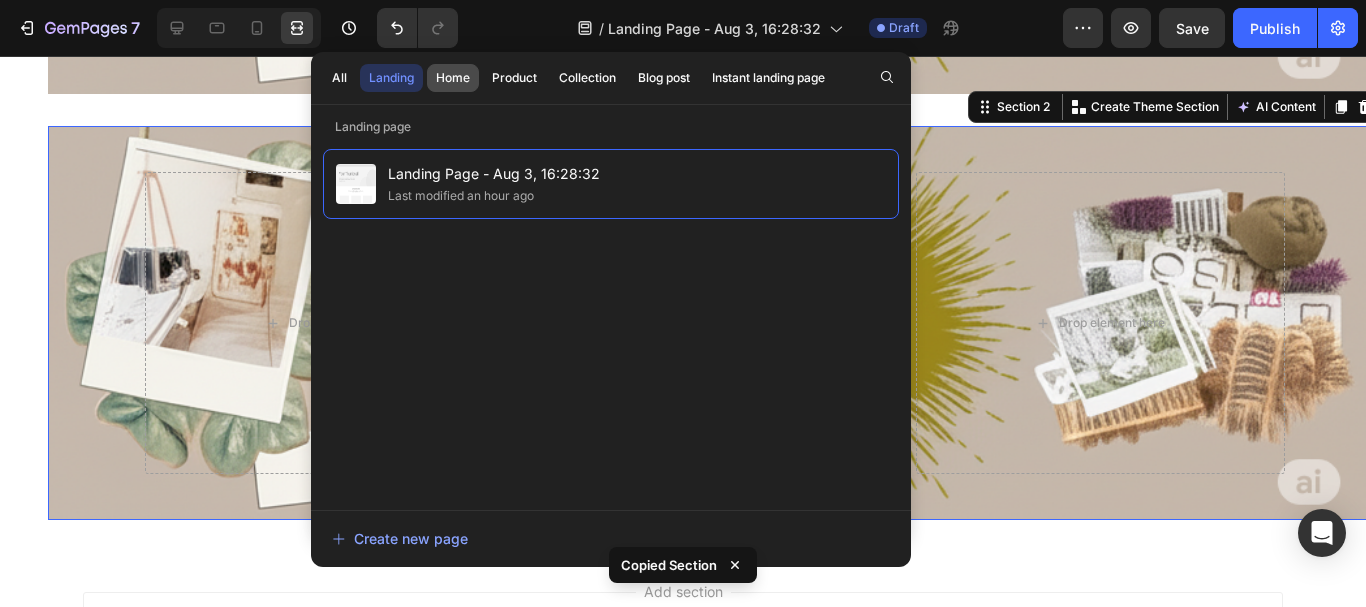 click on "Home" at bounding box center [453, 78] 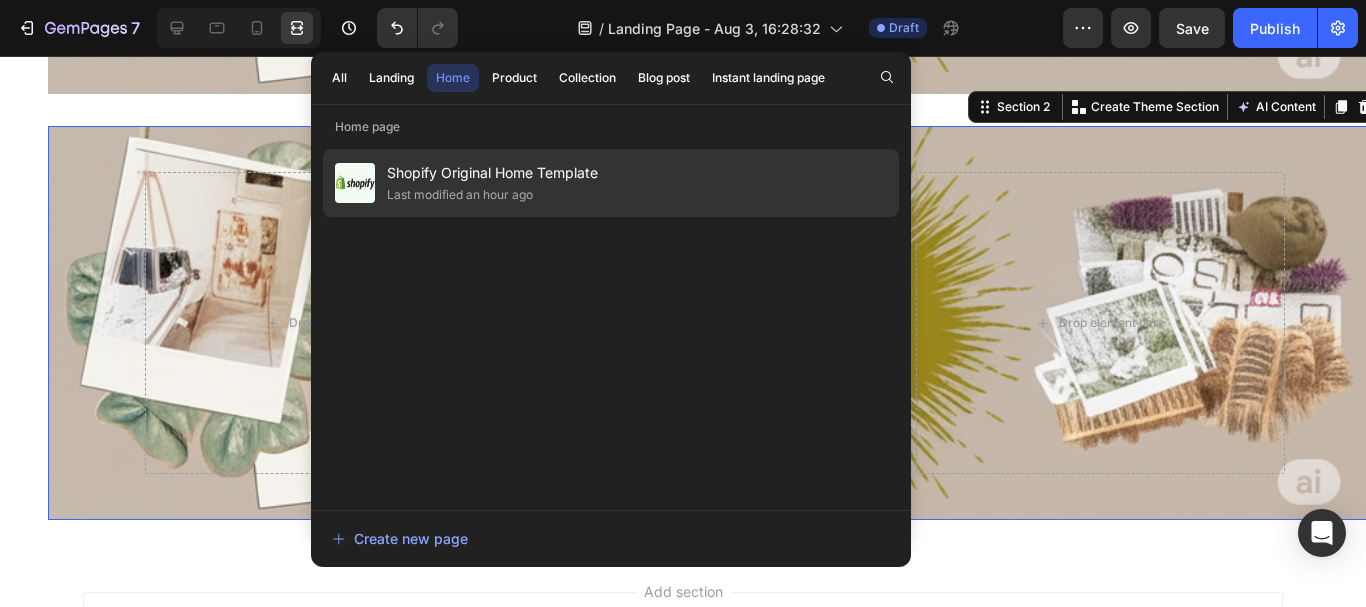 click on "Shopify Original Home Template" at bounding box center [492, 173] 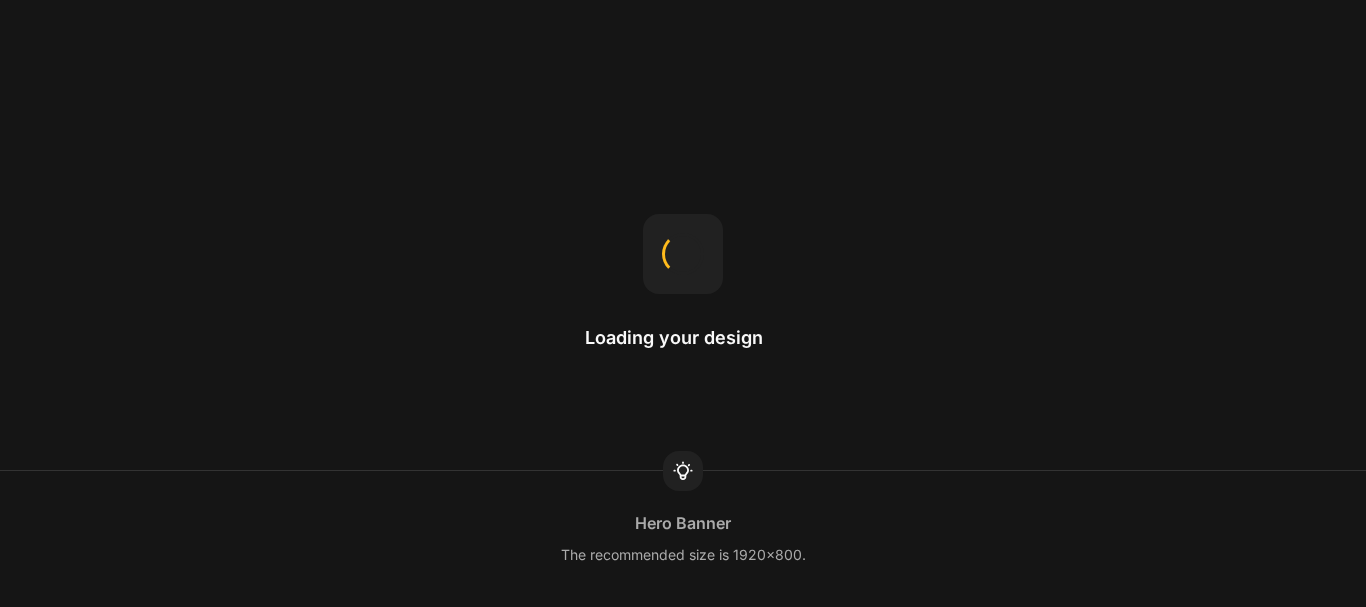 scroll, scrollTop: 0, scrollLeft: 0, axis: both 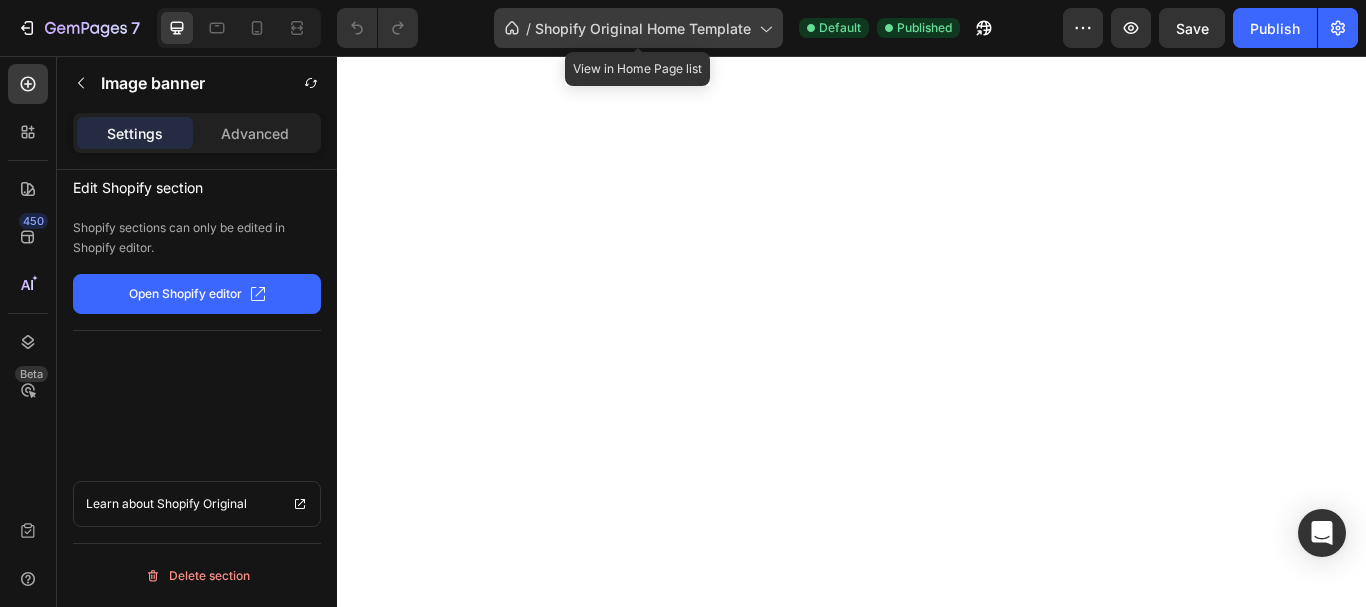 click on "/  Shopify Original Home Template" 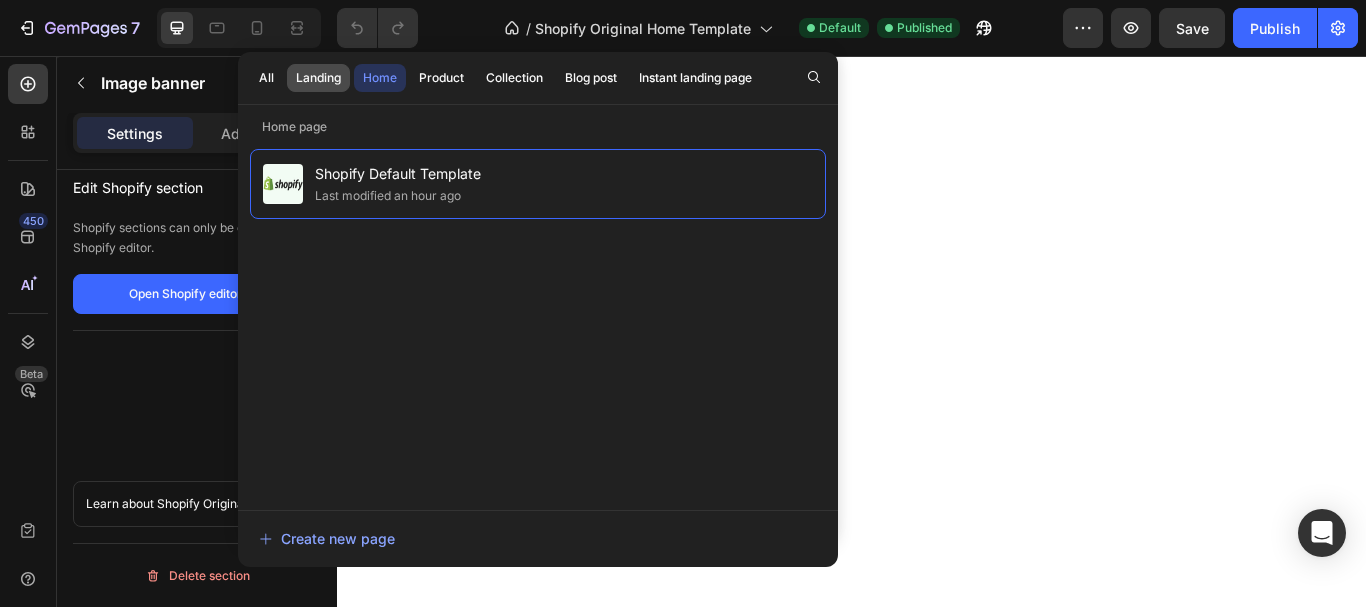 click on "Landing" at bounding box center [318, 78] 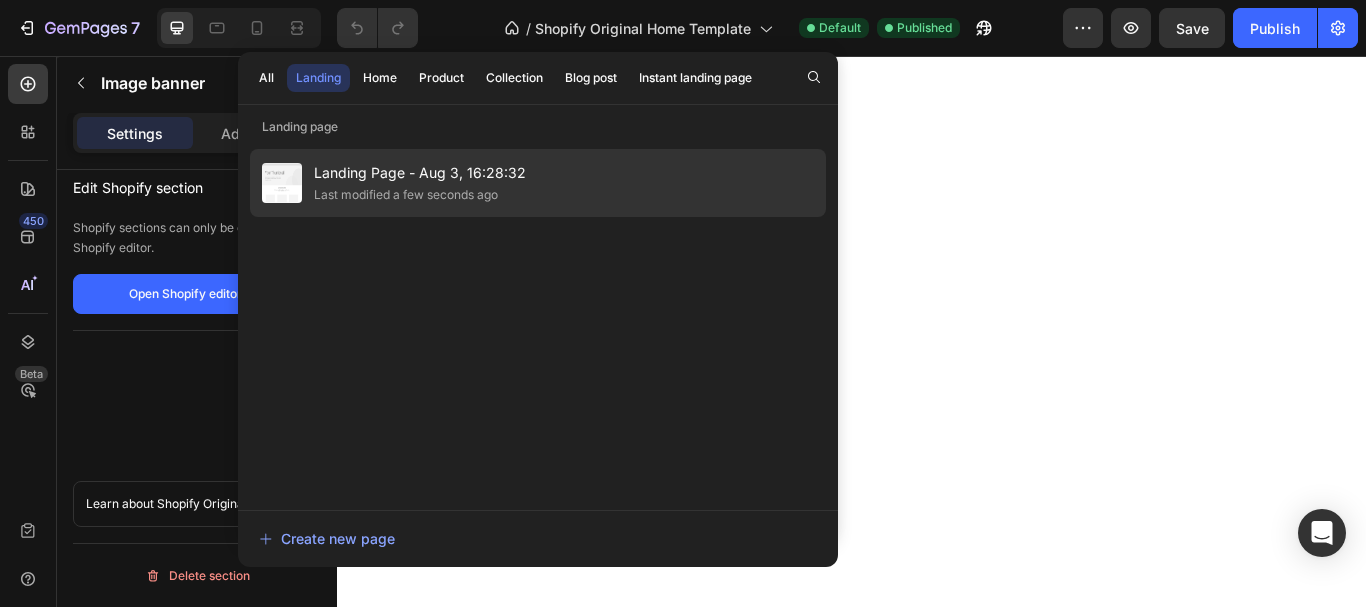 click on "Landing Page - [DATE] [TIME] Last modified a few seconds ago" 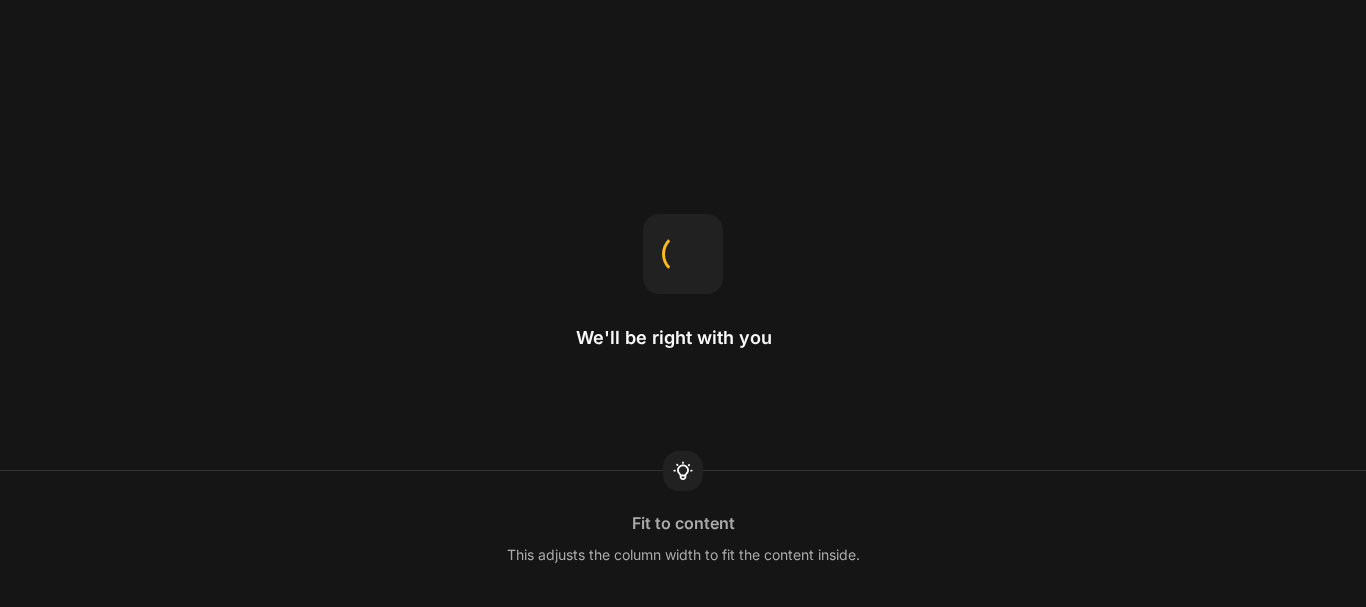 scroll, scrollTop: 0, scrollLeft: 0, axis: both 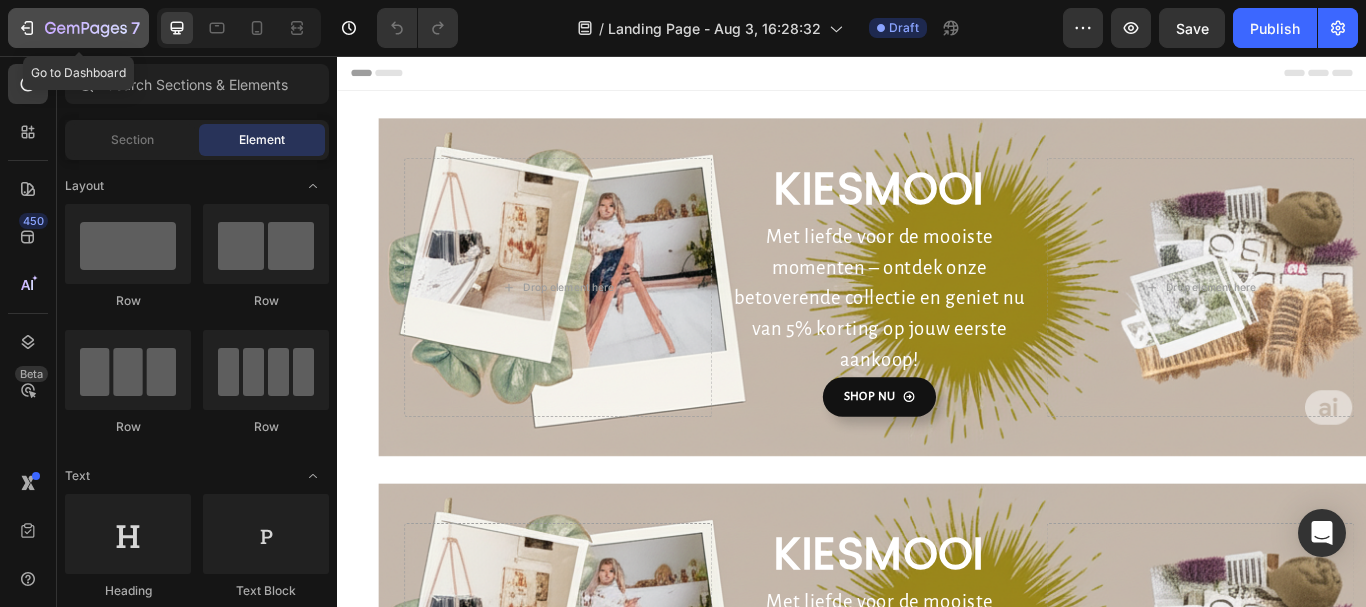 click 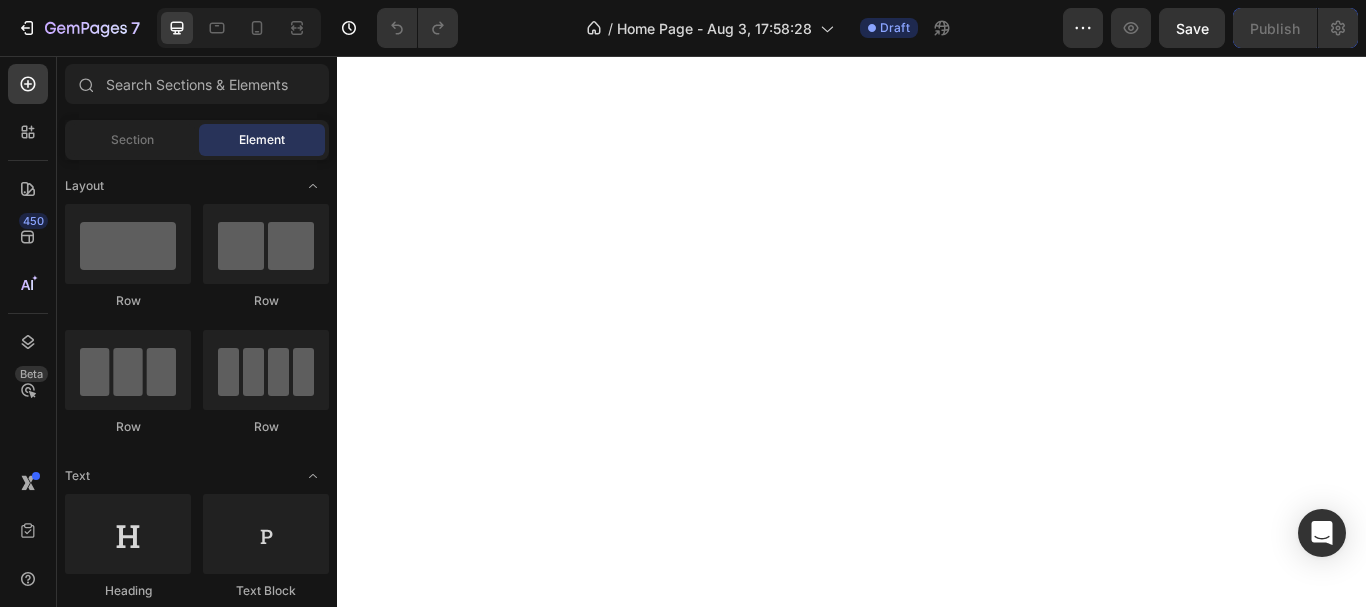 scroll, scrollTop: 0, scrollLeft: 0, axis: both 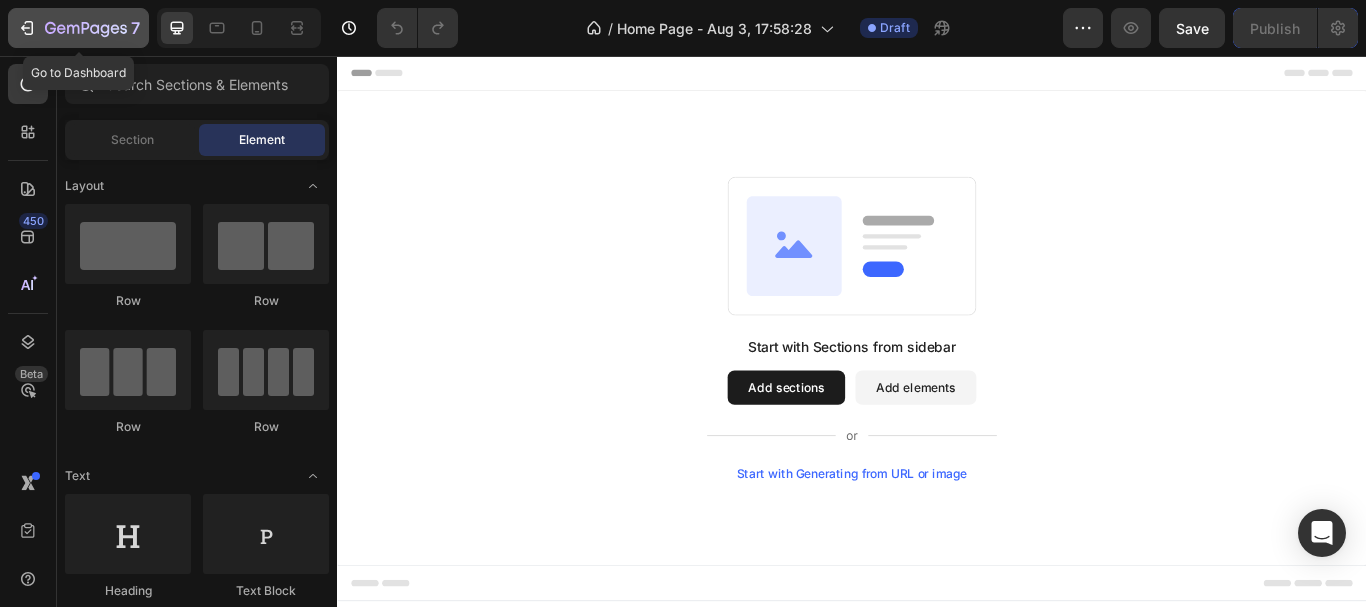 click on "7" 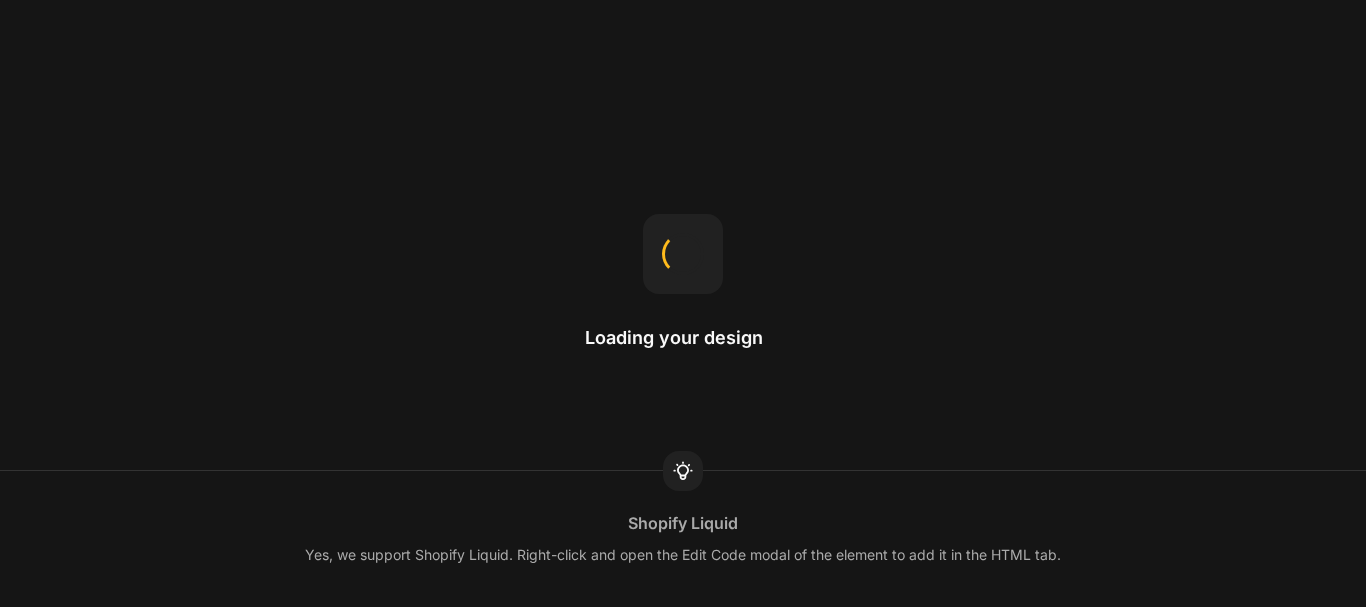 scroll, scrollTop: 0, scrollLeft: 0, axis: both 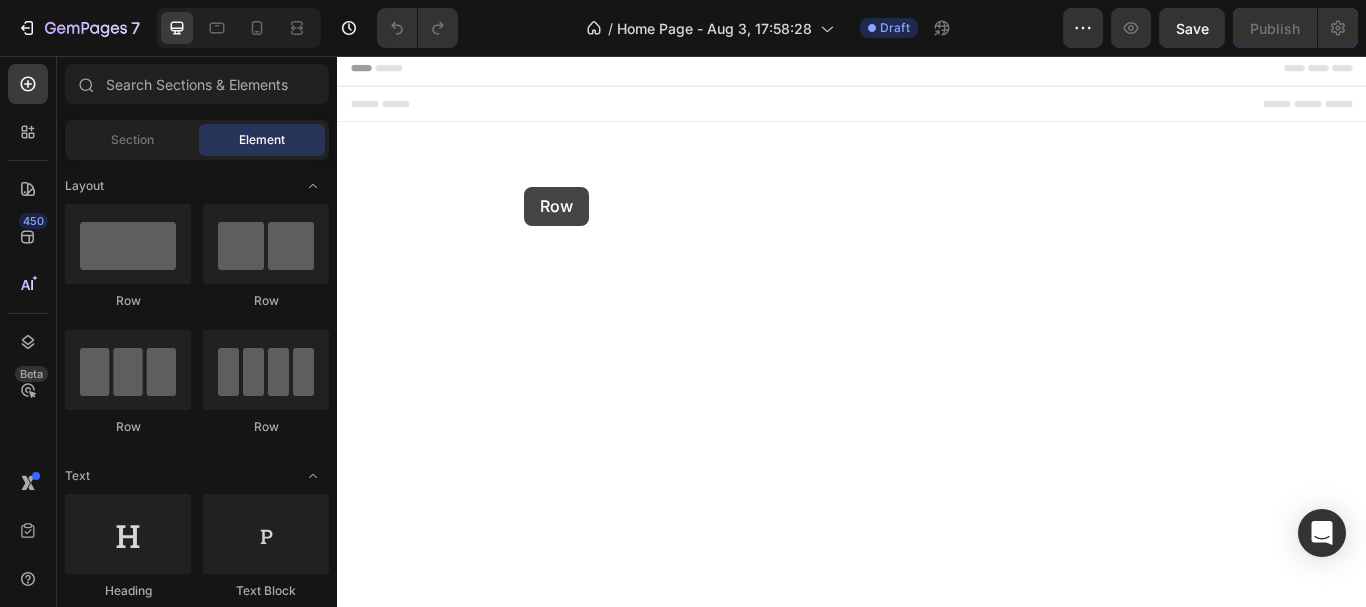 drag, startPoint x: 487, startPoint y: 290, endPoint x: 583, endPoint y: 184, distance: 143.01048 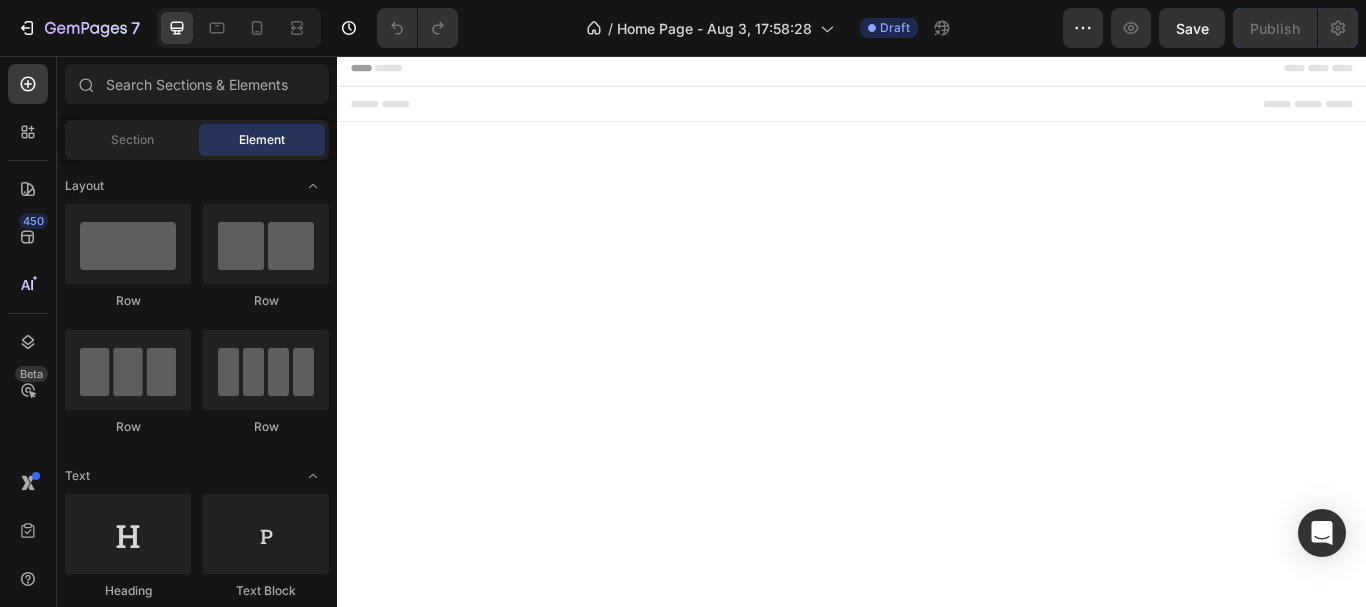 click on "Header" at bounding box center (394, 71) 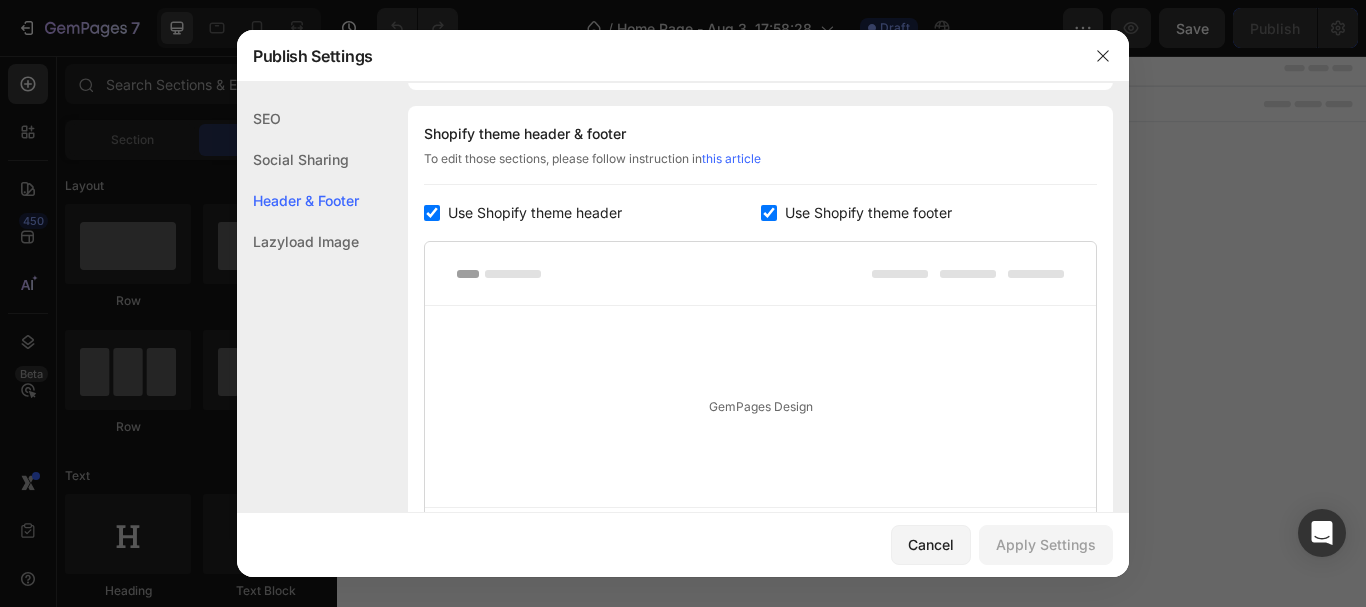 scroll, scrollTop: 270, scrollLeft: 0, axis: vertical 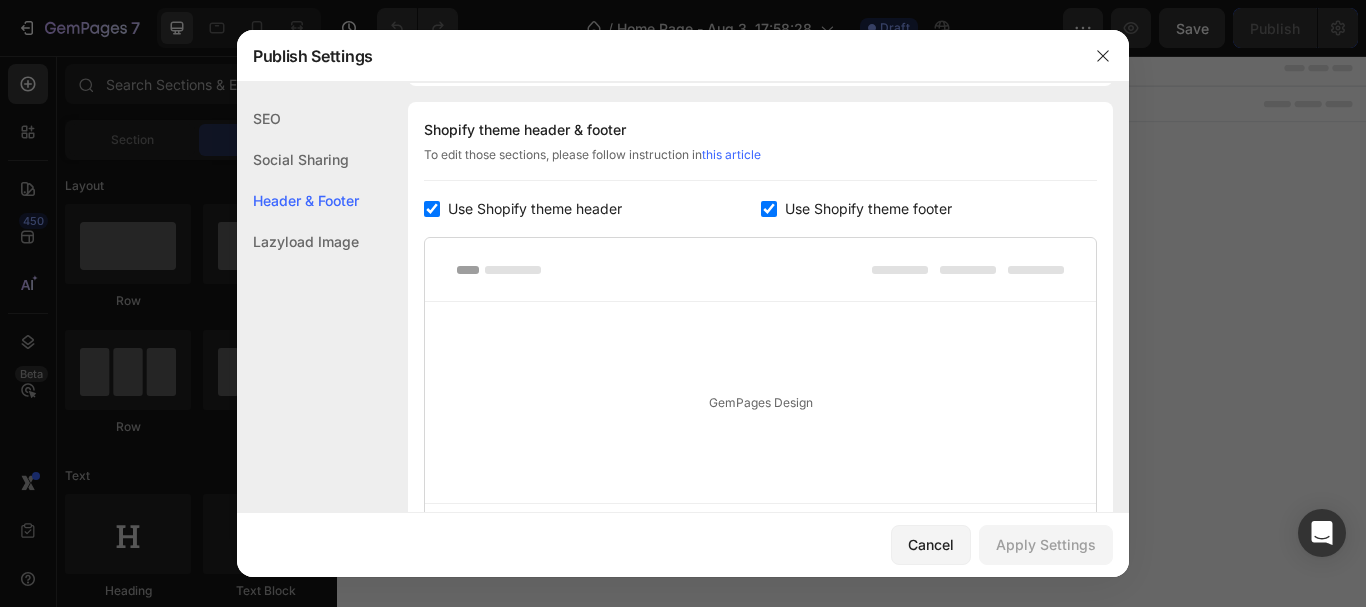 click at bounding box center [432, 209] 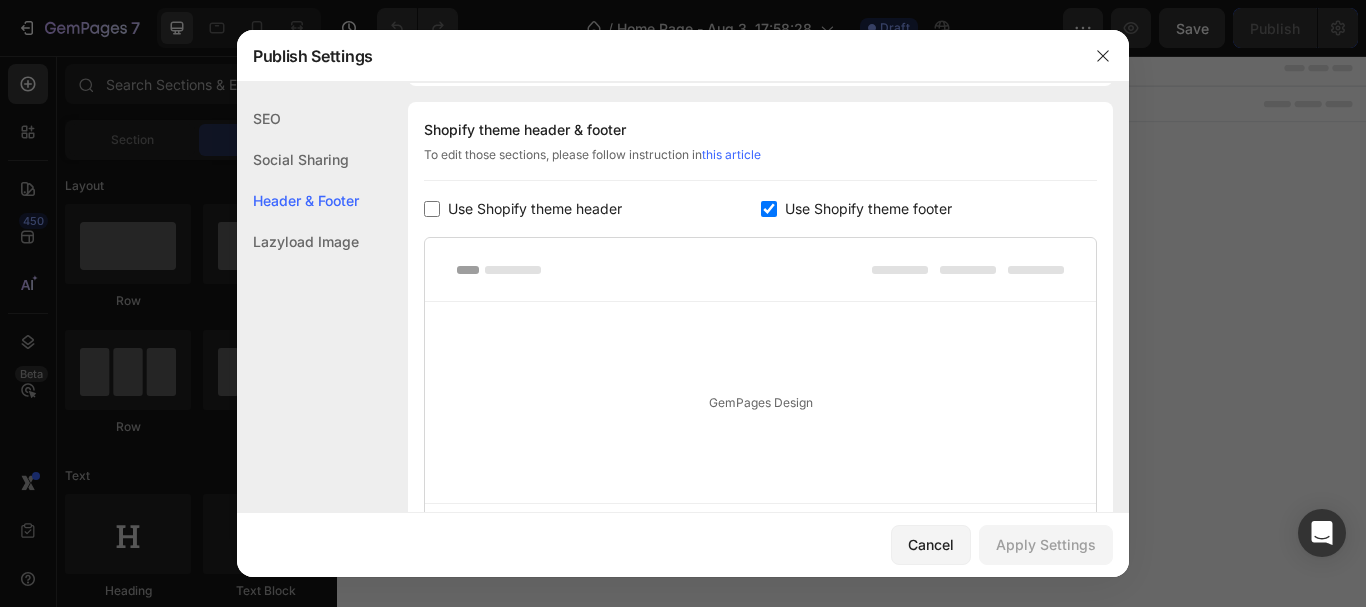 checkbox on "false" 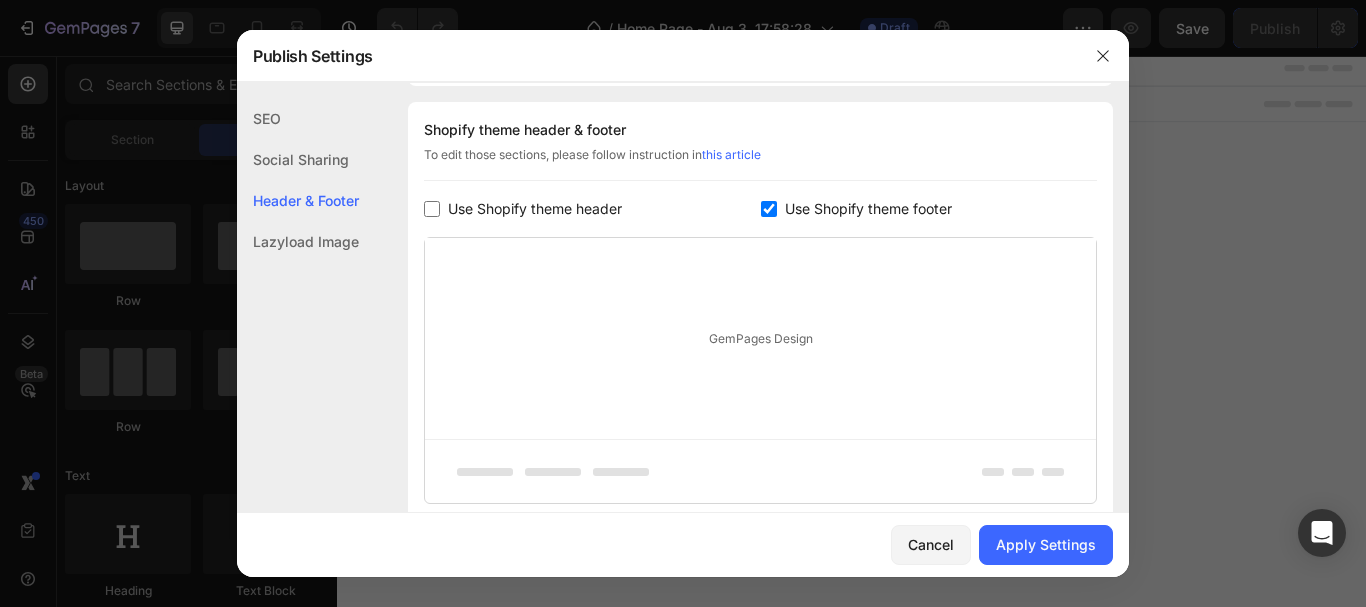 click at bounding box center (769, 209) 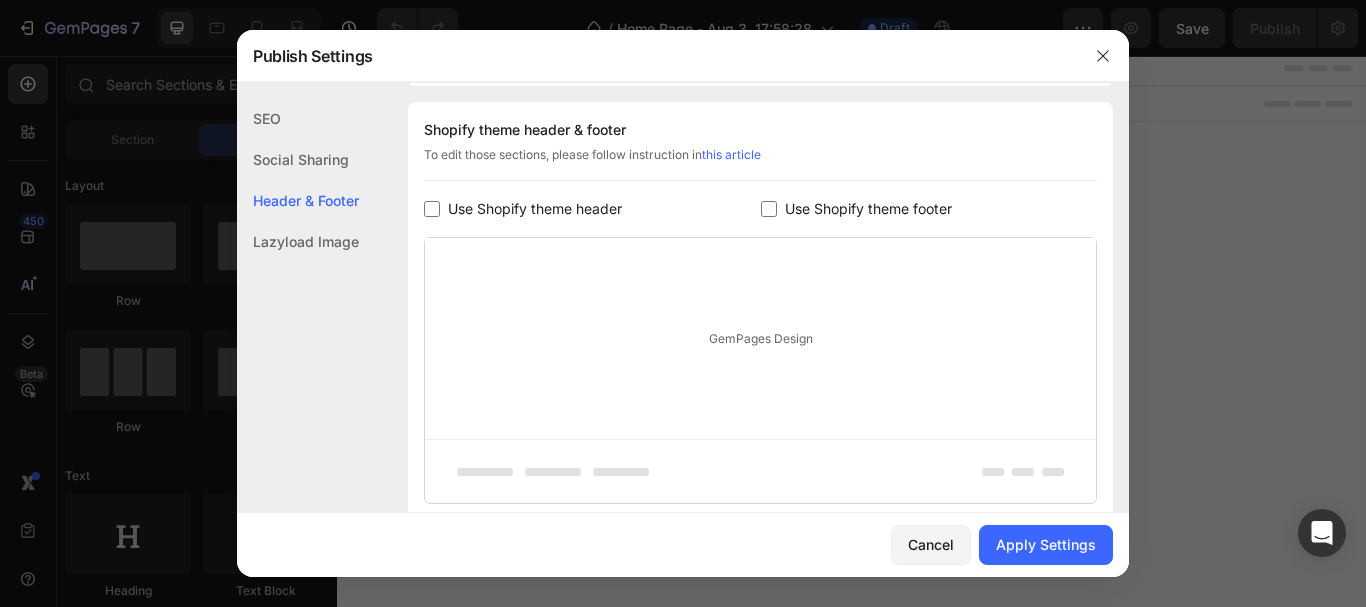 checkbox on "false" 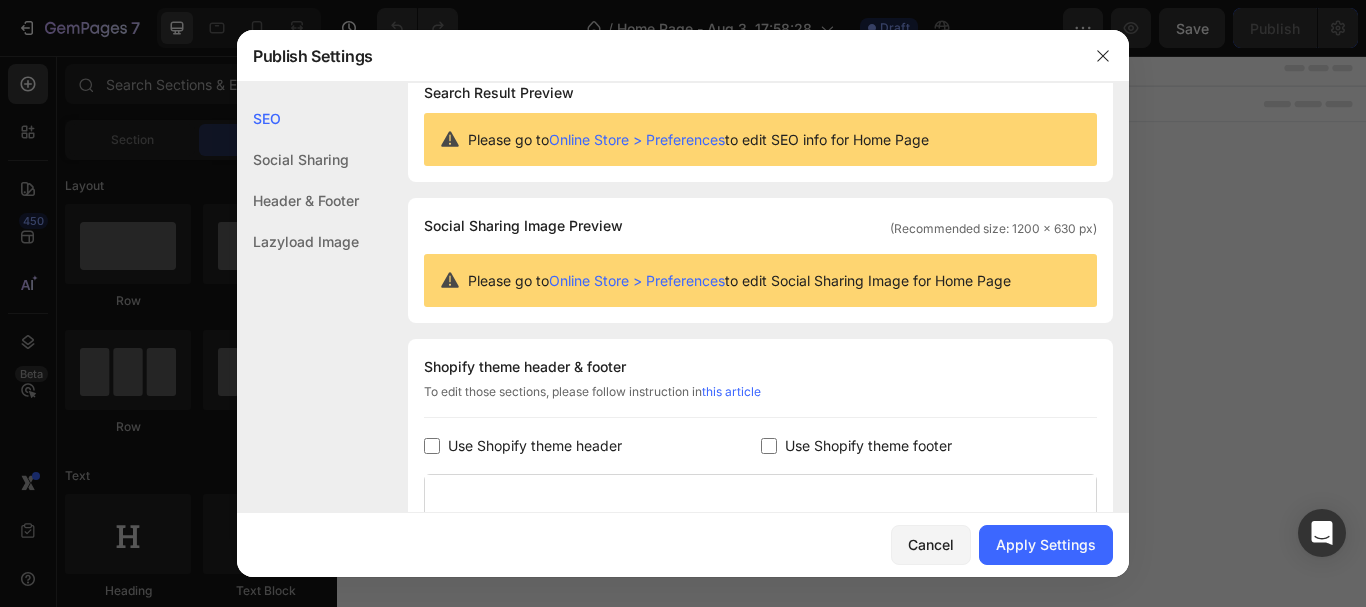 scroll, scrollTop: 0, scrollLeft: 0, axis: both 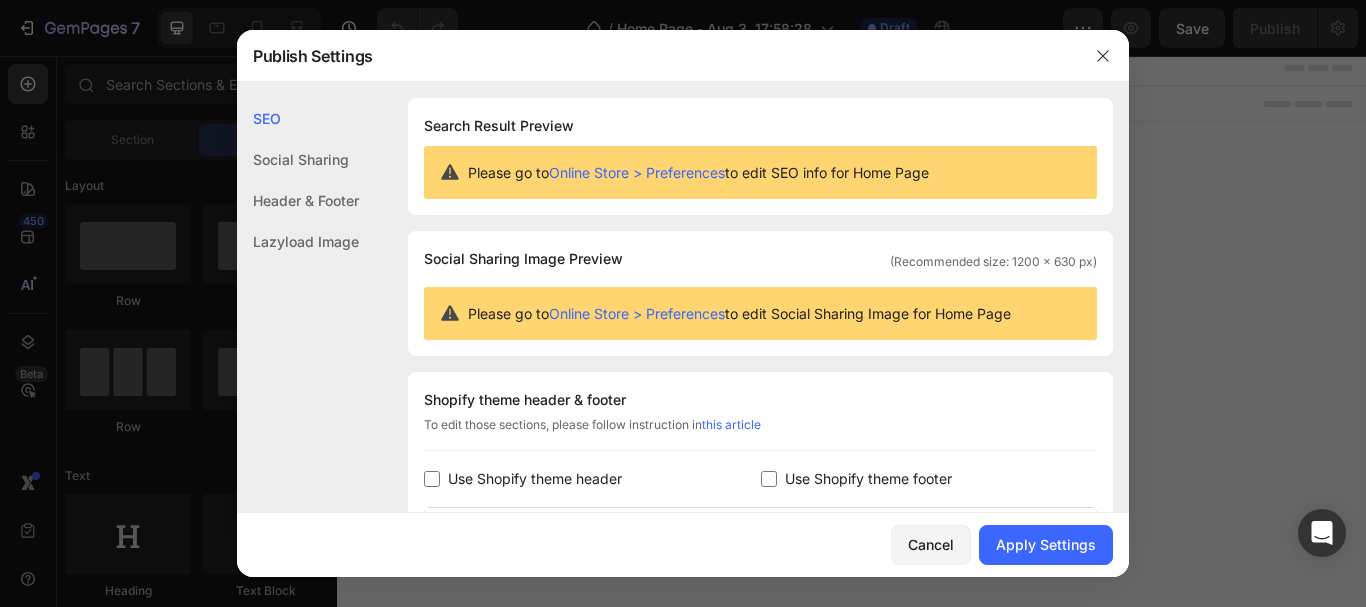 click on "Social Sharing" 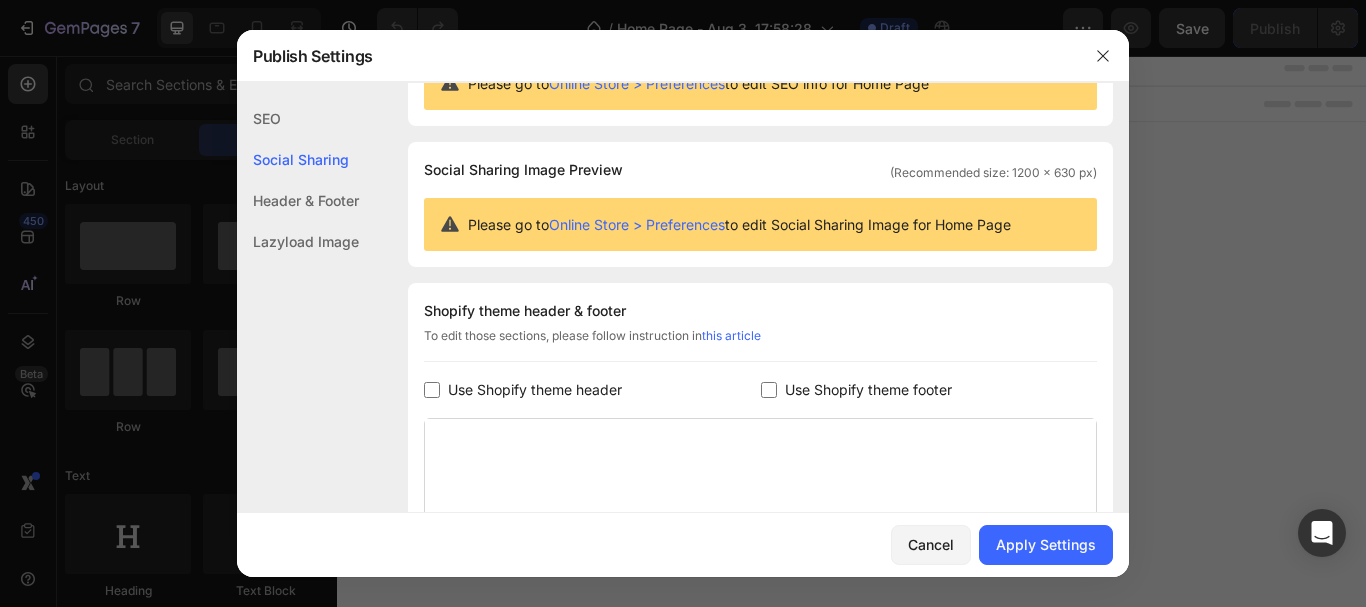 scroll, scrollTop: 129, scrollLeft: 0, axis: vertical 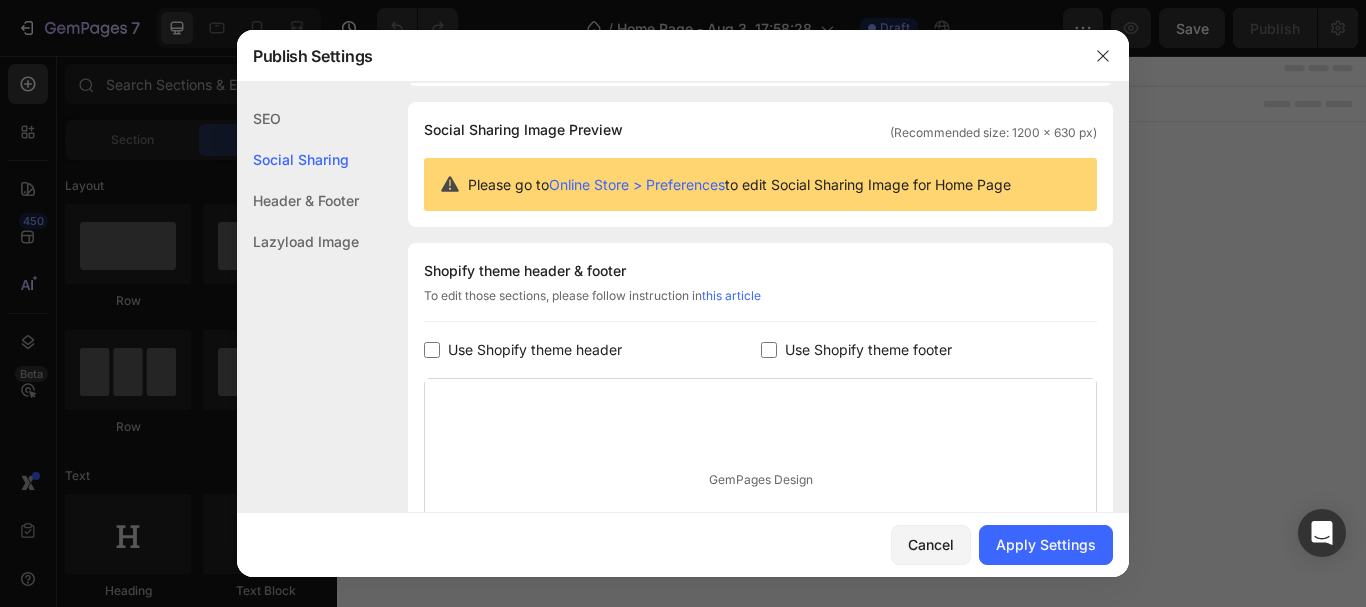 click on "Header & Footer" 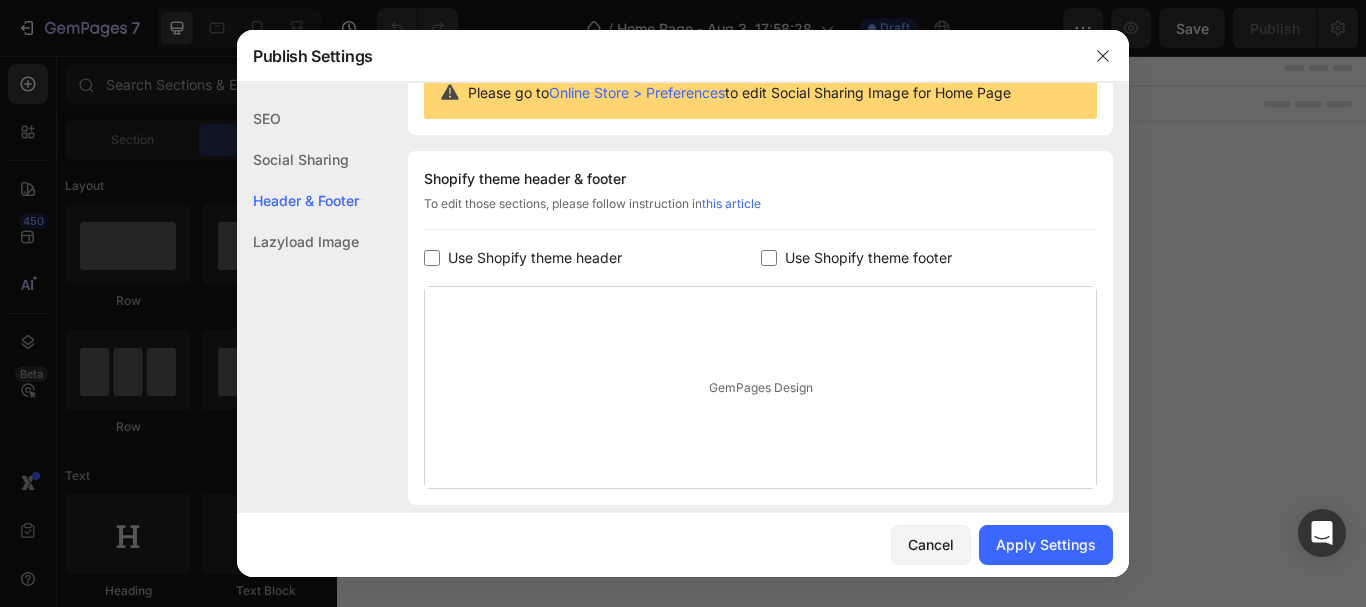 scroll, scrollTop: 270, scrollLeft: 0, axis: vertical 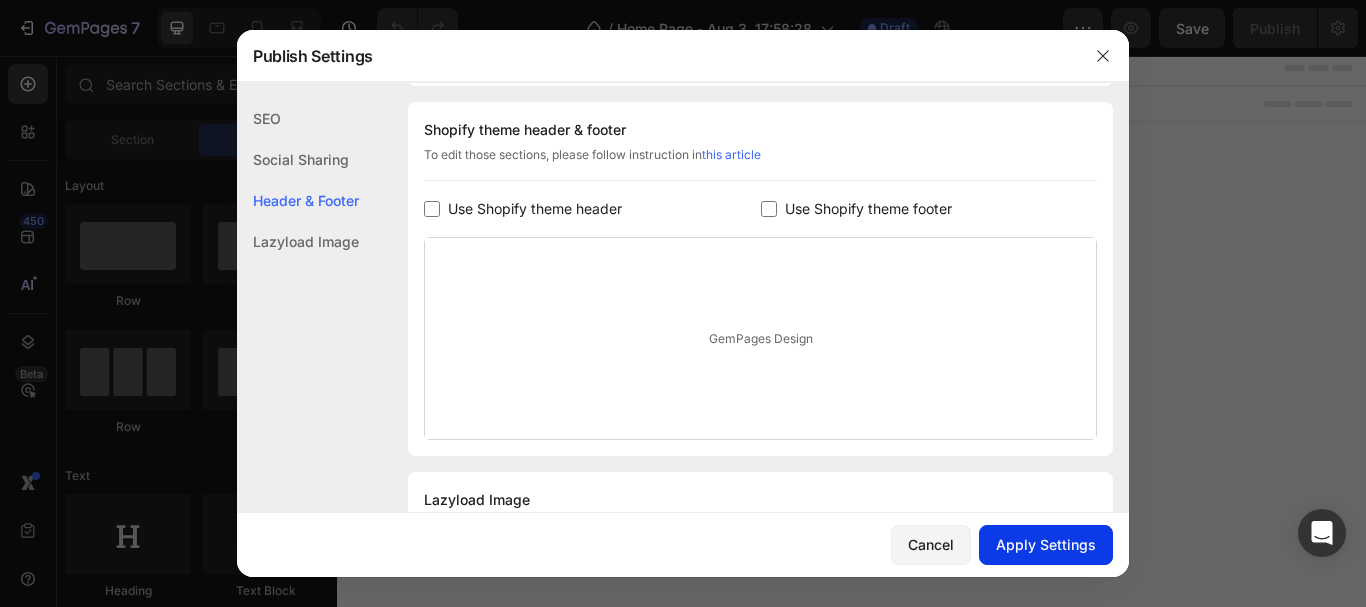 click on "Apply Settings" at bounding box center (1046, 544) 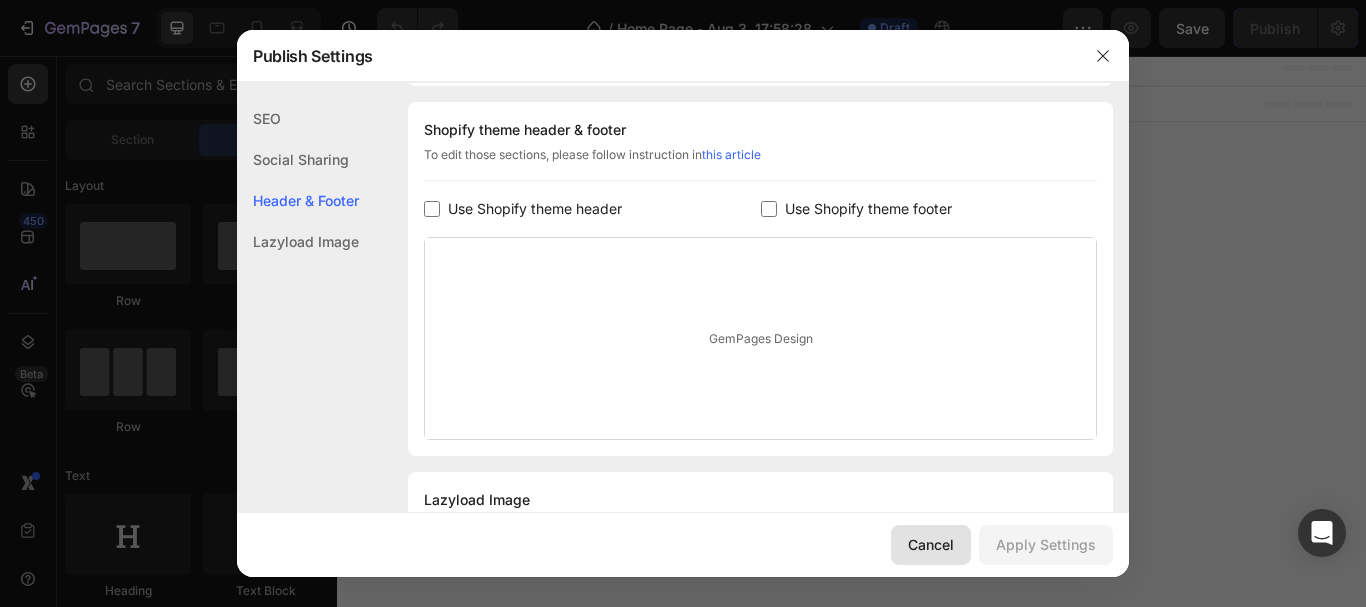 click on "Cancel" at bounding box center [931, 544] 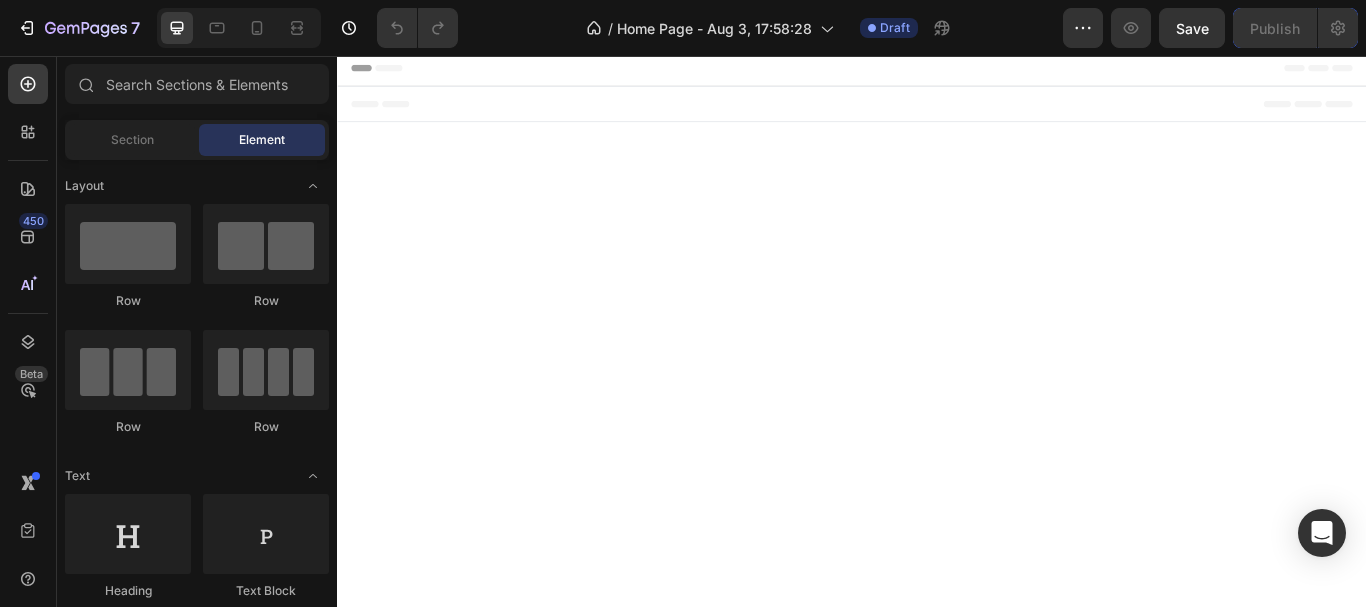 click on "Header" at bounding box center [937, 71] 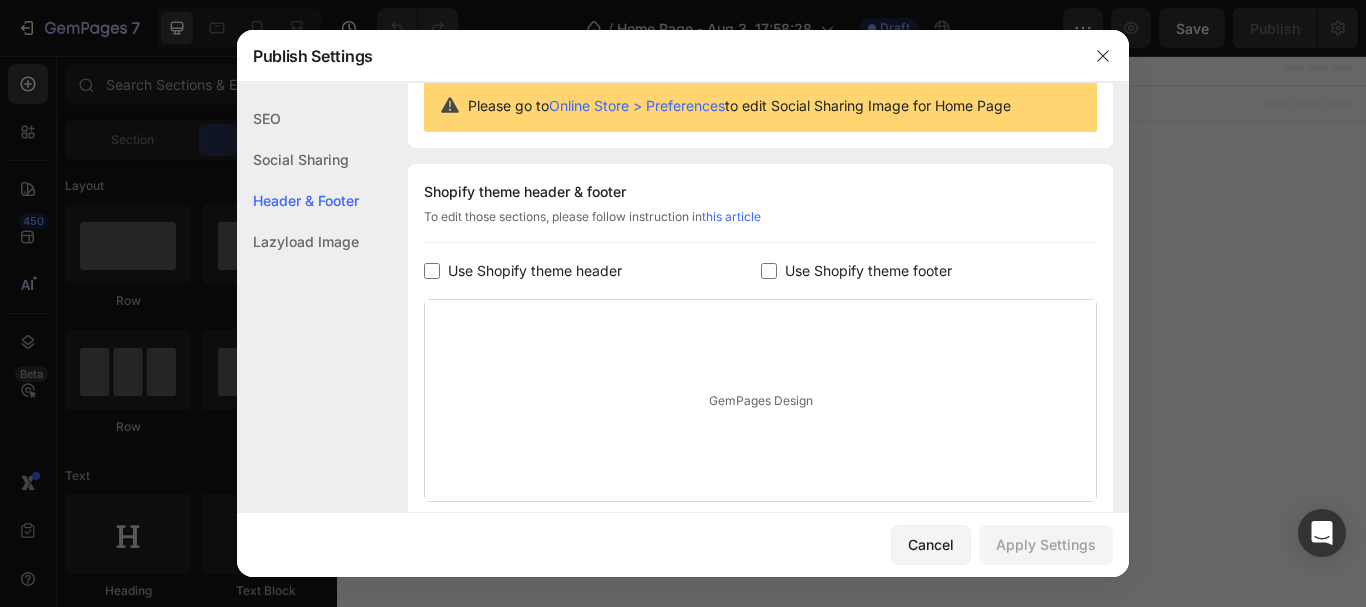 scroll, scrollTop: 270, scrollLeft: 0, axis: vertical 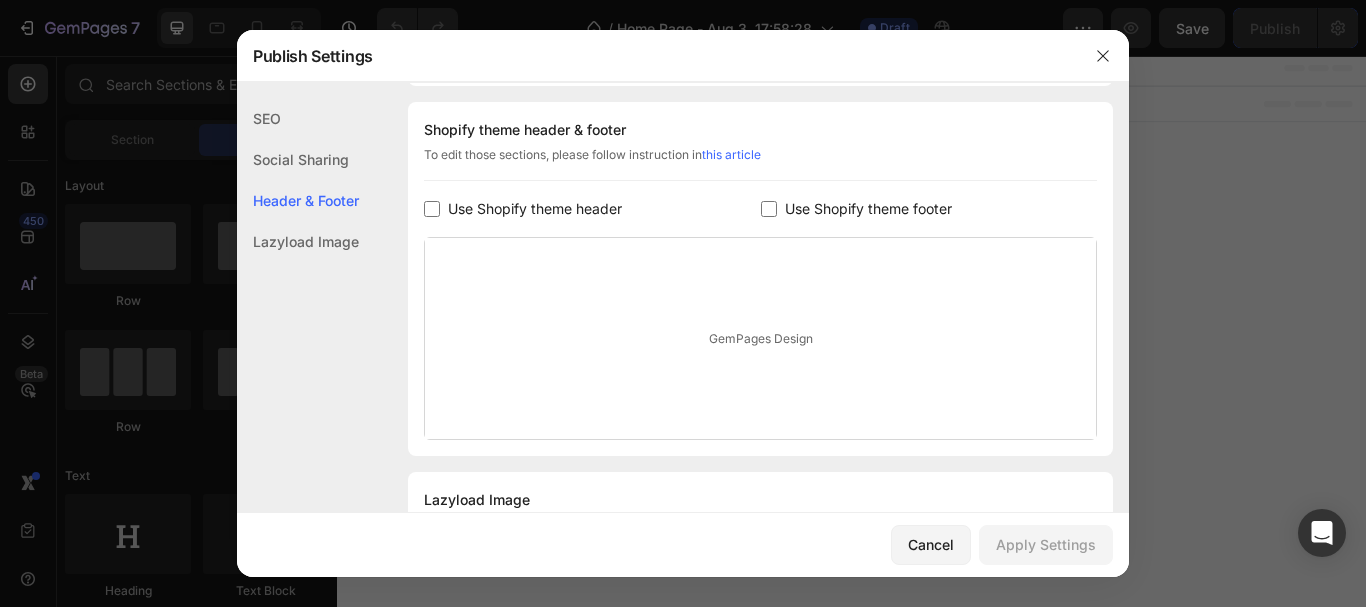 click on "GemPages Design" at bounding box center [760, 338] 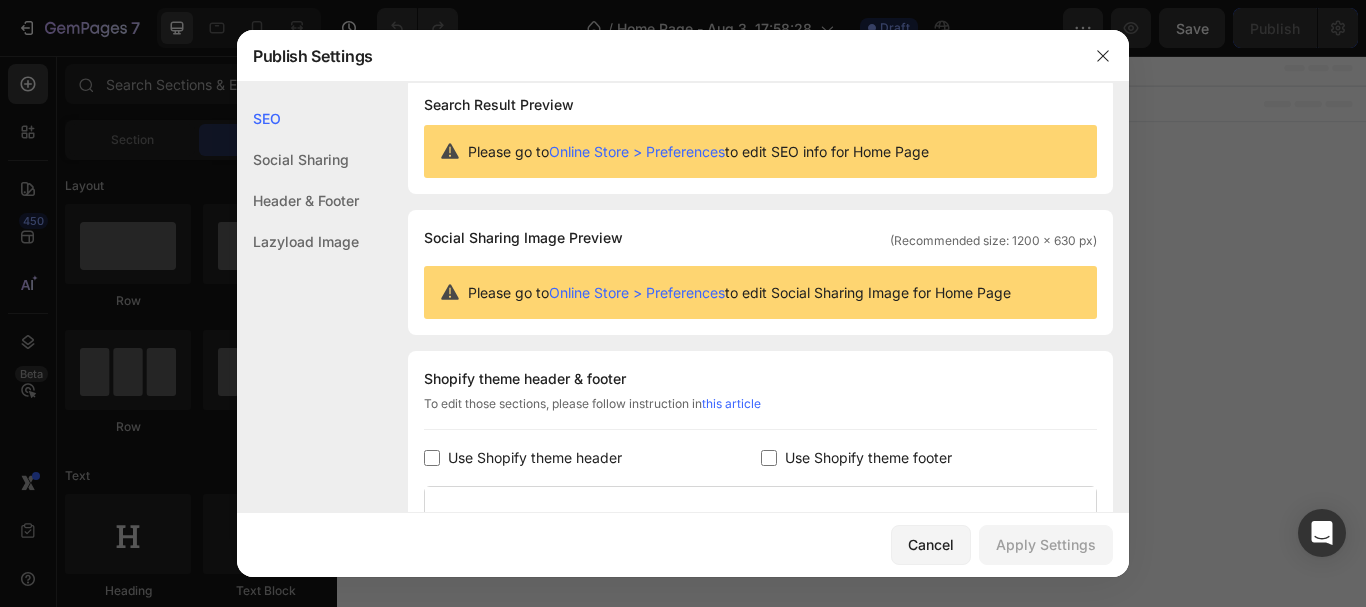 scroll, scrollTop: 0, scrollLeft: 0, axis: both 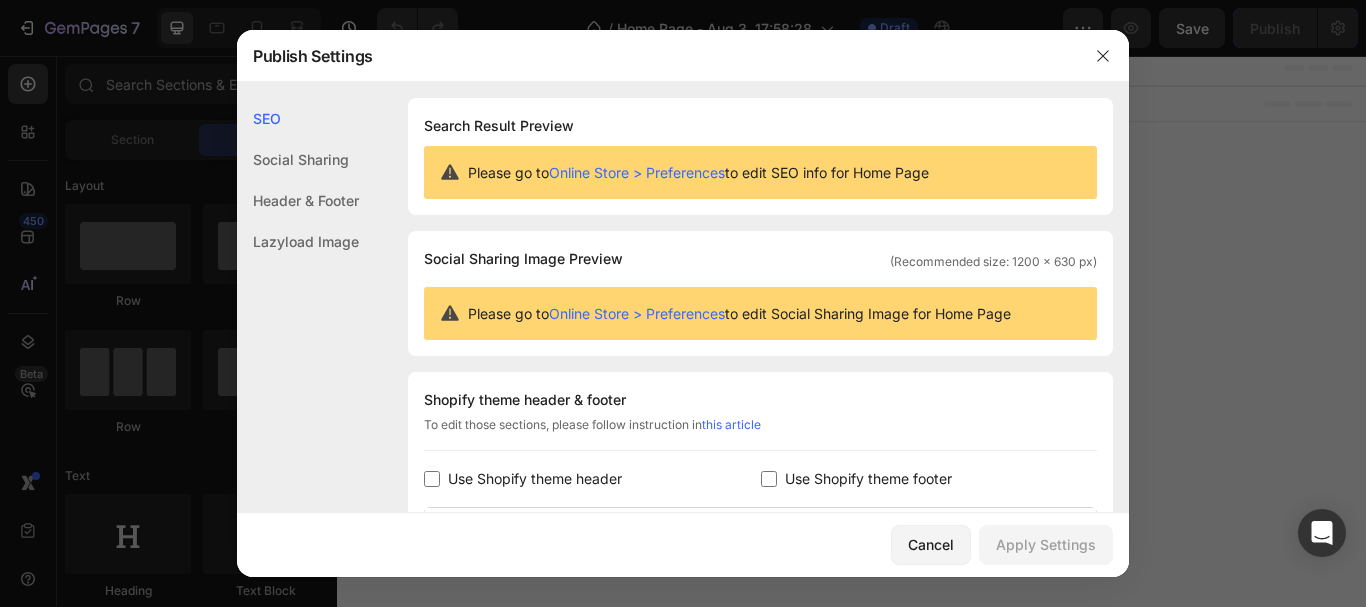 click on "Online Store > Preferences" at bounding box center (637, 172) 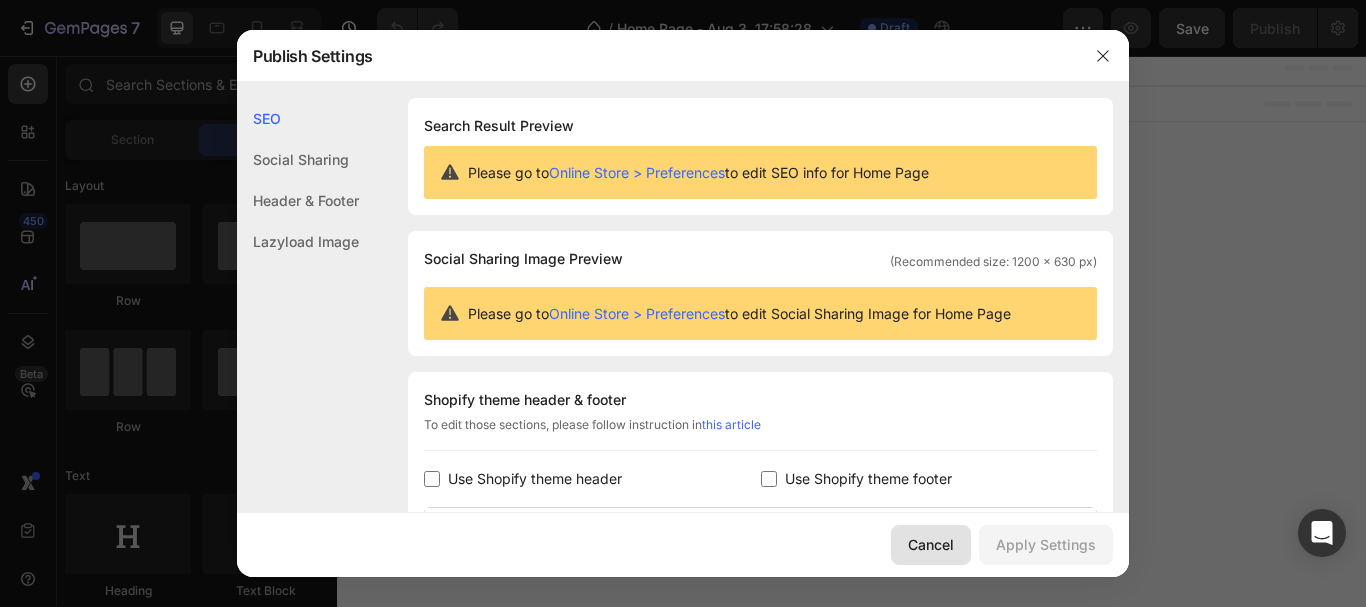 click on "Cancel" at bounding box center (931, 544) 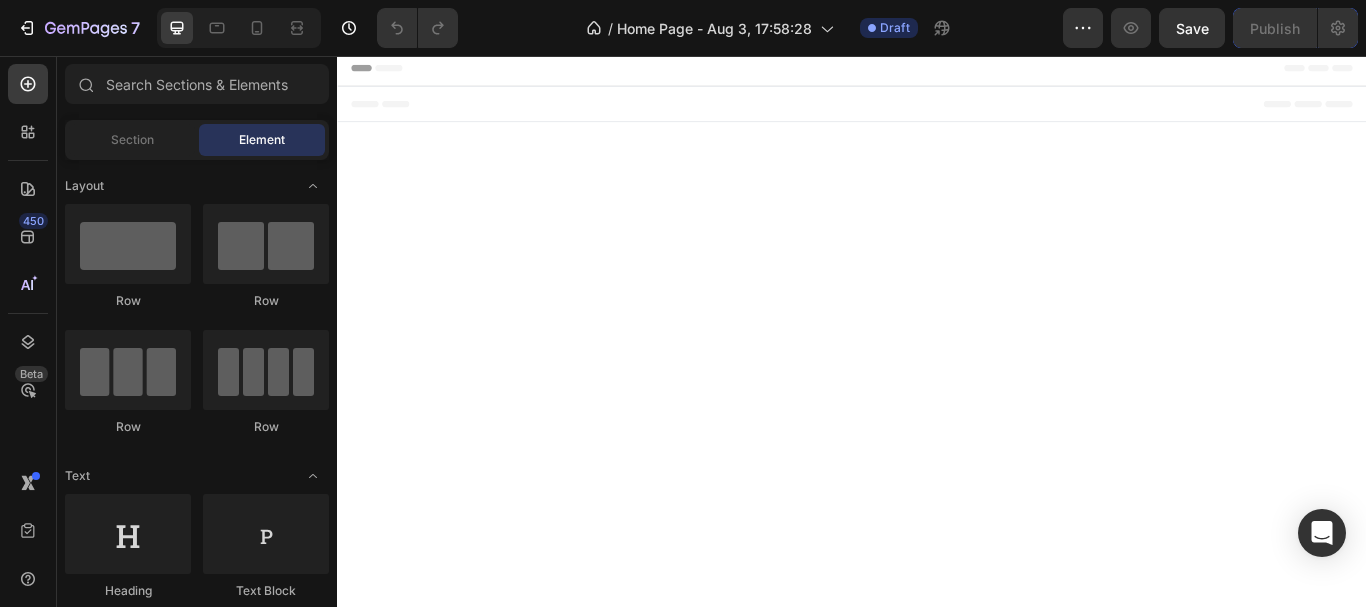 click on "Header" at bounding box center (394, 71) 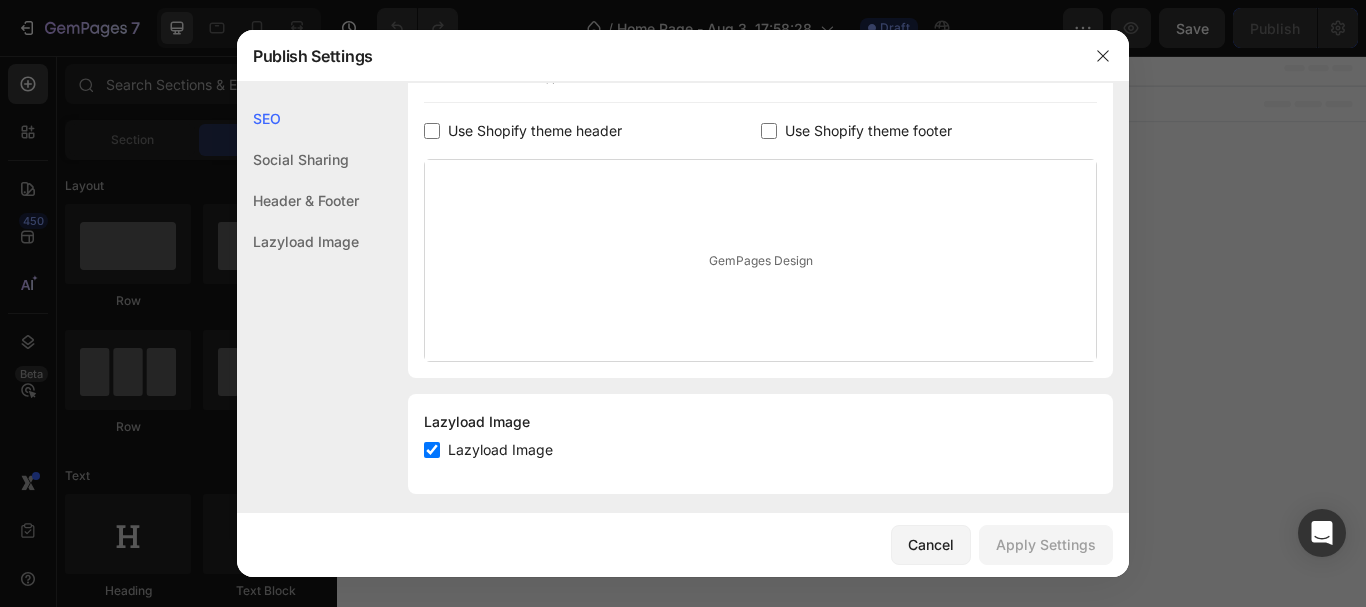 scroll, scrollTop: 361, scrollLeft: 0, axis: vertical 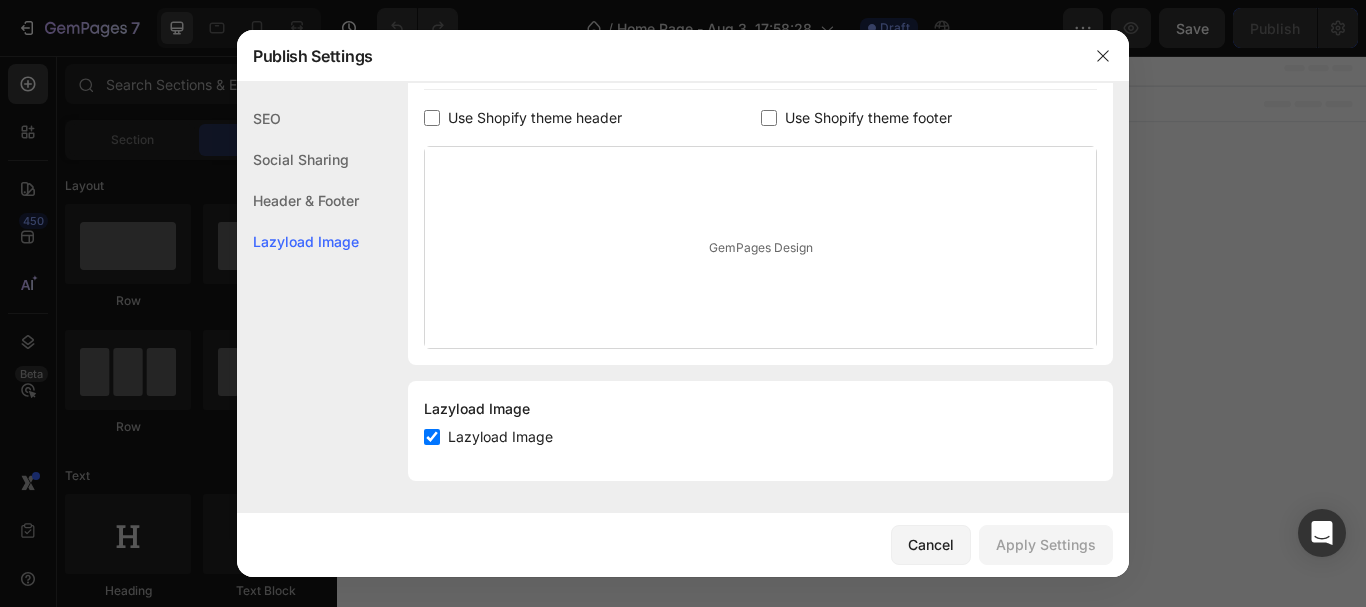 click on "GemPages Design" at bounding box center [760, 247] 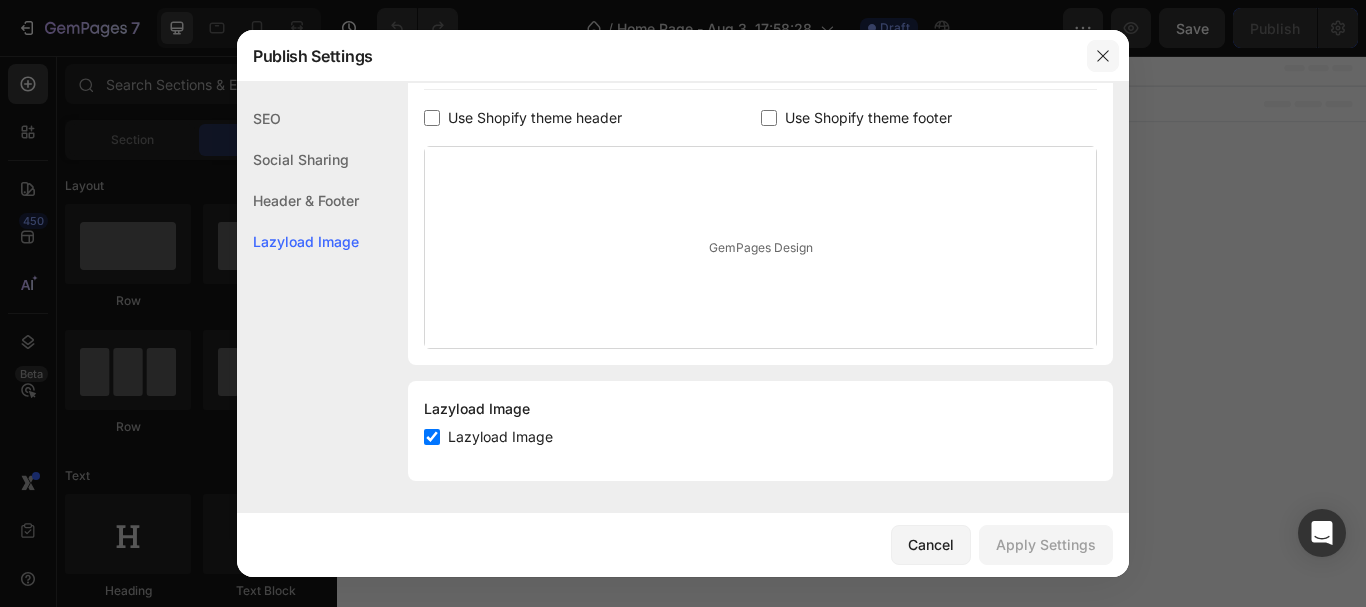 click 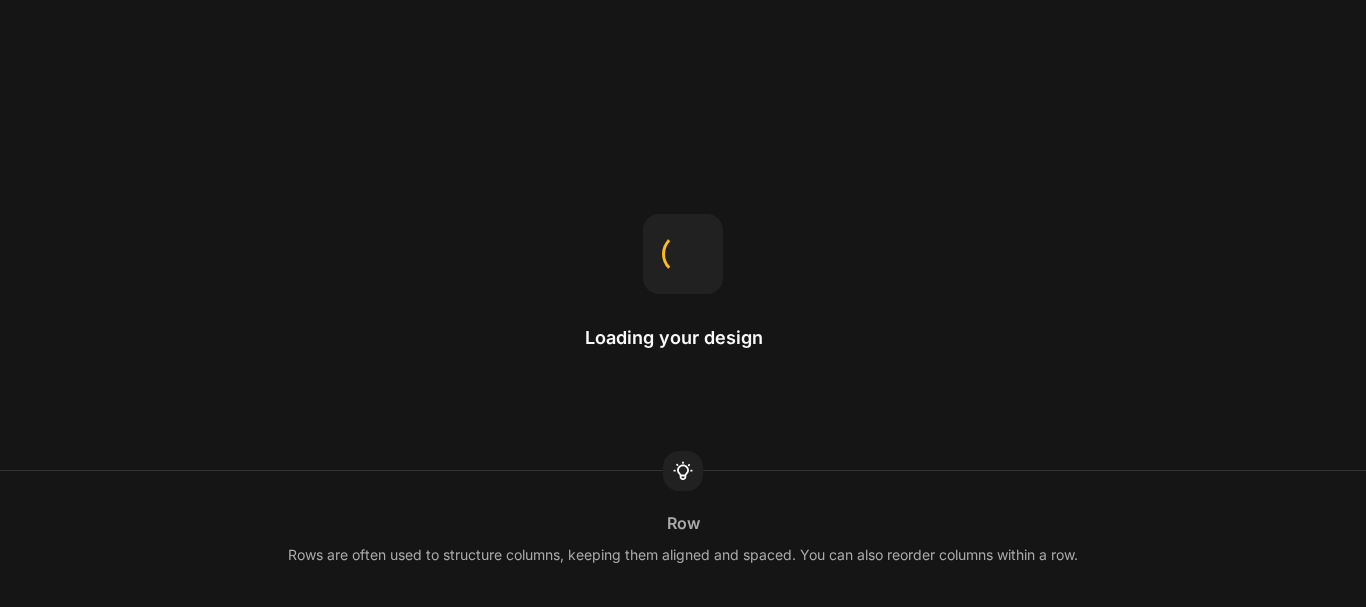 scroll, scrollTop: 0, scrollLeft: 0, axis: both 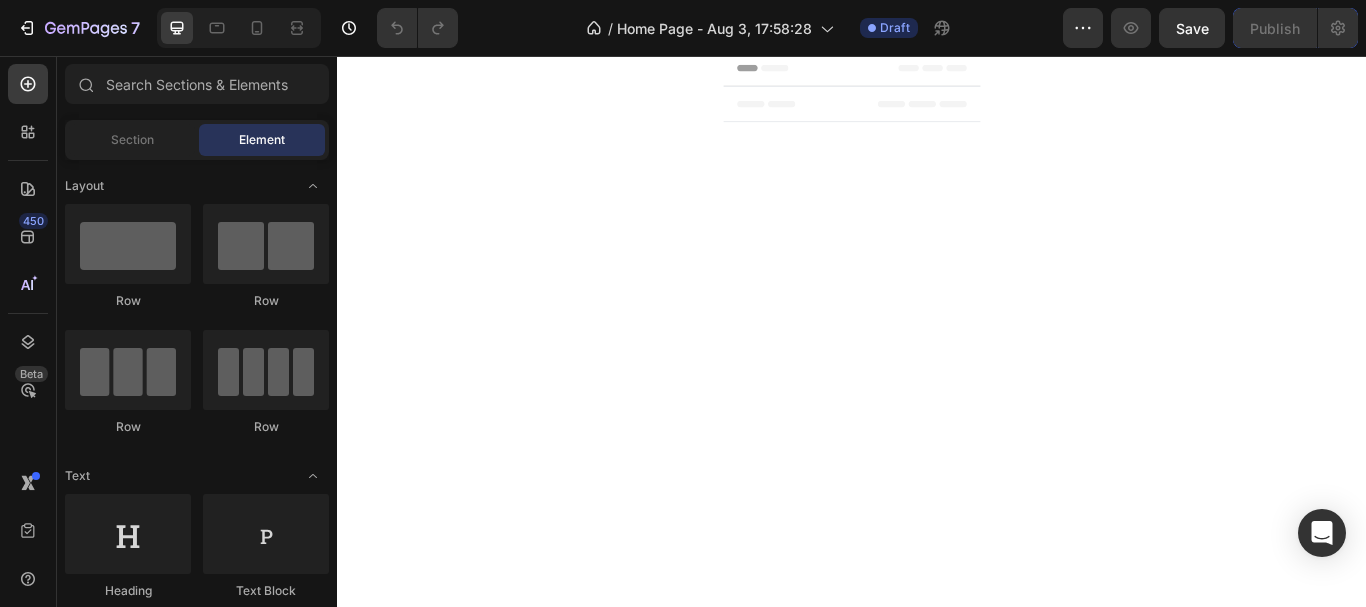 click on "Header" at bounding box center [779, 71] 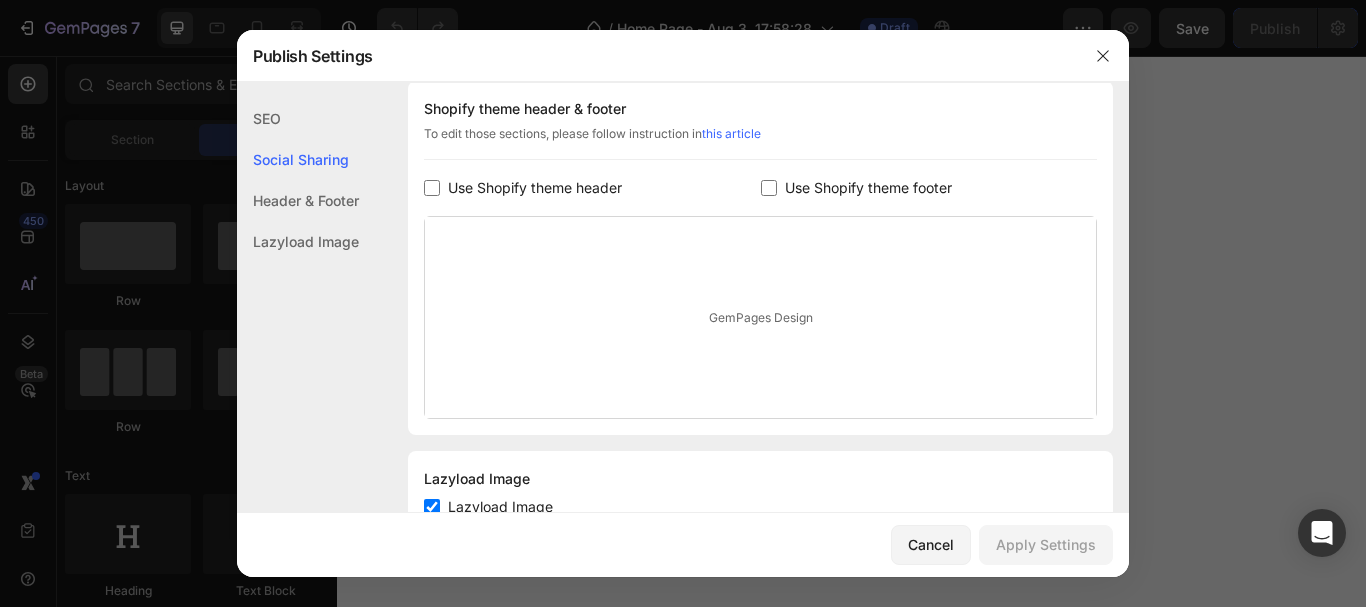 scroll, scrollTop: 300, scrollLeft: 0, axis: vertical 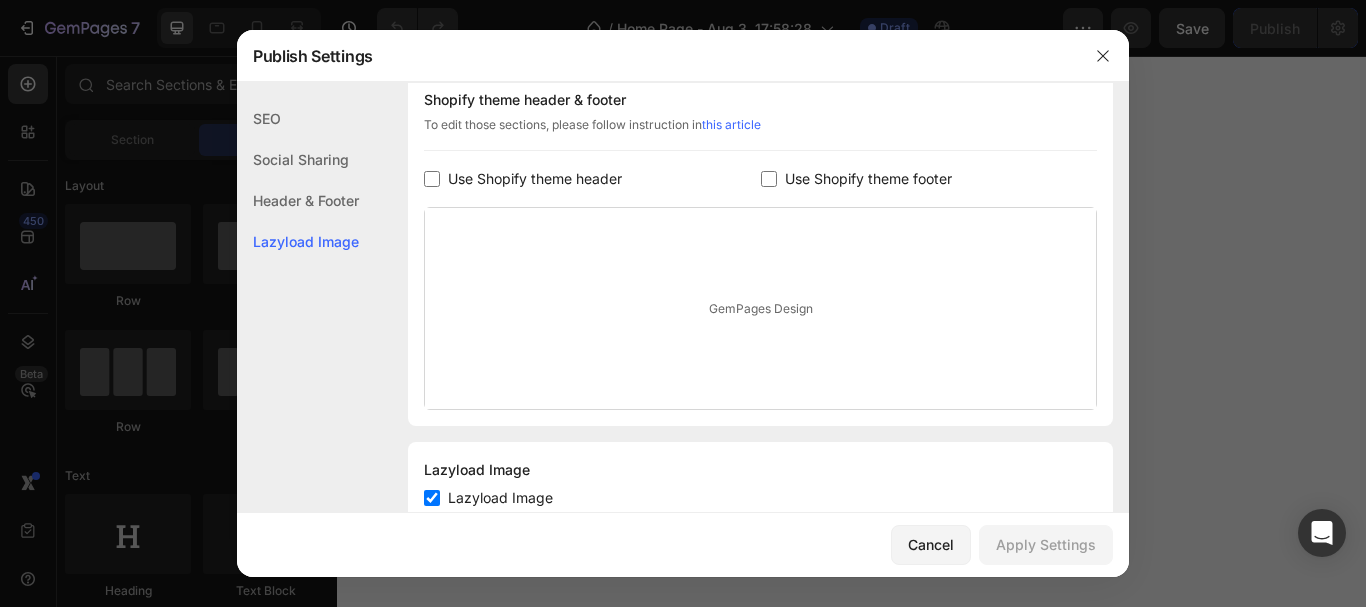 click on "Use Shopify theme header" at bounding box center (535, 179) 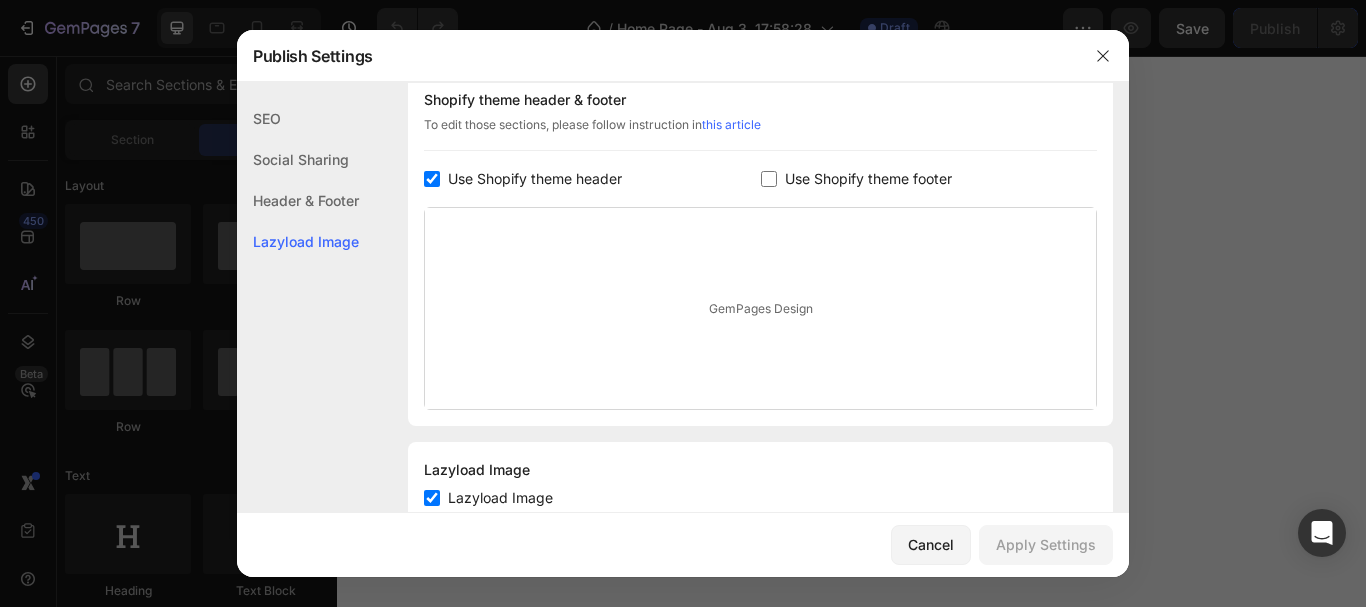 checkbox on "true" 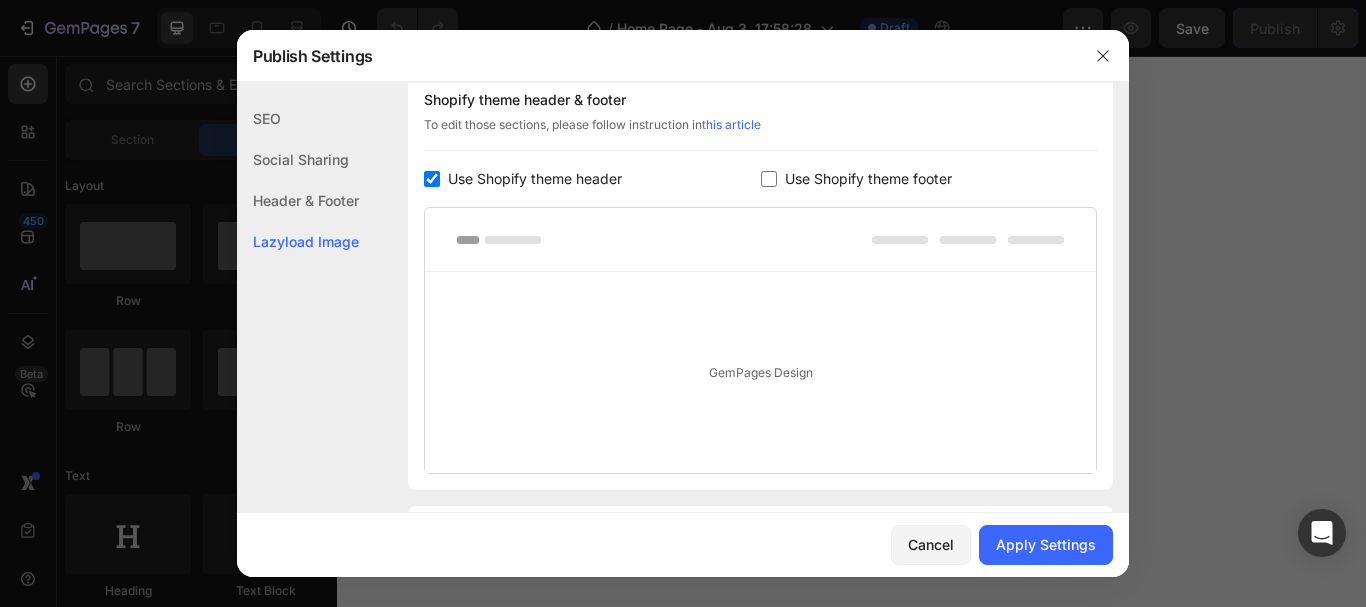 click on "Use Shopify theme footer" at bounding box center [868, 179] 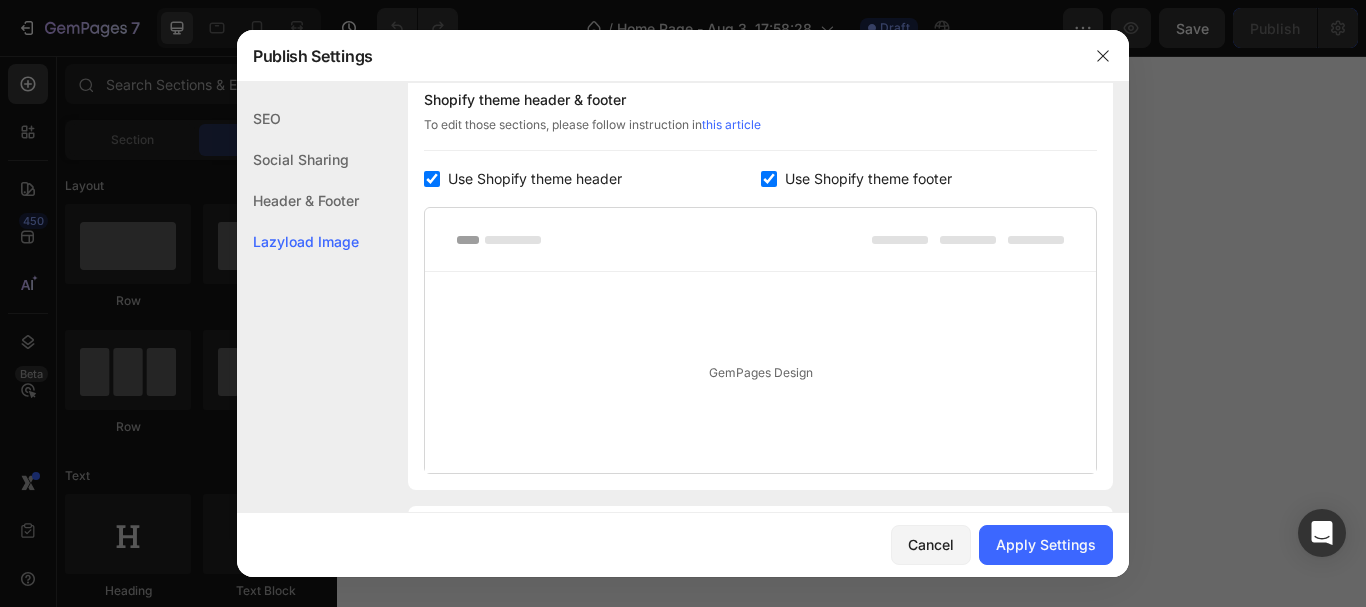 checkbox on "true" 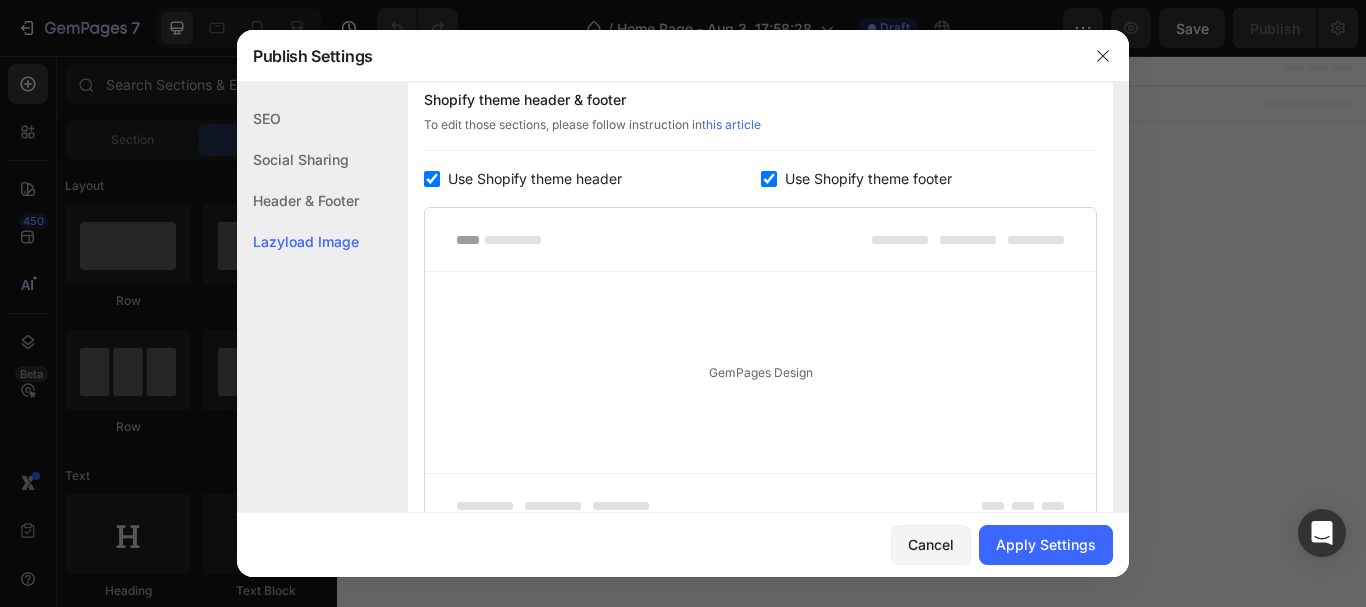 scroll, scrollTop: 0, scrollLeft: 0, axis: both 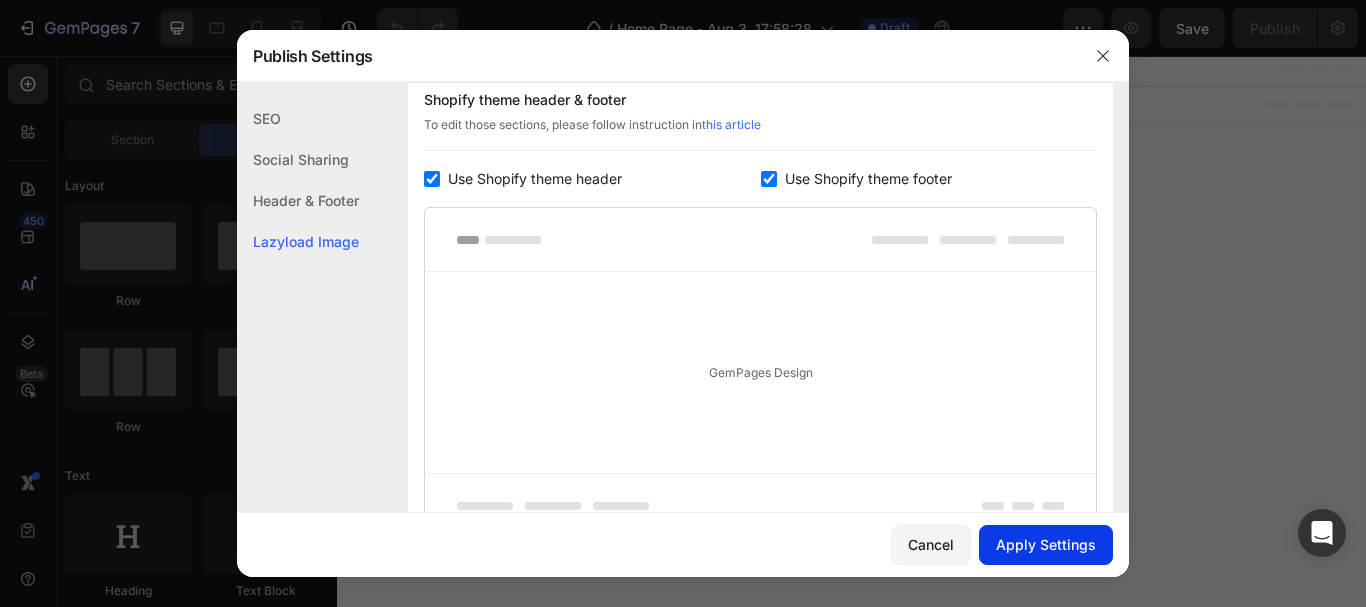 drag, startPoint x: 1052, startPoint y: 547, endPoint x: 1043, endPoint y: 542, distance: 10.29563 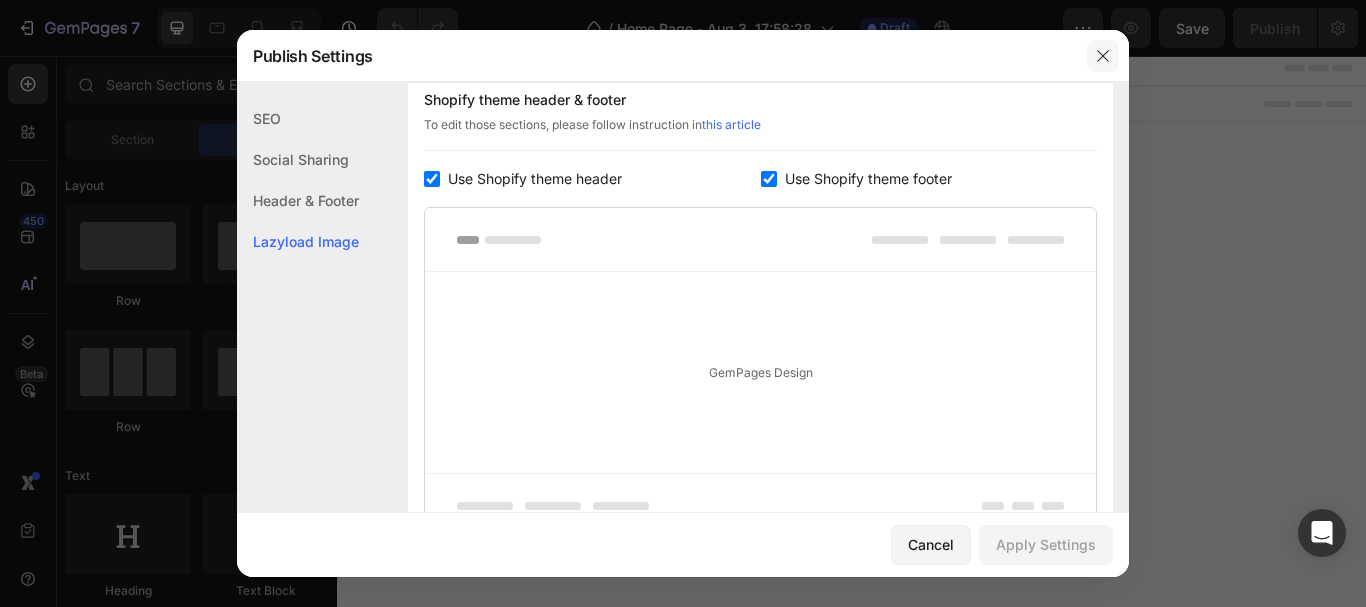 click 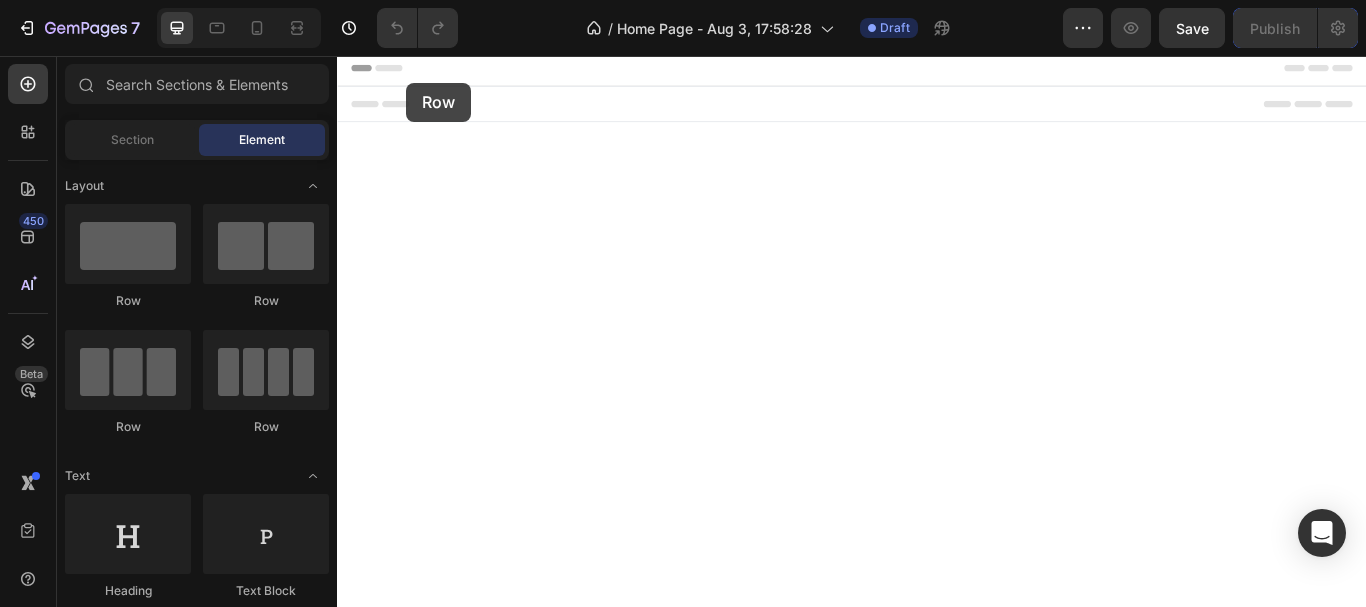 drag, startPoint x: 497, startPoint y: 294, endPoint x: 418, endPoint y: 83, distance: 225.30424 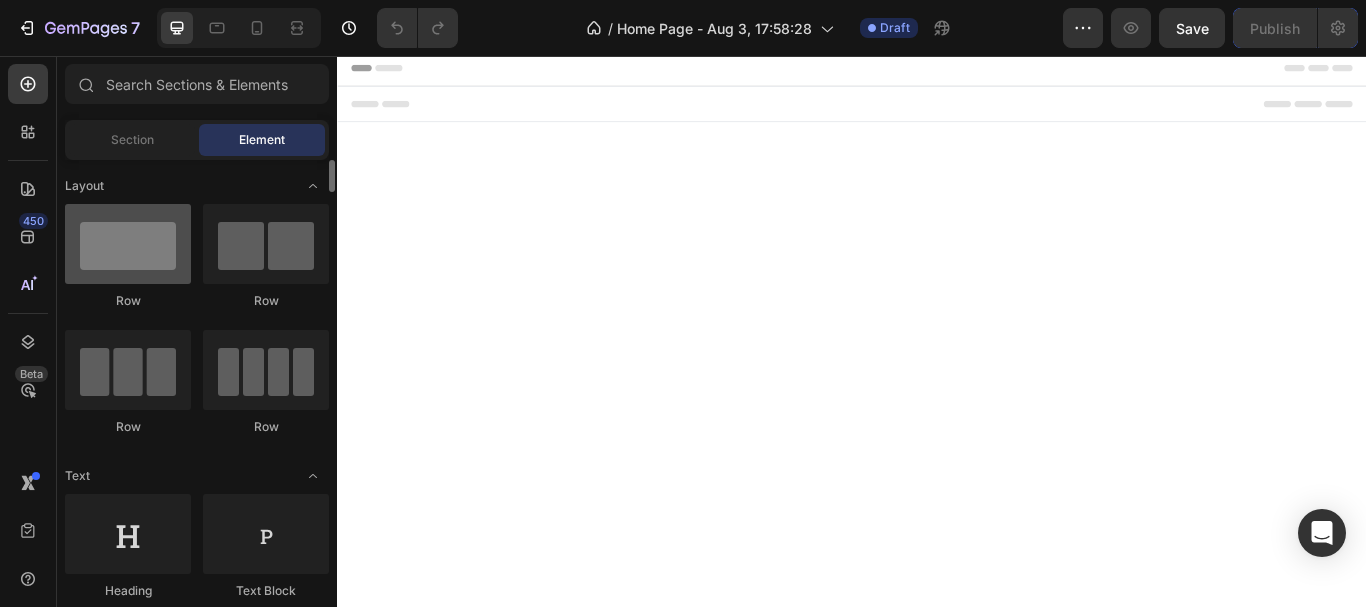 click at bounding box center [128, 244] 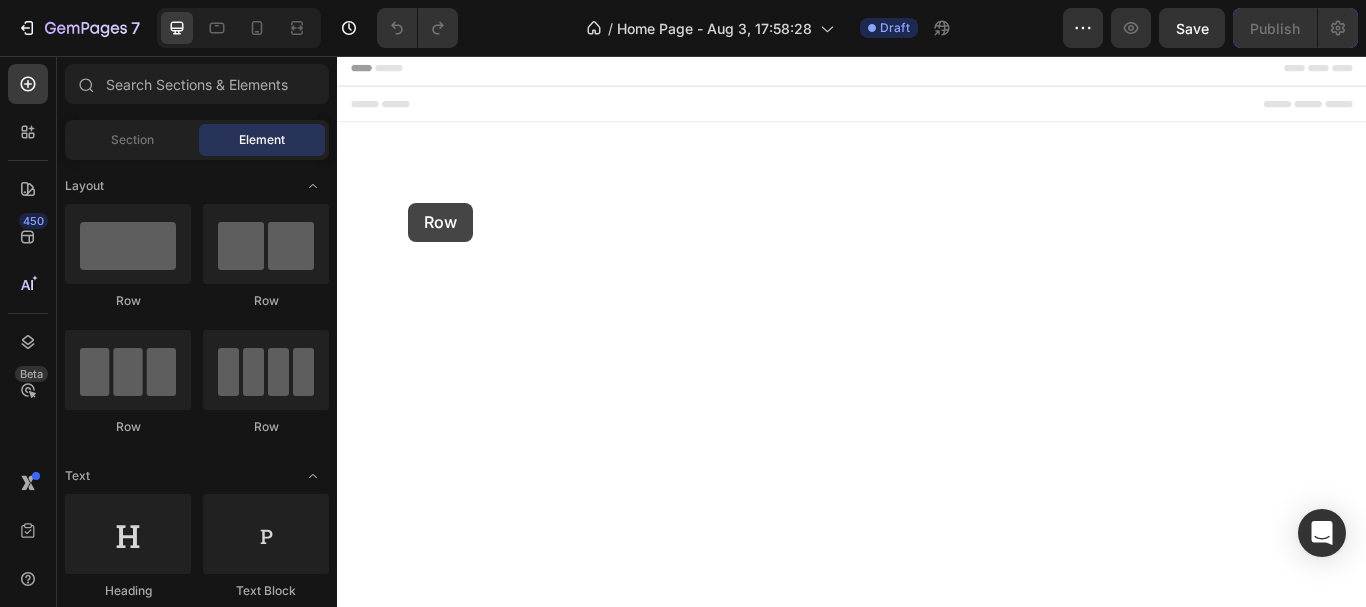 drag, startPoint x: 445, startPoint y: 309, endPoint x: 420, endPoint y: 228, distance: 84.77028 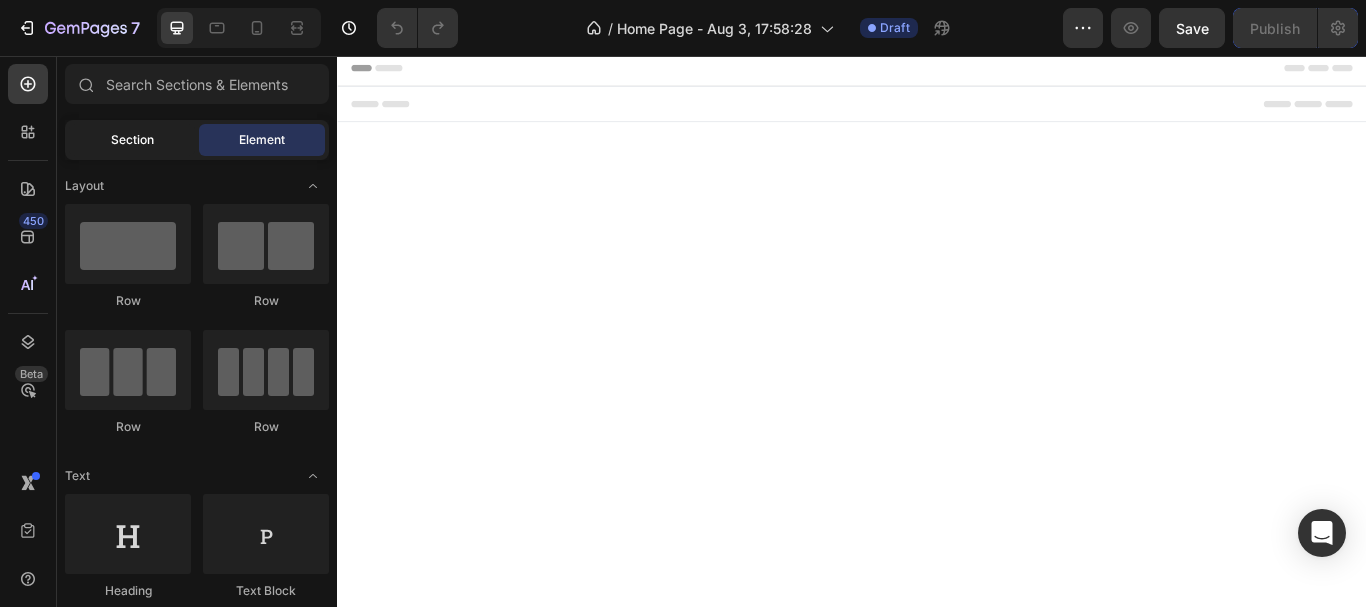 click on "Section" at bounding box center [132, 140] 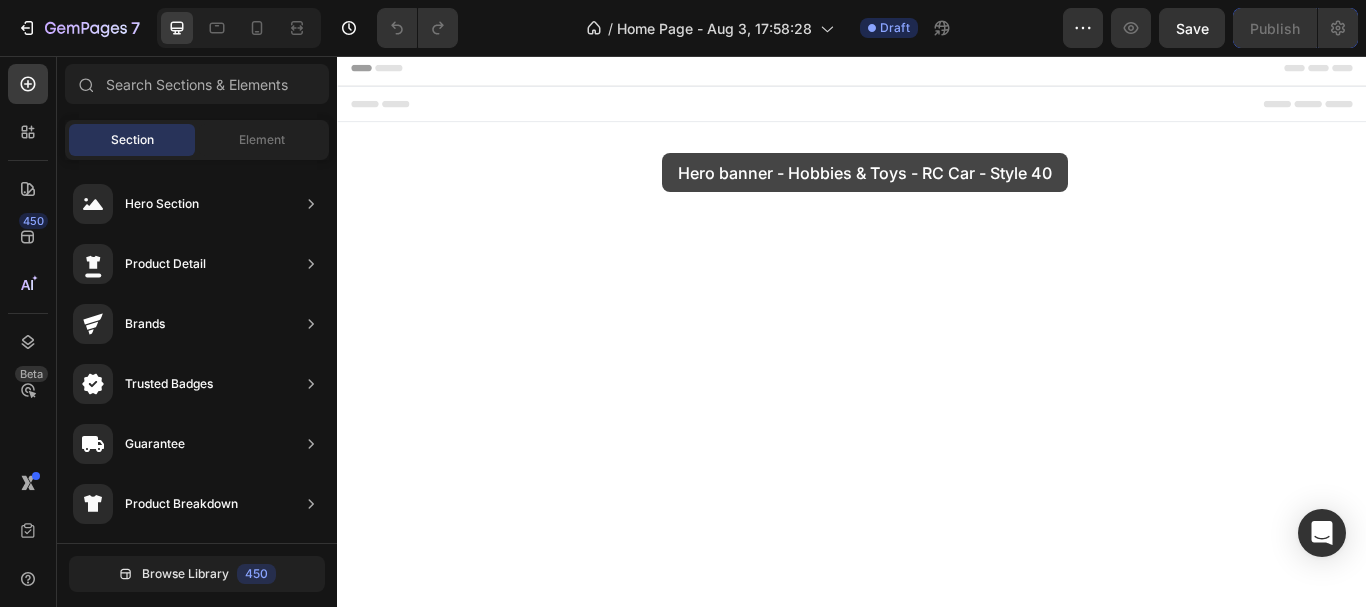 drag, startPoint x: 781, startPoint y: 230, endPoint x: 716, endPoint y: 170, distance: 88.45903 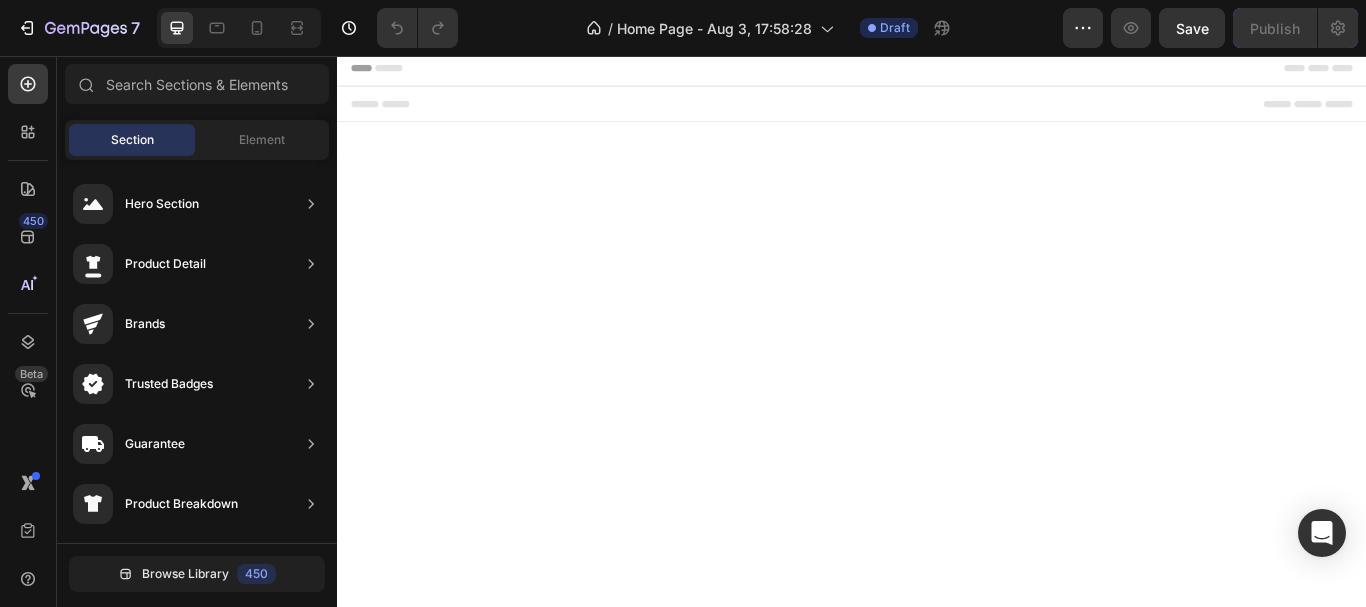 click on "Header" at bounding box center [394, 71] 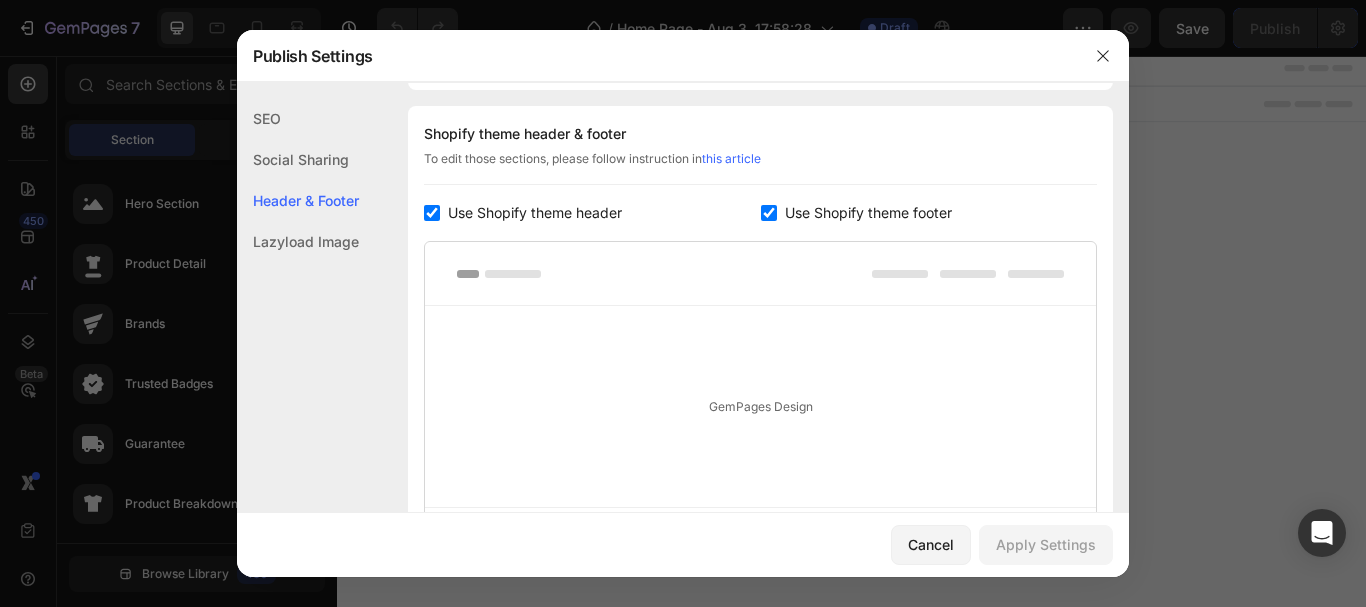 scroll, scrollTop: 270, scrollLeft: 0, axis: vertical 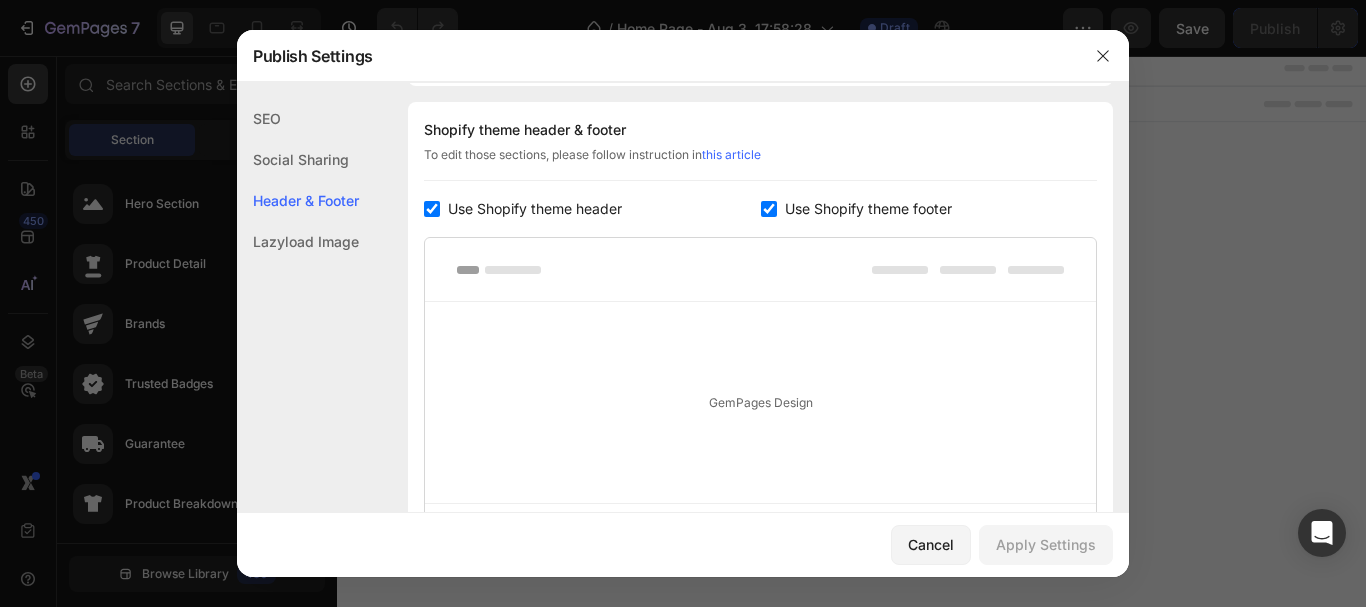 click 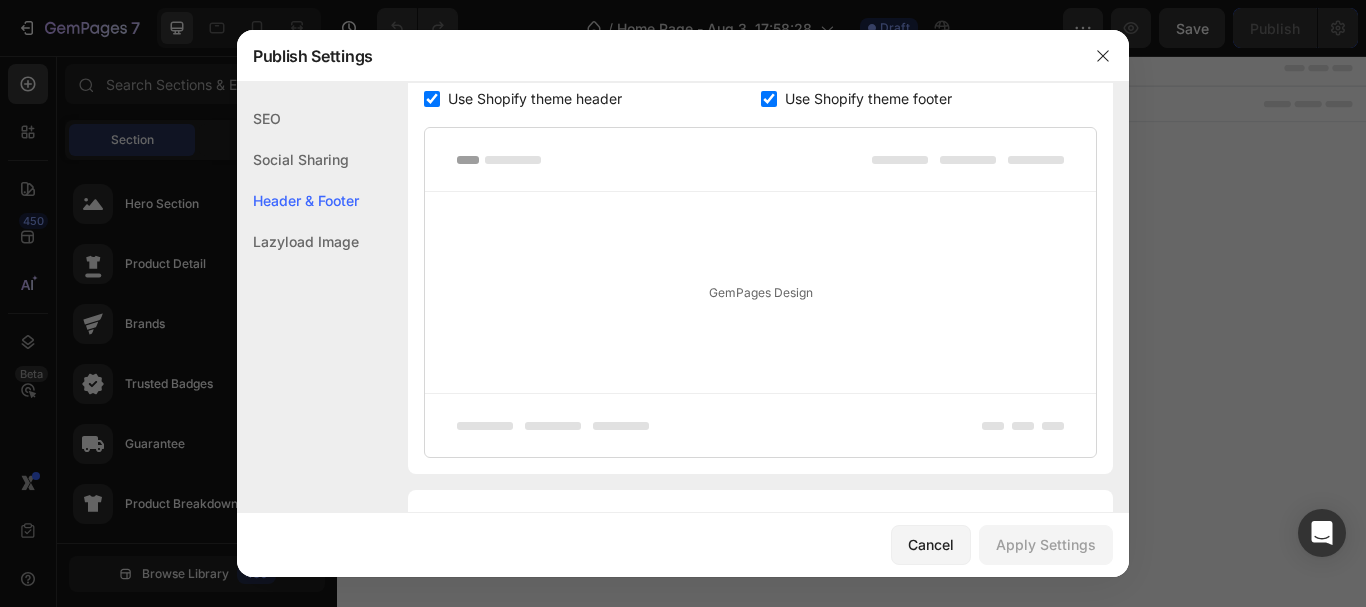 scroll, scrollTop: 489, scrollLeft: 0, axis: vertical 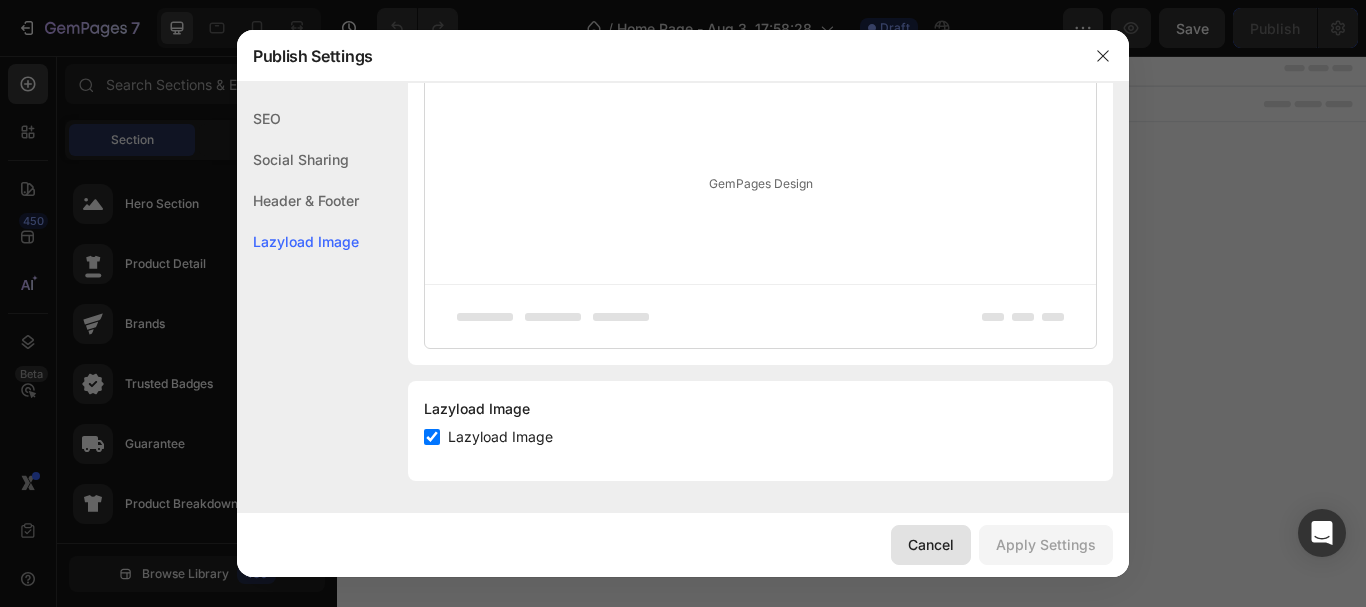 click on "Cancel" at bounding box center (931, 544) 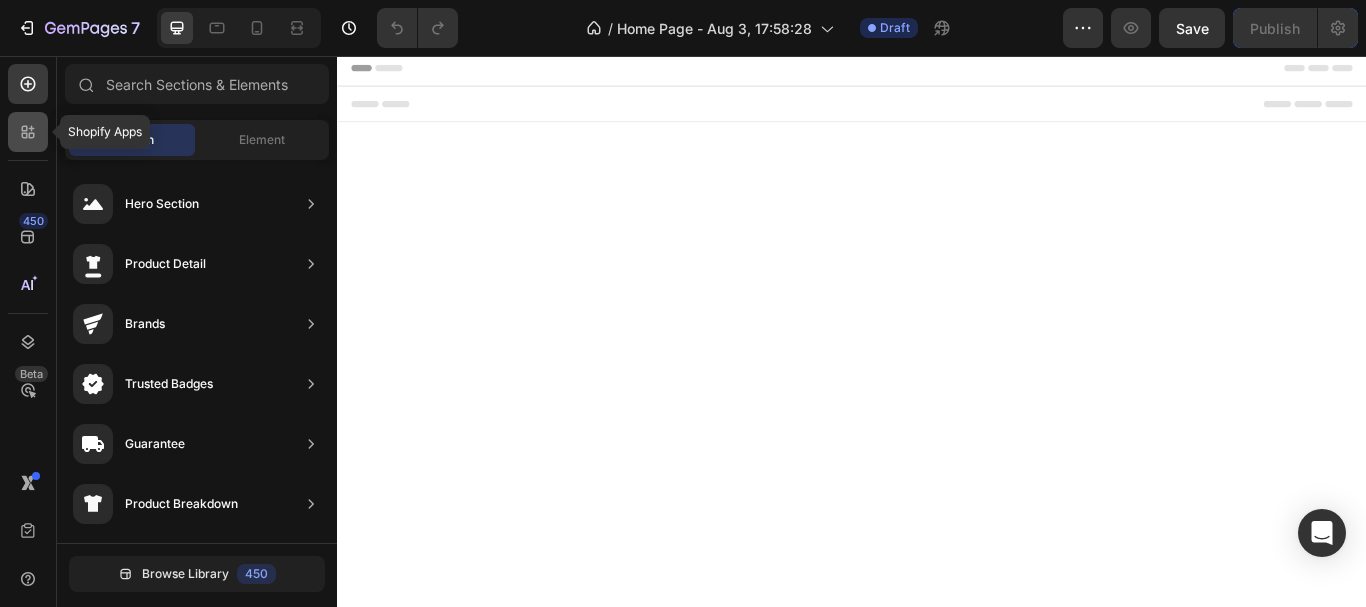 click 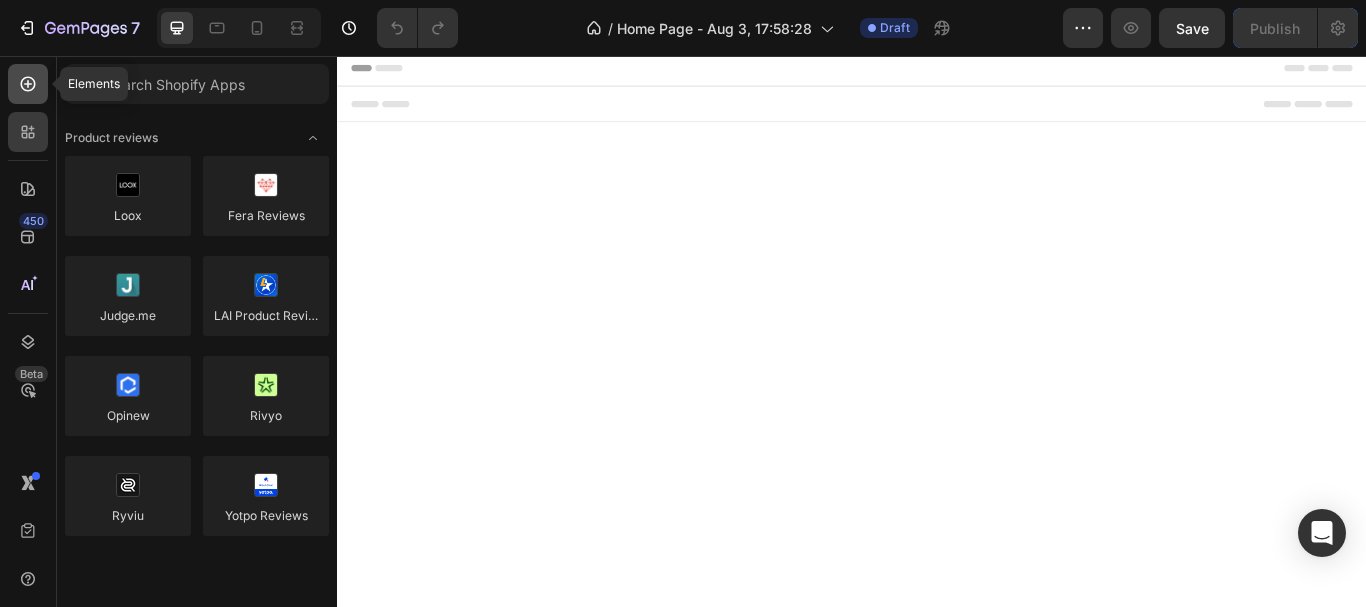 click 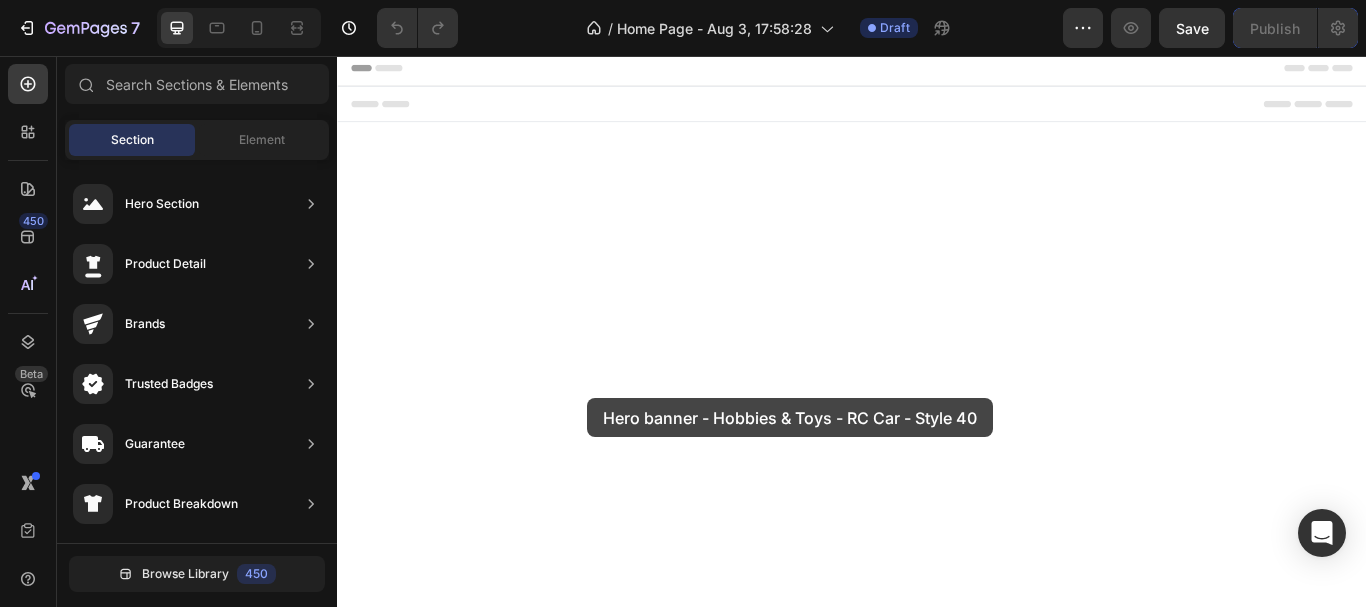 drag, startPoint x: 759, startPoint y: 243, endPoint x: 629, endPoint y: 456, distance: 249.53757 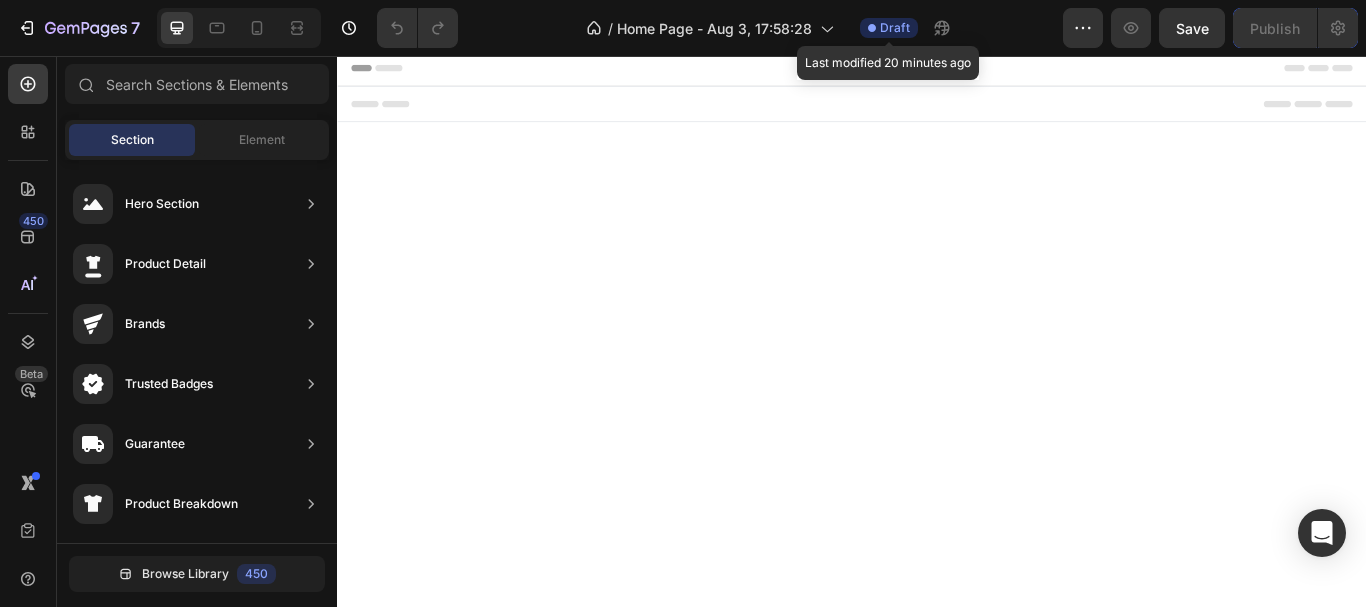 click on "Draft" 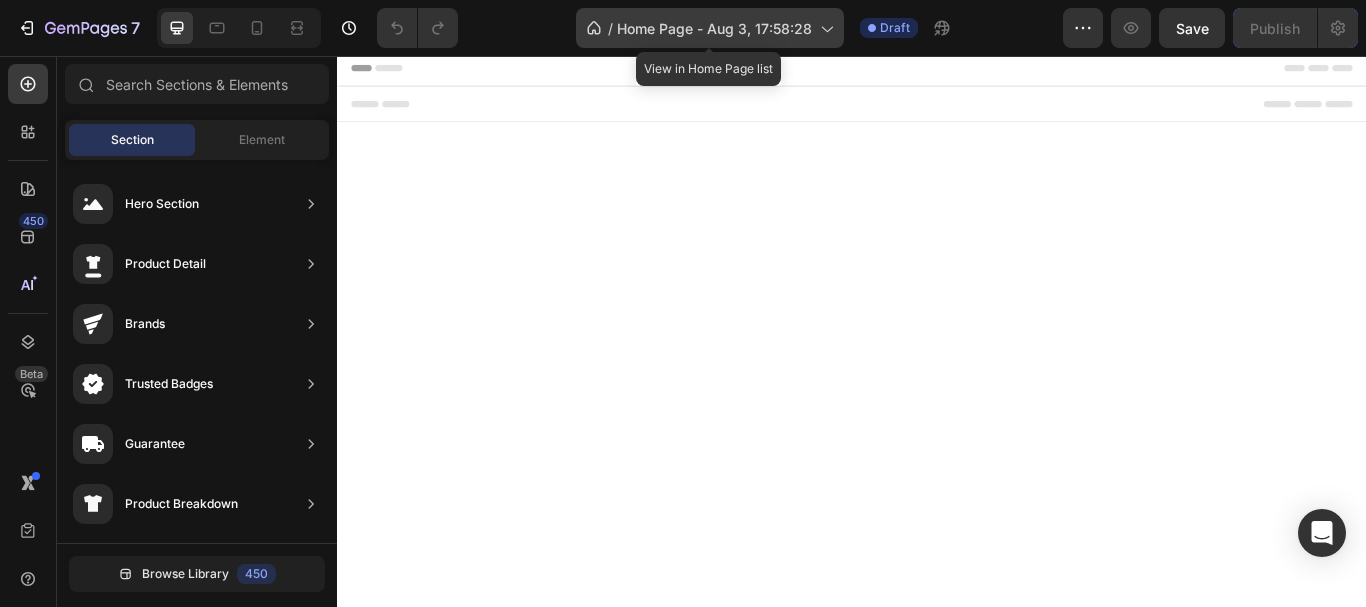 click 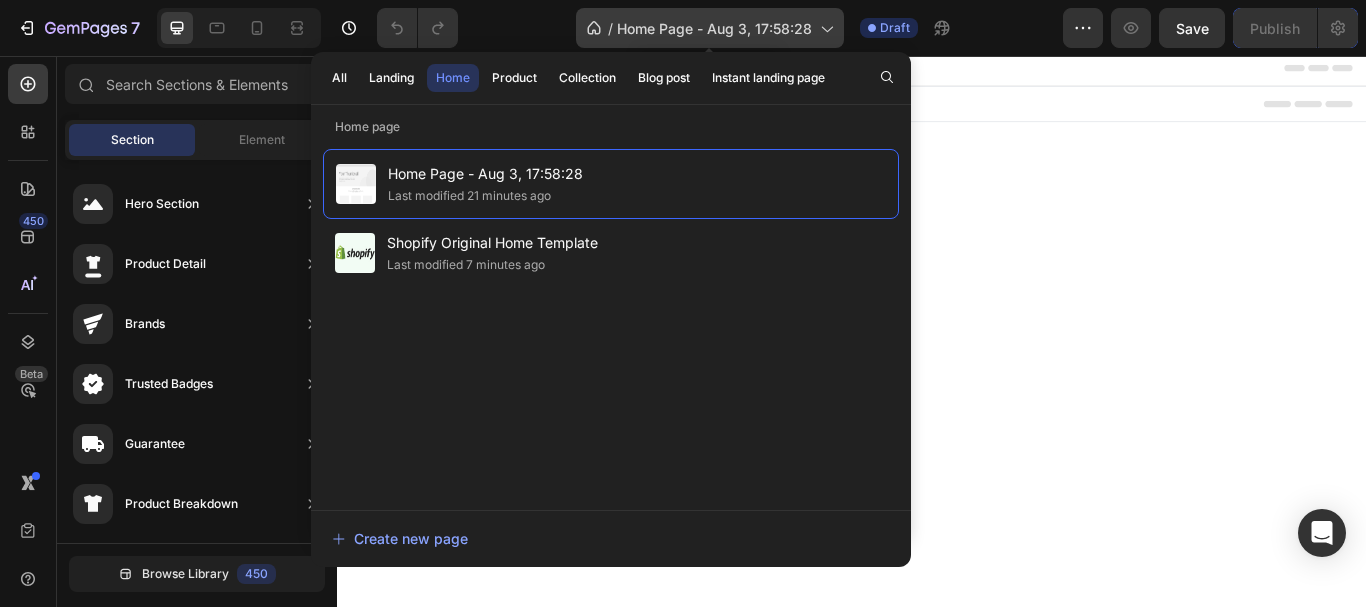 click 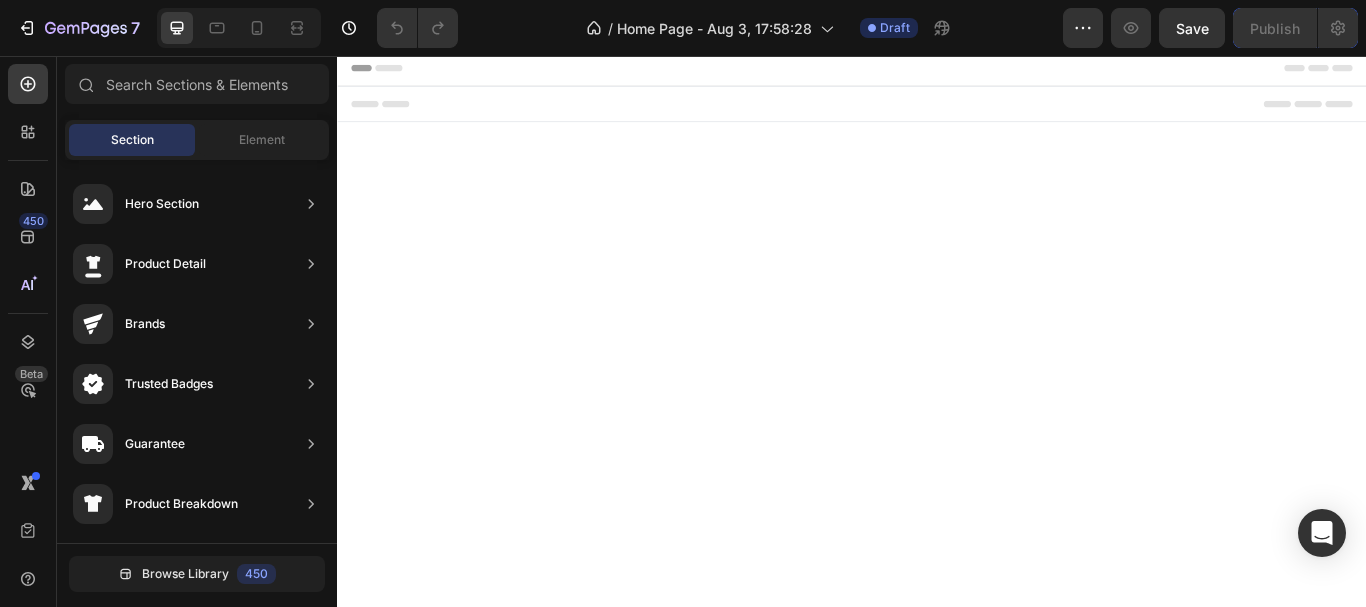 click on "Footer" at bounding box center (391, 113) 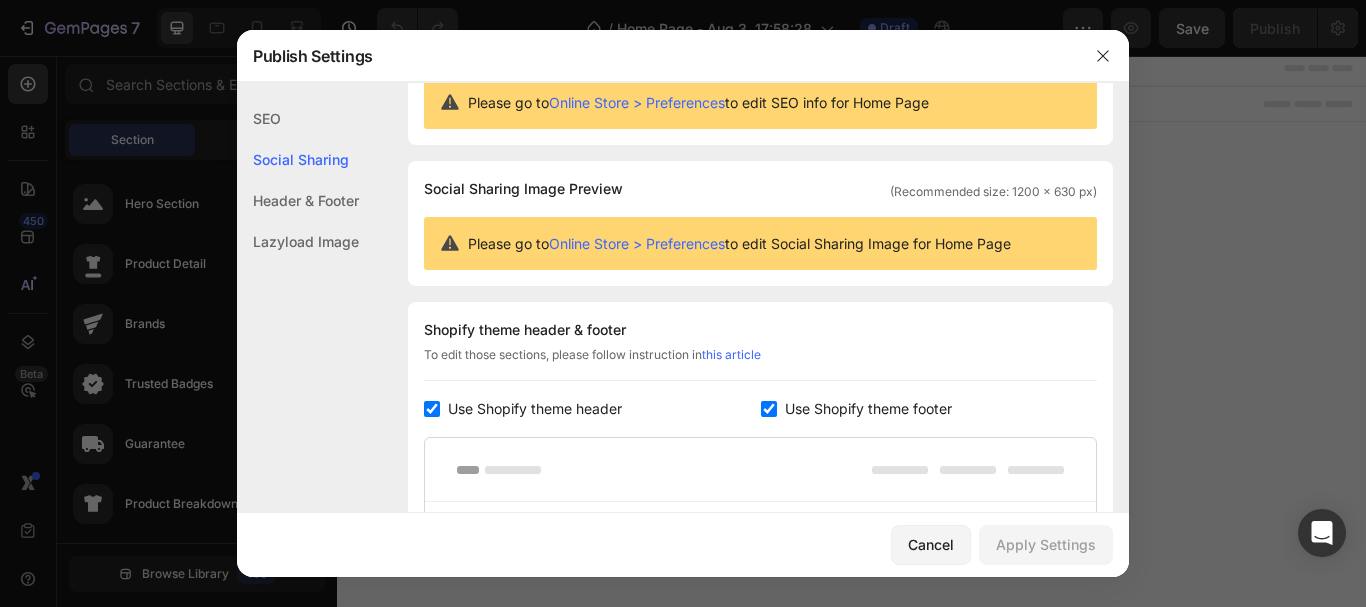 scroll, scrollTop: 0, scrollLeft: 0, axis: both 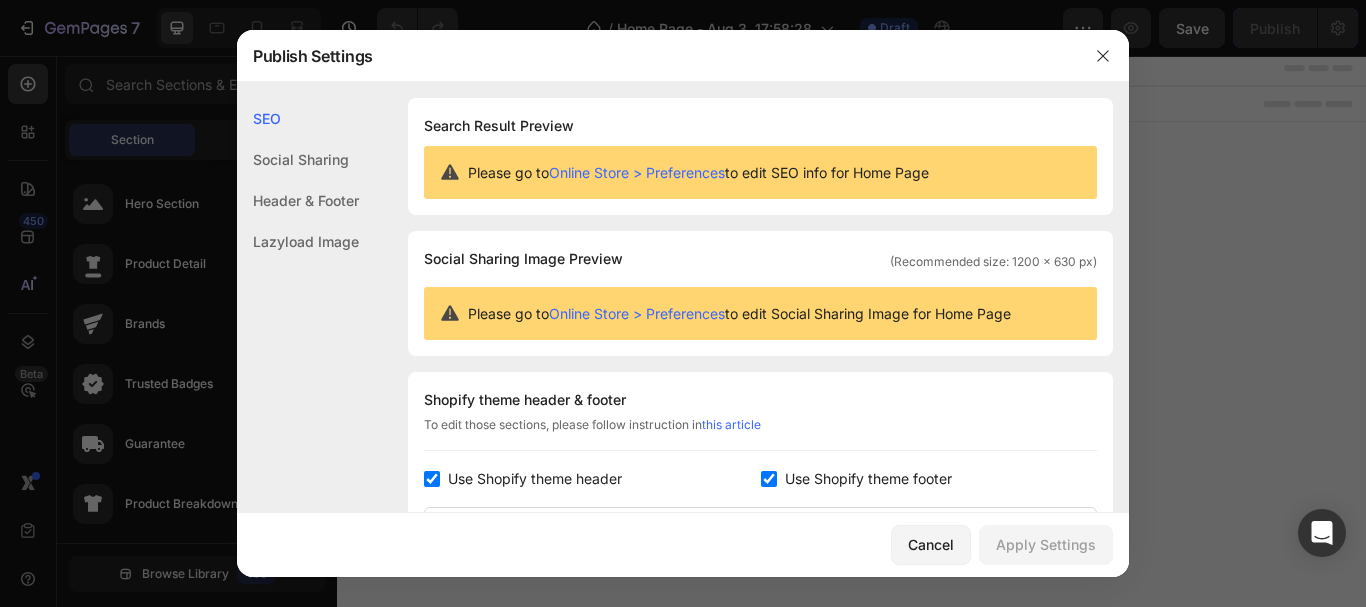 click on "Online Store > Preferences" at bounding box center [637, 313] 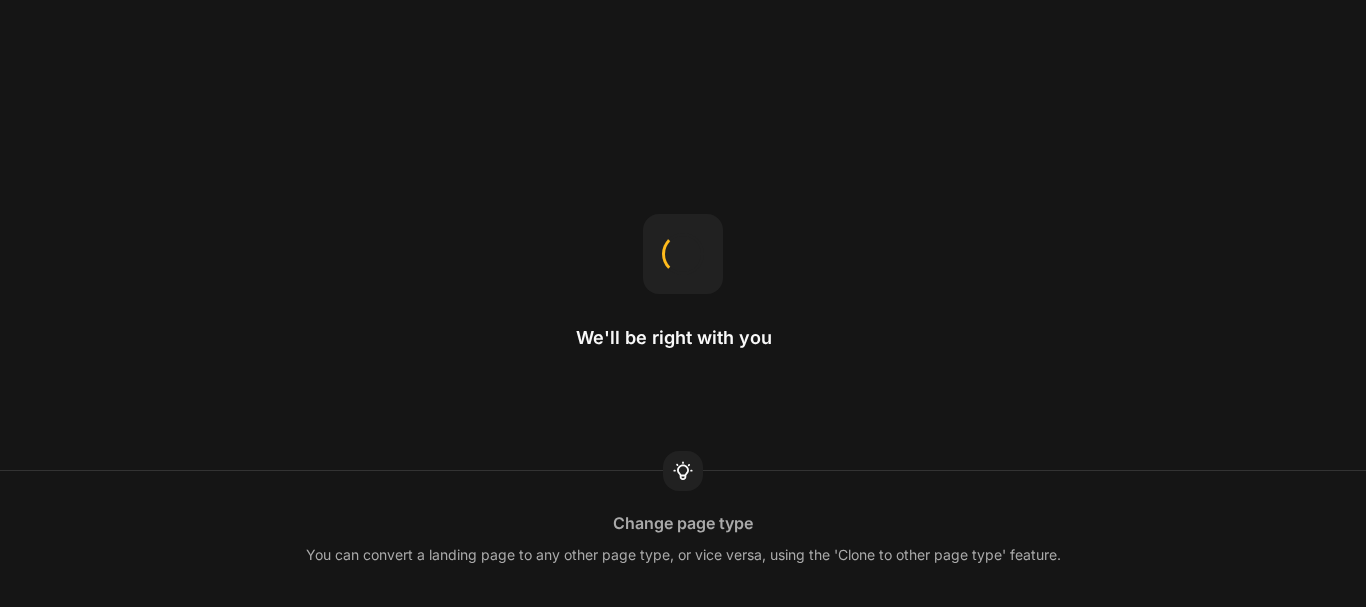 scroll, scrollTop: 0, scrollLeft: 0, axis: both 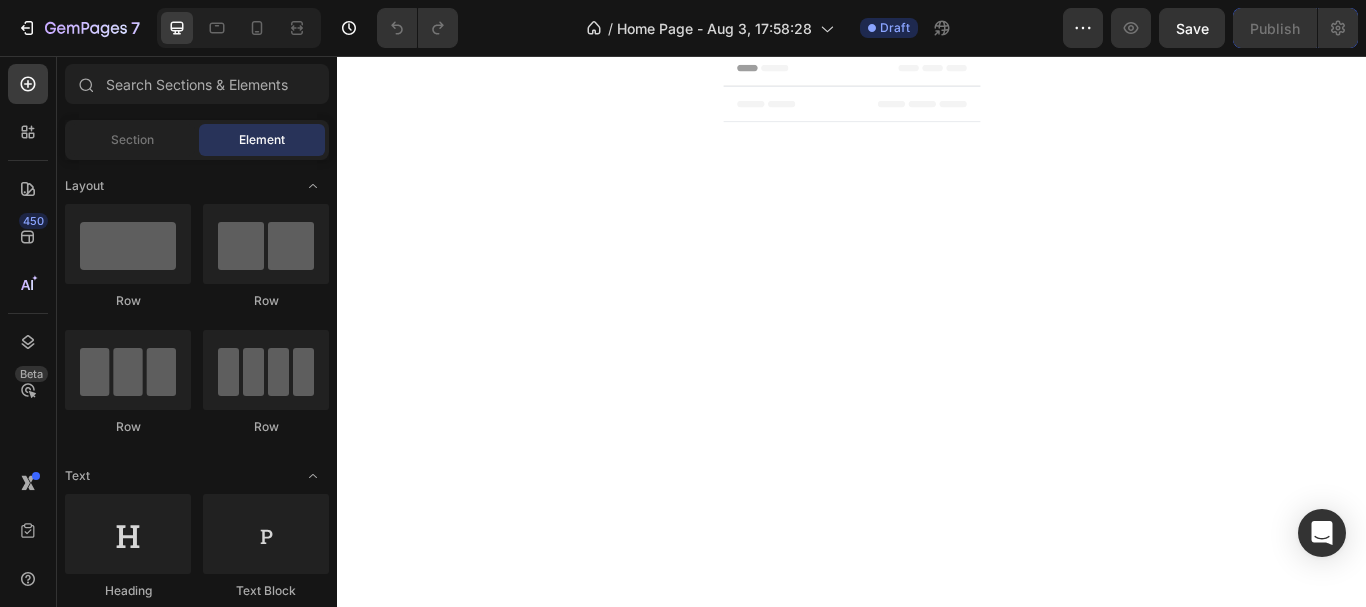 drag, startPoint x: 114, startPoint y: 252, endPoint x: 393, endPoint y: 261, distance: 279.1451 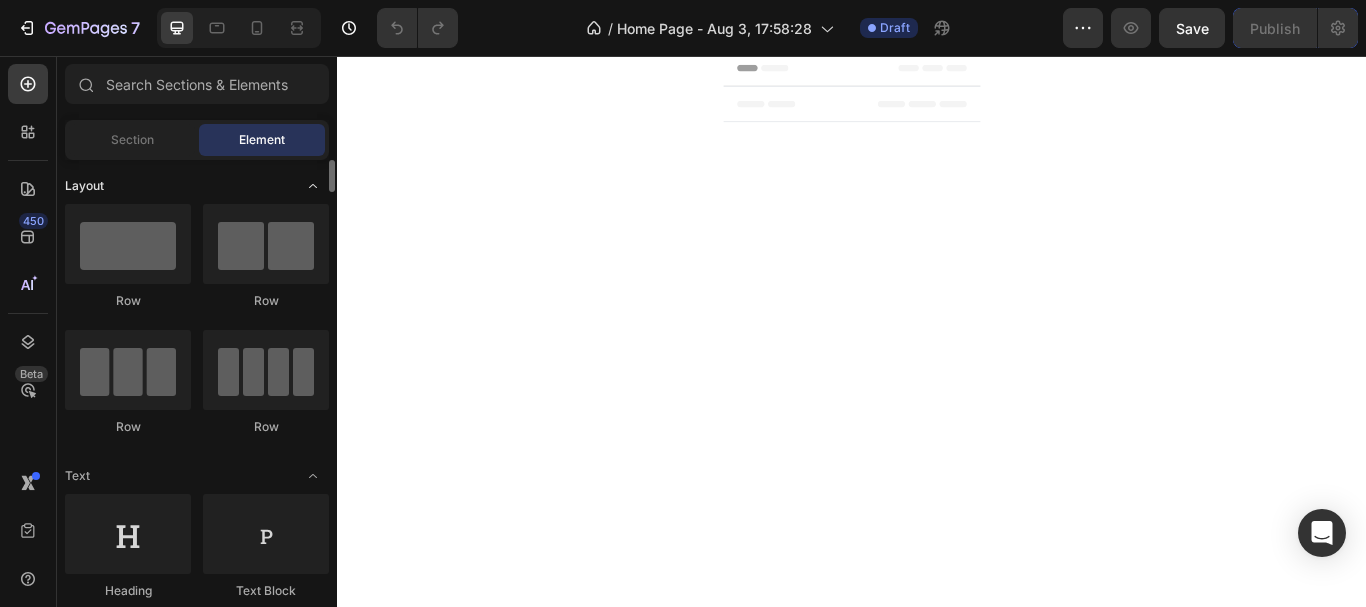 drag, startPoint x: 141, startPoint y: 249, endPoint x: 232, endPoint y: 191, distance: 107.912 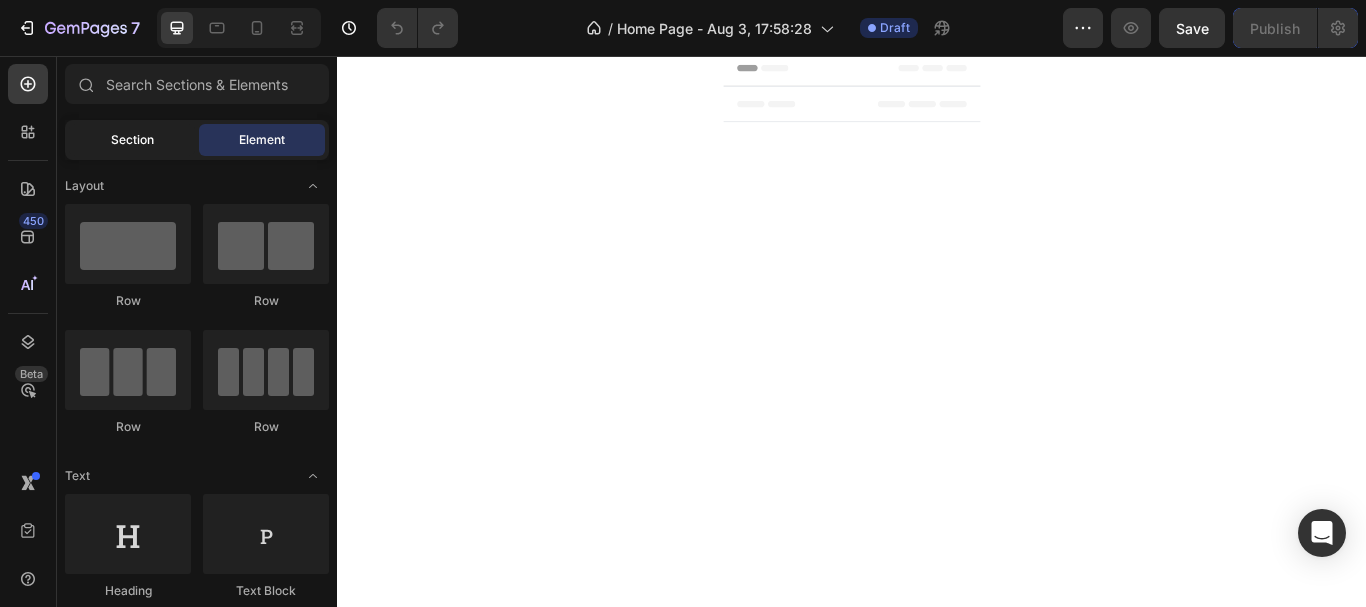 click on "Section" 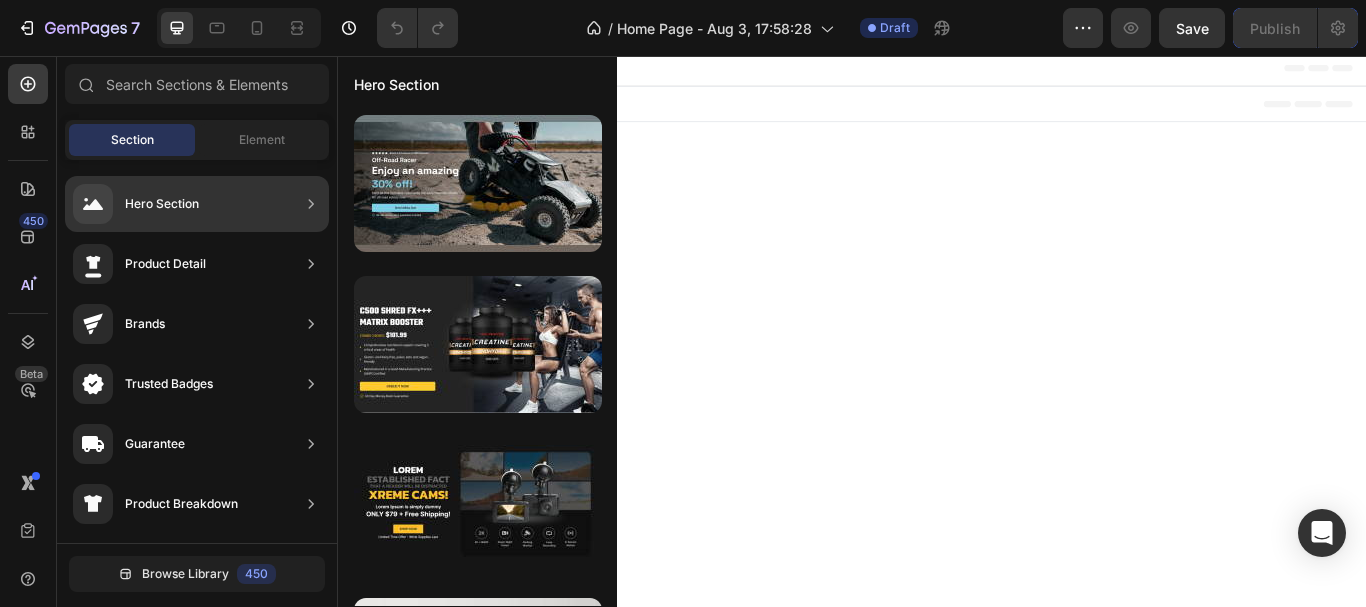scroll, scrollTop: 0, scrollLeft: 0, axis: both 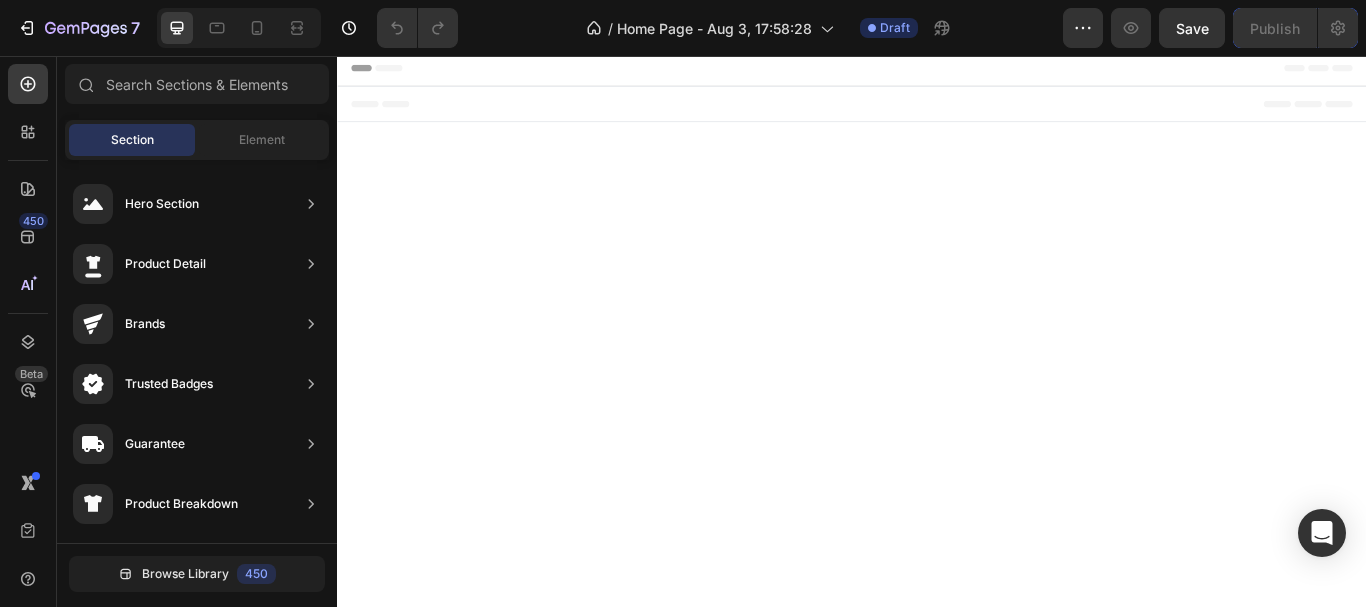 drag, startPoint x: 773, startPoint y: 217, endPoint x: 710, endPoint y: 233, distance: 65 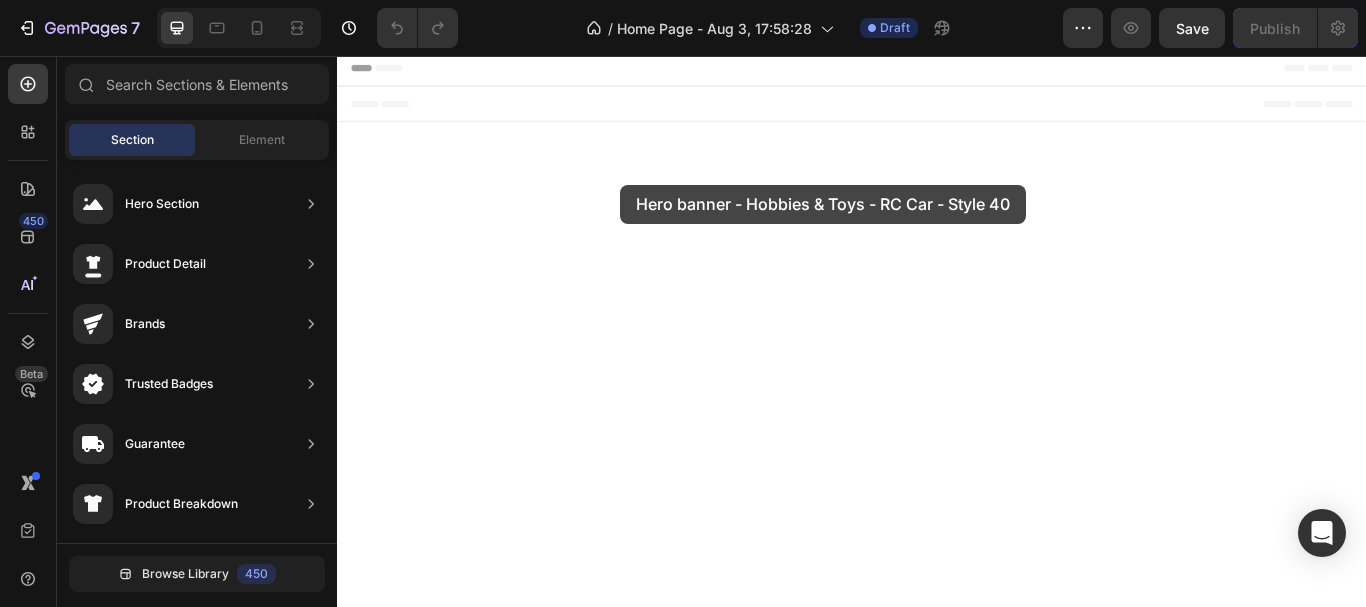 drag, startPoint x: 748, startPoint y: 200, endPoint x: 667, endPoint y: 207, distance: 81.3019 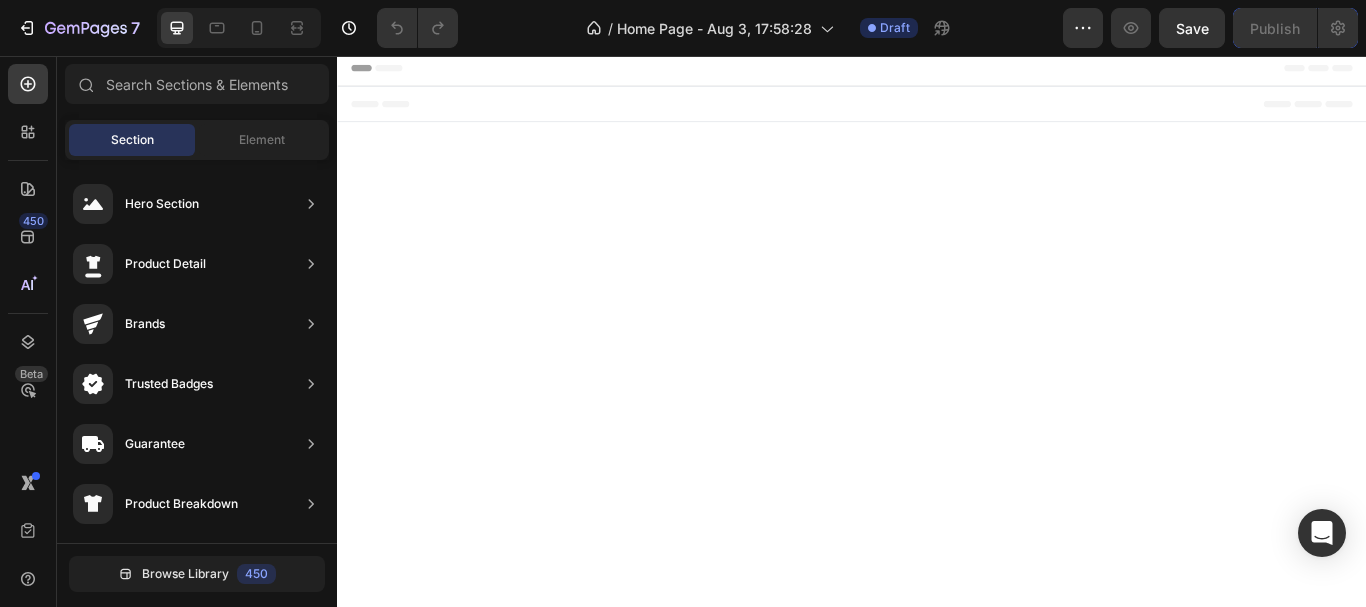 click on "Header" at bounding box center [394, 71] 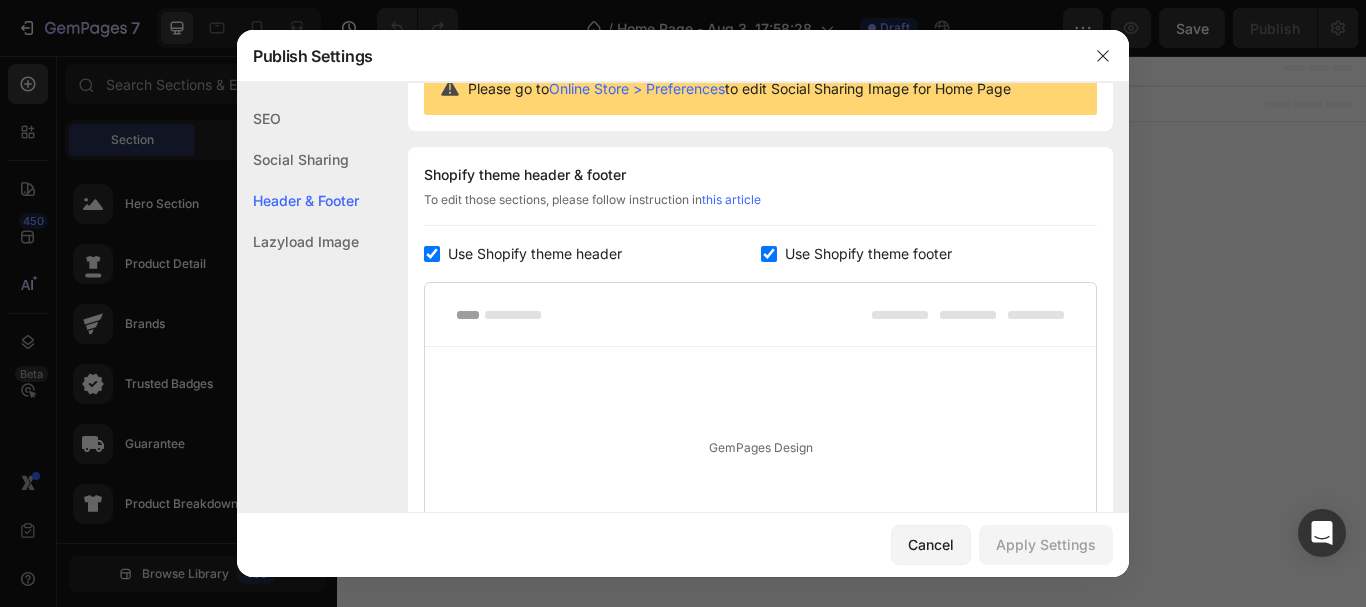 scroll, scrollTop: 489, scrollLeft: 0, axis: vertical 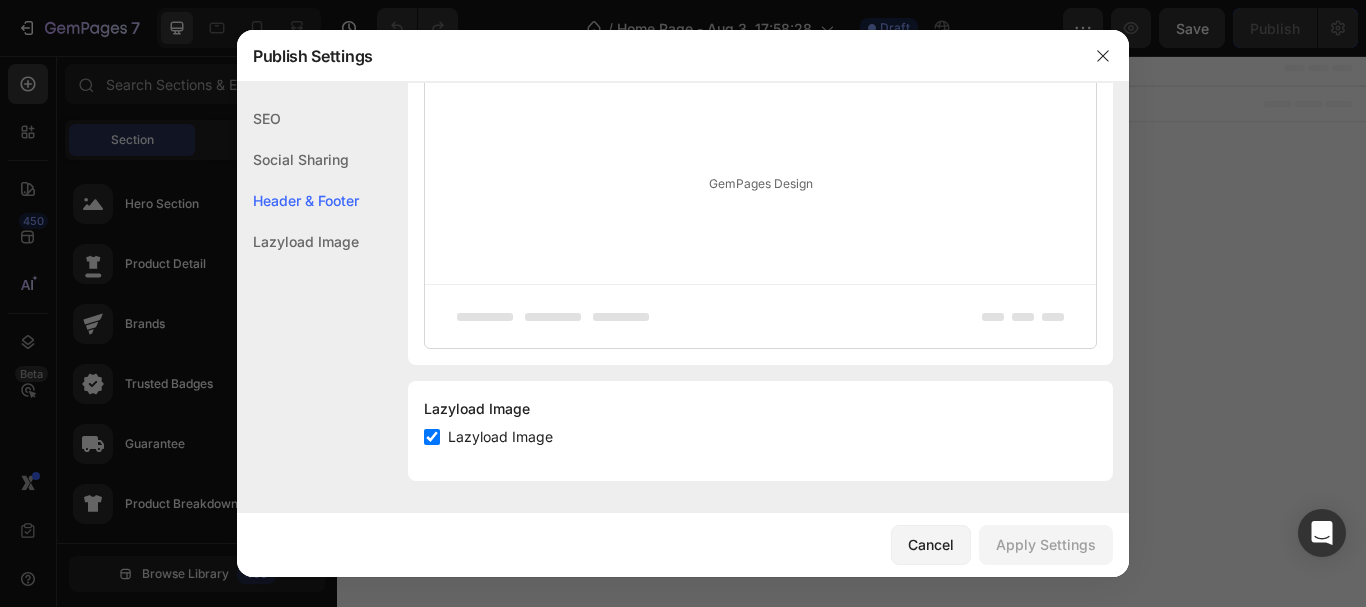click at bounding box center (432, 437) 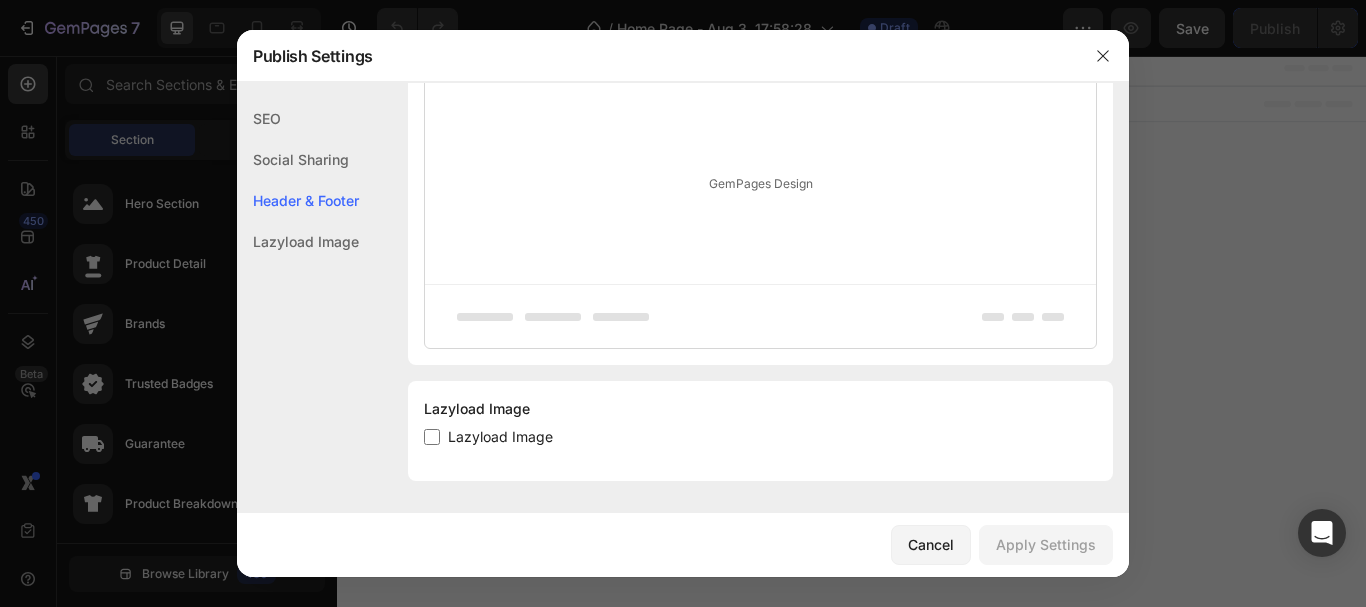 checkbox on "false" 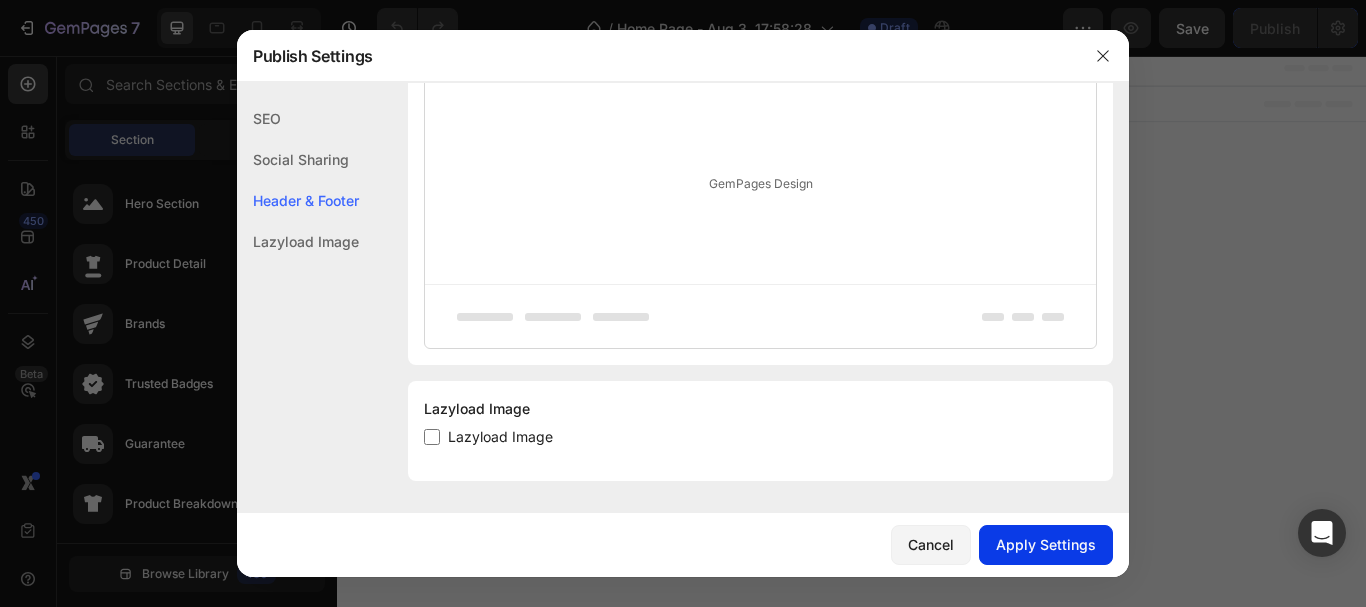 drag, startPoint x: 1027, startPoint y: 545, endPoint x: 933, endPoint y: 501, distance: 103.788246 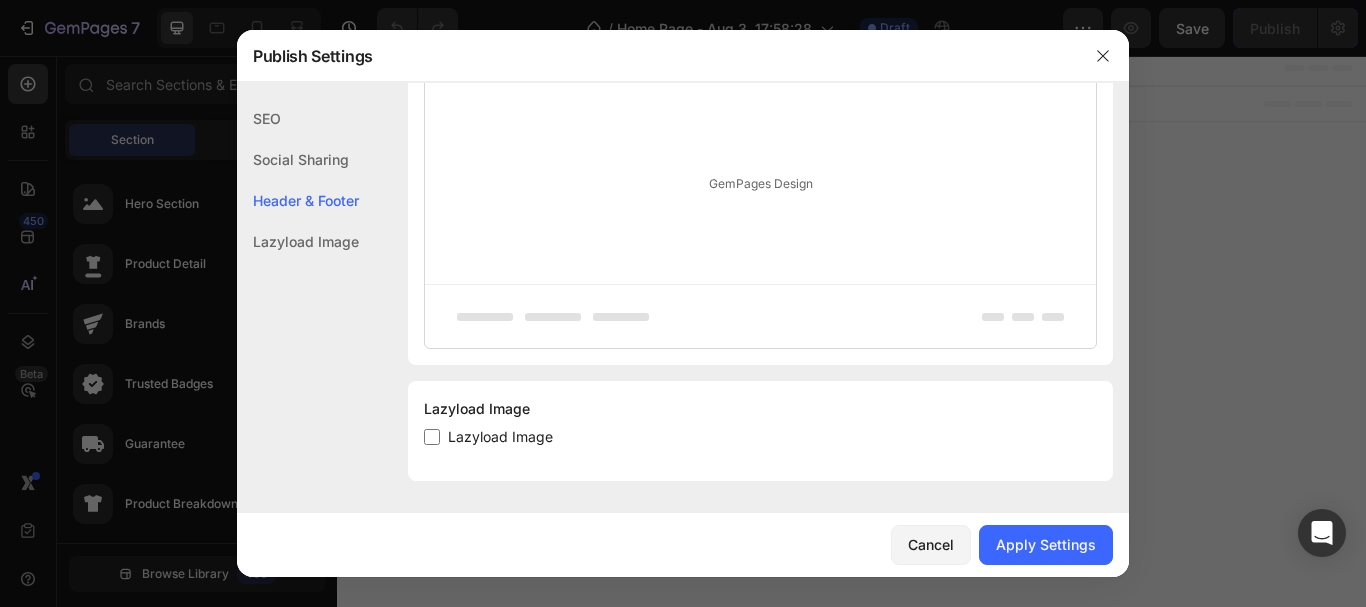 click on "Apply Settings" at bounding box center (1046, 544) 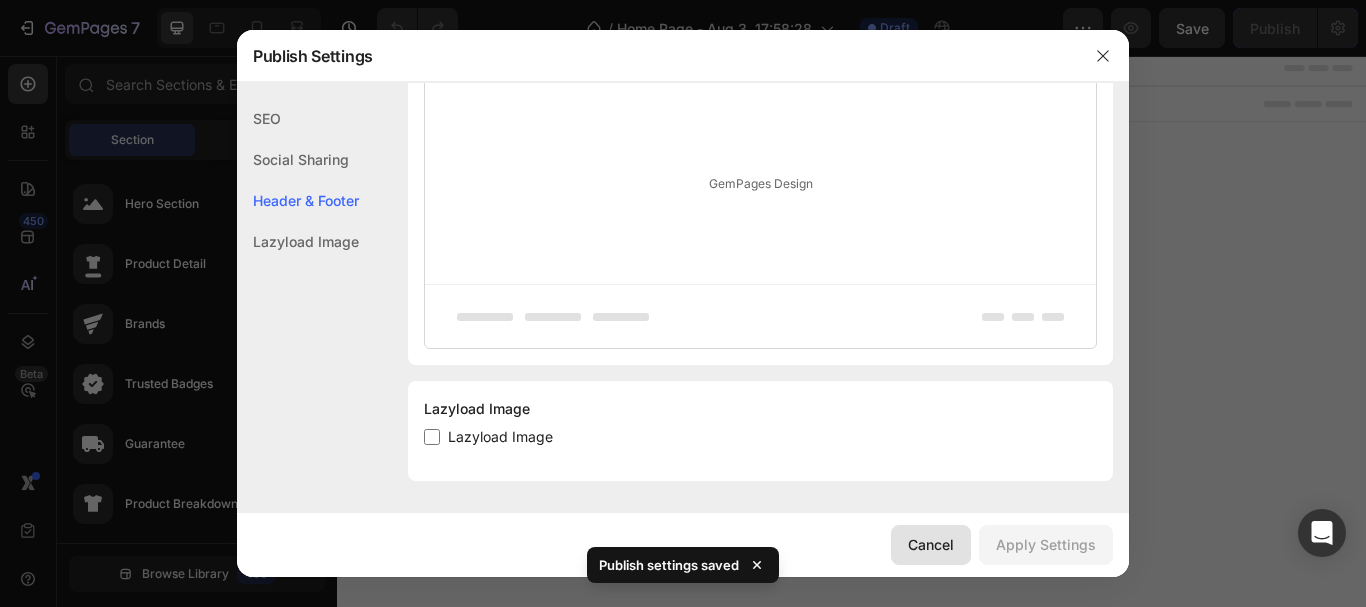 click on "Cancel" at bounding box center [931, 544] 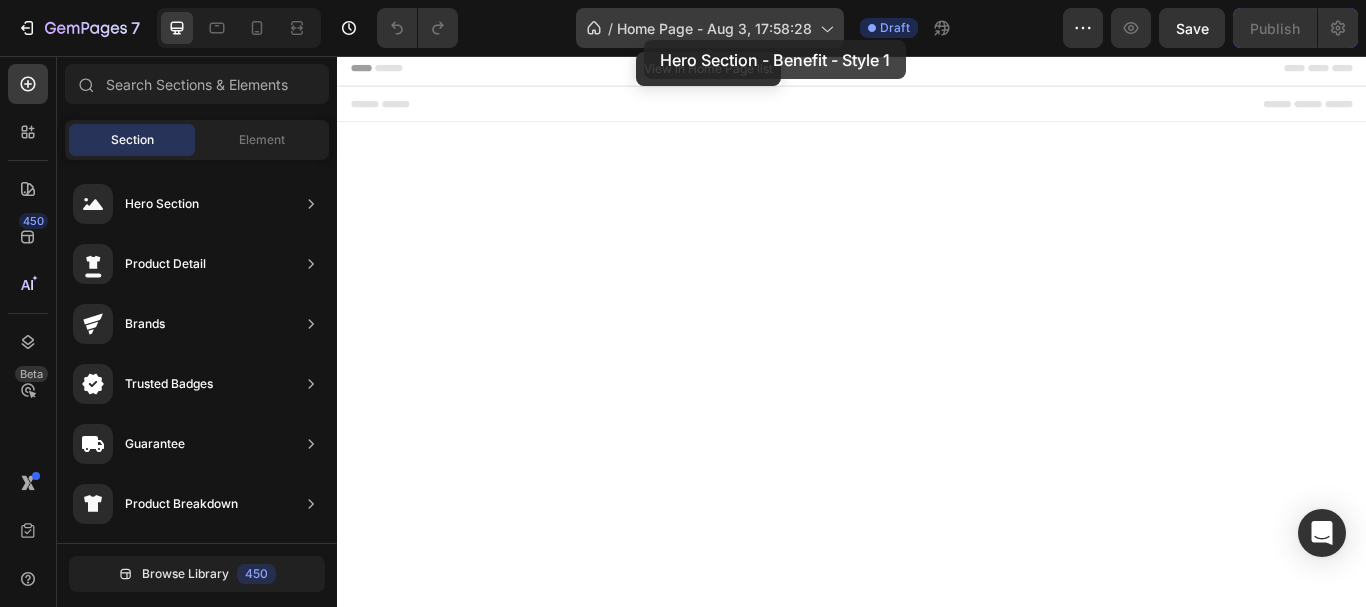 drag, startPoint x: 505, startPoint y: 331, endPoint x: 644, endPoint y: 40, distance: 322.4934 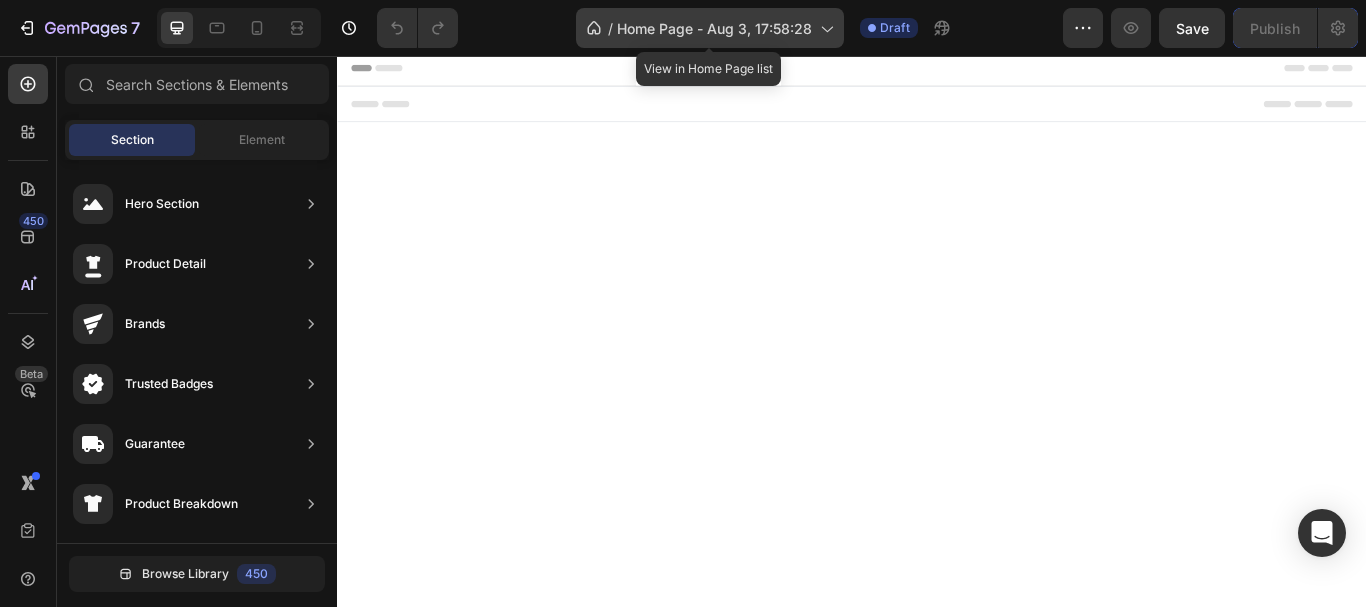 click on "/  Home Page - Aug 3, 17:58:28" 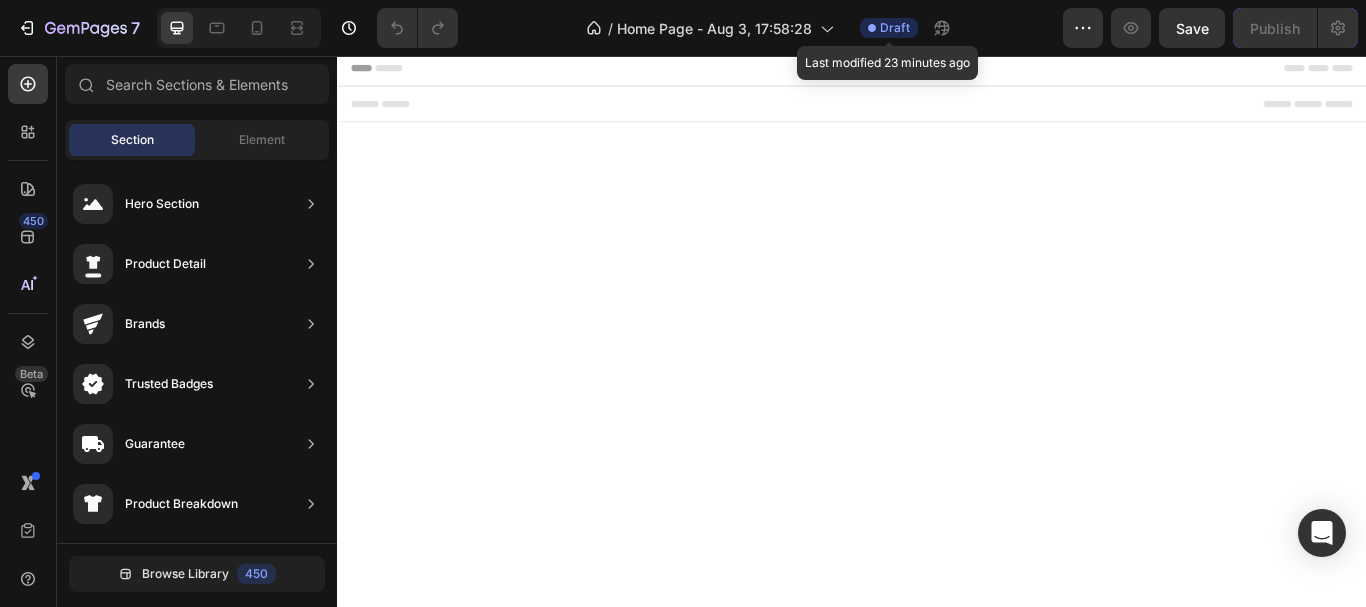 drag, startPoint x: 875, startPoint y: 32, endPoint x: 907, endPoint y: 51, distance: 37.215588 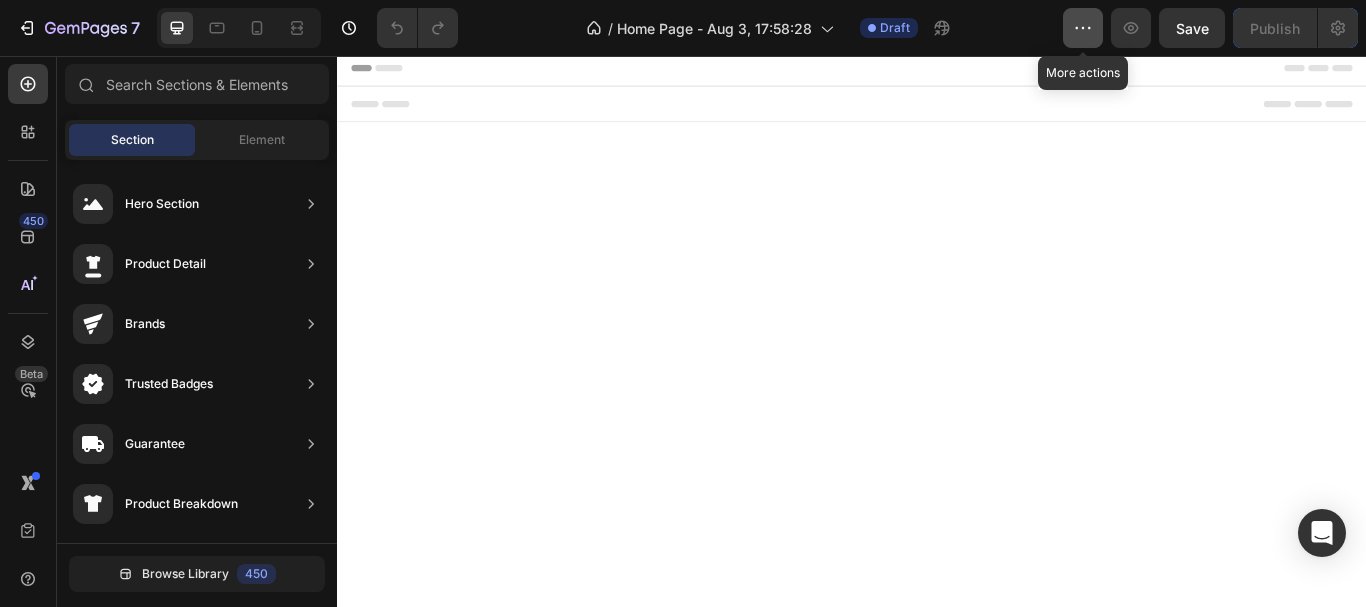 click 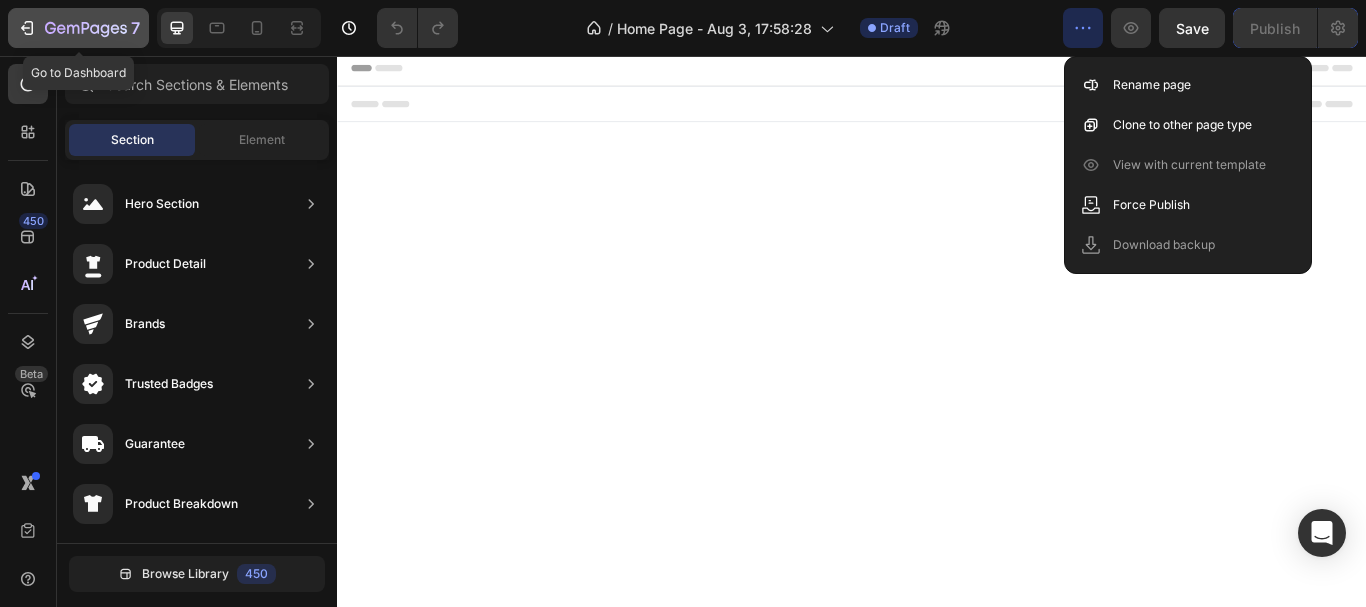 click 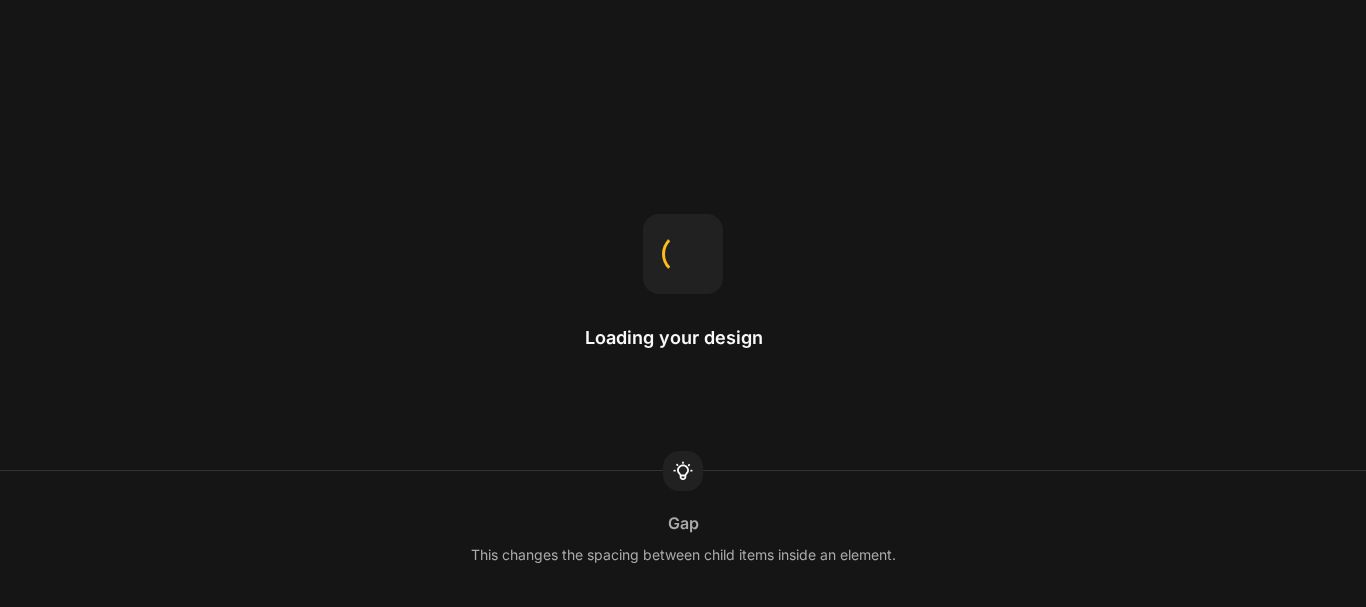 scroll, scrollTop: 0, scrollLeft: 0, axis: both 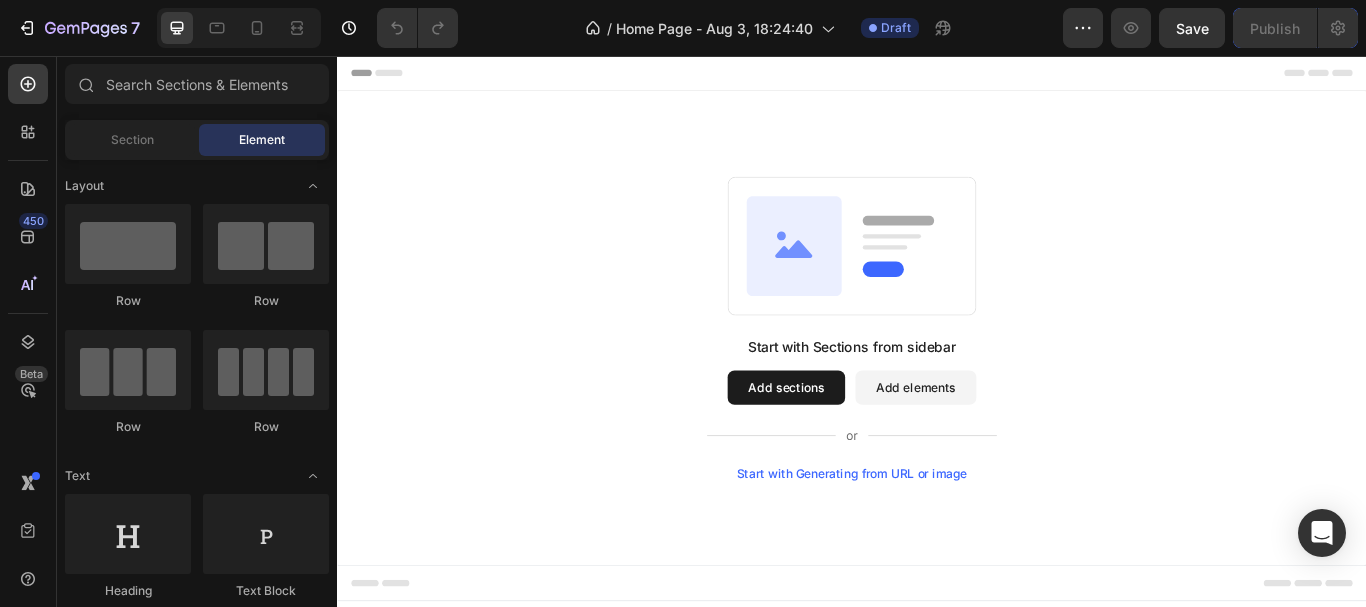 click on "Add sections" at bounding box center (860, 443) 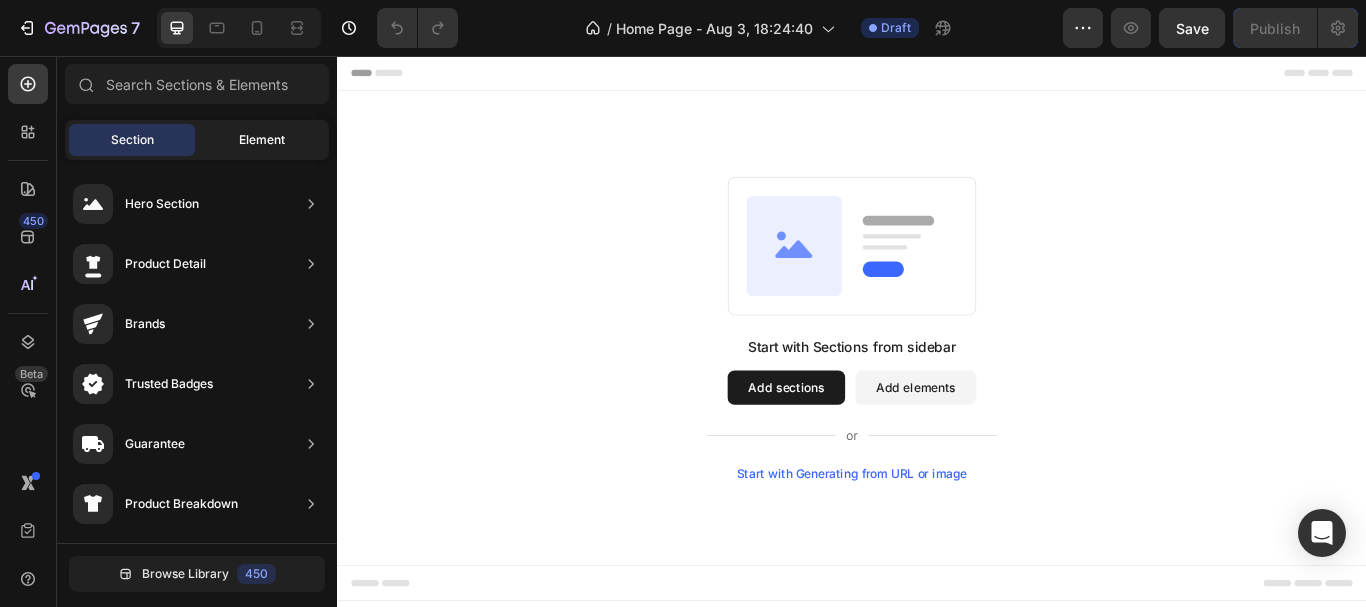 click on "Element" 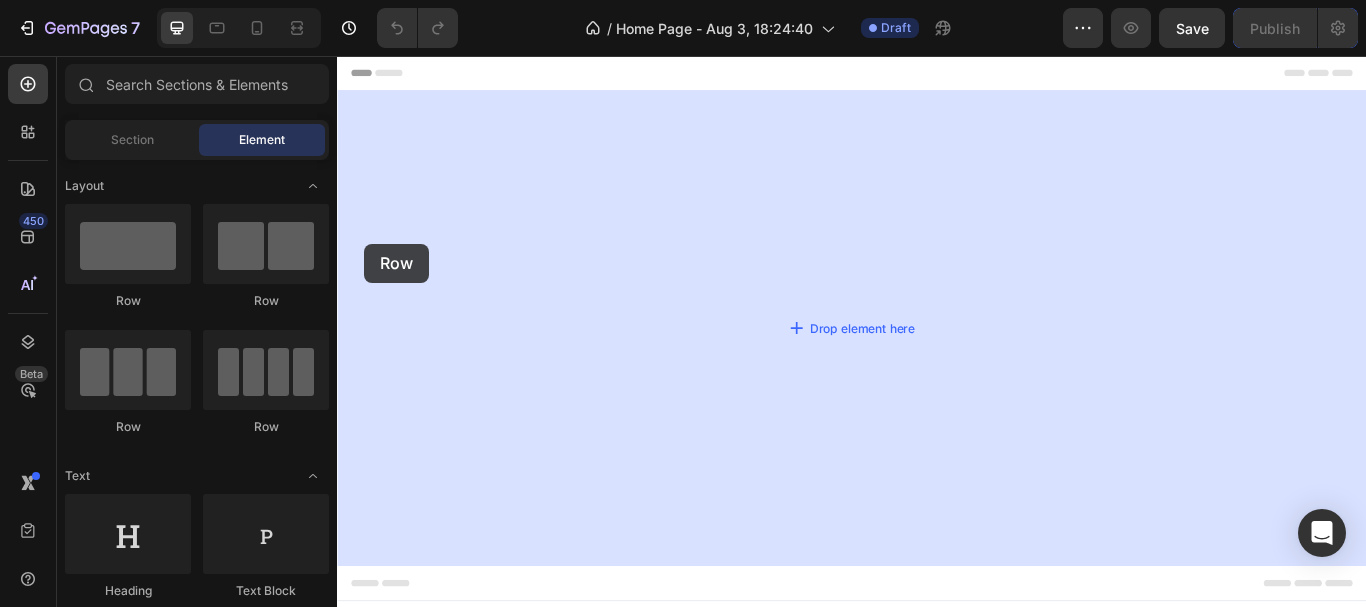 drag, startPoint x: 472, startPoint y: 308, endPoint x: 382, endPoint y: 297, distance: 90.66973 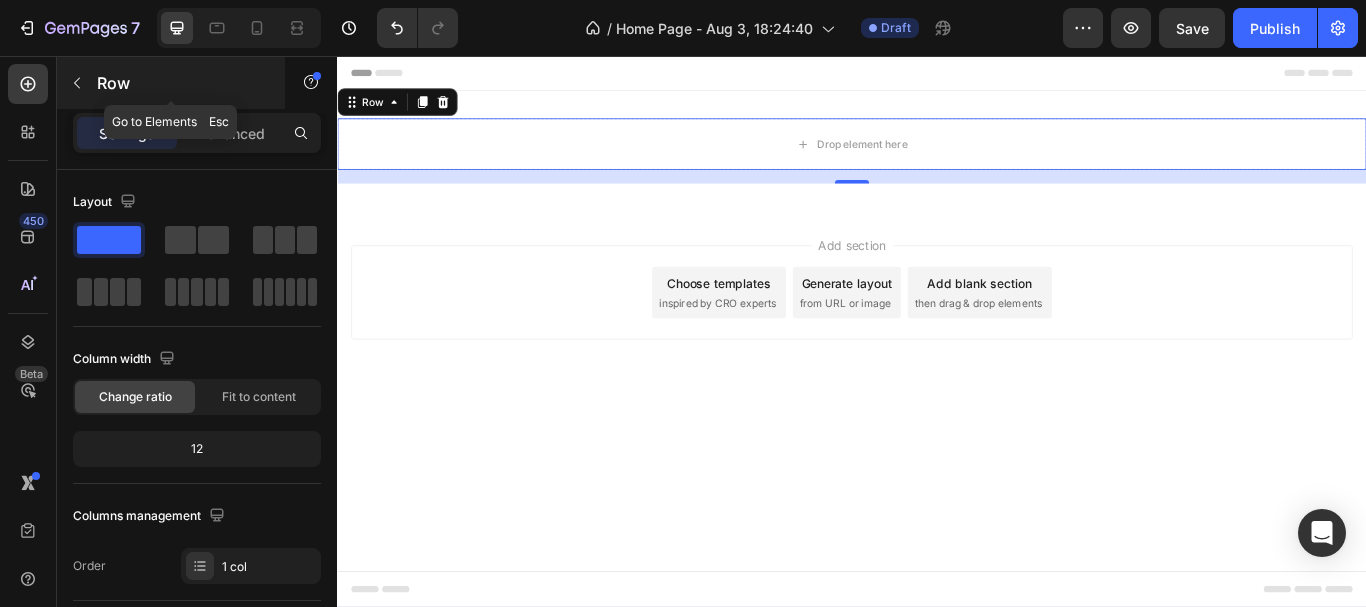click at bounding box center (77, 83) 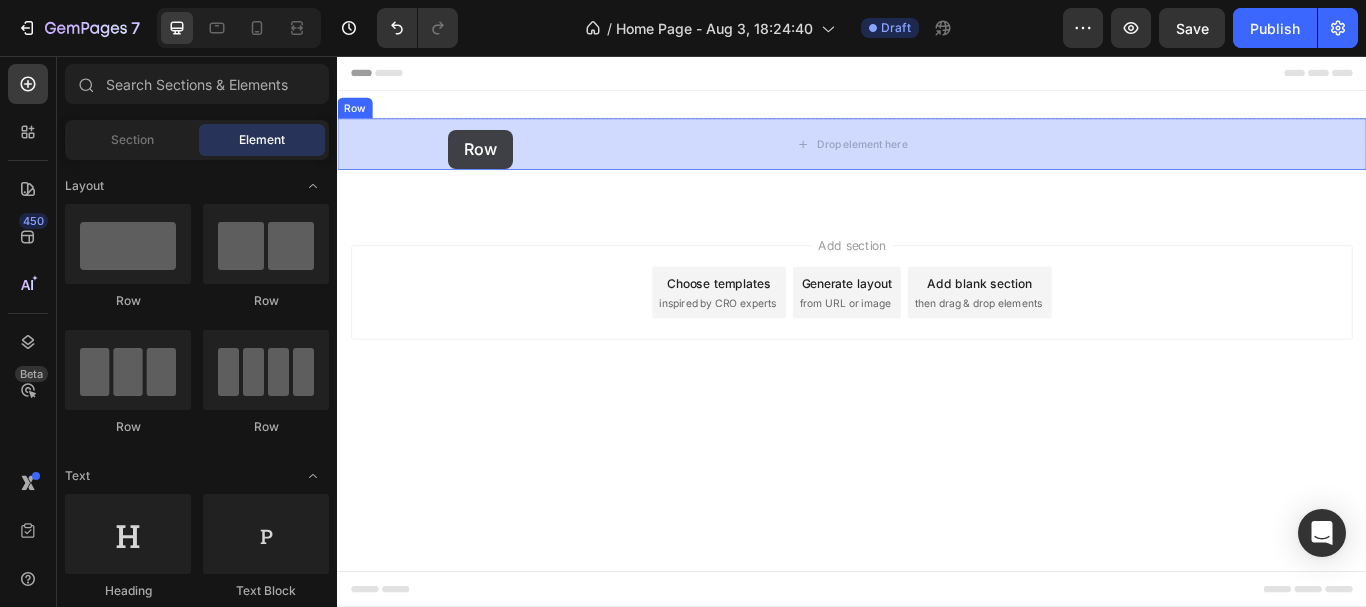 drag, startPoint x: 468, startPoint y: 303, endPoint x: 467, endPoint y: 142, distance: 161.00311 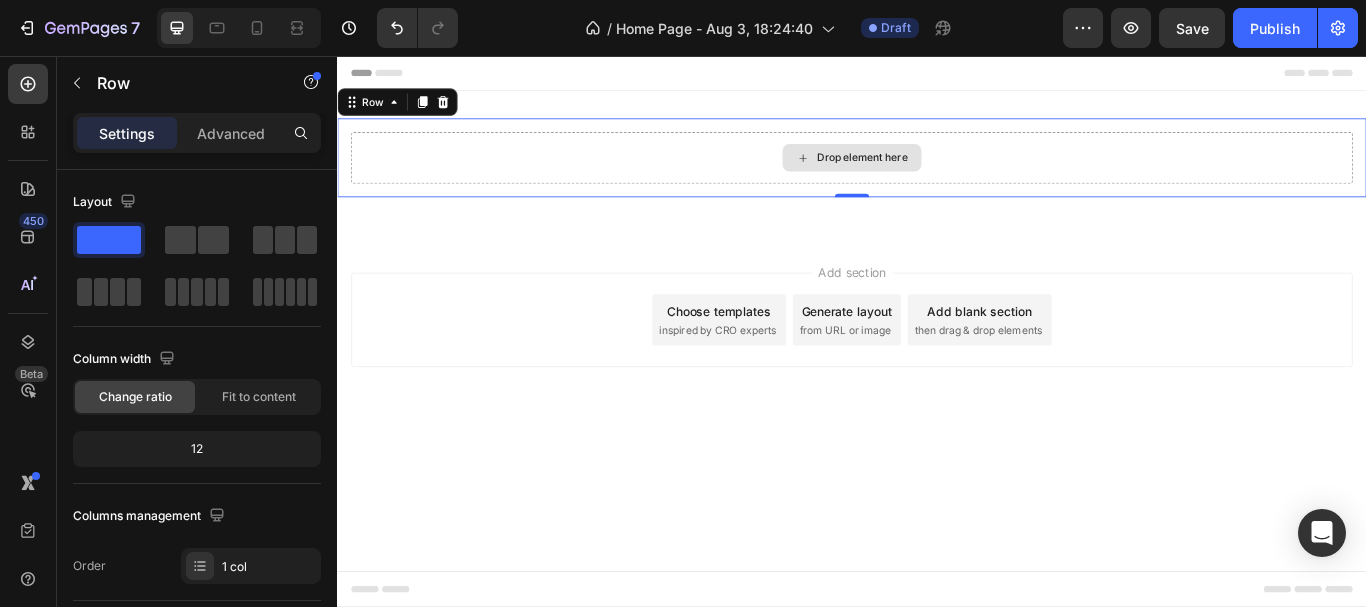 click on "Drop element here" at bounding box center (937, 175) 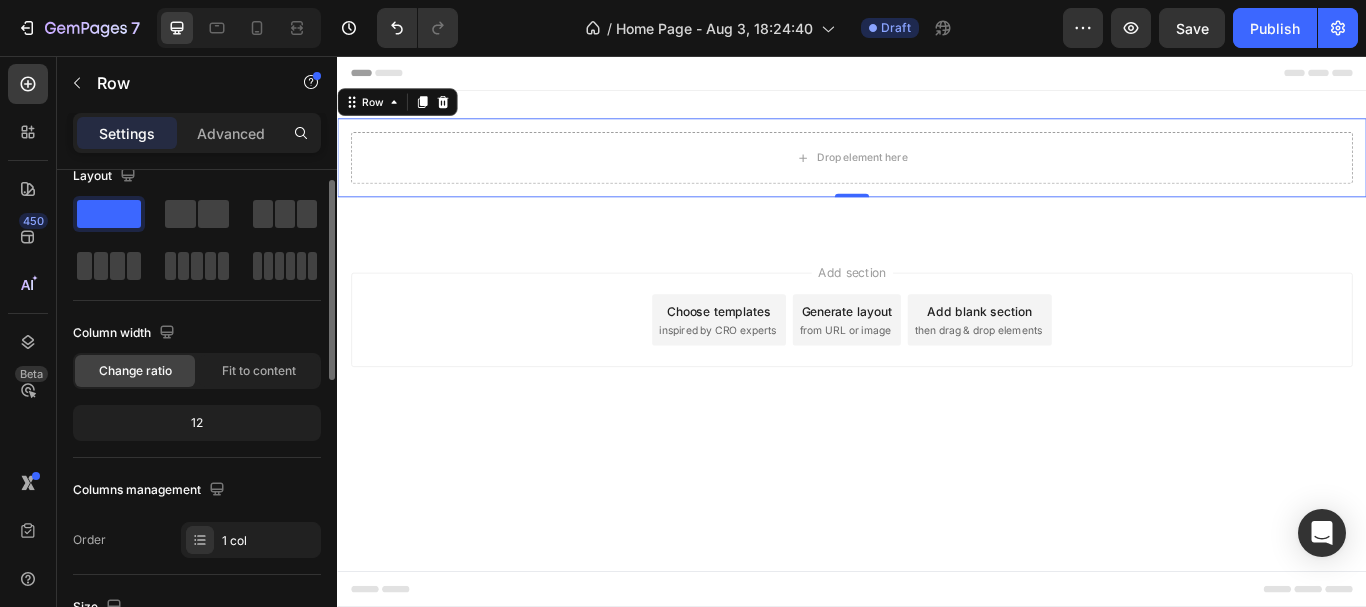 scroll, scrollTop: 0, scrollLeft: 0, axis: both 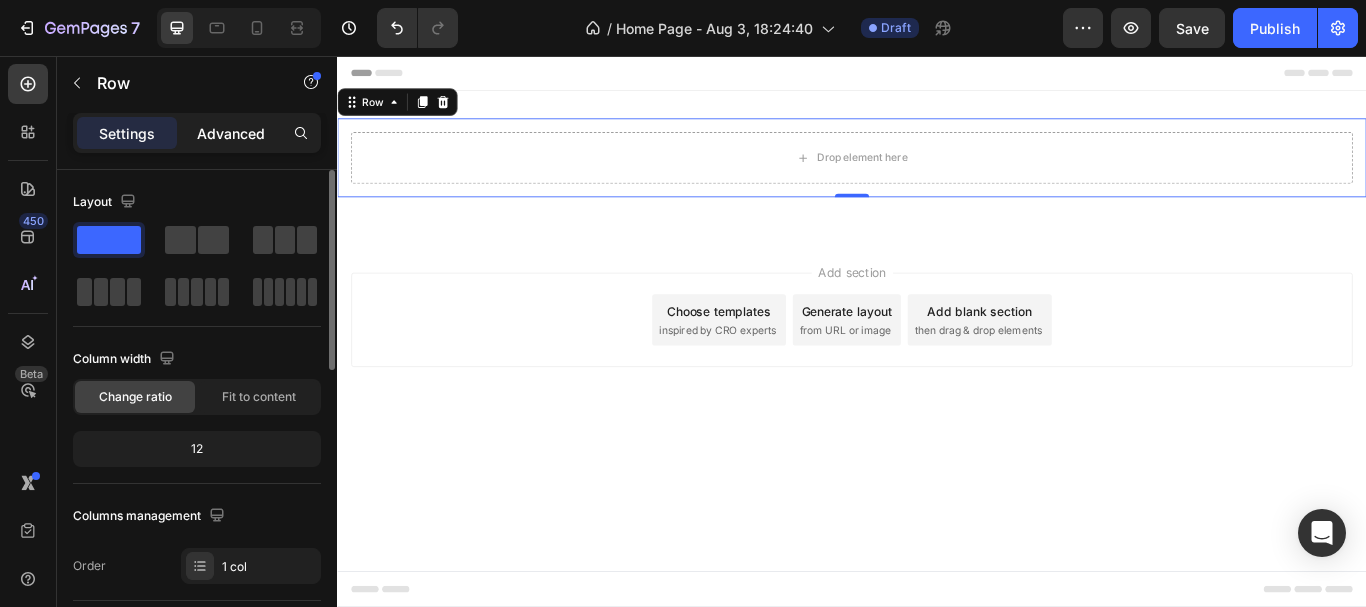 click on "Advanced" at bounding box center [231, 133] 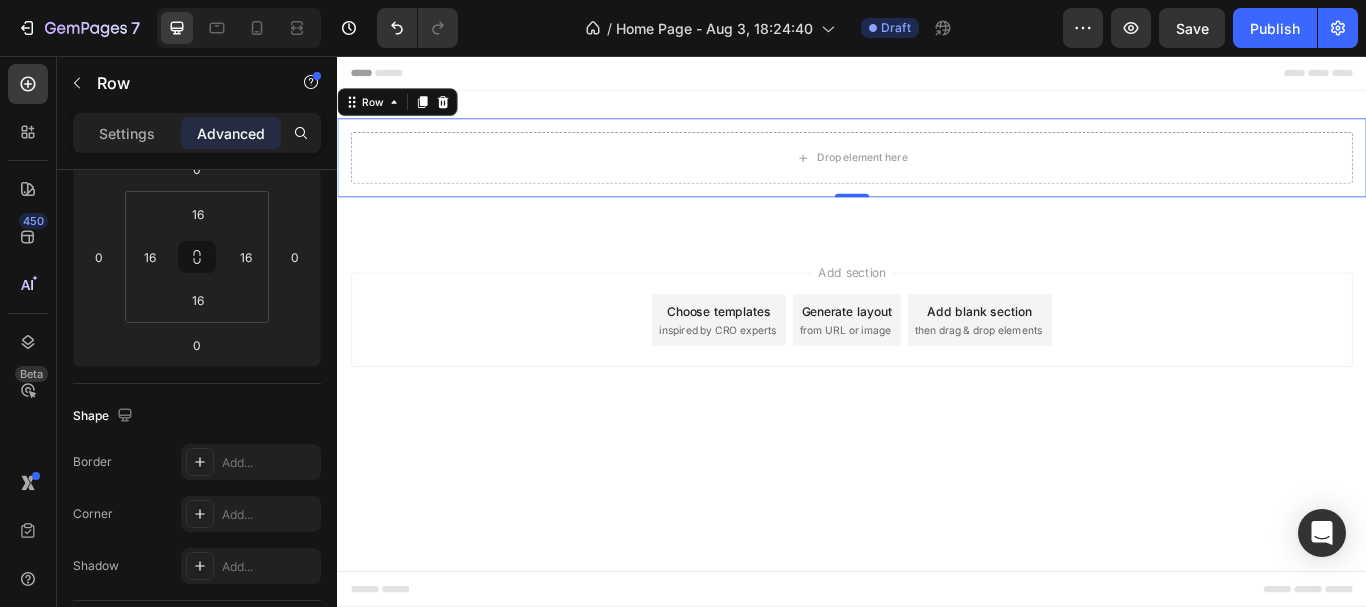 scroll, scrollTop: 0, scrollLeft: 0, axis: both 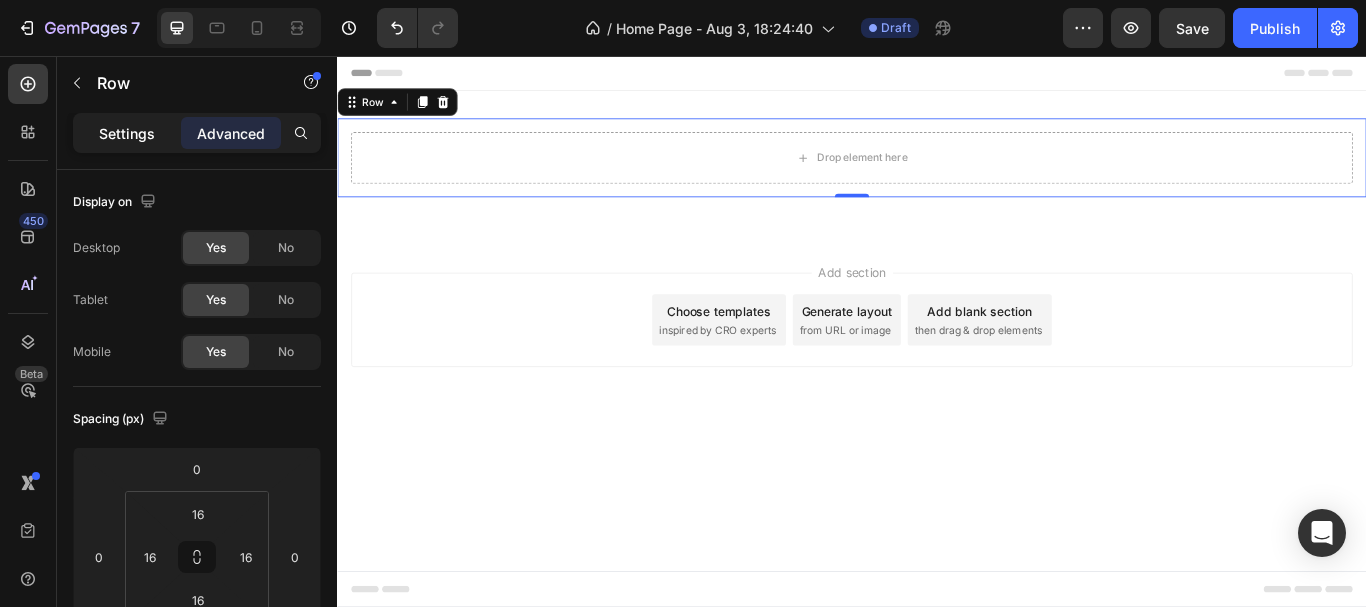 click on "Settings" at bounding box center [127, 133] 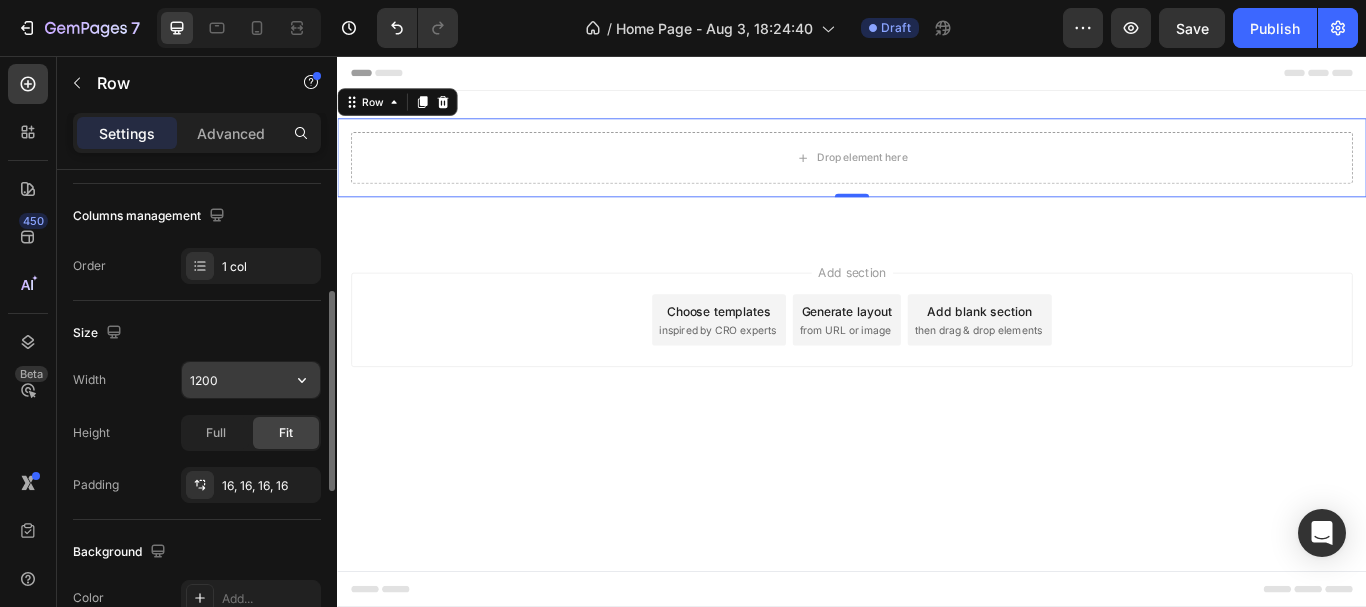 scroll, scrollTop: 400, scrollLeft: 0, axis: vertical 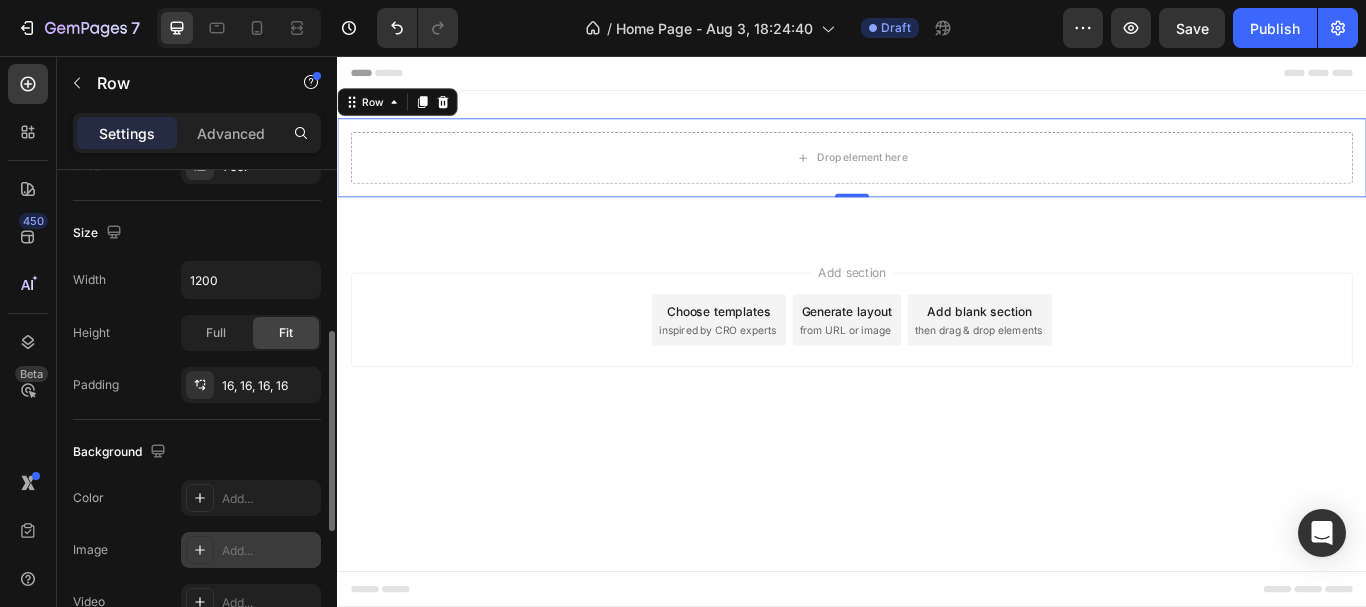 click on "Add..." at bounding box center [269, 551] 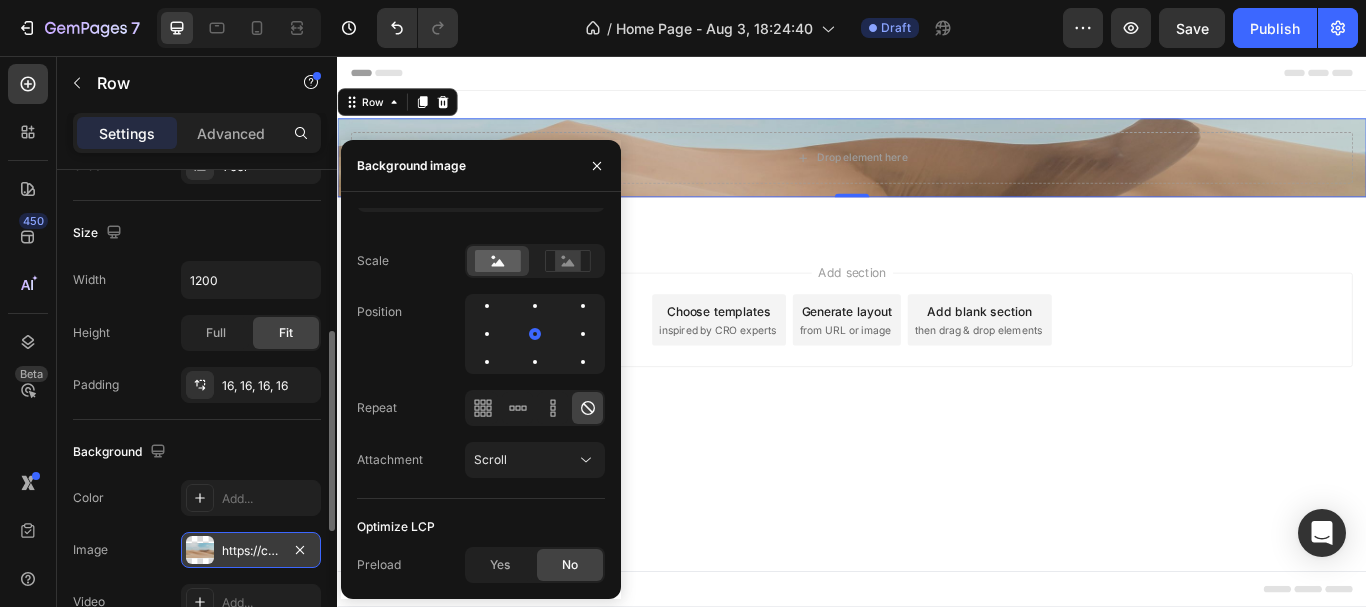 scroll, scrollTop: 0, scrollLeft: 0, axis: both 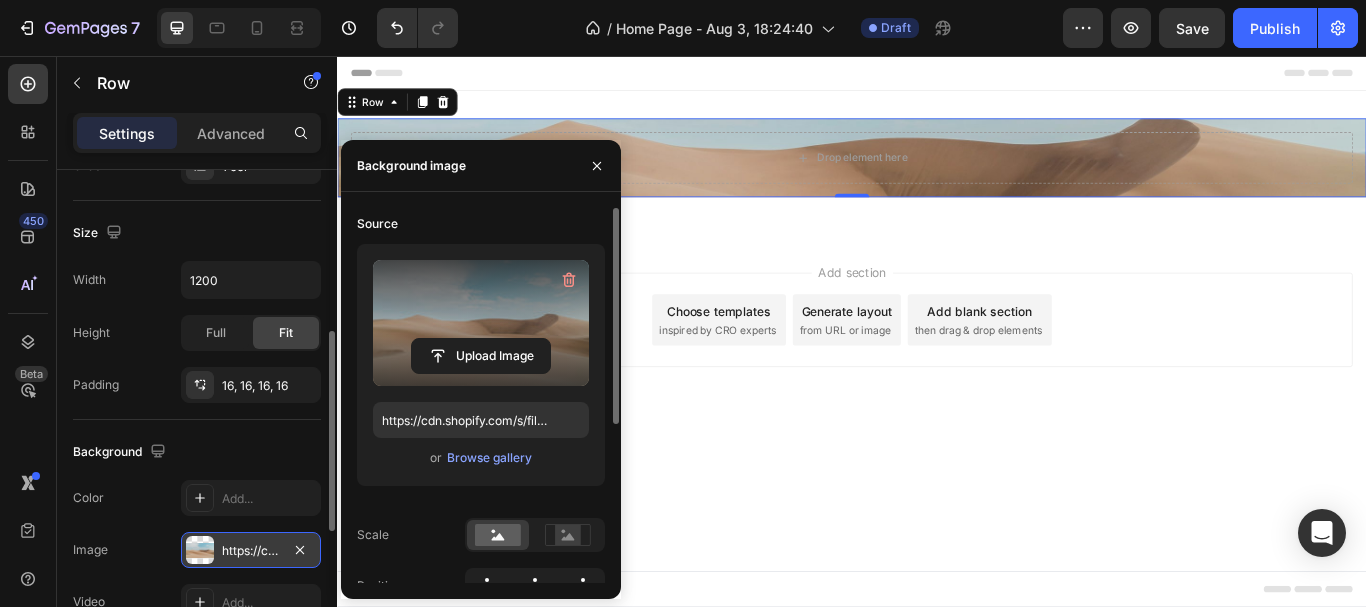 click at bounding box center [481, 323] 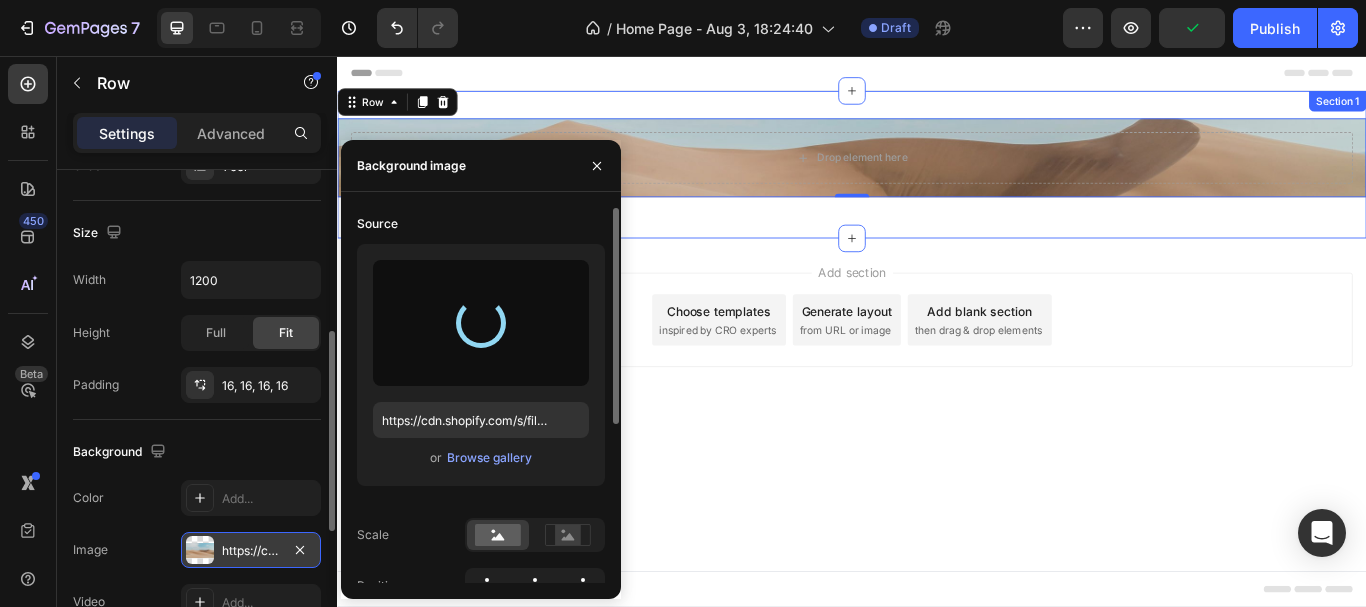 type on "https://cdn.shopify.com/s/files/1/0942/5043/4908/files/gempages_578289040558654226-0f7cafd4-060d-4091-a0ad-6289f578c0e0.png" 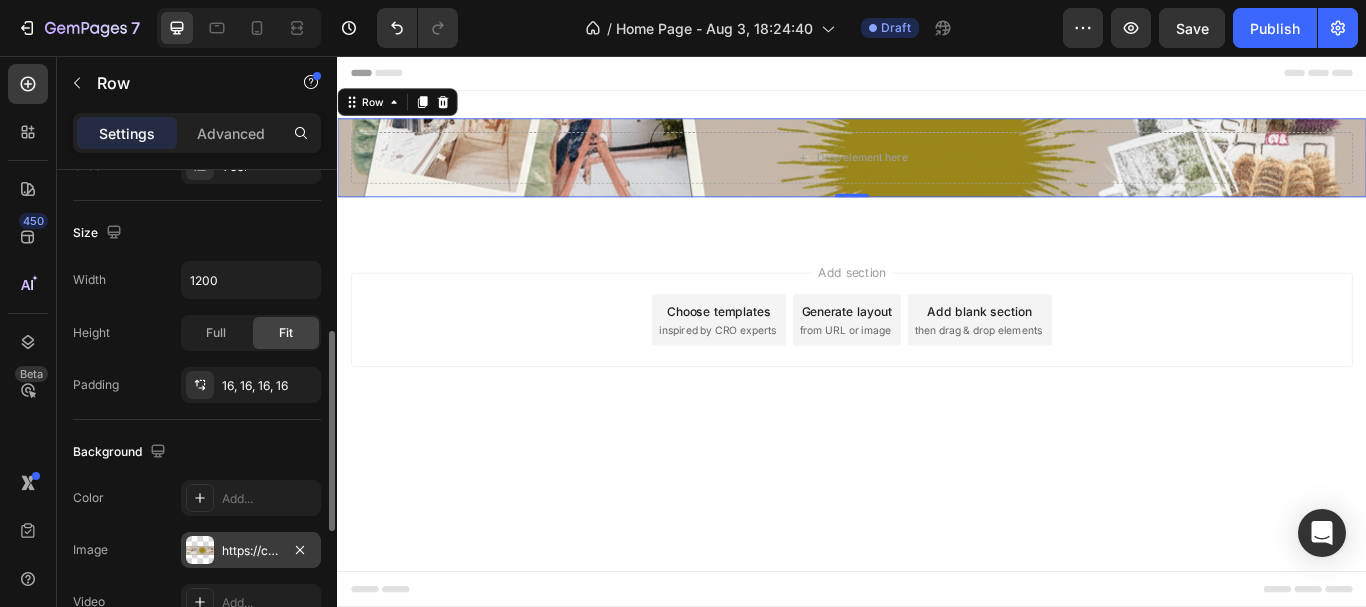 click on "Color Add..." at bounding box center [197, 498] 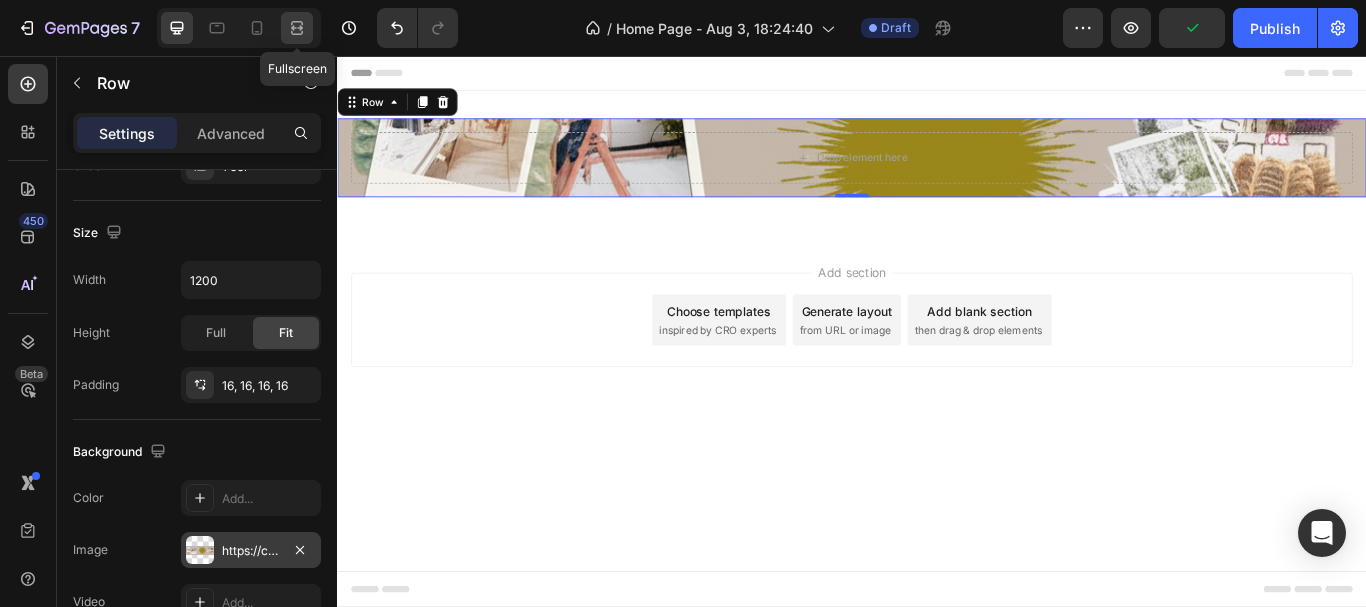 click 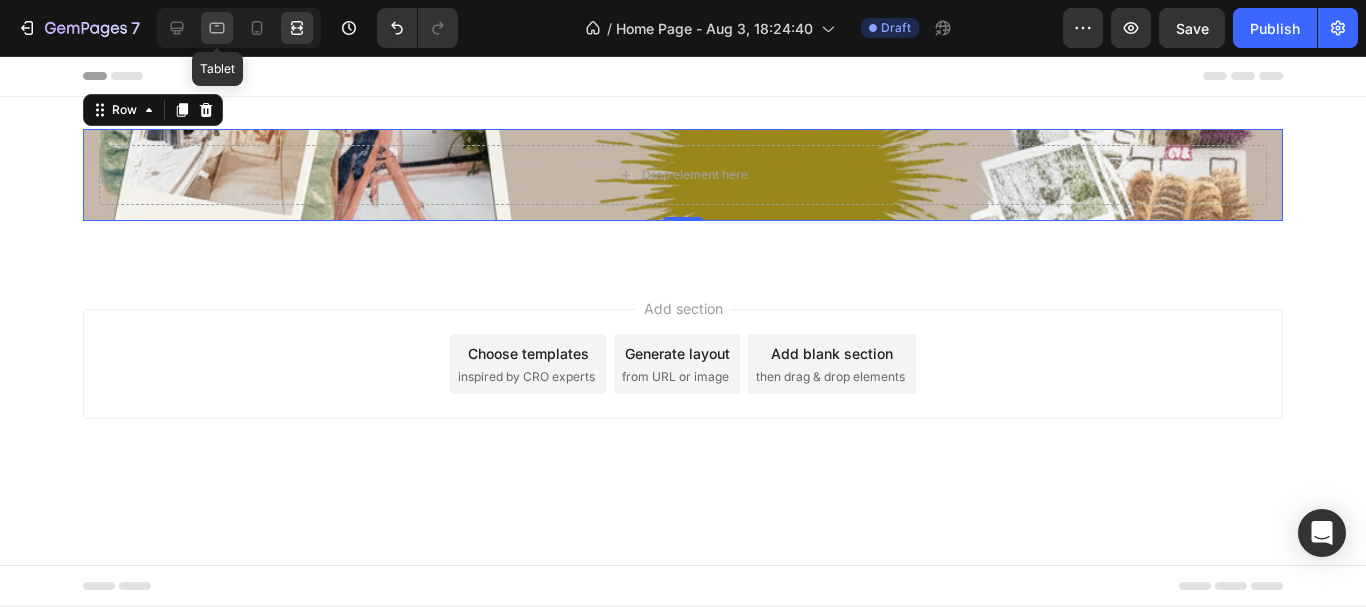 click 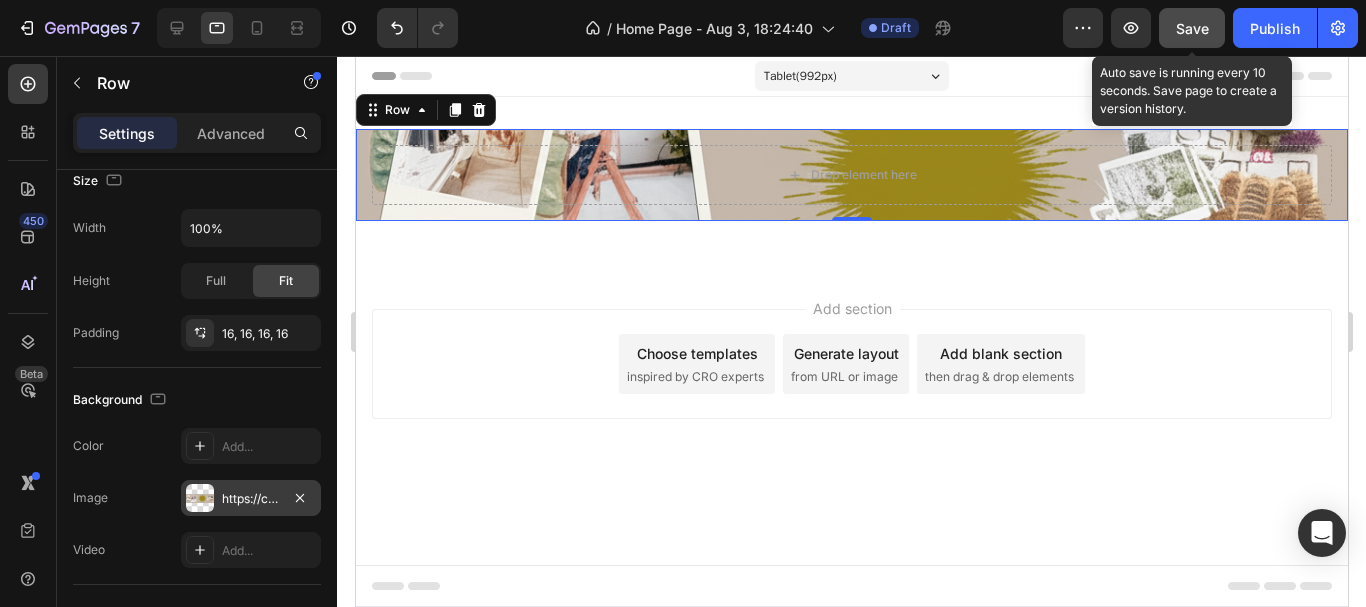 click on "Save" at bounding box center [1192, 28] 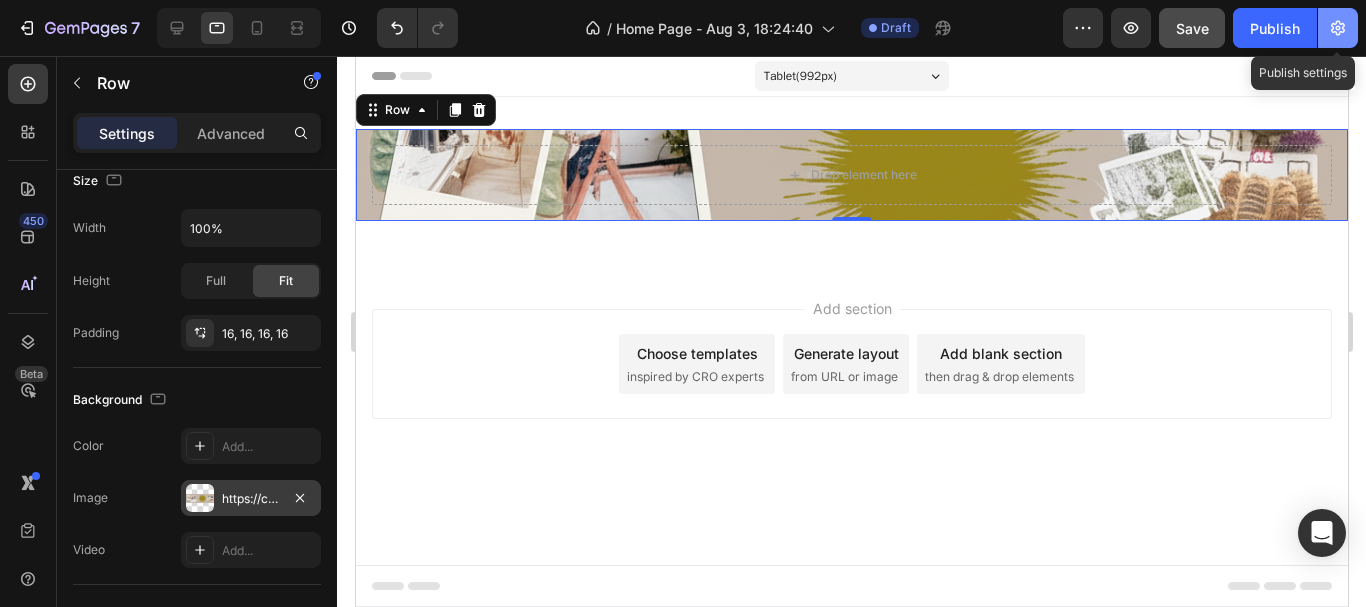 click 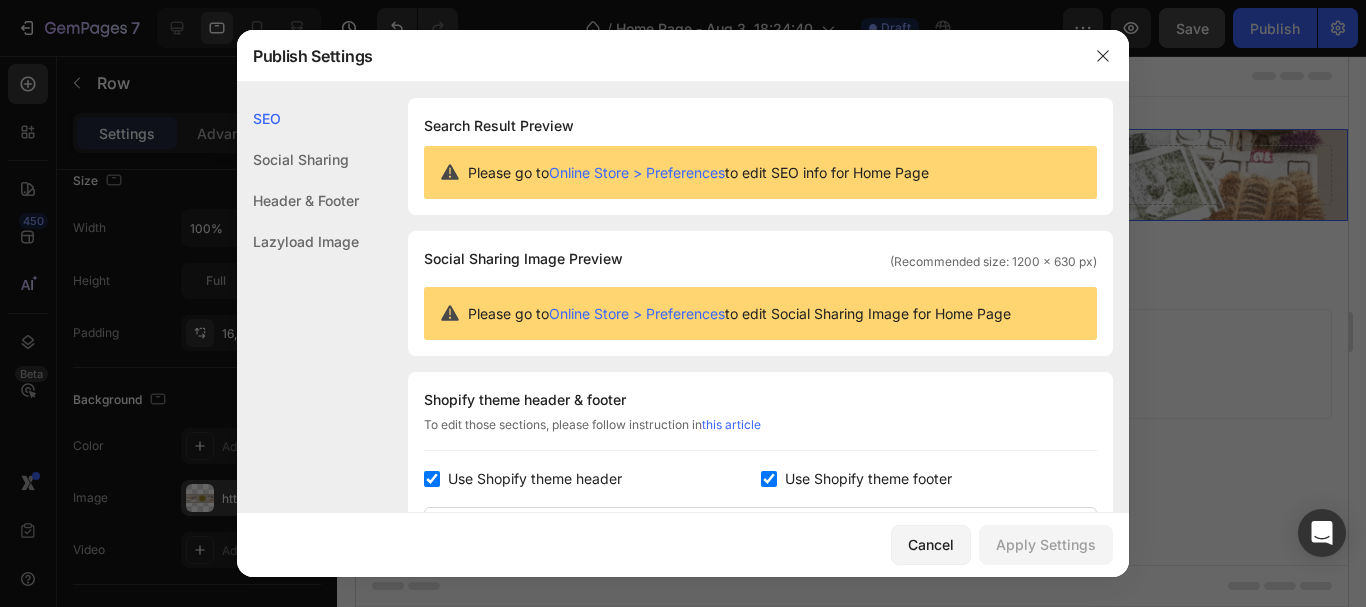 click on "Lazyload Image" 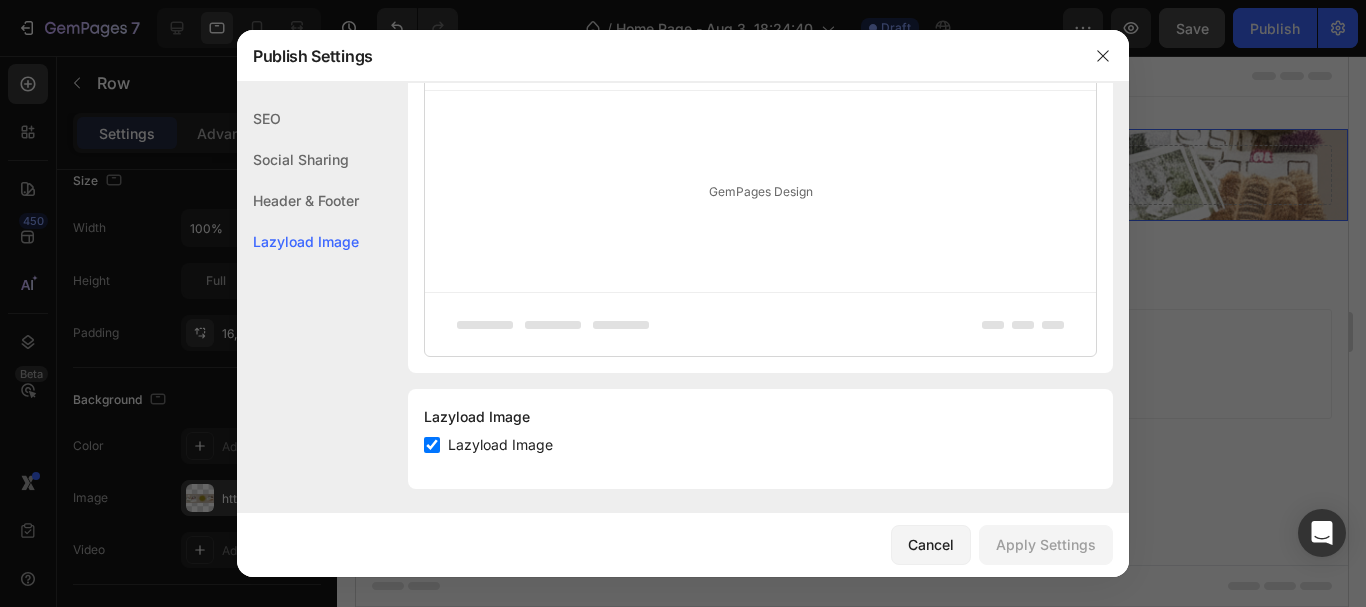 scroll, scrollTop: 490, scrollLeft: 0, axis: vertical 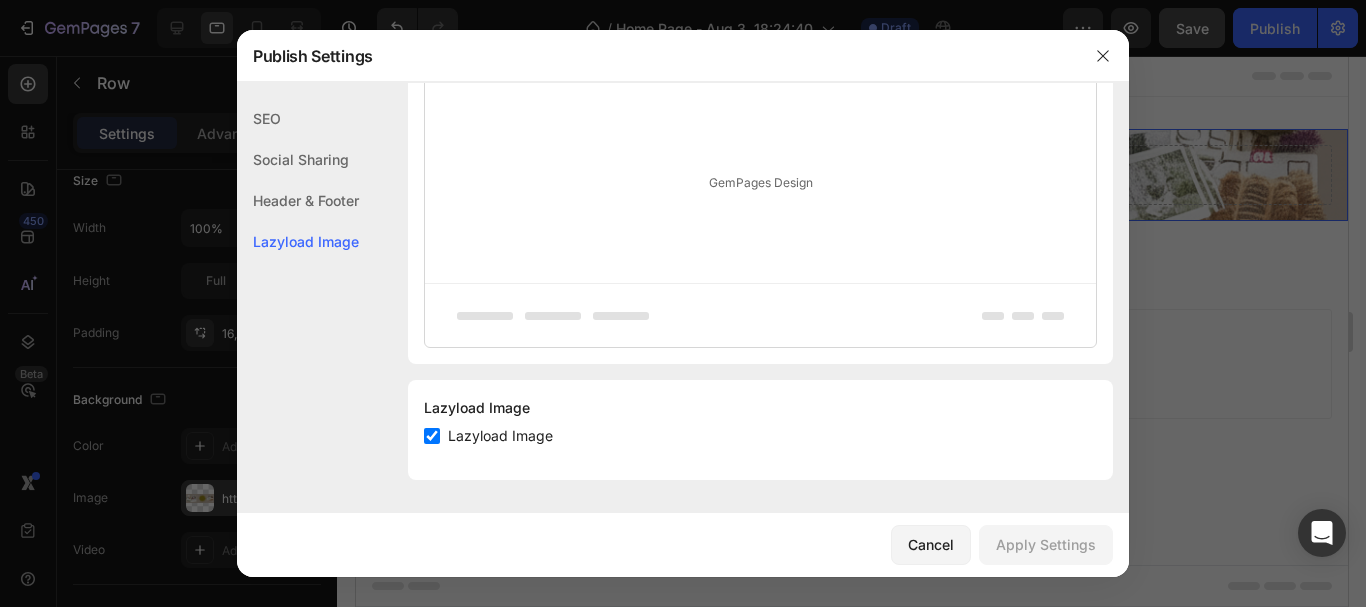 click on "Header & Footer" 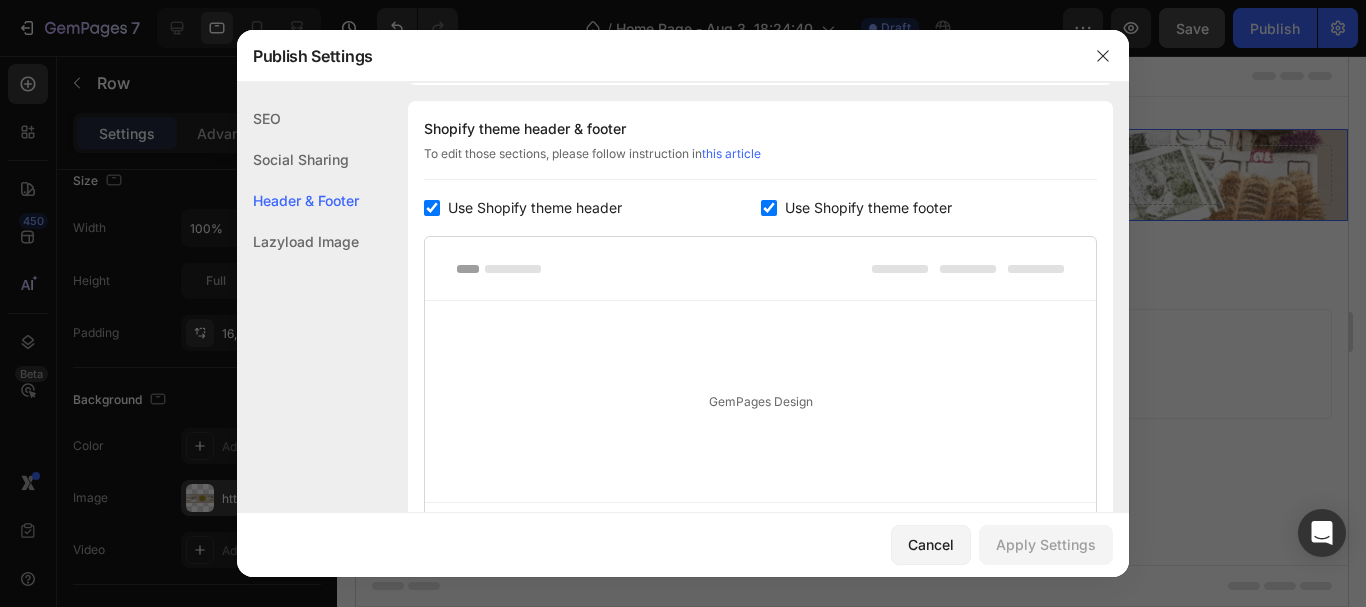 scroll, scrollTop: 270, scrollLeft: 0, axis: vertical 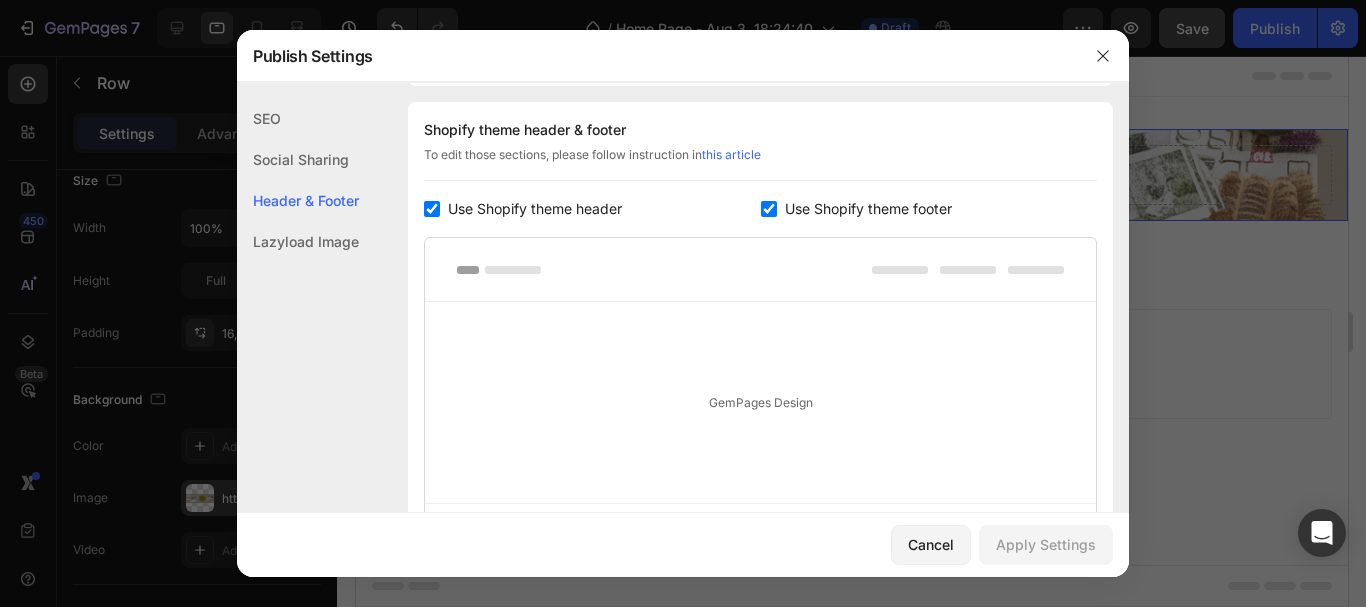 click on "Social Sharing" 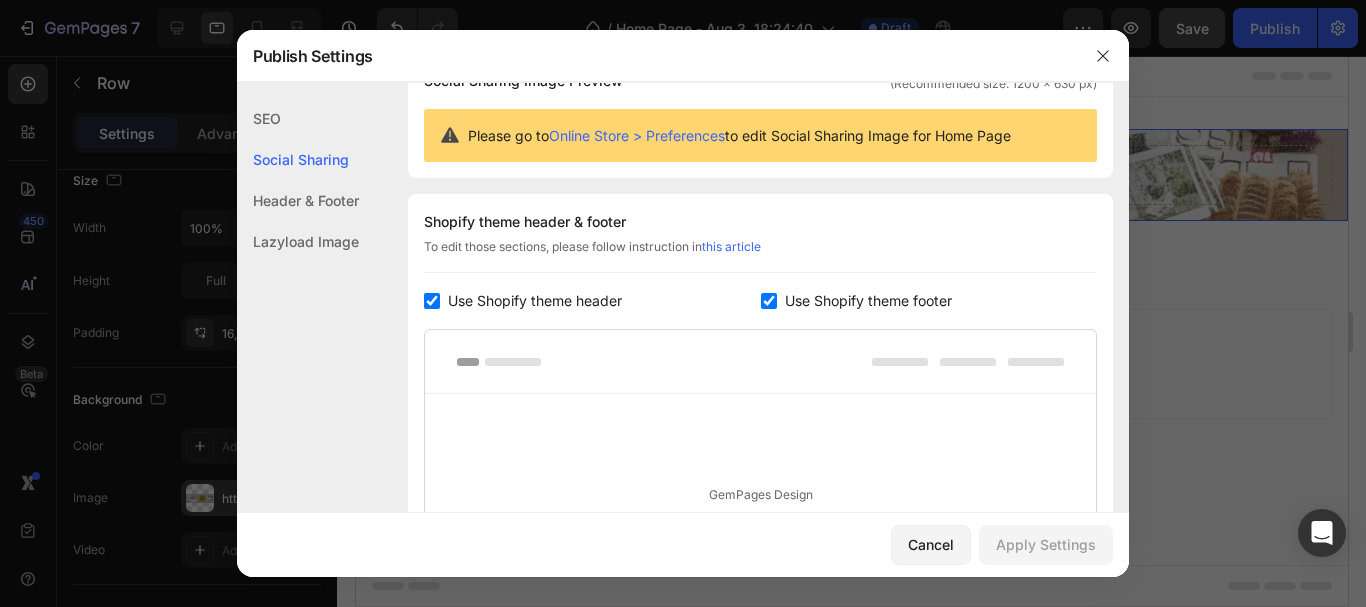 scroll, scrollTop: 129, scrollLeft: 0, axis: vertical 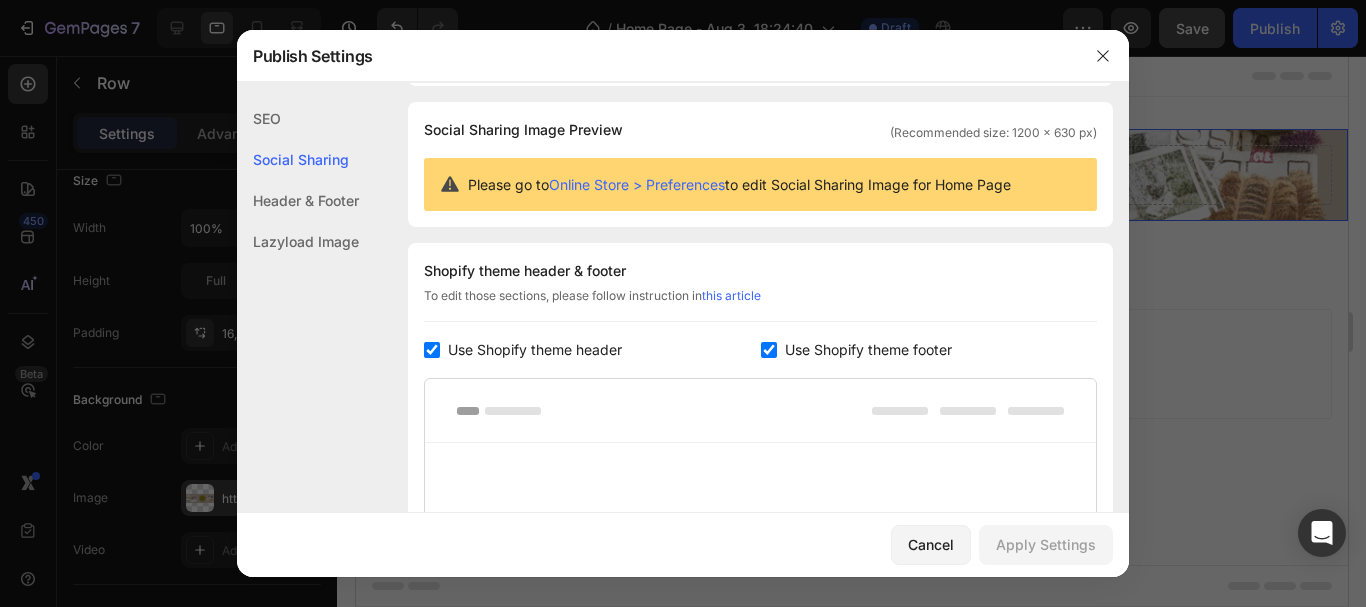 click on "this article" at bounding box center (731, 295) 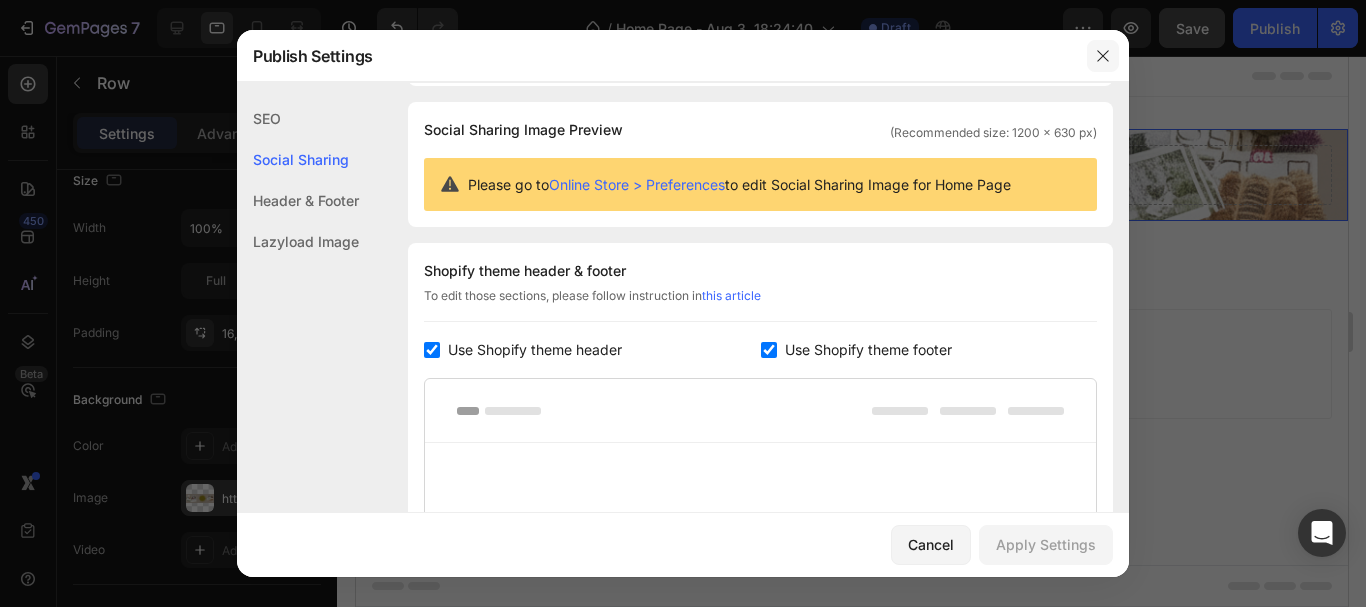 click at bounding box center (1103, 56) 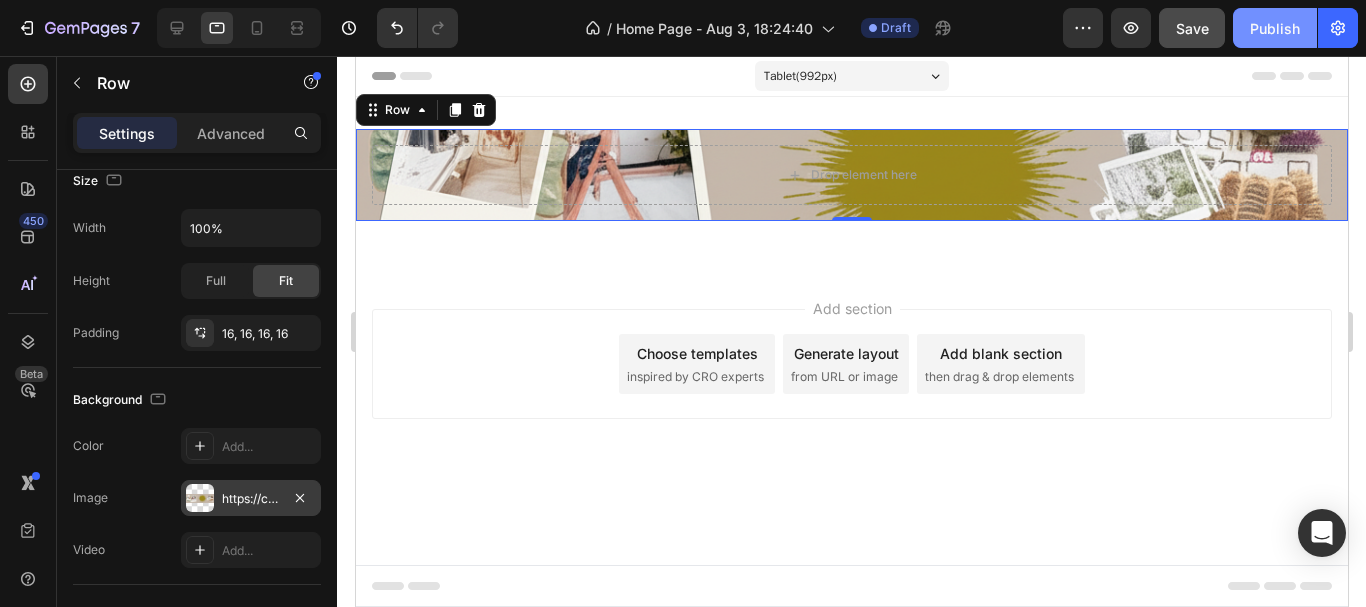 click on "Publish" at bounding box center [1275, 28] 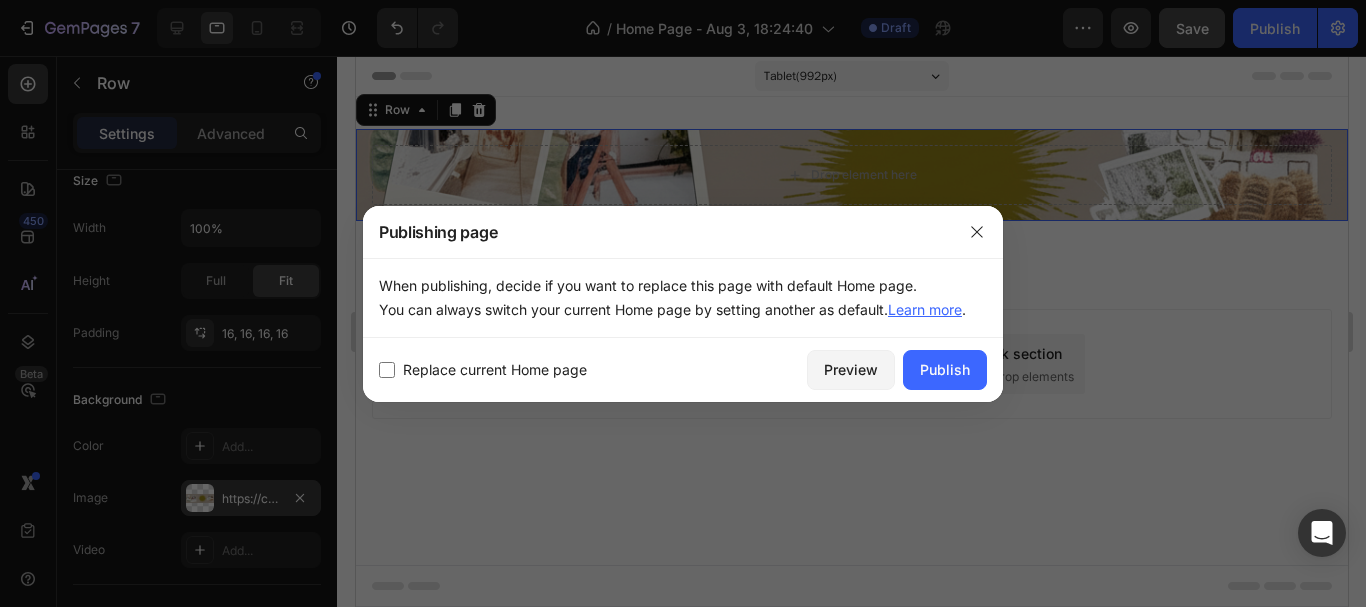 click on "Replace current Home page" at bounding box center [495, 370] 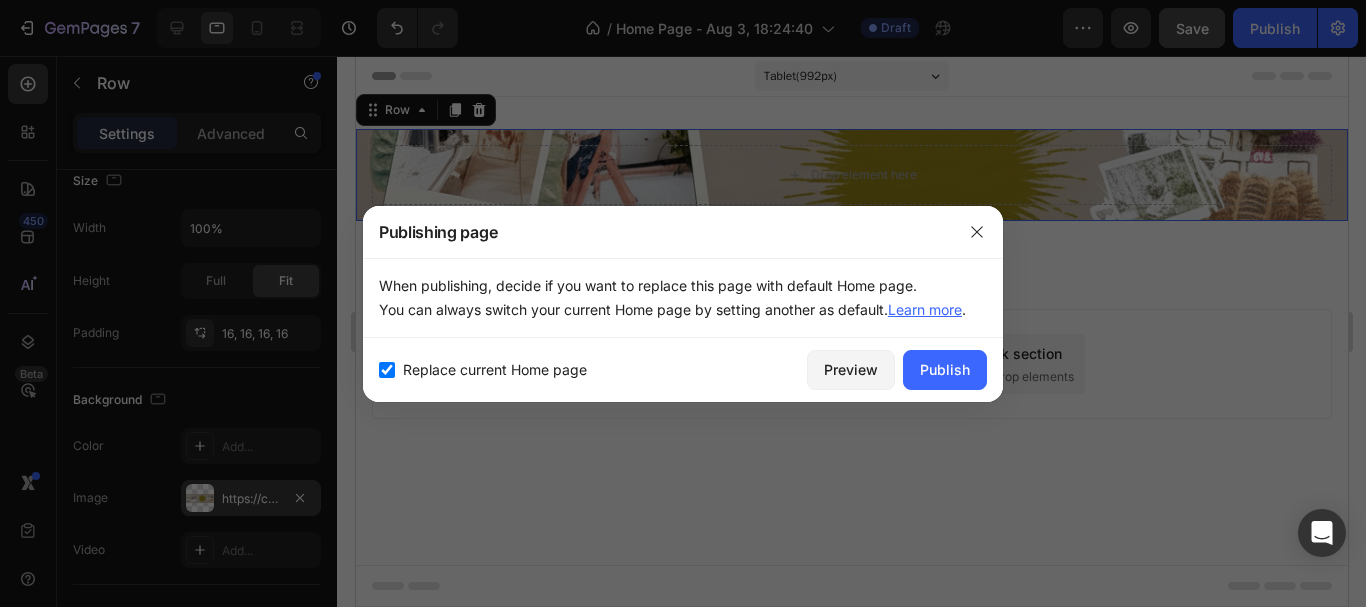 checkbox on "true" 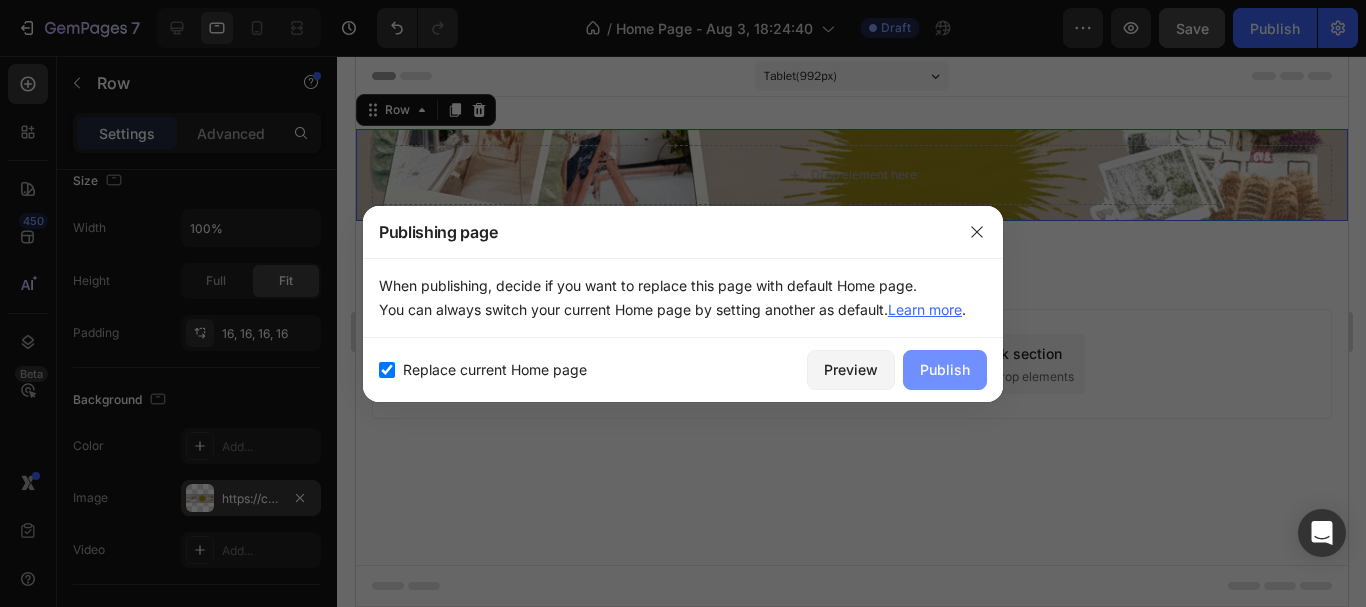 click on "Publish" at bounding box center [945, 369] 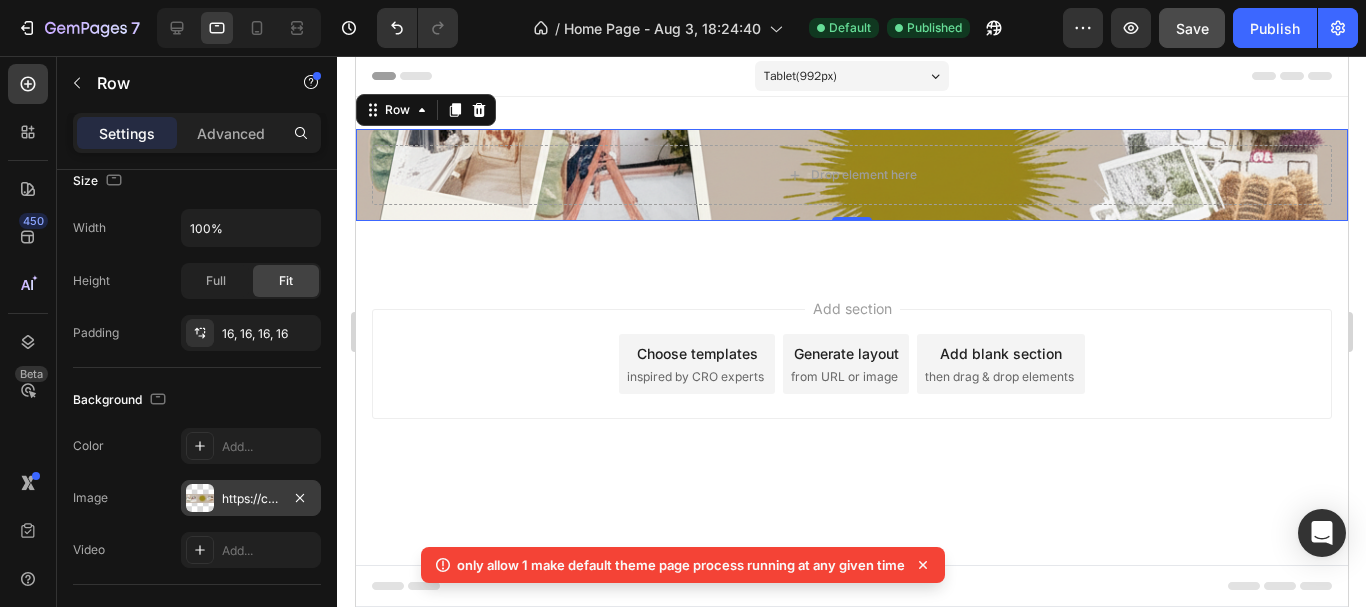 click on "only allow 1 make default theme page process running at any given time" at bounding box center [681, 565] 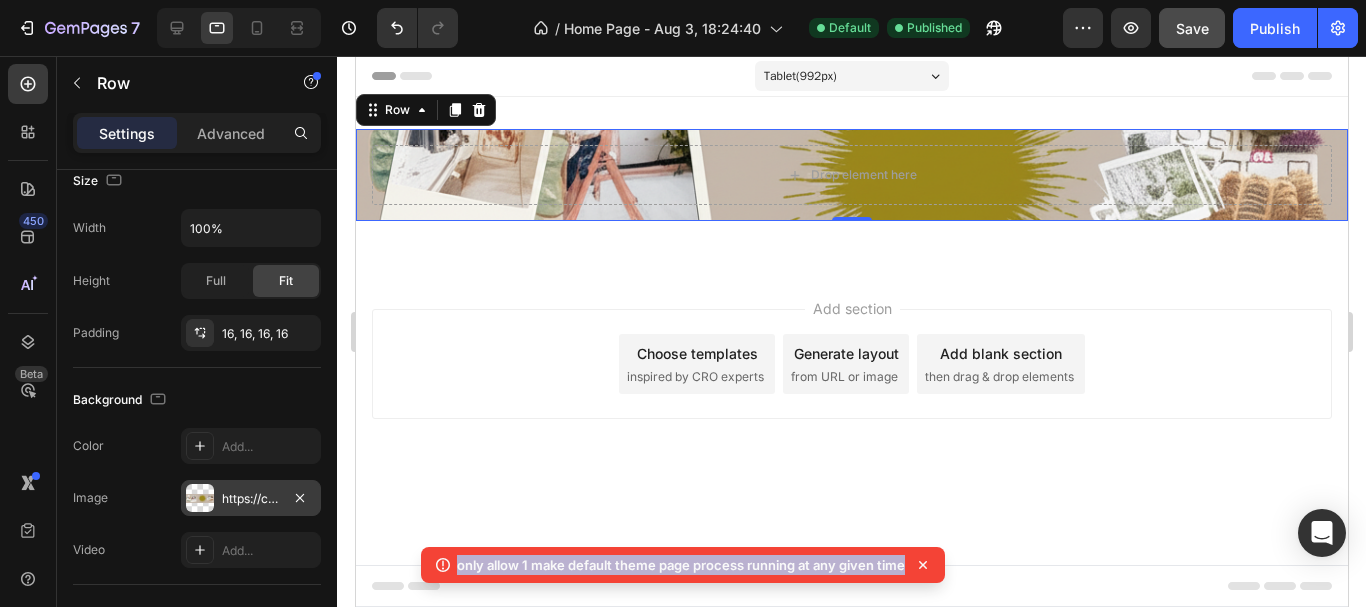 click on "only allow 1 make default theme page process running at any given time" at bounding box center [681, 565] 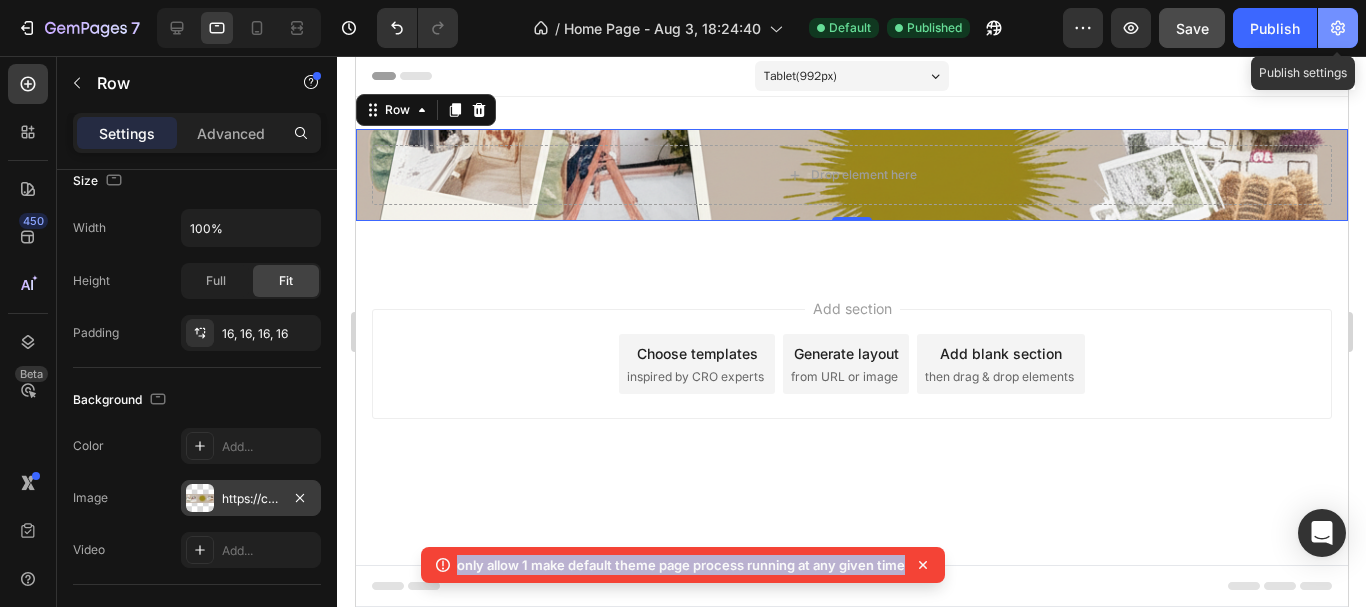 click 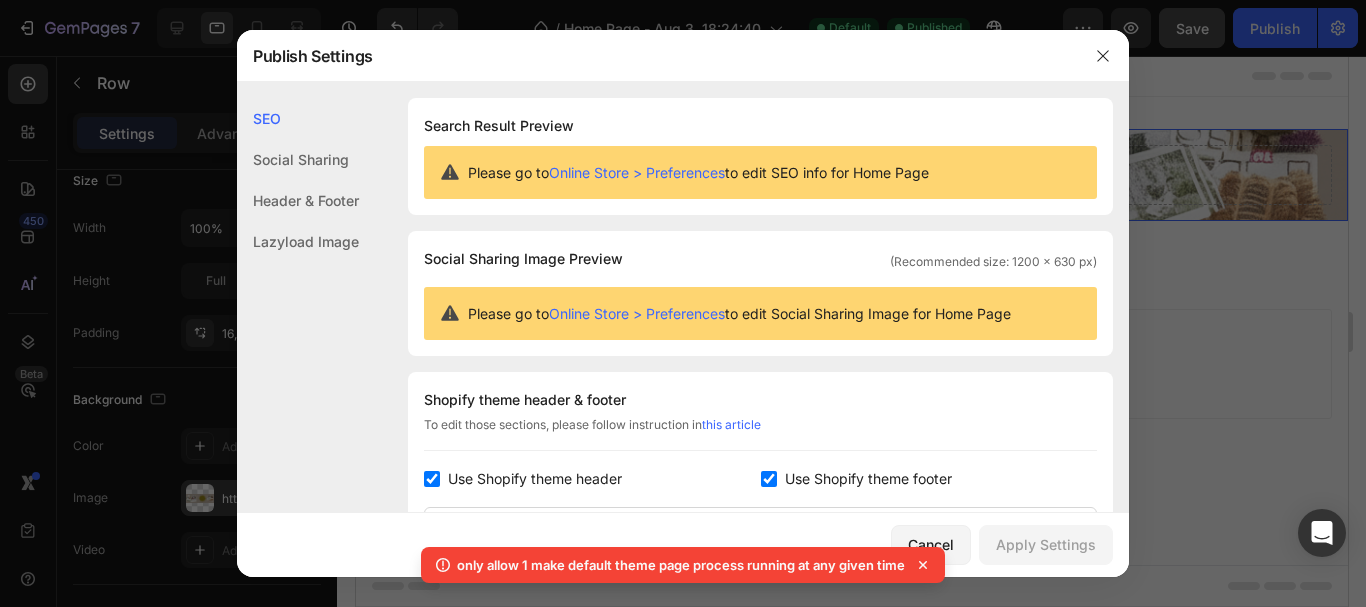 click on "Header & Footer" 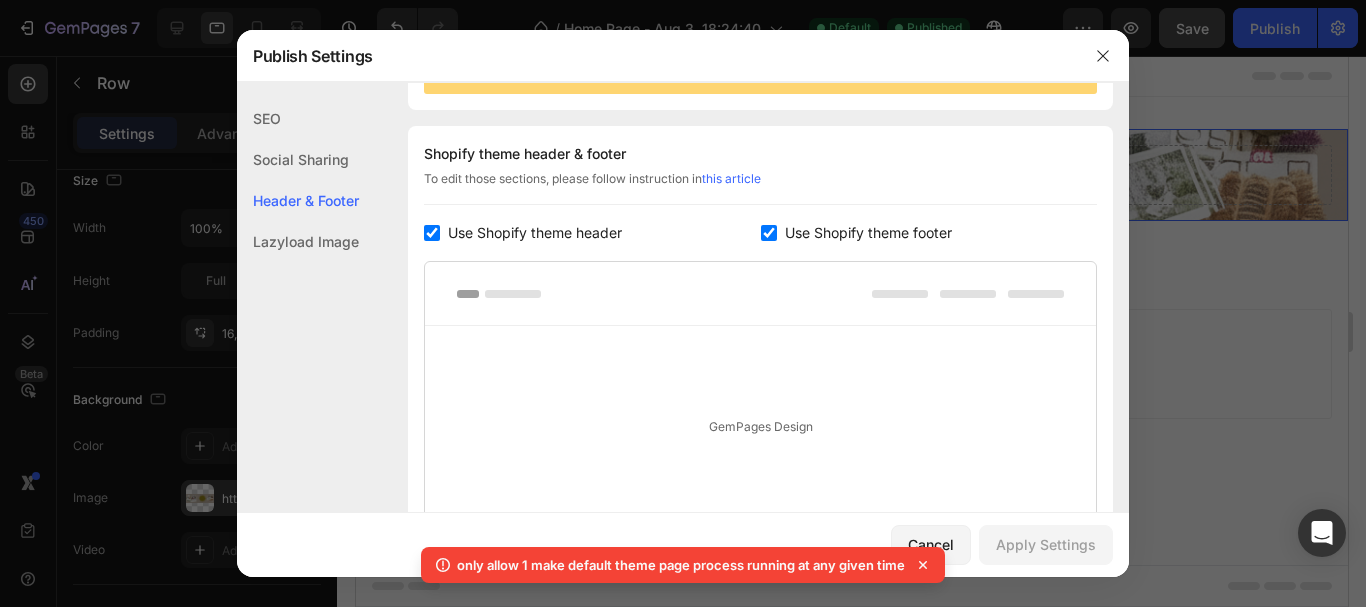 scroll, scrollTop: 270, scrollLeft: 0, axis: vertical 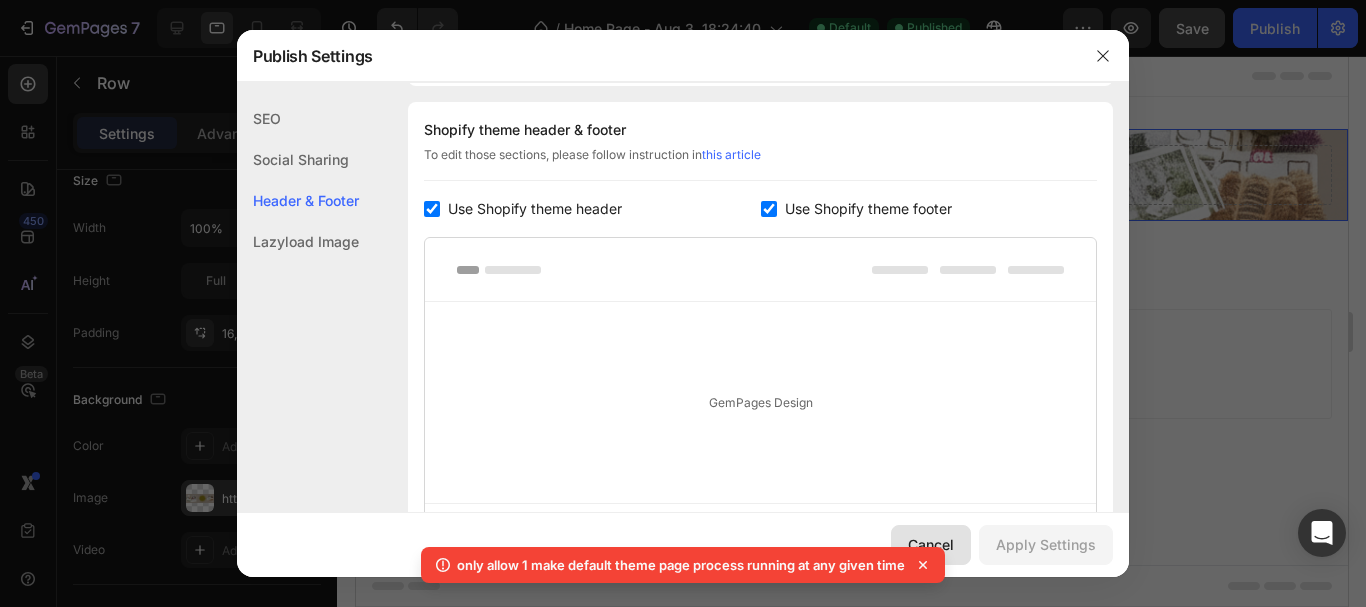 click on "Cancel" at bounding box center (931, 544) 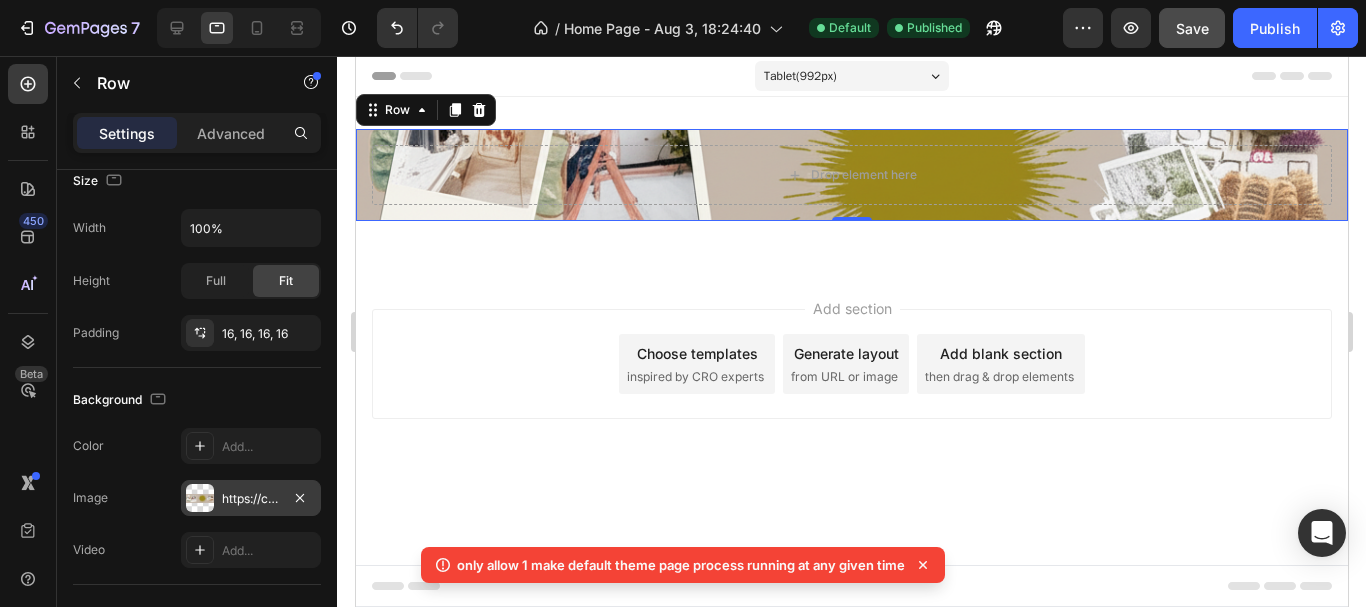 click 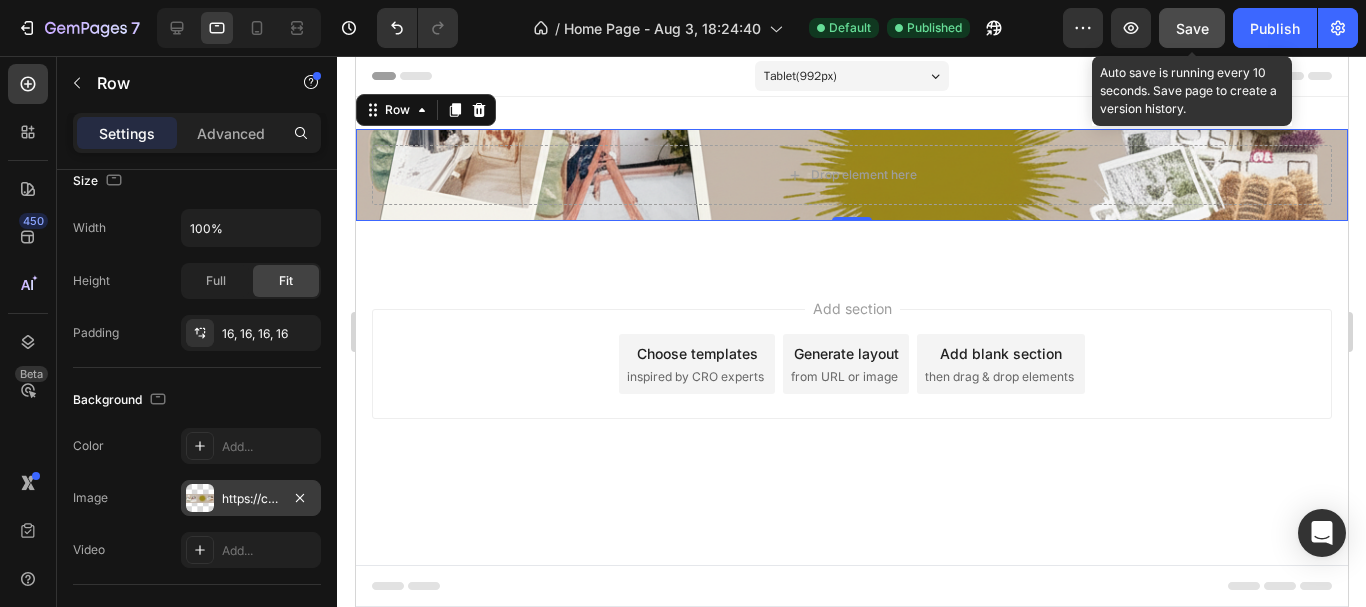 click on "Save" at bounding box center (1192, 28) 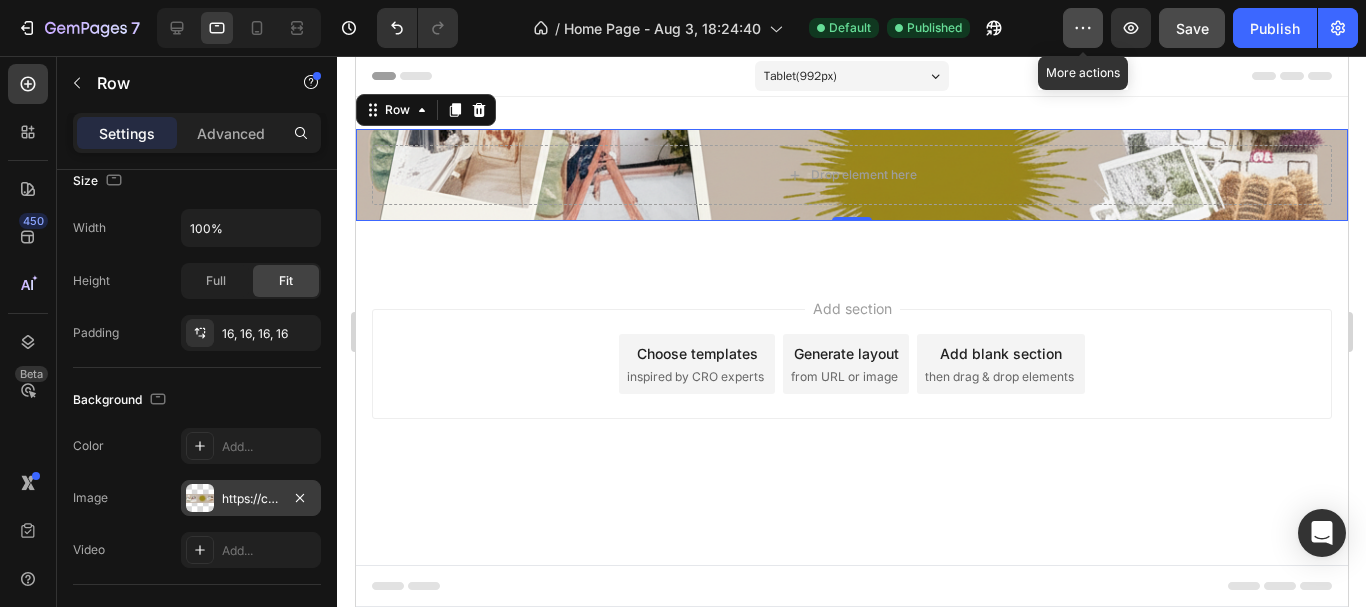 click 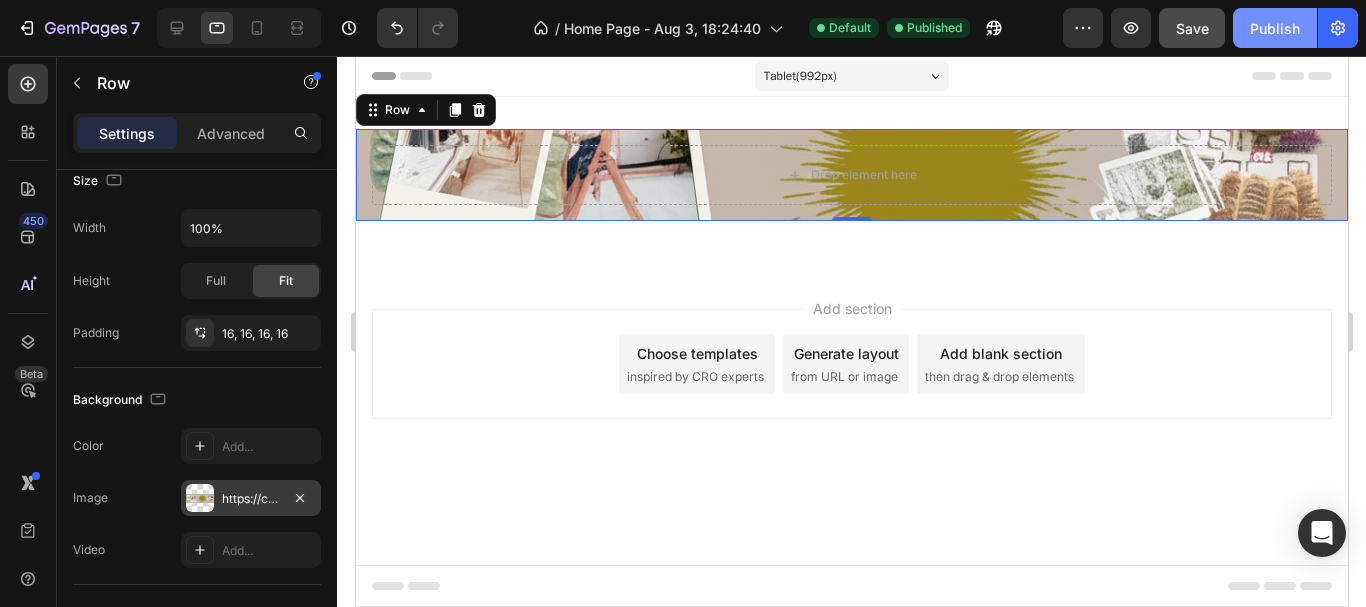 click on "Publish" at bounding box center (1275, 28) 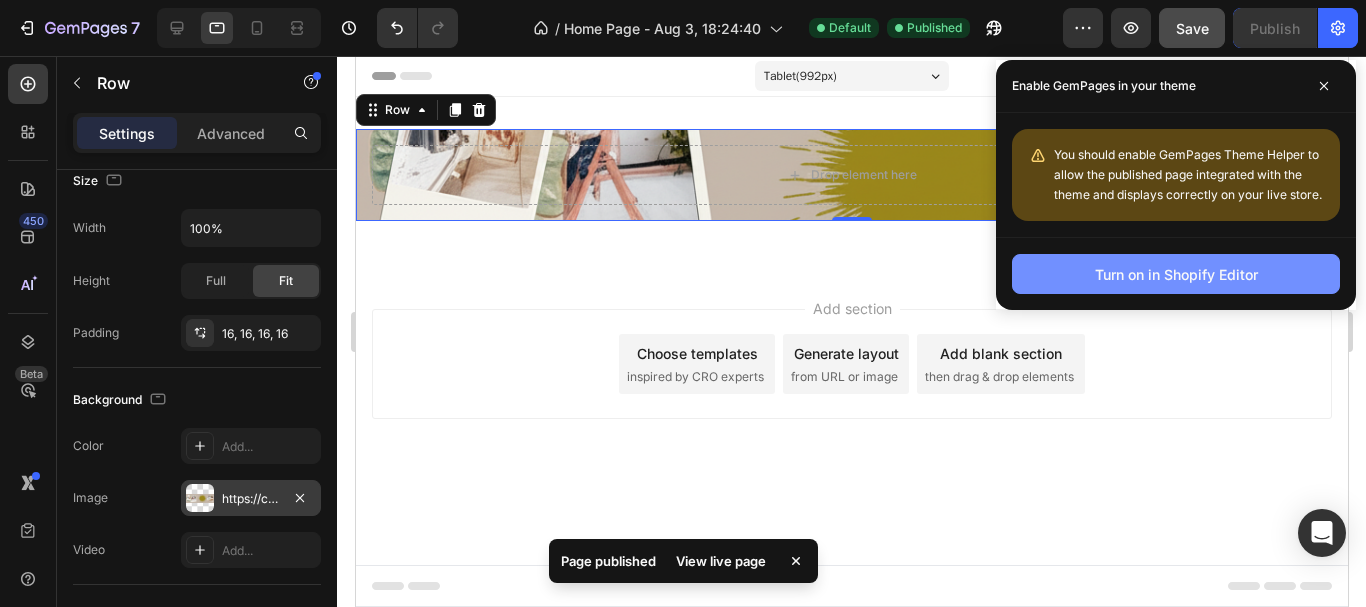 click on "Turn on in Shopify Editor" at bounding box center (1176, 274) 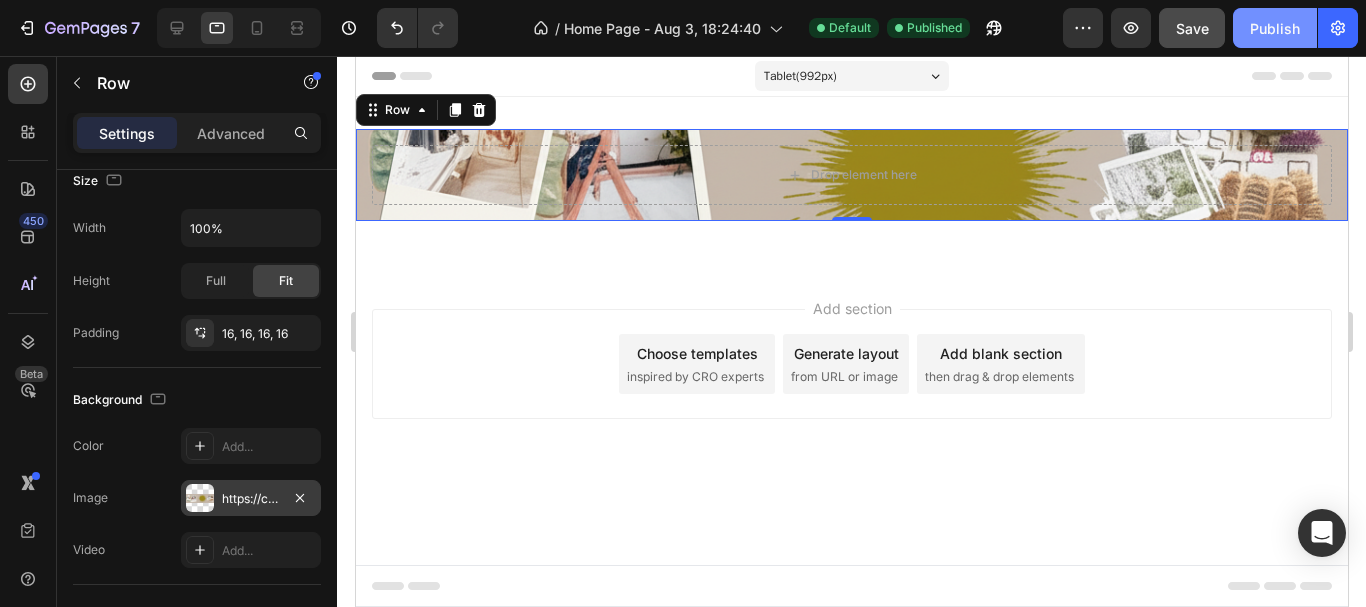 click on "Publish" at bounding box center (1275, 28) 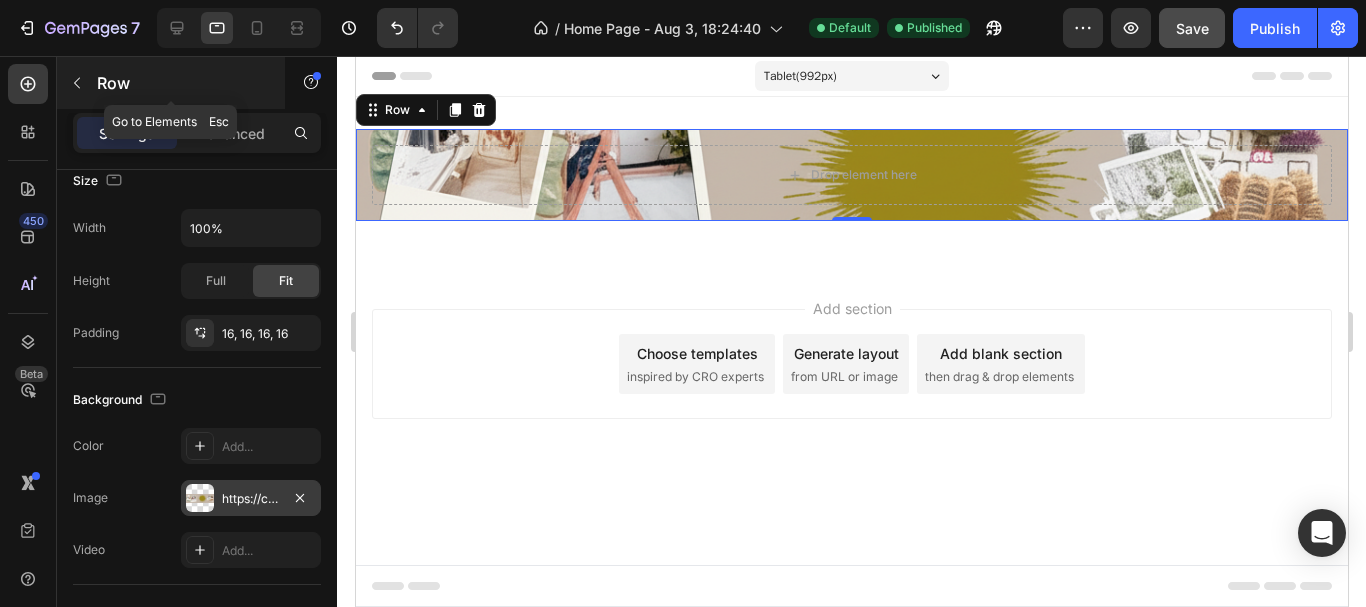 click 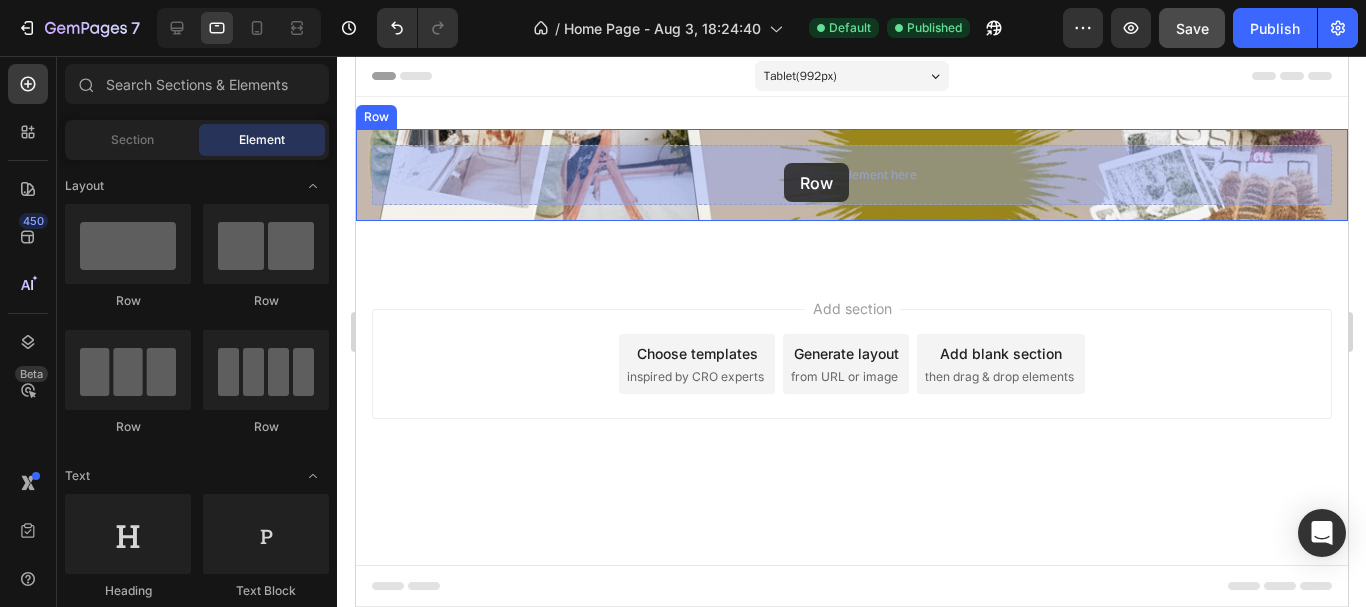 drag, startPoint x: 485, startPoint y: 434, endPoint x: 783, endPoint y: 163, distance: 402.79648 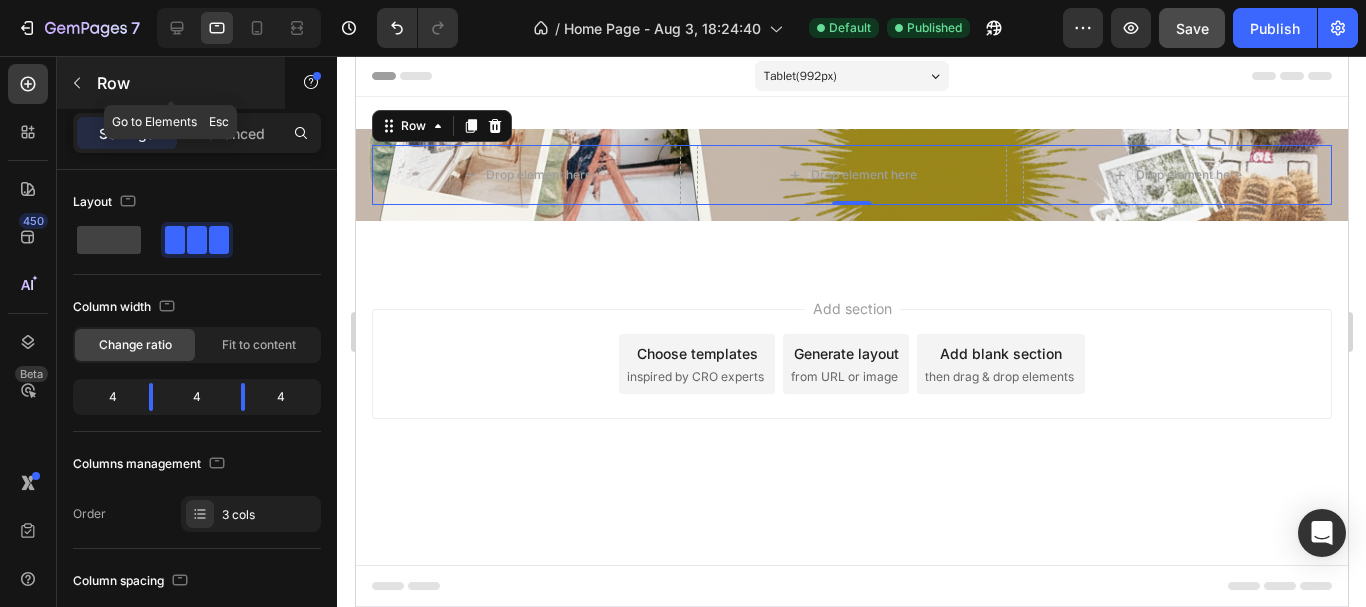 click 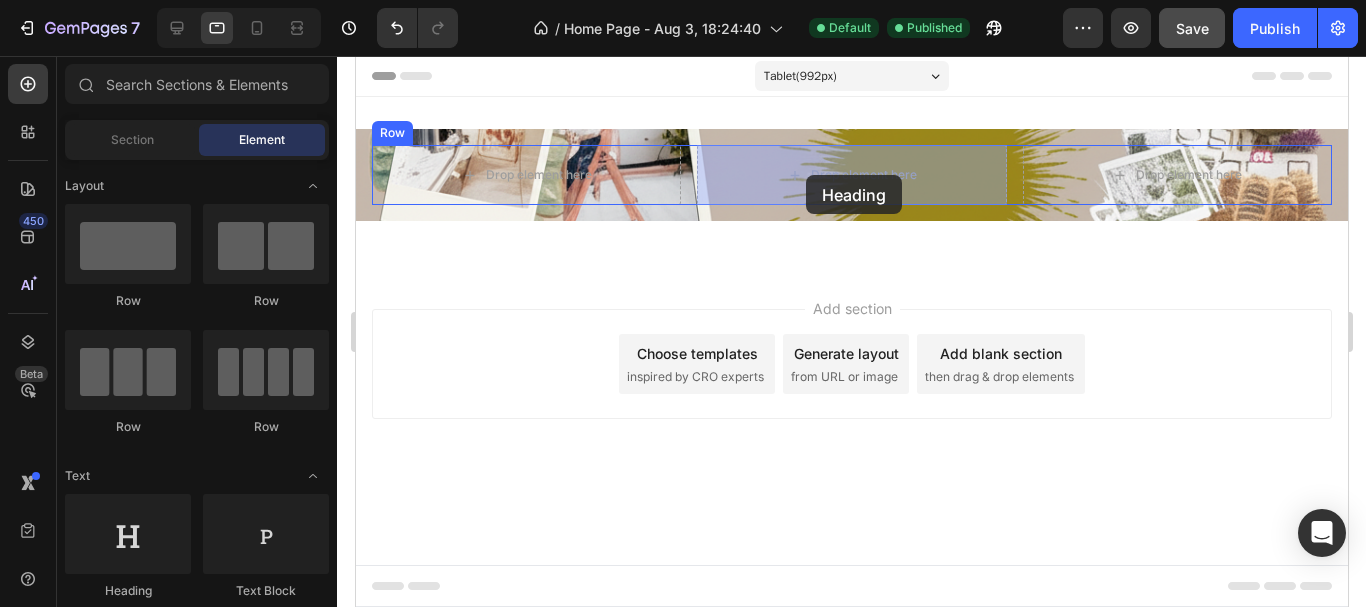 drag, startPoint x: 484, startPoint y: 587, endPoint x: 805, endPoint y: 175, distance: 522.2882 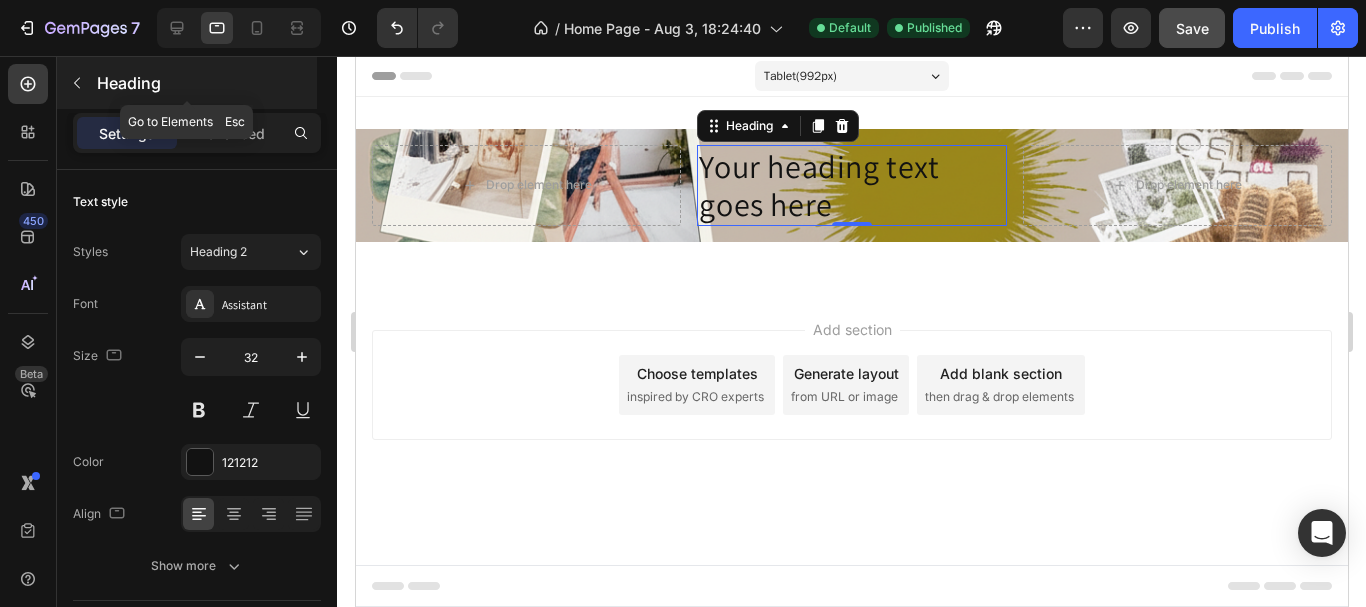 click 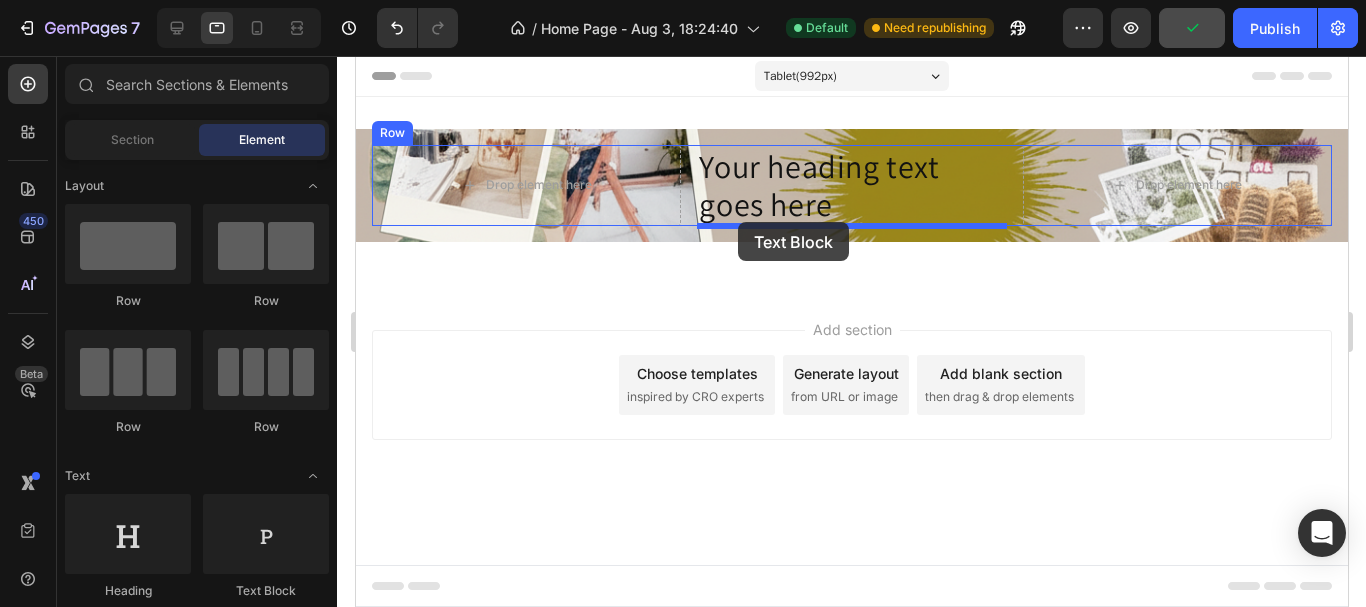 drag, startPoint x: 604, startPoint y: 593, endPoint x: 737, endPoint y: 222, distance: 394.11926 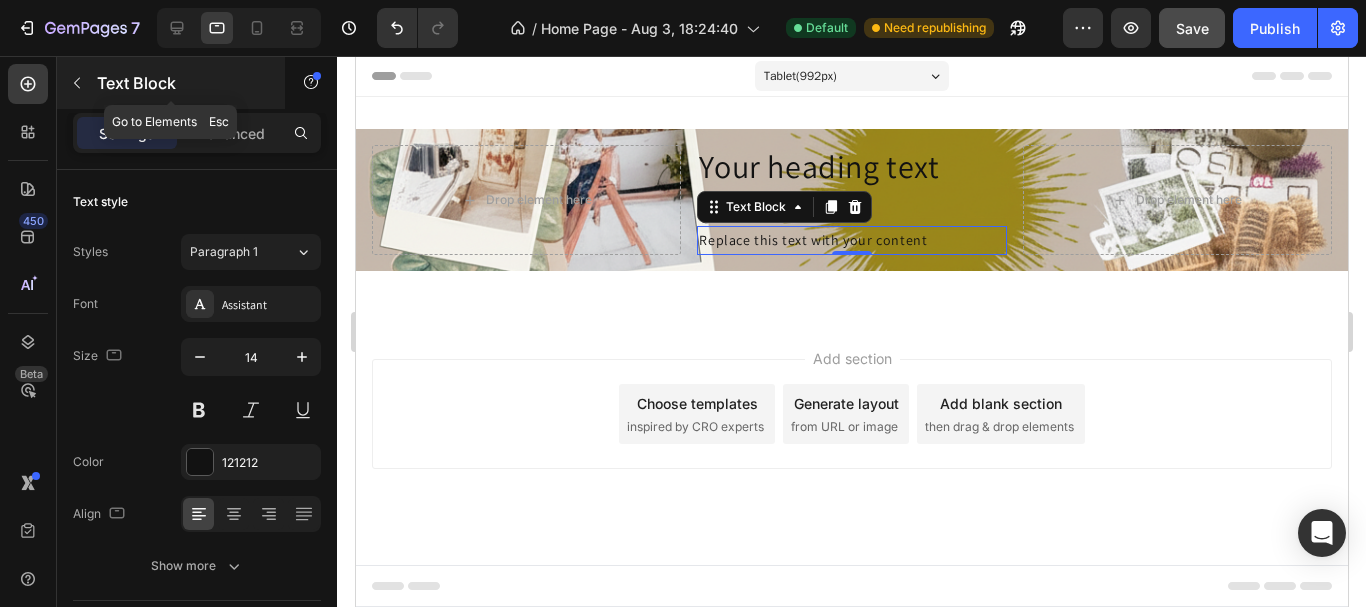 click at bounding box center [77, 83] 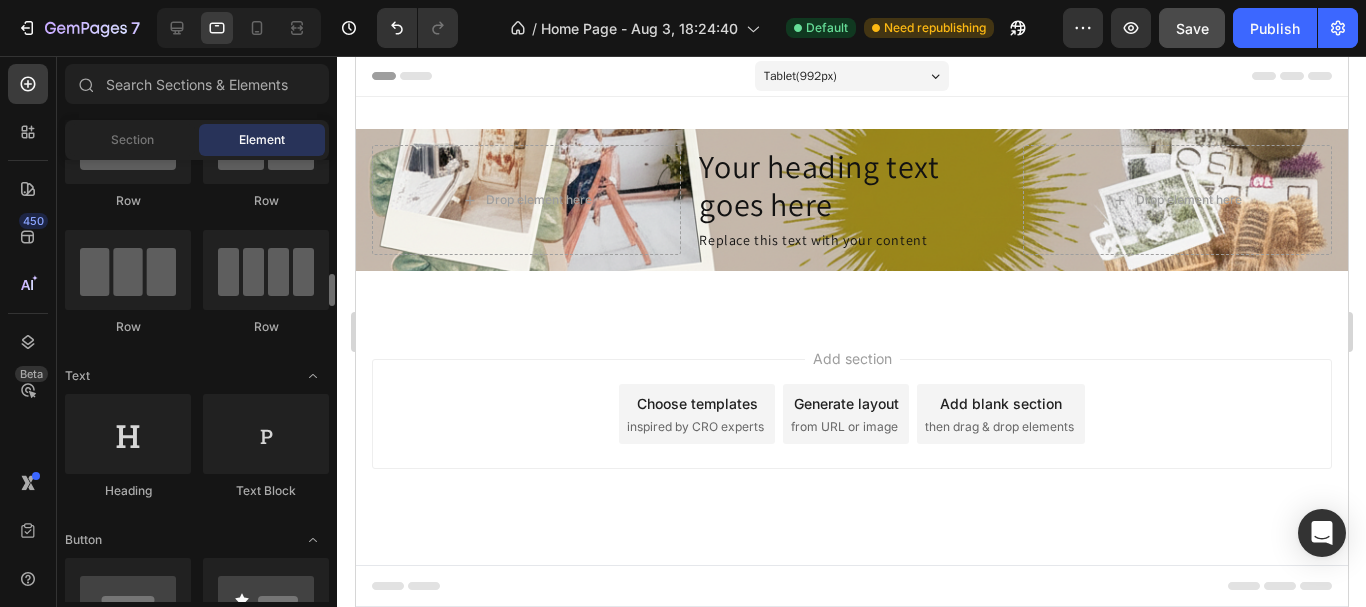 scroll, scrollTop: 200, scrollLeft: 0, axis: vertical 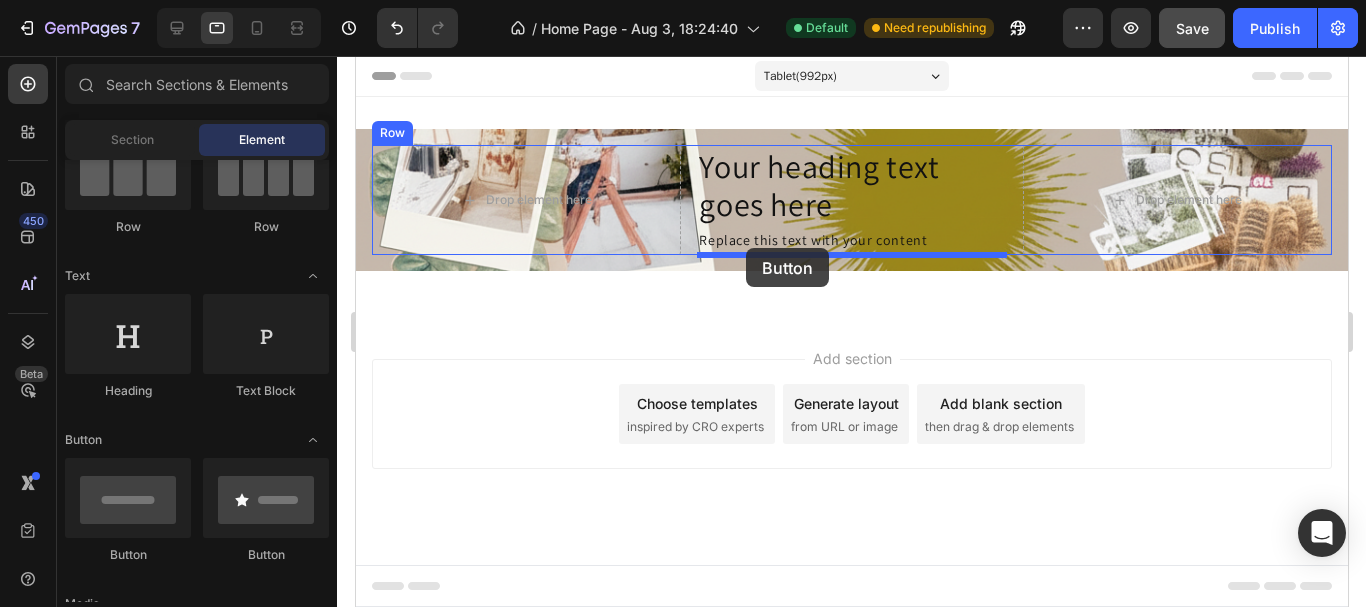 drag, startPoint x: 627, startPoint y: 554, endPoint x: 745, endPoint y: 248, distance: 327.9634 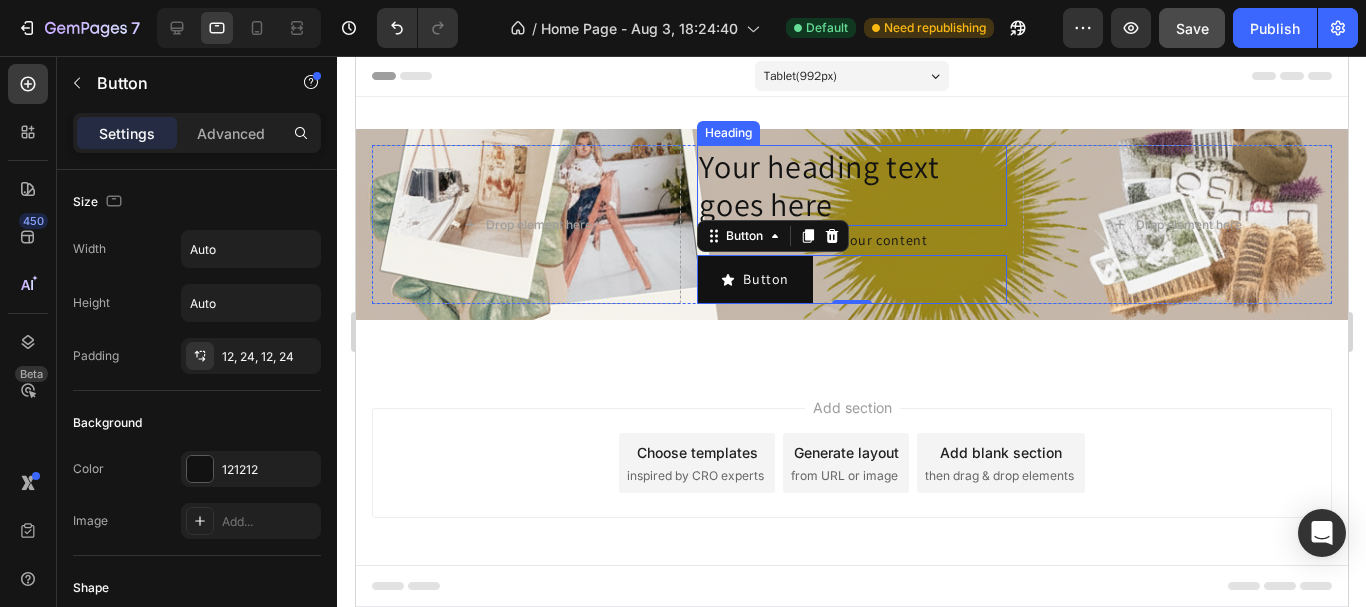 click on "Your heading text goes here" at bounding box center (850, 185) 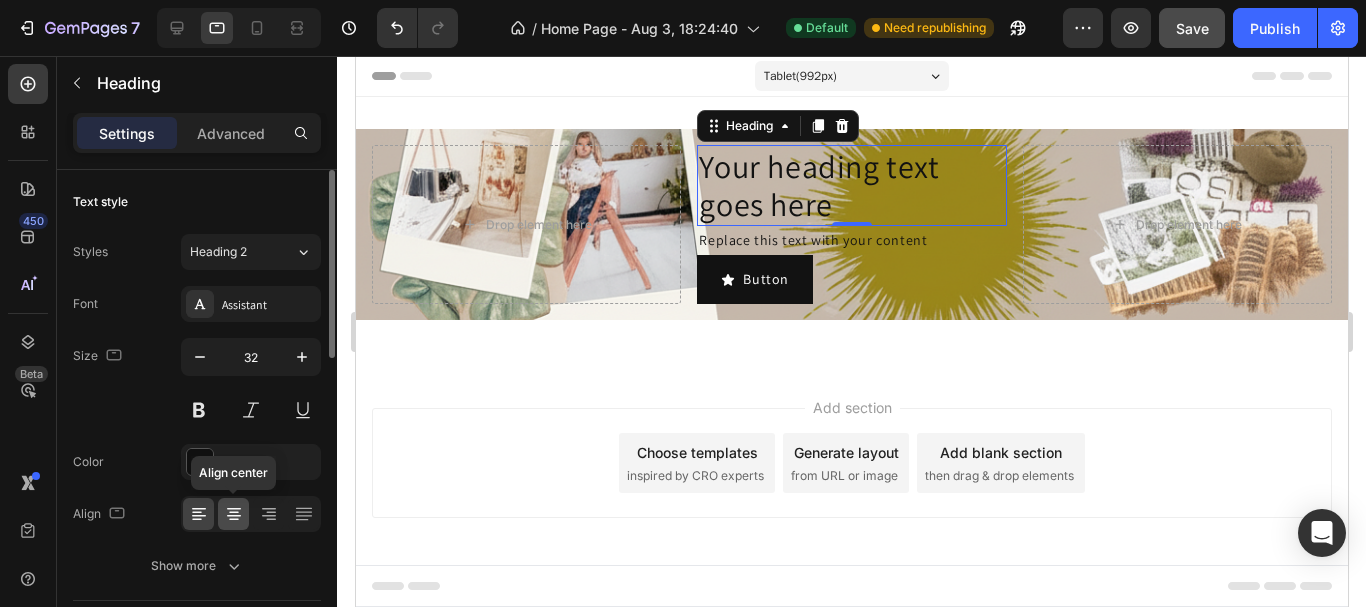 click 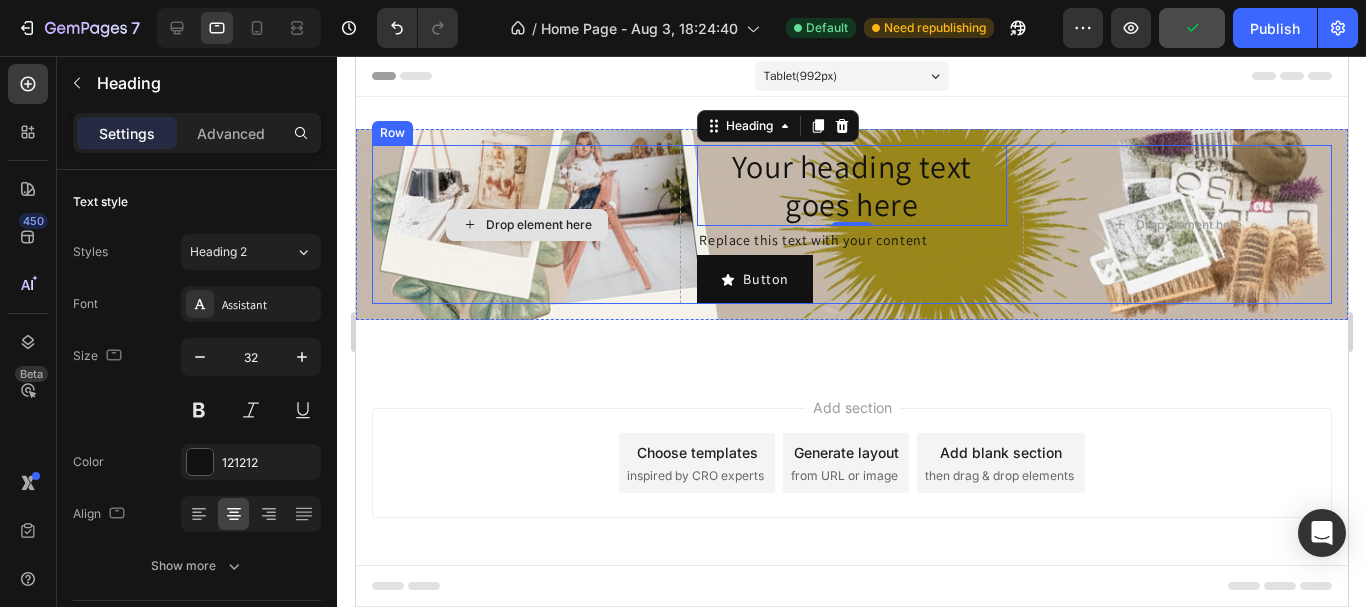 click on "Drop element here" at bounding box center (525, 224) 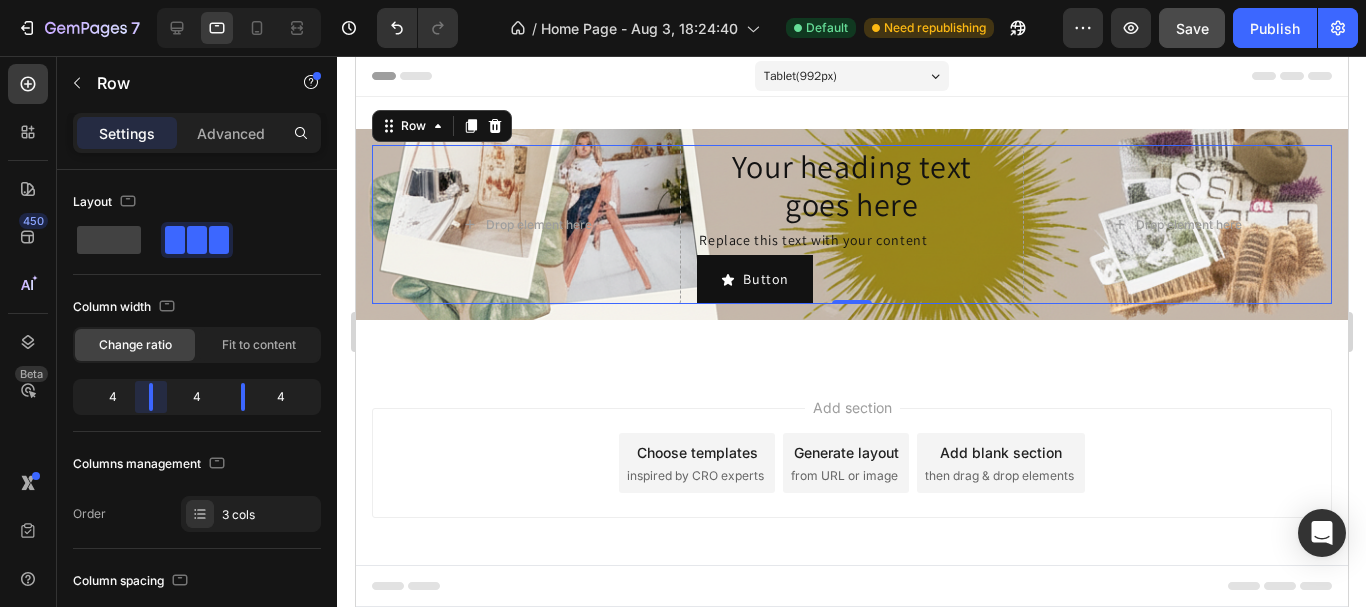 click on "7  Version history  /  Home Page - Aug 3, 18:24:40 Default Need republishing Preview  Save   Publish  450 Beta Sections(18) Elements(83) Section Element Hero Section Product Detail Brands Trusted Badges Guarantee Product Breakdown How to use Testimonials Compare Bundle FAQs Social Proof Brand Story Product List Collection Blog List Contact Sticky Add to Cart Custom Footer Browse Library 450 Layout
Row
Row
Row
Row Text
Heading
Text Block Button
Button
Button Media
Image
Image" at bounding box center (683, 0) 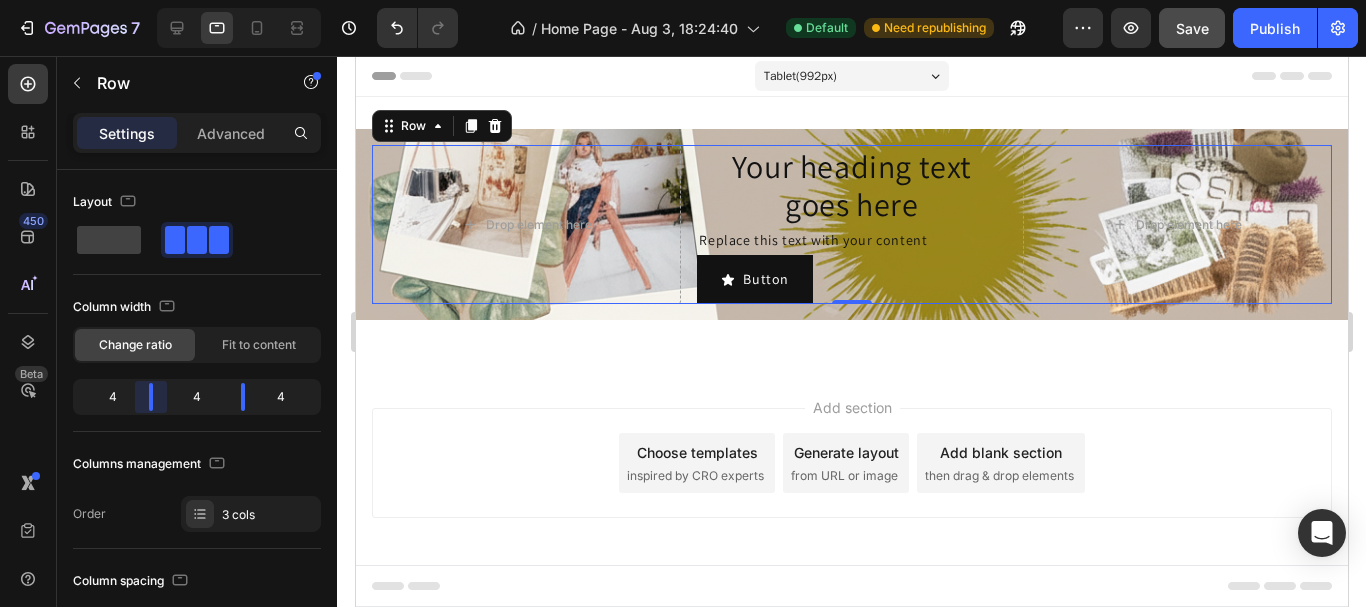 drag, startPoint x: 143, startPoint y: 392, endPoint x: 155, endPoint y: 394, distance: 12.165525 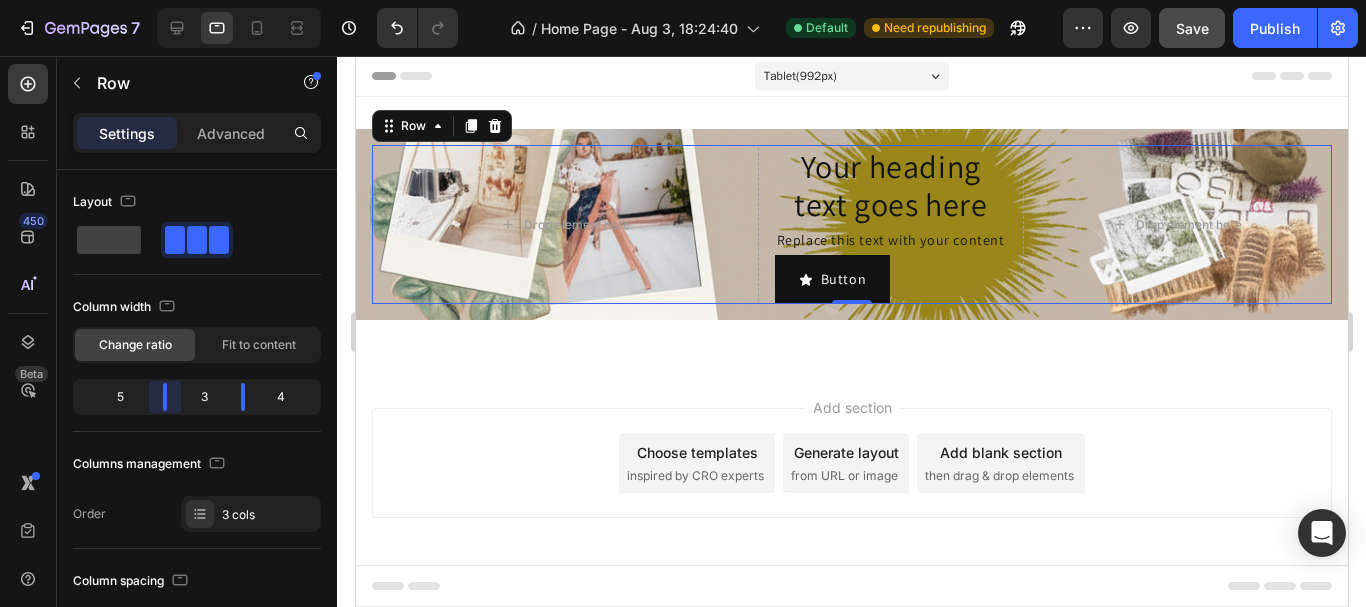 drag, startPoint x: 150, startPoint y: 393, endPoint x: 169, endPoint y: 396, distance: 19.235384 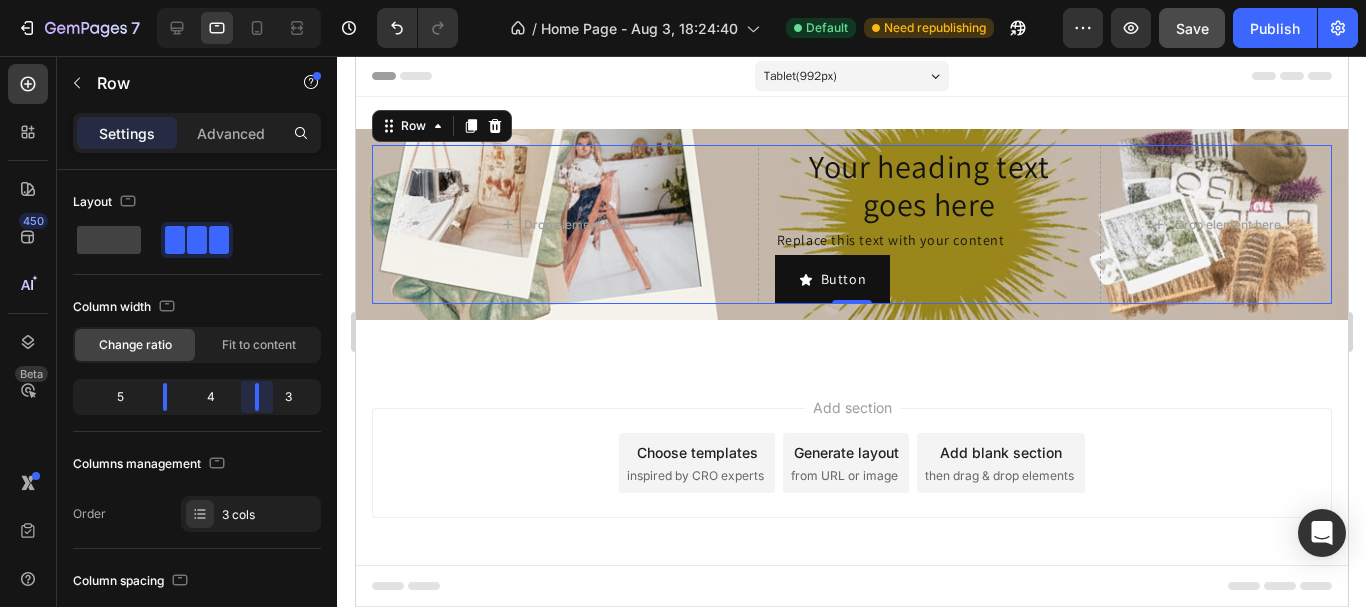 drag, startPoint x: 244, startPoint y: 389, endPoint x: 255, endPoint y: 392, distance: 11.401754 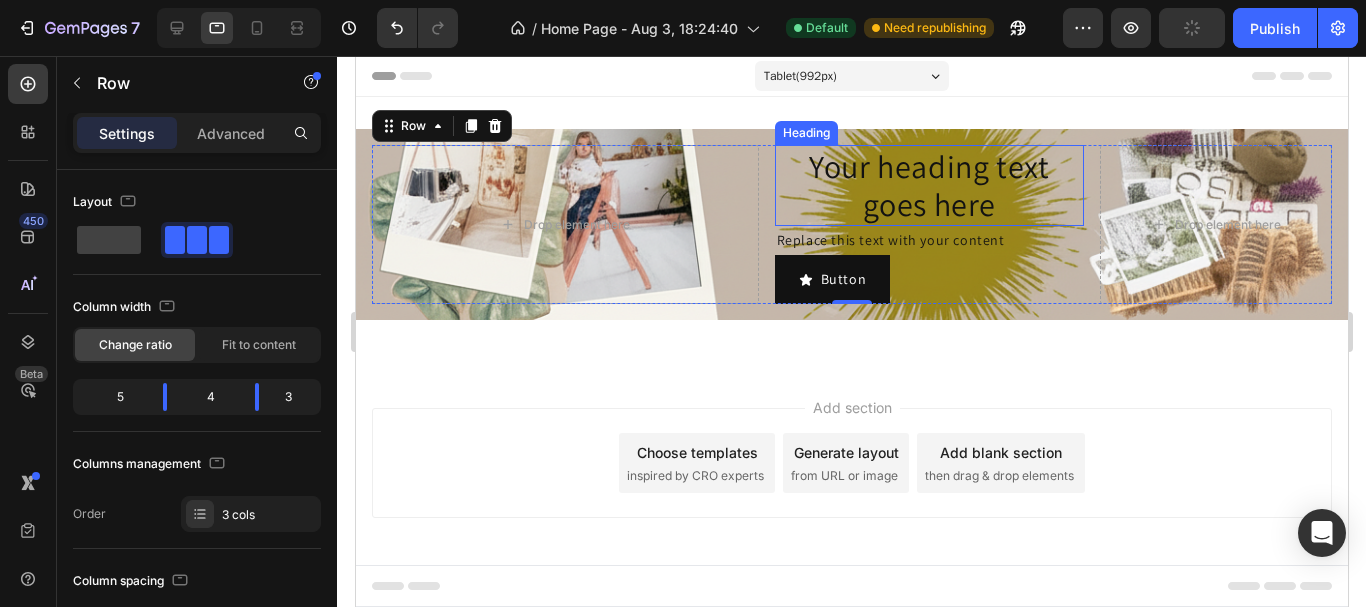 click on "Your heading text goes here" at bounding box center [928, 185] 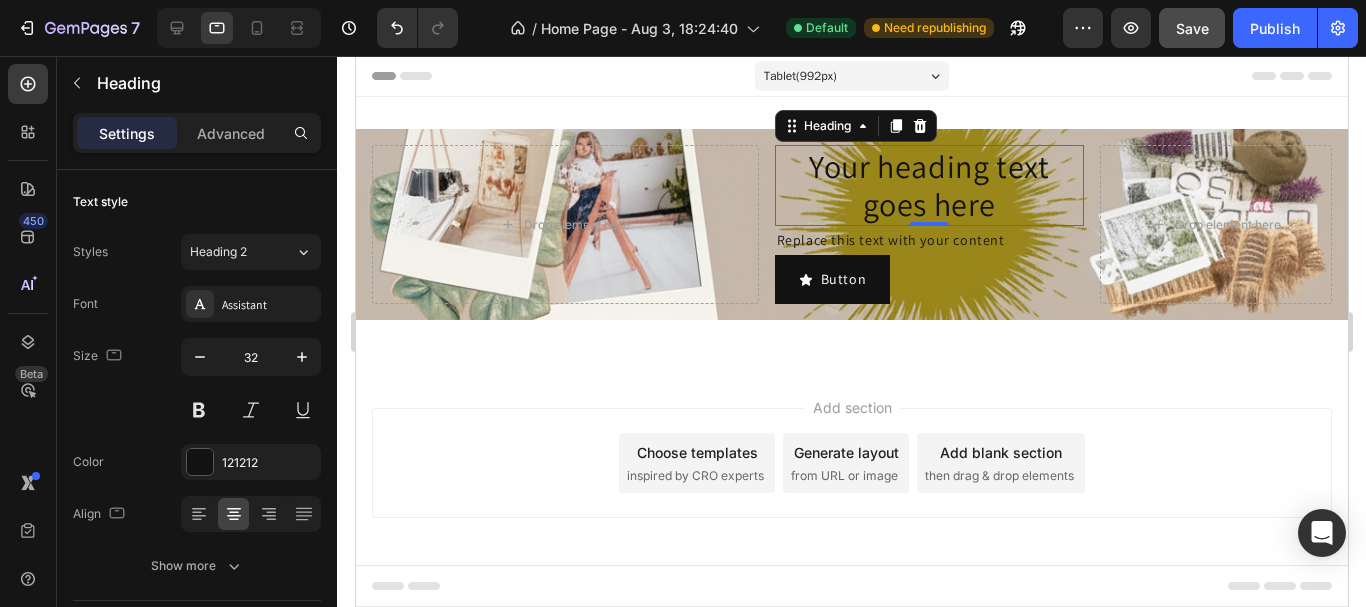click on "Your heading text goes here" at bounding box center (928, 185) 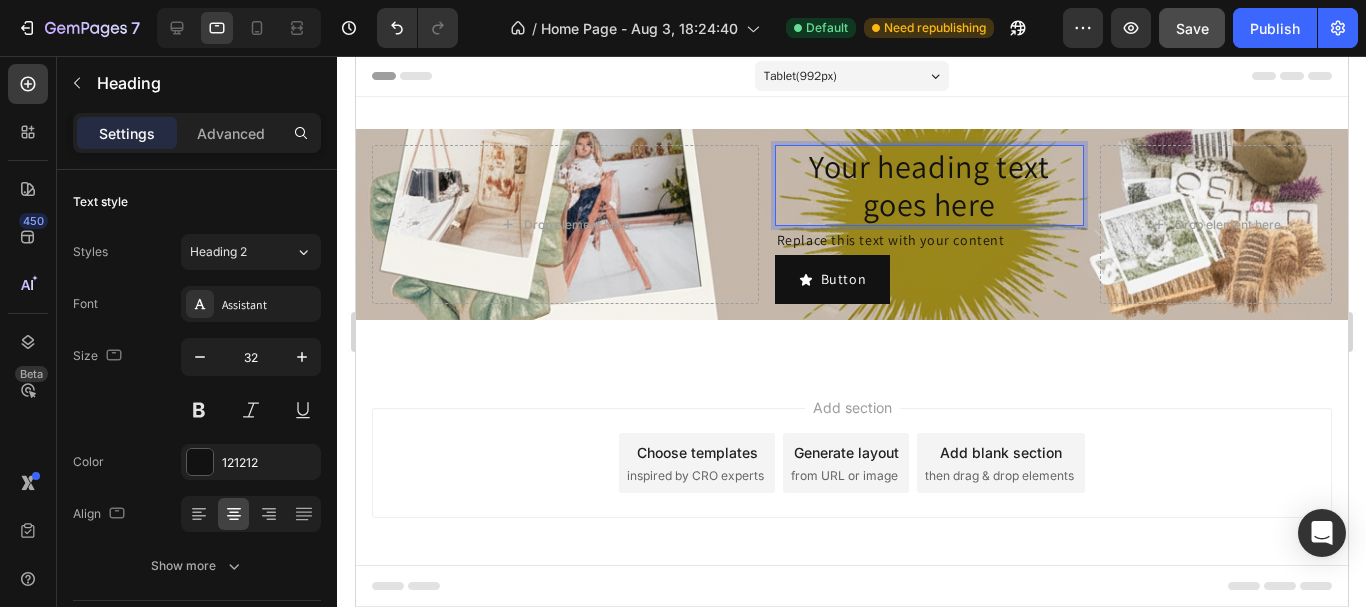 click on "Your heading text goes here" at bounding box center [928, 185] 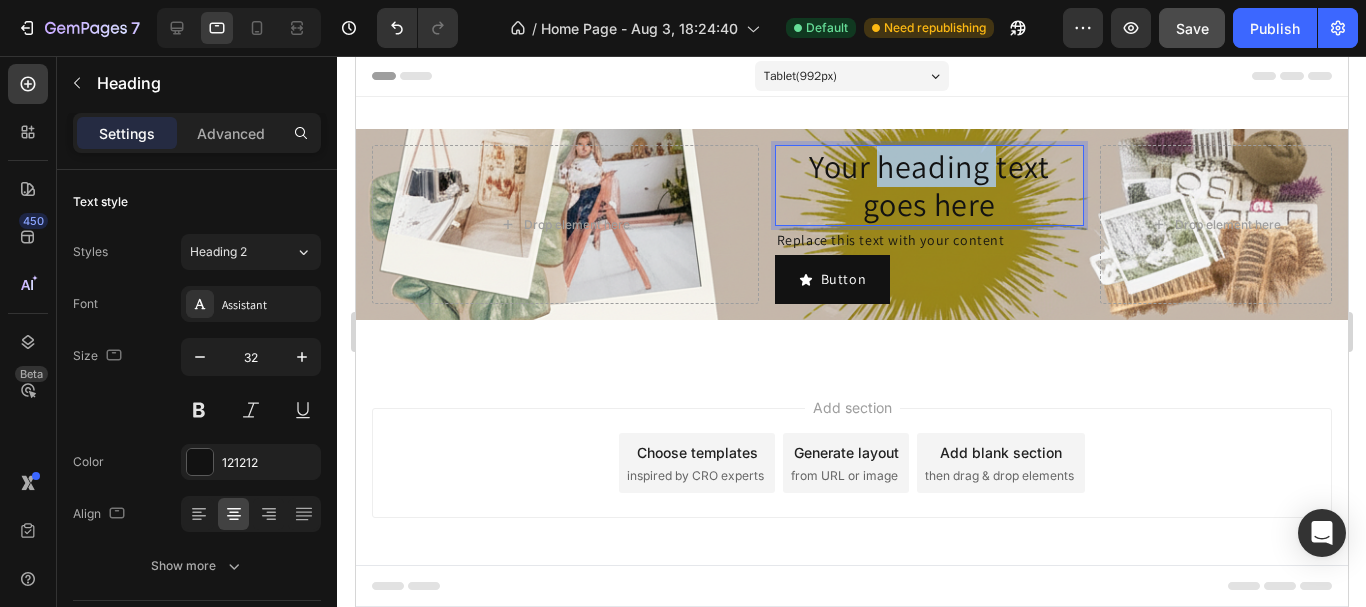 click on "Your heading text goes here" at bounding box center [928, 185] 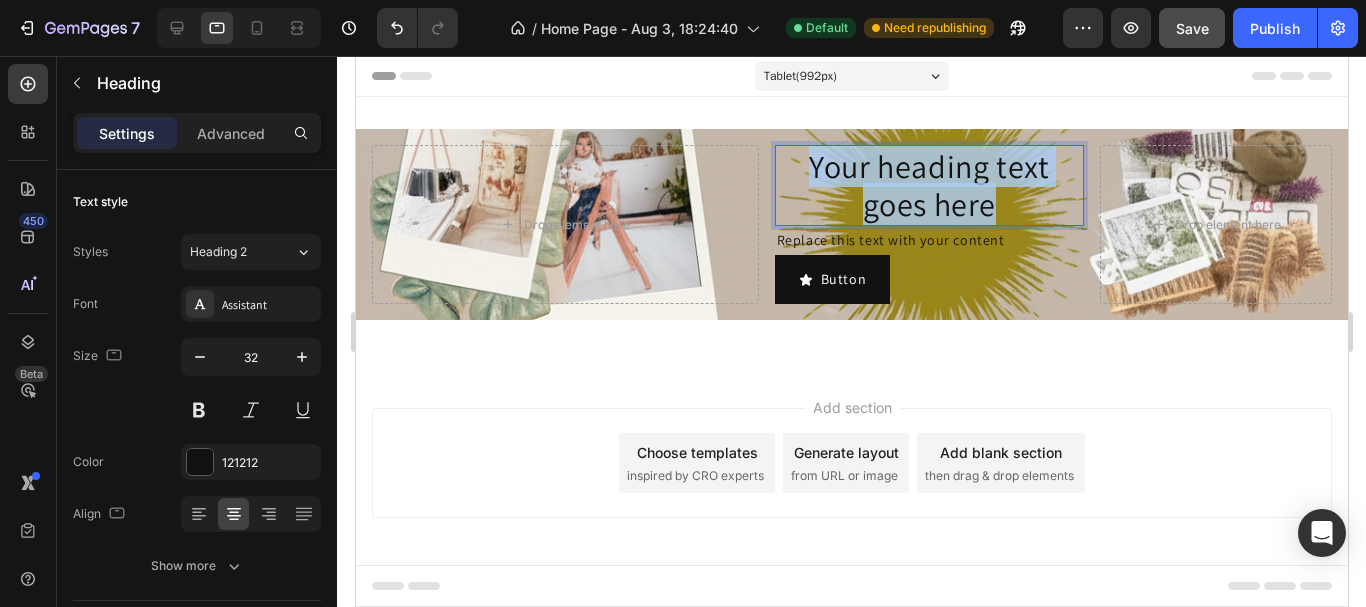 click on "Your heading text goes here" at bounding box center (928, 185) 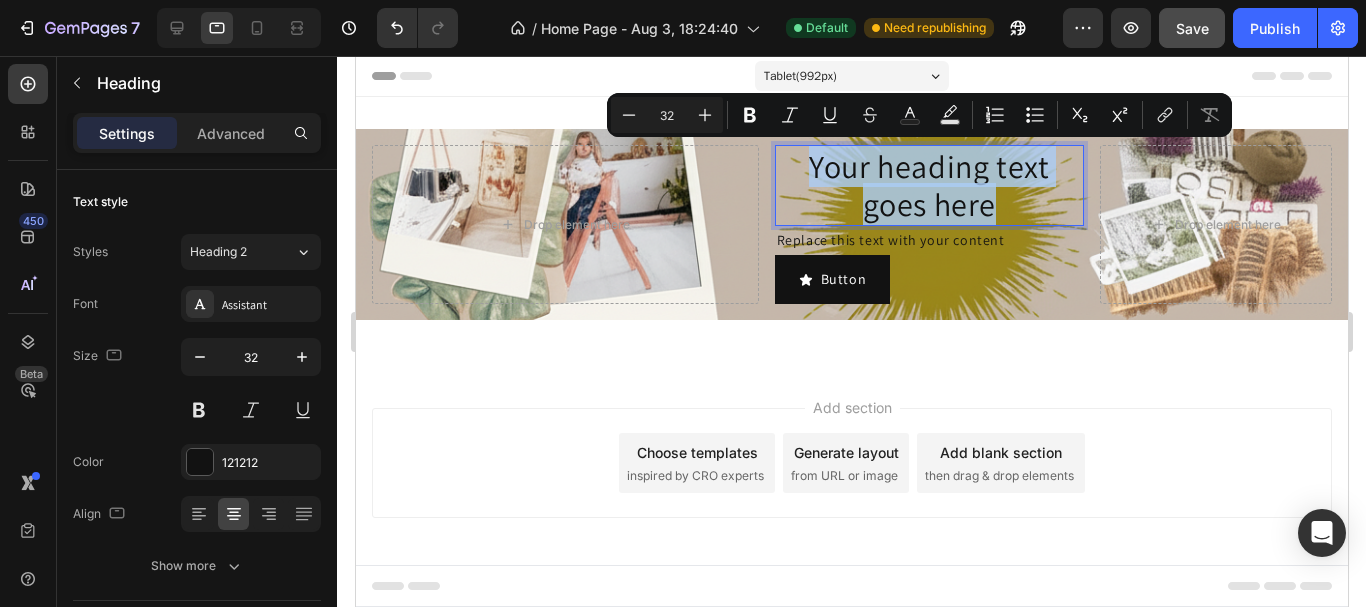 type on "16" 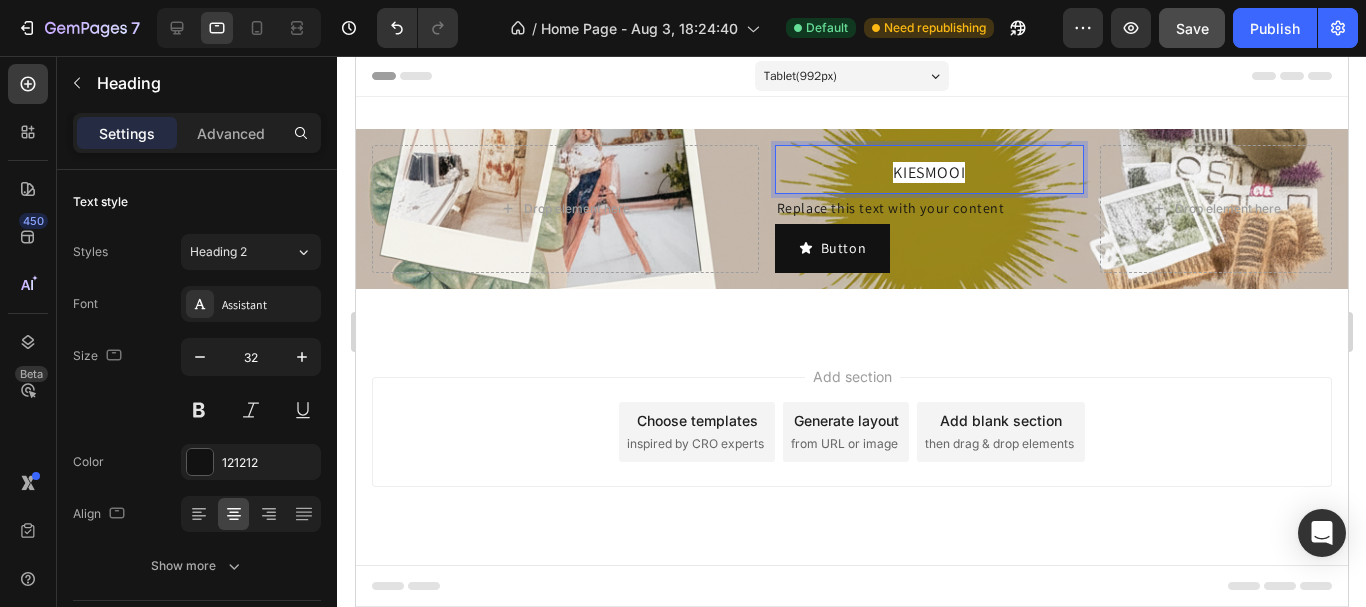 click on "KIESMOOI" at bounding box center [928, 172] 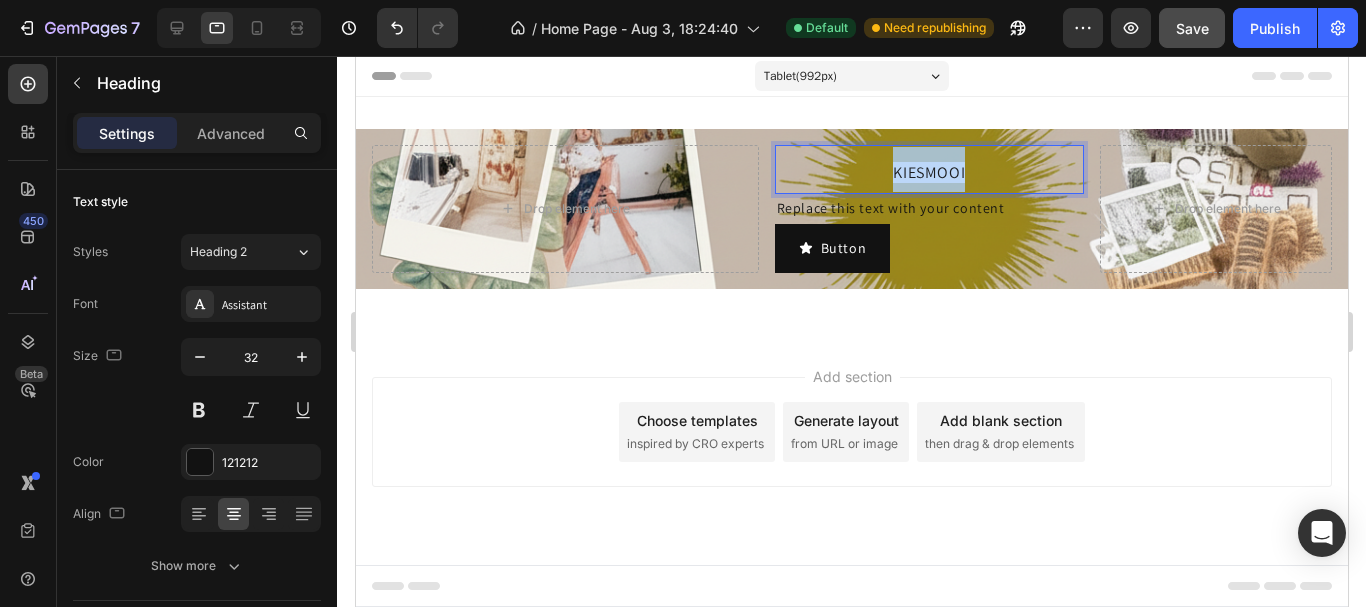 click on "KIESMOOI" at bounding box center [928, 172] 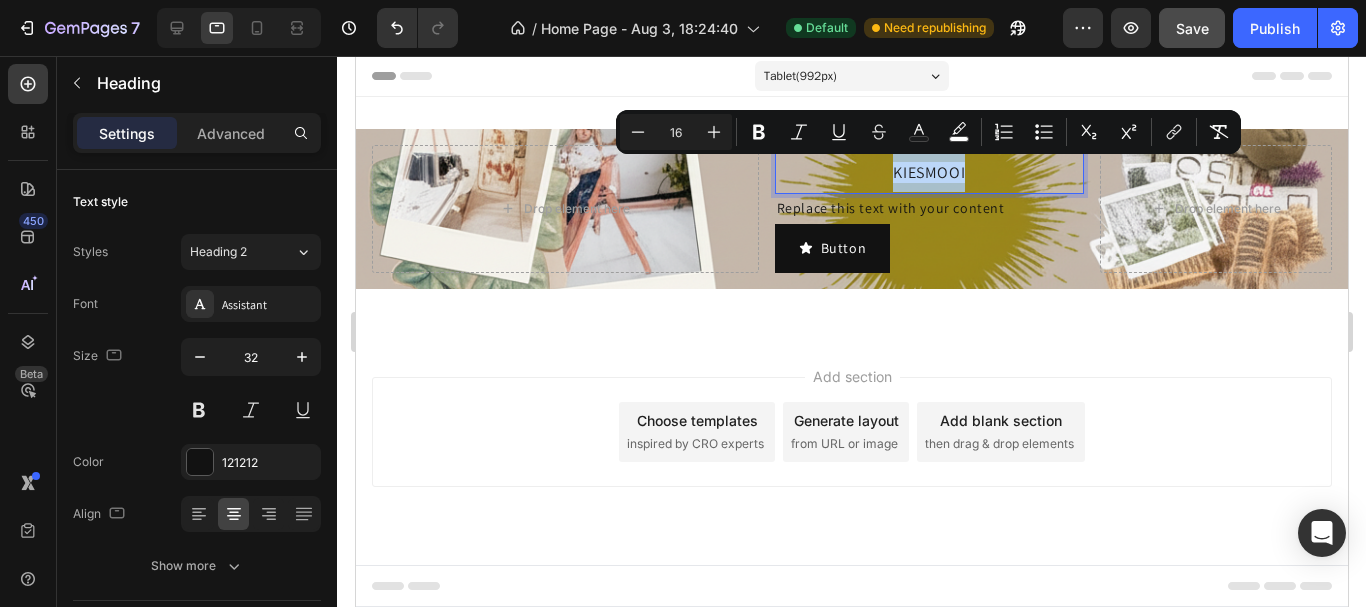 click on "KIESMOOI" at bounding box center (928, 172) 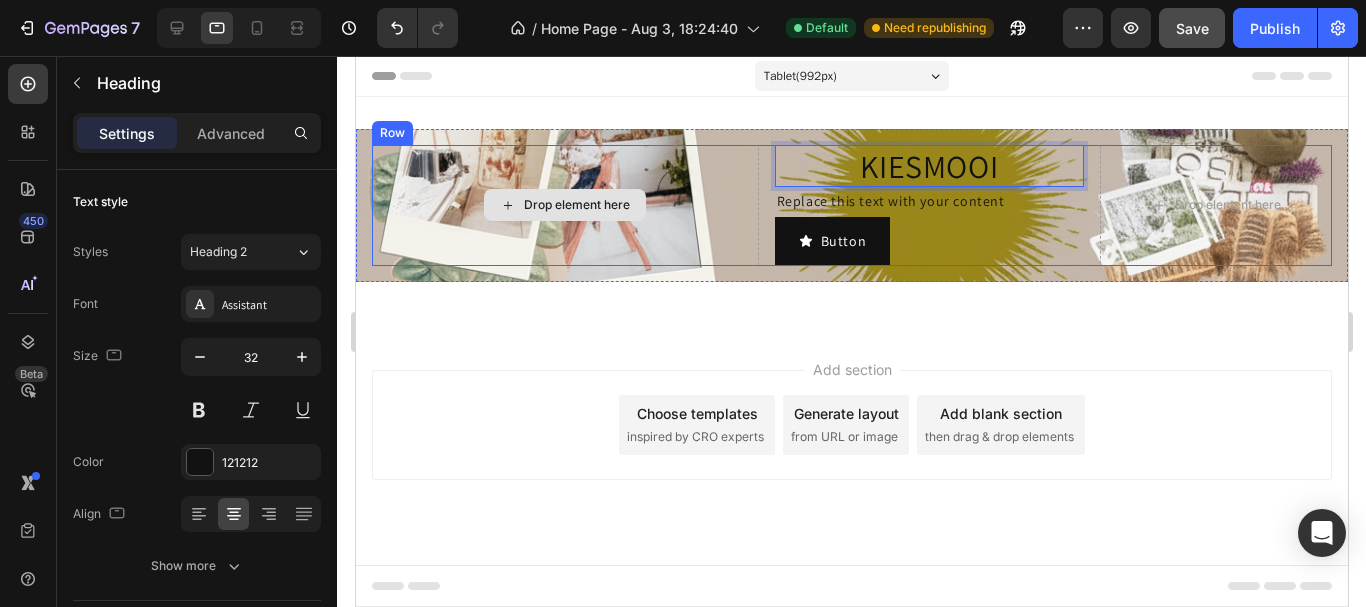 click on "Drop element here" at bounding box center [564, 205] 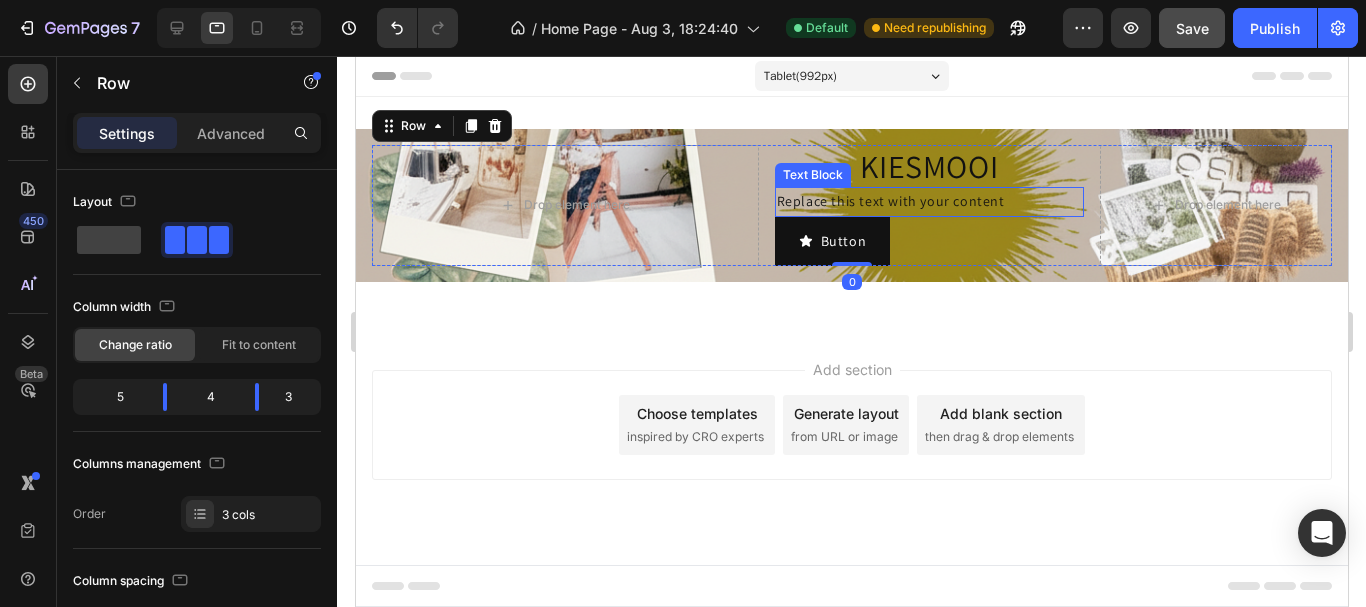 click on "Replace this text with your content" at bounding box center [928, 201] 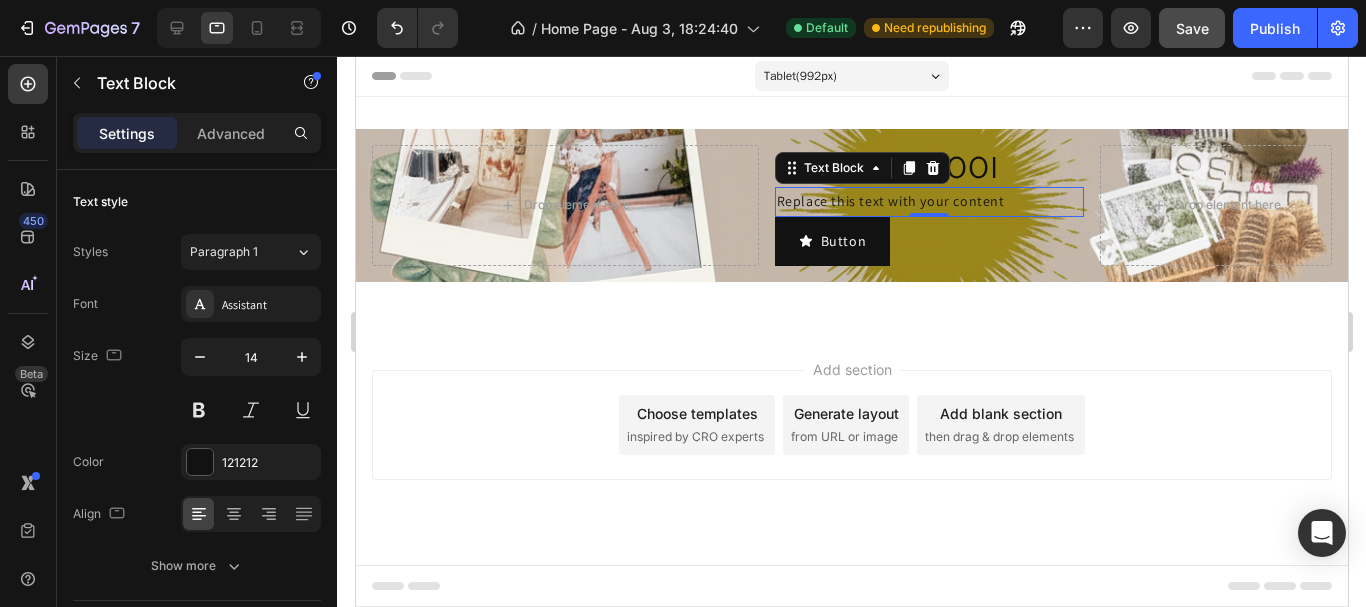 click on "Replace this text with your content" at bounding box center [928, 201] 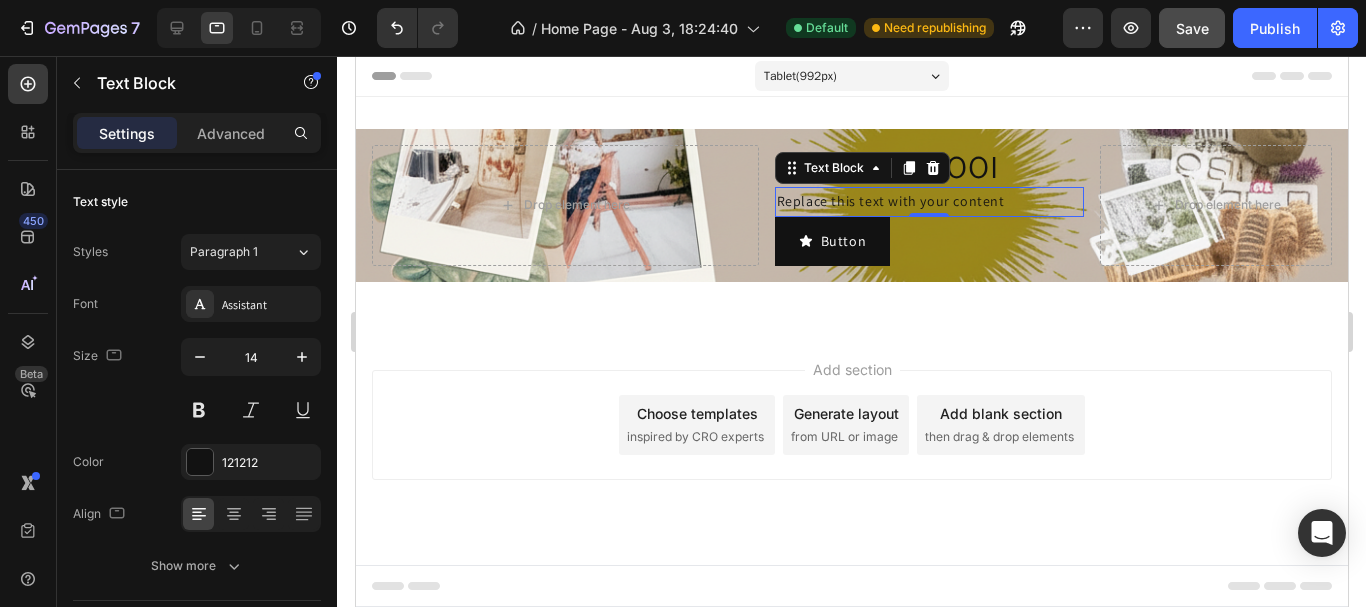 click on "Replace this text with your content" at bounding box center (928, 201) 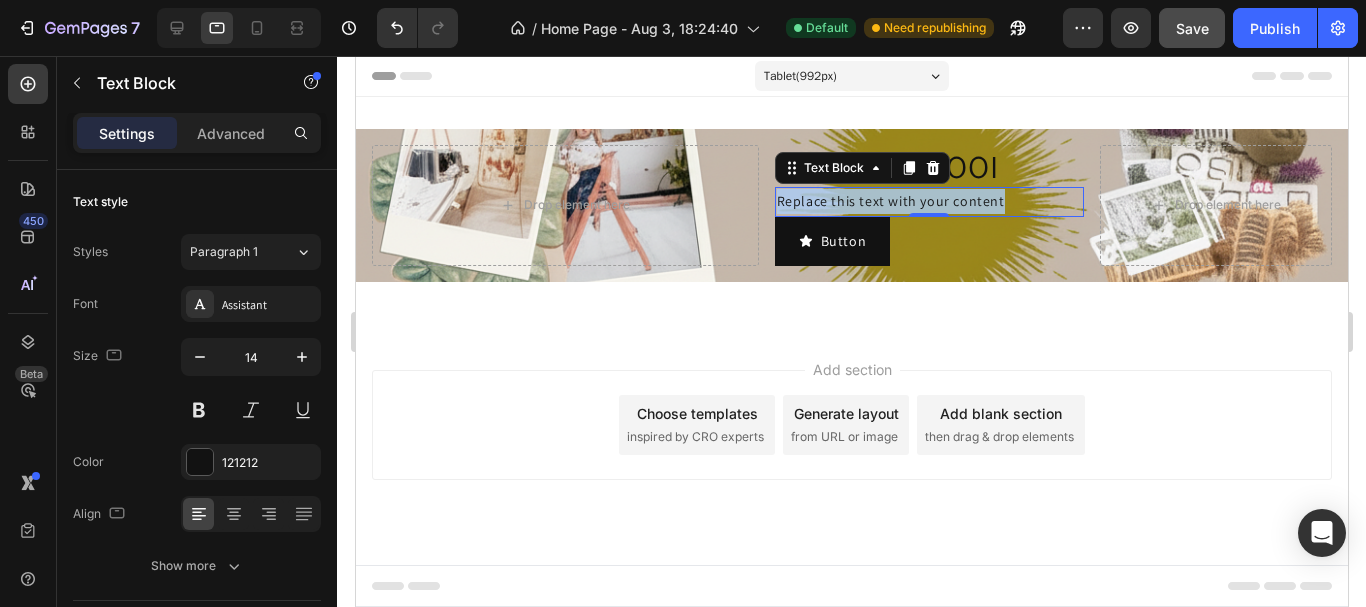 click on "Replace this text with your content" at bounding box center (928, 201) 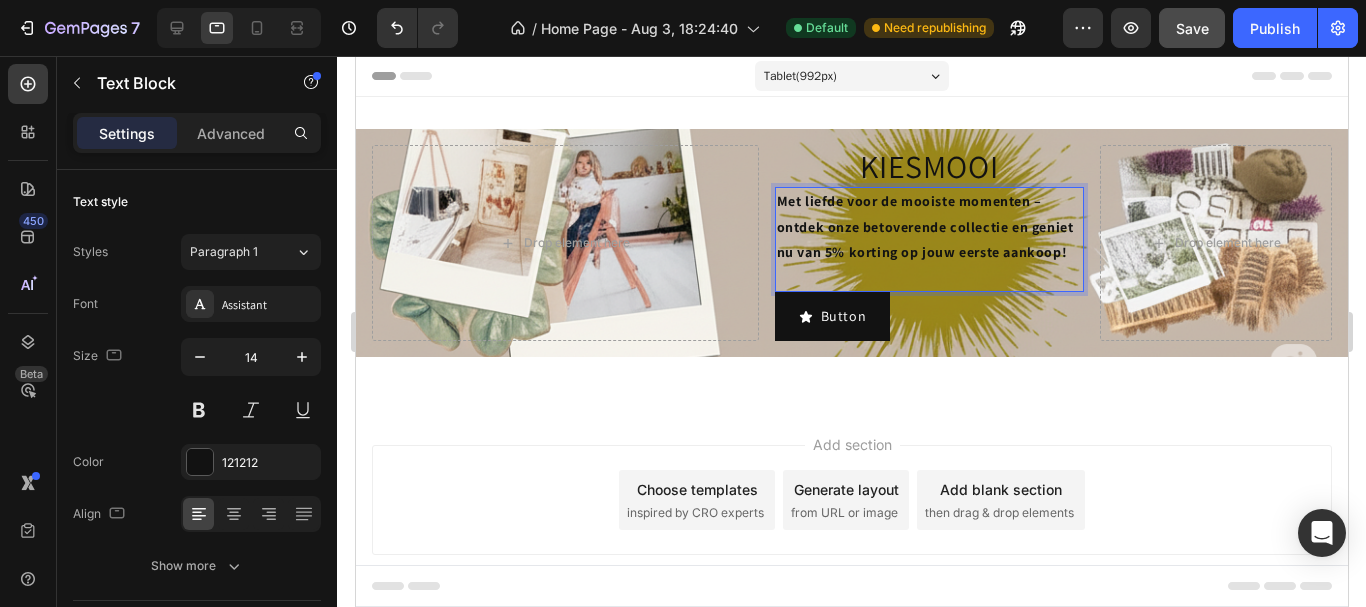 click at bounding box center (851, 651) 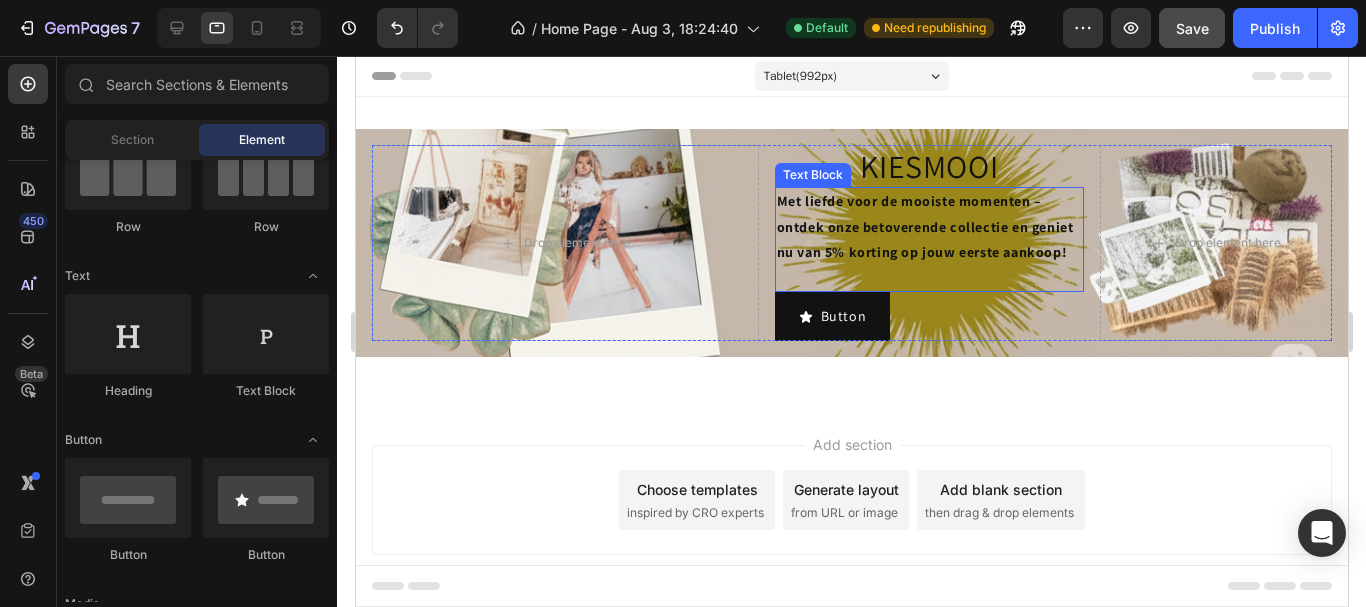 click on "Met liefde voor de mooiste momenten – ontdek onze betoverende collectie en geniet nu van 5% korting op jouw eerste aankoop!" at bounding box center (924, 226) 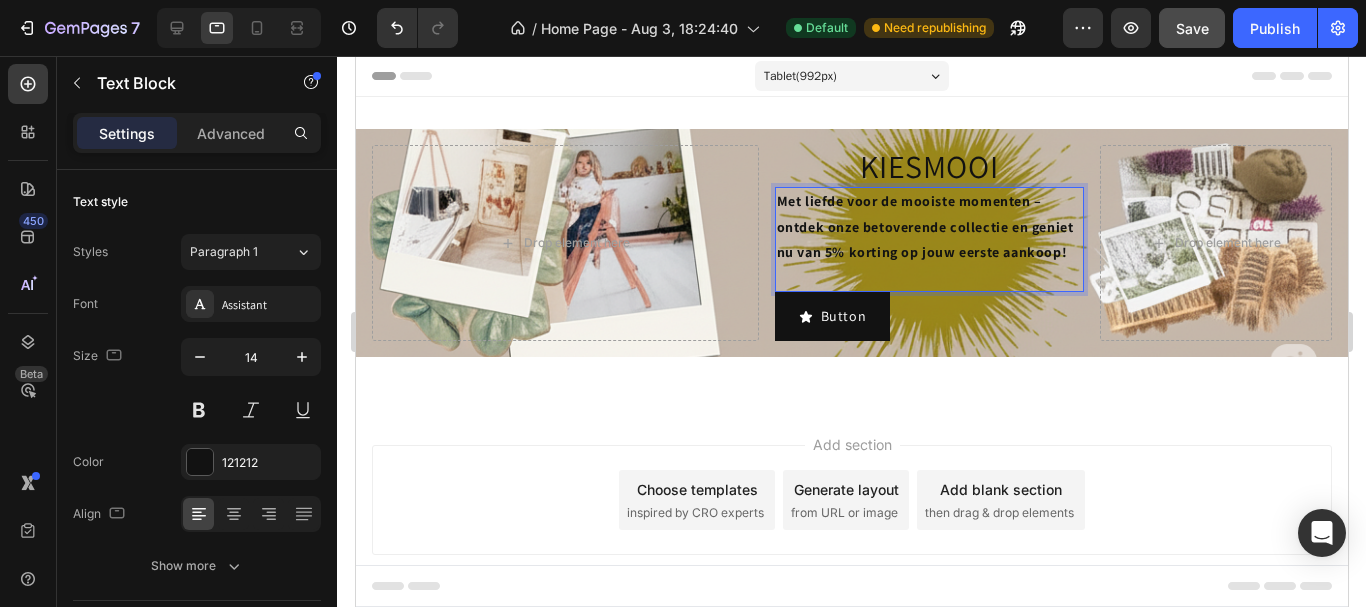 click on "Met liefde voor de mooiste momenten – ontdek onze betoverende collectie en geniet nu van 5% korting op jouw eerste aankoop!" at bounding box center [928, 227] 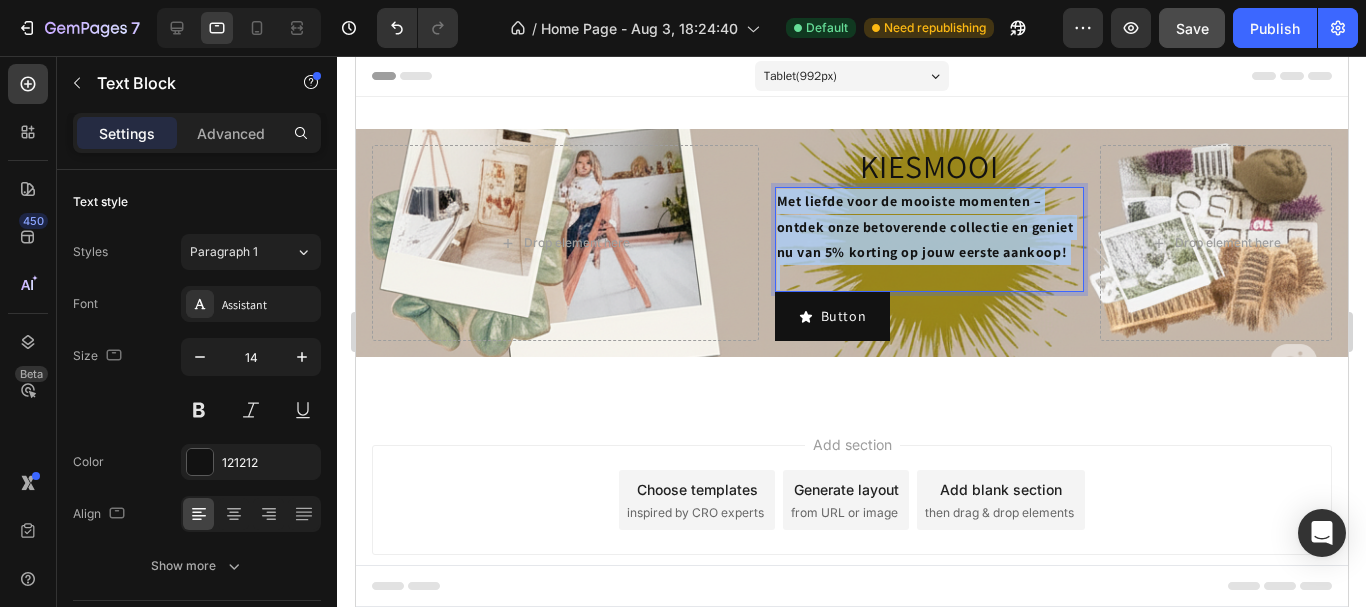 click on "Met liefde voor de mooiste momenten – ontdek onze betoverende collectie en geniet nu van 5% korting op jouw eerste aankoop!" at bounding box center (928, 227) 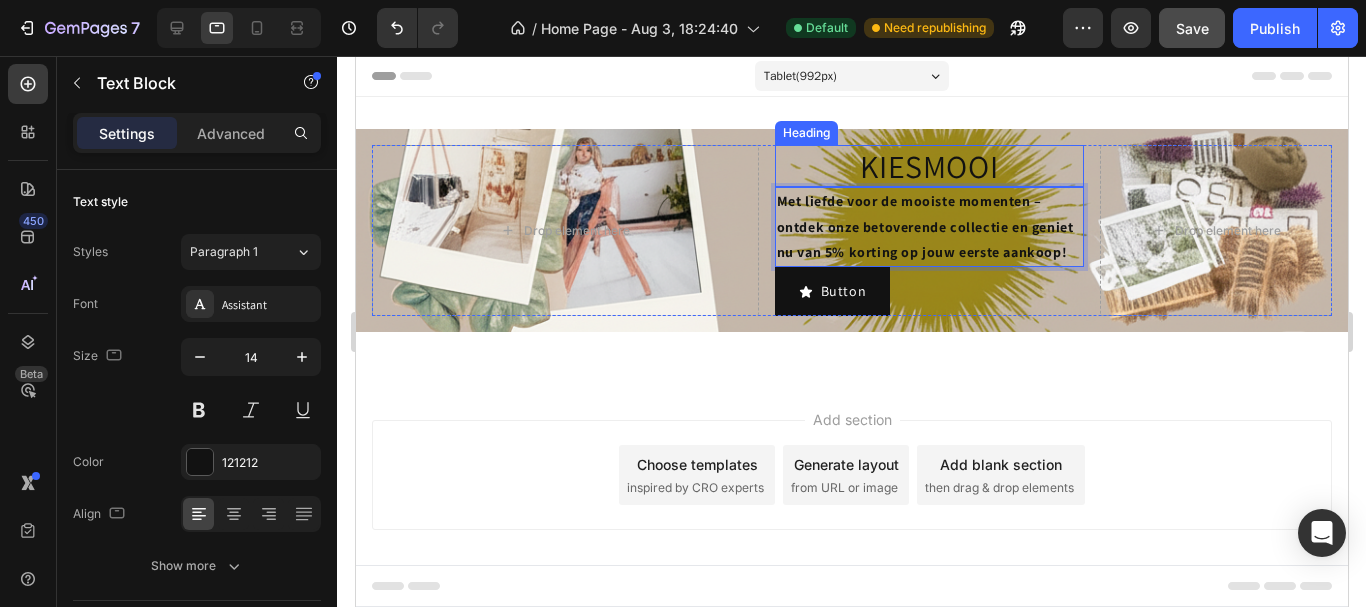 click on "KIESMOOI" at bounding box center (928, 166) 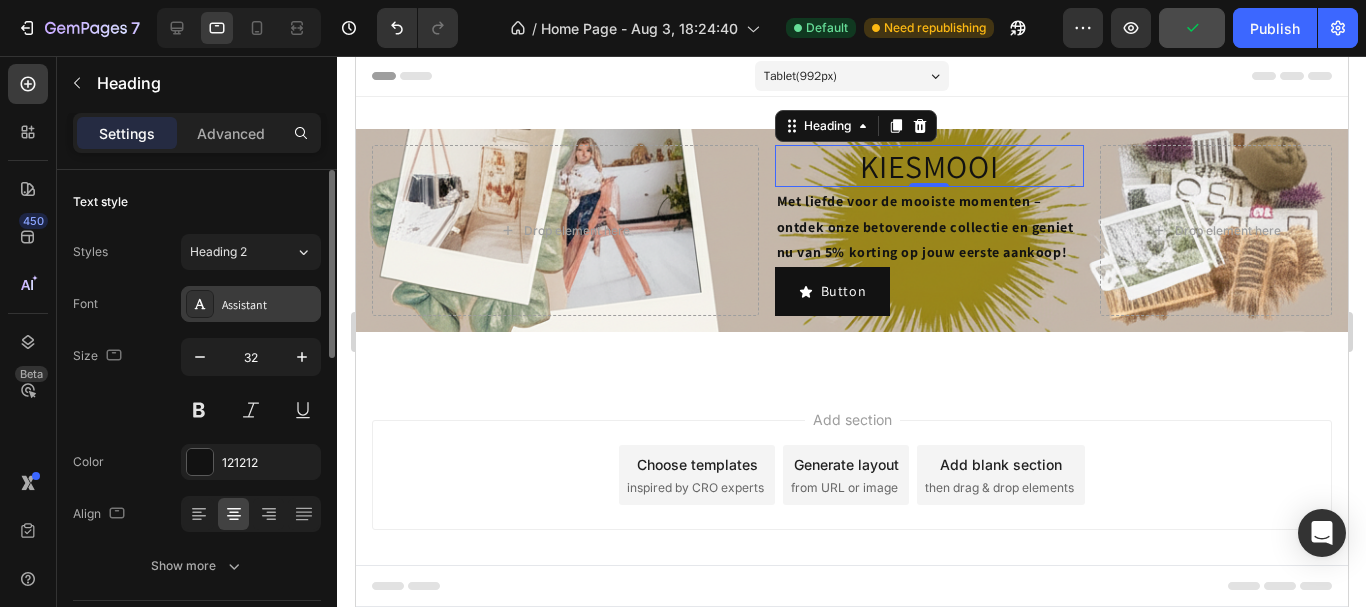 click on "Assistant" at bounding box center (269, 305) 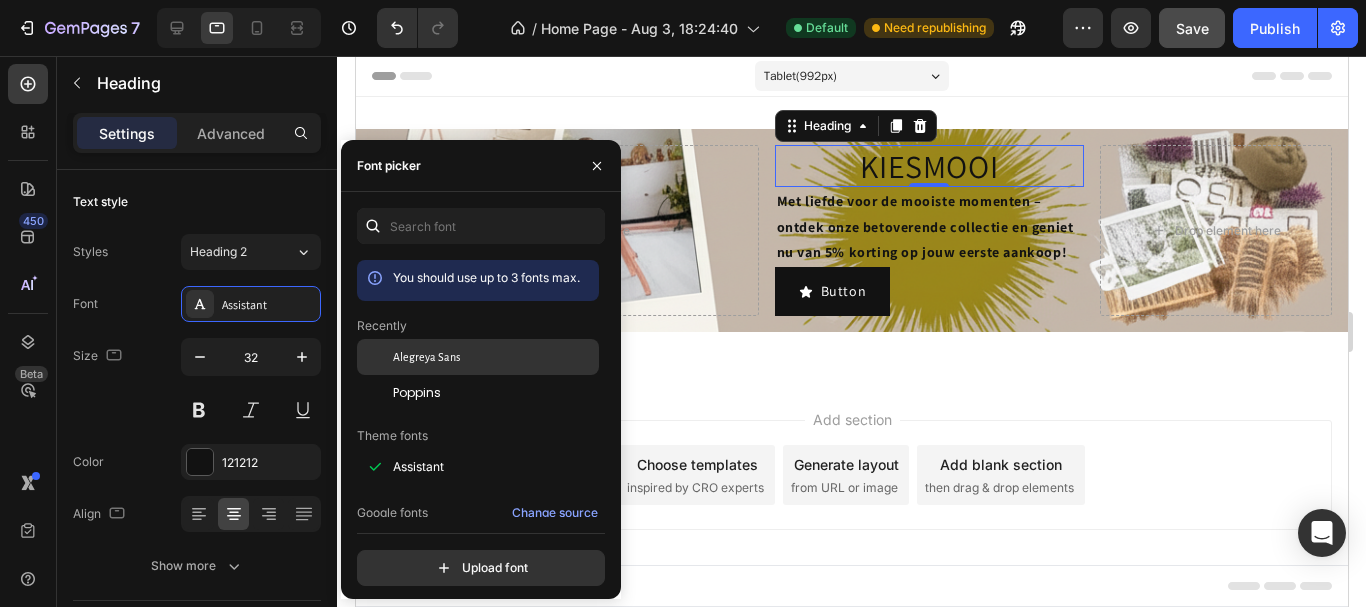 click on "Alegreya Sans" at bounding box center [426, 357] 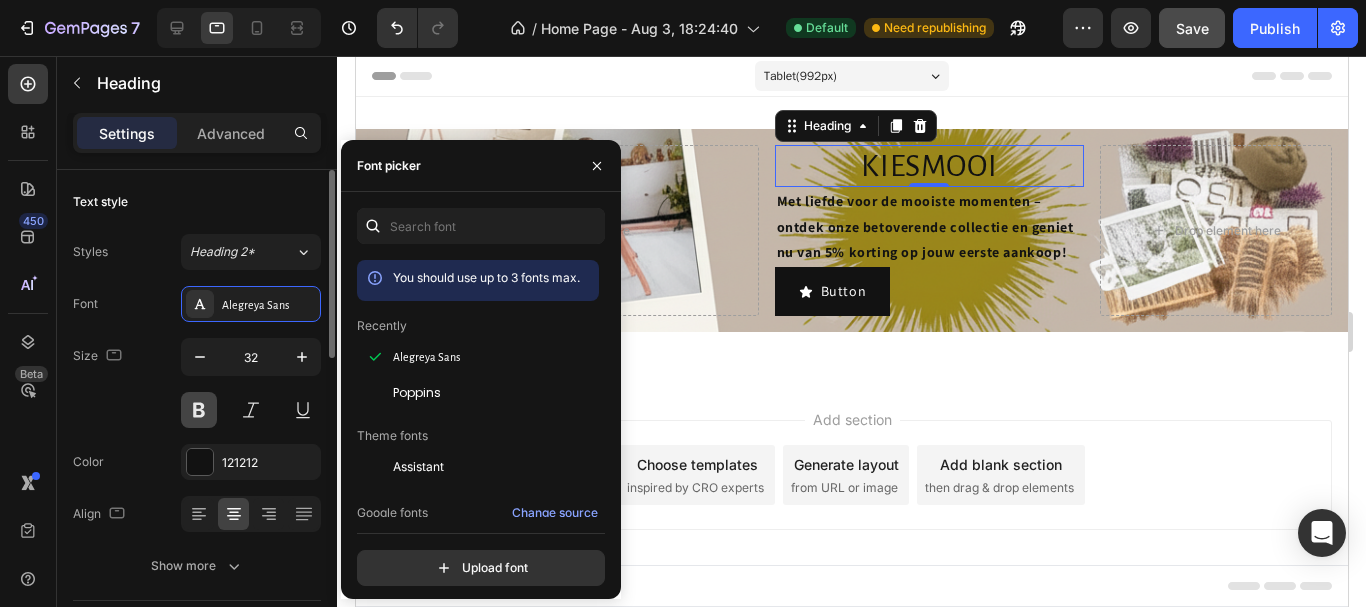click at bounding box center [199, 410] 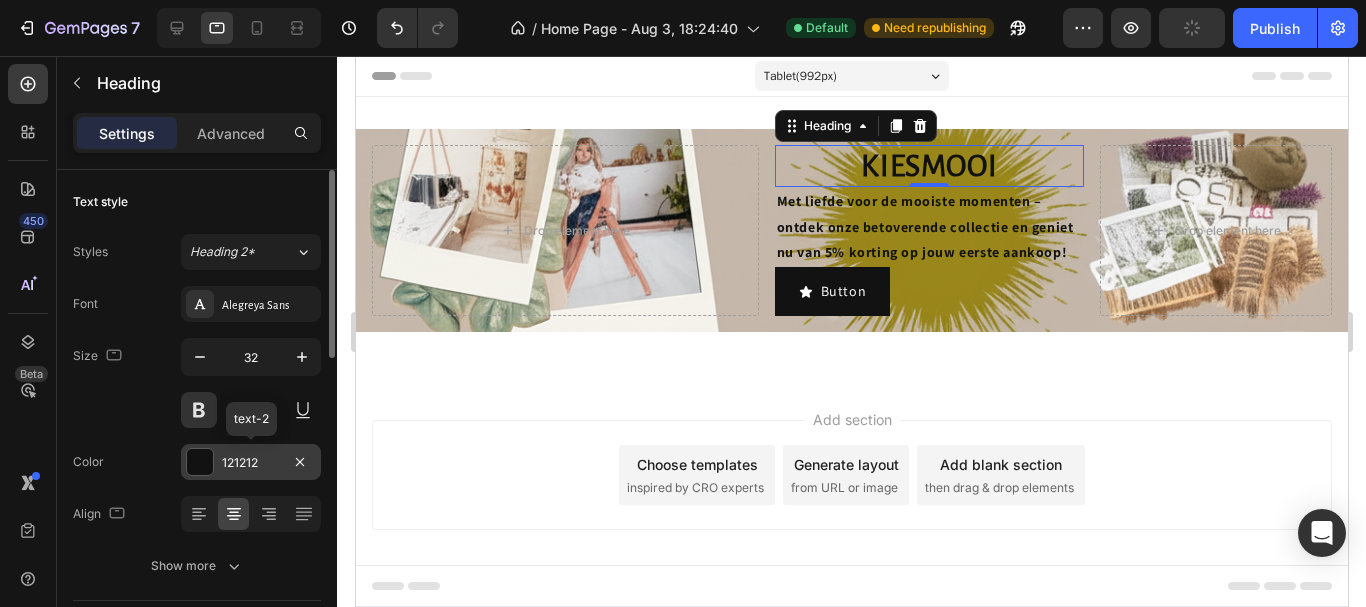 click at bounding box center [200, 462] 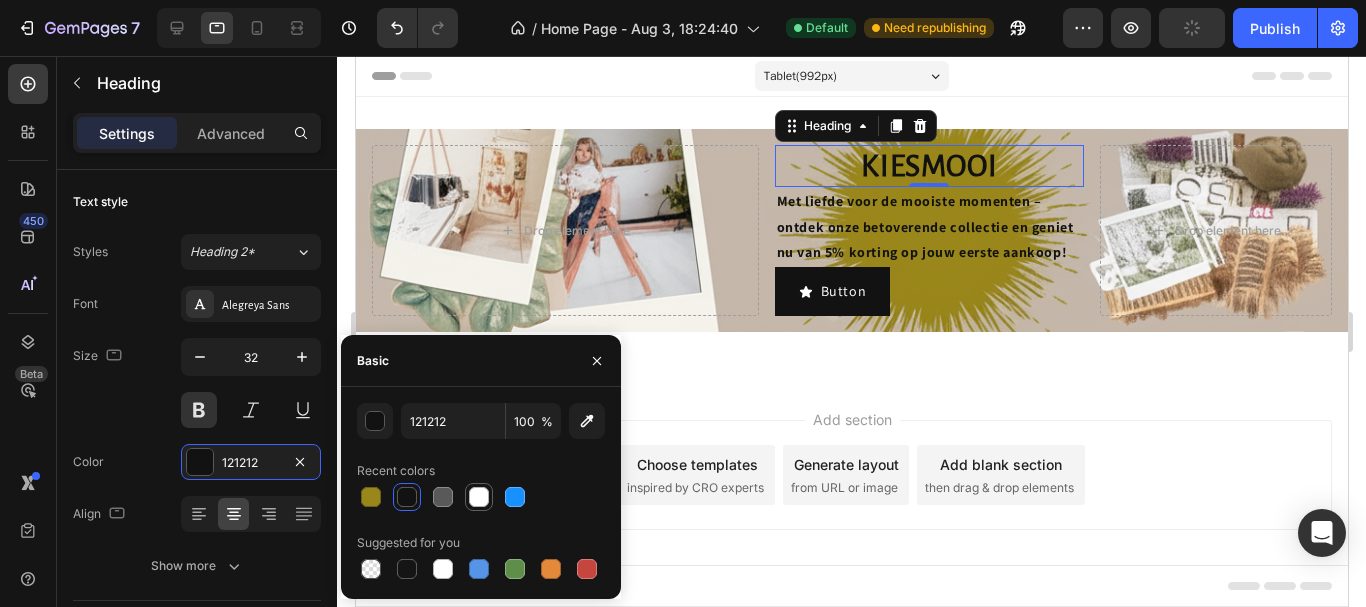 click at bounding box center (479, 497) 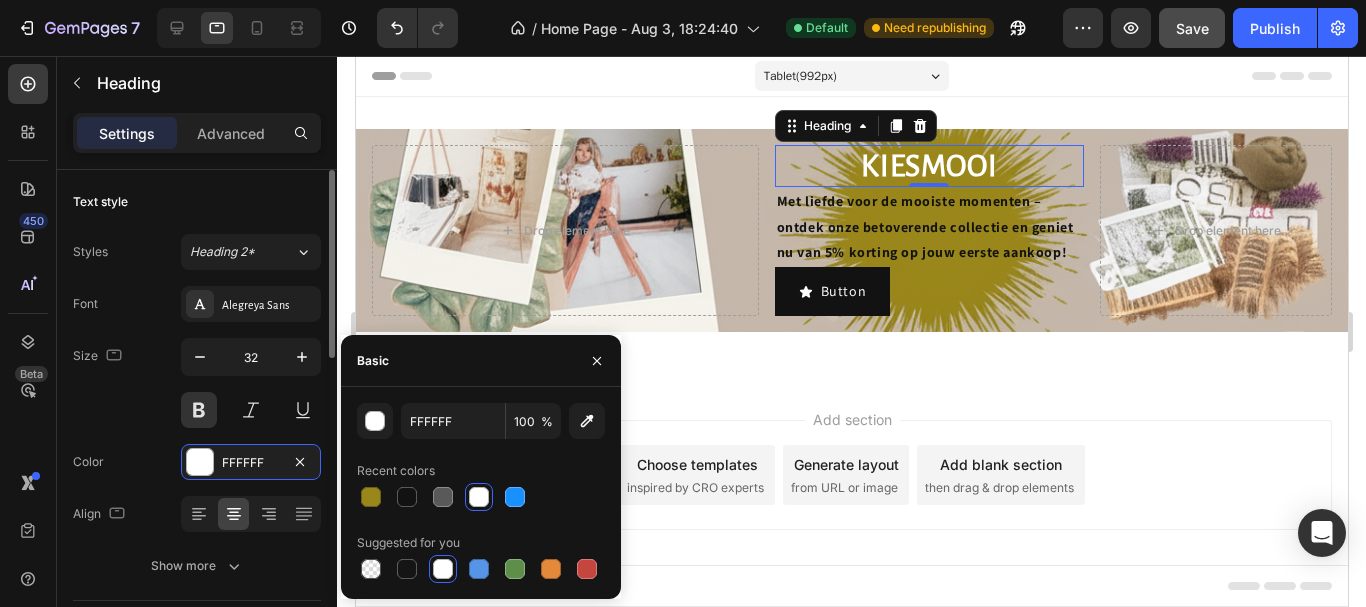 click on "Font Alegreya Sans Size 32 Color FFFFFF Align Show more" at bounding box center (197, 435) 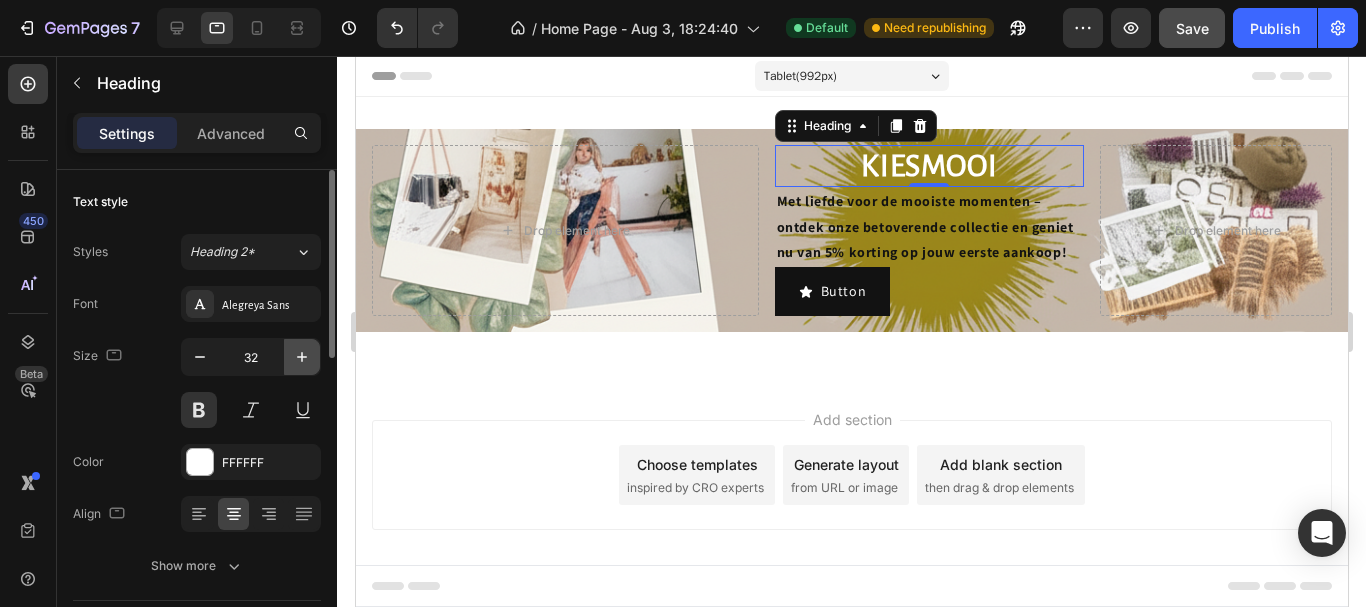 click 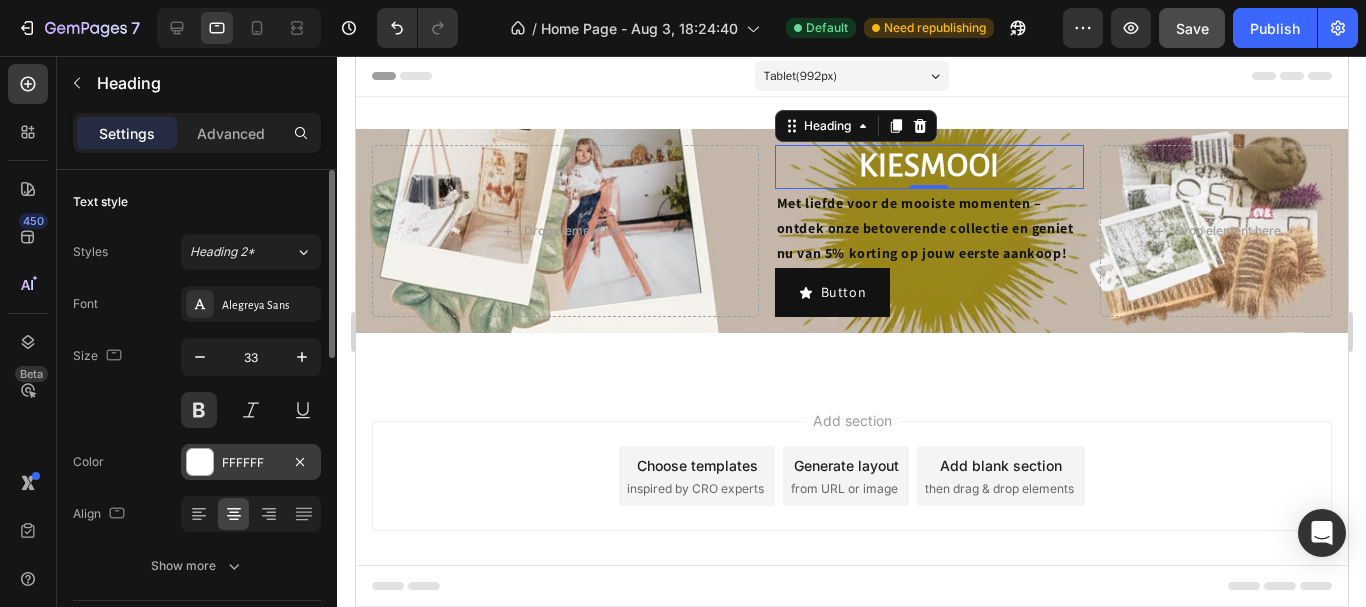 scroll, scrollTop: 200, scrollLeft: 0, axis: vertical 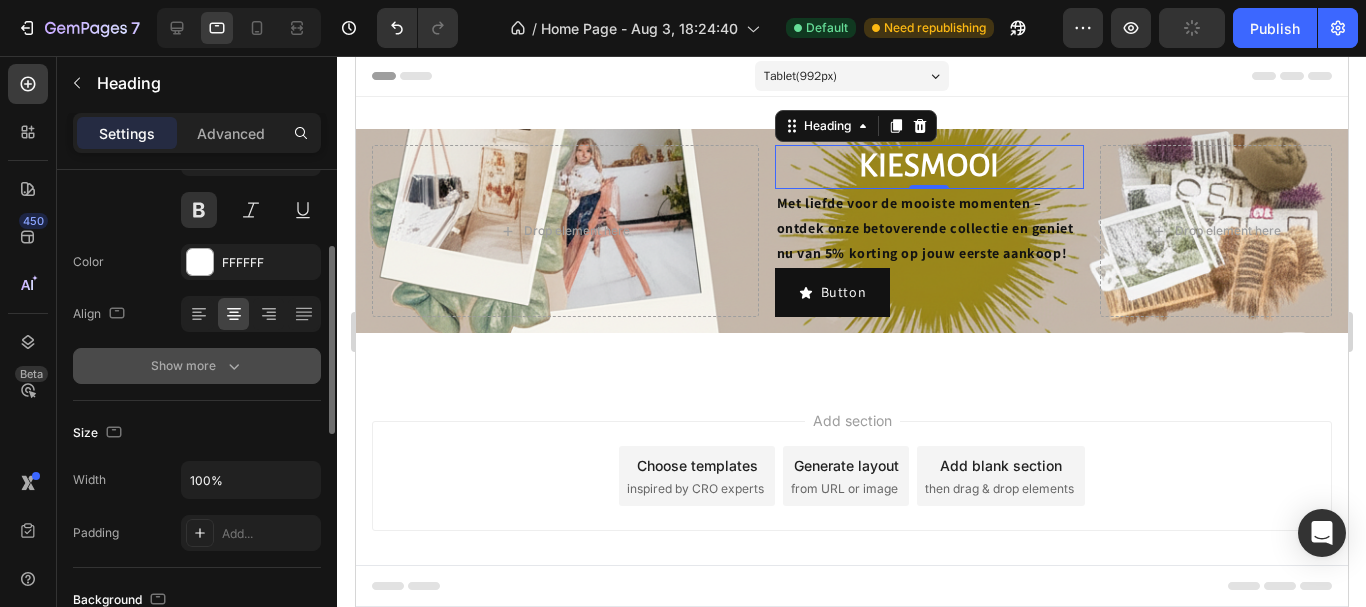 click on "Show more" at bounding box center [197, 366] 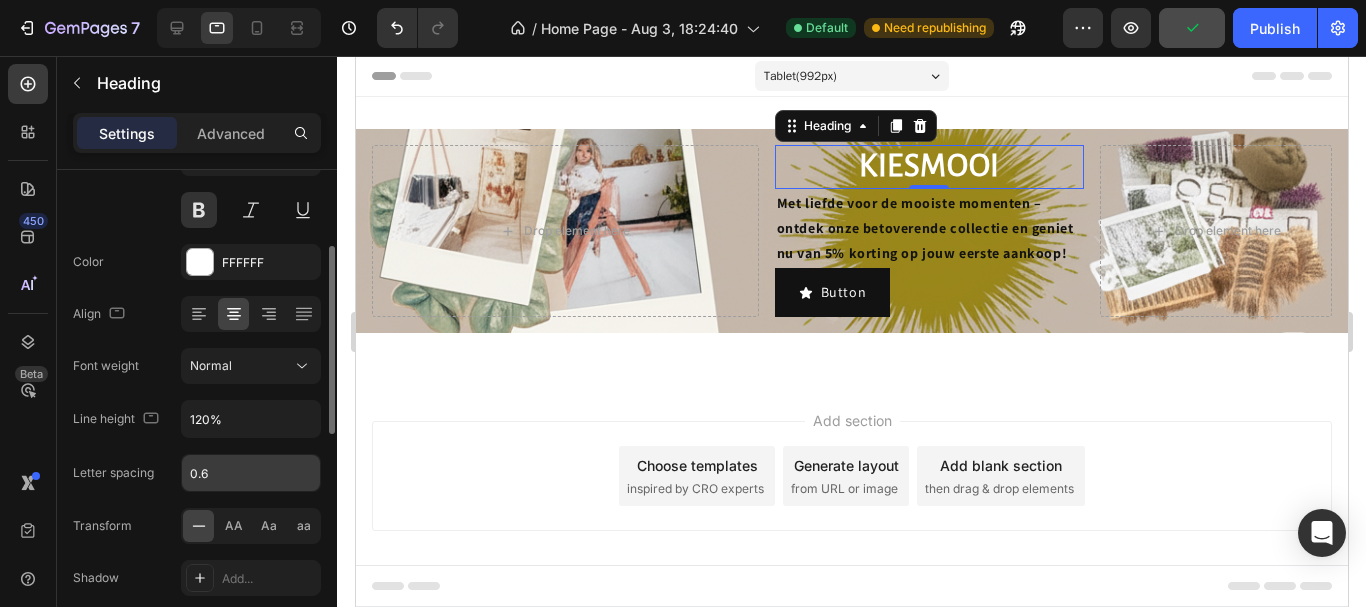 click on "0.6" at bounding box center (251, 473) 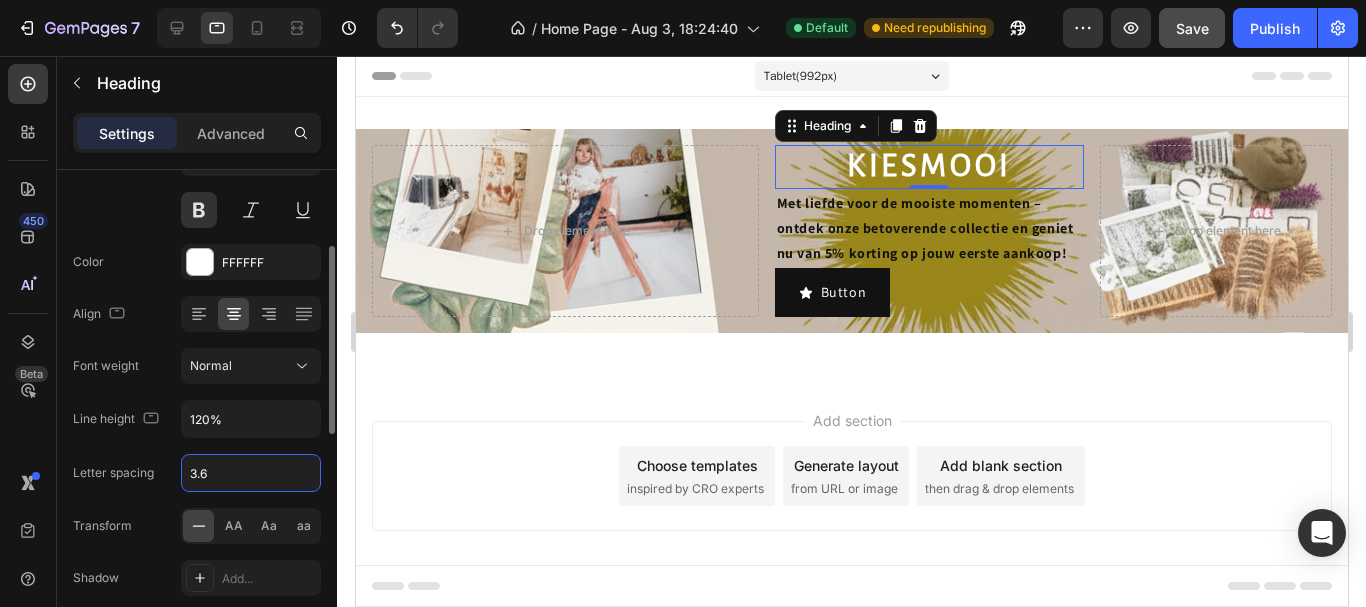 type on "2.6" 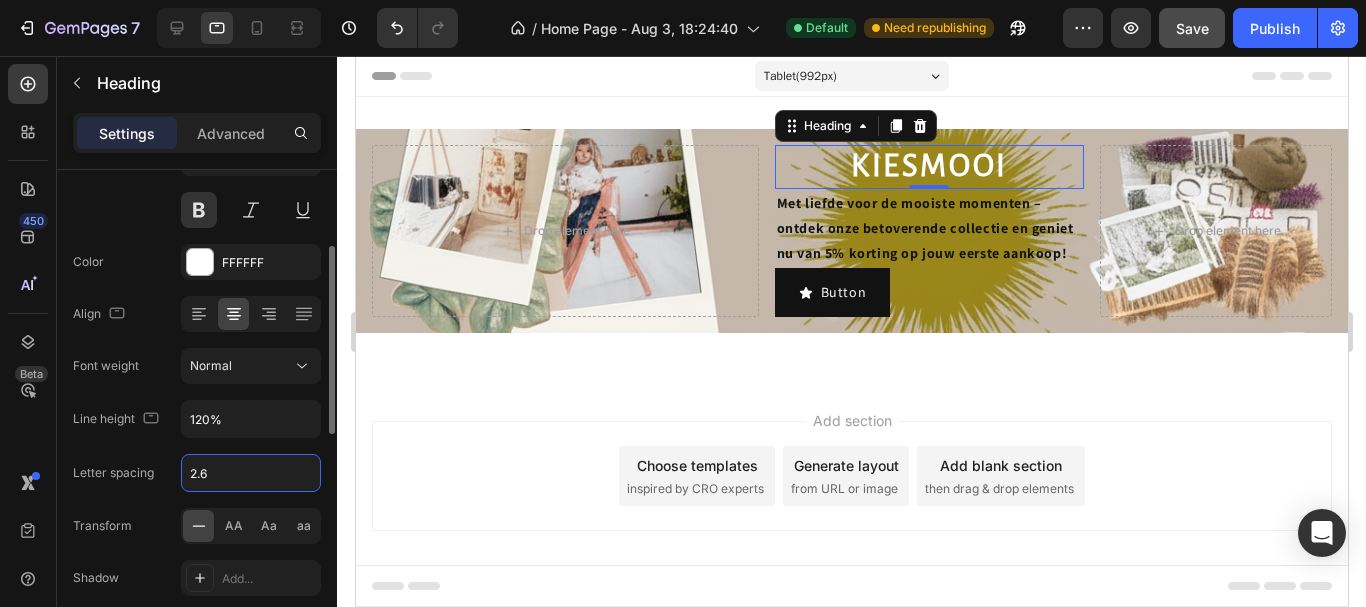 click on "Font Alegreya Sans Size 33 Color FFFFFF Align Font weight Normal Line height 120% Letter spacing 2.6 Transform AA Aa aa Shadow Add... Show less" at bounding box center (197, 367) 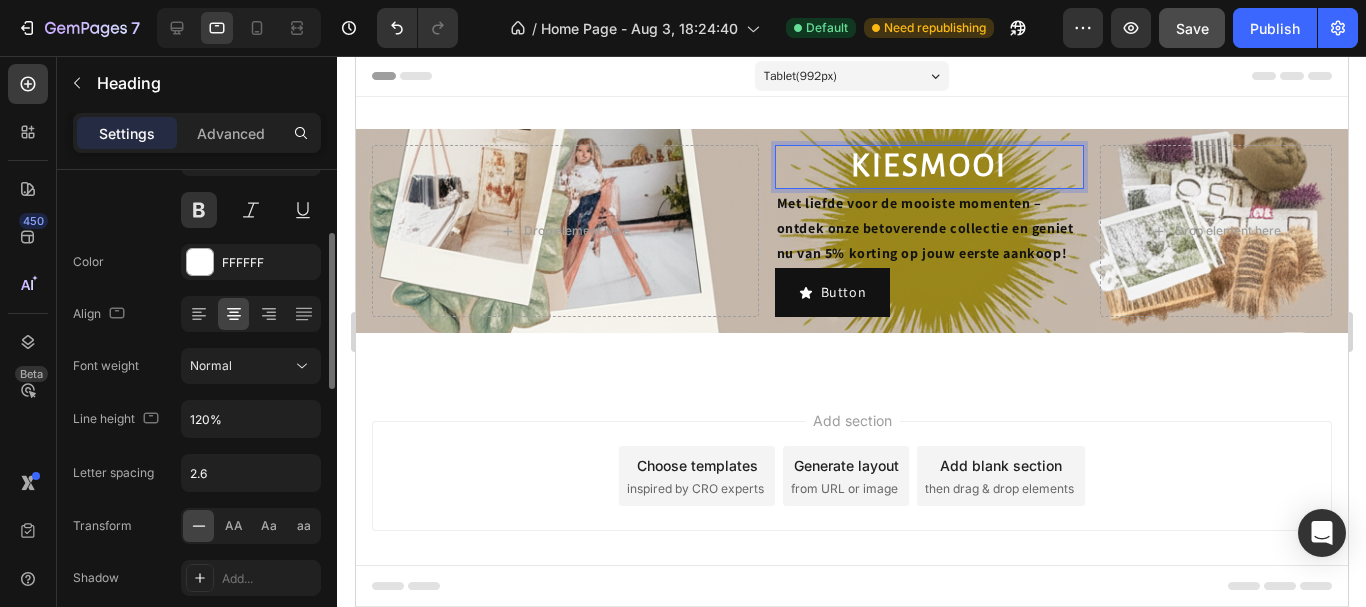 scroll, scrollTop: 0, scrollLeft: 0, axis: both 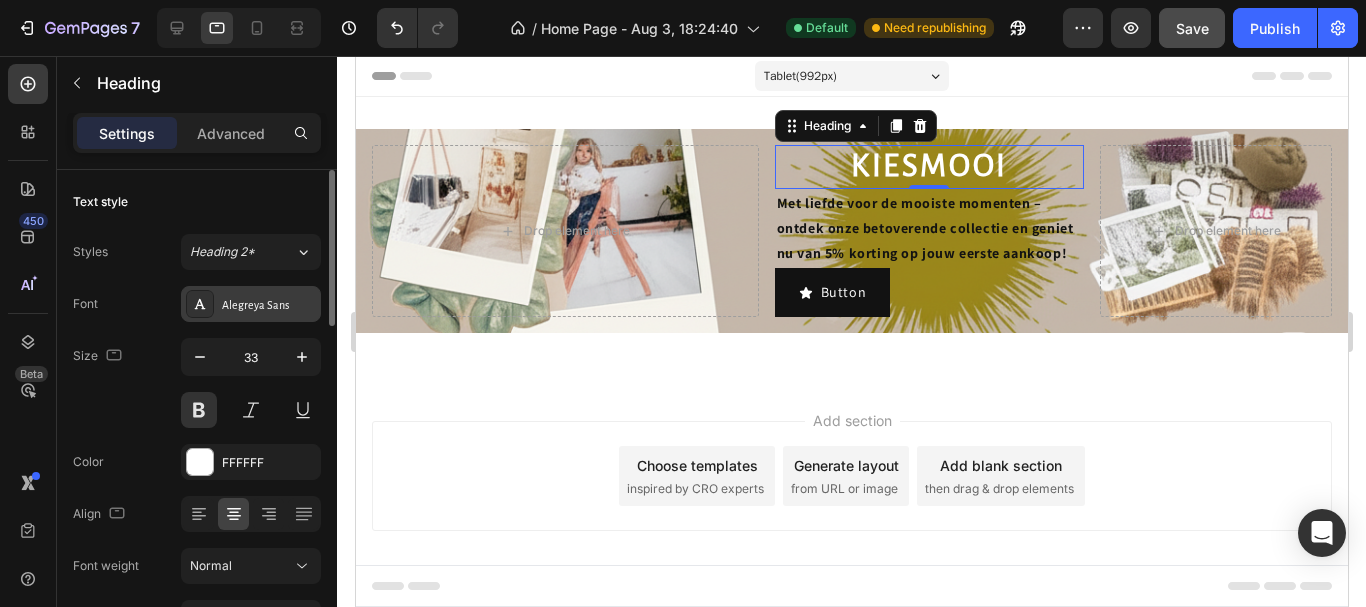 click on "Alegreya Sans" at bounding box center [269, 305] 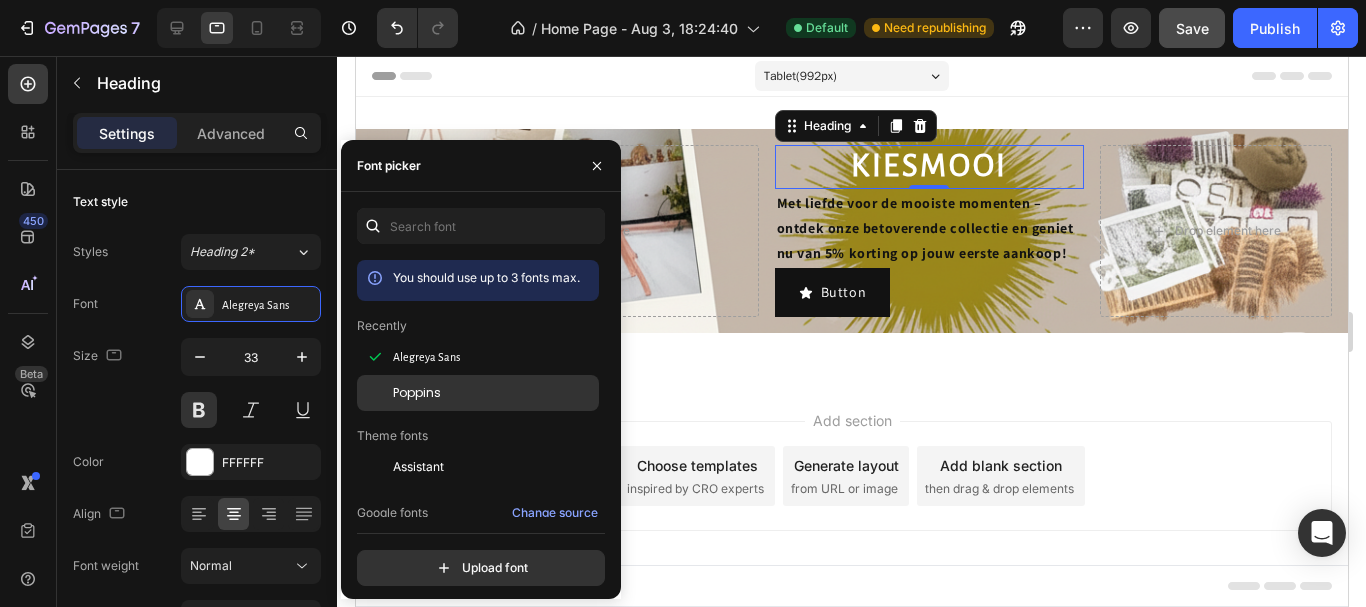 click on "Poppins" at bounding box center (417, 393) 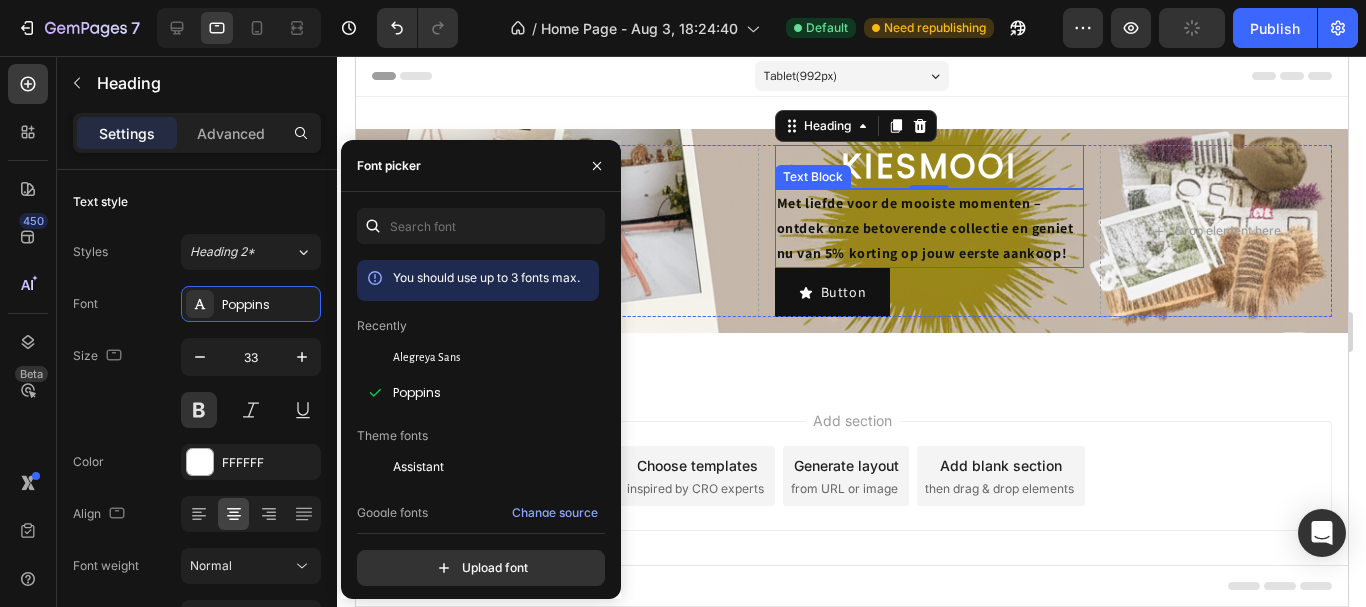click on "Met liefde voor de mooiste momenten – ontdek onze betoverende collectie en geniet nu van 5% korting op jouw eerste aankoop!" at bounding box center [924, 228] 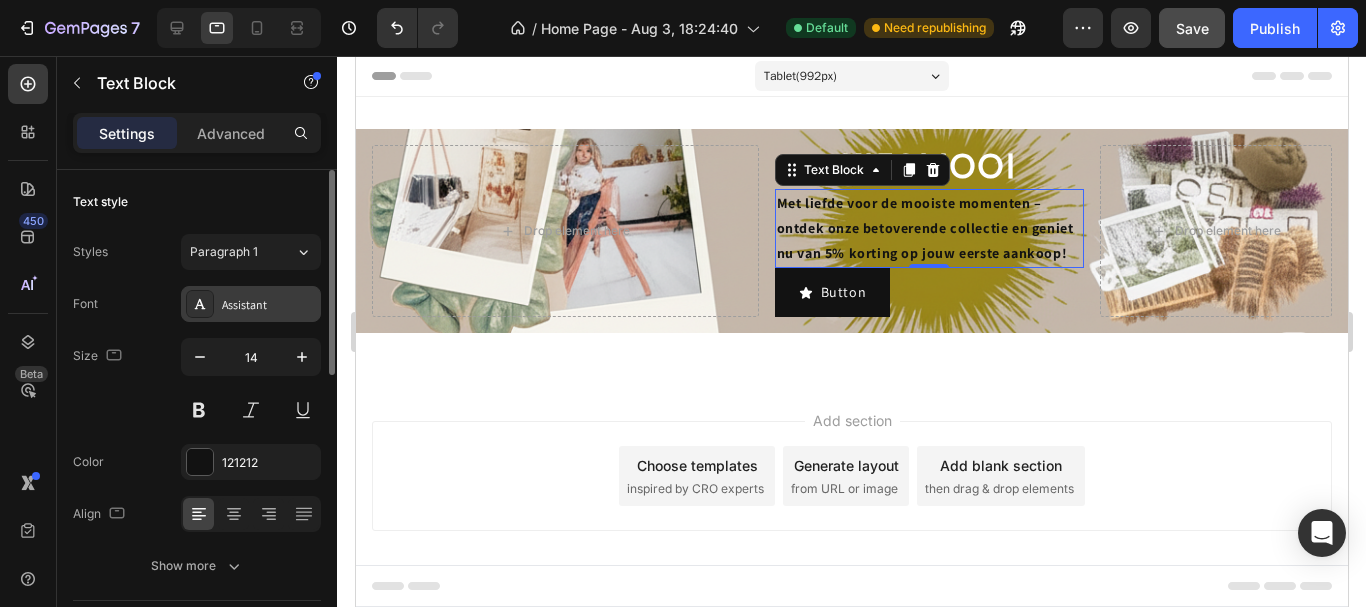 click on "Assistant" at bounding box center (269, 305) 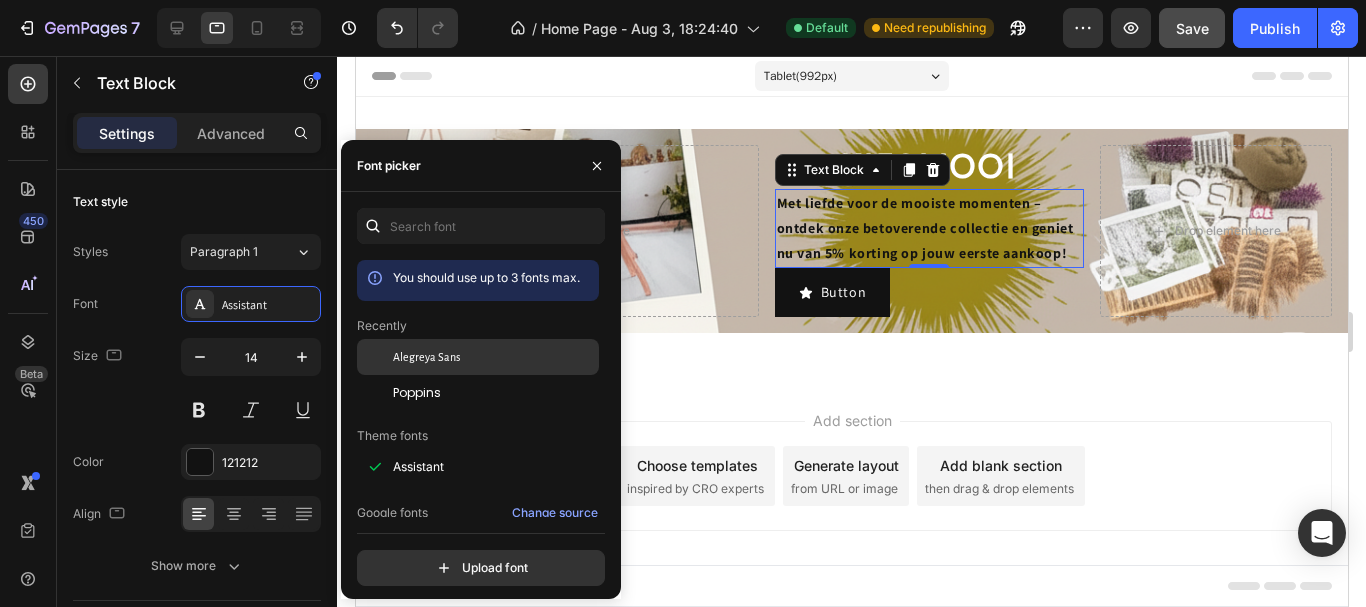 click on "Alegreya Sans" at bounding box center (426, 357) 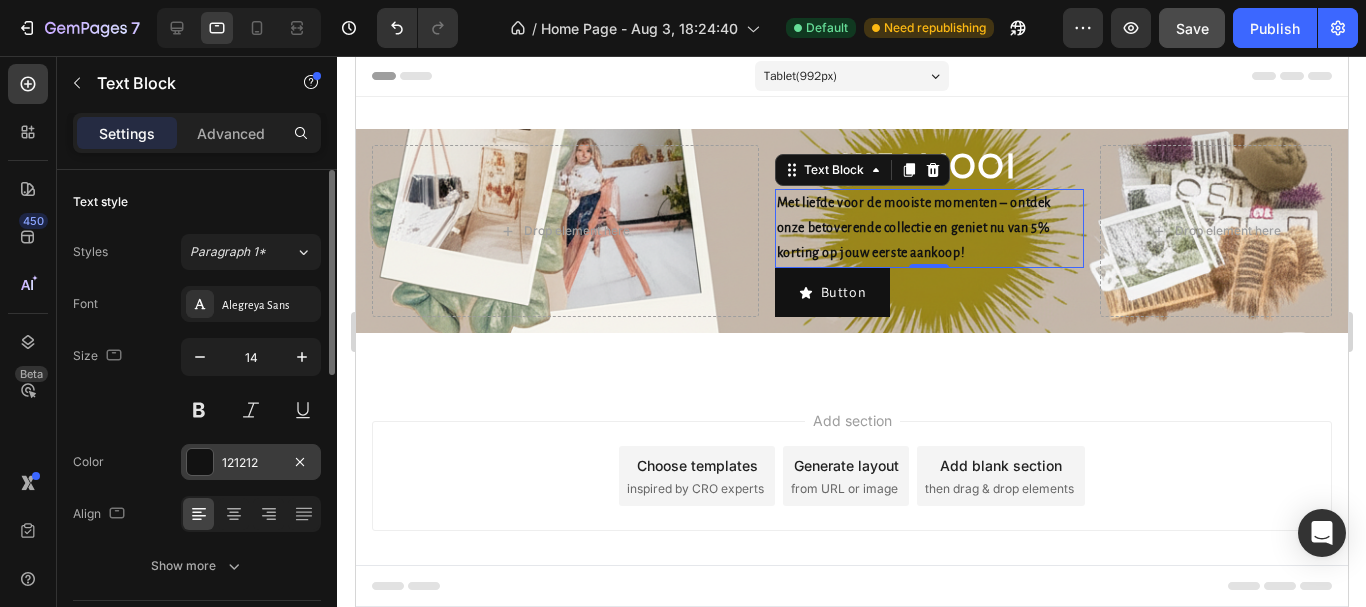 click at bounding box center (200, 462) 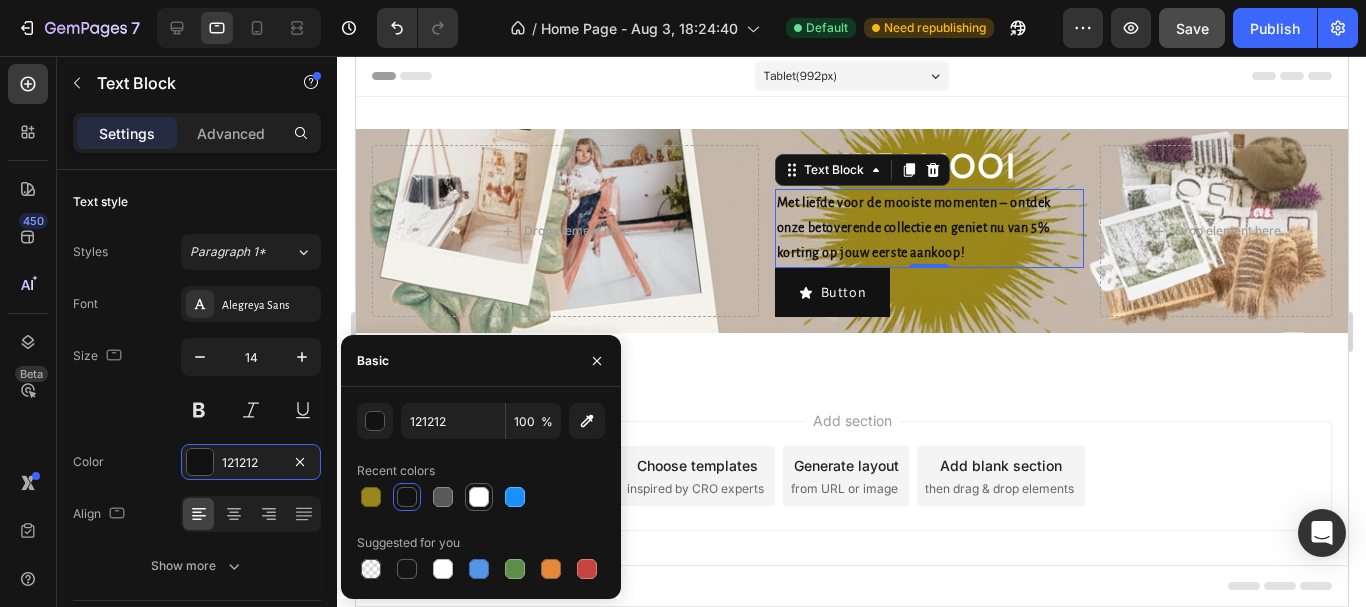 click at bounding box center [479, 497] 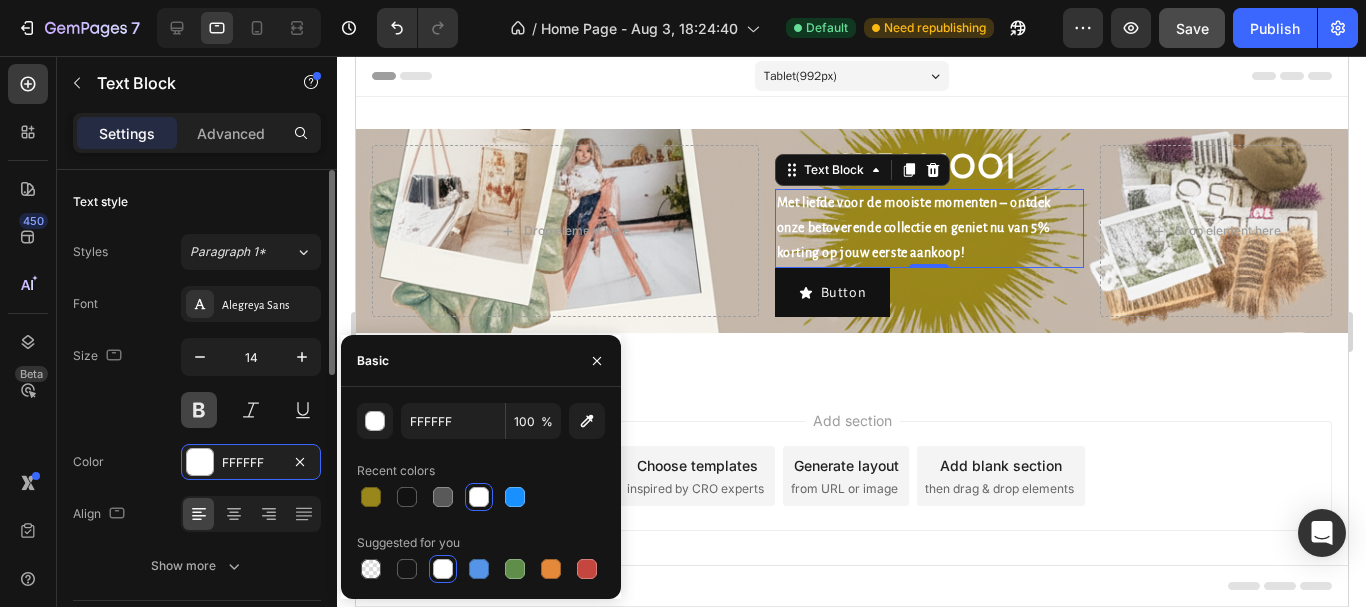 click at bounding box center (199, 410) 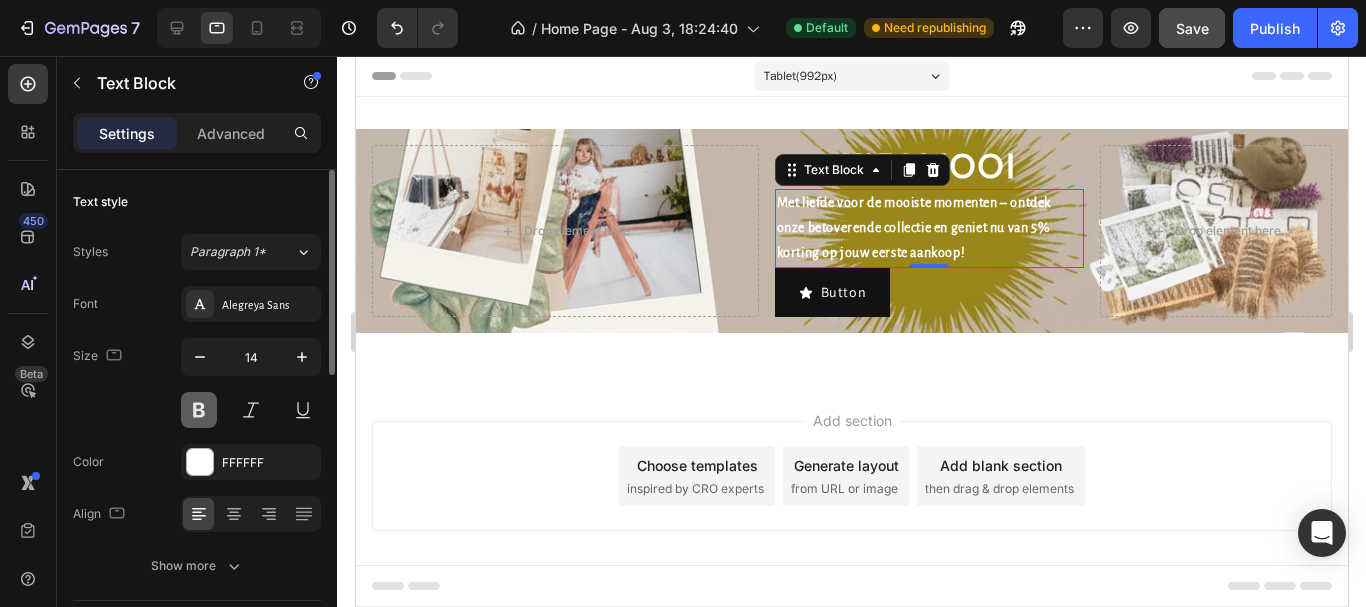 click at bounding box center [199, 410] 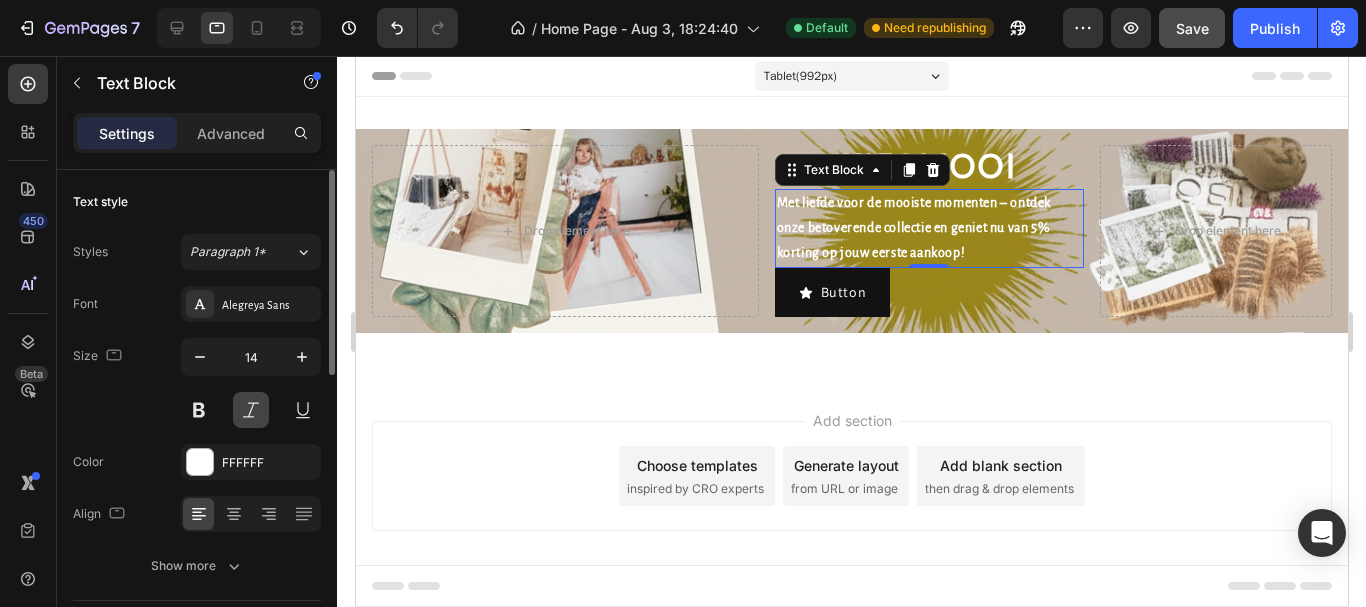 click at bounding box center [251, 410] 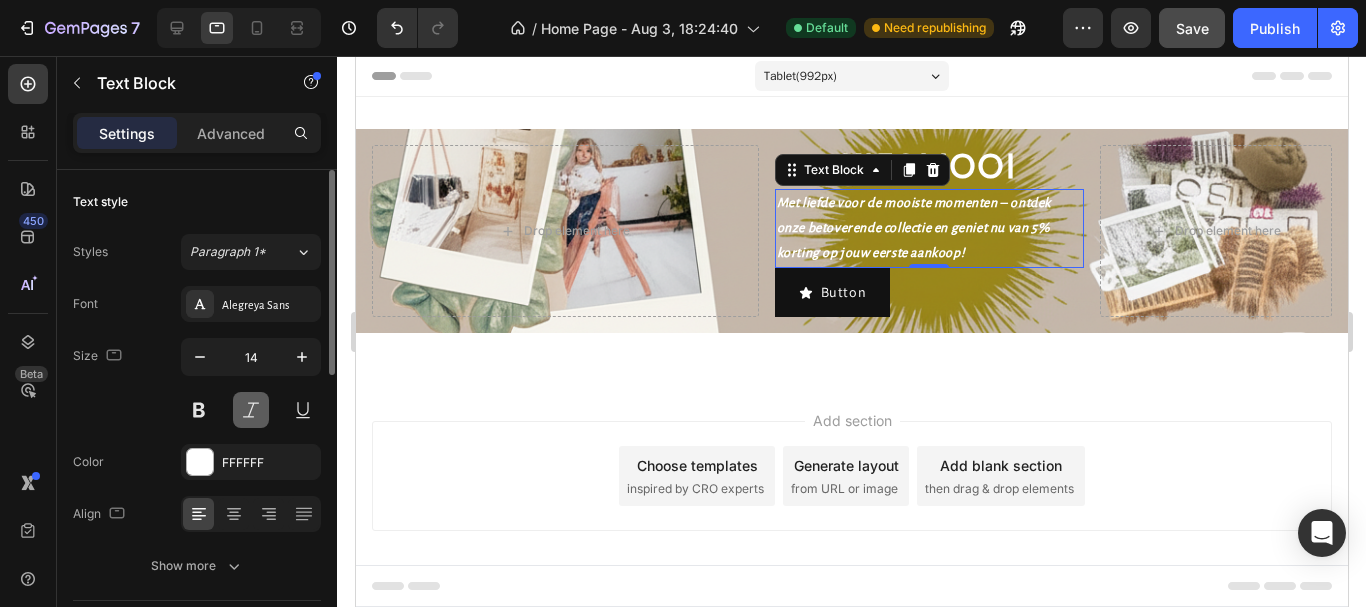 click at bounding box center [251, 410] 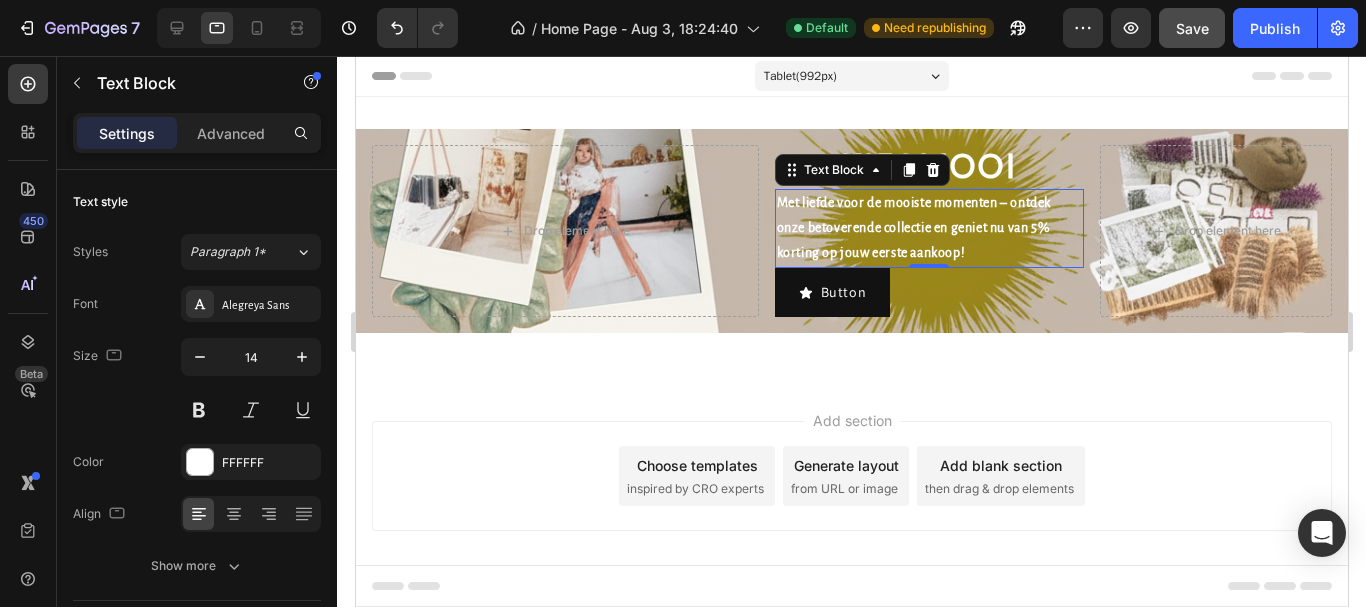 click on "Add section Choose templates inspired by CRO experts Generate layout from URL or image Add blank section then drag & drop elements" at bounding box center (851, 504) 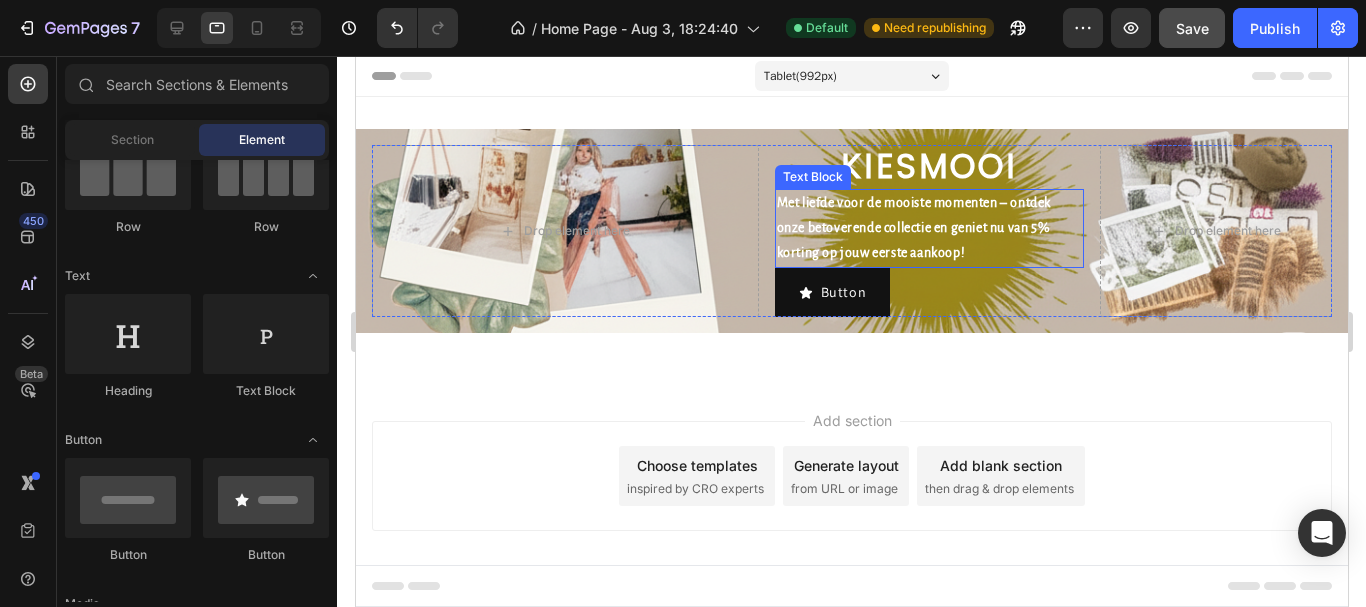 click on "Met liefde voor de mooiste momenten – ontdek onze betoverende collectie en geniet nu van 5% korting op jouw eerste aankoop!" at bounding box center (928, 229) 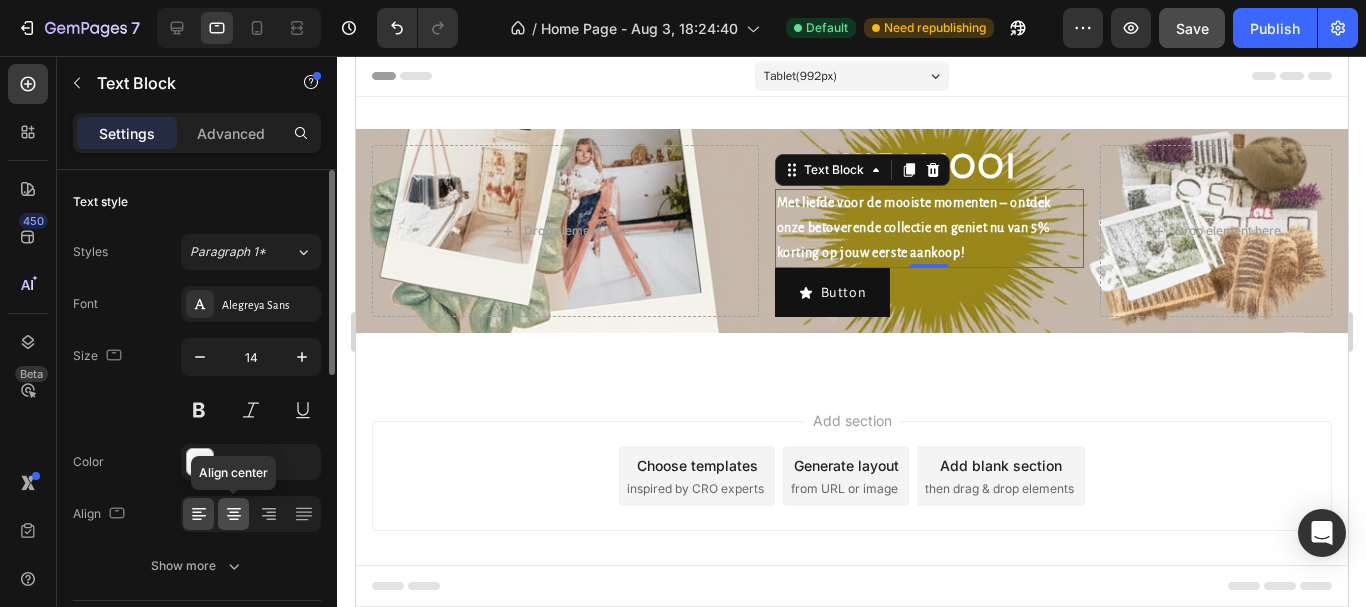 click 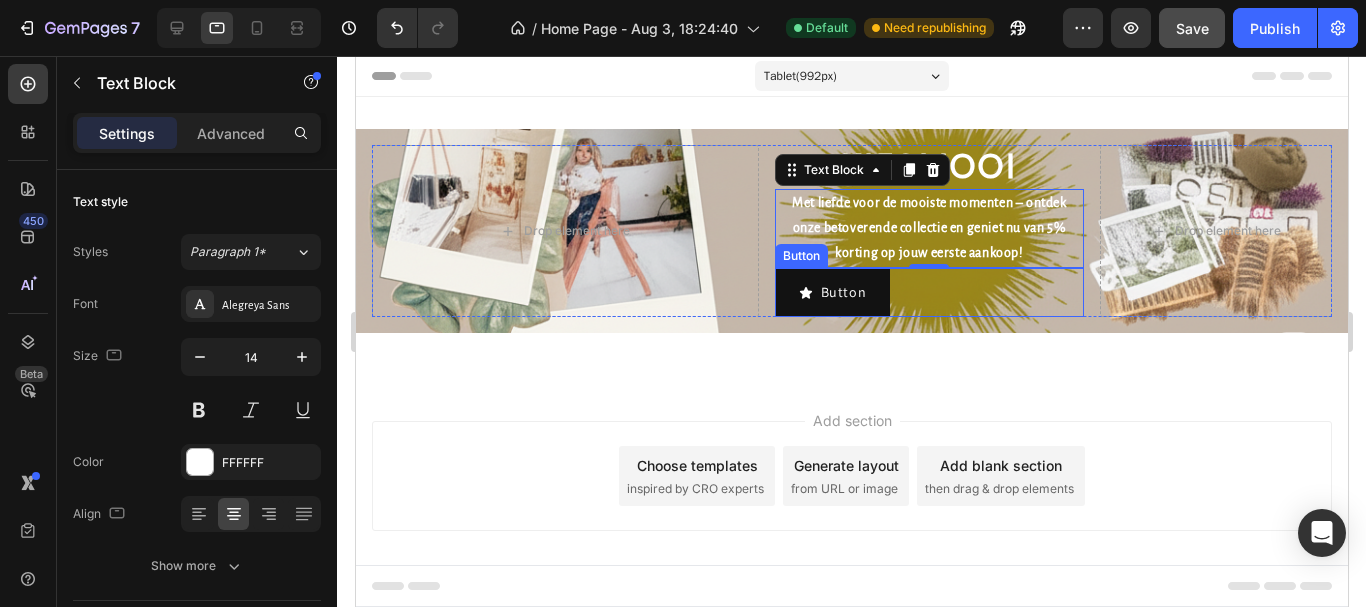click on "Button Button" at bounding box center [928, 292] 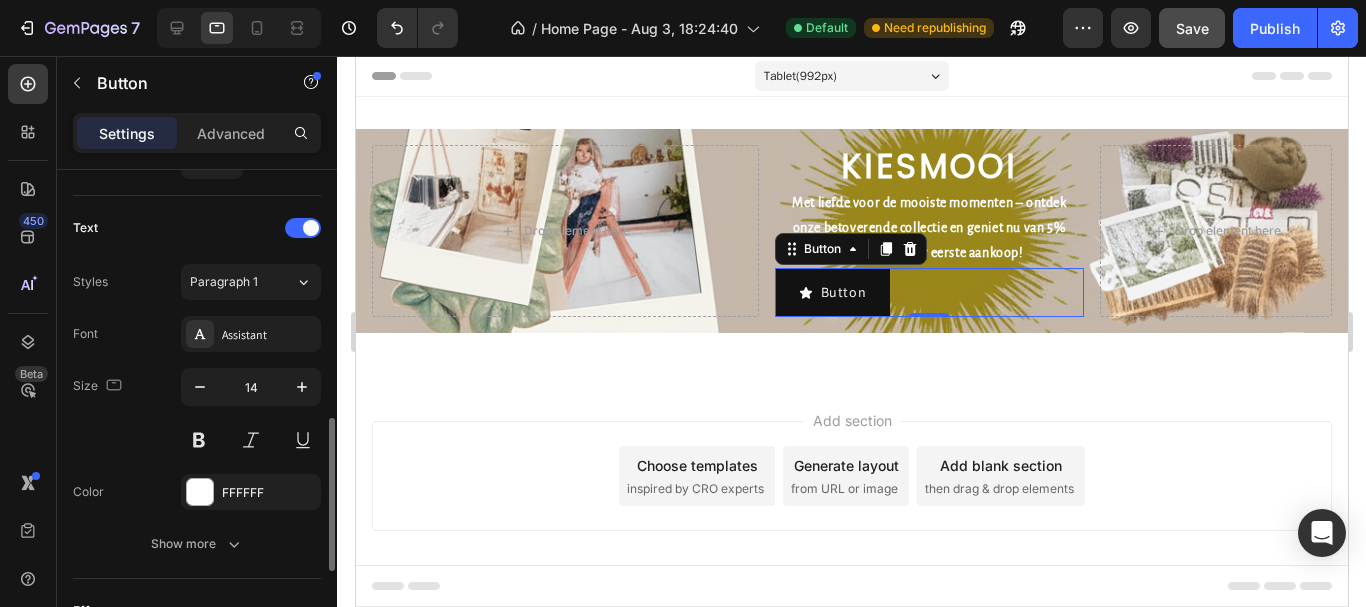scroll, scrollTop: 1098, scrollLeft: 0, axis: vertical 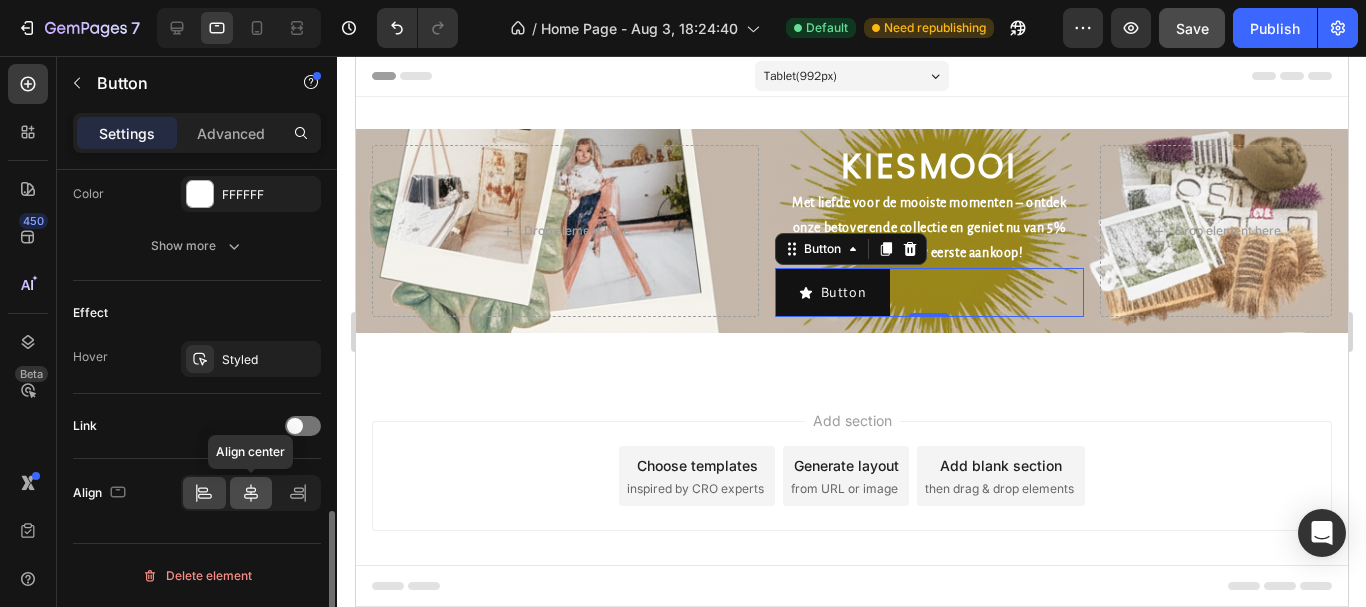 click 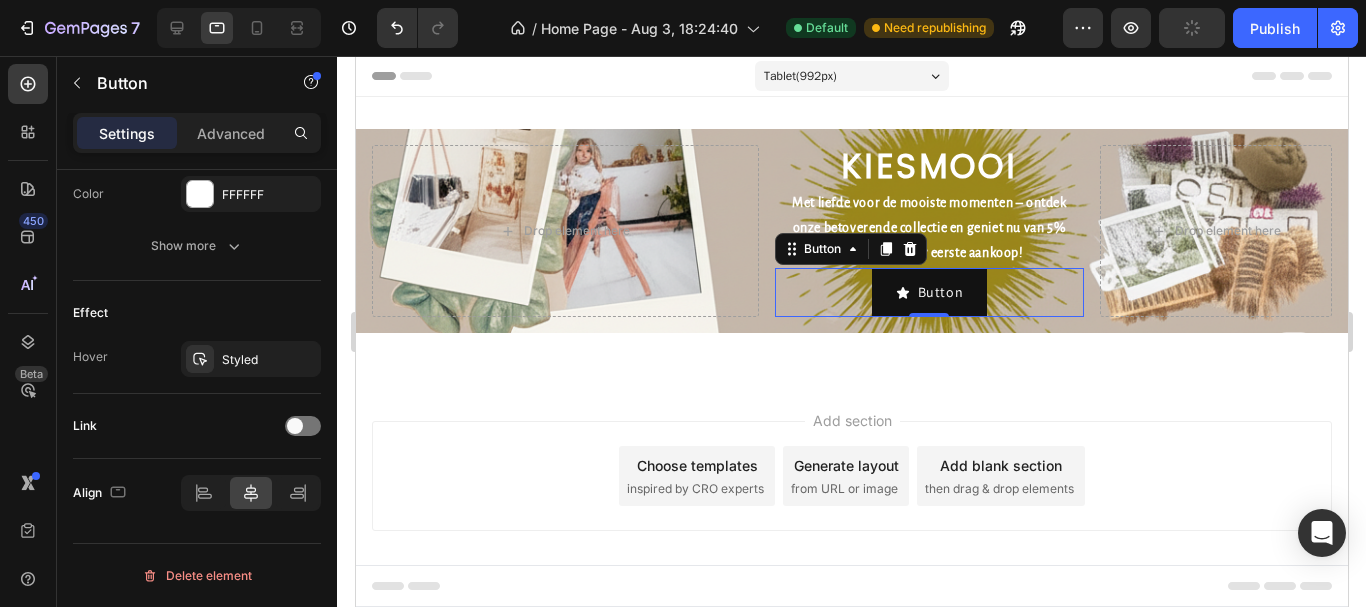 click on "Add section Choose templates inspired by CRO experts Generate layout from URL or image Add blank section then drag & drop elements" at bounding box center [851, 504] 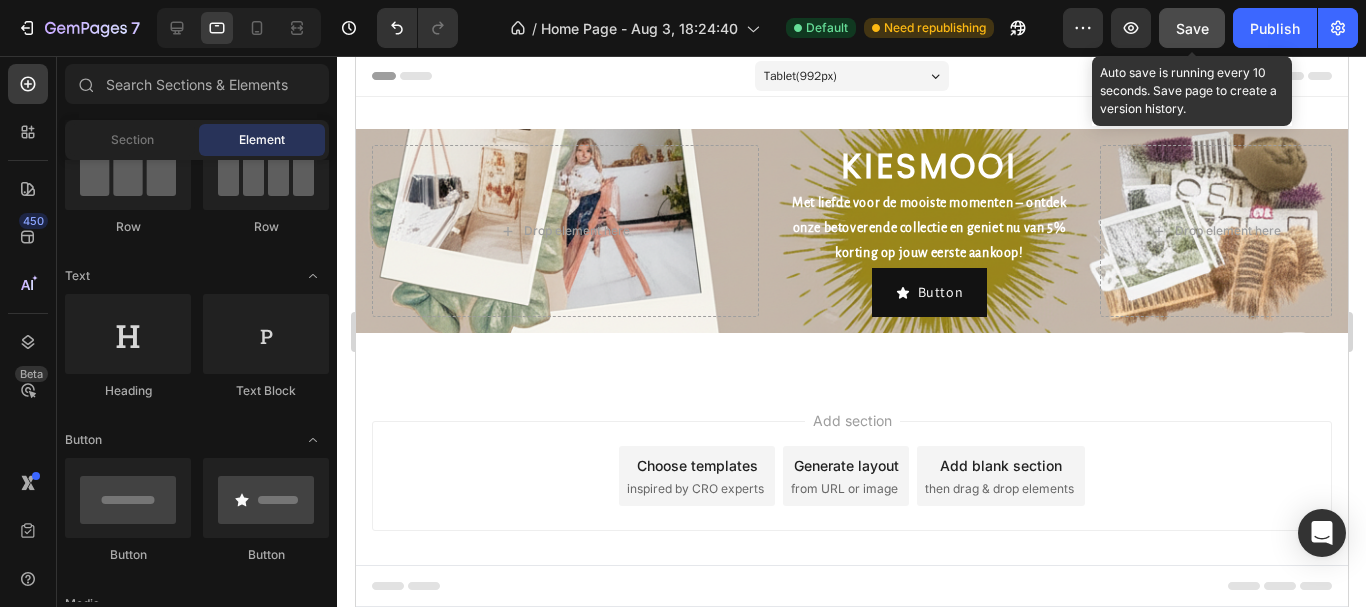 click on "Save" at bounding box center [1192, 28] 